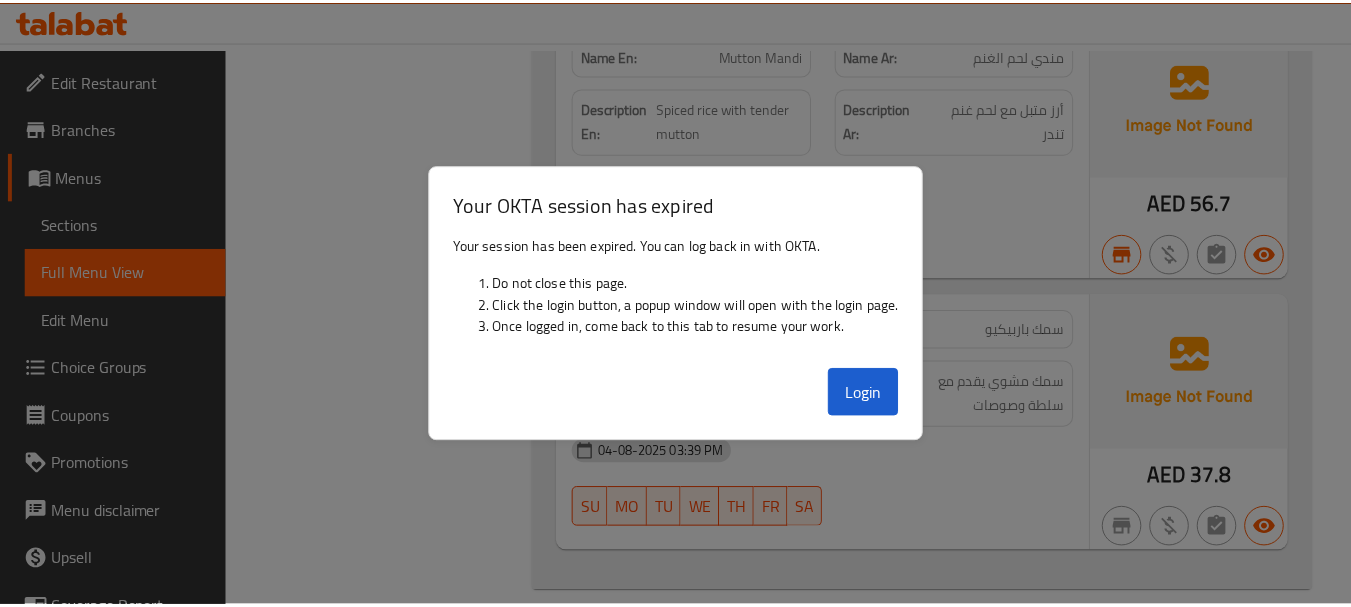 scroll, scrollTop: 16718, scrollLeft: 0, axis: vertical 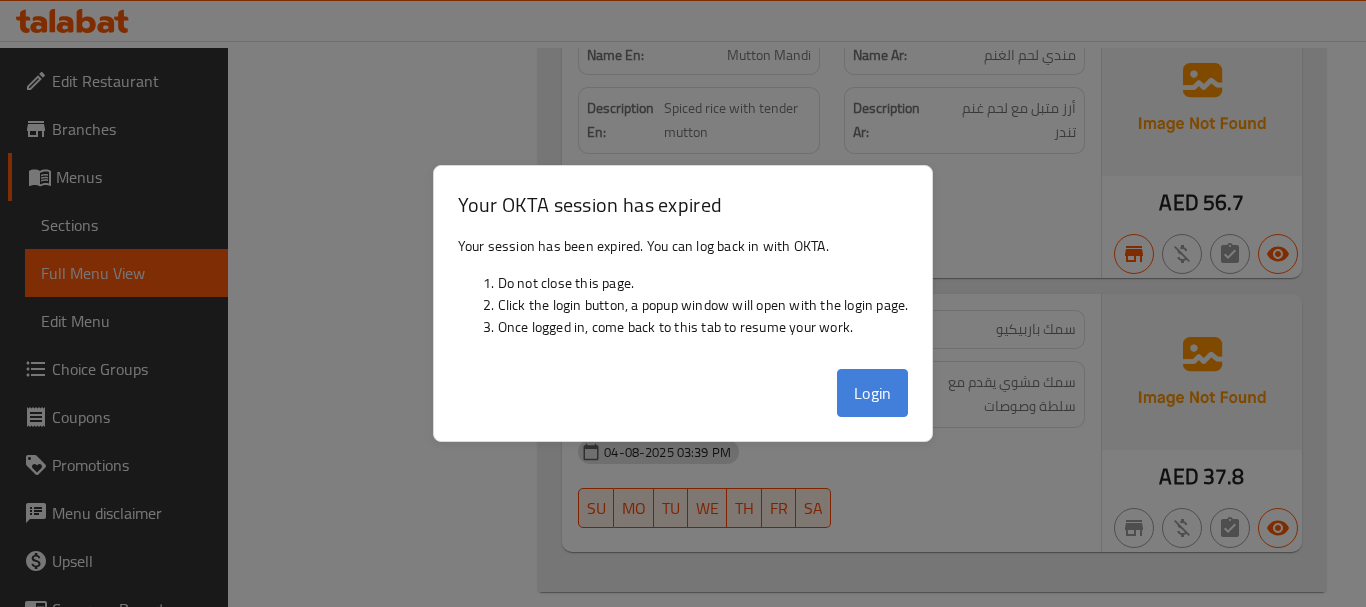 click on "Login" at bounding box center [873, 393] 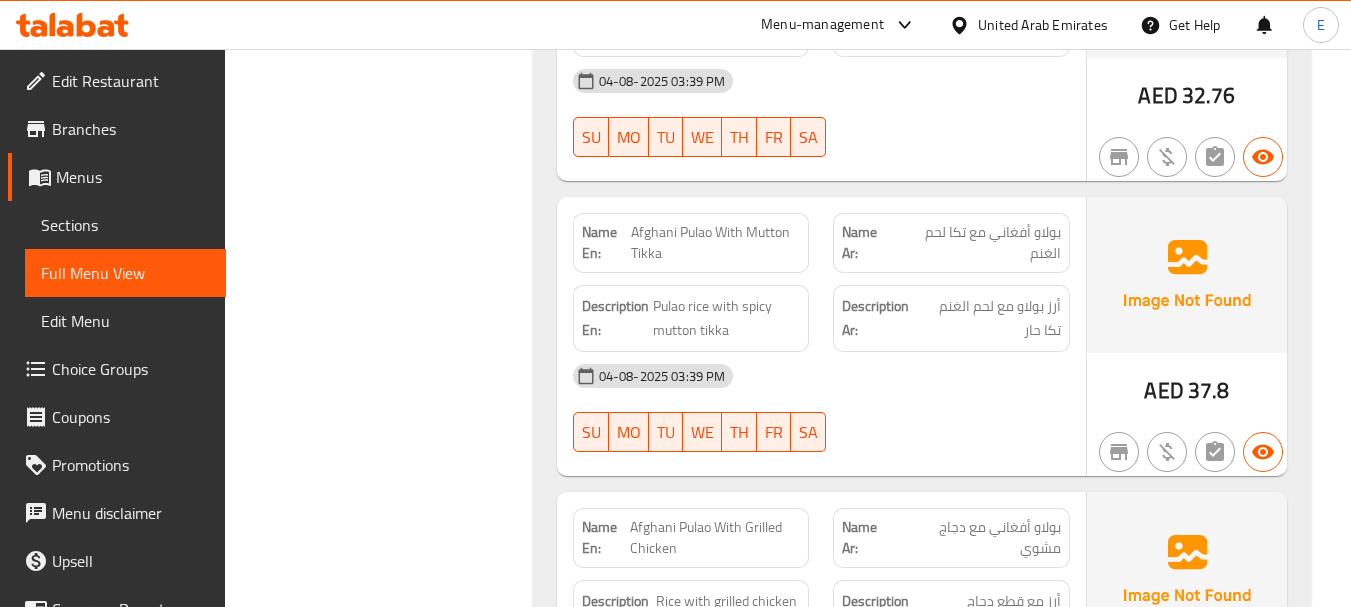 scroll, scrollTop: 14318, scrollLeft: 0, axis: vertical 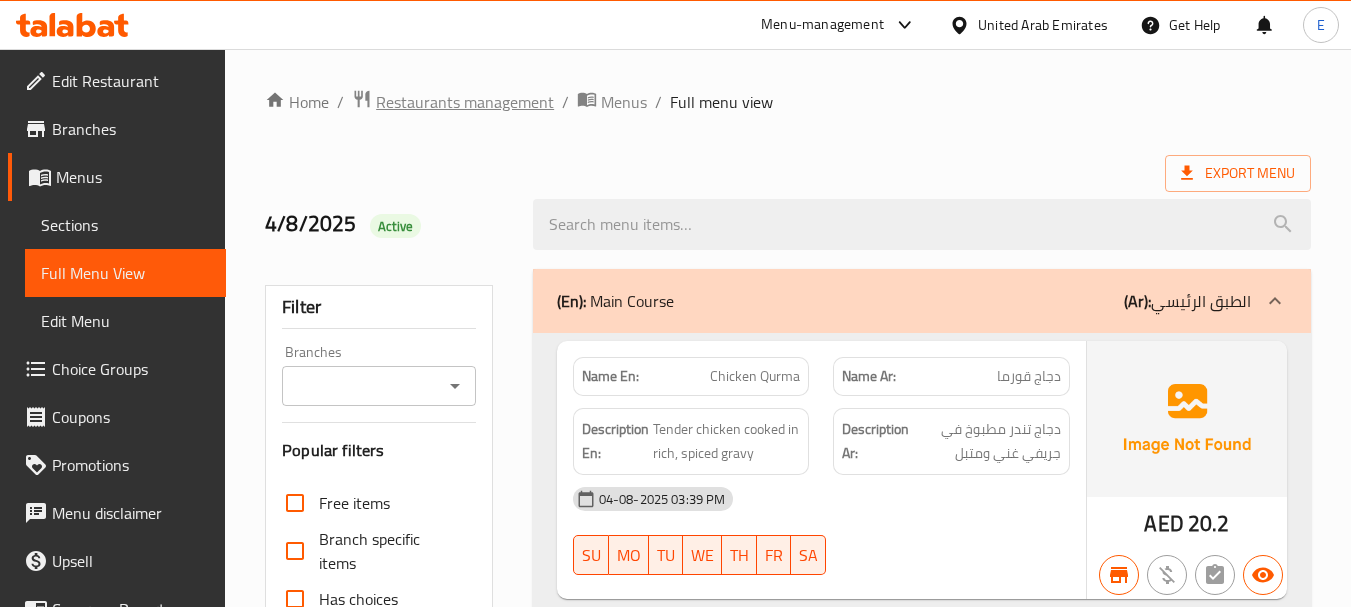 click on "Restaurants management" at bounding box center (465, 102) 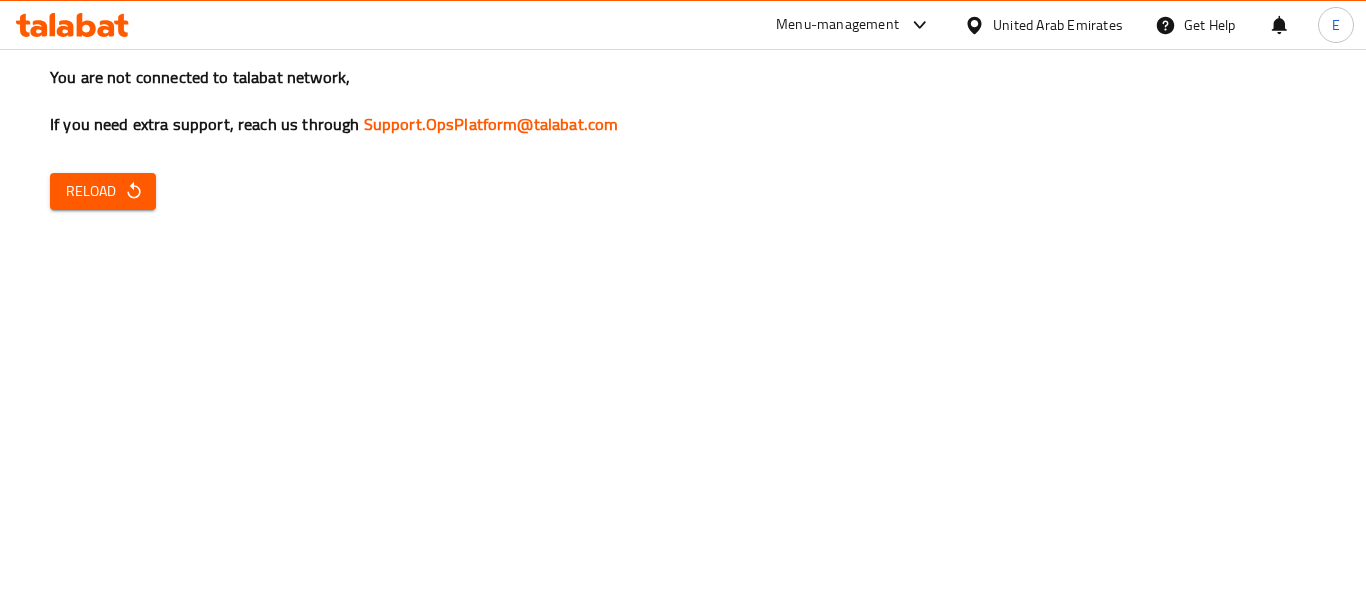 click on "Reload" at bounding box center [103, 191] 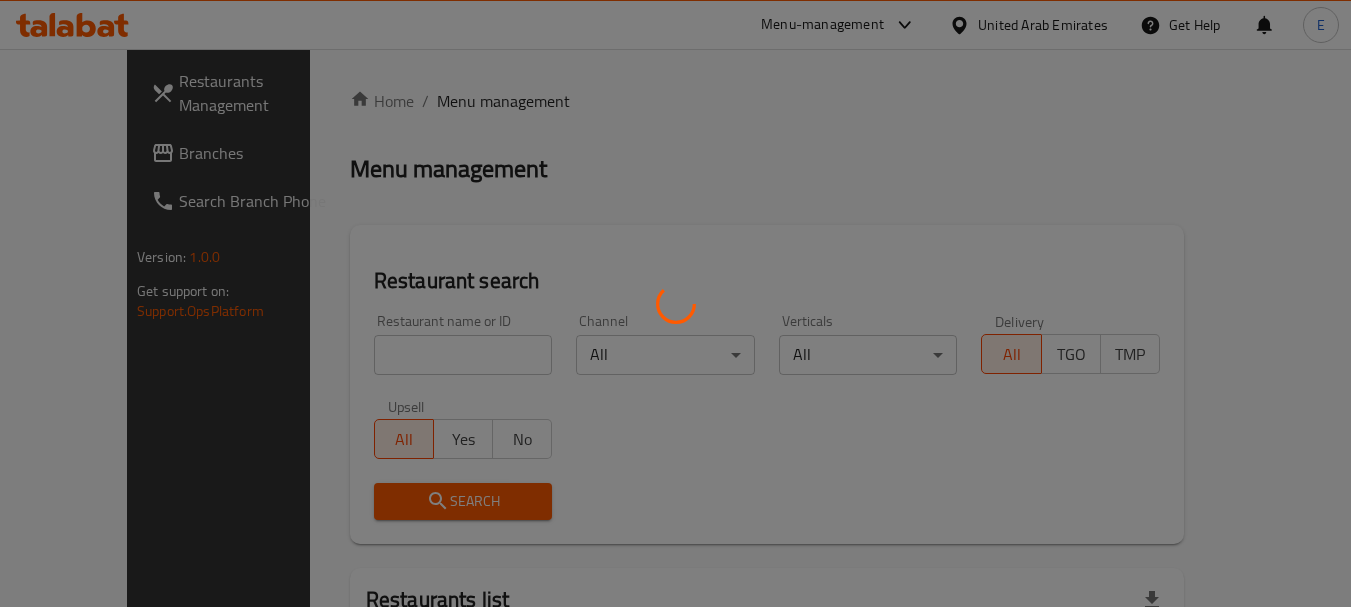 scroll, scrollTop: 0, scrollLeft: 0, axis: both 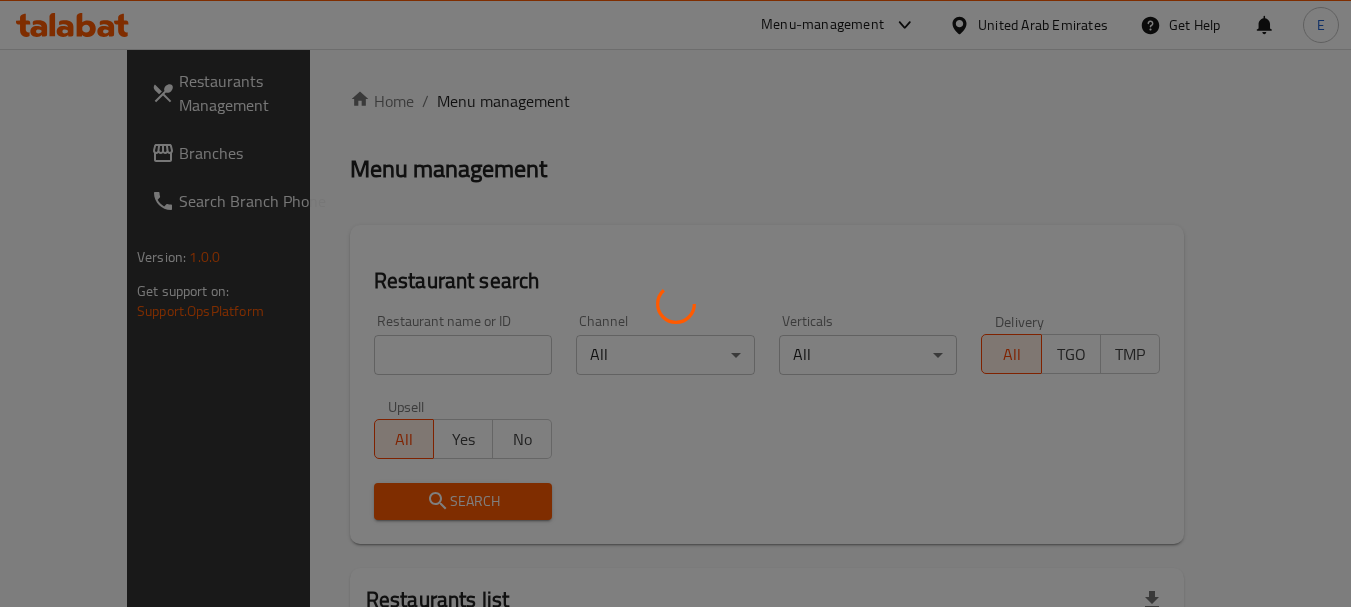 click at bounding box center [675, 303] 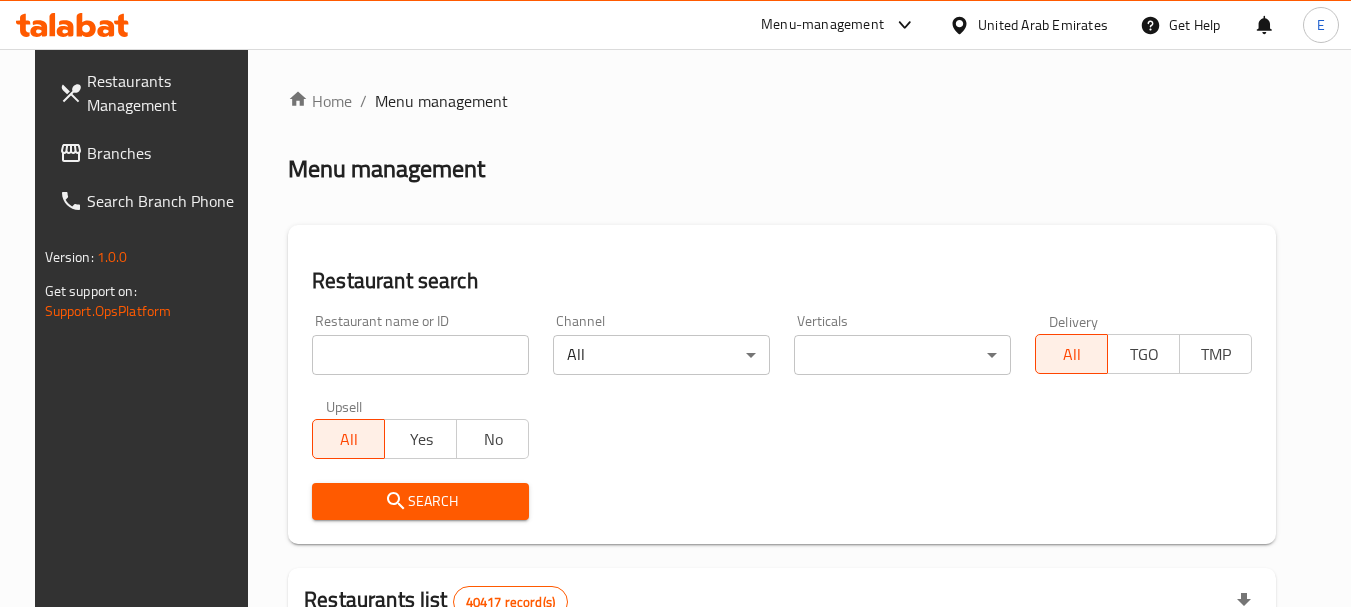 scroll, scrollTop: 0, scrollLeft: 0, axis: both 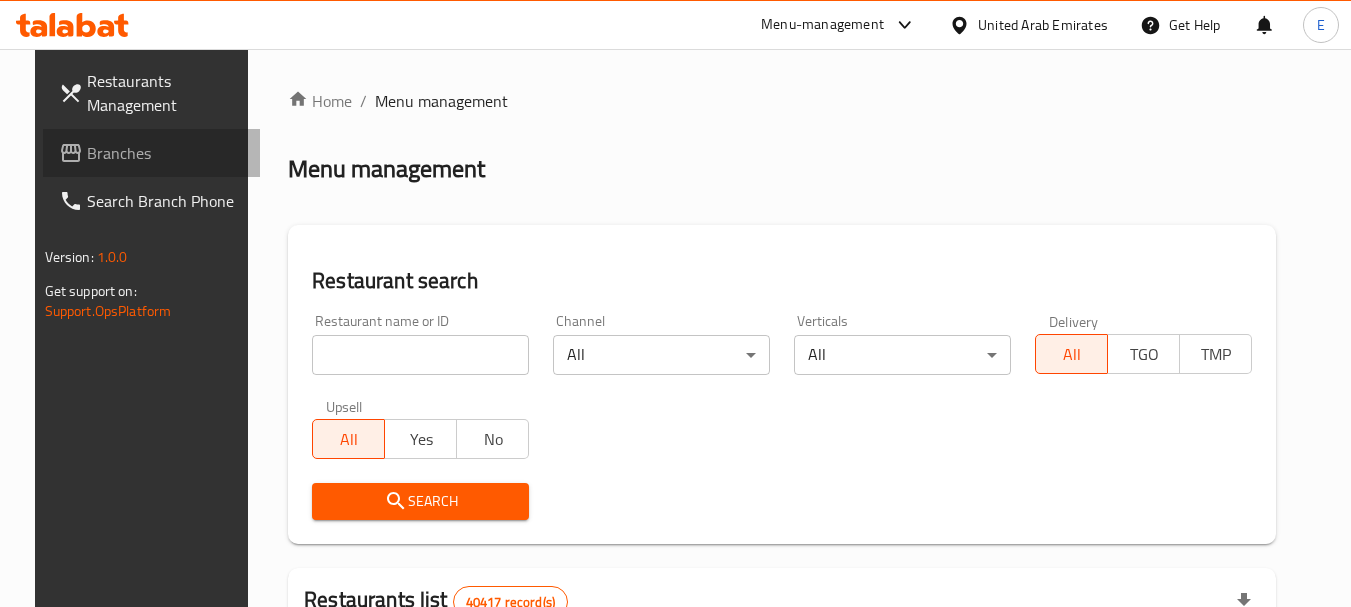 click on "Branches" at bounding box center [166, 153] 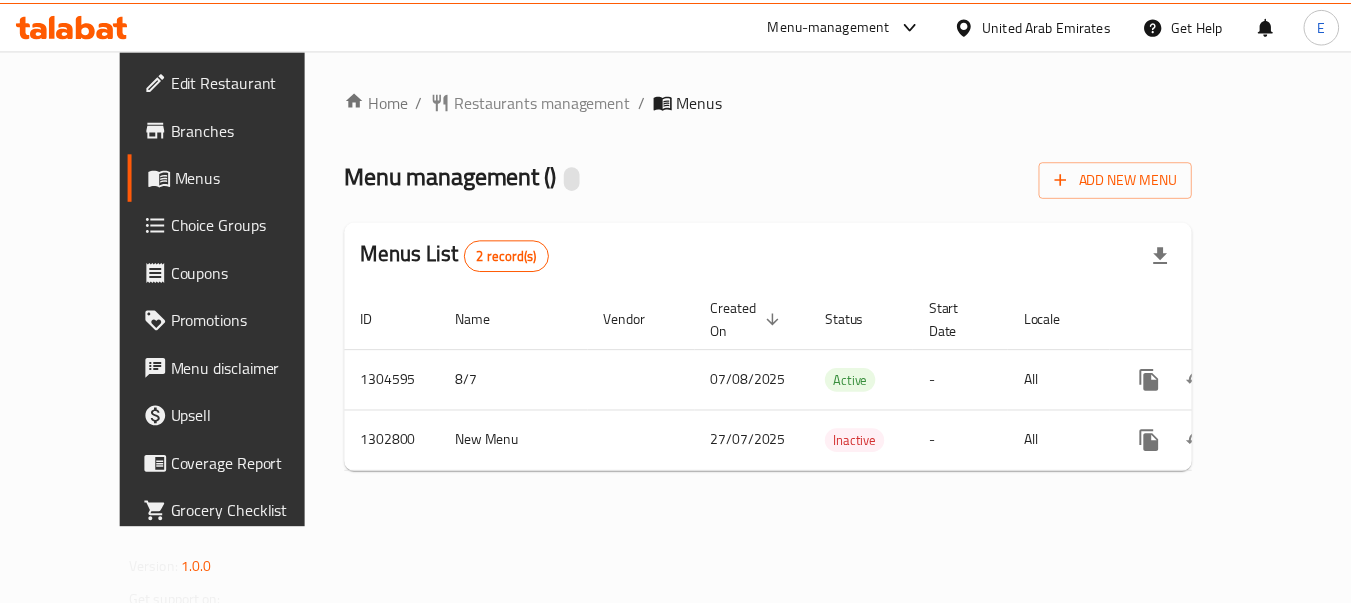 scroll, scrollTop: 0, scrollLeft: 0, axis: both 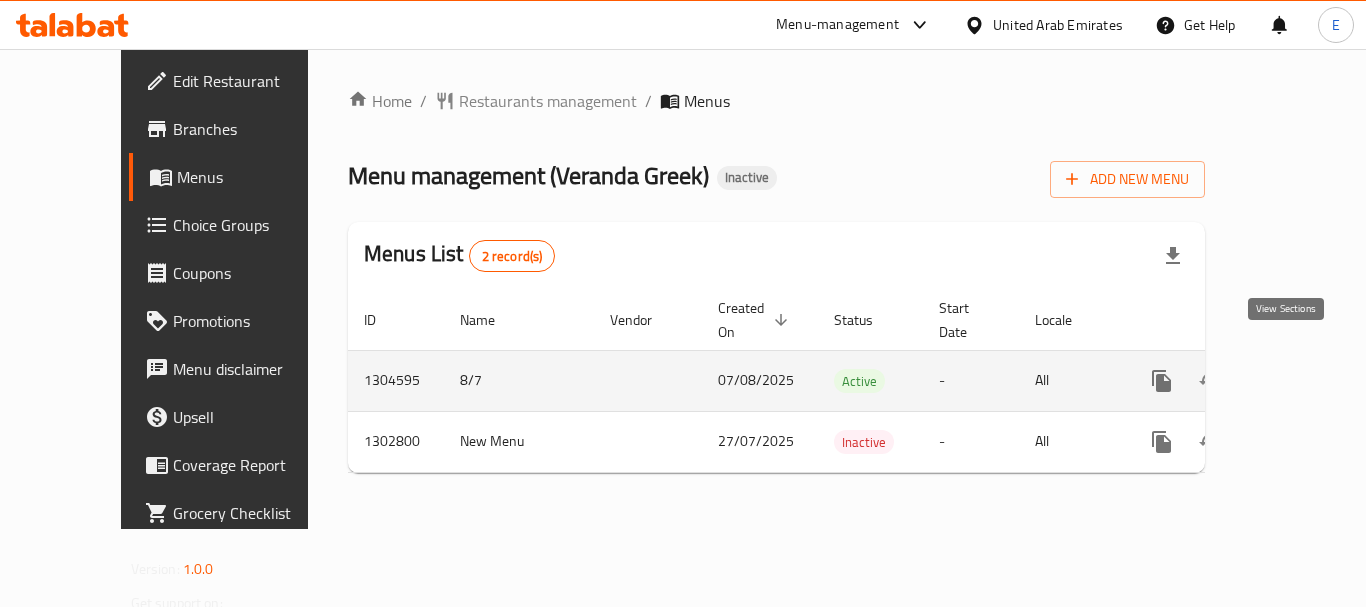 click 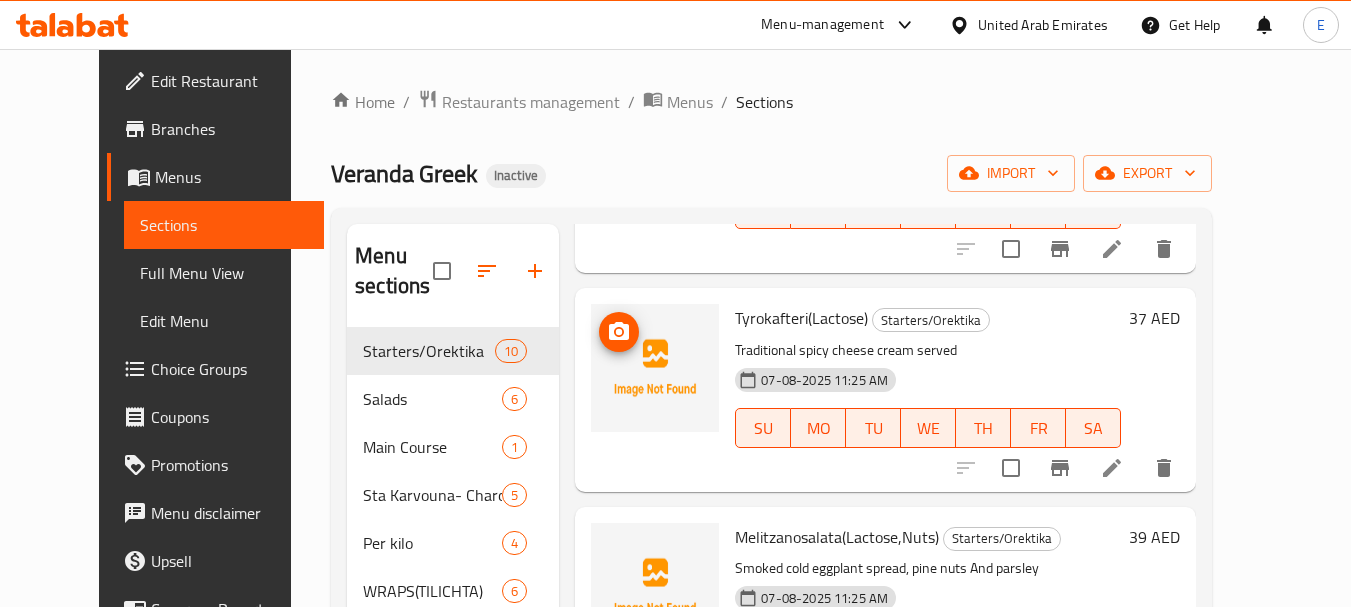 scroll, scrollTop: 300, scrollLeft: 0, axis: vertical 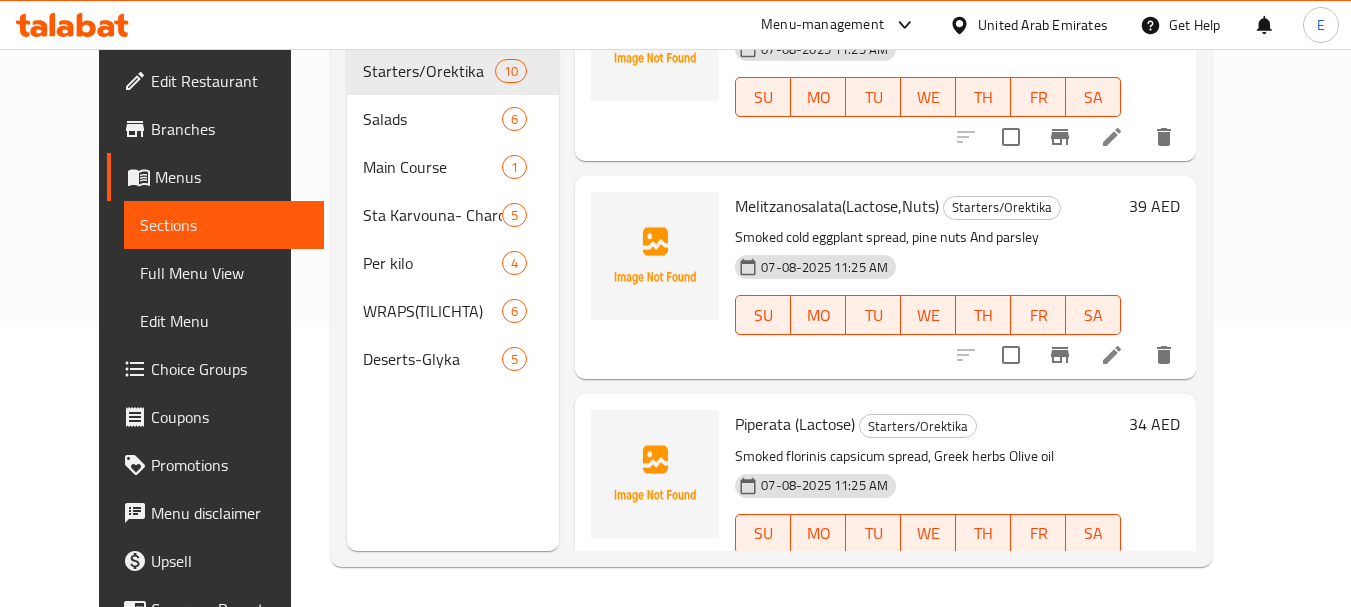 click on "Full Menu View" at bounding box center (224, 273) 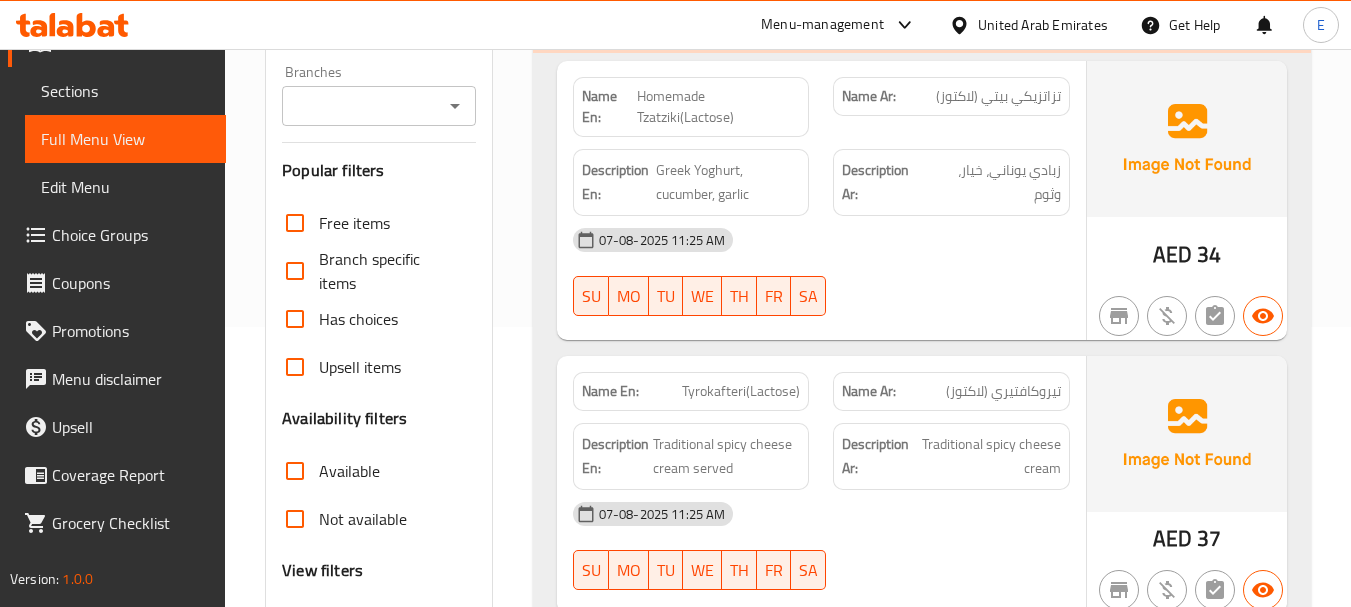 scroll, scrollTop: 135, scrollLeft: 0, axis: vertical 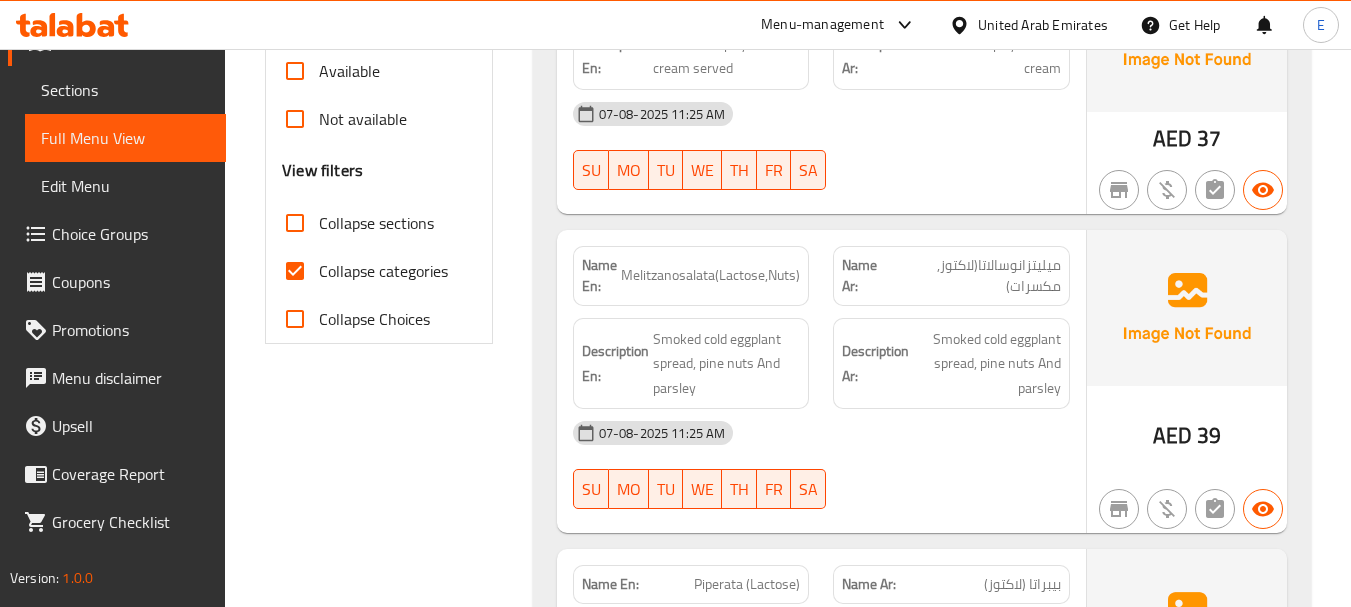 click on "Collapse categories" at bounding box center [295, 271] 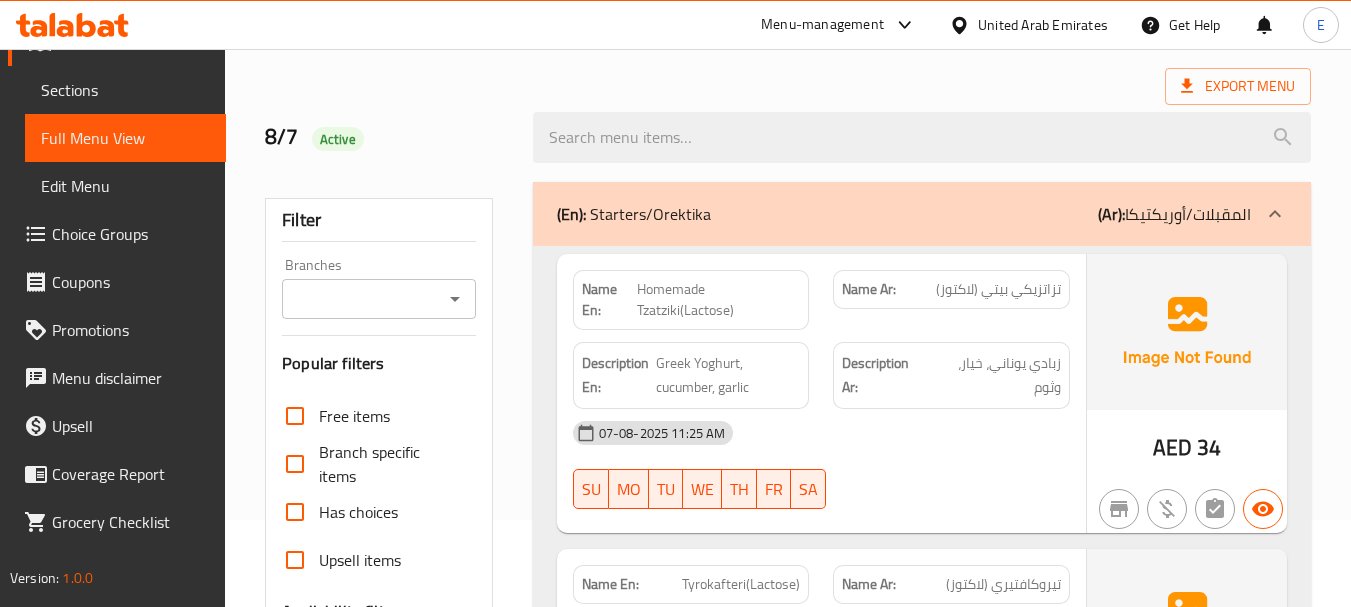 scroll, scrollTop: 0, scrollLeft: 0, axis: both 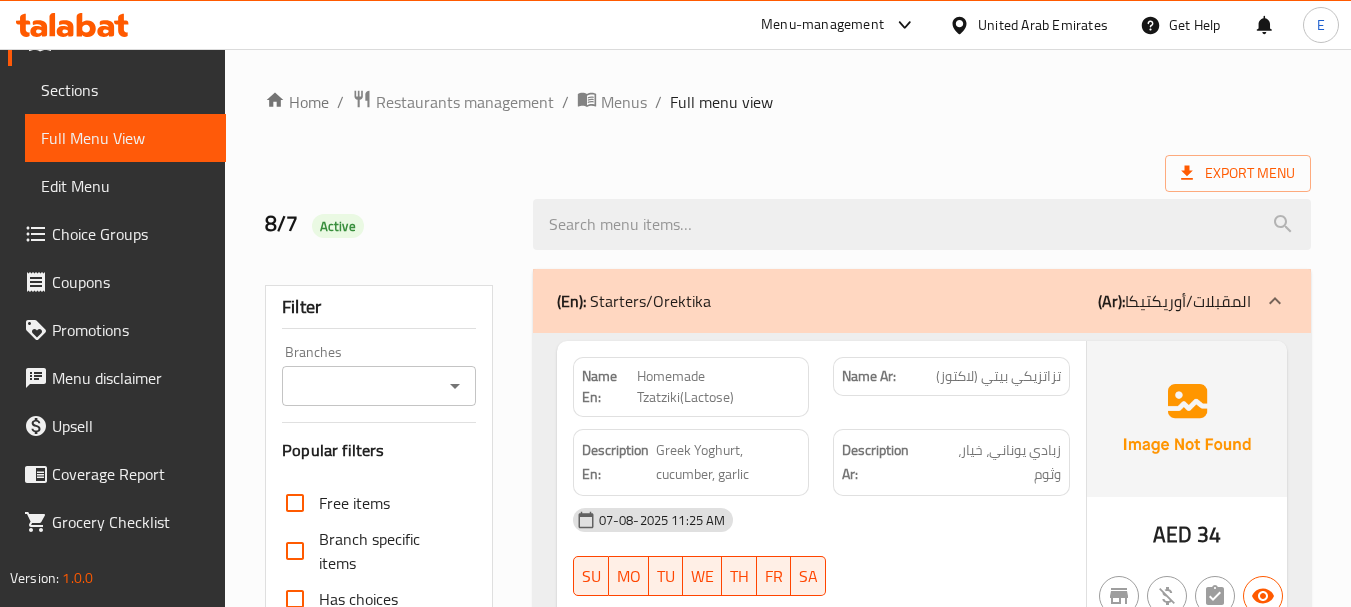 click on "Home / Restaurants management / Menus / Full menu view Export Menu 8/7   Active Filter Branches Branches Popular filters Free items Branch specific items Has choices Upsell items Availability filters Available Not available View filters Collapse sections Collapse categories Collapse Choices (En):   Starters/Orektika (Ar): المقبلات/أوريكتيكا Name En: Homemade Tzatziki(Lactose) Name Ar: تزاتزيكي بيتي (لاكتوز) Description En: Greek Yoghurt, cucumber, garlic Description Ar: زبادي يوناني، خيار، وثوم 07-08-2025 11:25 AM SU MO TU WE TH FR SA AED 34 Name En: Tyrokafteri(Lactose) Name Ar: تيروكافتيري (لاكتوز) Description En: Traditional spicy cheese cream served Description Ar: تقدم كريمة الجبن الحارة التقليدية 07-08-2025 11:25 AM SU MO TU WE TH FR SA AED 37 Name En: Melitzanosalata(Lactose,Nuts) Name Ar: ميليتزانوسالاتا(لاكتوز, مكسرات) Description En: Description Ar: 07-08-2025 11:25 AM SU" at bounding box center [788, 6713] 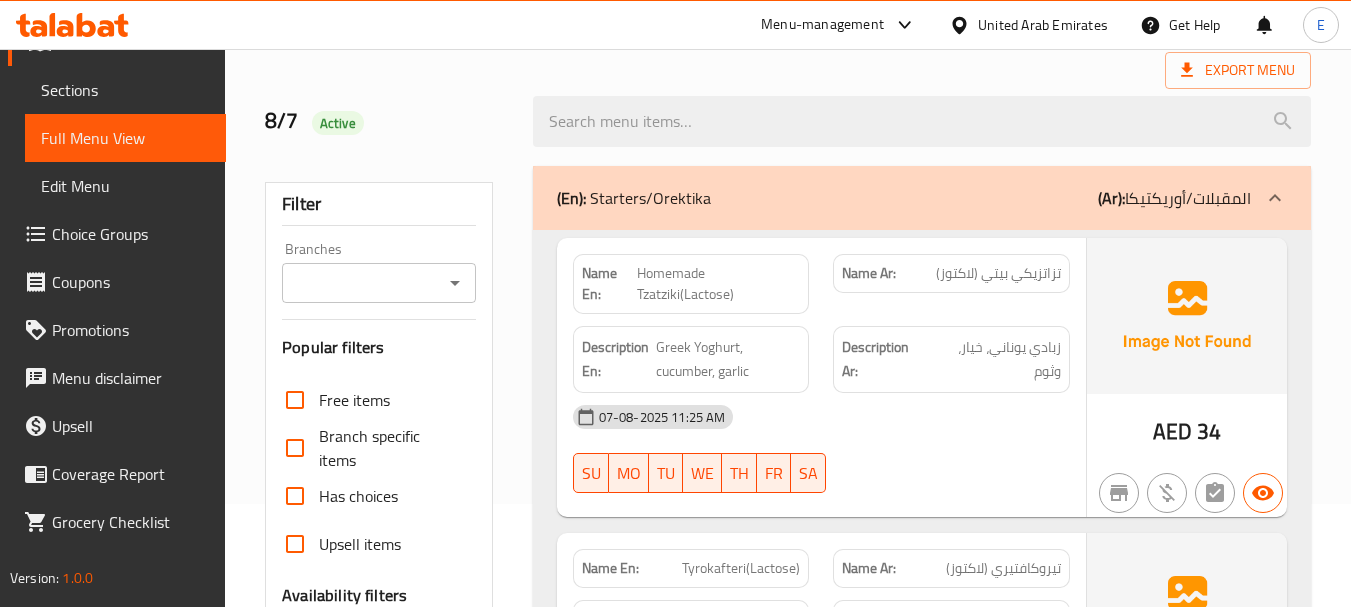 scroll, scrollTop: 0, scrollLeft: 0, axis: both 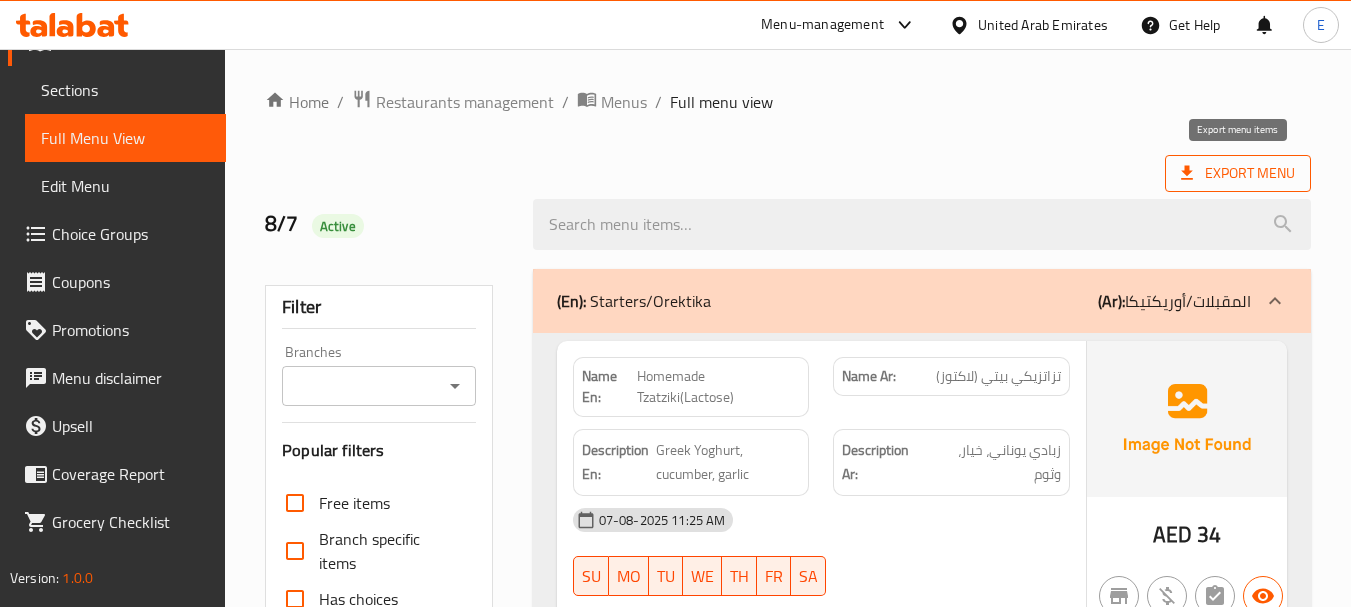 click on "Export Menu" at bounding box center [1238, 173] 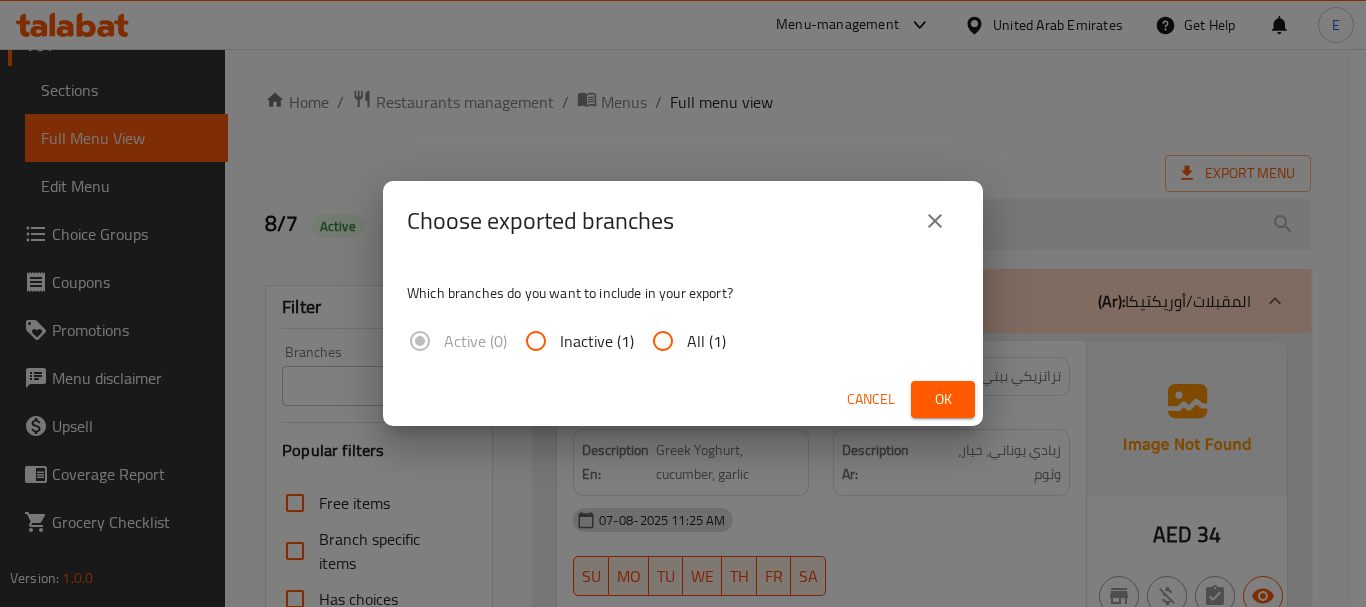 click on "All (1)" at bounding box center [663, 341] 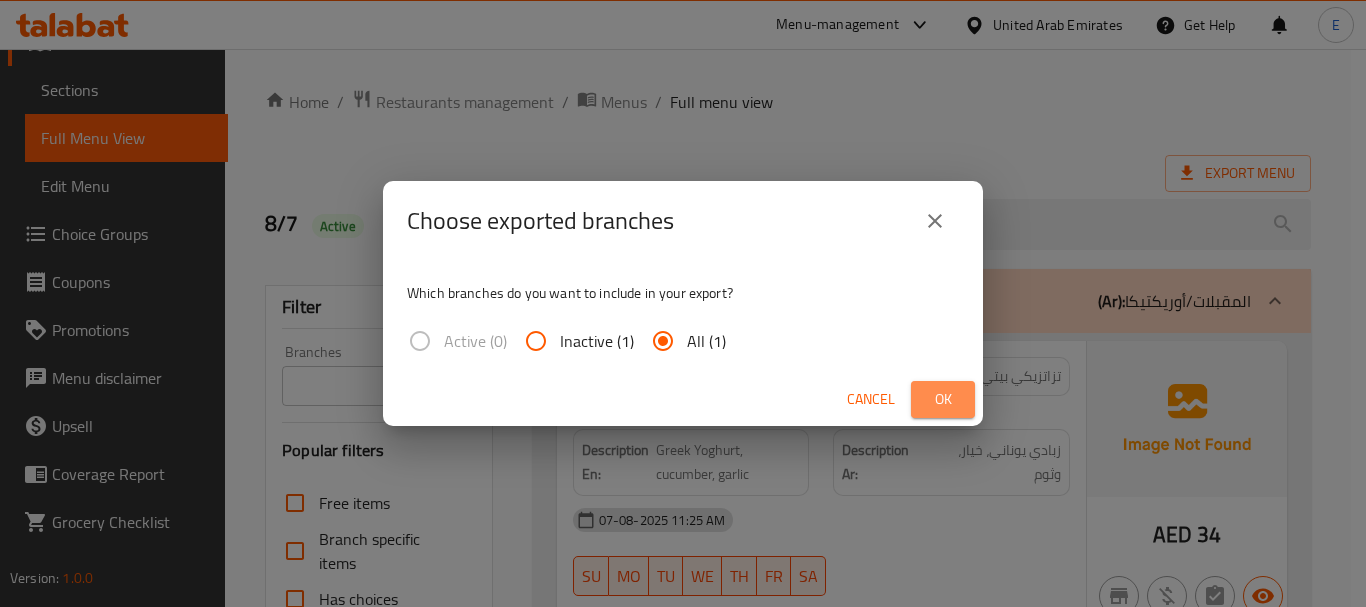 click on "Ok" at bounding box center [943, 399] 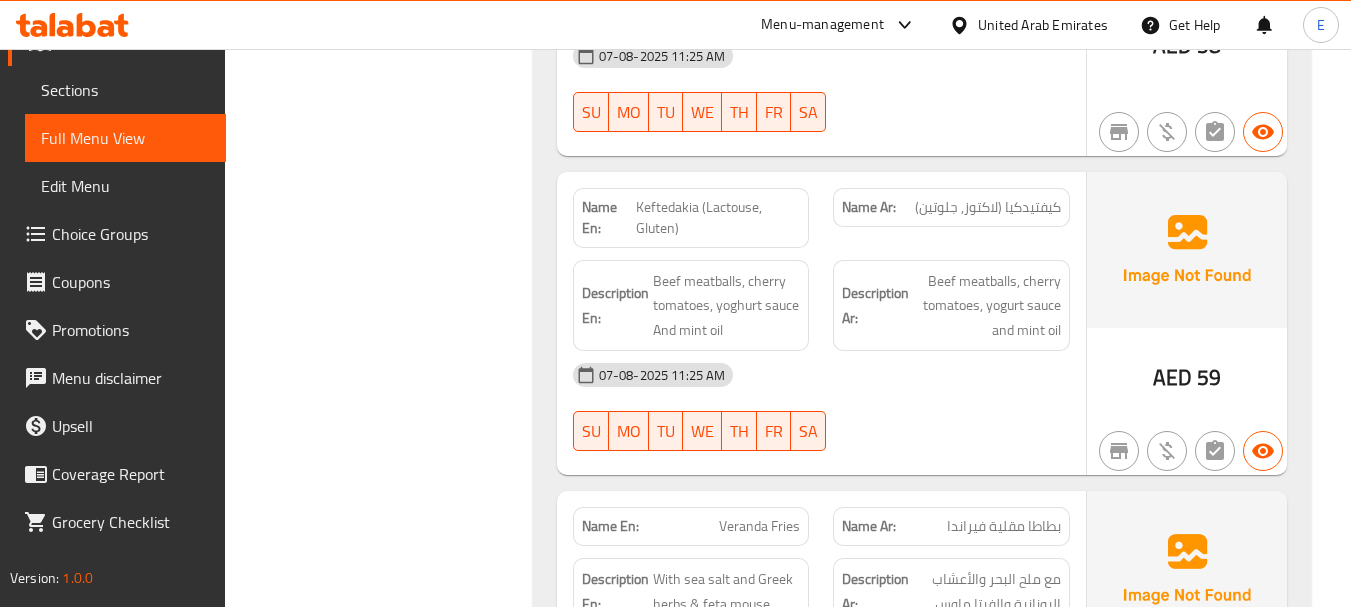scroll, scrollTop: 1300, scrollLeft: 0, axis: vertical 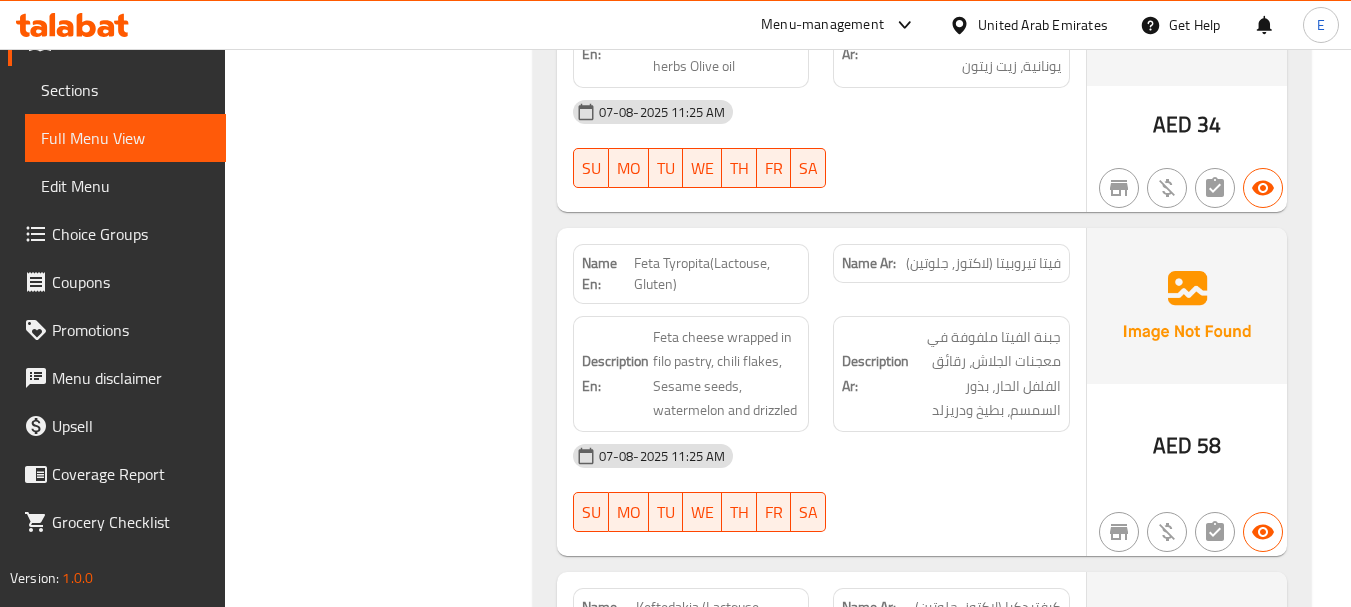 click on "Edit Menu" at bounding box center (125, 186) 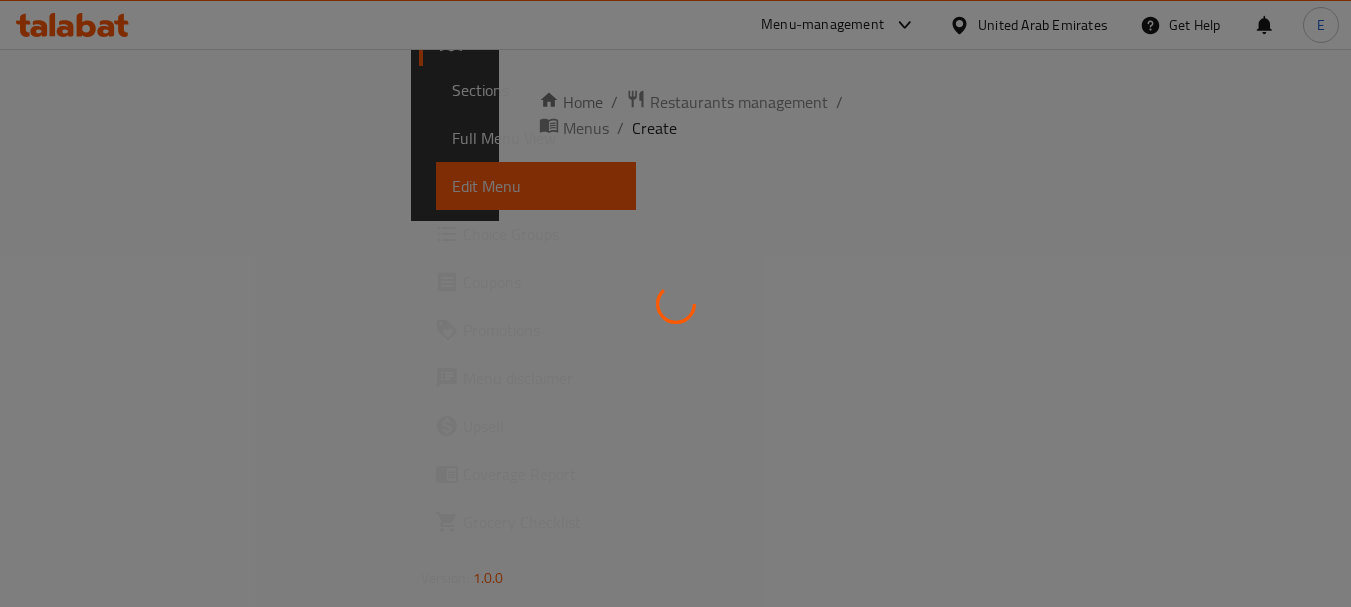 scroll, scrollTop: 0, scrollLeft: 0, axis: both 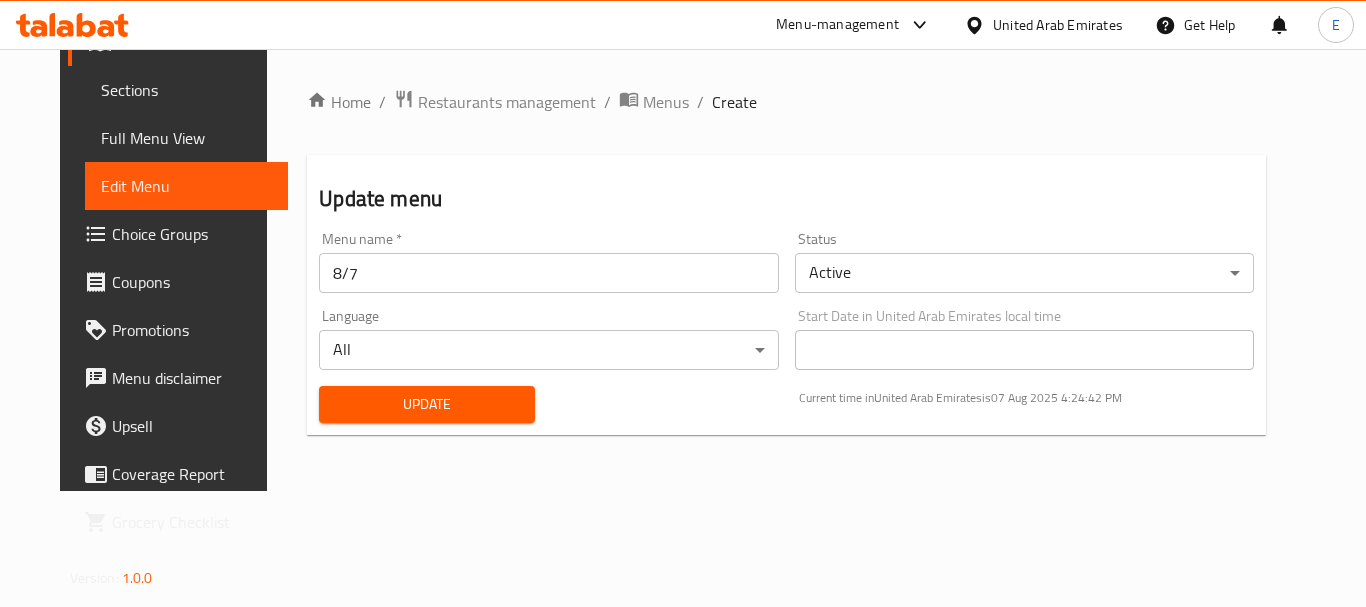 click on "Full Menu View" at bounding box center (186, 138) 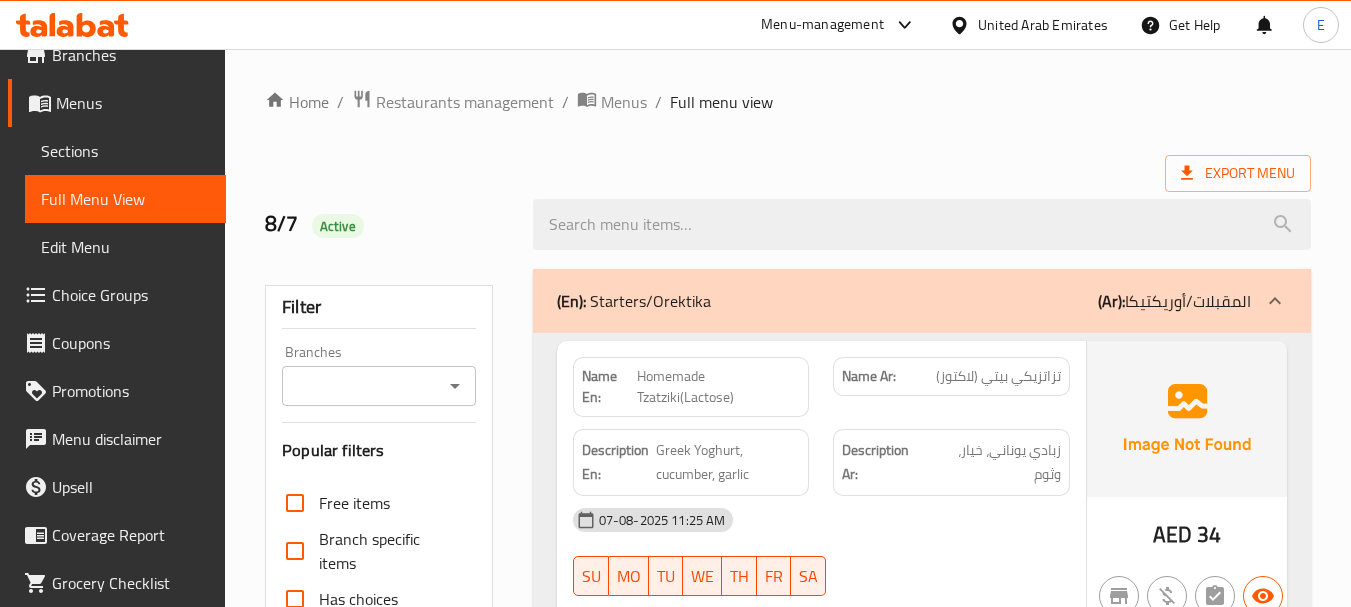 scroll, scrollTop: 0, scrollLeft: 0, axis: both 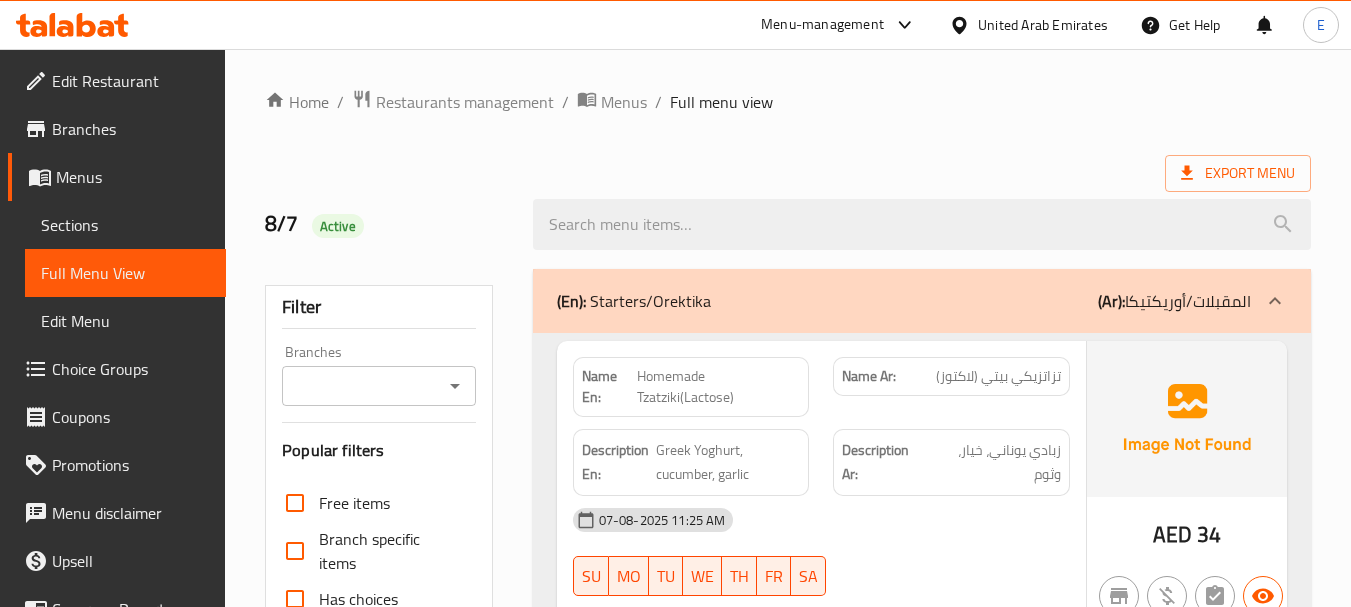 click on "Sections" at bounding box center [125, 225] 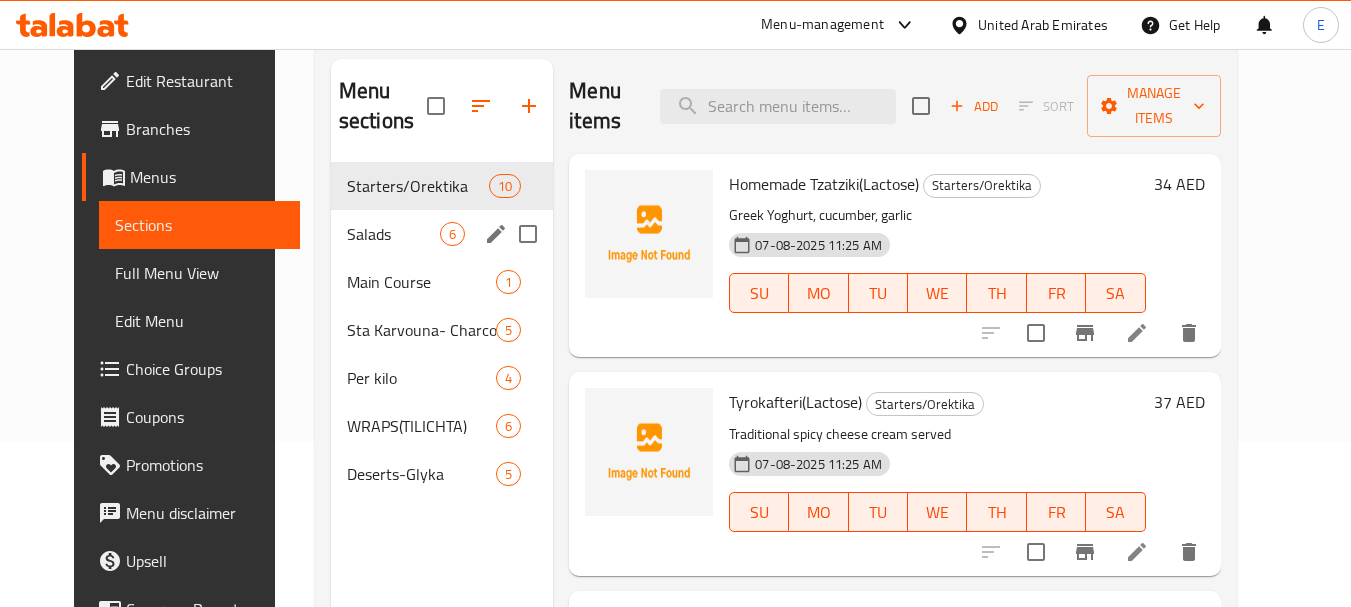scroll, scrollTop: 200, scrollLeft: 0, axis: vertical 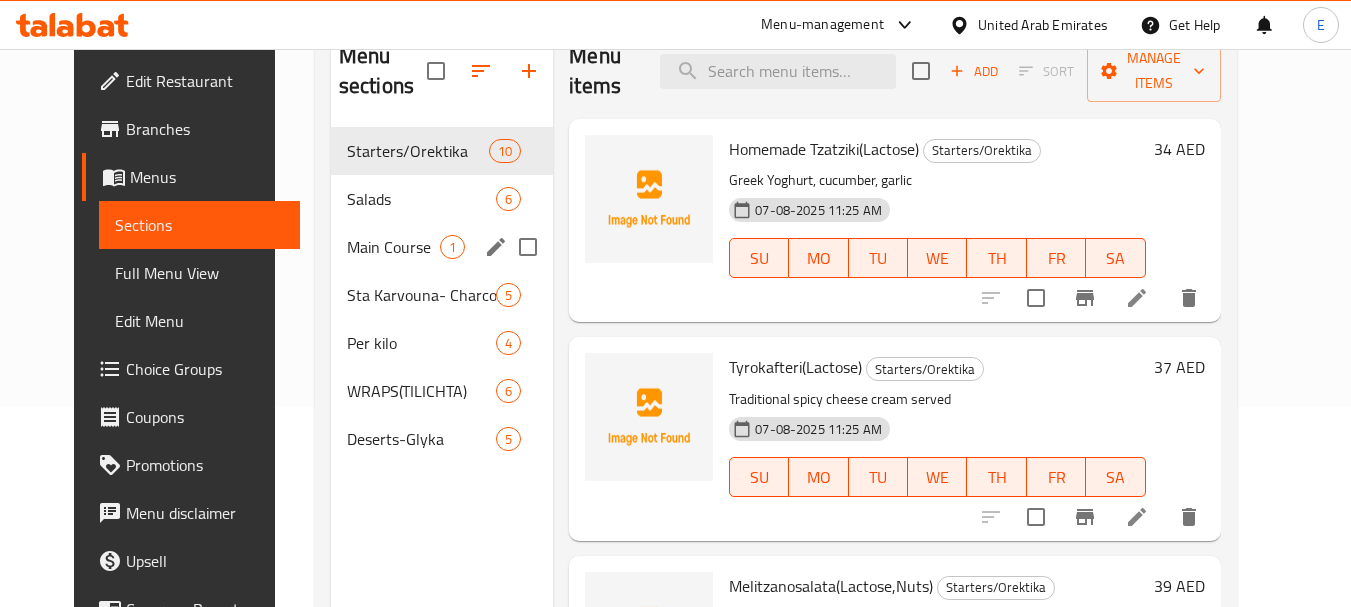 click on "Salads" at bounding box center [421, 199] 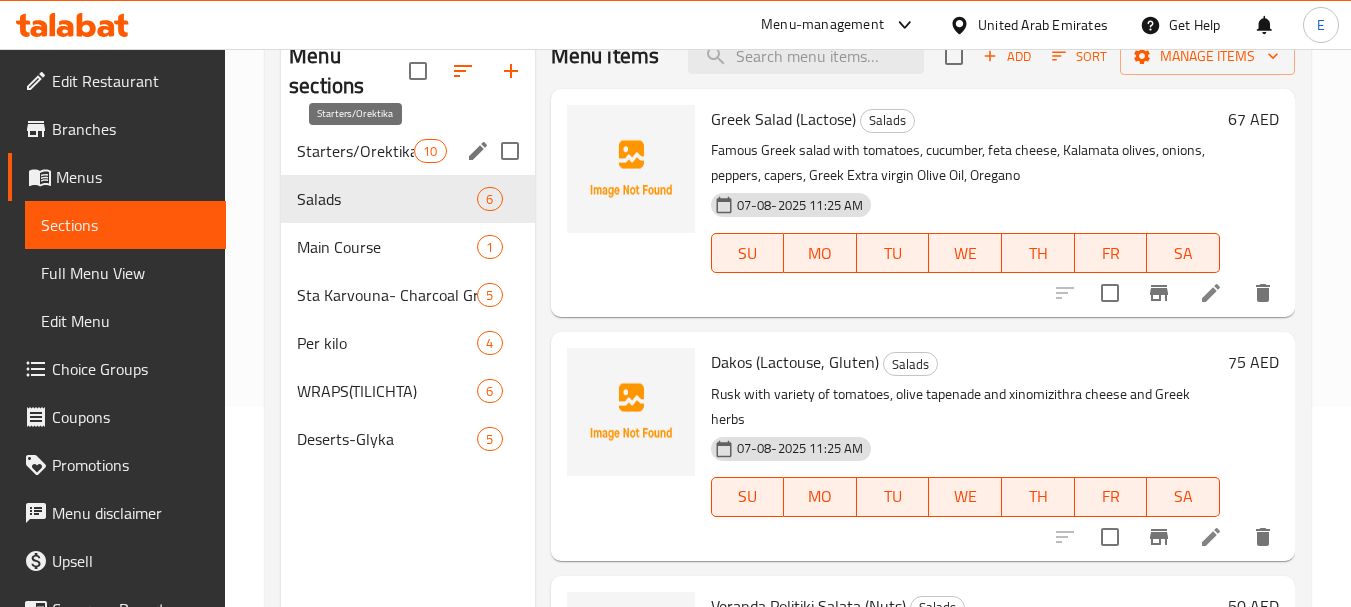 click on "Starters/Orektika" at bounding box center (355, 151) 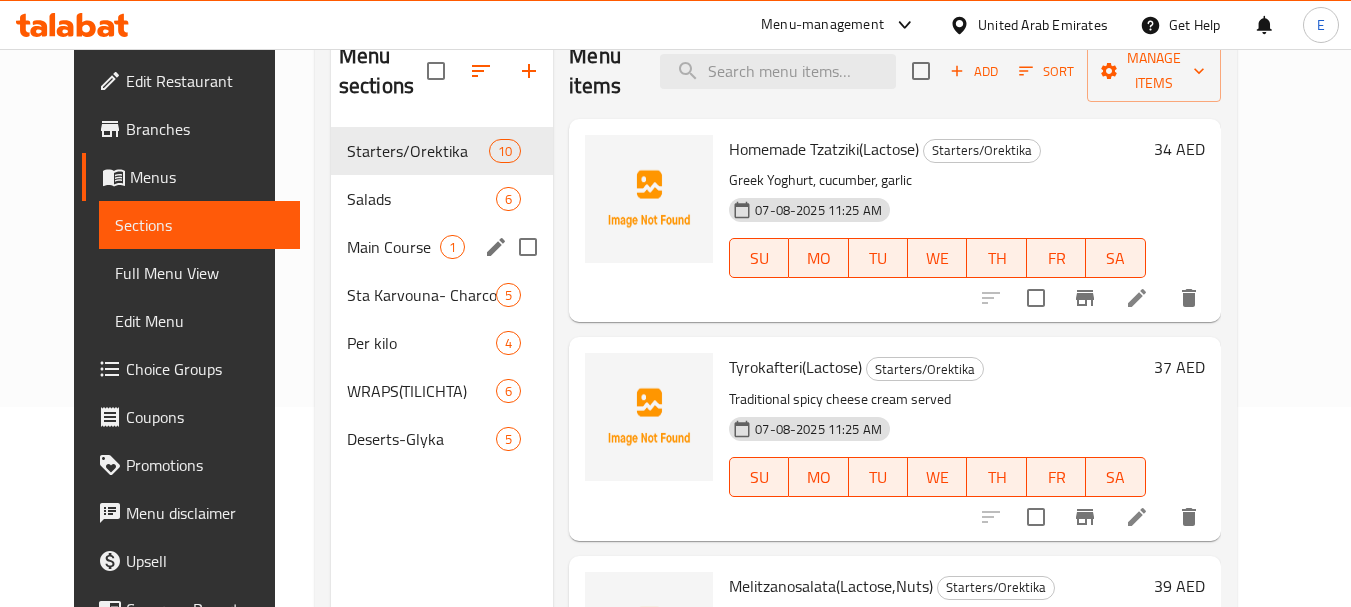 click on "Main Course 1" at bounding box center (442, 247) 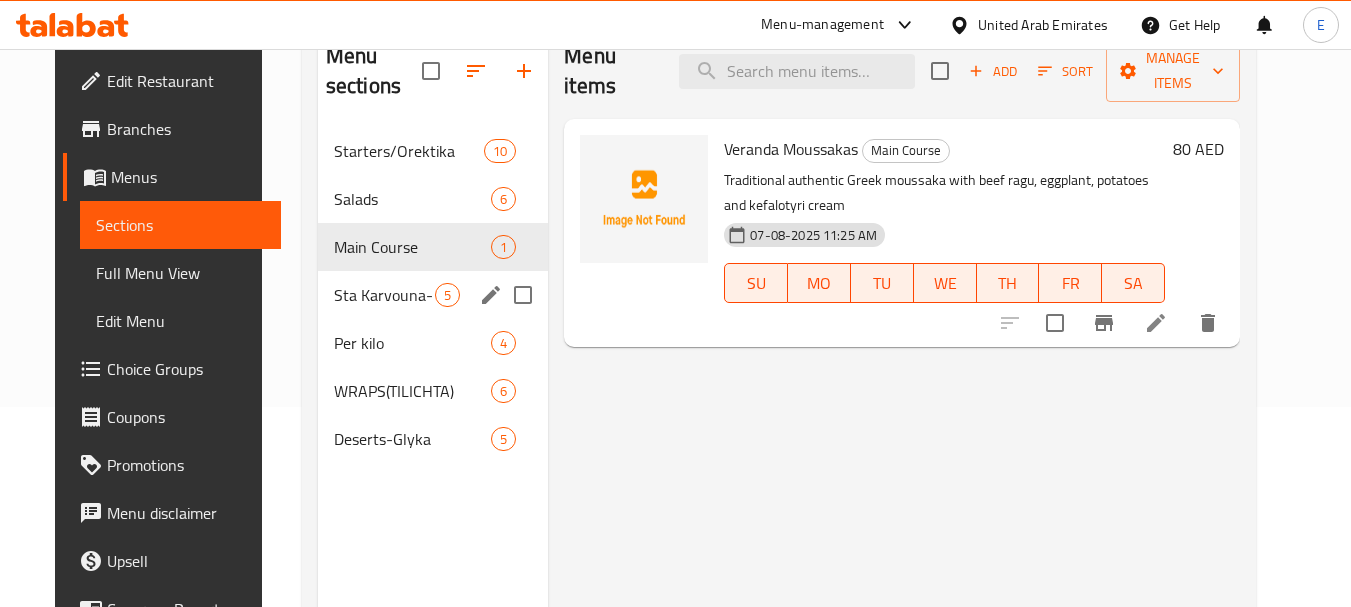 click on "Sta Karvouna- Charcoal Grills" at bounding box center [384, 295] 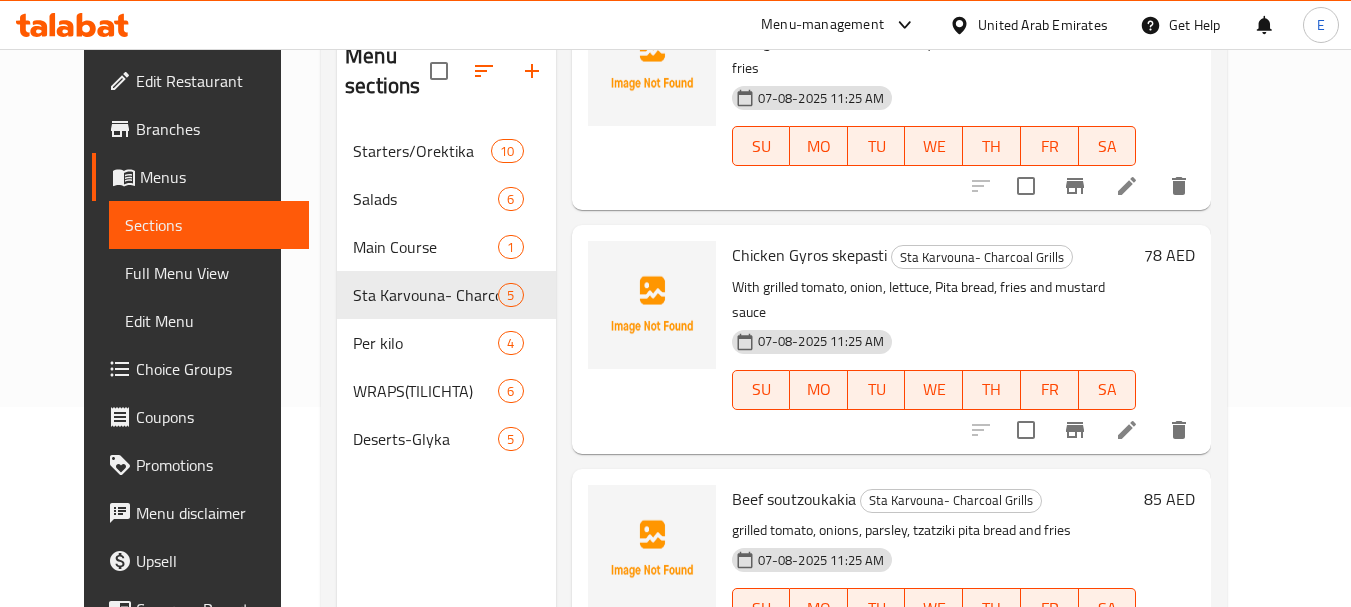 scroll, scrollTop: 200, scrollLeft: 0, axis: vertical 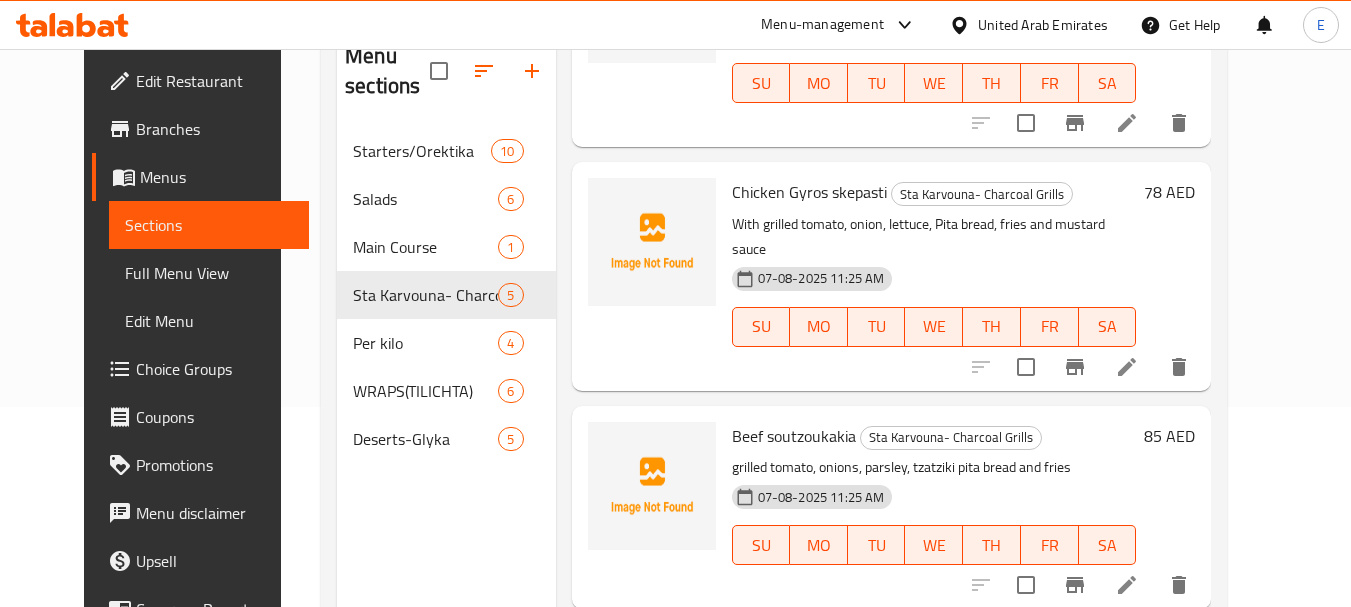 click on "Beef soutzoukakia   Sta Karvouna- Charcoal Grills grilled tomato, onions, parsley, tzatziki pita bread and fries 07-08-2025 11:25 AM SU MO TU WE TH FR SA 85   AED" at bounding box center (892, 507) 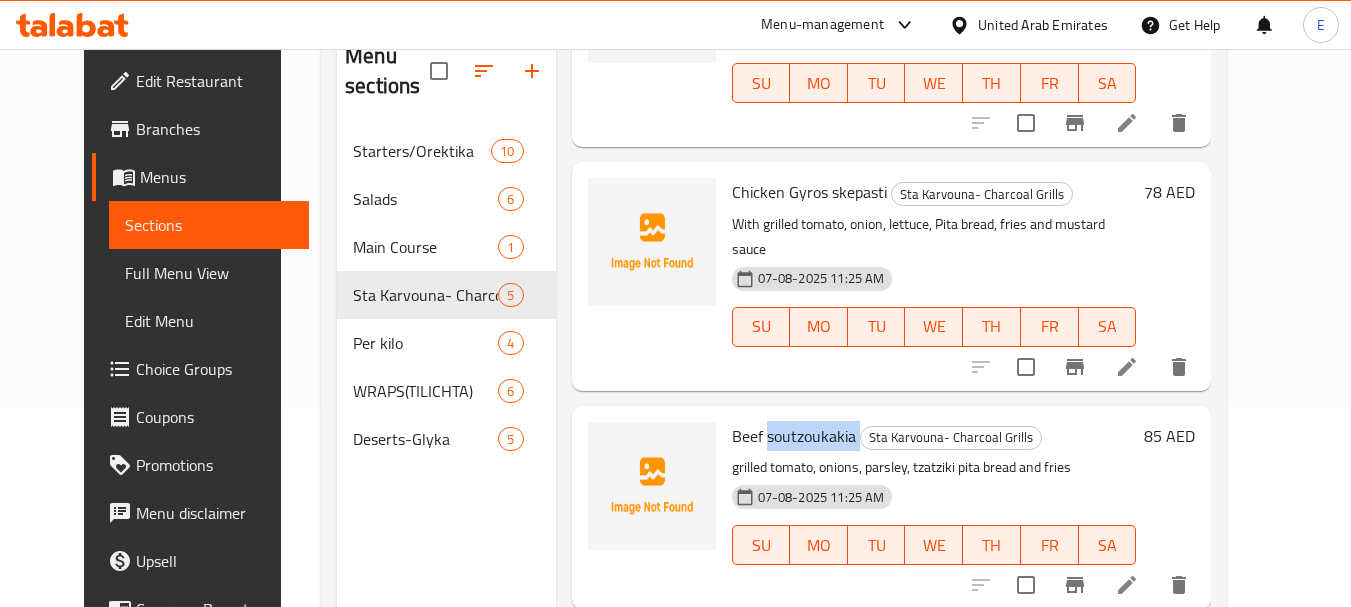 click on "Beef soutzoukakia   Sta Karvouna- Charcoal Grills grilled tomato, onions, parsley, tzatziki pita bread and fries 07-08-2025 11:25 AM SU MO TU WE TH FR SA 85   AED" at bounding box center [892, 507] 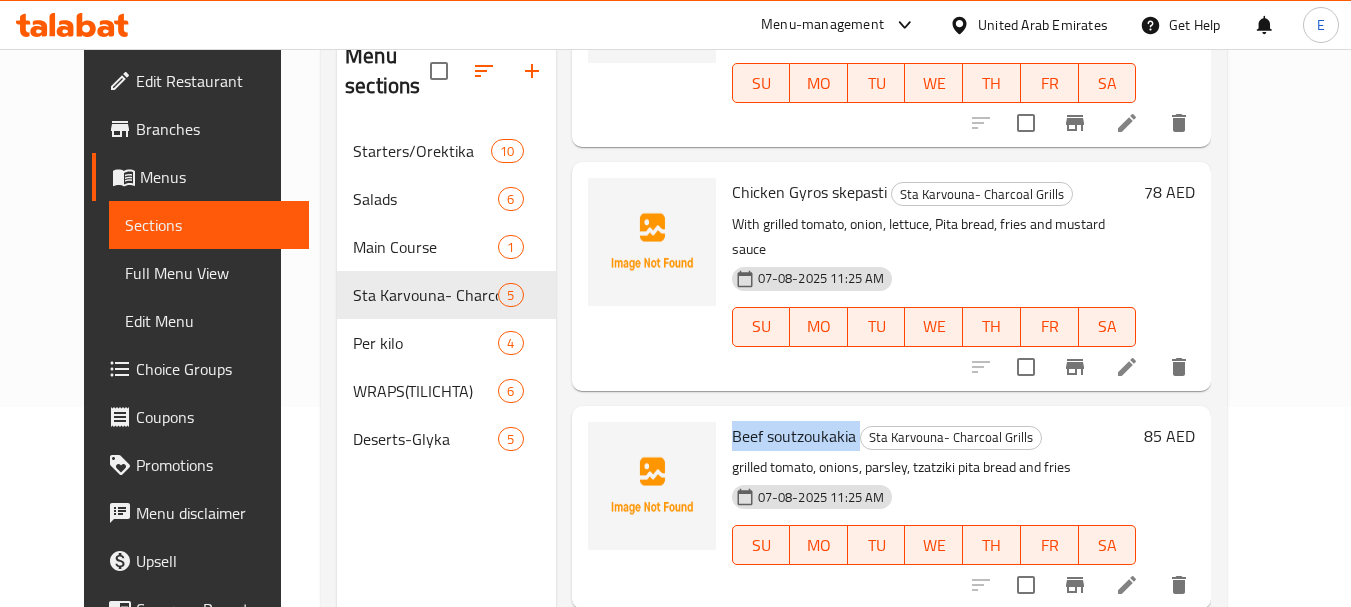 click on "Beef soutzoukakia   Sta Karvouna- Charcoal Grills grilled tomato, onions, parsley, tzatziki pita bread and fries 07-08-2025 11:25 AM SU MO TU WE TH FR SA 85   AED" at bounding box center [892, 507] 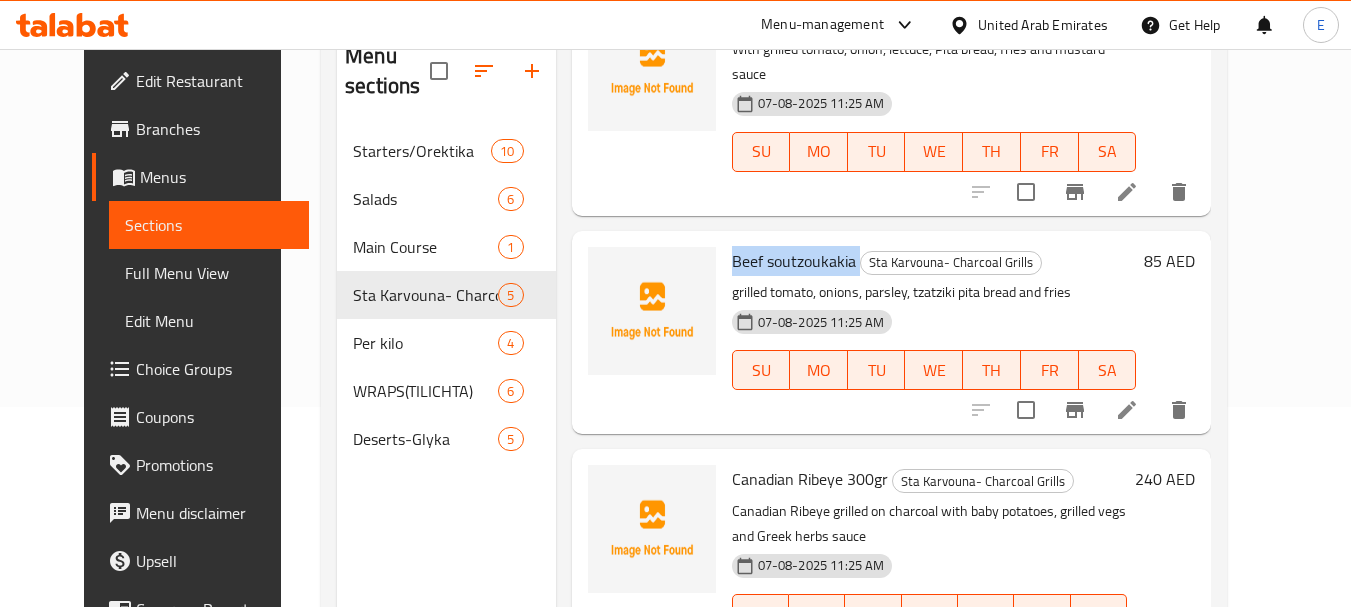 scroll, scrollTop: 400, scrollLeft: 0, axis: vertical 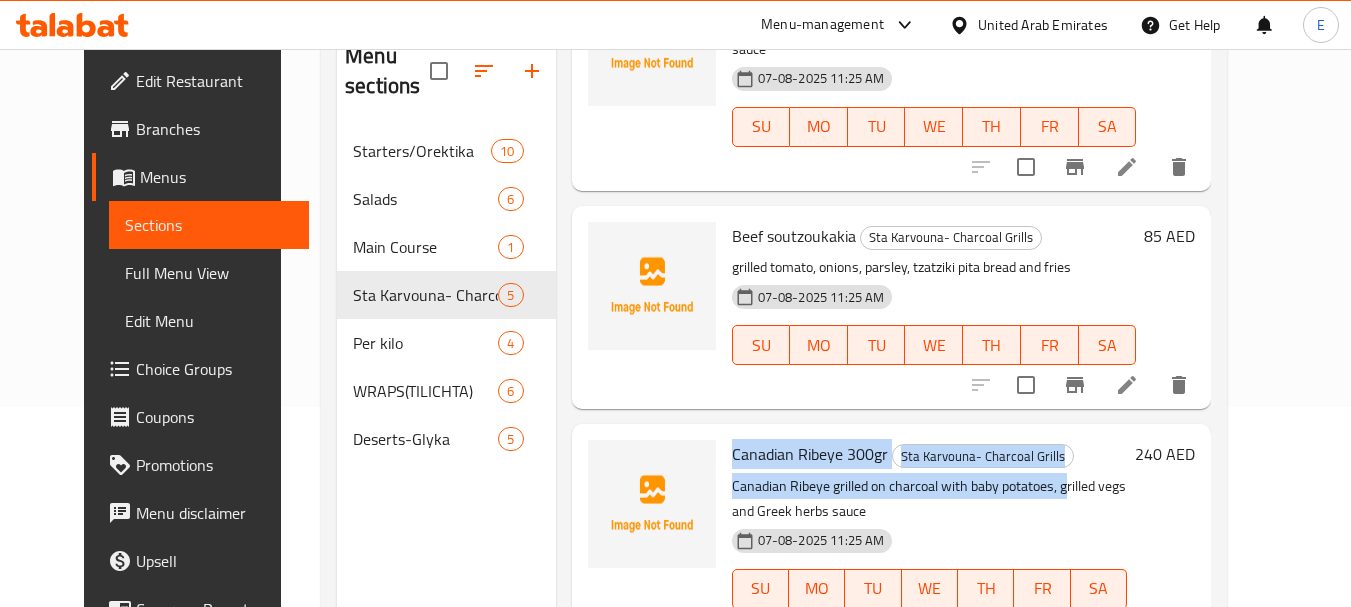 drag, startPoint x: 704, startPoint y: 393, endPoint x: 1043, endPoint y: 446, distance: 343.11804 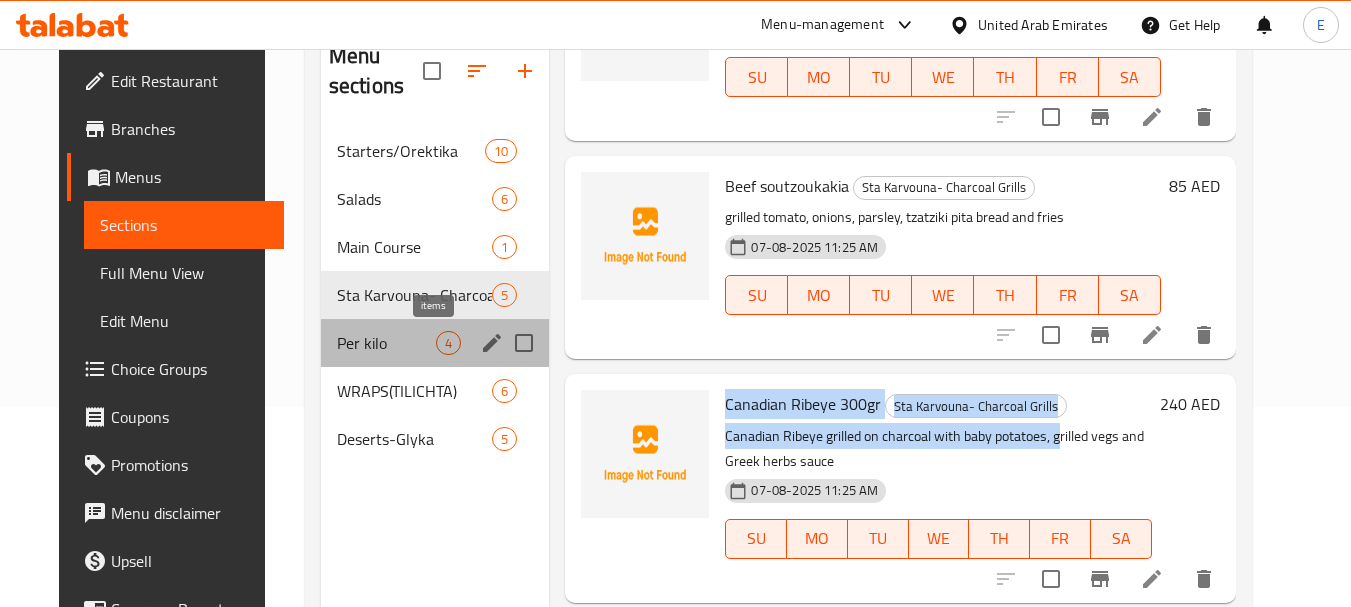 click on "4" at bounding box center (448, 343) 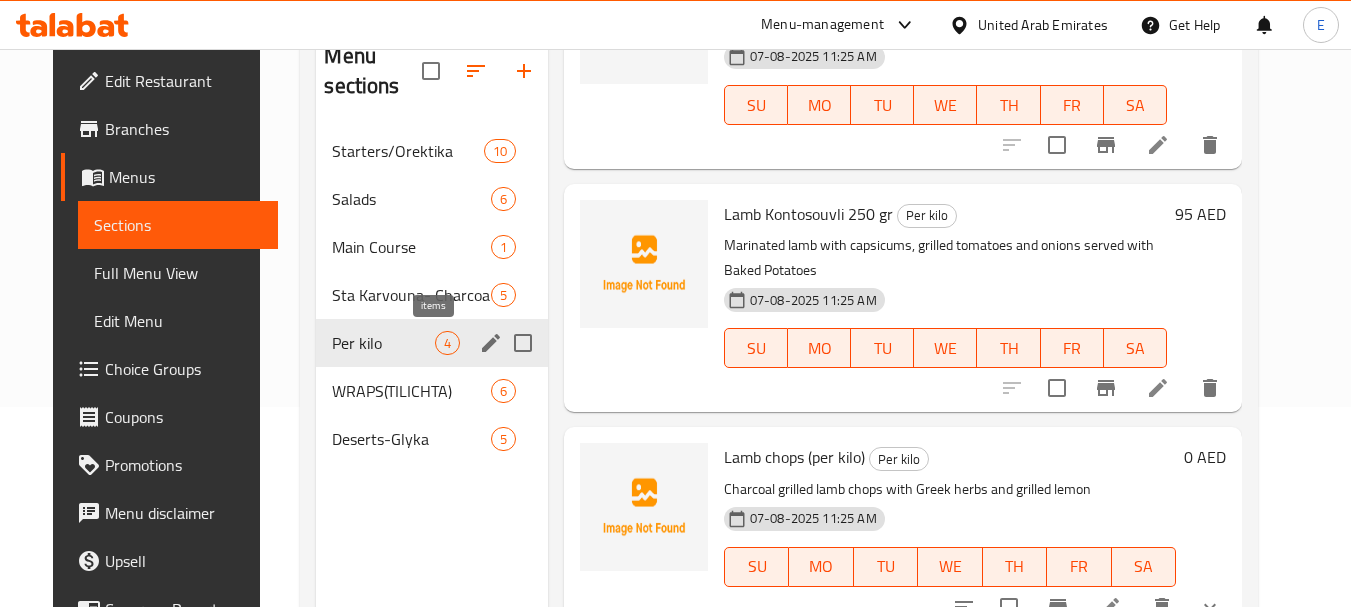 scroll, scrollTop: 397, scrollLeft: 0, axis: vertical 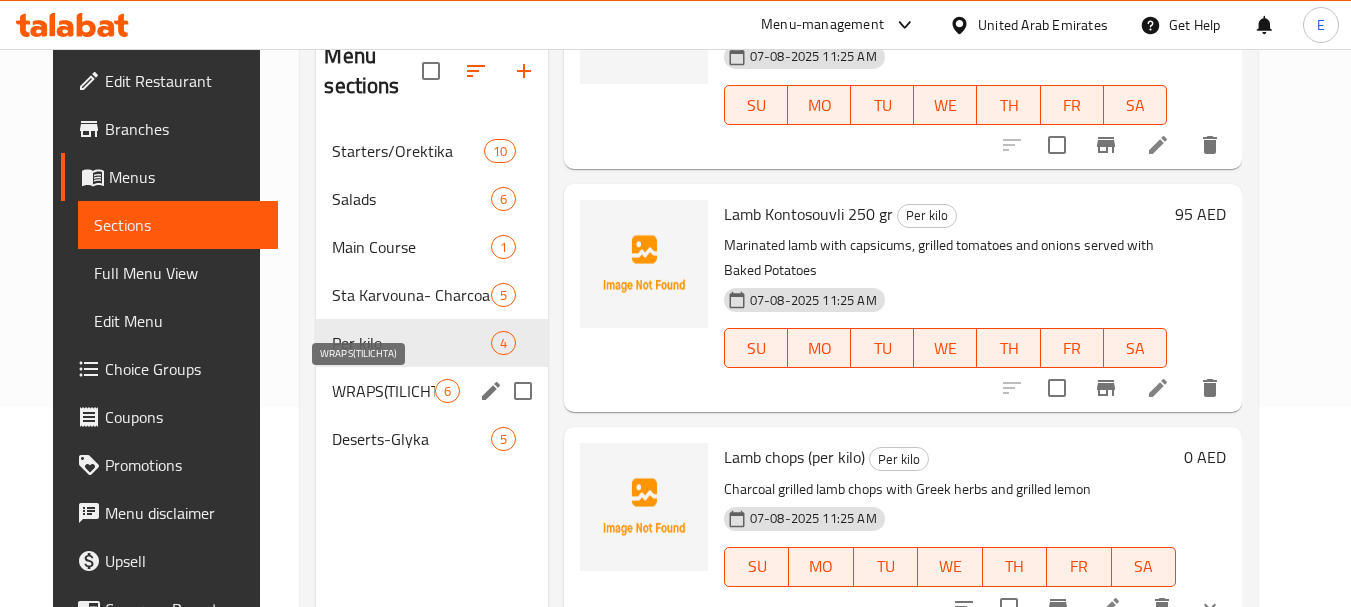 click on "WRAPS(TILICHTA)" at bounding box center (383, 391) 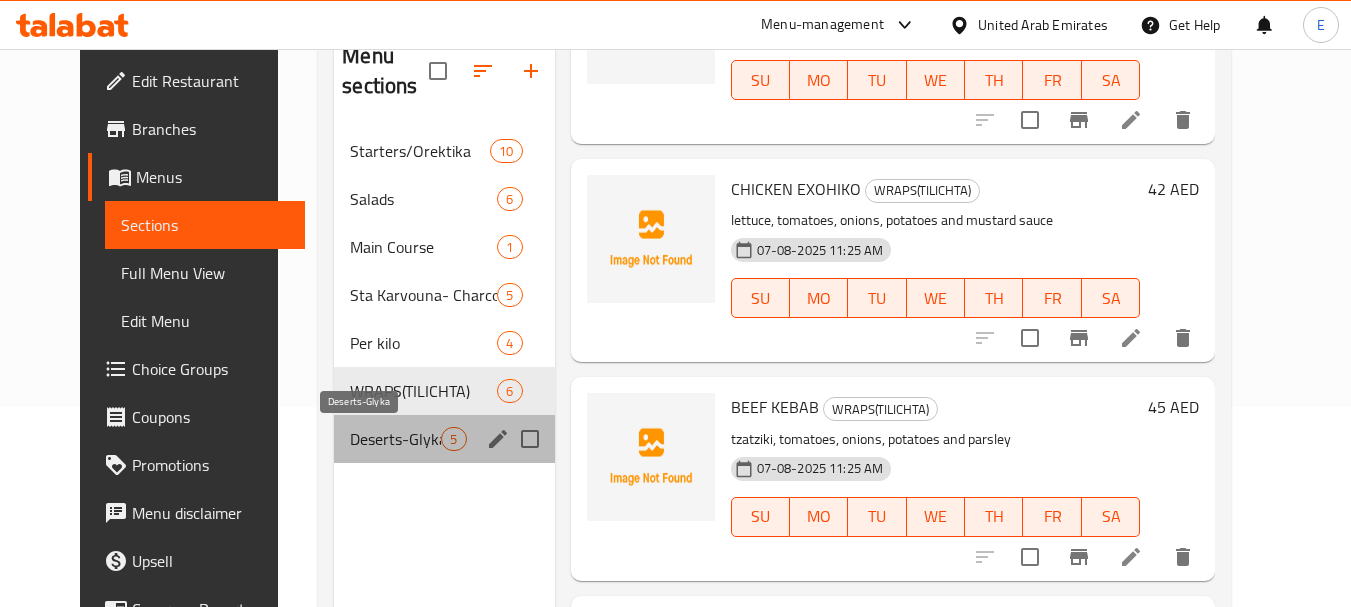 click on "Deserts-Glyka" at bounding box center [395, 439] 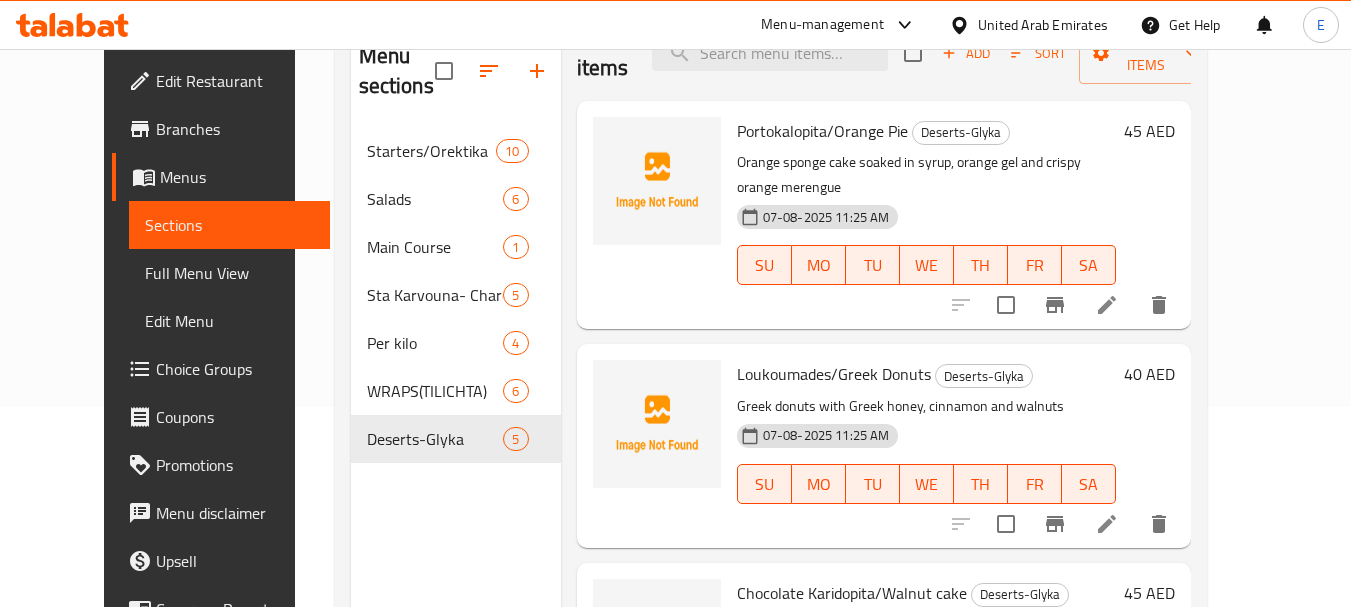 scroll, scrollTop: 0, scrollLeft: 0, axis: both 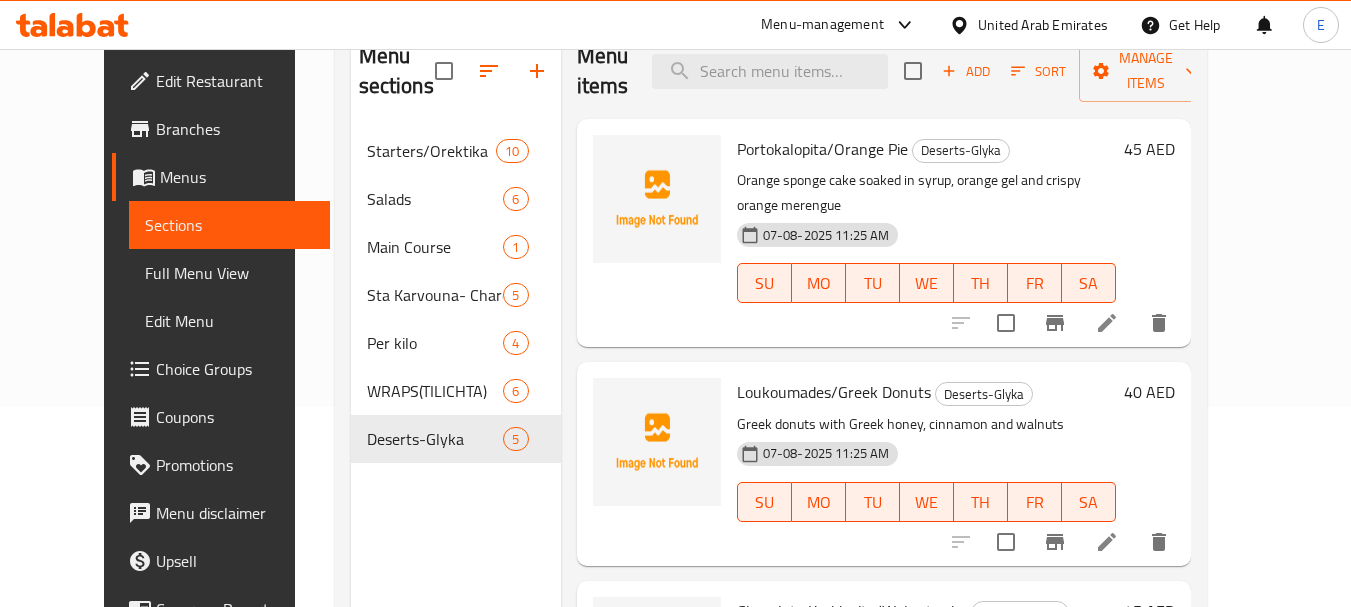 drag, startPoint x: 81, startPoint y: 285, endPoint x: 838, endPoint y: 3, distance: 807.8199 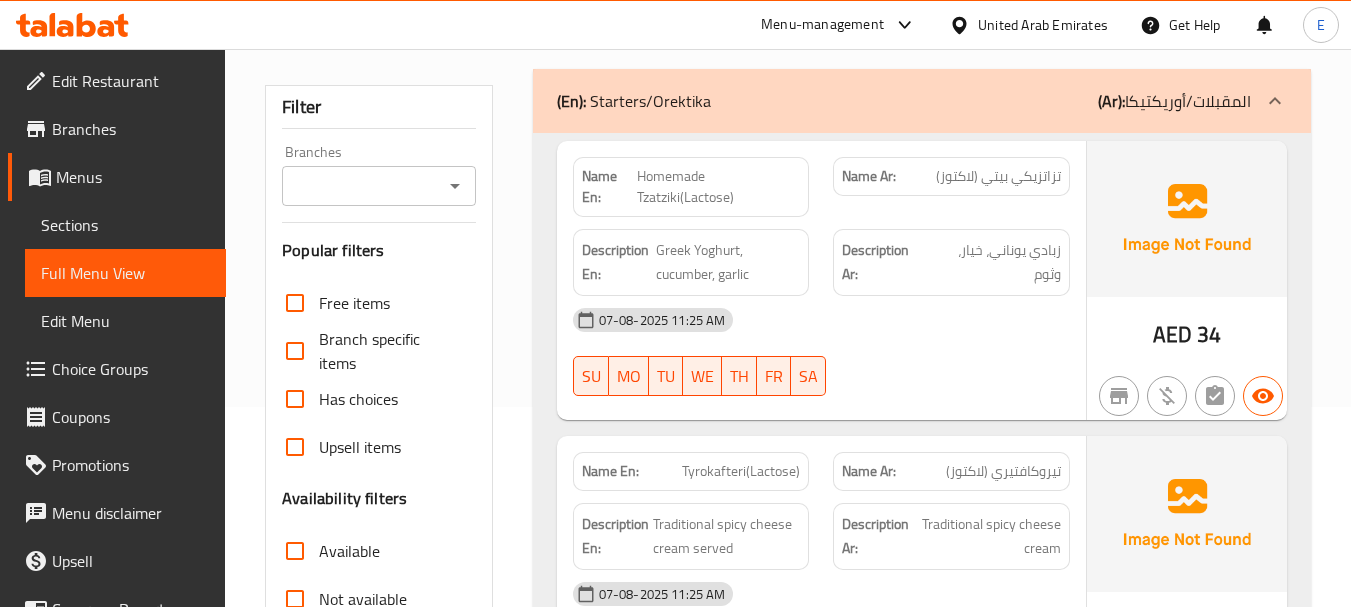 click on "Homemade Tzatziki(Lactose)" at bounding box center (718, 187) 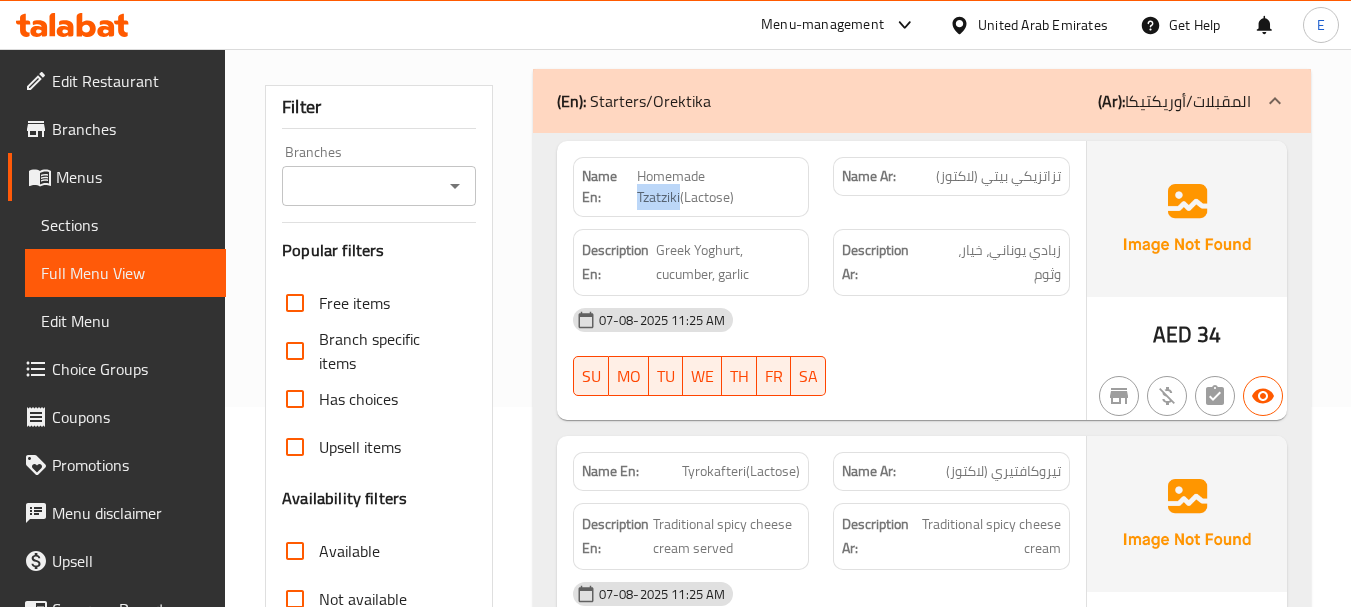 click on "Homemade Tzatziki(Lactose)" at bounding box center (718, 187) 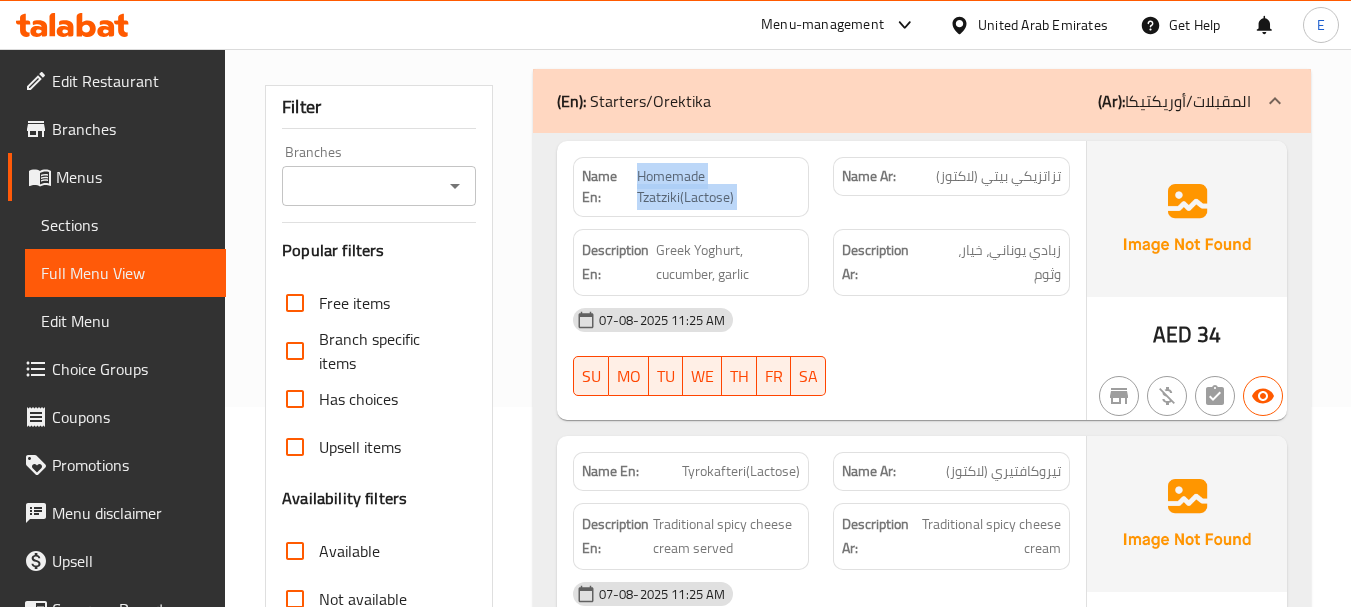 click on "Homemade Tzatziki(Lactose)" at bounding box center (718, 187) 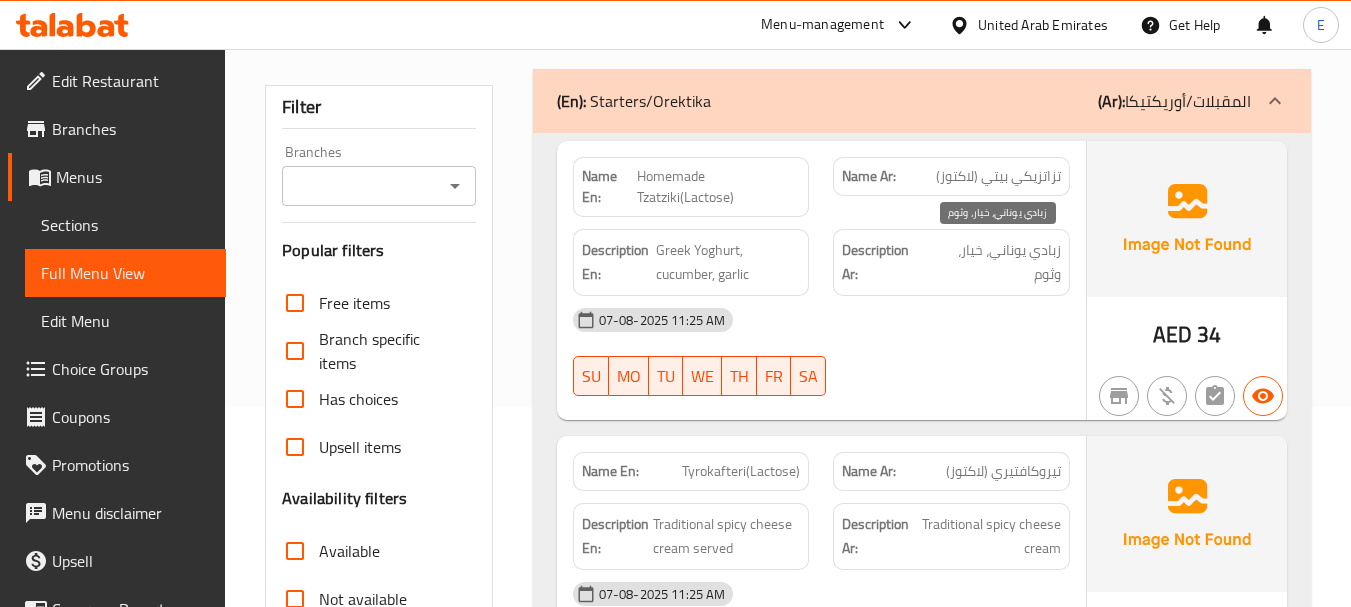 click on "زبادي يوناني، خيار، وثوم" at bounding box center (996, 262) 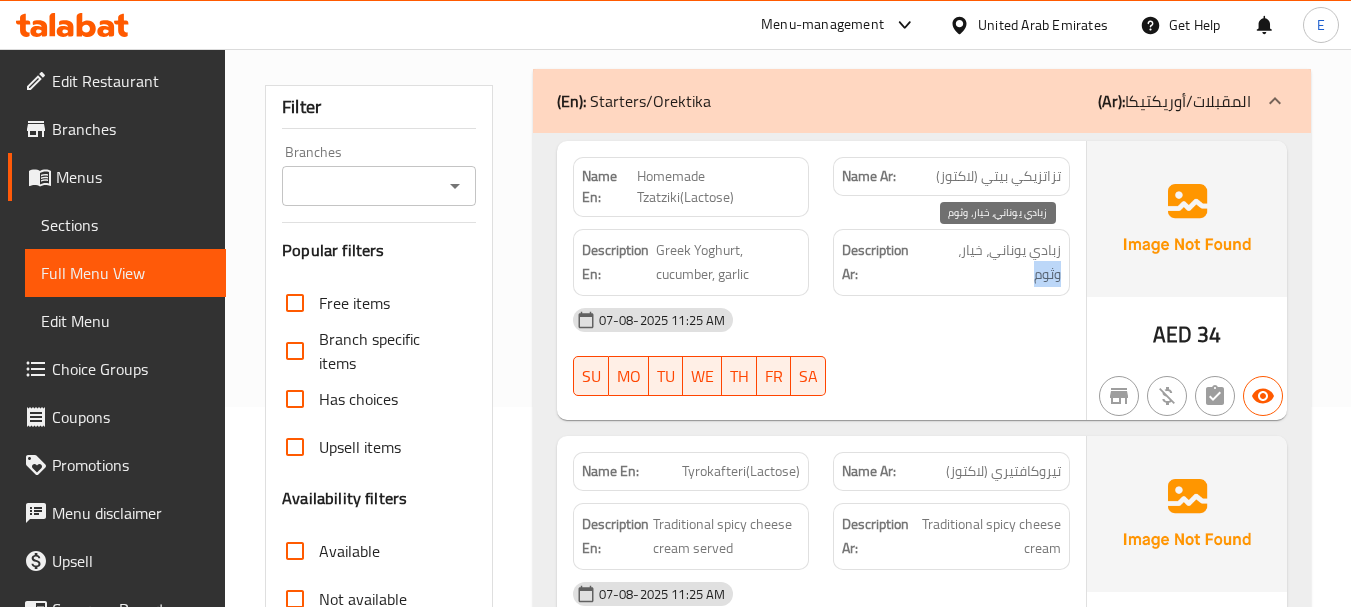 click on "زبادي يوناني، خيار، وثوم" at bounding box center [996, 262] 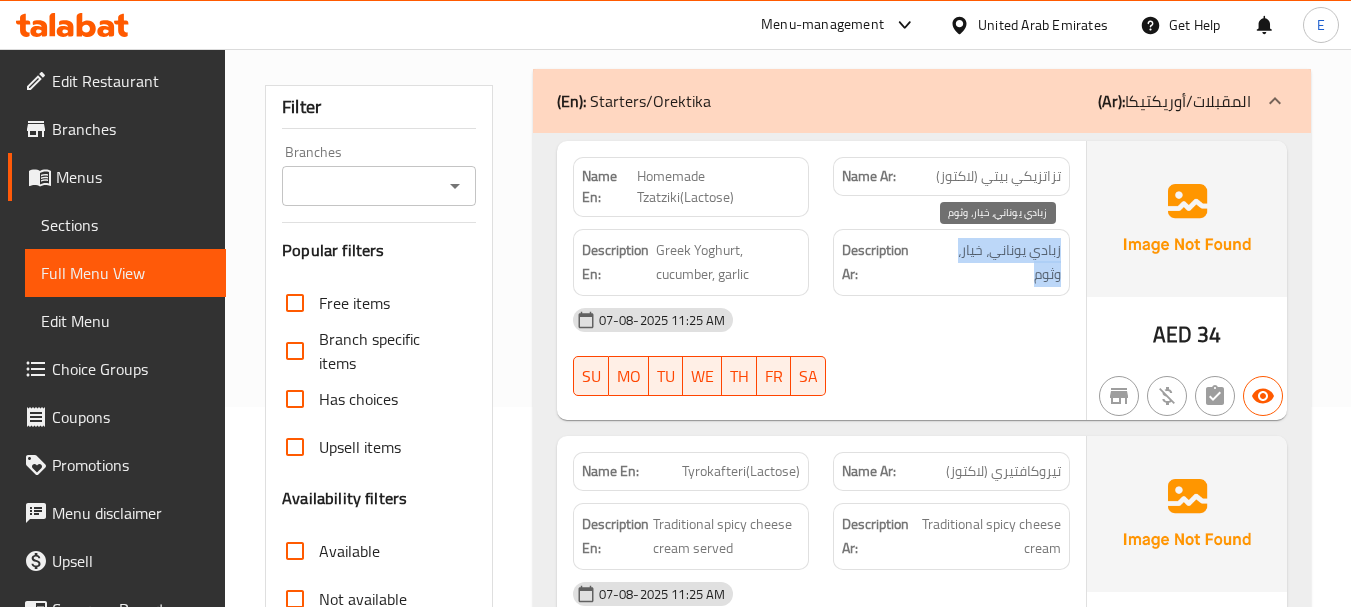click on "زبادي يوناني، خيار، وثوم" at bounding box center (996, 262) 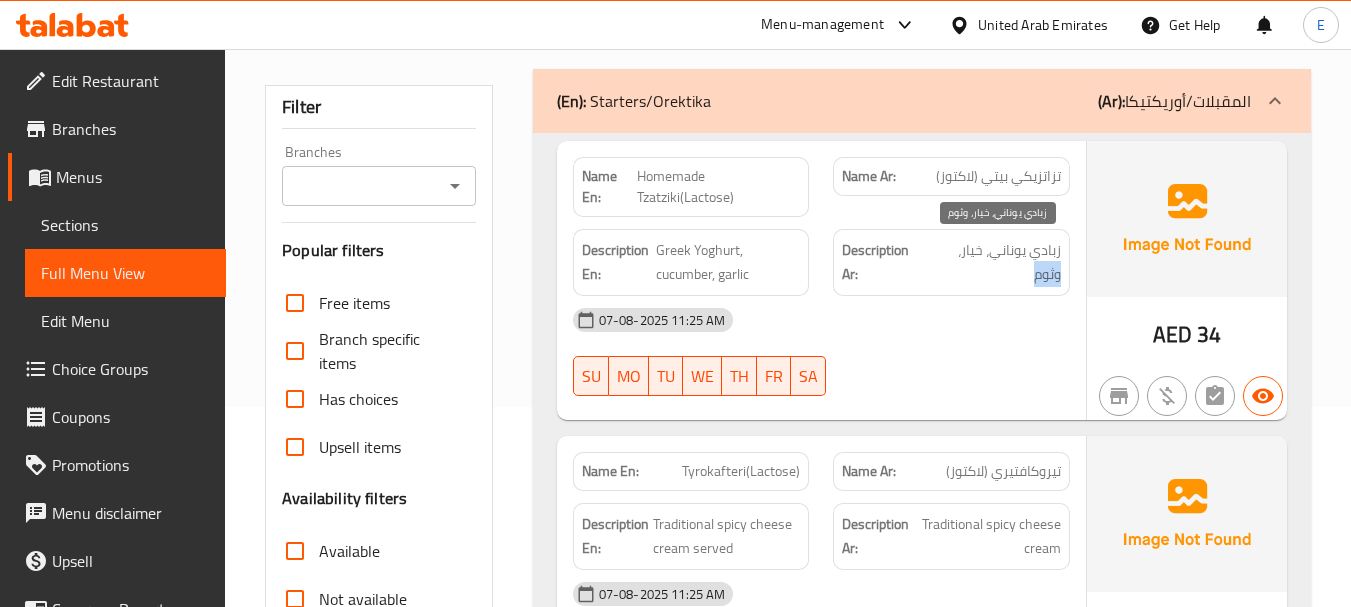 click on "زبادي يوناني، خيار، وثوم" at bounding box center (996, 262) 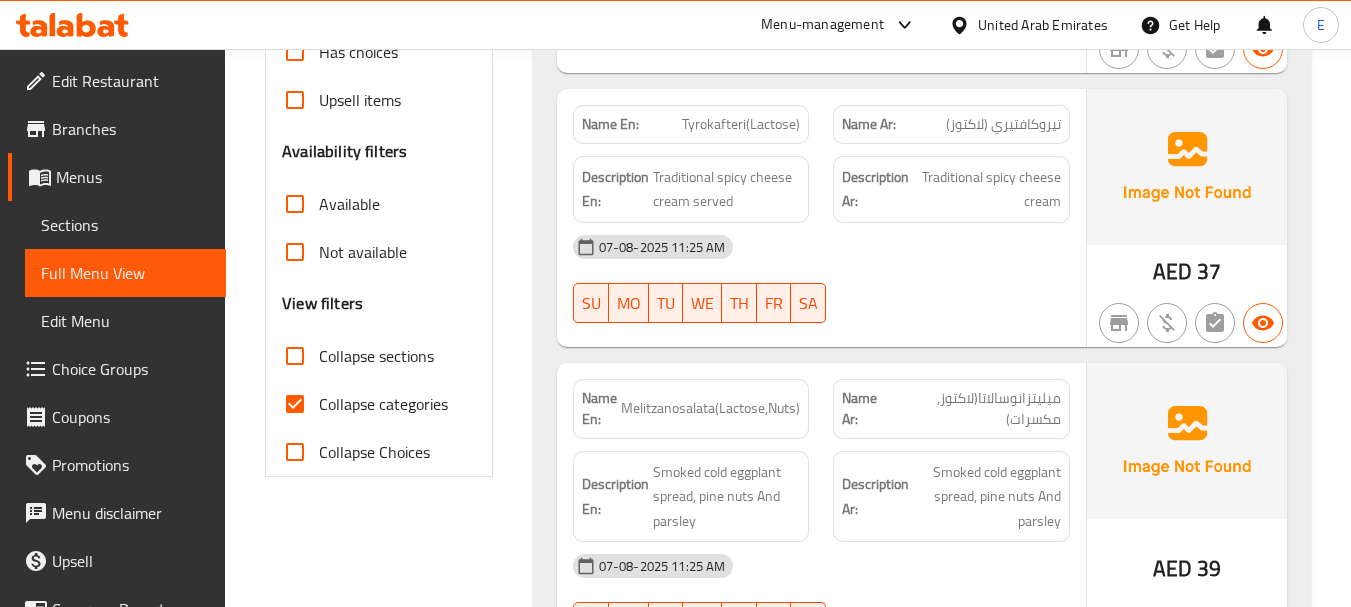 scroll, scrollTop: 500, scrollLeft: 0, axis: vertical 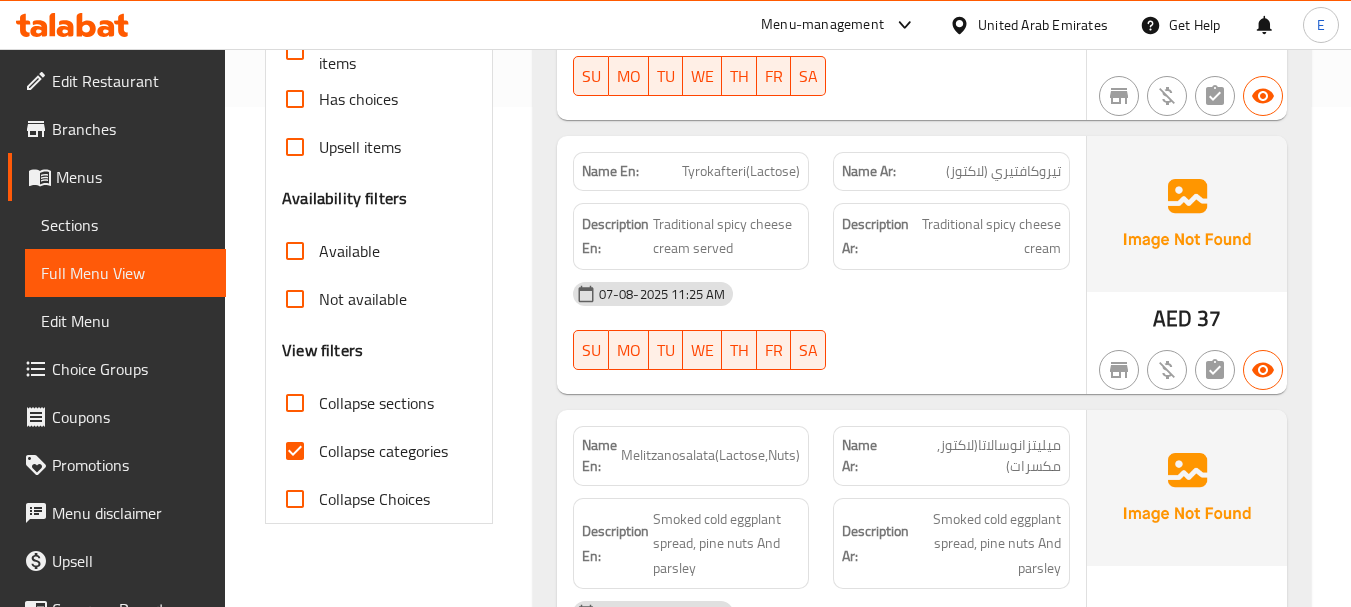 click on "AED" at bounding box center [1172, 318] 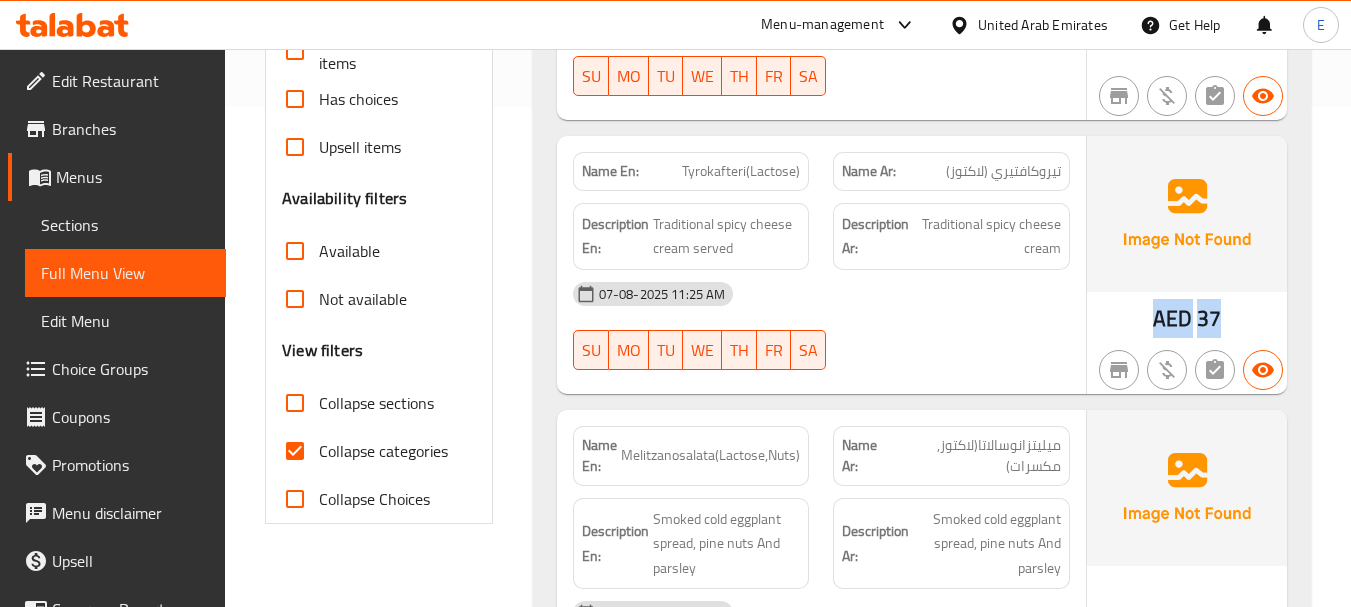 click on "AED" at bounding box center [1172, 318] 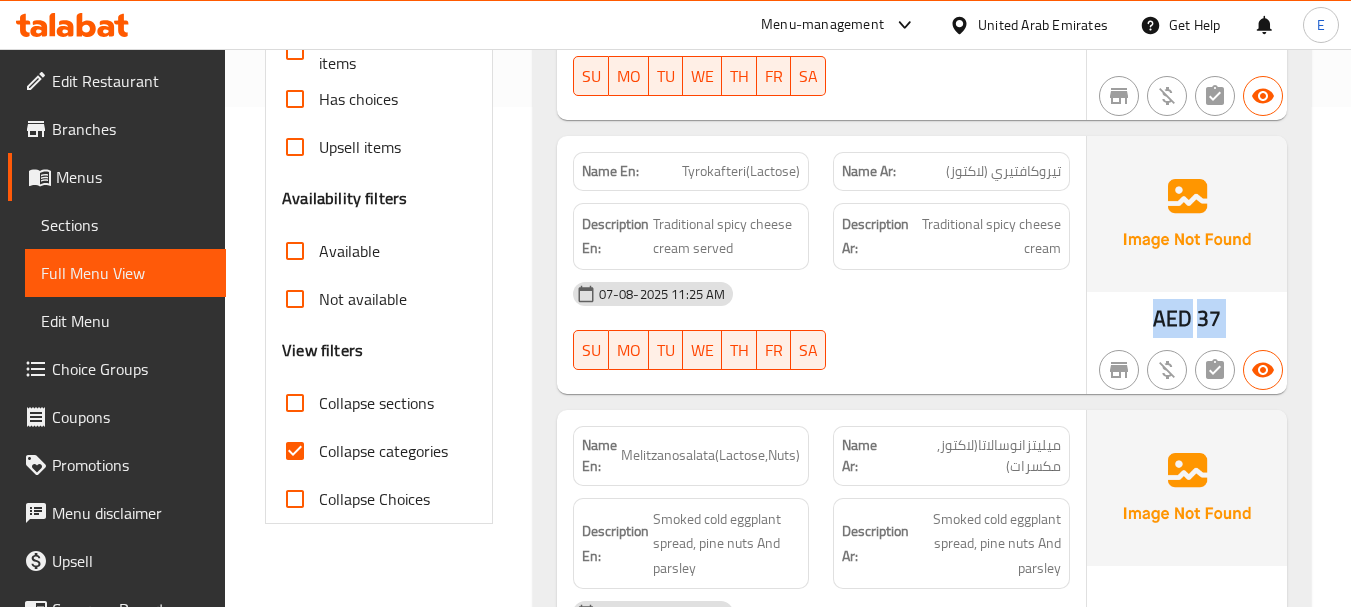 click on "AED" at bounding box center [1172, 318] 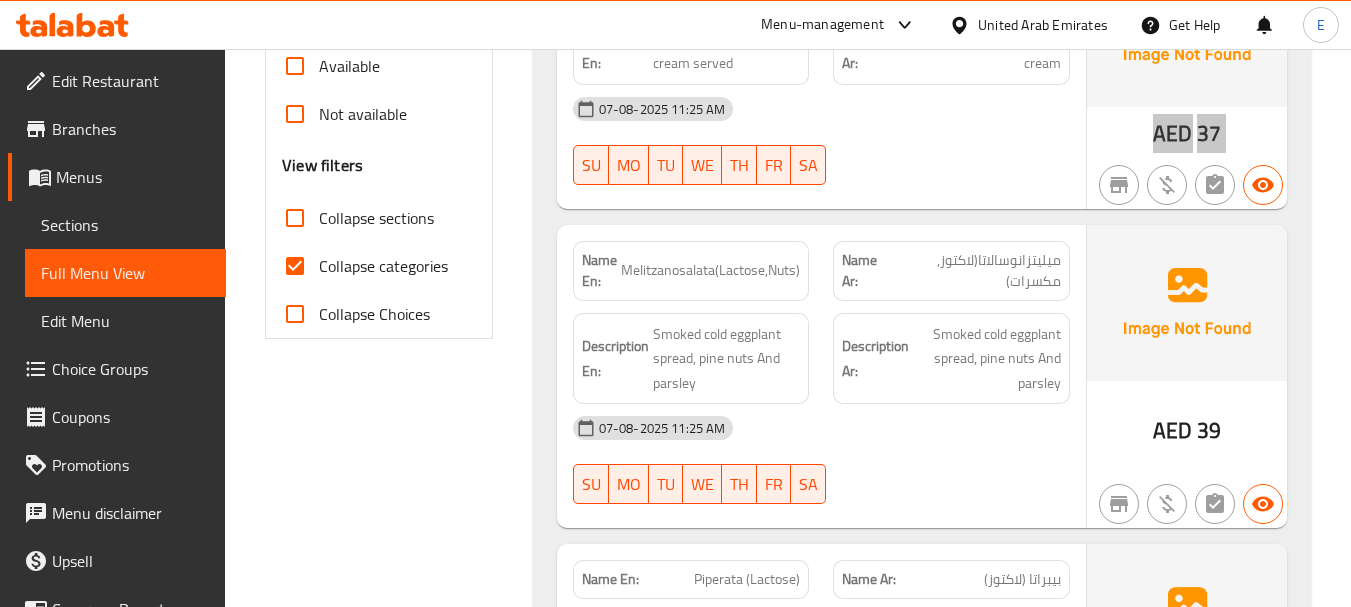 scroll, scrollTop: 800, scrollLeft: 0, axis: vertical 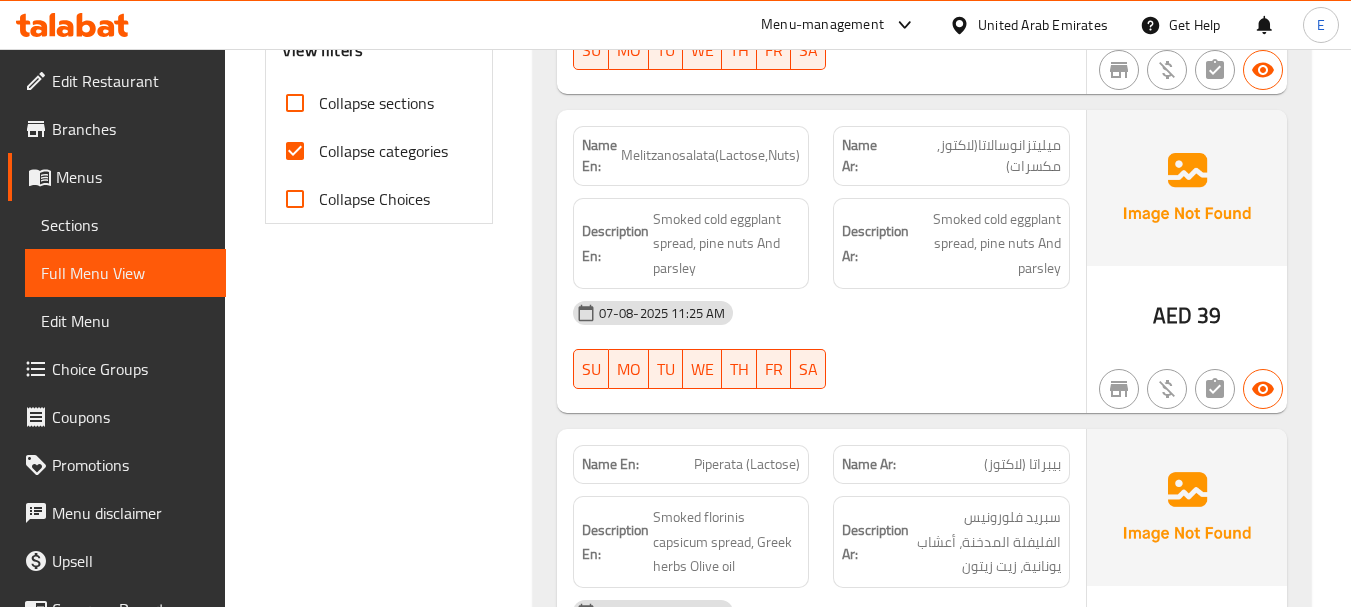 click on "39" at bounding box center [1209, 315] 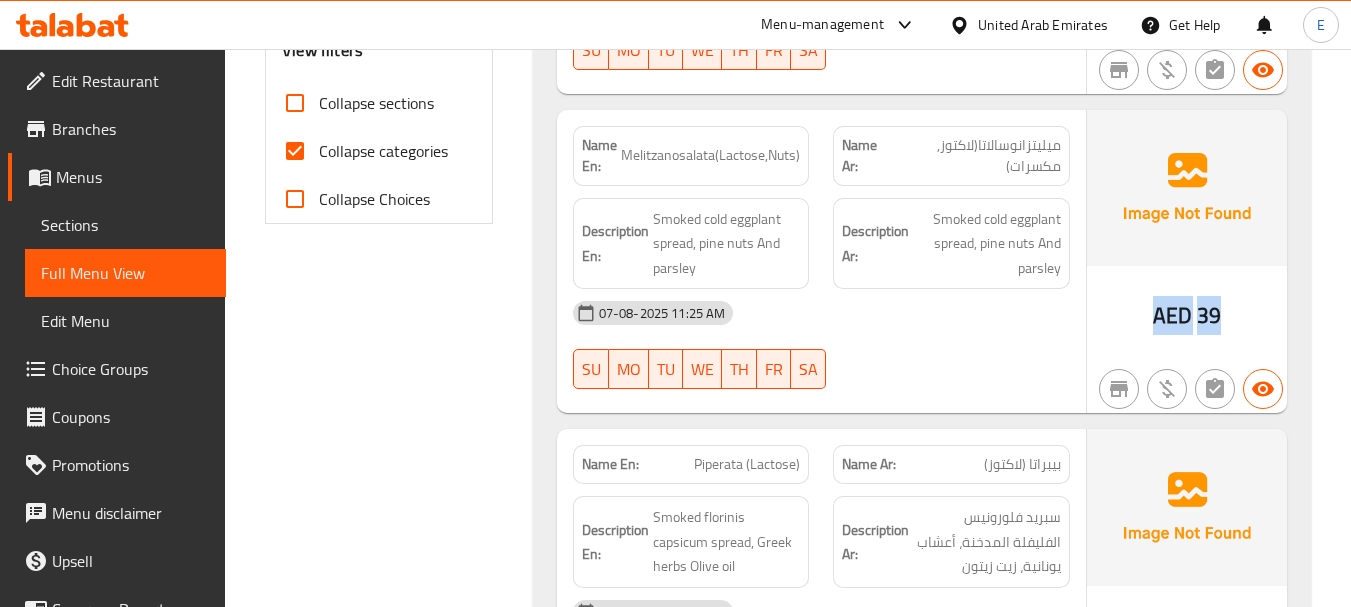 click on "39" at bounding box center (1209, 315) 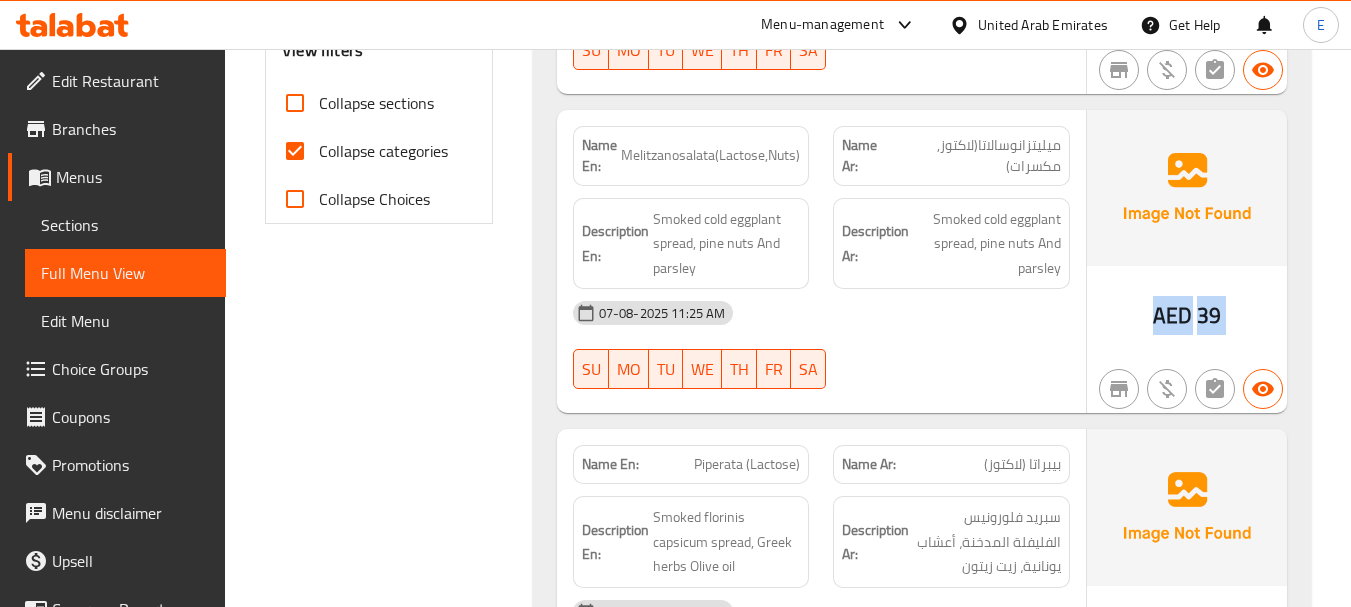 click on "39" at bounding box center [1209, 315] 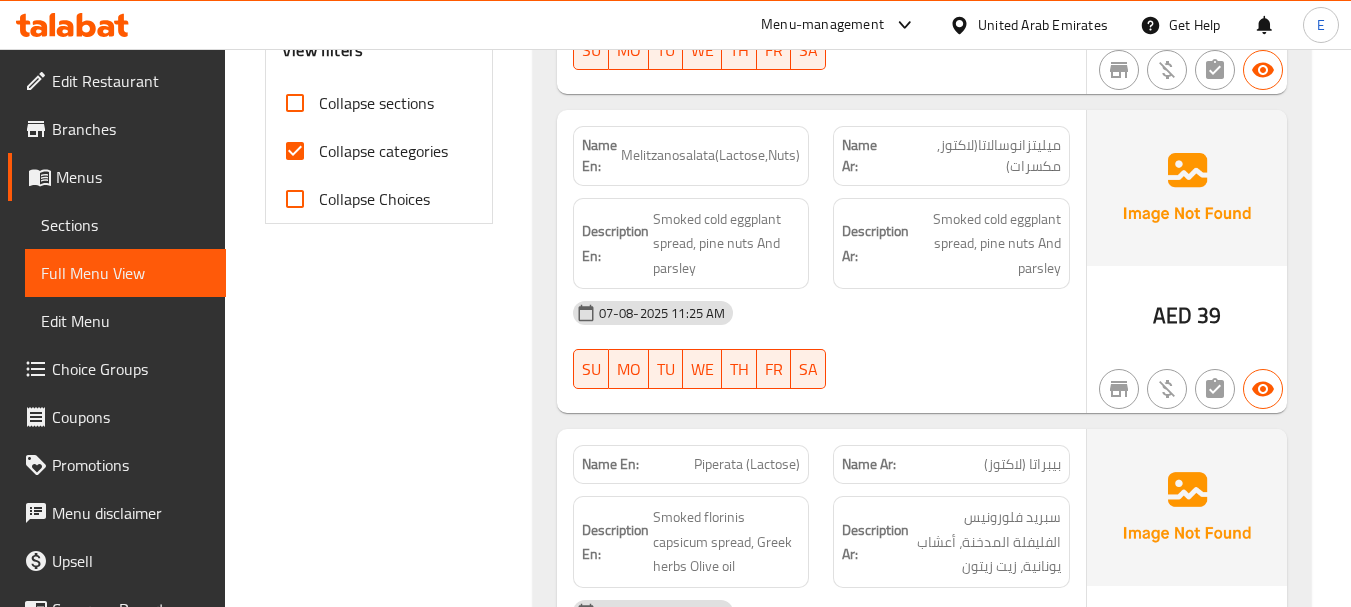 click on "Melitzanosalata(Lactose,Nuts)" at bounding box center [710, 155] 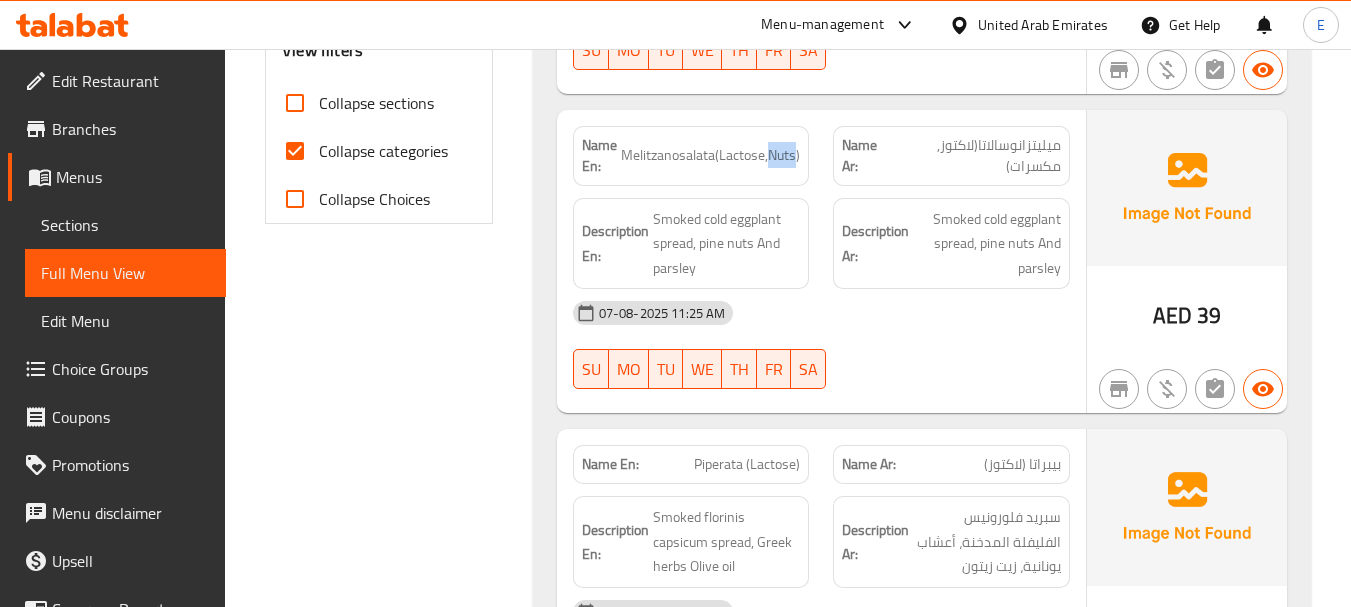 click on "Melitzanosalata(Lactose,Nuts)" at bounding box center (710, 155) 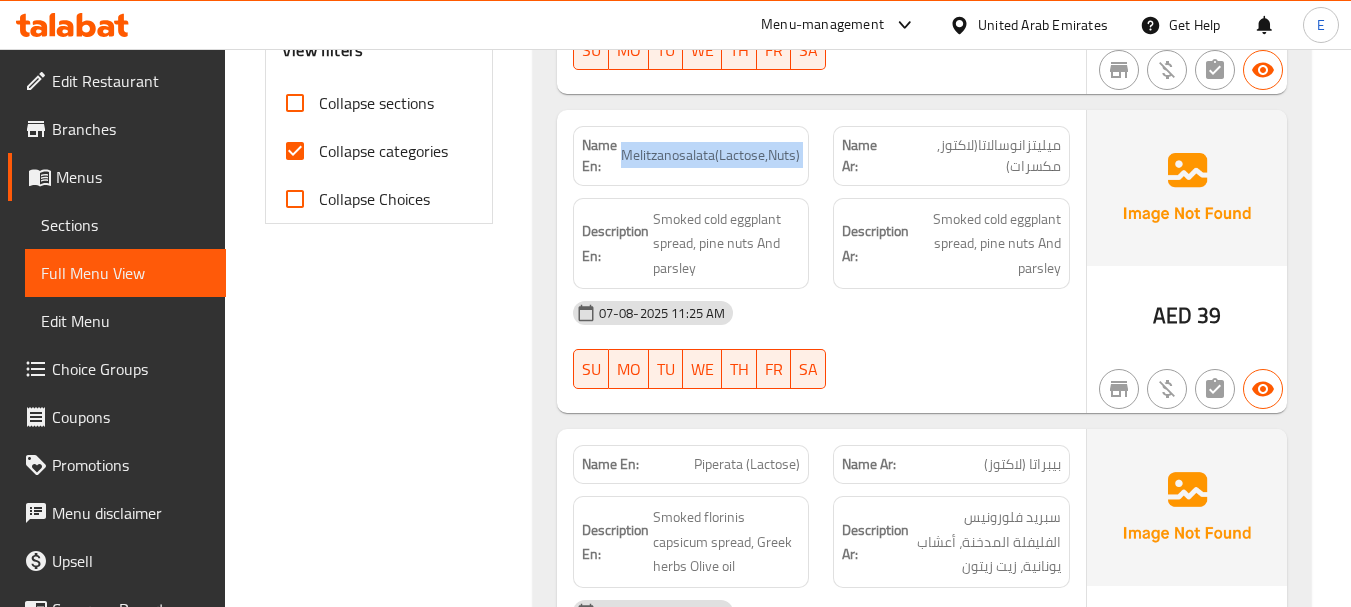 click on "Melitzanosalata(Lactose,Nuts)" at bounding box center (710, 155) 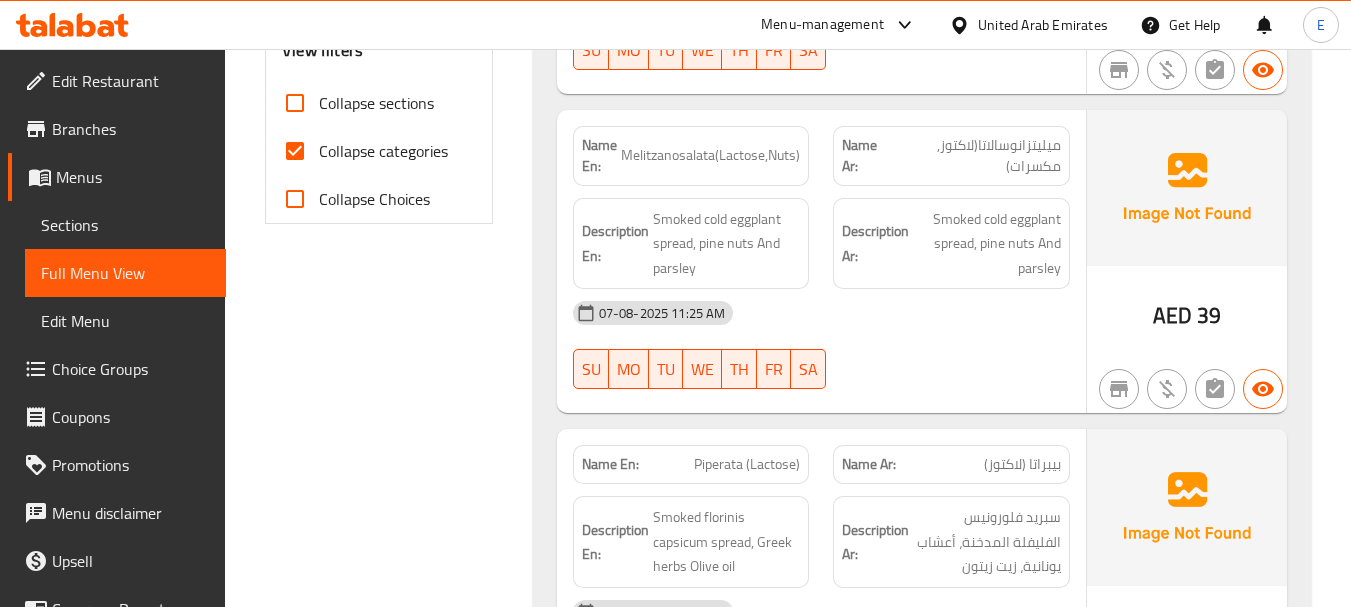 click on "ميليتزانوسالاتا(لاكتوز, مكسرات)" at bounding box center (976, 156) 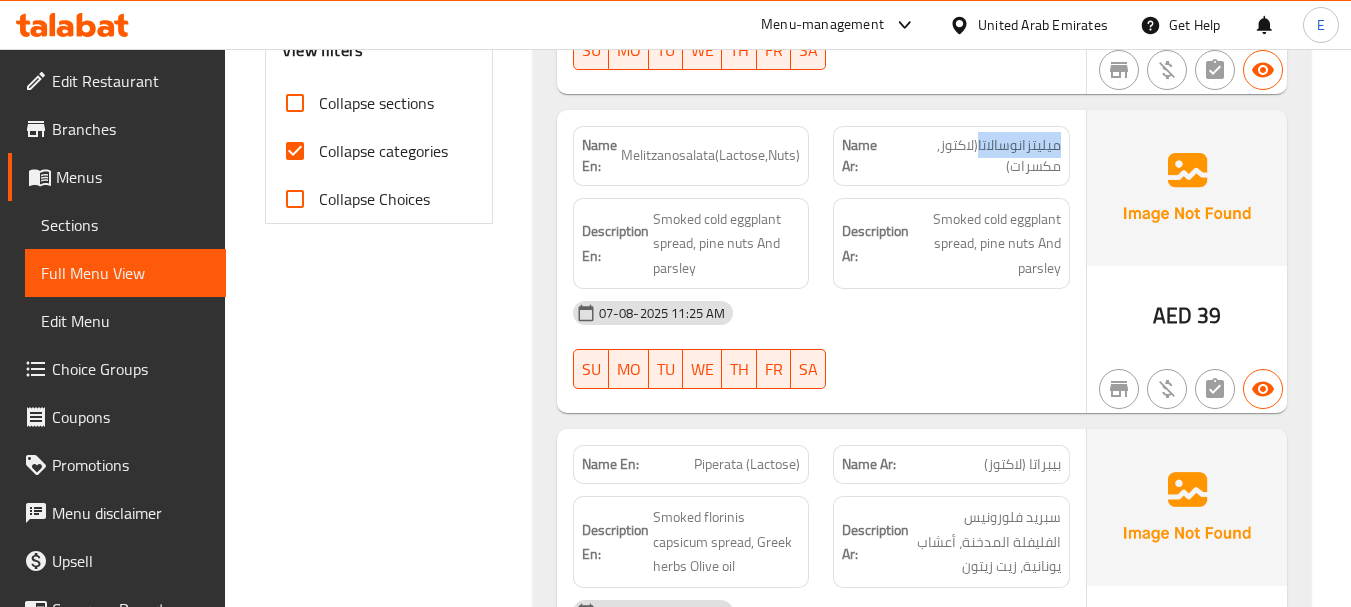 click on "ميليتزانوسالاتا(لاكتوز, مكسرات)" at bounding box center (976, 156) 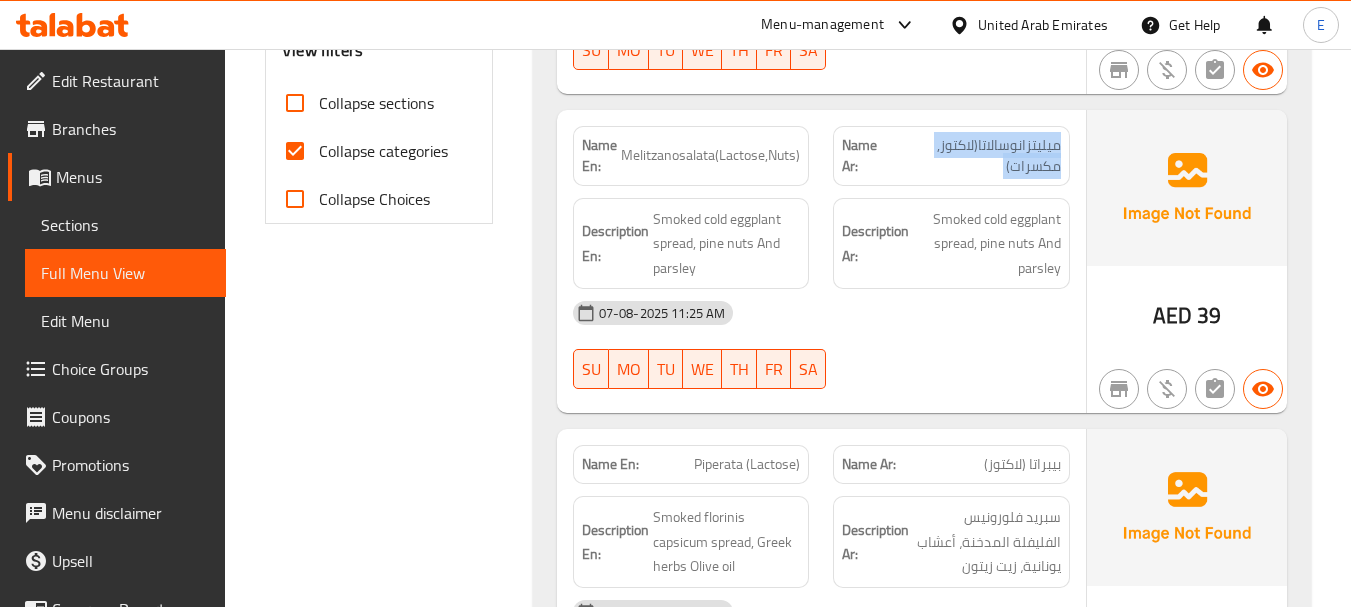 click on "ميليتزانوسالاتا(لاكتوز, مكسرات)" at bounding box center [976, 156] 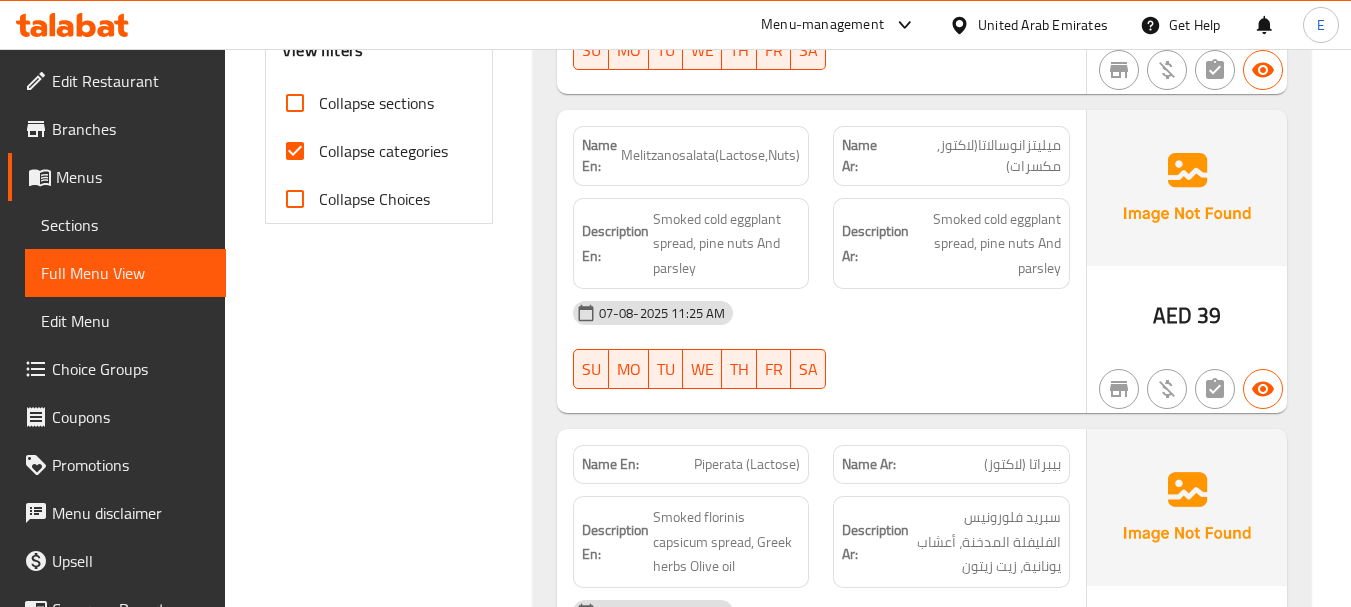click on "Description Ar: باذنجان مدخن بارد سبريد، صنوبر وبقدونس" at bounding box center (951, 244) 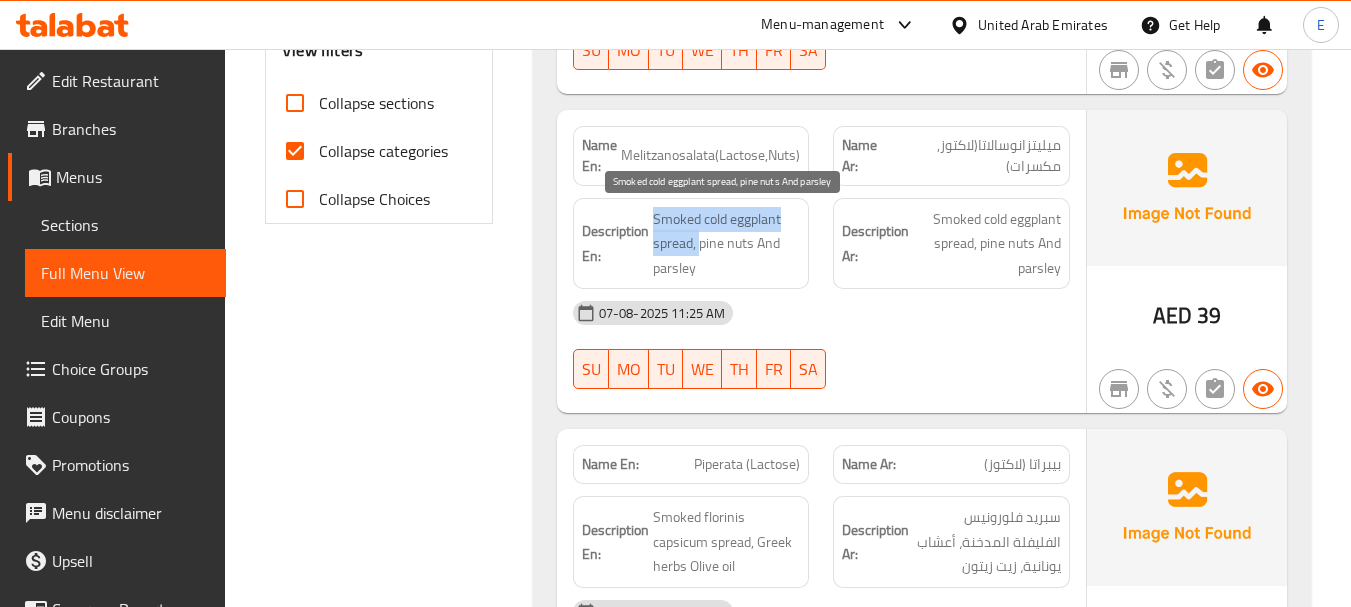 drag, startPoint x: 652, startPoint y: 215, endPoint x: 700, endPoint y: 238, distance: 53.225933 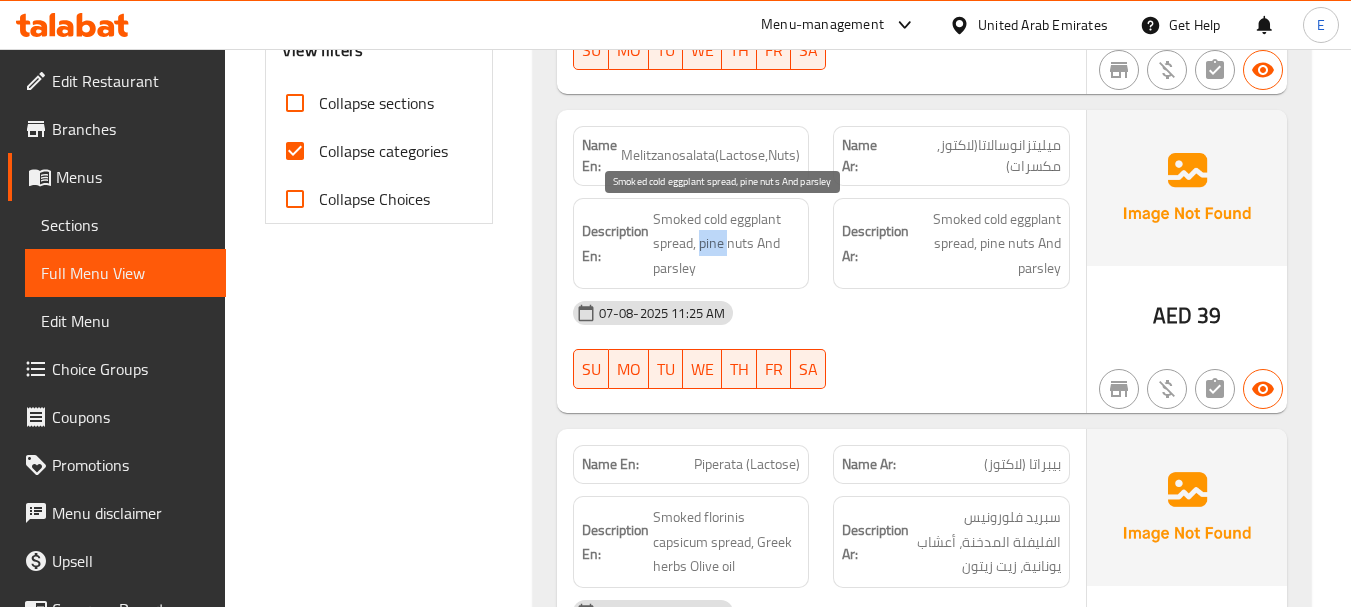 click on "Smoked cold eggplant spread, pine nuts And parsley" at bounding box center [727, 244] 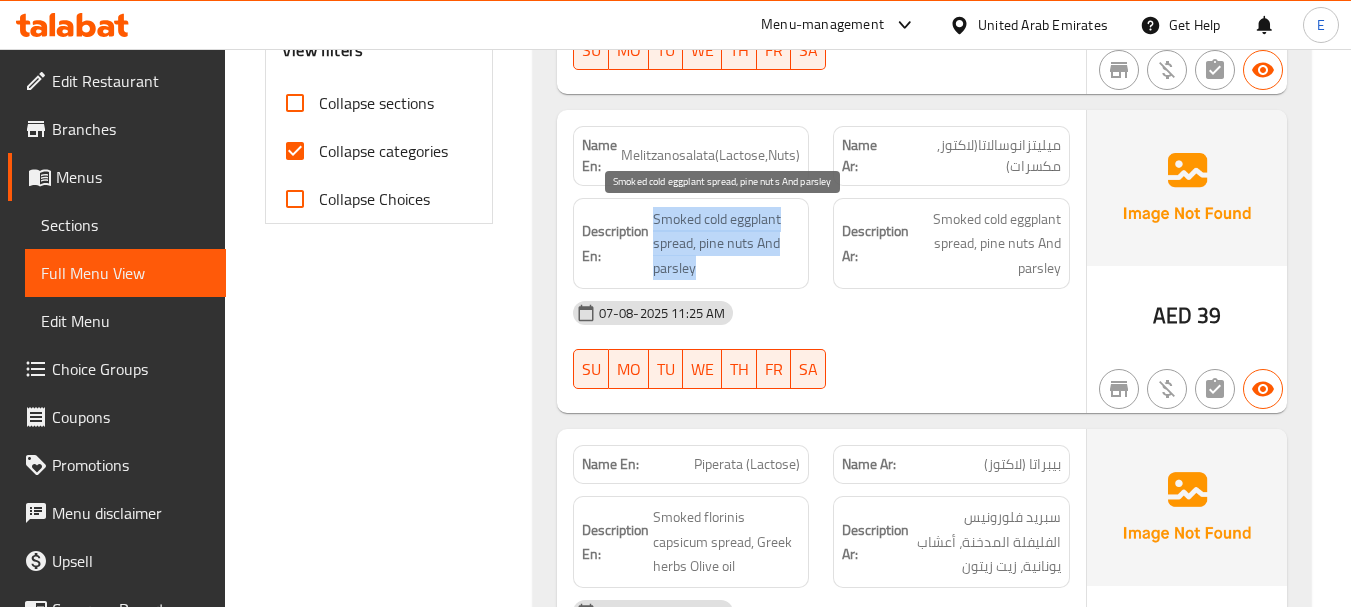click on "Smoked cold eggplant spread, pine nuts And parsley" at bounding box center [727, 244] 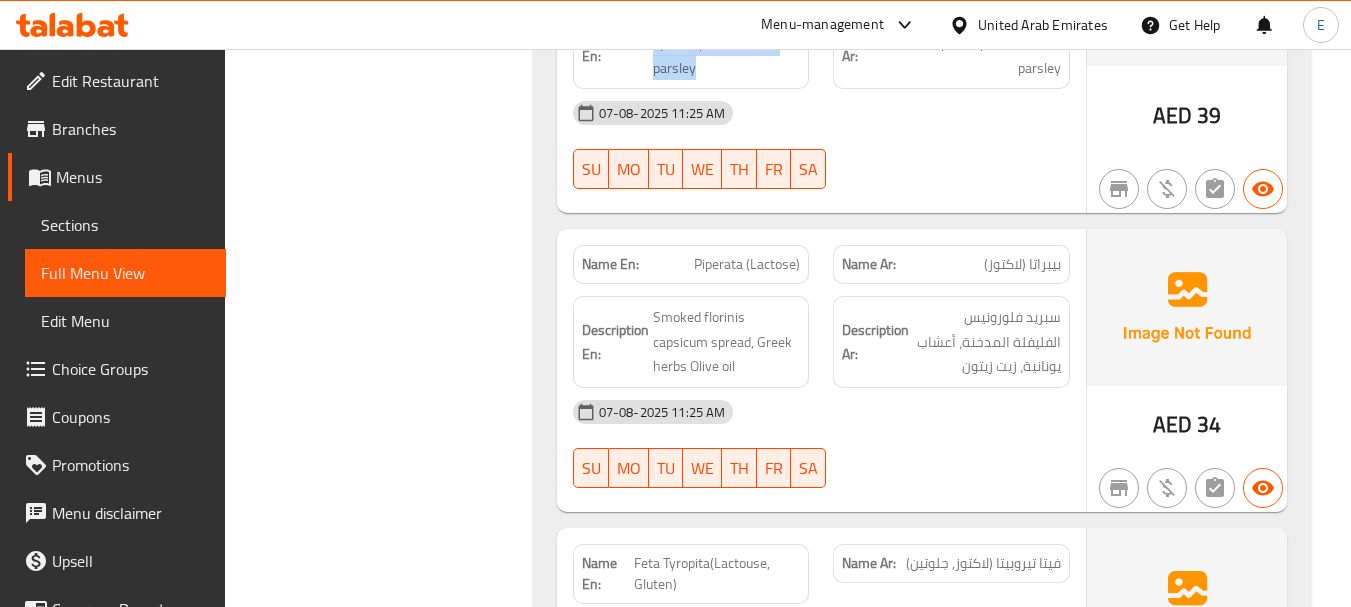 scroll, scrollTop: 1100, scrollLeft: 0, axis: vertical 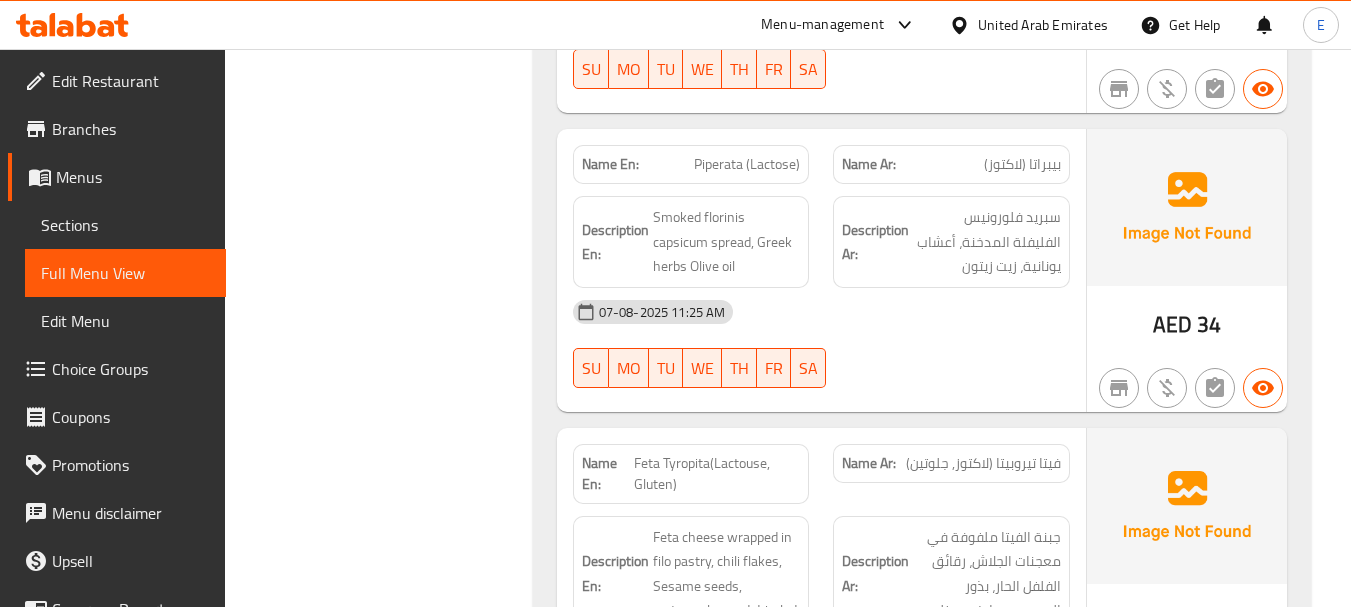 click on "Piperata (Lactose)" at bounding box center [747, 164] 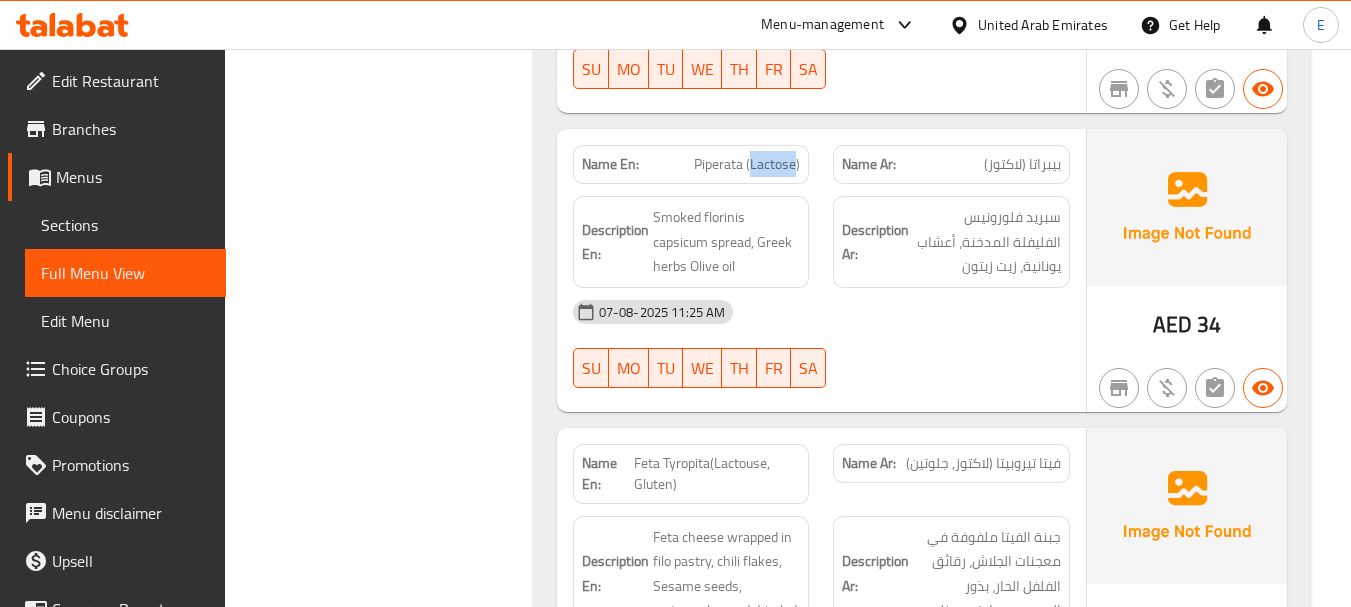 click on "Piperata (Lactose)" at bounding box center [747, 164] 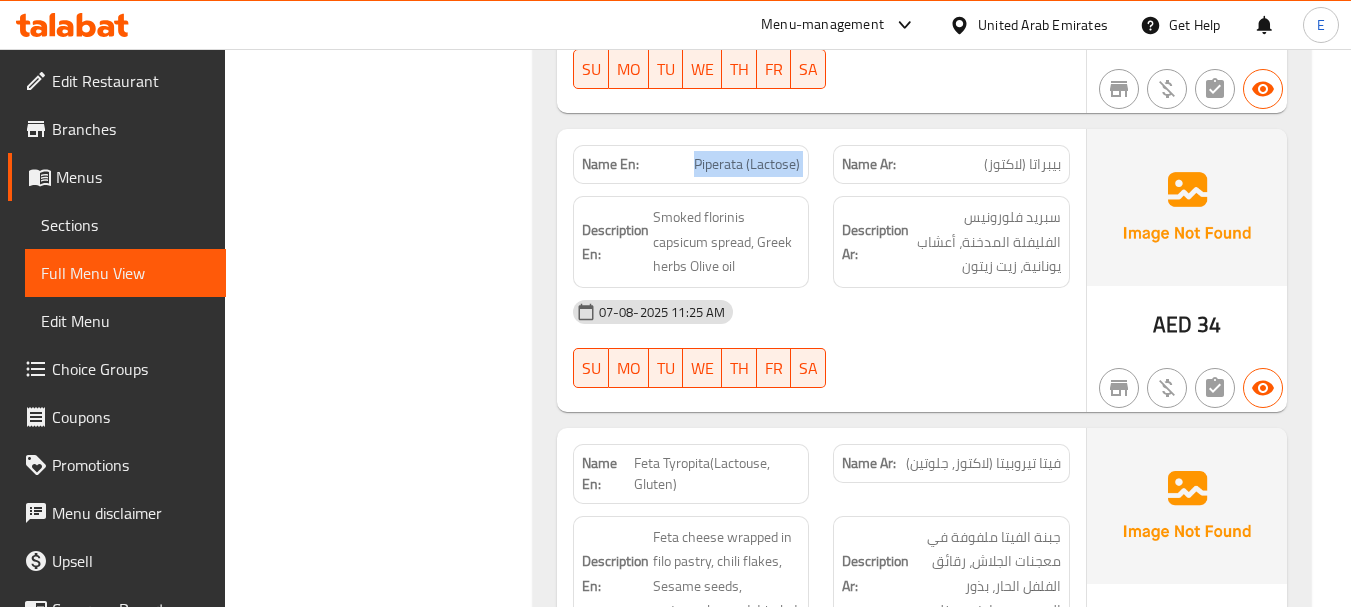 click on "Piperata (Lactose)" at bounding box center (747, 164) 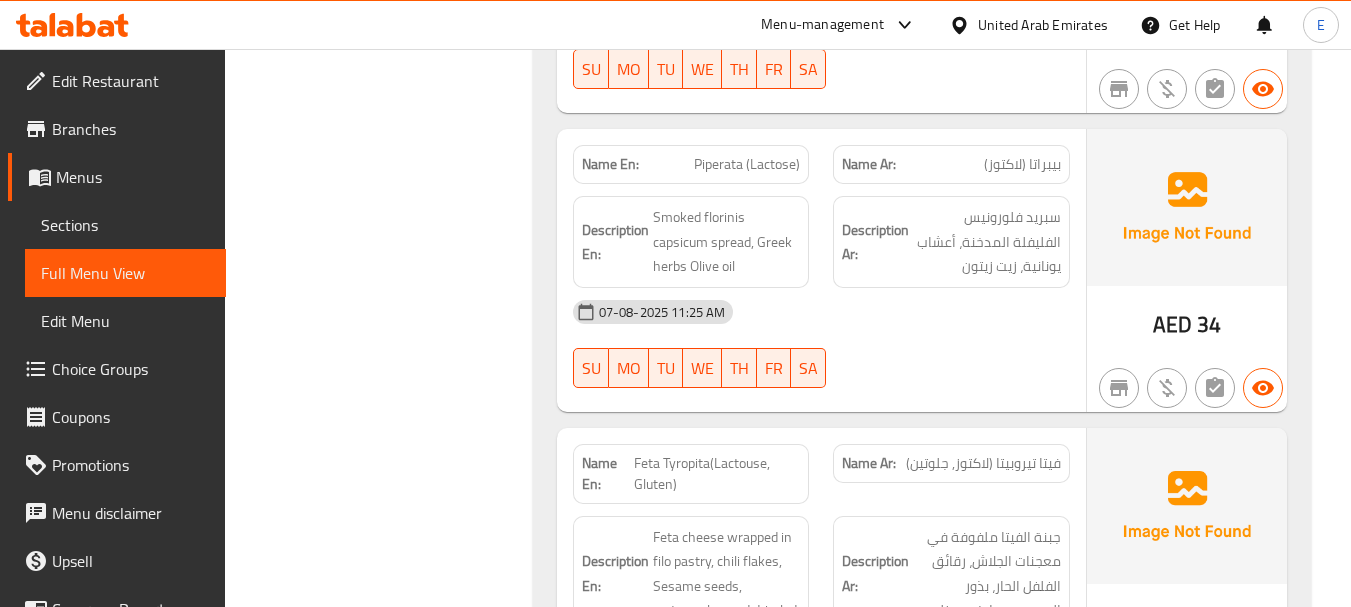 click on "Name Ar: بيبراتا (لاكتوز)" at bounding box center [951, 164] 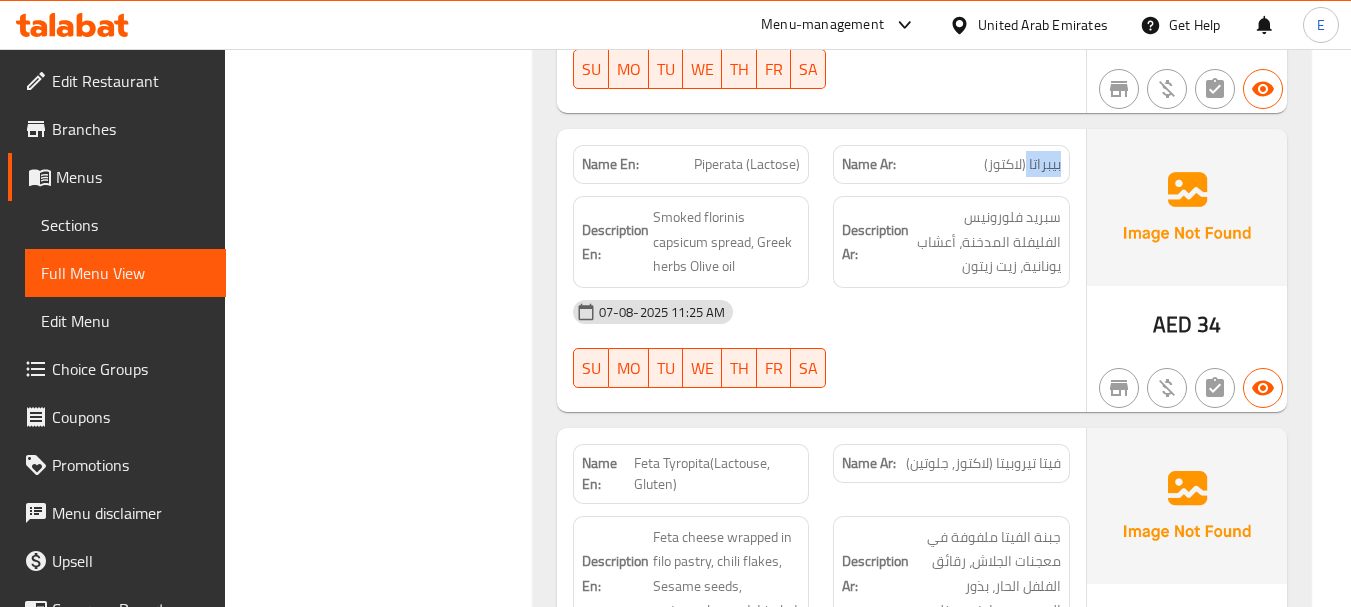 click on "Name Ar: بيبراتا (لاكتوز)" at bounding box center [951, 164] 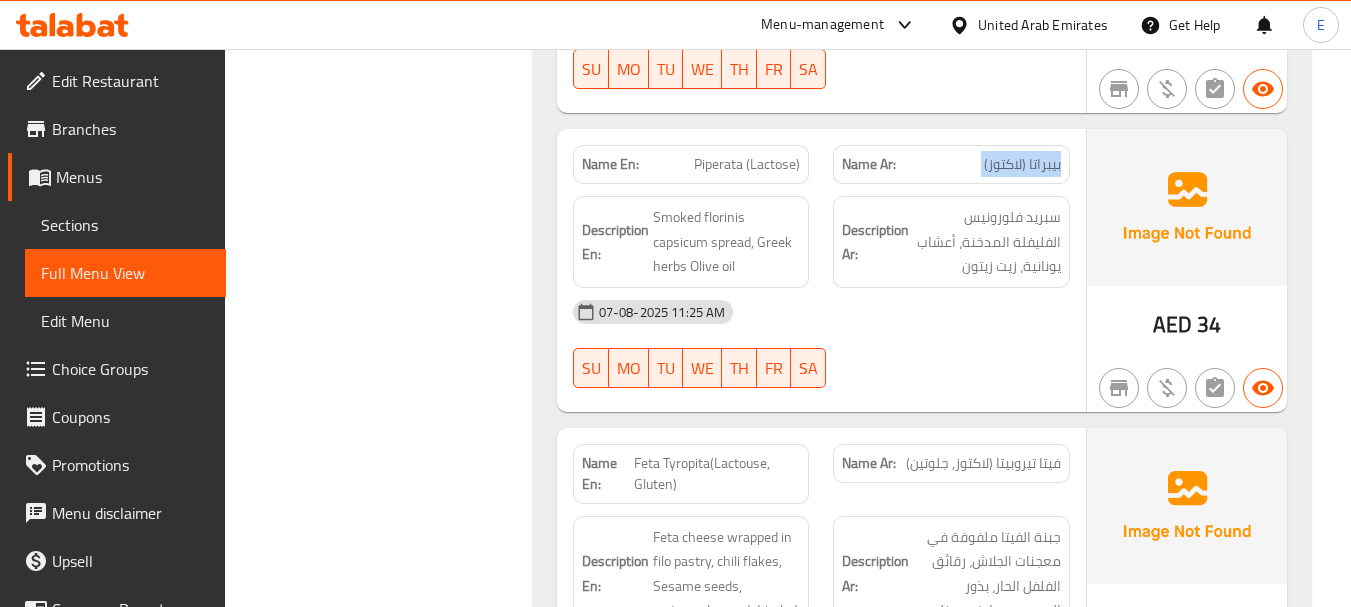 click on "Name Ar: بيبراتا (لاكتوز)" at bounding box center [951, 164] 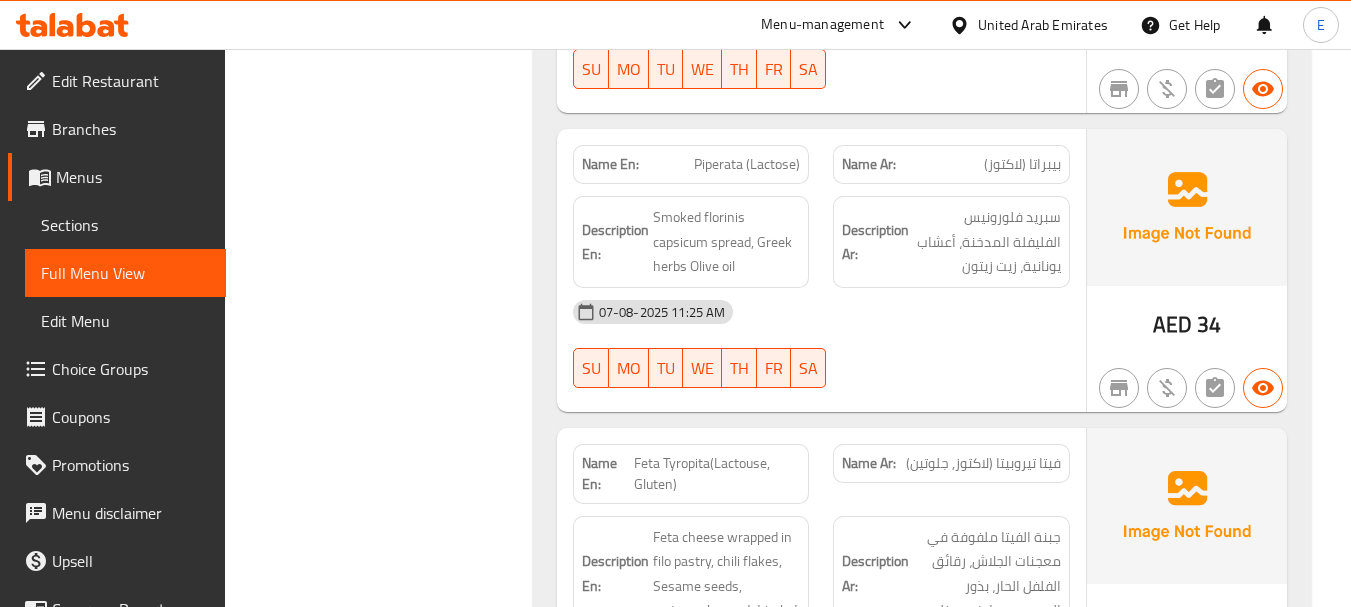 click on "Piperata (Lactose)" at bounding box center [747, 164] 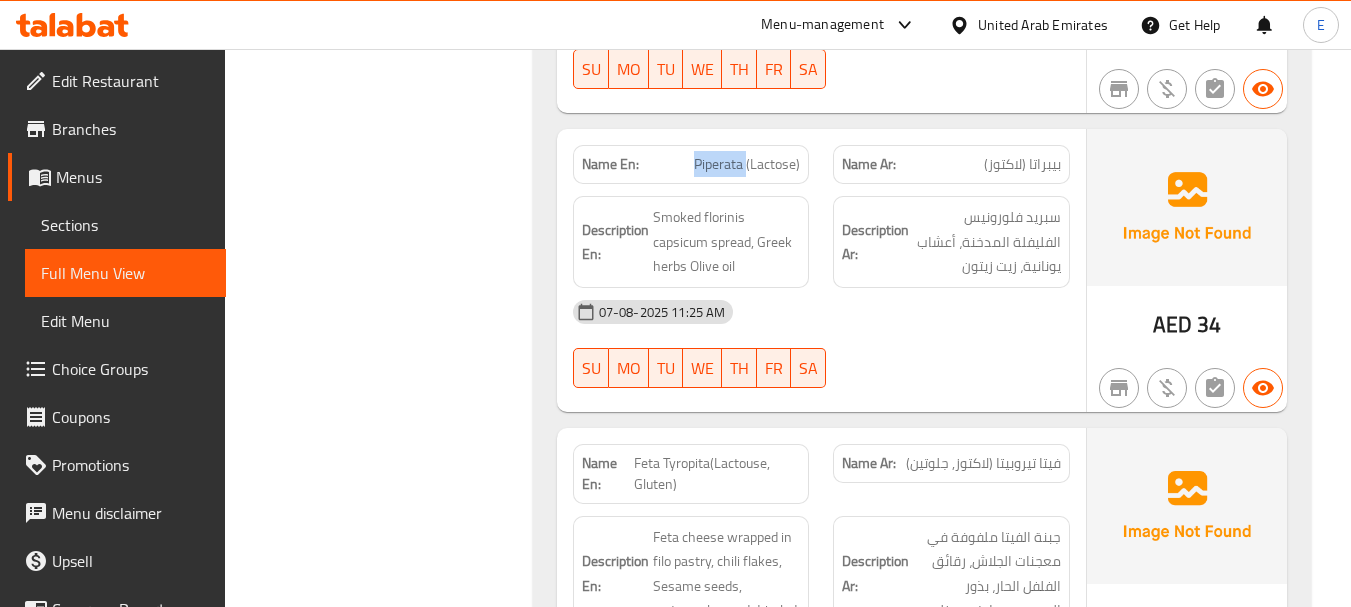 click on "Piperata (Lactose)" at bounding box center (747, 164) 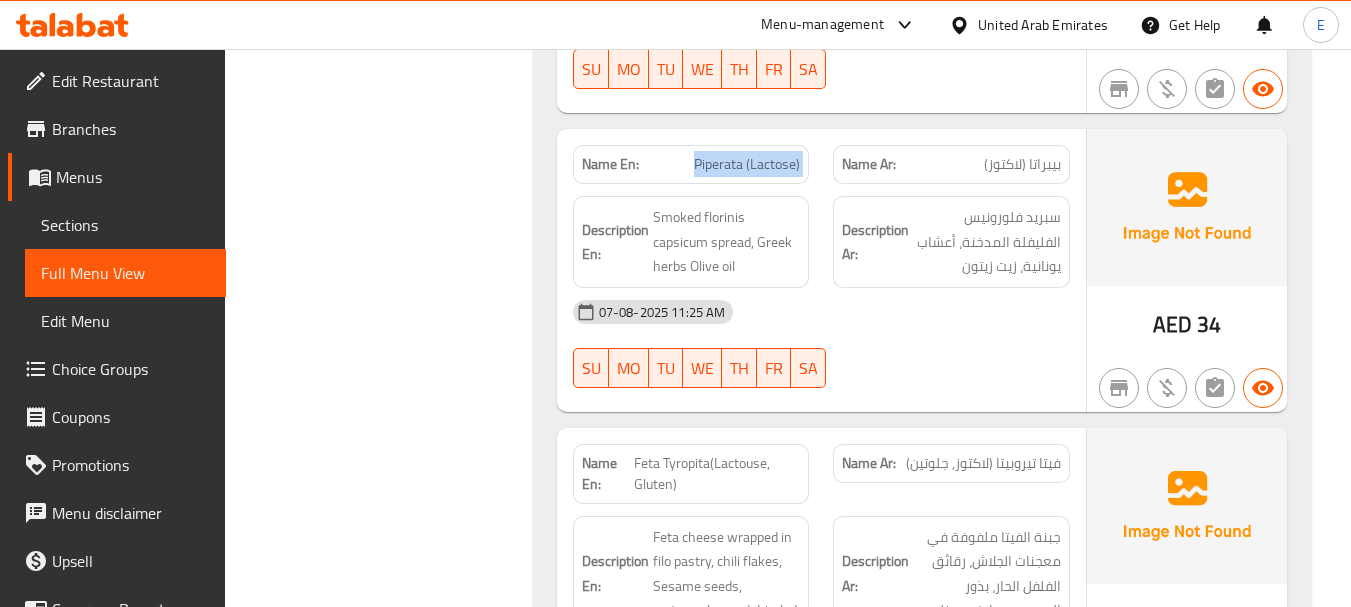 click on "Piperata (Lactose)" at bounding box center [747, 164] 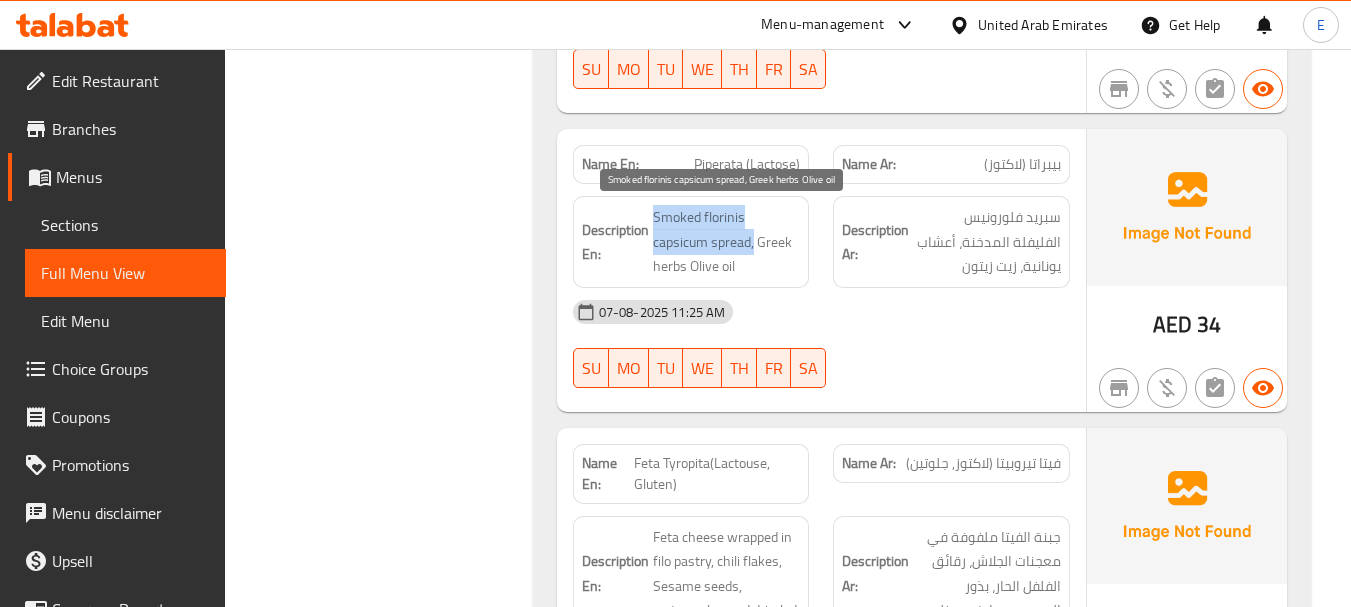 drag, startPoint x: 655, startPoint y: 210, endPoint x: 755, endPoint y: 236, distance: 103.32473 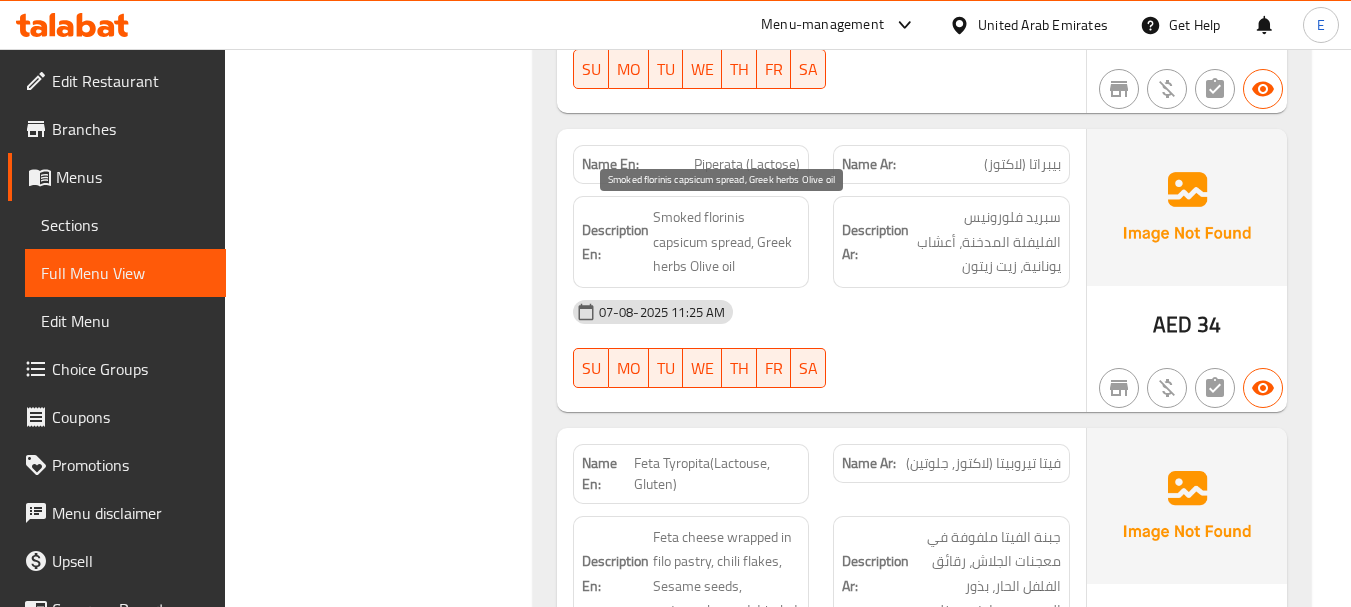 click on "Smoked florinis capsicum spread, Greek herbs Olive oil" at bounding box center [727, 242] 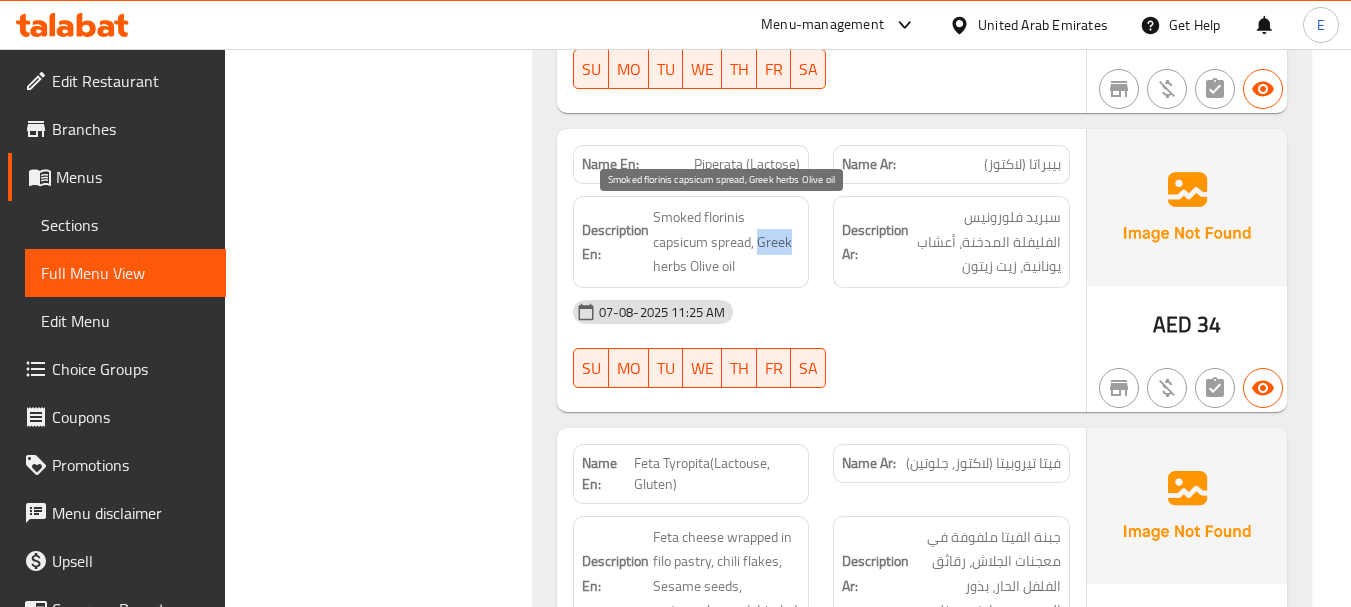 click on "Smoked florinis capsicum spread, Greek herbs Olive oil" at bounding box center (727, 242) 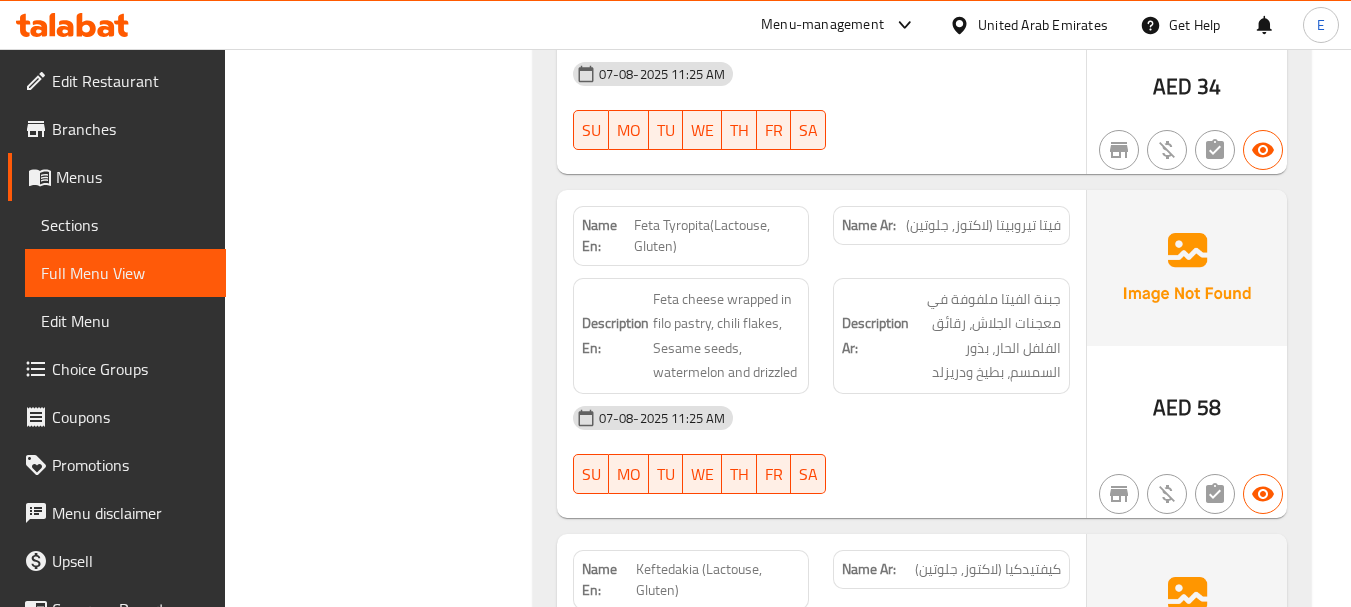 scroll, scrollTop: 1400, scrollLeft: 0, axis: vertical 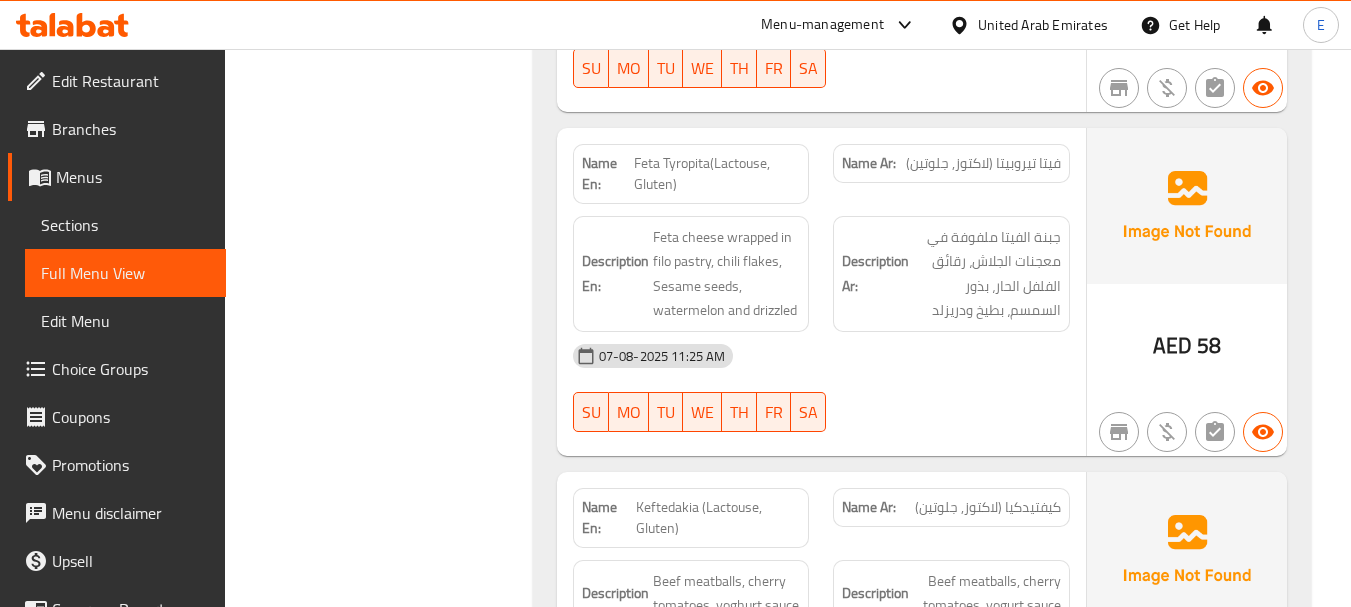 click on "58" at bounding box center [1209, 345] 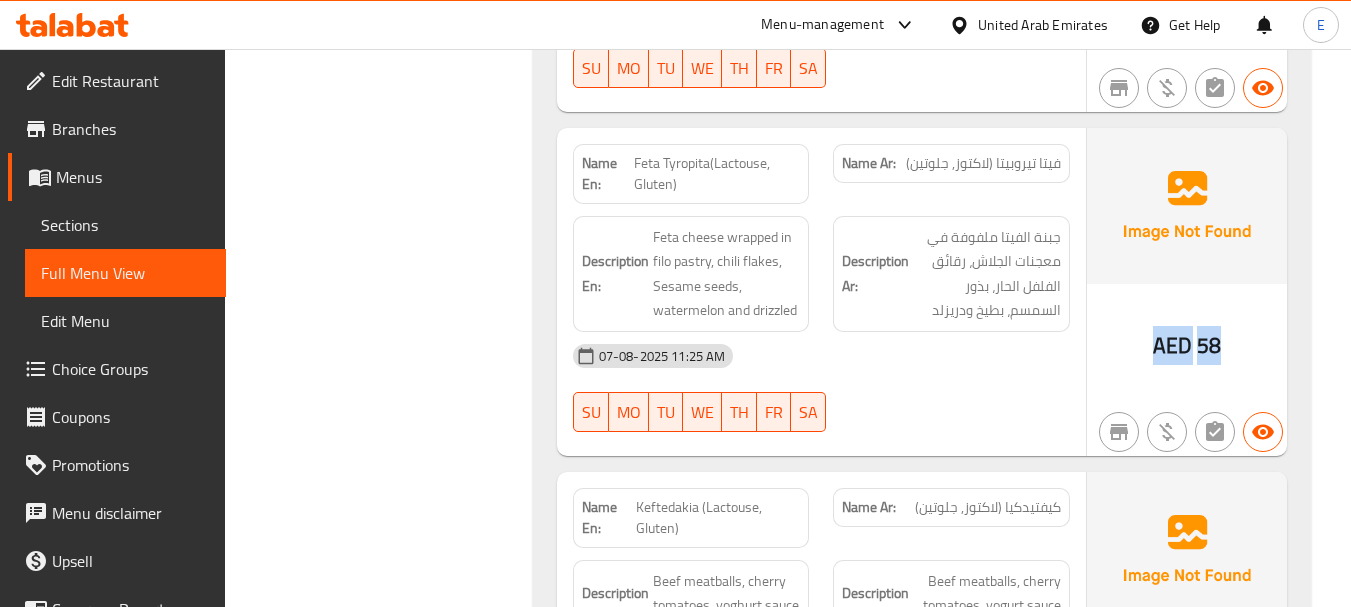 click on "58" at bounding box center (1209, 345) 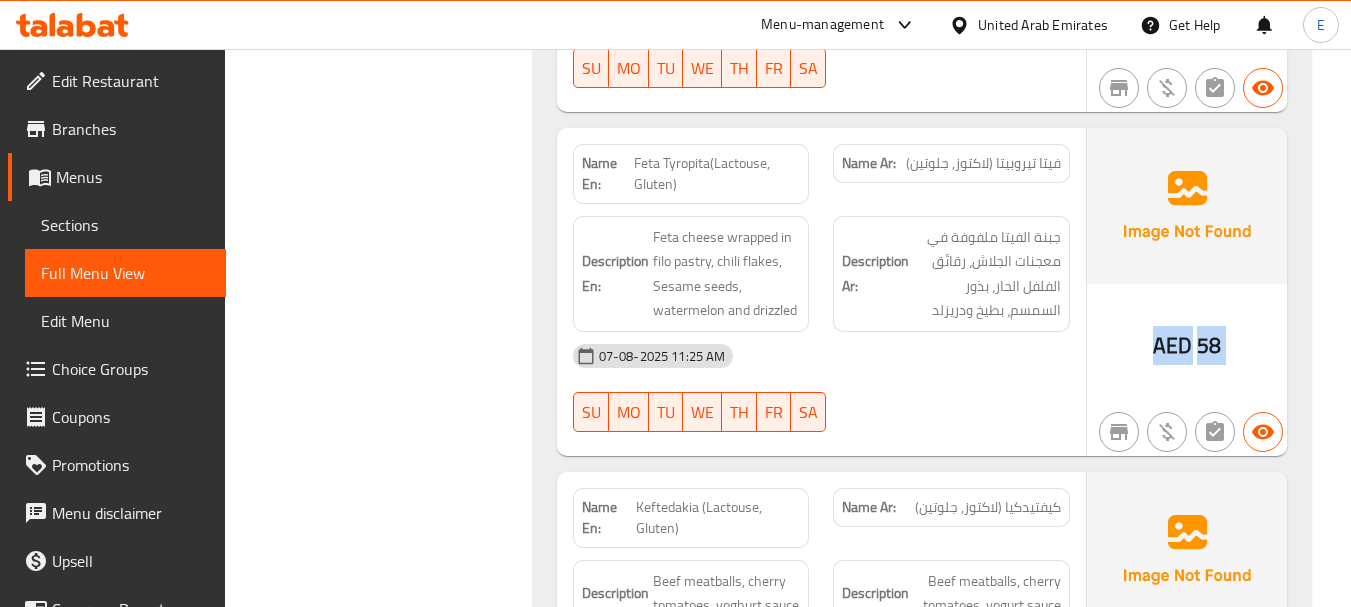 click on "58" at bounding box center (1209, 345) 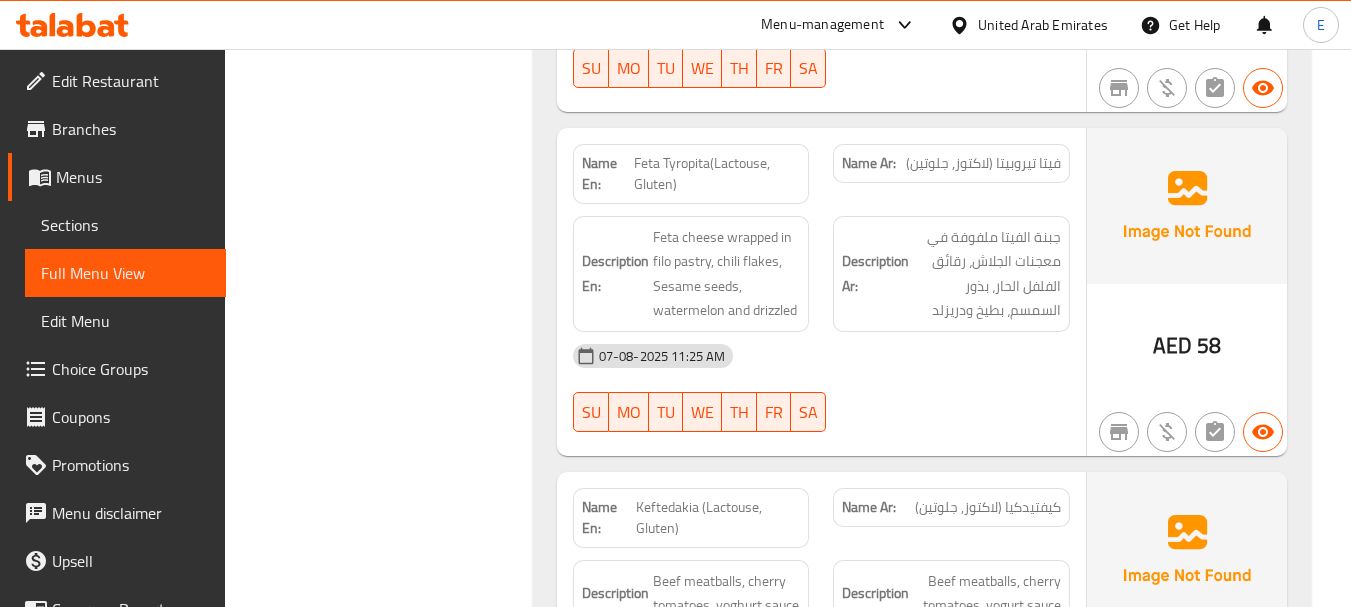 click on "Feta Tyropita(Lactouse, Gluten)" at bounding box center (717, 174) 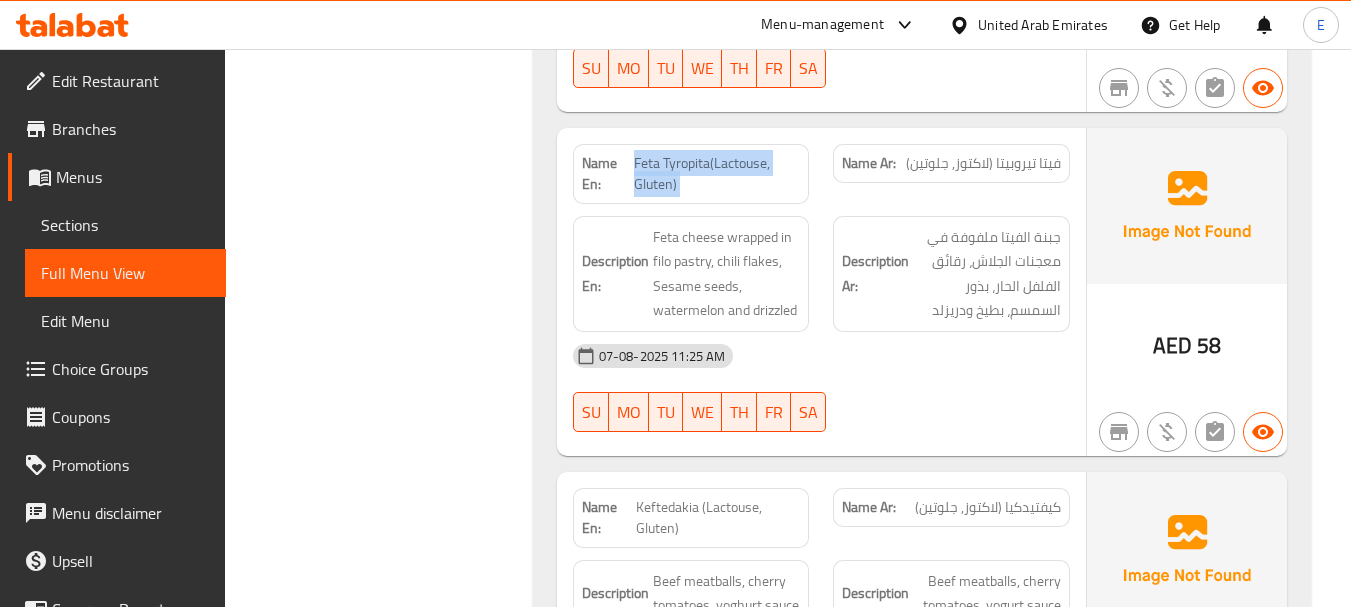 click on "Feta Tyropita(Lactouse, Gluten)" at bounding box center [717, 174] 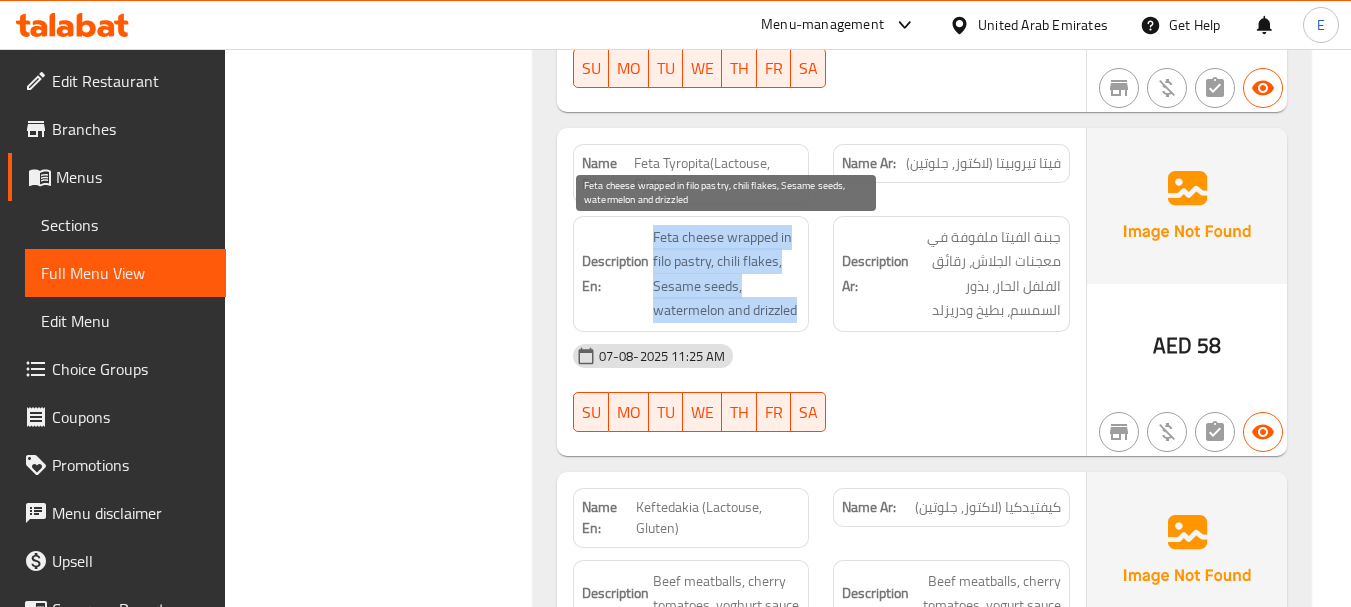 drag, startPoint x: 648, startPoint y: 232, endPoint x: 797, endPoint y: 301, distance: 164.2011 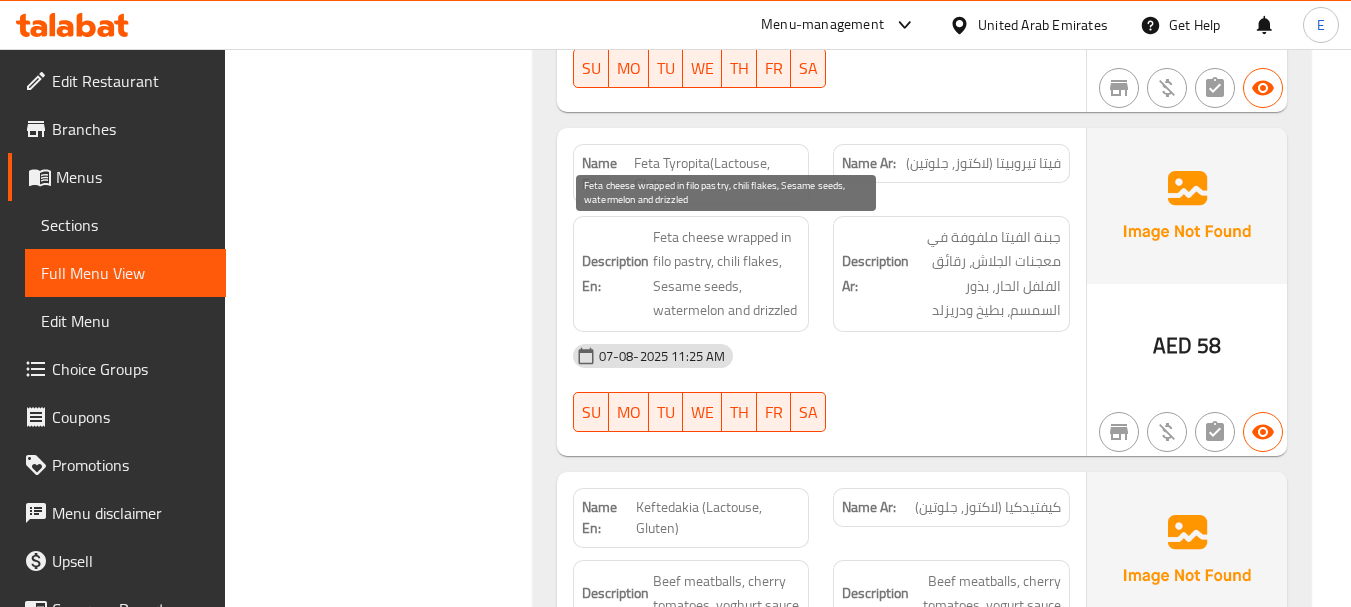 click on "Feta cheese wrapped in filo pastry, chili flakes, Sesame seeds, watermelon and drizzled" at bounding box center [727, 274] 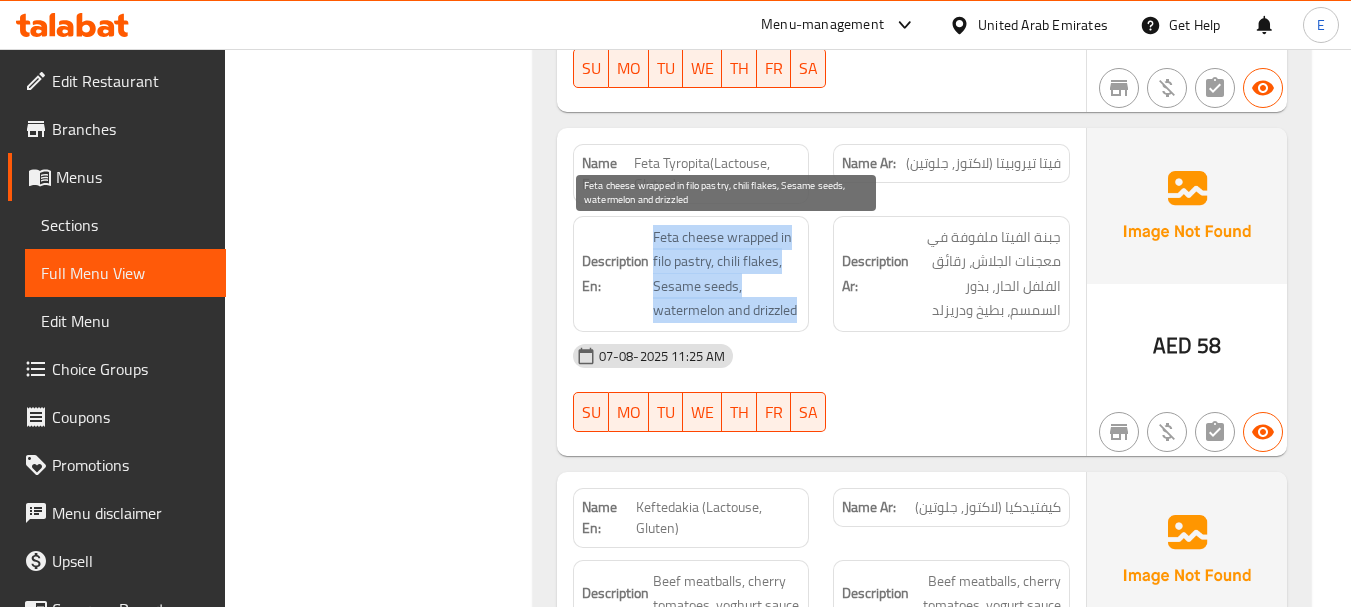 click on "Feta cheese wrapped in filo pastry, chili flakes, Sesame seeds, watermelon and drizzled" at bounding box center (727, 274) 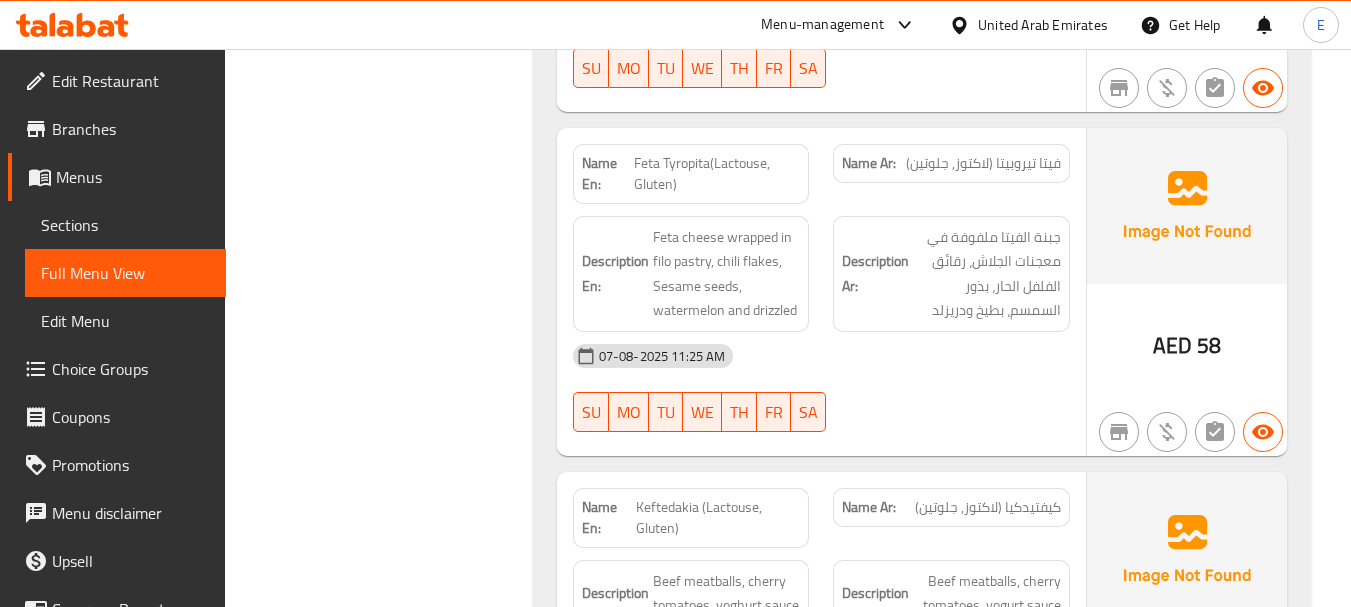 click on "07-08-2025 11:25 AM" at bounding box center (821, 356) 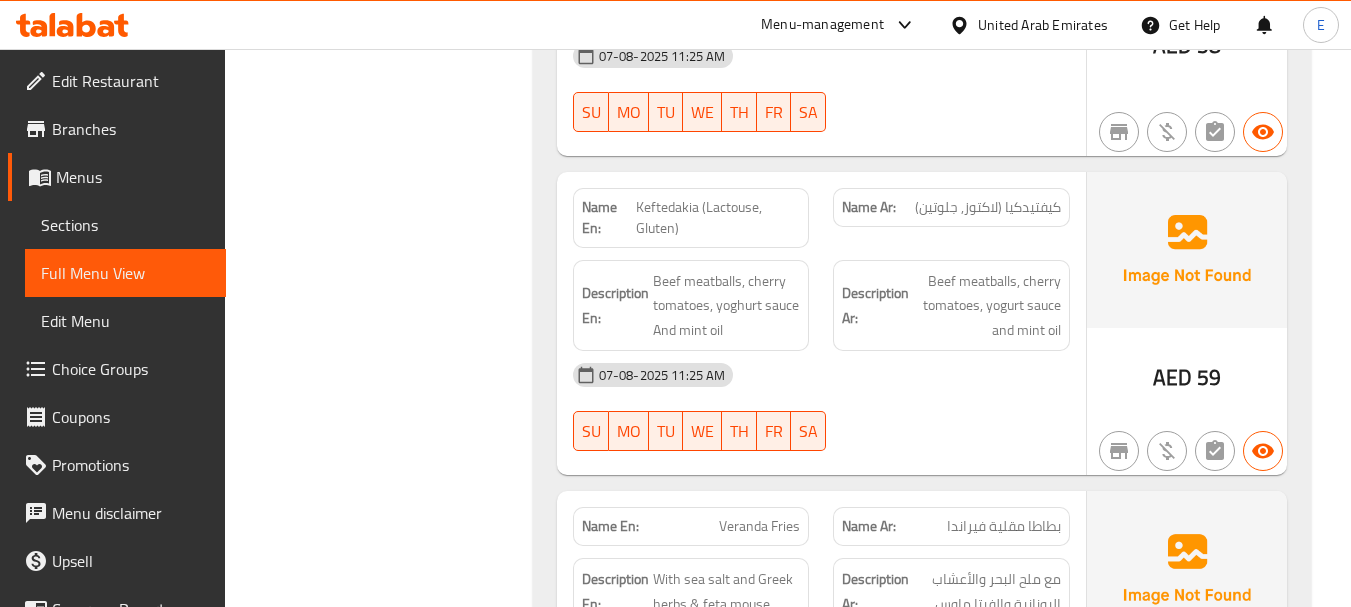 scroll, scrollTop: 1800, scrollLeft: 0, axis: vertical 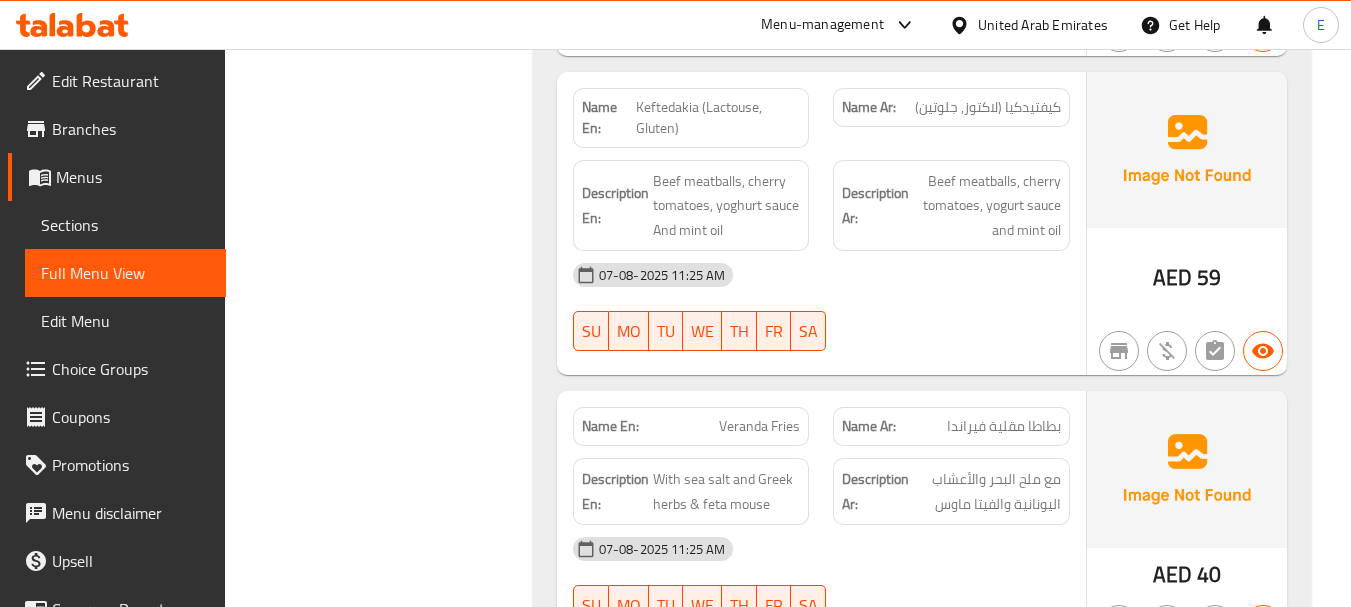 click on "AED" at bounding box center [1172, 277] 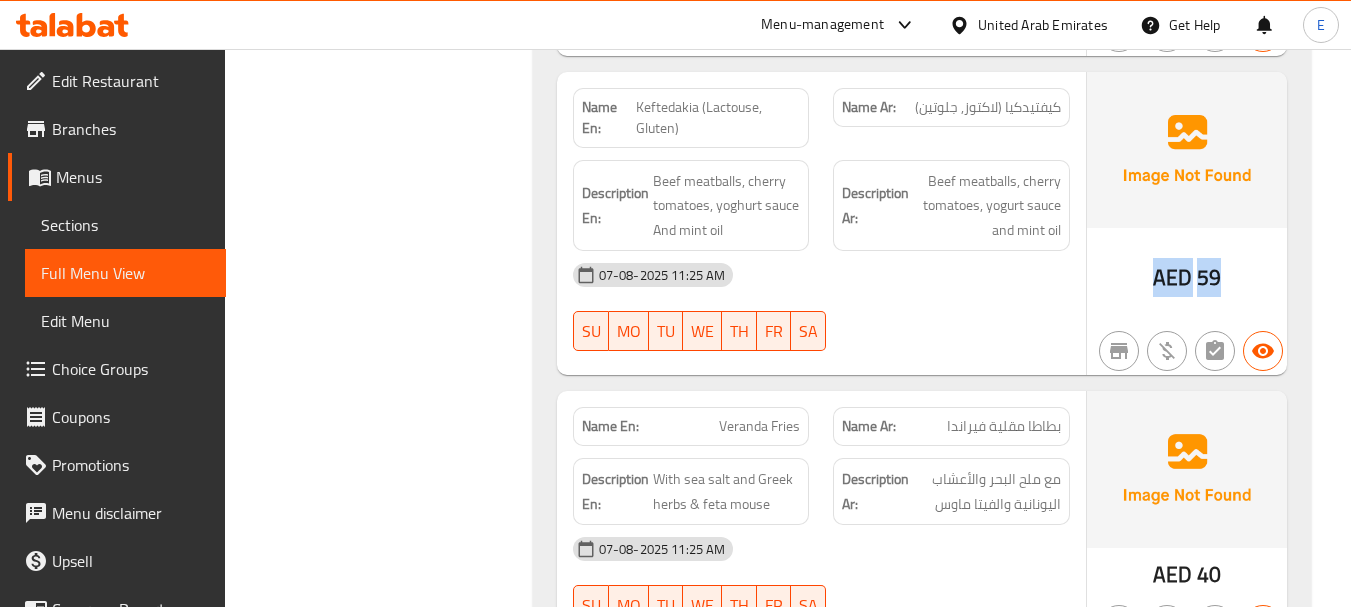 click on "AED" at bounding box center (1172, 277) 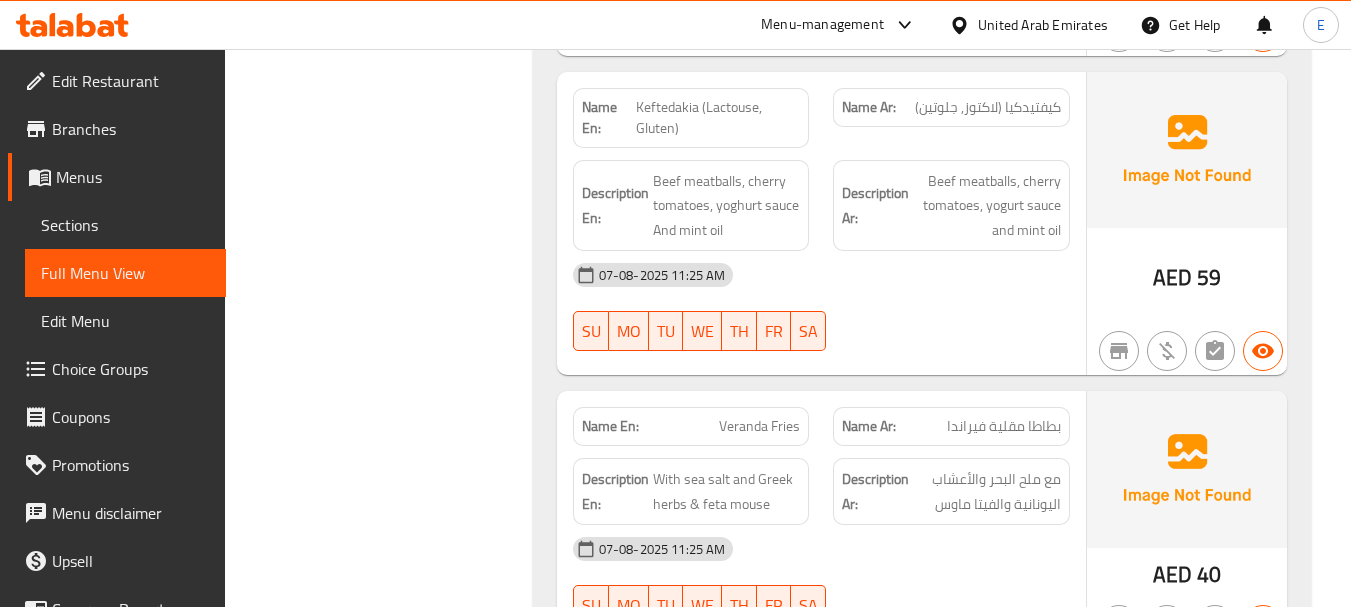 click on "Keftedakia (Lactouse, Gluten)" at bounding box center [718, 118] 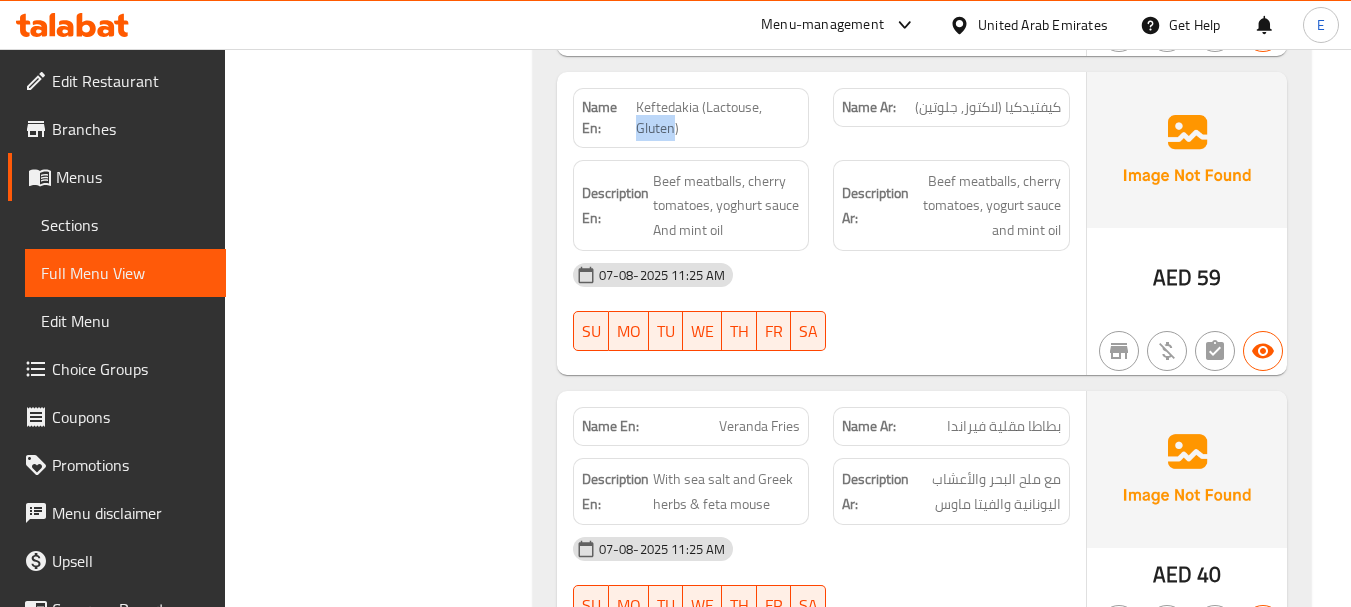 click on "Keftedakia (Lactouse, Gluten)" at bounding box center [718, 118] 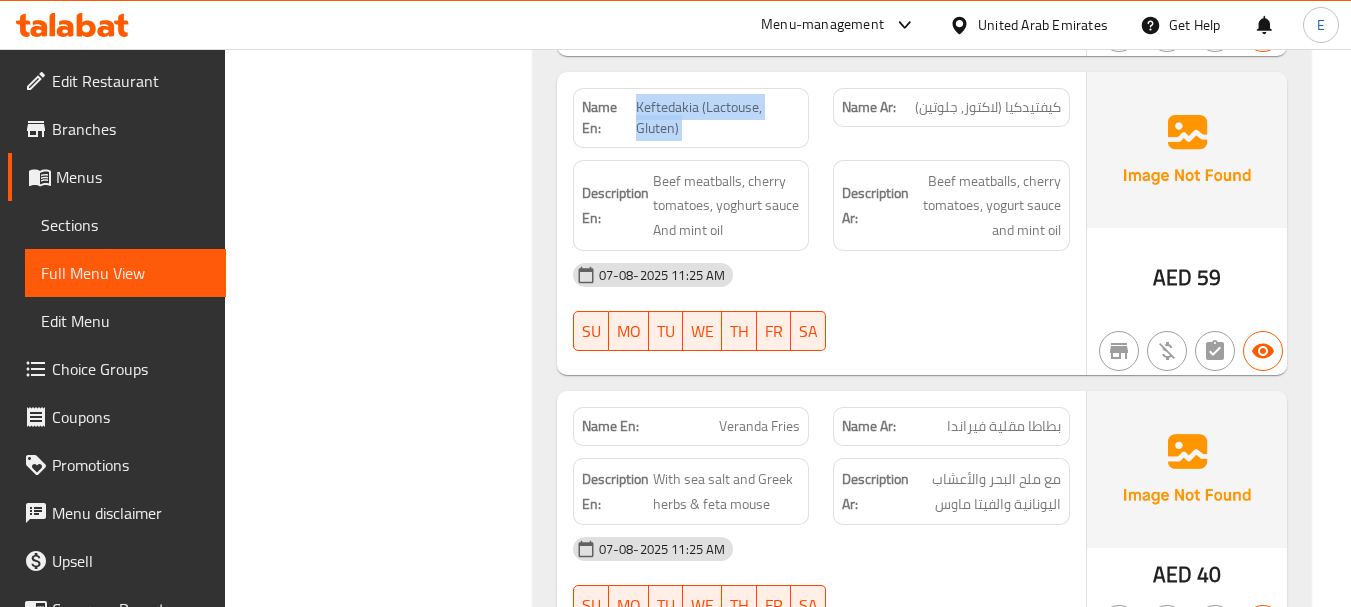 click on "Keftedakia (Lactouse, Gluten)" at bounding box center [718, 118] 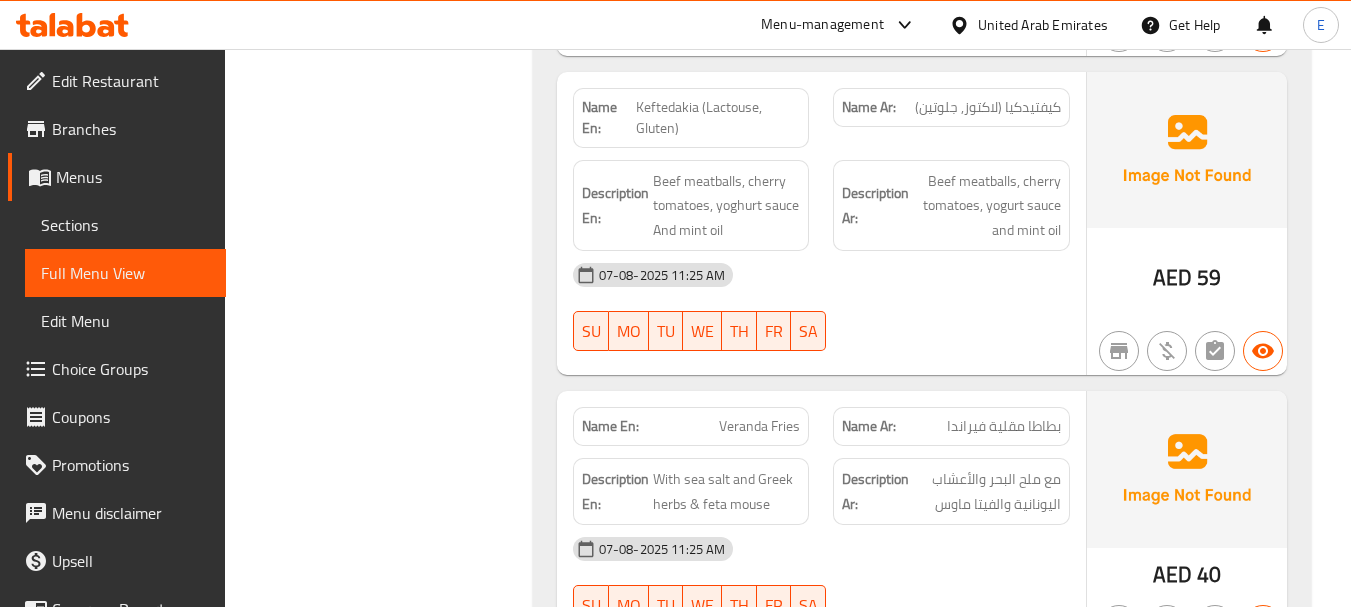 click on "كيفتيدكيا (لاكتوز, جلوتين)" at bounding box center (988, 107) 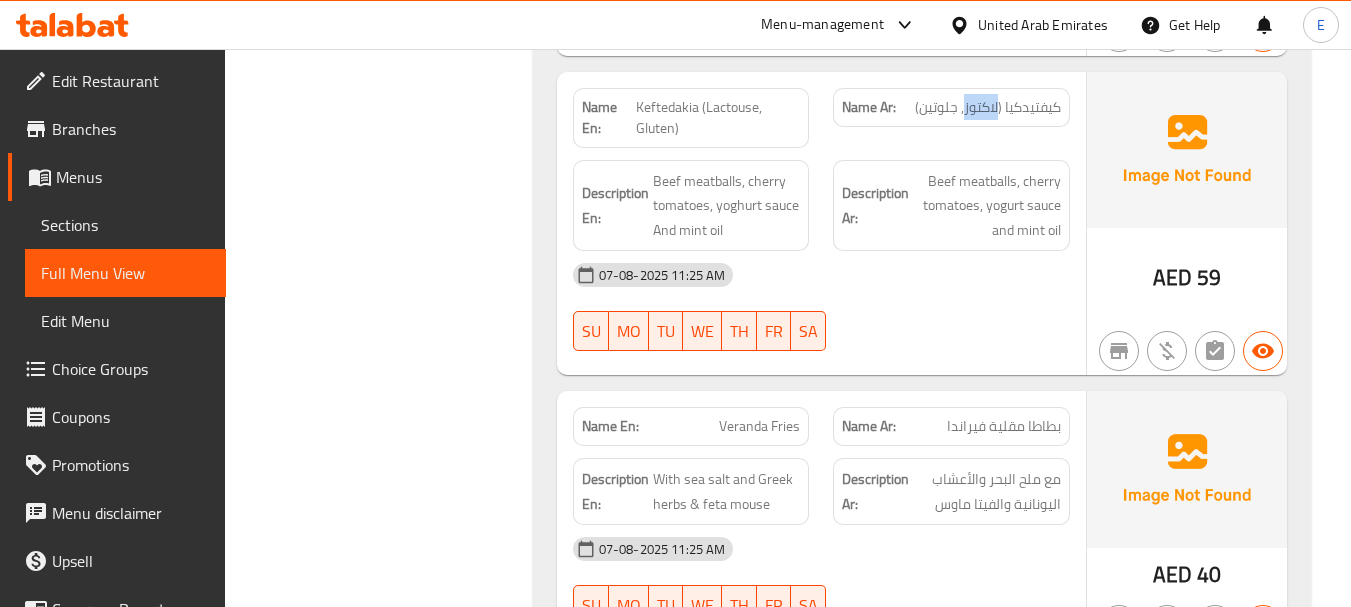 click on "كيفتيدكيا (لاكتوز, جلوتين)" at bounding box center [988, 107] 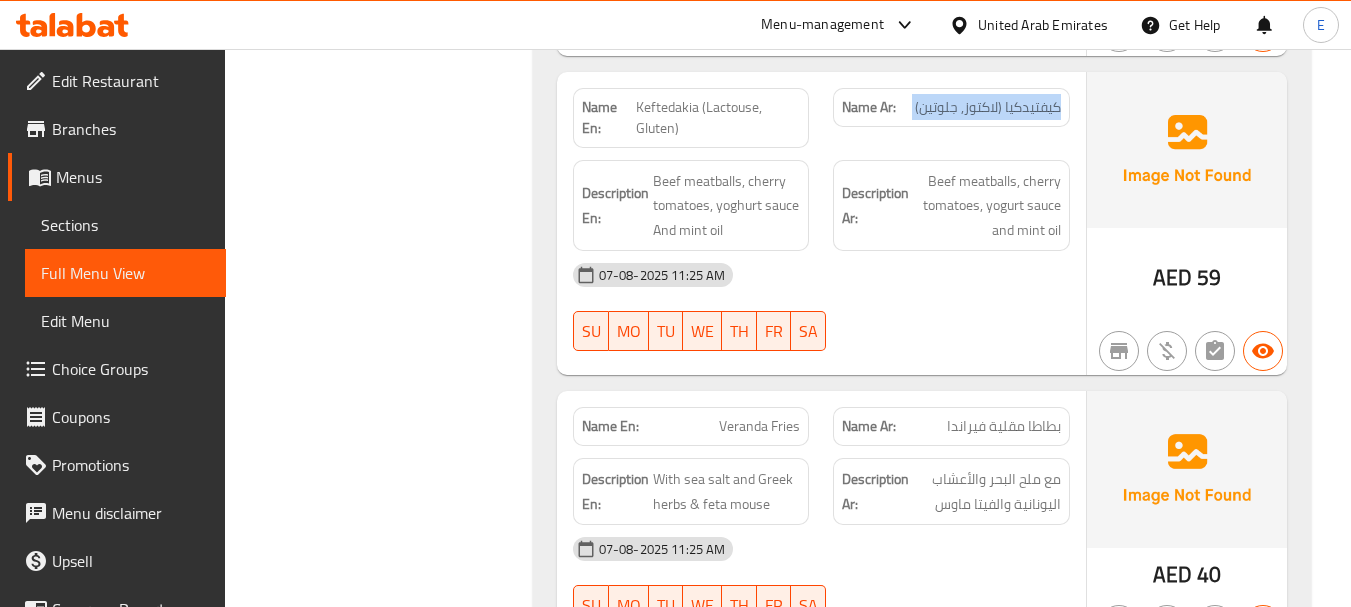 click on "كيفتيدكيا (لاكتوز, جلوتين)" at bounding box center (988, 107) 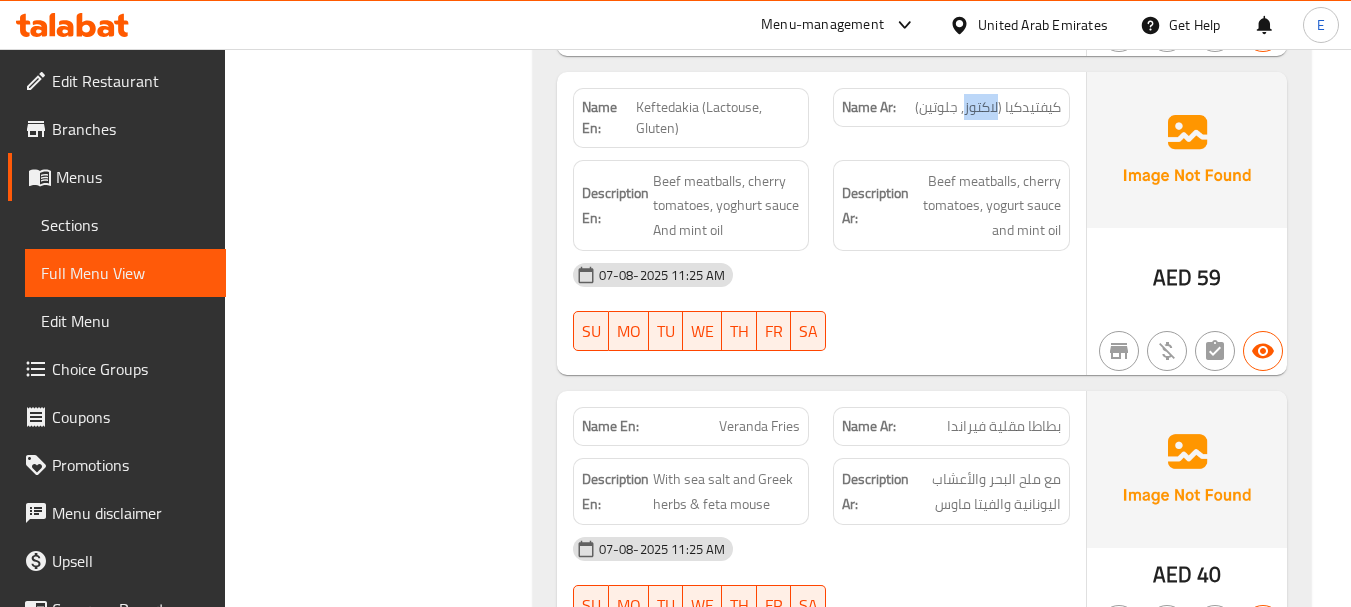 click on "كيفتيدكيا (لاكتوز, جلوتين)" at bounding box center [988, 107] 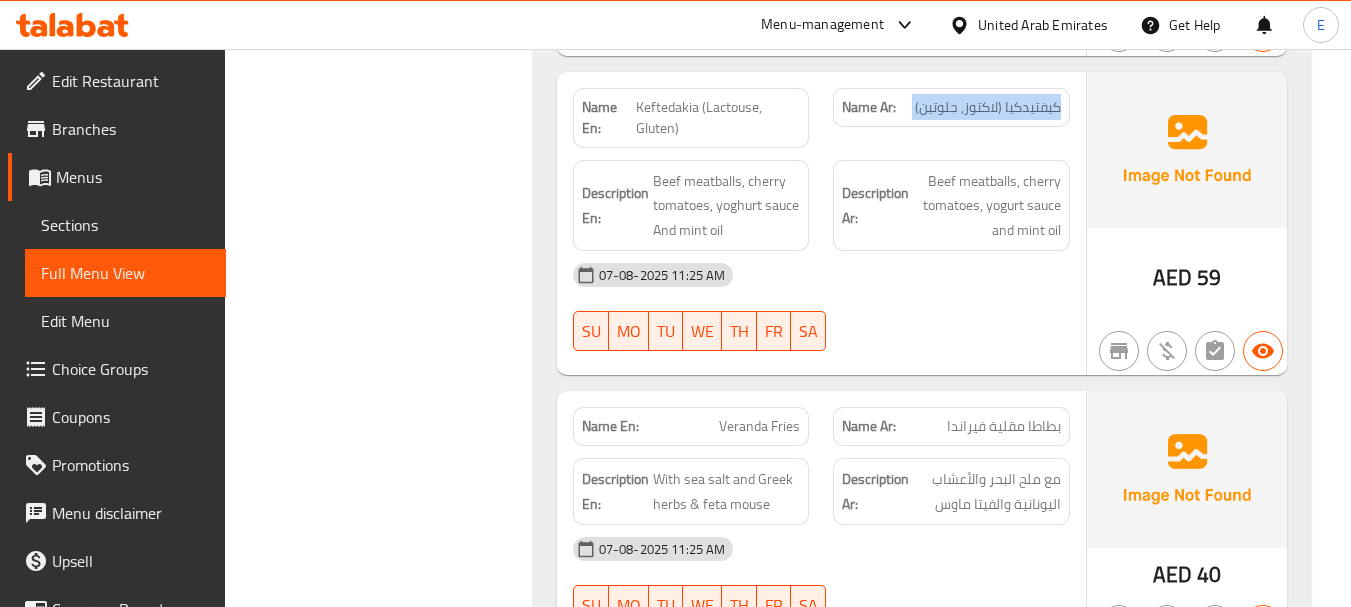 click on "كيفتيدكيا (لاكتوز, جلوتين)" at bounding box center (988, 107) 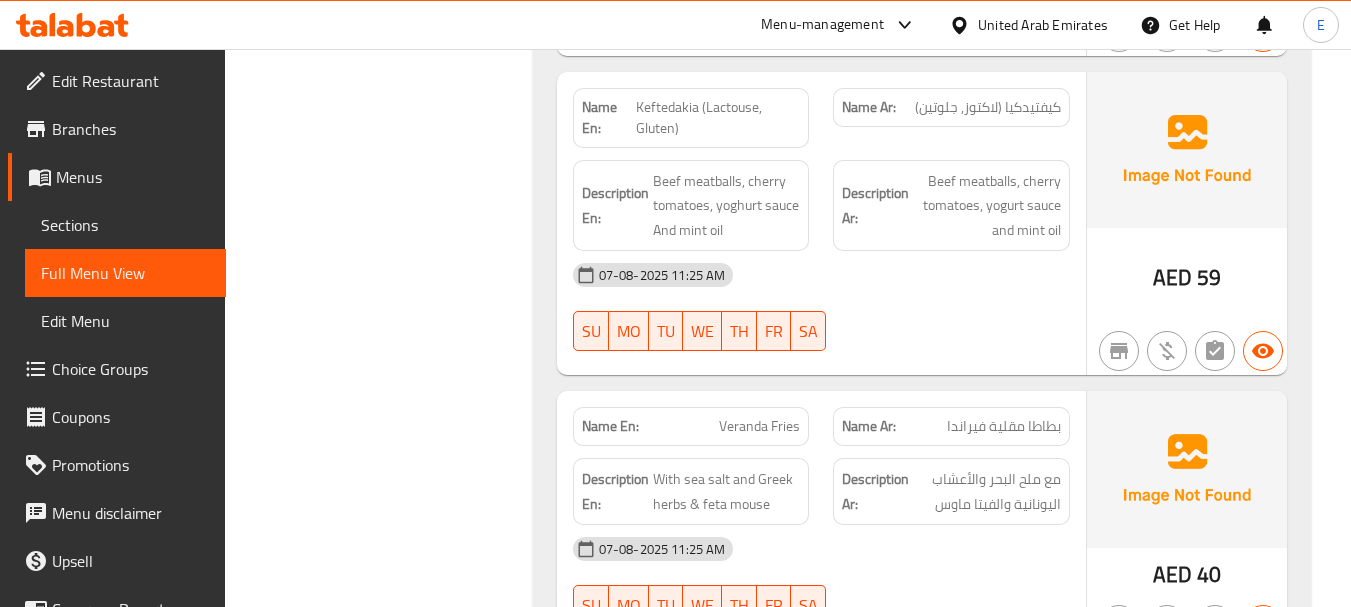 click on "Keftedakia (Lactouse, Gluten)" at bounding box center (718, 118) 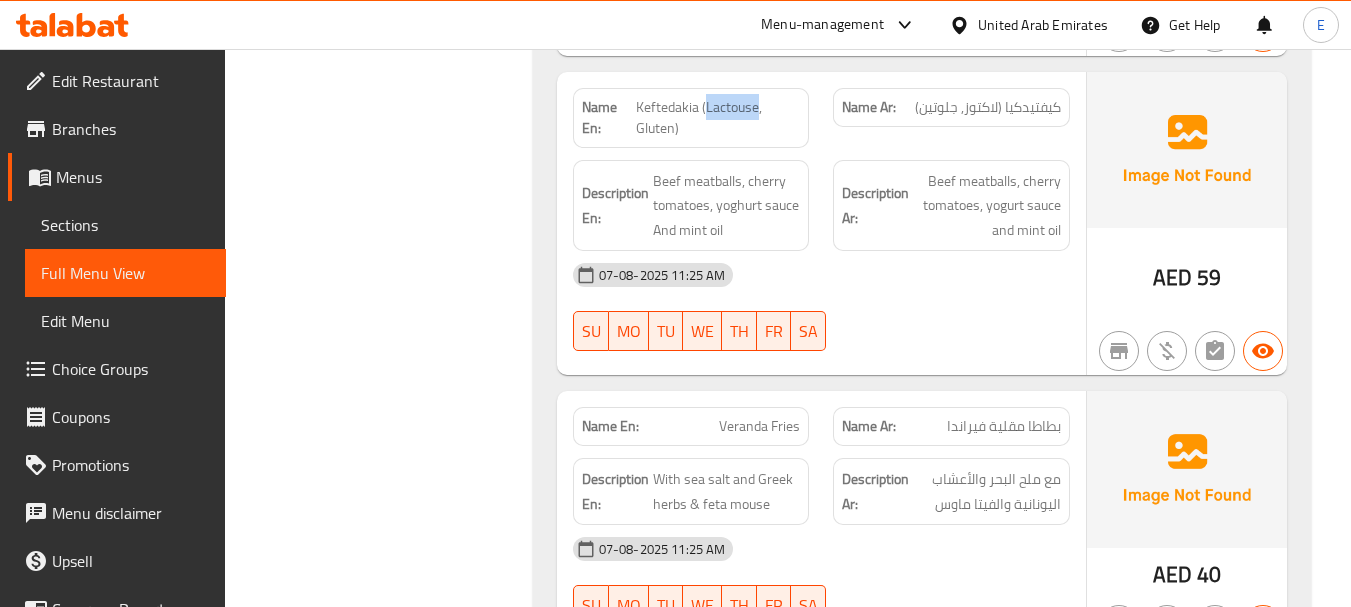click on "Keftedakia (Lactouse, Gluten)" at bounding box center [718, 118] 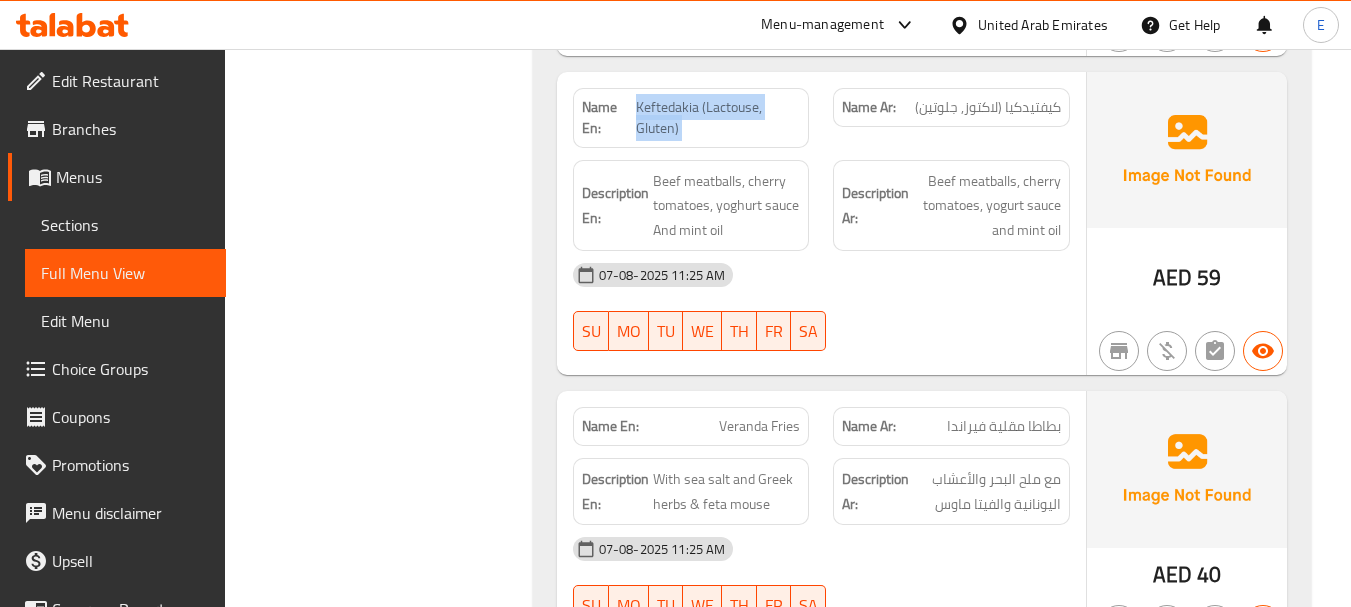click on "Keftedakia (Lactouse, Gluten)" at bounding box center [718, 118] 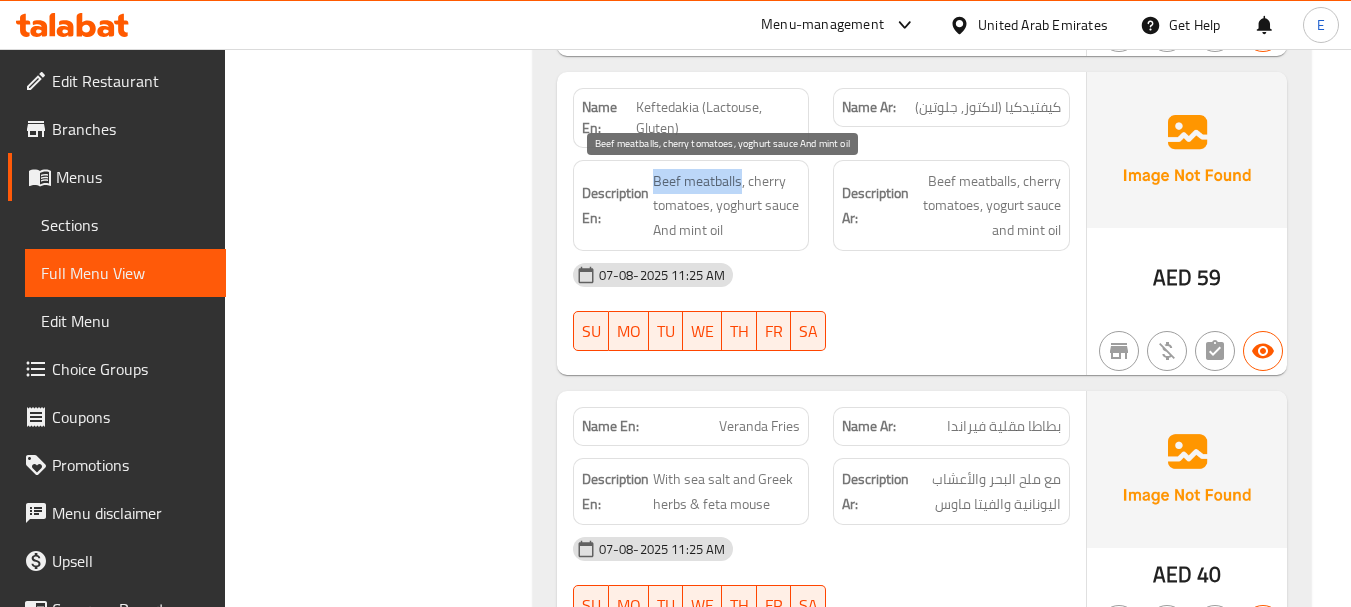 drag, startPoint x: 651, startPoint y: 168, endPoint x: 738, endPoint y: 177, distance: 87.46428 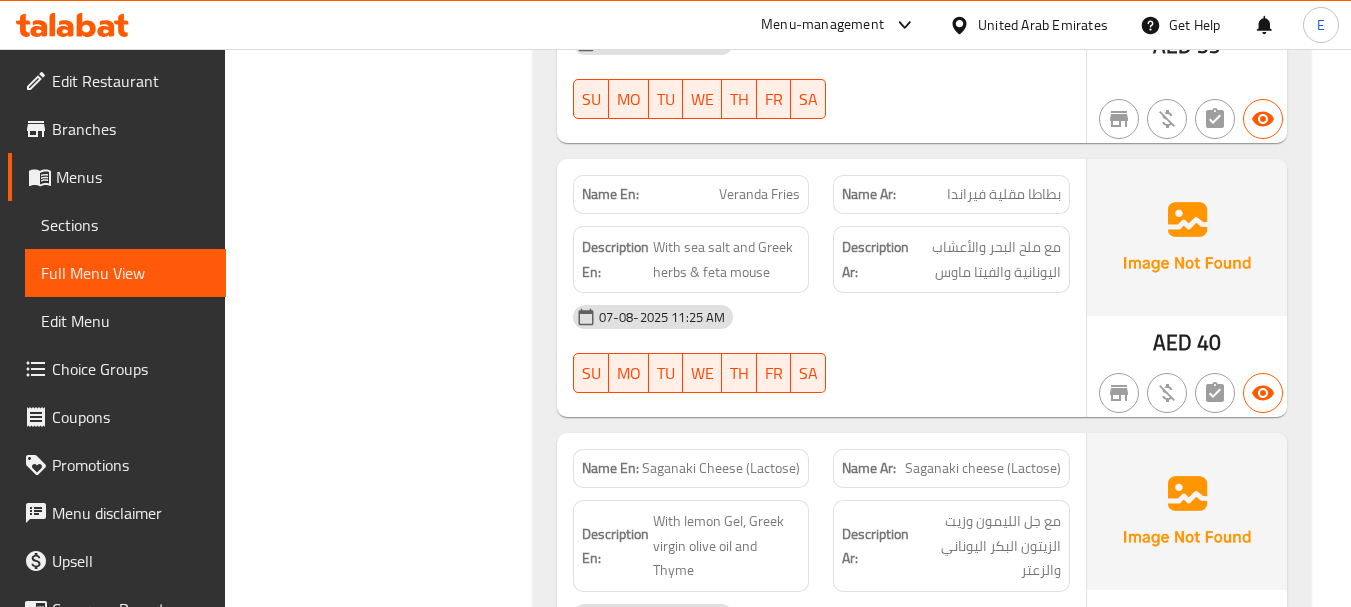 scroll, scrollTop: 2100, scrollLeft: 0, axis: vertical 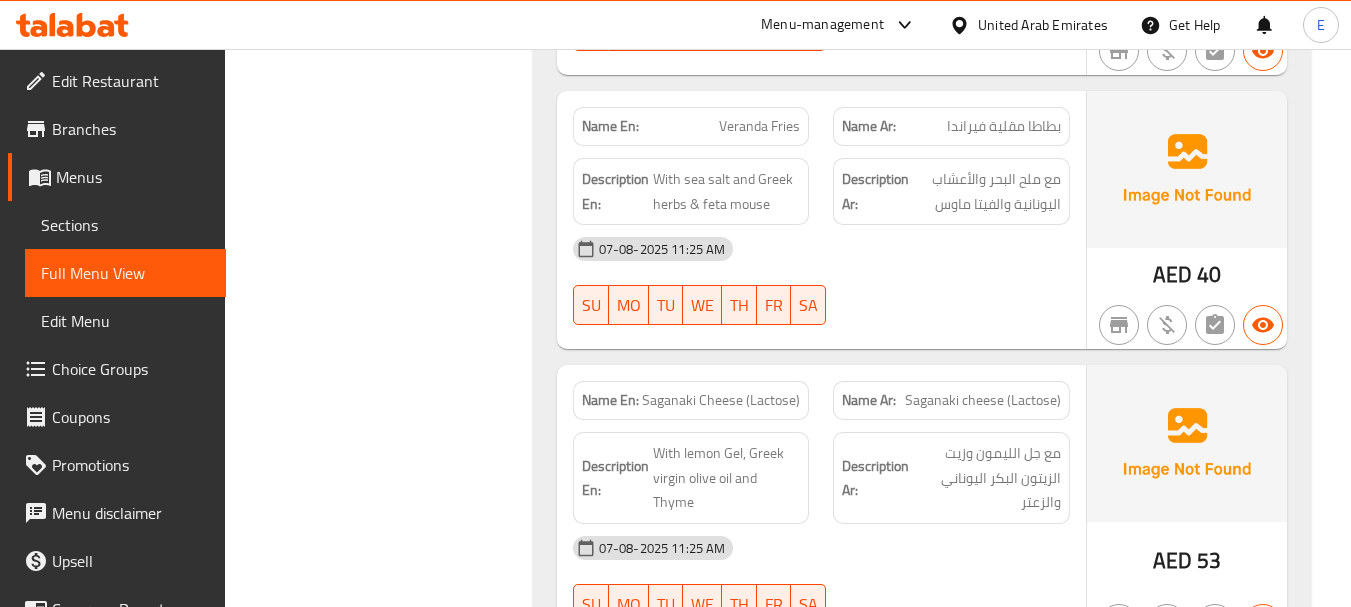 click on "Veranda Fries" at bounding box center [759, 126] 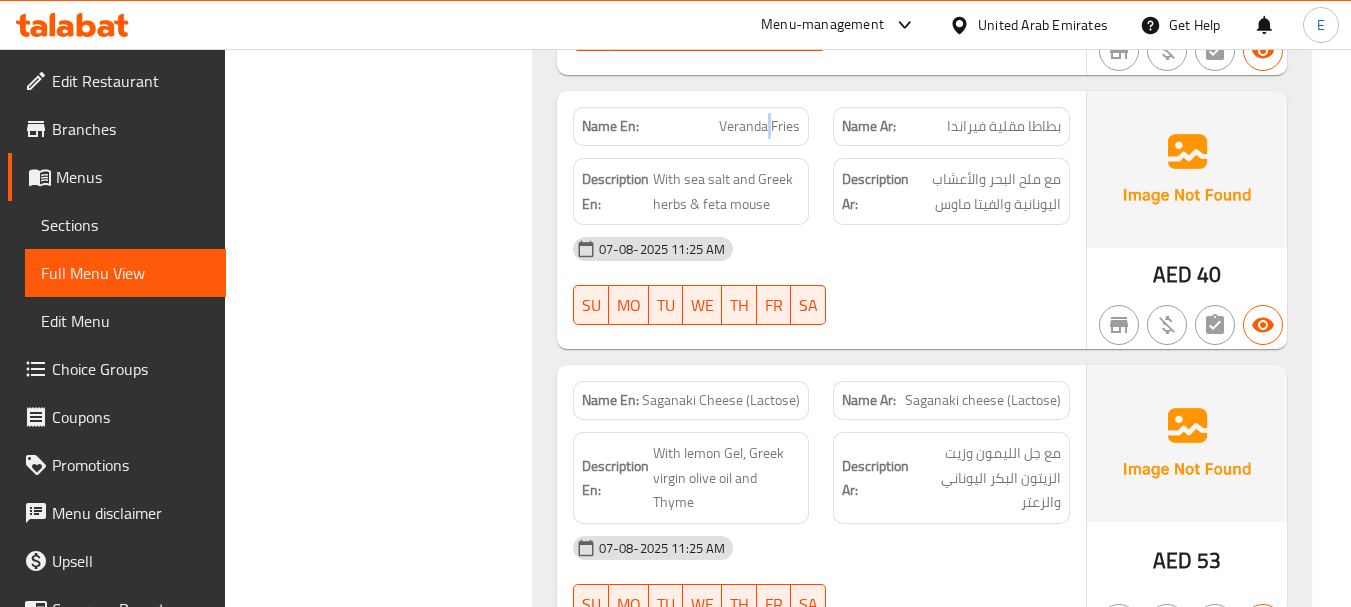 click on "Veranda Fries" at bounding box center [759, 126] 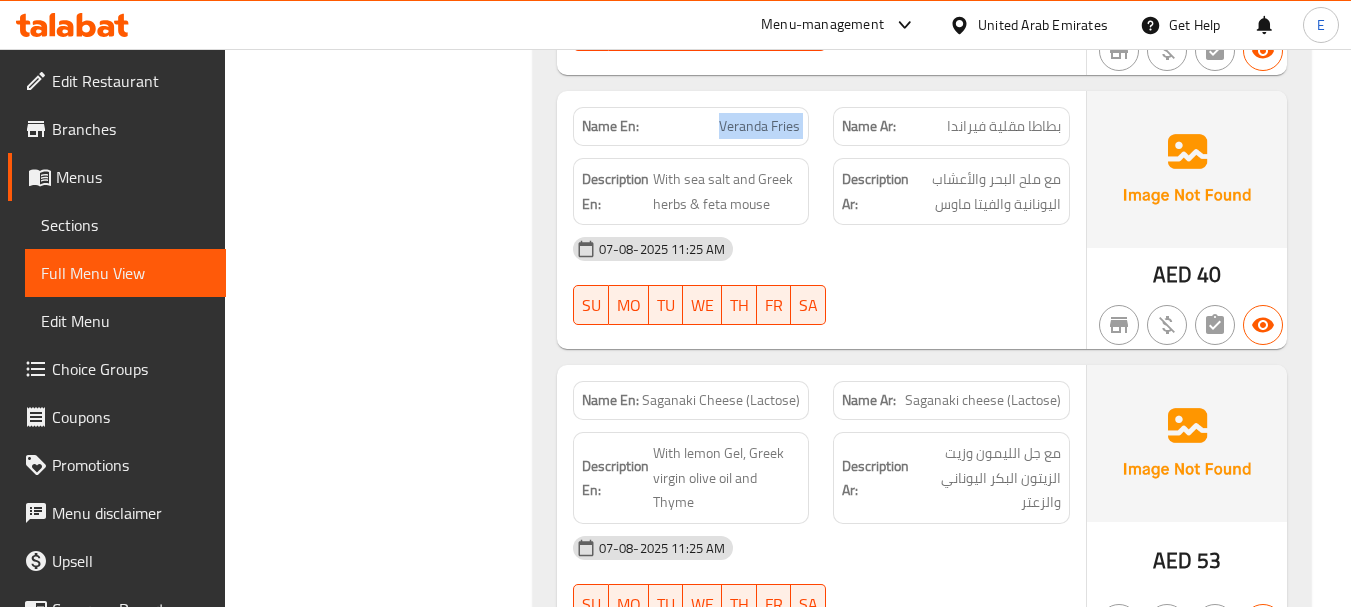 click on "Veranda Fries" at bounding box center (759, 126) 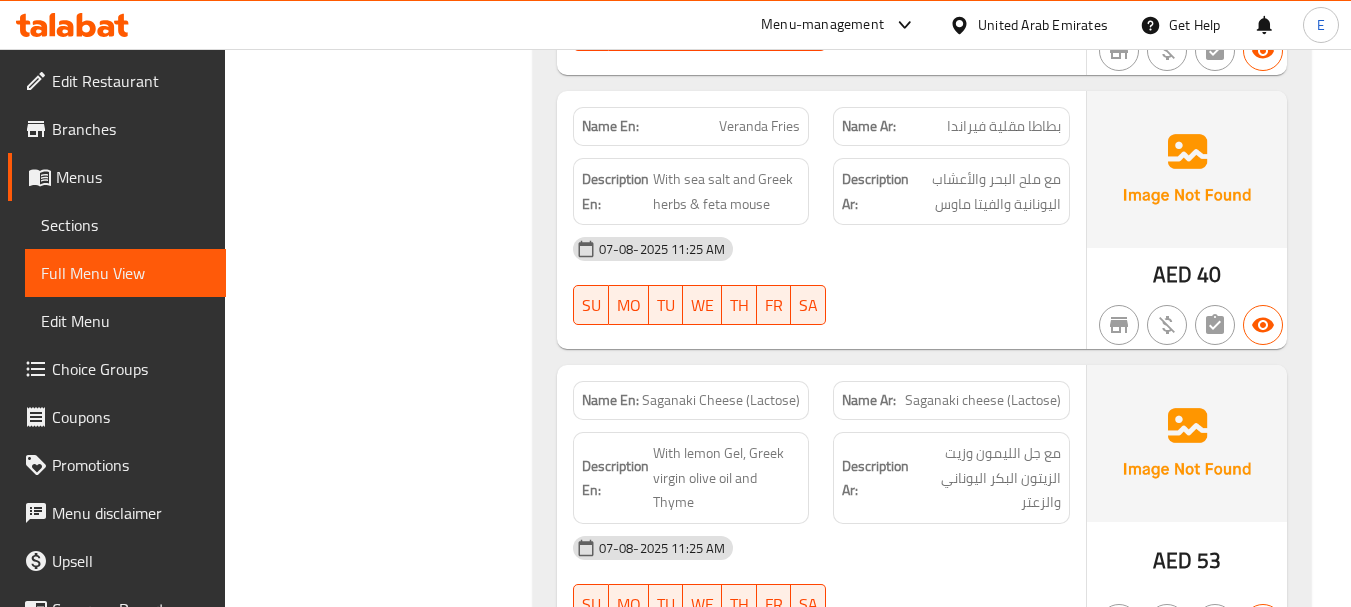click on "بطاطا مقلية فيراندا" at bounding box center (1004, 126) 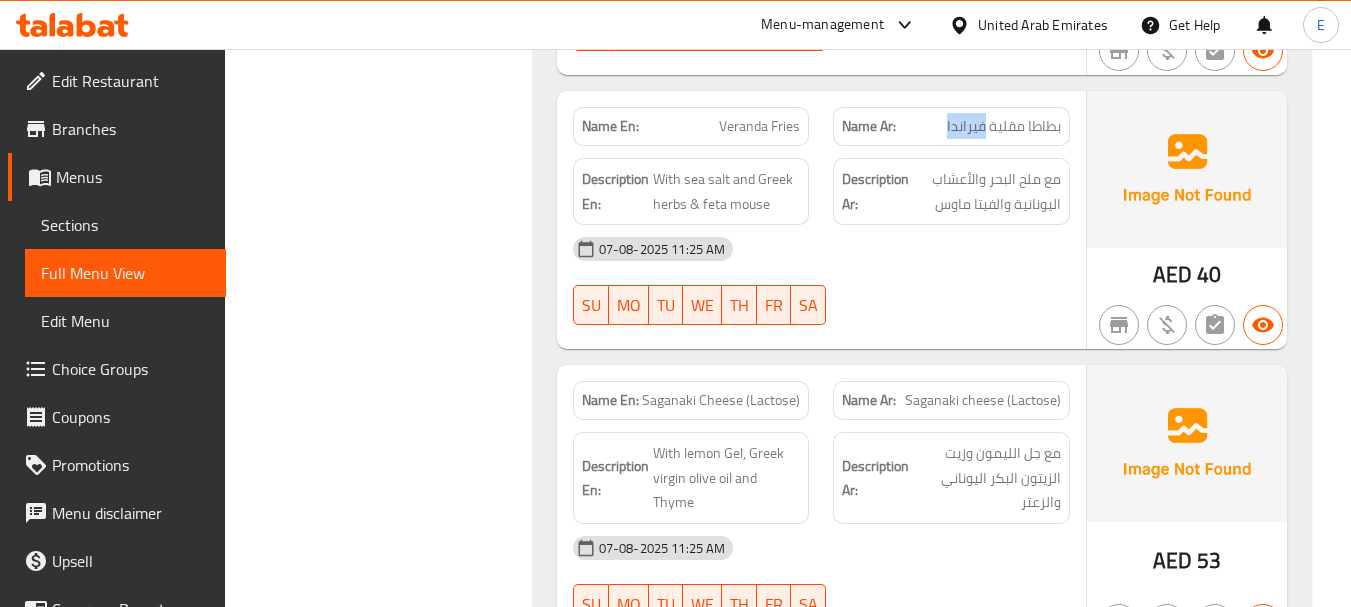 click on "بطاطا مقلية فيراندا" at bounding box center [1004, 126] 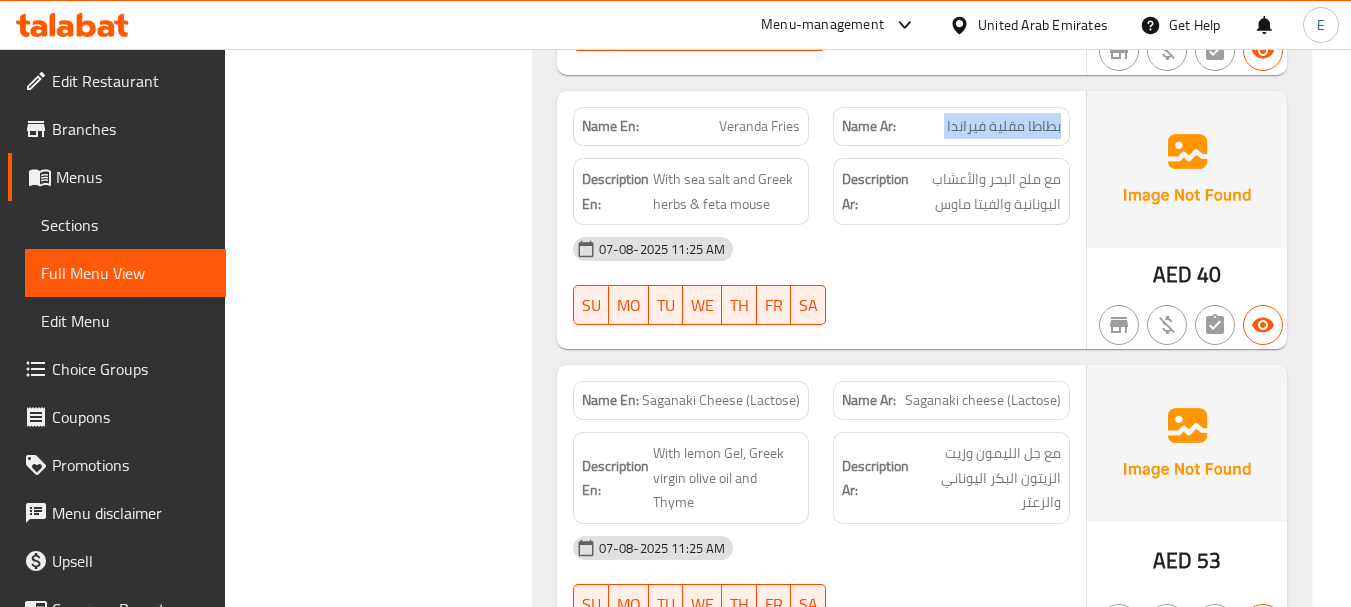 click on "بطاطا مقلية فيراندا" at bounding box center [1004, 126] 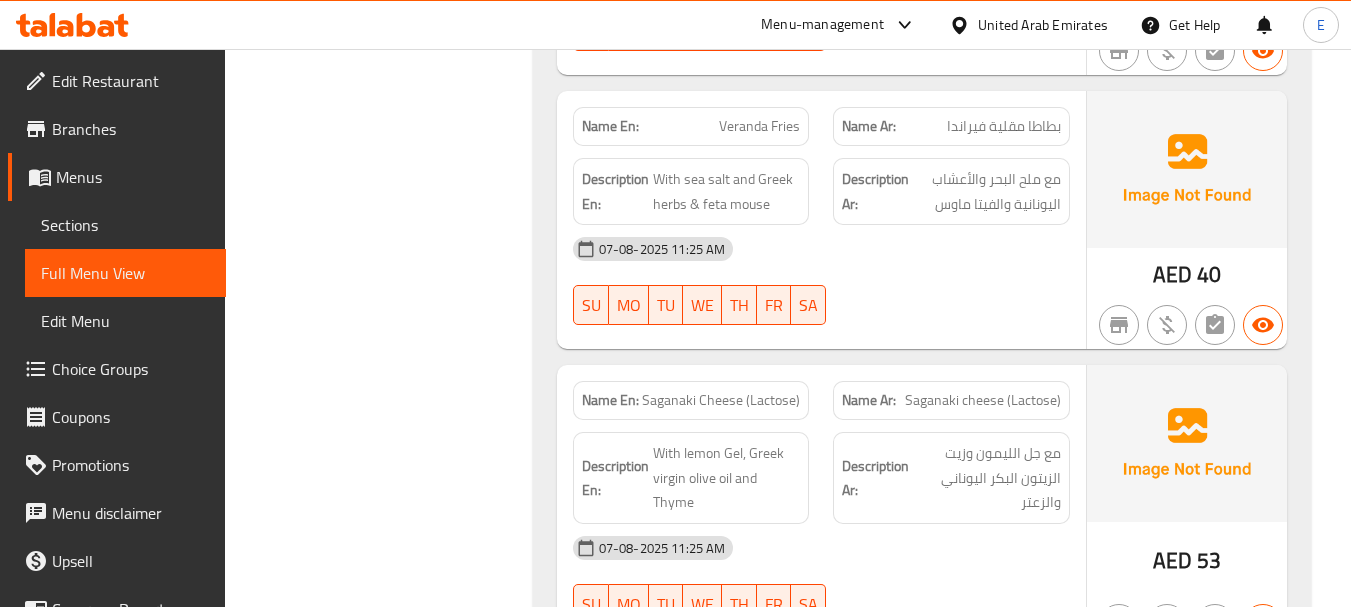 click on "07-08-2025 11:25 AM" at bounding box center [821, 249] 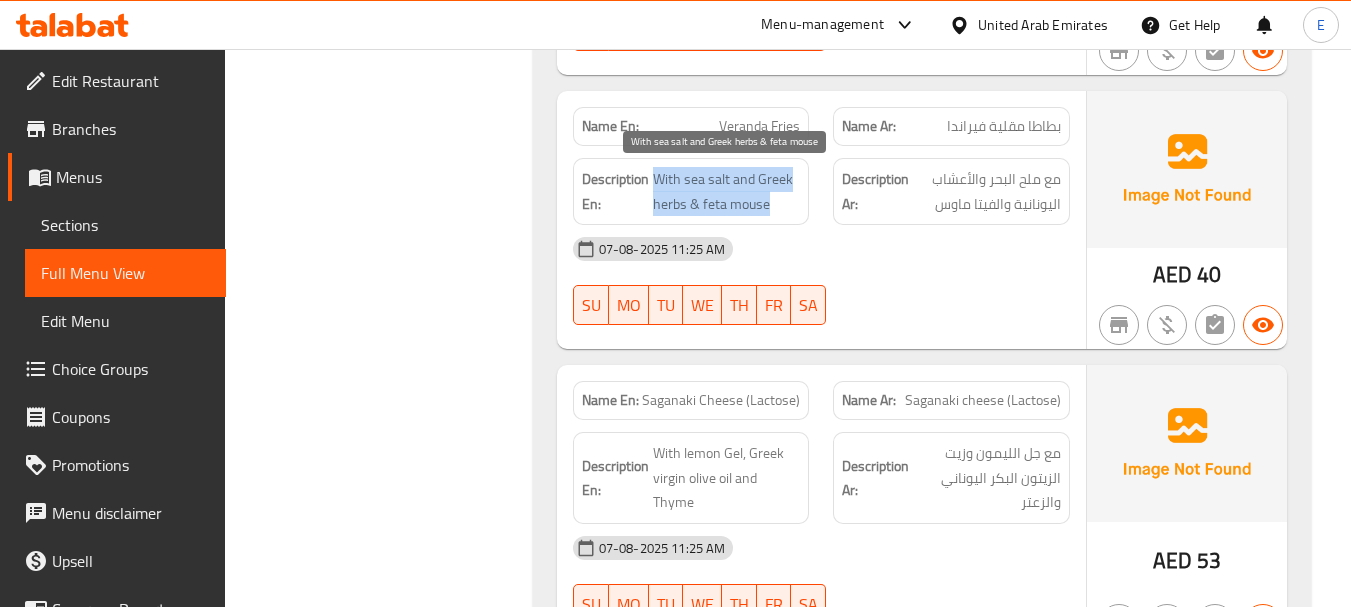 drag, startPoint x: 652, startPoint y: 178, endPoint x: 790, endPoint y: 201, distance: 139.90353 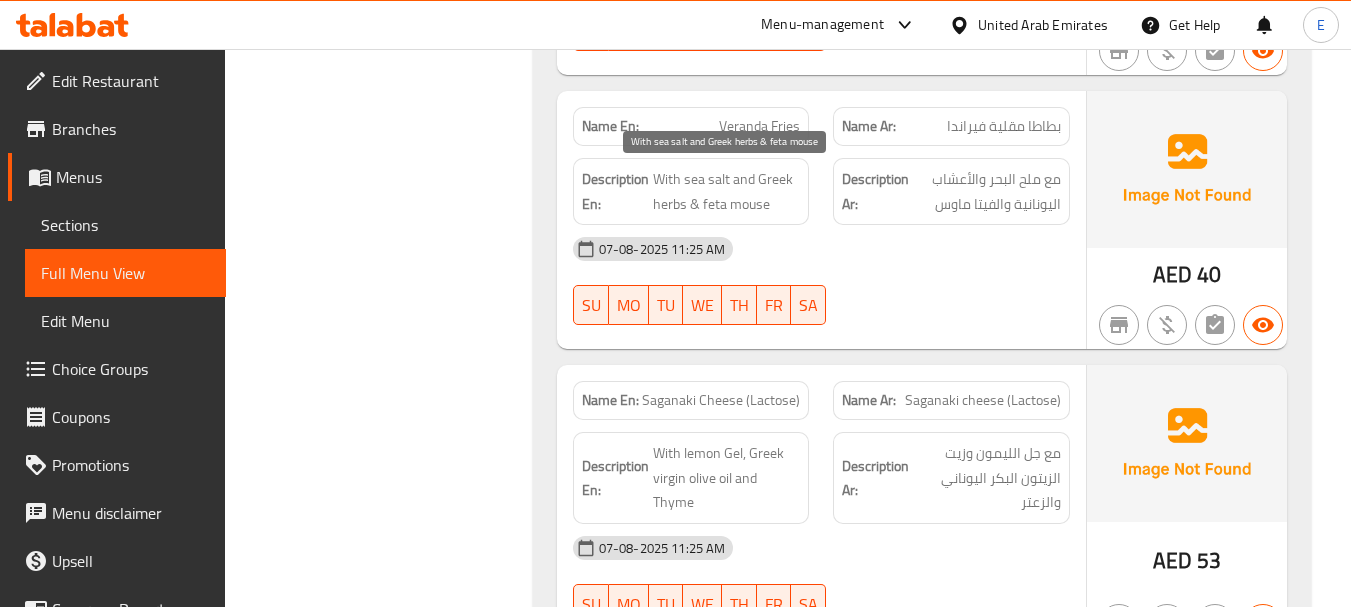 click on "With sea salt and Greek herbs & feta mouse" at bounding box center [727, 191] 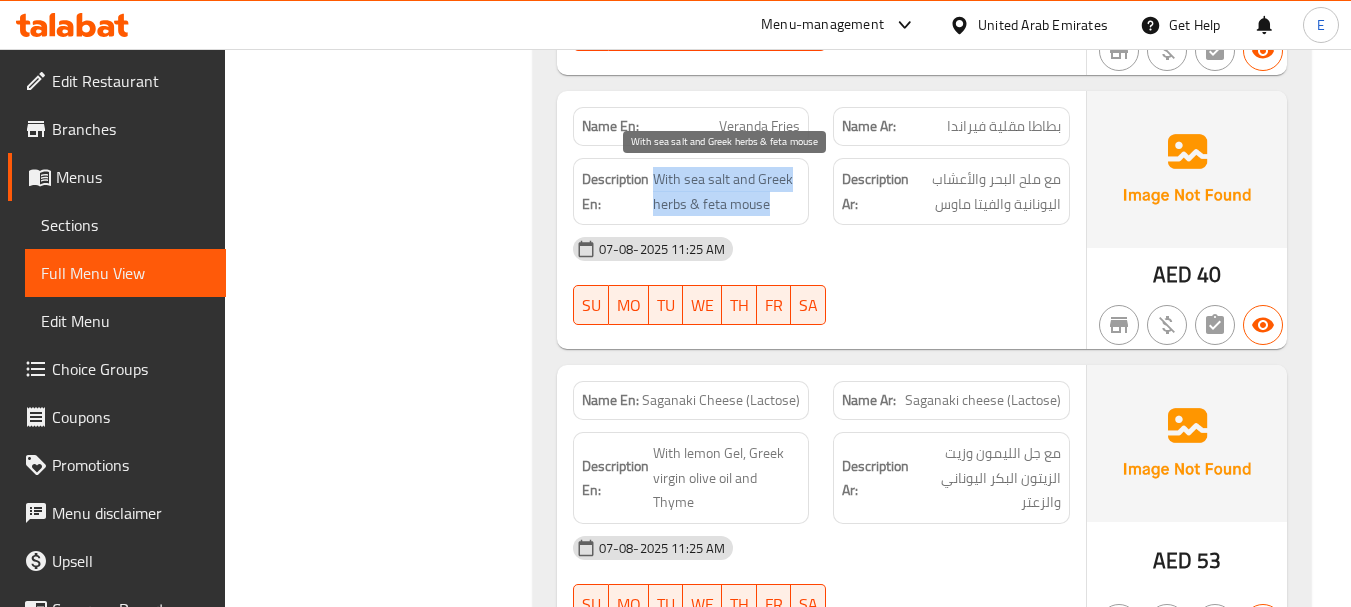click on "With sea salt and Greek herbs & feta mouse" at bounding box center (727, 191) 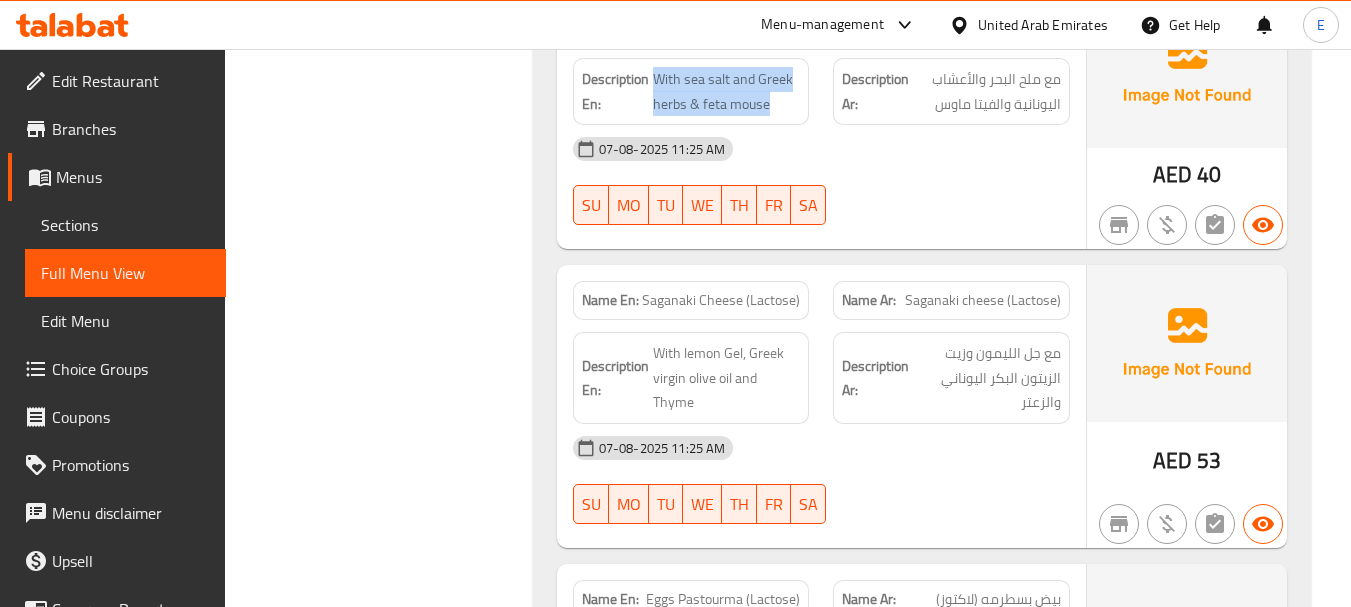 scroll, scrollTop: 2100, scrollLeft: 0, axis: vertical 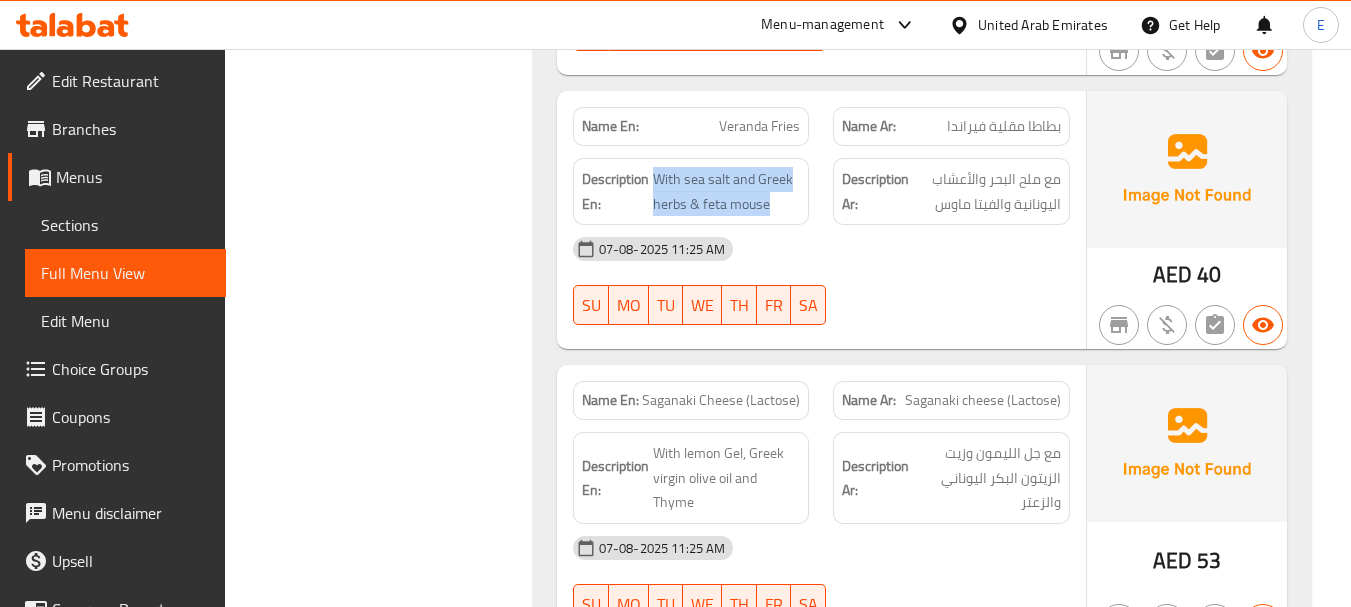 click on "Description En: With sea salt and Greek herbs & feta mouse" at bounding box center [691, 191] 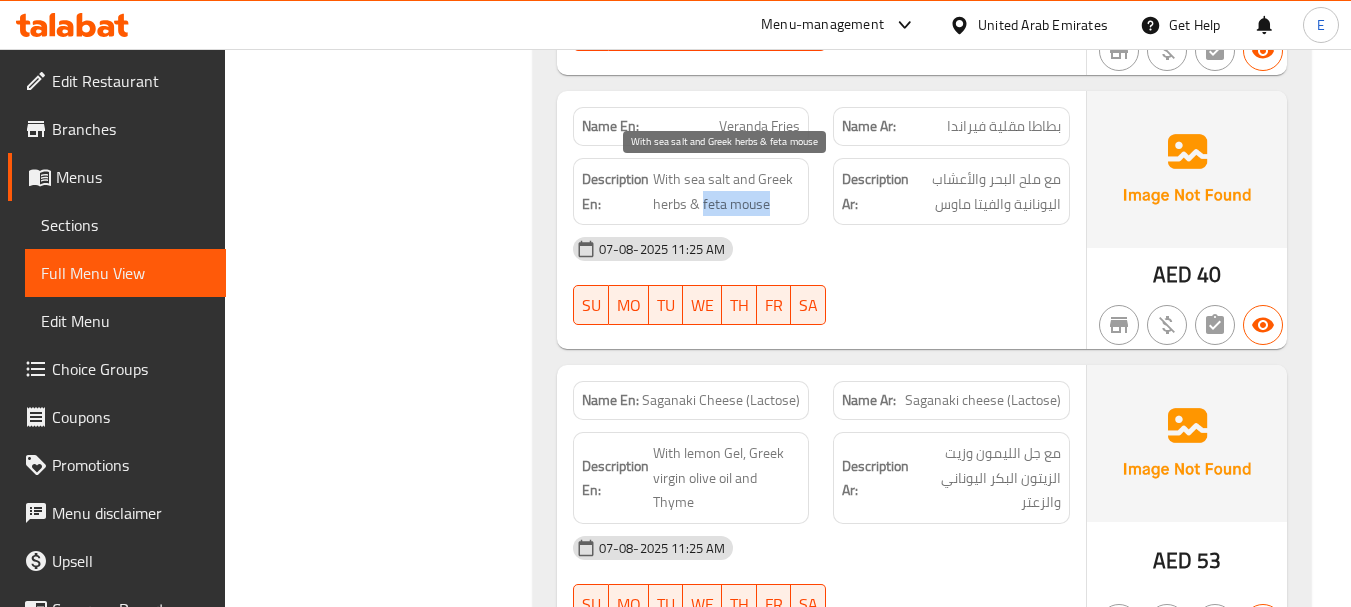 drag, startPoint x: 703, startPoint y: 202, endPoint x: 775, endPoint y: 205, distance: 72.06247 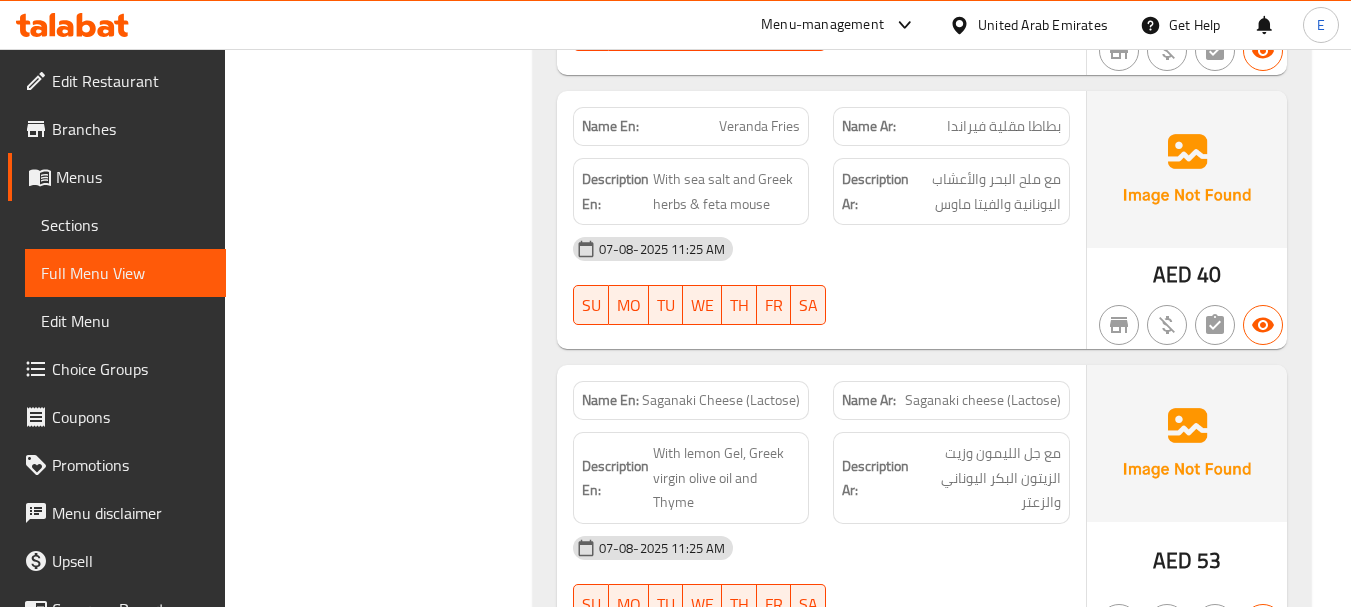 click on "Name En: Veranda Fries" at bounding box center [691, 126] 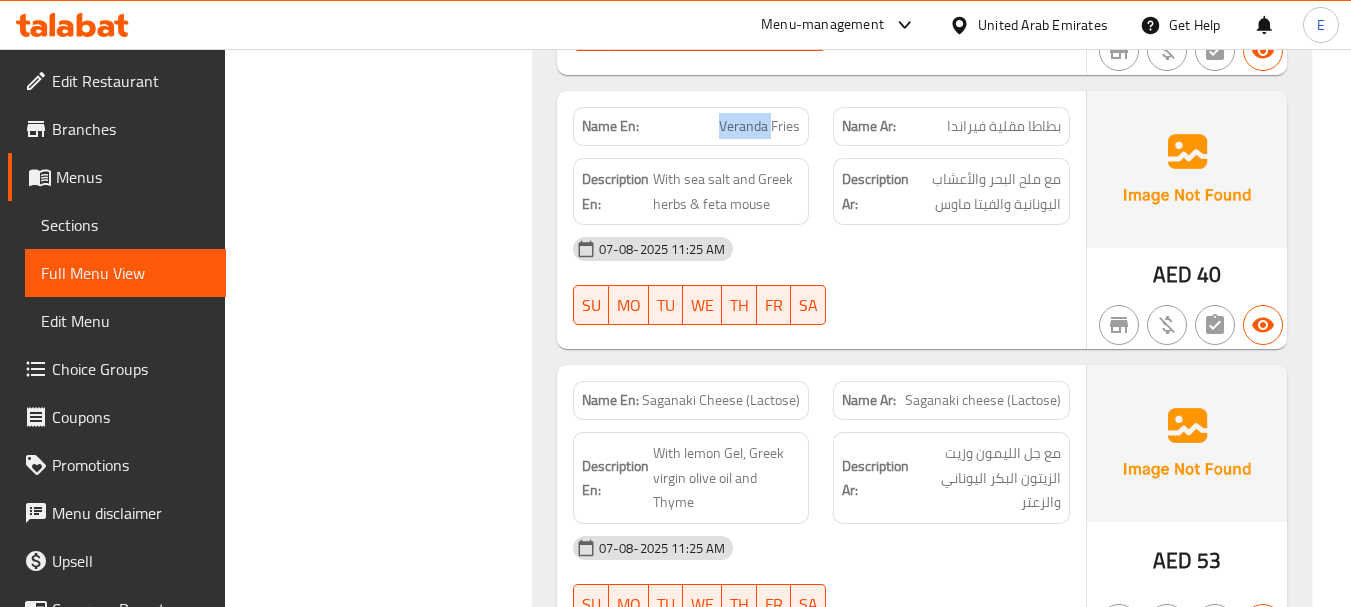 click on "Name En: Veranda Fries" at bounding box center (691, 126) 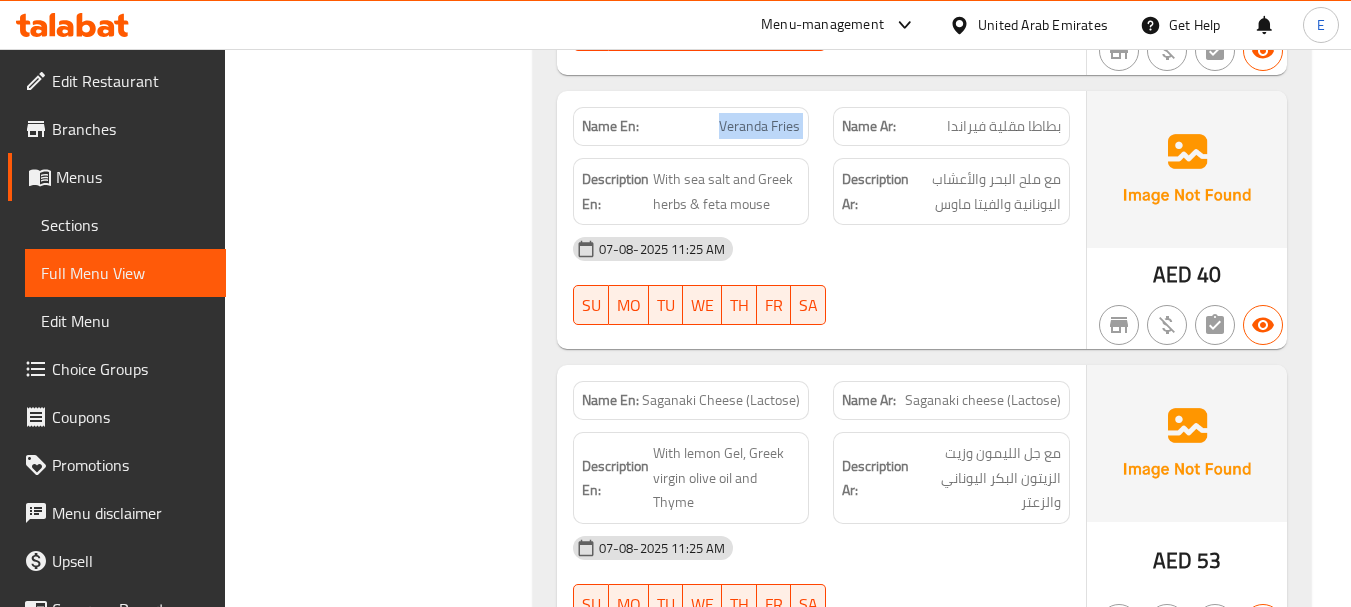click on "Name En: Veranda Fries" at bounding box center [691, 126] 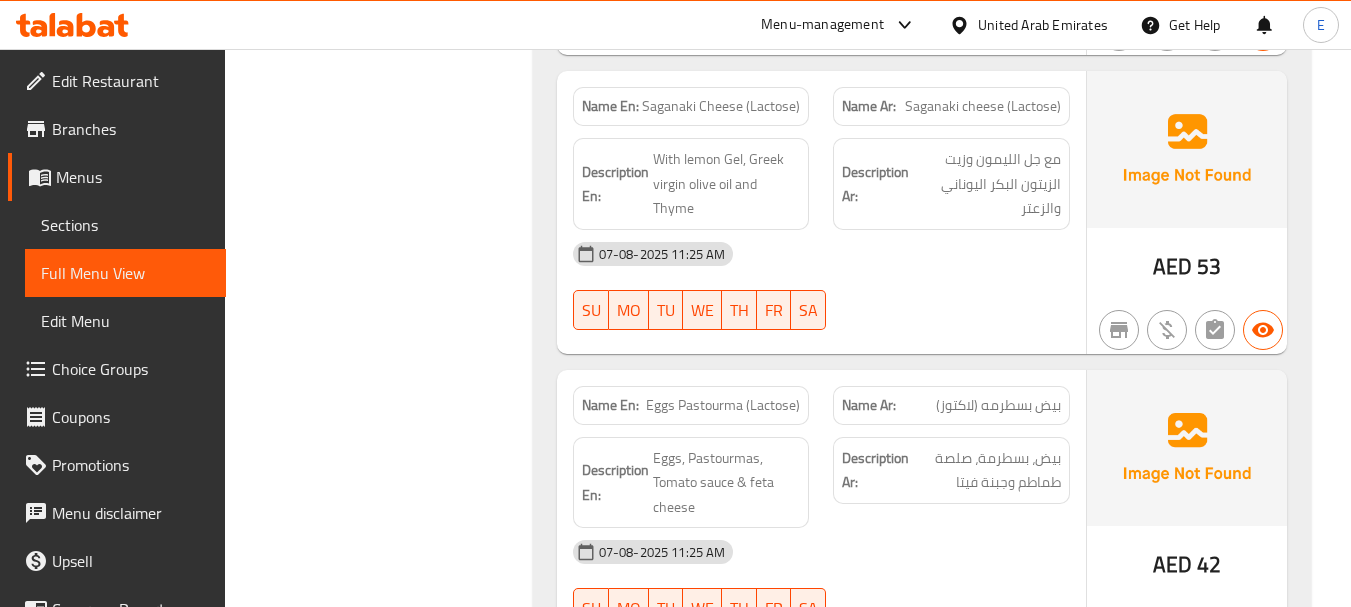 scroll, scrollTop: 2400, scrollLeft: 0, axis: vertical 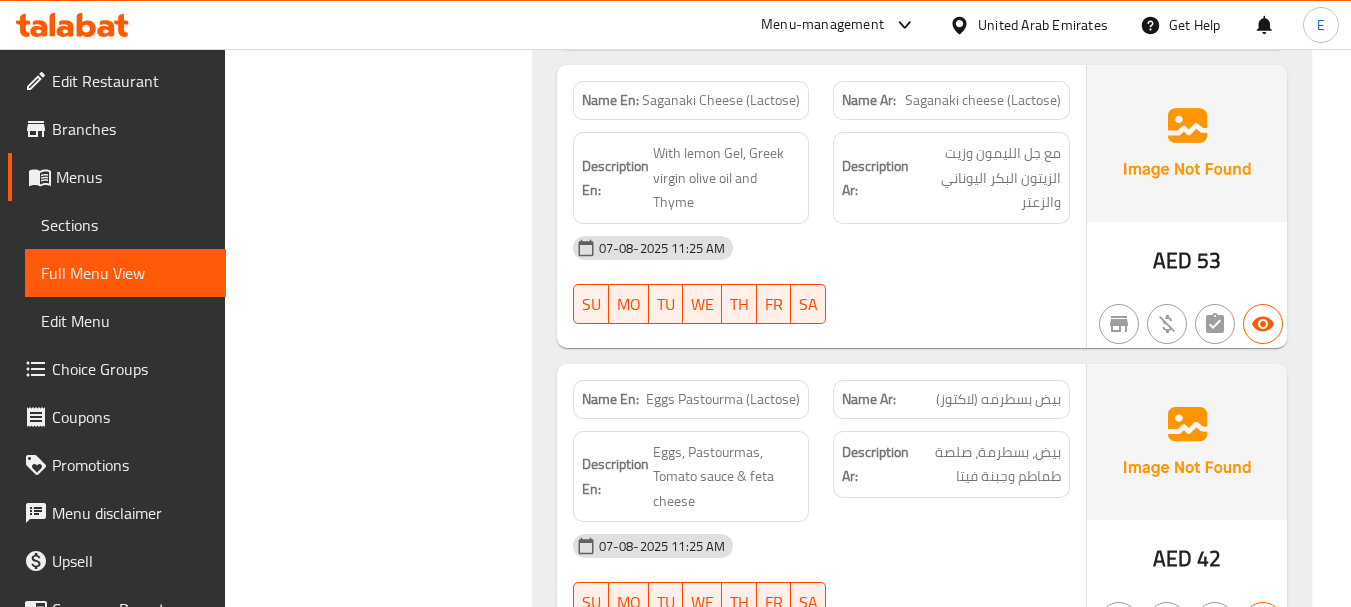 click on "AED" at bounding box center (1172, 260) 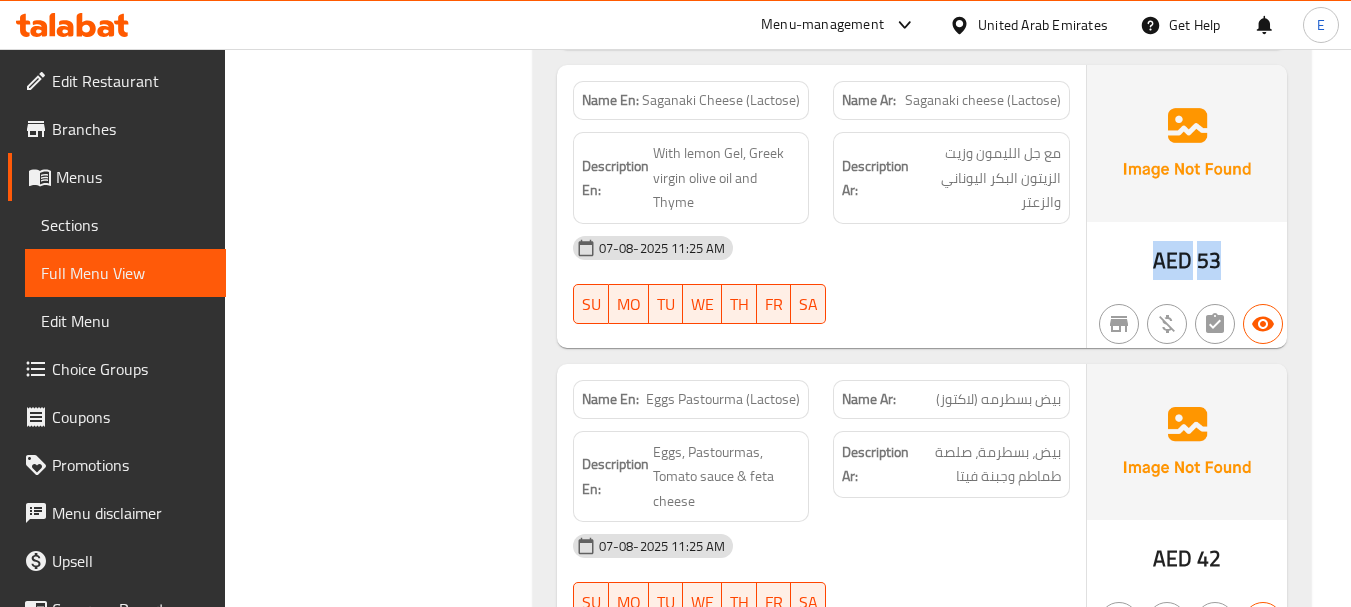 click on "AED" at bounding box center [1172, 260] 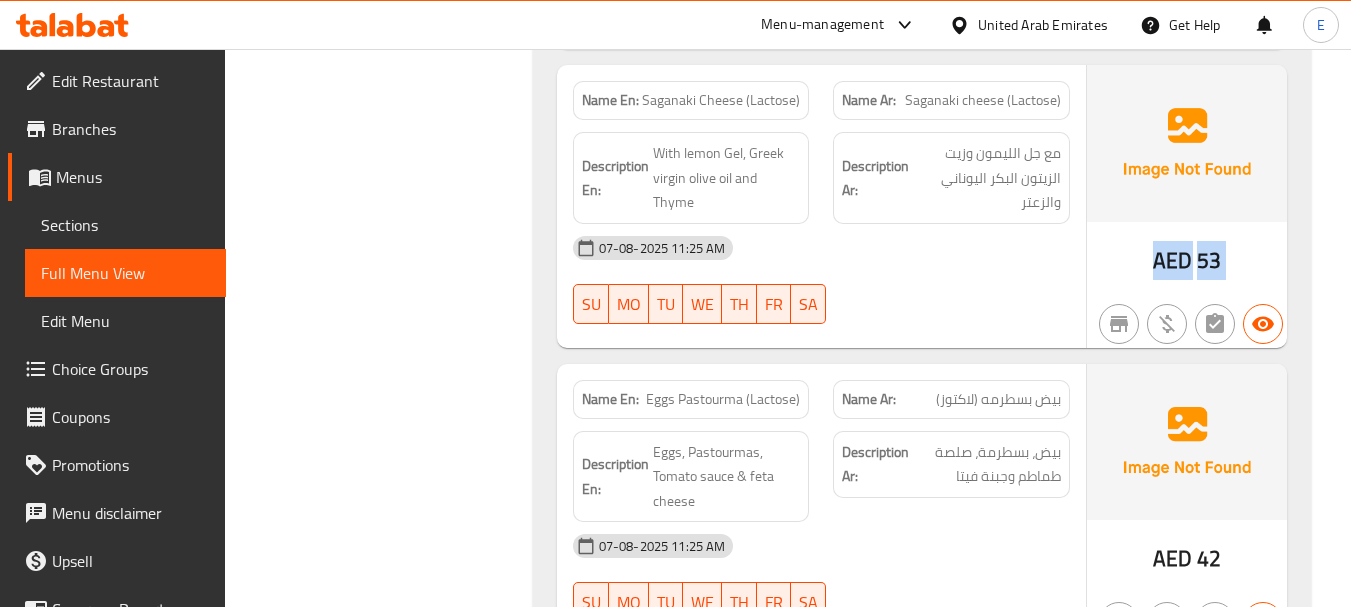 click on "AED" at bounding box center (1172, 260) 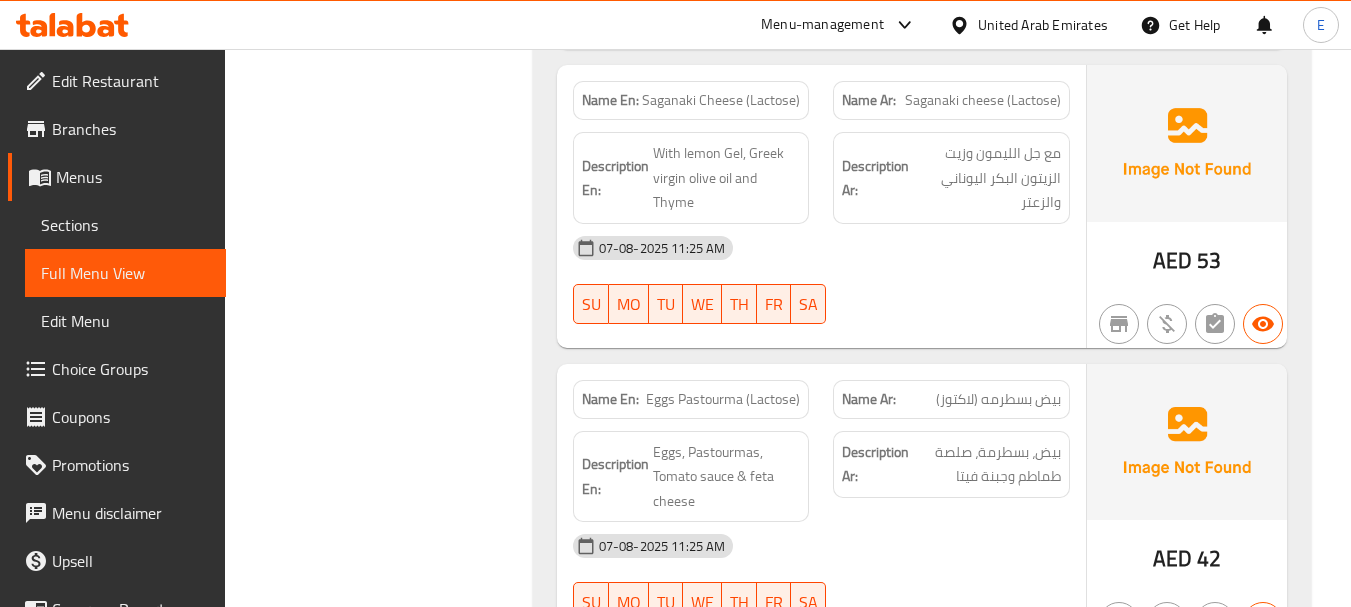 click on "Name En: Saganaki Cheese (Lactose)" at bounding box center [691, 100] 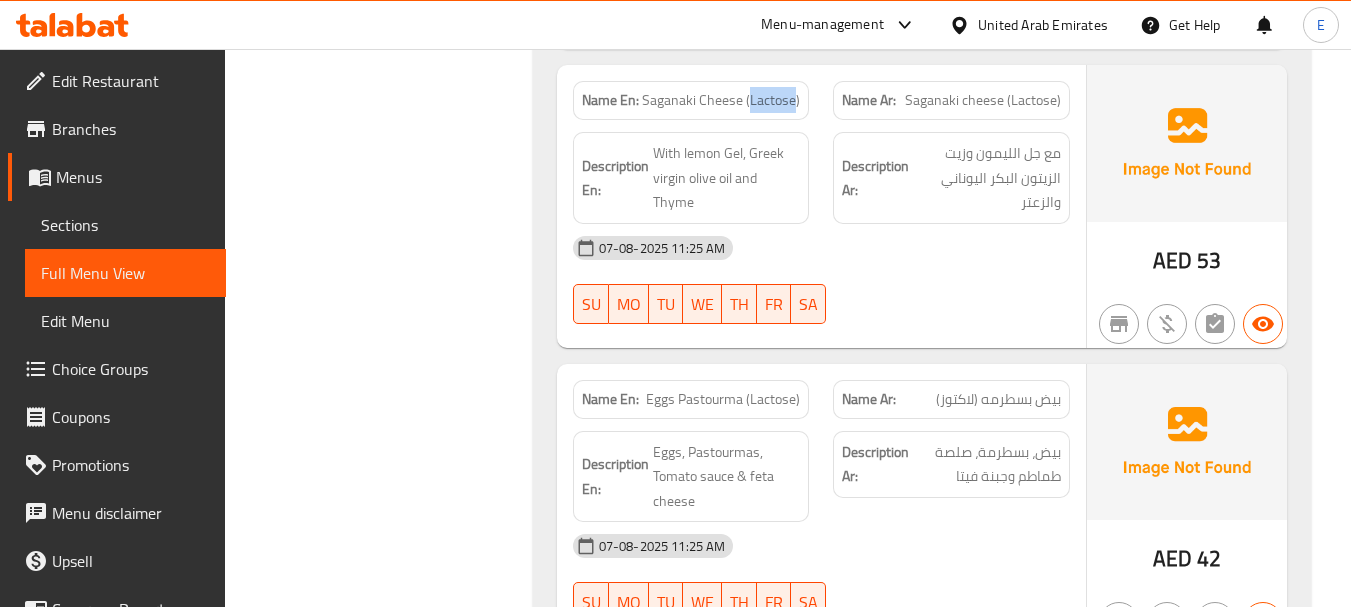 click on "Name En: Saganaki Cheese (Lactose)" at bounding box center (691, 100) 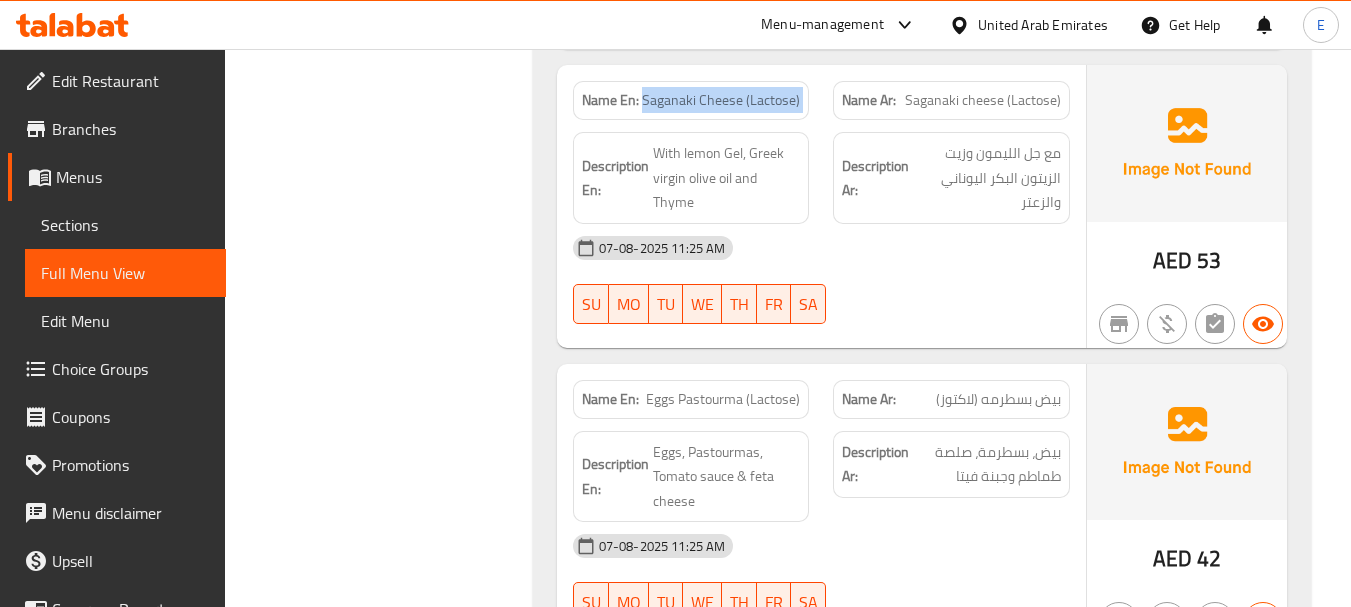 click on "Name En: Saganaki Cheese (Lactose)" at bounding box center (691, 100) 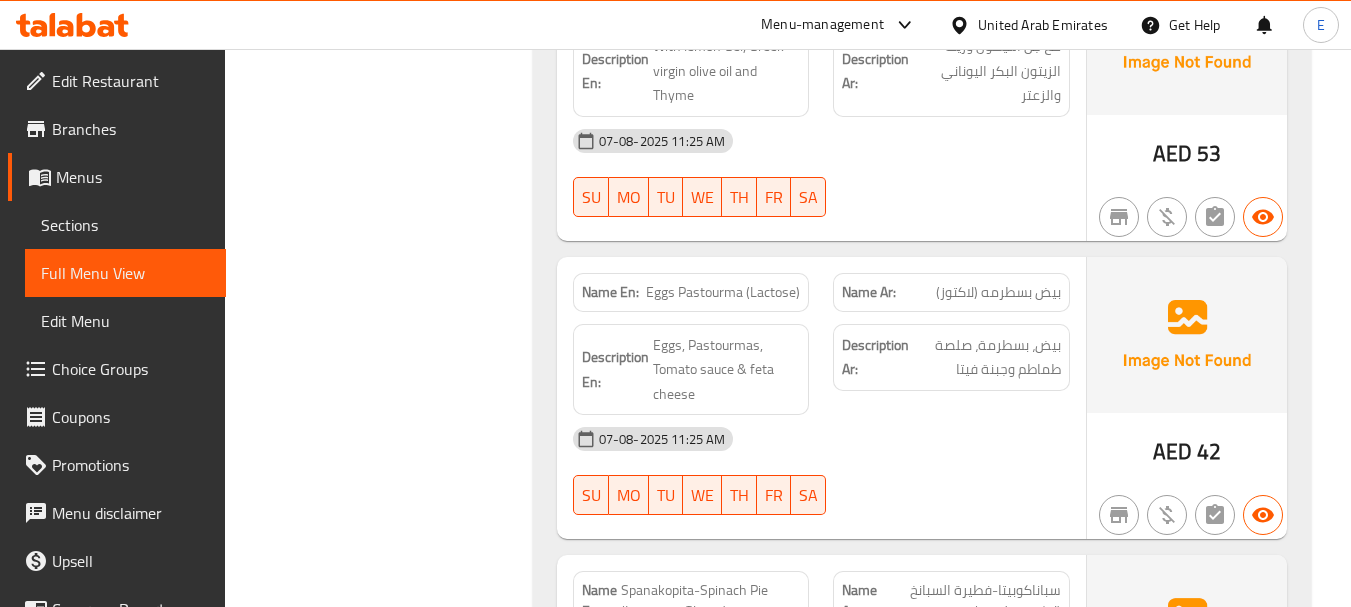 scroll, scrollTop: 2600, scrollLeft: 0, axis: vertical 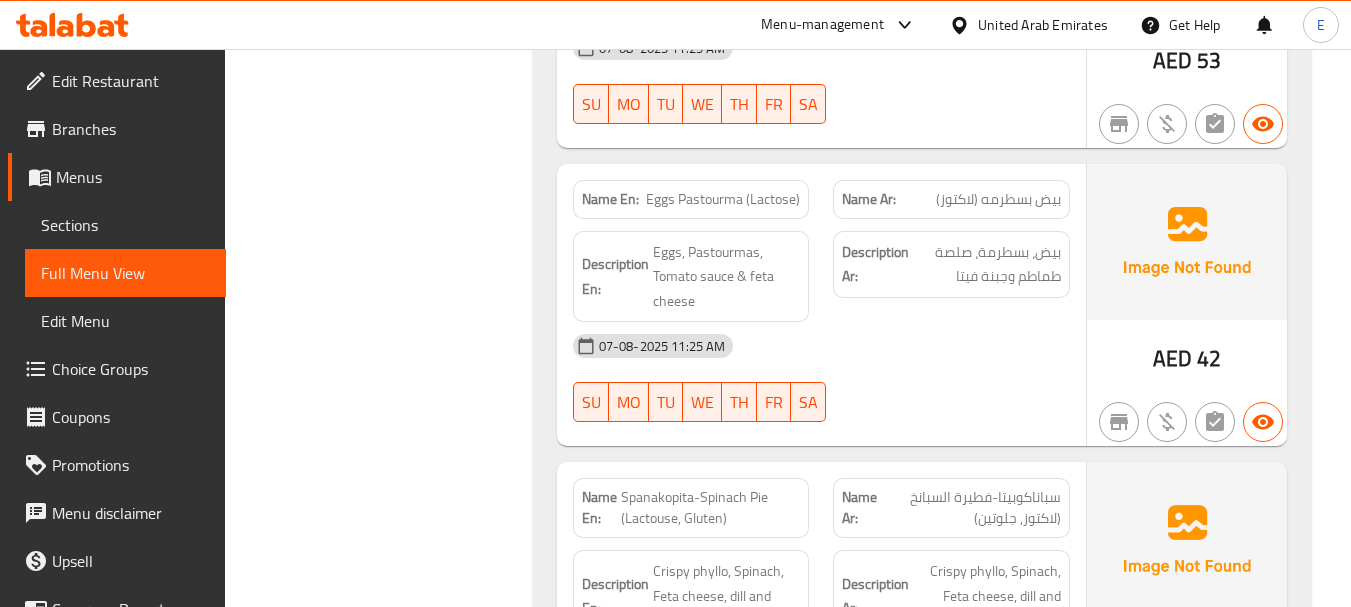 click on "42" at bounding box center (1209, 358) 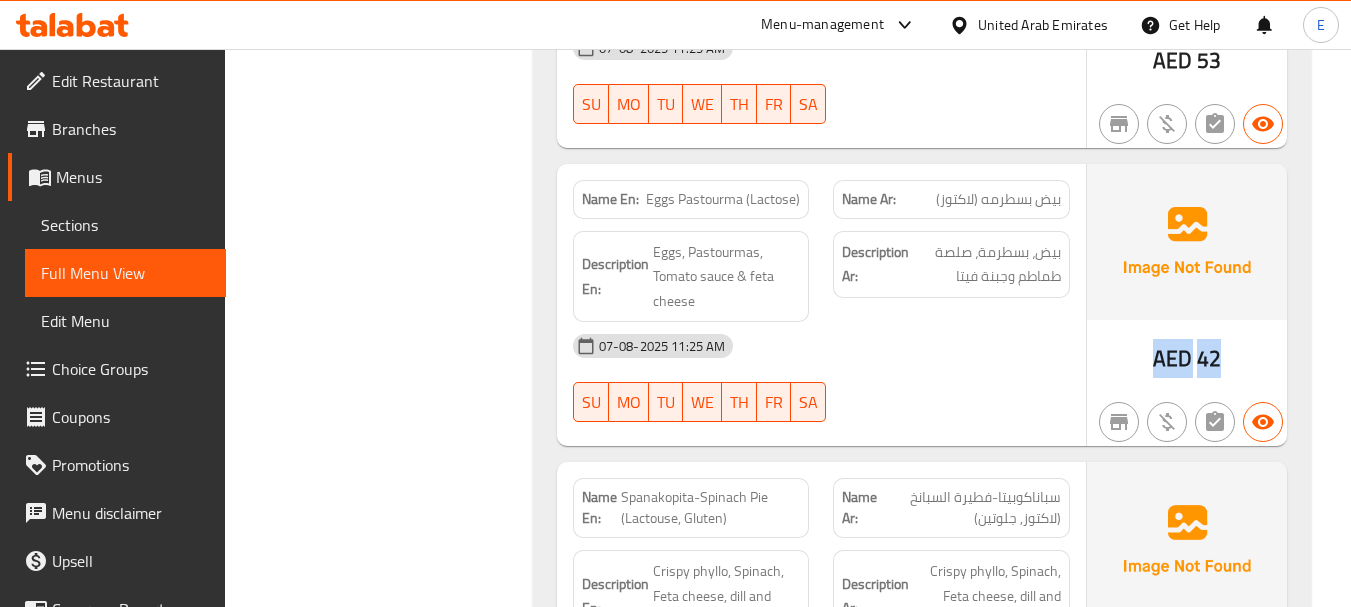 click on "42" at bounding box center (1209, 358) 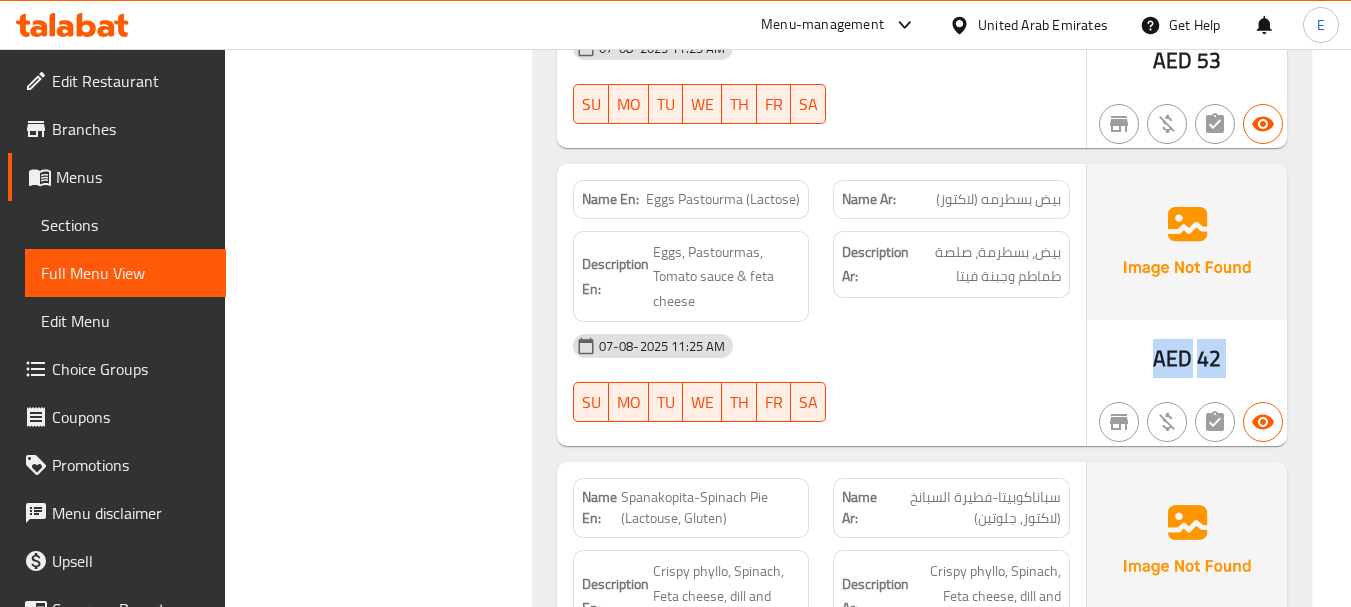 click on "42" at bounding box center [1209, 358] 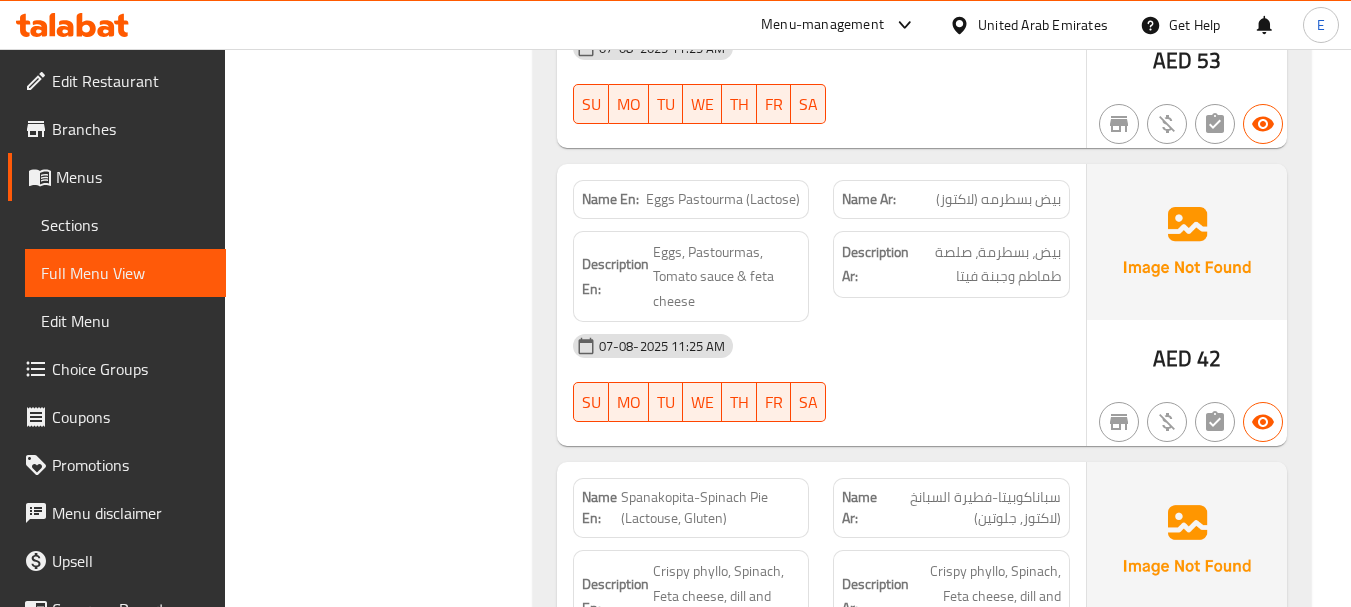 click on "بيض بسطرمه (لاكتوز)" at bounding box center [998, 199] 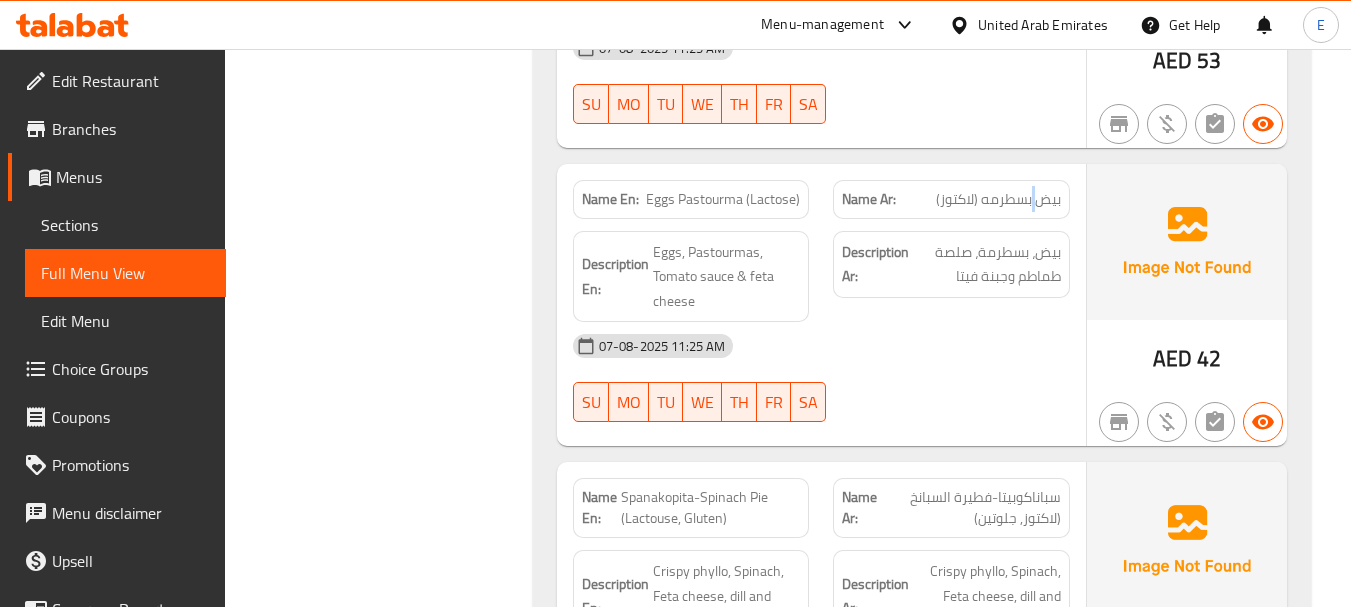 click on "بيض بسطرمه (لاكتوز)" at bounding box center (998, 199) 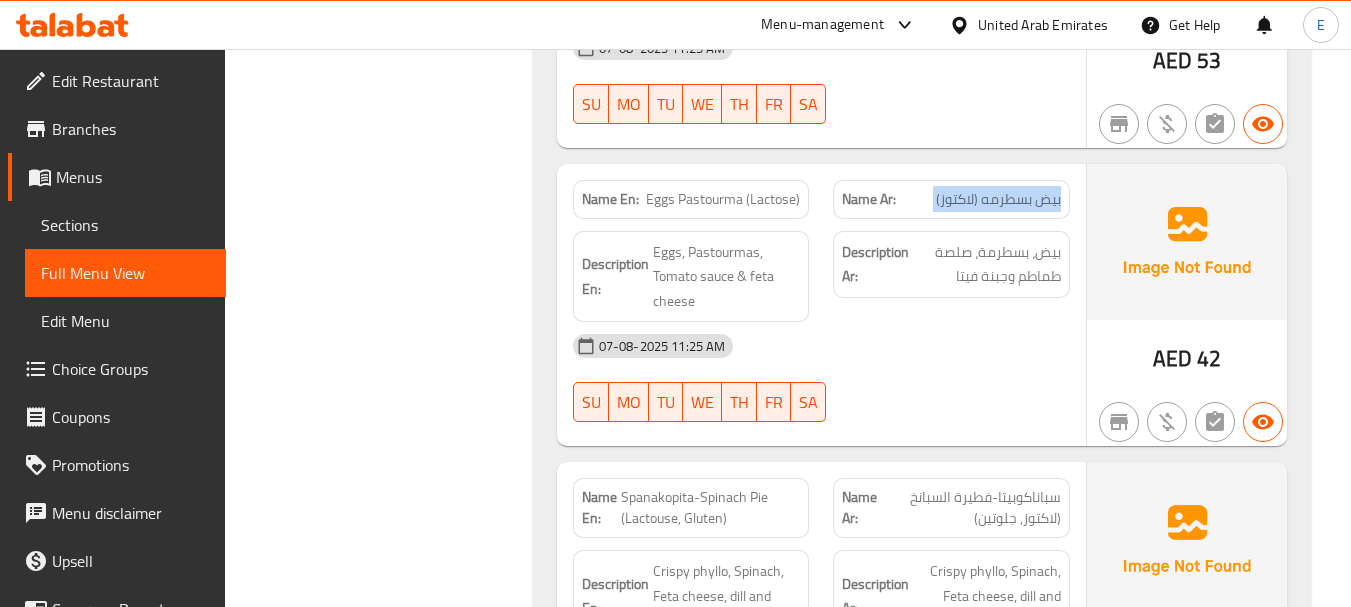 click on "بيض بسطرمه (لاكتوز)" at bounding box center (998, 199) 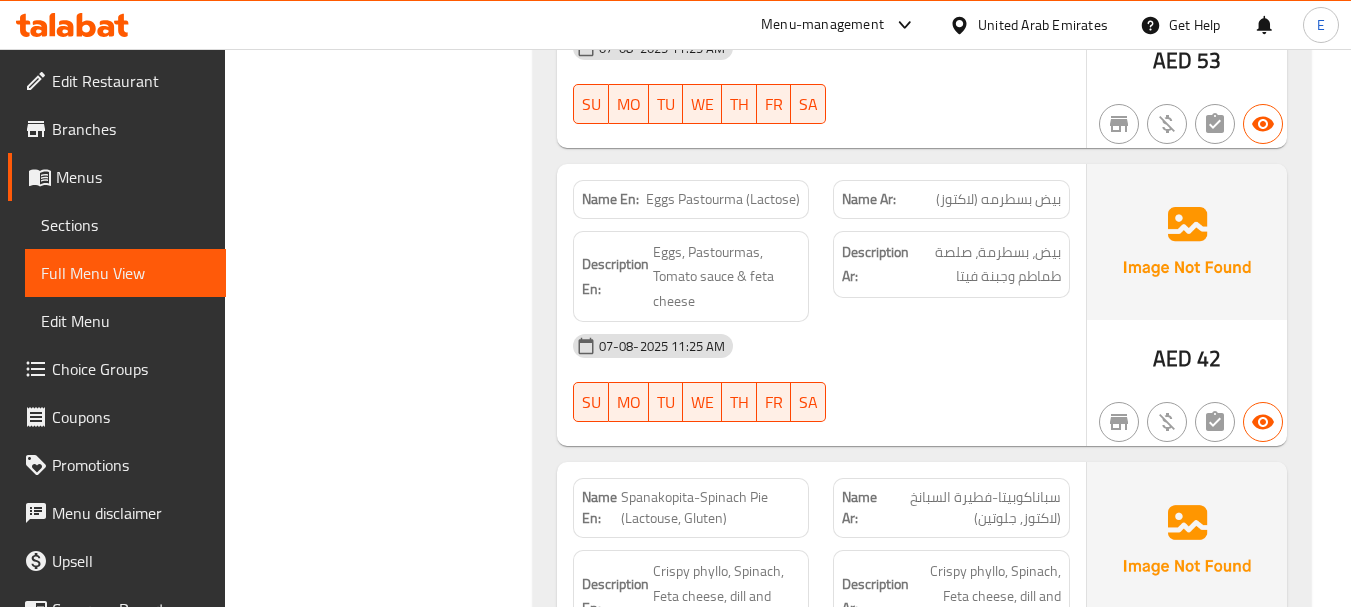 click on "Eggs Pastourma (Lactose)" at bounding box center (723, 199) 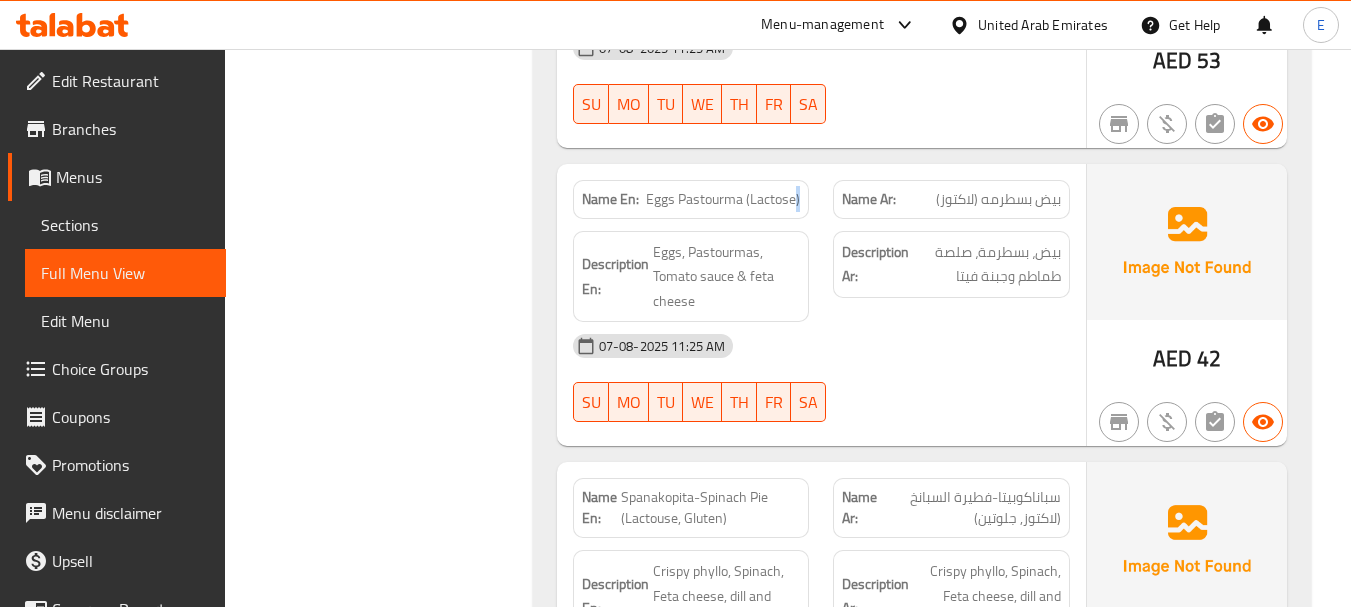 click on "Eggs Pastourma (Lactose)" at bounding box center [723, 199] 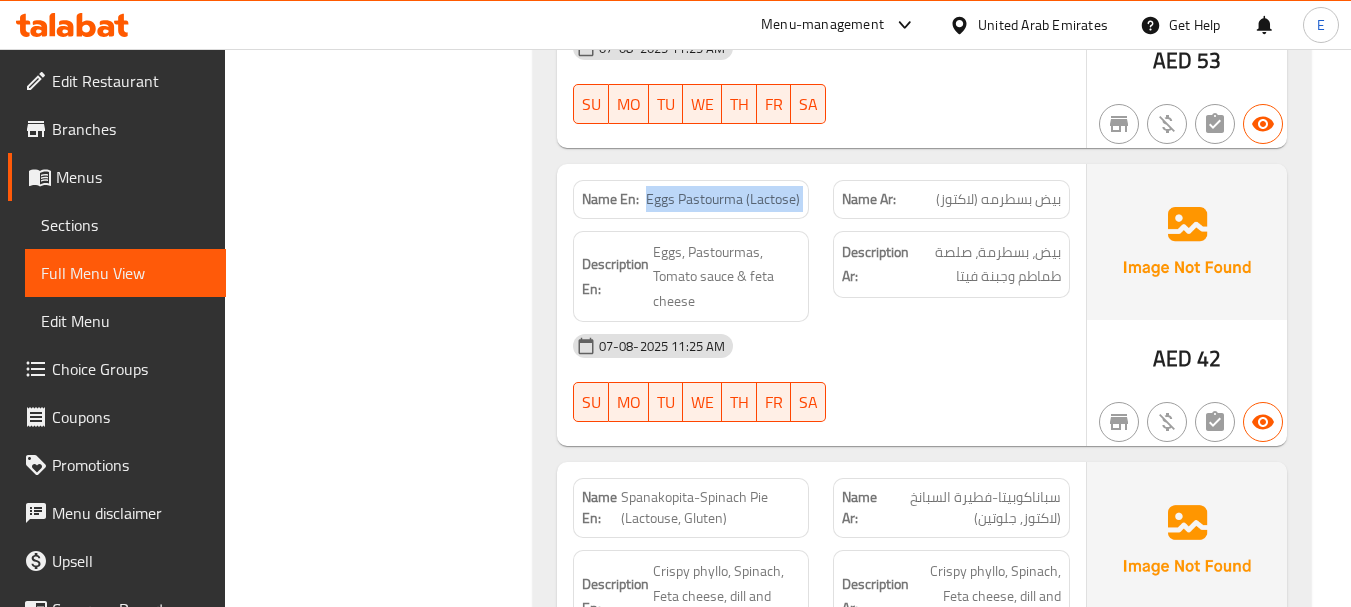 click on "Eggs Pastourma (Lactose)" at bounding box center (723, 199) 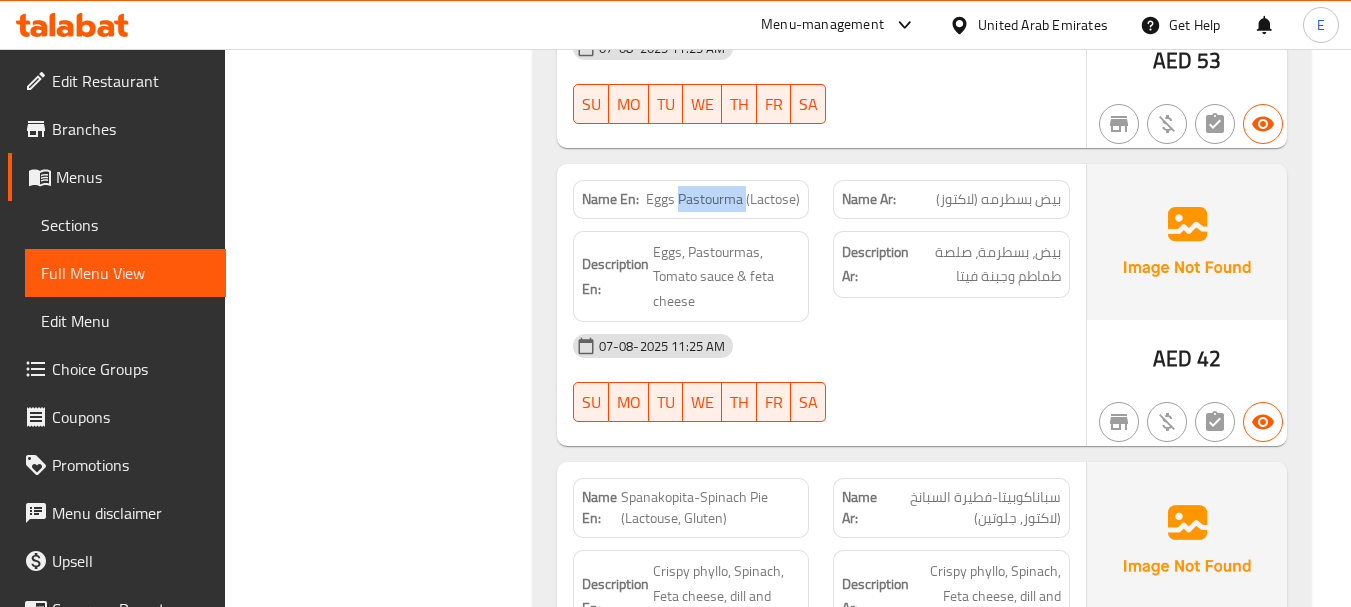 drag, startPoint x: 681, startPoint y: 205, endPoint x: 743, endPoint y: 211, distance: 62.289646 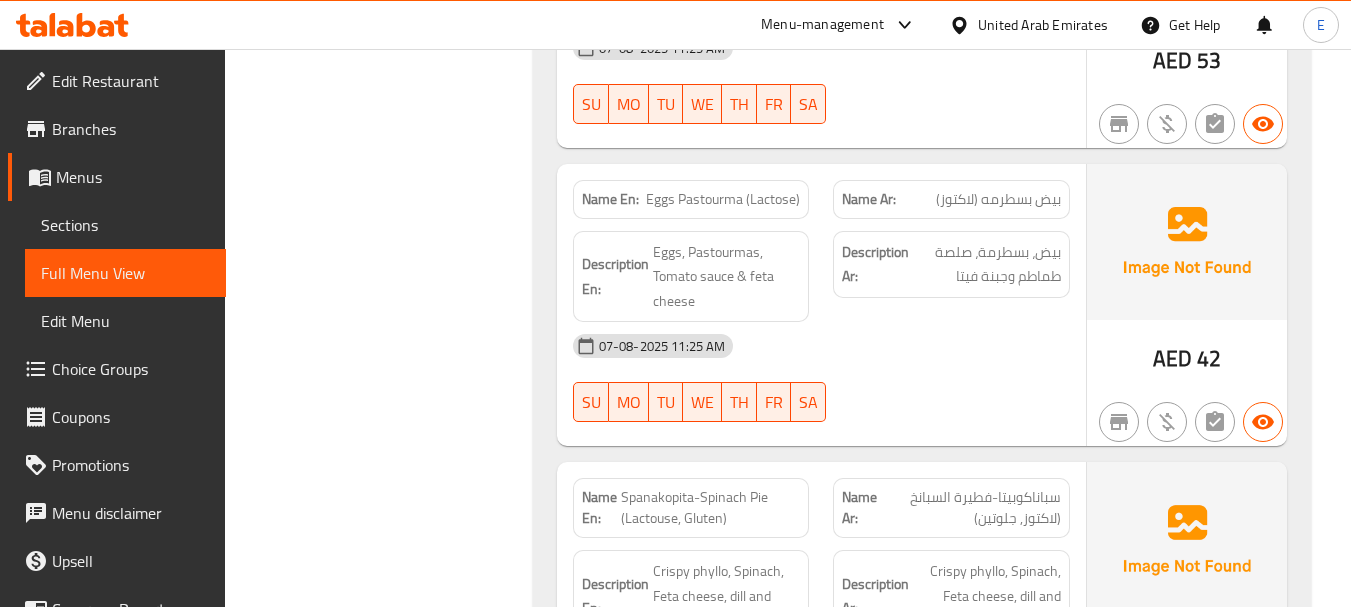 click on "07-08-2025 11:25 AM" at bounding box center (821, 346) 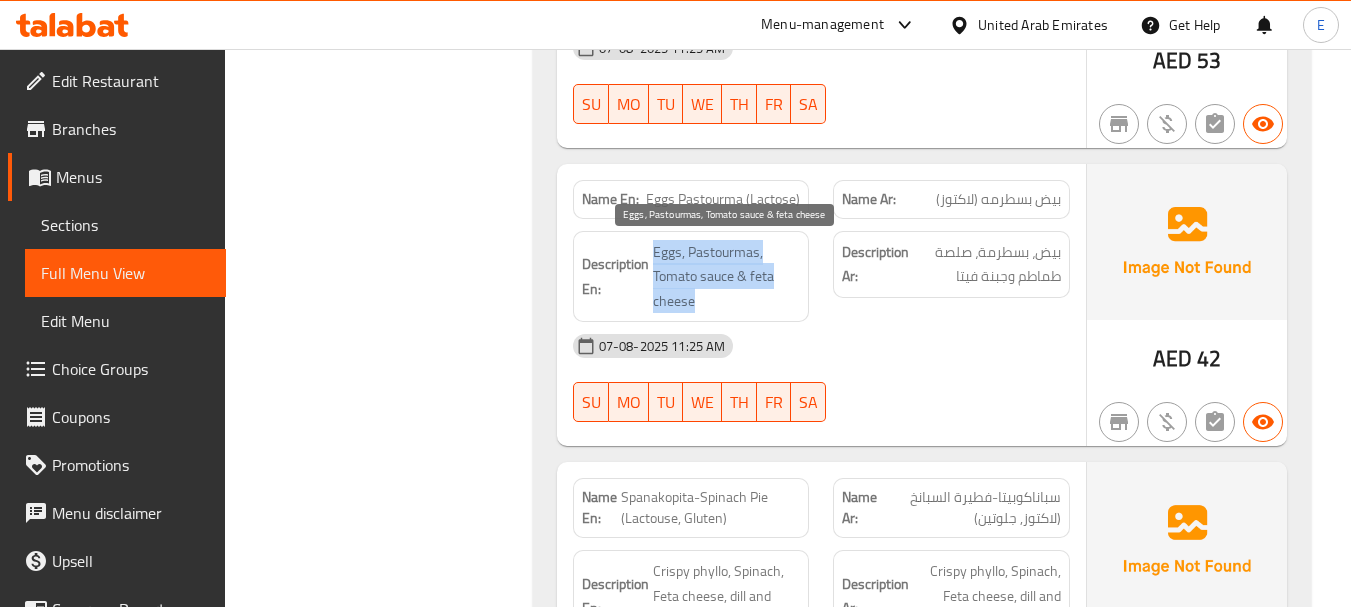 drag, startPoint x: 651, startPoint y: 244, endPoint x: 784, endPoint y: 293, distance: 141.7392 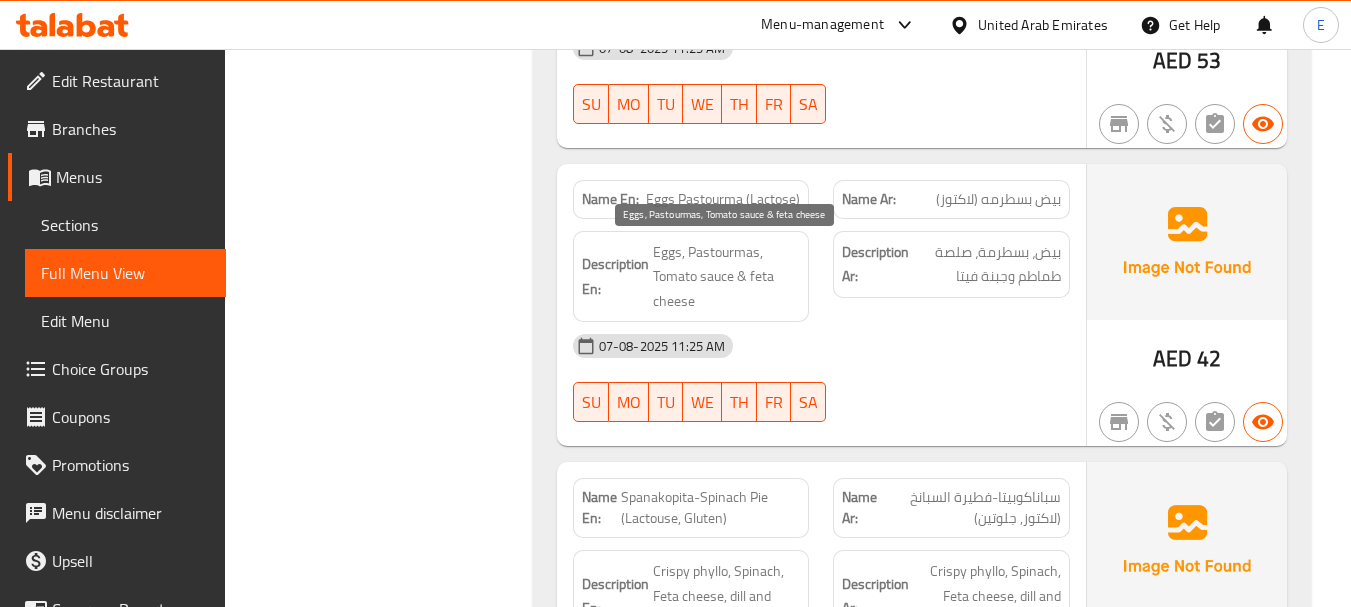 click on "Eggs, Pastourmas, Tomato sauce & feta cheese" at bounding box center [727, 277] 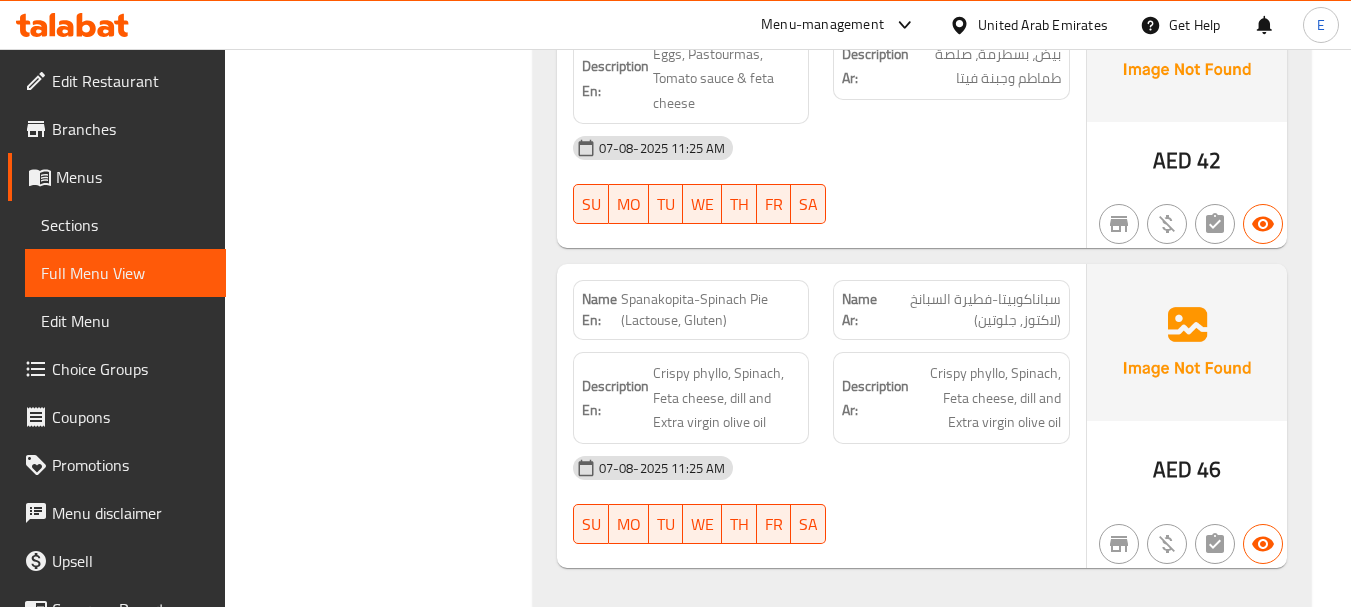 scroll, scrollTop: 2800, scrollLeft: 0, axis: vertical 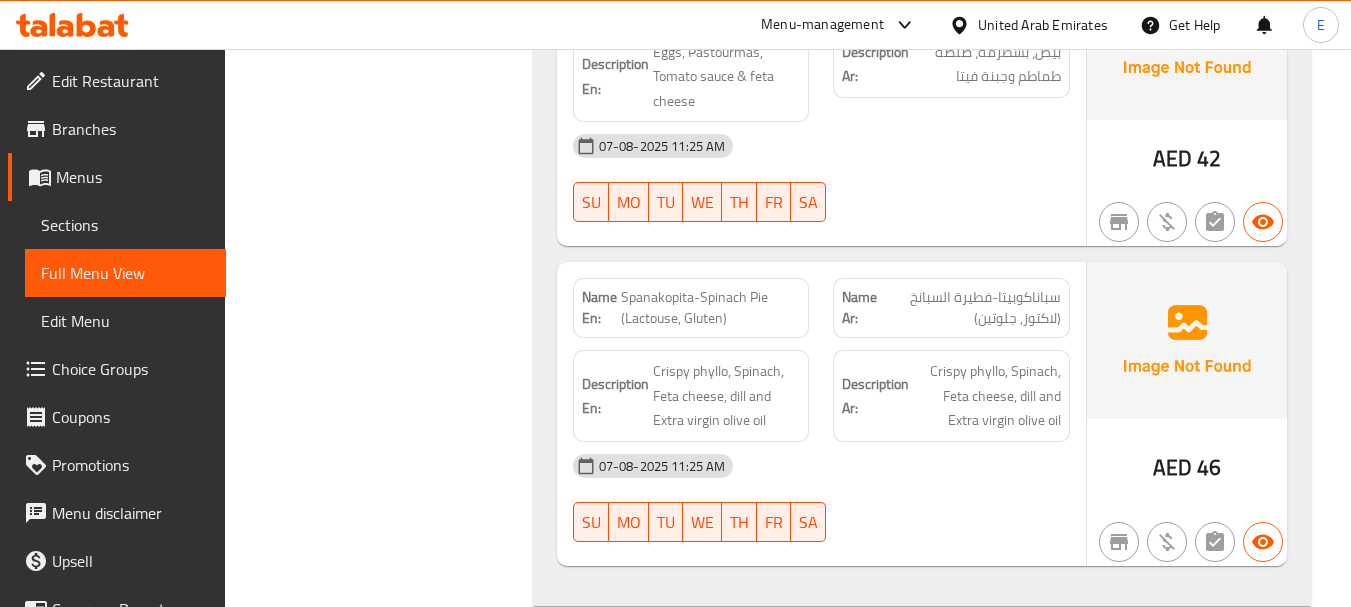 click on "AED" at bounding box center (1172, 467) 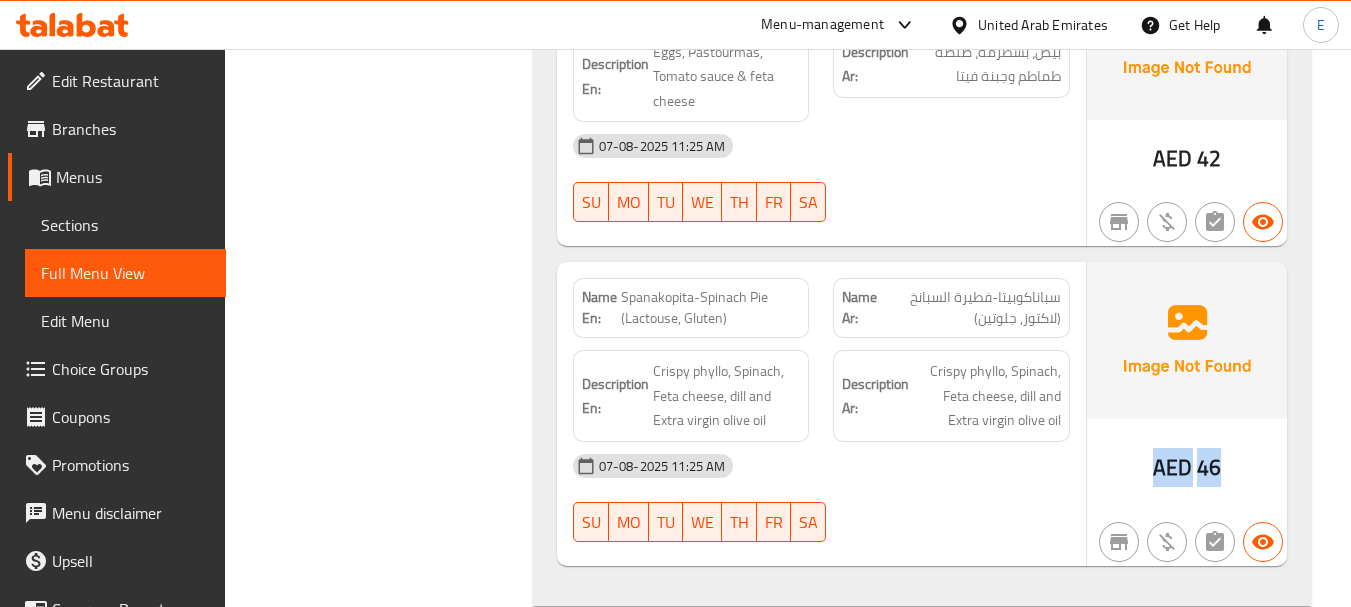 click on "AED" at bounding box center [1172, 467] 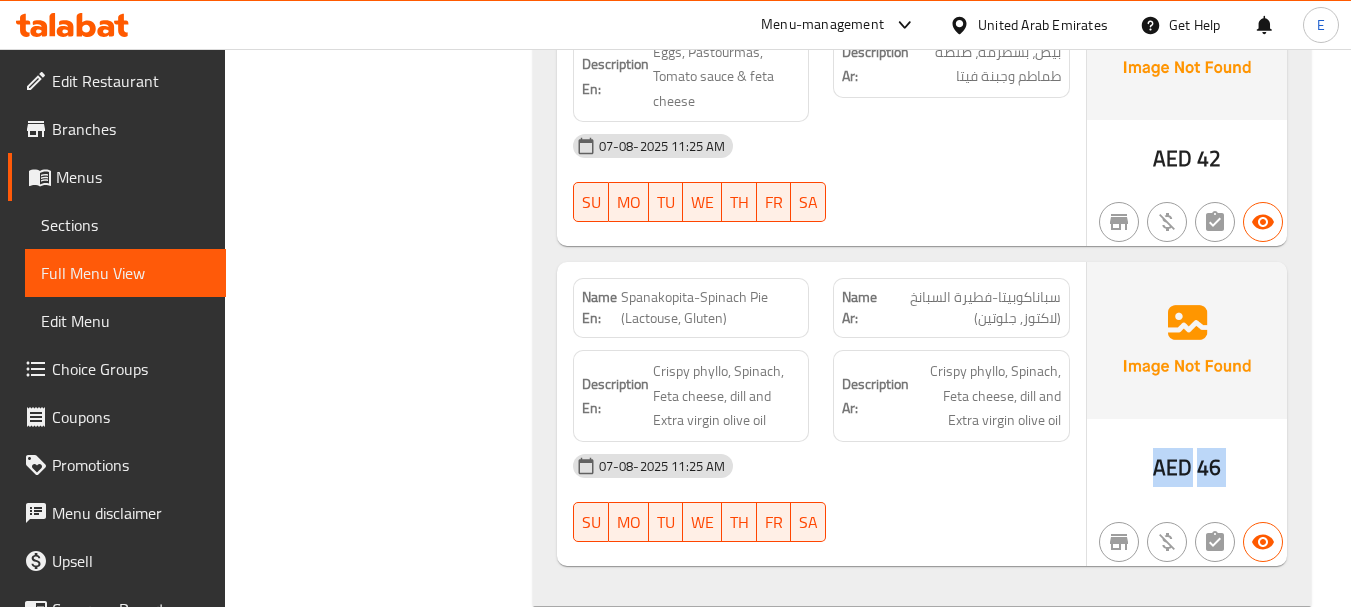 click on "AED" at bounding box center [1172, 467] 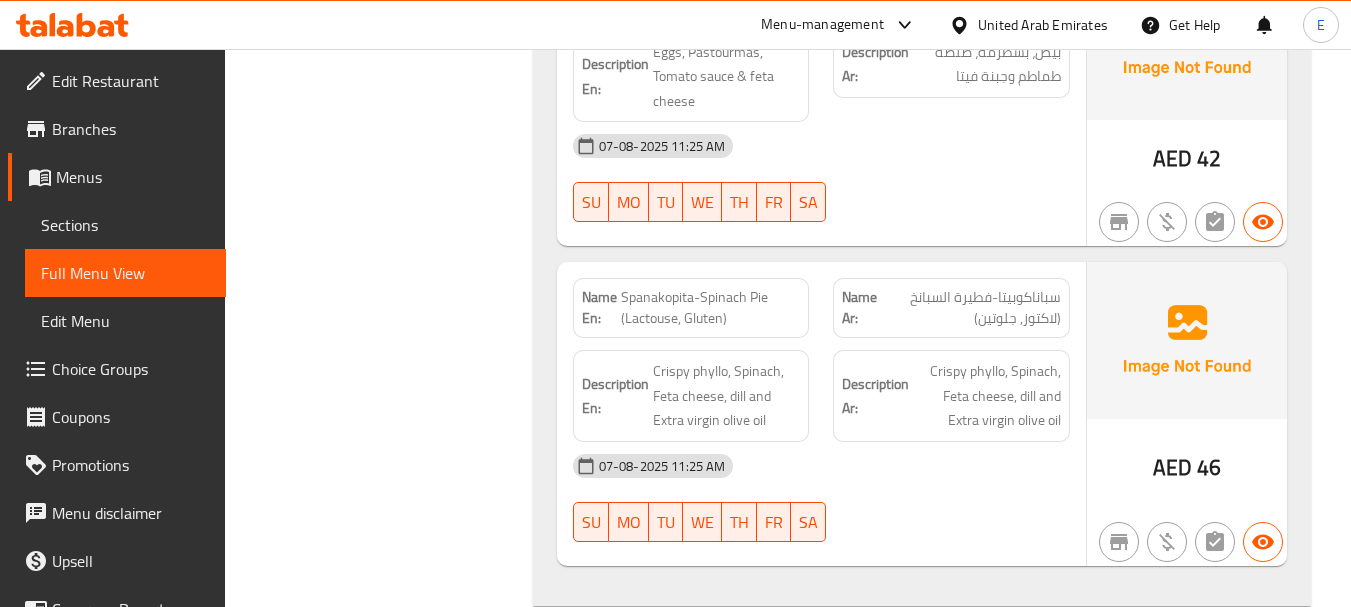 click on "Spanakopita-Spinach Pie (Lactouse, Gluten)" at bounding box center (710, 308) 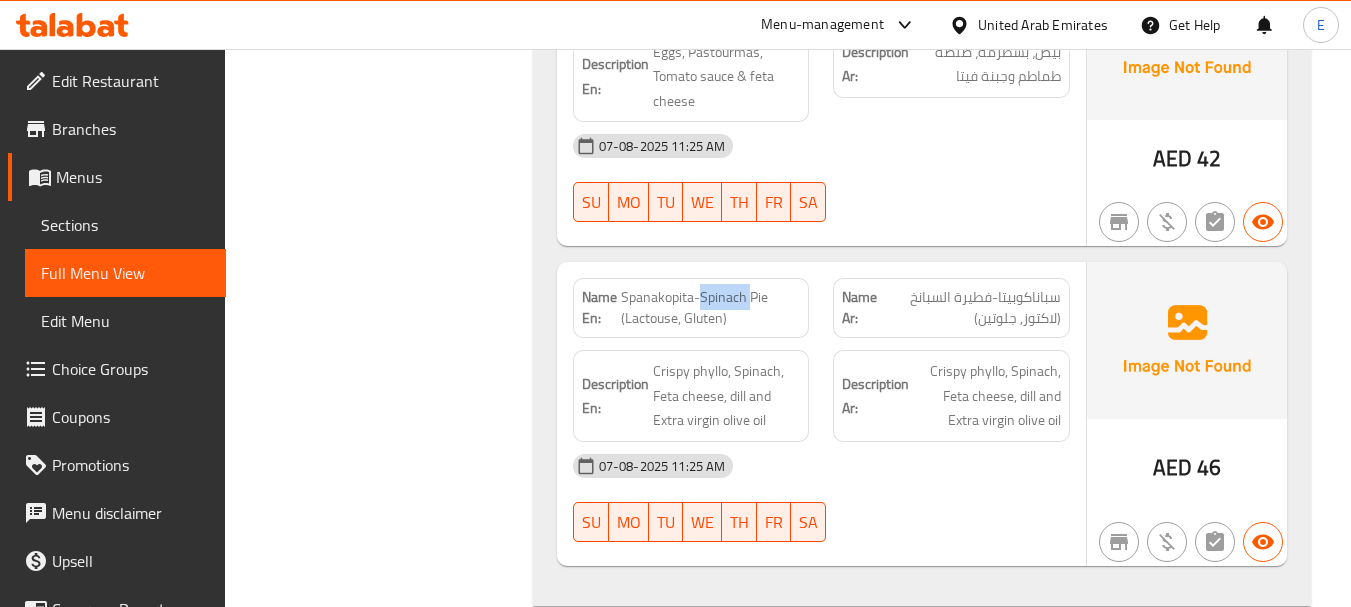 click on "Spanakopita-Spinach Pie (Lactouse, Gluten)" at bounding box center (710, 308) 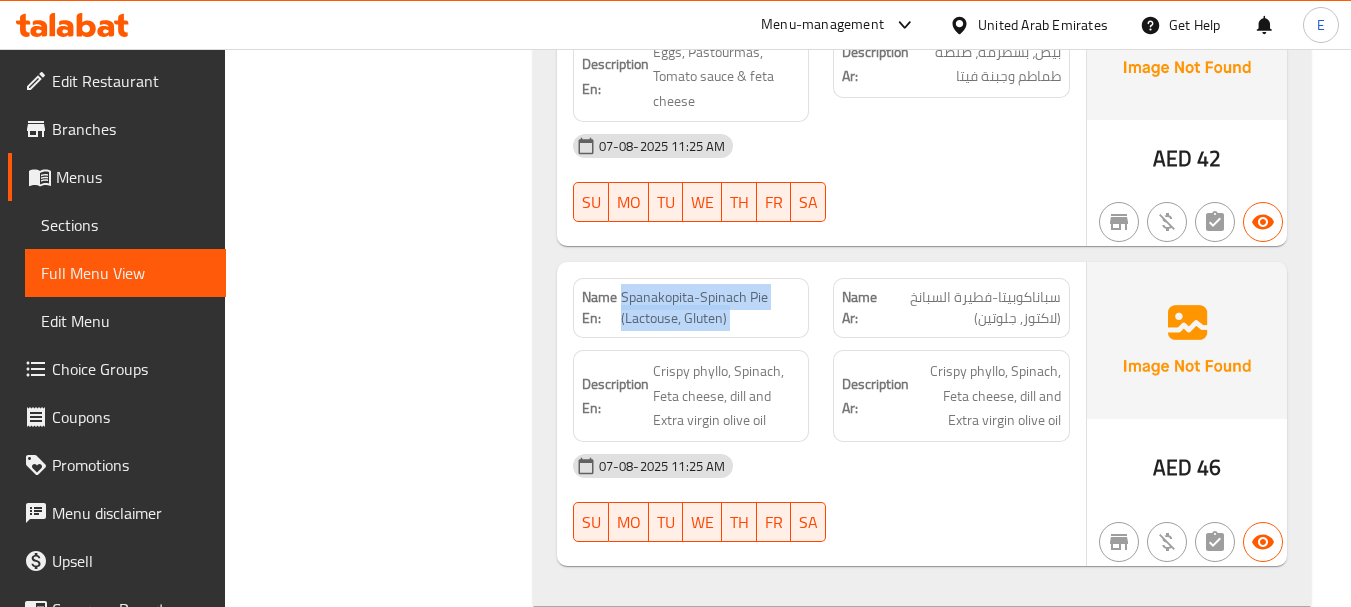 click on "Spanakopita-Spinach Pie (Lactouse, Gluten)" at bounding box center (710, 308) 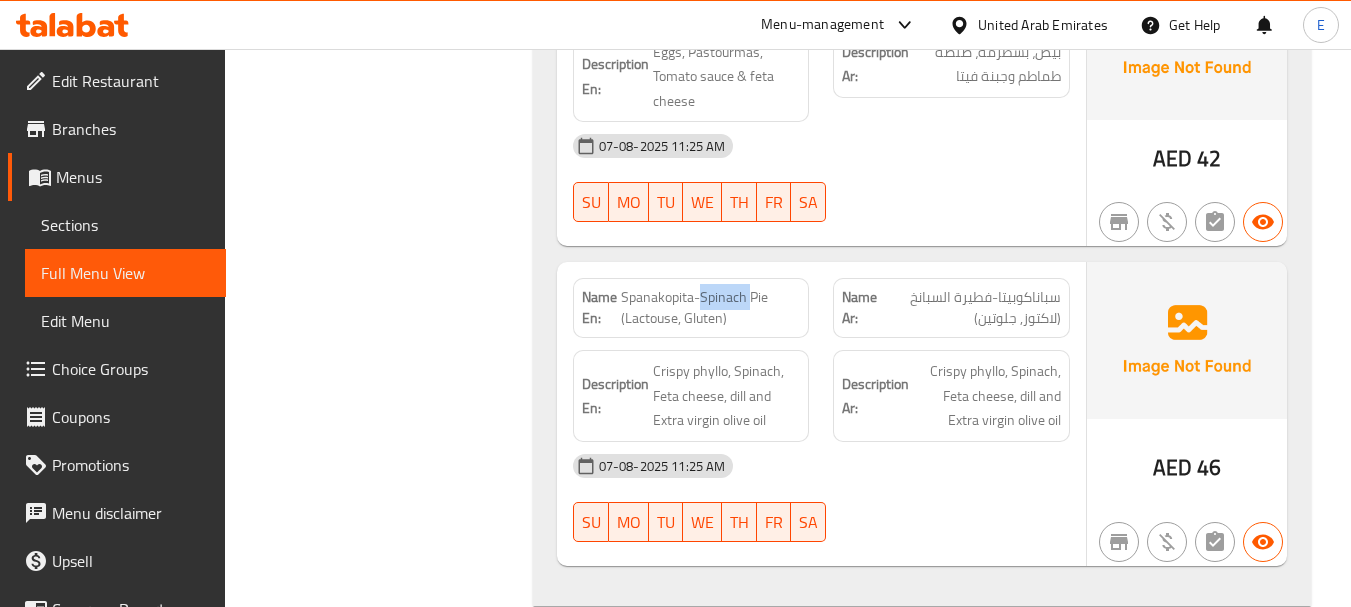 click on "Spanakopita-Spinach Pie (Lactouse, Gluten)" at bounding box center [710, 308] 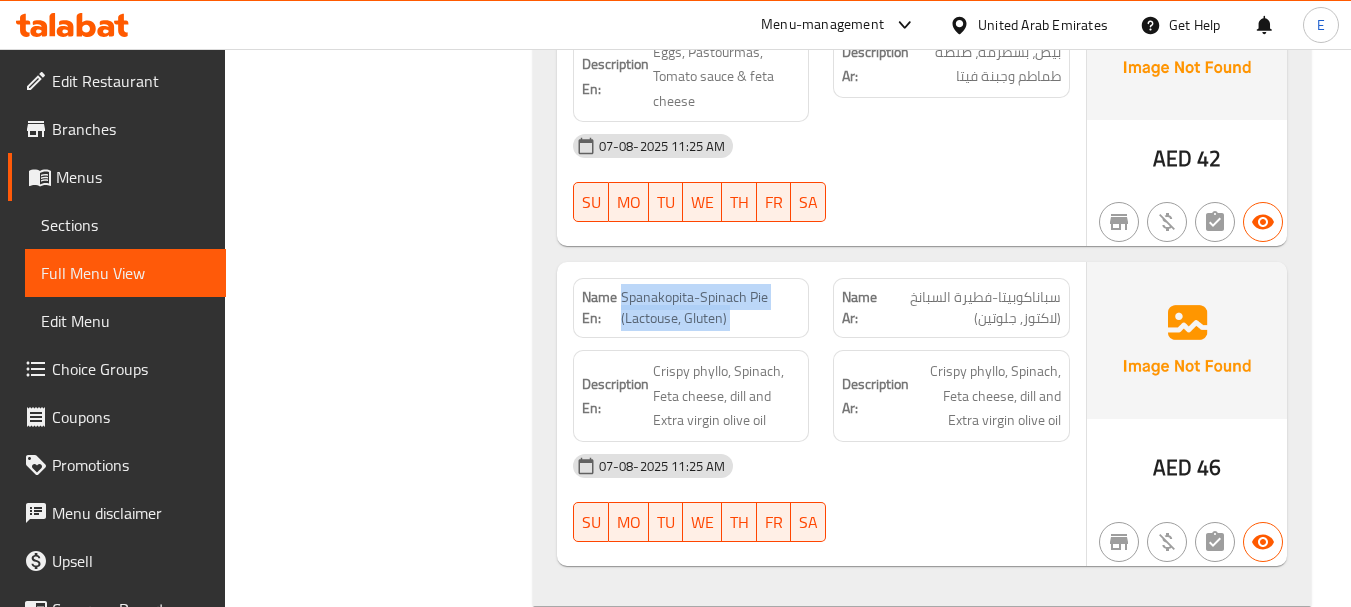 click on "Spanakopita-Spinach Pie (Lactouse, Gluten)" at bounding box center (710, 308) 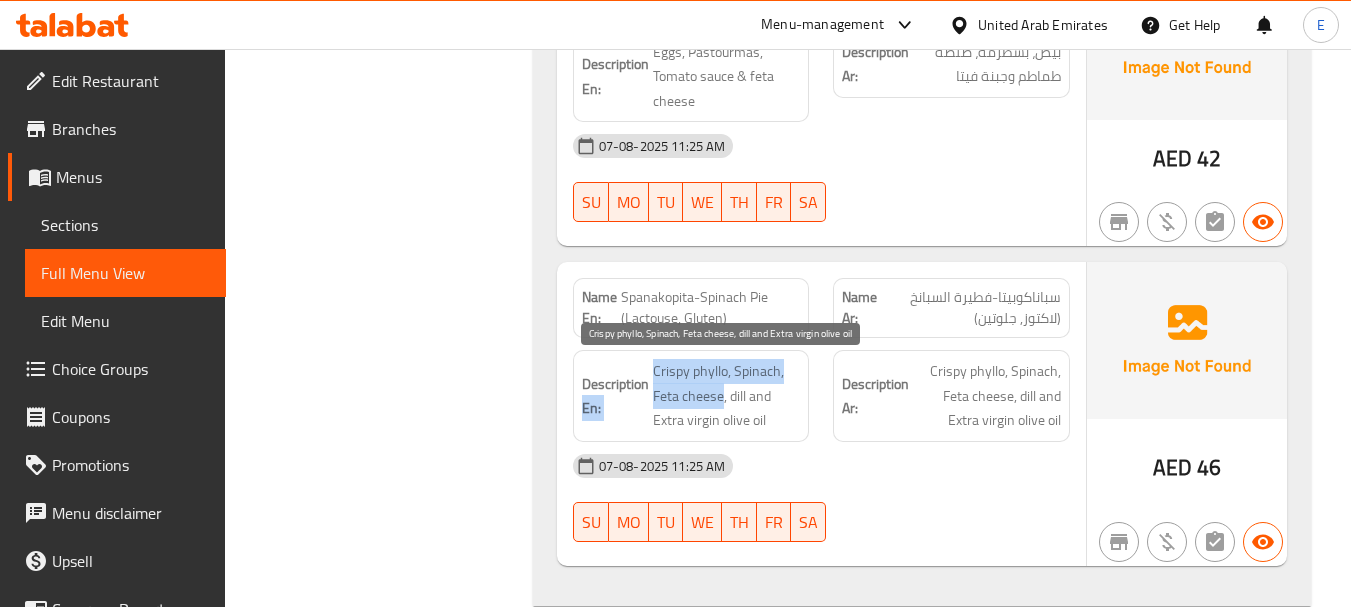 drag, startPoint x: 645, startPoint y: 367, endPoint x: 720, endPoint y: 393, distance: 79.37884 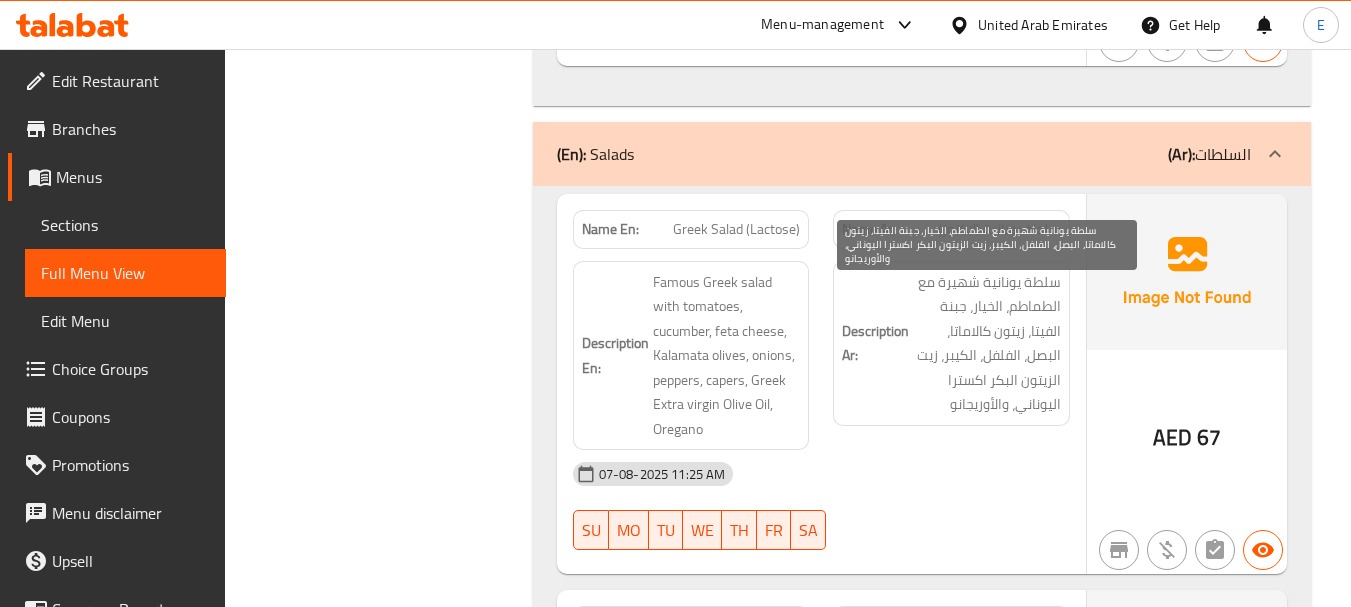 scroll, scrollTop: 3400, scrollLeft: 0, axis: vertical 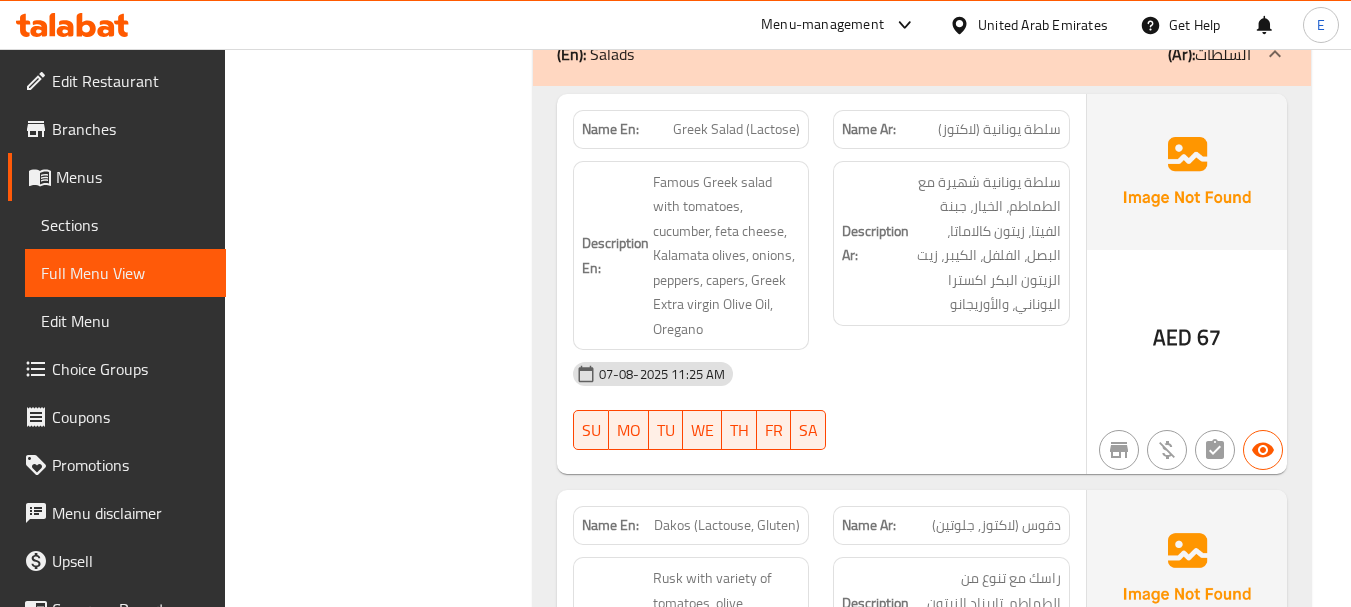 click on "Greek Salad (Lactose)" at bounding box center (718, -3013) 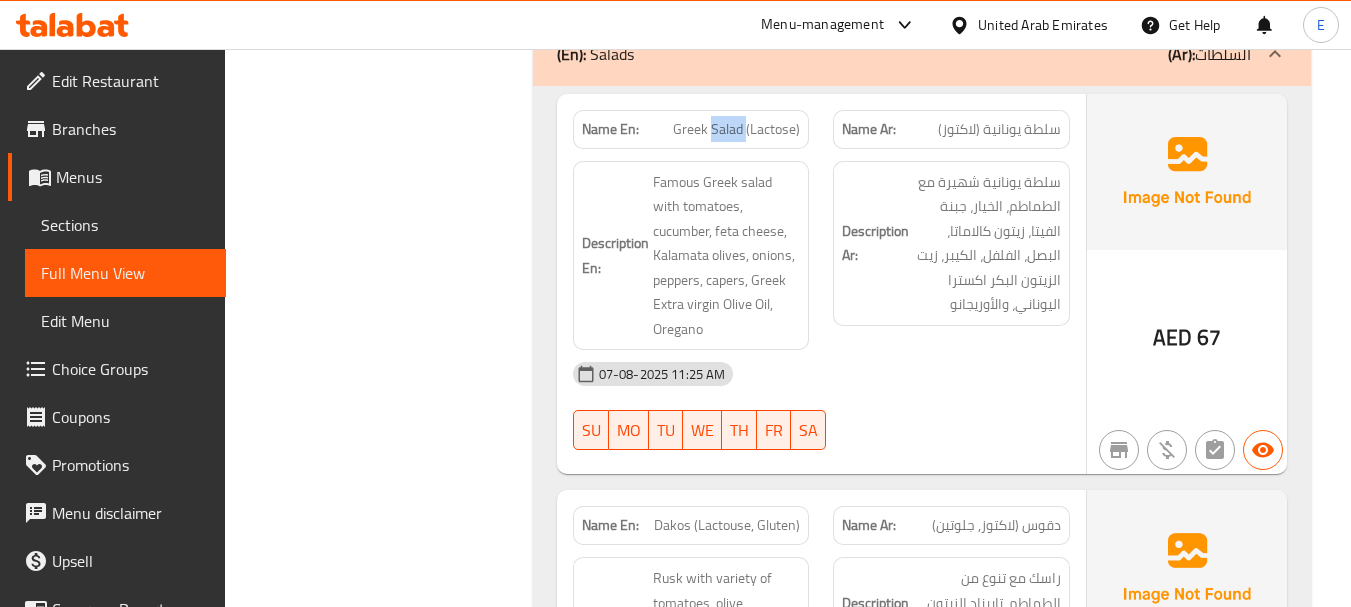 click on "Greek Salad (Lactose)" at bounding box center (718, -3013) 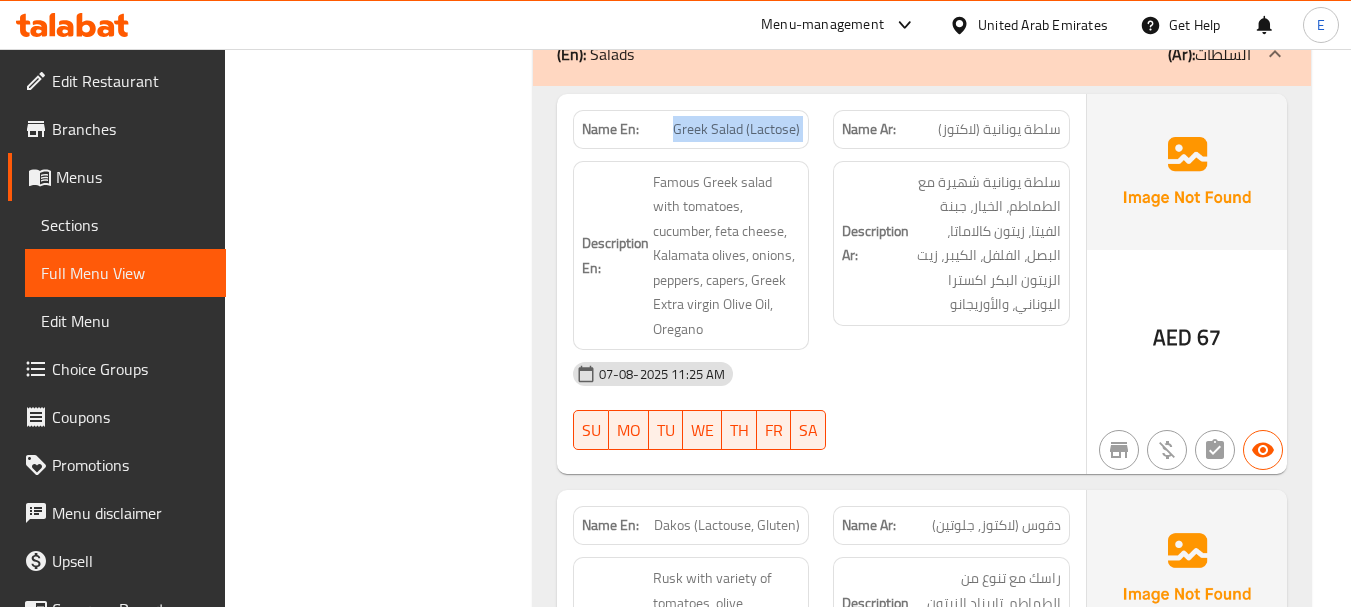 click on "Greek Salad (Lactose)" at bounding box center [718, -3013] 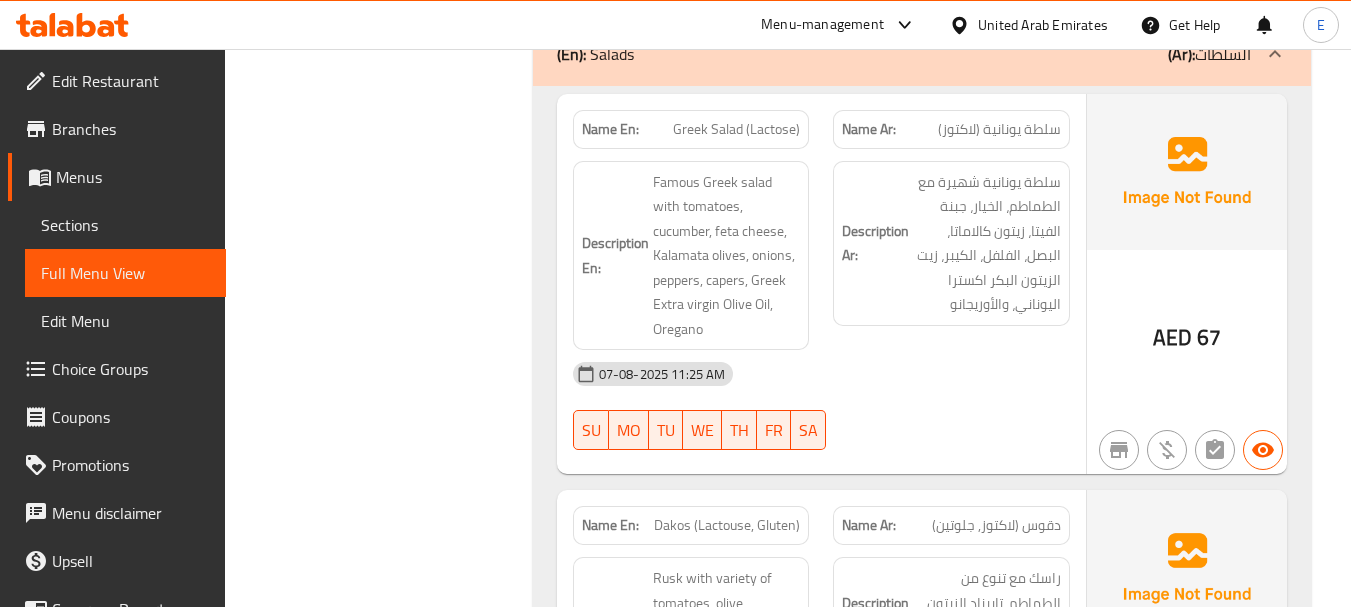 click on "سلطة يونانية (لاكتوز)" at bounding box center (998, -3024) 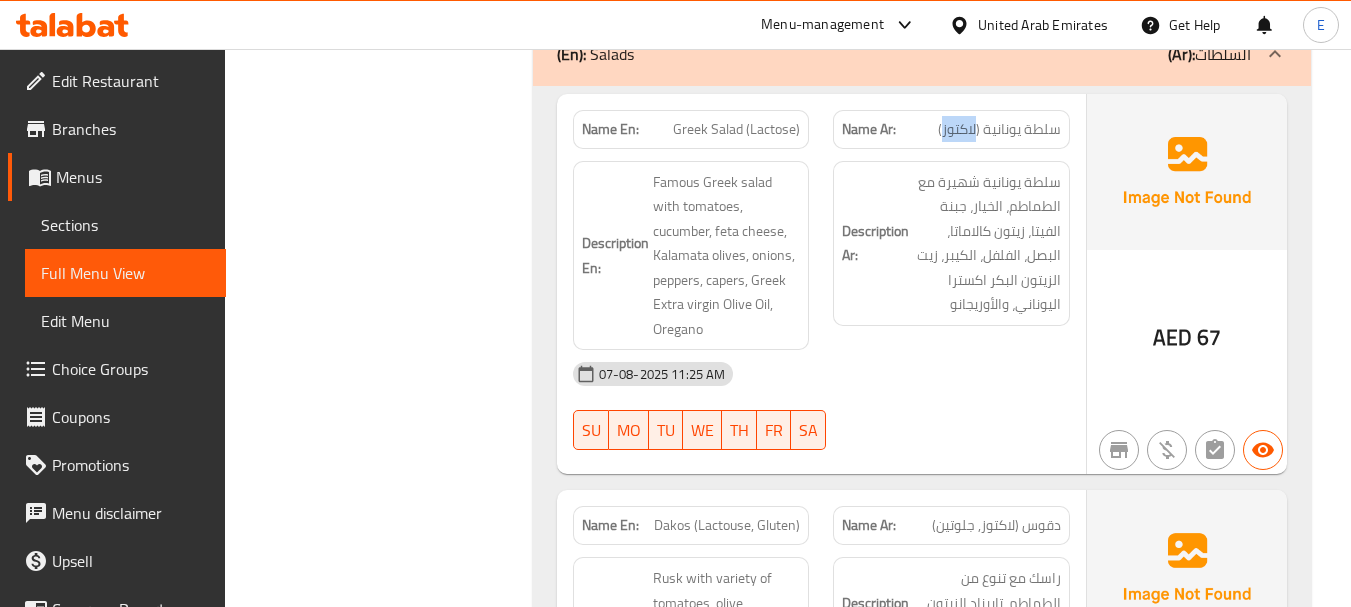 click on "سلطة يونانية (لاكتوز)" at bounding box center (998, -3024) 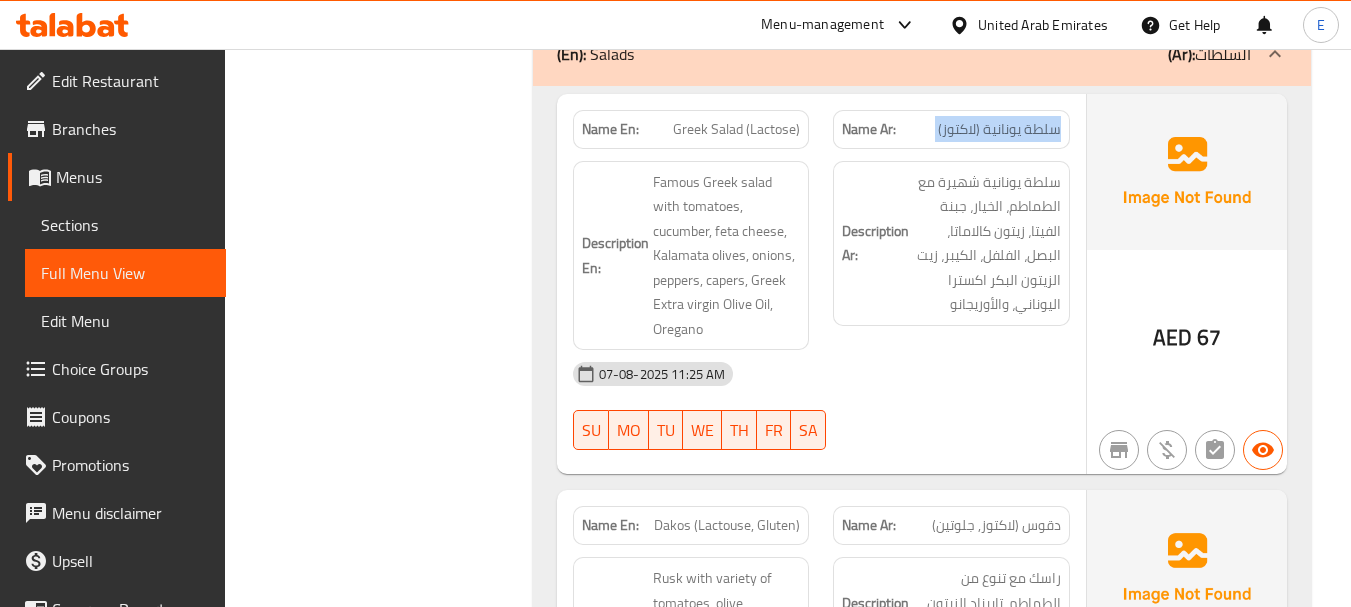 click on "سلطة يونانية (لاكتوز)" at bounding box center [998, -3024] 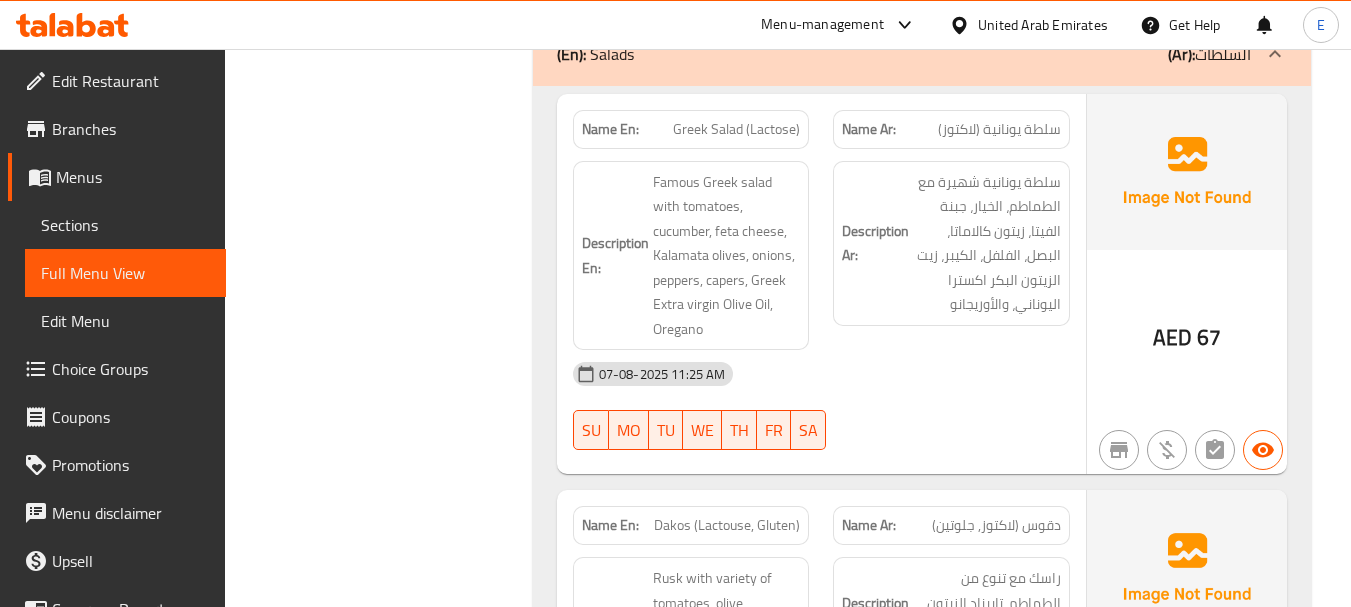 click on "07-08-2025 11:25 AM SU MO TU WE TH FR SA" at bounding box center (821, -2848) 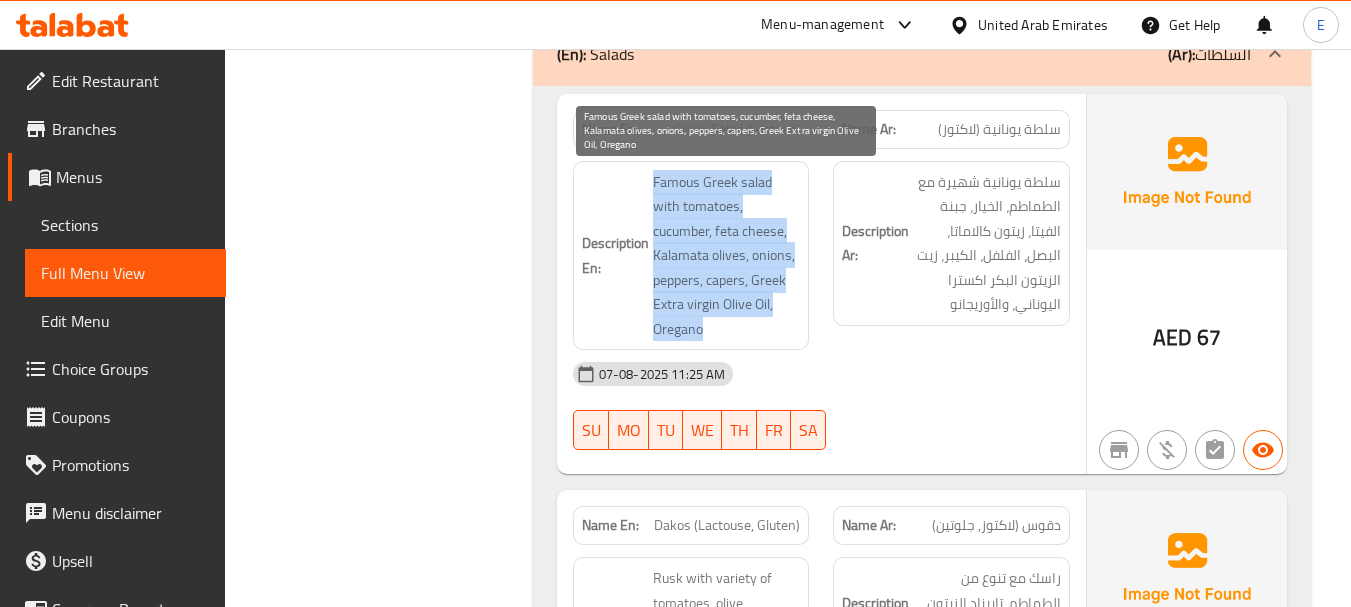 drag, startPoint x: 651, startPoint y: 167, endPoint x: 797, endPoint y: 308, distance: 202.97044 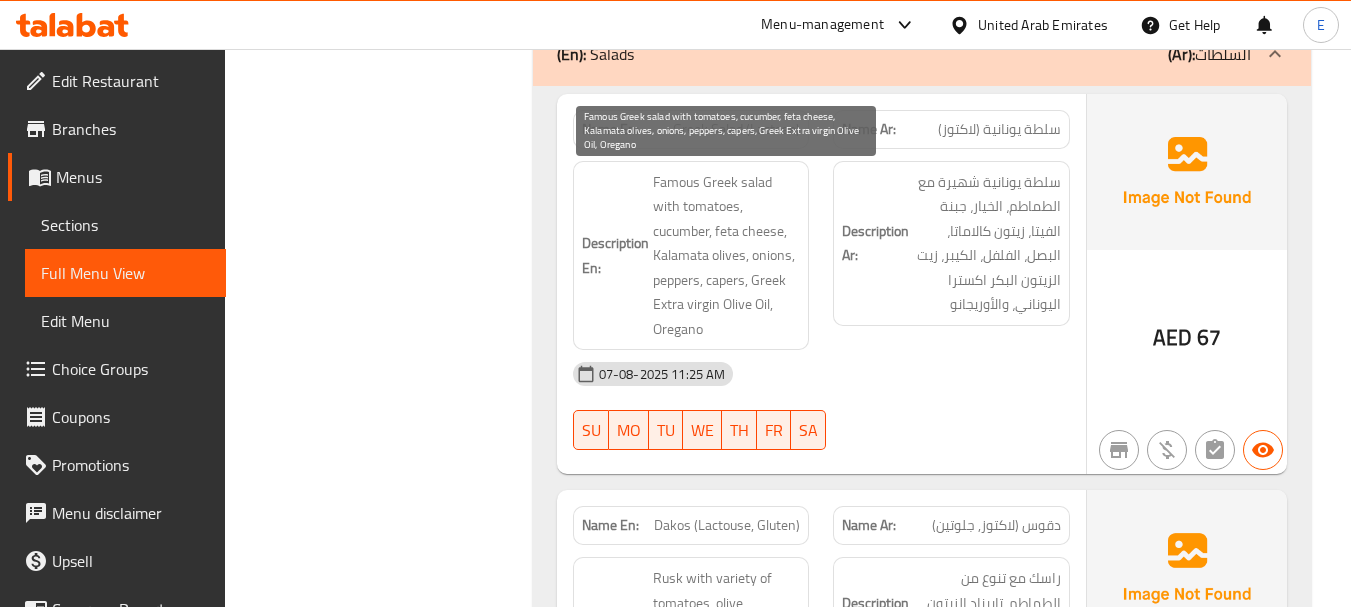 click on "Famous Greek salad with tomatoes, cucumber, feta cheese, Kalamata olives, onions, peppers, capers, Greek Extra virgin Olive Oil, Oregano" at bounding box center (727, 256) 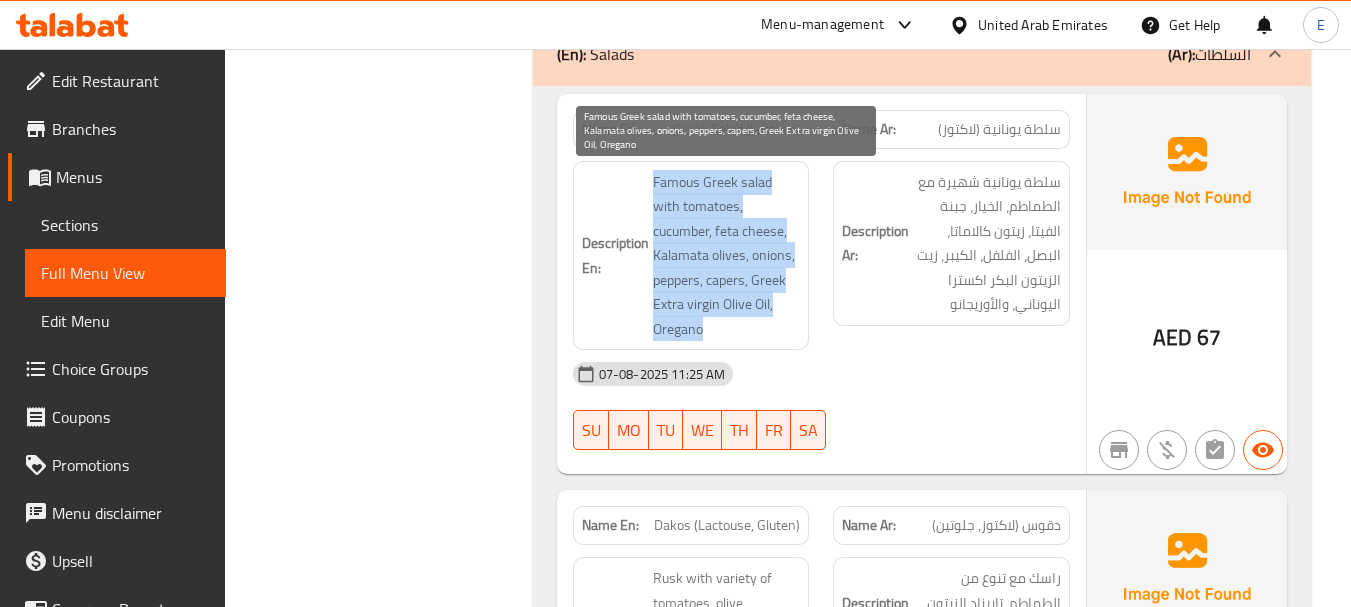click on "Famous Greek salad with tomatoes, cucumber, feta cheese, Kalamata olives, onions, peppers, capers, Greek Extra virgin Olive Oil, Oregano" at bounding box center (727, 256) 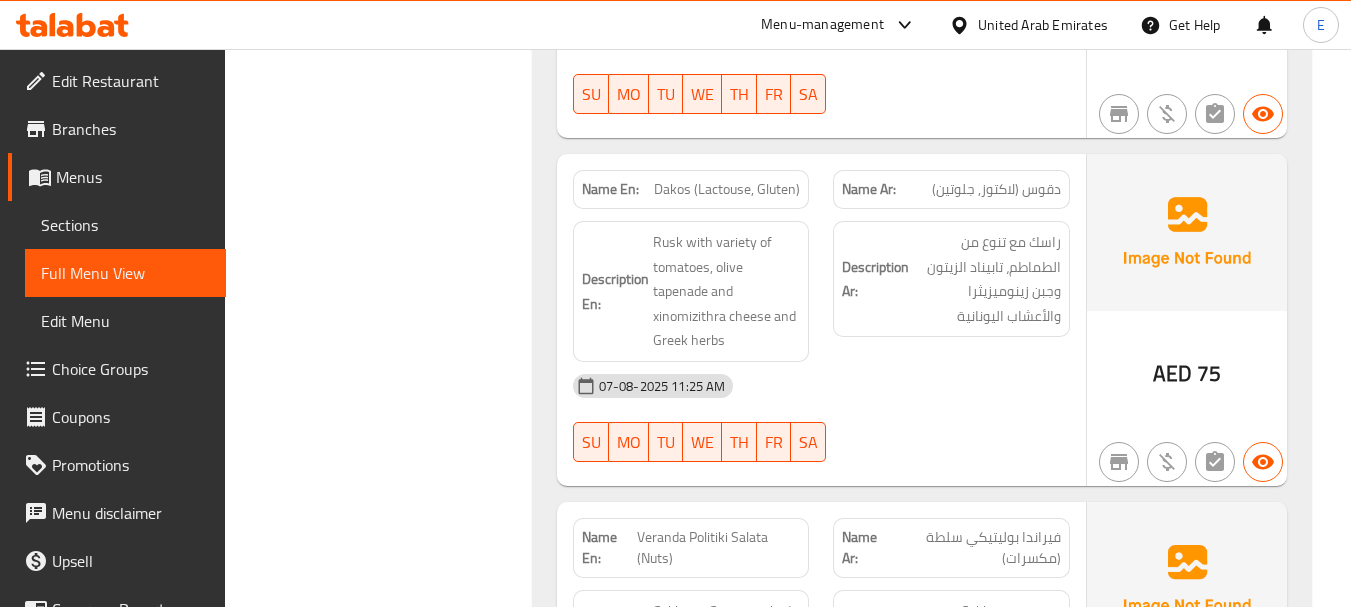 scroll, scrollTop: 3800, scrollLeft: 0, axis: vertical 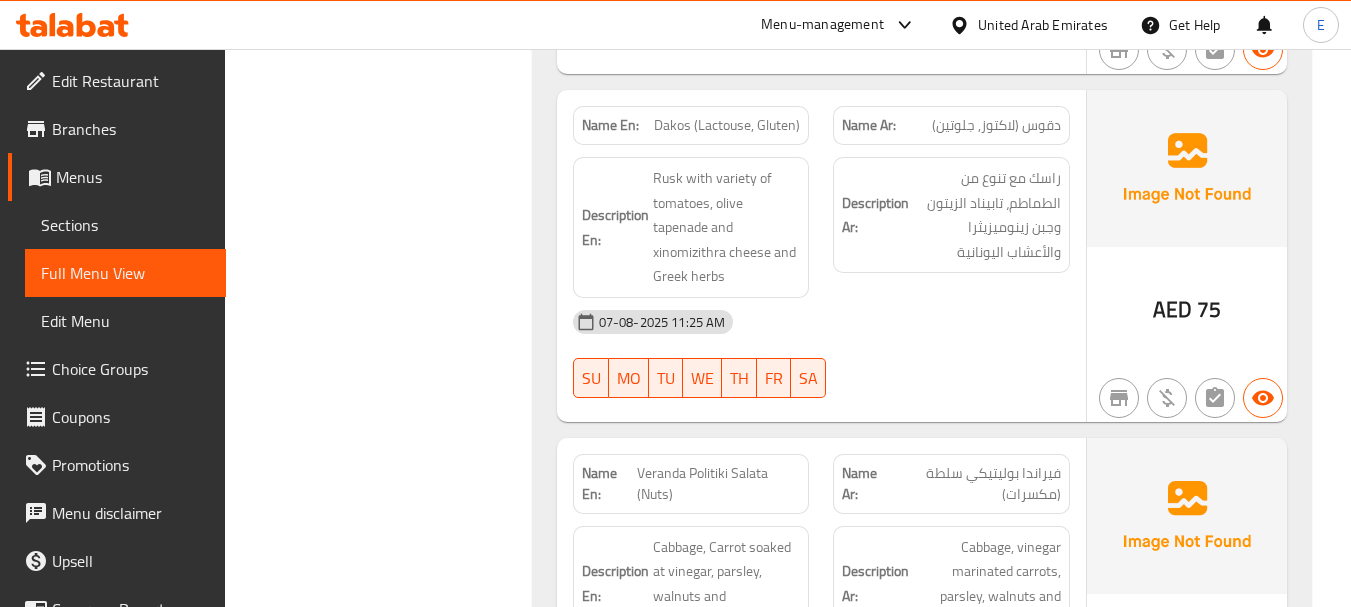 click on "Dakos (Lactouse, Gluten)" at bounding box center (741, -3129) 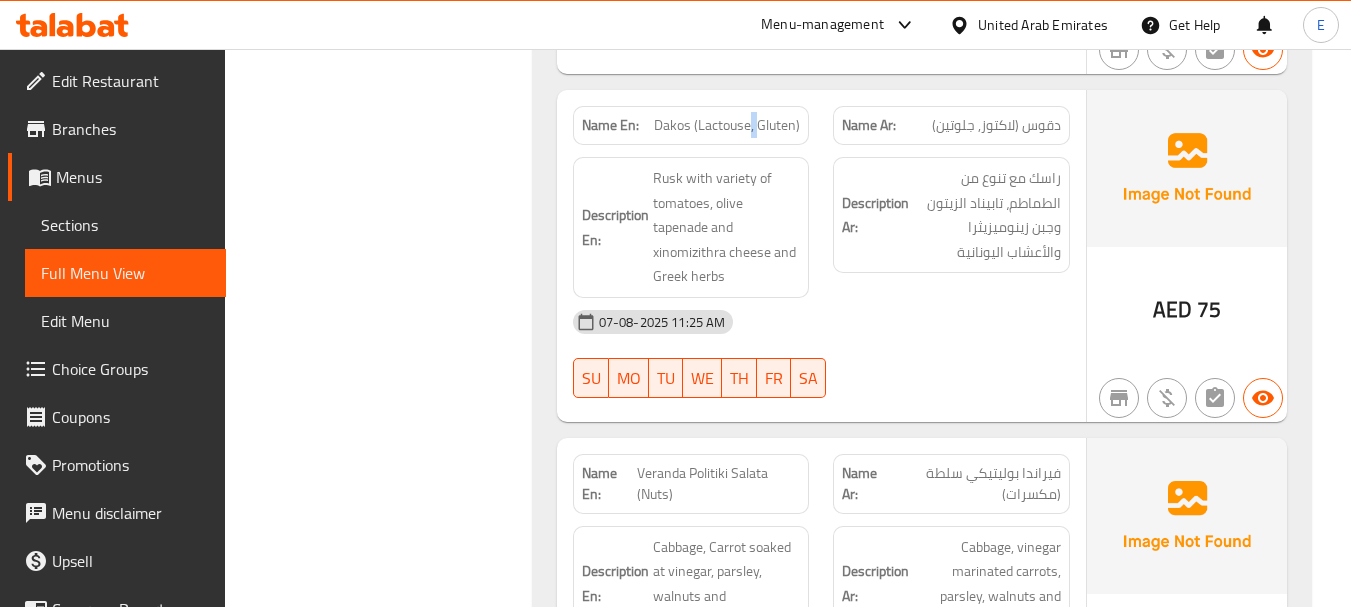 click on "Dakos (Lactouse, Gluten)" at bounding box center (741, -3129) 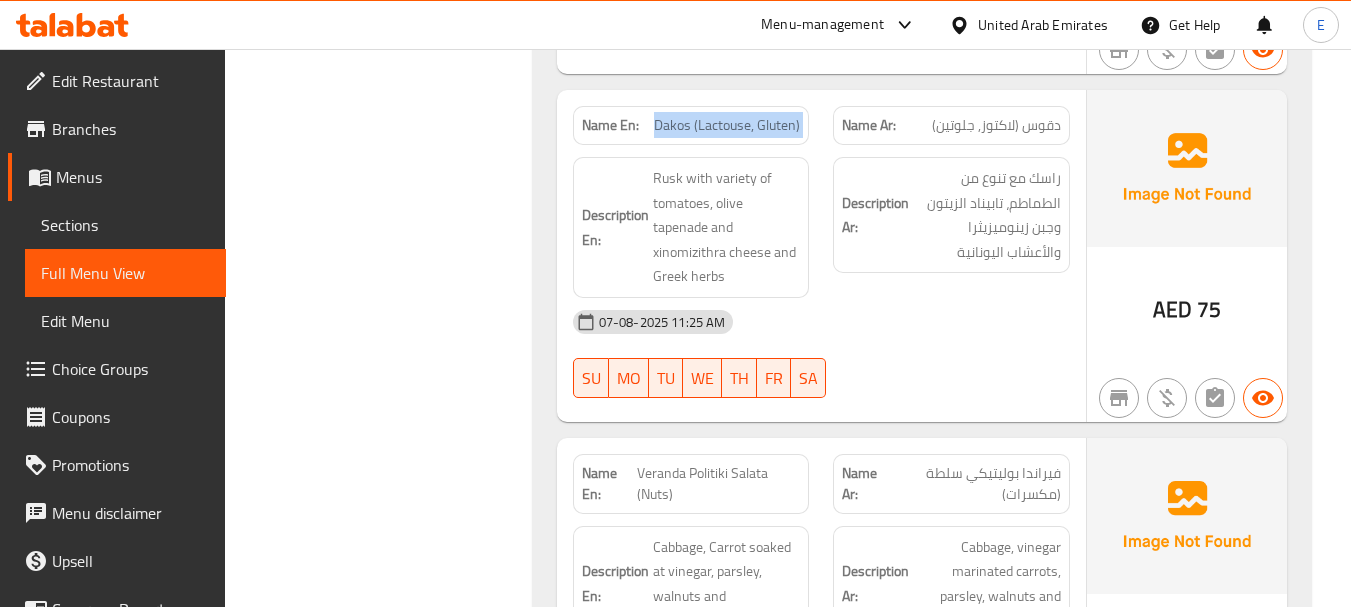 click on "Dakos (Lactouse, Gluten)" at bounding box center [741, -3129] 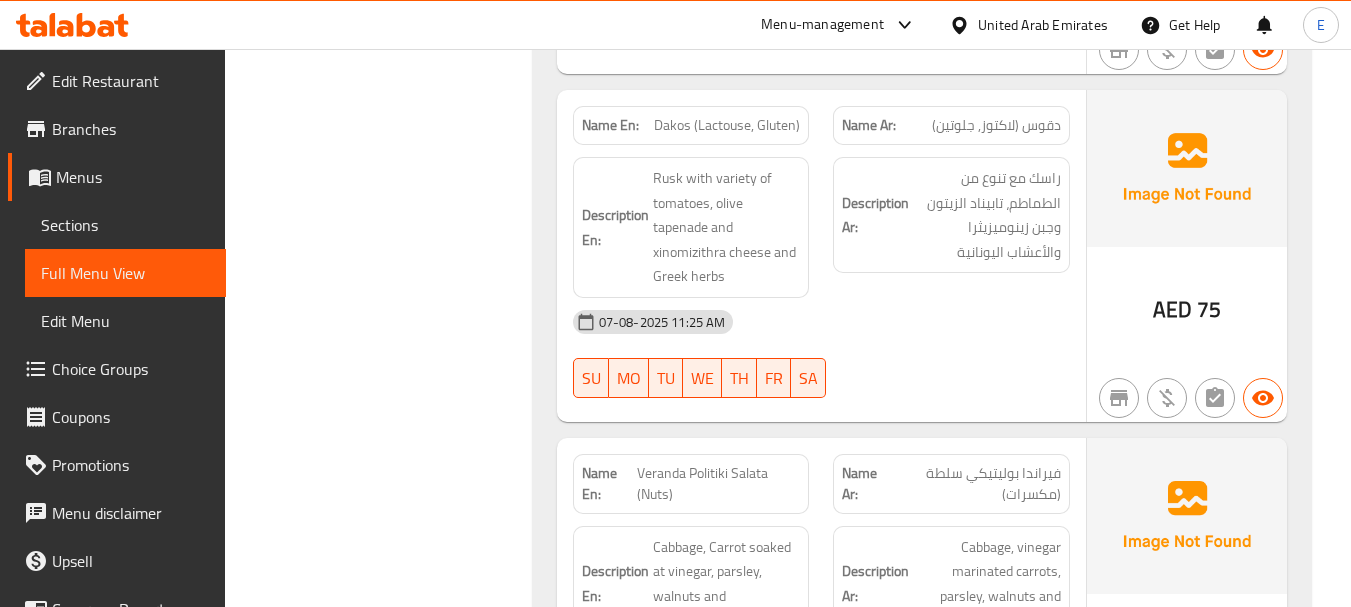 click on "Name Ar: دقوس (لاكتوز, جلوتين)" at bounding box center (951, -3129) 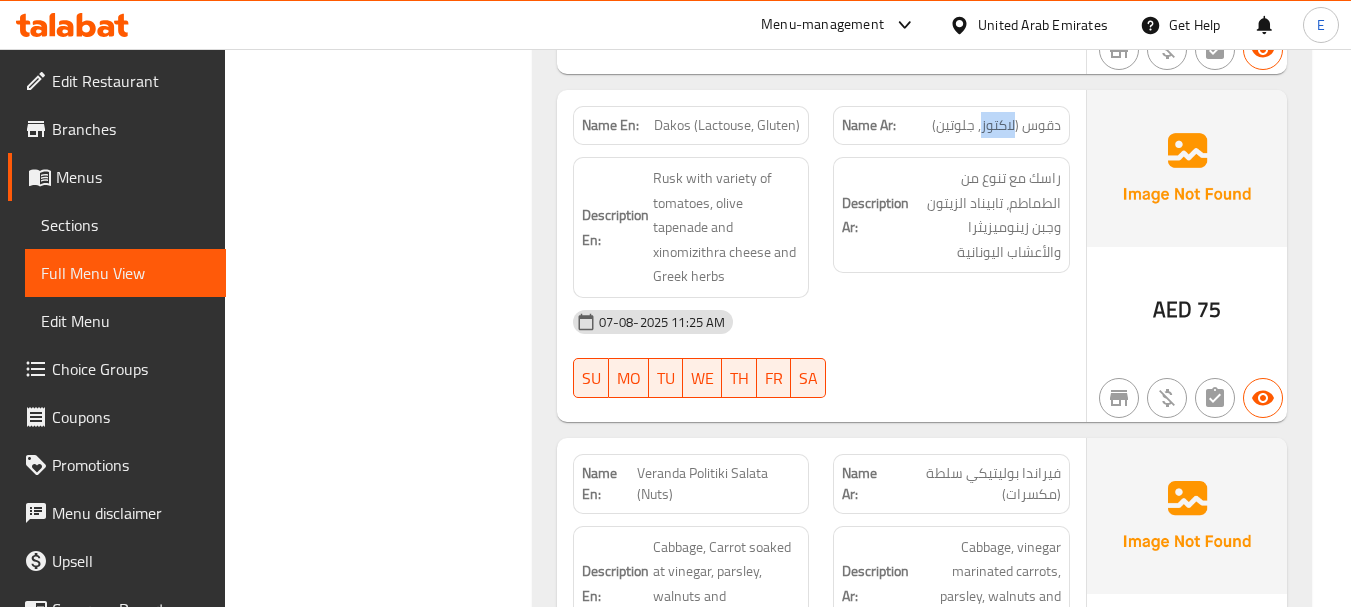 click on "Name Ar: دقوس (لاكتوز, جلوتين)" at bounding box center [951, -3129] 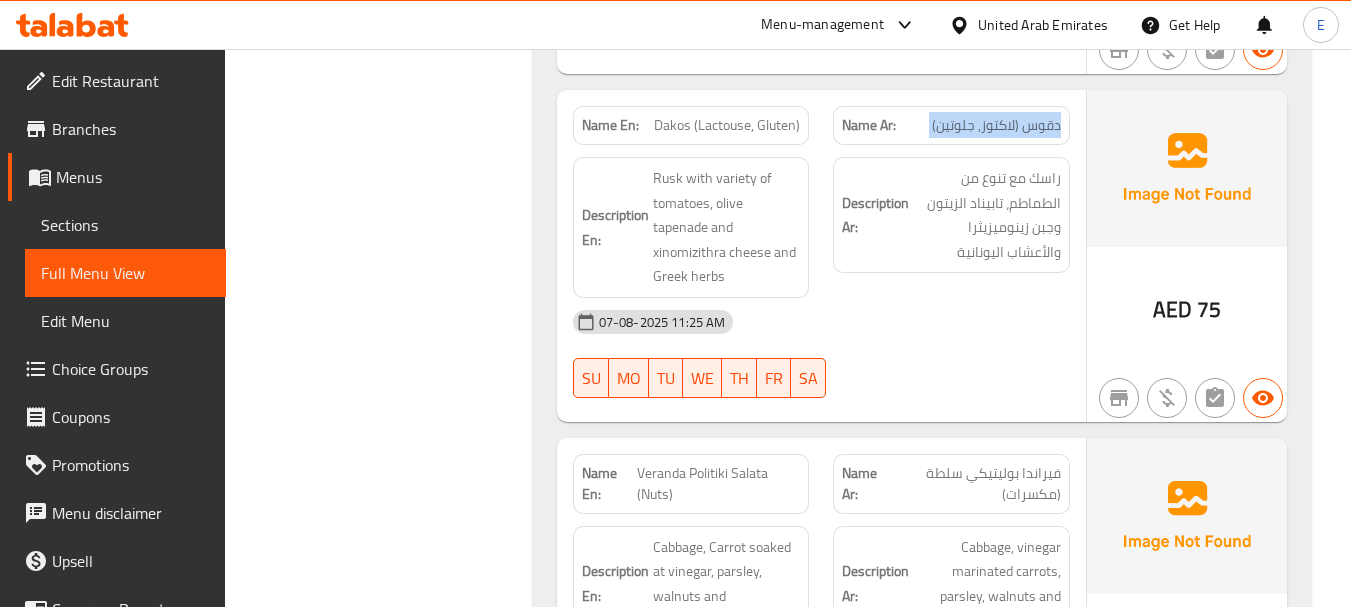 click on "Name Ar: دقوس (لاكتوز, جلوتين)" at bounding box center [951, -3129] 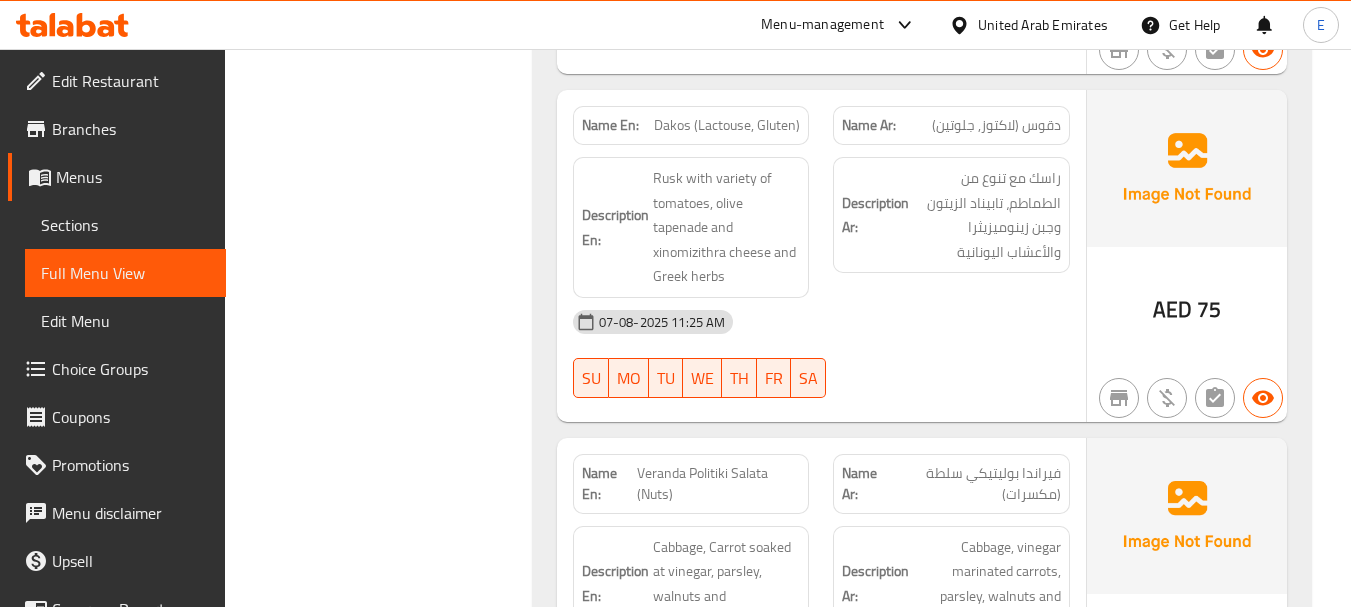 click on "07-08-2025 11:25 AM" at bounding box center [821, -3006] 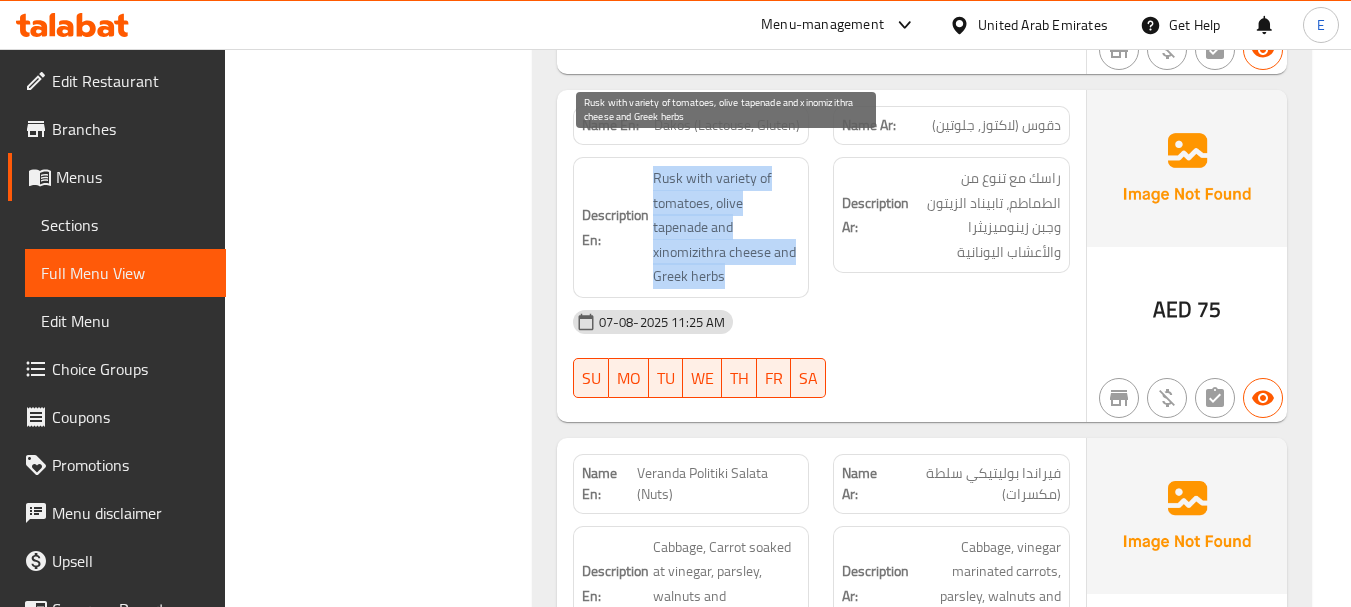 drag, startPoint x: 651, startPoint y: 153, endPoint x: 786, endPoint y: 248, distance: 165.07574 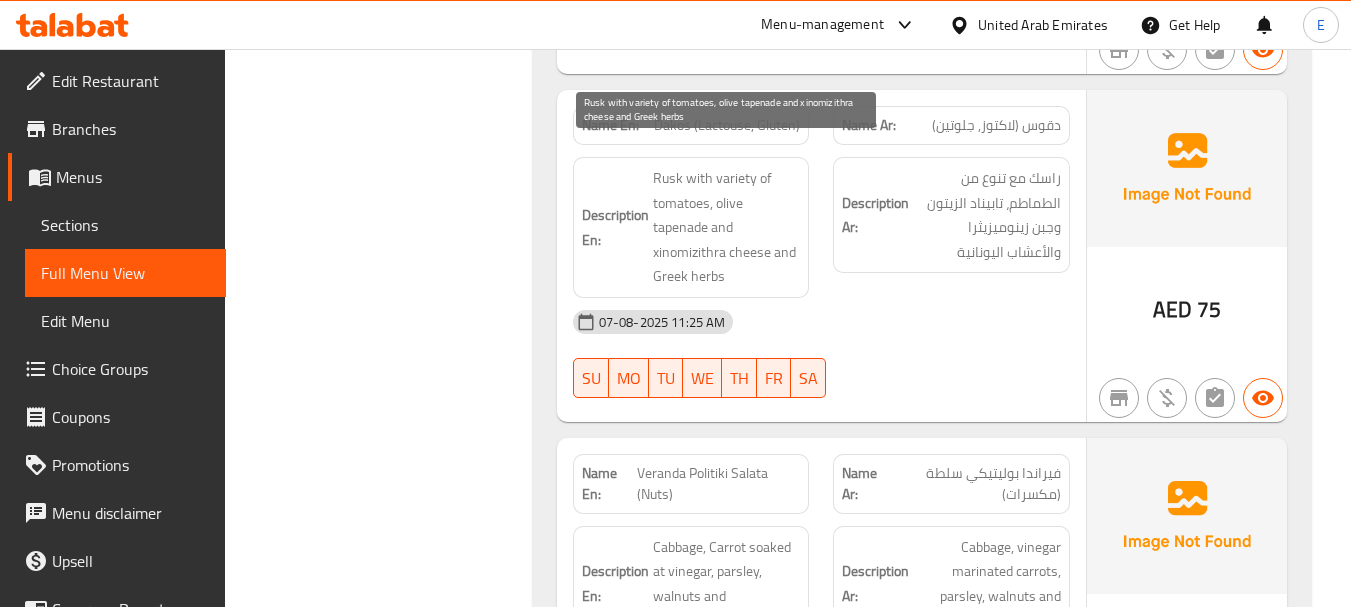click on "Rusk with variety of tomatoes, olive tapenade and xinomizithra cheese and Greek herbs" at bounding box center (727, 227) 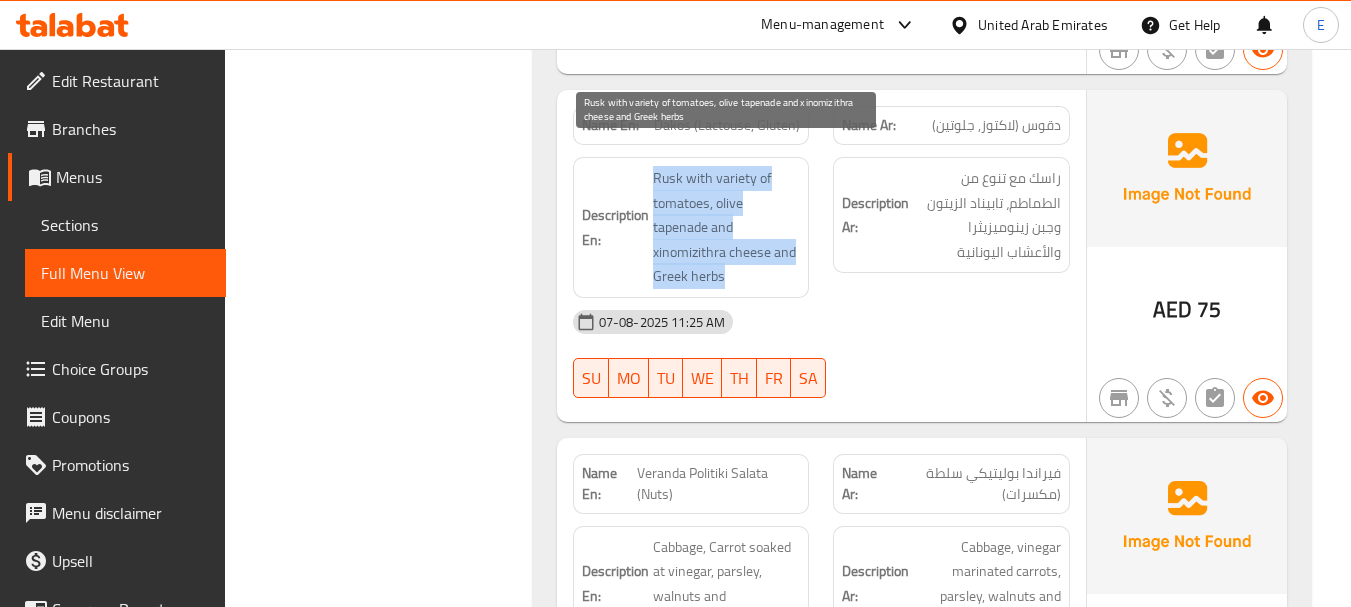 click on "Rusk with variety of tomatoes, olive tapenade and xinomizithra cheese and Greek herbs" at bounding box center [727, 227] 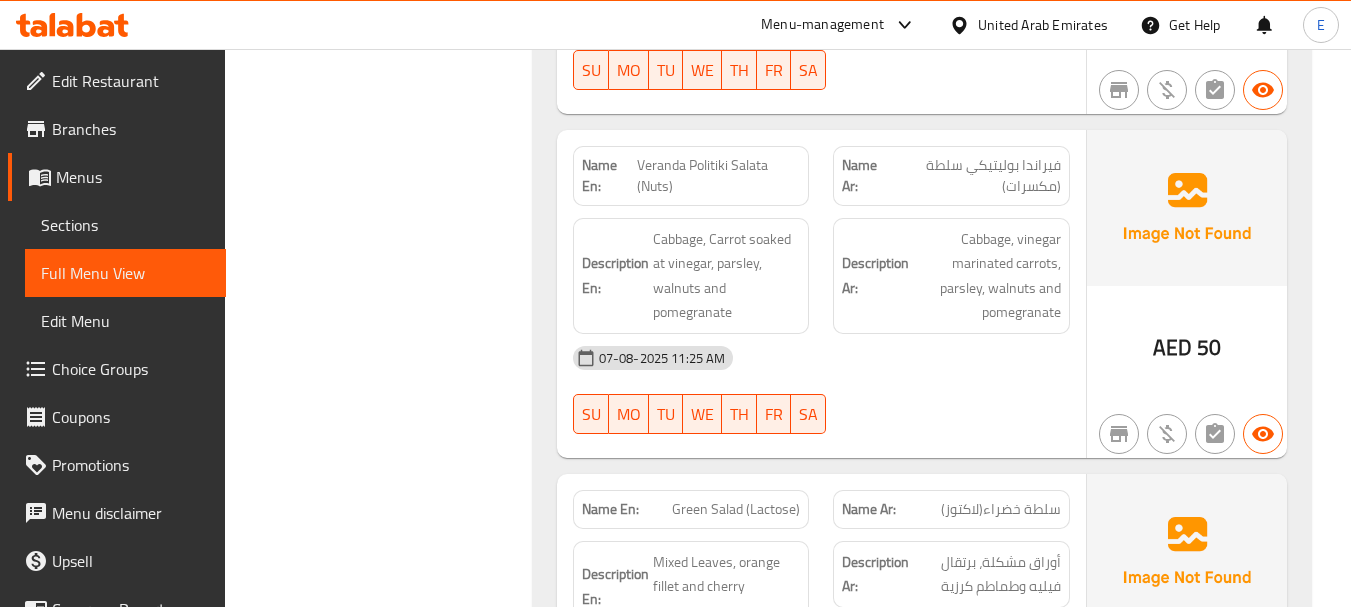 scroll, scrollTop: 4100, scrollLeft: 0, axis: vertical 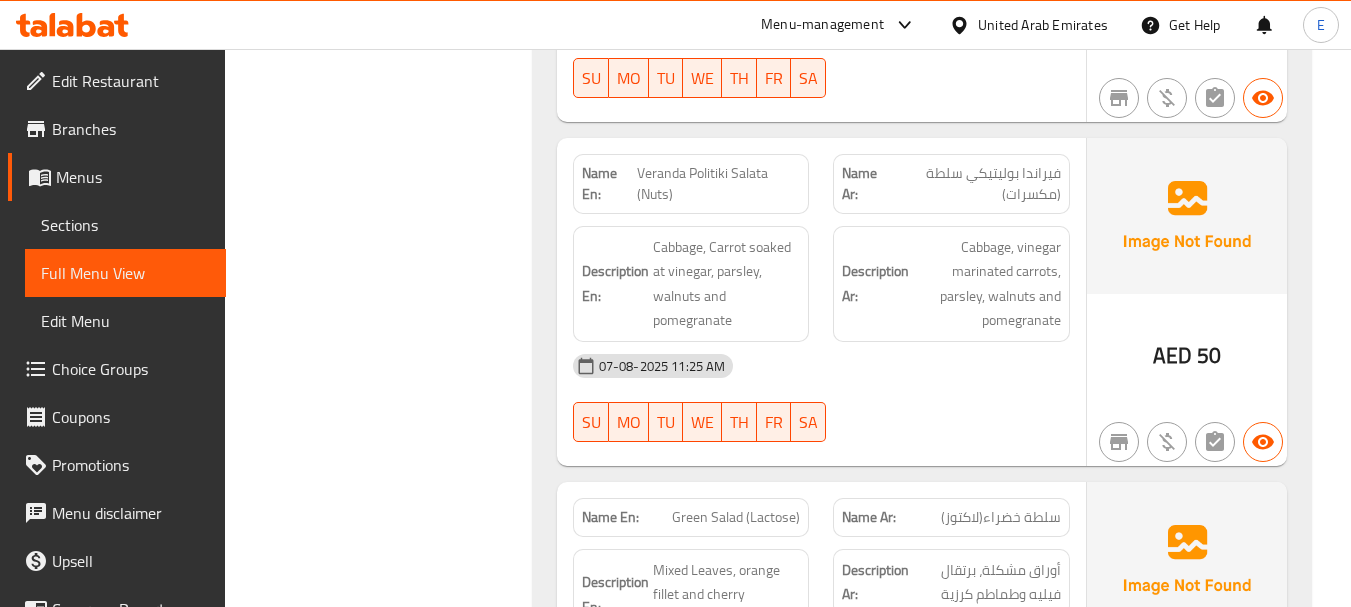 click on "Veranda Politiki Salata (Nuts)" at bounding box center (710, -3145) 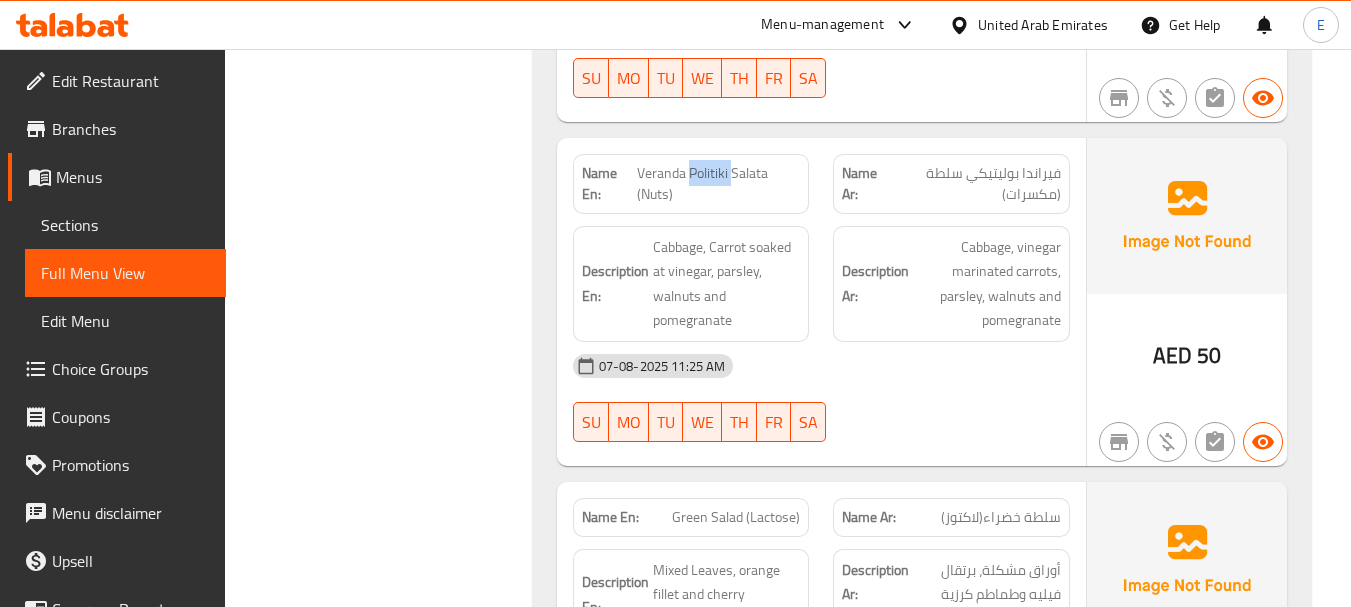 click on "Veranda Politiki Salata (Nuts)" at bounding box center [710, -3145] 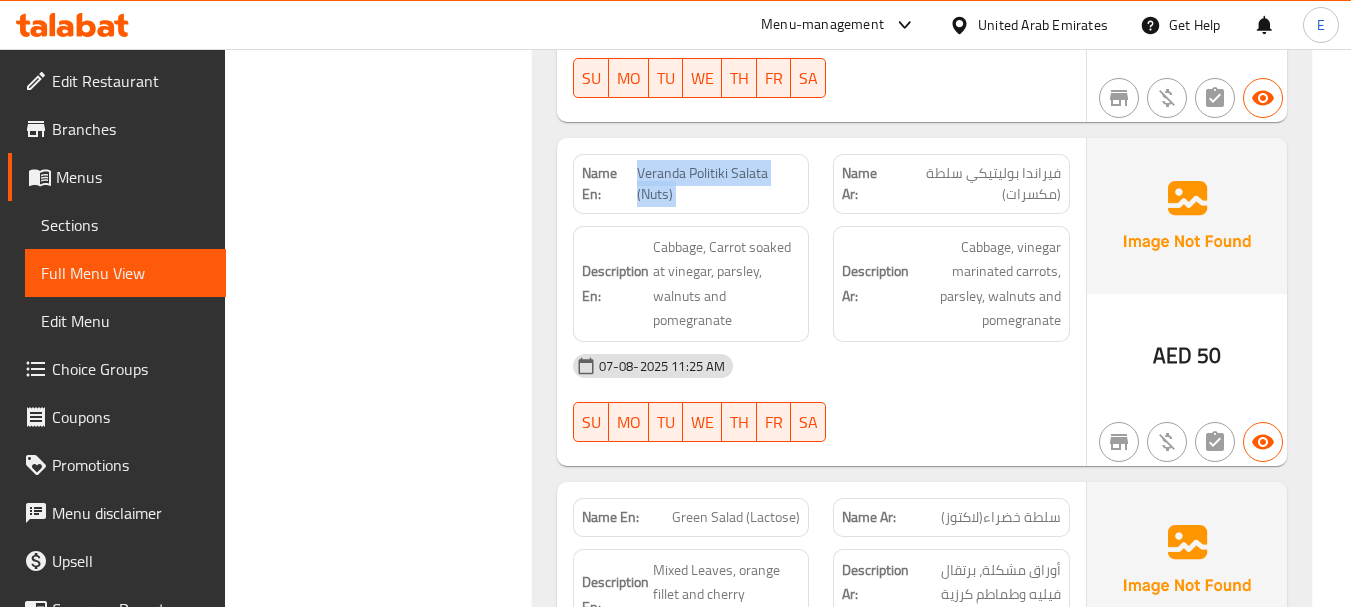 click on "Veranda Politiki Salata (Nuts)" at bounding box center [710, -3145] 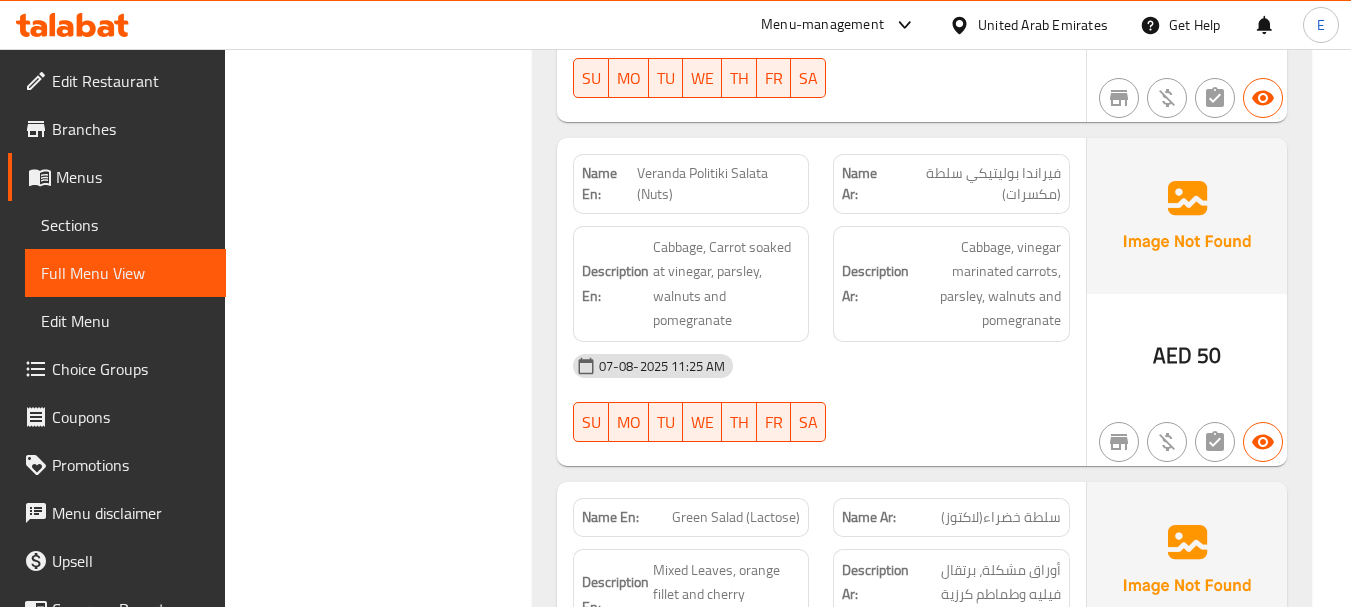 click on "فيراندا بوليتيكي سلطة (مكسرات)" at bounding box center [976, -3144] 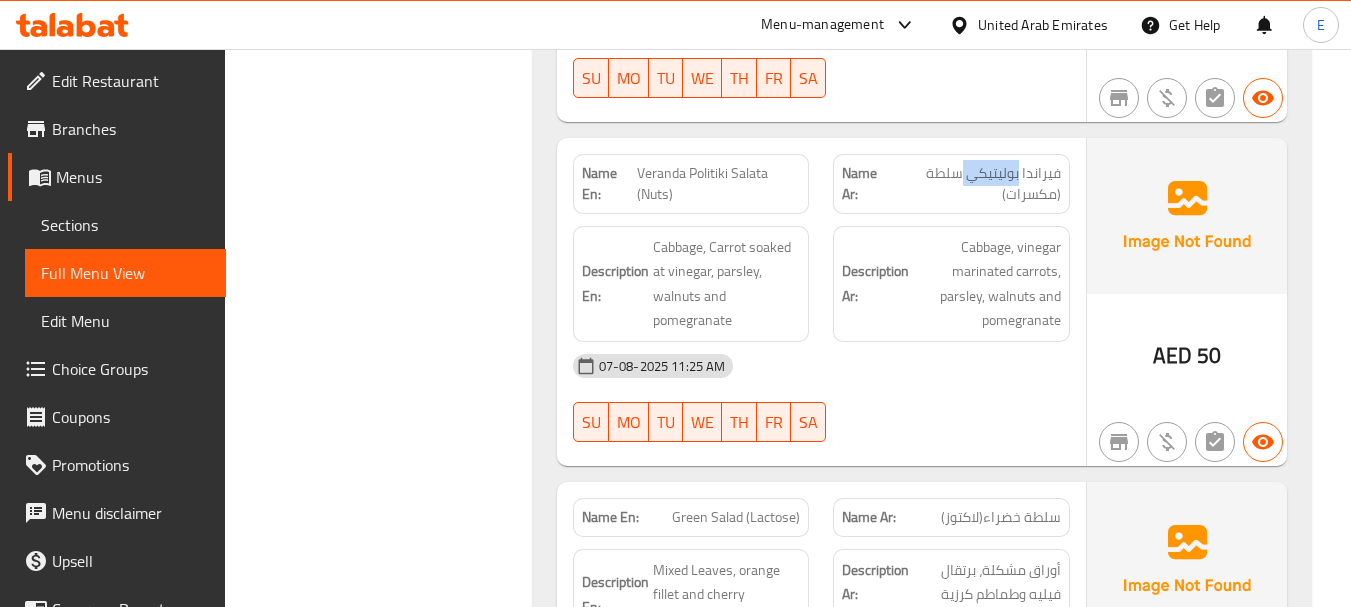 click on "فيراندا بوليتيكي سلطة (مكسرات)" at bounding box center (976, -3144) 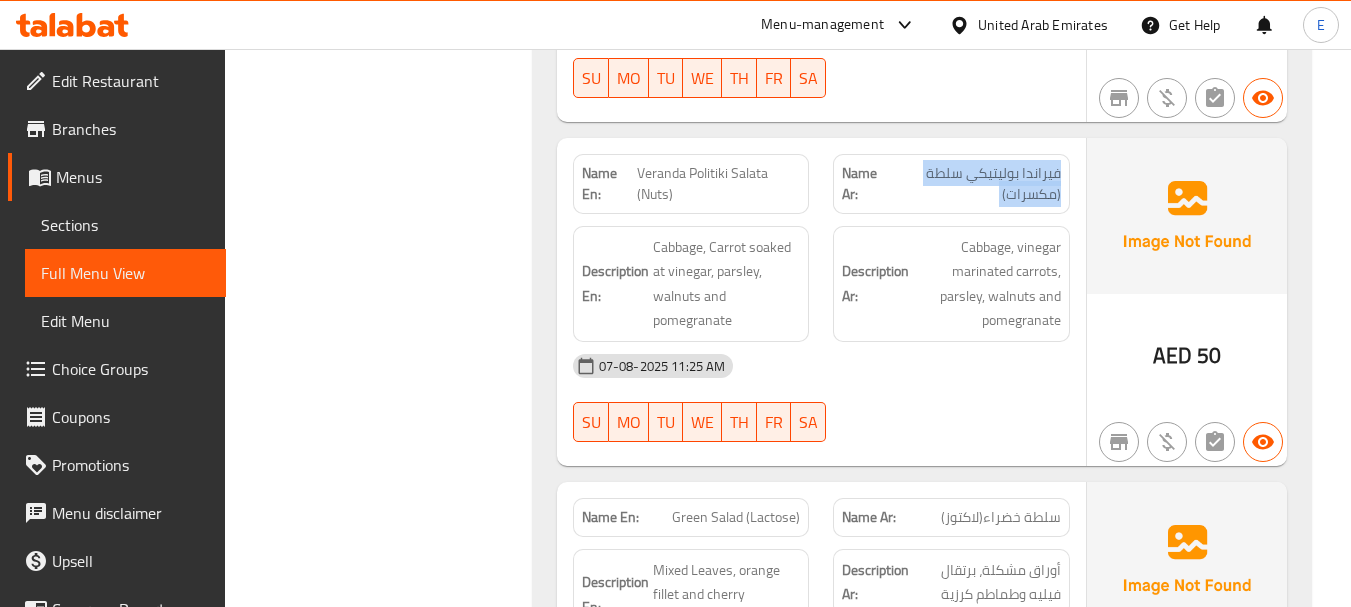 click on "فيراندا بوليتيكي سلطة (مكسرات)" at bounding box center [976, -3144] 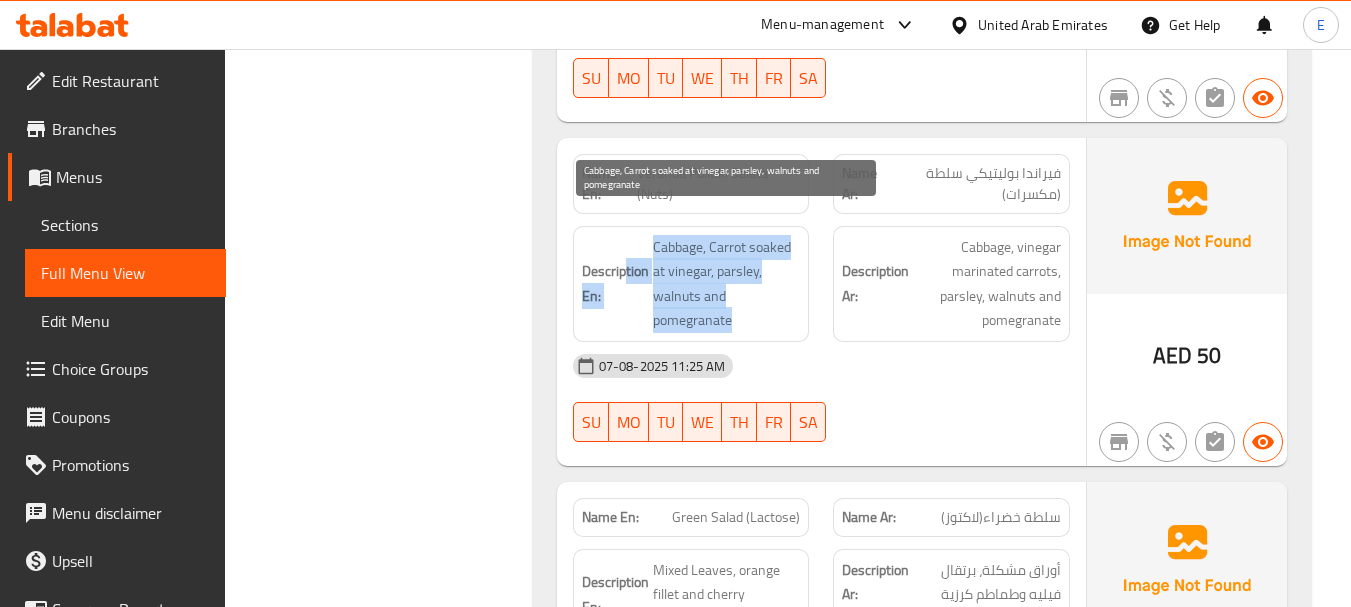 drag, startPoint x: 628, startPoint y: 222, endPoint x: 775, endPoint y: 293, distance: 163.24828 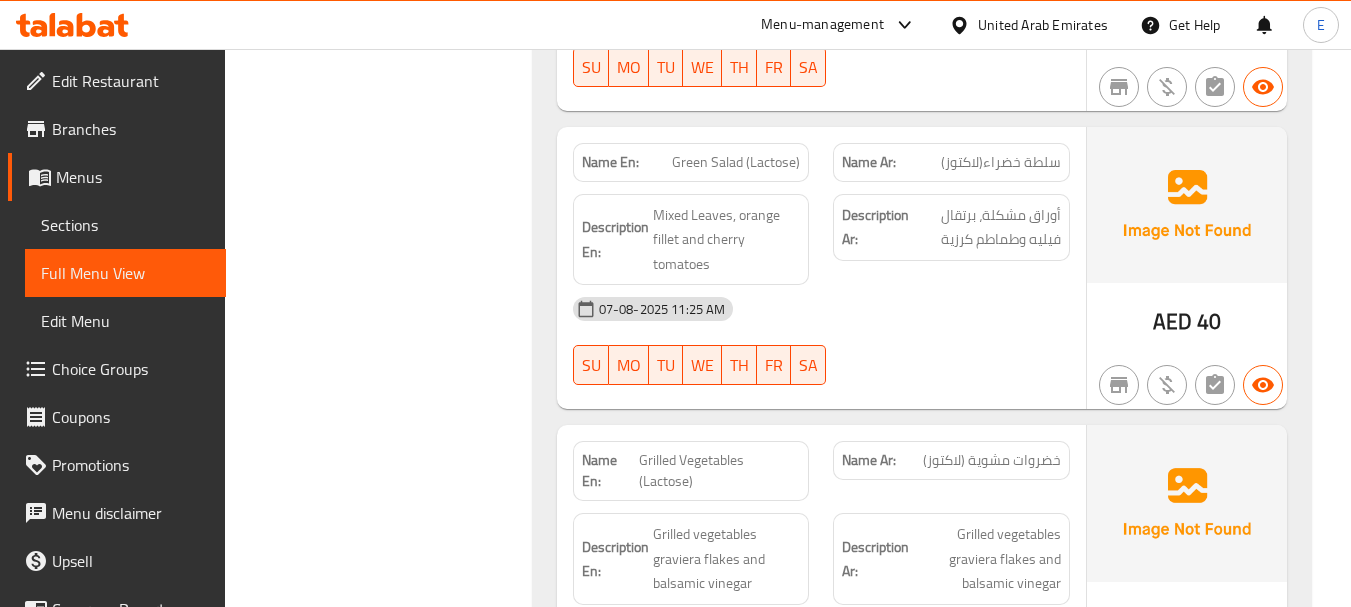 scroll, scrollTop: 4500, scrollLeft: 0, axis: vertical 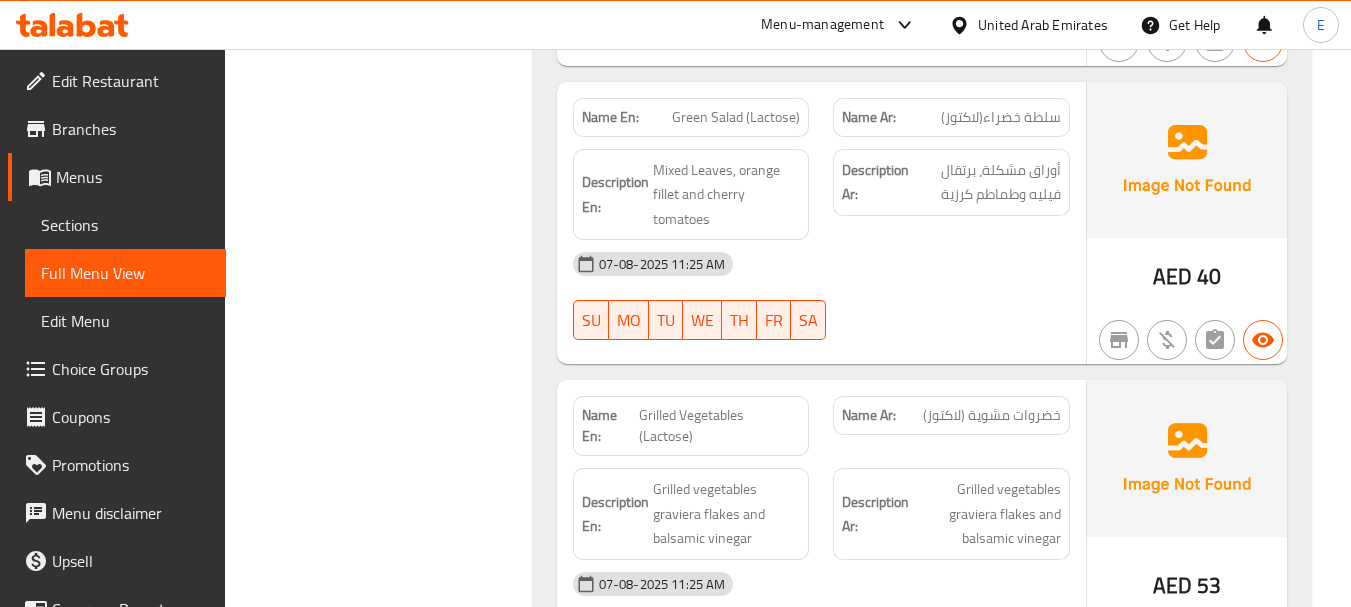 click on "سلطة خضراء(لاكتوز)" at bounding box center [1022, -3236] 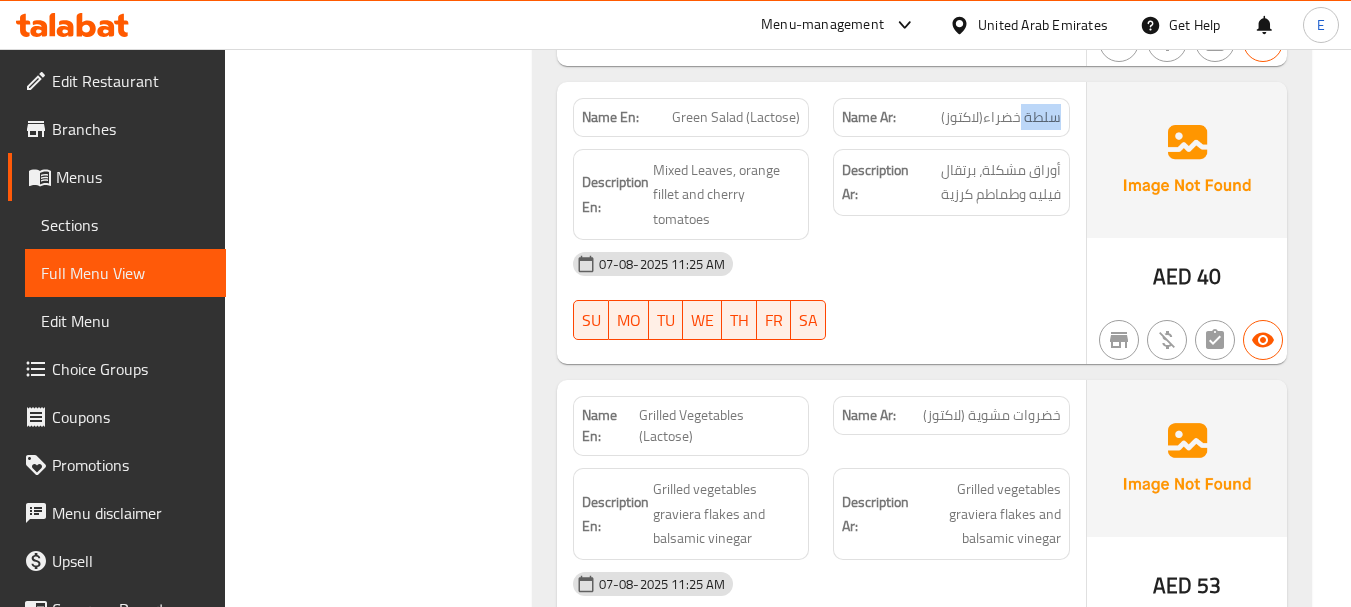 click on "سلطة خضراء(لاكتوز)" at bounding box center [1022, -3236] 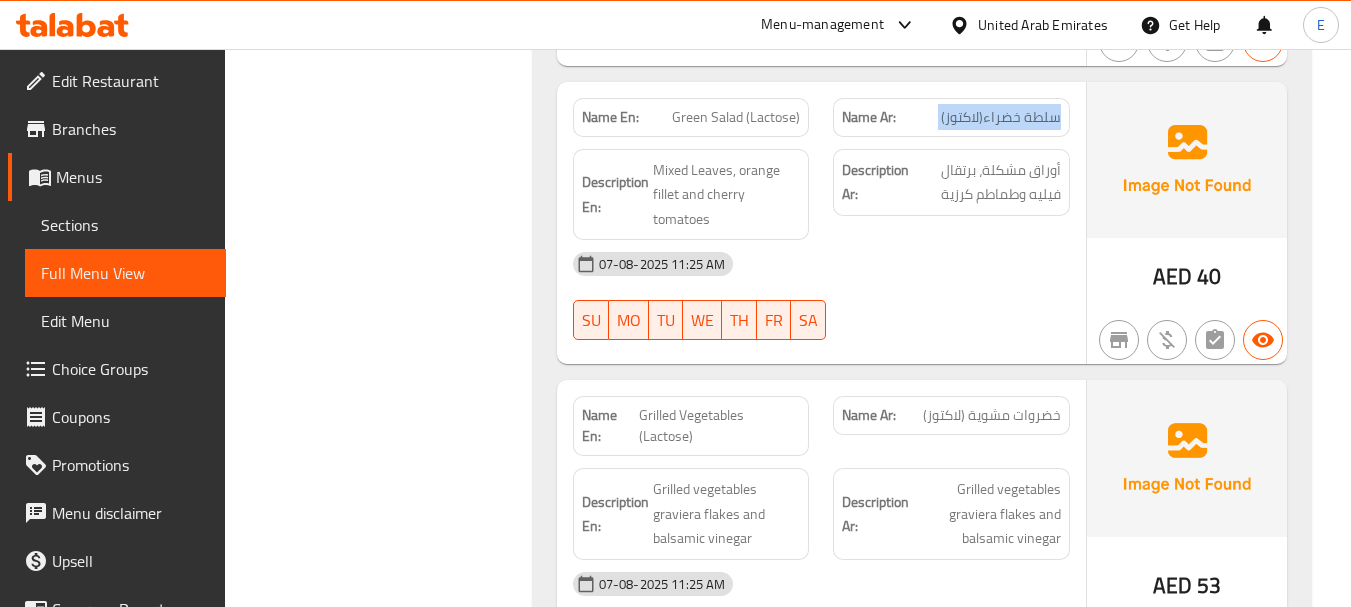 click on "سلطة خضراء(لاكتوز)" at bounding box center (1022, -3236) 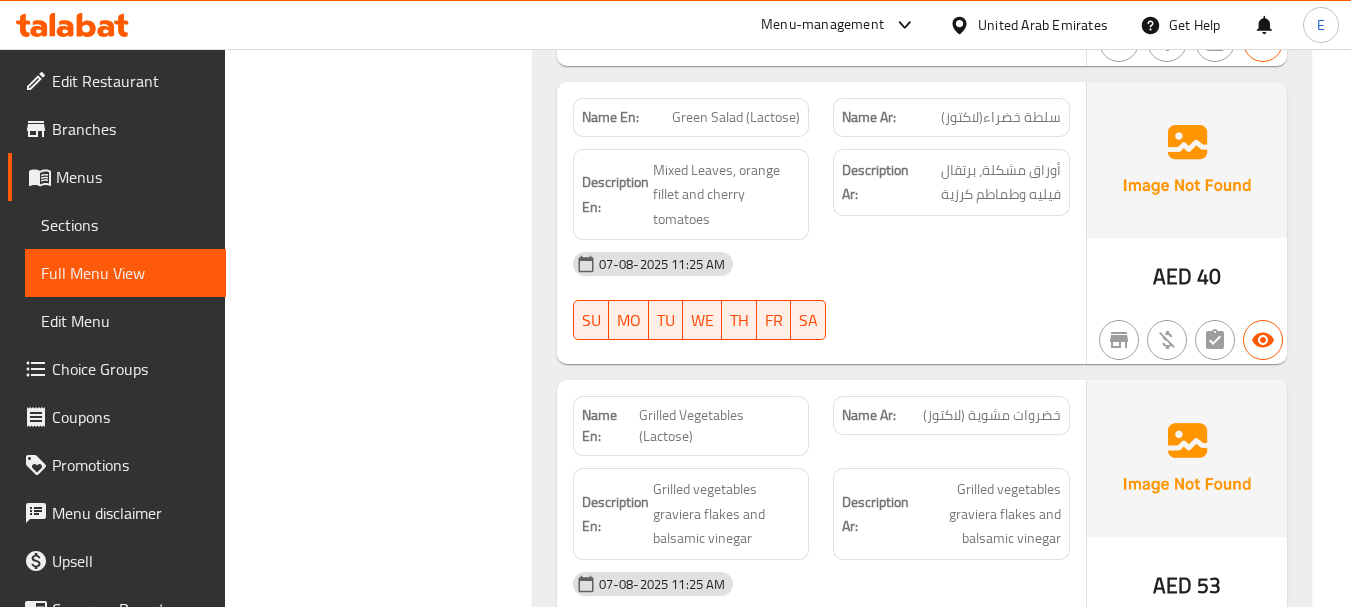 click on "Green Salad (Lactose)" at bounding box center (747, -3236) 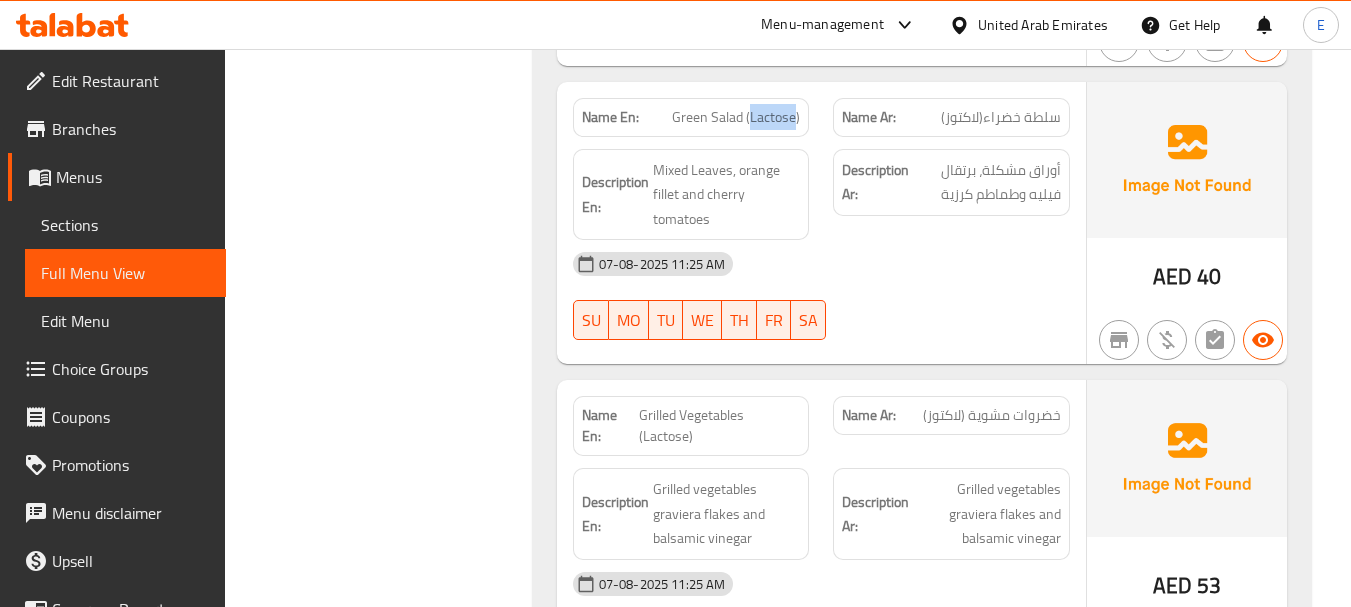 click on "Green Salad (Lactose)" at bounding box center [747, -3236] 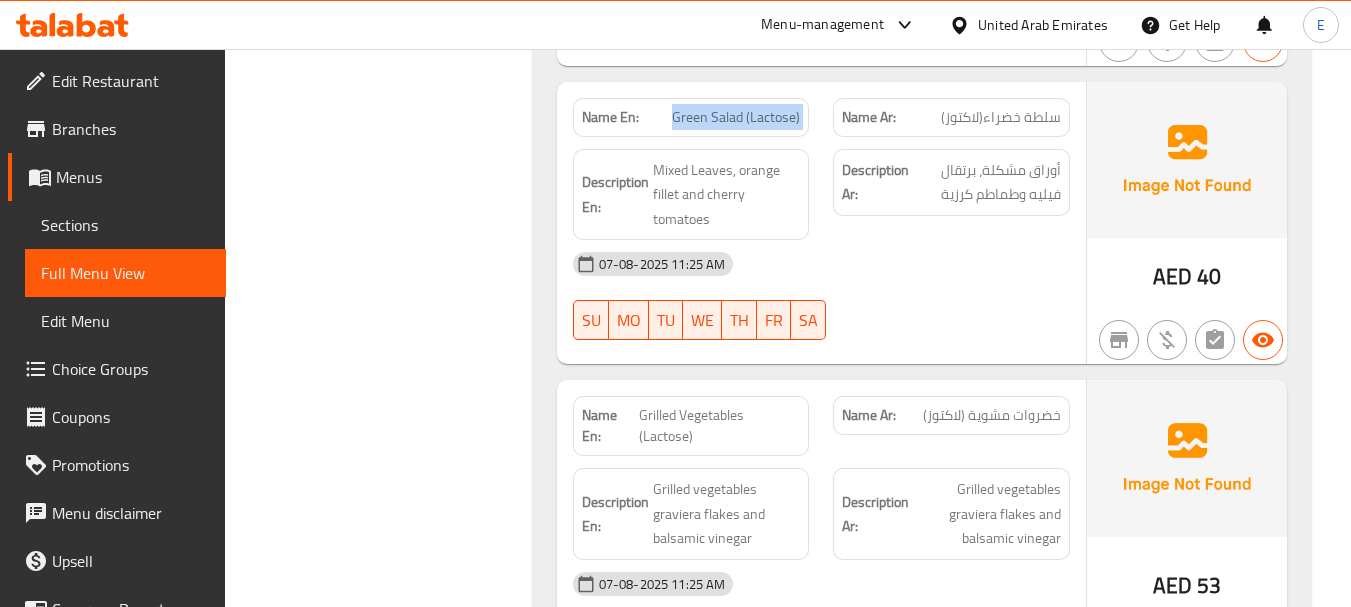 click on "Green Salad (Lactose)" at bounding box center [747, -3236] 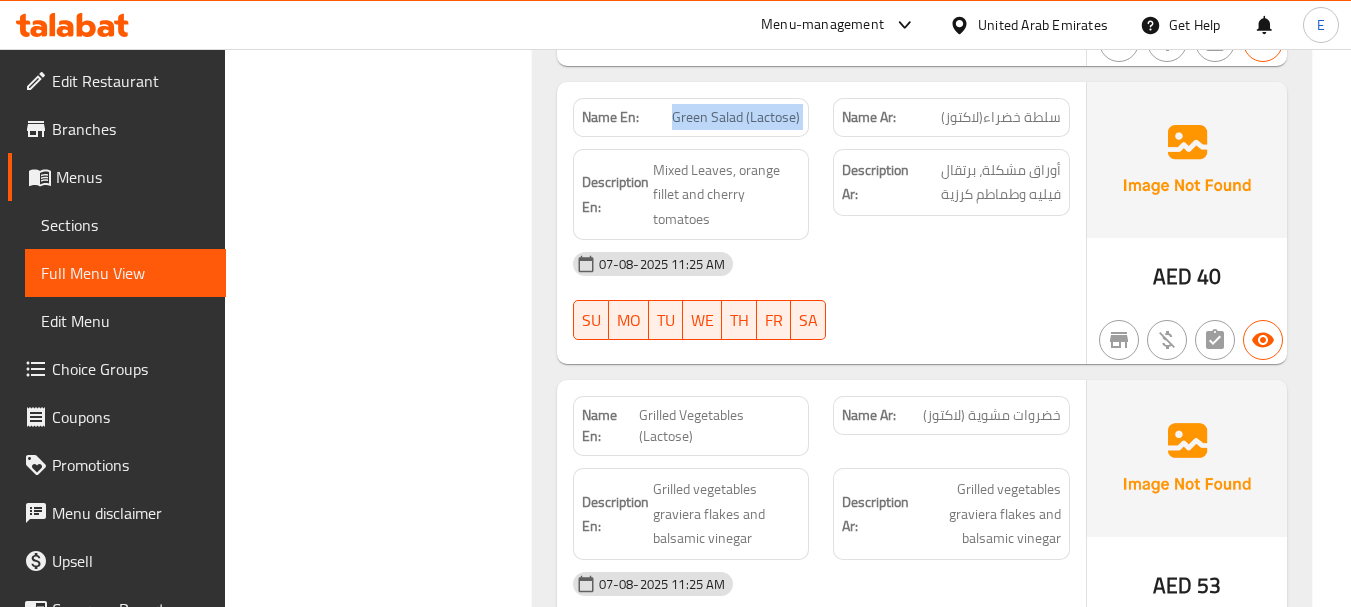 click on "07-08-2025 11:25 AM" at bounding box center (821, -3088) 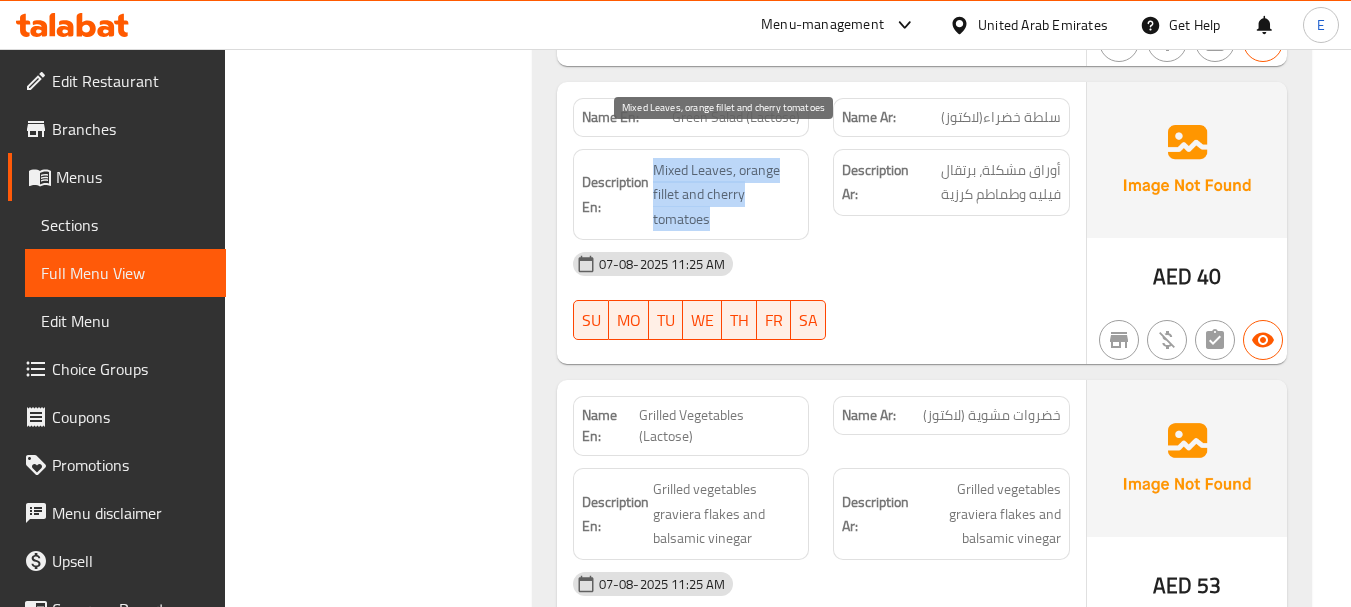 drag, startPoint x: 653, startPoint y: 137, endPoint x: 763, endPoint y: 191, distance: 122.53979 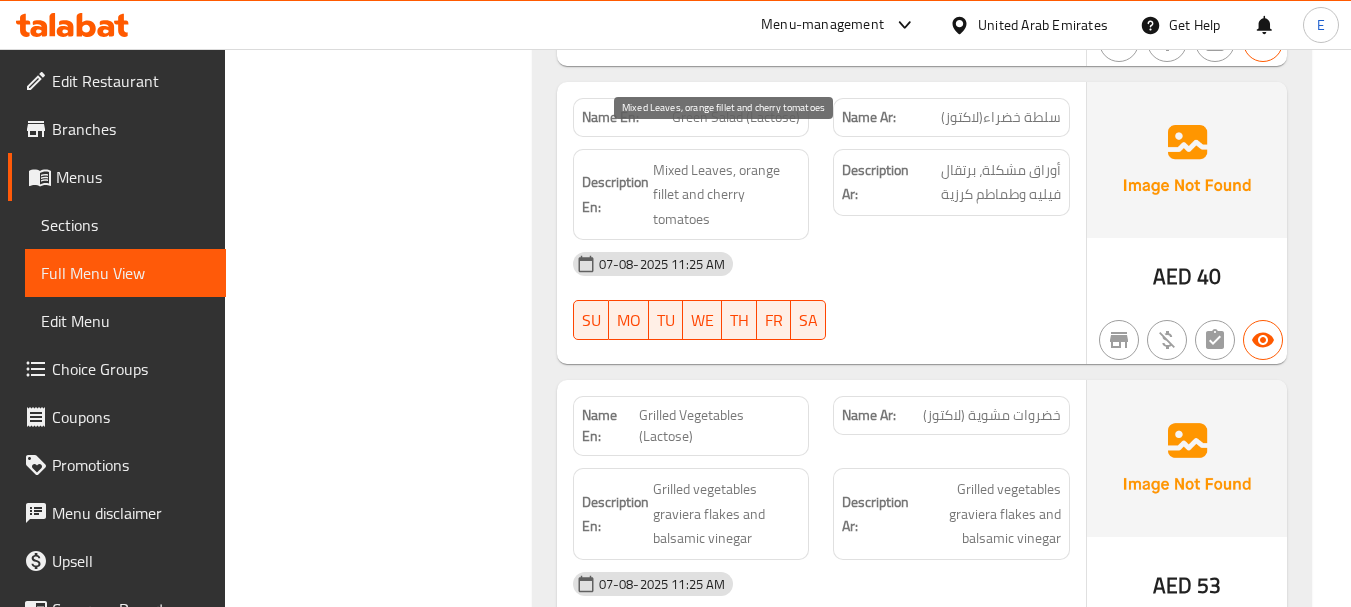 click on "Mixed Leaves, orange fillet and cherry tomatoes" at bounding box center [727, 195] 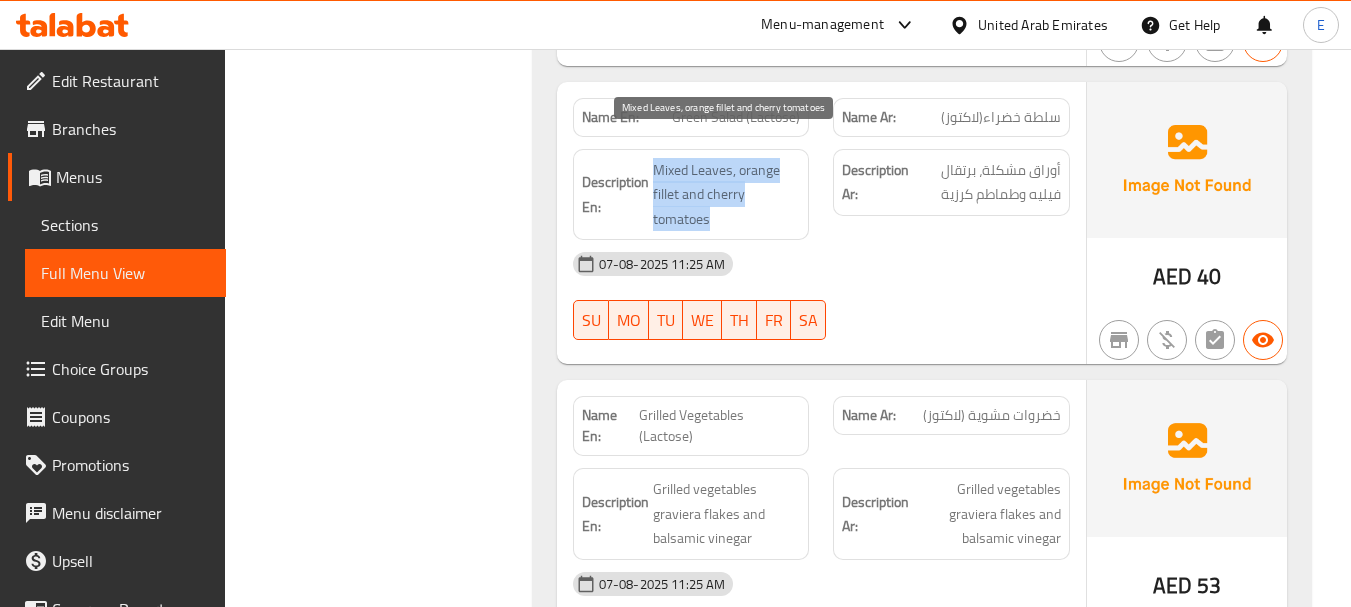 click on "Mixed Leaves, orange fillet and cherry tomatoes" at bounding box center [727, 195] 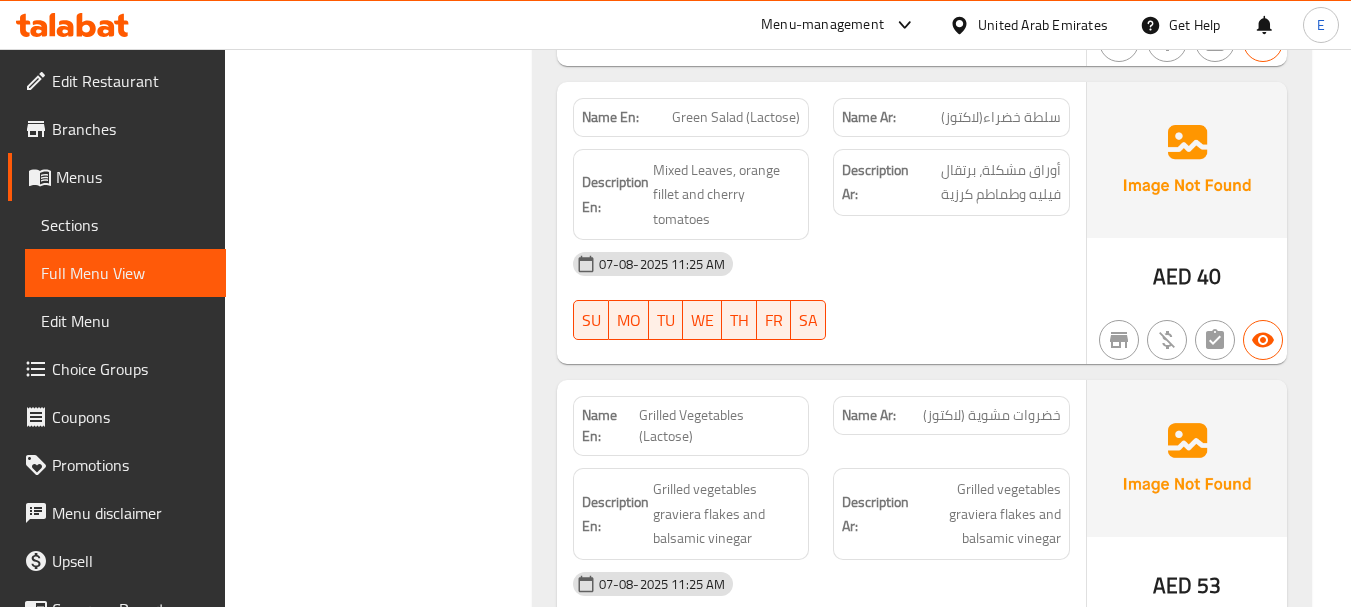 click on "07-08-2025 11:25 AM" at bounding box center (821, -3088) 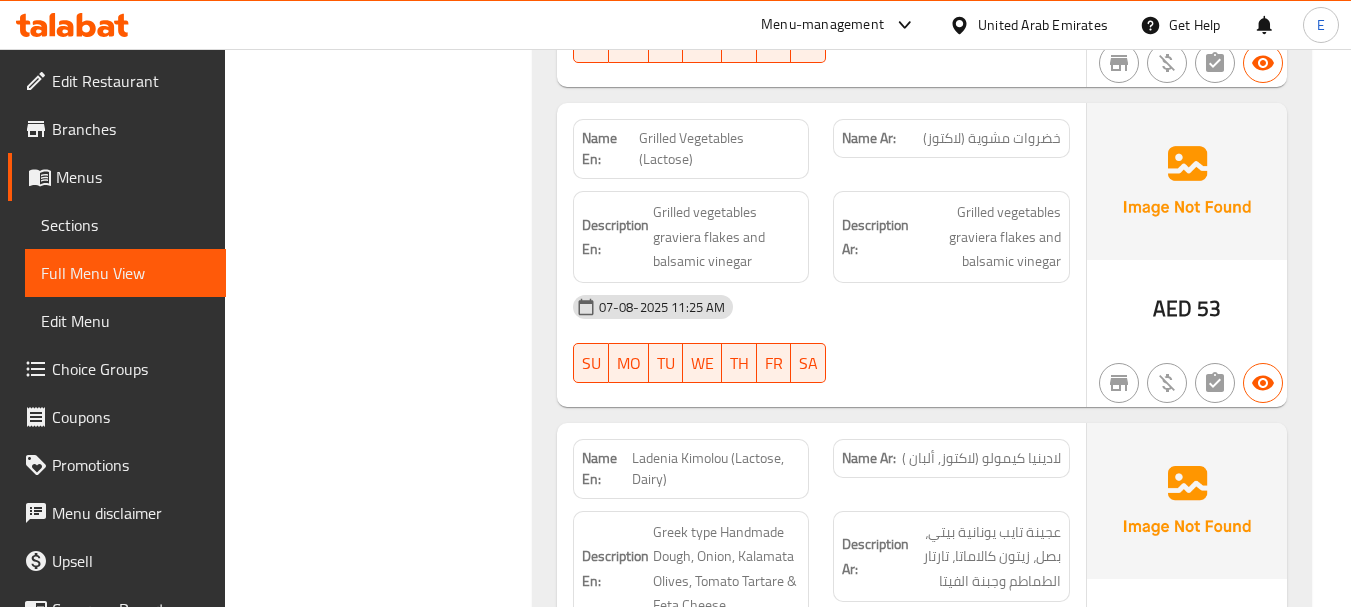 scroll, scrollTop: 4800, scrollLeft: 0, axis: vertical 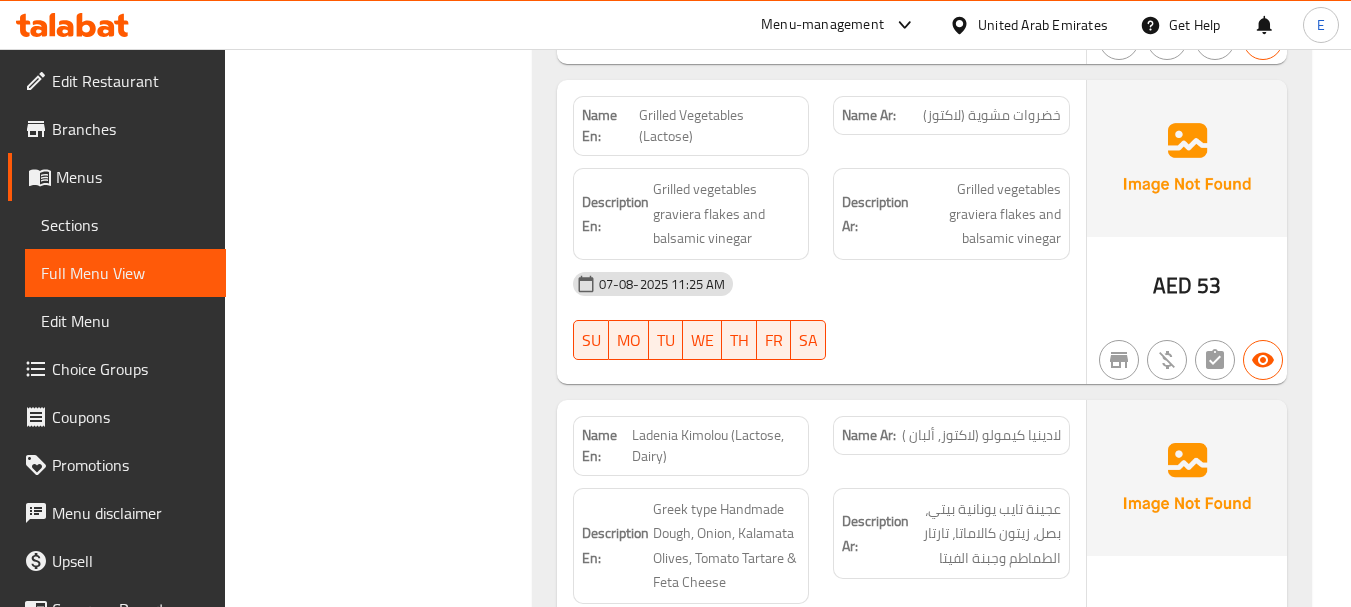 click on "Grilled Vegetables (Lactose)" at bounding box center [717, -3226] 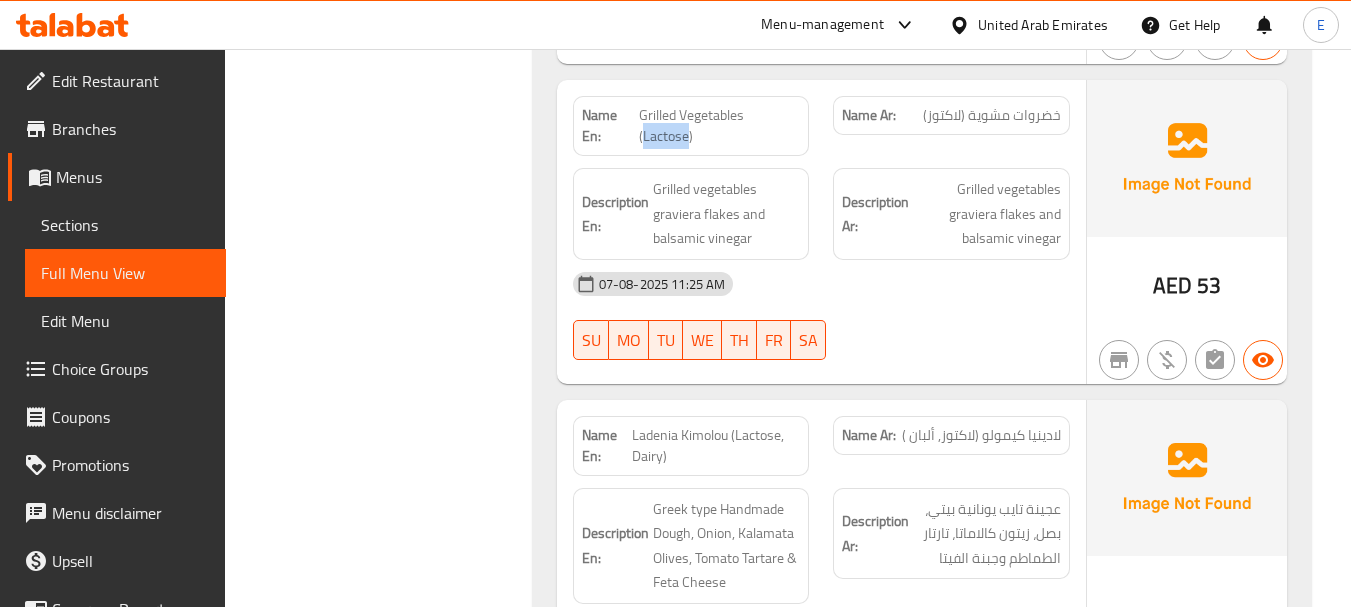 click on "Grilled Vegetables (Lactose)" at bounding box center [717, -3226] 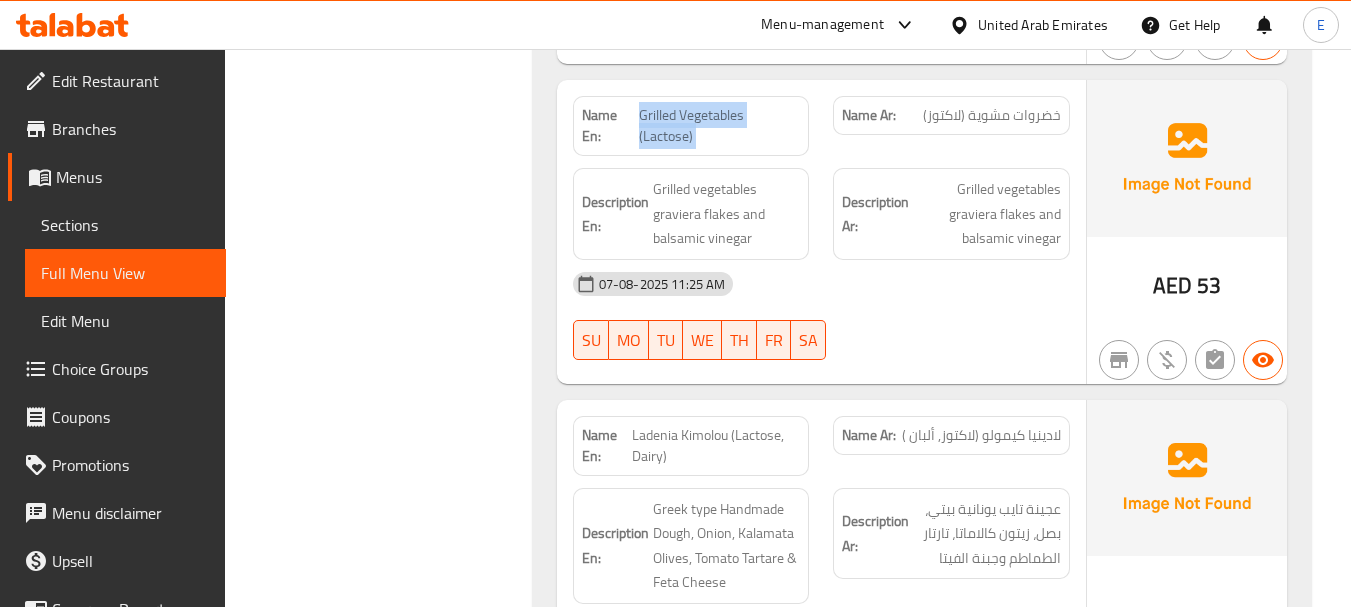 click on "Grilled Vegetables (Lactose)" at bounding box center [717, -3226] 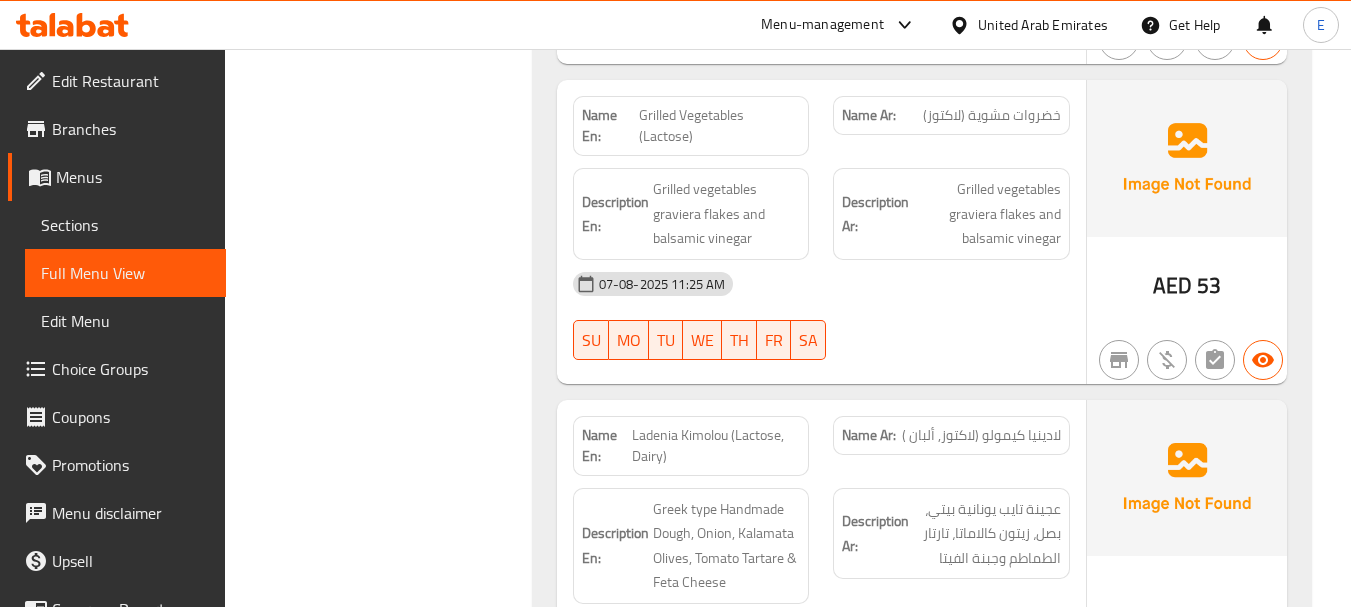 click on "خضروات مشوية (لاكتوز)" at bounding box center (983, -3237) 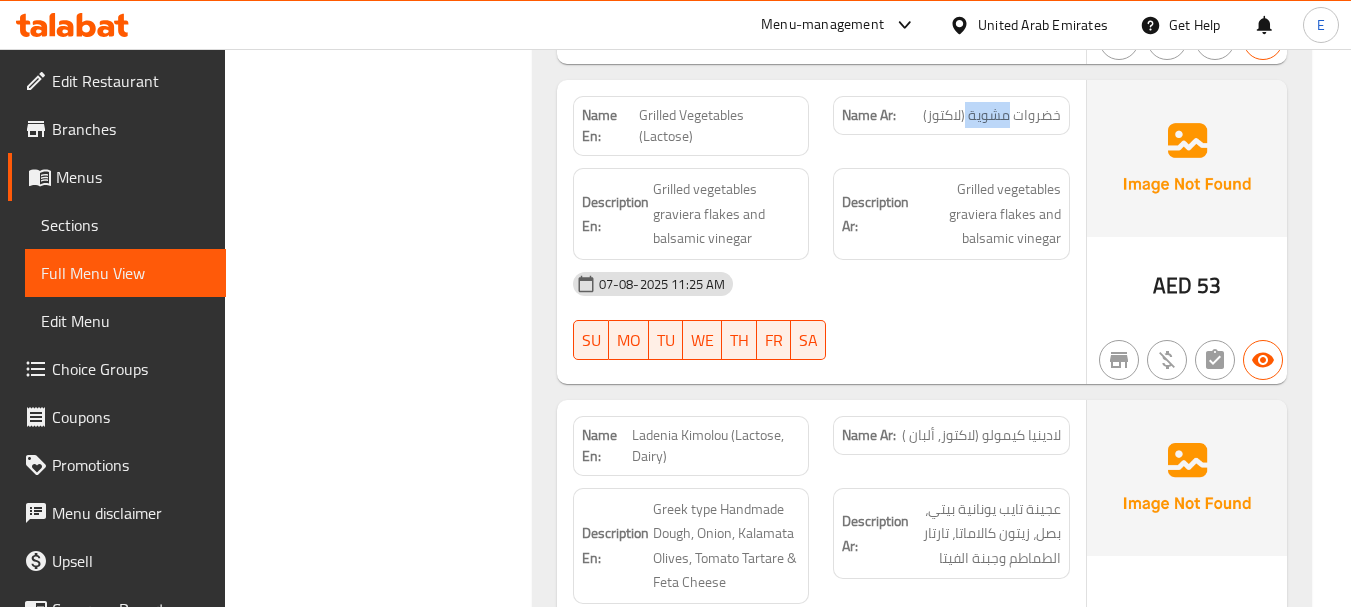 click on "خضروات مشوية (لاكتوز)" at bounding box center [983, -3237] 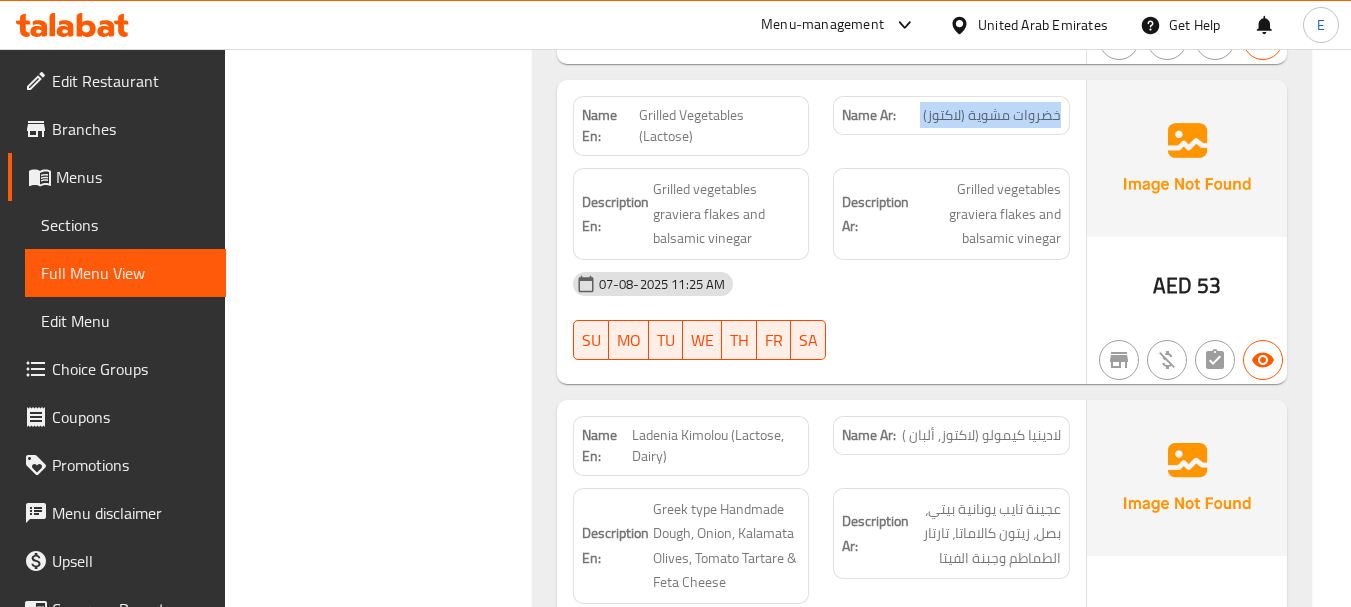 click on "خضروات مشوية (لاكتوز)" at bounding box center [983, -3237] 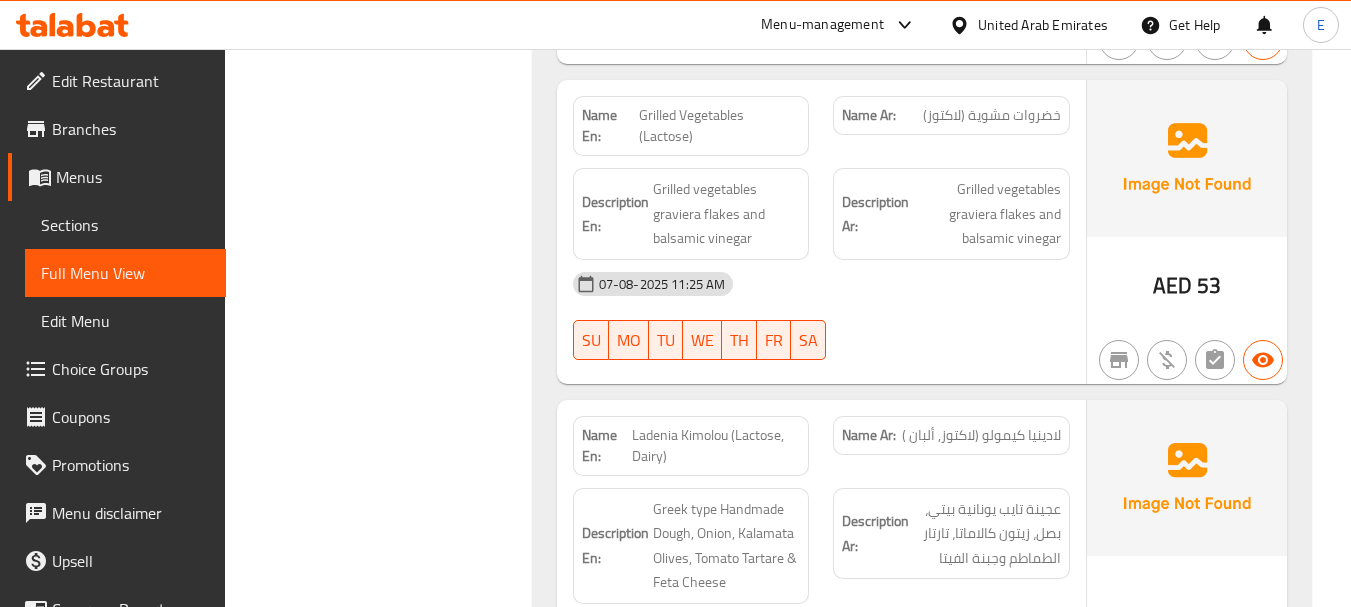 click on "Description Ar: خضار مشوية مع رقائق الجرافييرا وخل البلسميك" at bounding box center (951, -3126) 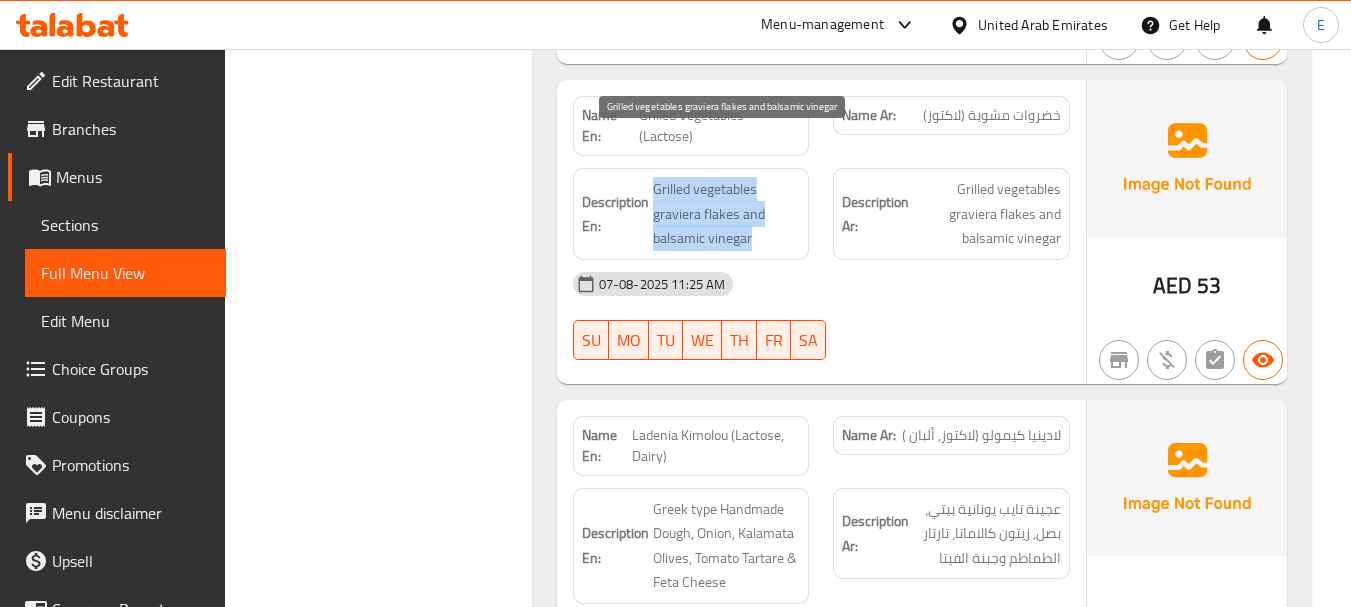drag, startPoint x: 647, startPoint y: 137, endPoint x: 771, endPoint y: 184, distance: 132.60844 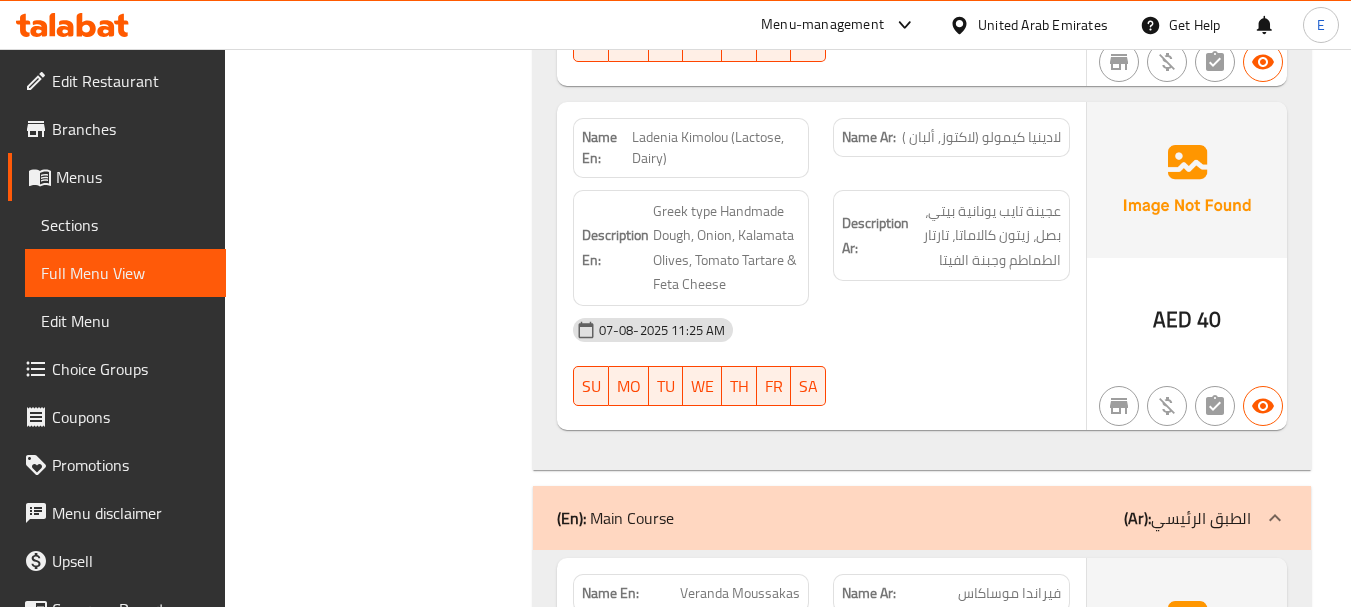 scroll, scrollTop: 5100, scrollLeft: 0, axis: vertical 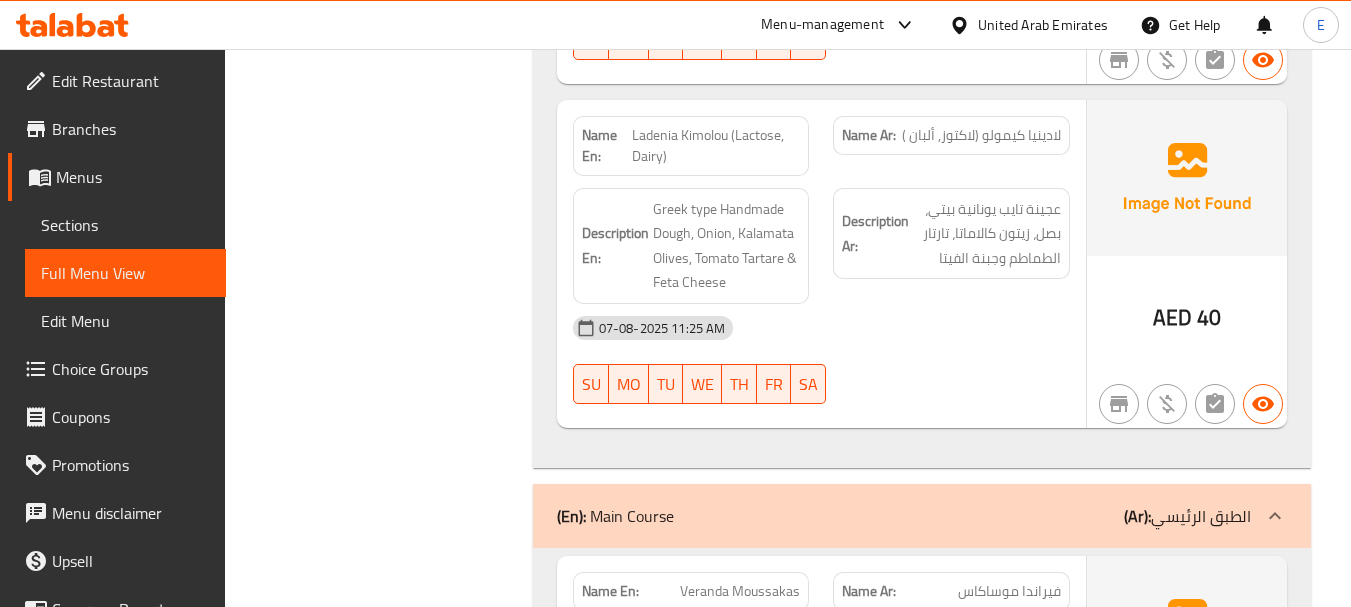 click on "Ladenia Kimolou (Lactose, Dairy)" at bounding box center [718, -3182] 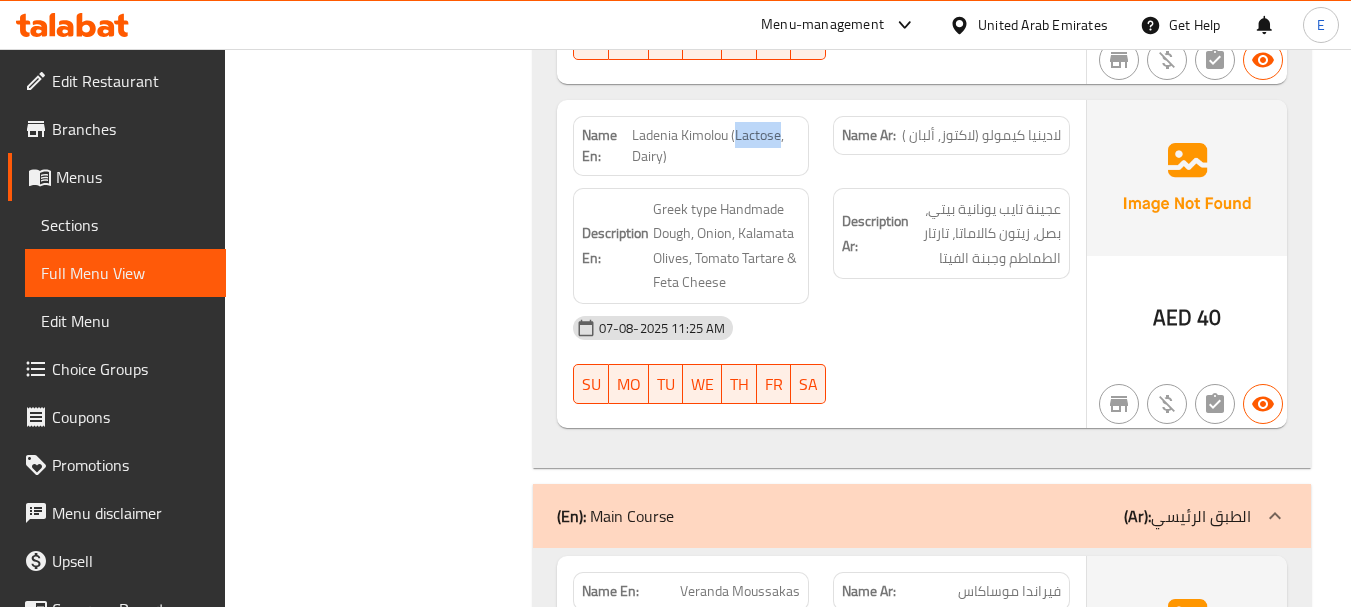 click on "Ladenia Kimolou (Lactose, Dairy)" at bounding box center [718, -3182] 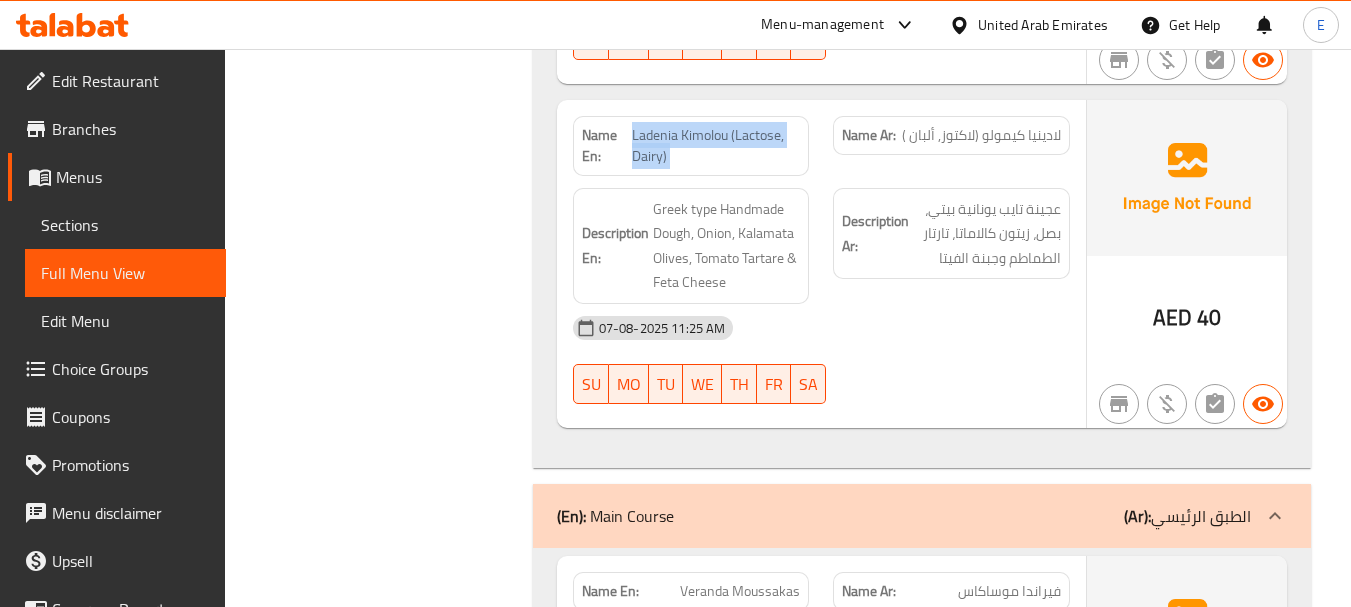 click on "Ladenia Kimolou (Lactose, Dairy)" at bounding box center [718, -3182] 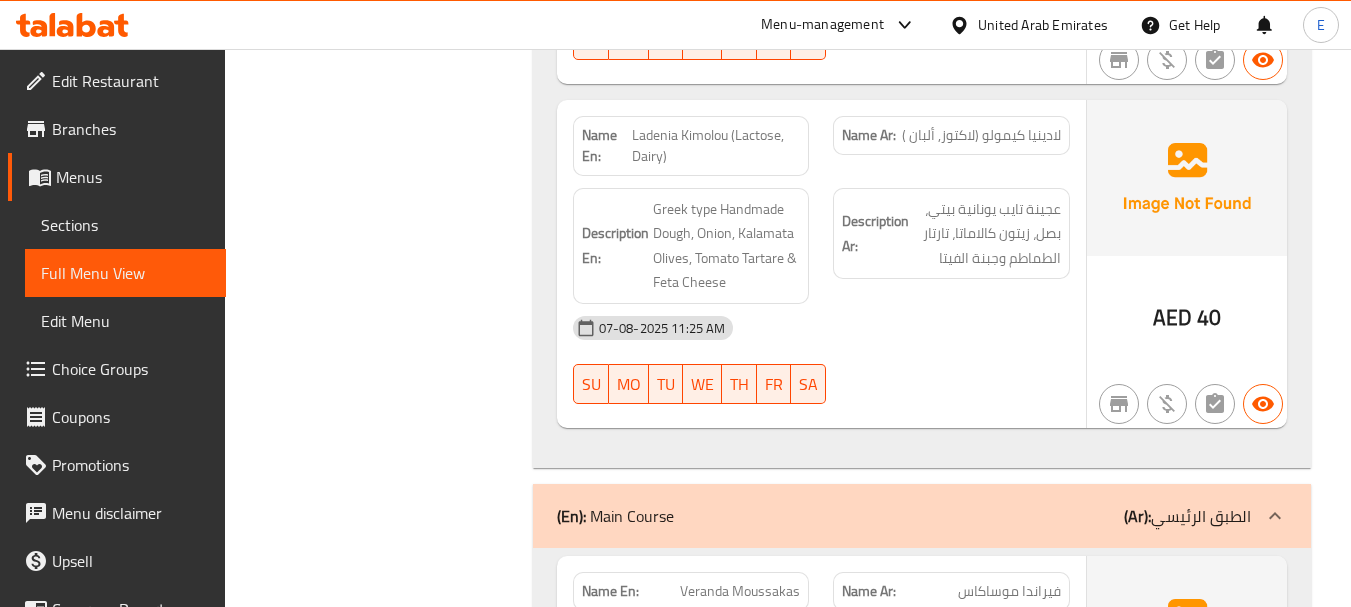 click on "Name Ar: لادينيا كيمولو (لاكتوز, ألبان )" at bounding box center [951, -3193] 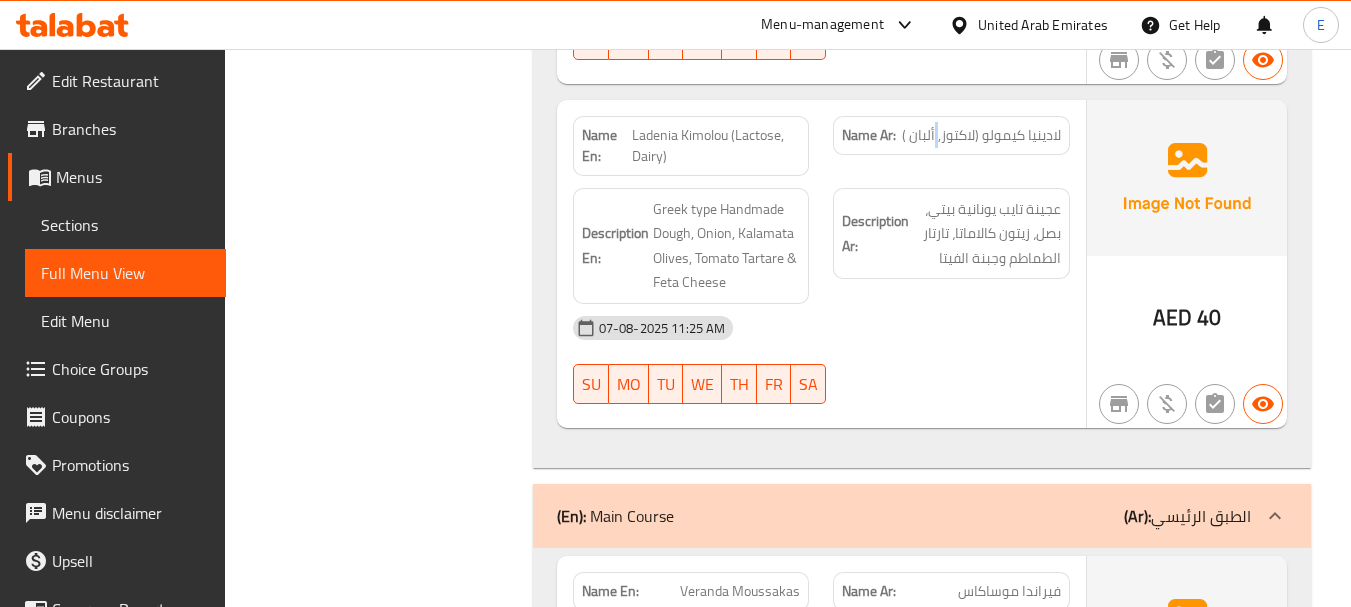 click on "Name Ar: لادينيا كيمولو (لاكتوز, ألبان )" at bounding box center (951, -3193) 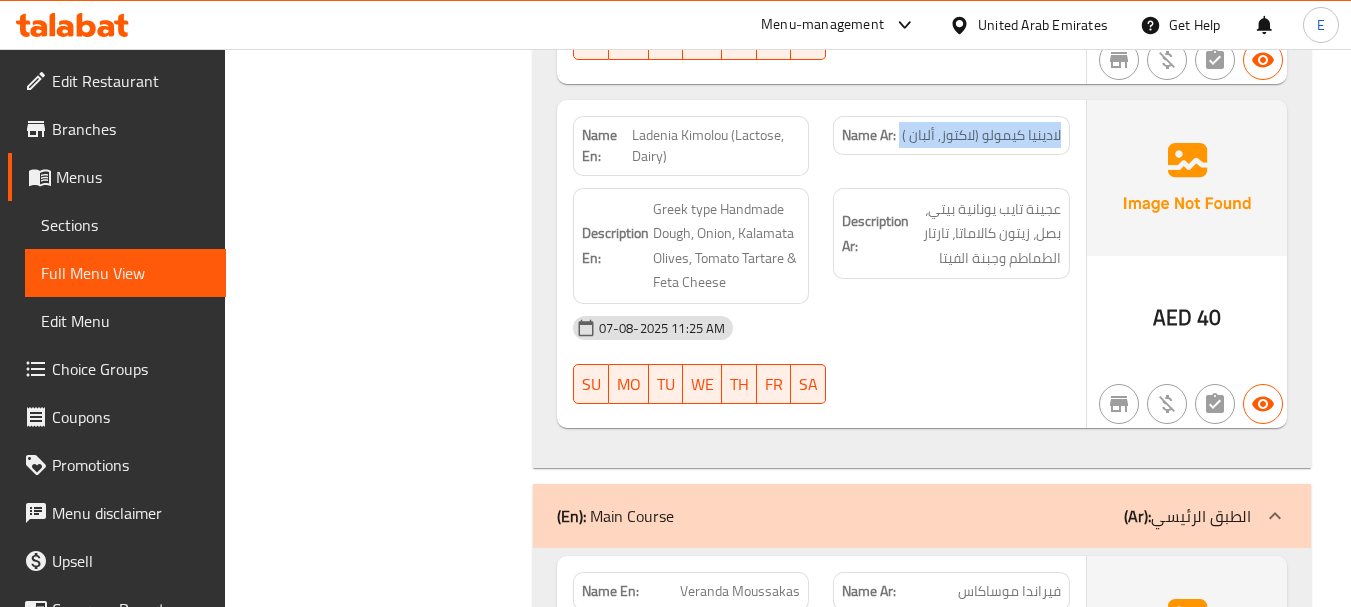 click on "Name Ar: لادينيا كيمولو (لاكتوز, ألبان )" at bounding box center (951, -3193) 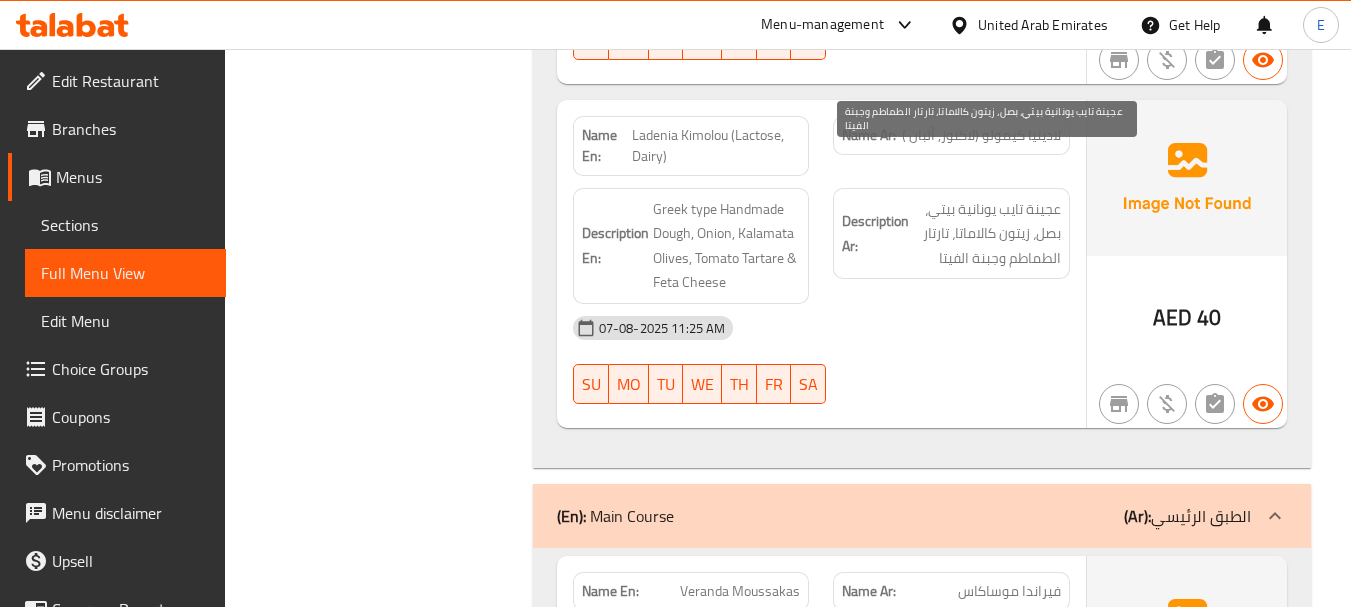 drag, startPoint x: 940, startPoint y: 216, endPoint x: 662, endPoint y: 140, distance: 288.20132 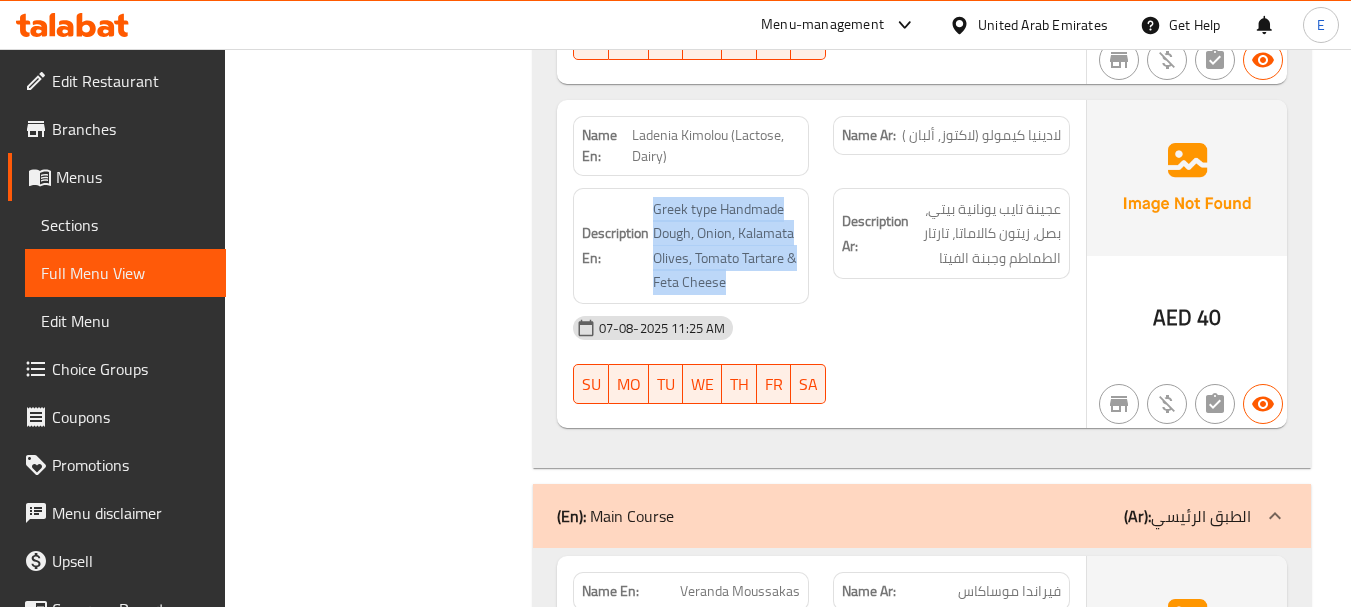 drag, startPoint x: 643, startPoint y: 159, endPoint x: 806, endPoint y: 239, distance: 181.57367 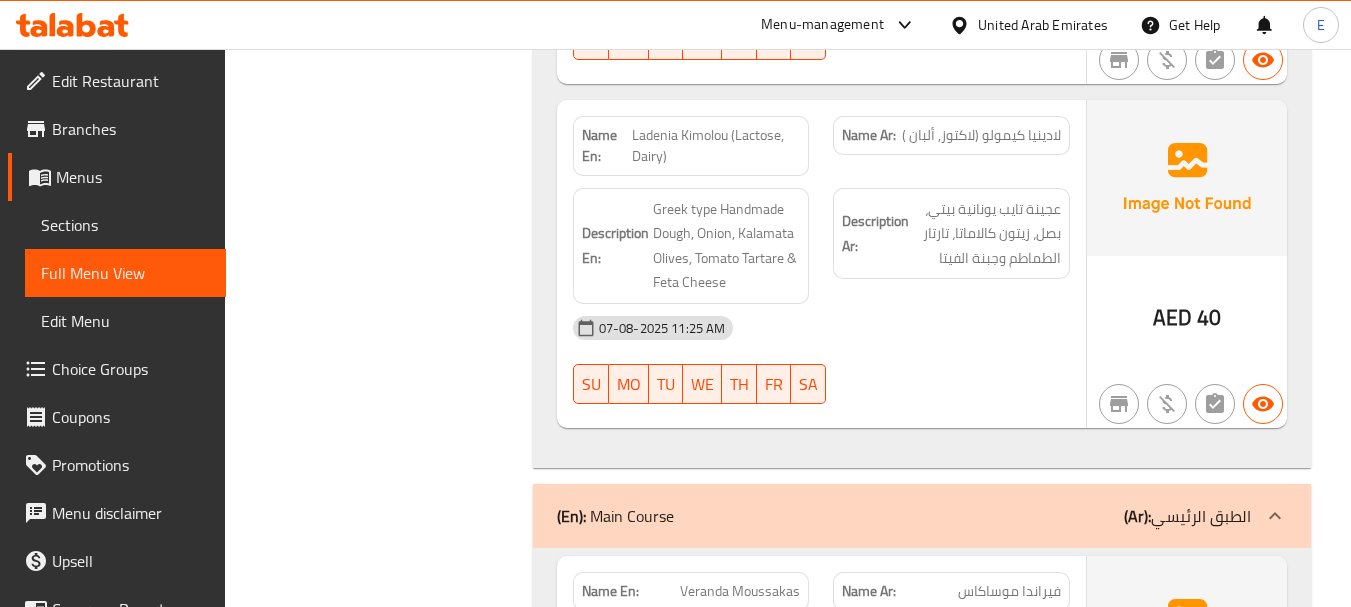 click on "Description En: Greek type Handmade Dough, Onion, Kalamata Olives, Tomato Tartare & Feta Cheese" at bounding box center (691, -3094) 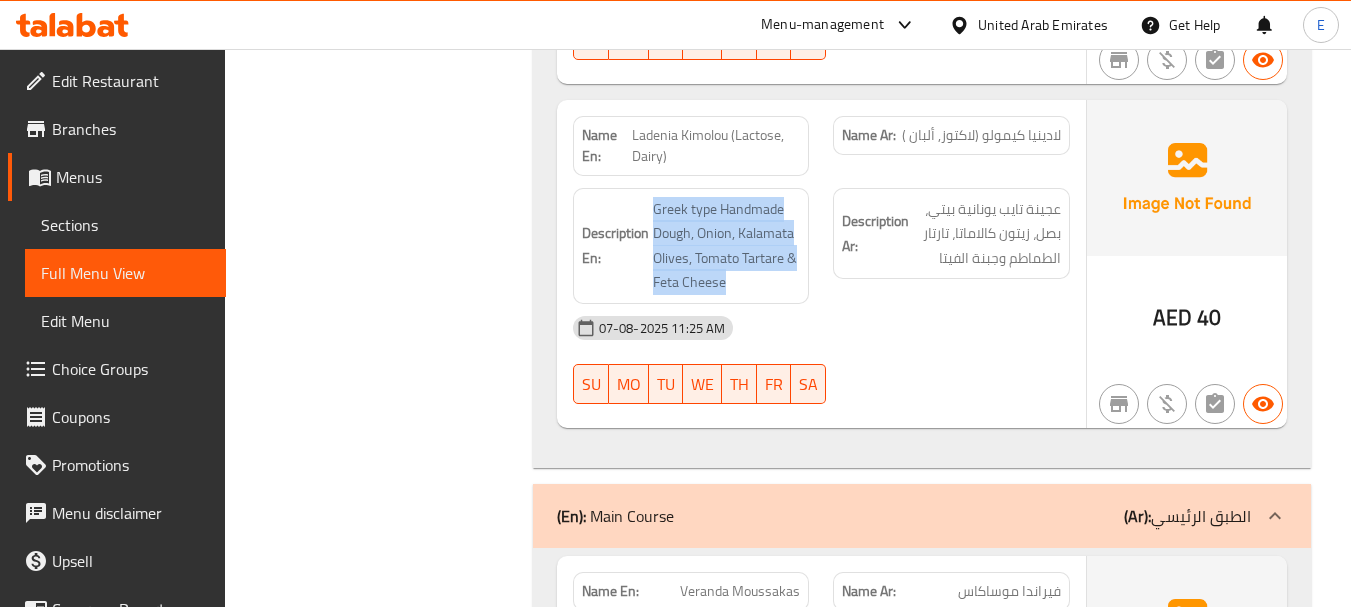 click on "Description En: Greek type Handmade Dough, Onion, Kalamata Olives, Tomato Tartare & Feta Cheese" at bounding box center (691, -3094) 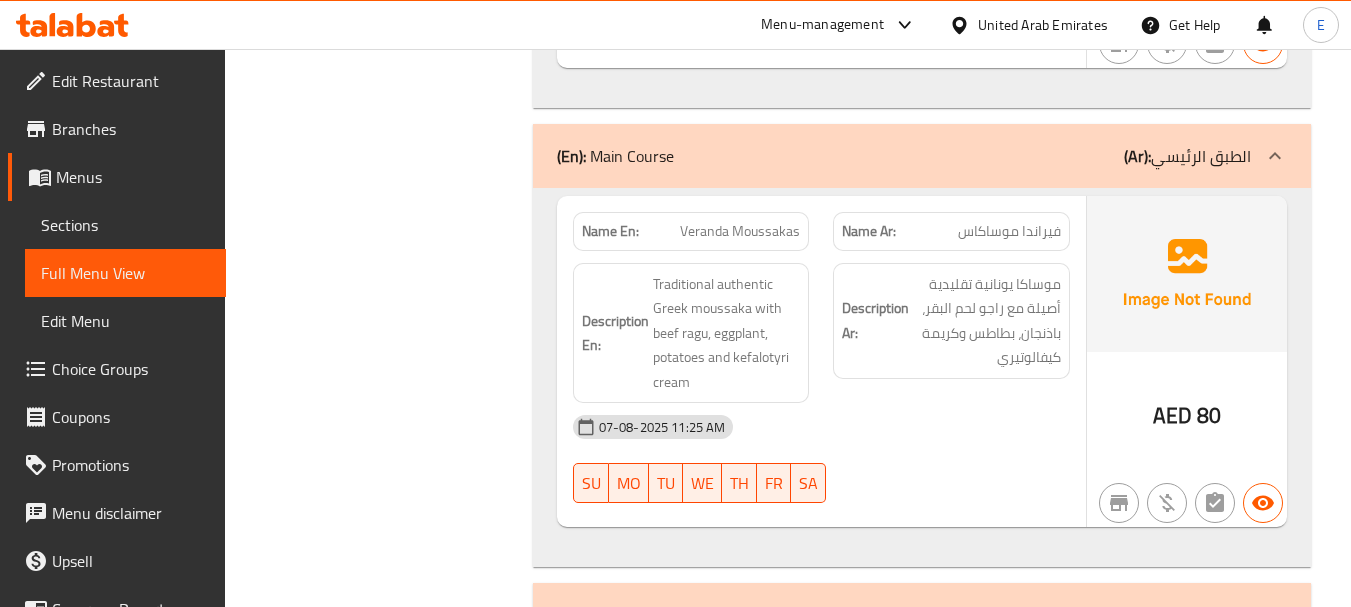 scroll, scrollTop: 5500, scrollLeft: 0, axis: vertical 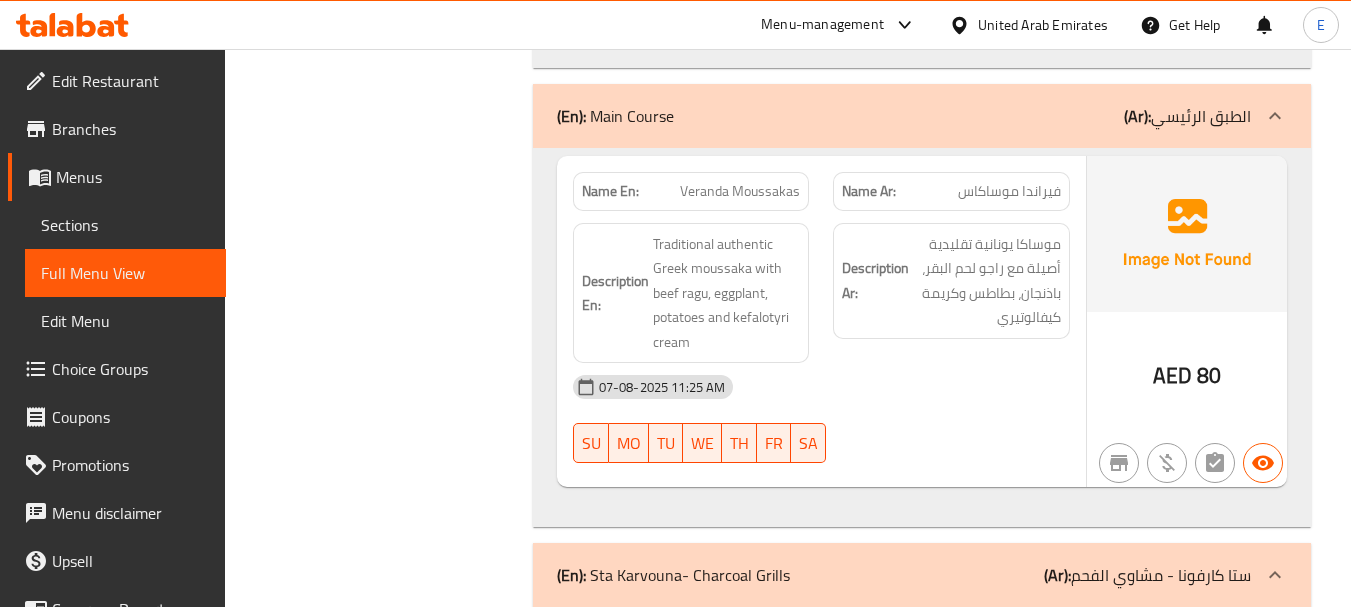 click on "AED" at bounding box center (1172, -4966) 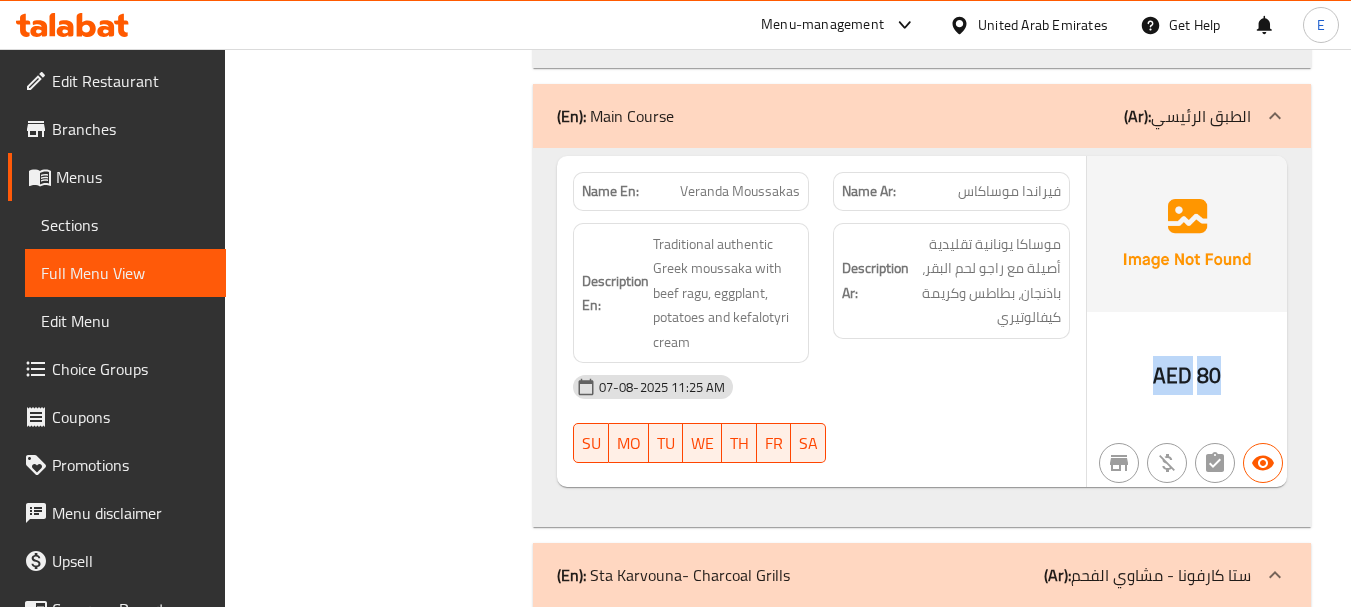 click on "AED" at bounding box center [1172, -4966] 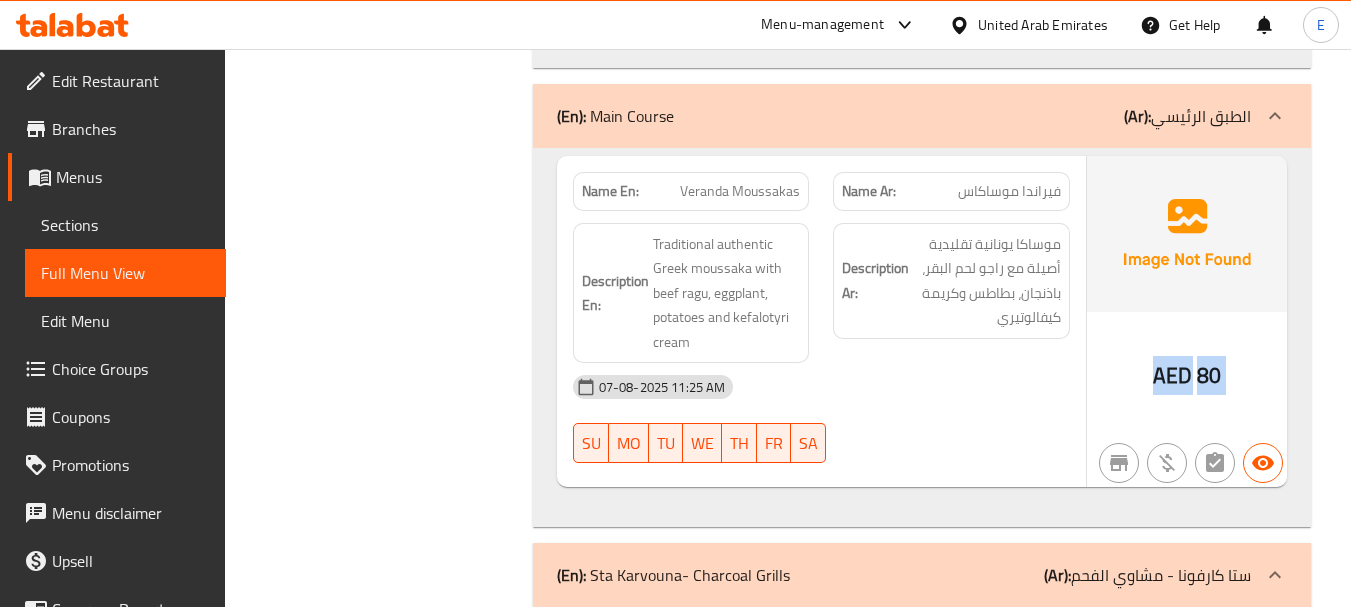 click on "AED" at bounding box center [1172, -4966] 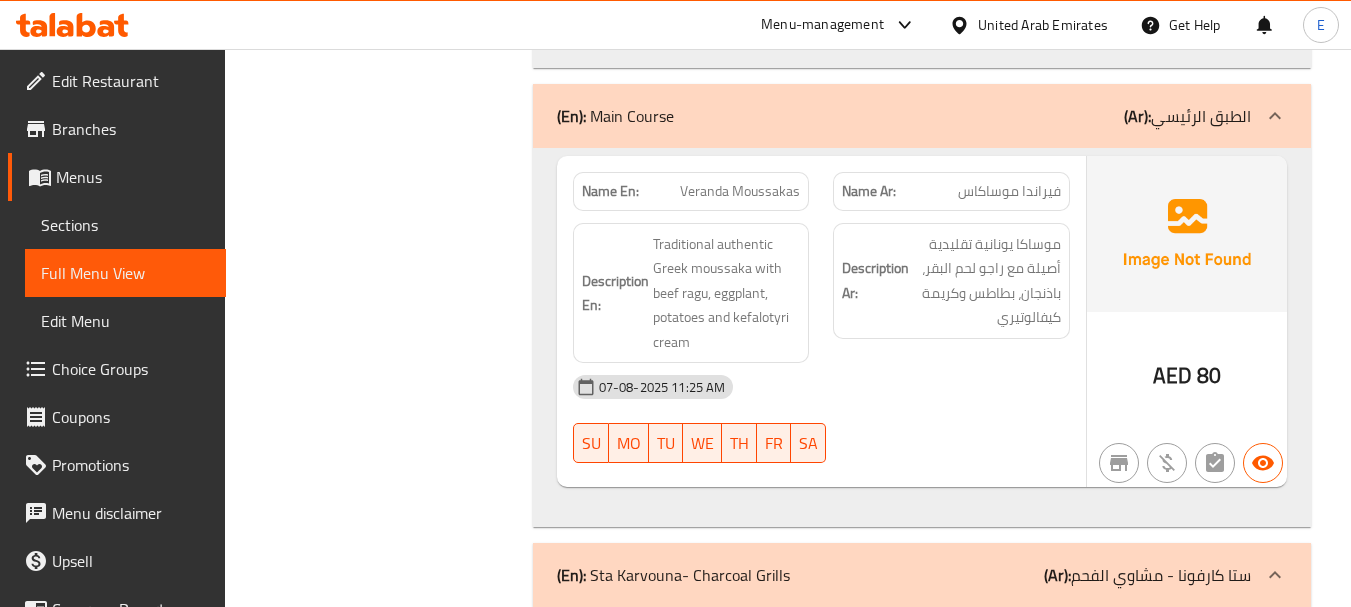 click on "Veranda Moussakas" at bounding box center (718, -5113) 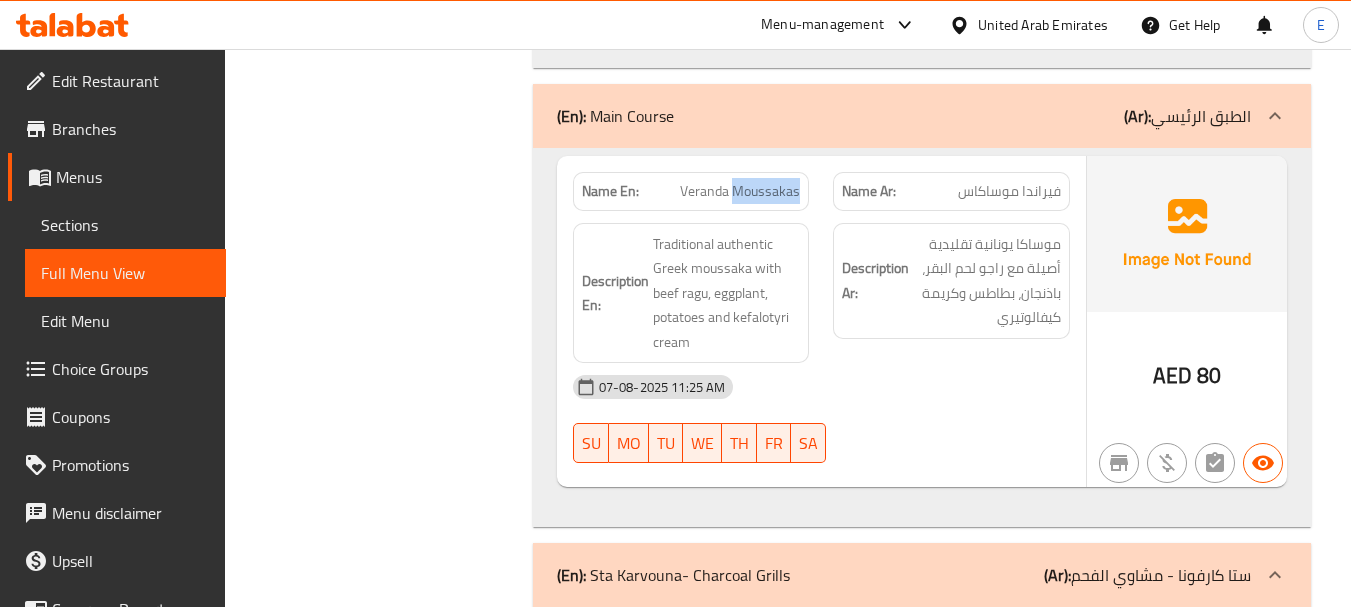 click on "Veranda Moussakas" at bounding box center (718, -5113) 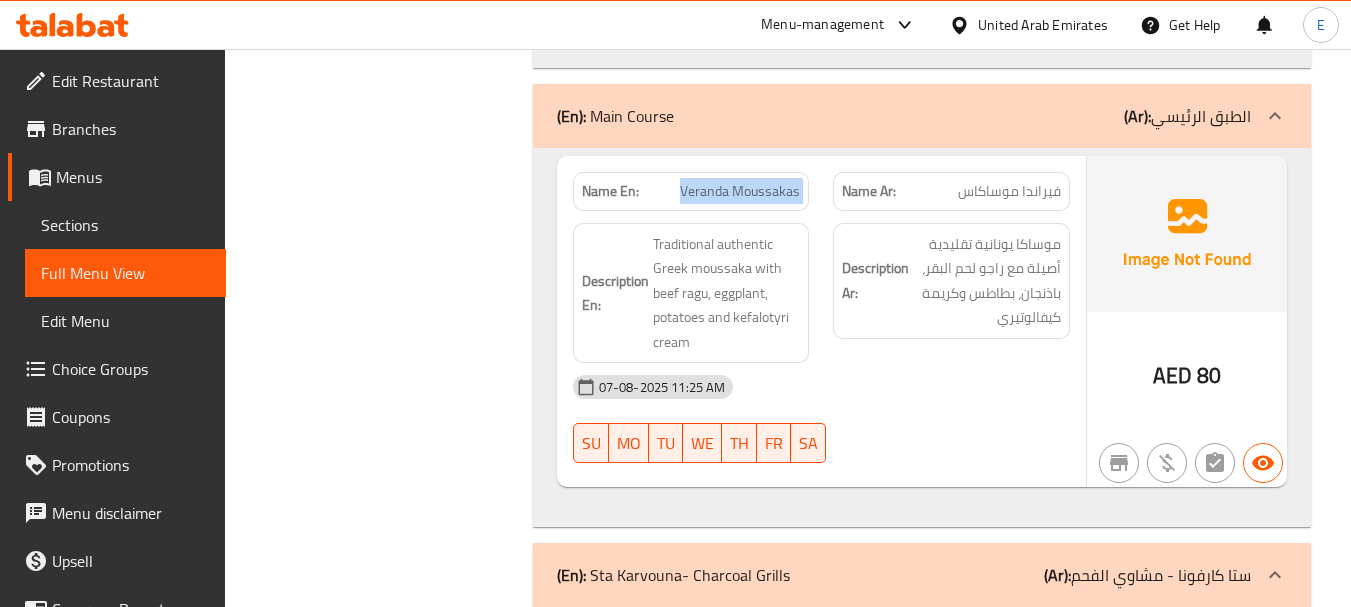 click on "Veranda Moussakas" at bounding box center [718, -5113] 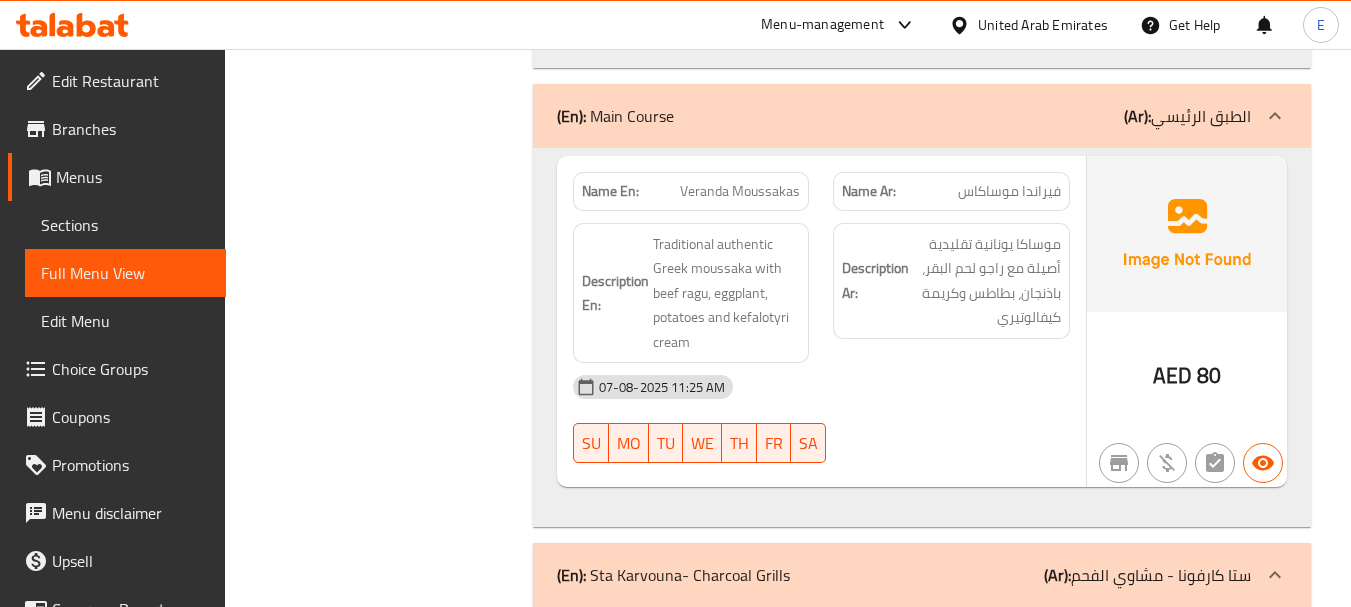 click on "فيراندا موساكاس" at bounding box center [998, -5124] 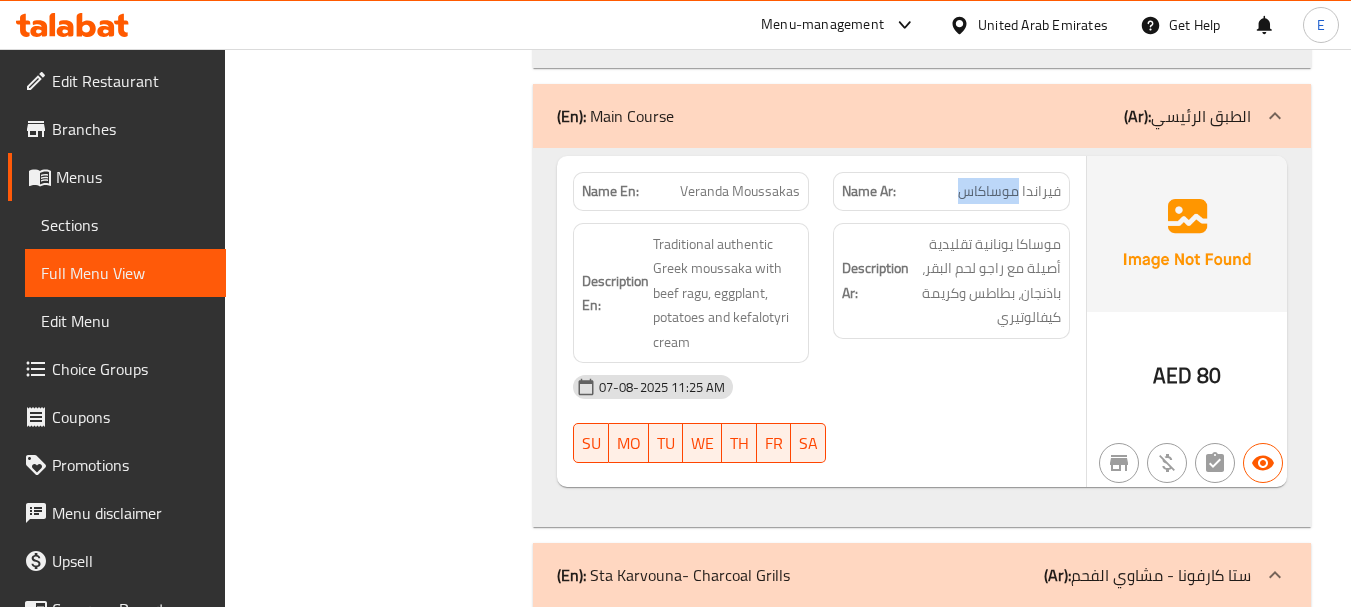 click on "فيراندا موساكاس" at bounding box center (998, -5124) 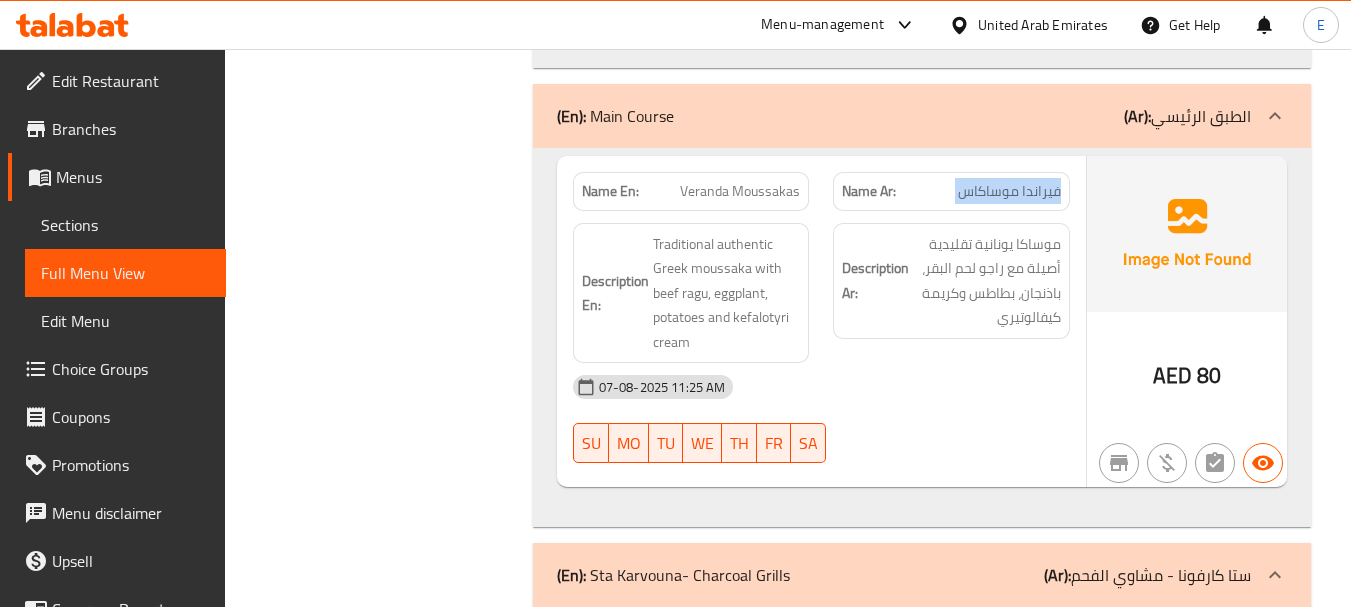 click on "فيراندا موساكاس" at bounding box center (998, -5124) 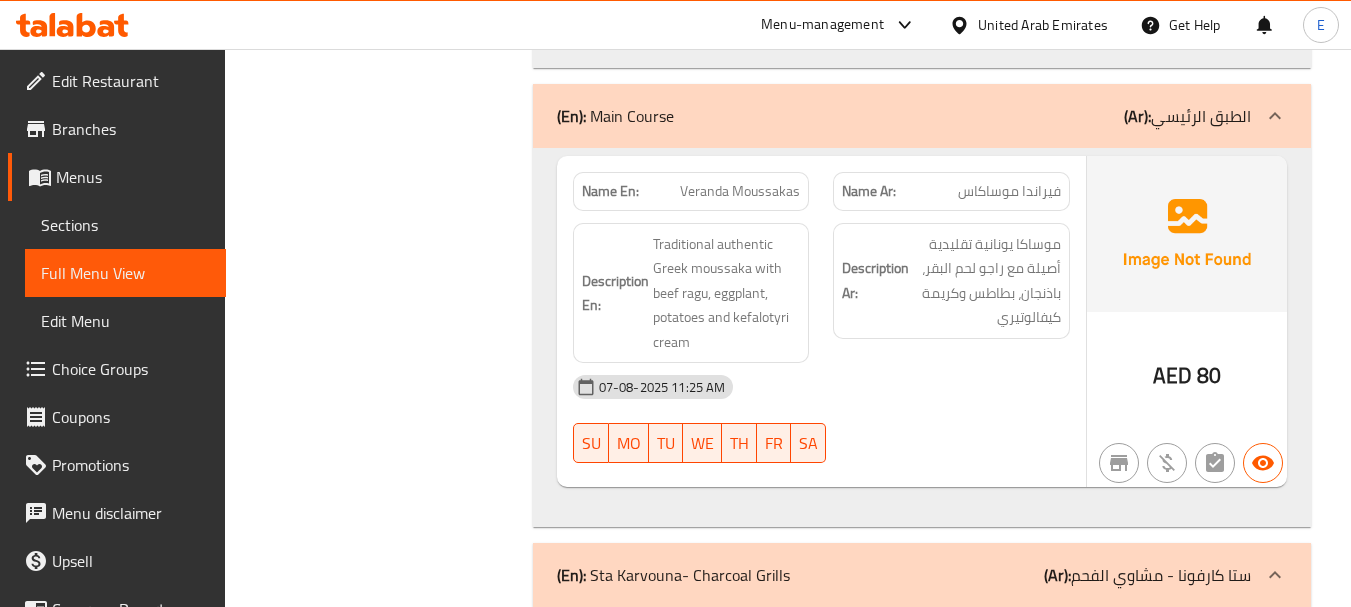 click on "07-08-2025 11:25 AM SU MO TU WE TH FR SA" at bounding box center [821, -4948] 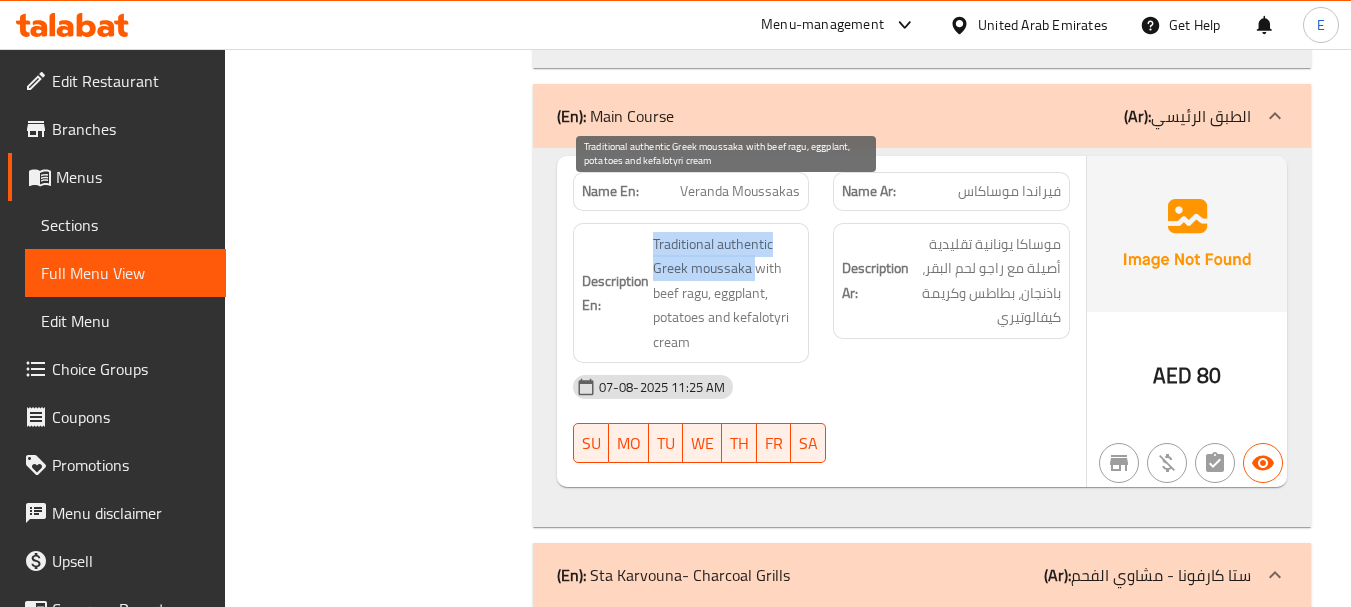 drag, startPoint x: 644, startPoint y: 197, endPoint x: 755, endPoint y: 226, distance: 114.72576 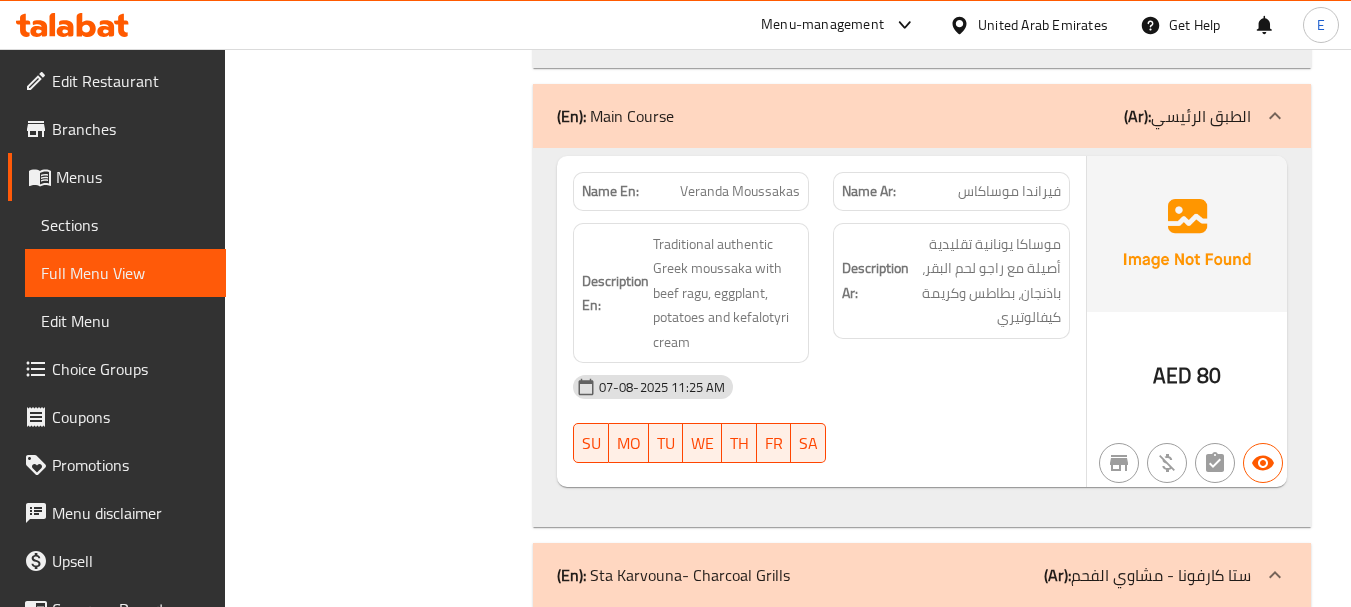 click on "فيراندا موساكاس" at bounding box center [998, -5124] 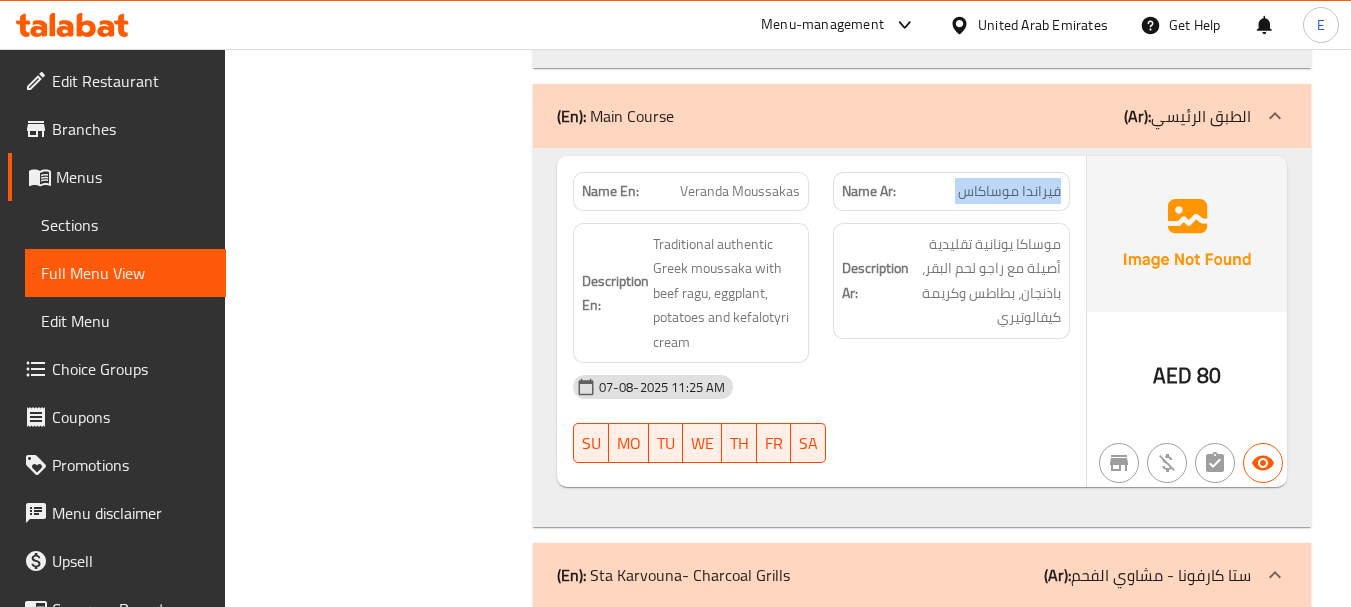 click on "فيراندا موساكاس" at bounding box center [998, -5124] 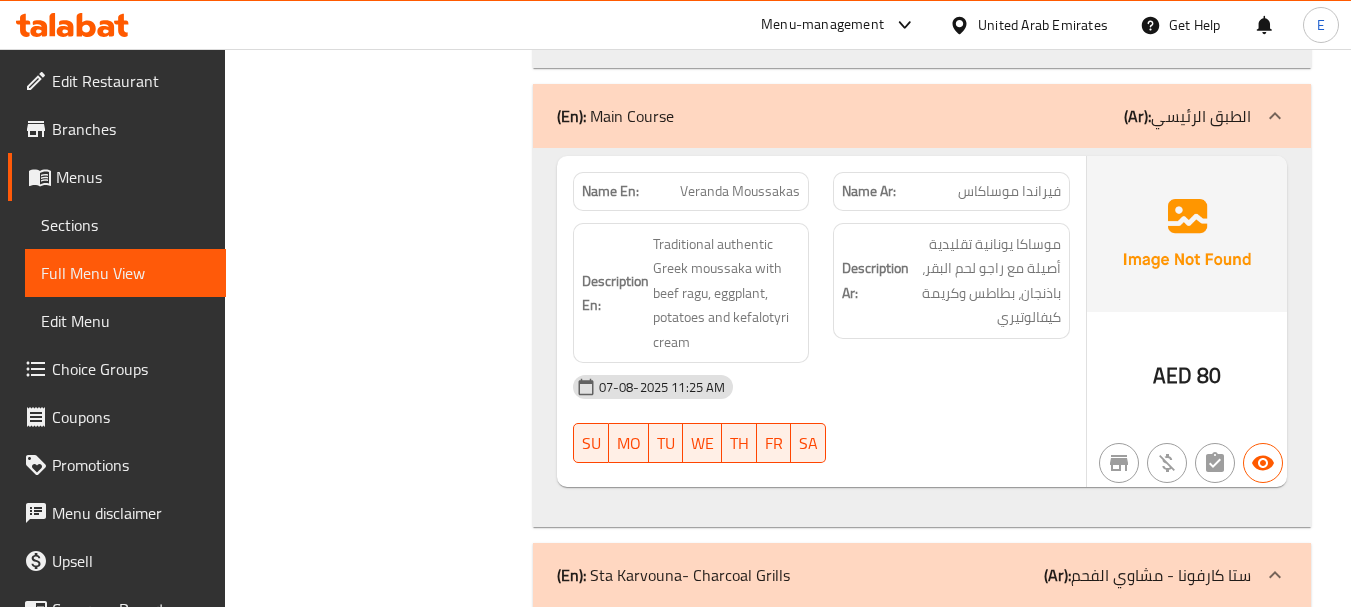click on "Veranda Moussakas" at bounding box center (718, -5113) 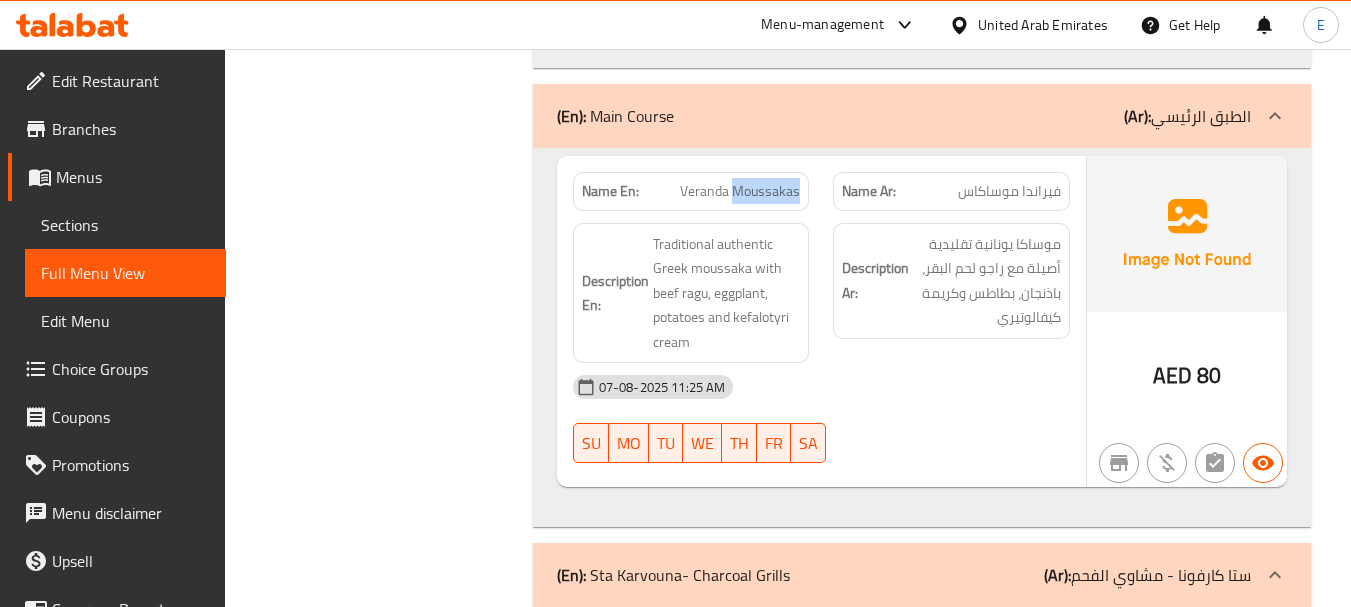 click on "Veranda Moussakas" at bounding box center [718, -5113] 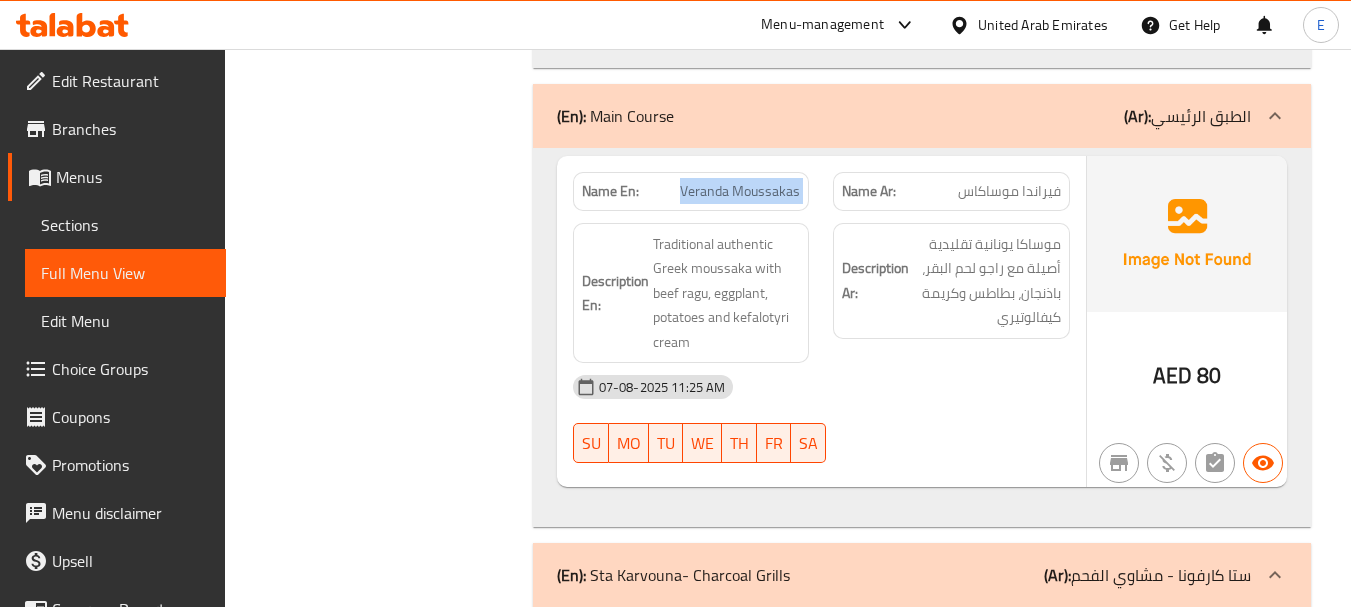 click on "Veranda Moussakas" at bounding box center [718, -5113] 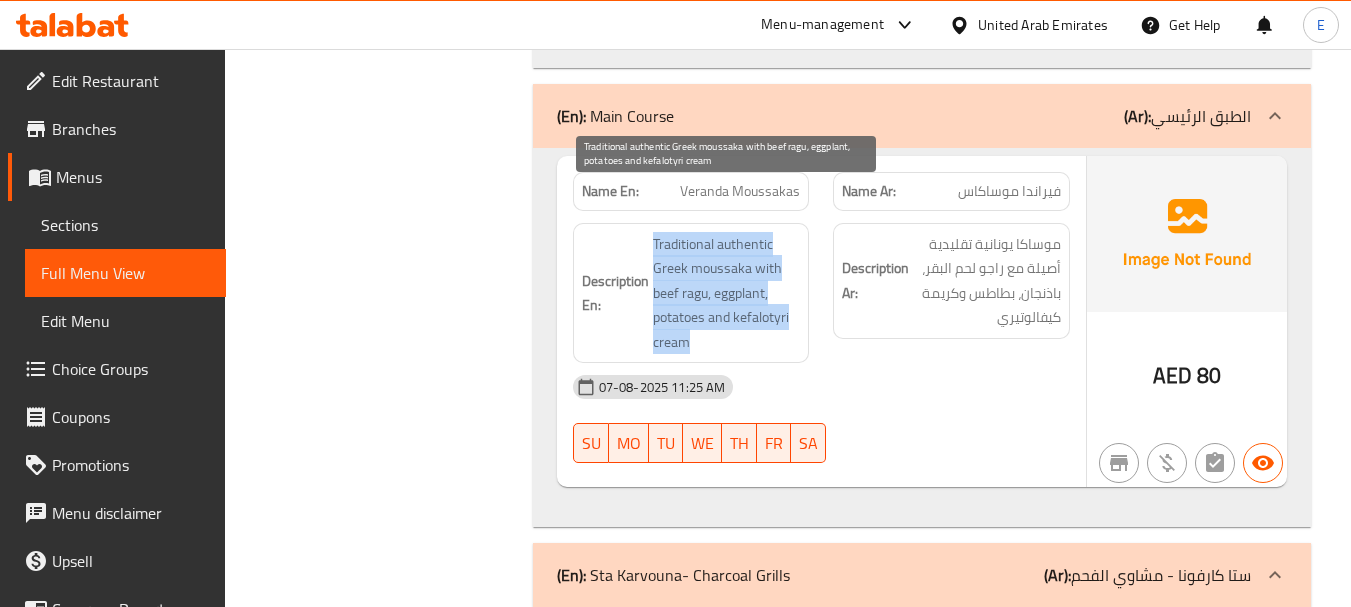 drag, startPoint x: 653, startPoint y: 191, endPoint x: 788, endPoint y: 288, distance: 166.23477 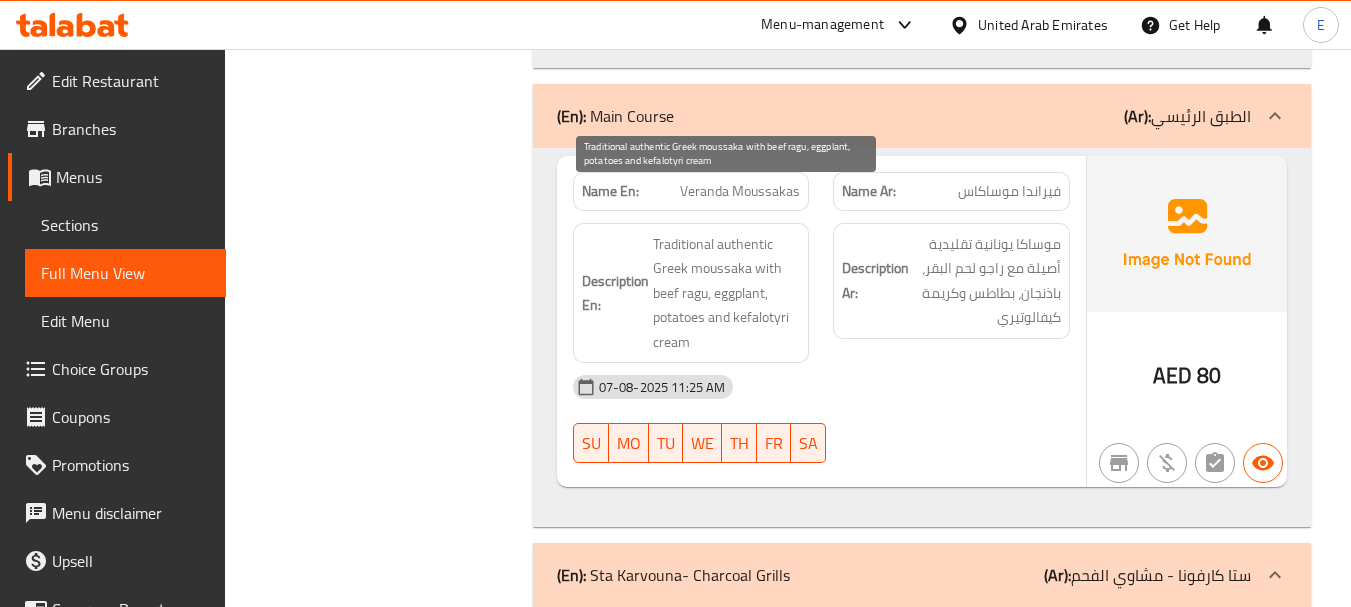 click on "Traditional authentic Greek moussaka with beef ragu, eggplant, potatoes and kefalotyri cream" at bounding box center [727, 293] 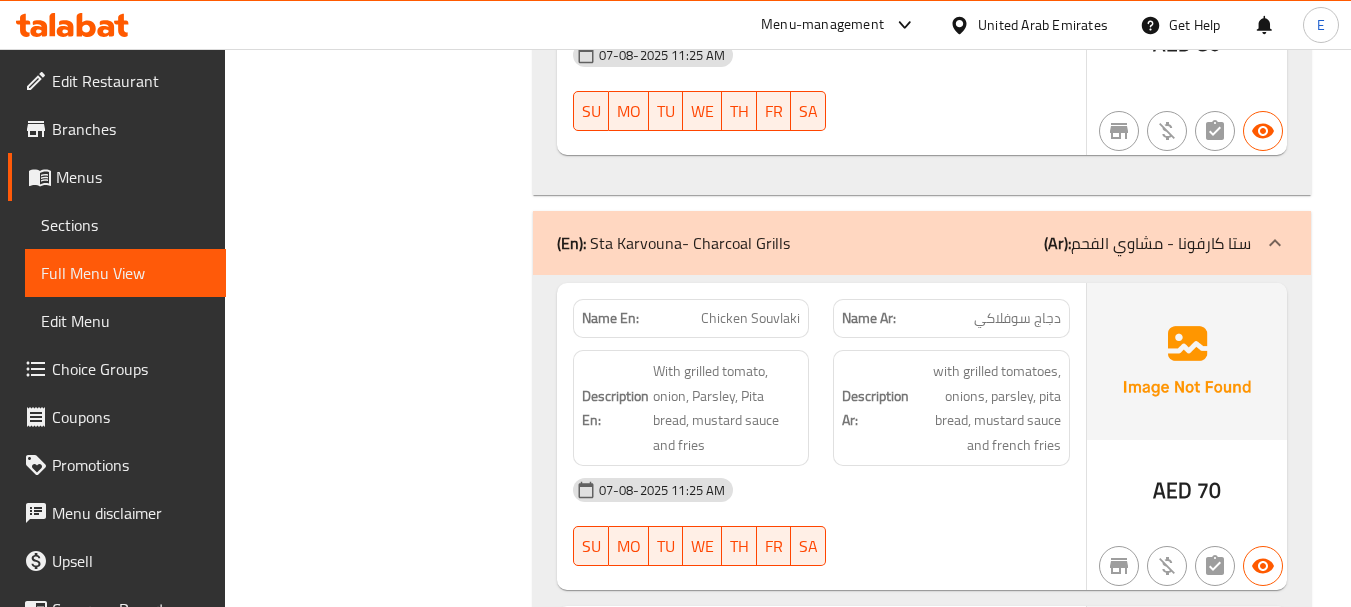 scroll, scrollTop: 5900, scrollLeft: 0, axis: vertical 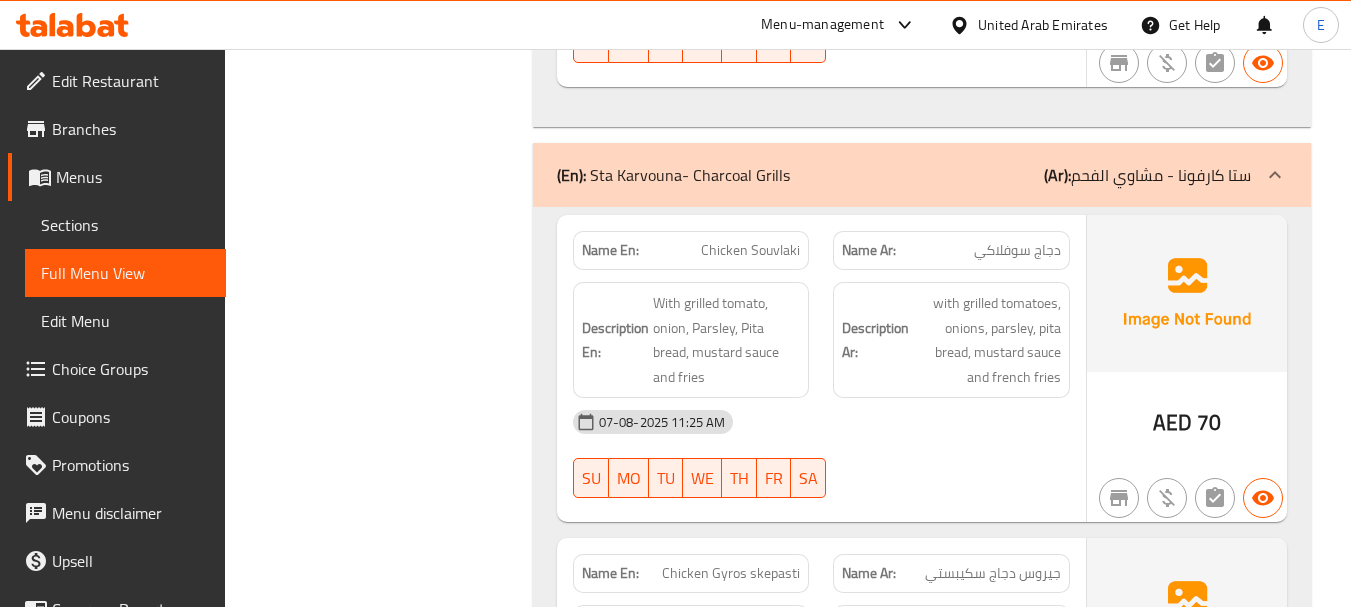 click on "07-08-2025 11:25 AM" at bounding box center [821, -5380] 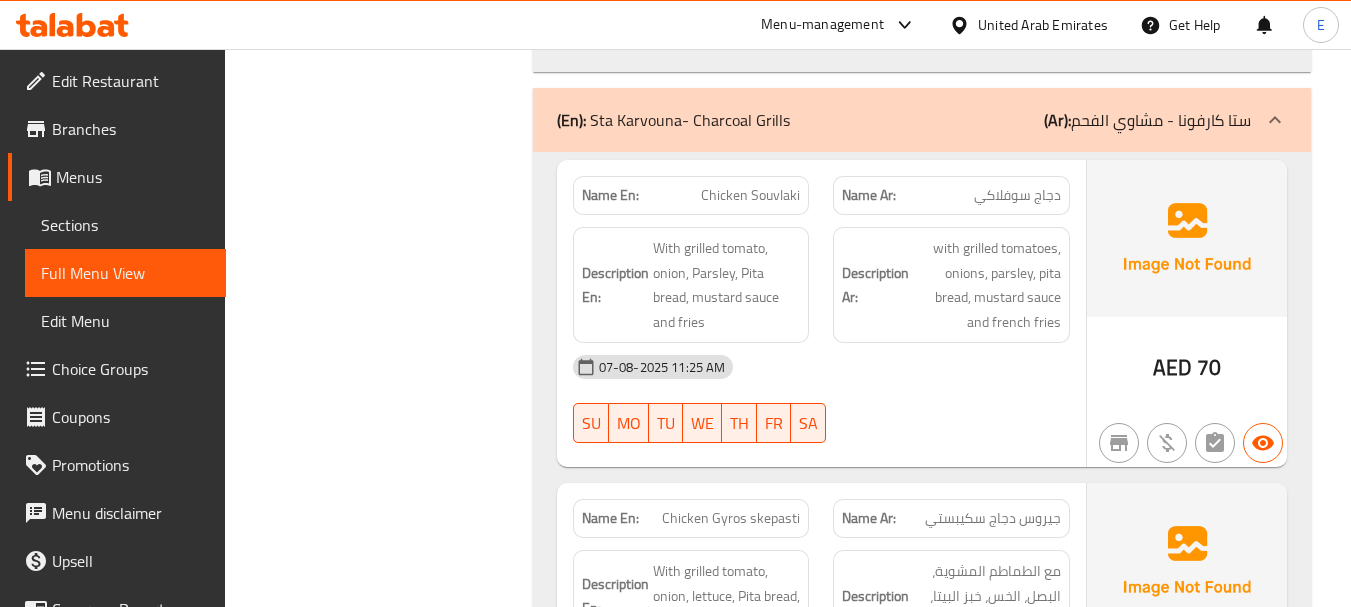 scroll, scrollTop: 6000, scrollLeft: 0, axis: vertical 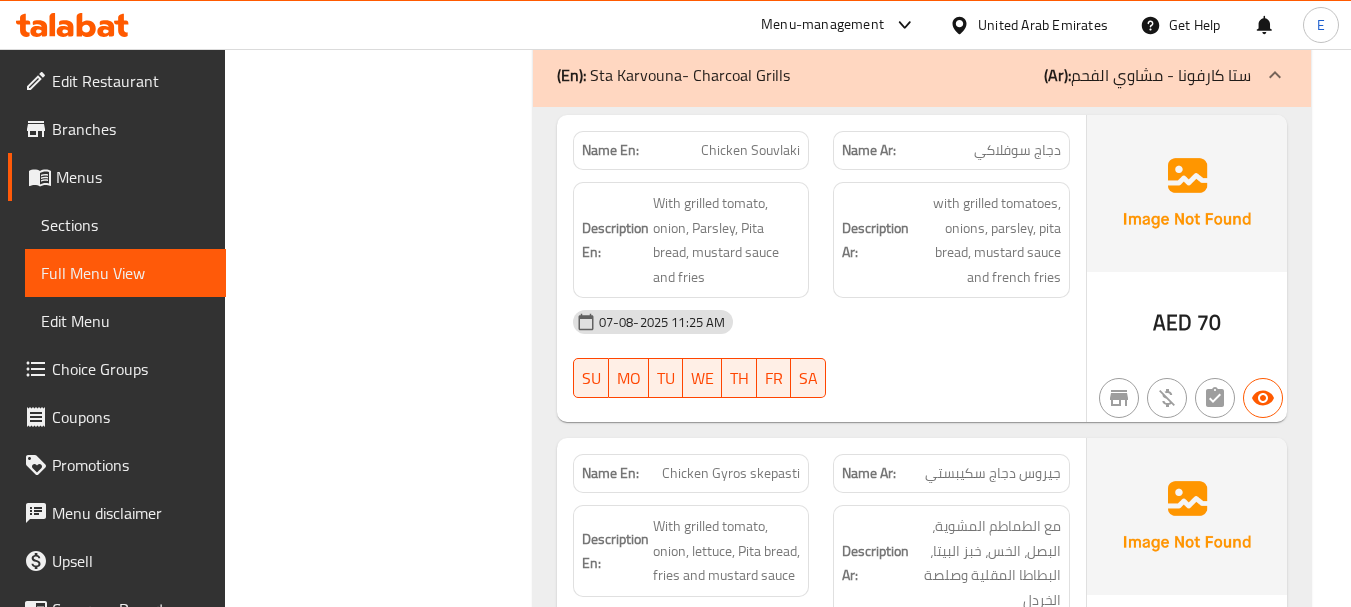 click on "AED" at bounding box center (1172, -5466) 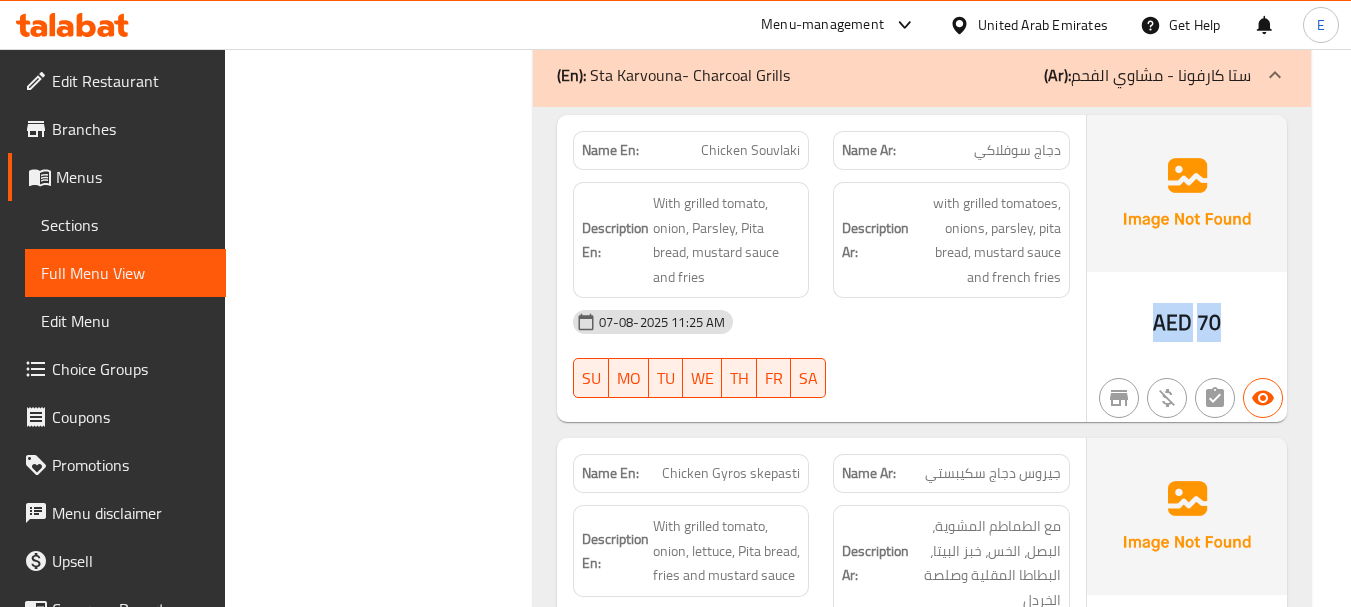 click on "AED" at bounding box center [1172, -5466] 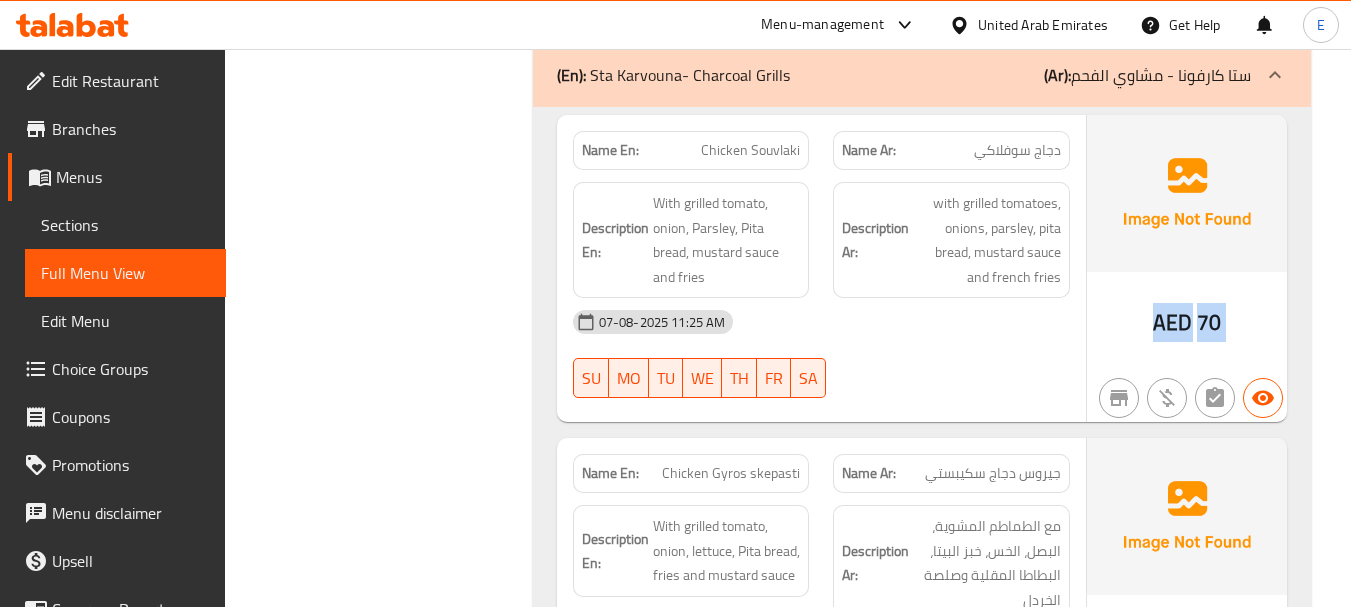 click on "AED" at bounding box center (1172, -5466) 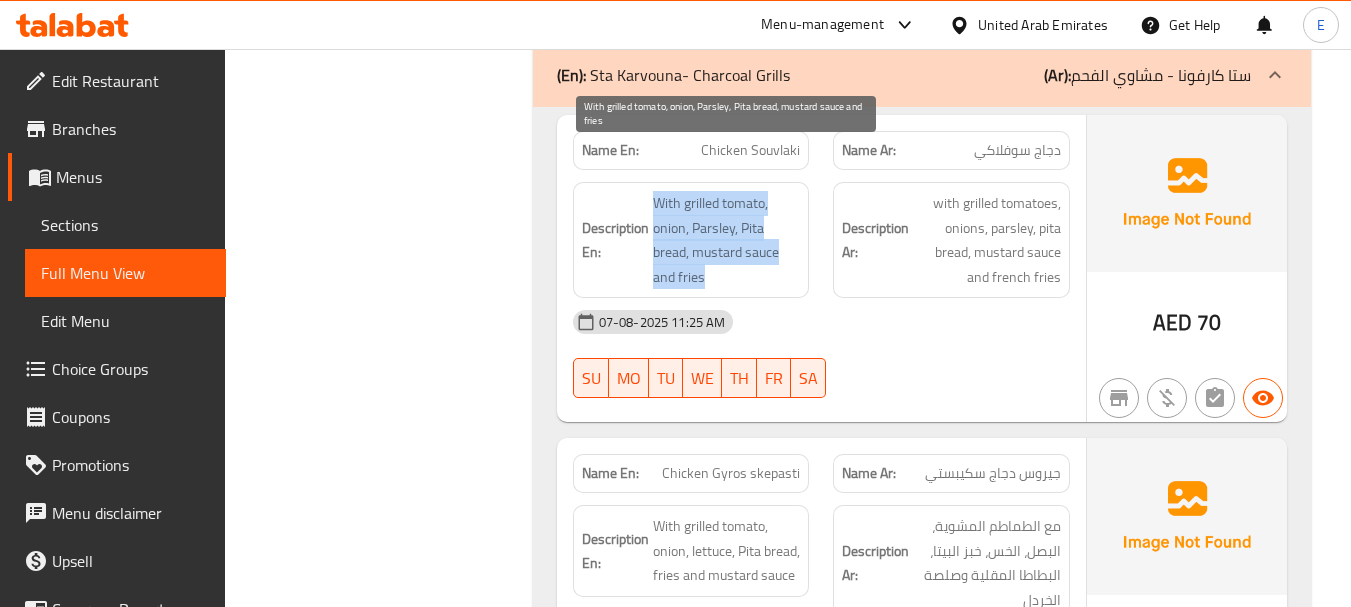 drag, startPoint x: 651, startPoint y: 137, endPoint x: 780, endPoint y: 220, distance: 153.39491 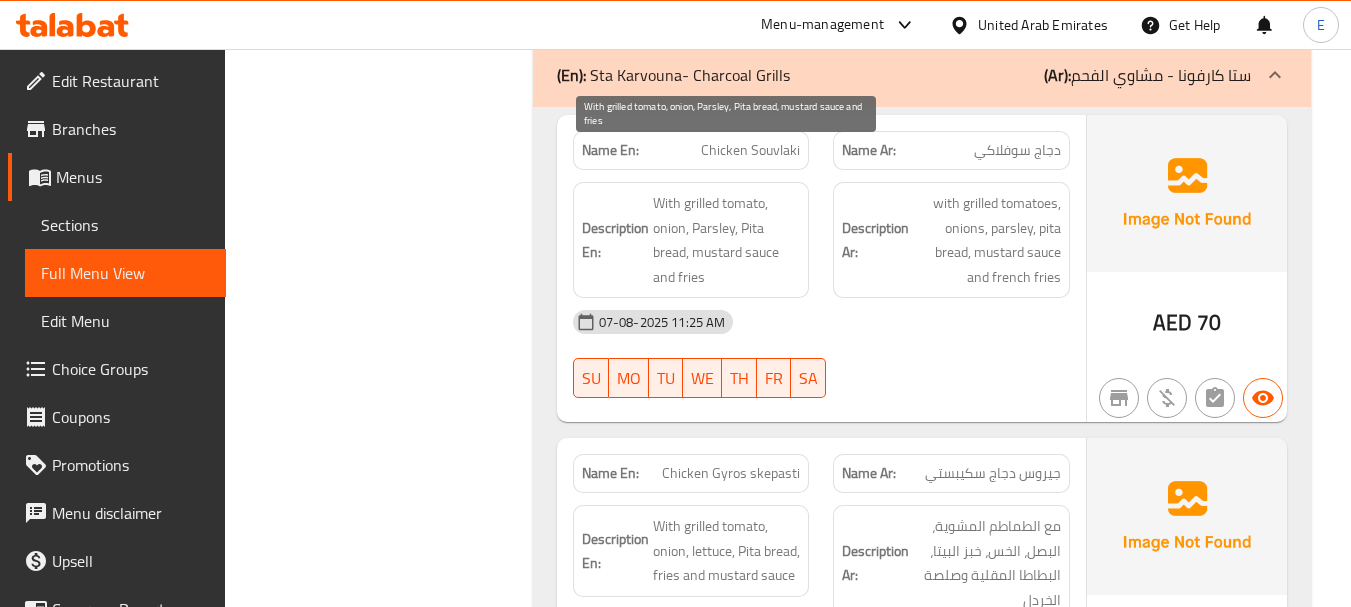click on "With grilled tomato, onion, Parsley, Pita bread, mustard sauce and fries" at bounding box center (727, 240) 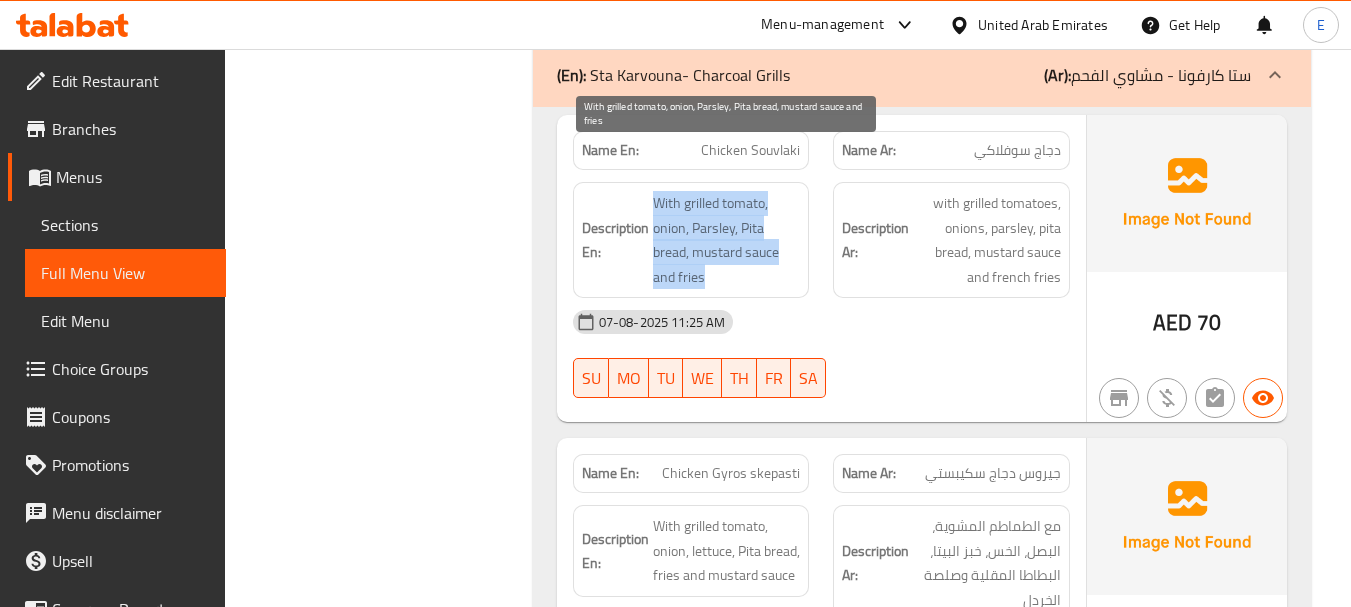 click on "With grilled tomato, onion, Parsley, Pita bread, mustard sauce and fries" at bounding box center (727, 240) 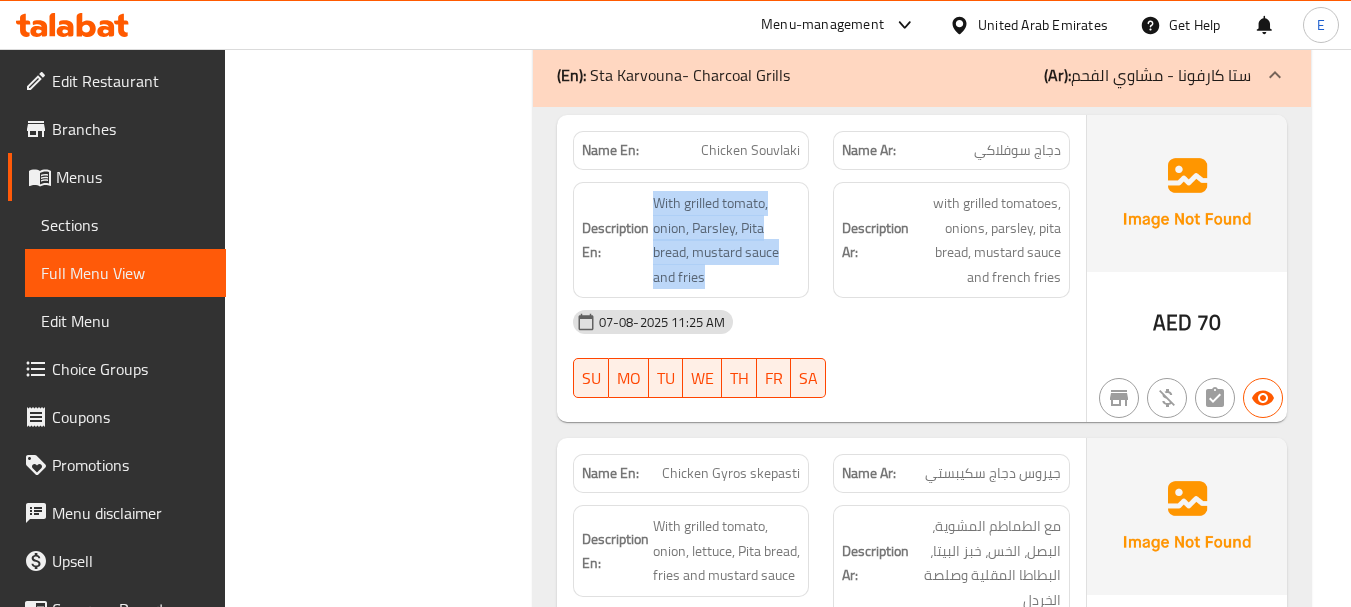 scroll, scrollTop: 6300, scrollLeft: 0, axis: vertical 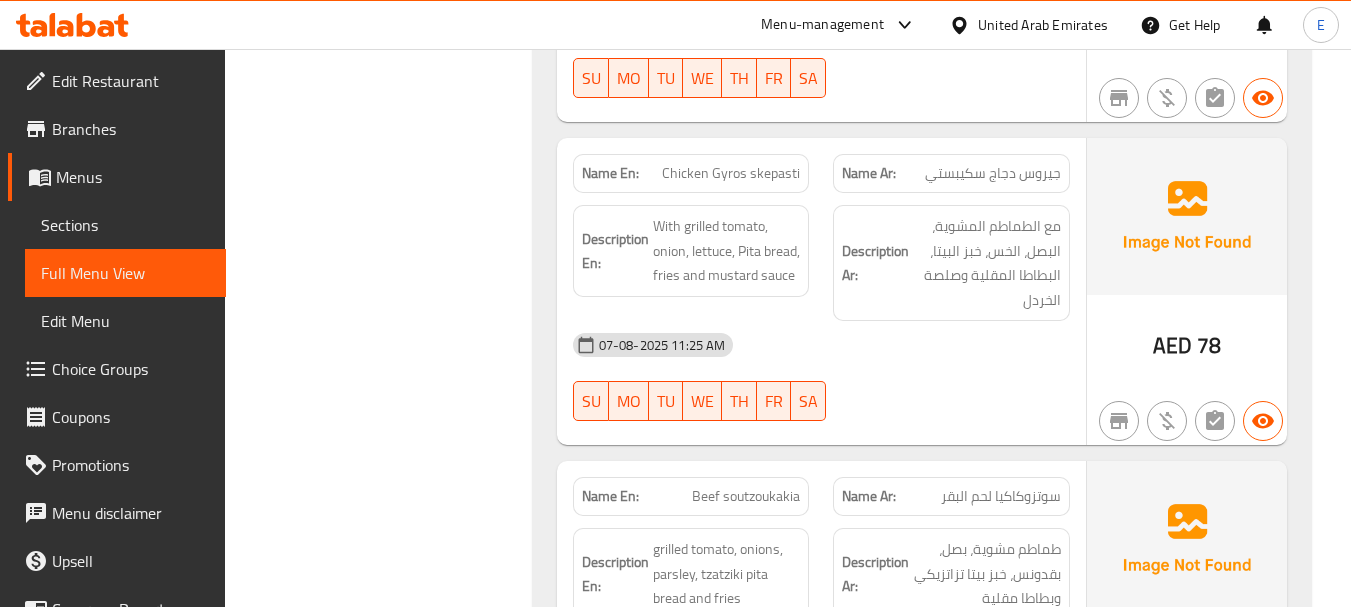 click on "AED" at bounding box center (1172, -5482) 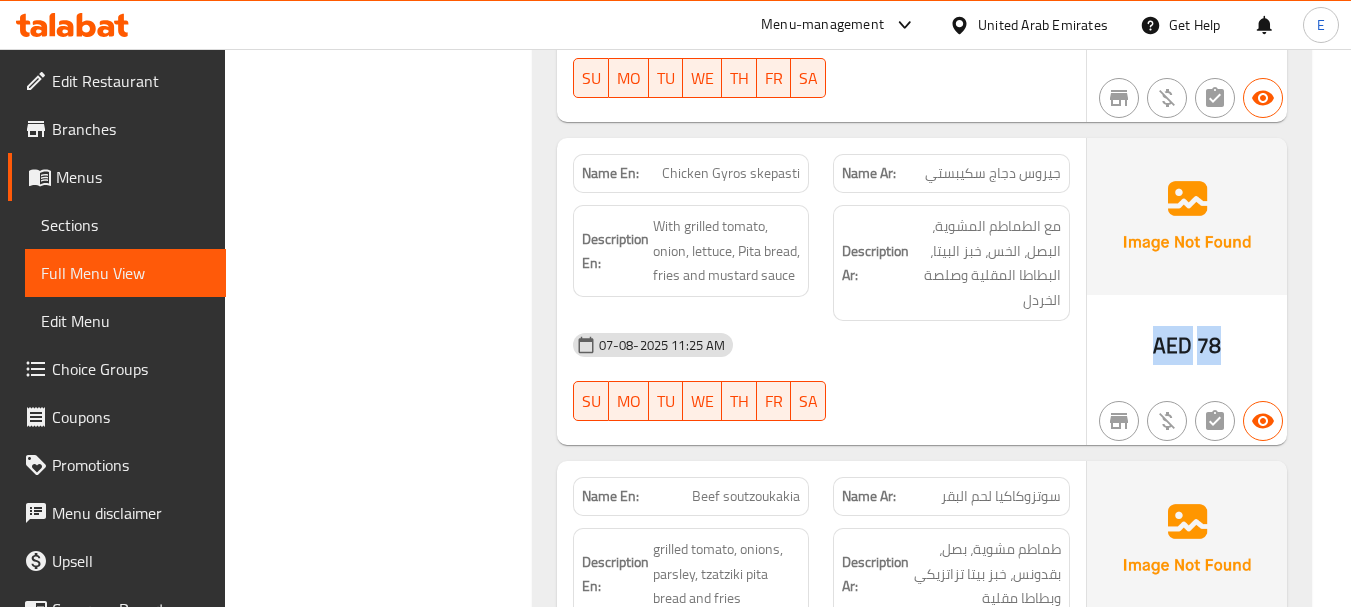 click on "AED" at bounding box center [1172, -5482] 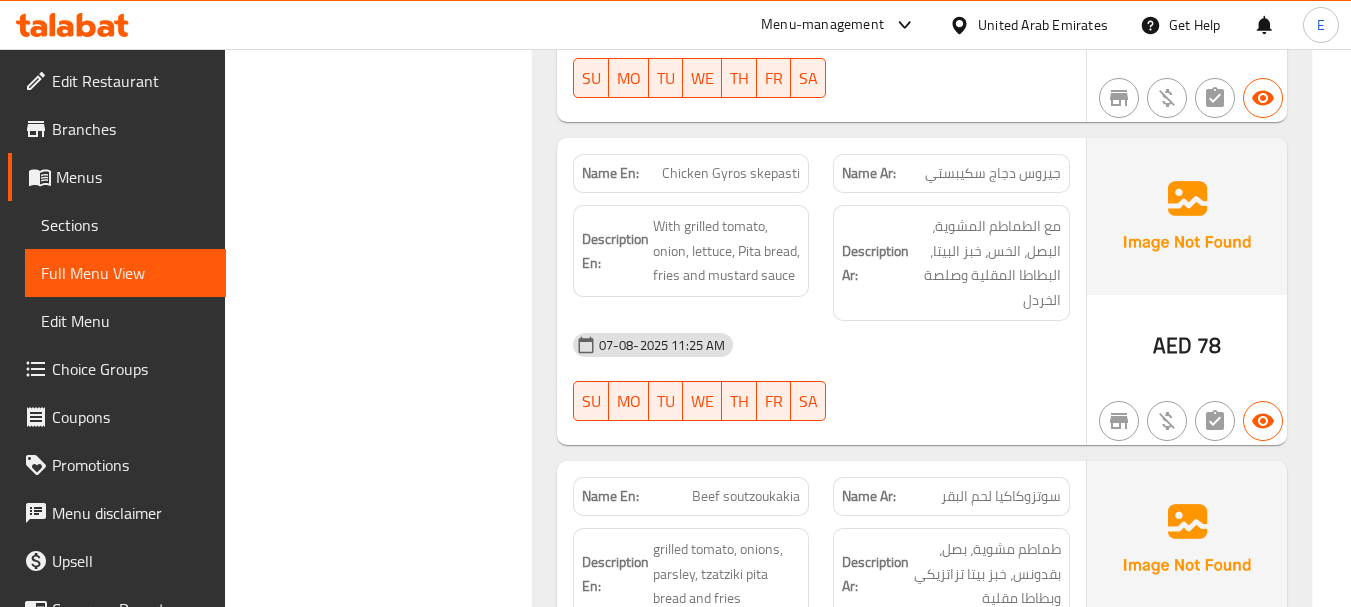 click on "جيروس دجاج سكيبستي" at bounding box center [1003, -5629] 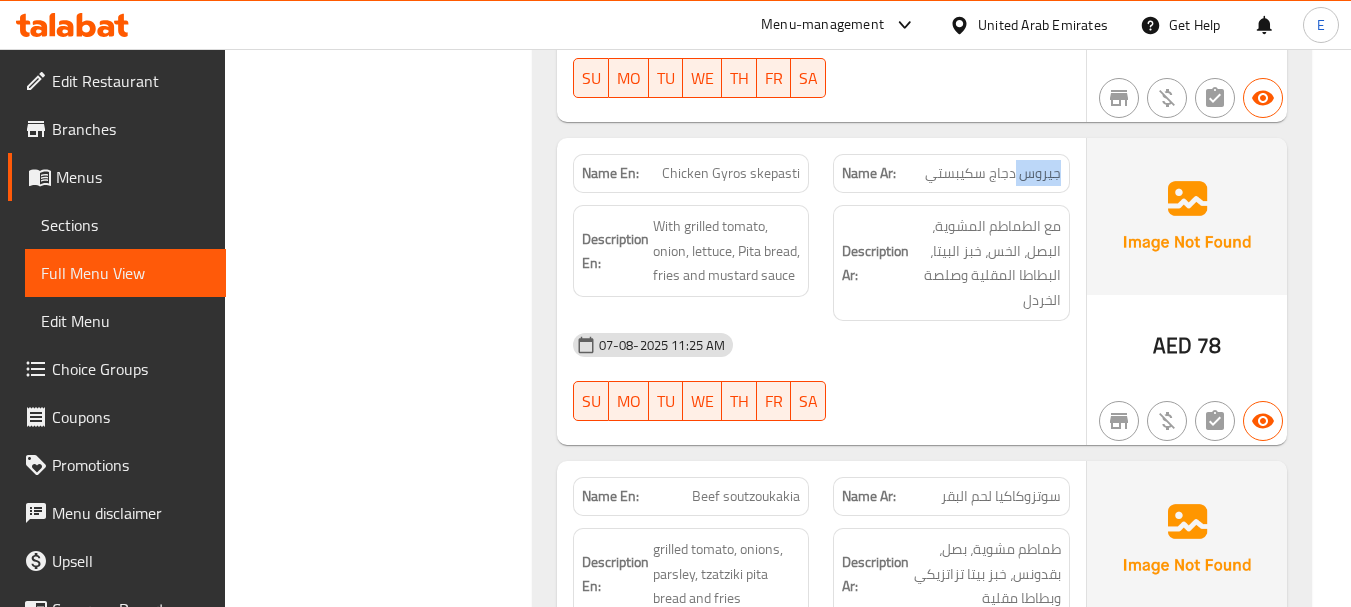 click on "جيروس دجاج سكيبستي" at bounding box center [1003, -5629] 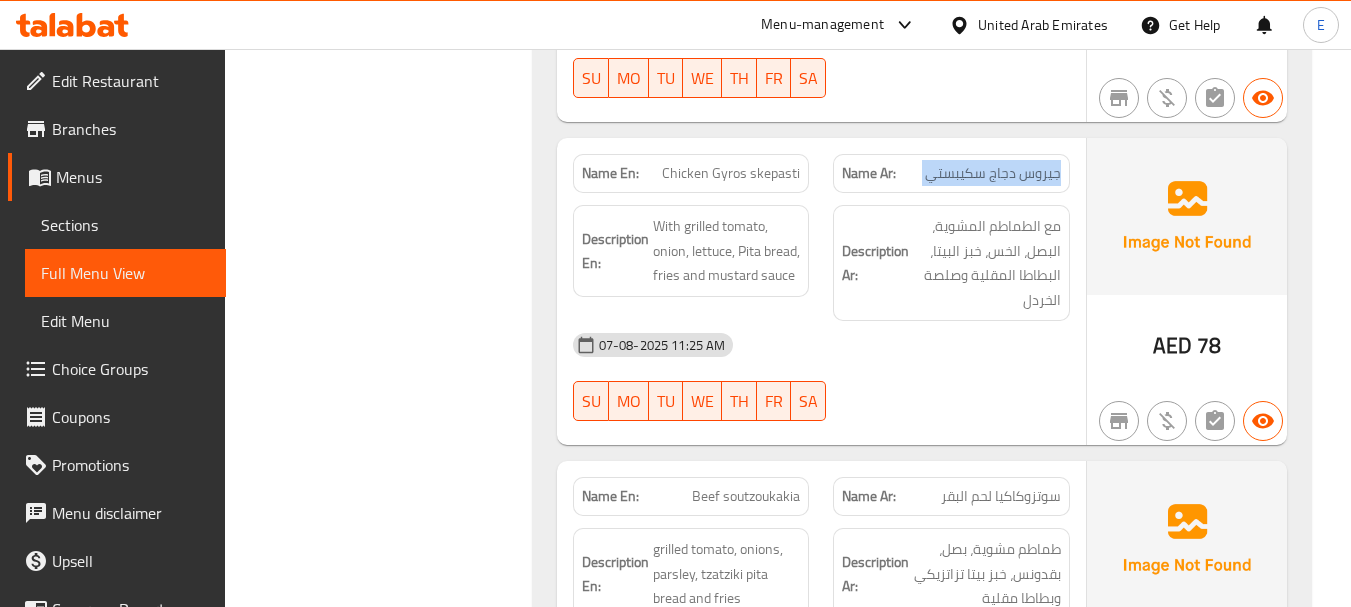 click on "جيروس دجاج سكيبستي" at bounding box center (1003, -5629) 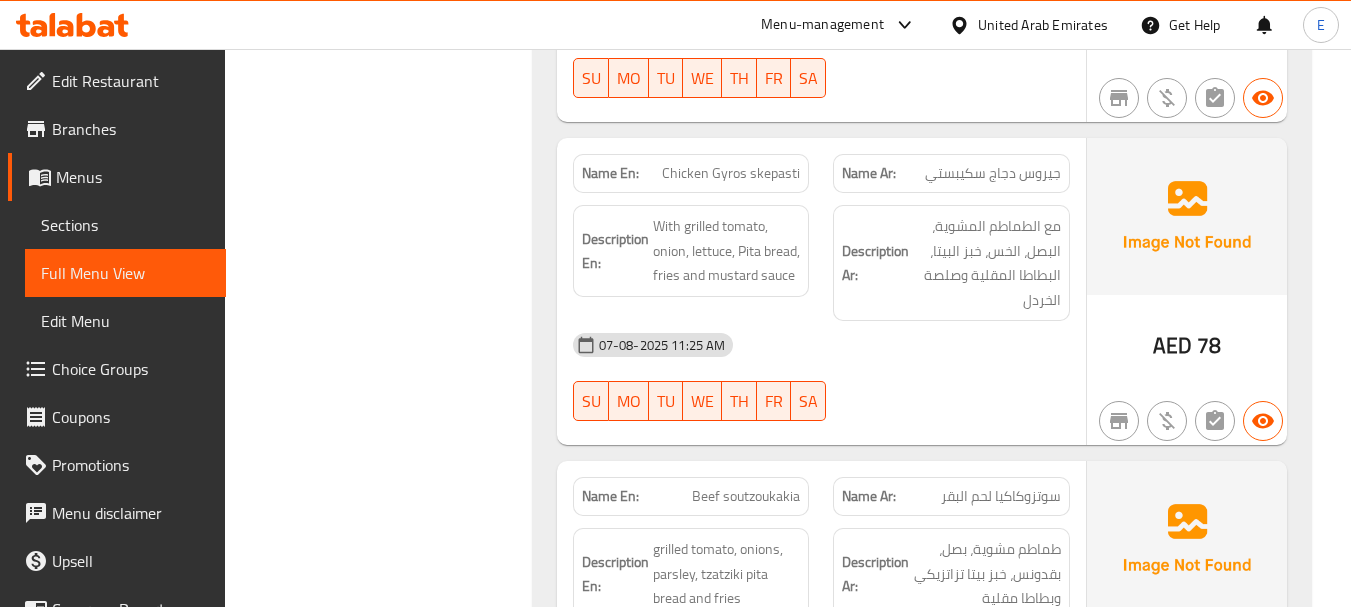 click on "Name En: Chicken Gyros skepasti" at bounding box center [691, -5629] 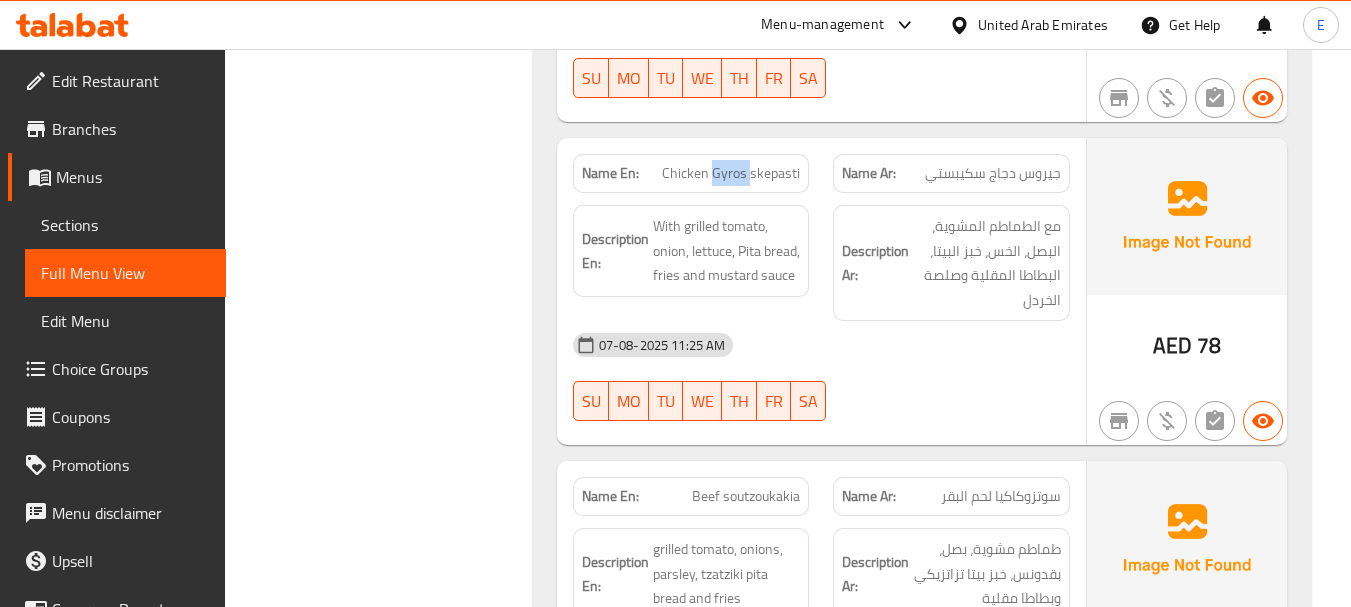 click on "Name En: Chicken Gyros skepasti" at bounding box center (691, -5629) 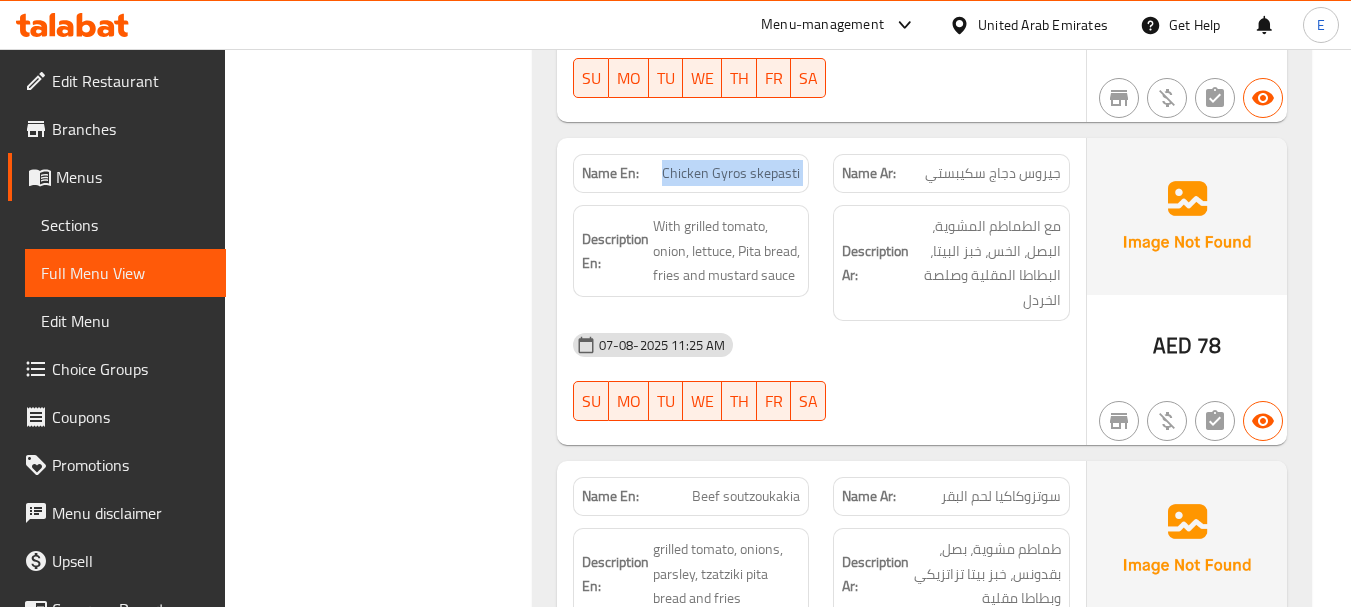 click on "Name En: Chicken Gyros skepasti" at bounding box center (691, -5629) 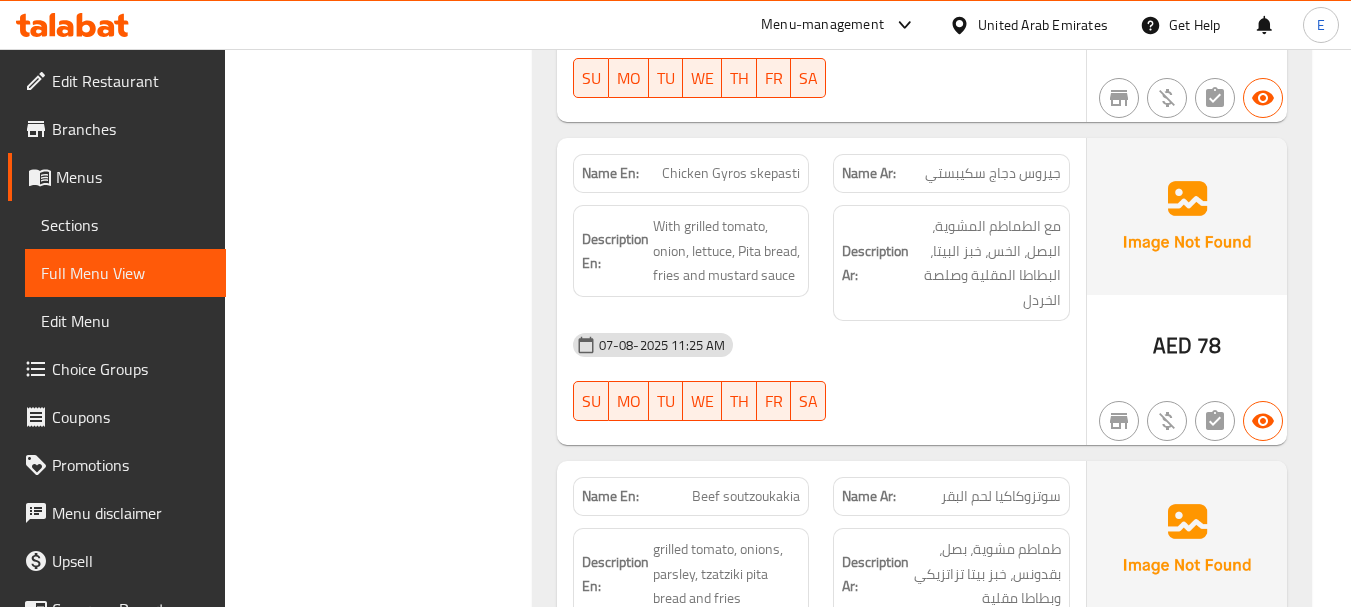 click on "جيروس دجاج سكيبستي" at bounding box center (1003, -5629) 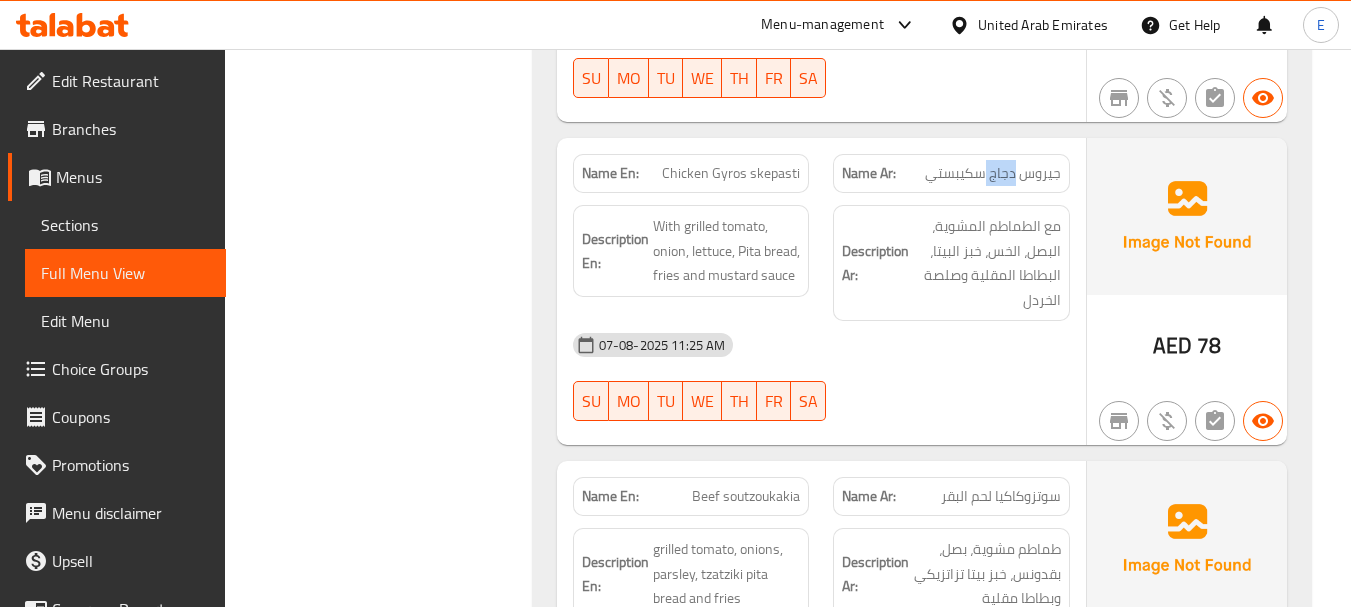 click on "جيروس دجاج سكيبستي" at bounding box center (1003, -5629) 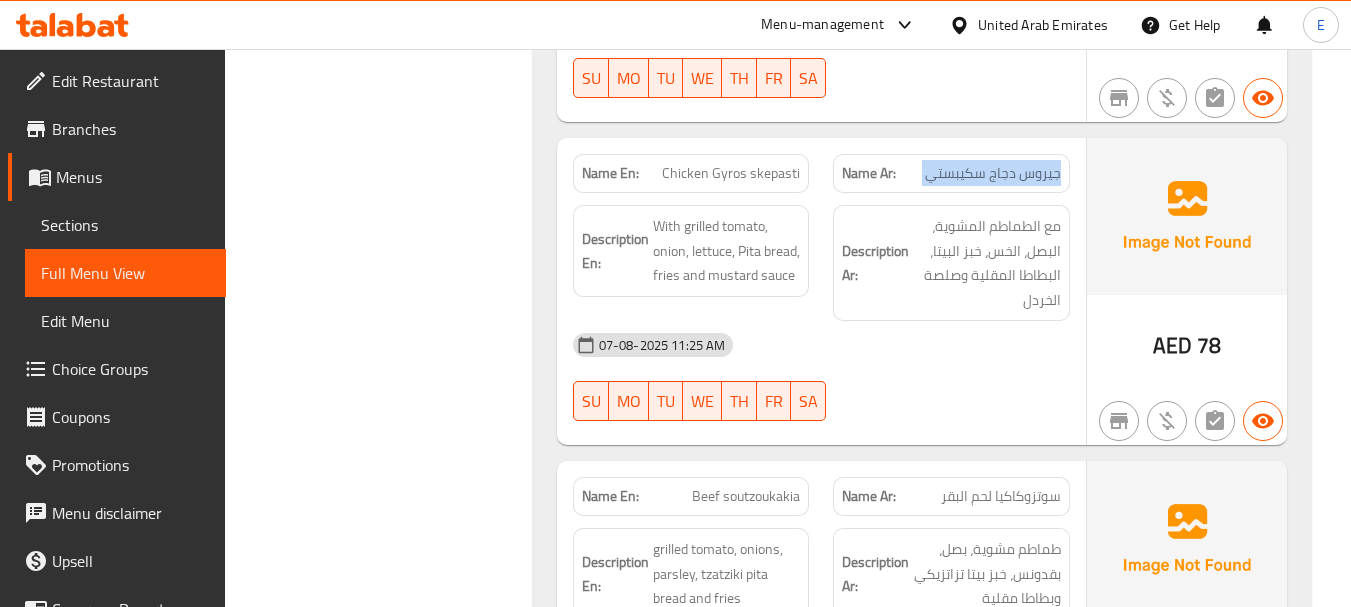 click on "جيروس دجاج سكيبستي" at bounding box center [1003, -5629] 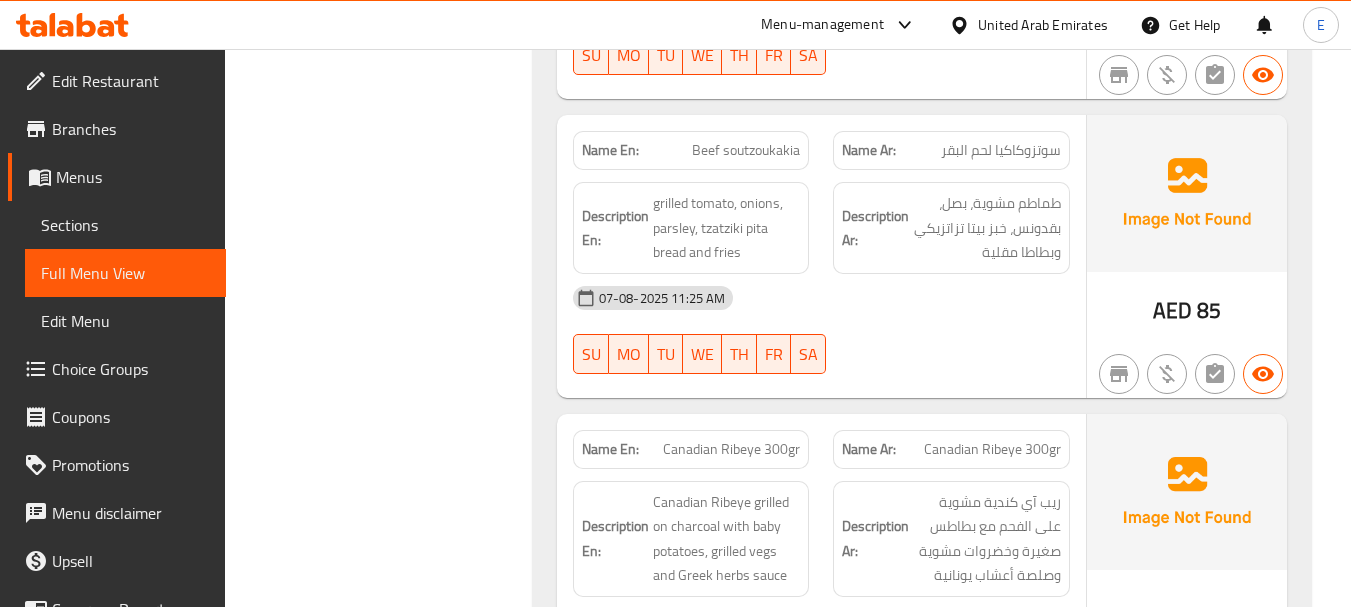 scroll, scrollTop: 6600, scrollLeft: 0, axis: vertical 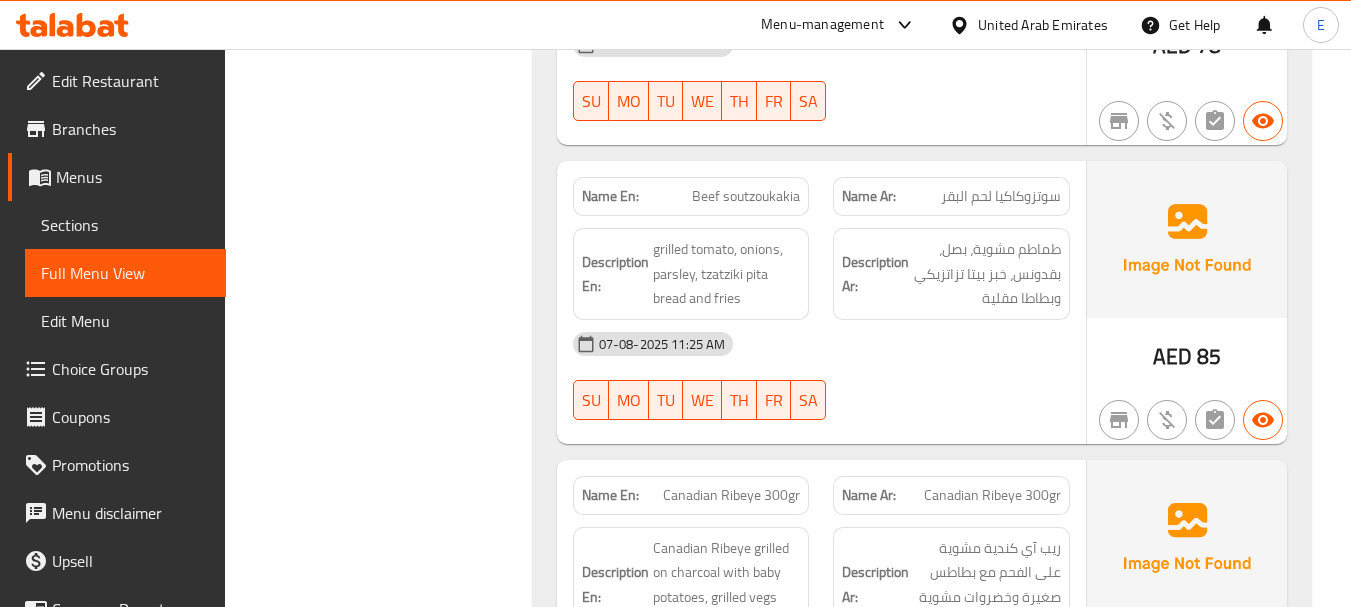 click on "سوتزوكاكيا لحم البقر" at bounding box center [976, -5644] 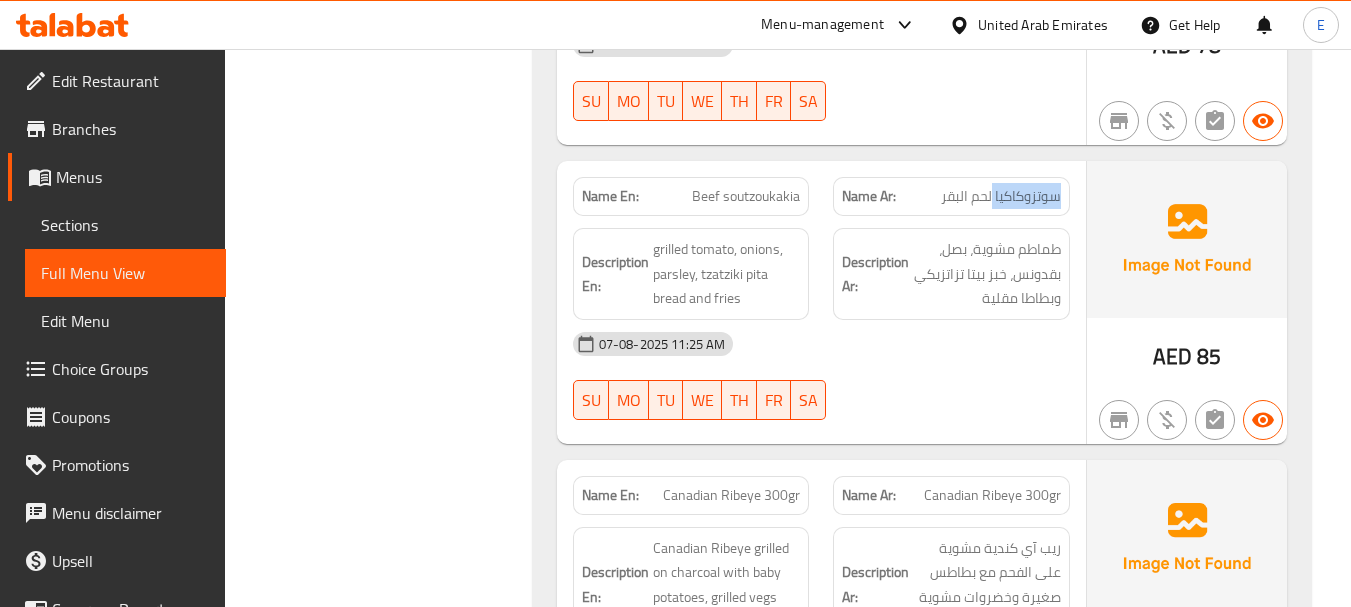 click on "سوتزوكاكيا لحم البقر" at bounding box center [976, -5644] 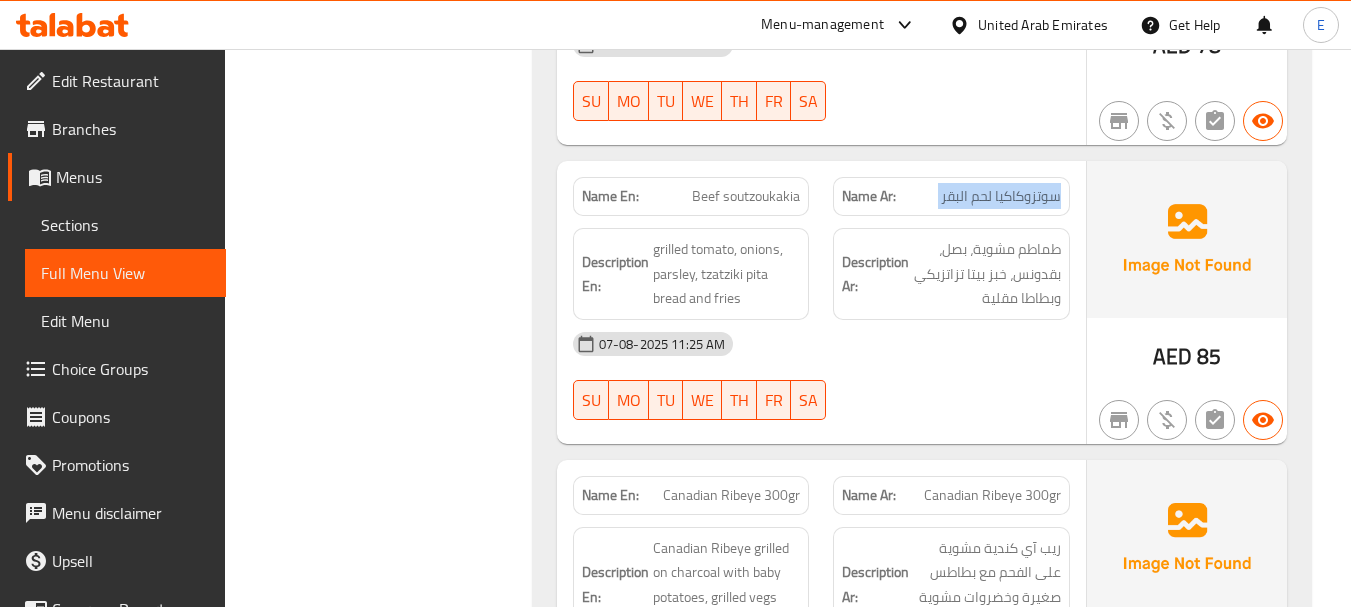 click on "سوتزوكاكيا لحم البقر" at bounding box center (976, -5644) 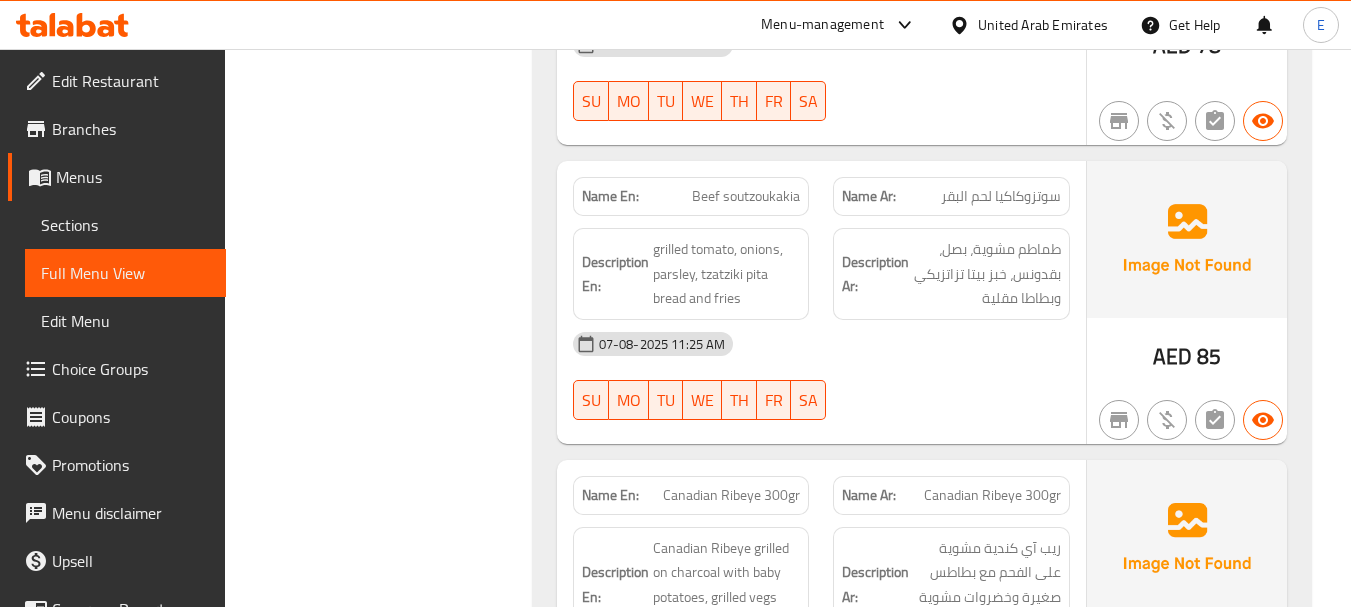 click on "Name En: Beef soutzoukakia" at bounding box center (691, -5644) 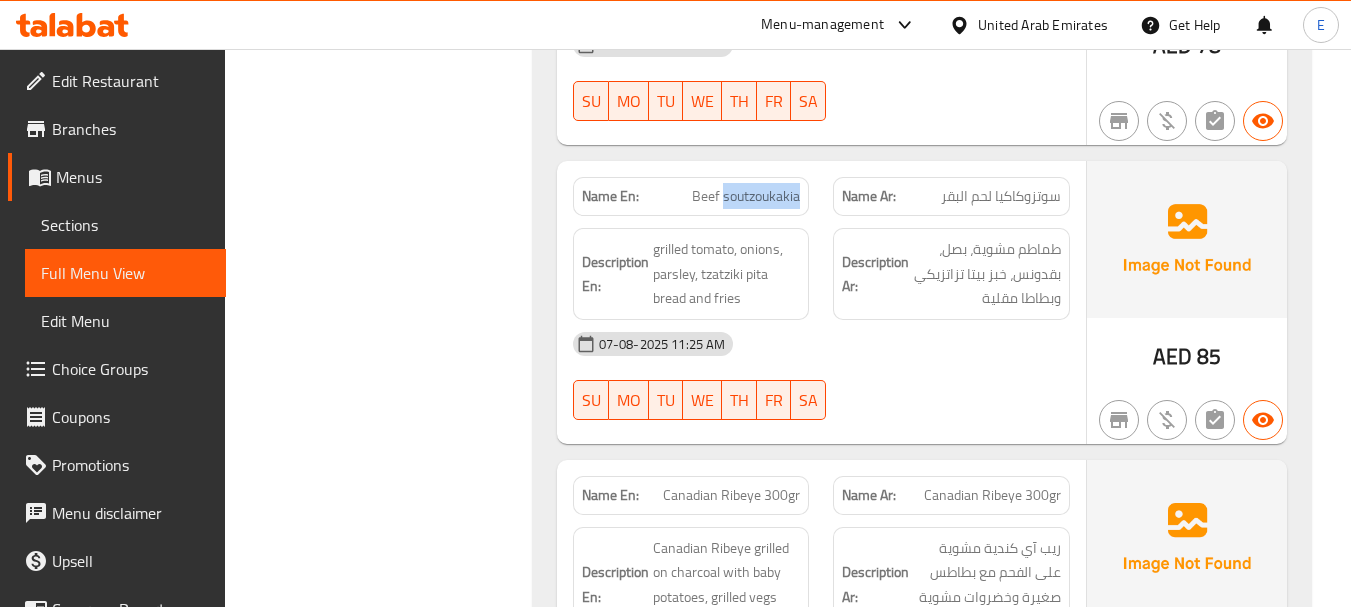 click on "Name En: Beef soutzoukakia" at bounding box center (691, -5644) 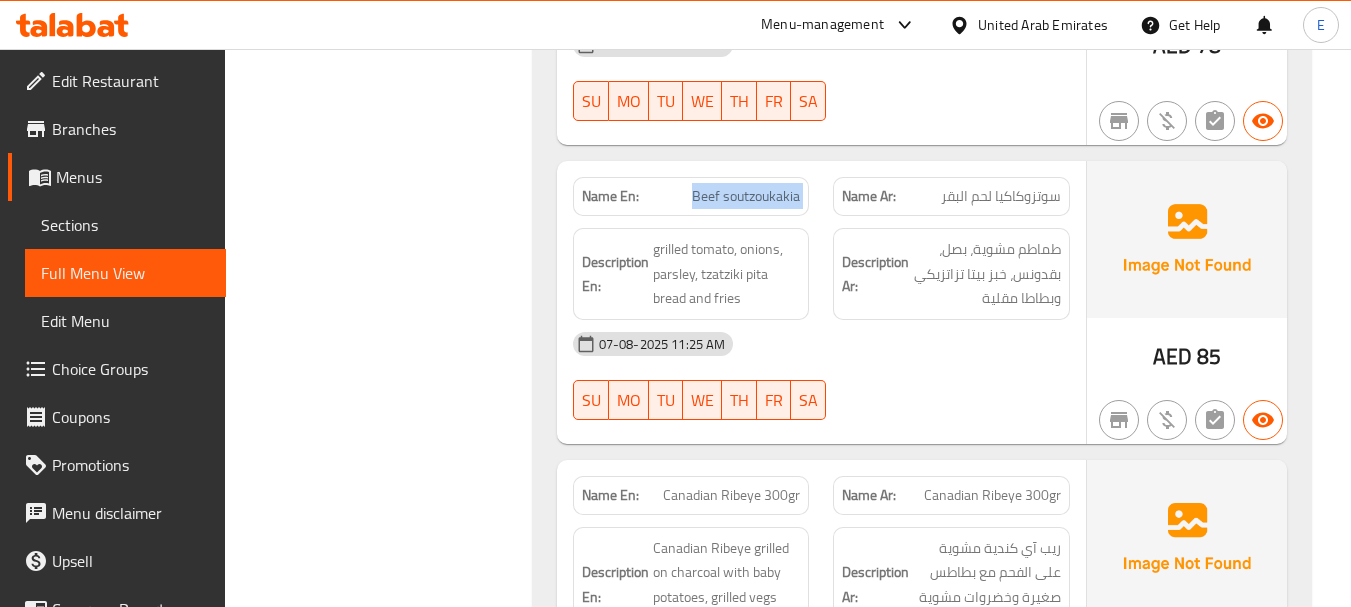 click on "Name En: Beef soutzoukakia" at bounding box center (691, -5644) 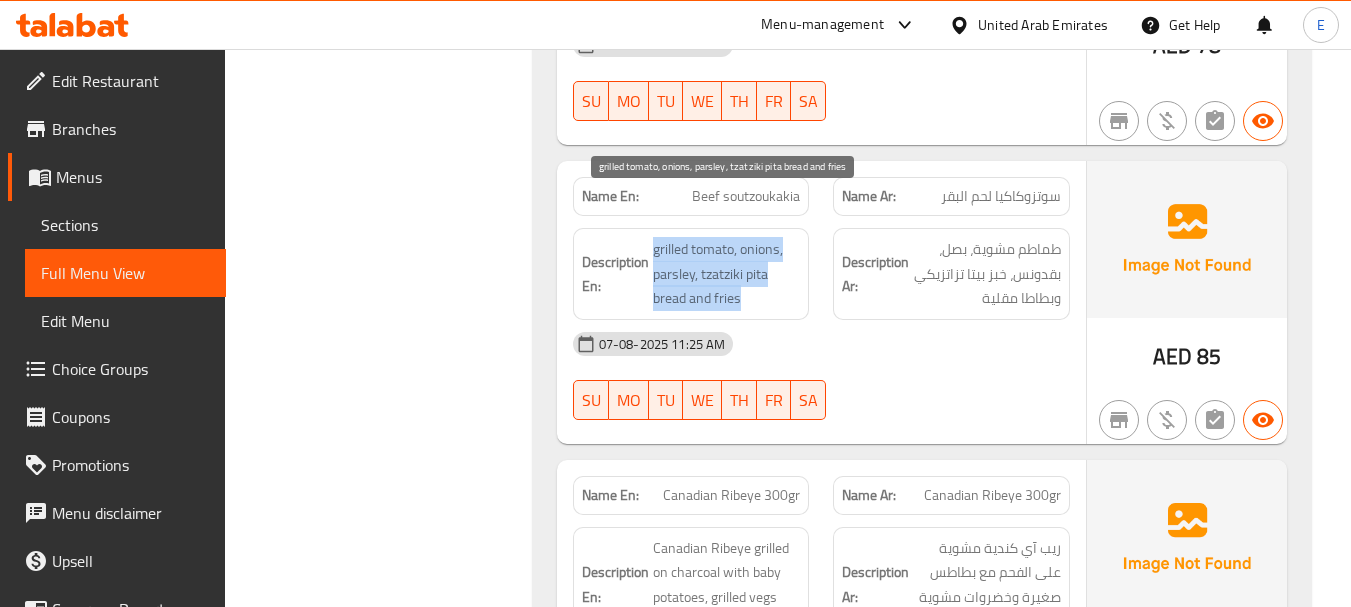drag, startPoint x: 642, startPoint y: 191, endPoint x: 782, endPoint y: 256, distance: 154.35349 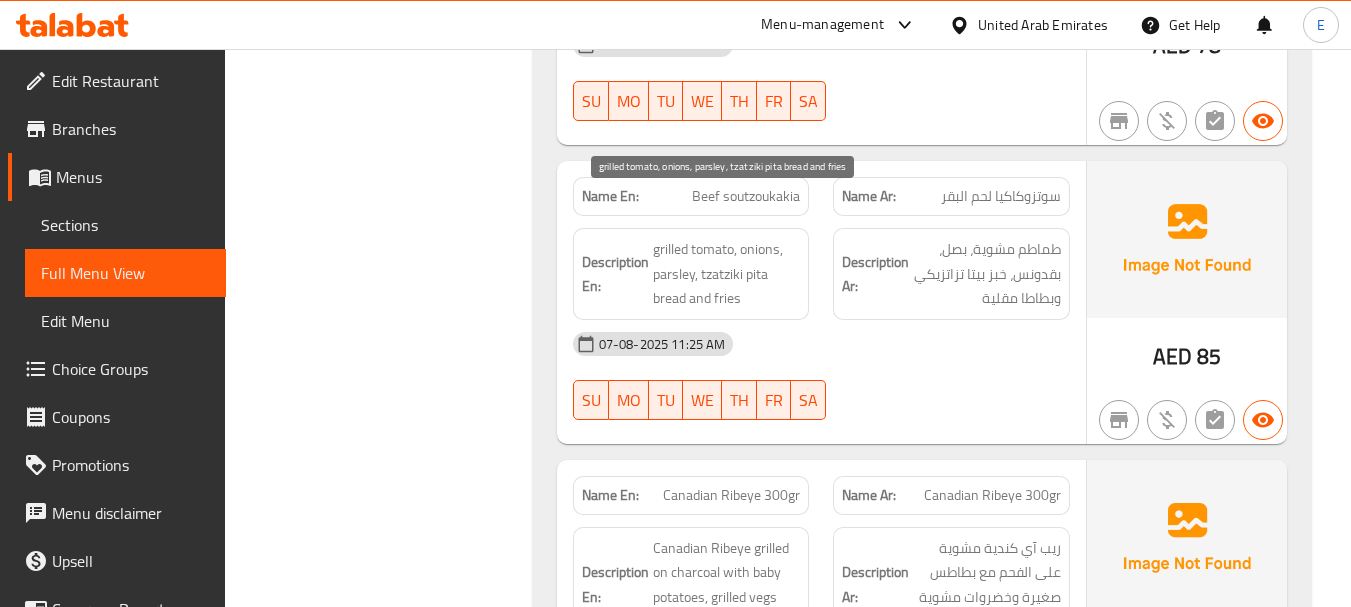 click on "grilled tomato, onions, parsley, tzatziki pita bread and fries" at bounding box center [727, 274] 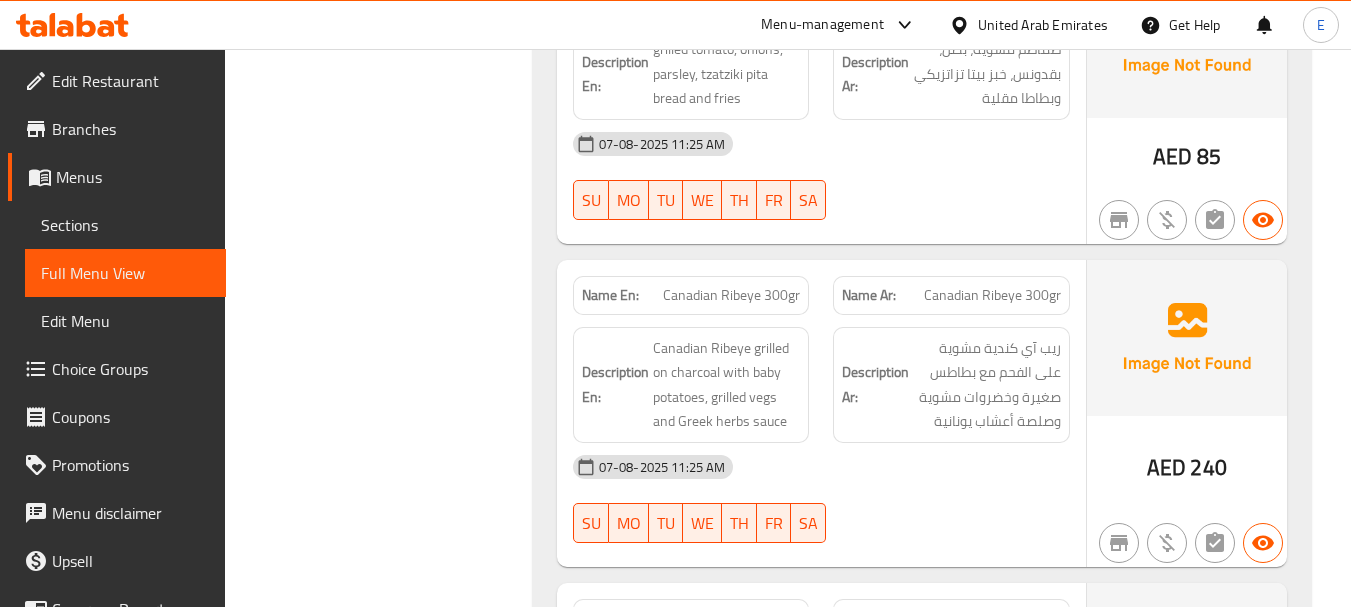 scroll, scrollTop: 6900, scrollLeft: 0, axis: vertical 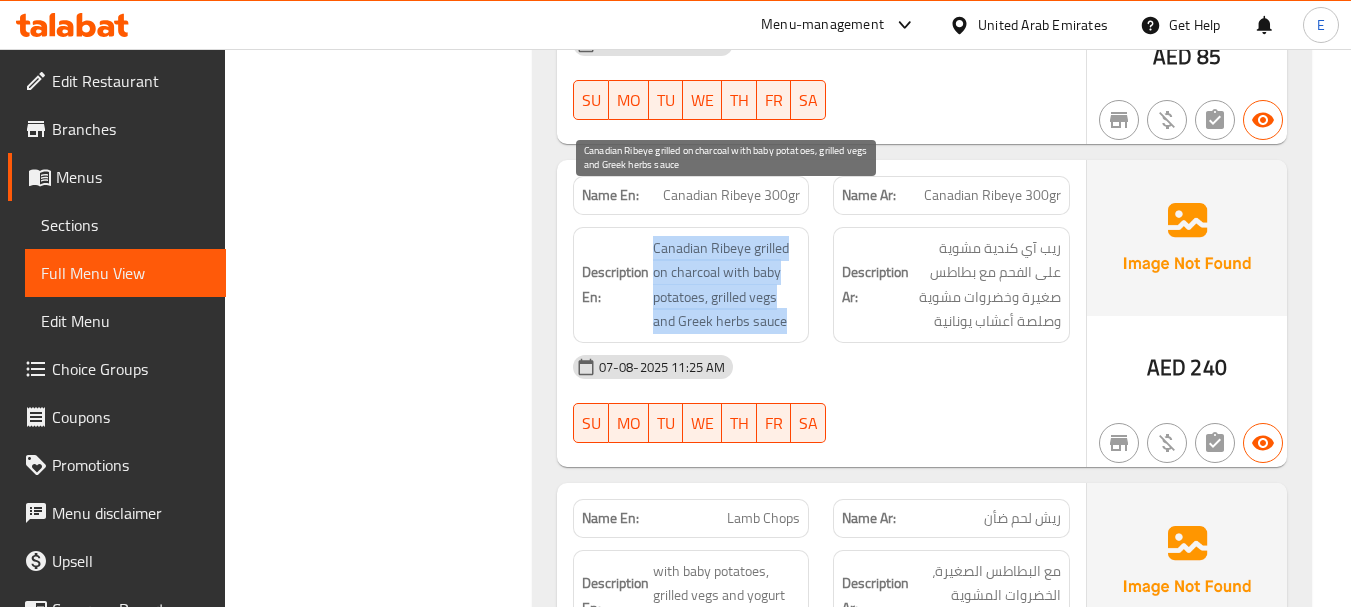 drag, startPoint x: 635, startPoint y: 196, endPoint x: 790, endPoint y: 270, distance: 171.75854 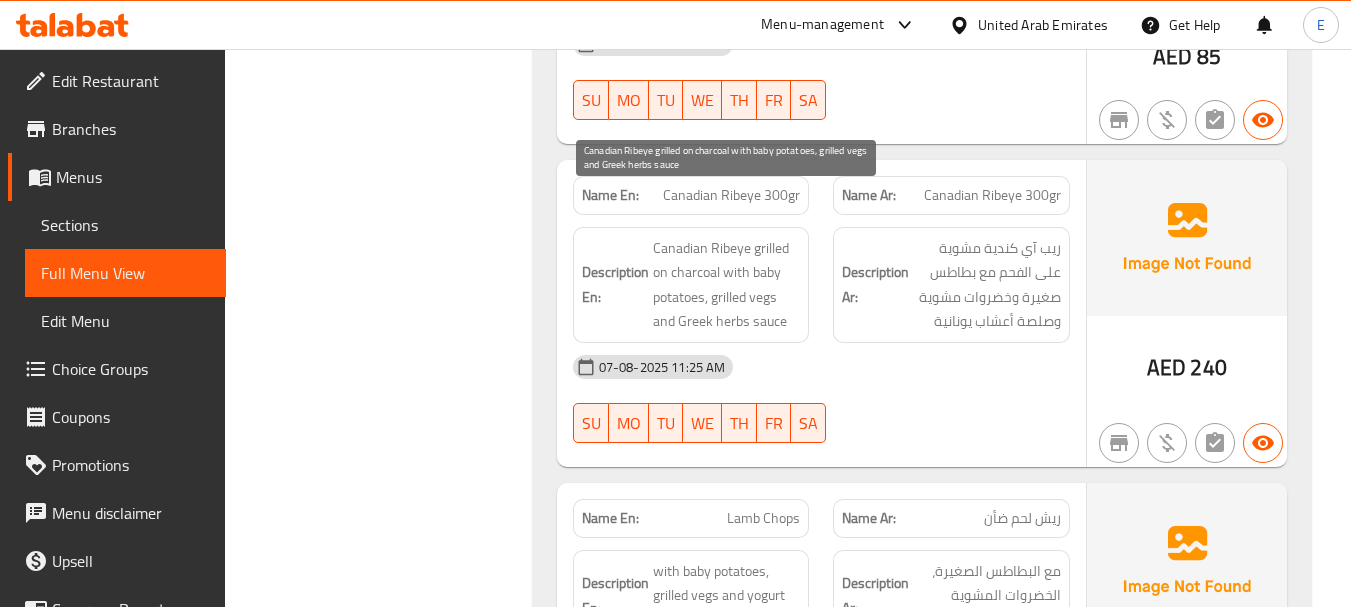 click on "Canadian Ribeye grilled on charcoal with baby potatoes, grilled vegs and Greek herbs sauce" at bounding box center (727, 285) 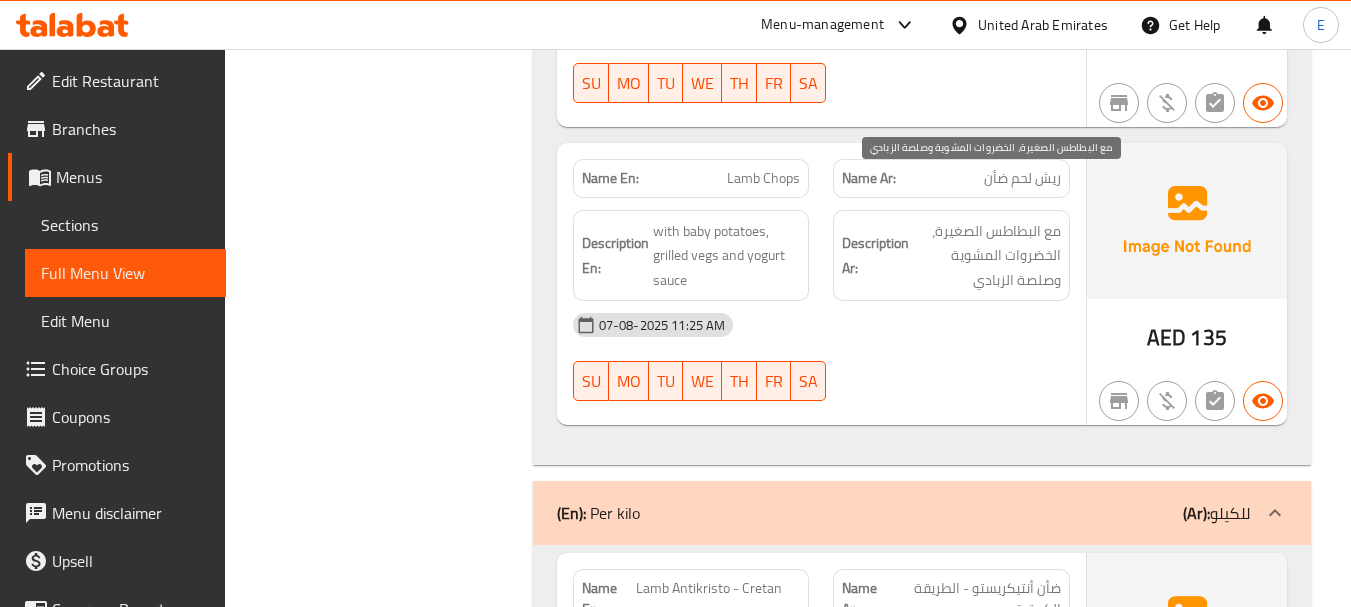scroll, scrollTop: 7300, scrollLeft: 0, axis: vertical 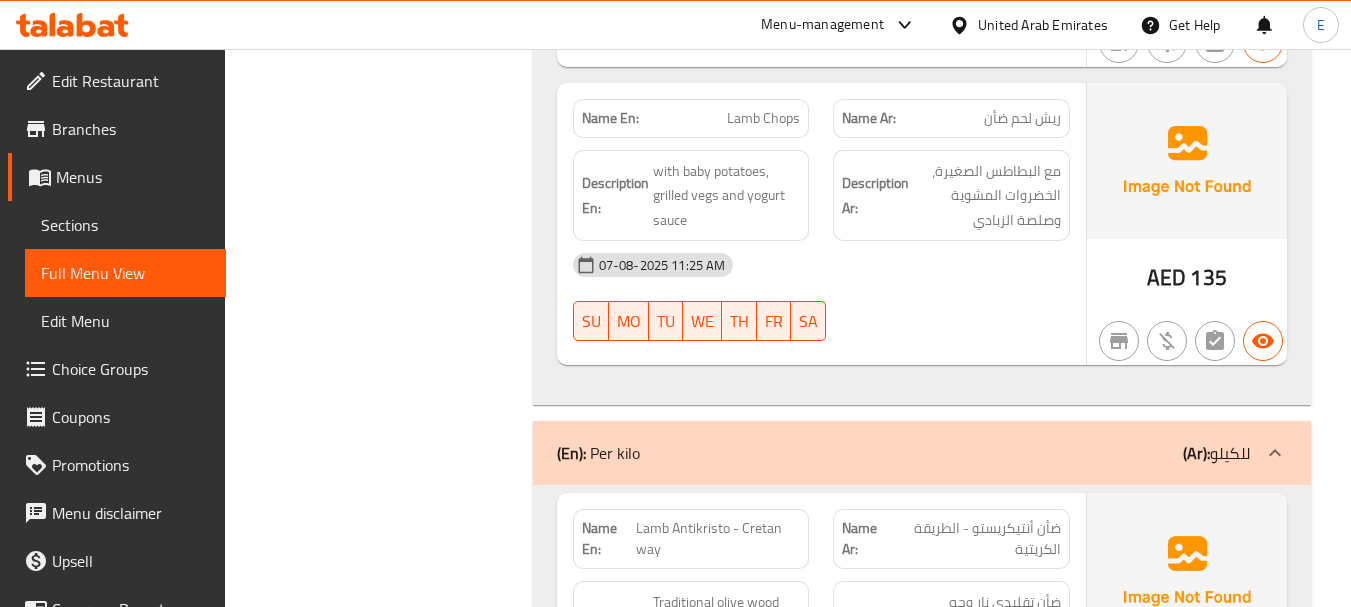 click on "ريش لحم ضأن" at bounding box center [983, -5737] 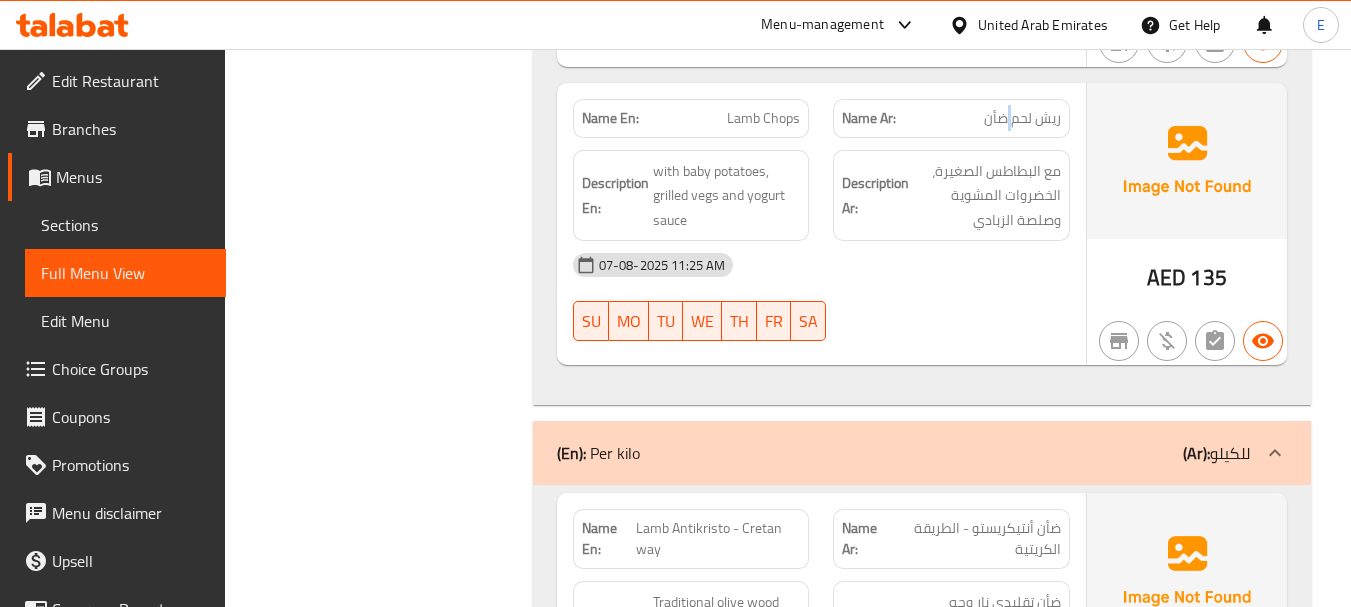 click on "ريش لحم ضأن" at bounding box center [983, -5737] 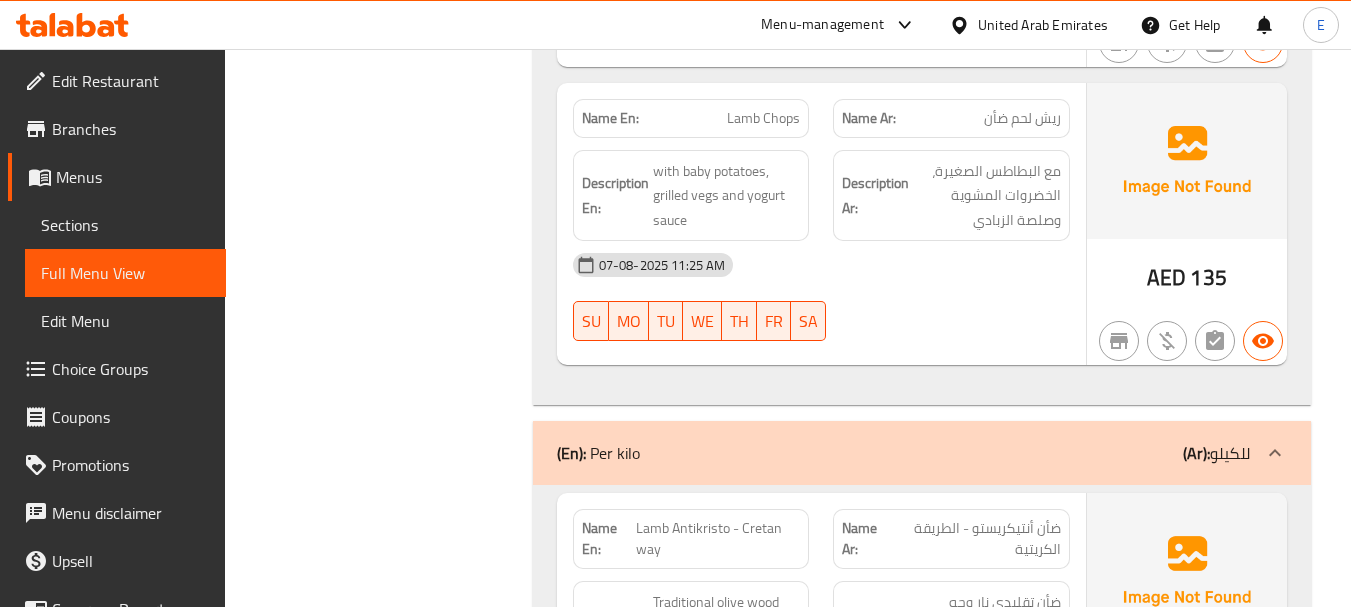 click on "Name En: Lamb Chops" at bounding box center [691, -5726] 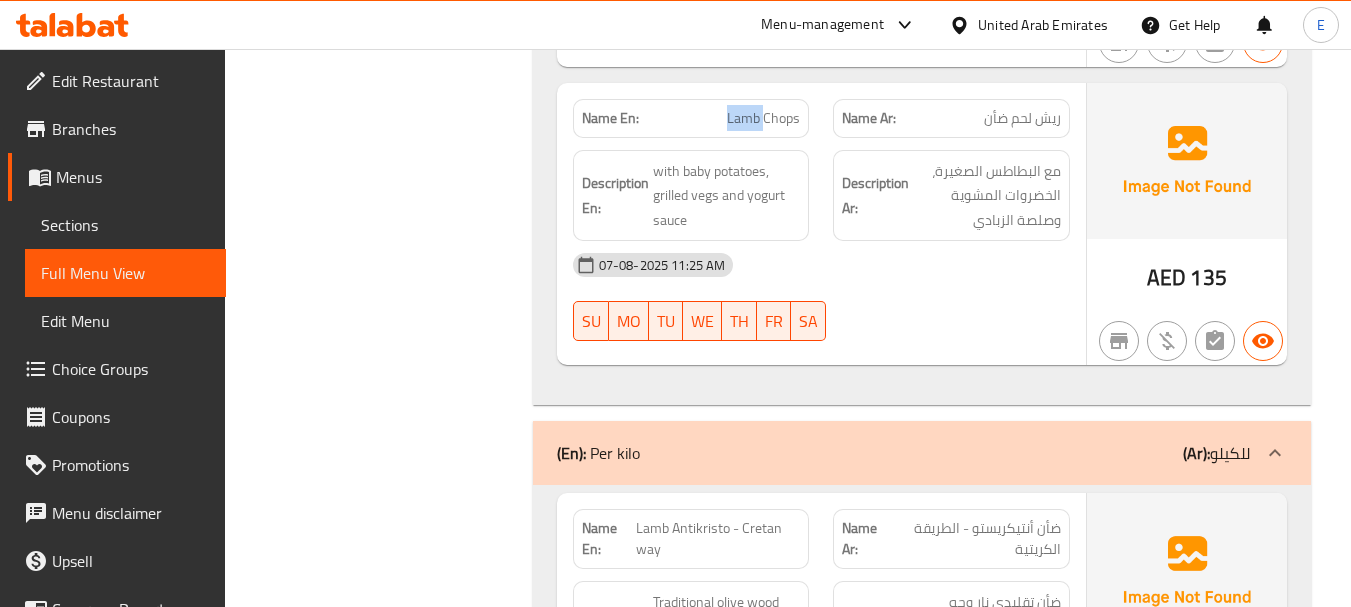 click on "Name En: Lamb Chops" at bounding box center [691, -5726] 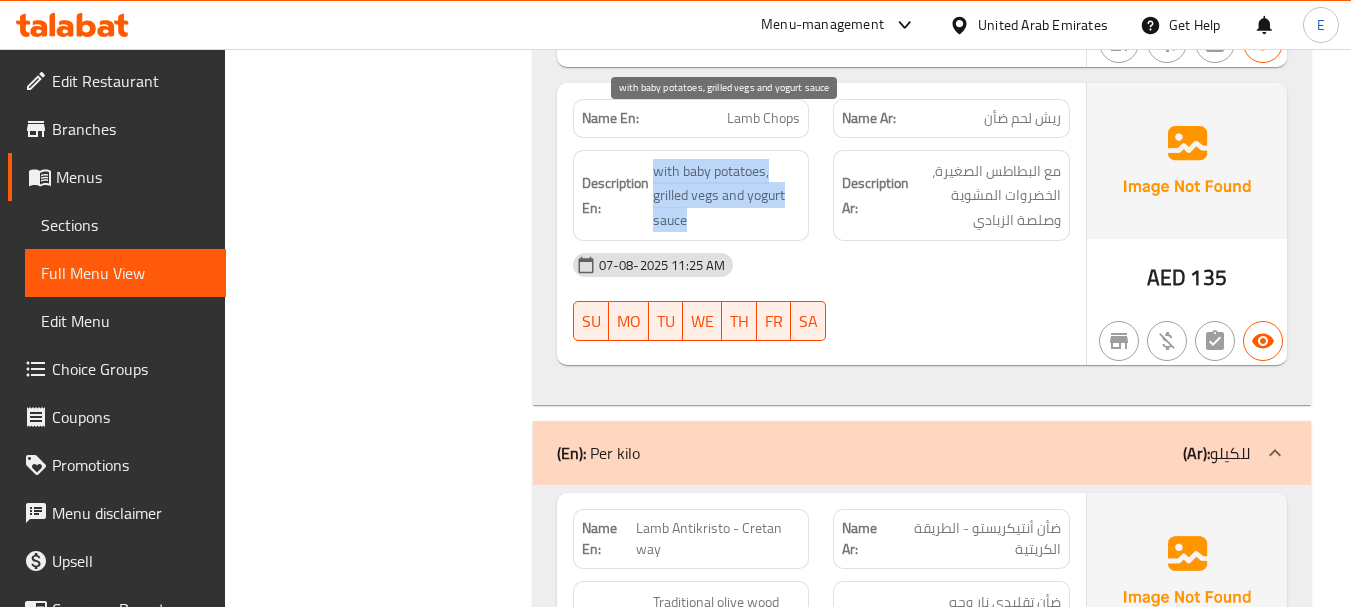 drag, startPoint x: 645, startPoint y: 109, endPoint x: 792, endPoint y: 180, distance: 163.24828 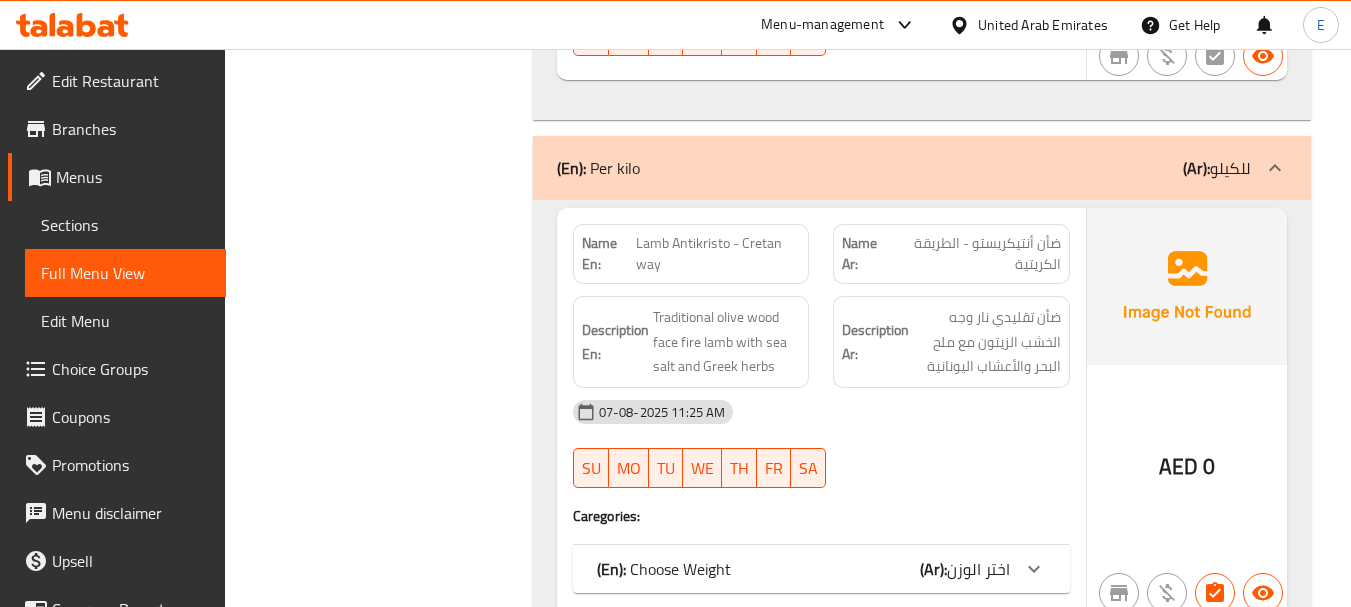 scroll, scrollTop: 7600, scrollLeft: 0, axis: vertical 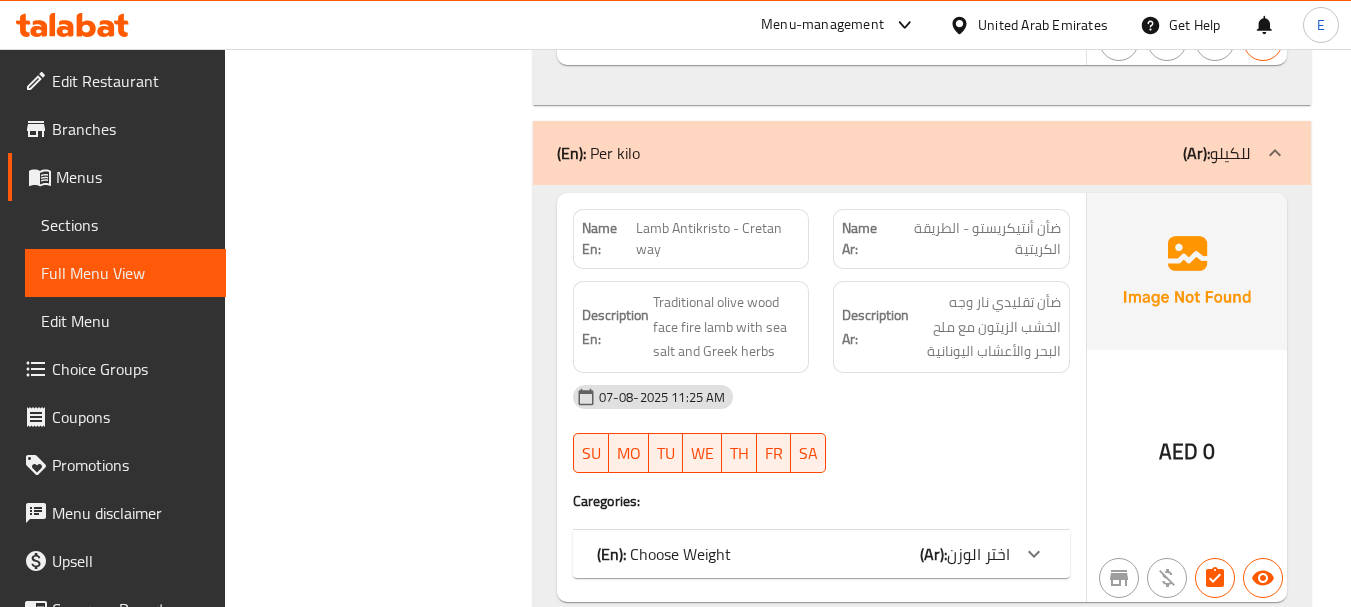 click on "Lamb Antikristo - Cretan way" at bounding box center [718, -7213] 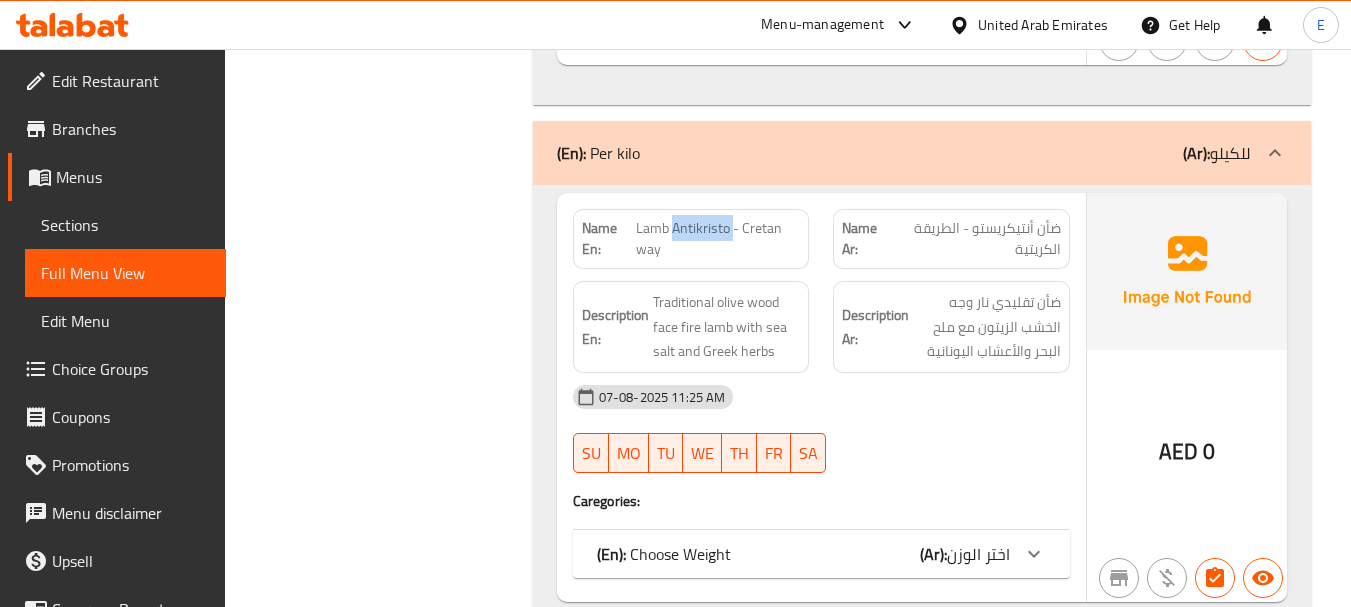 click on "Lamb Antikristo - Cretan way" at bounding box center [718, -7213] 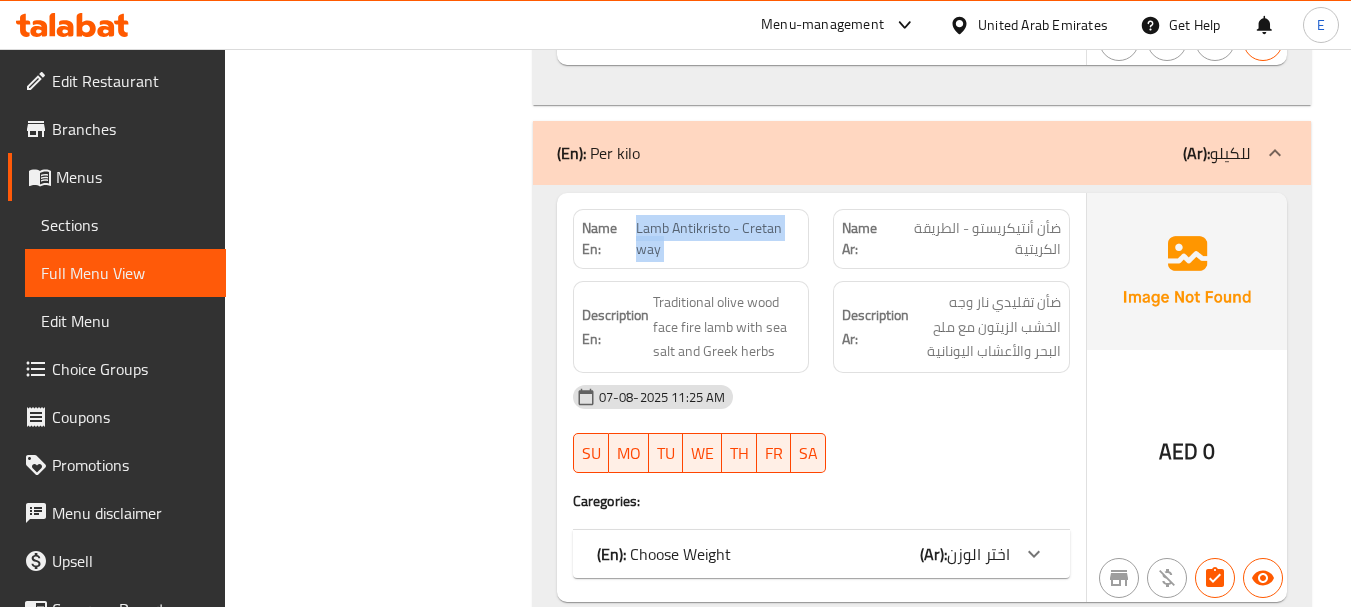 click on "Lamb Antikristo - Cretan way" at bounding box center (718, -7213) 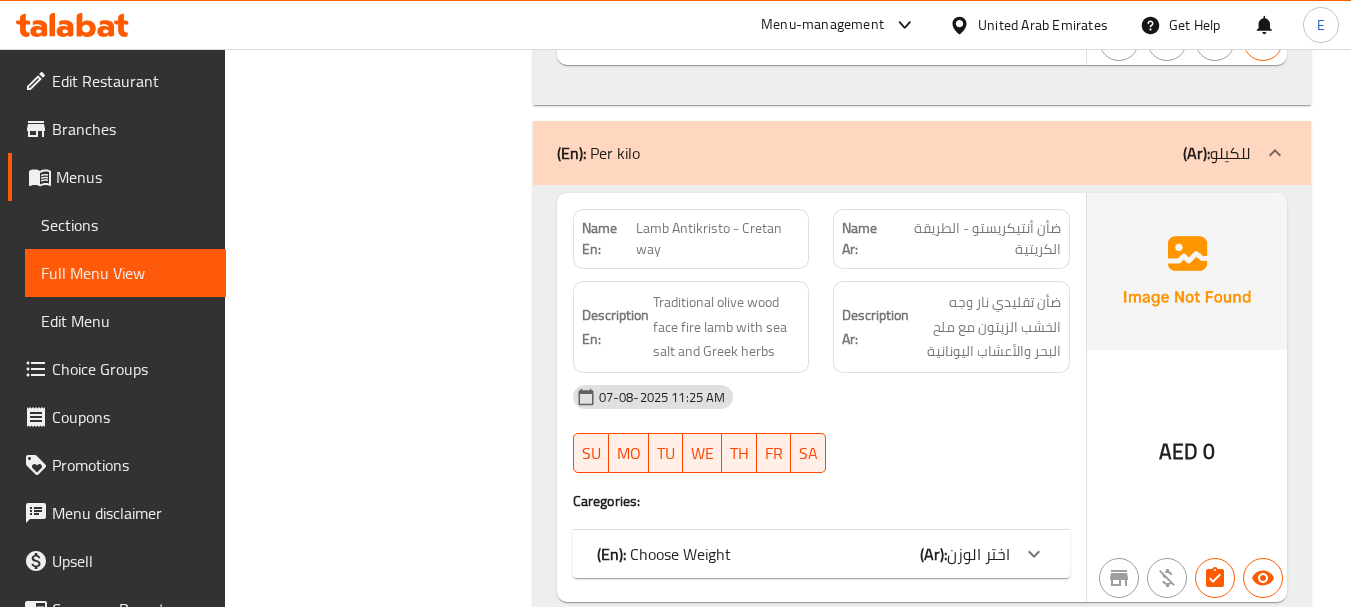 click on "07-08-2025 11:25 AM" at bounding box center [821, -7080] 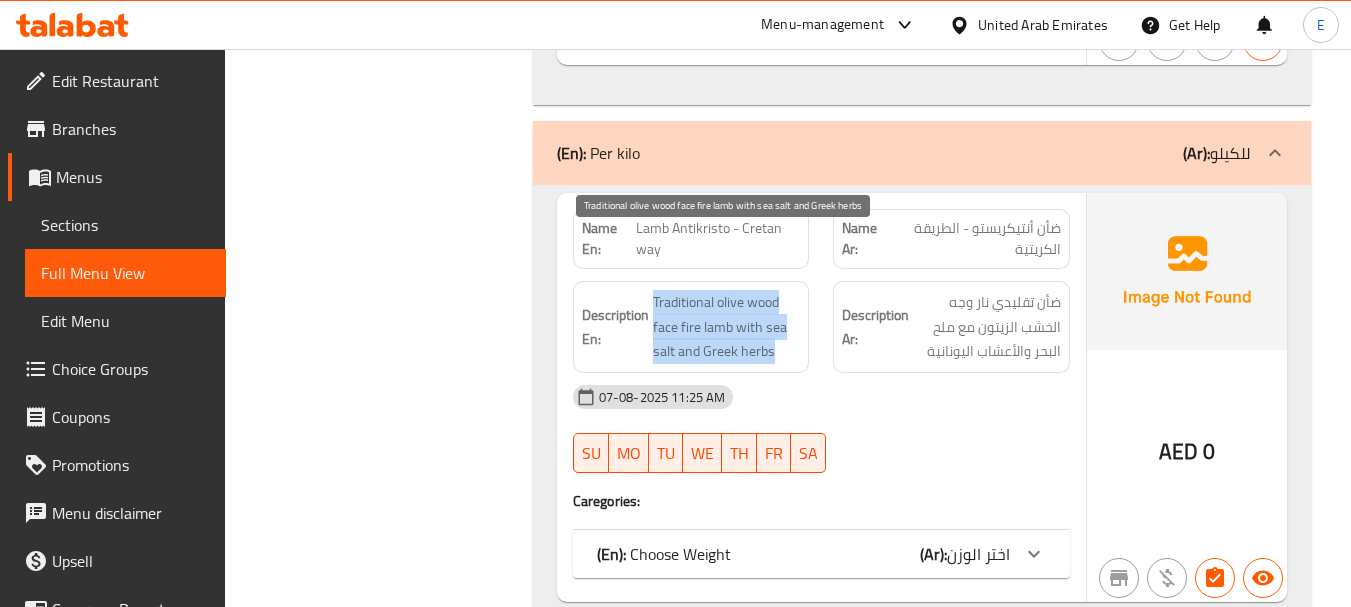 drag, startPoint x: 646, startPoint y: 246, endPoint x: 794, endPoint y: 312, distance: 162.04938 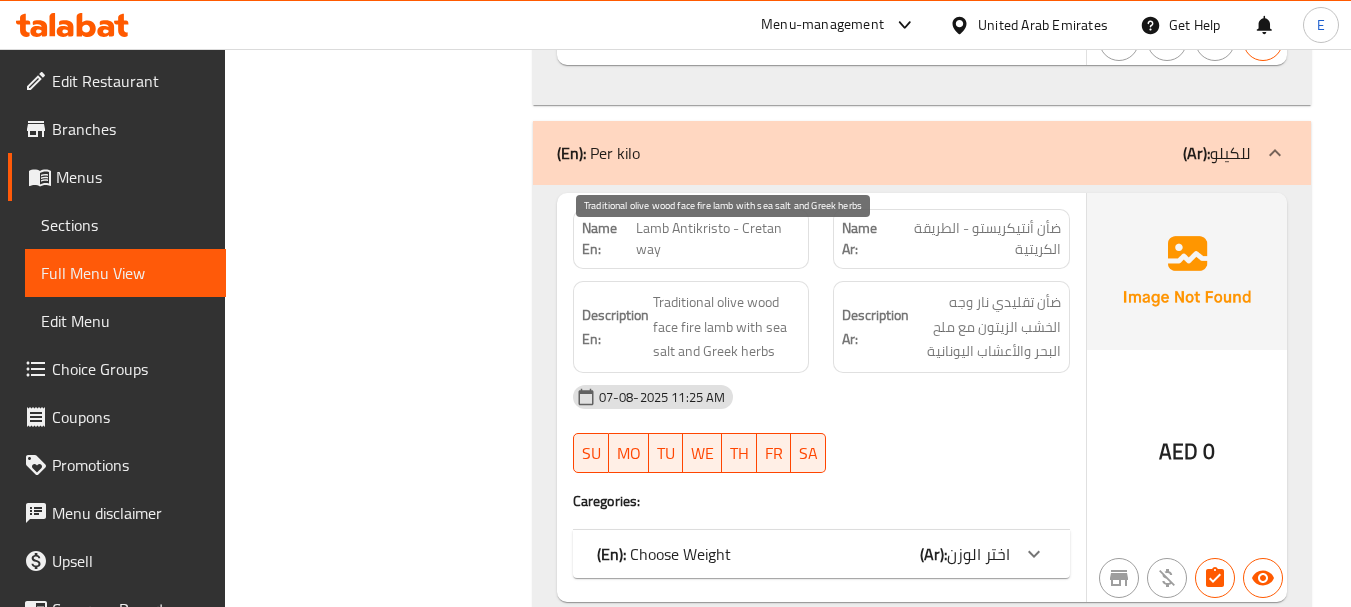 click on "Traditional olive wood face fire lamb with sea salt and Greek herbs" at bounding box center [727, 327] 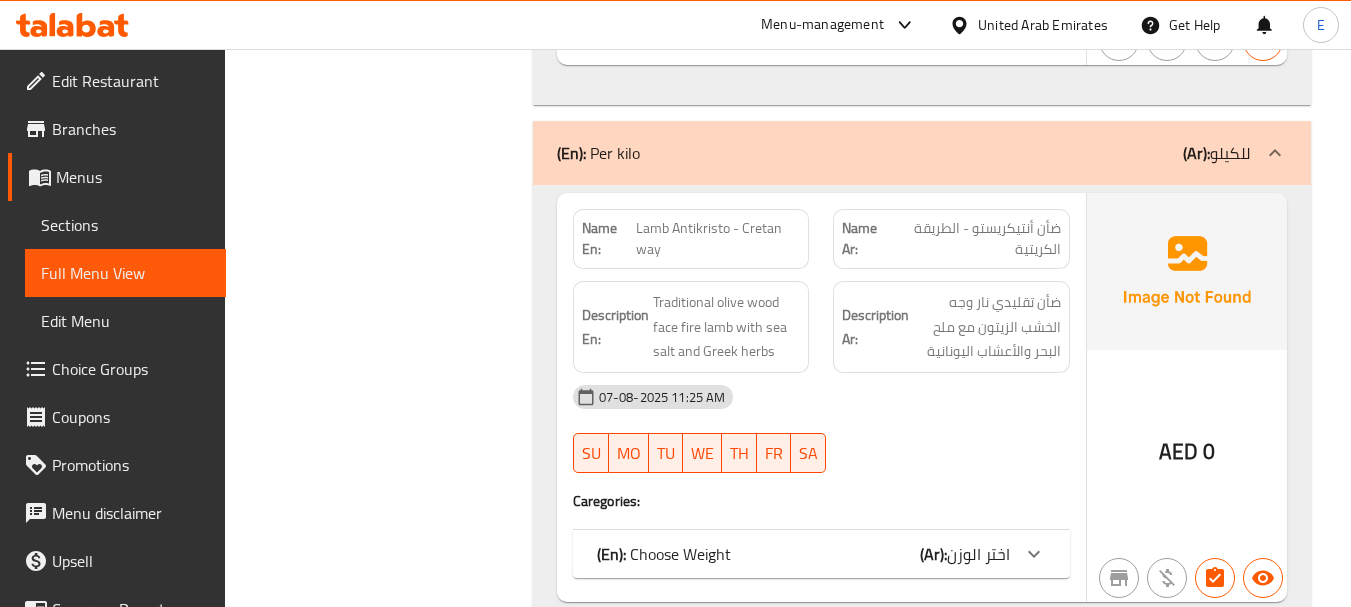 click on "(En):   Choose Weight (Ar): اختر الوزن" at bounding box center (803, 554) 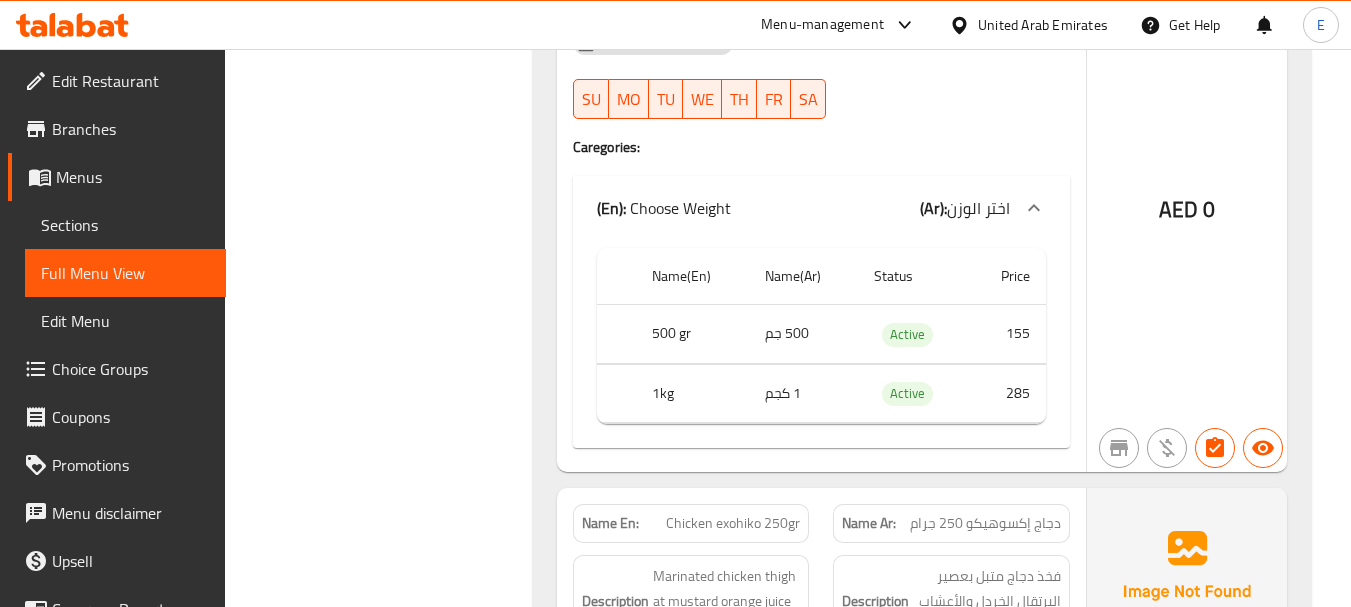 scroll, scrollTop: 8000, scrollLeft: 0, axis: vertical 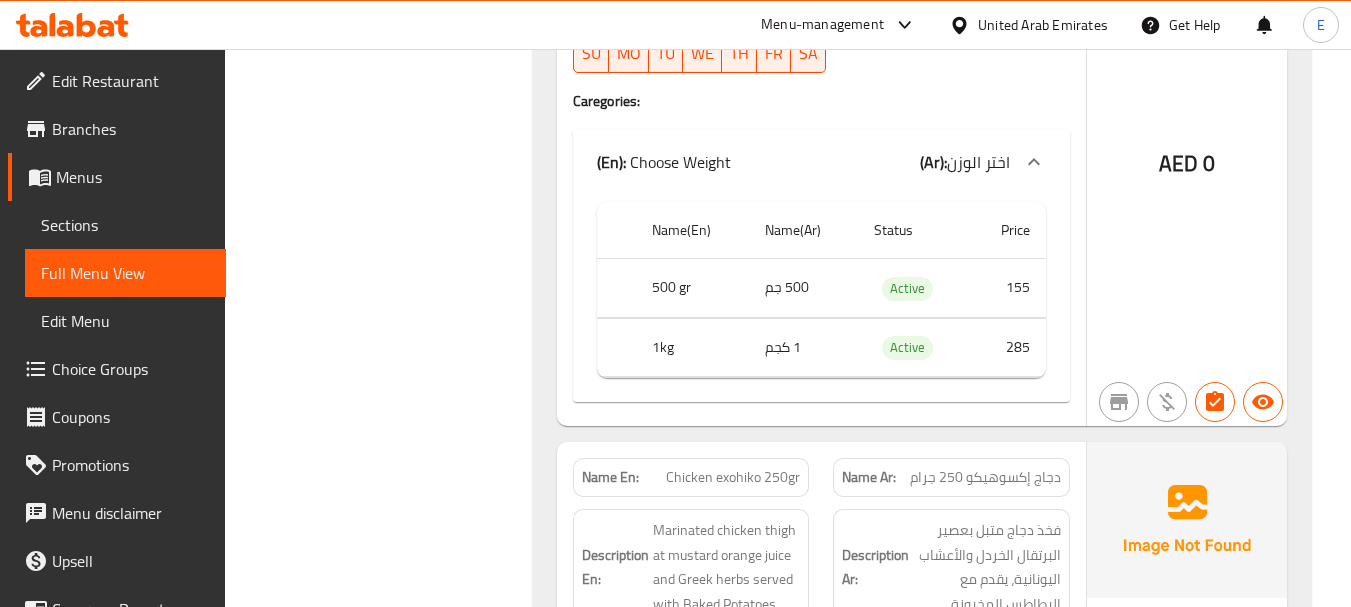 click on "500 جم" at bounding box center (803, 288) 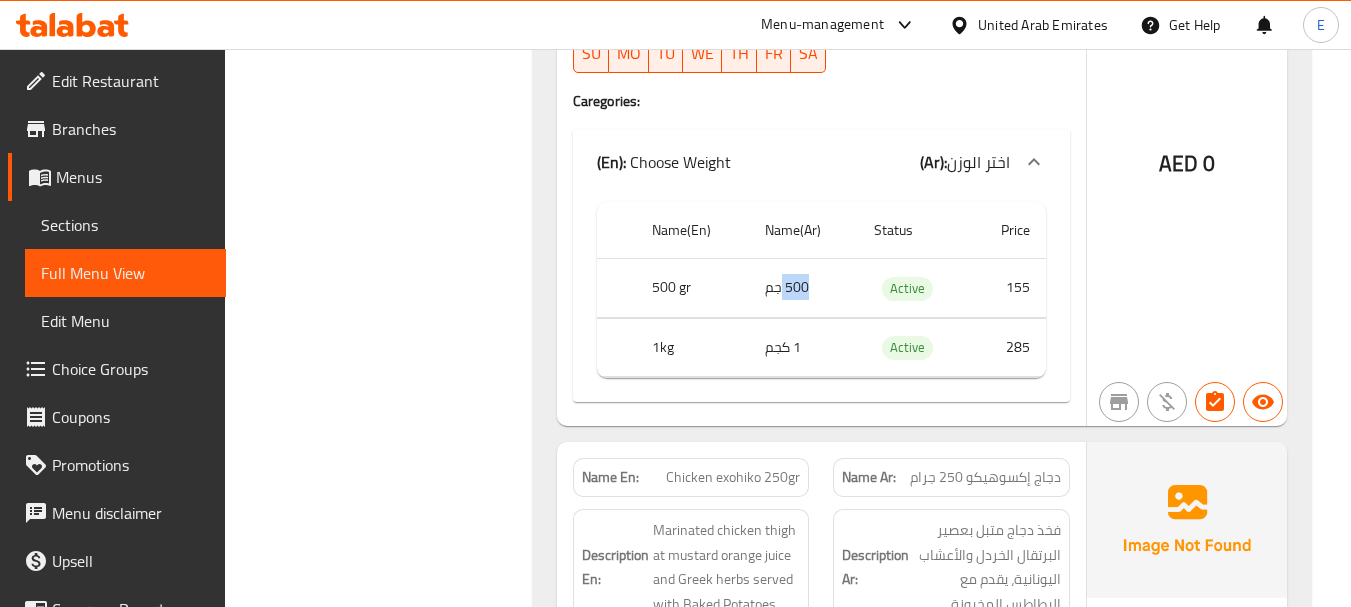 click on "500 جم" at bounding box center (803, 288) 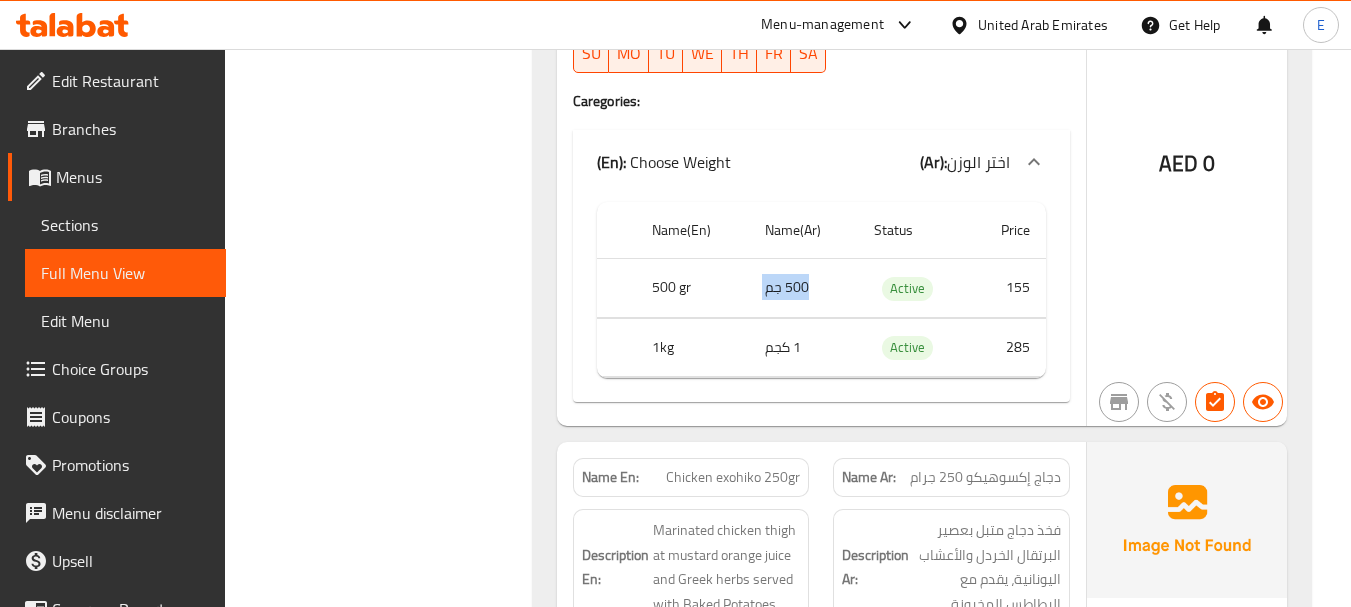 click on "500 جم" at bounding box center (803, 288) 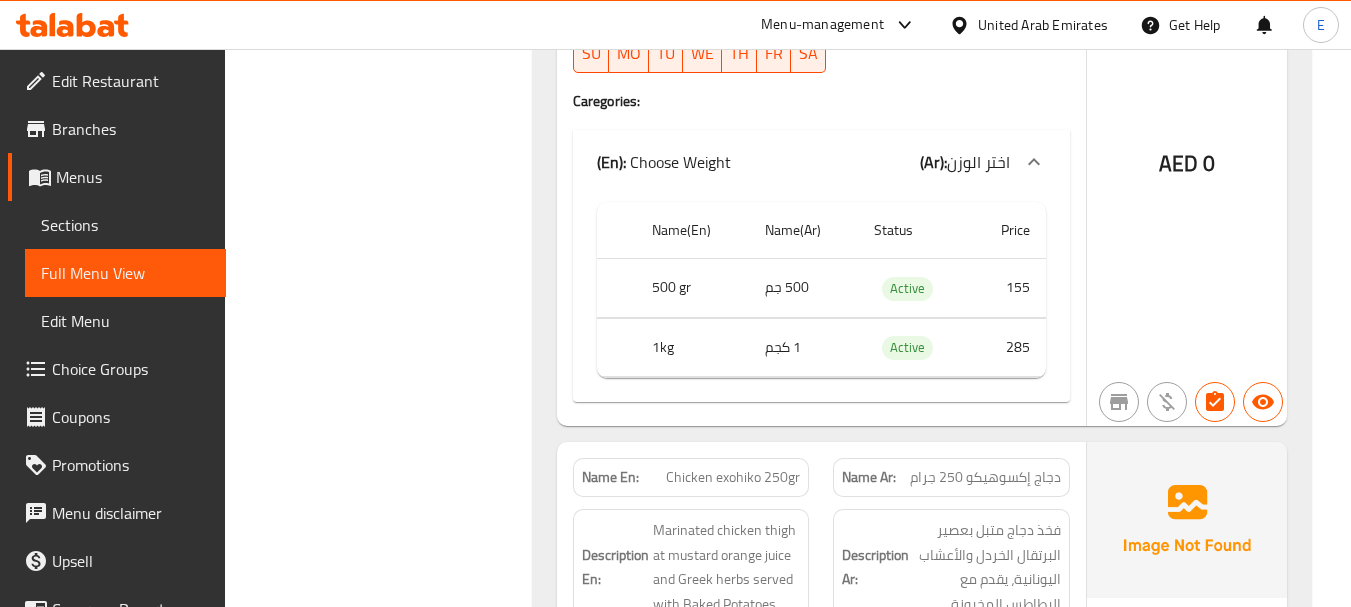 click on "500 gr" at bounding box center (692, 288) 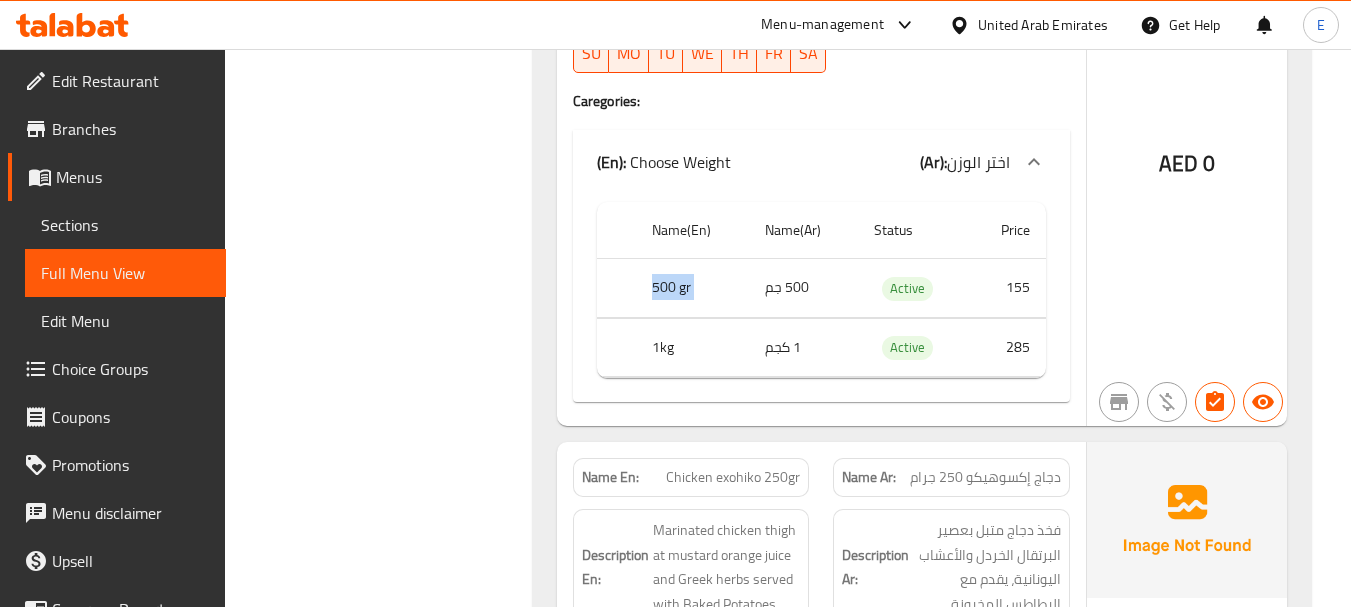 click on "500 gr" at bounding box center (692, 288) 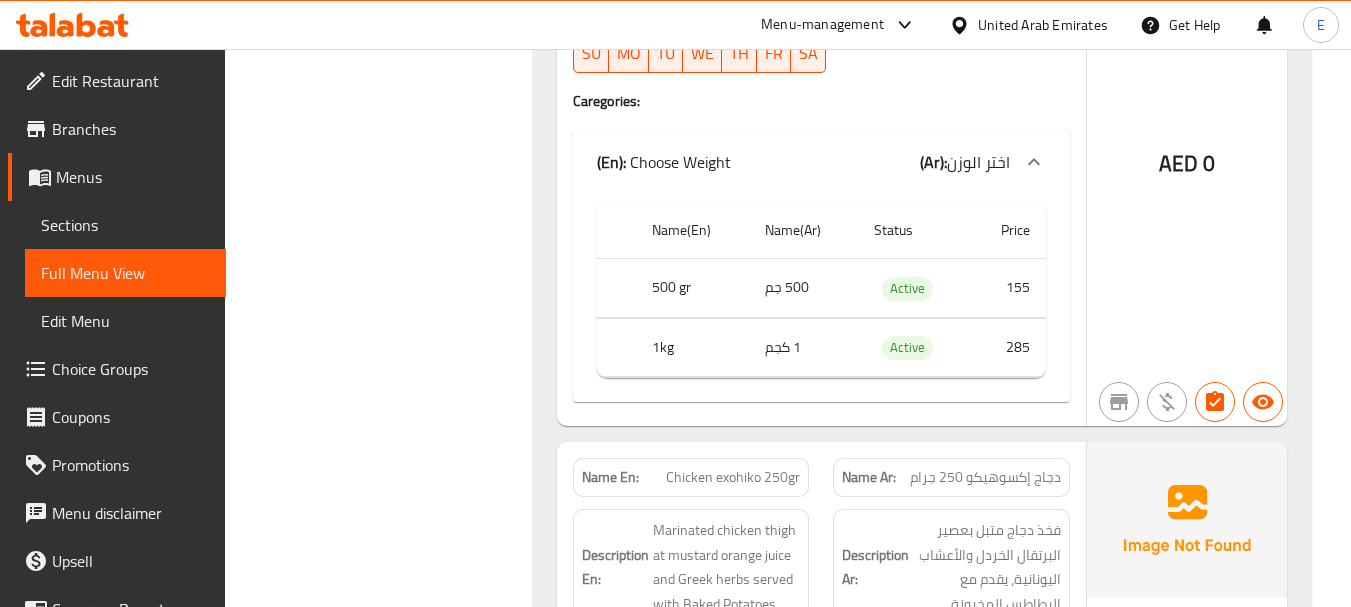 click on "285" at bounding box center (1008, 347) 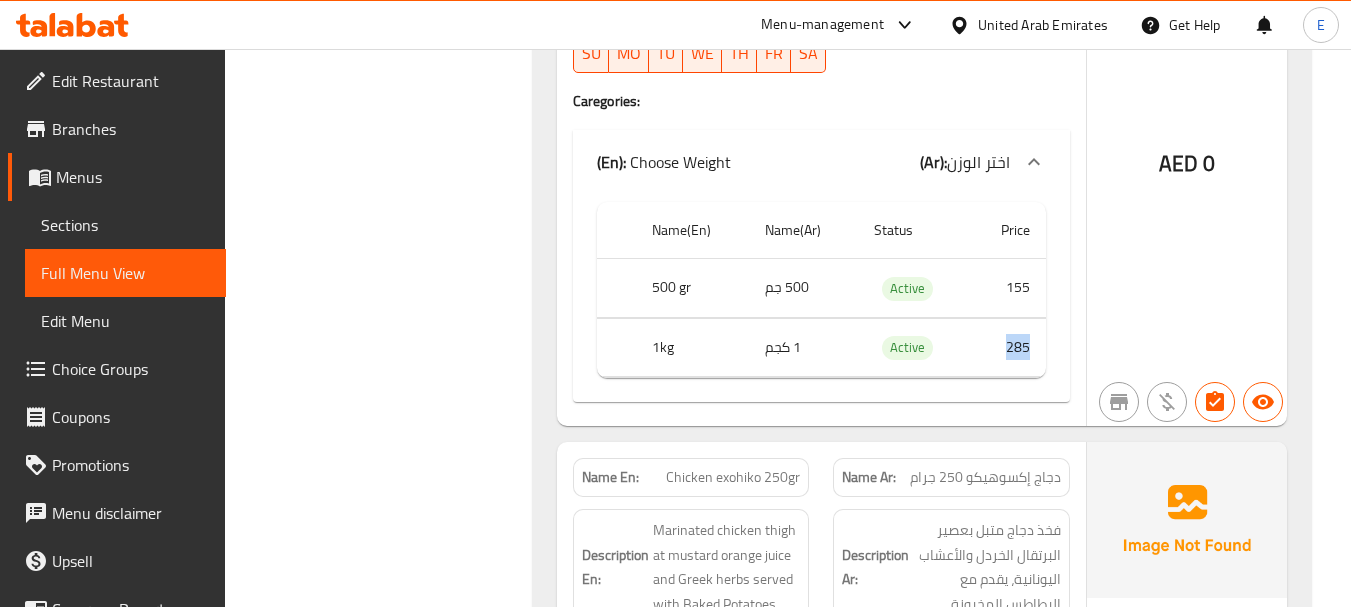 click on "285" at bounding box center (1008, 347) 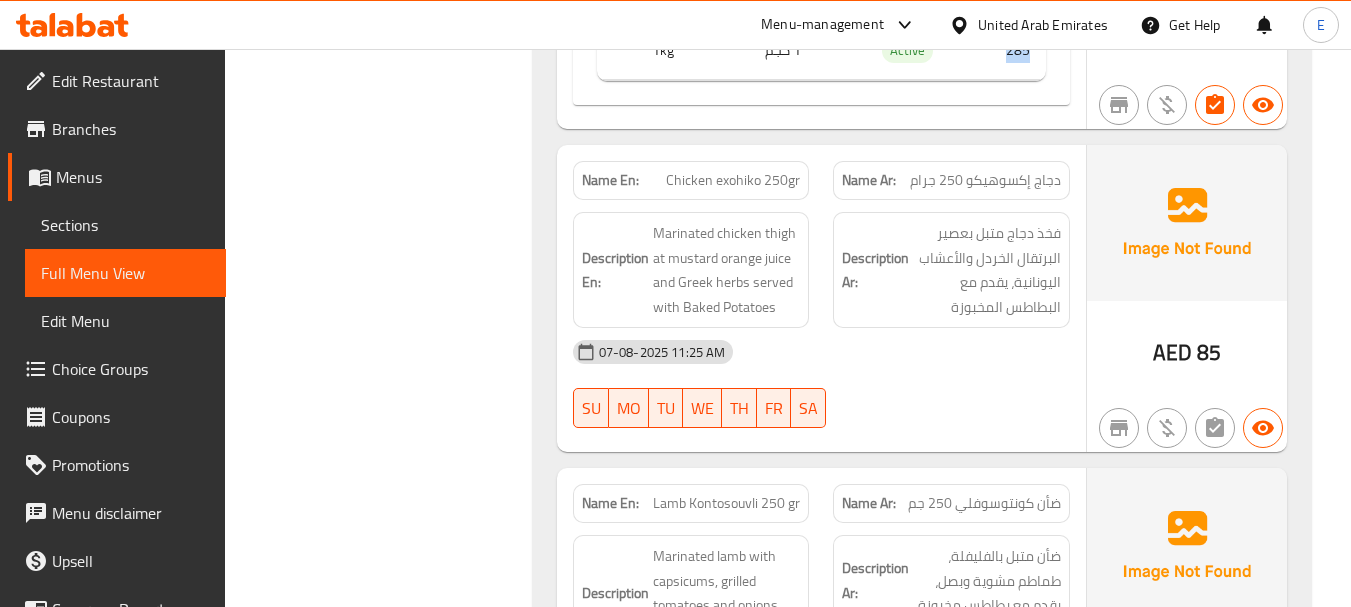 scroll, scrollTop: 8300, scrollLeft: 0, axis: vertical 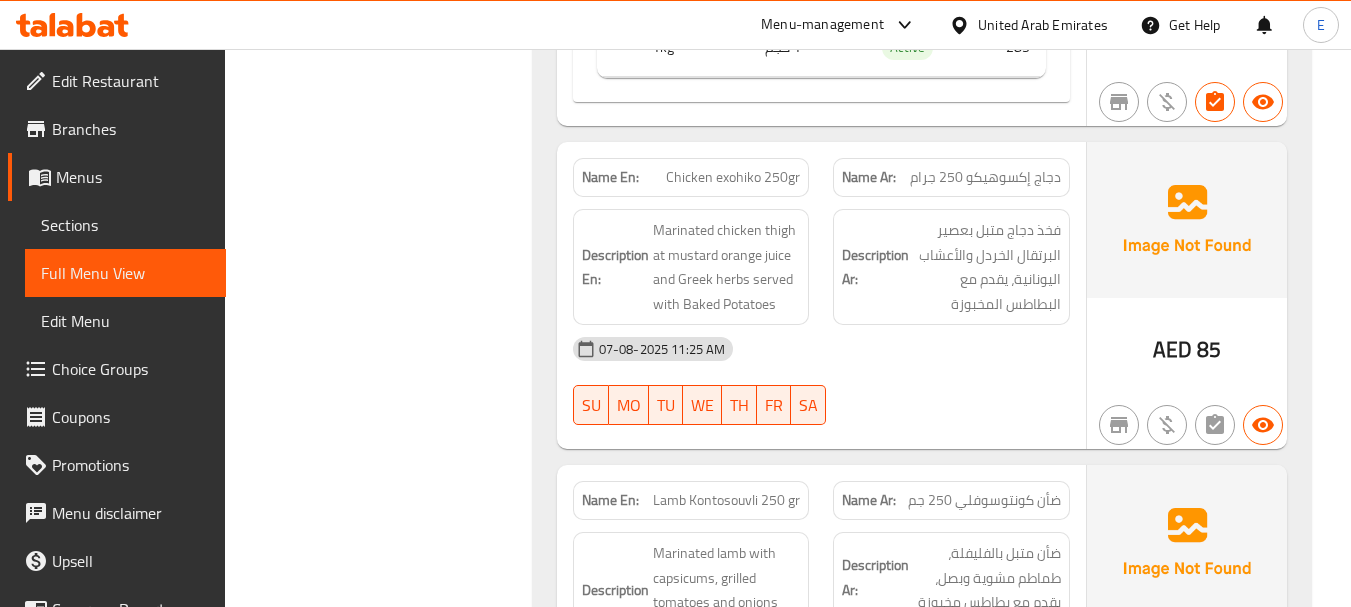 click on "AED" at bounding box center (1172, -7482) 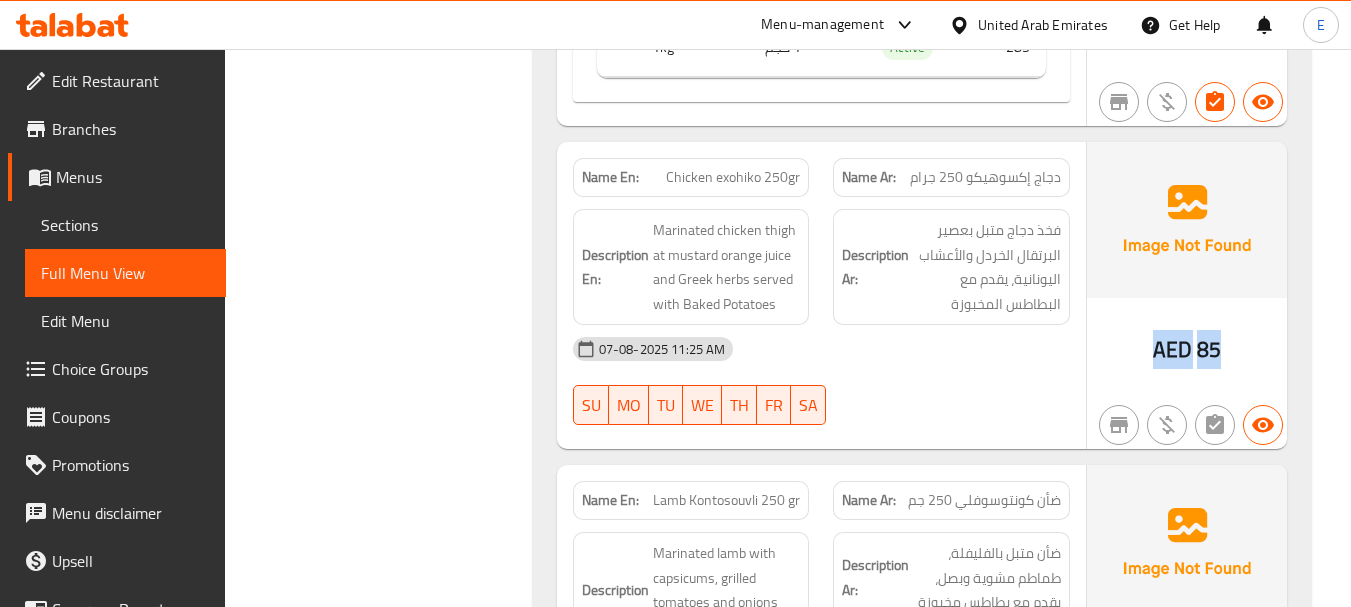 click on "AED" at bounding box center (1172, -7482) 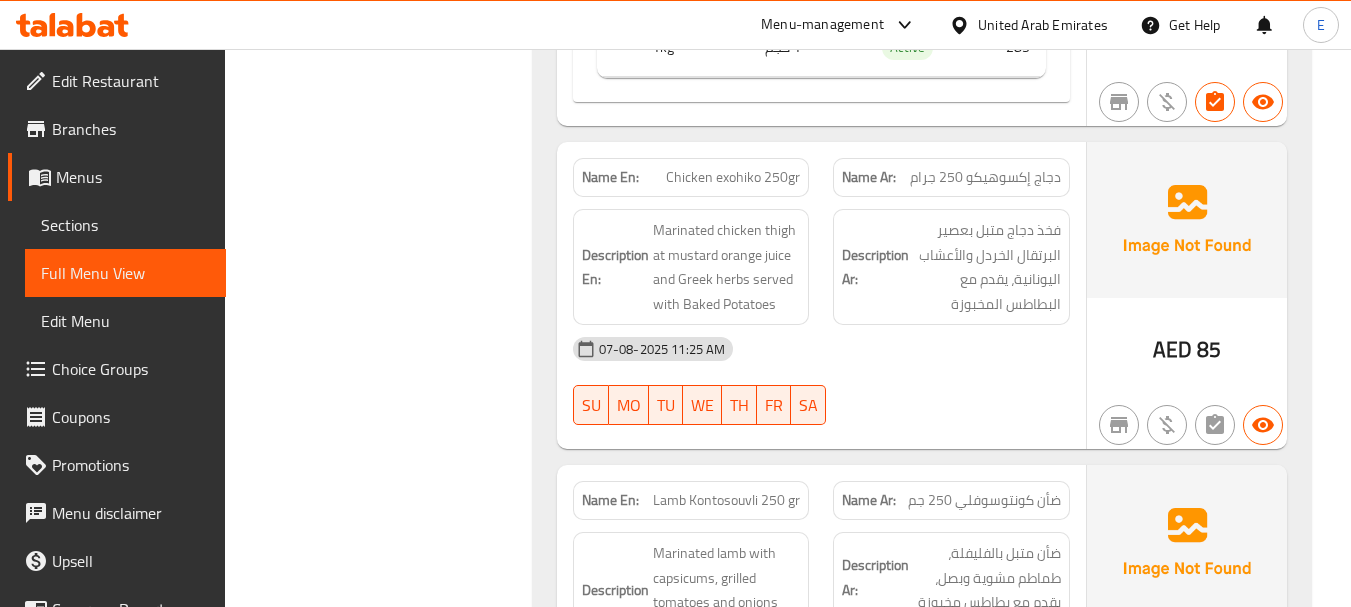 click on "Chicken exohiko 250gr" at bounding box center (741, -7629) 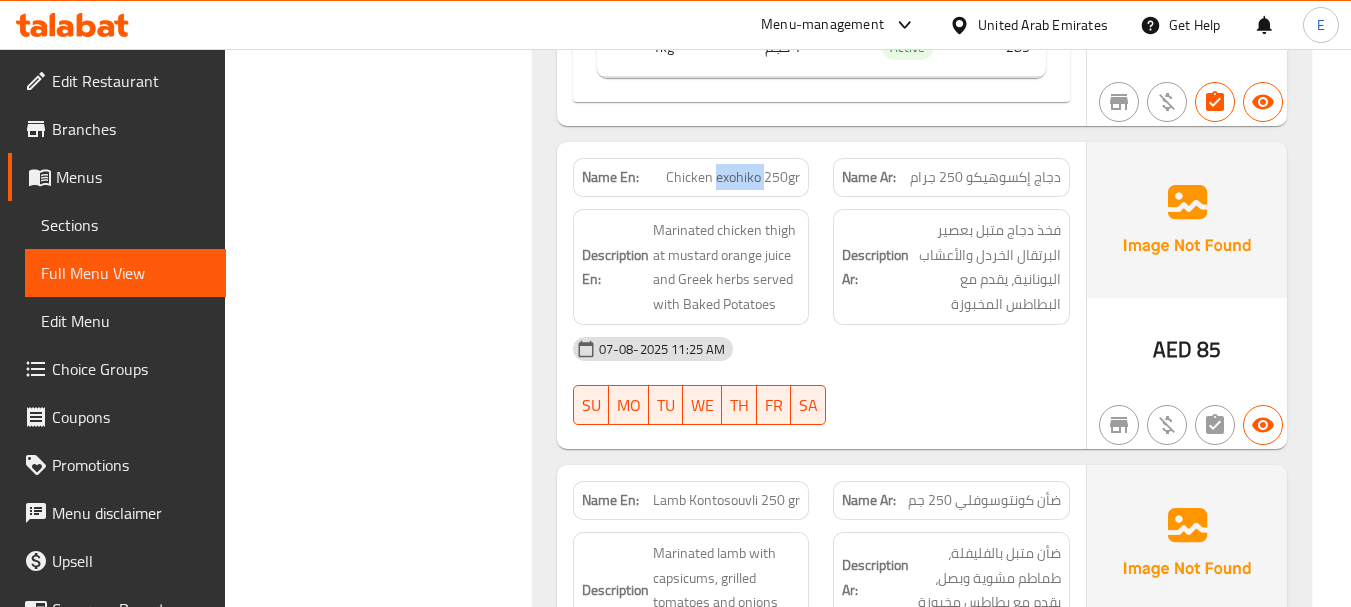 click on "Chicken exohiko 250gr" at bounding box center (741, -7629) 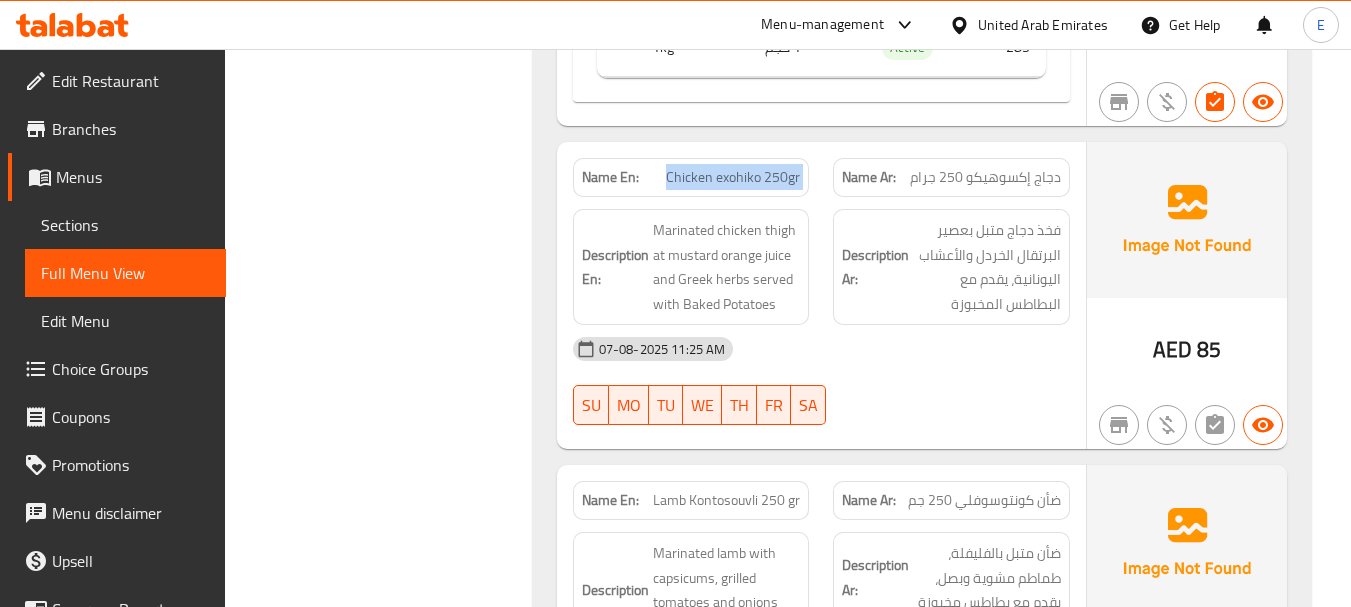 click on "Chicken exohiko 250gr" at bounding box center [741, -7629] 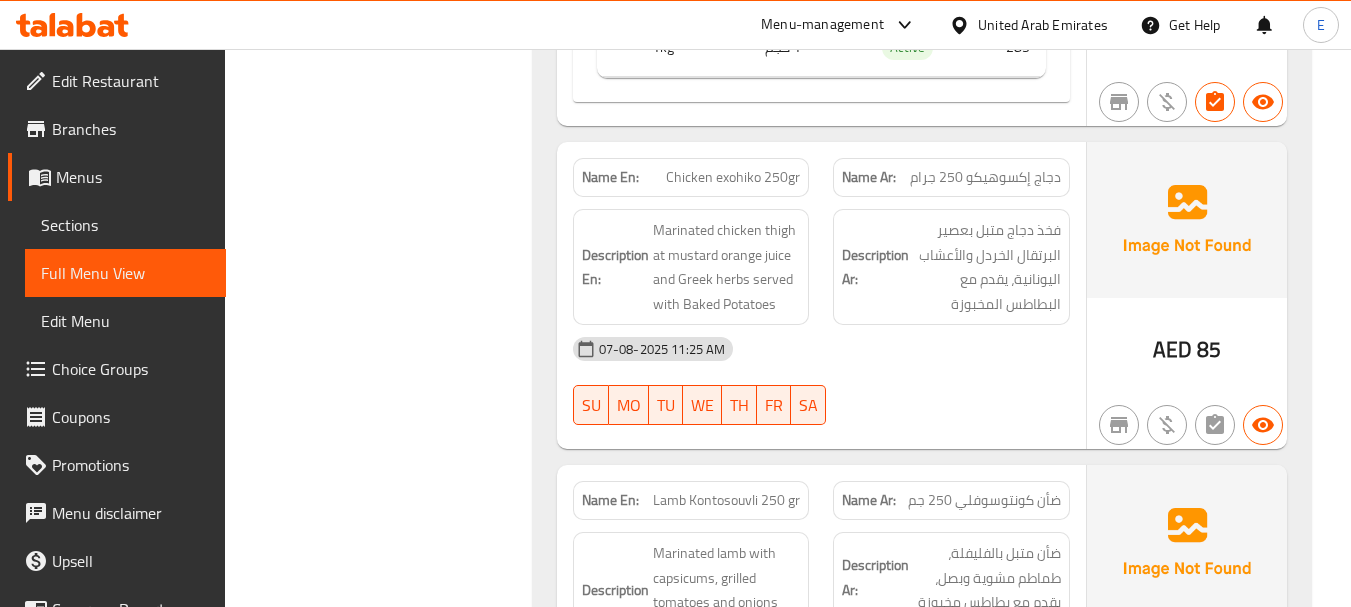 click on "دجاج إكسوهيكو 250 جرام" at bounding box center [1003, -7629] 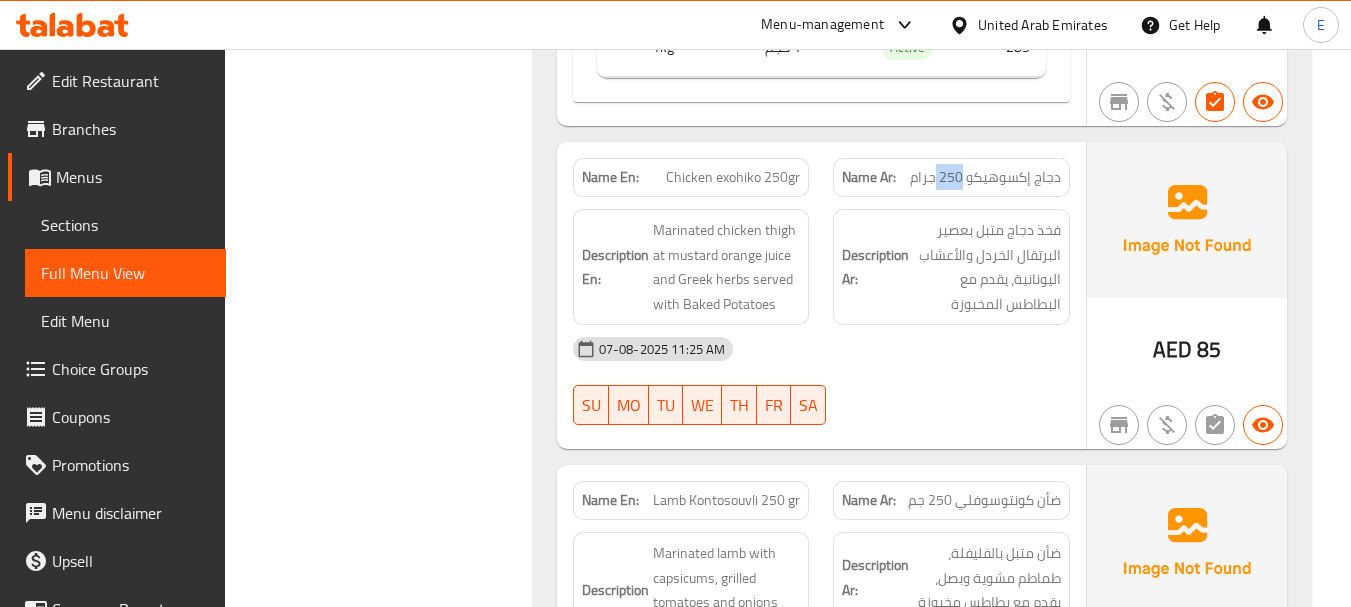 click on "دجاج إكسوهيكو 250 جرام" at bounding box center (1003, -7629) 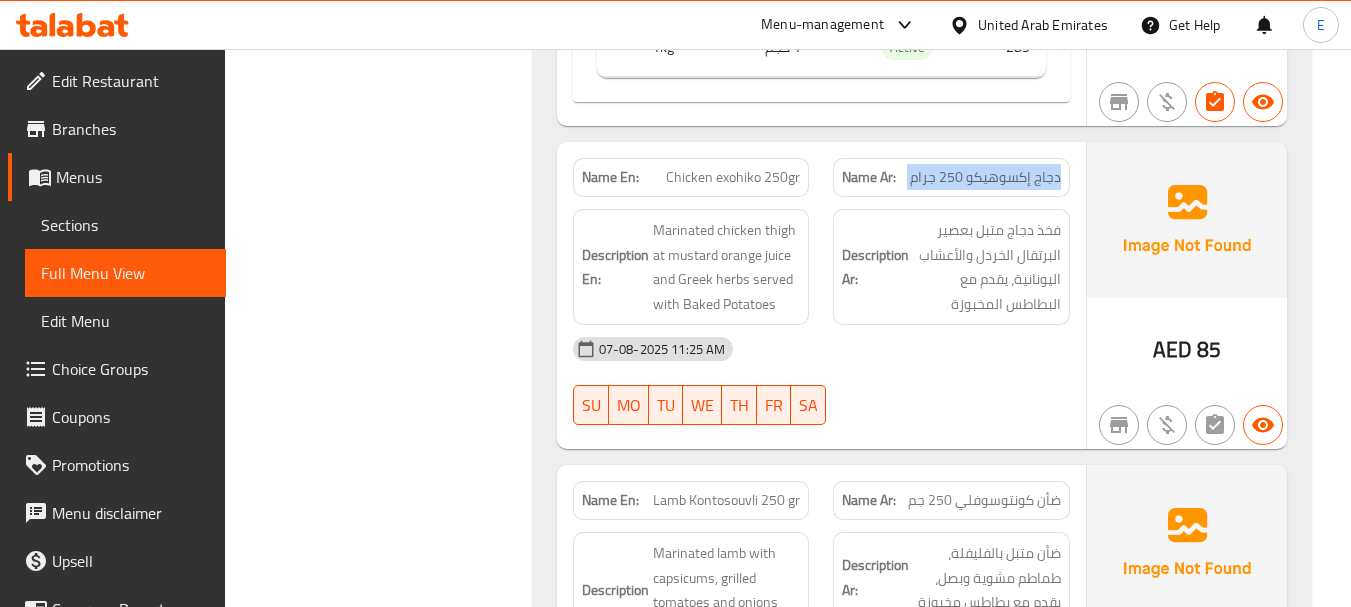 click on "دجاج إكسوهيكو 250 جرام" at bounding box center (1003, -7629) 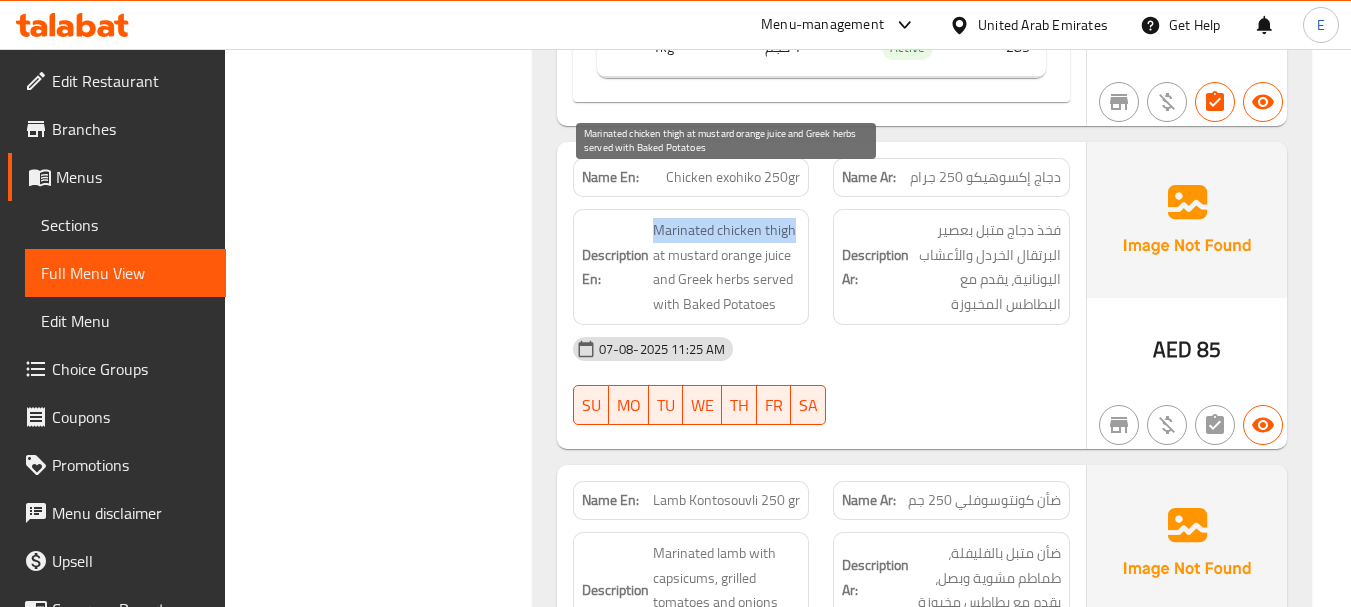 drag, startPoint x: 646, startPoint y: 175, endPoint x: 795, endPoint y: 184, distance: 149.27156 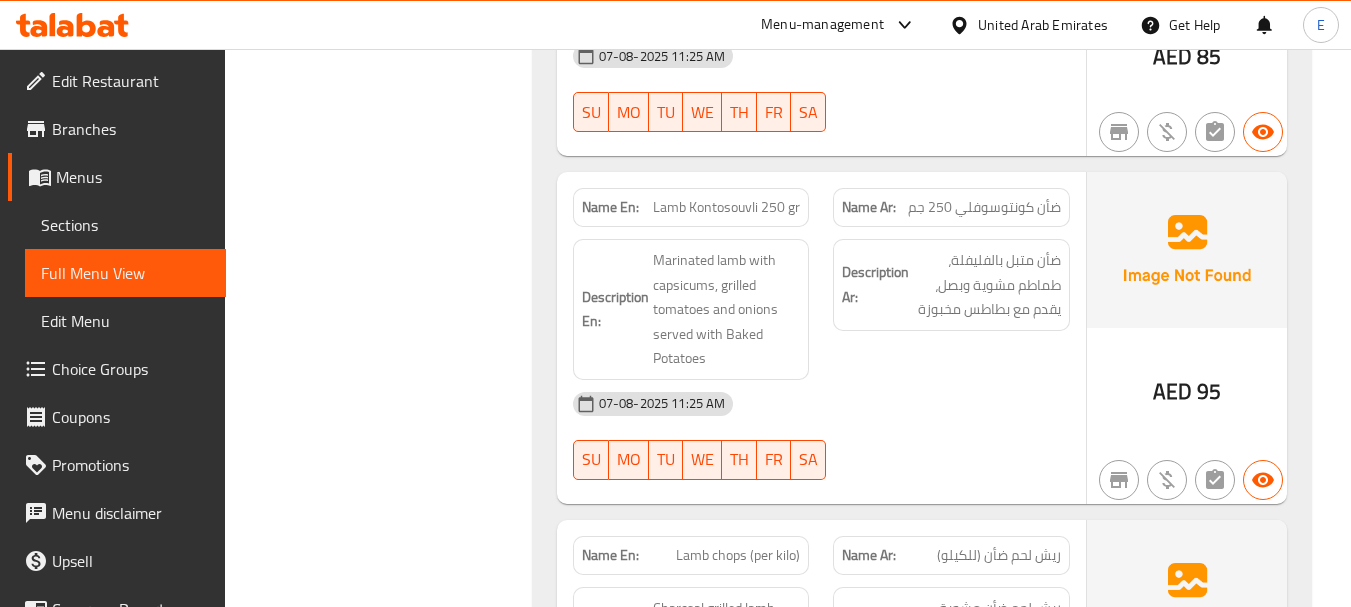 scroll, scrollTop: 8600, scrollLeft: 0, axis: vertical 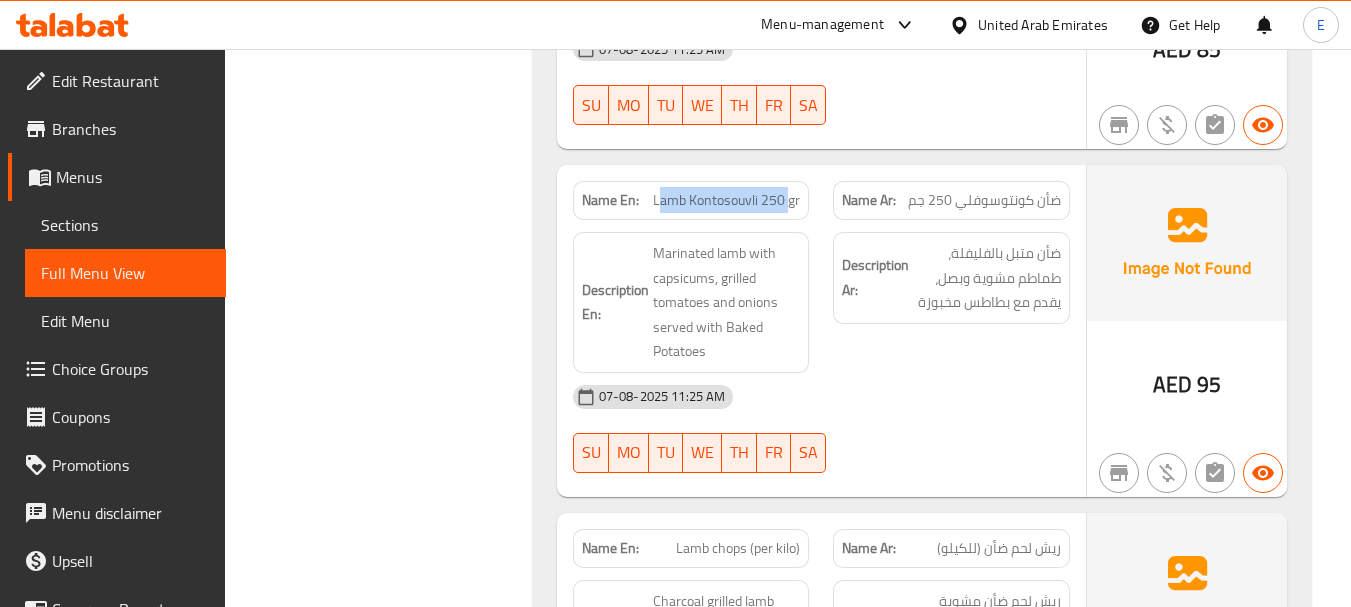 drag, startPoint x: 657, startPoint y: 153, endPoint x: 791, endPoint y: 155, distance: 134.01492 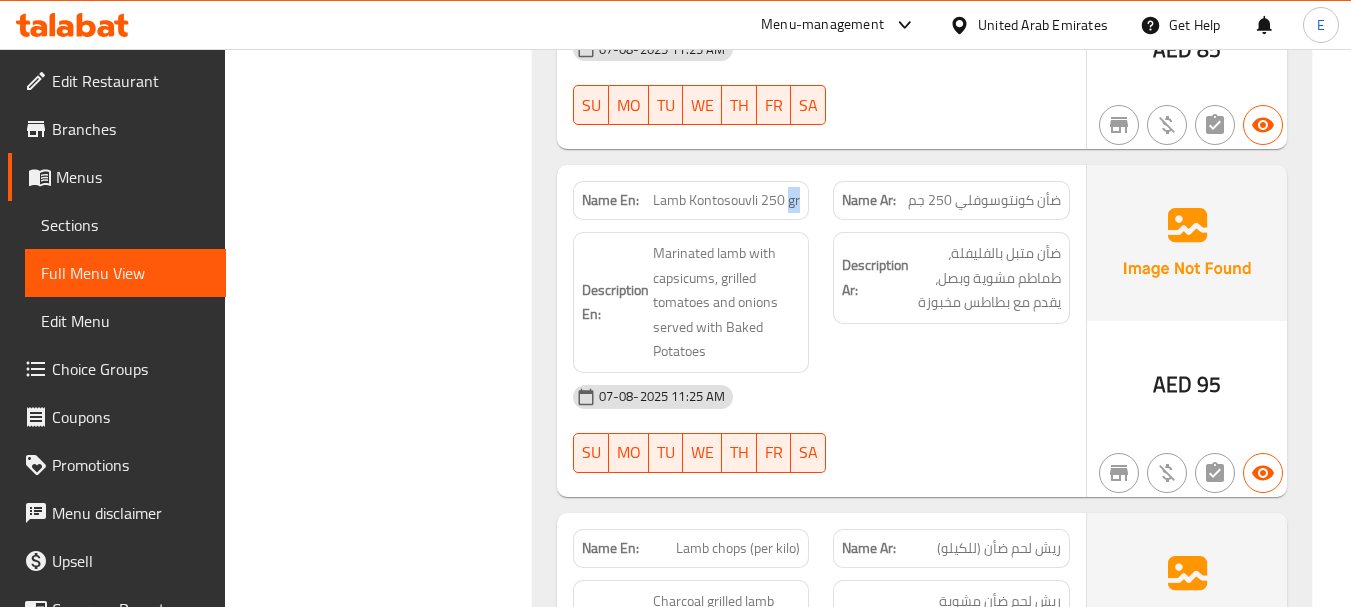 click on "Lamb Kontosouvli 250 gr" at bounding box center [710, -7645] 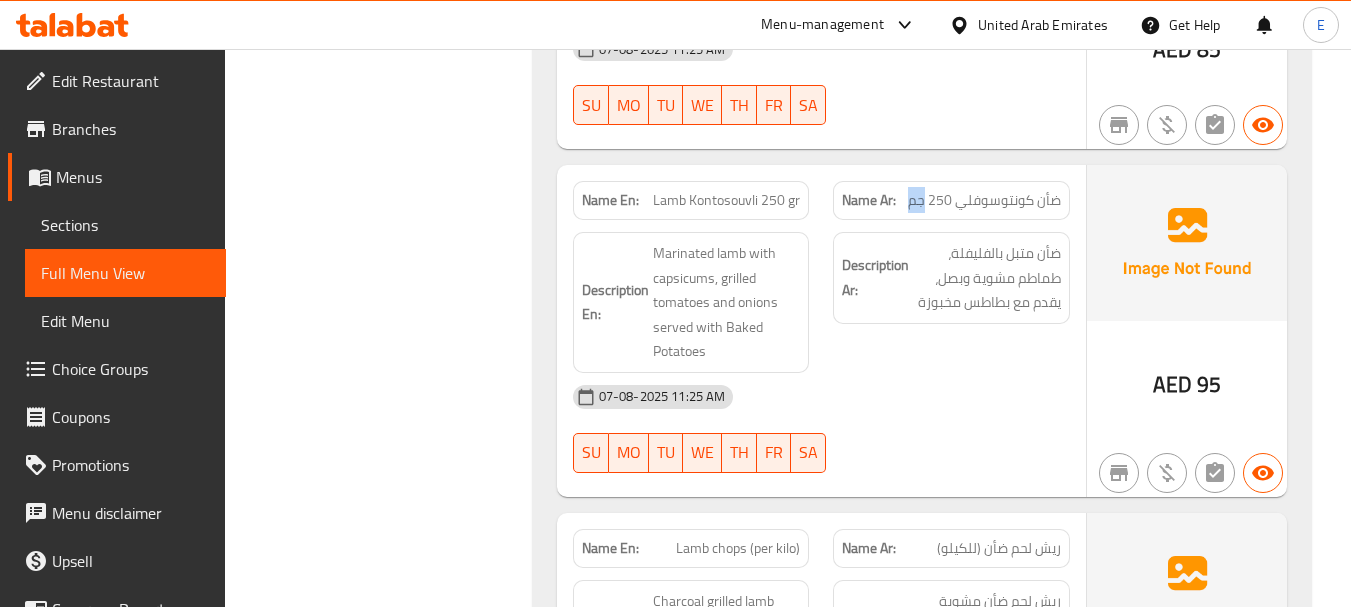 click on "ضأن كونتوسوفلي 250 جم" at bounding box center (976, -7644) 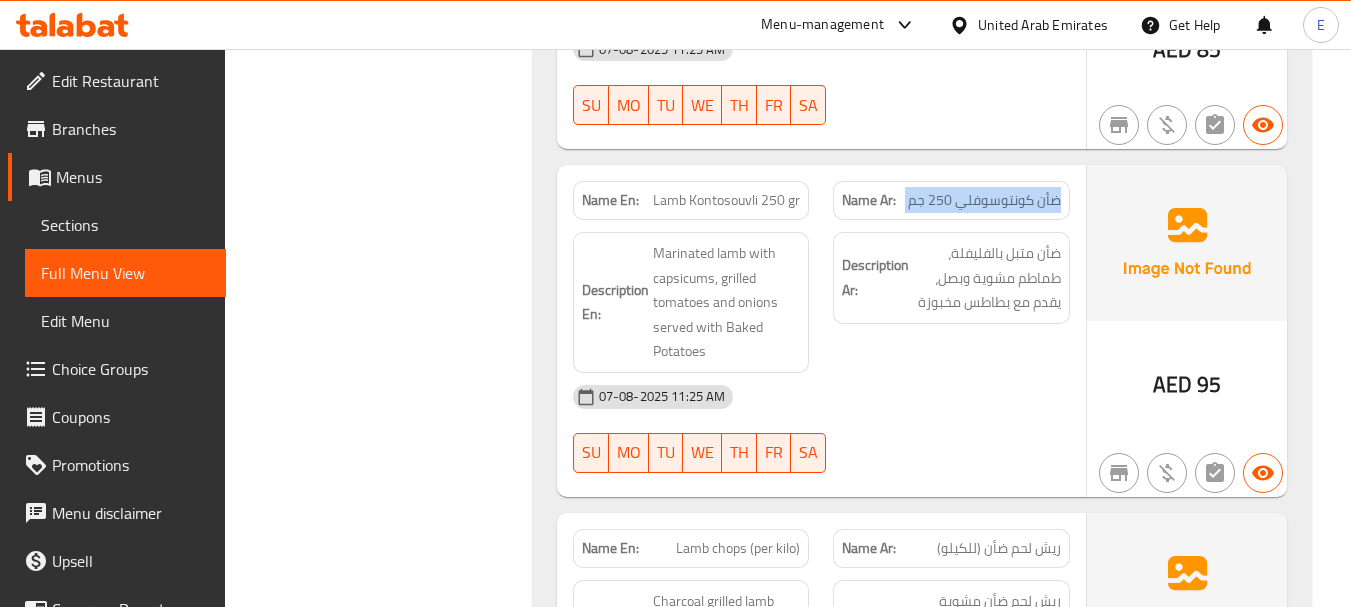 click on "ضأن كونتوسوفلي 250 جم" at bounding box center [976, -7644] 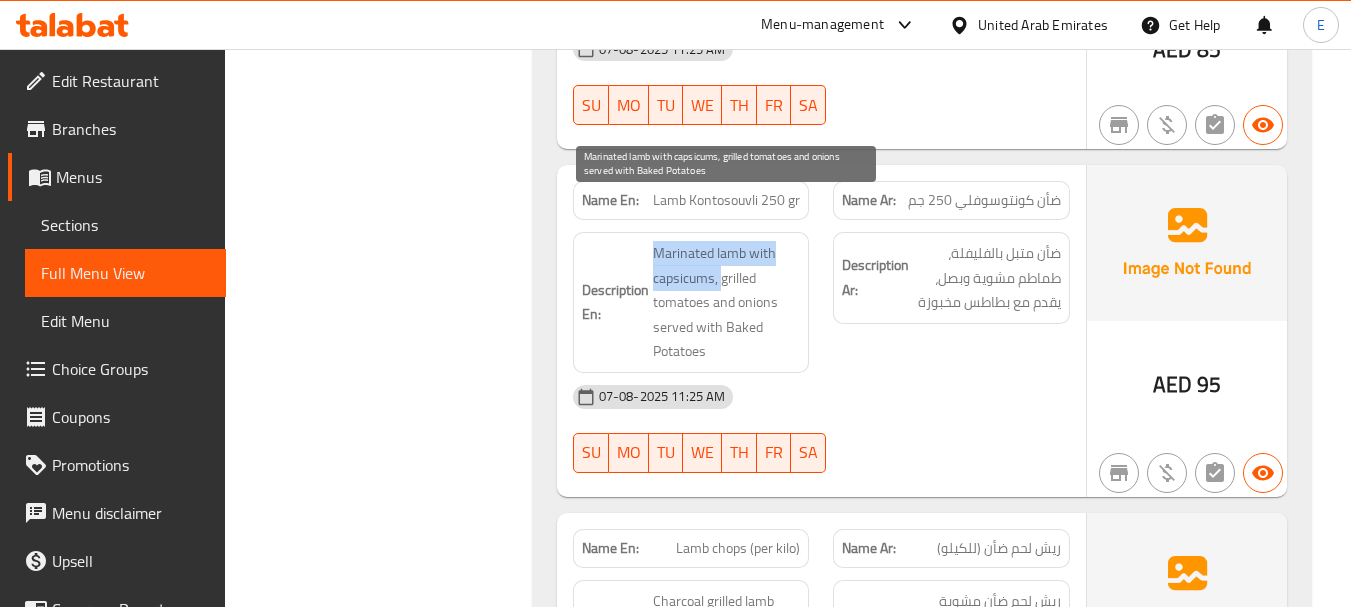 drag, startPoint x: 650, startPoint y: 201, endPoint x: 719, endPoint y: 228, distance: 74.094536 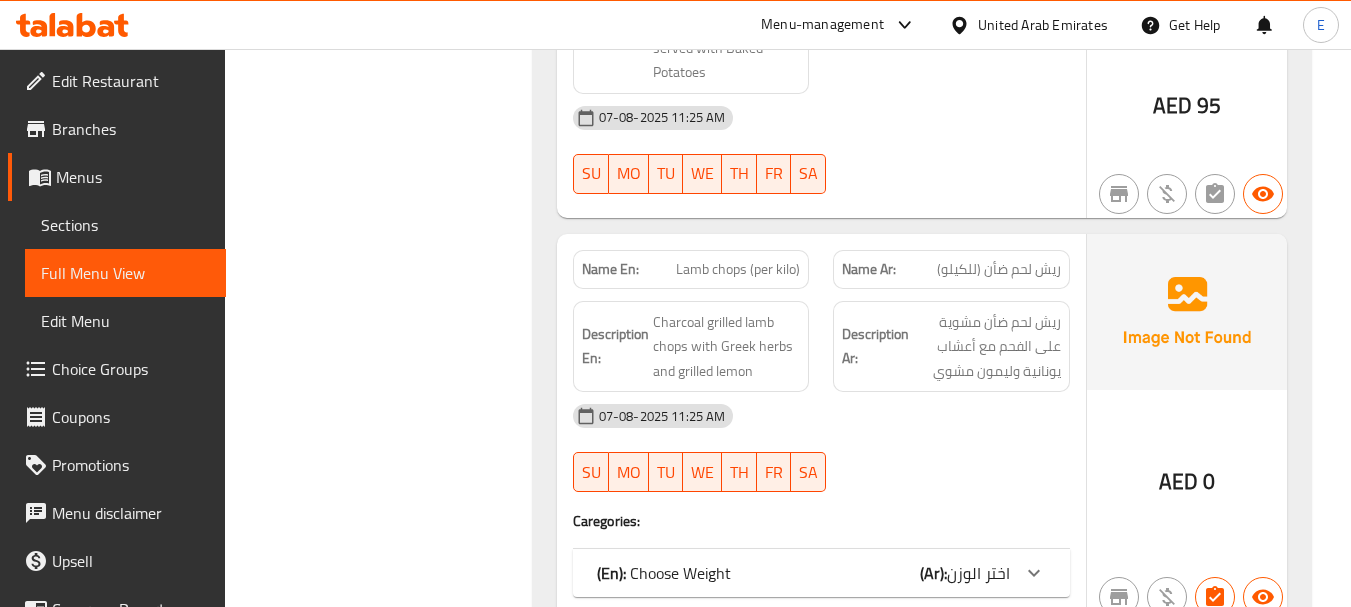 scroll, scrollTop: 8900, scrollLeft: 0, axis: vertical 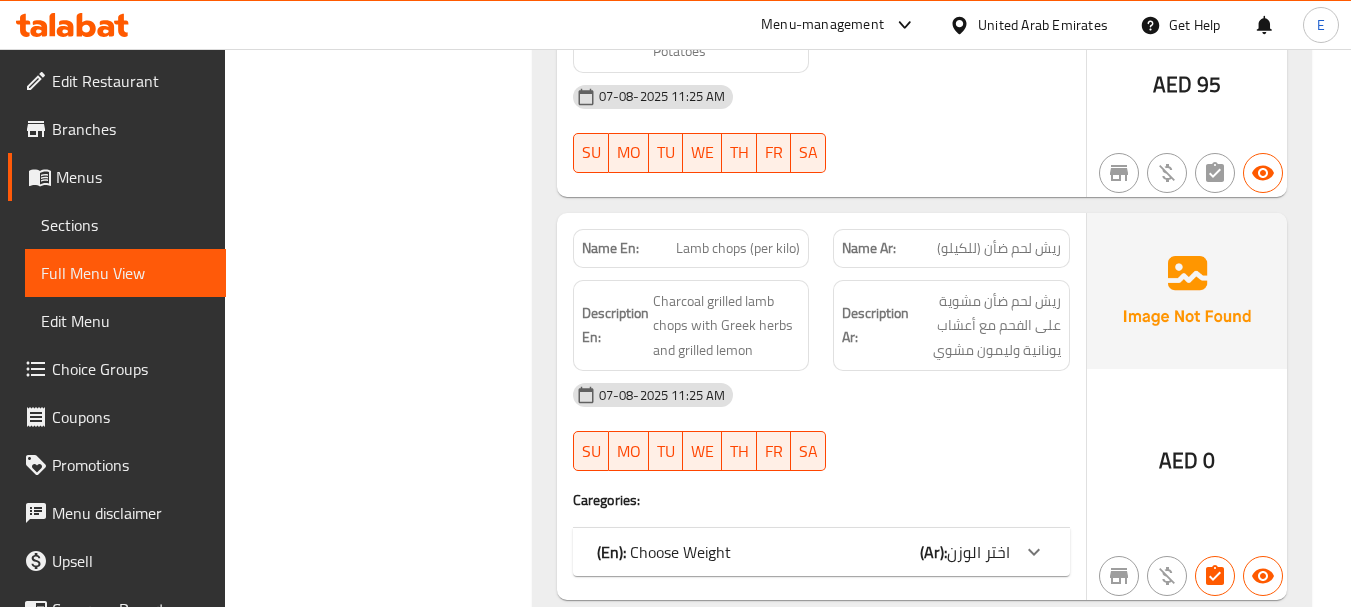 click on "Name Ar: ريش لحم ضأن (للكيلو)" at bounding box center (951, -7636) 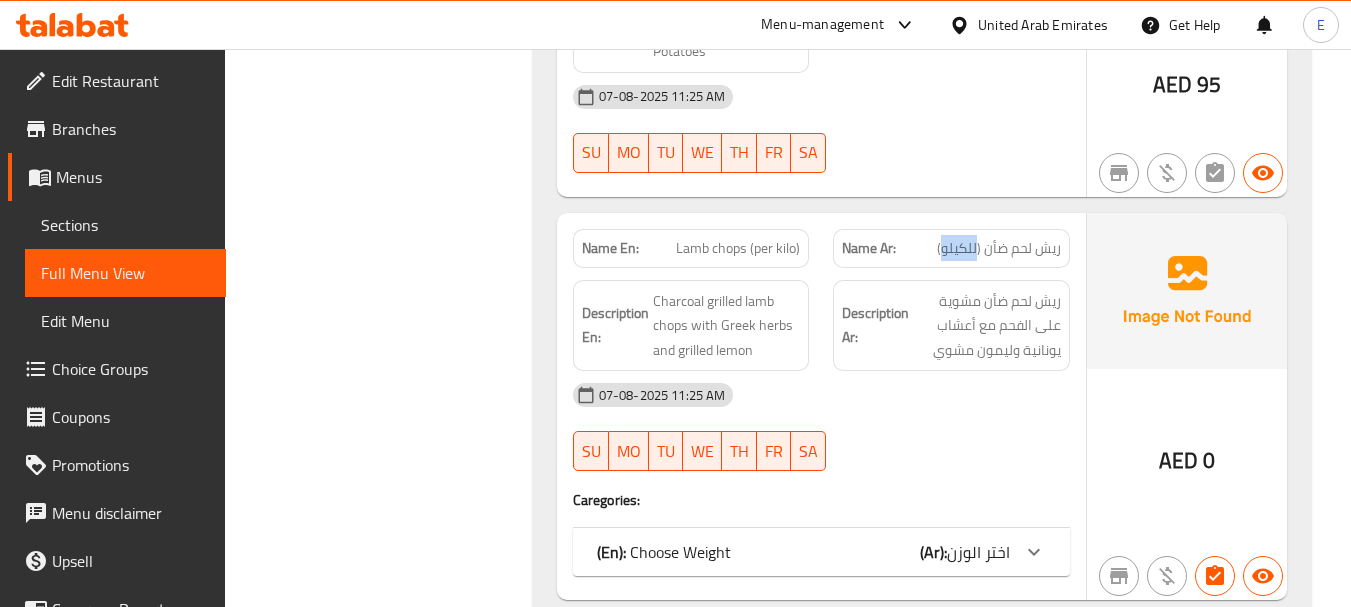 click on "Name Ar: ريش لحم ضأن (للكيلو)" at bounding box center [951, -7636] 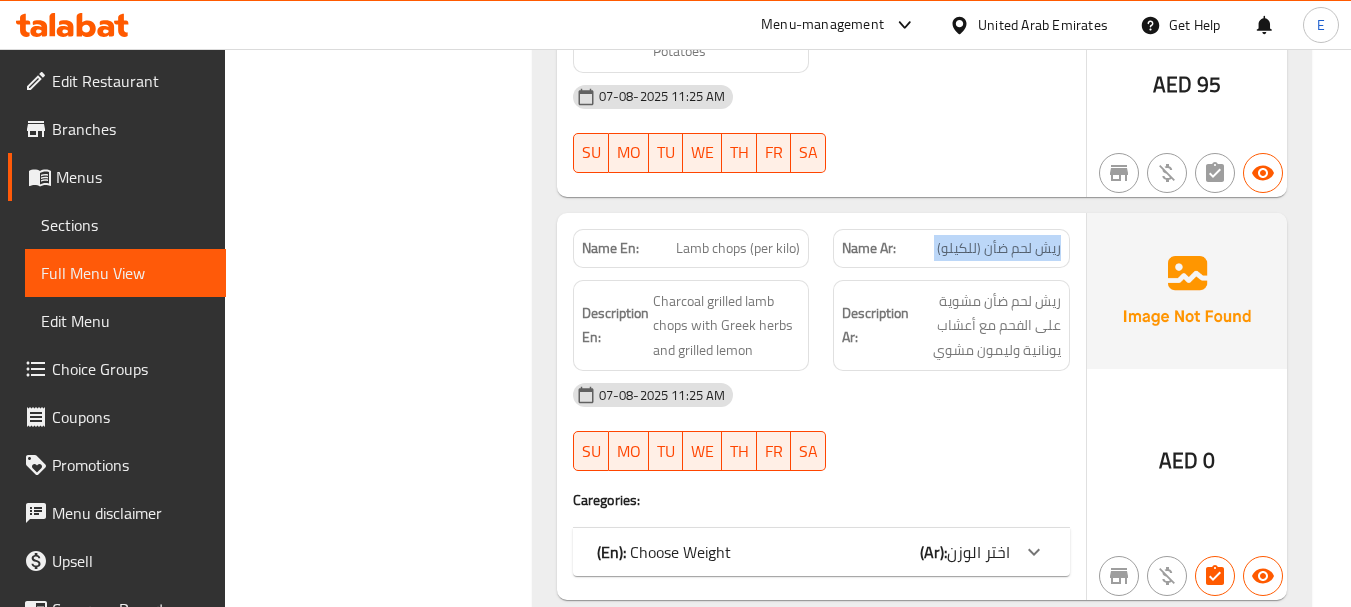 click on "Name Ar: ريش لحم ضأن (للكيلو)" at bounding box center (951, -7636) 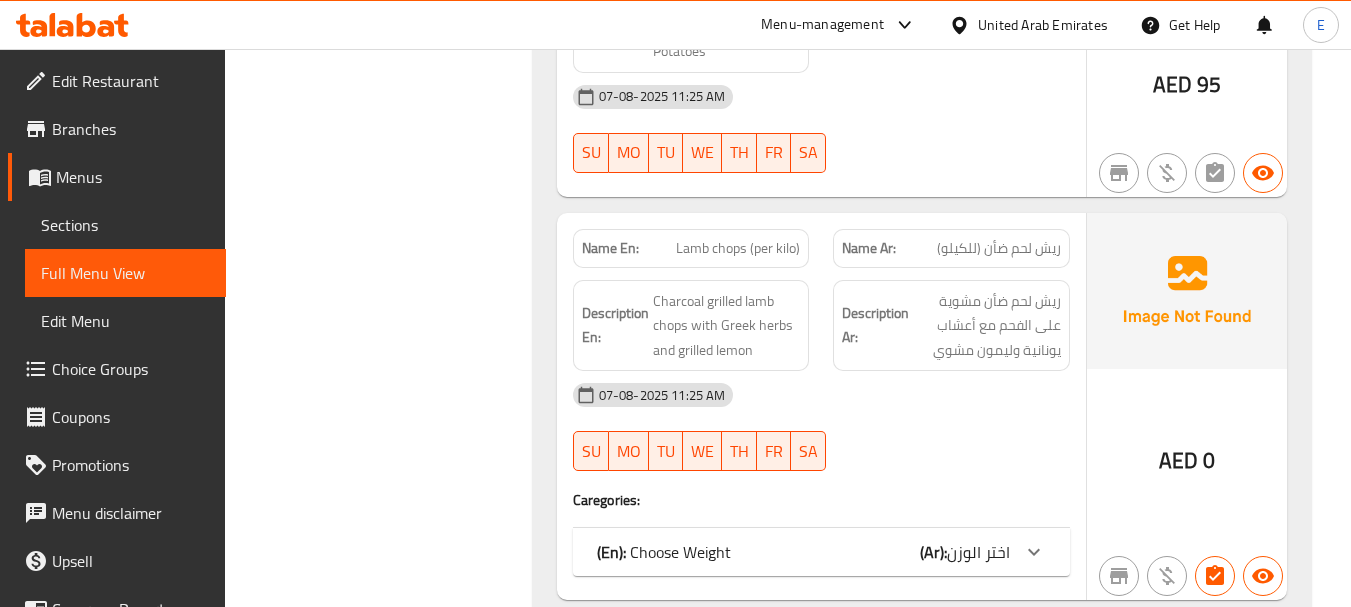 click on "Lamb chops (per kilo)" at bounding box center (747, -7636) 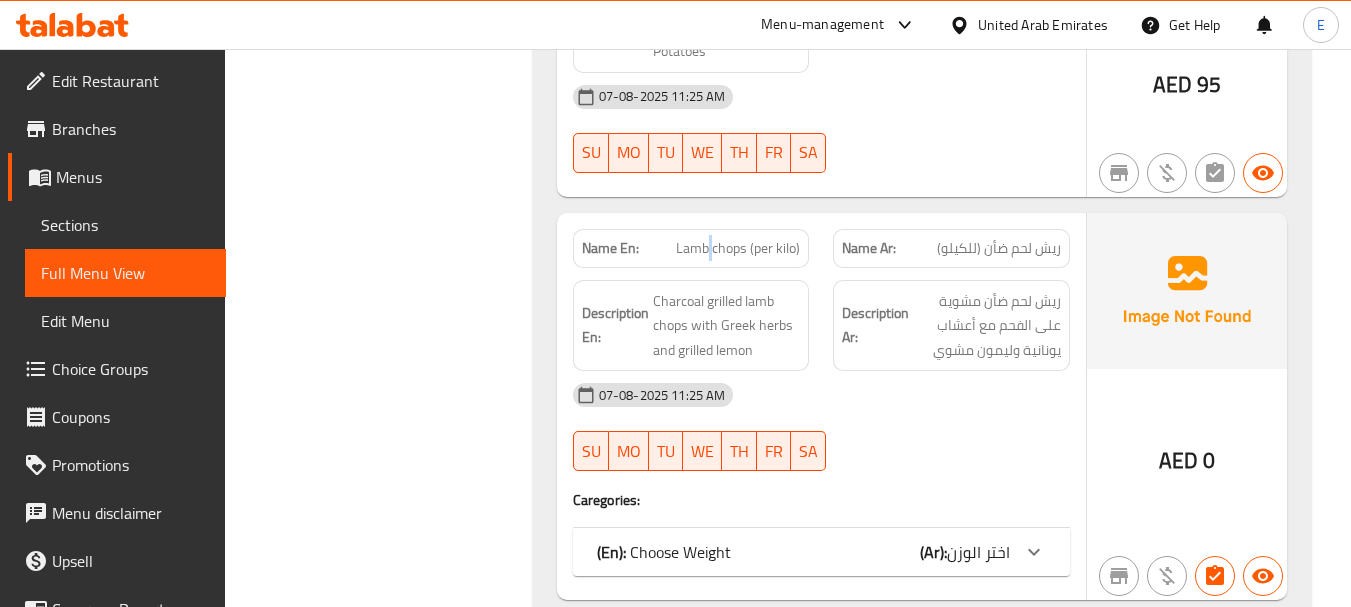 click on "Lamb chops (per kilo)" at bounding box center [747, -7636] 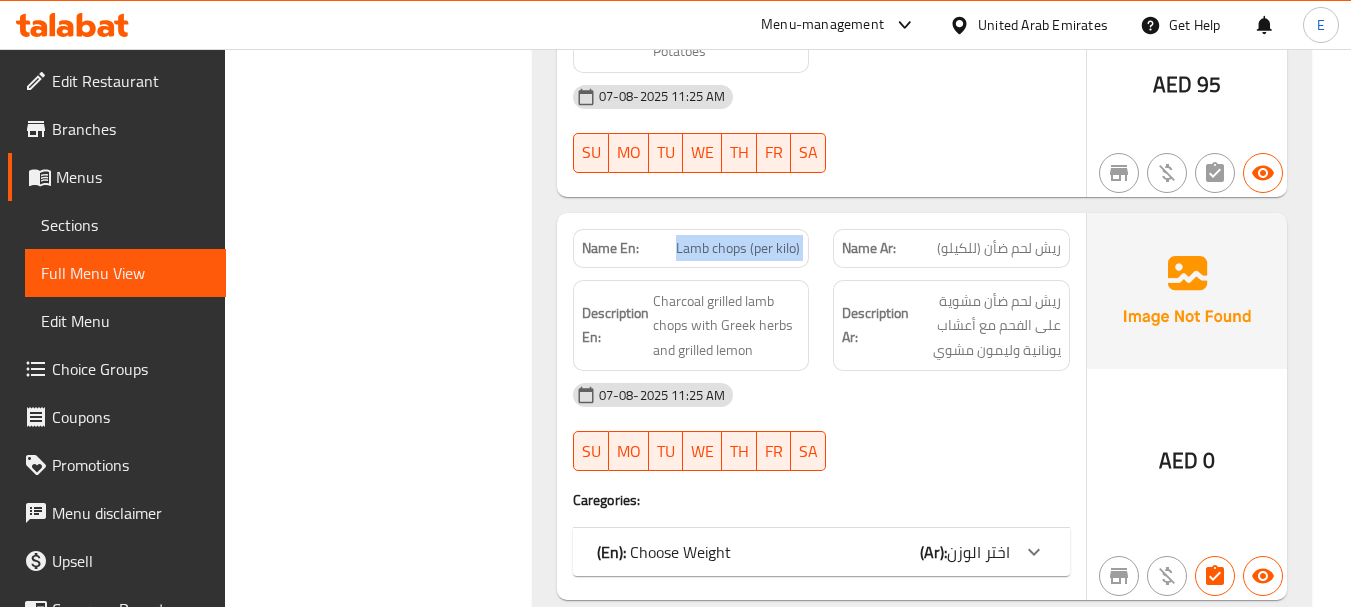 click on "Lamb chops (per kilo)" at bounding box center [747, -7636] 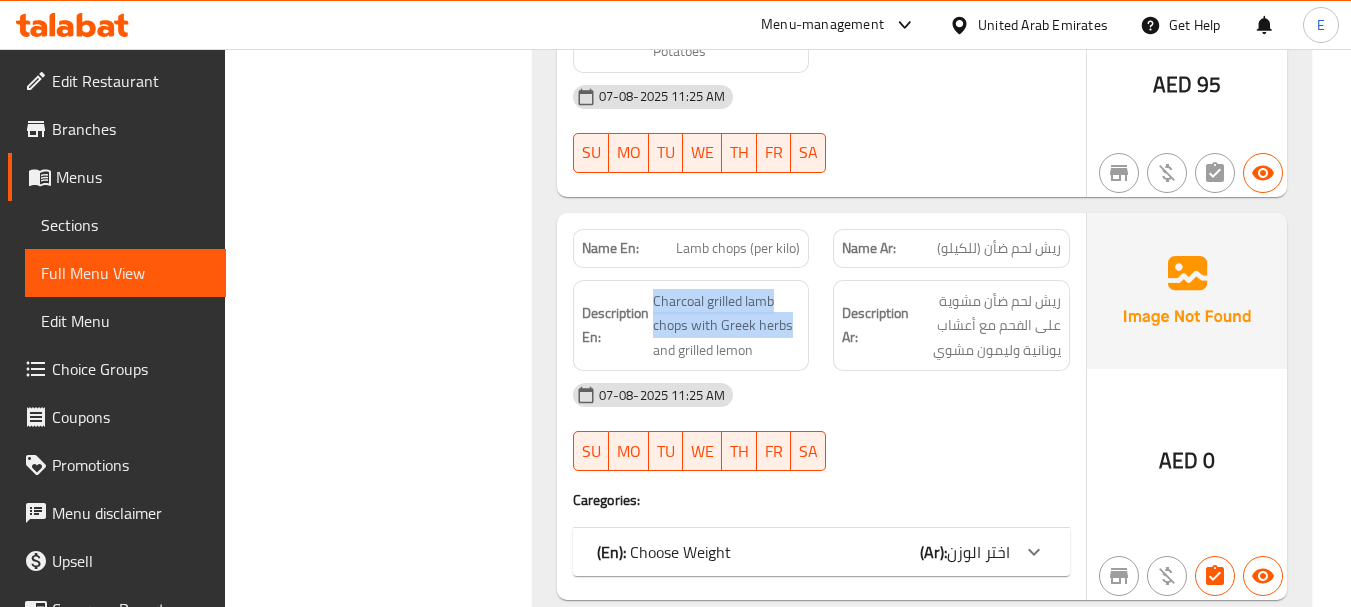 drag, startPoint x: 652, startPoint y: 257, endPoint x: 802, endPoint y: 291, distance: 153.80507 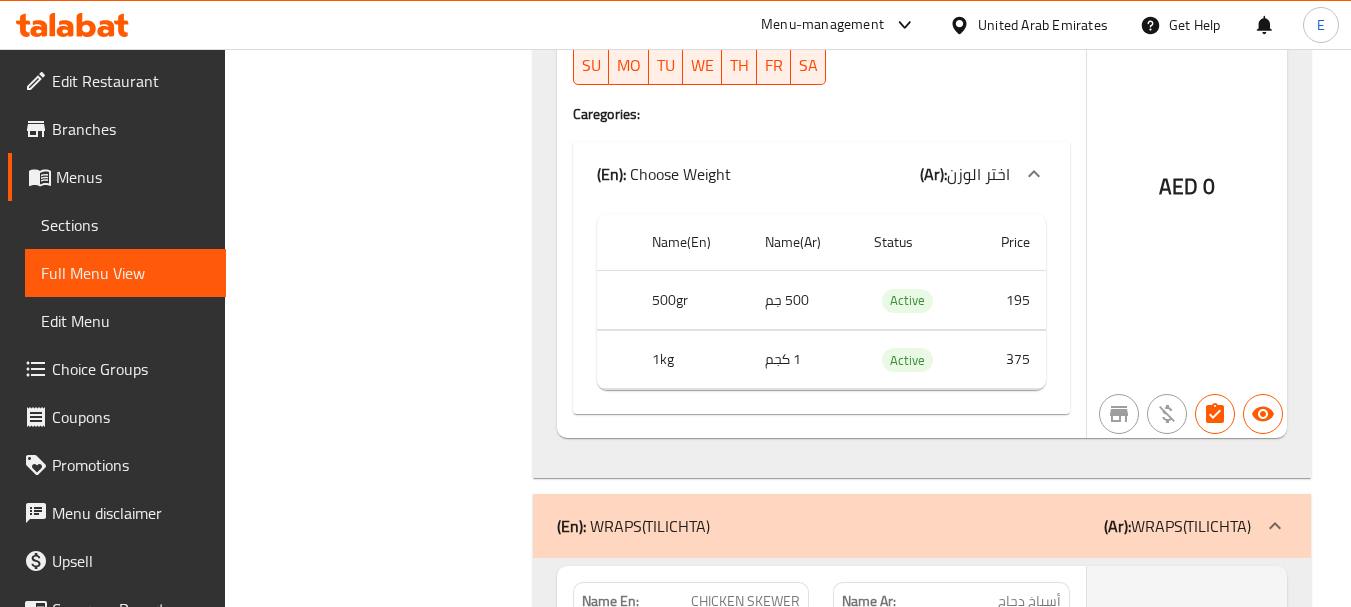 scroll, scrollTop: 9300, scrollLeft: 0, axis: vertical 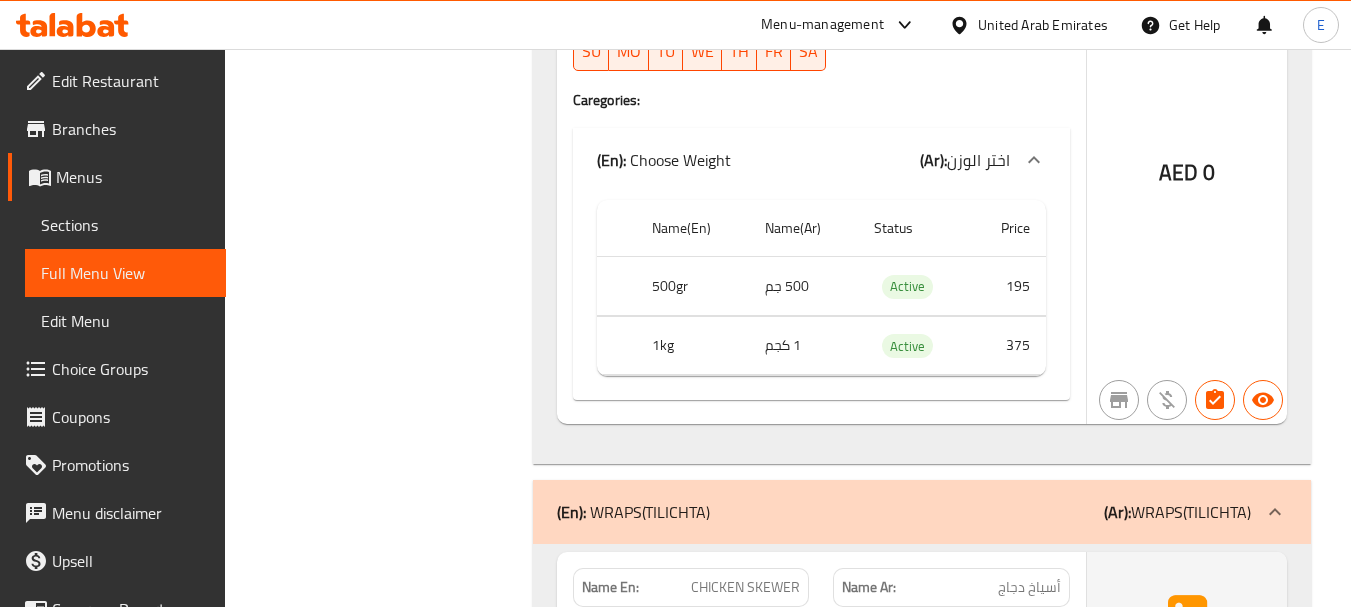 click on "500 جم" at bounding box center [803, -1012] 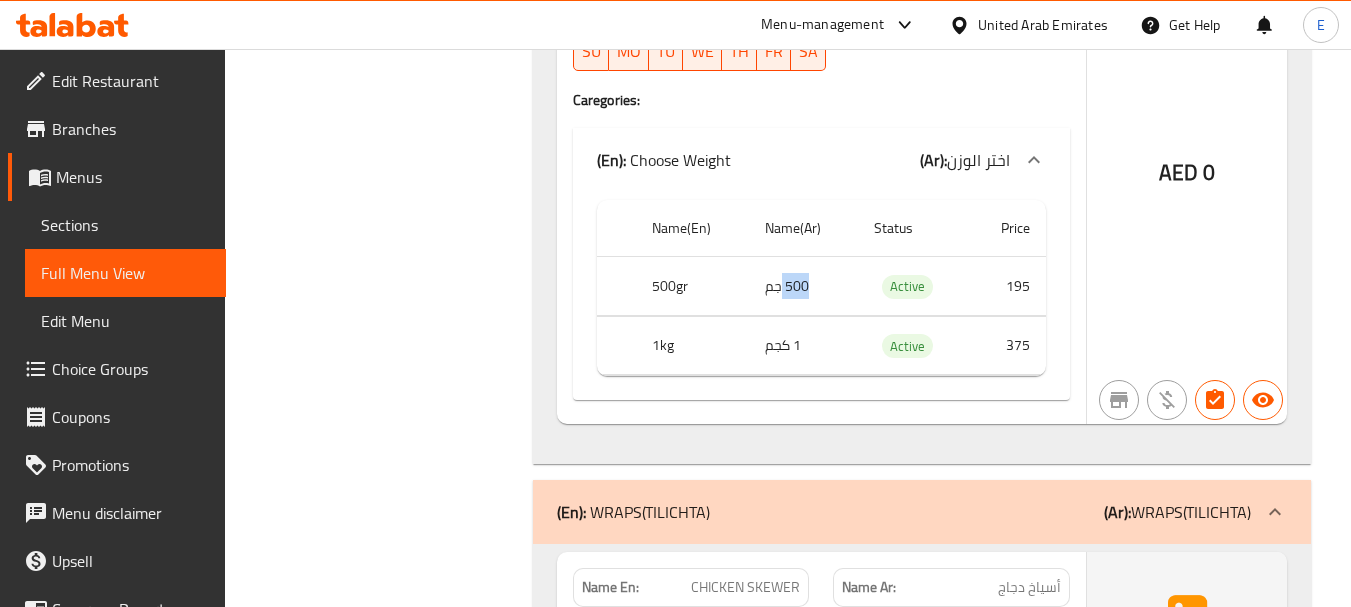 click on "500 جم" at bounding box center [803, -1012] 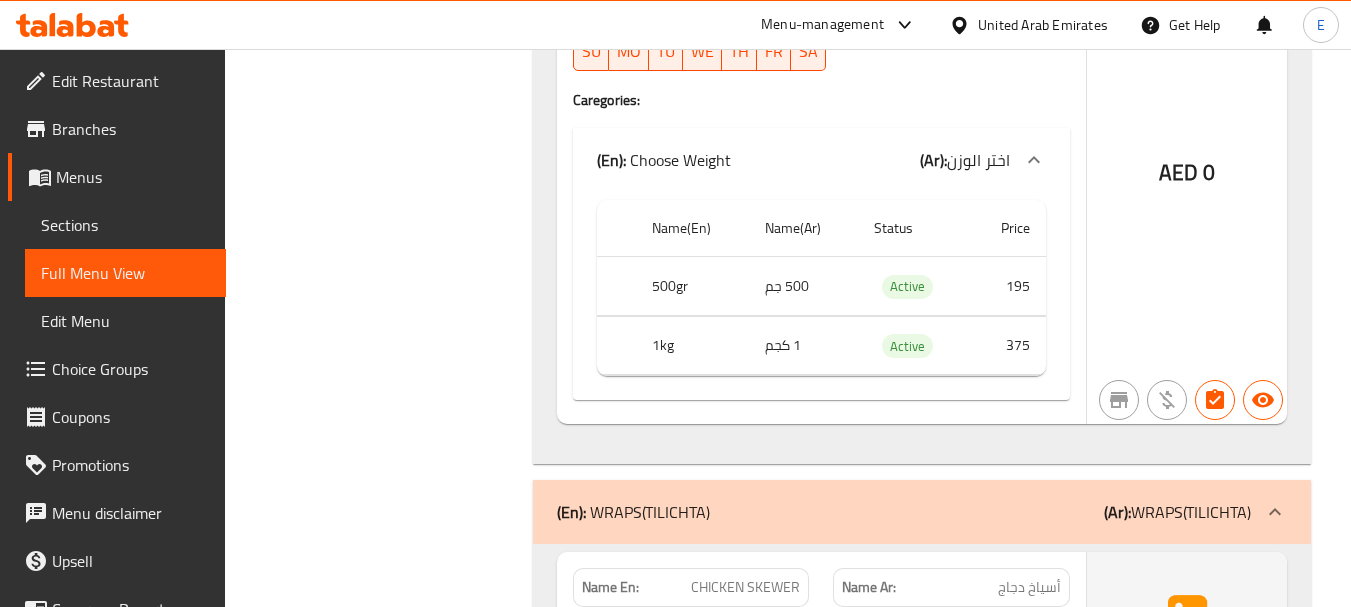click on "500gr" at bounding box center [692, -1012] 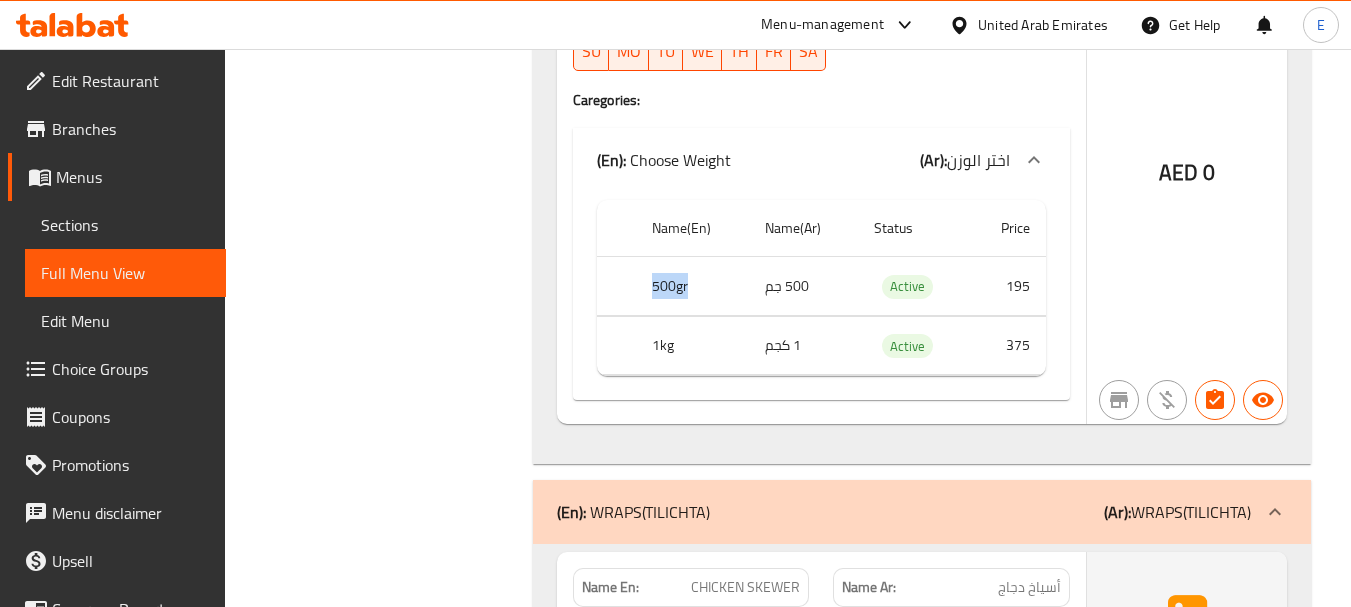 click on "500gr" at bounding box center (692, -1012) 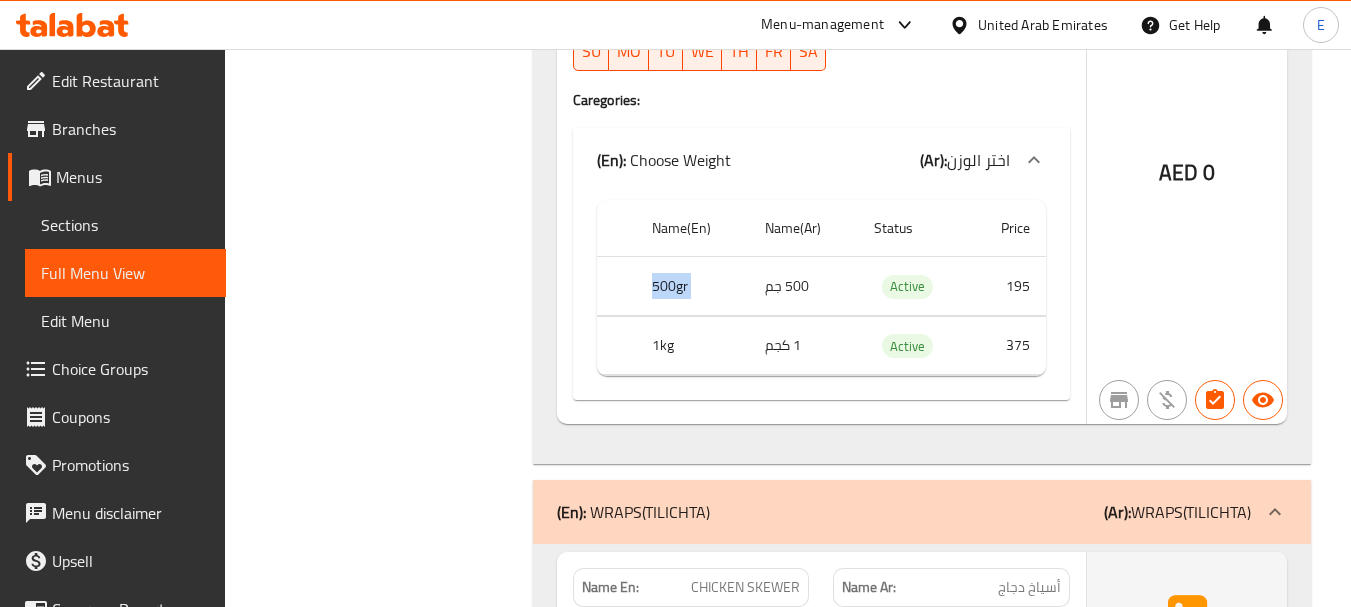 click on "500gr" at bounding box center (692, -1012) 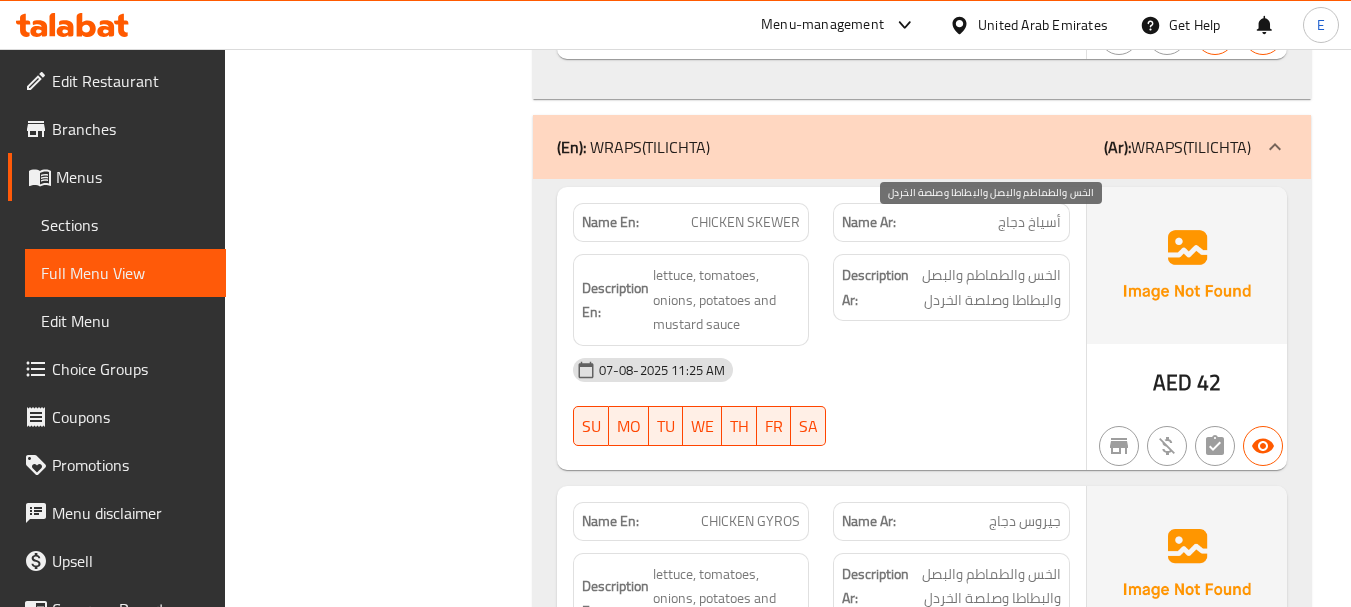 scroll, scrollTop: 9700, scrollLeft: 0, axis: vertical 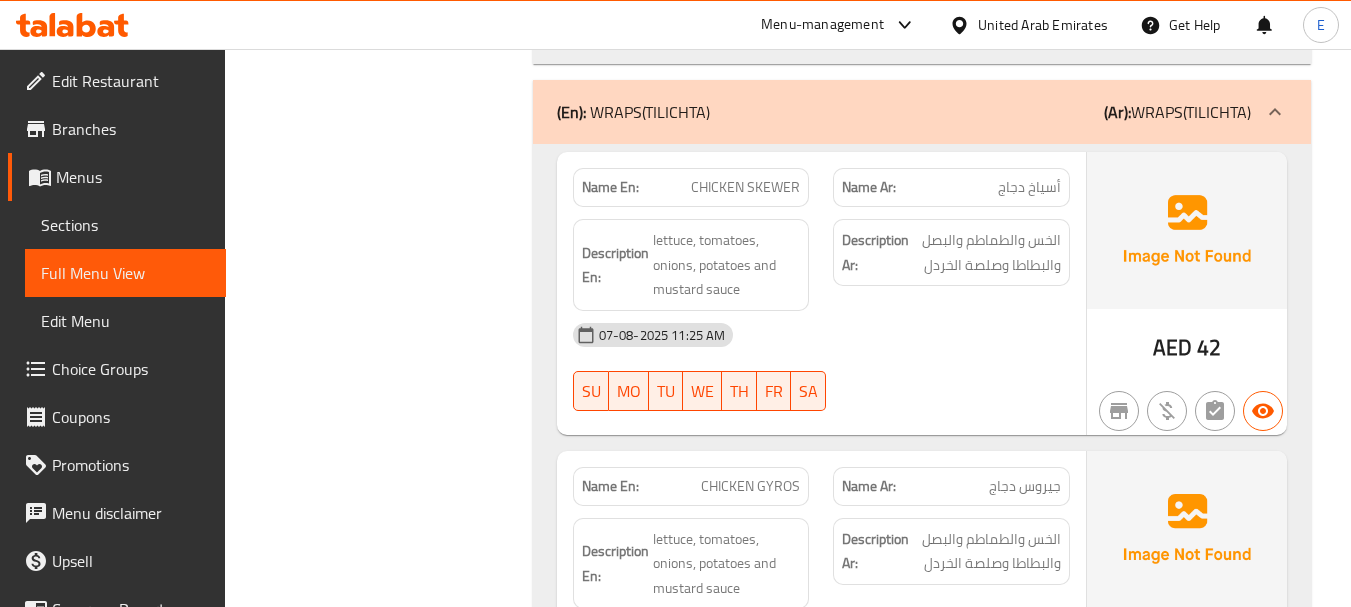 click on "42" at bounding box center (1209, -9166) 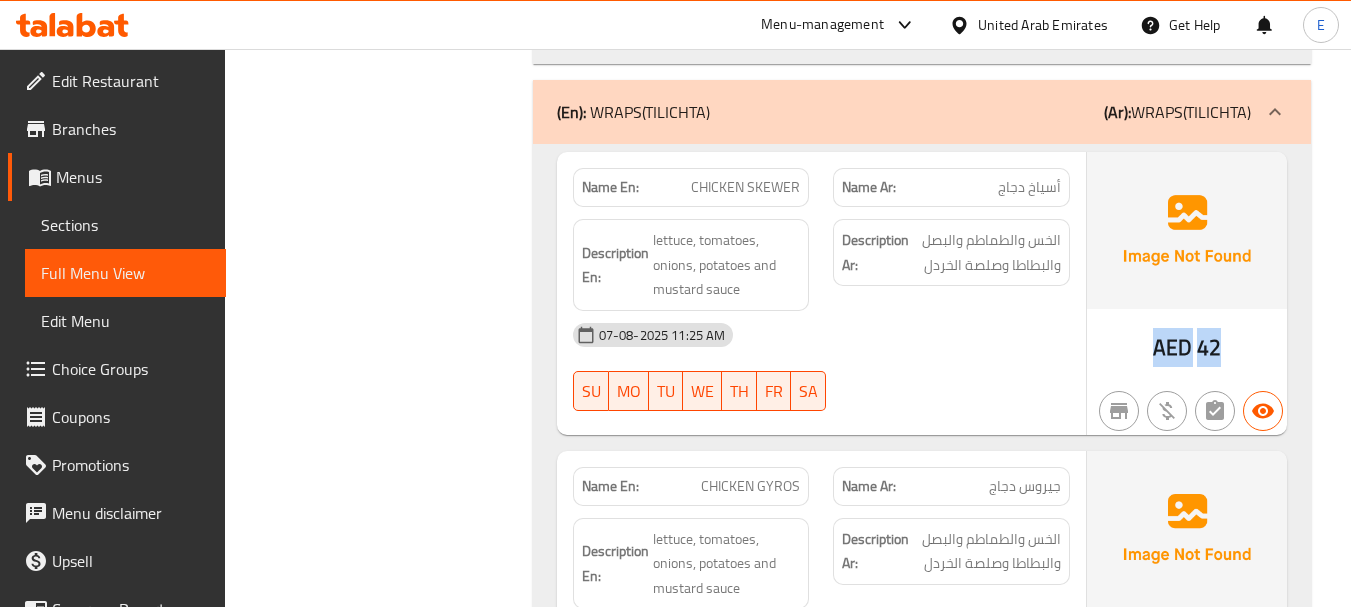 click on "42" at bounding box center [1209, -9166] 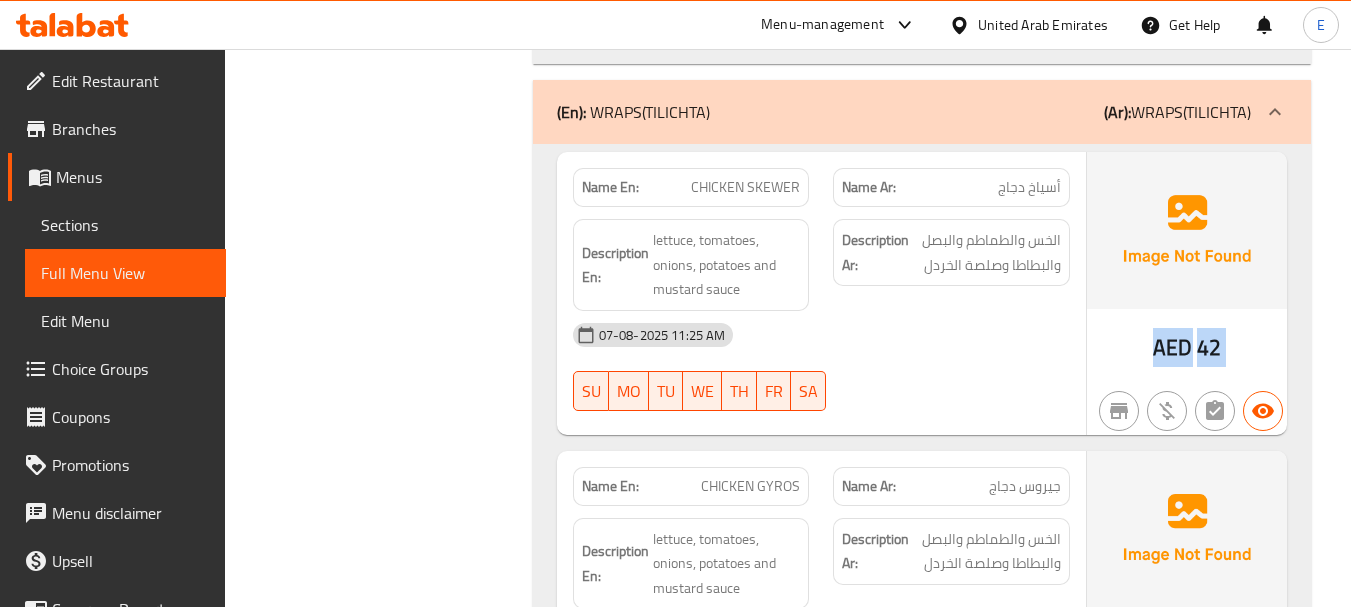 click on "42" at bounding box center [1209, -9166] 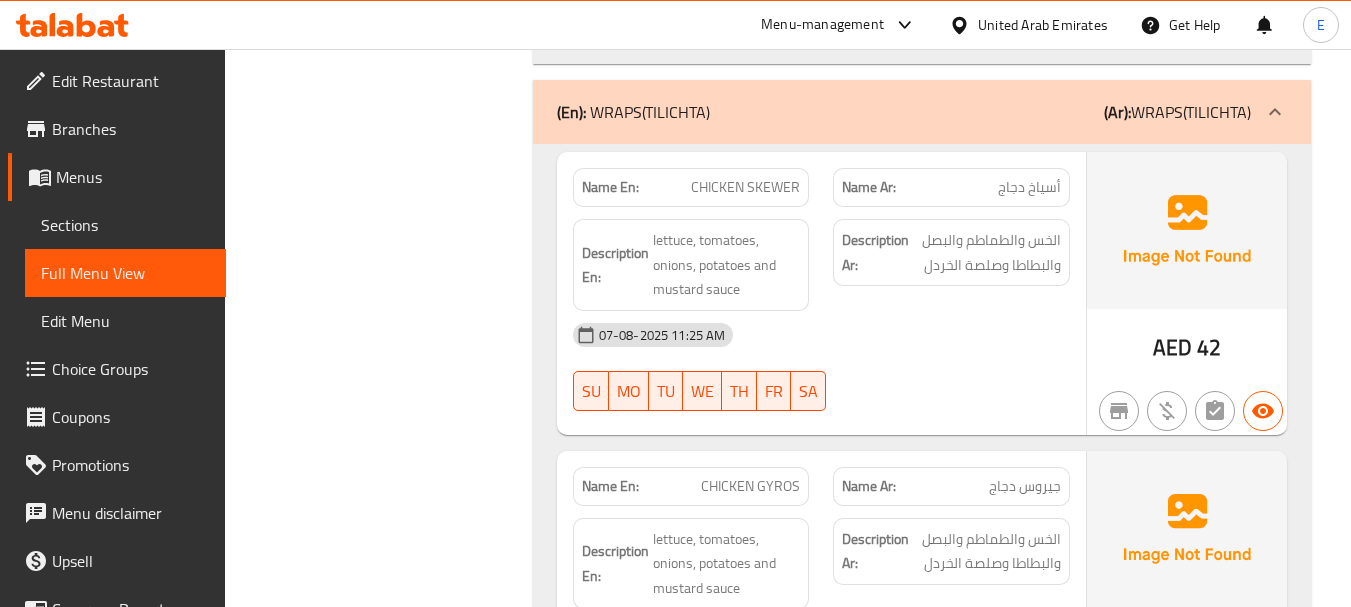 click on "Name En: CHICKEN SKEWER" at bounding box center (691, -9313) 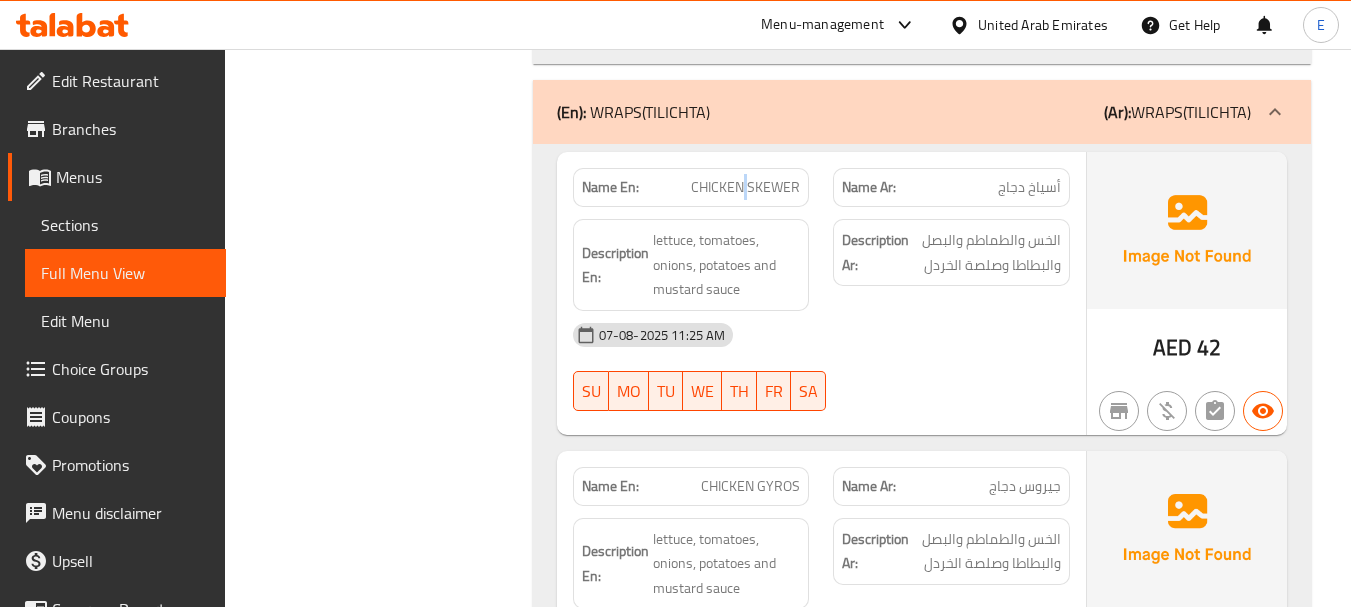 click on "Name En: CHICKEN SKEWER" at bounding box center (691, -9313) 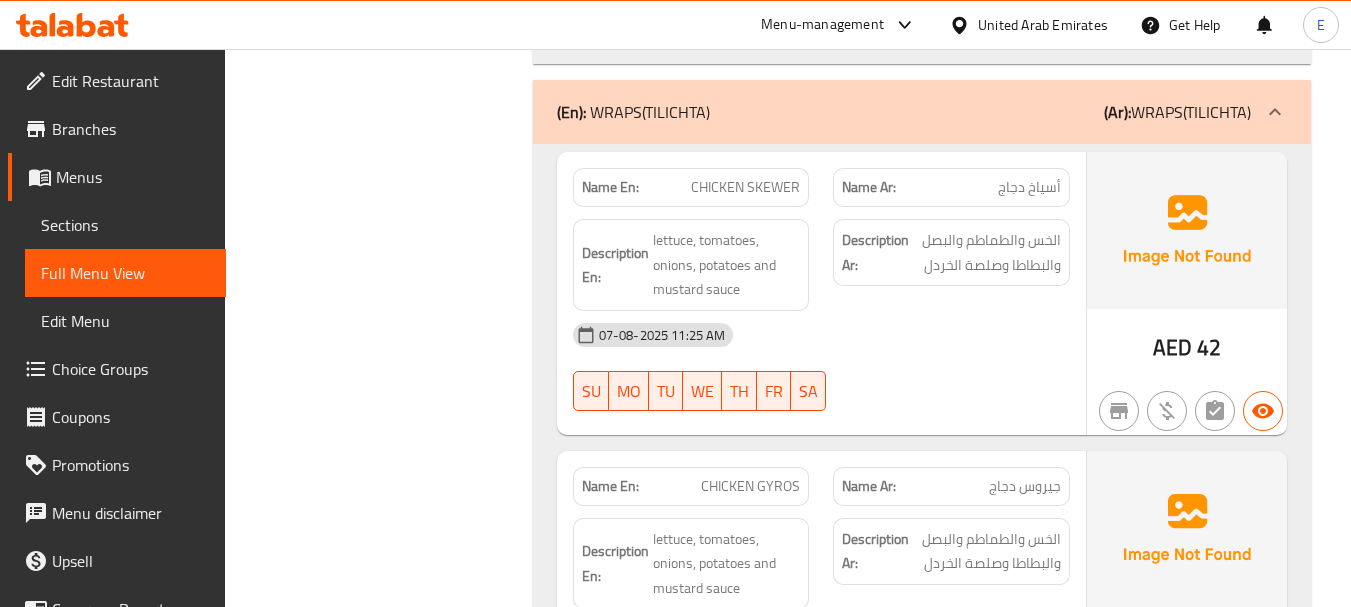 click on "أسياخ دجاج" at bounding box center [998, -9324] 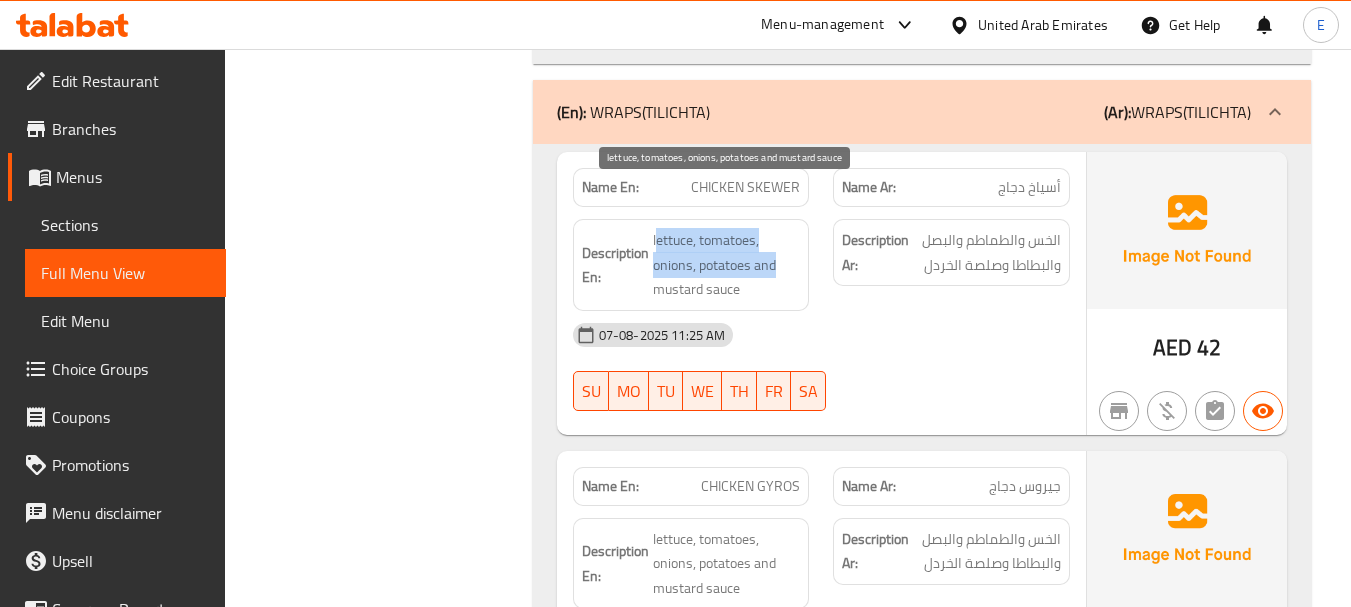 drag, startPoint x: 689, startPoint y: 187, endPoint x: 787, endPoint y: 231, distance: 107.42439 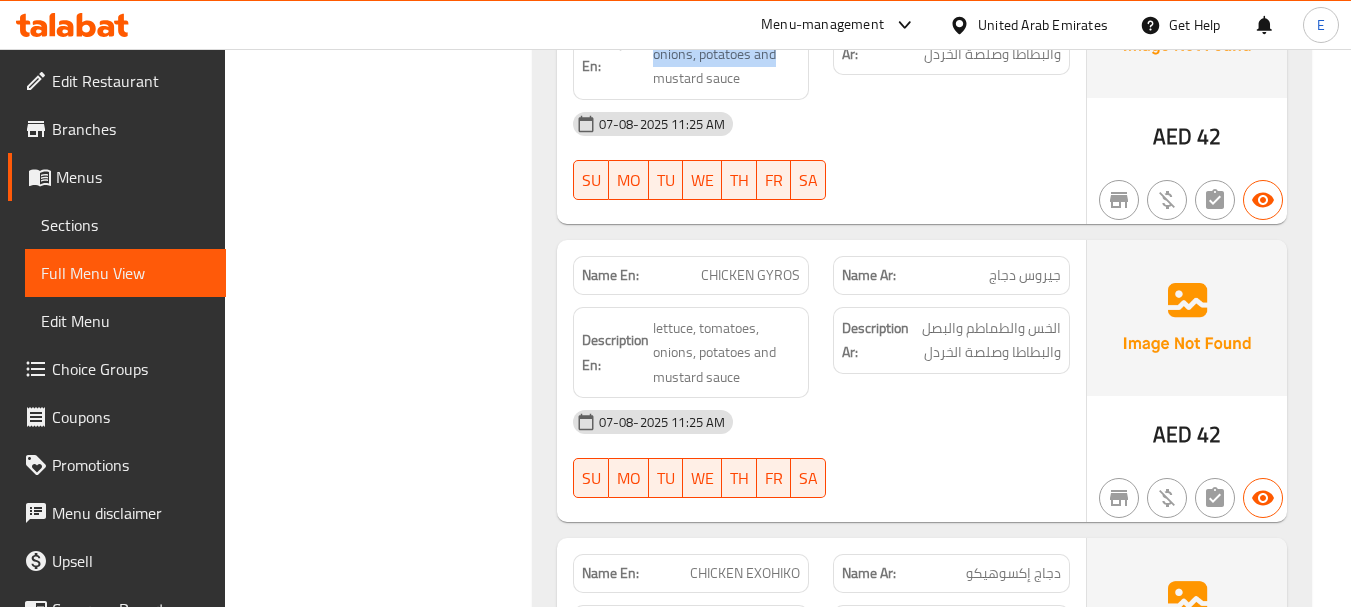 scroll, scrollTop: 10000, scrollLeft: 0, axis: vertical 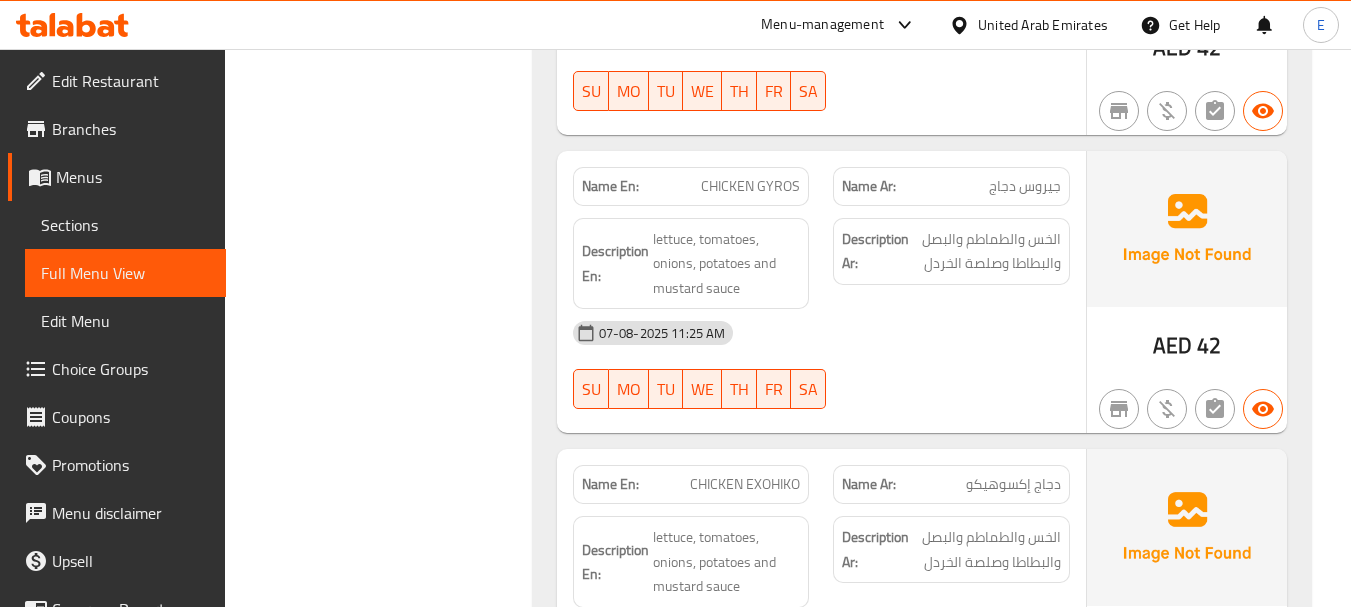click on "AED" at bounding box center [1172, -9182] 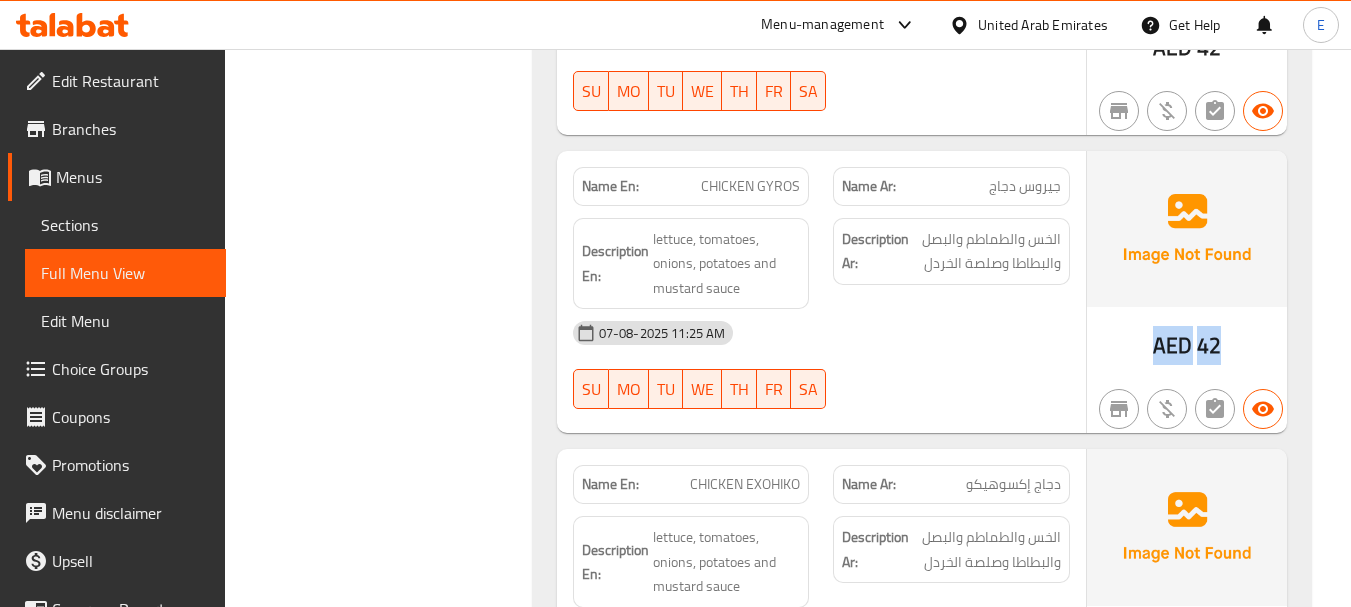click on "AED" at bounding box center [1172, -9182] 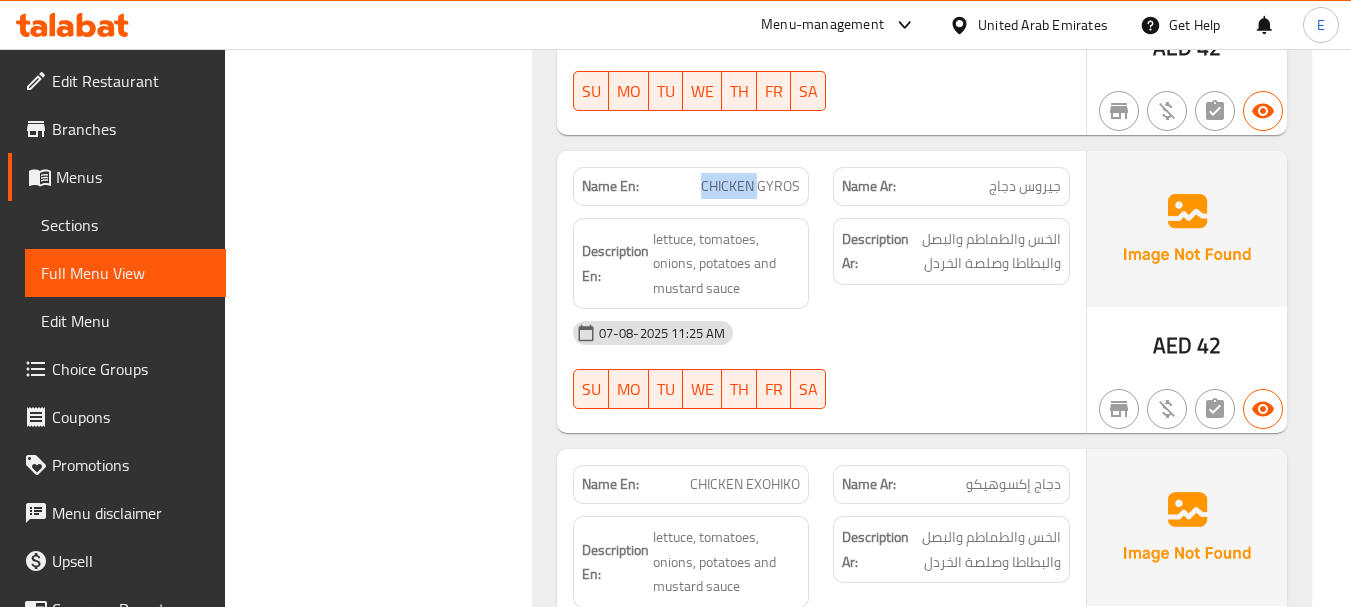 click on "CHICKEN GYROS" at bounding box center [741, -9329] 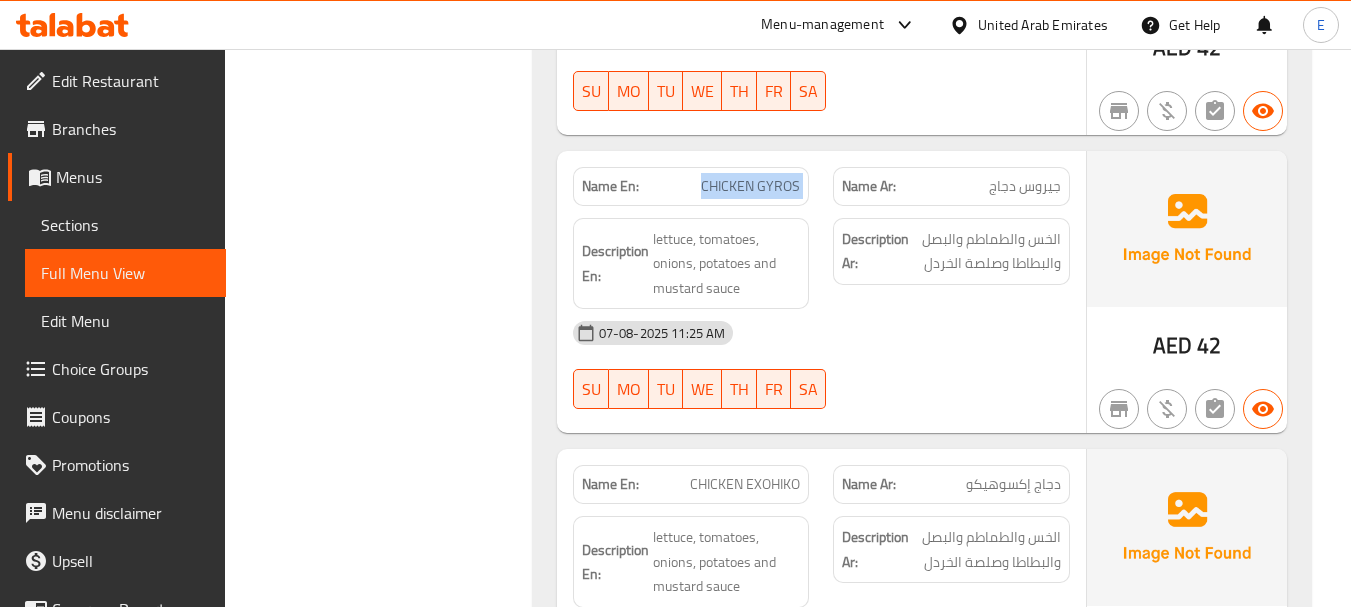 click on "CHICKEN GYROS" at bounding box center [741, -9329] 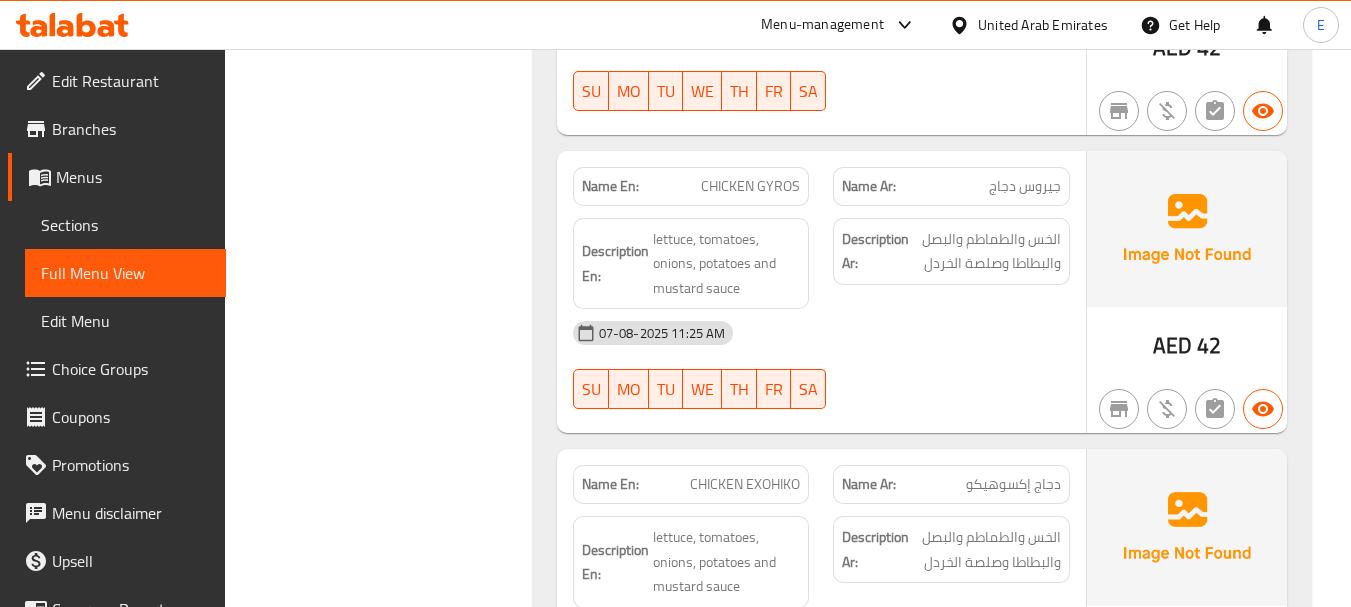 click on "جيروس دجاج" at bounding box center [1003, -9329] 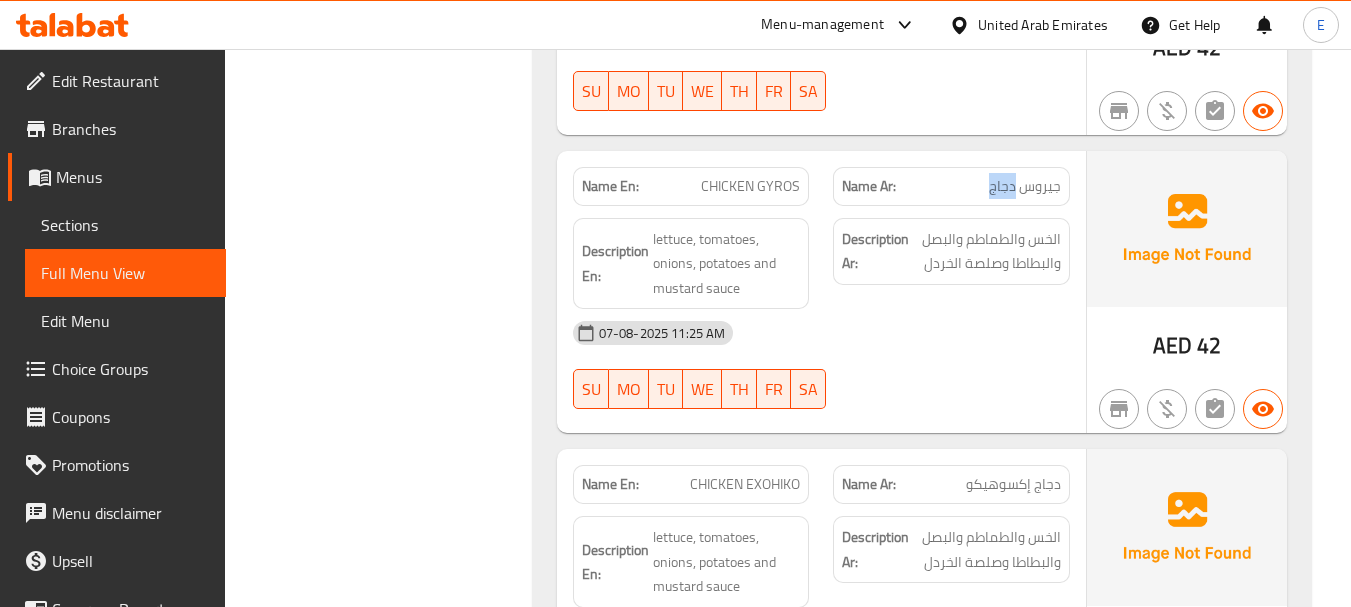 click on "جيروس دجاج" at bounding box center [1003, -9329] 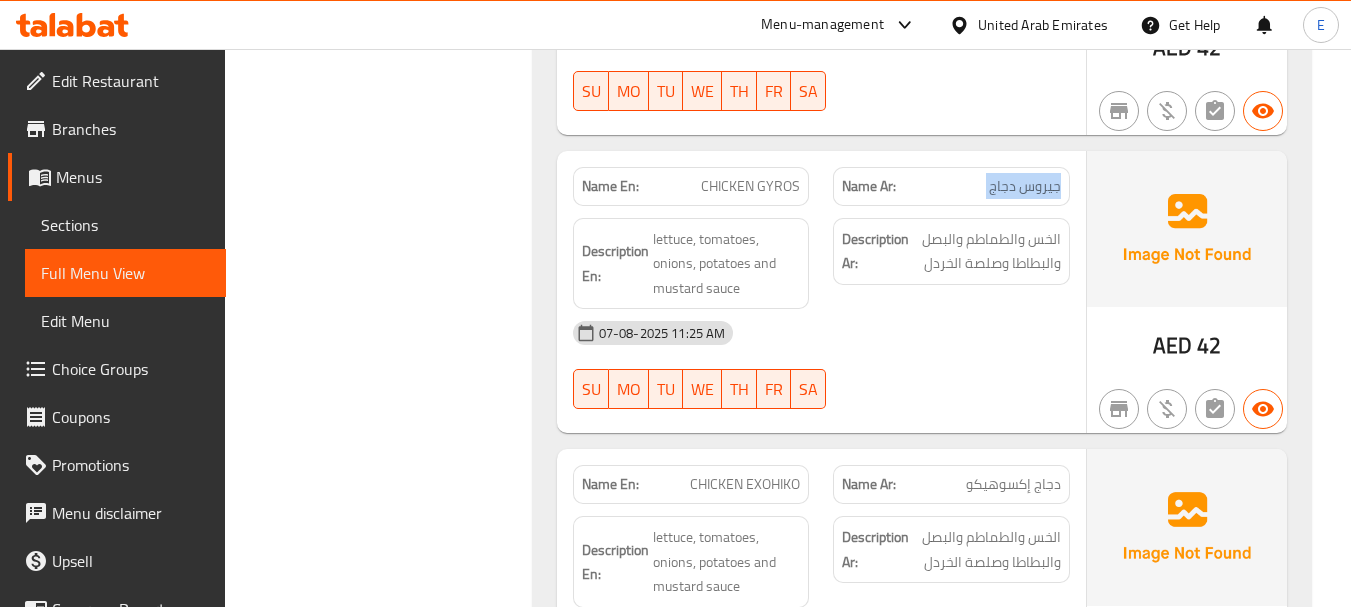 click on "جيروس دجاج" at bounding box center [1003, -9329] 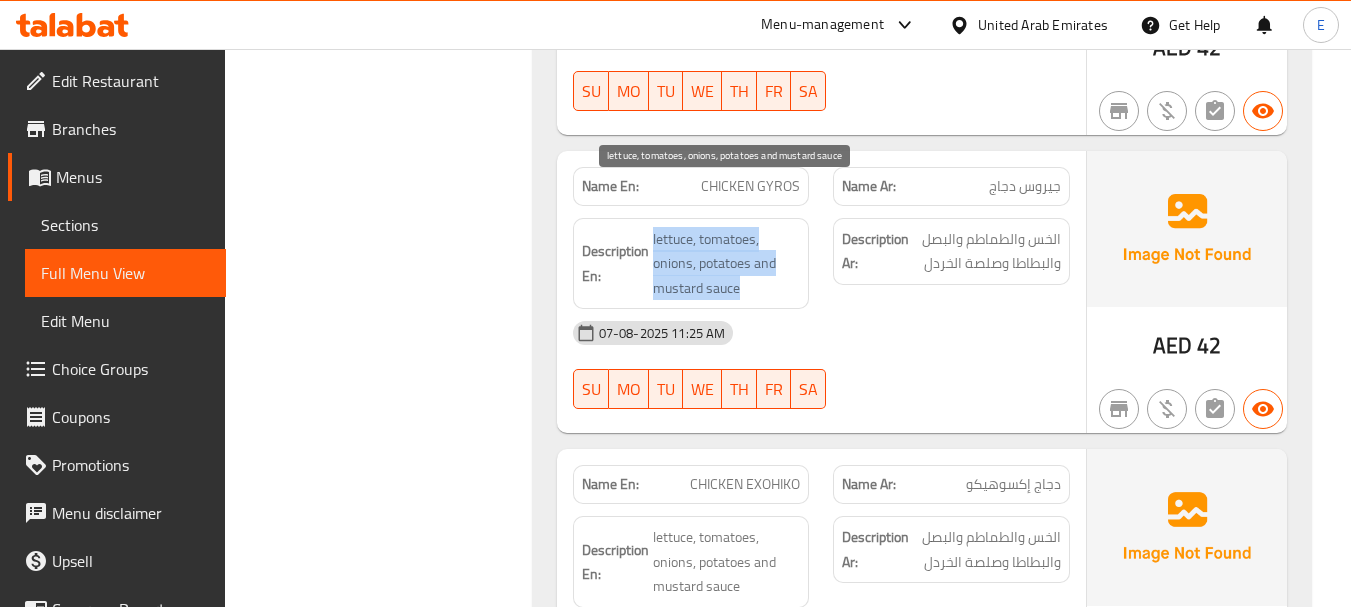 drag, startPoint x: 645, startPoint y: 184, endPoint x: 774, endPoint y: 247, distance: 143.56183 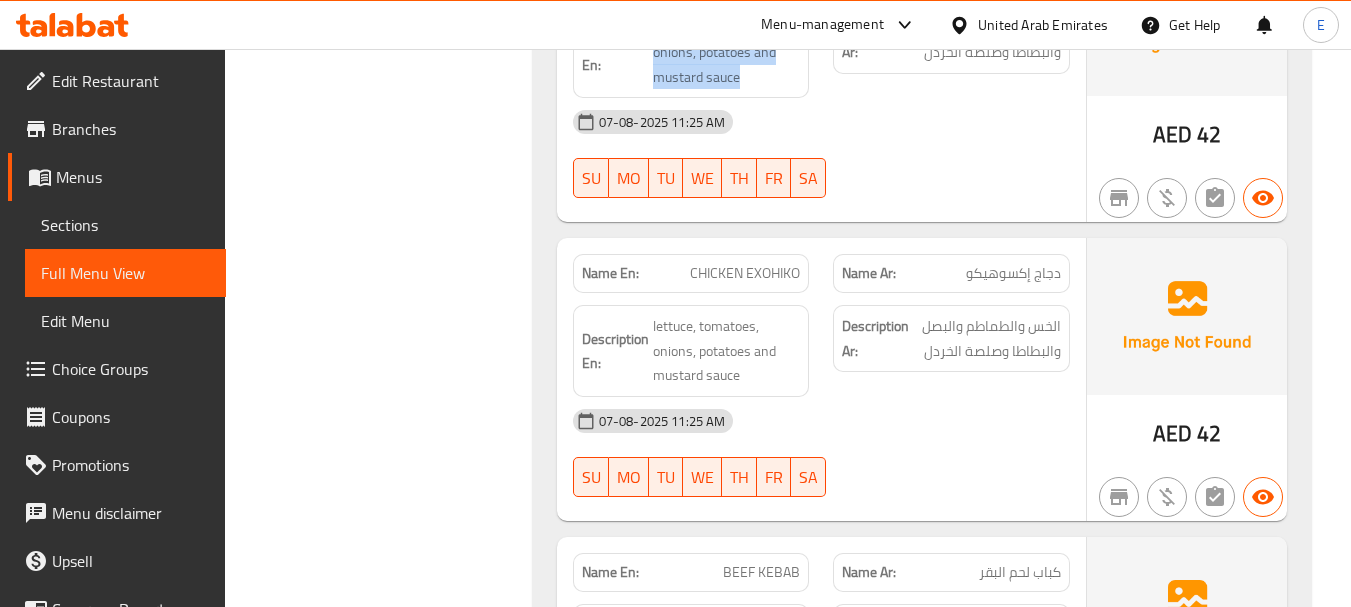 scroll, scrollTop: 10300, scrollLeft: 0, axis: vertical 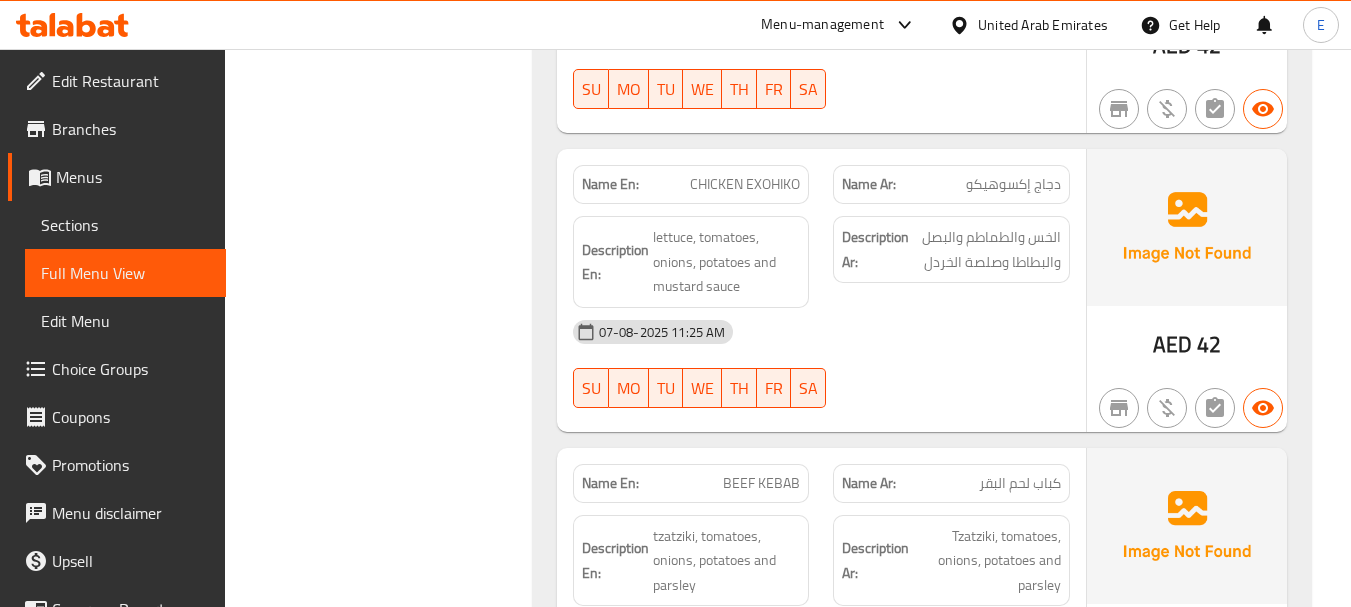 click on "AED" at bounding box center [1172, -9185] 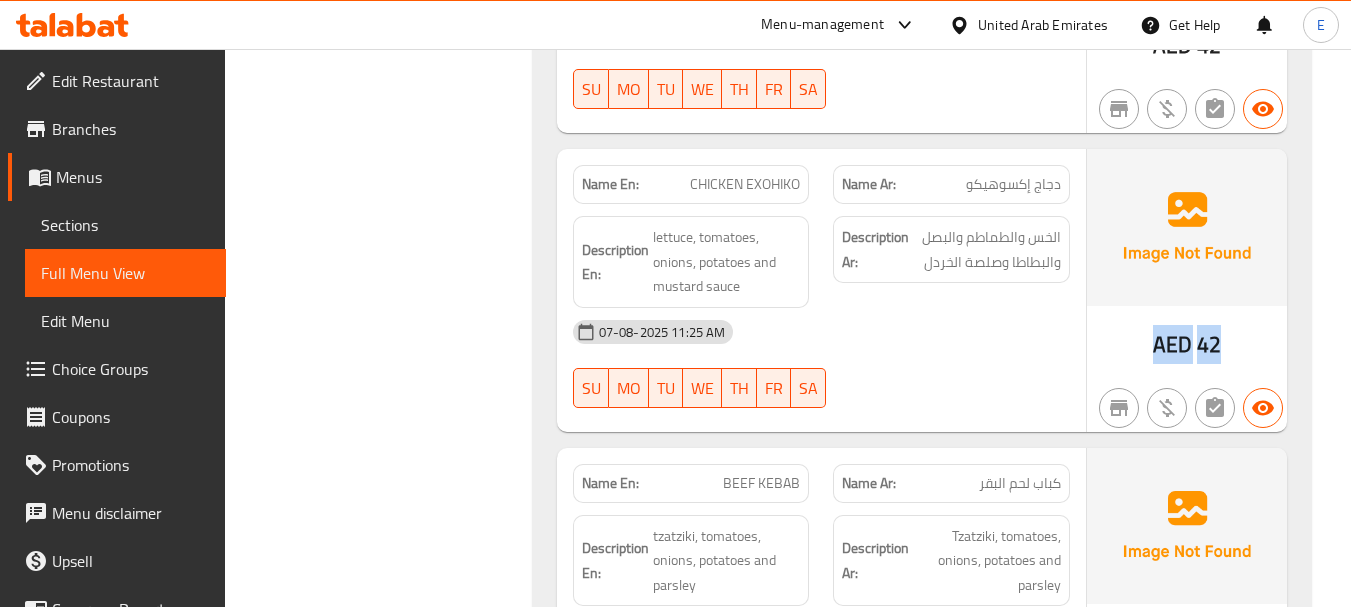 click on "AED" at bounding box center (1172, -9185) 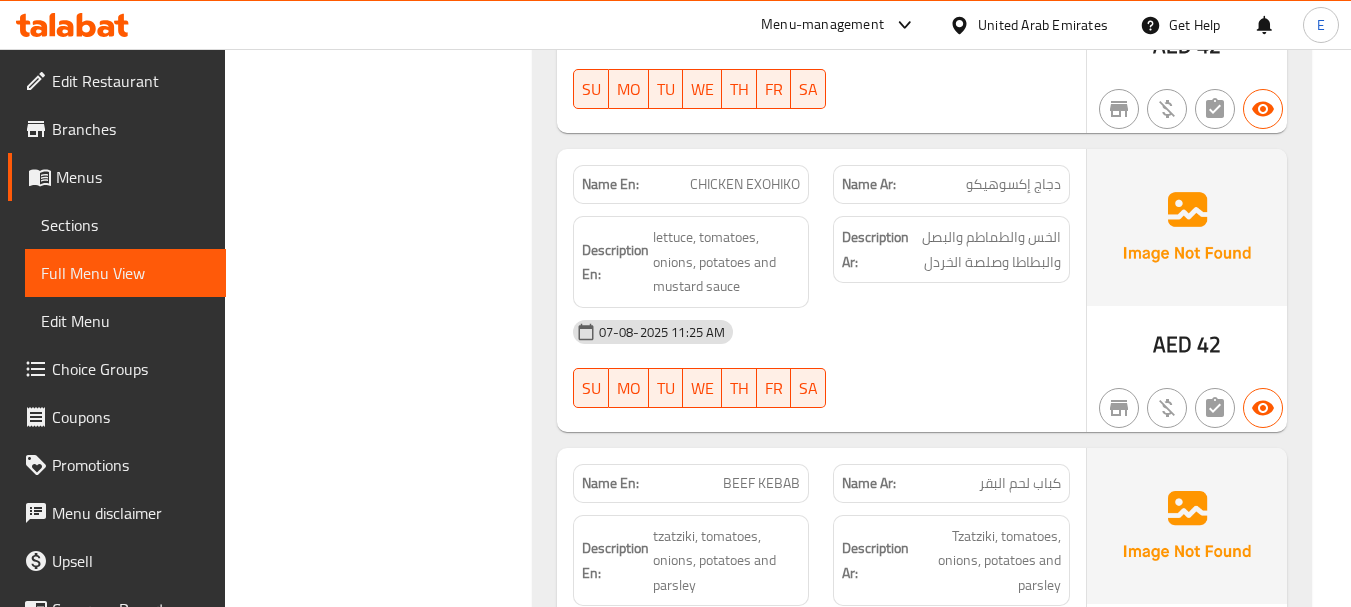 click on "دجاج إكسوهیکو" at bounding box center (976, -9344) 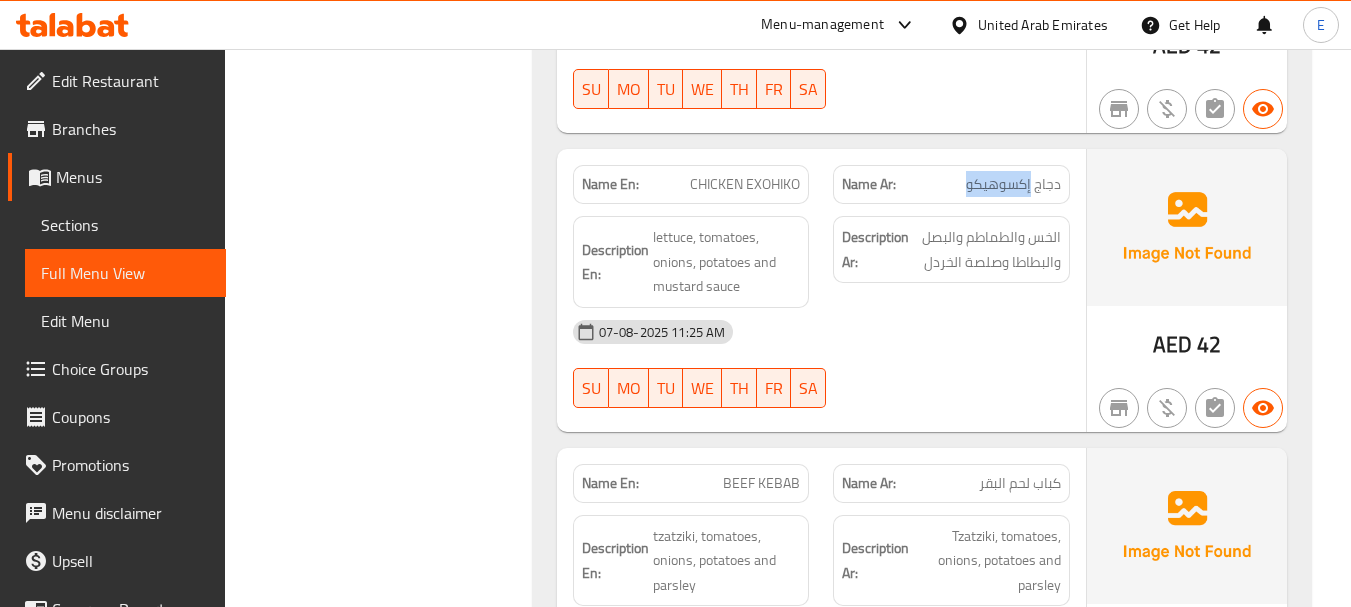 click on "دجاج إكسوهیکو" at bounding box center (976, -9344) 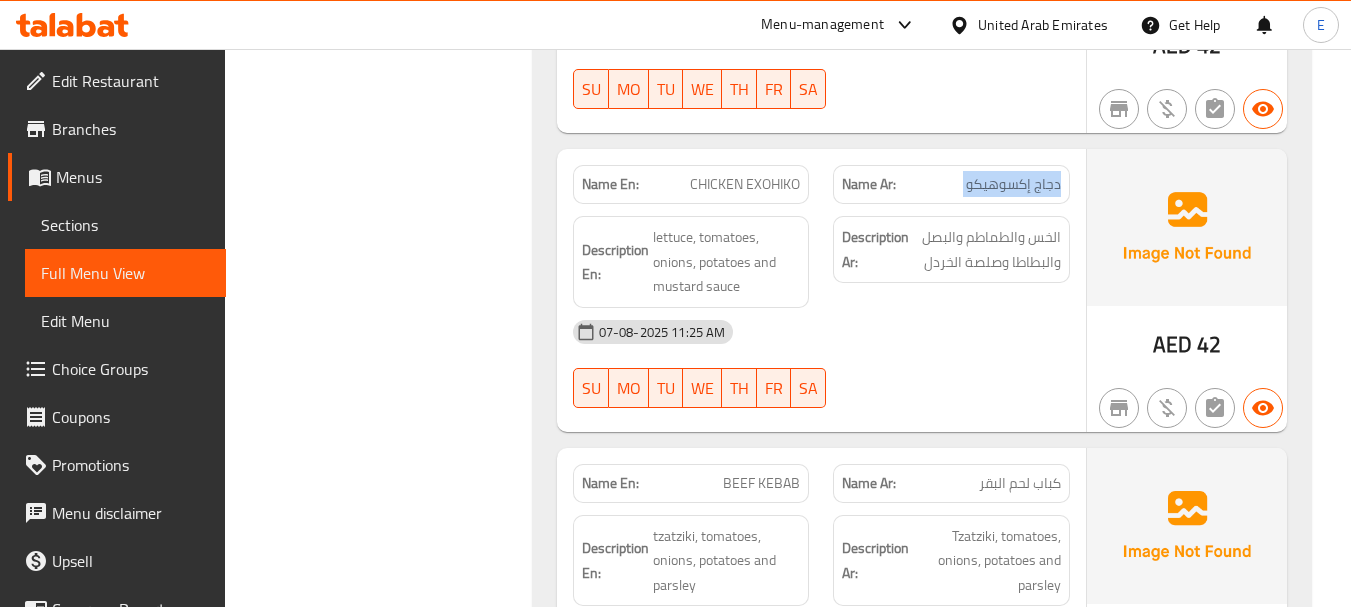 click on "دجاج إكسوهیکو" at bounding box center (976, -9344) 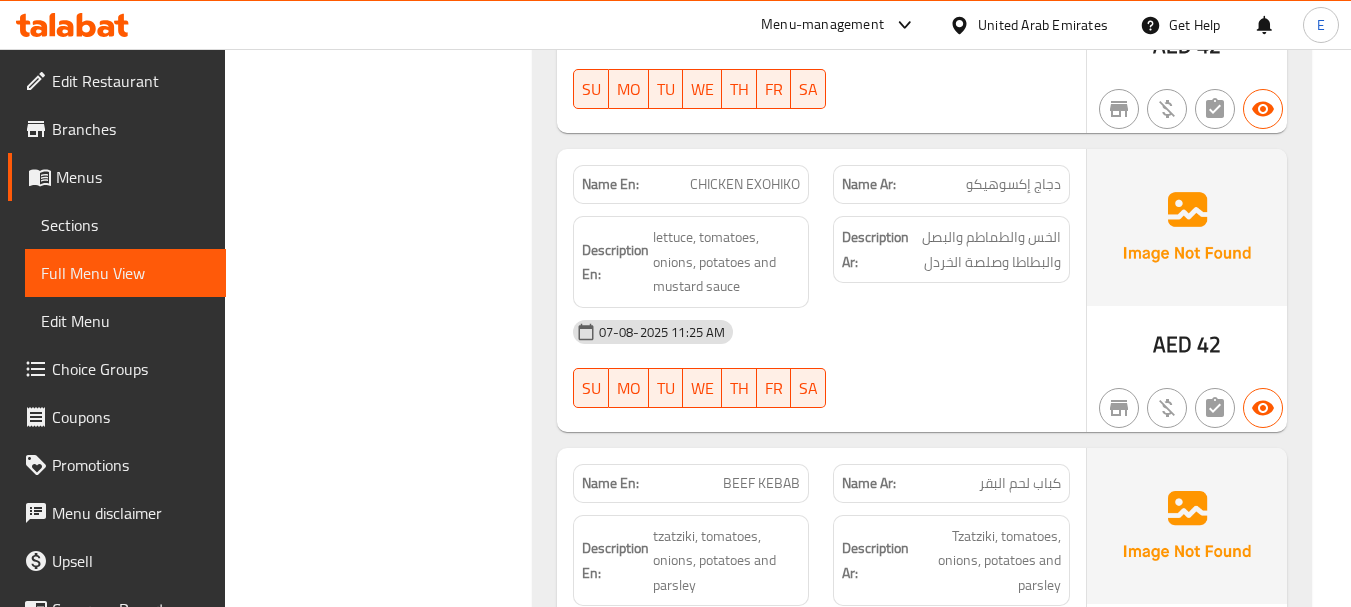 click on "Name En: CHICKEN EXOHIKO" at bounding box center (691, -9344) 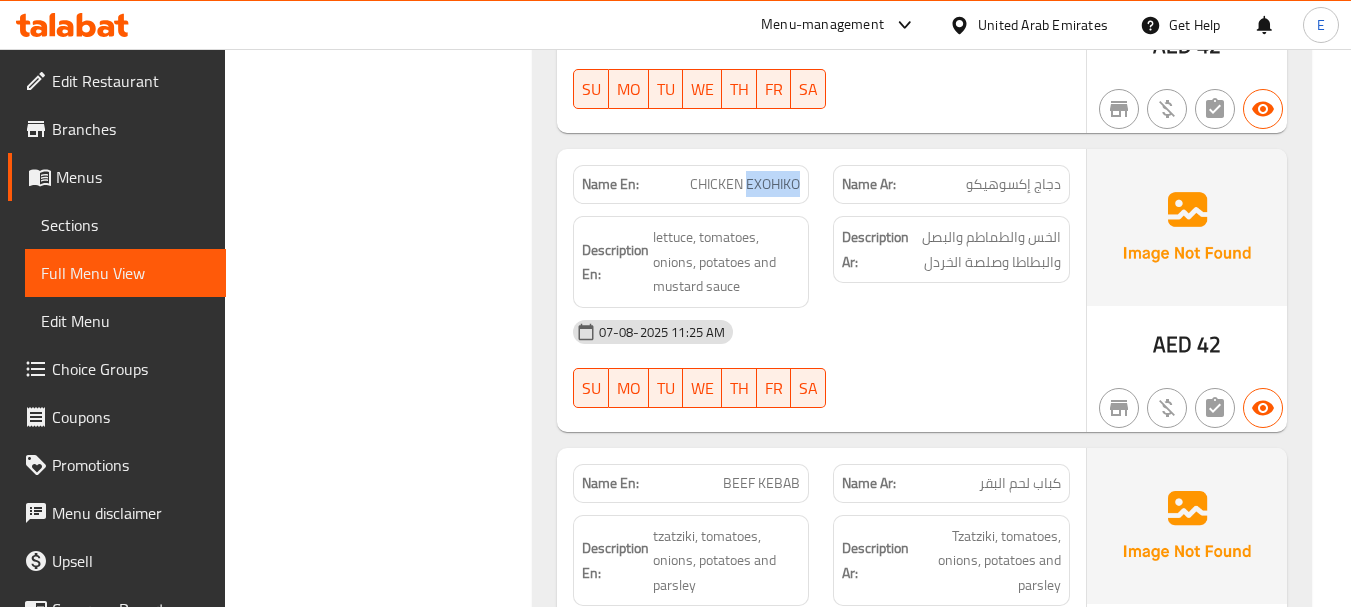 click on "Name En: CHICKEN EXOHIKO" at bounding box center (691, -9344) 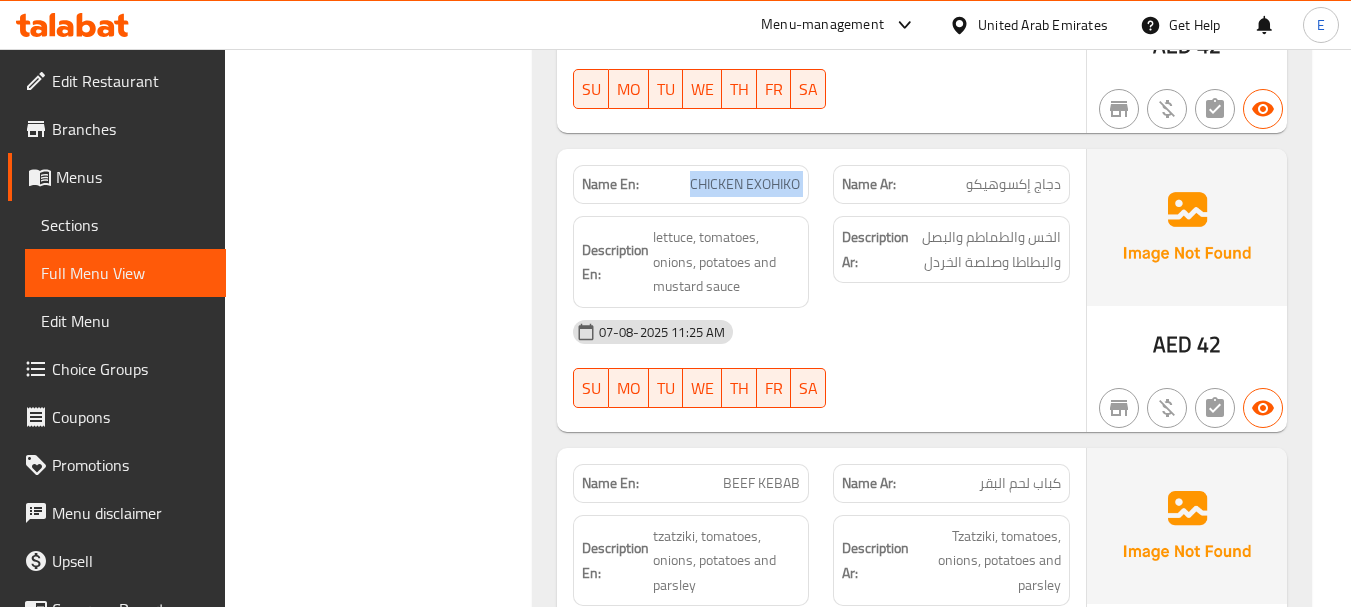 click on "Name En: CHICKEN EXOHIKO" at bounding box center [691, -9344] 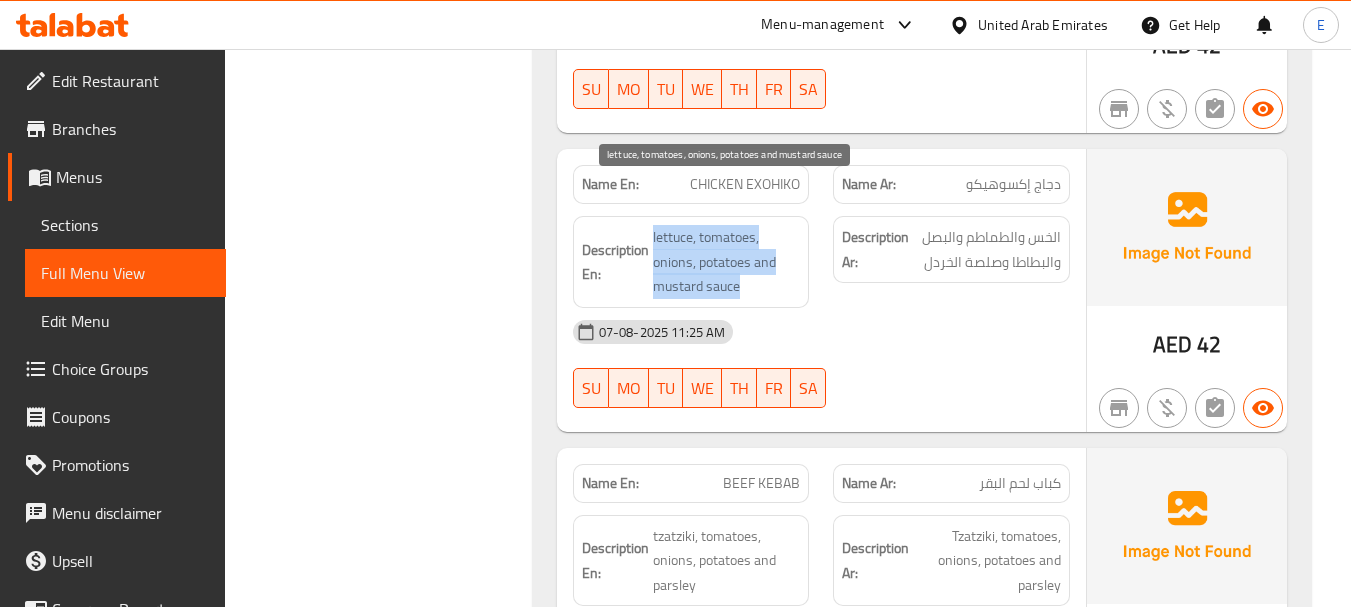 drag, startPoint x: 650, startPoint y: 187, endPoint x: 791, endPoint y: 233, distance: 148.31386 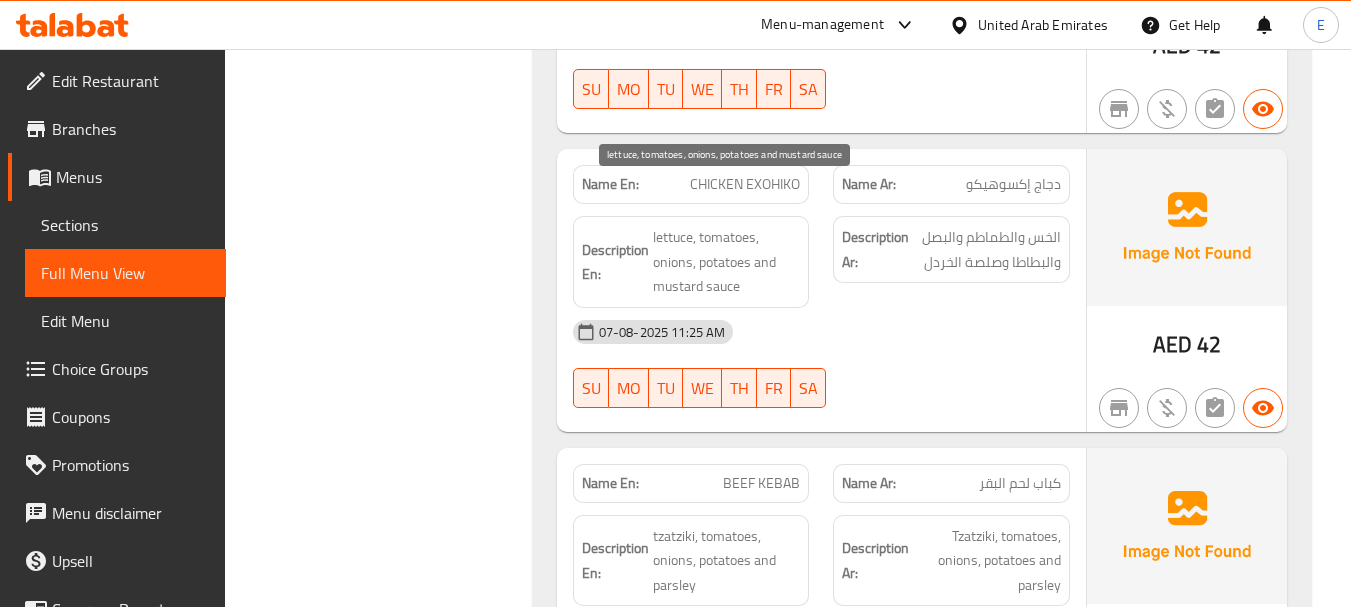 click on "lettuce, tomatoes, onions, potatoes and mustard sauce" at bounding box center [727, 262] 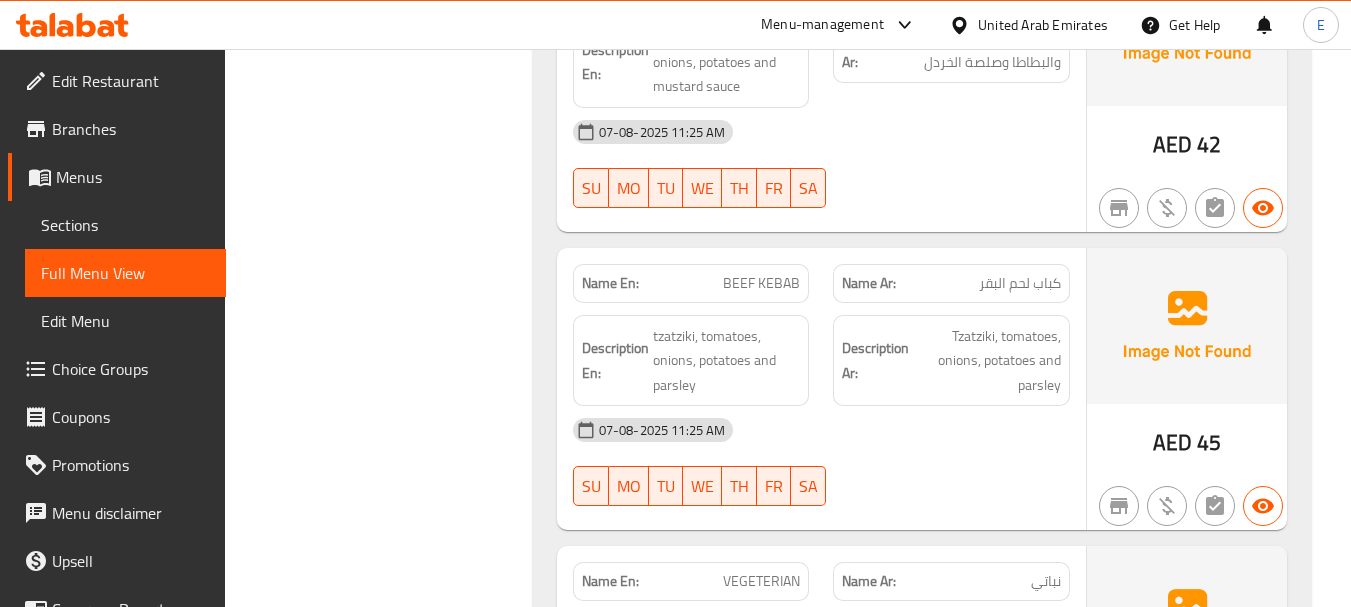 scroll, scrollTop: 10600, scrollLeft: 0, axis: vertical 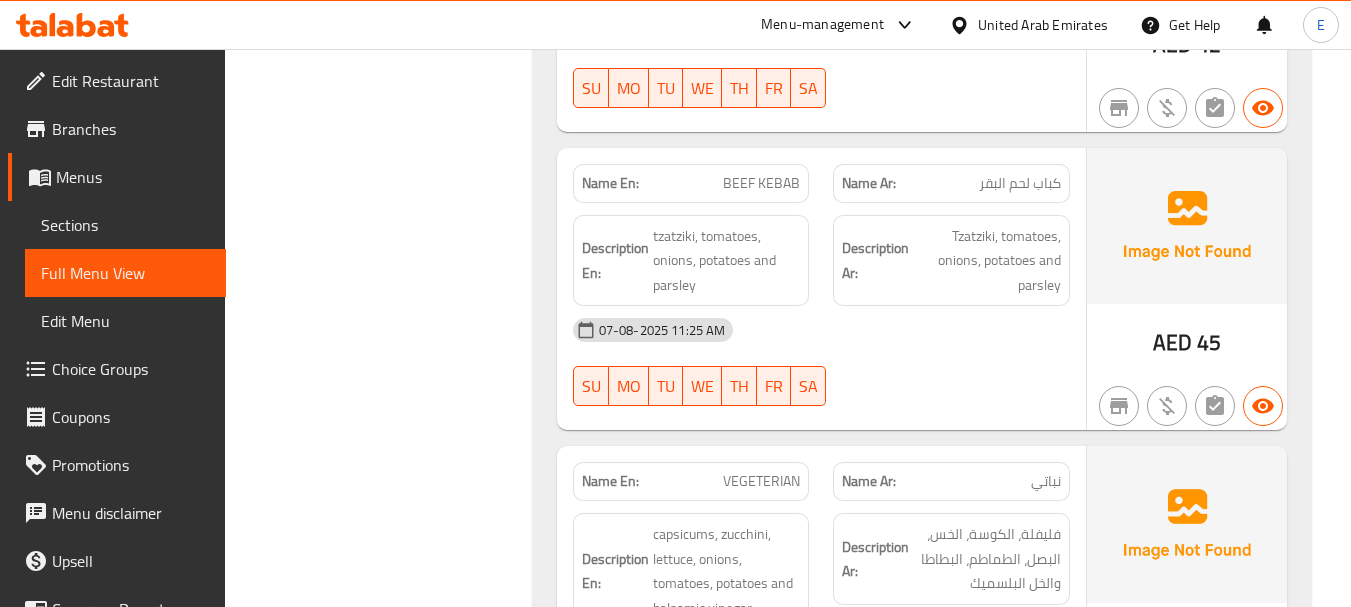 click on "كباب لحم البقر" at bounding box center (1022, -9336) 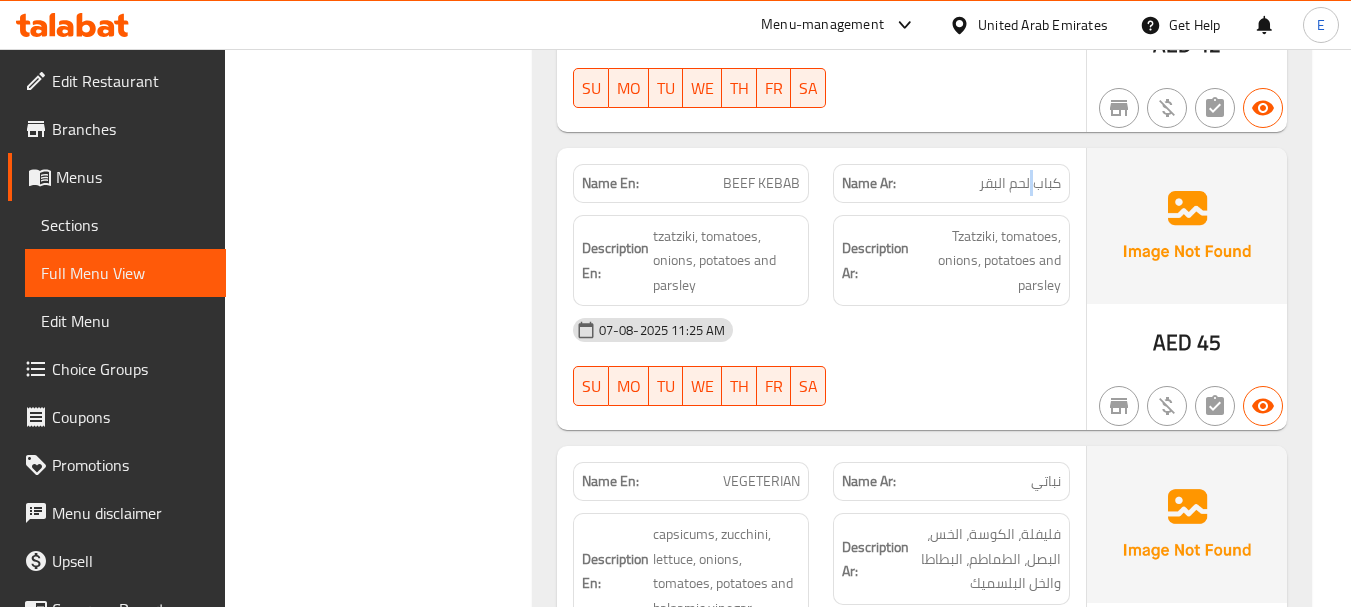 click on "كباب لحم البقر" at bounding box center [1022, -9336] 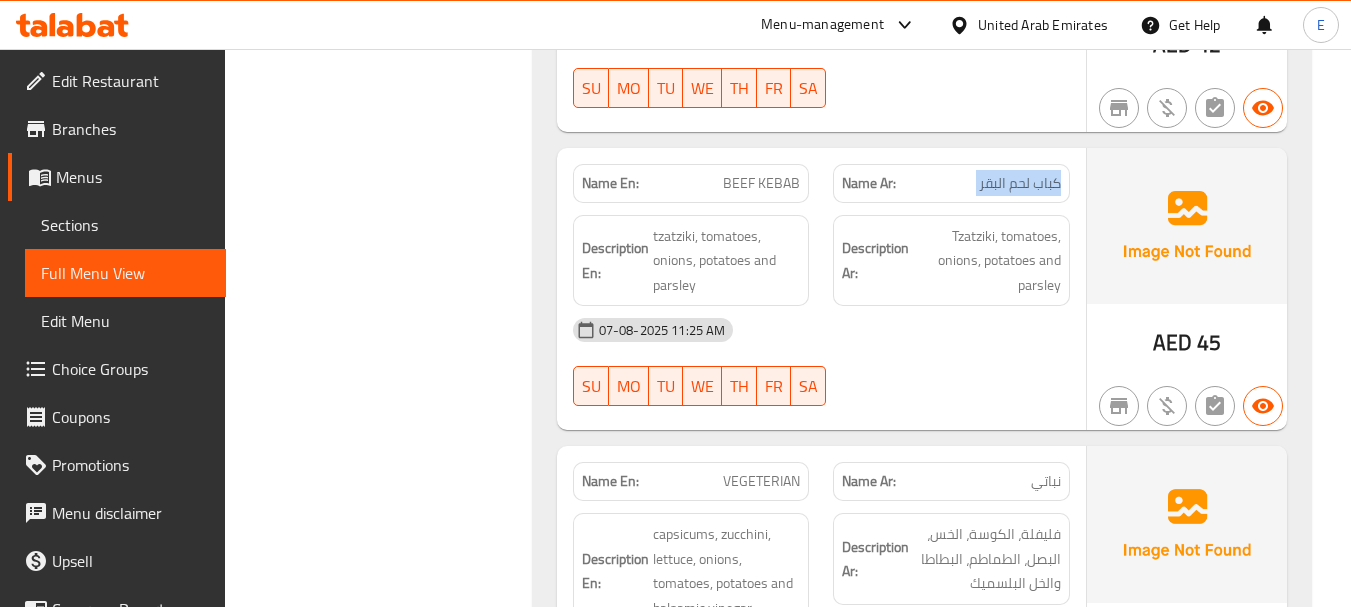 click on "كباب لحم البقر" at bounding box center [1022, -9336] 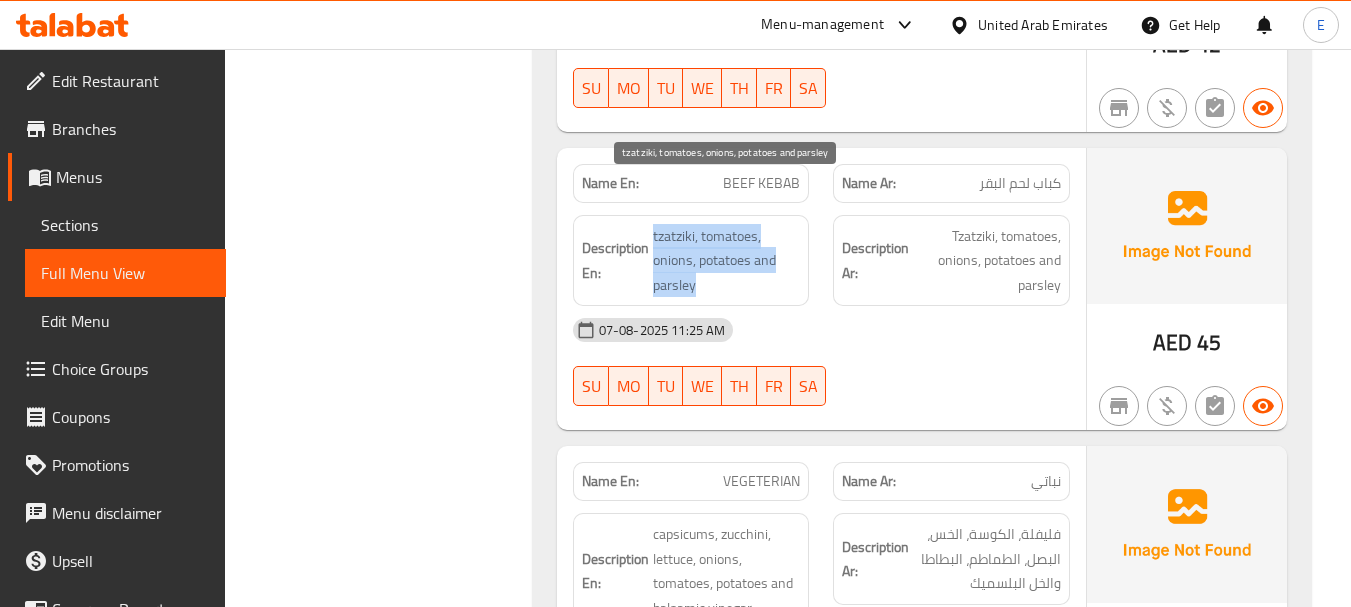drag, startPoint x: 650, startPoint y: 184, endPoint x: 777, endPoint y: 232, distance: 135.76819 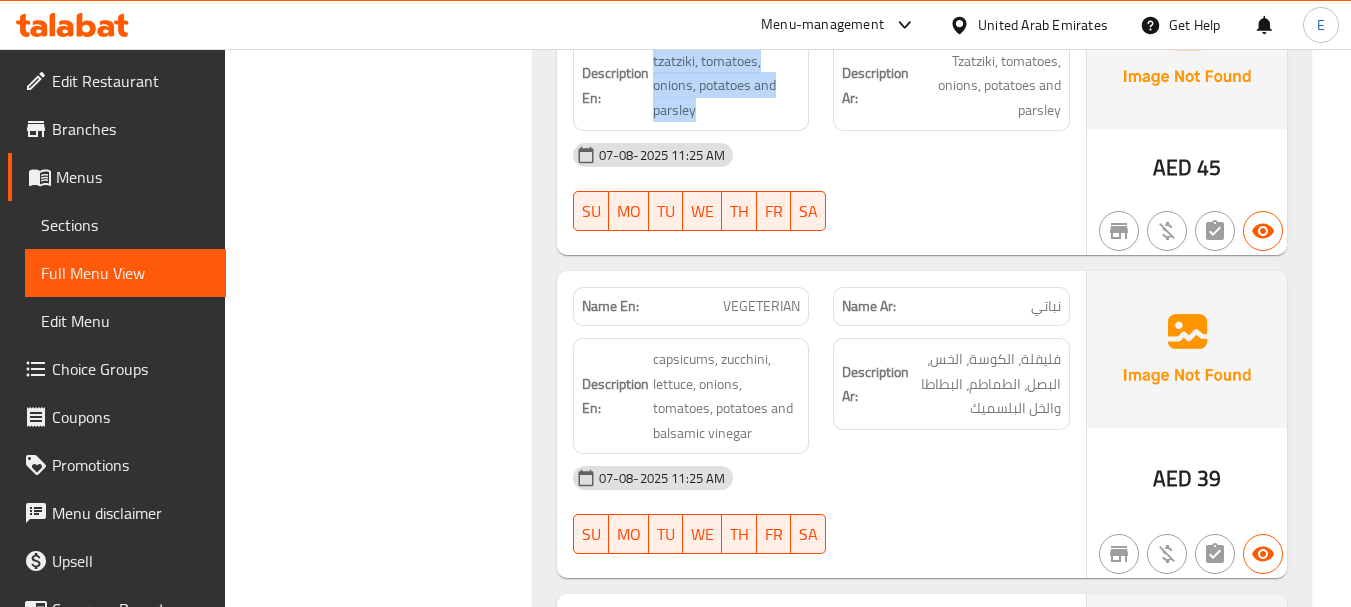 scroll, scrollTop: 10800, scrollLeft: 0, axis: vertical 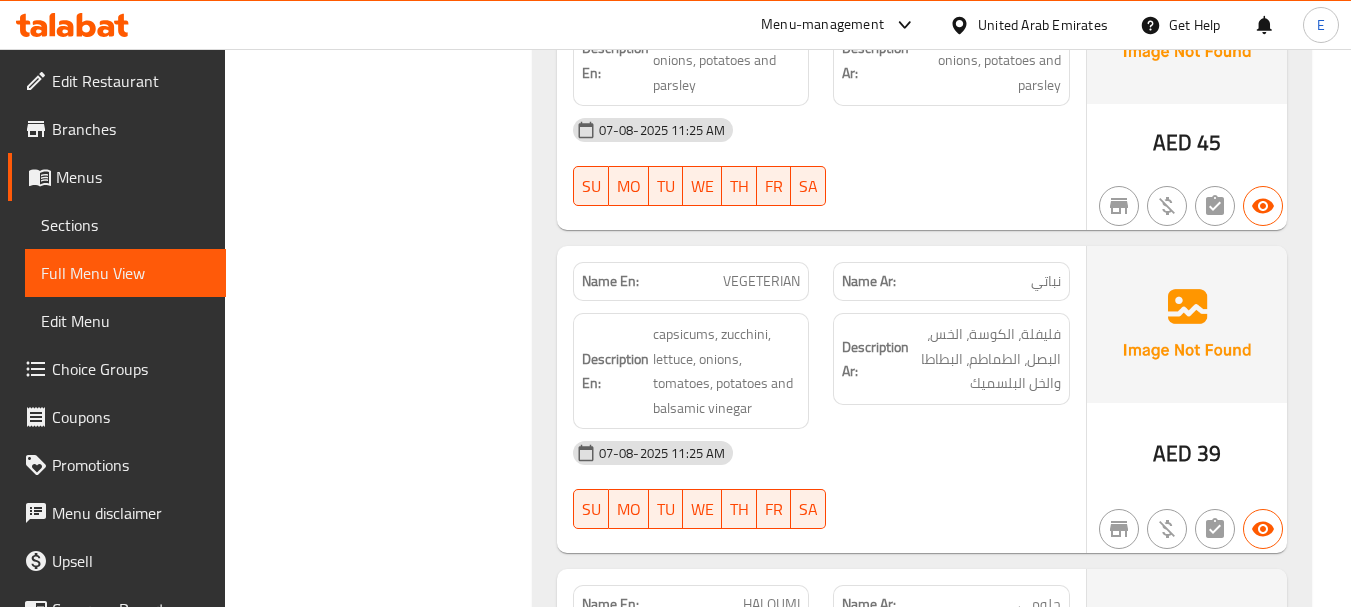 click on "Description En: capsicums, zucchini, lettuce, onions, tomatoes, potatoes and balsamic vinegar" at bounding box center [691, -9126] 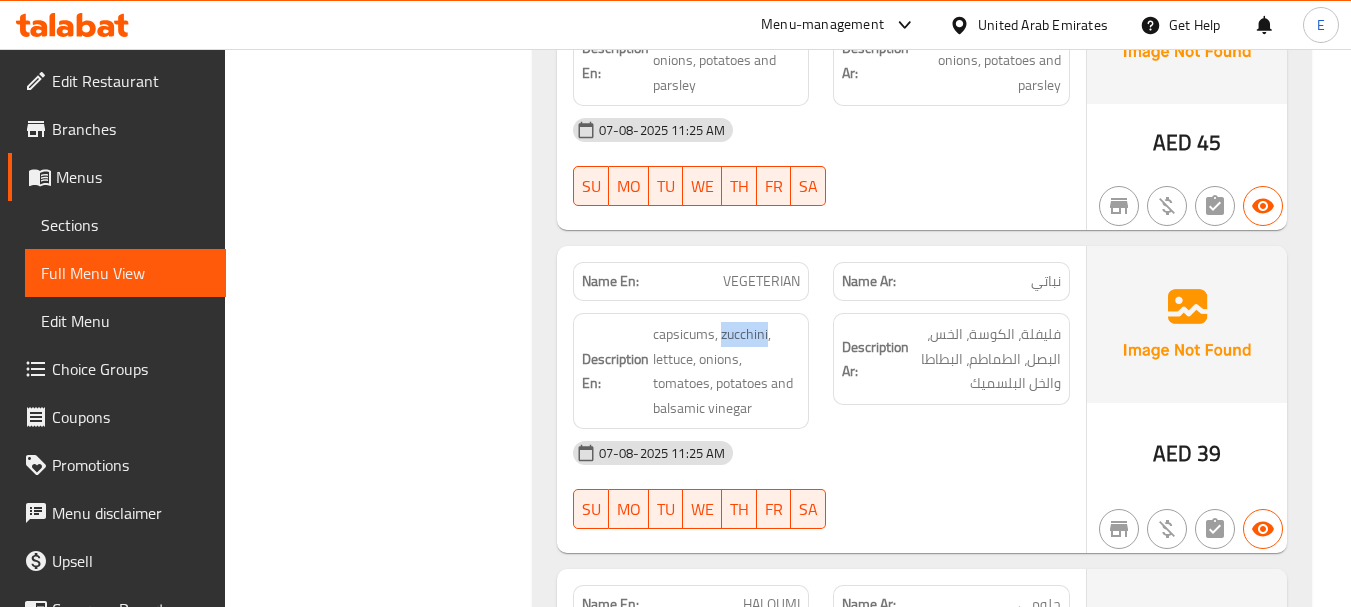 click on "Description En: capsicums, zucchini, lettuce, onions, tomatoes, potatoes and balsamic vinegar" at bounding box center (691, -9126) 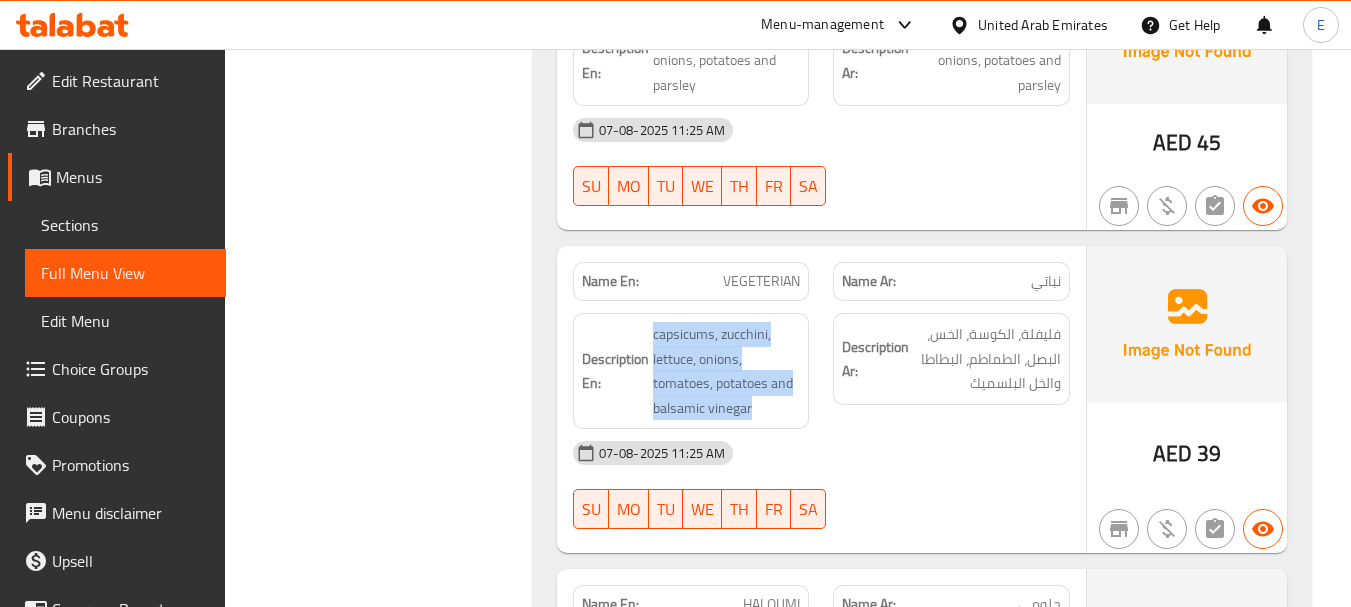 click on "Description En: capsicums, zucchini, lettuce, onions, tomatoes, potatoes and balsamic vinegar" at bounding box center [691, -9126] 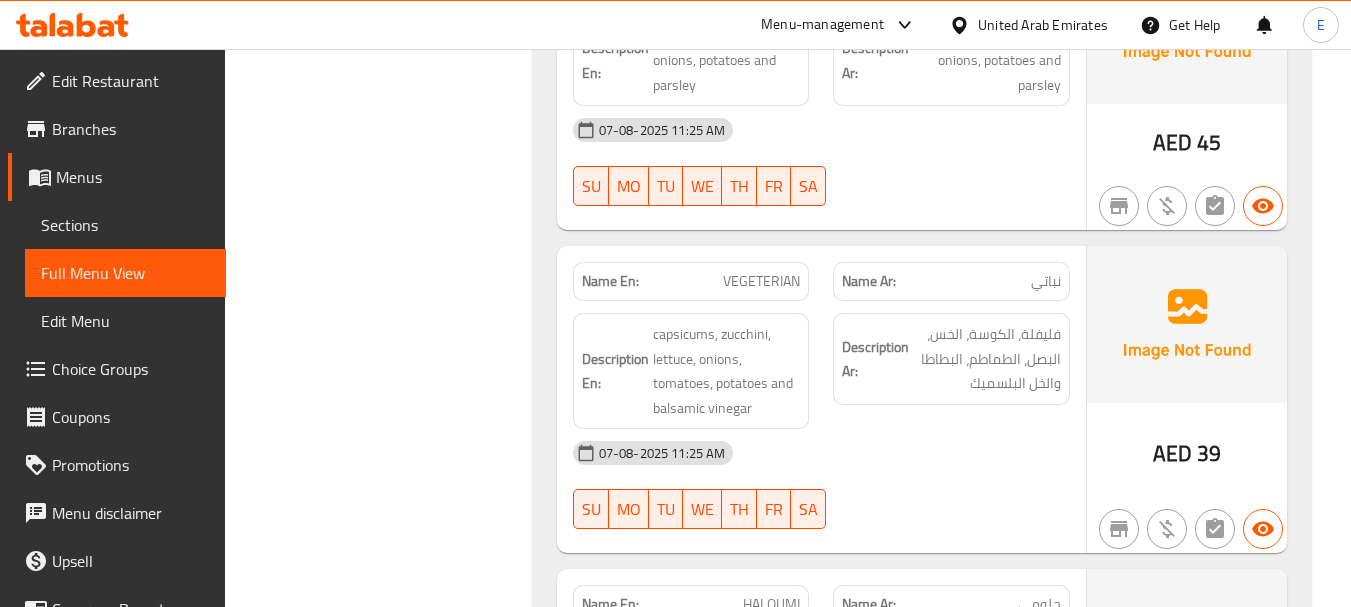 click on "نباتي" at bounding box center (983, -9237) 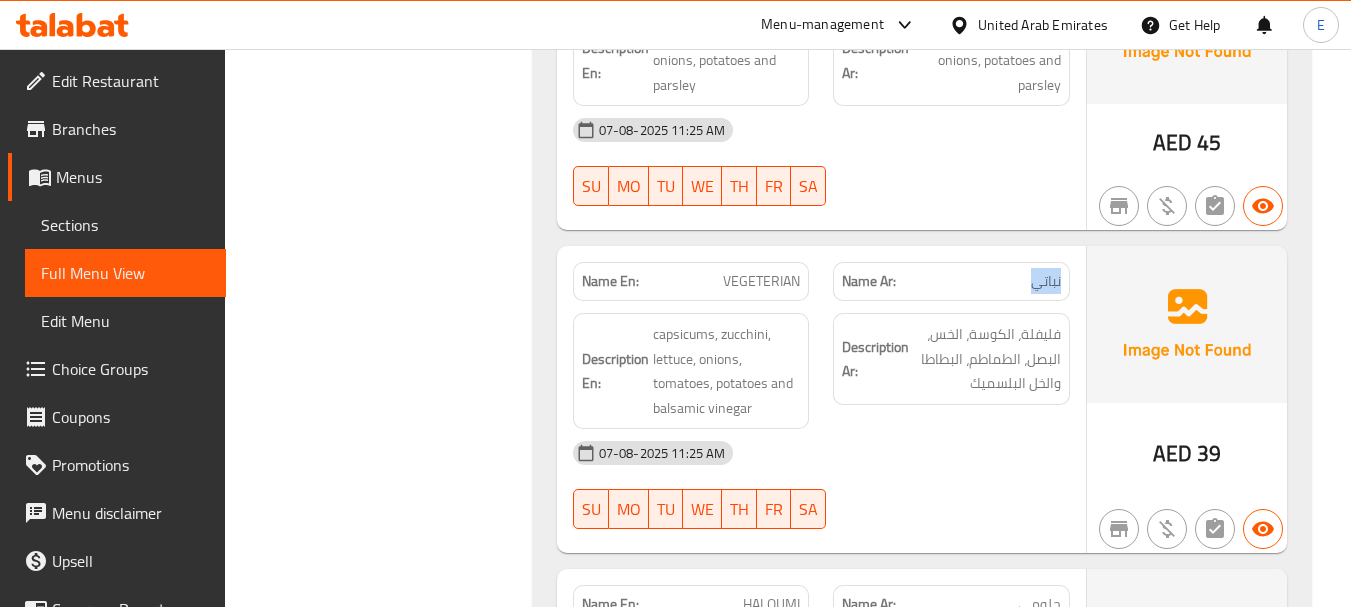 click on "نباتي" at bounding box center (983, -9237) 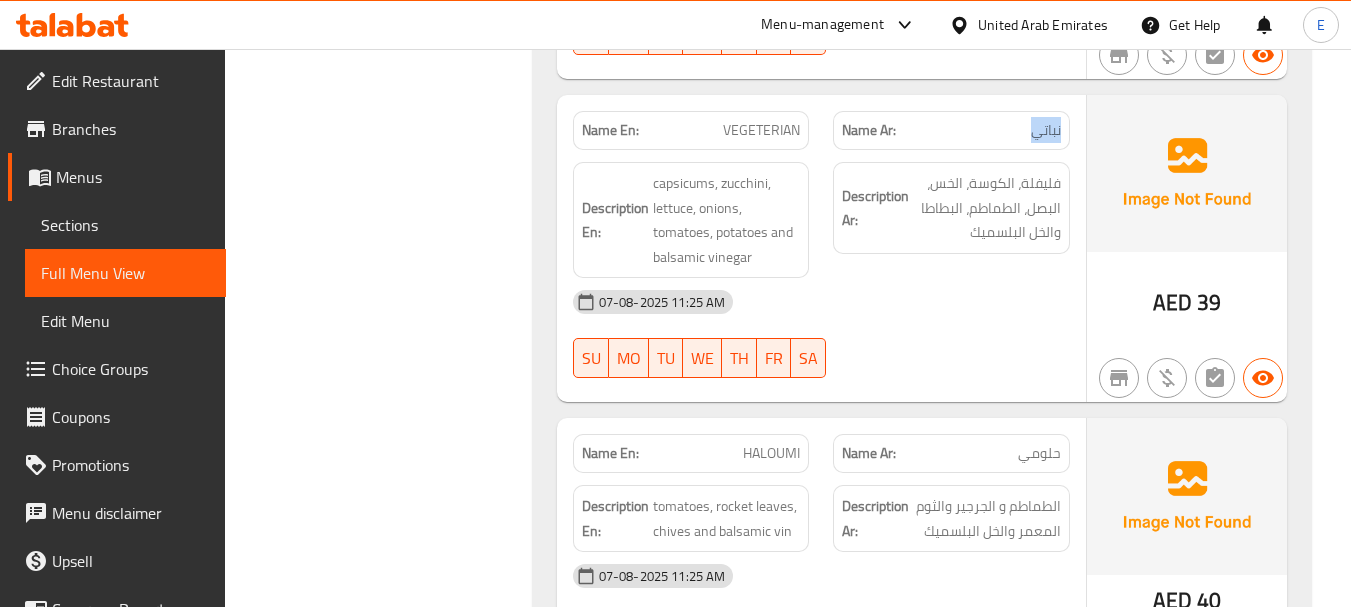 scroll, scrollTop: 11000, scrollLeft: 0, axis: vertical 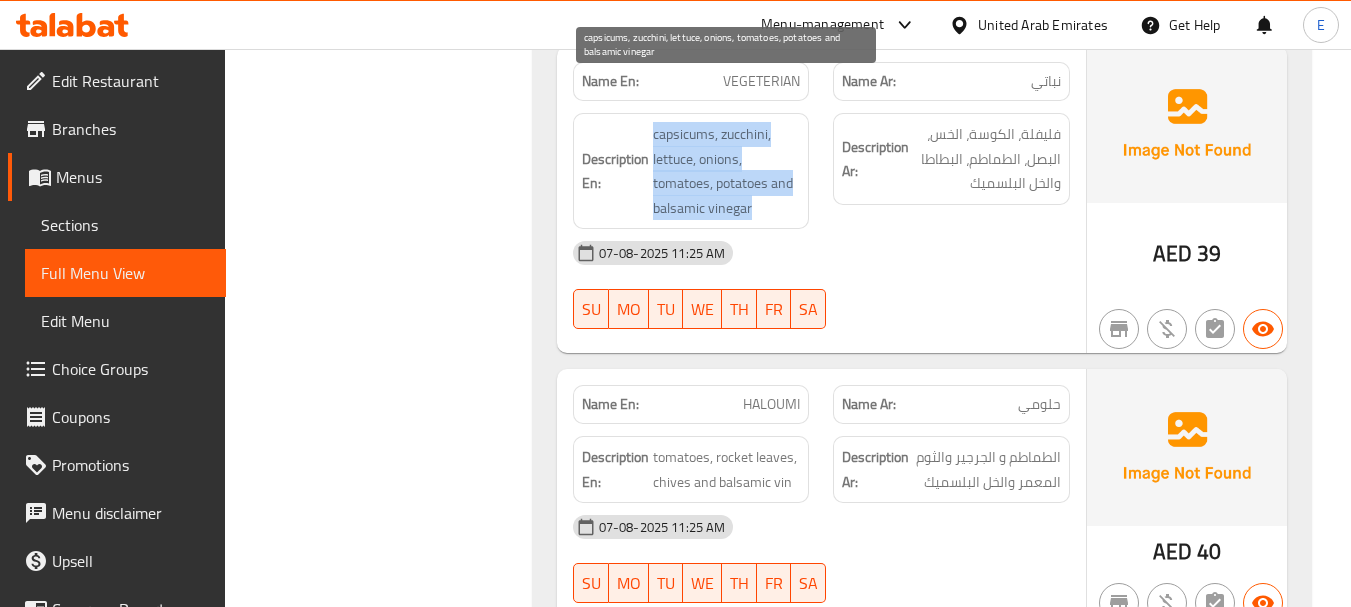 drag, startPoint x: 655, startPoint y: 86, endPoint x: 783, endPoint y: 164, distance: 149.8933 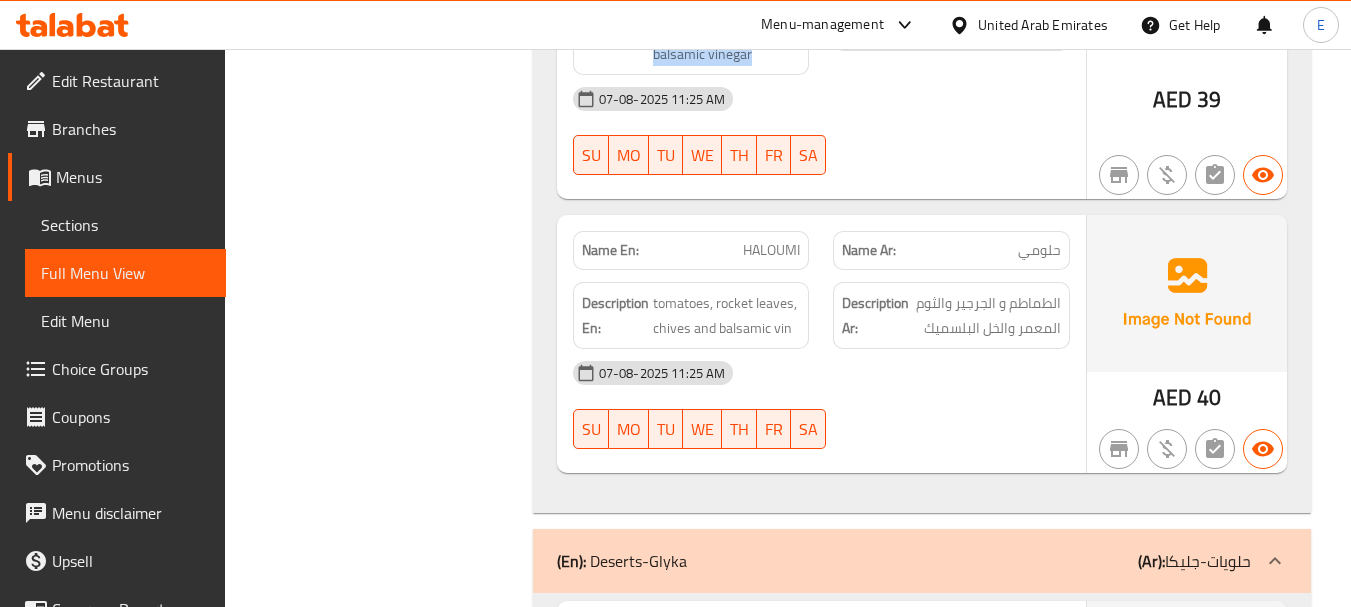 scroll, scrollTop: 11200, scrollLeft: 0, axis: vertical 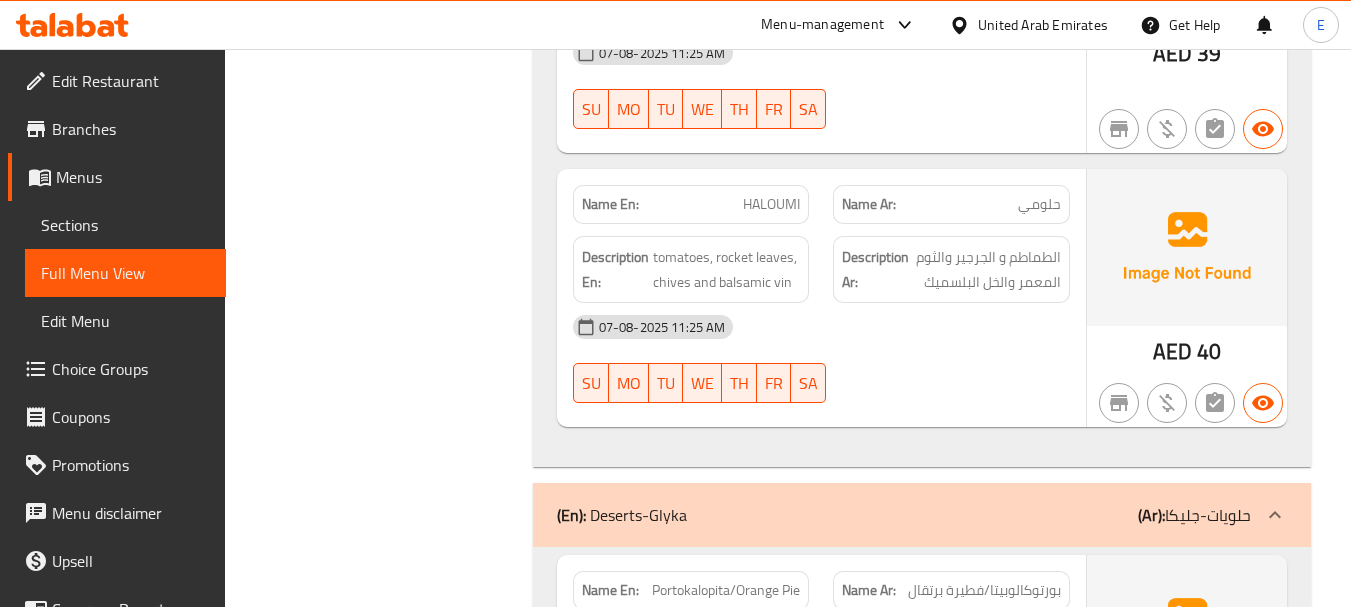 click on "AED" at bounding box center [1172, -9123] 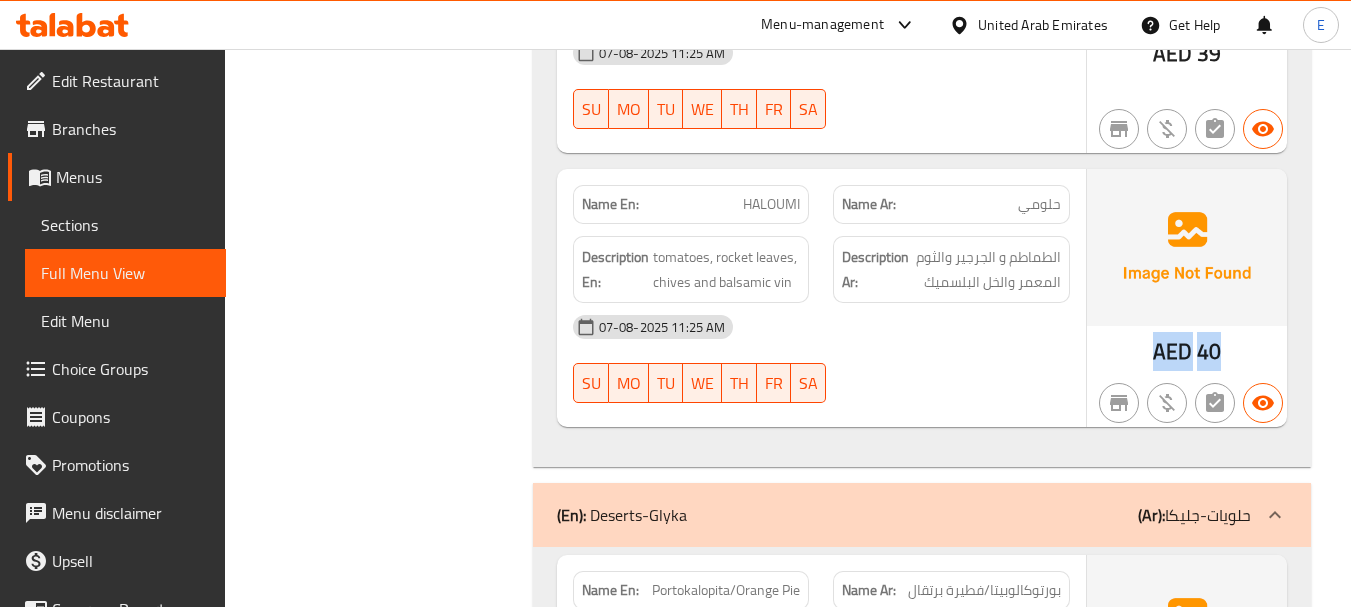 click on "AED" at bounding box center (1172, -9123) 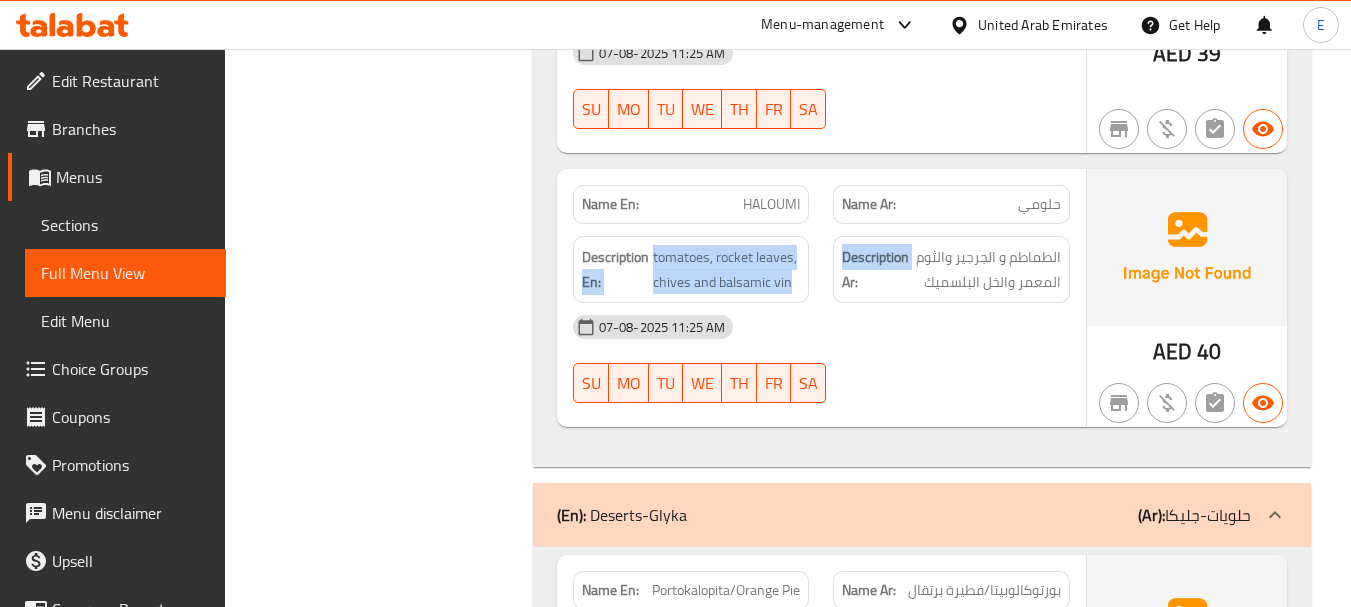 drag, startPoint x: 648, startPoint y: 206, endPoint x: 830, endPoint y: 245, distance: 186.13167 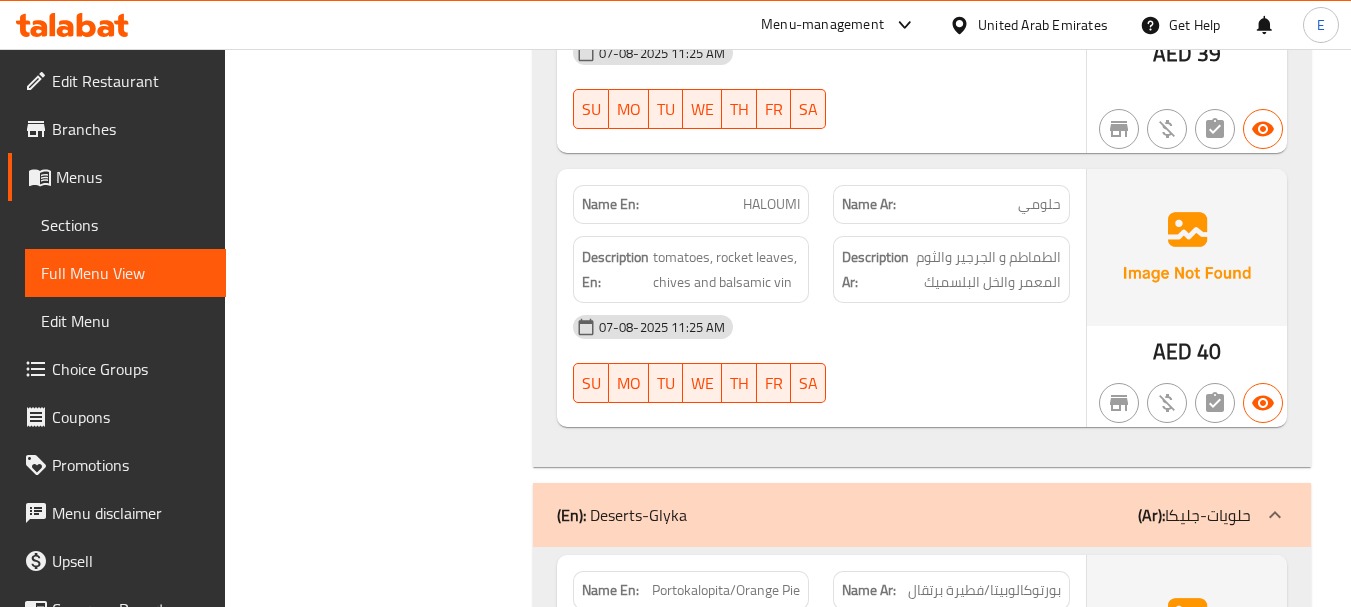 click on "07-08-2025 11:25 AM" at bounding box center [821, -9125] 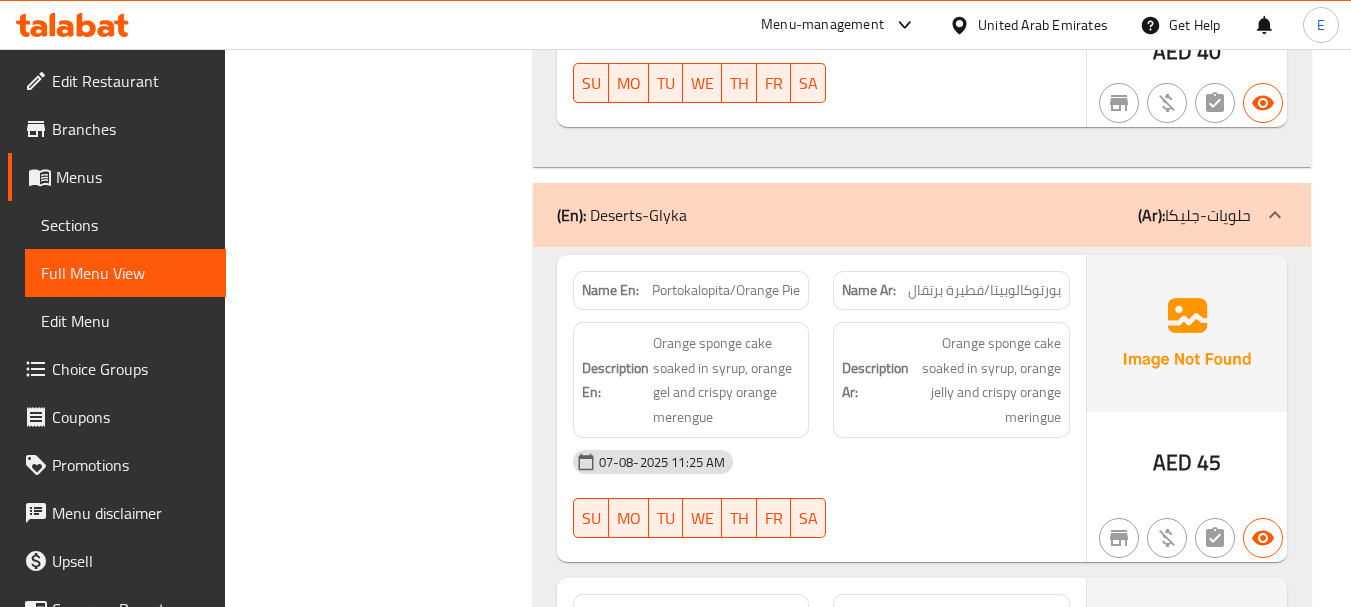 scroll, scrollTop: 11600, scrollLeft: 0, axis: vertical 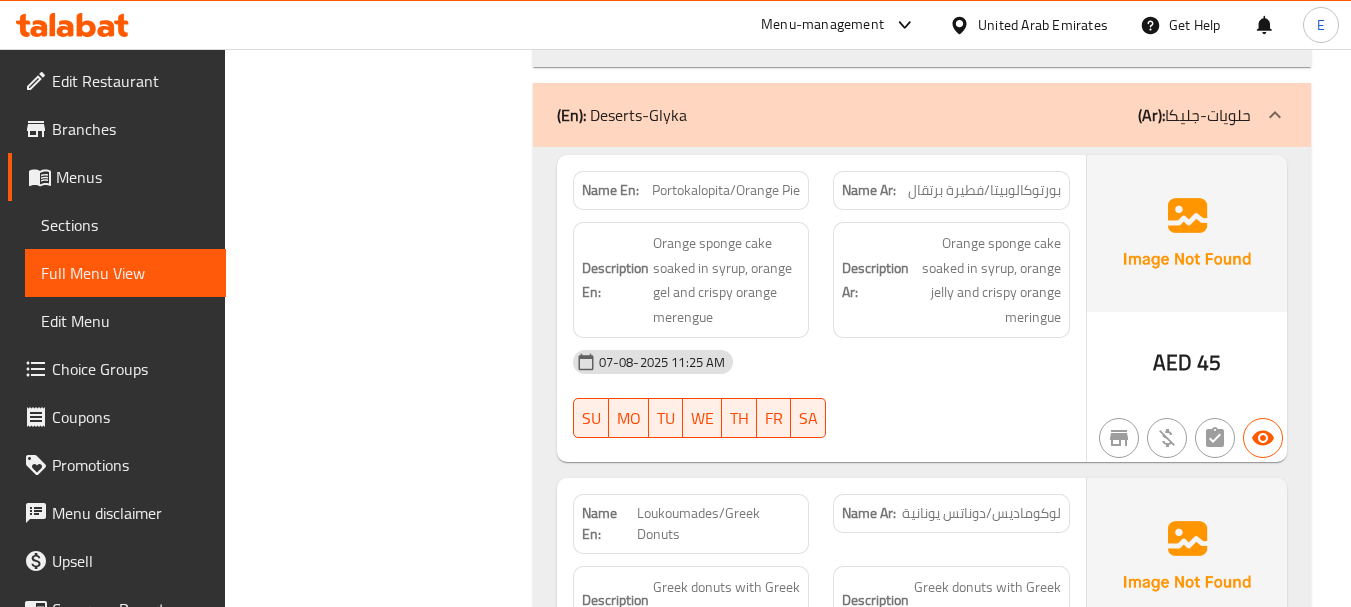 click on "بورتوكالوبيتا/فطيرة برتقال" at bounding box center (998, -11224) 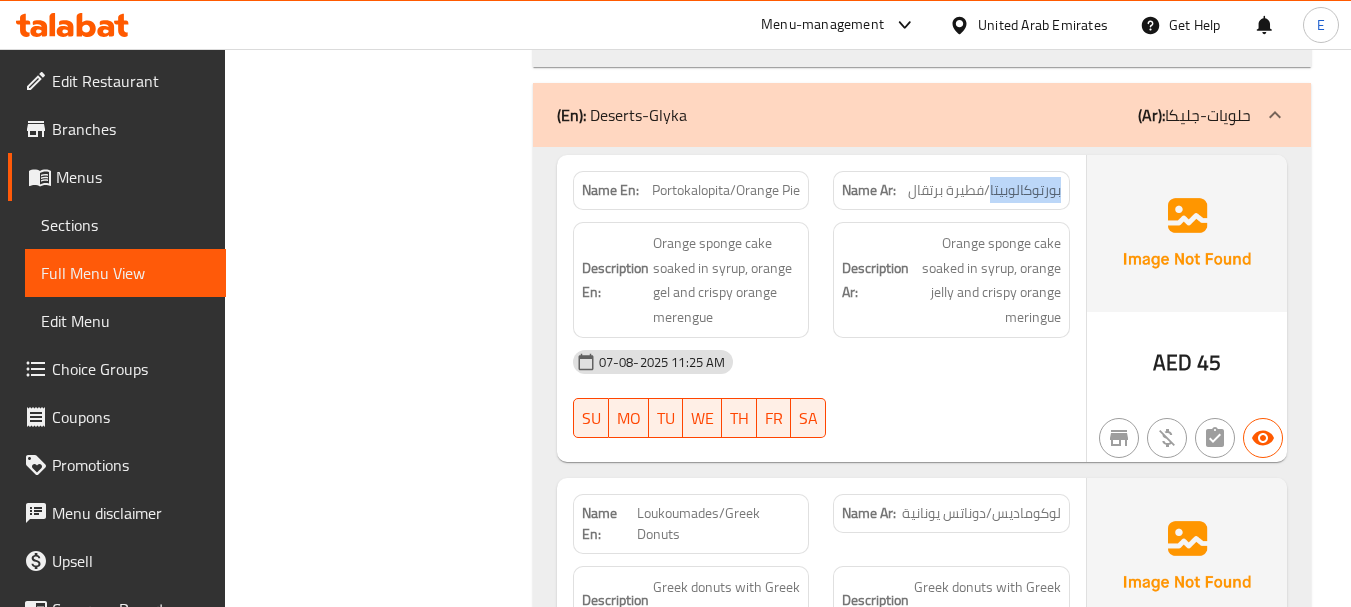click on "بورتوكالوبيتا/فطيرة برتقال" at bounding box center (998, -11224) 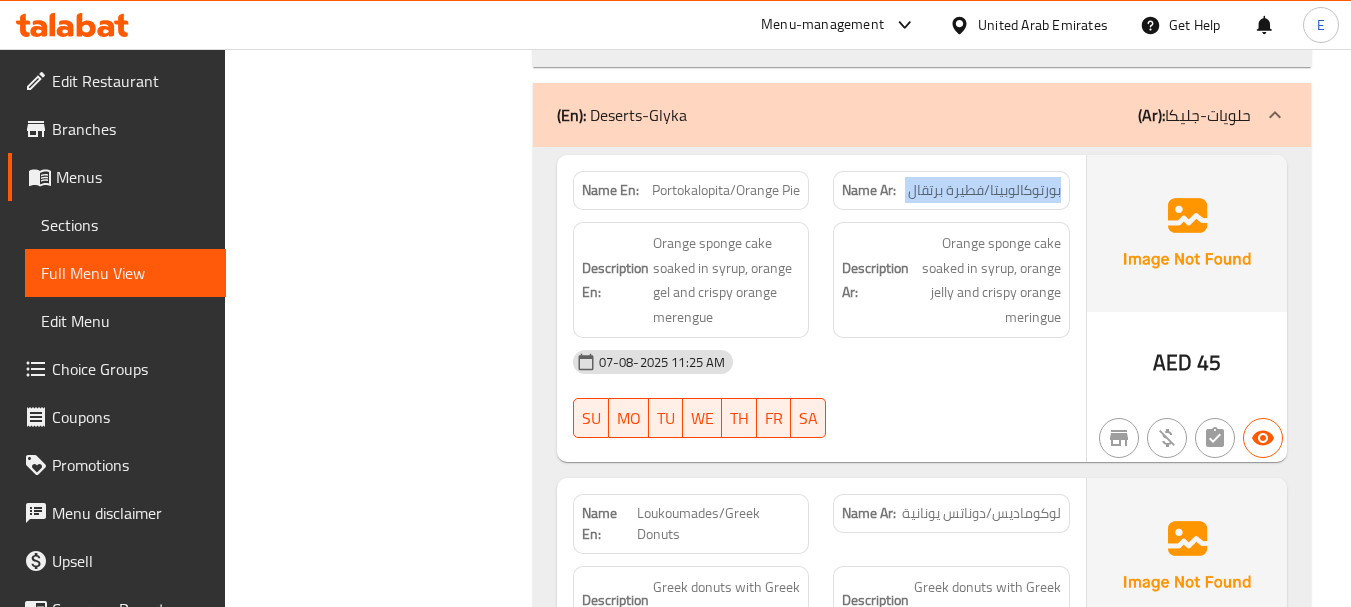 click on "بورتوكالوبيتا/فطيرة برتقال" at bounding box center (998, -11224) 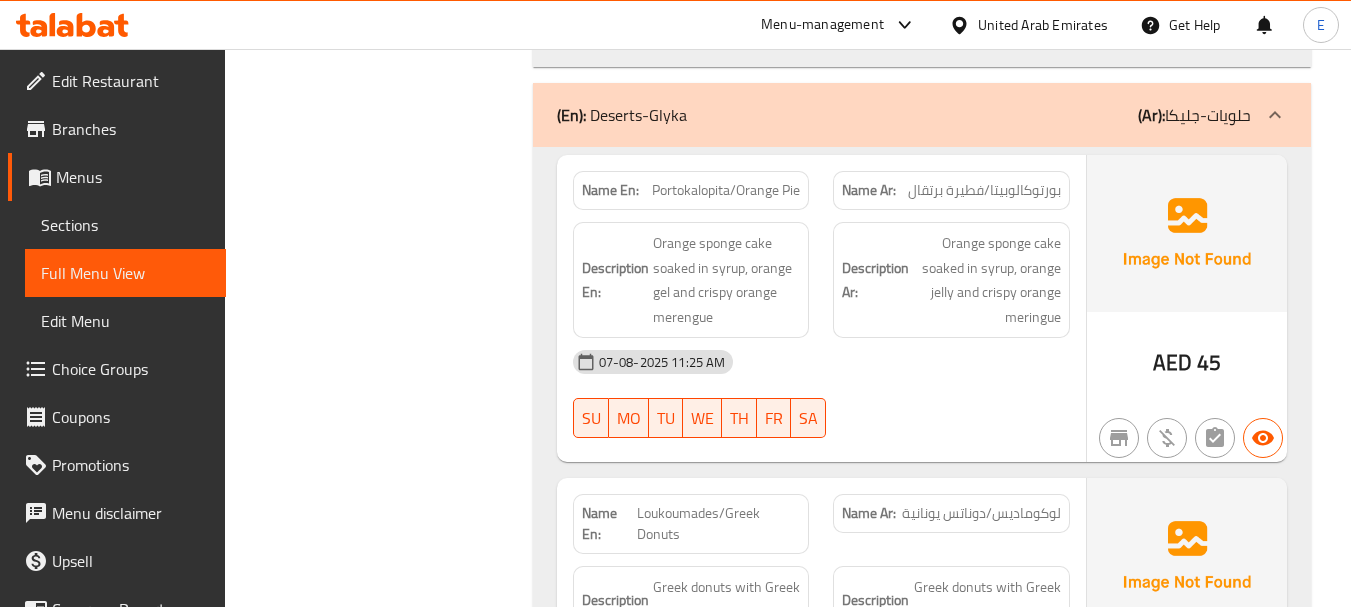 click on "Portokalopita/Orange Pie" at bounding box center (718, -11213) 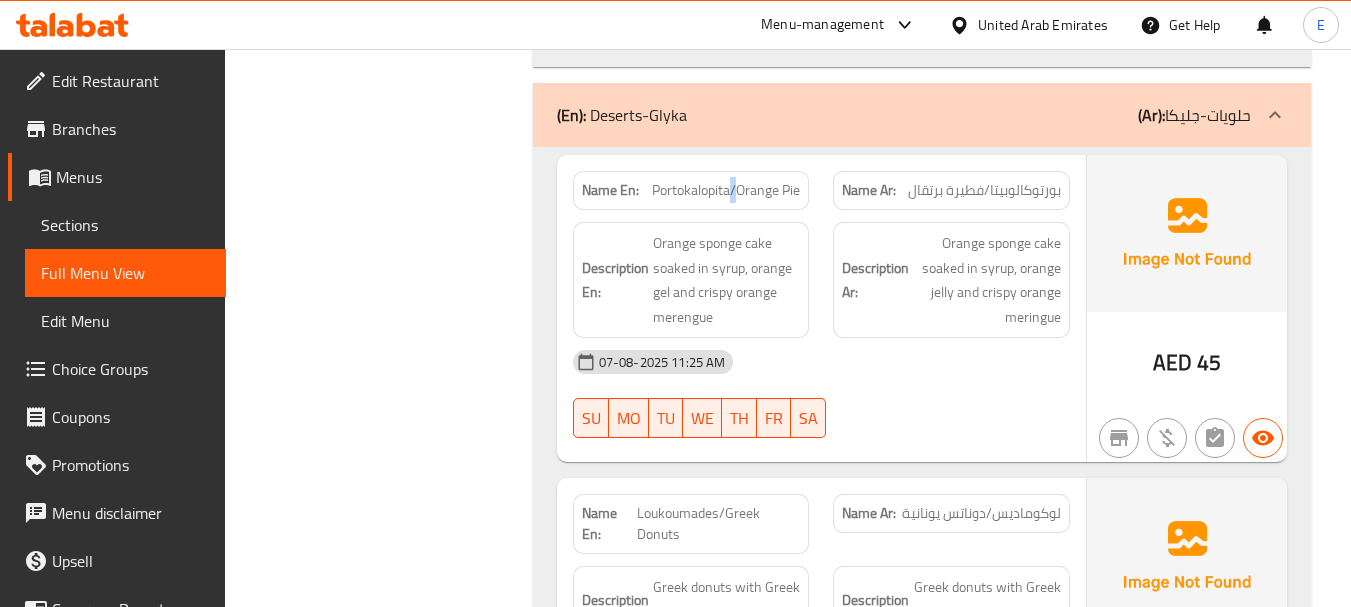 click on "Portokalopita/Orange Pie" at bounding box center (718, -11213) 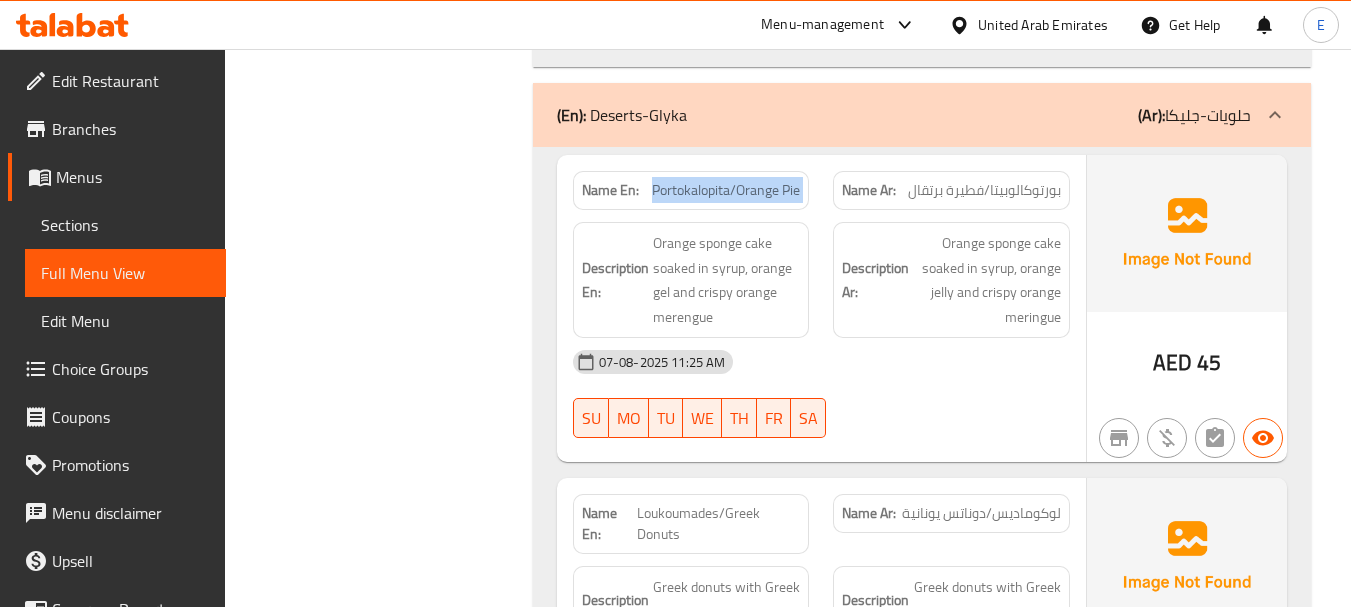click on "Portokalopita/Orange Pie" at bounding box center (718, -11213) 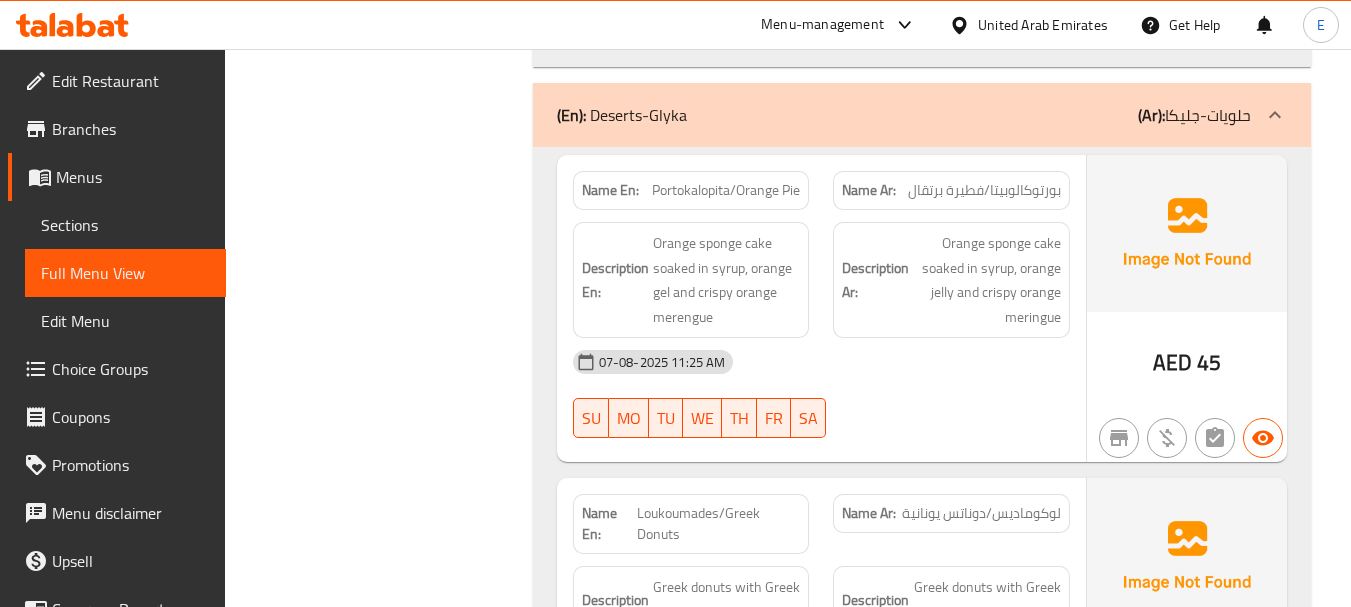 click on "07-08-2025 11:25 AM" at bounding box center [821, -11080] 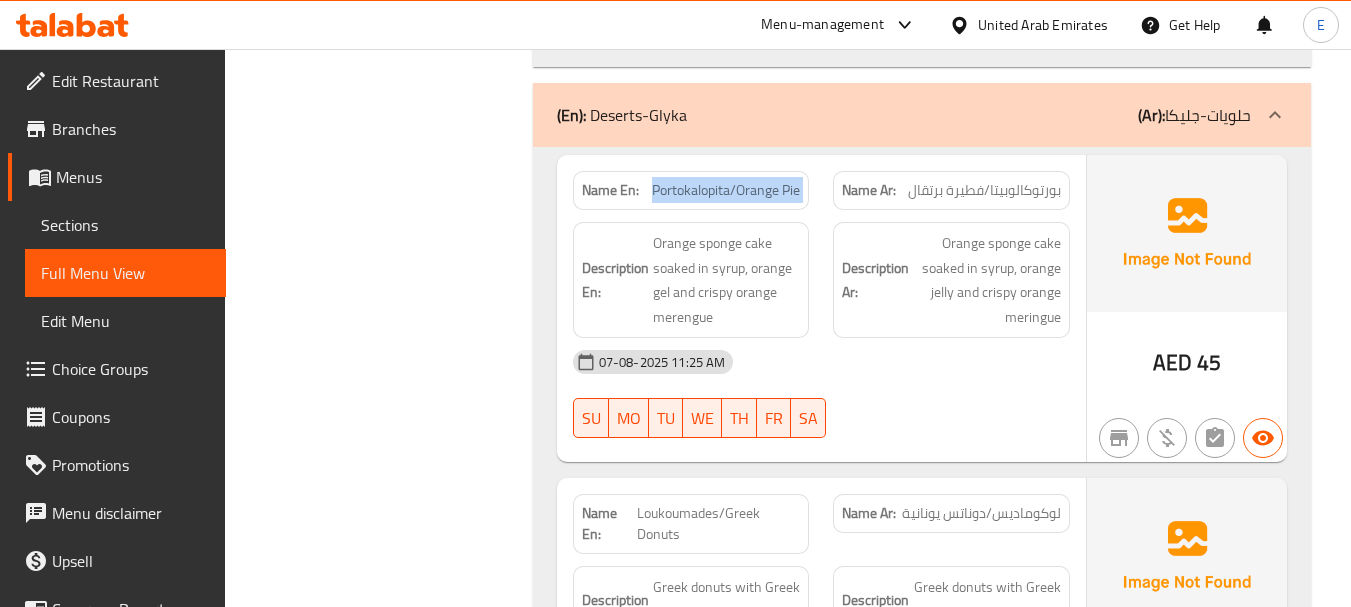 click on "Portokalopita/Orange Pie" at bounding box center (718, -11213) 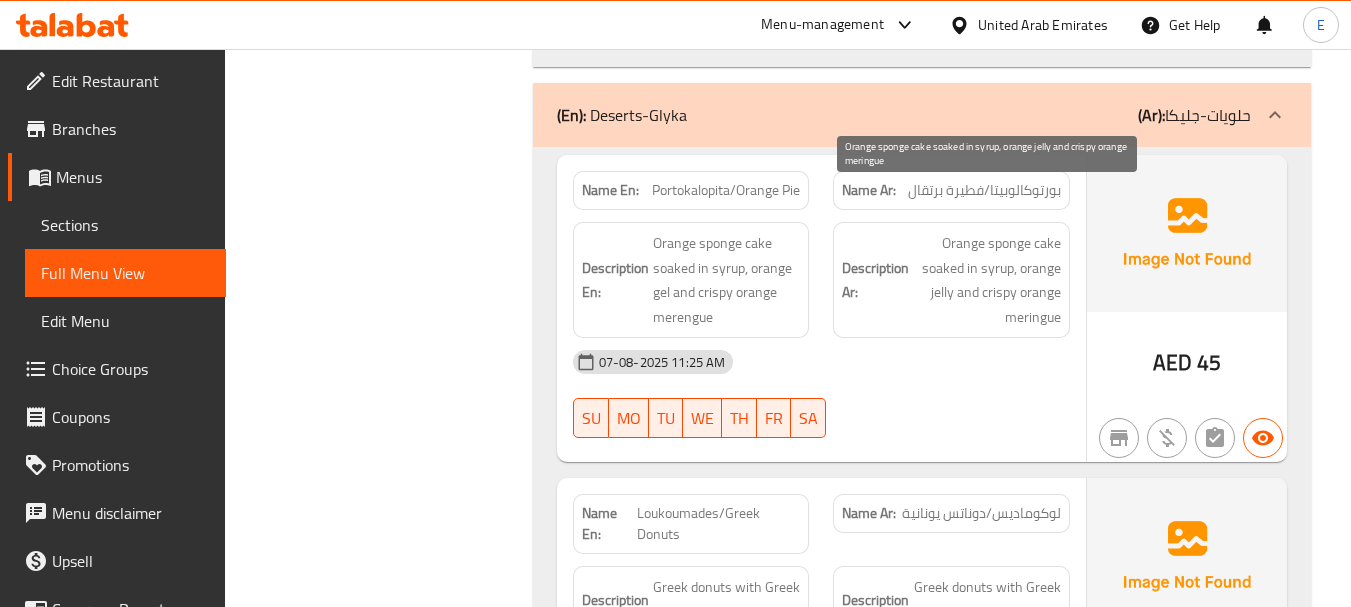click on "كيك إسفنجية بالبرتقال مغموسة في شراب، جل برتقال وميرينجو برتقال مقرمش" at bounding box center (987, 280) 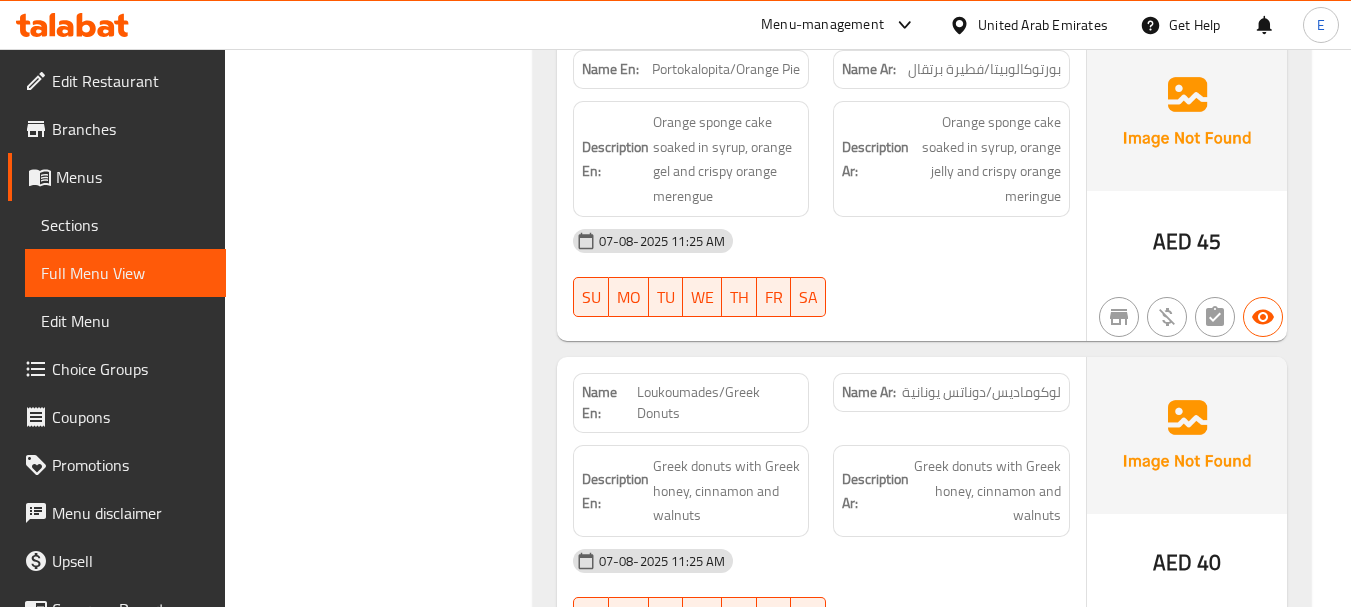 scroll, scrollTop: 11900, scrollLeft: 0, axis: vertical 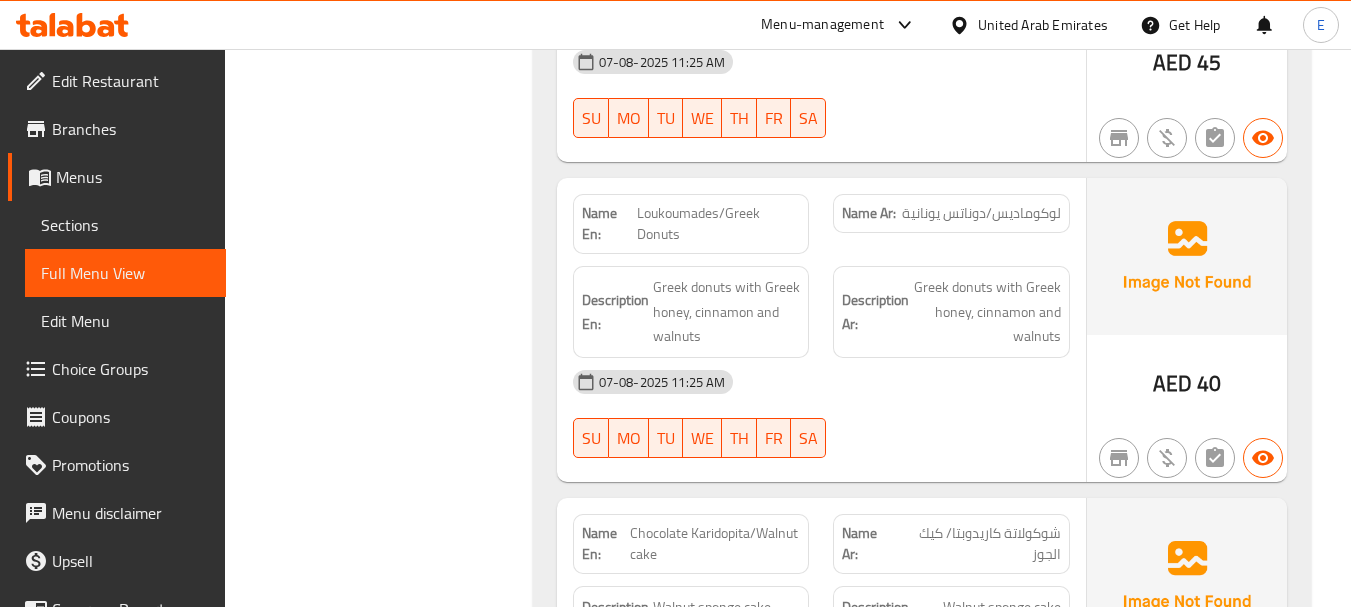 click on "لوكوماديس/دوناتس يونانية" at bounding box center [1003, -11229] 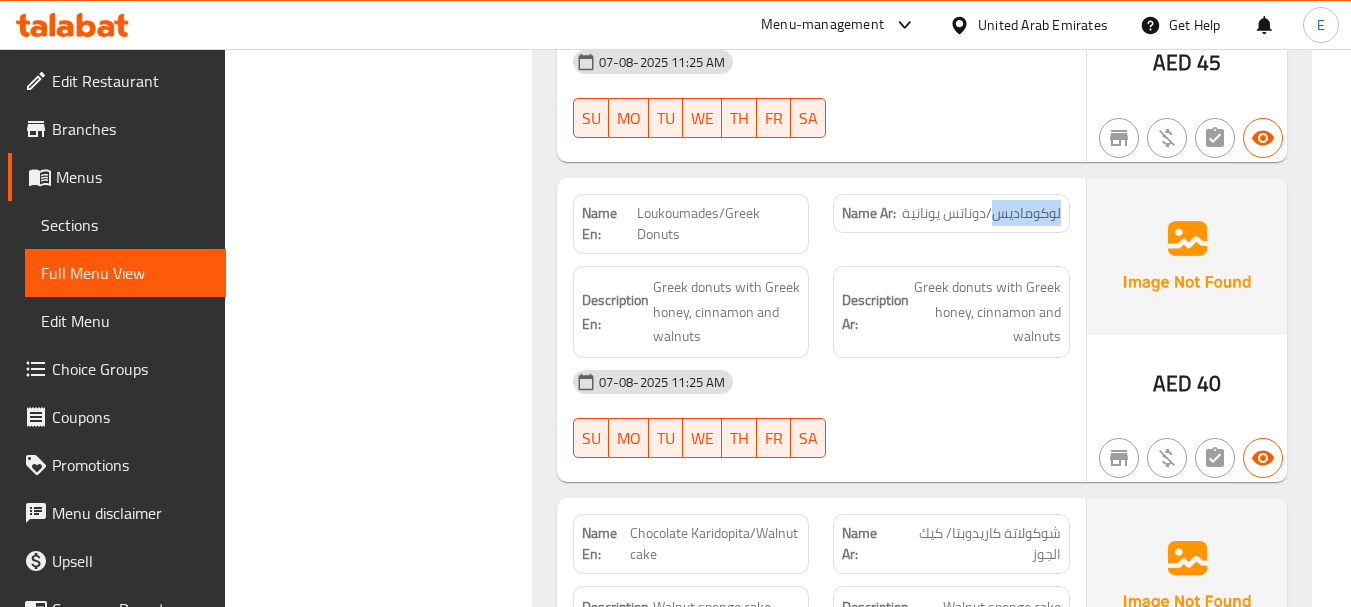 click on "لوكوماديس/دوناتس يونانية" at bounding box center [1003, -11229] 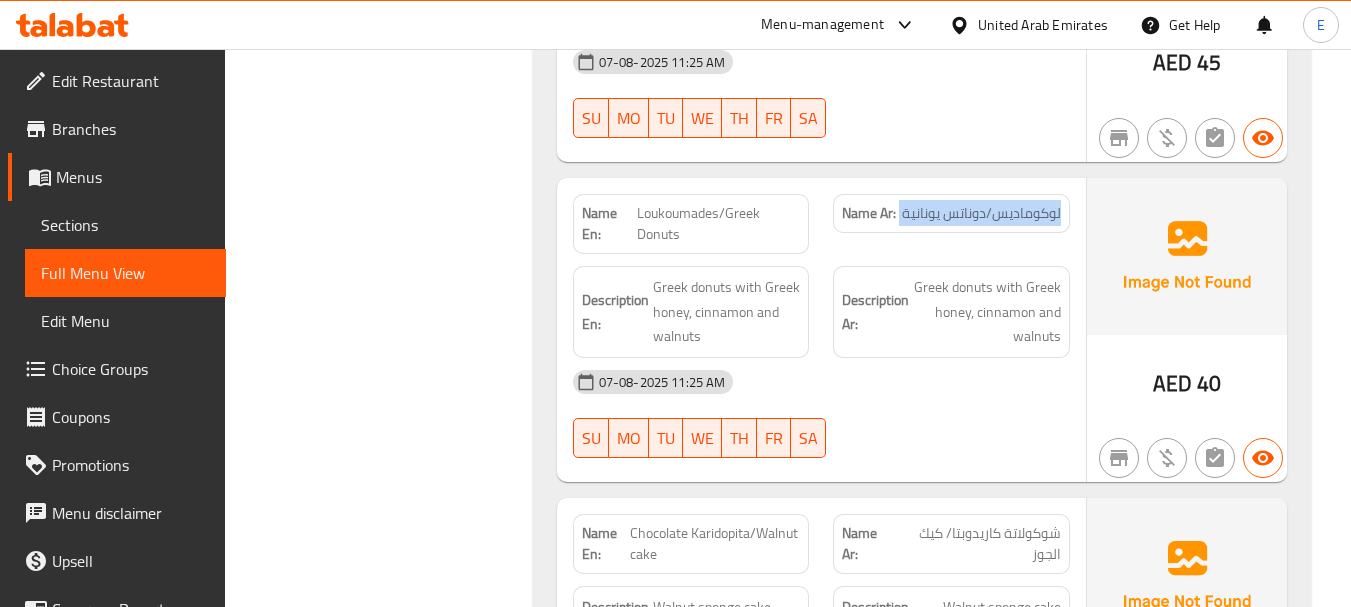 click on "لوكوماديس/دوناتس يونانية" at bounding box center [1003, -11229] 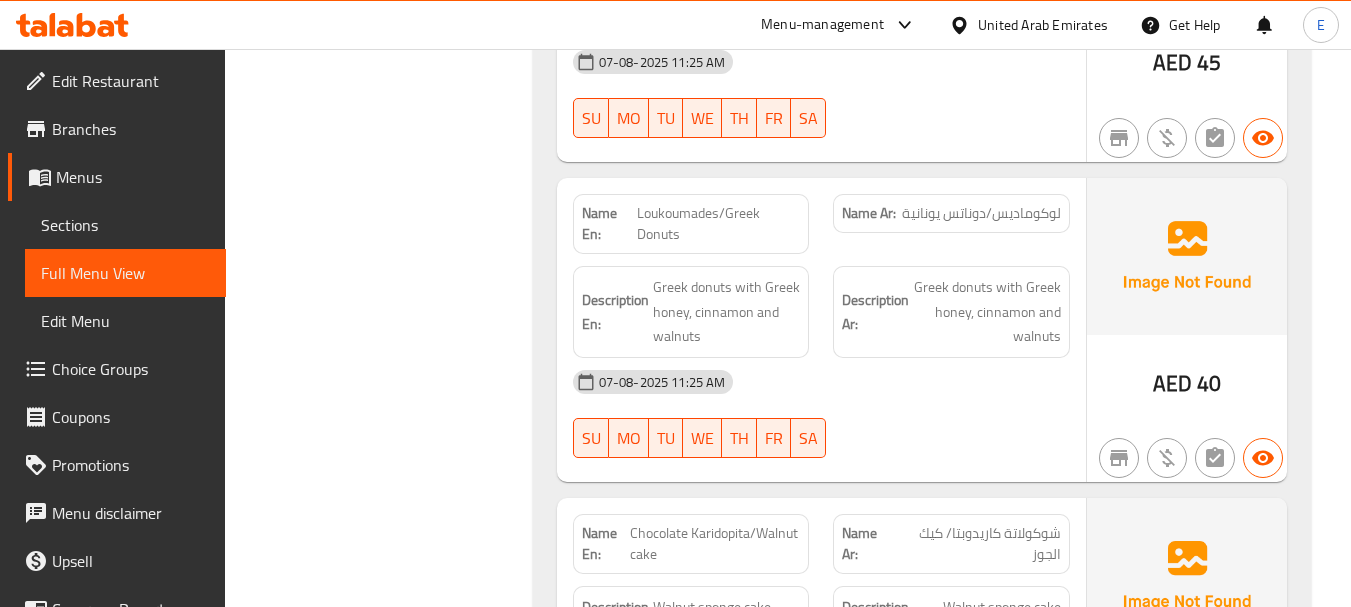 click on "Loukoumades/Greek Donuts" at bounding box center (741, -11229) 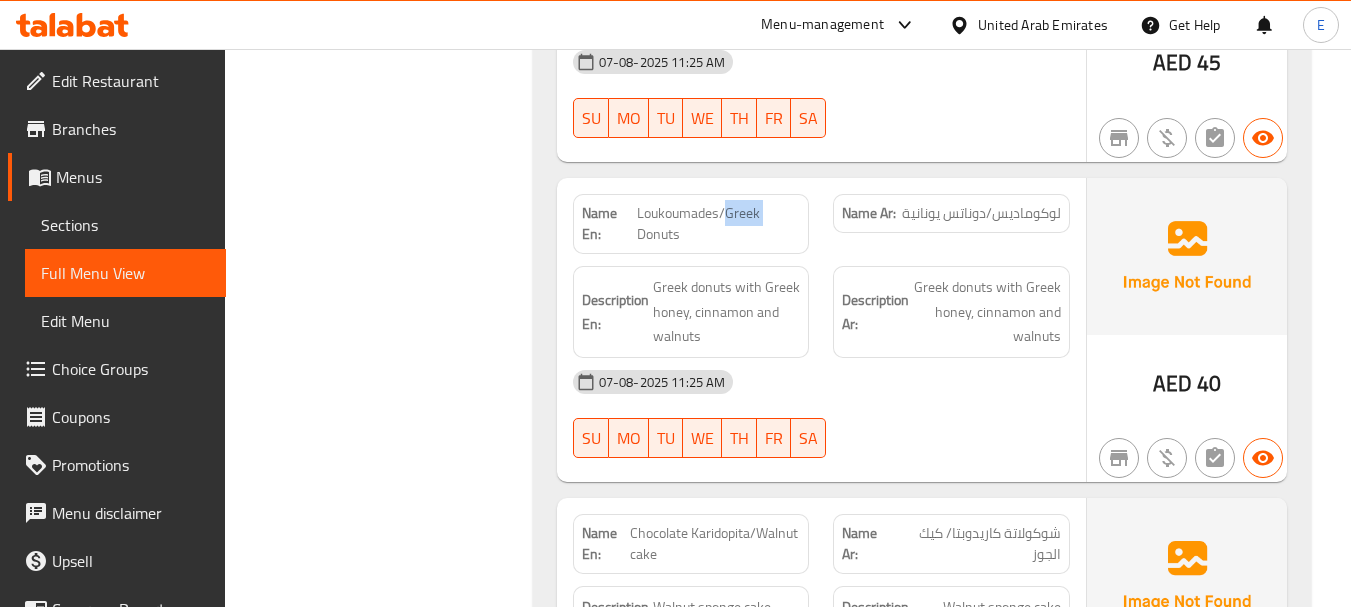 click on "Loukoumades/Greek Donuts" at bounding box center [741, -11229] 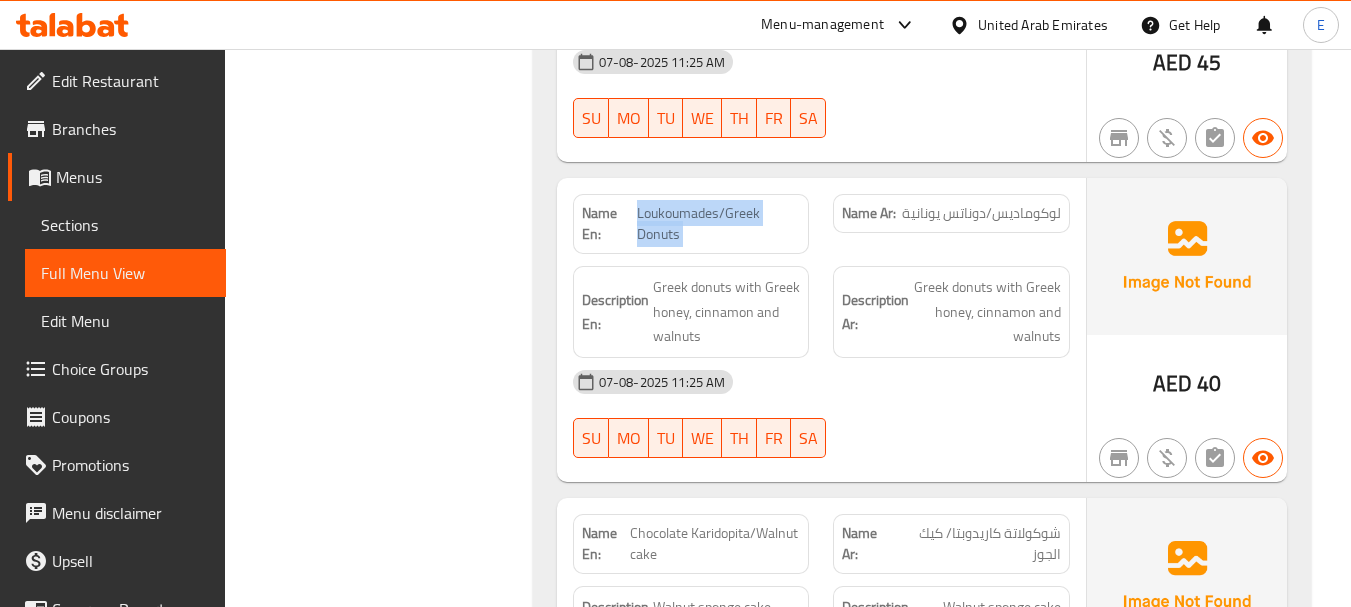 click on "Loukoumades/Greek Donuts" at bounding box center [741, -11229] 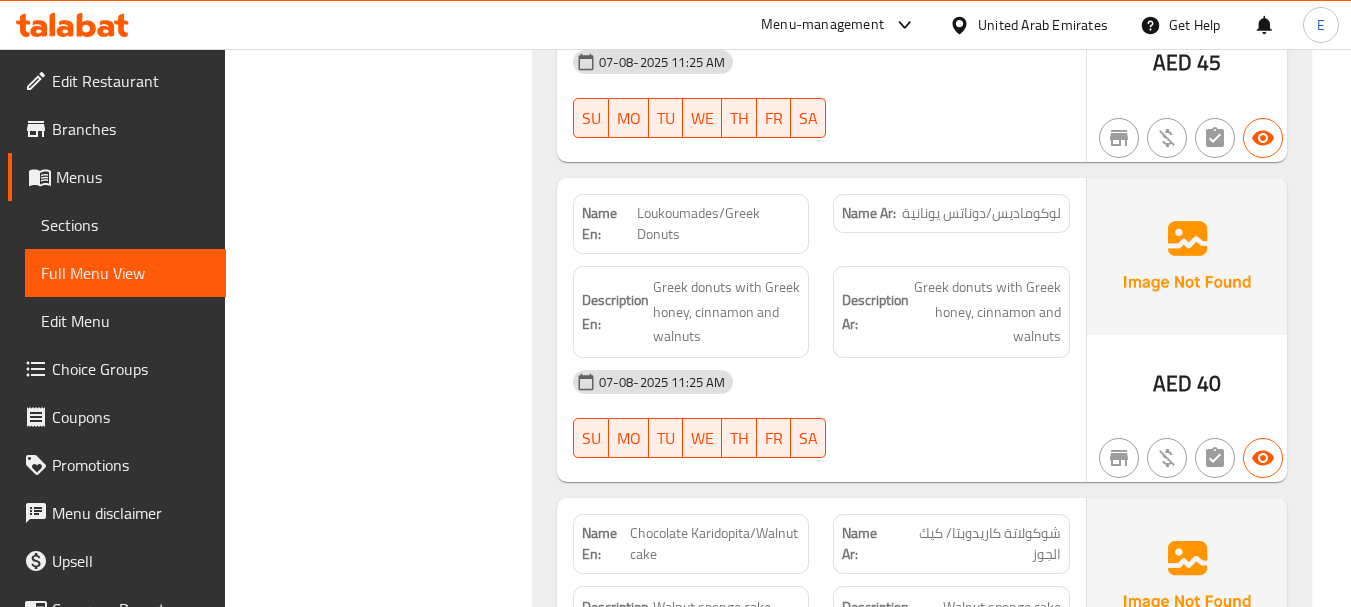 drag, startPoint x: 863, startPoint y: 310, endPoint x: 690, endPoint y: 265, distance: 178.75682 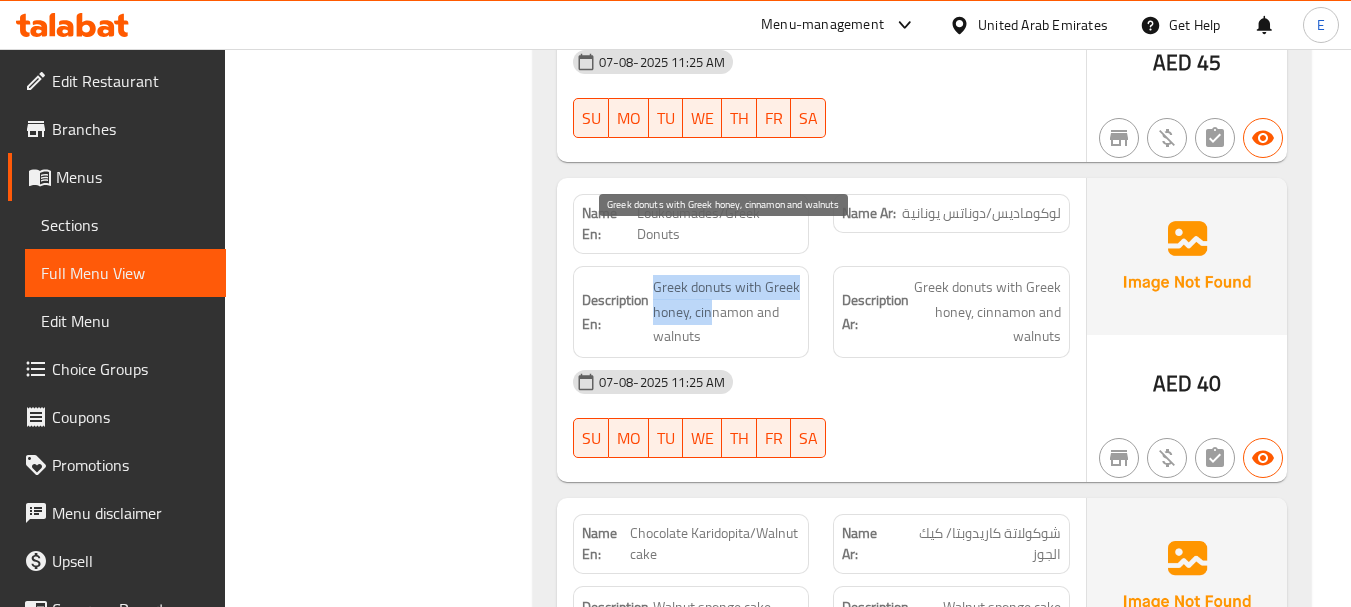 drag, startPoint x: 654, startPoint y: 238, endPoint x: 709, endPoint y: 257, distance: 58.189346 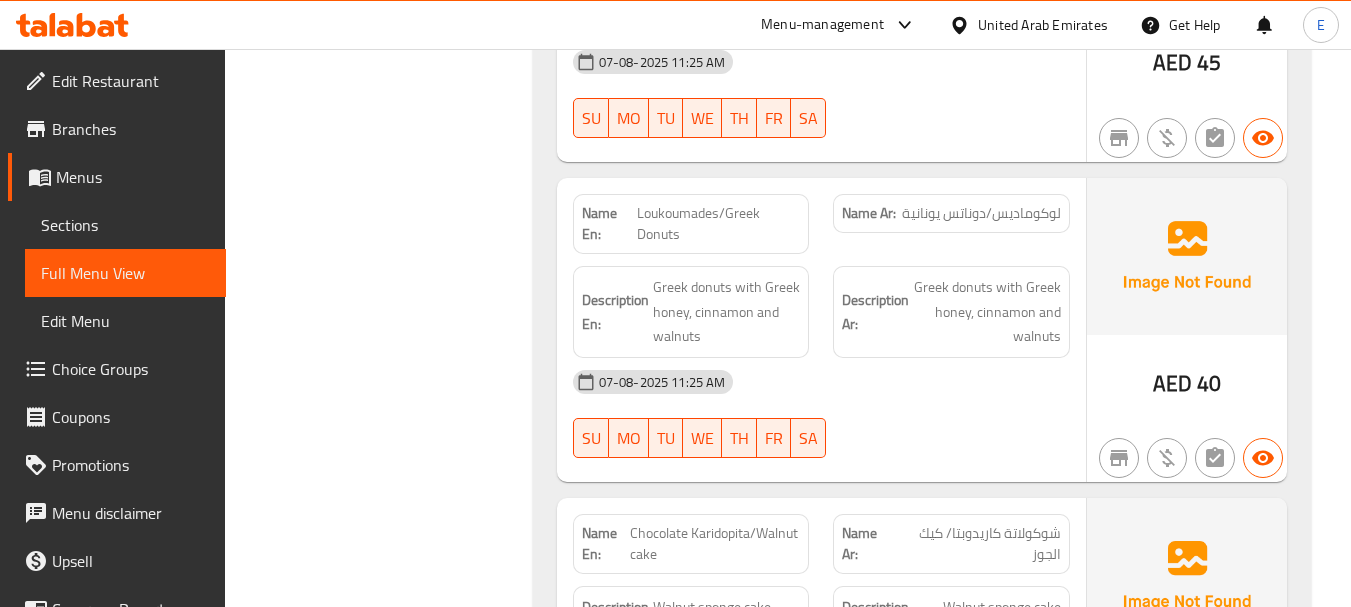 click on "07-08-2025 11:25 AM SU MO TU WE TH FR SA" at bounding box center [821, -11074] 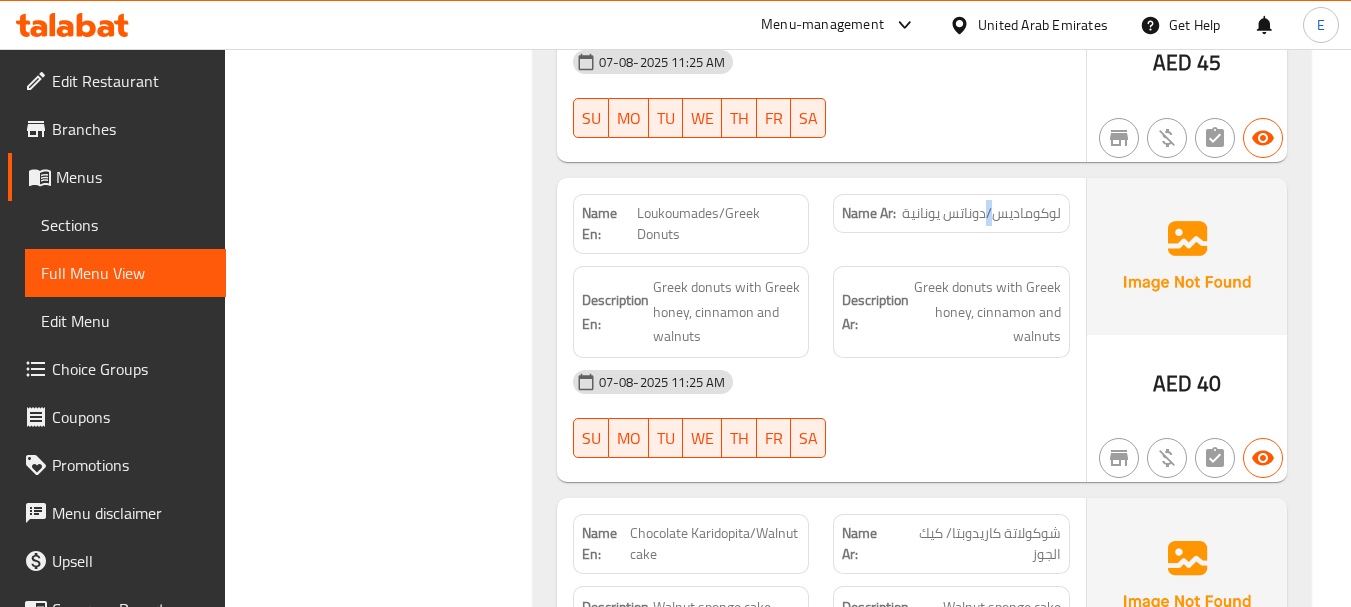 click on "لوكوماديس/دوناتس يونانية" at bounding box center (1003, -11229) 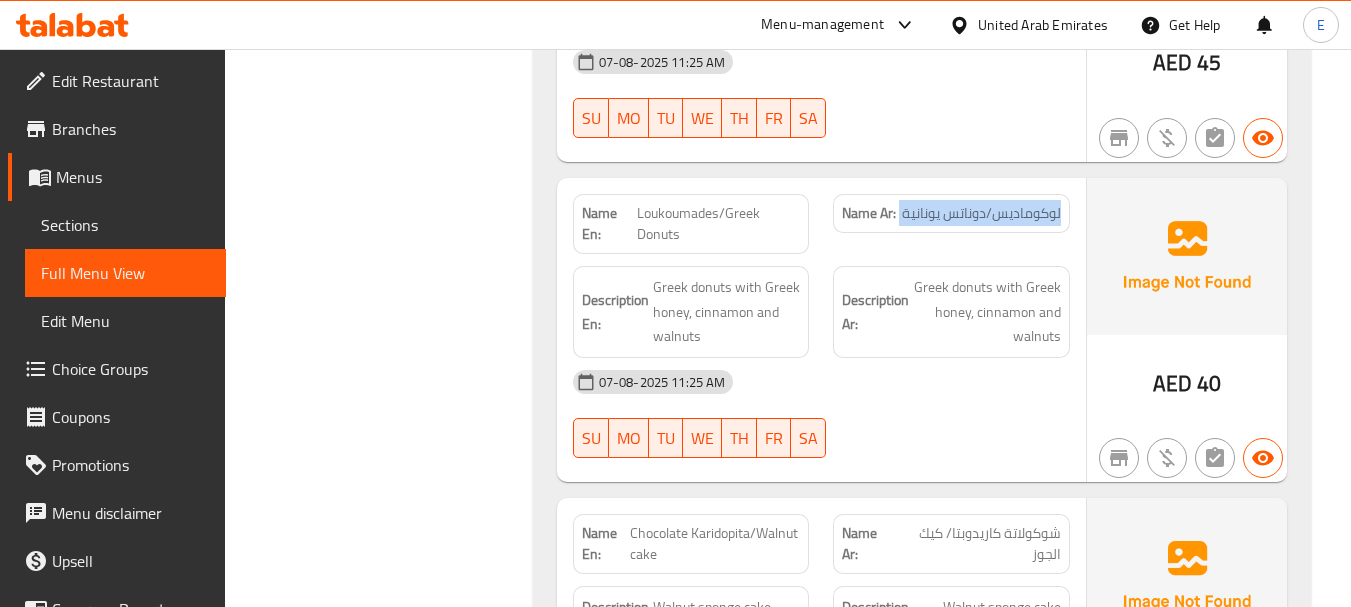 click on "لوكوماديس/دوناتس يونانية" at bounding box center [1003, -11229] 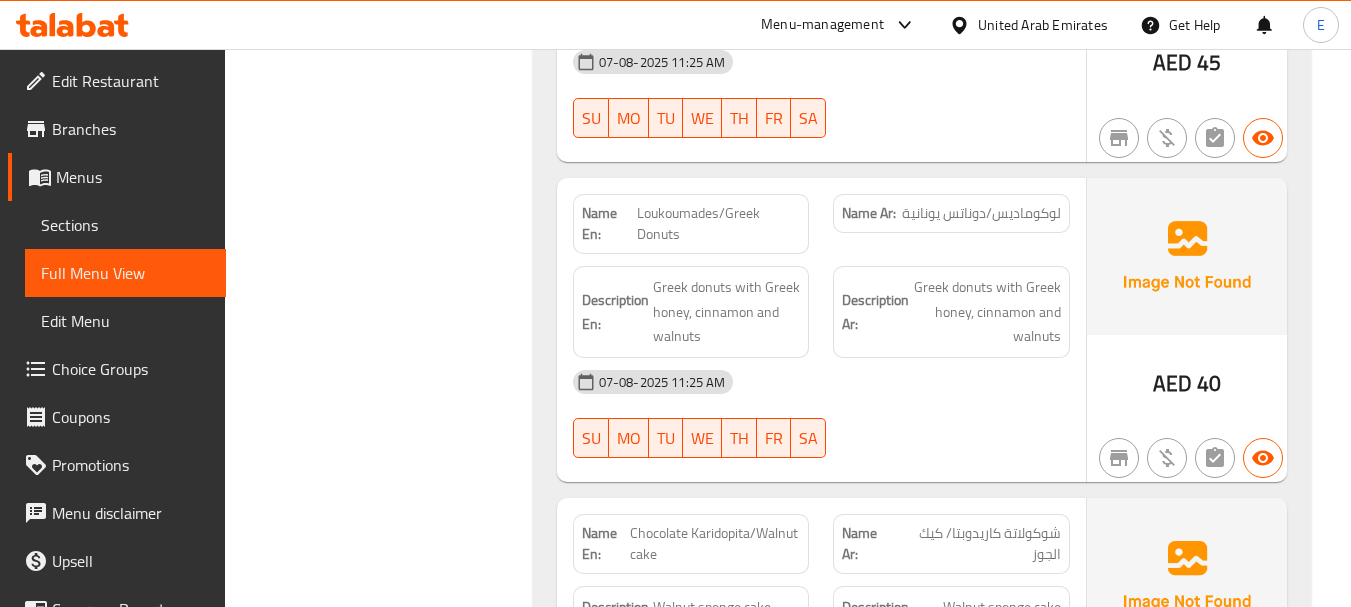 click on "Loukoumades/Greek Donuts" at bounding box center (741, -11229) 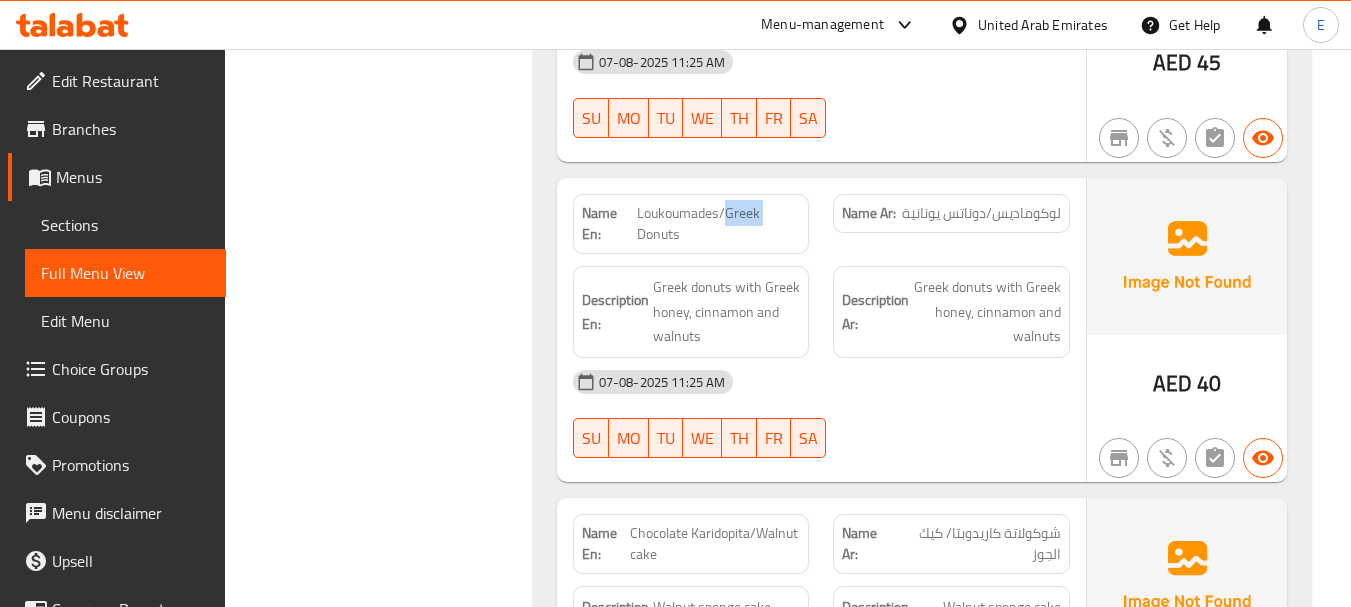 click on "Loukoumades/Greek Donuts" at bounding box center (741, -11229) 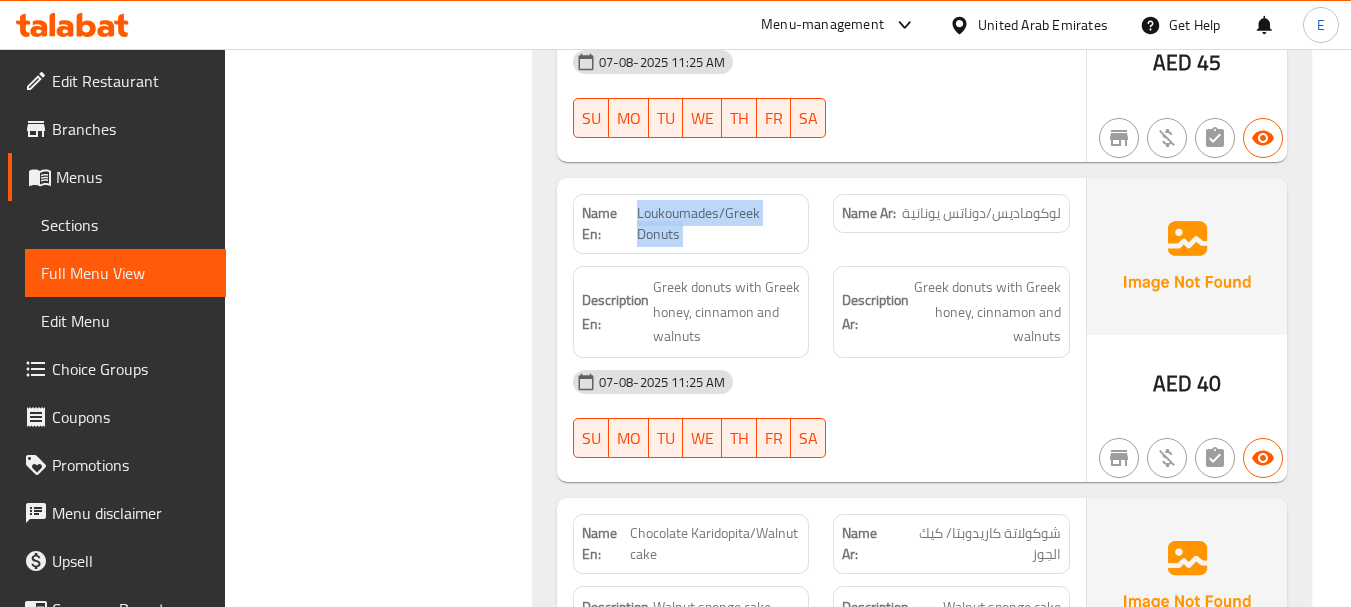 click on "Loukoumades/Greek Donuts" at bounding box center (741, -11229) 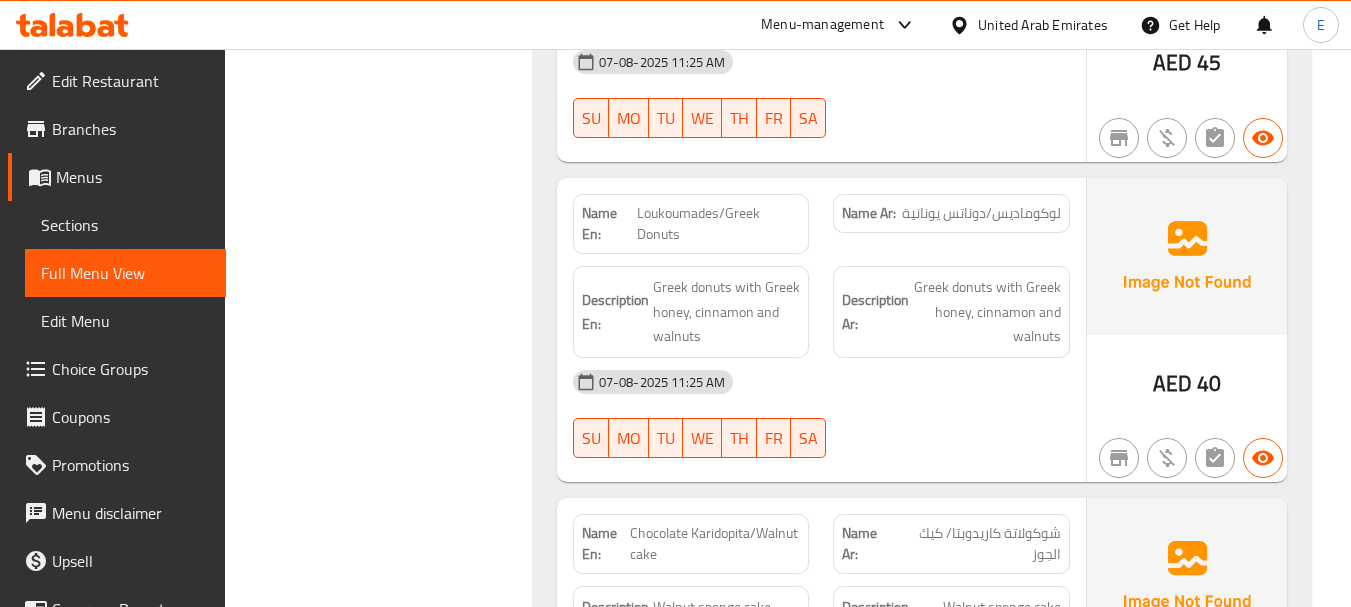 click on "07-08-2025 11:25 AM SU MO TU WE TH FR SA" at bounding box center [821, -11074] 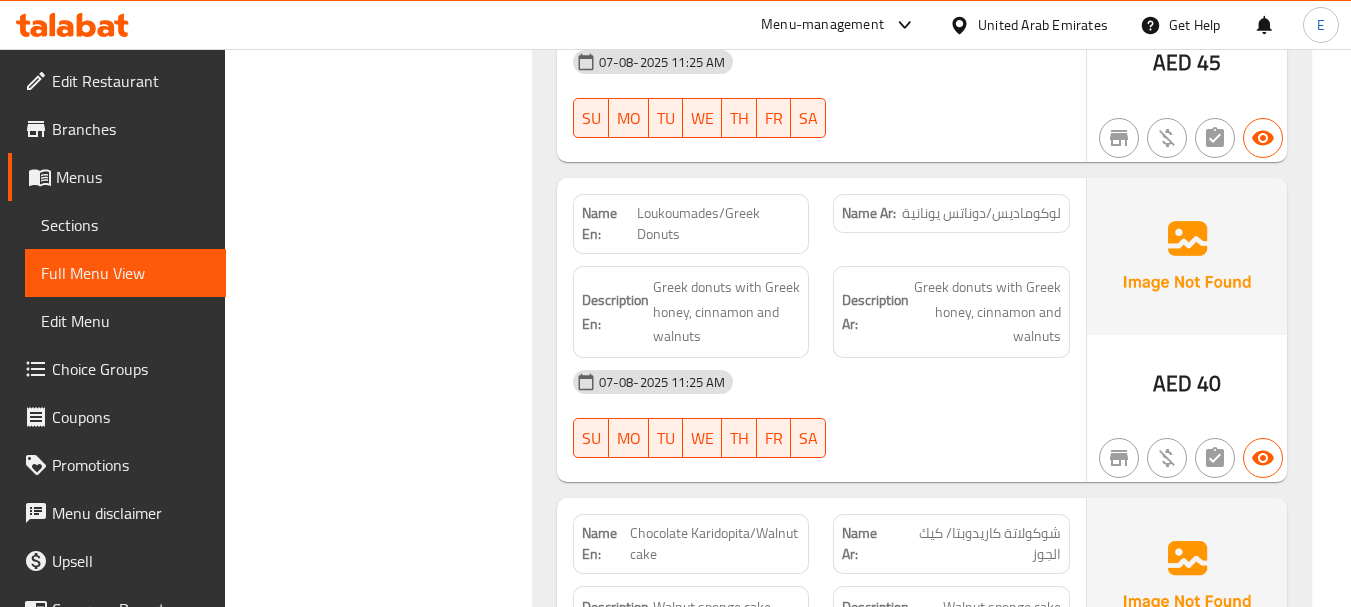 click on "07-08-2025 11:25 AM SU MO TU WE TH FR SA" at bounding box center [821, -11074] 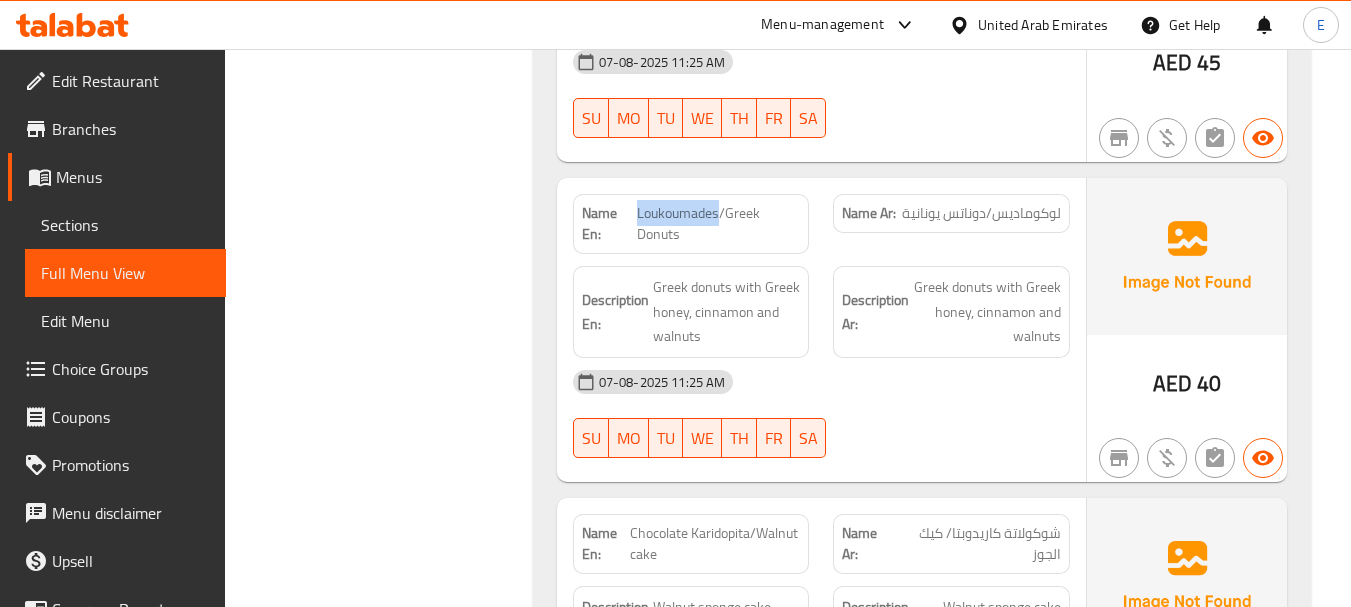 click on "Loukoumades/Greek Donuts" at bounding box center [741, -11229] 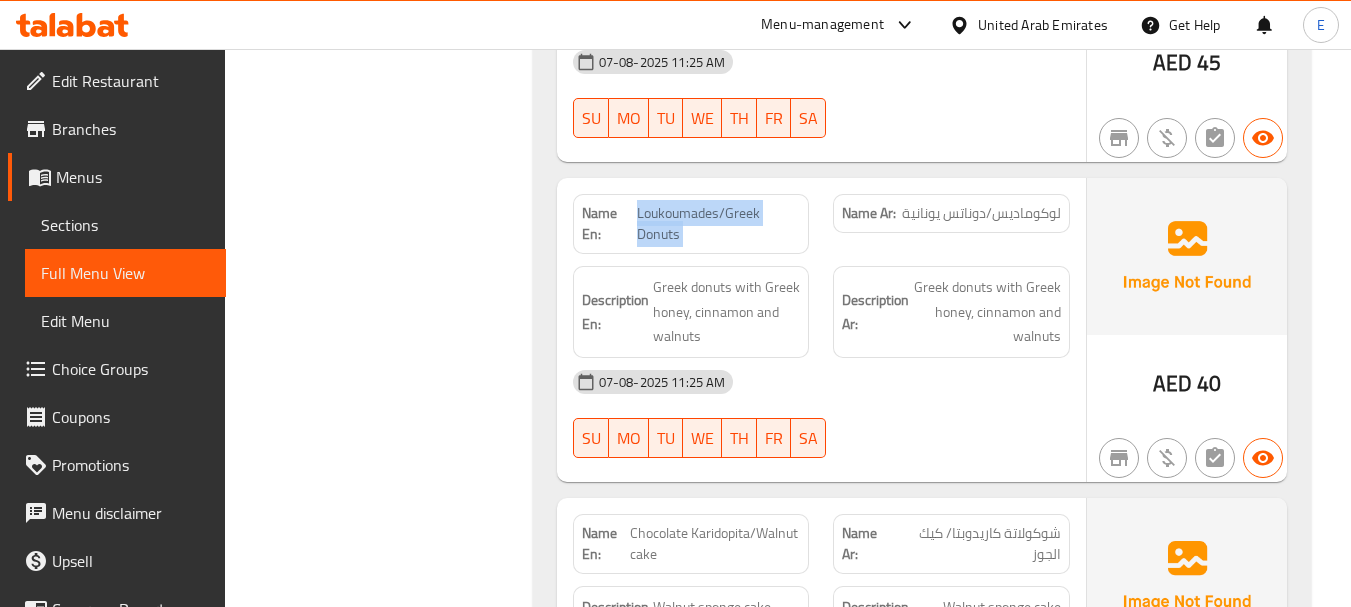 click on "Loukoumades/Greek Donuts" at bounding box center [741, -11229] 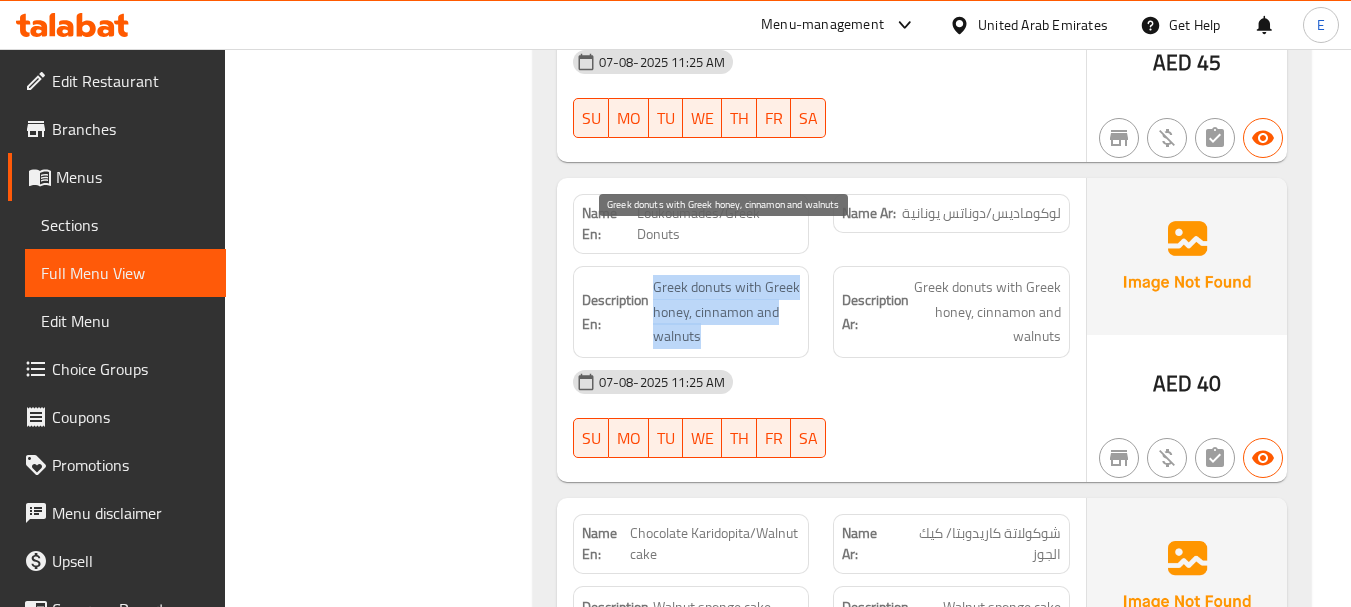 drag, startPoint x: 654, startPoint y: 231, endPoint x: 778, endPoint y: 288, distance: 136.47343 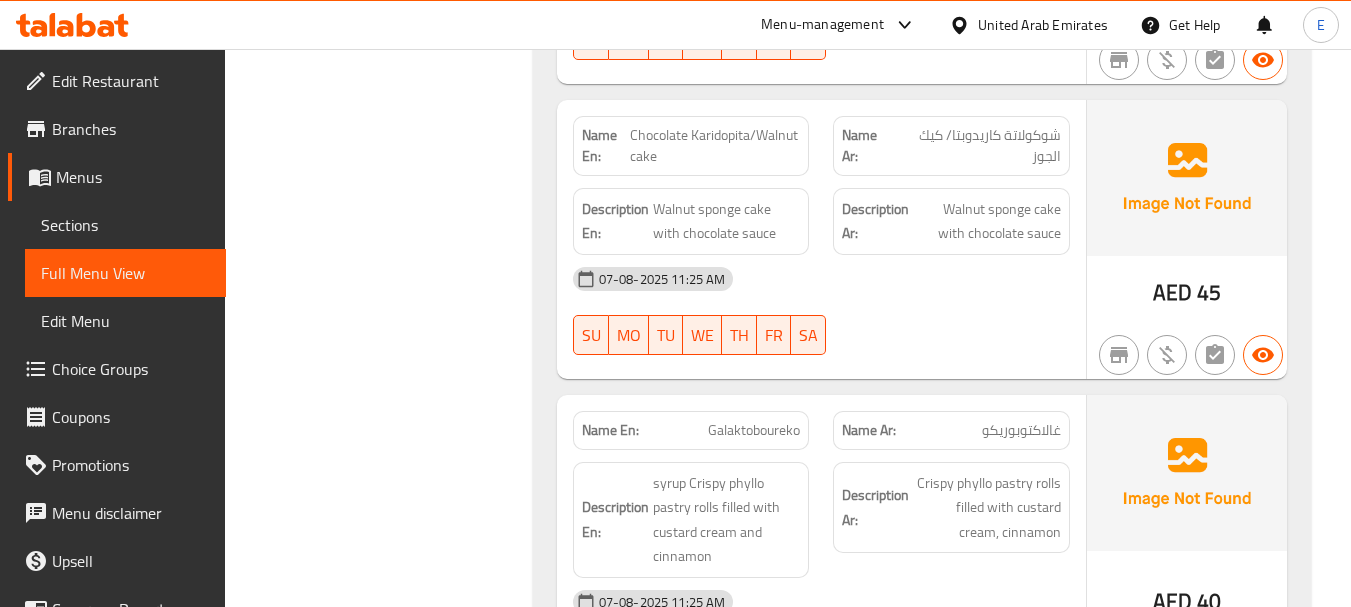 scroll, scrollTop: 12300, scrollLeft: 0, axis: vertical 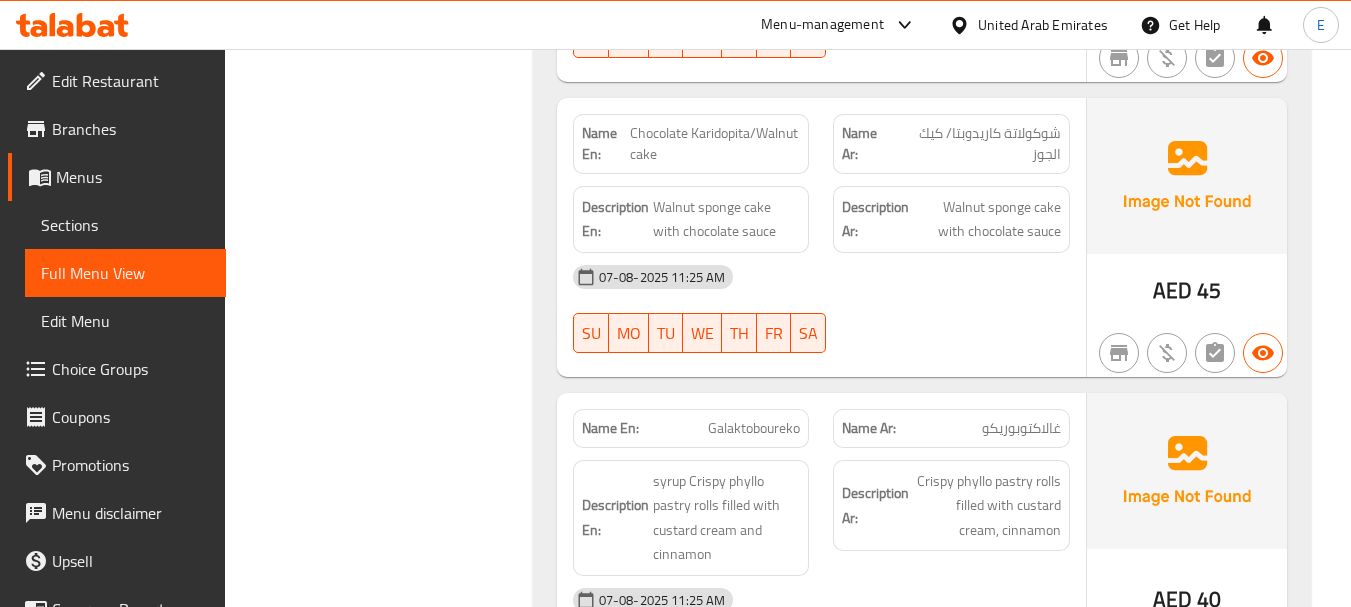 click on "شوكولاتة كاريدوبتا/ كيك الجوز" at bounding box center (976, -11344) 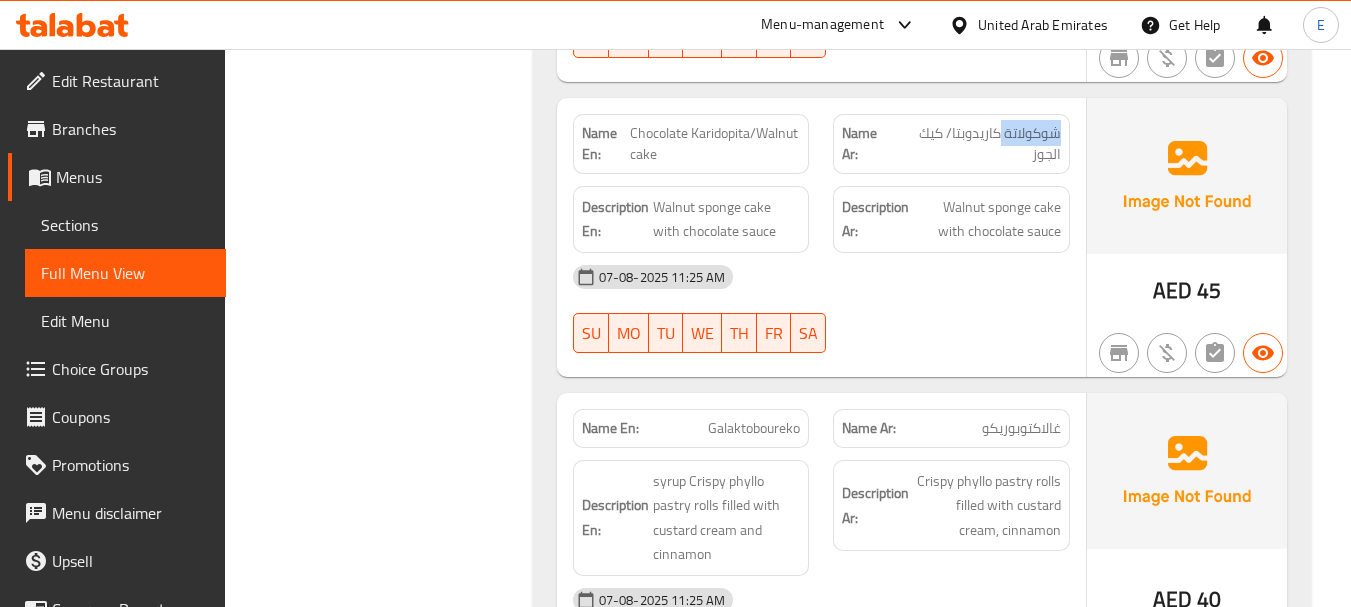 click on "شوكولاتة كاريدوبتا/ كيك الجوز" at bounding box center (976, -11344) 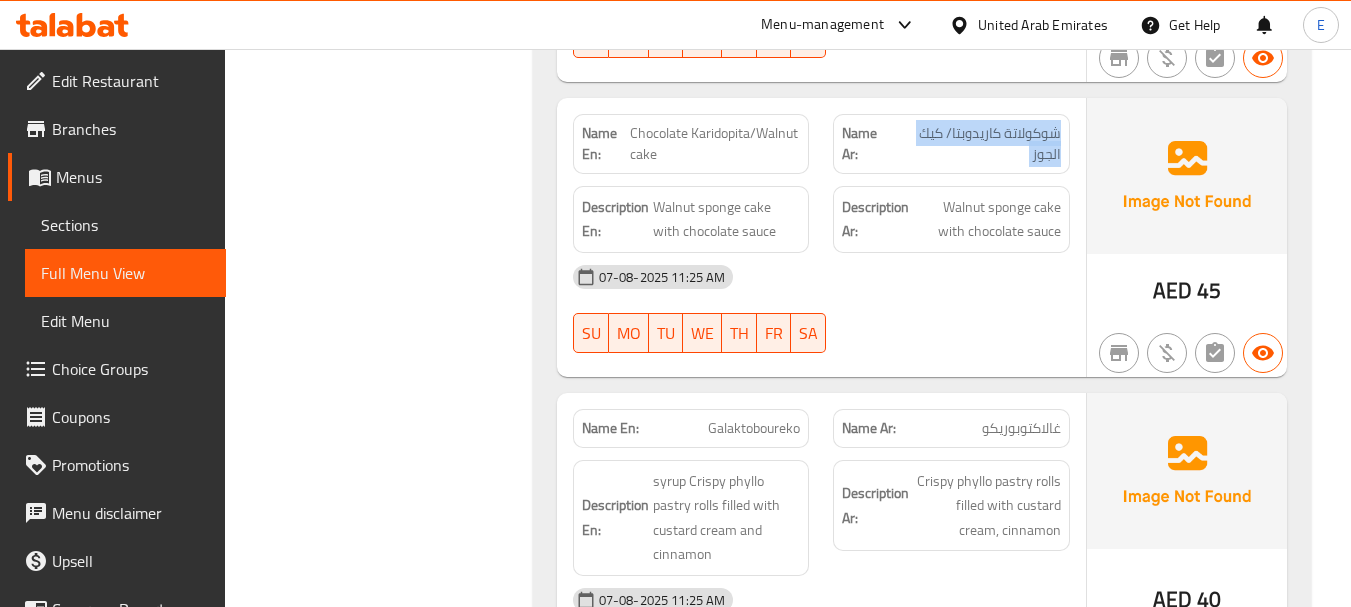 click on "شوكولاتة كاريدوبتا/ كيك الجوز" at bounding box center (976, -11344) 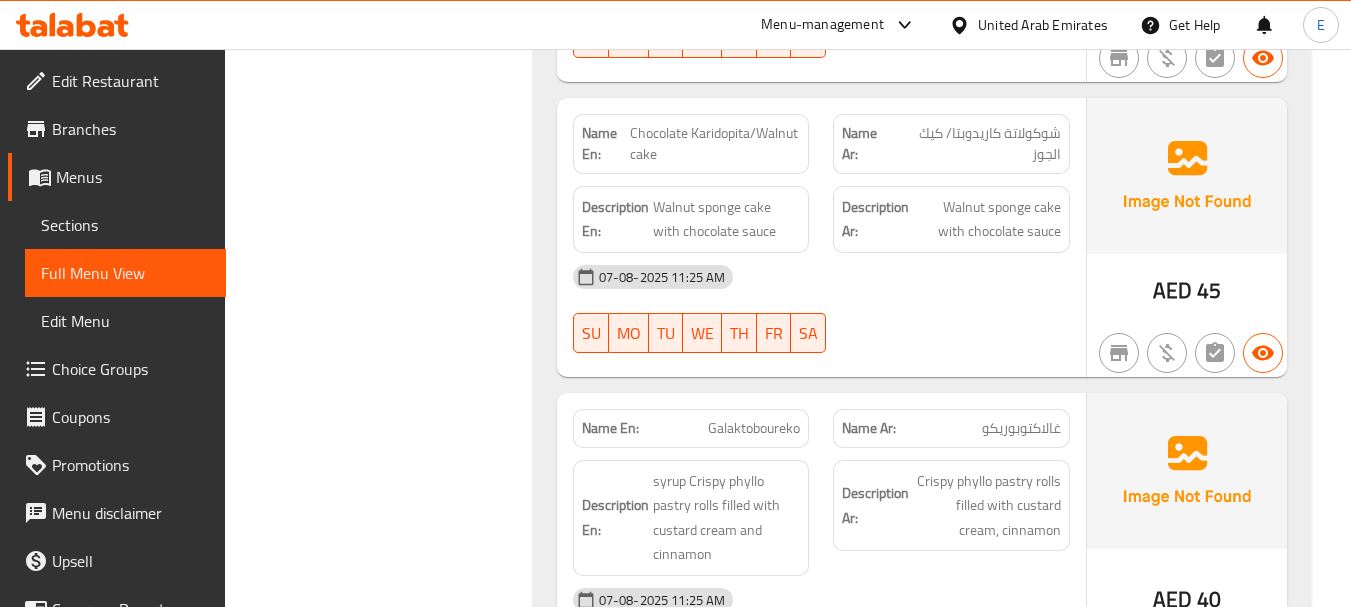 click on "Chocolate Karidopita/Walnut cake" at bounding box center [710, -11345] 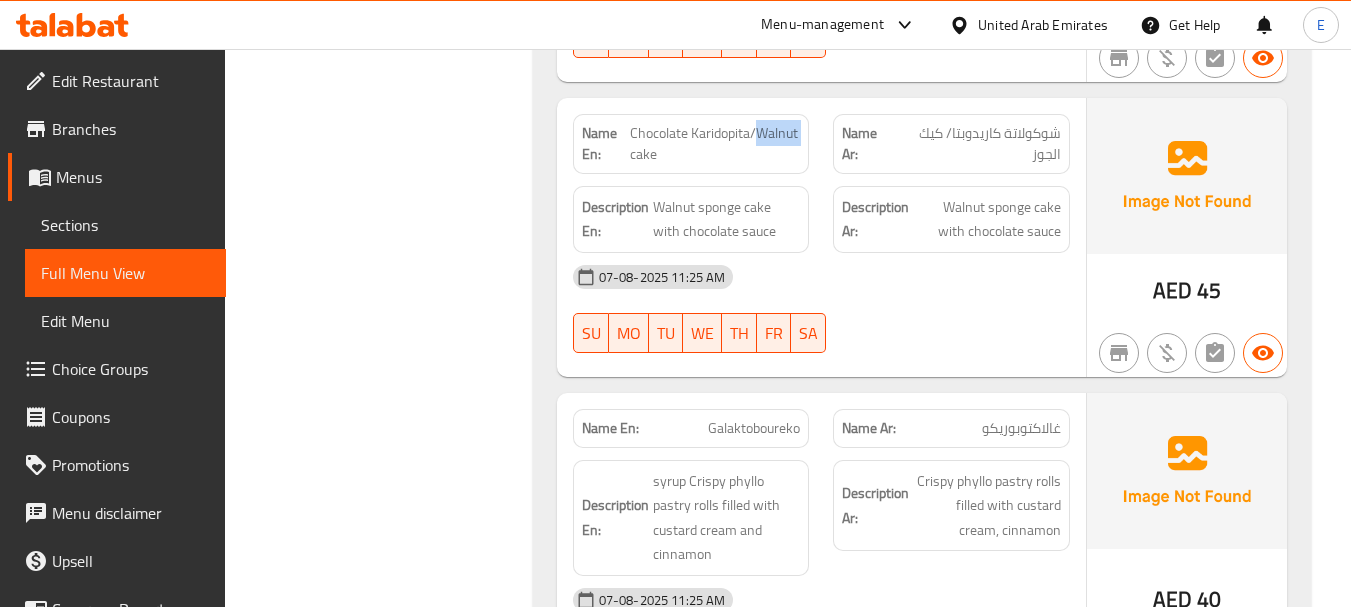 click on "Chocolate Karidopita/Walnut cake" at bounding box center [710, -11345] 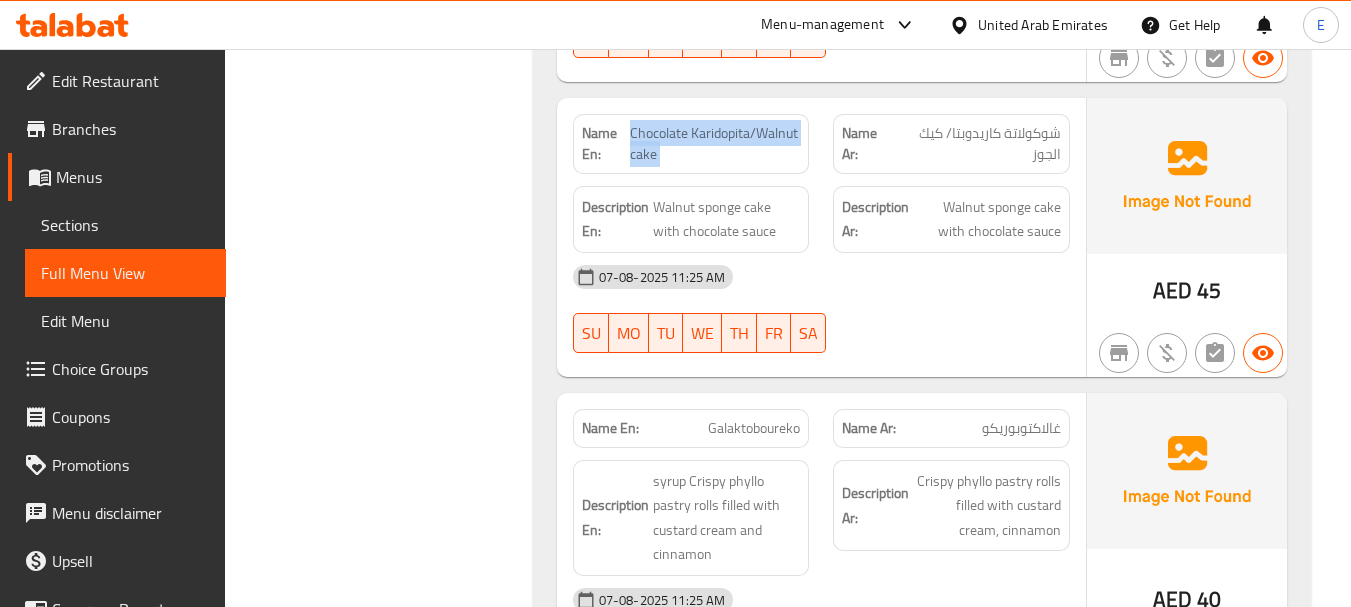click on "Chocolate Karidopita/Walnut cake" at bounding box center [710, -11345] 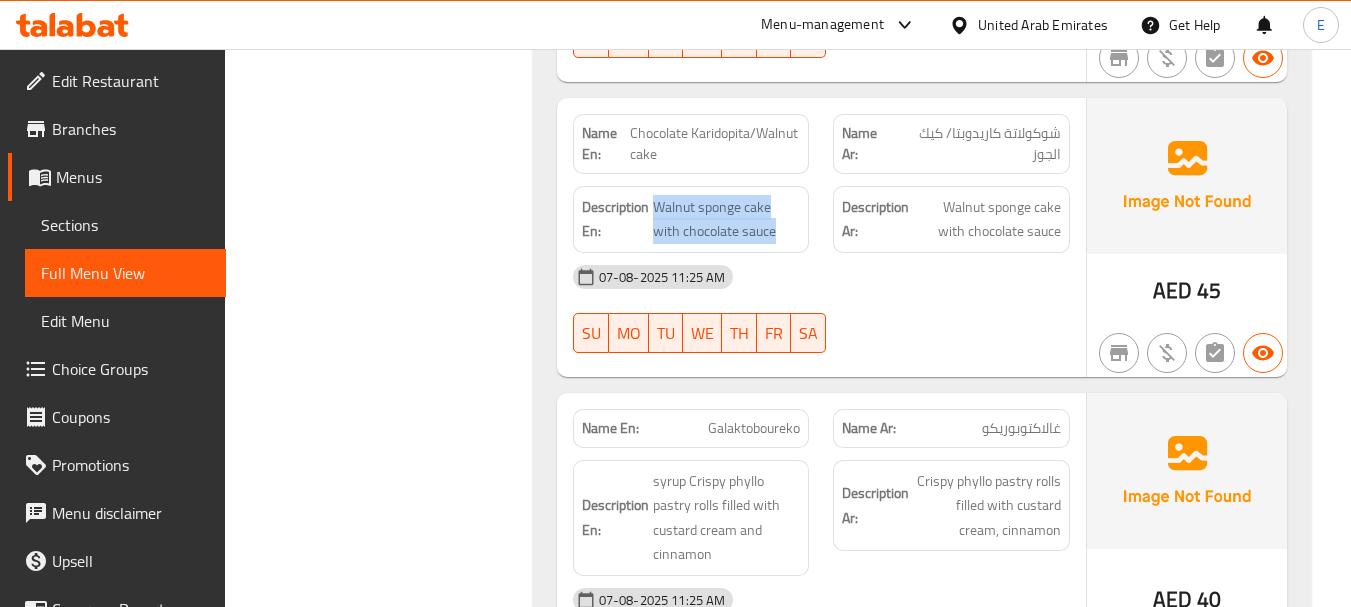 drag, startPoint x: 652, startPoint y: 150, endPoint x: 810, endPoint y: 191, distance: 163.23296 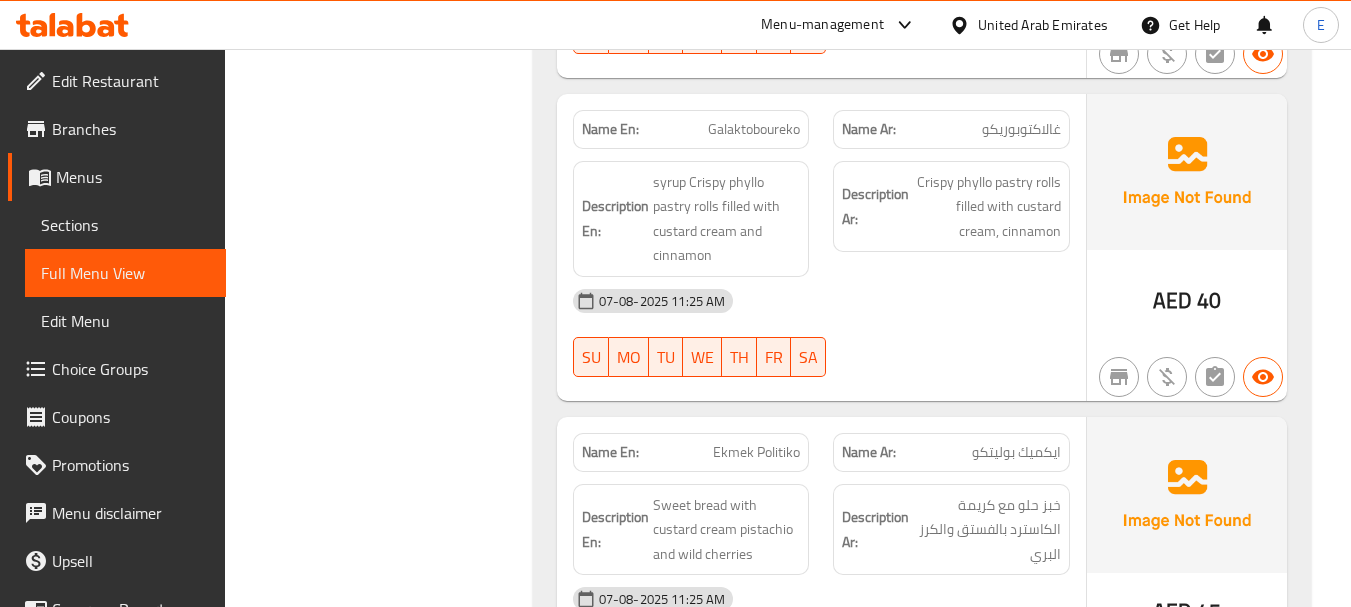 scroll, scrollTop: 12600, scrollLeft: 0, axis: vertical 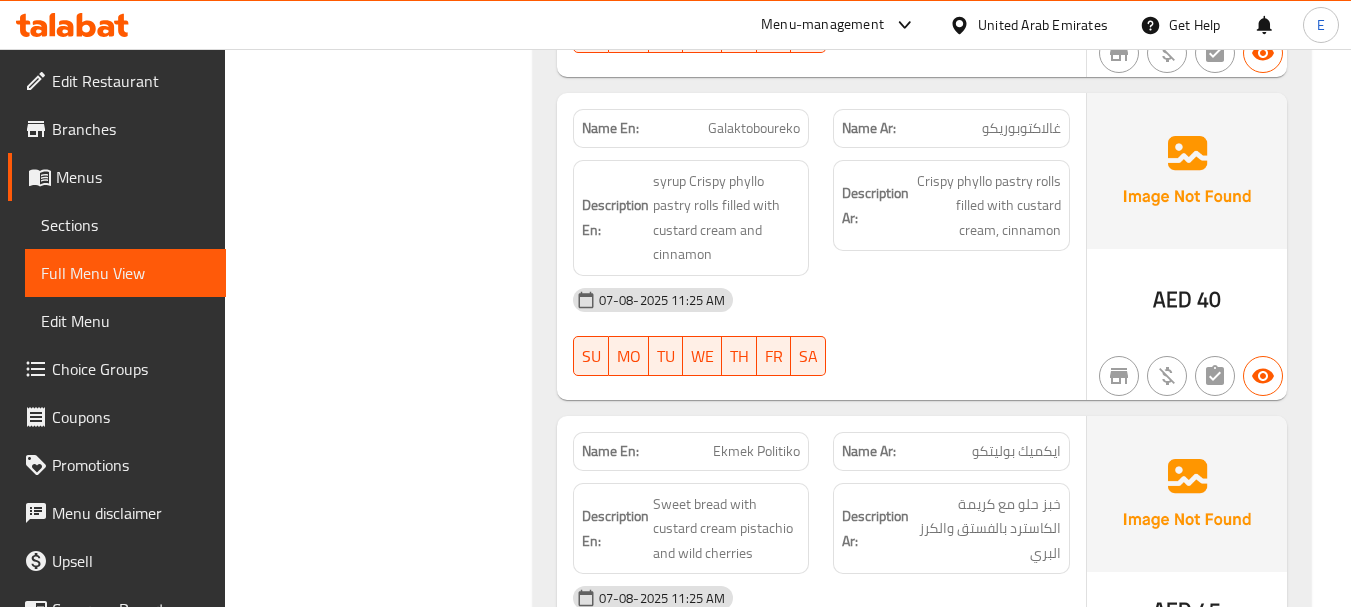 click on "Galaktoboureko" at bounding box center (747, -11336) 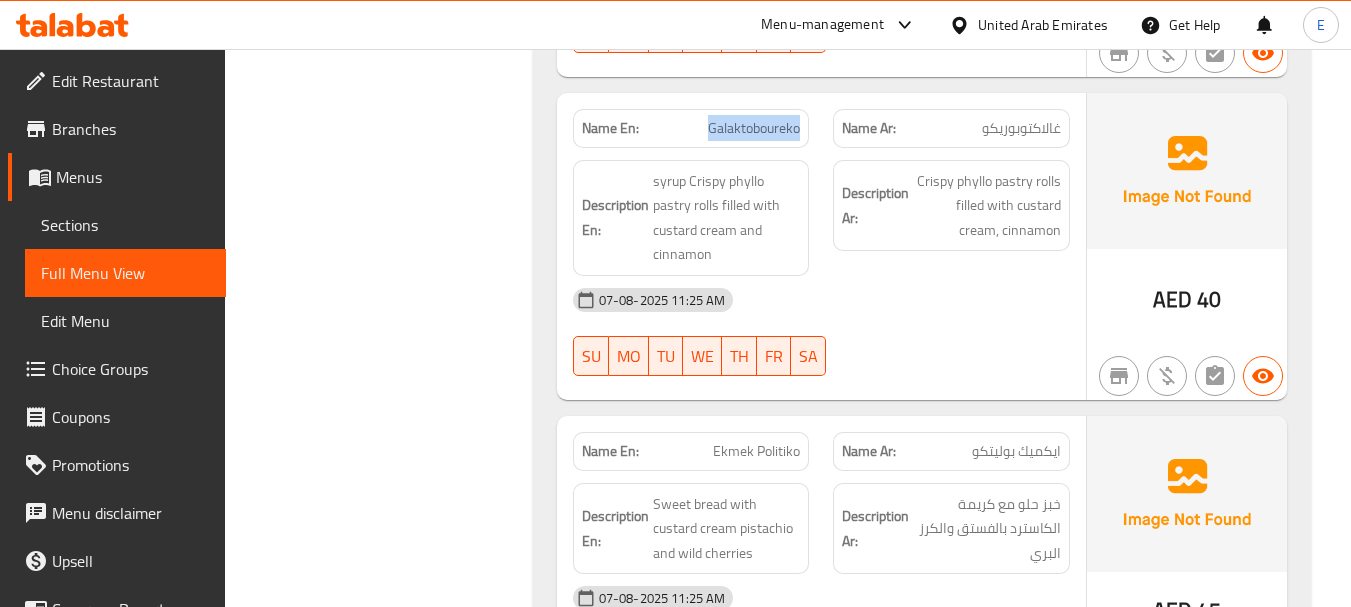 click on "Galaktoboureko" at bounding box center [747, -11336] 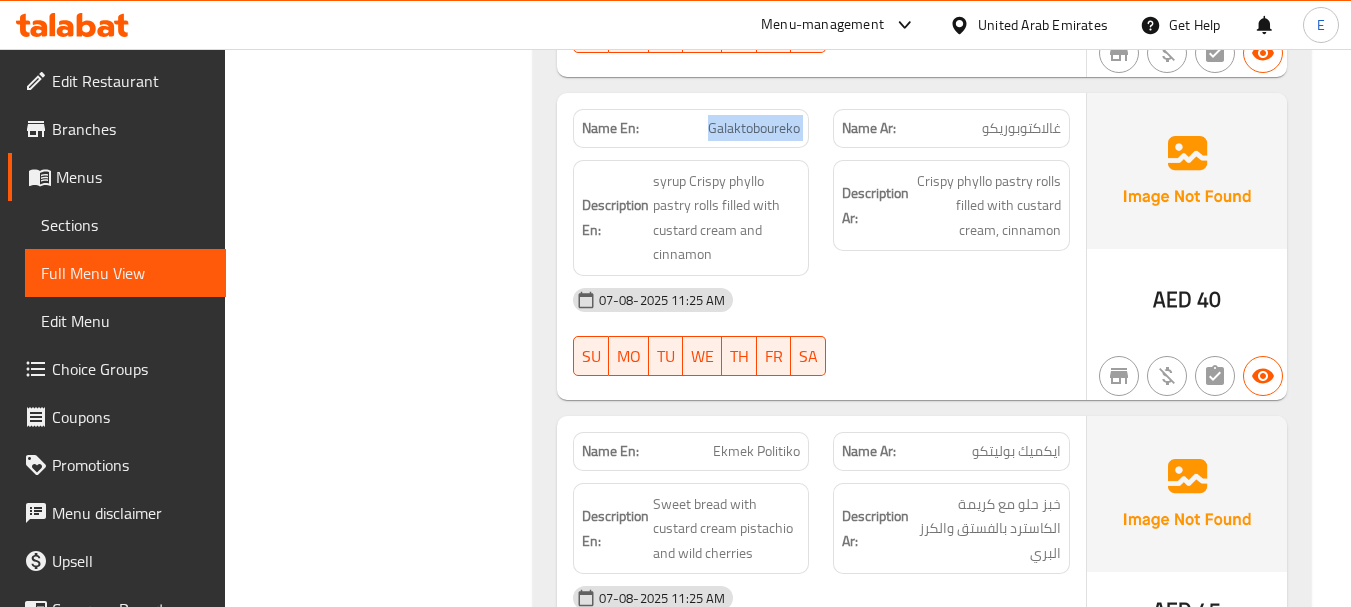 click on "Galaktoboureko" at bounding box center (747, -11336) 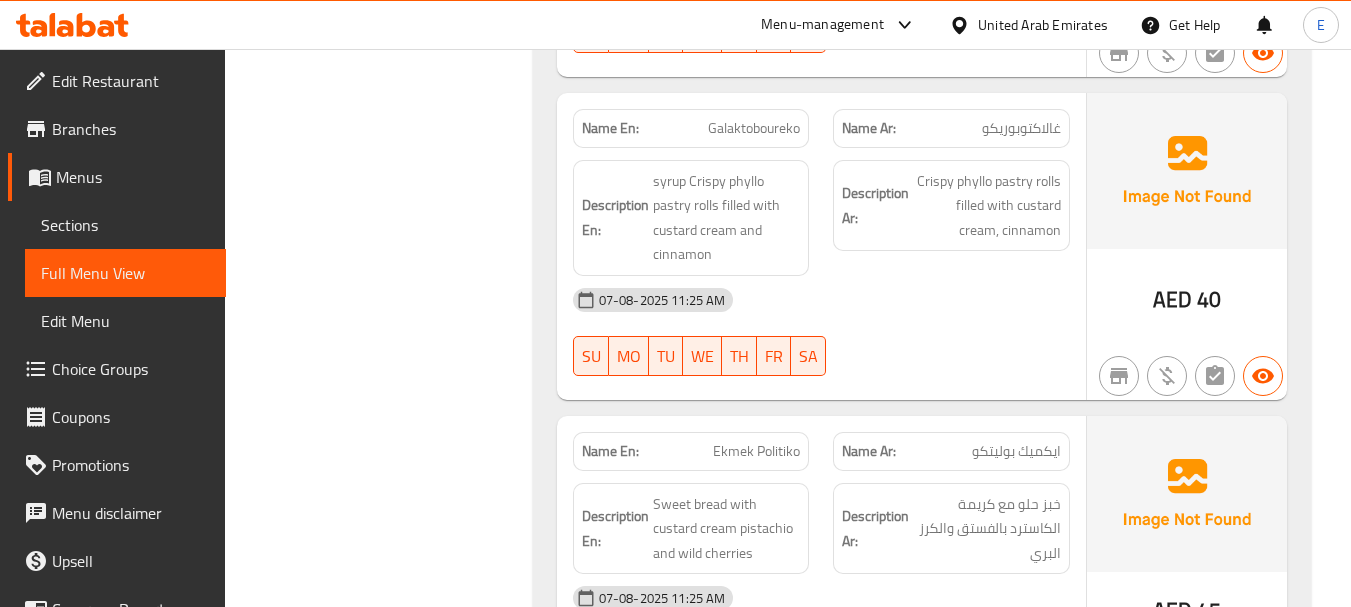 click on "07-08-2025 11:25 AM" at bounding box center [821, -11188] 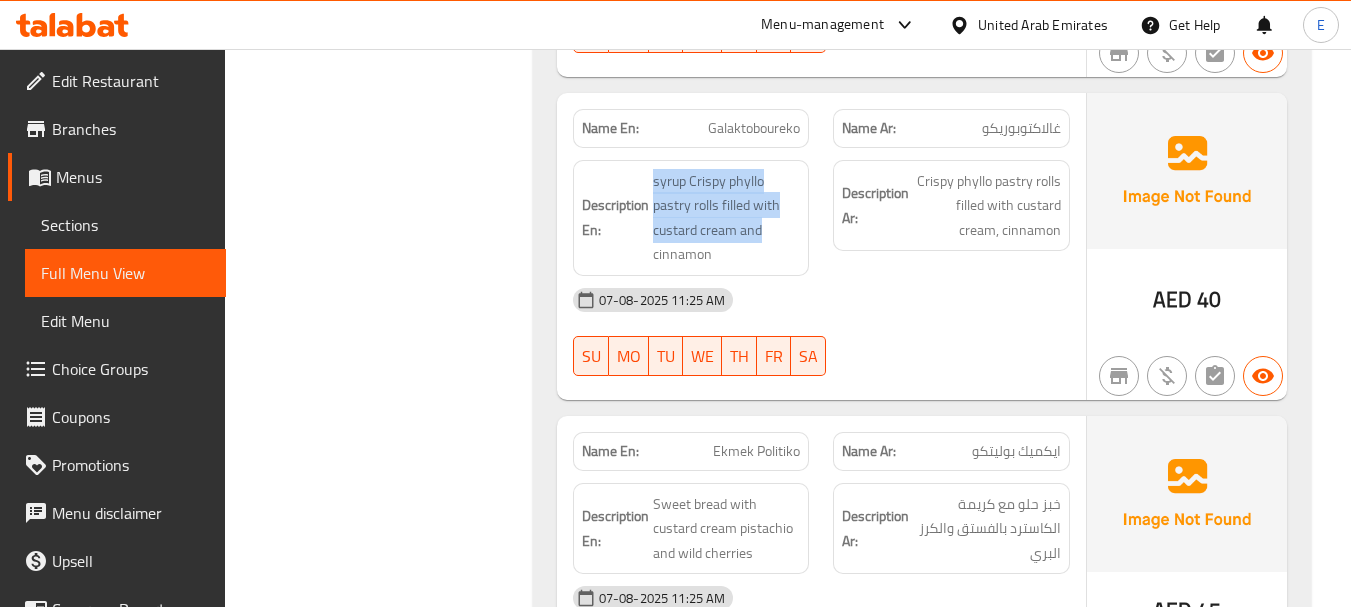 drag, startPoint x: 649, startPoint y: 130, endPoint x: 802, endPoint y: 175, distance: 159.48041 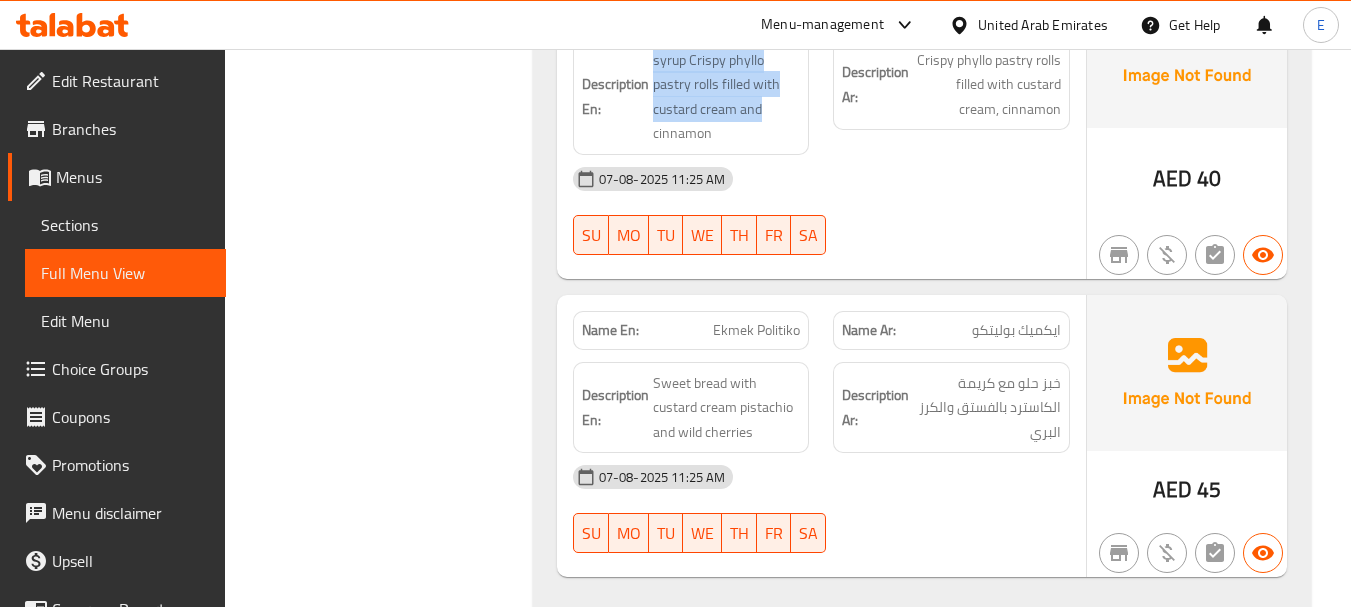scroll, scrollTop: 12726, scrollLeft: 0, axis: vertical 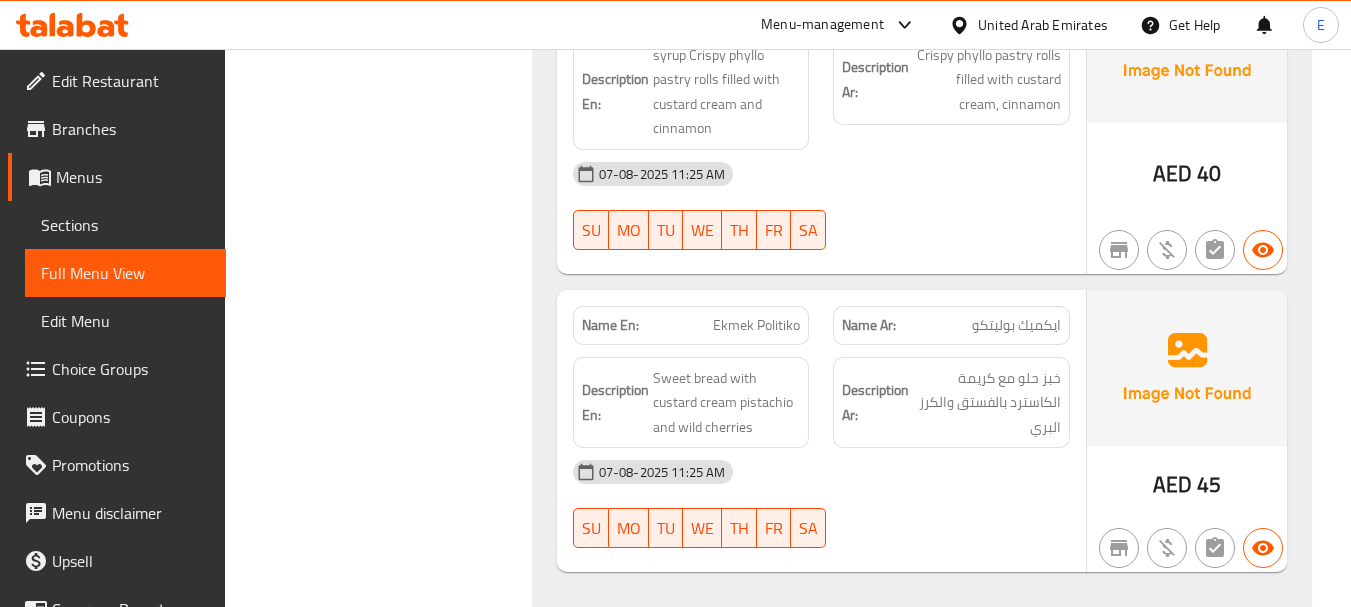click on "AED" at bounding box center [1172, -10981] 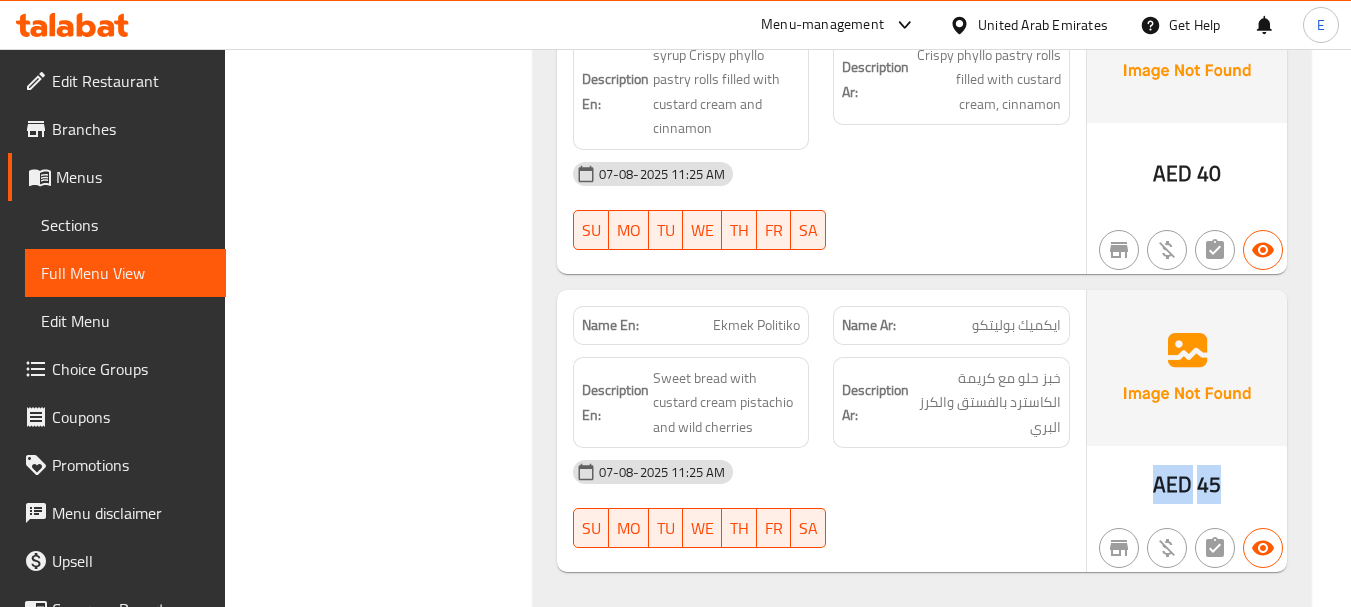click on "AED" at bounding box center [1172, -10981] 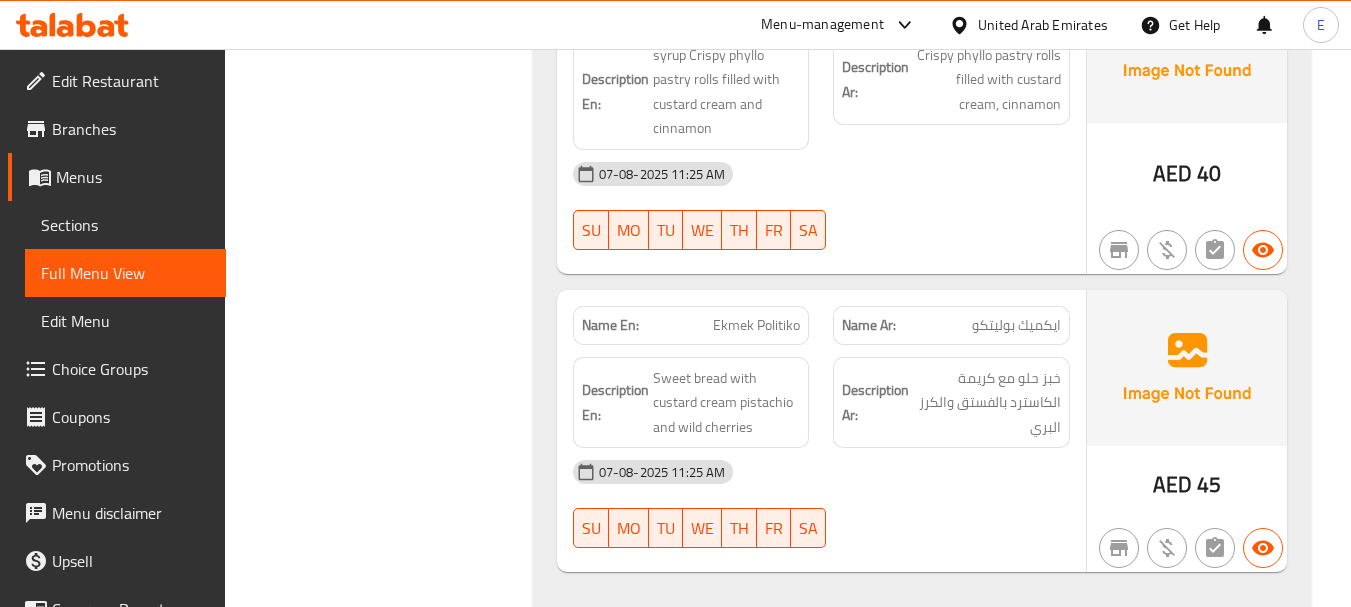 click on "ايكميك بوليتكو" at bounding box center [983, -11163] 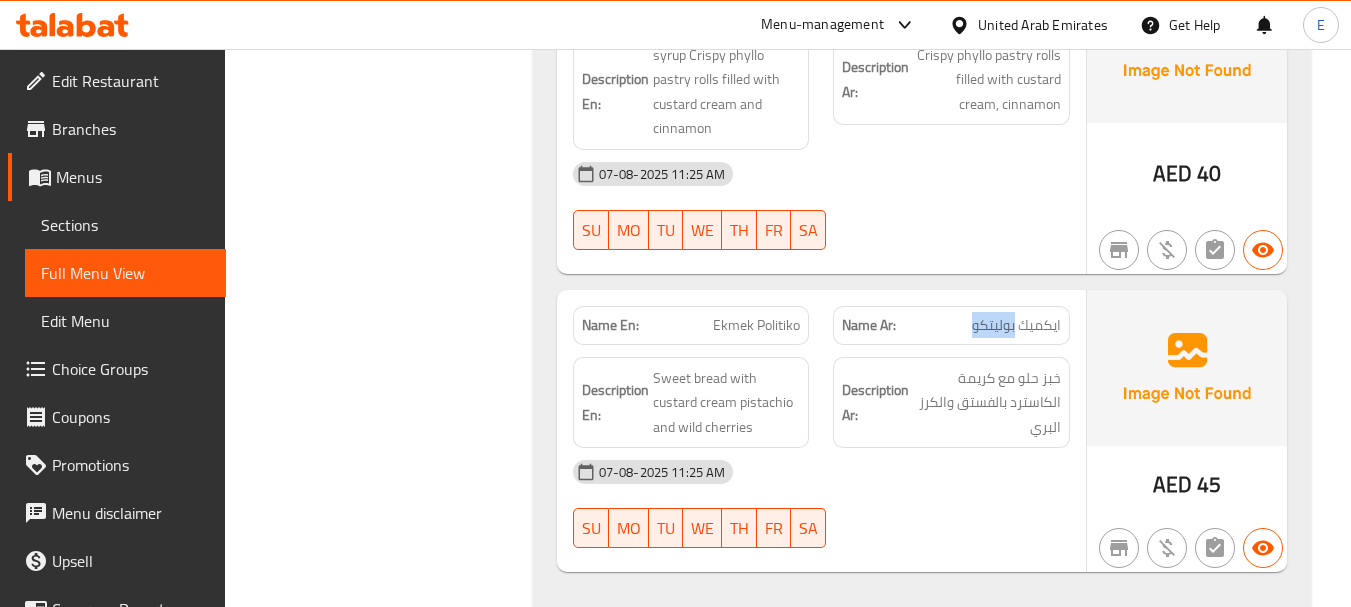 click on "ايكميك بوليتكو" at bounding box center [983, -11163] 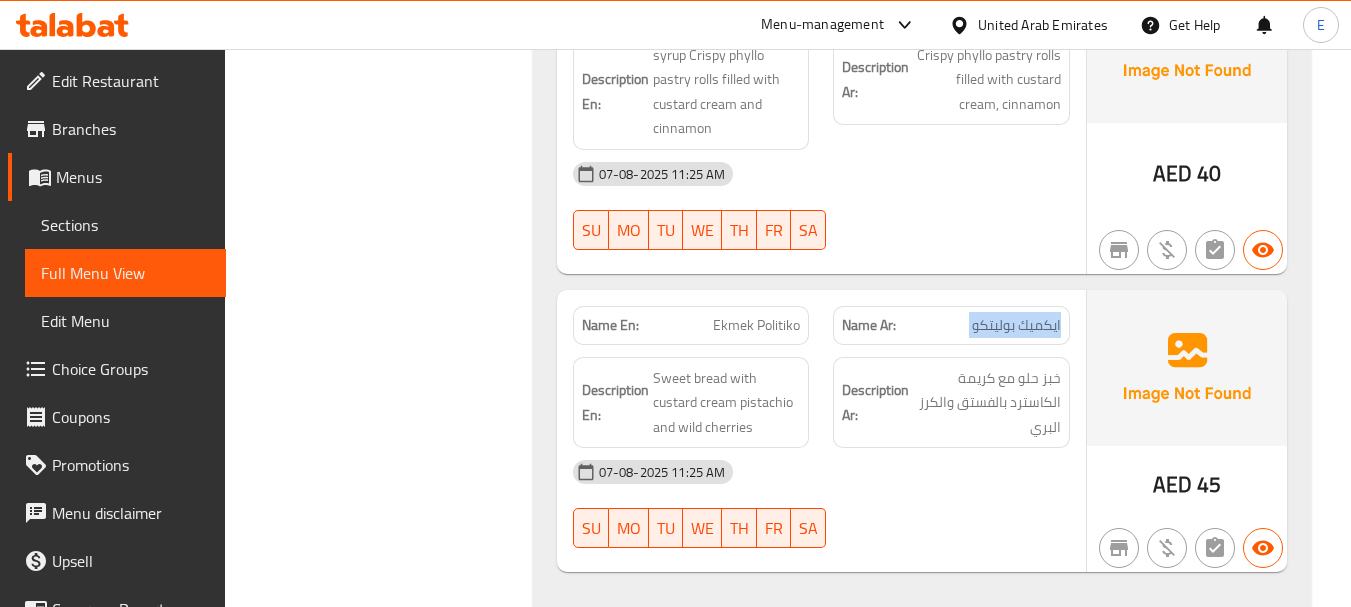 click on "ايكميك بوليتكو" at bounding box center (983, -11163) 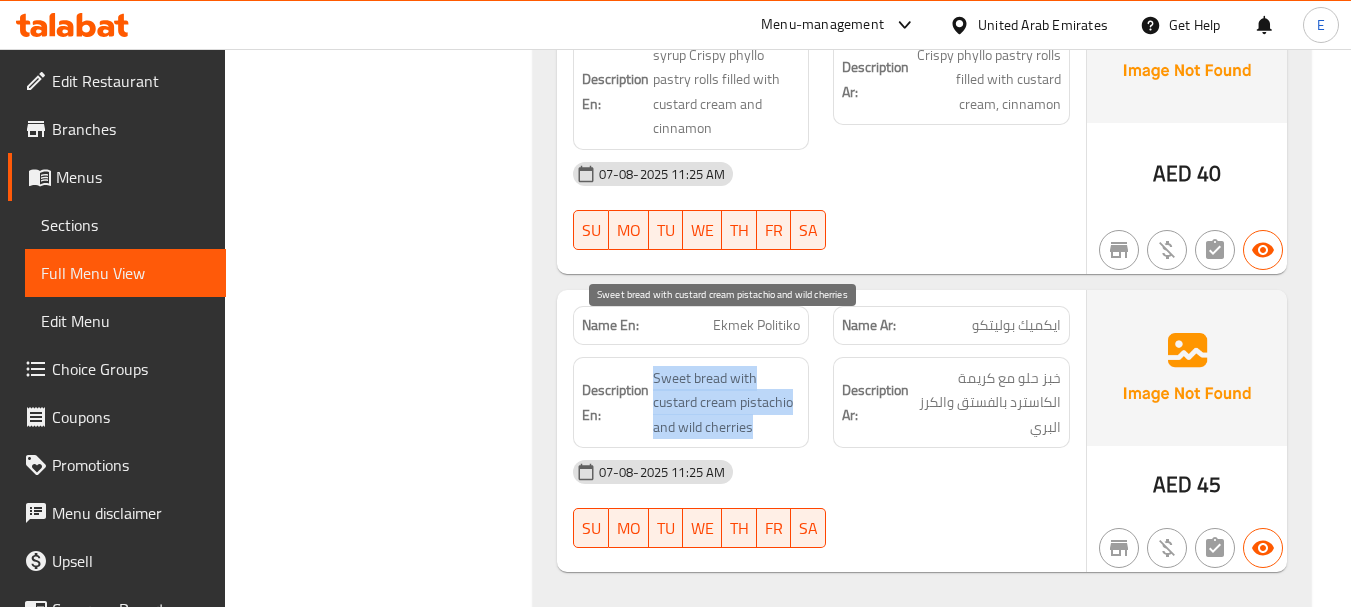 drag, startPoint x: 647, startPoint y: 318, endPoint x: 783, endPoint y: 373, distance: 146.70038 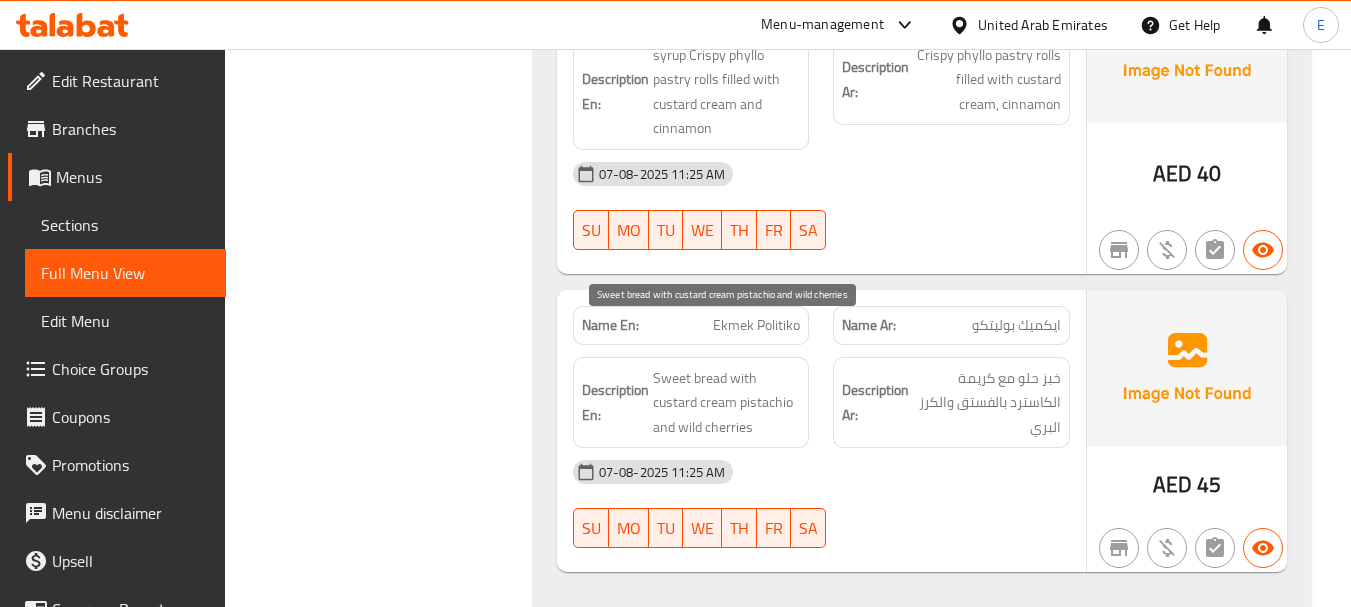 click on "Sweet bread with custard cream pistachio and wild cherries" at bounding box center (727, 403) 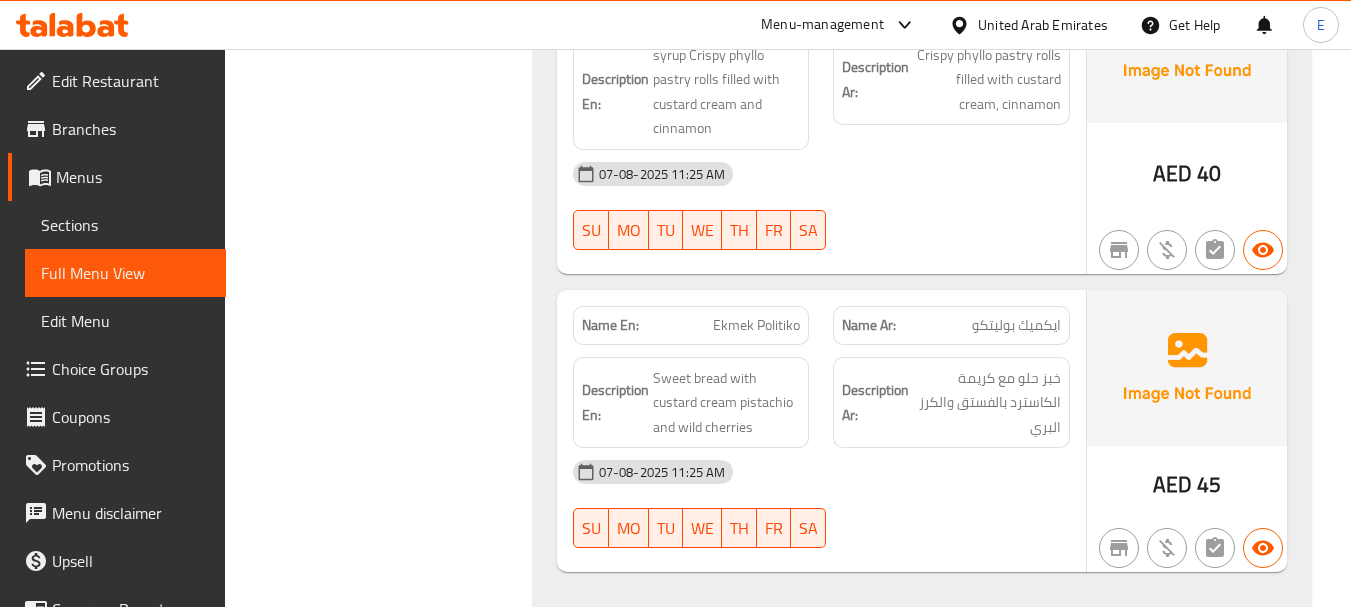 click on "Filter Branches Branches Popular filters Free items Branch specific items Has choices Upsell items Availability filters Available Not available View filters Collapse sections Collapse categories Collapse Choices" at bounding box center [386, -5923] 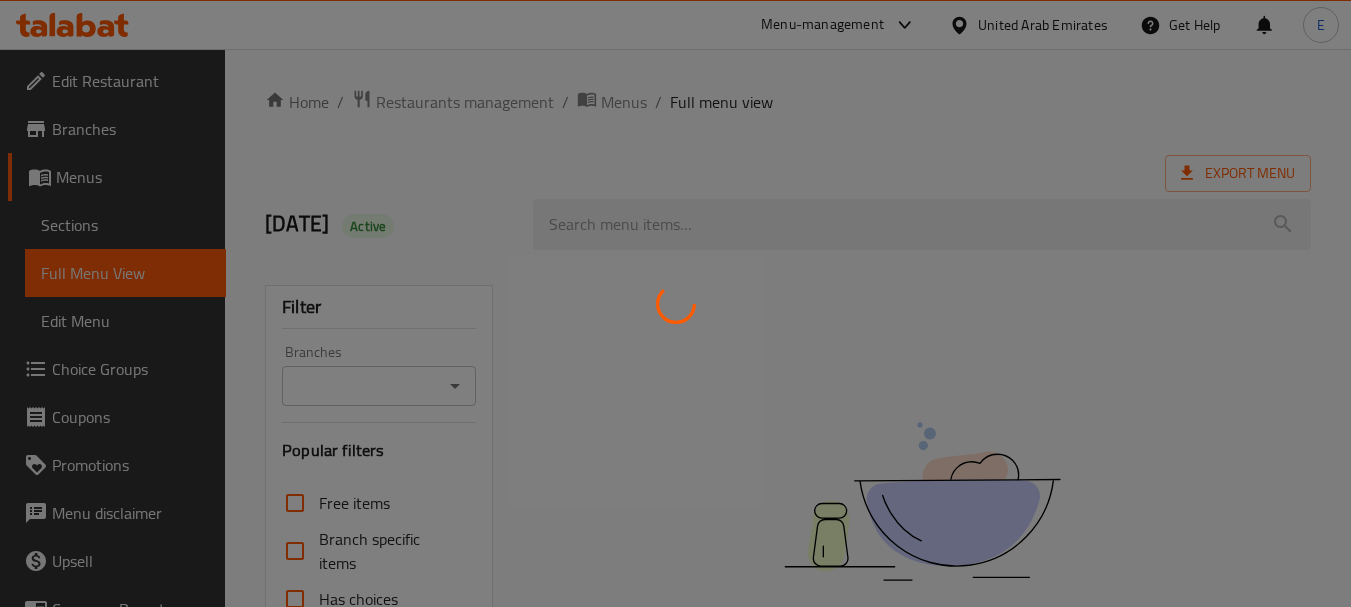 scroll, scrollTop: 0, scrollLeft: 0, axis: both 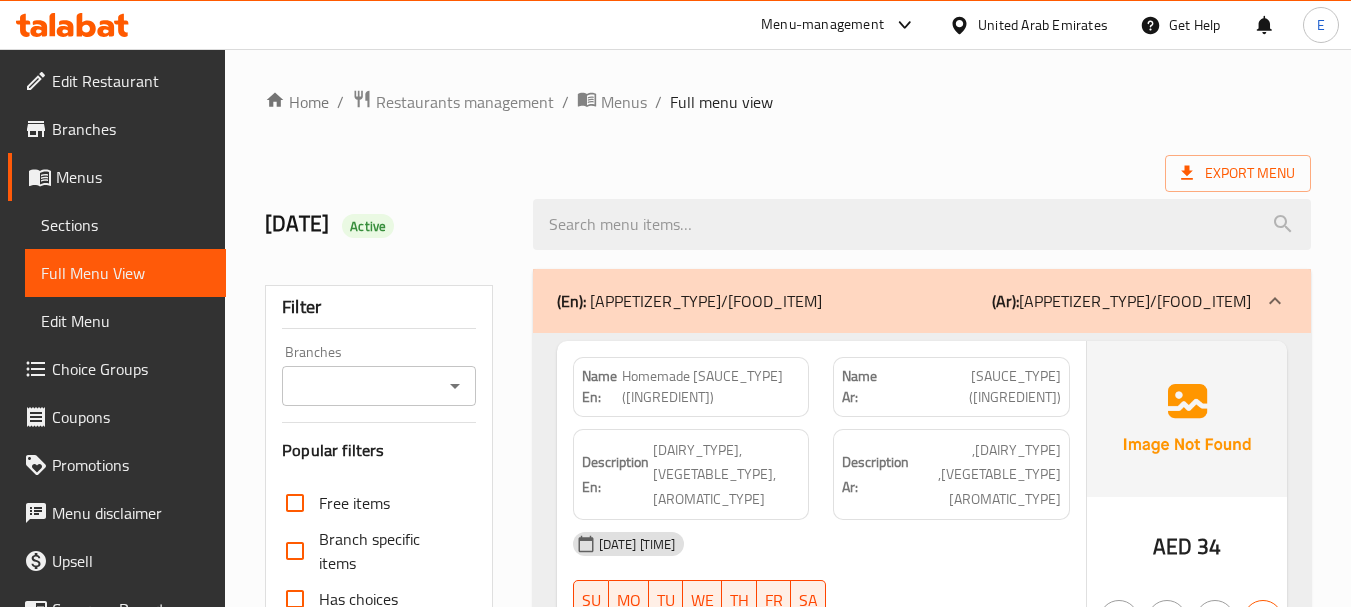 click on "Sections" at bounding box center (125, 225) 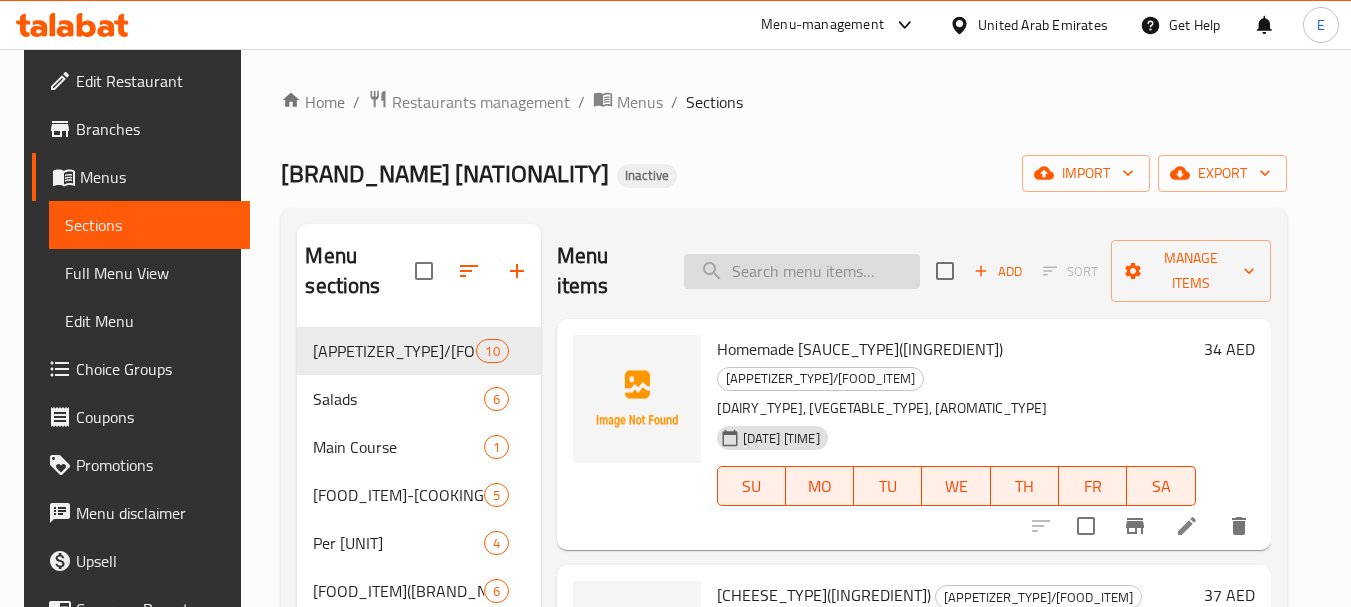 click at bounding box center [802, 271] 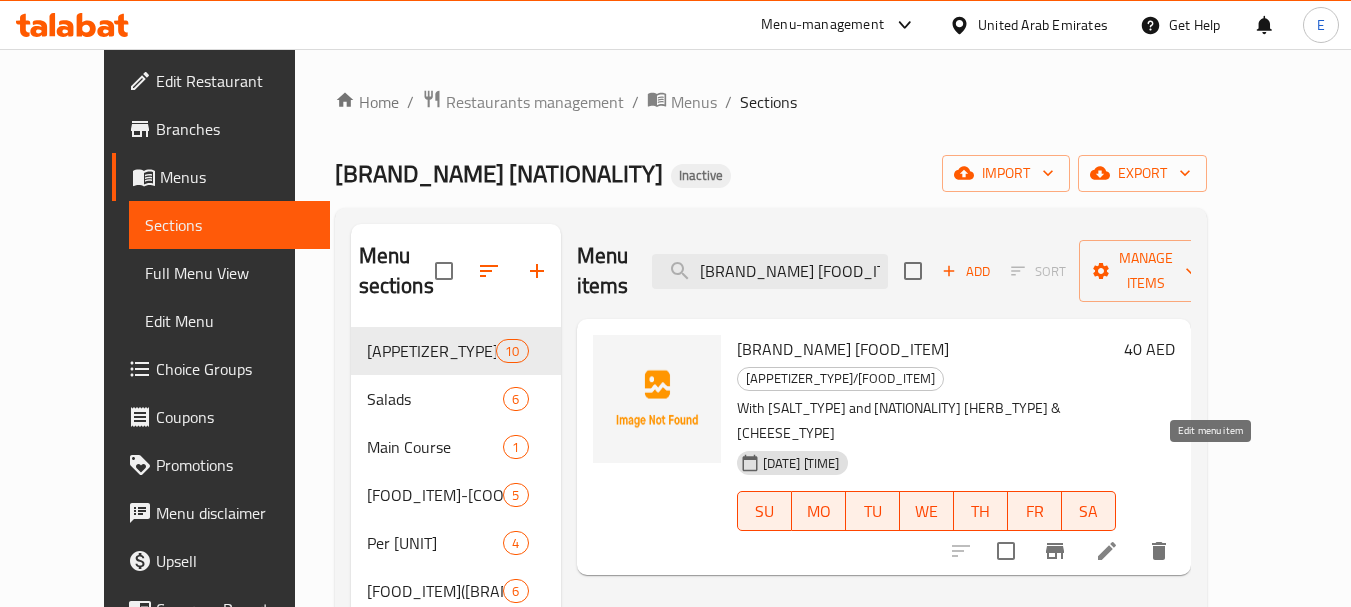 type on "[BRAND_NAME] [FOOD_ITEM]" 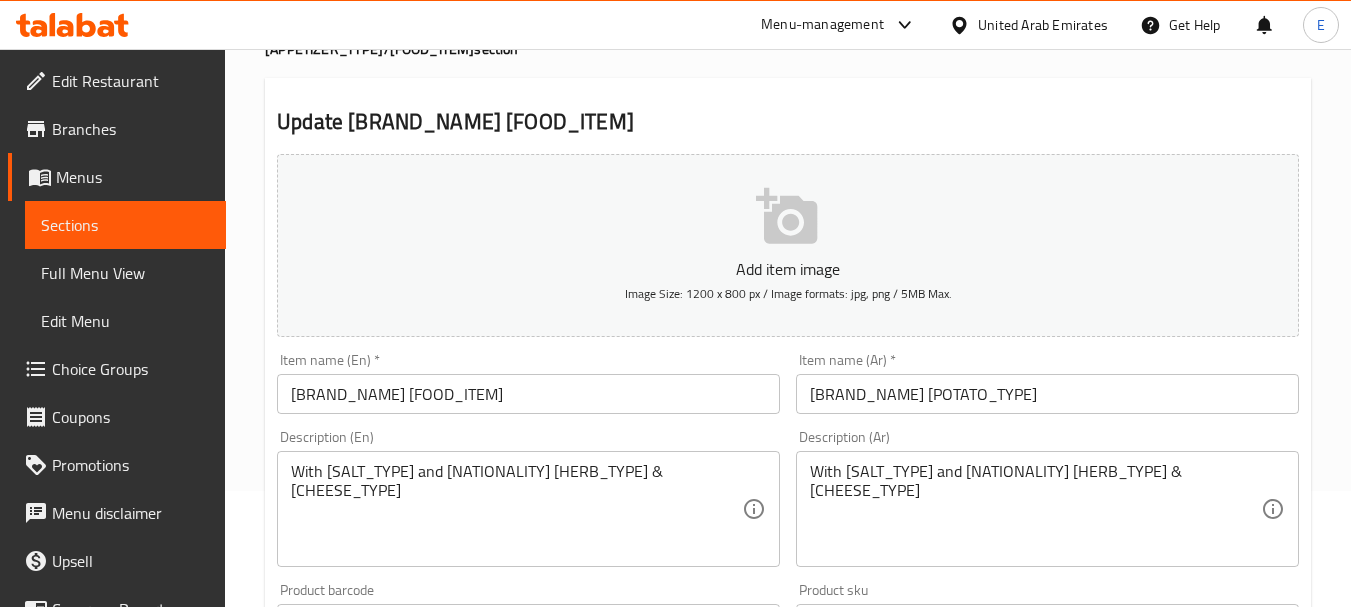 scroll, scrollTop: 200, scrollLeft: 0, axis: vertical 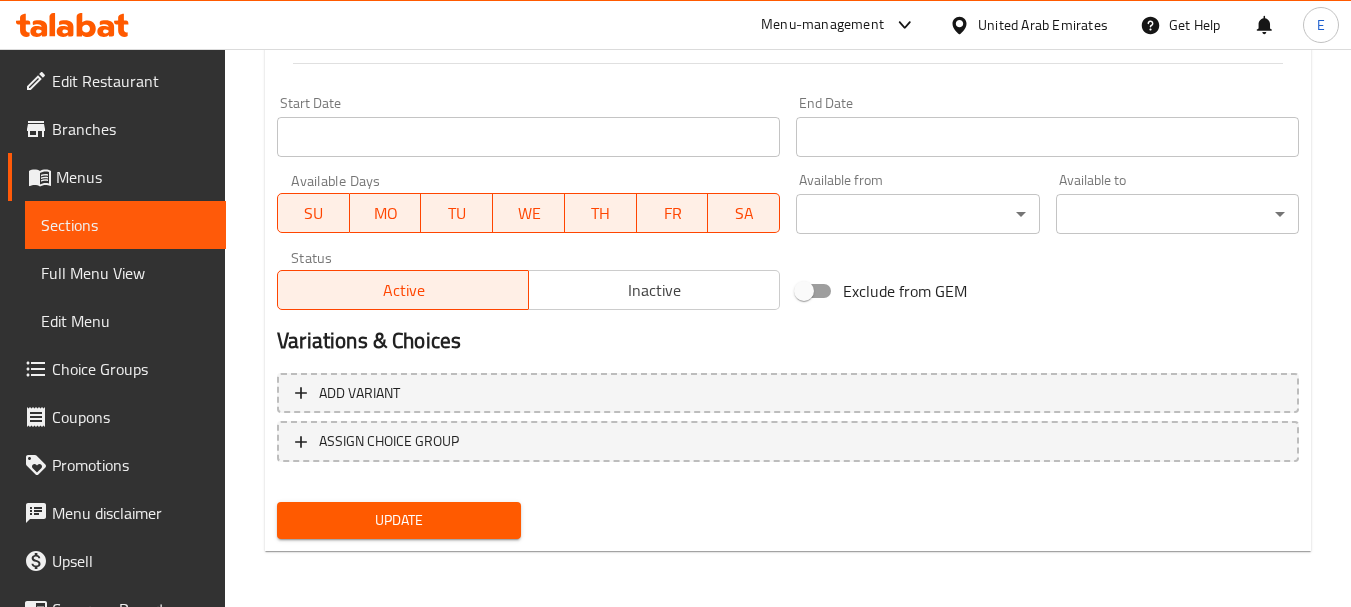type on "With sea salt and Greek herbs & feta mousse" 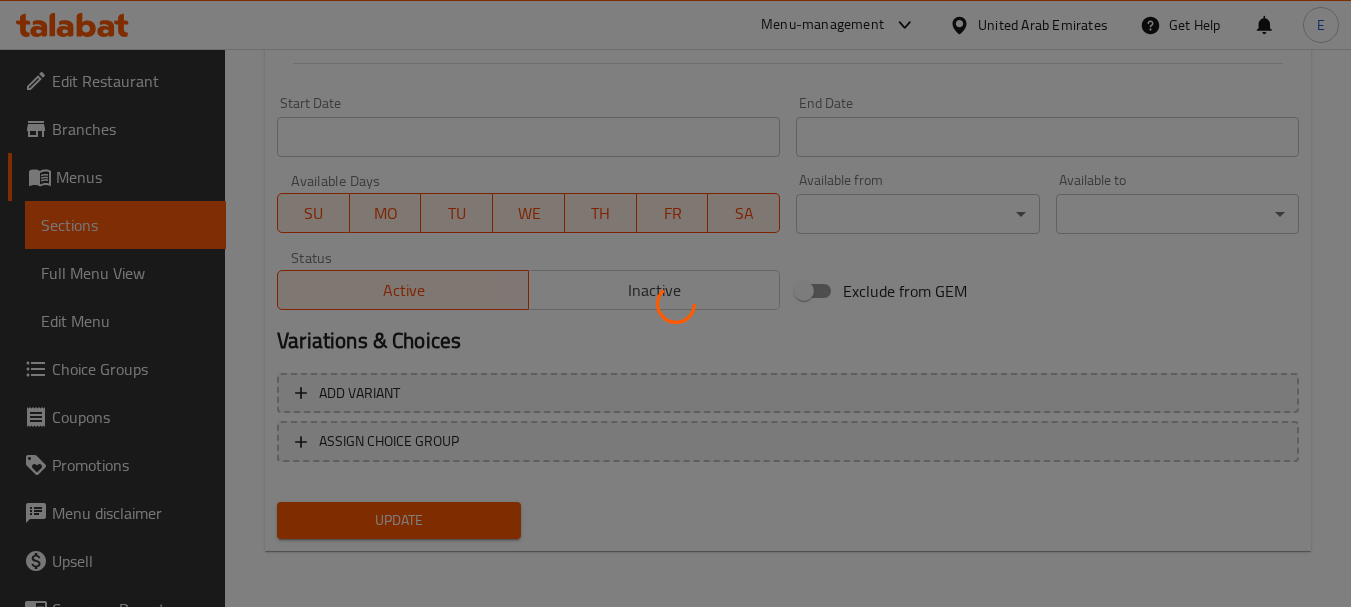 click at bounding box center [675, 303] 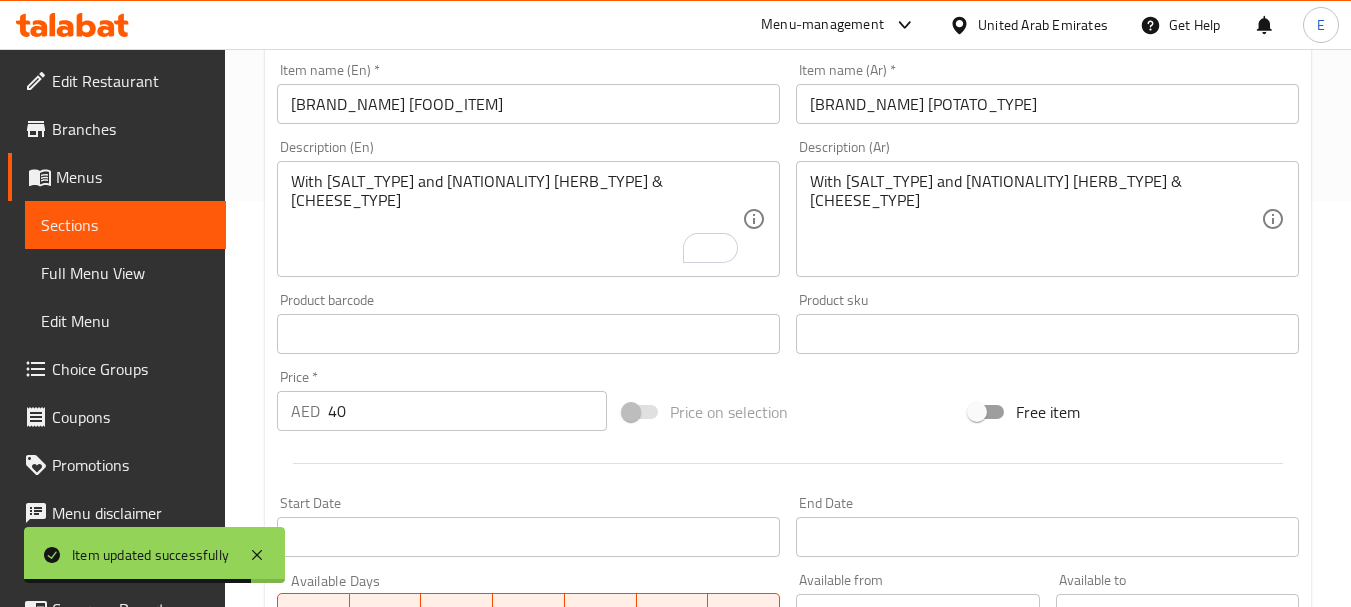 scroll, scrollTop: 6, scrollLeft: 0, axis: vertical 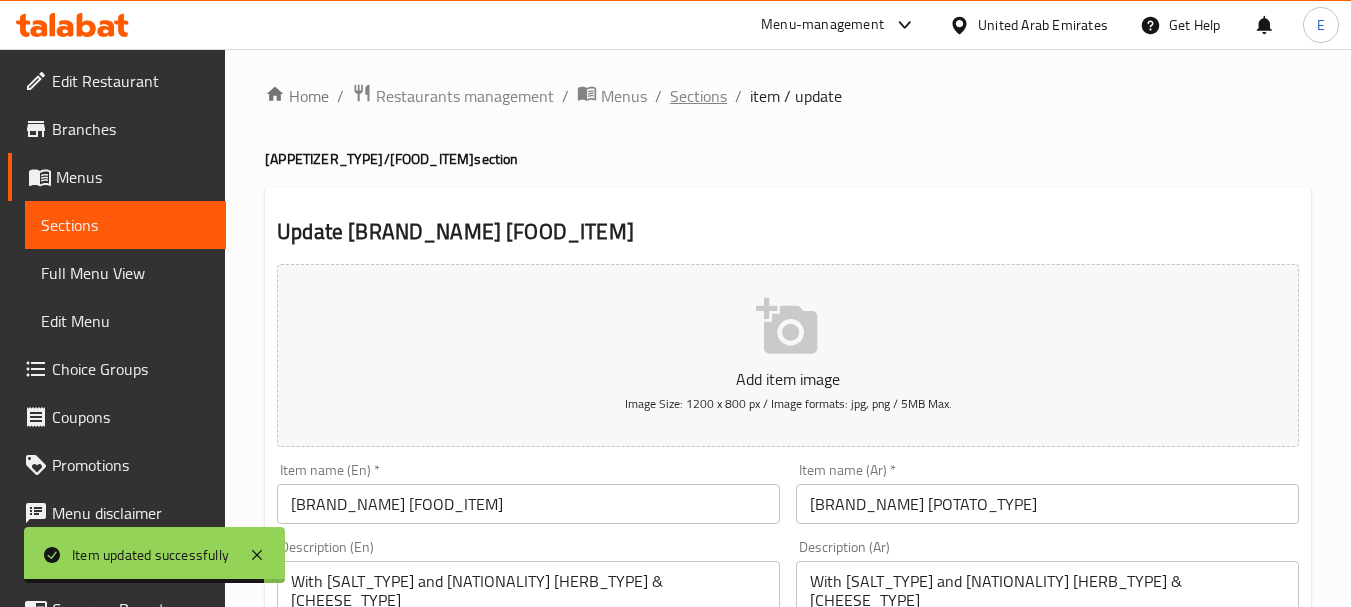 click on "Sections" at bounding box center (698, 96) 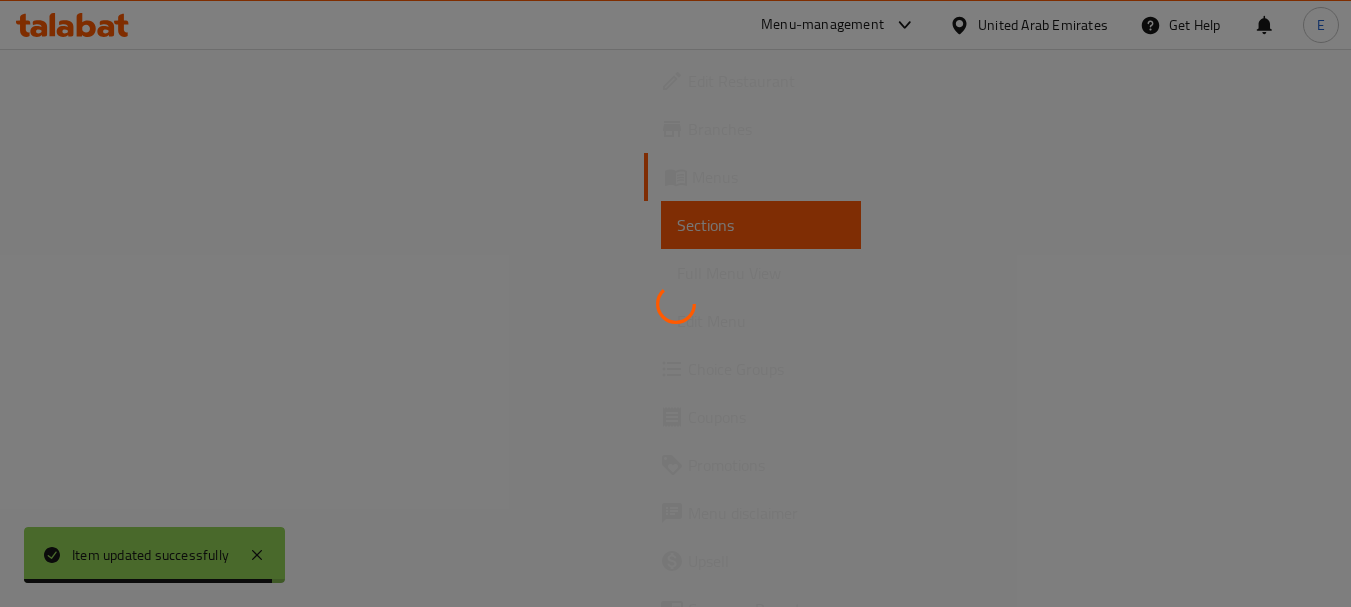 scroll, scrollTop: 0, scrollLeft: 0, axis: both 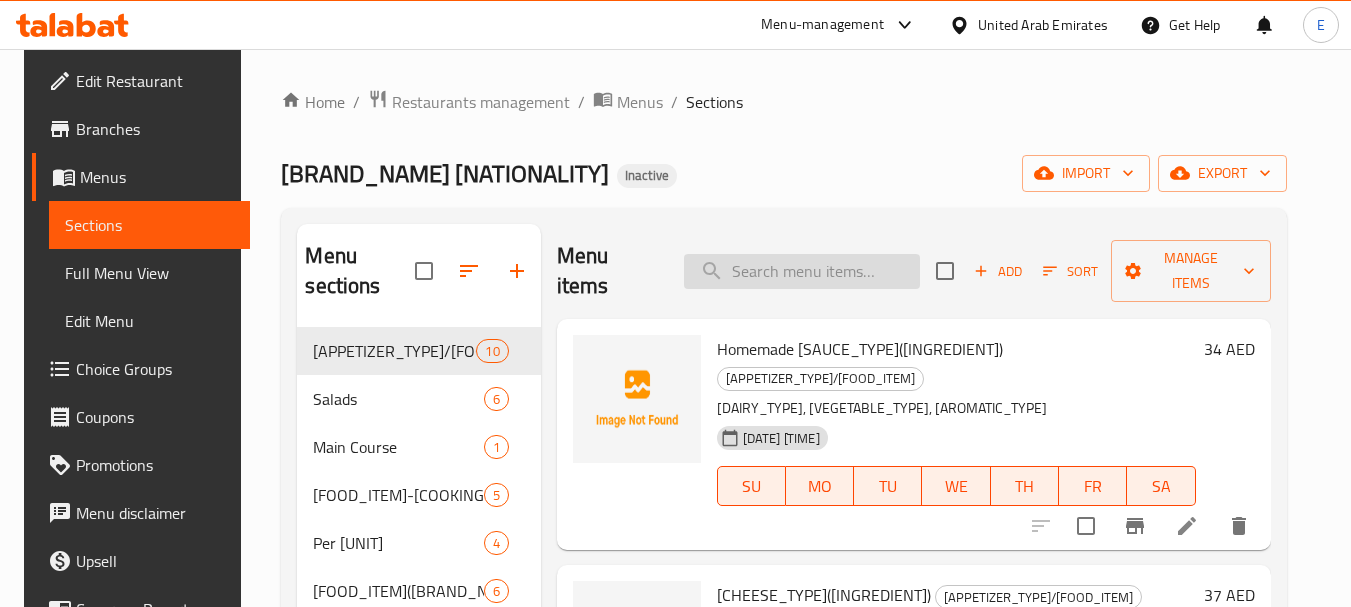 click at bounding box center [802, 271] 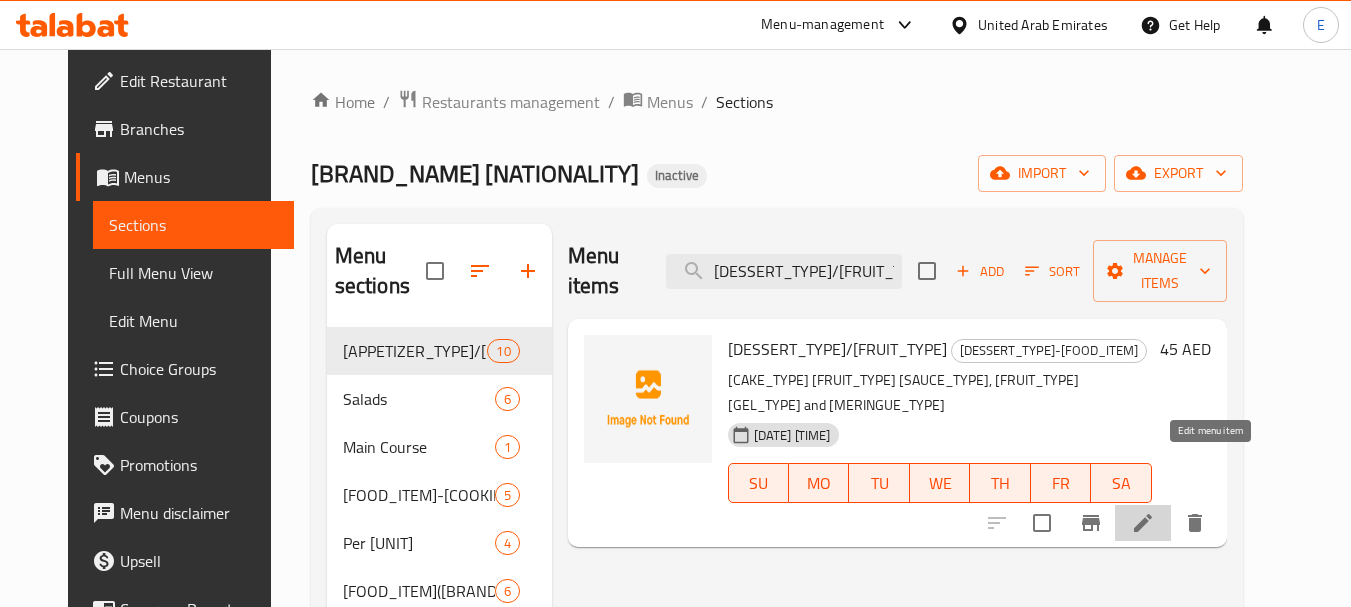 click 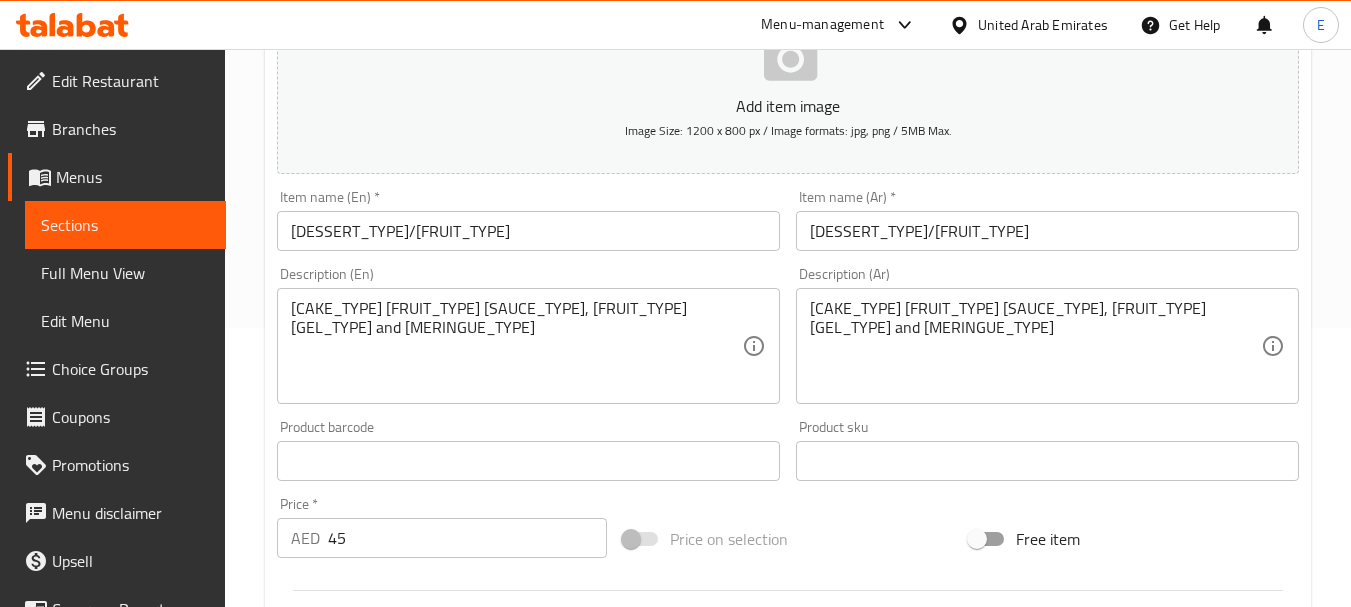 scroll, scrollTop: 300, scrollLeft: 0, axis: vertical 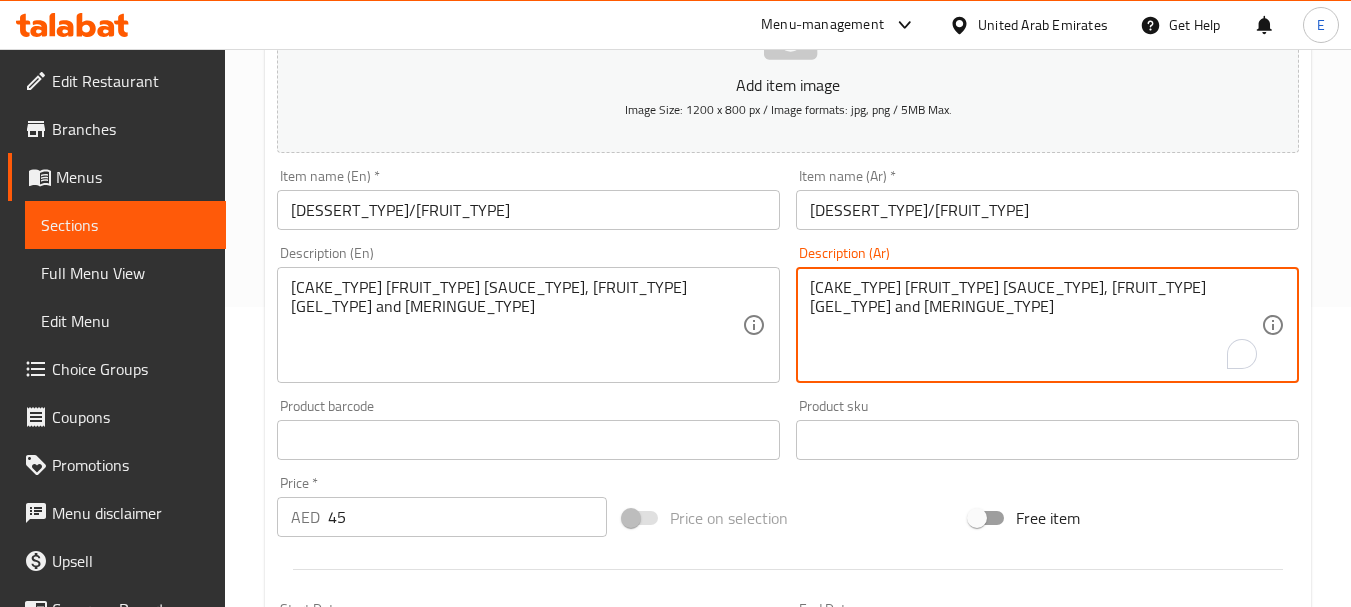 drag, startPoint x: 819, startPoint y: 290, endPoint x: 803, endPoint y: 287, distance: 16.27882 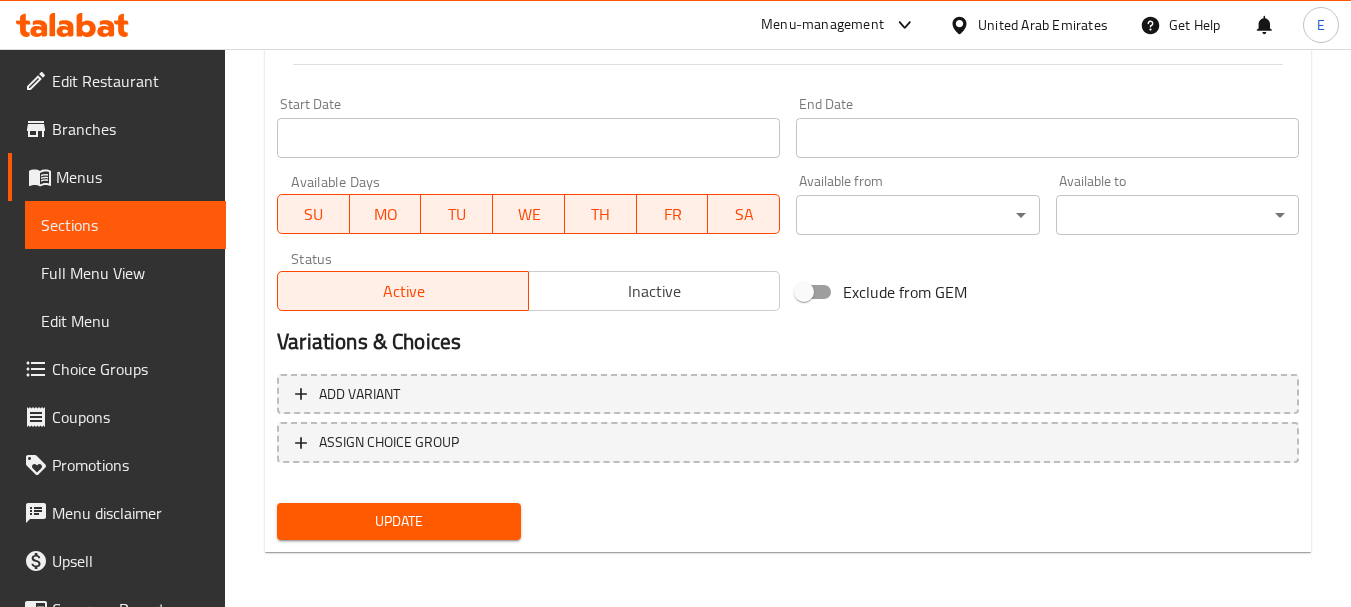 scroll, scrollTop: 806, scrollLeft: 0, axis: vertical 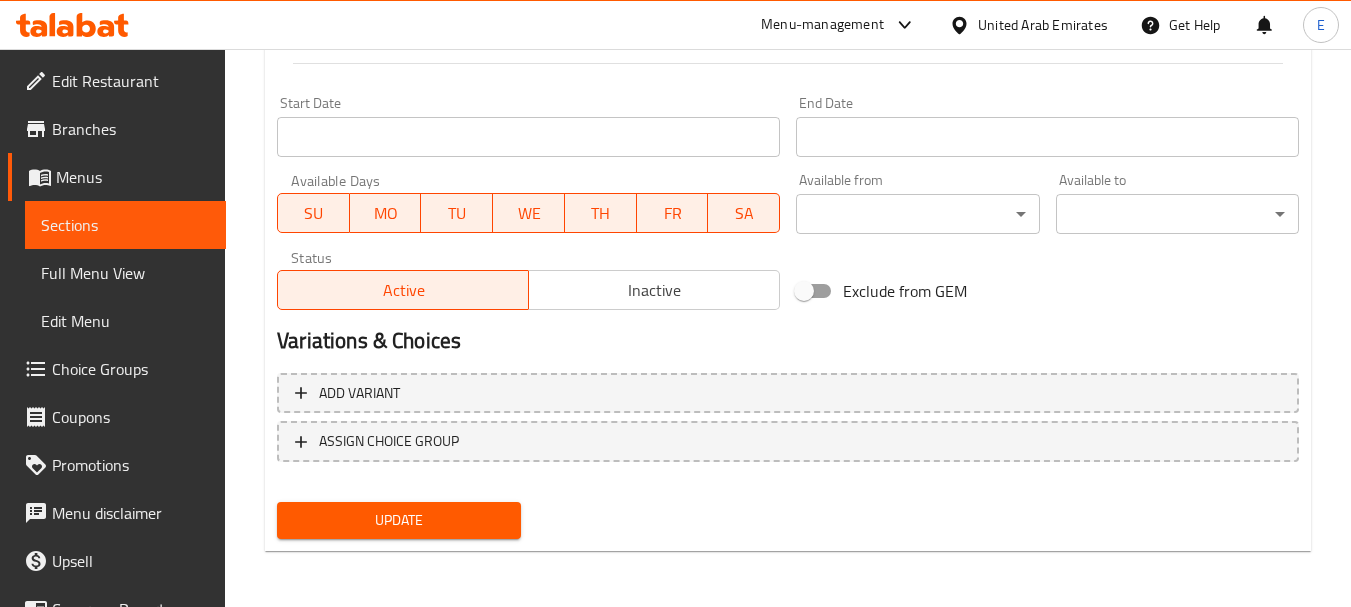 type on "كيك إسفنجية بالبرتقال مغموسة في شراب، جل برتقال وميرينج برتقال مقرمش" 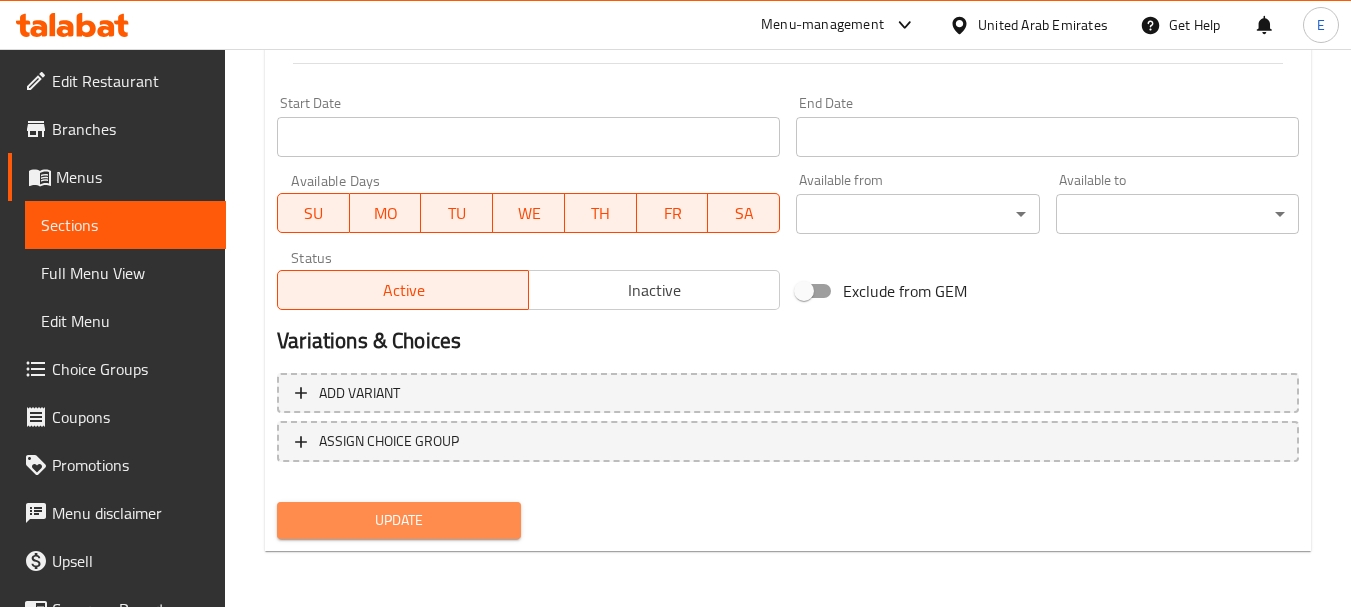 click on "Update" at bounding box center [398, 520] 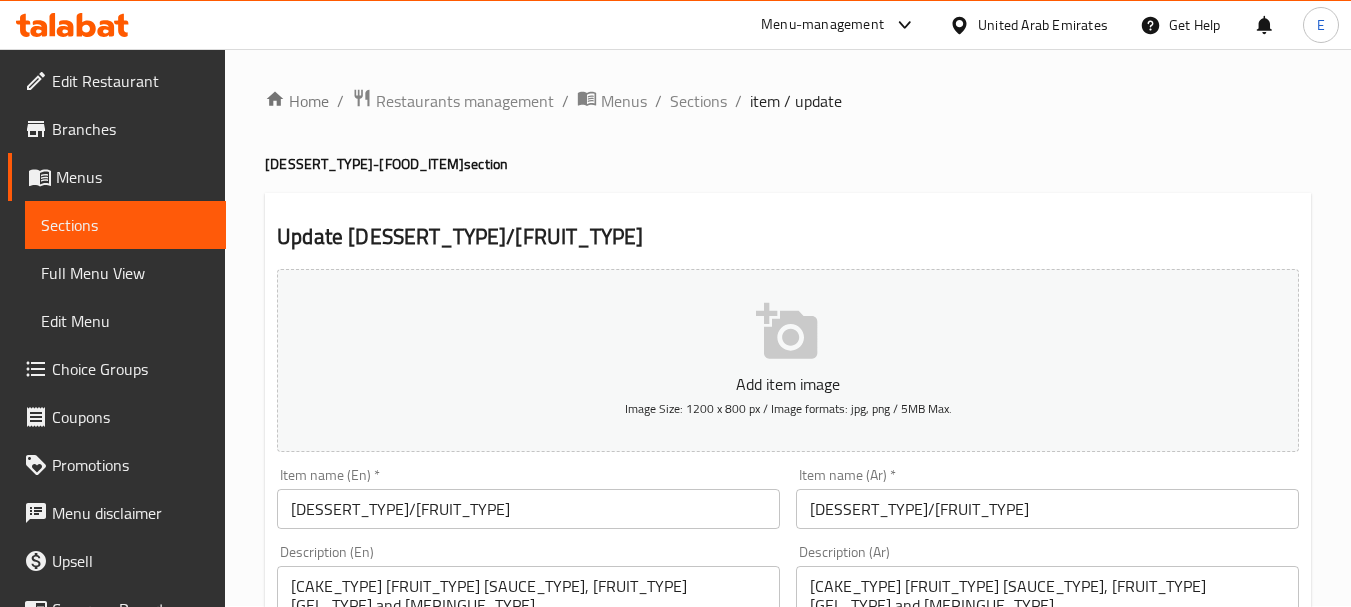 scroll, scrollTop: 0, scrollLeft: 0, axis: both 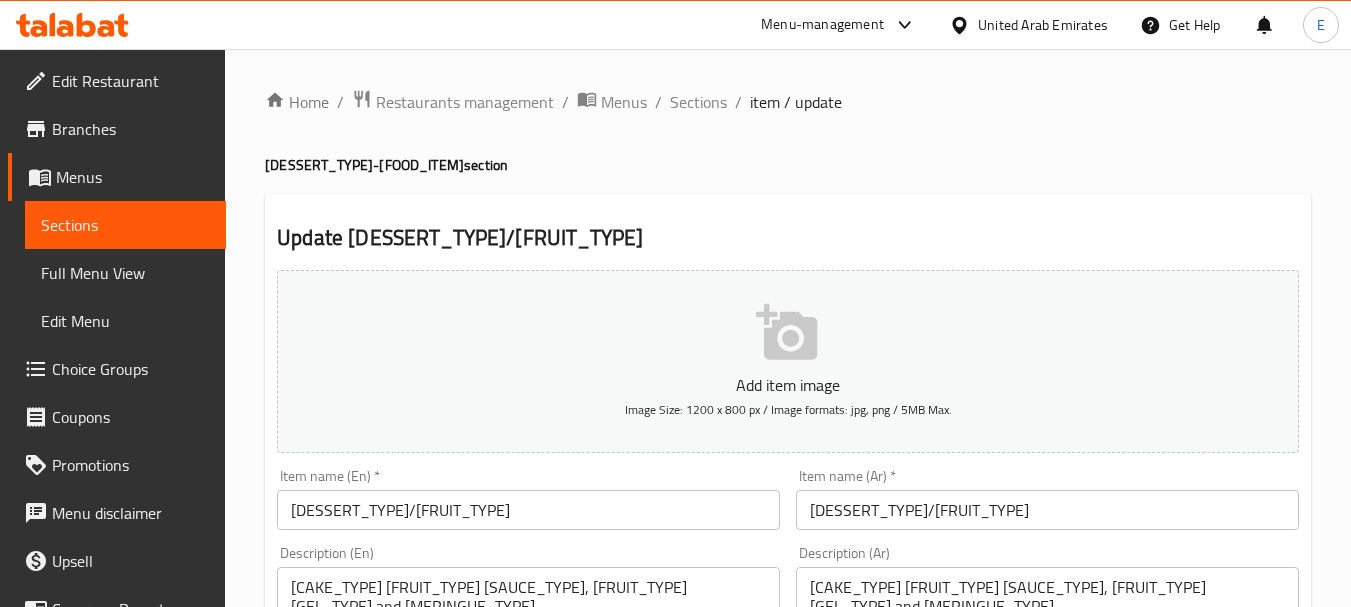 click on "United Arab Emirates" at bounding box center [1043, 25] 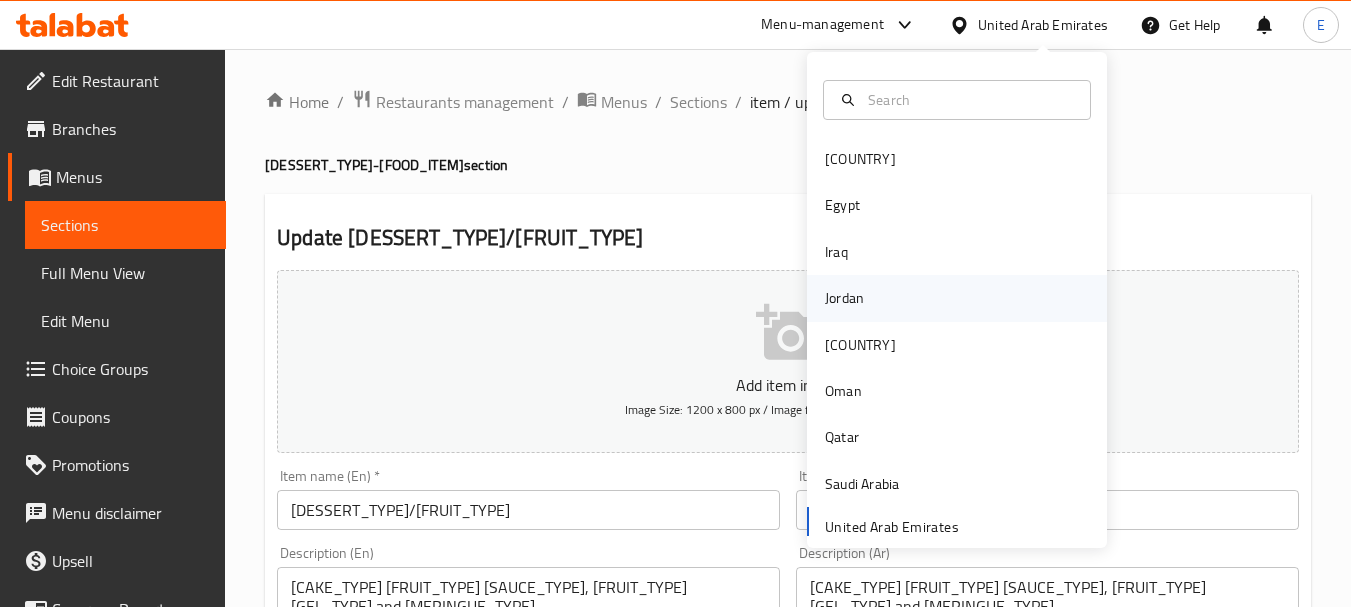 click on "Jordan" at bounding box center (844, 298) 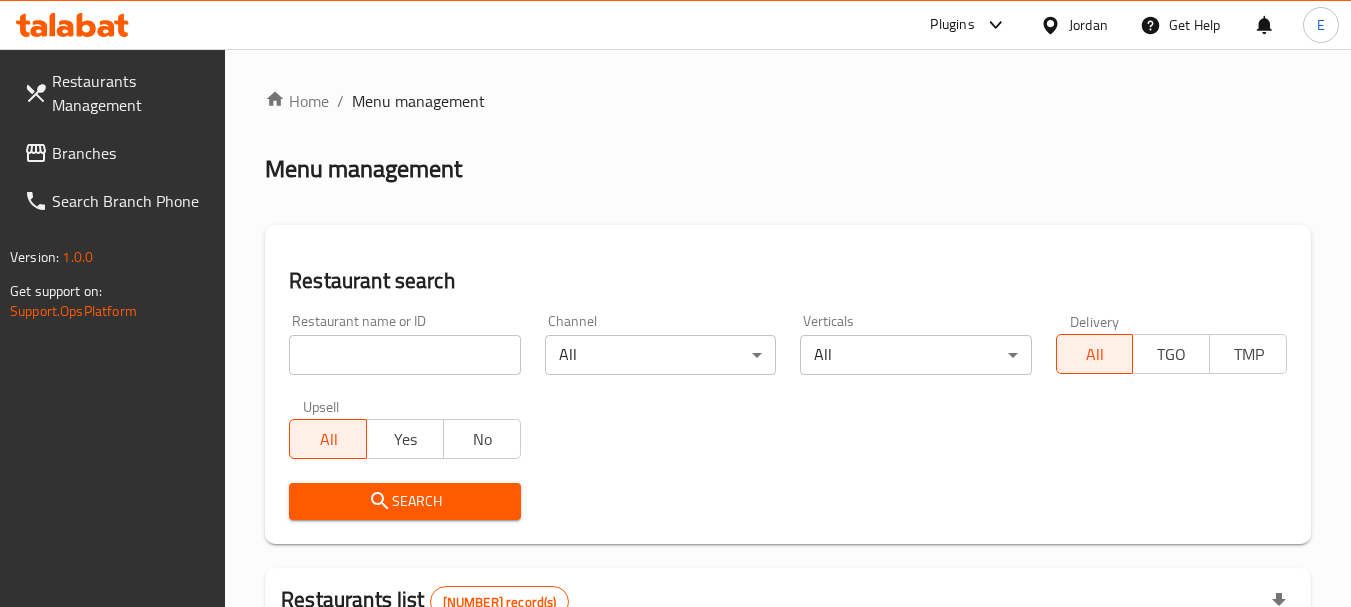 click on "Branches" at bounding box center [131, 153] 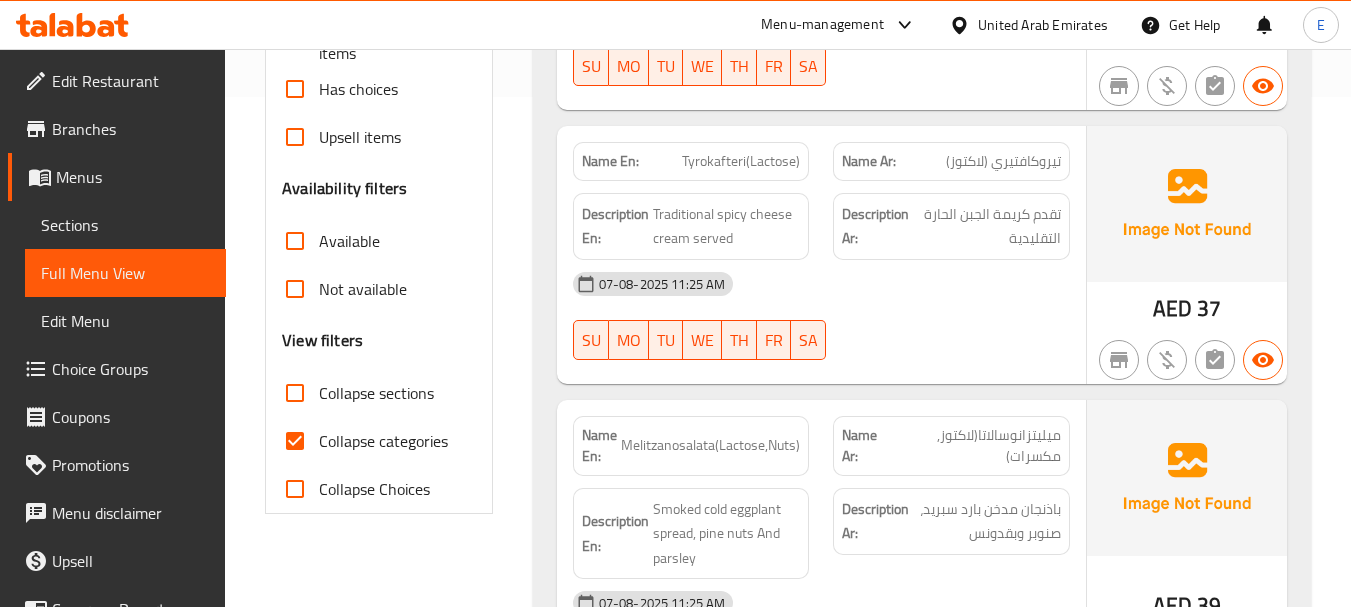 scroll, scrollTop: 600, scrollLeft: 0, axis: vertical 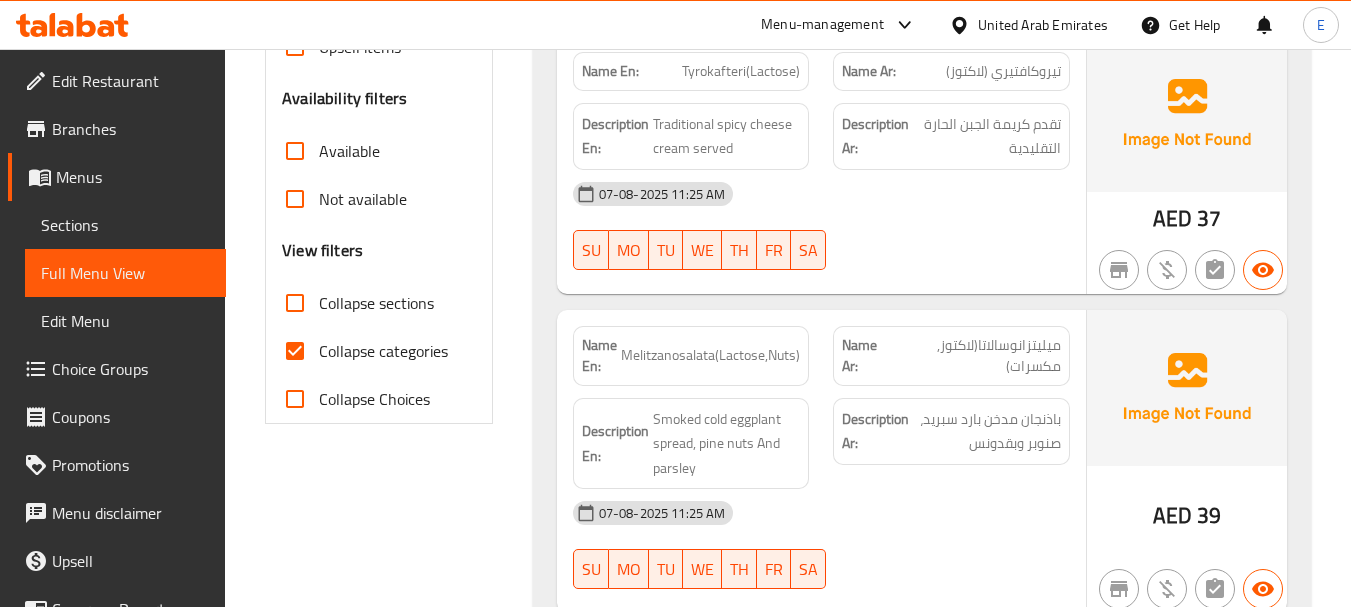 click on "Collapse categories" at bounding box center [295, 351] 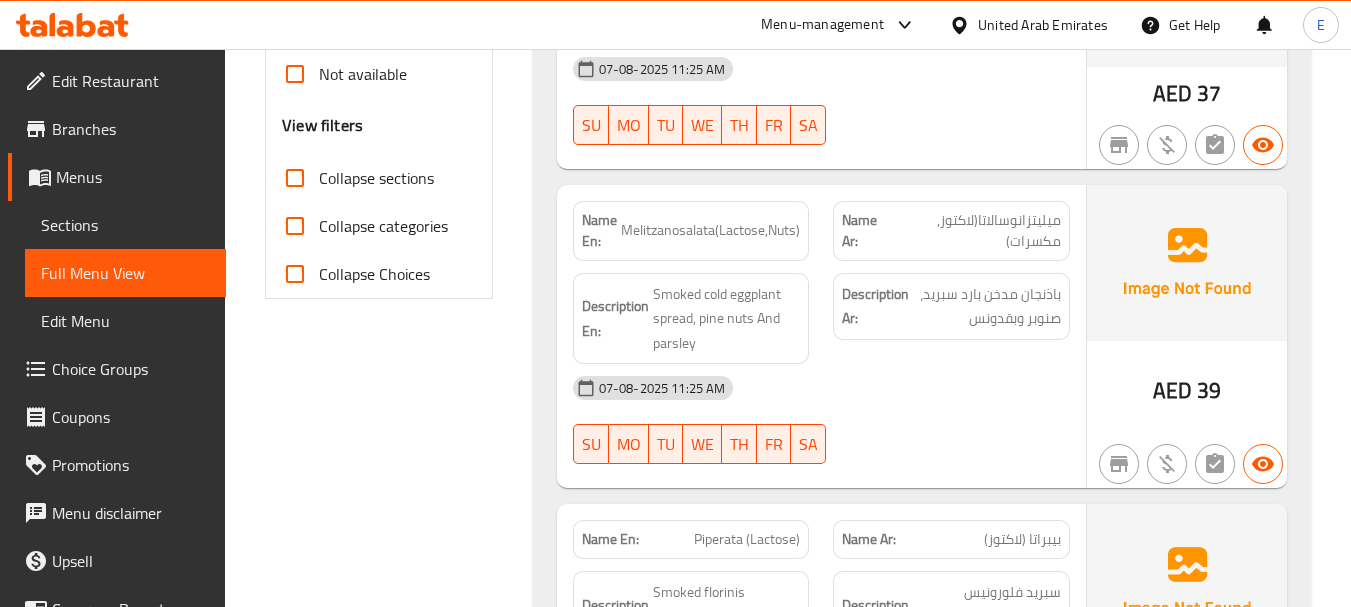 scroll, scrollTop: 500, scrollLeft: 0, axis: vertical 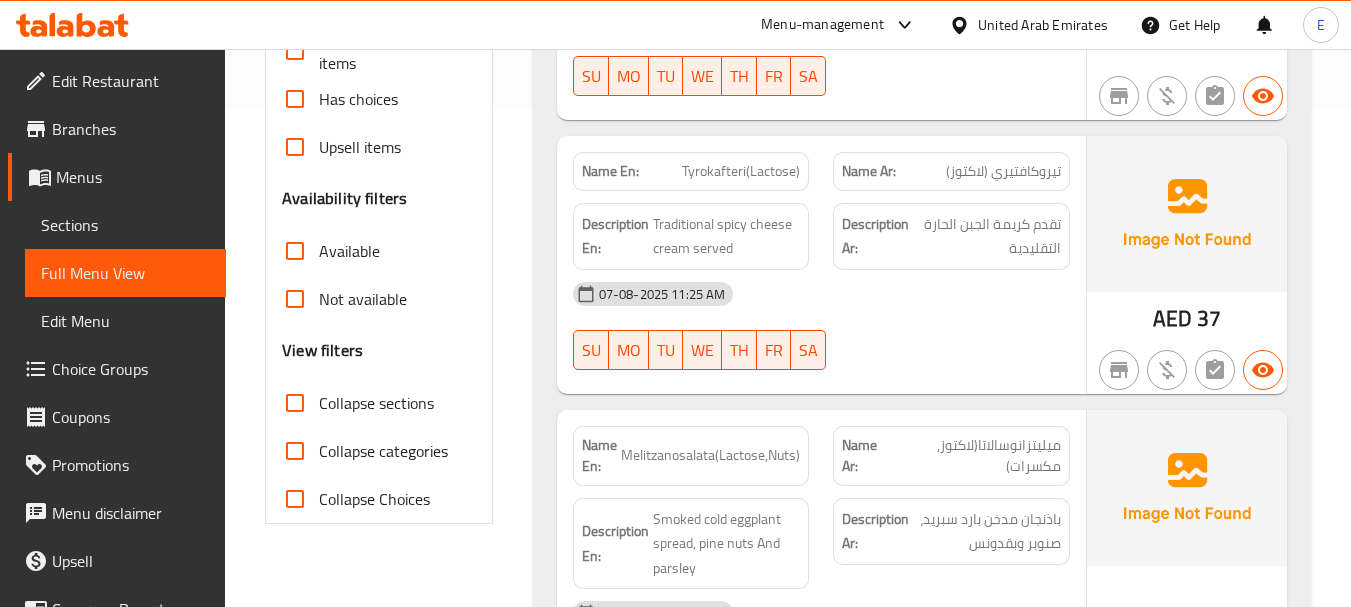 click on "Filter Branches Branches Popular filters Free items Branch specific items Has choices Upsell items Availability filters Available Not available View filters Collapse sections Collapse categories Collapse Choices" at bounding box center (386, 6303) 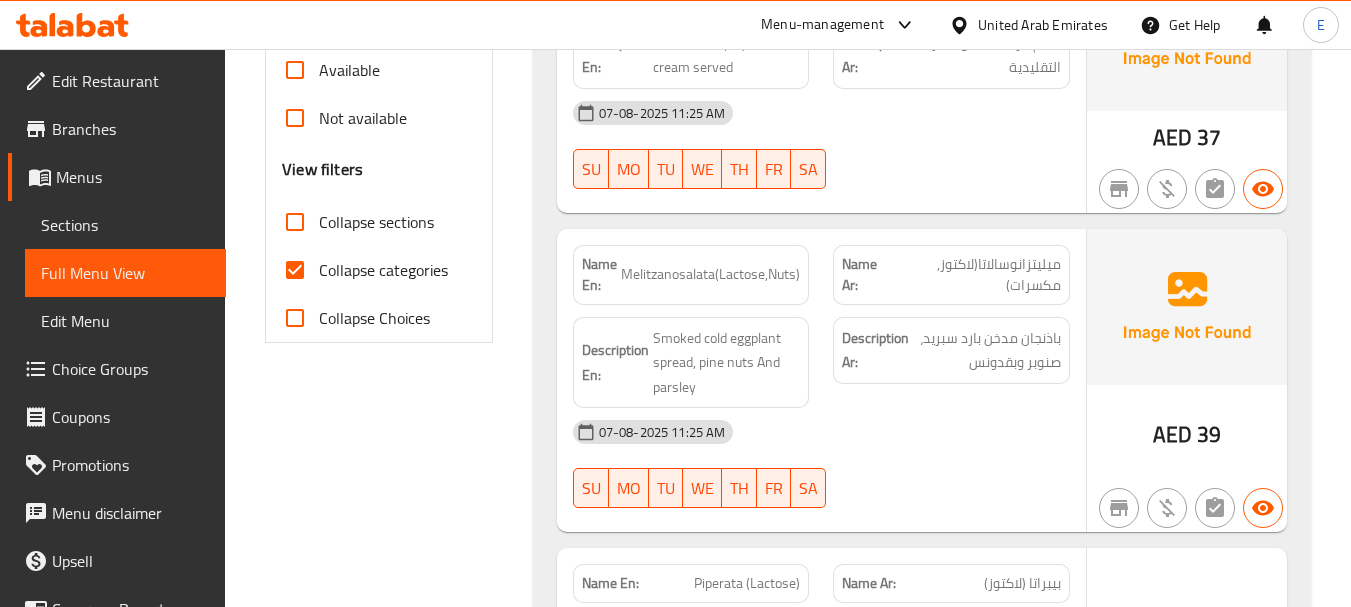 scroll, scrollTop: 700, scrollLeft: 0, axis: vertical 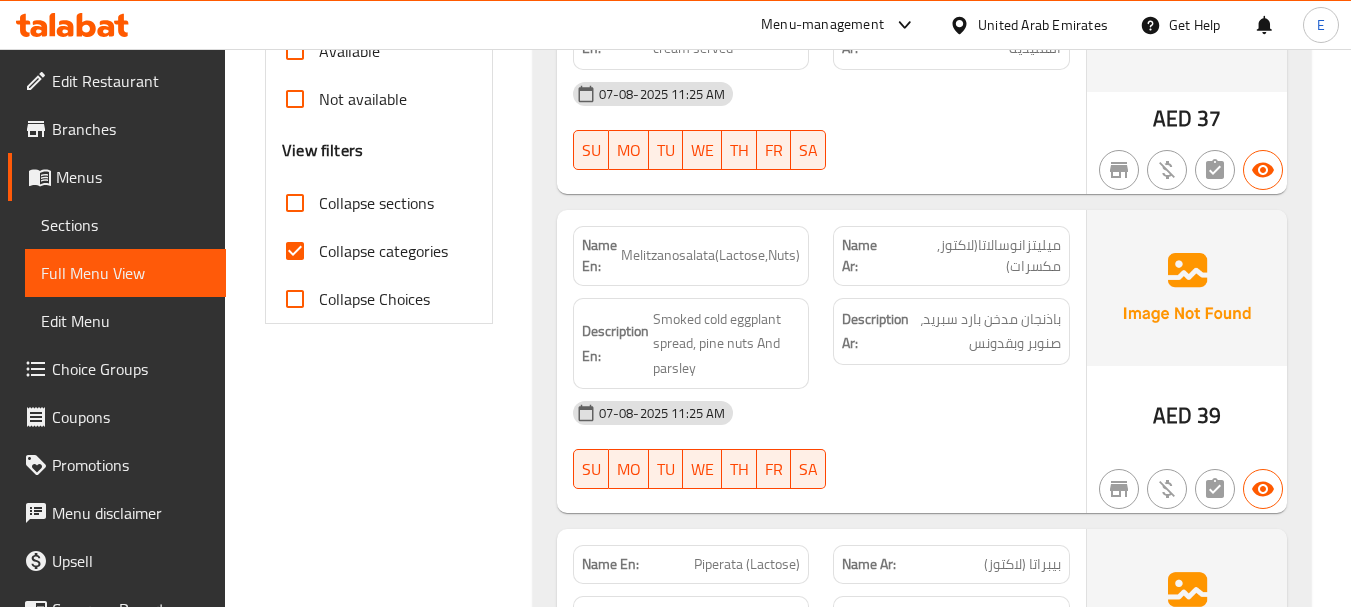 click on "Collapse categories" at bounding box center [295, 251] 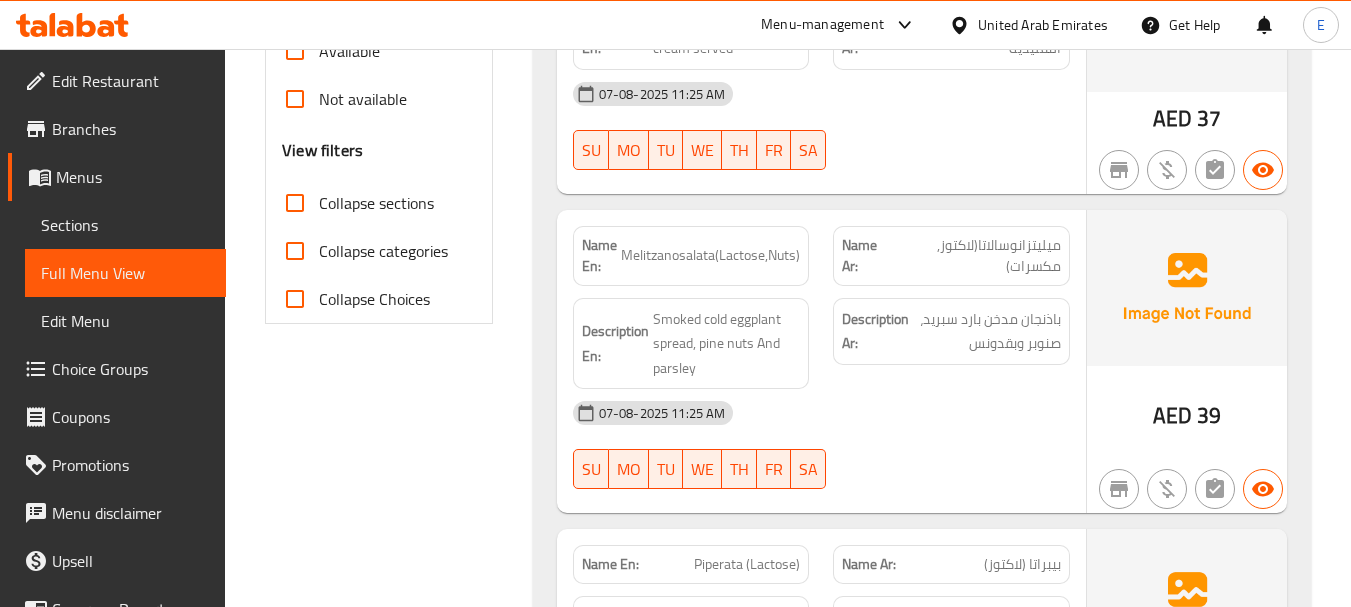 click on "Filter Branches Branches Popular filters Free items Branch specific items Has choices Upsell items Availability filters Available Not available View filters Collapse sections Collapse categories Collapse Choices" at bounding box center [386, 6103] 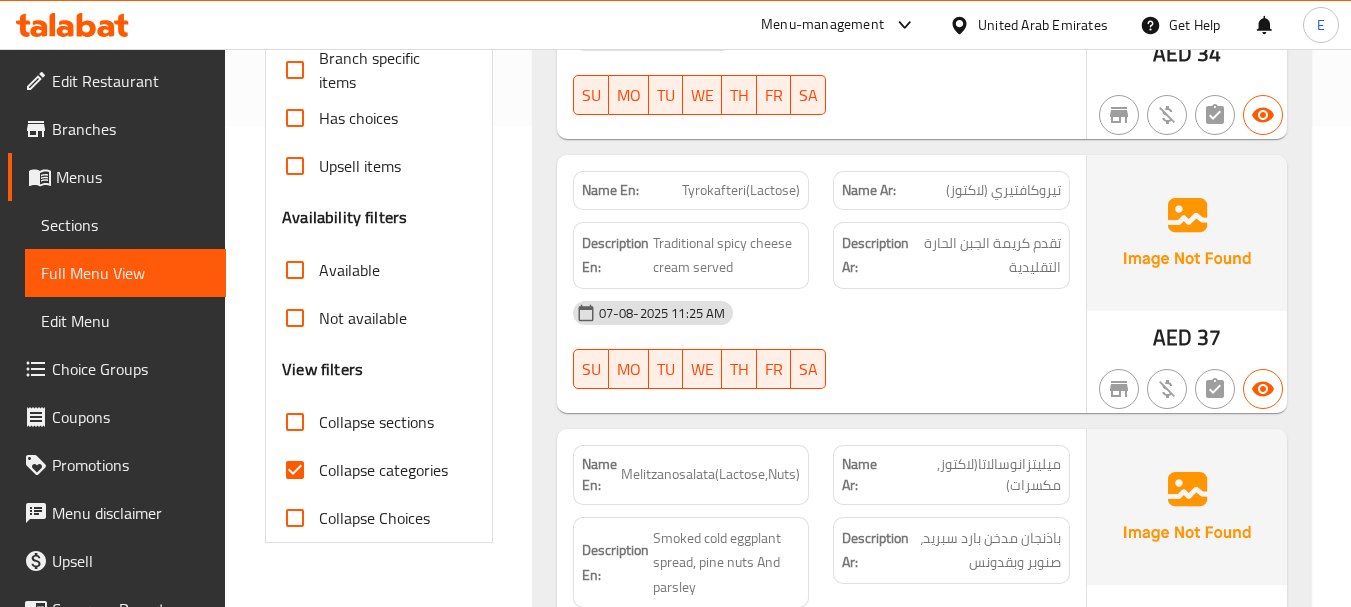 scroll, scrollTop: 500, scrollLeft: 0, axis: vertical 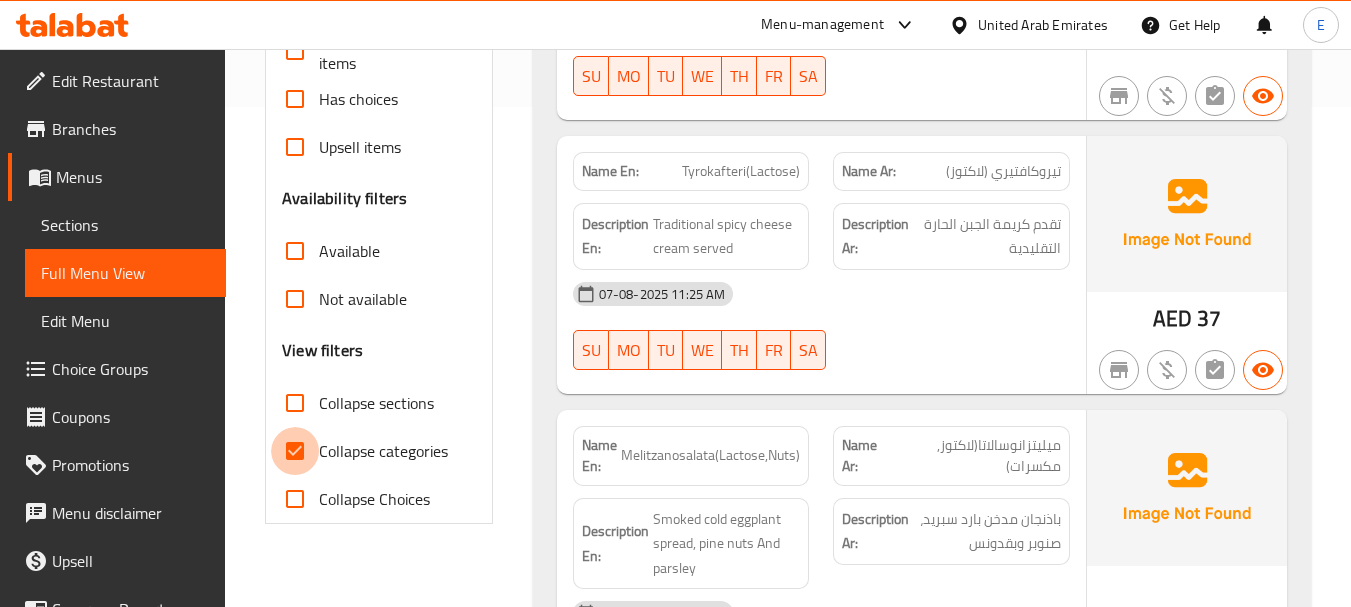 click on "Collapse categories" at bounding box center (295, 451) 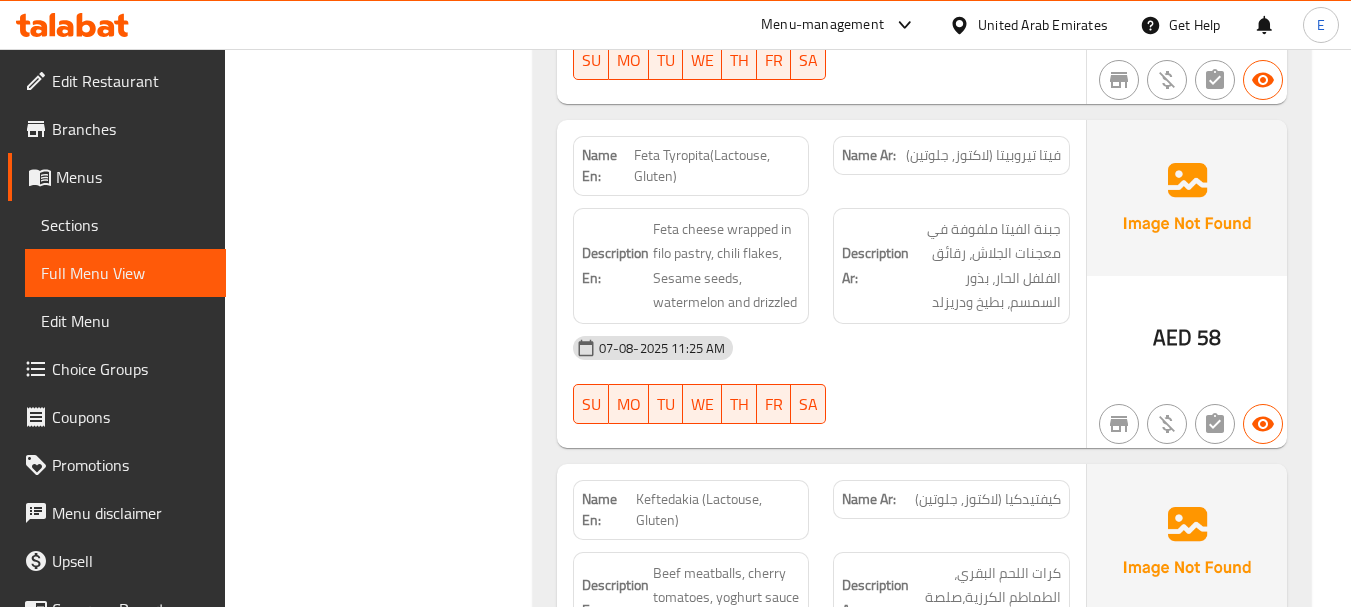 scroll, scrollTop: 1900, scrollLeft: 0, axis: vertical 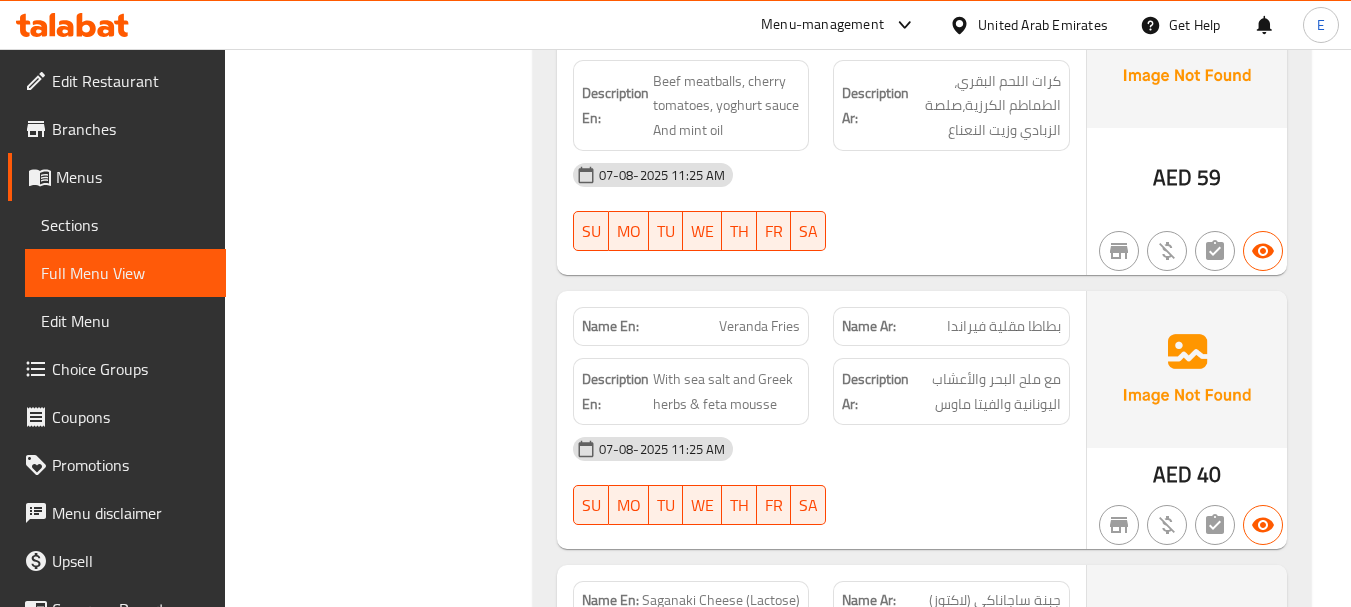 click on "Filter Branches Branches Popular filters Free items Branch specific items Has choices Upsell items Availability filters Available Not available View filters Collapse sections Collapse categories Collapse Choices" at bounding box center [386, 4903] 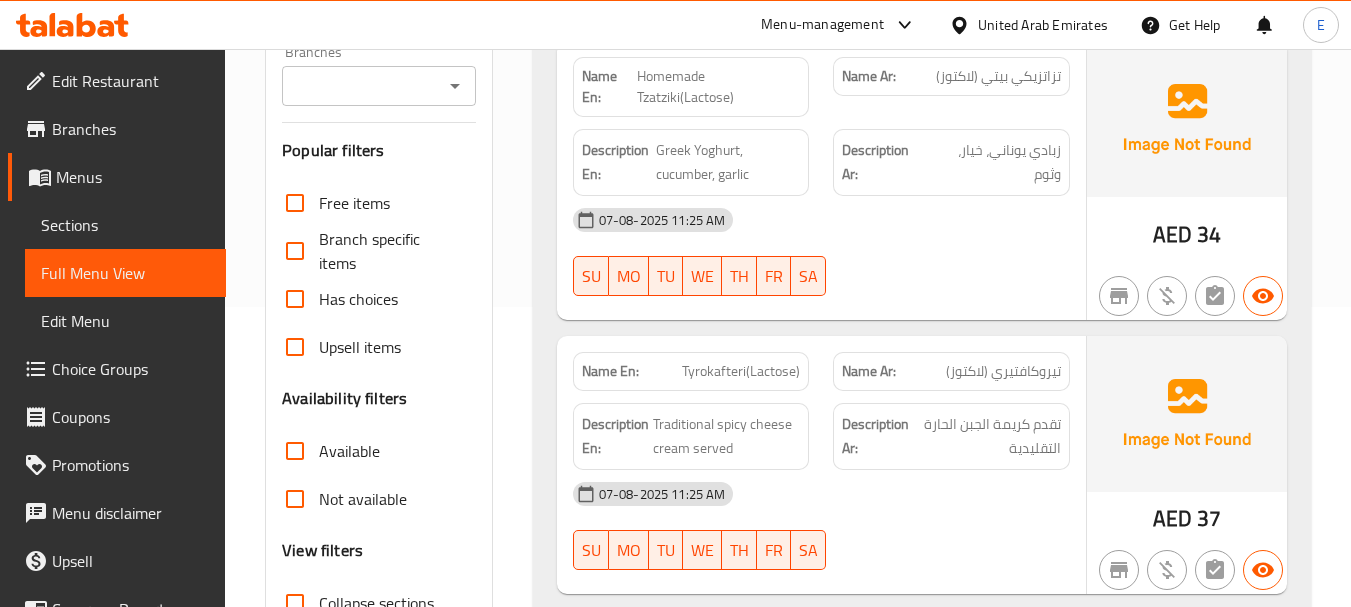 scroll, scrollTop: 500, scrollLeft: 0, axis: vertical 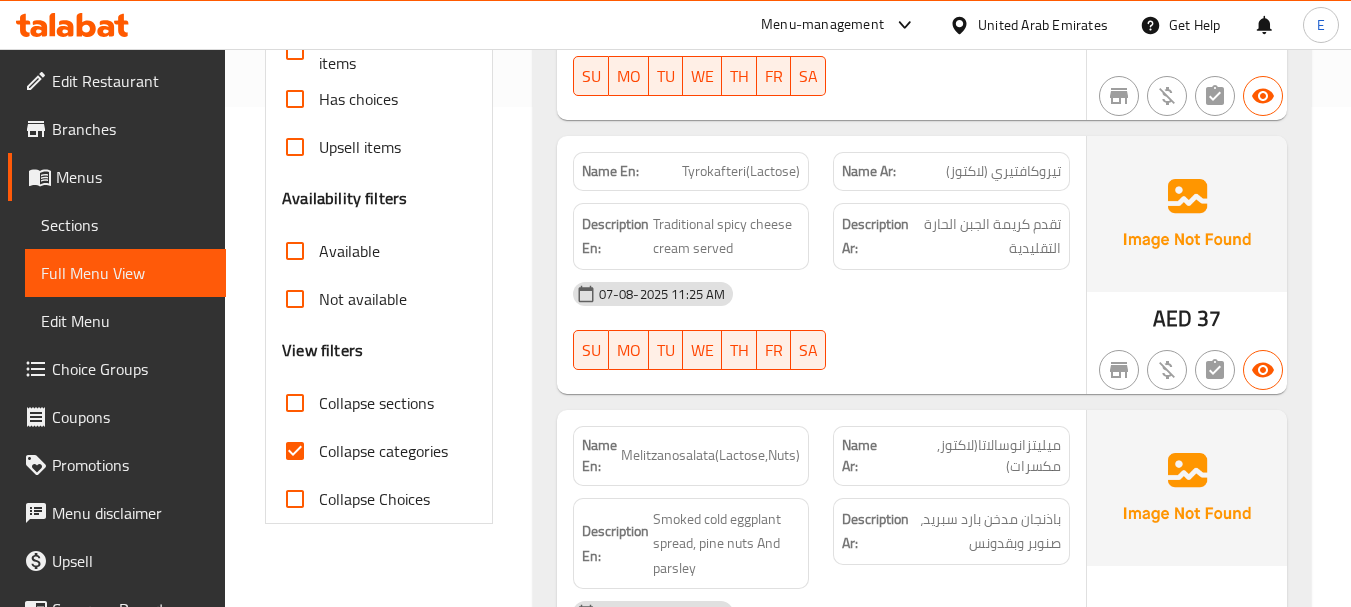 click on "Collapse categories" at bounding box center (295, 451) 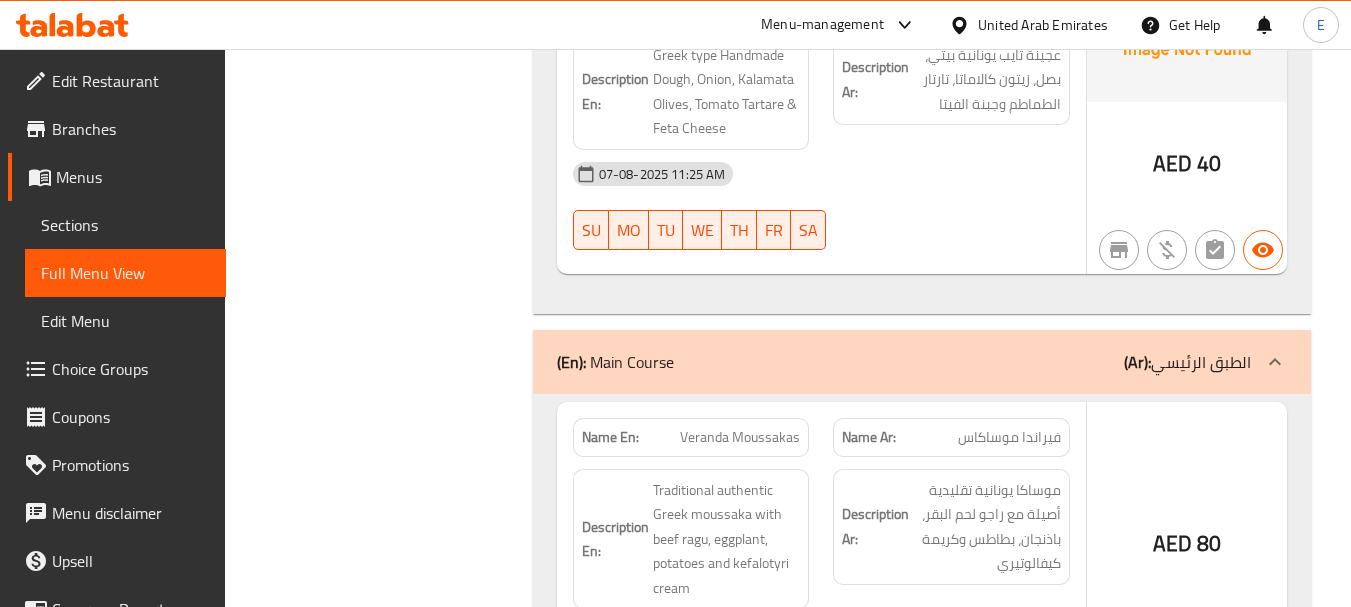 scroll, scrollTop: 5300, scrollLeft: 0, axis: vertical 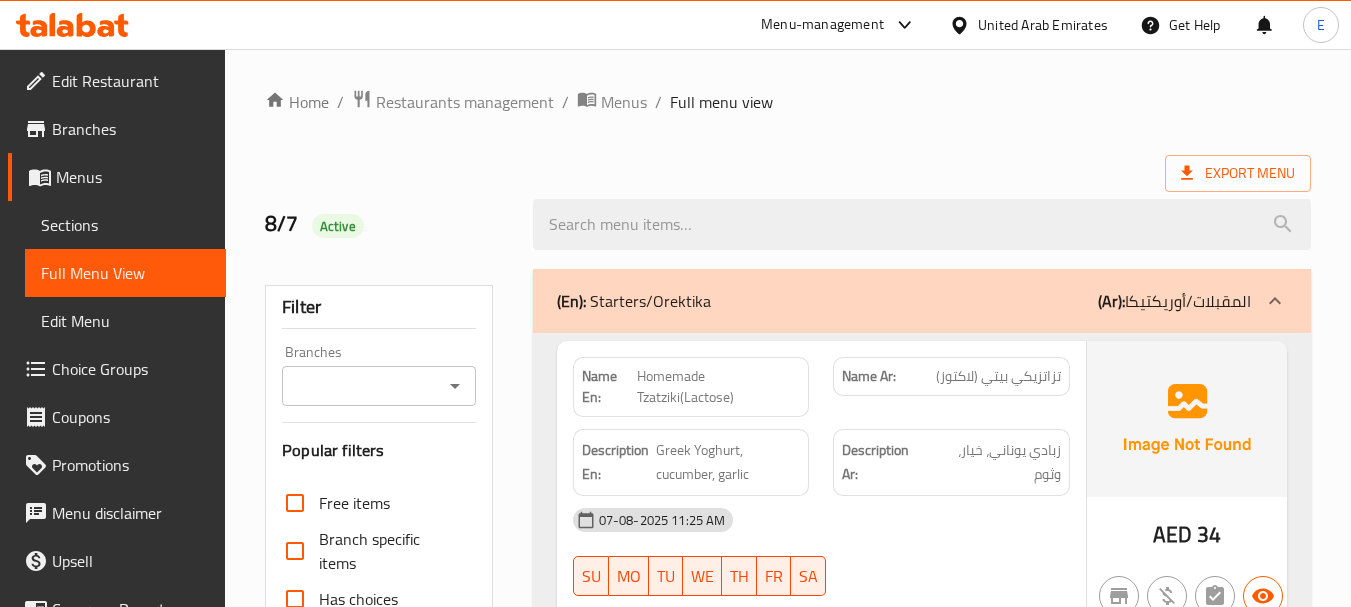 click on "Home / Restaurants management / Menus / Full menu view Export Menu 8/7   Active Filter Branches Branches Popular filters Free items Branch specific items Has choices Upsell items Availability filters Available Not available View filters Collapse sections Collapse categories Collapse Choices (En):   Starters/Orektika (Ar): المقبلات/أوريكتيكا Name En: Homemade Tzatziki(Lactose) Name Ar: تزاتزيكي بيتي (لاكتوز) Description En: Greek Yoghurt, cucumber, garlic Description Ar: زبادي يوناني، خيار، وثوم 07-08-2025 11:25 AM SU MO TU WE TH FR SA AED 34 Name En: Tyrokafteri(Lactose) Name Ar: تيروكافتيري (لاكتوز) Description En: Traditional spicy cheese cream served Description Ar: تقدم كريمة الجبن الحارة التقليدية 07-08-2025 11:25 AM SU MO TU WE TH FR SA AED 37 Name En: Melitzanosalata(Lactose,Nuts) Name Ar: ميليتزانوسالاتا(لاكتوز, مكسرات) Description En: Description Ar: 07-08-2025 11:25 AM SU" at bounding box center [788, 6713] 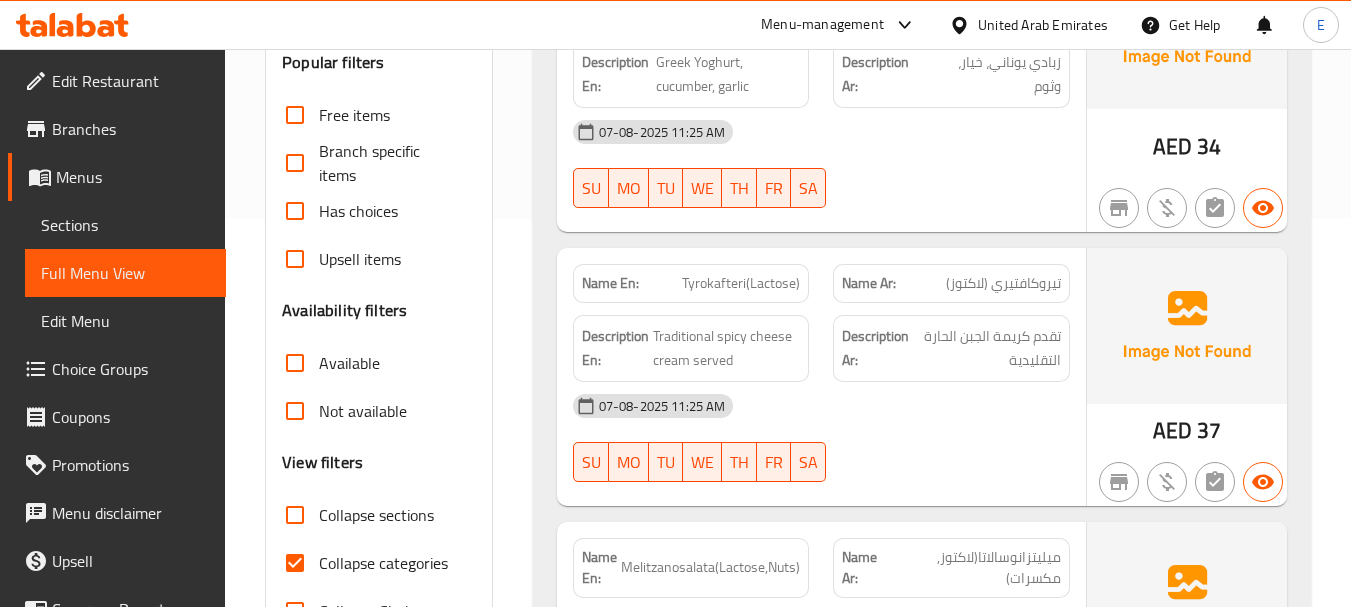 scroll, scrollTop: 400, scrollLeft: 0, axis: vertical 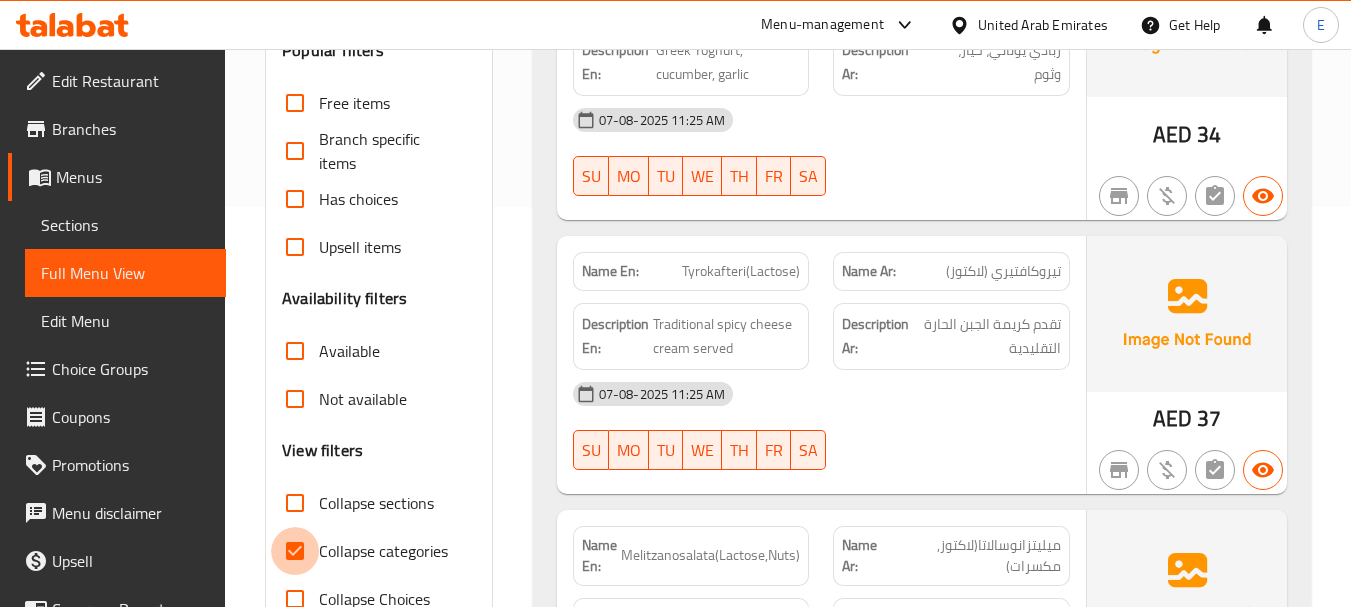 click on "Collapse categories" at bounding box center [295, 551] 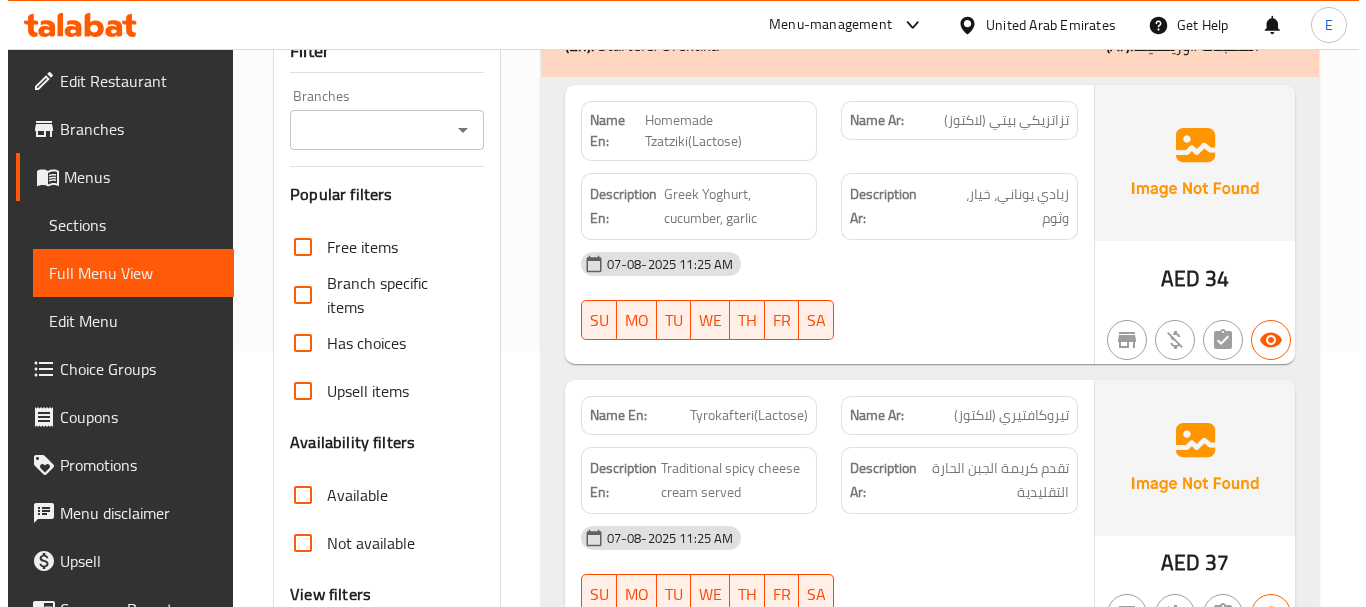 scroll, scrollTop: 0, scrollLeft: 0, axis: both 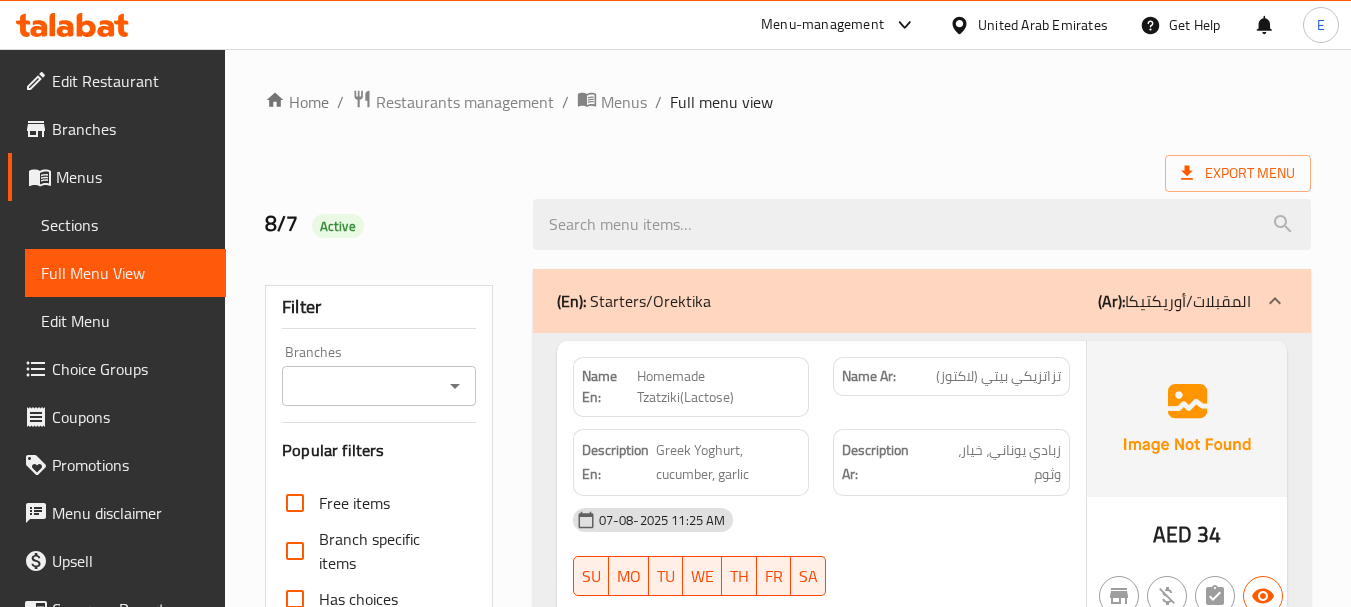 click on "8/7   Active" at bounding box center [788, 224] 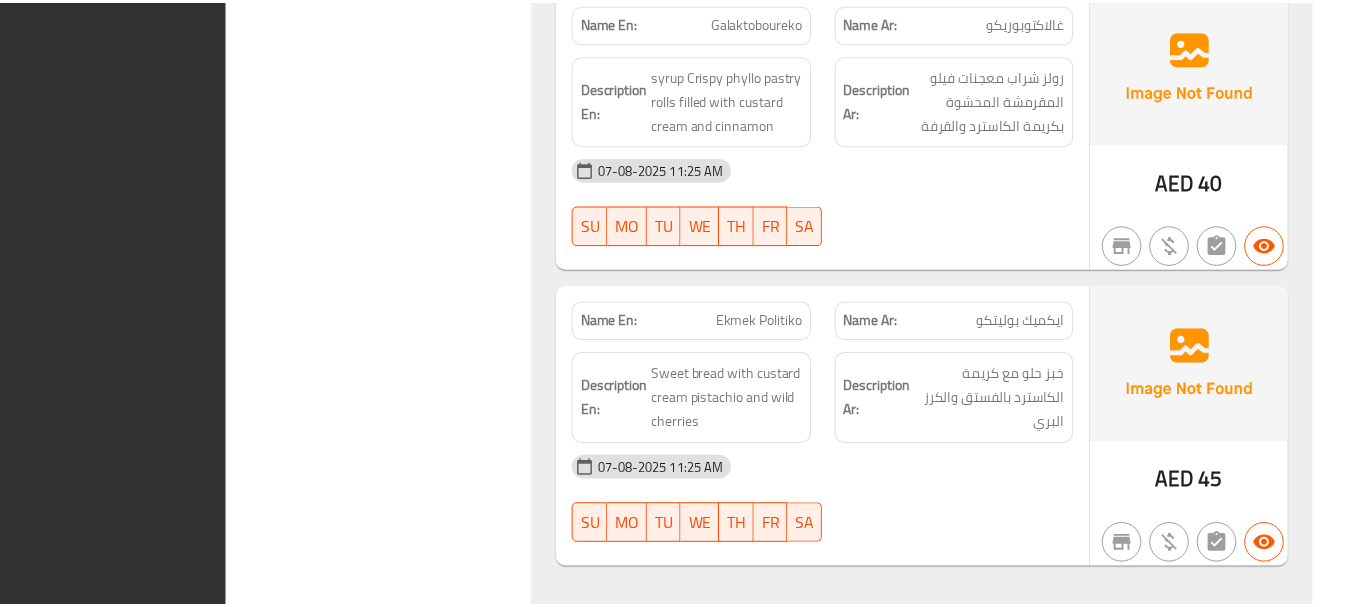 scroll, scrollTop: 12628, scrollLeft: 0, axis: vertical 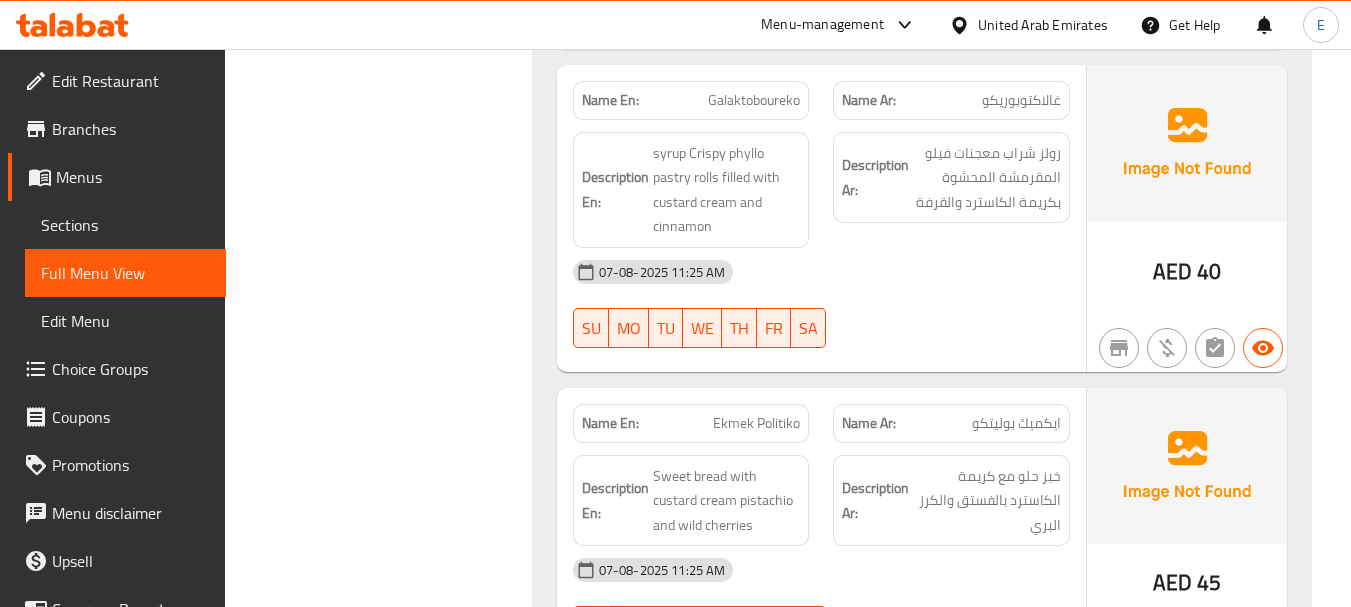 click on "07-08-2025 11:25 AM" at bounding box center [821, -11216] 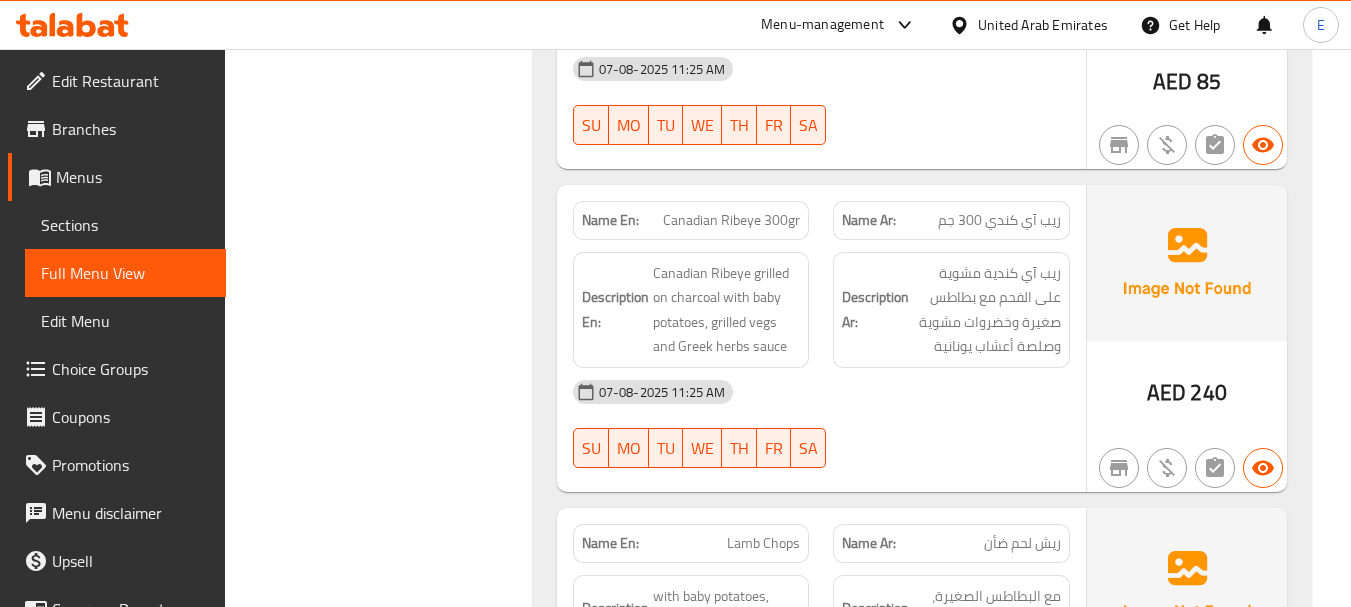 scroll, scrollTop: 6628, scrollLeft: 0, axis: vertical 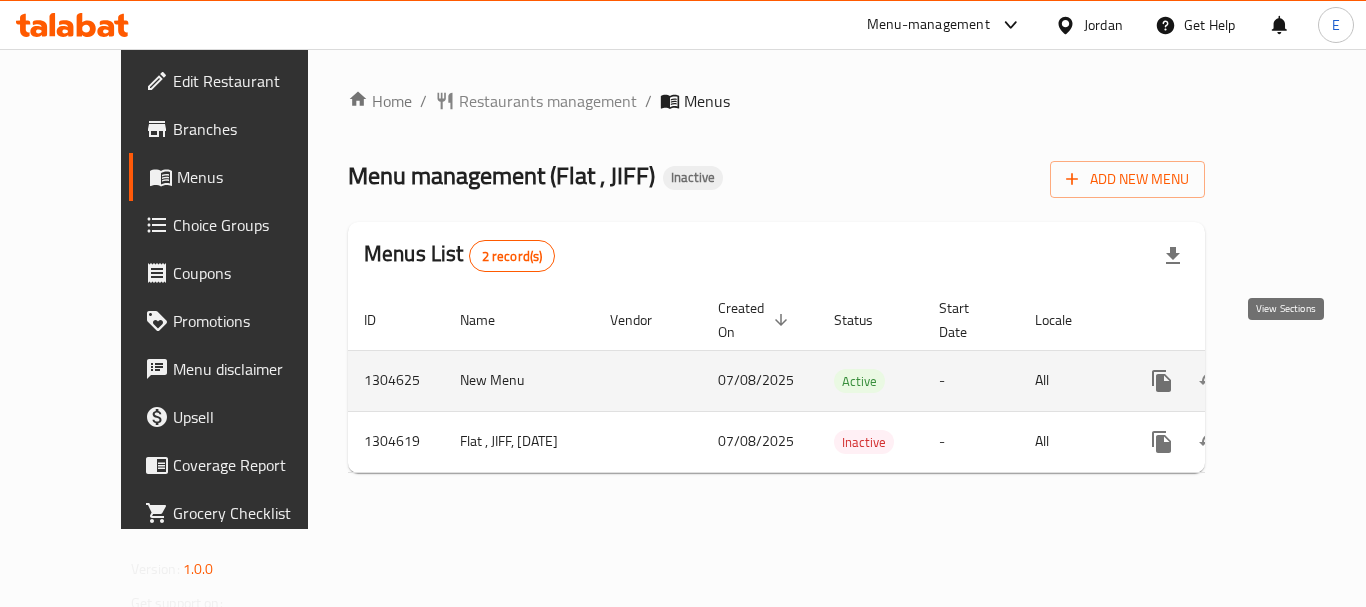 click 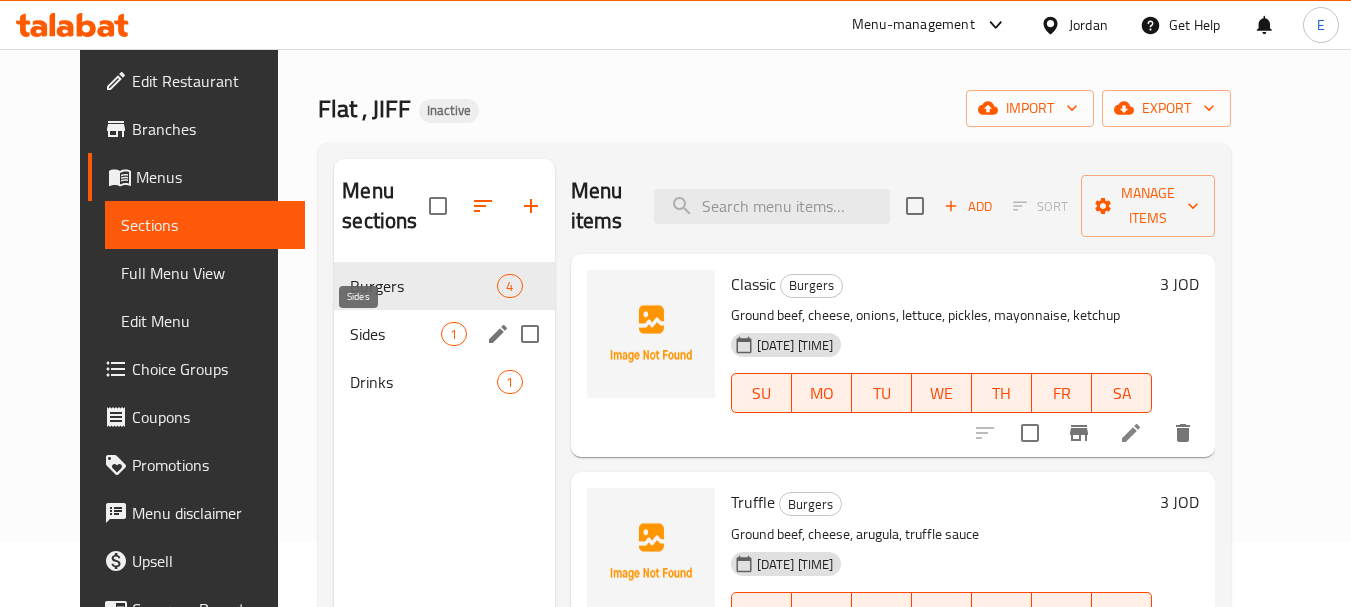 scroll, scrollTop: 100, scrollLeft: 0, axis: vertical 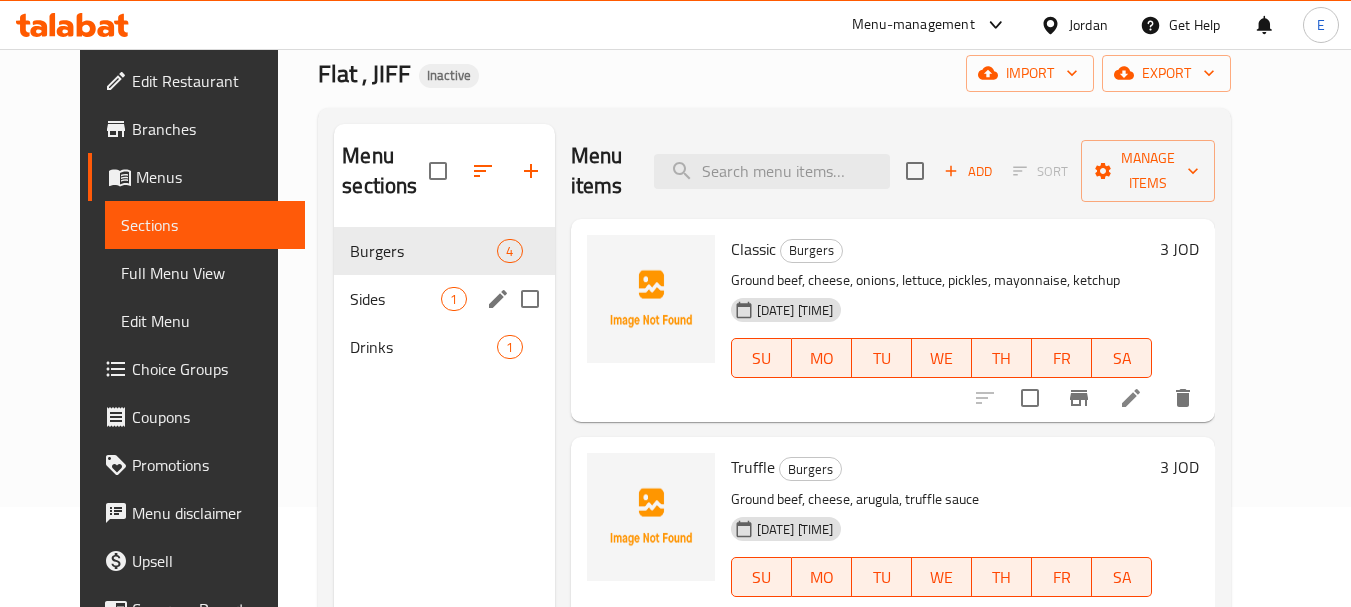 click on "Sides 1" at bounding box center [444, 299] 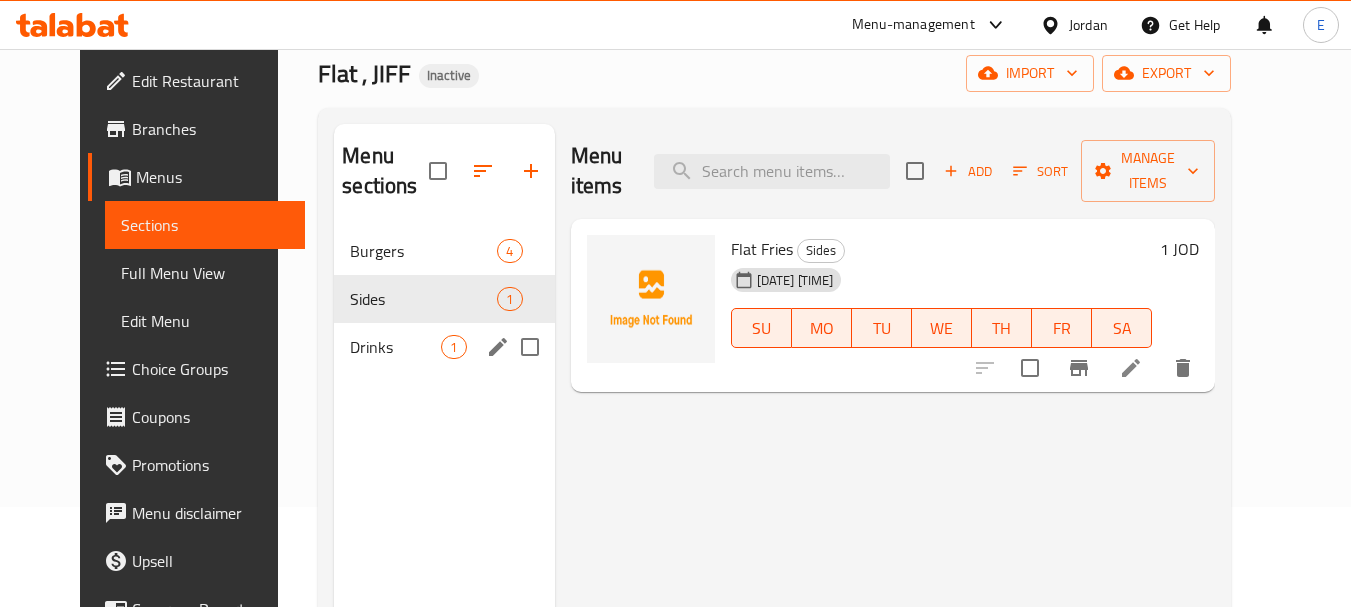 click on "Drinks 1" at bounding box center [444, 347] 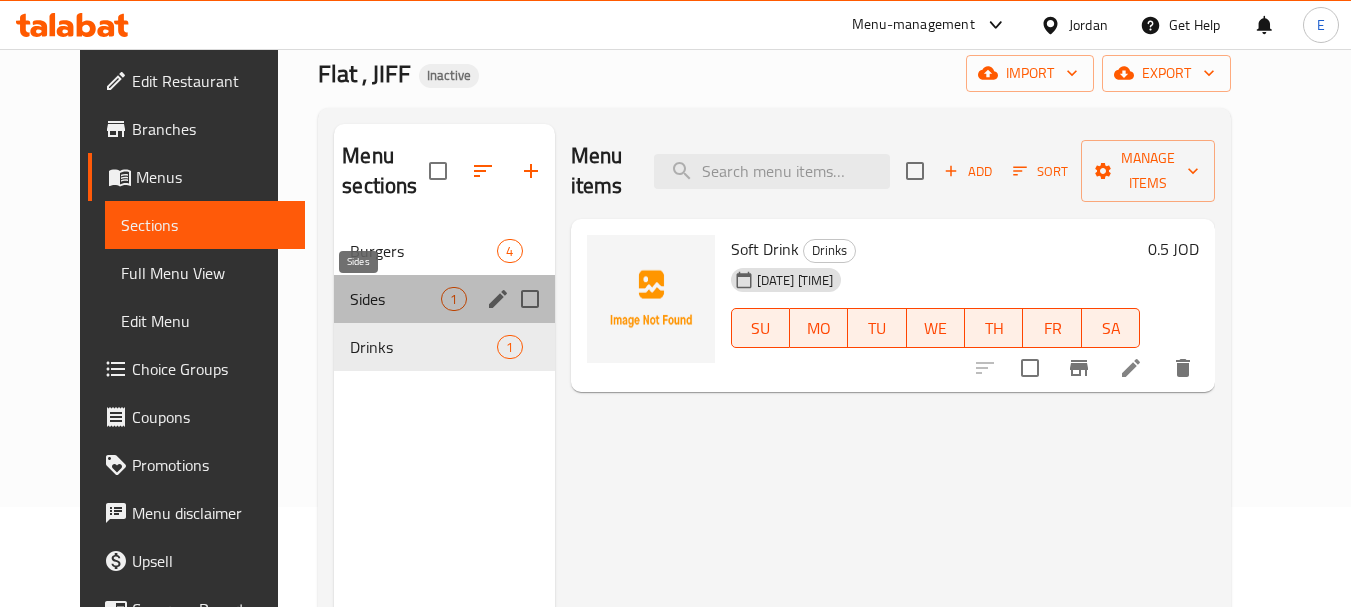 click on "Sides" at bounding box center (395, 299) 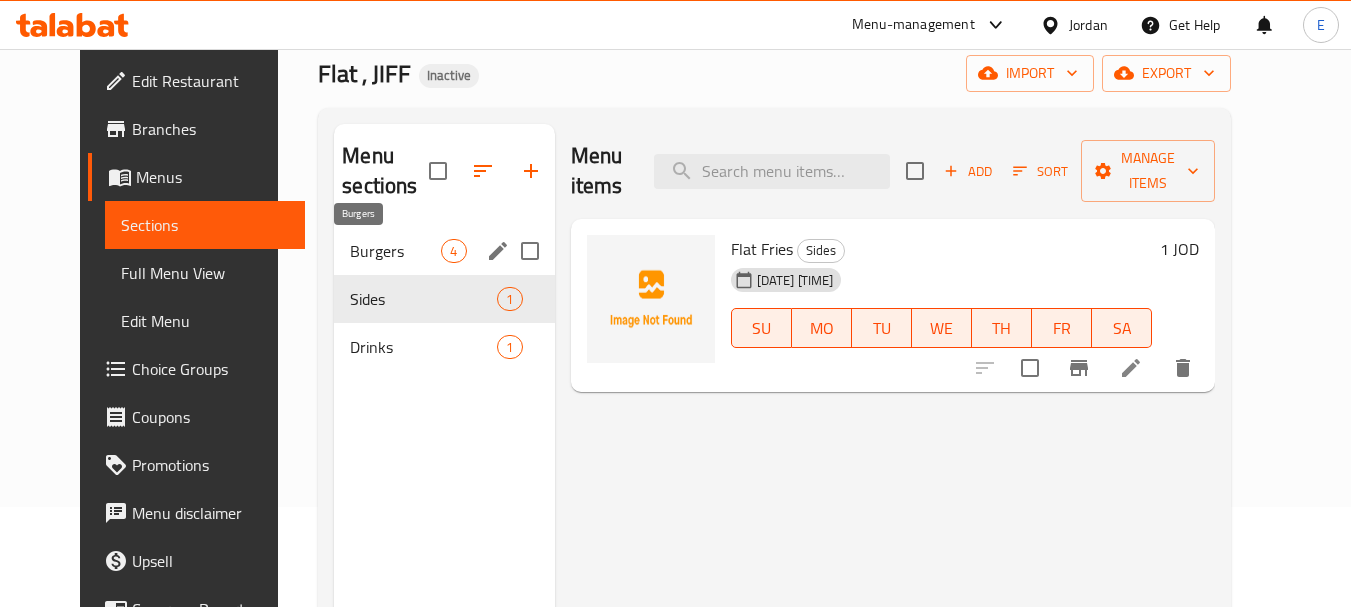 click on "Burgers" at bounding box center [395, 251] 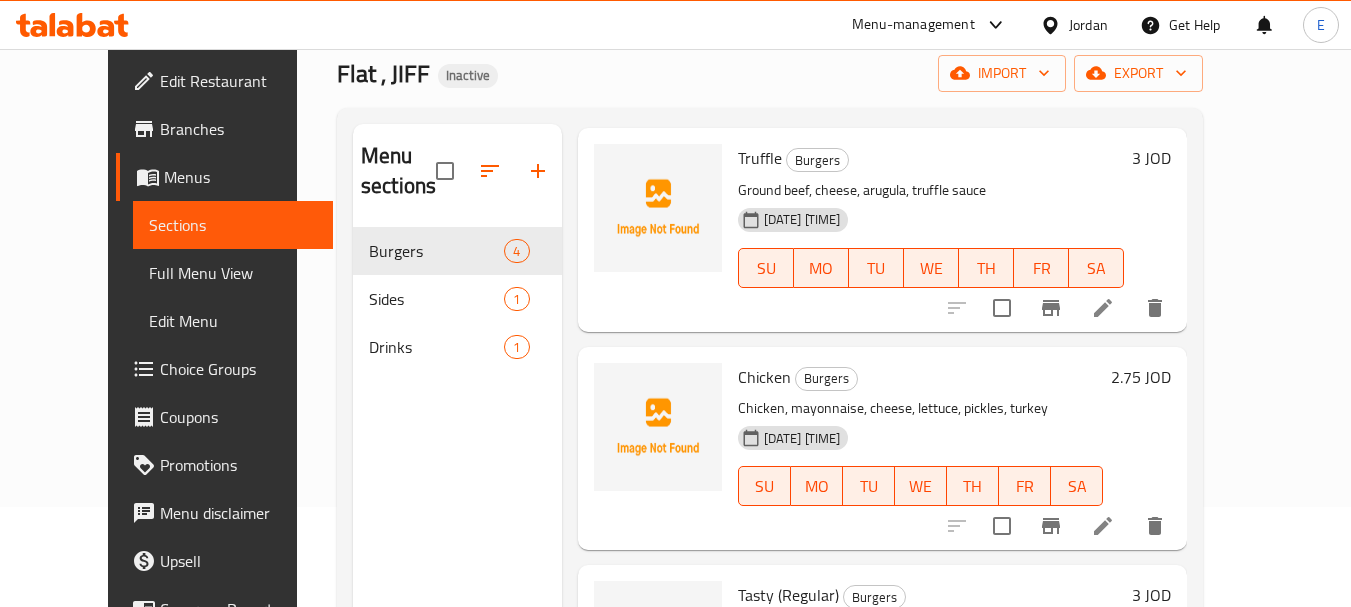 scroll, scrollTop: 347, scrollLeft: 0, axis: vertical 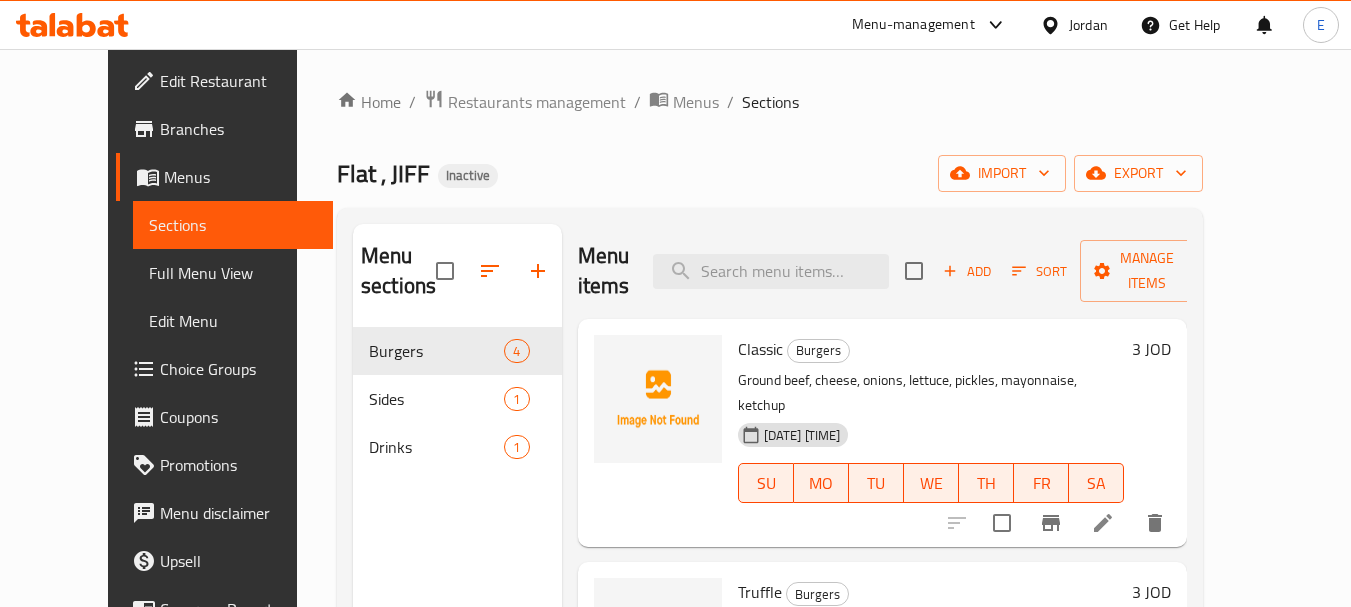 click on "Full Menu View" at bounding box center [233, 273] 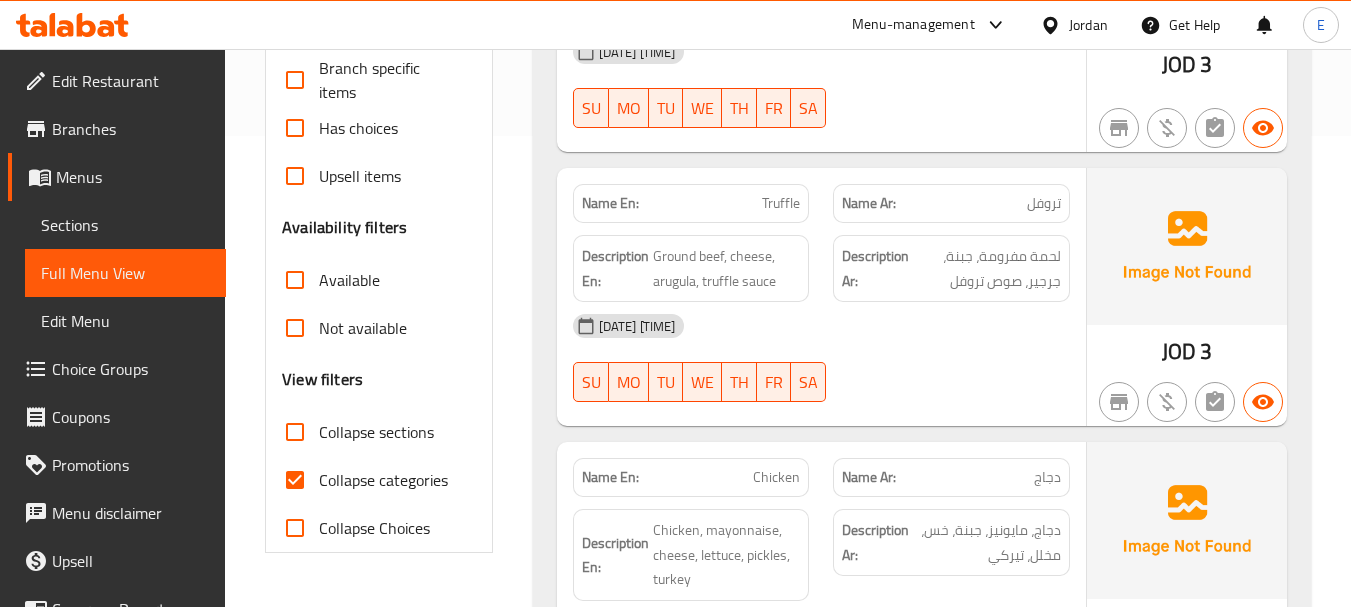scroll, scrollTop: 700, scrollLeft: 0, axis: vertical 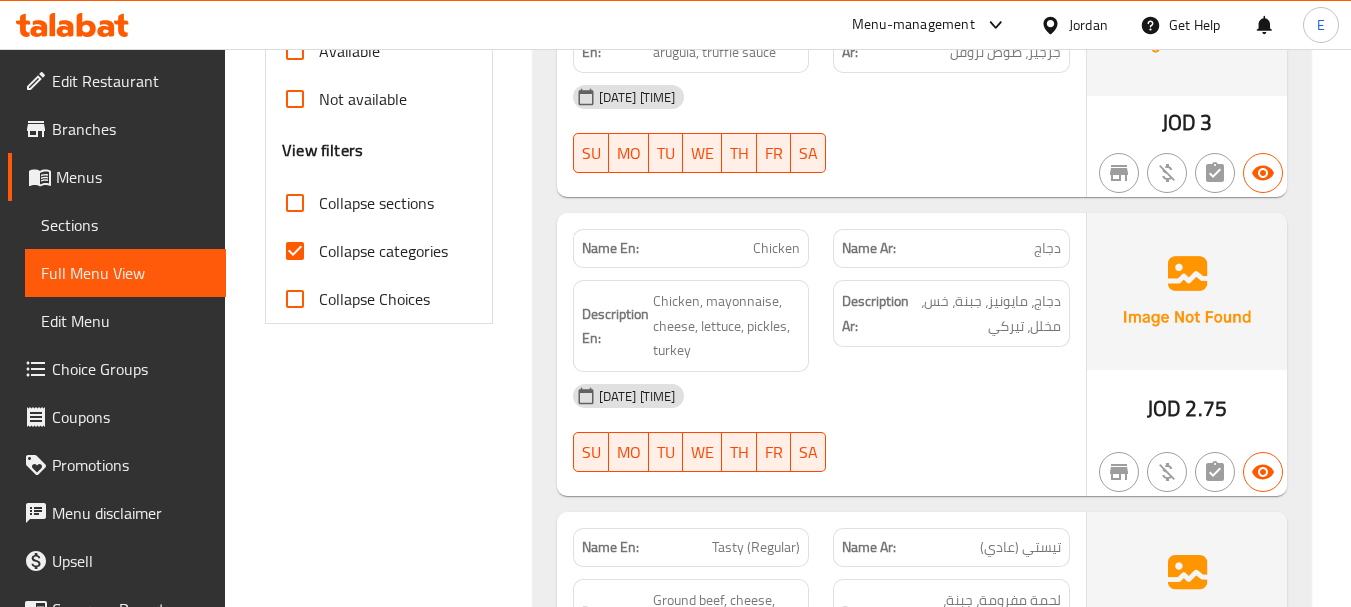 click on "Collapse categories" at bounding box center (295, 251) 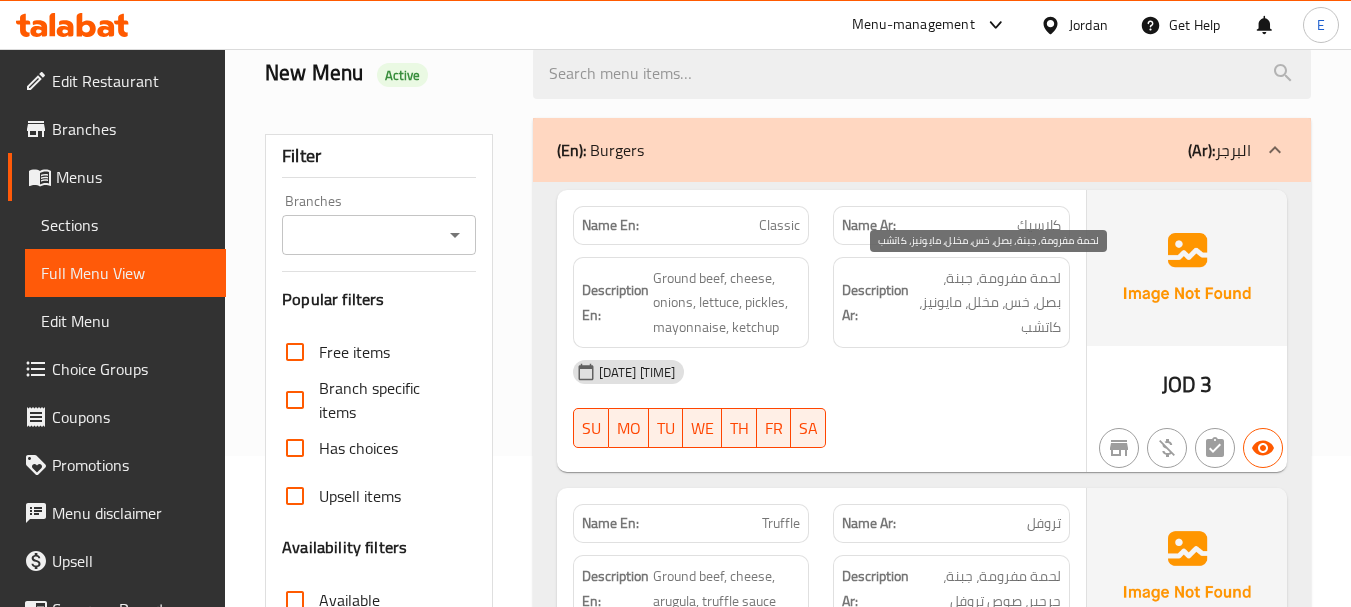 scroll, scrollTop: 200, scrollLeft: 0, axis: vertical 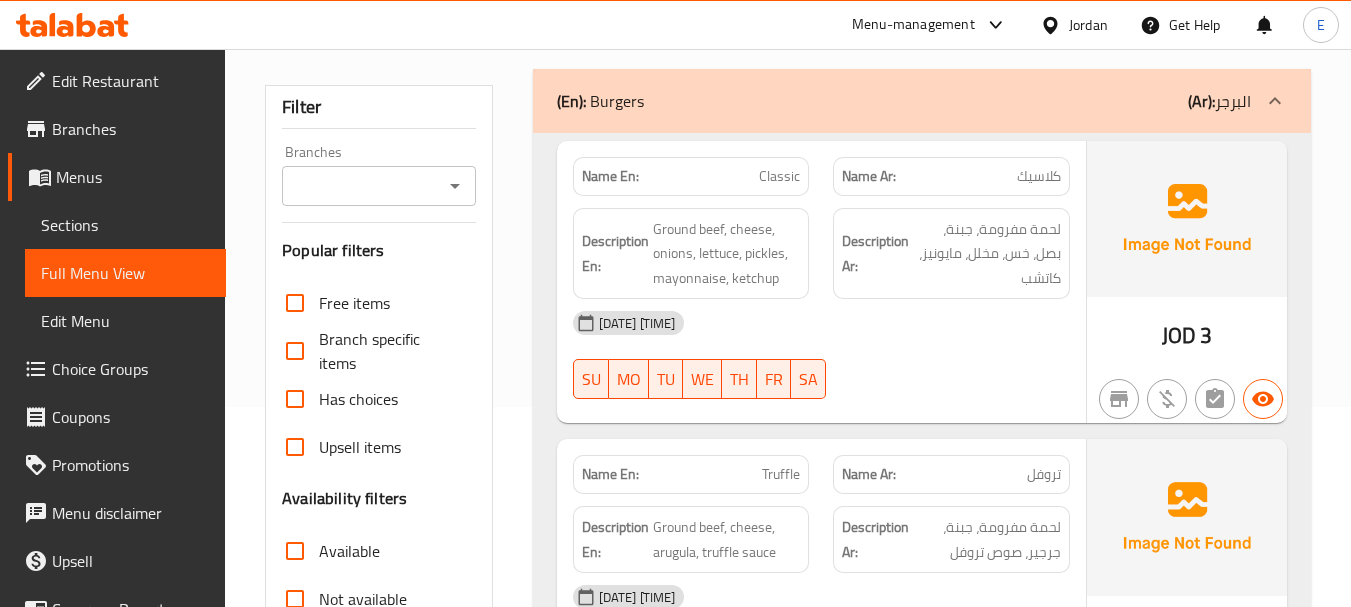 click on "كلاسيك" at bounding box center (1039, 176) 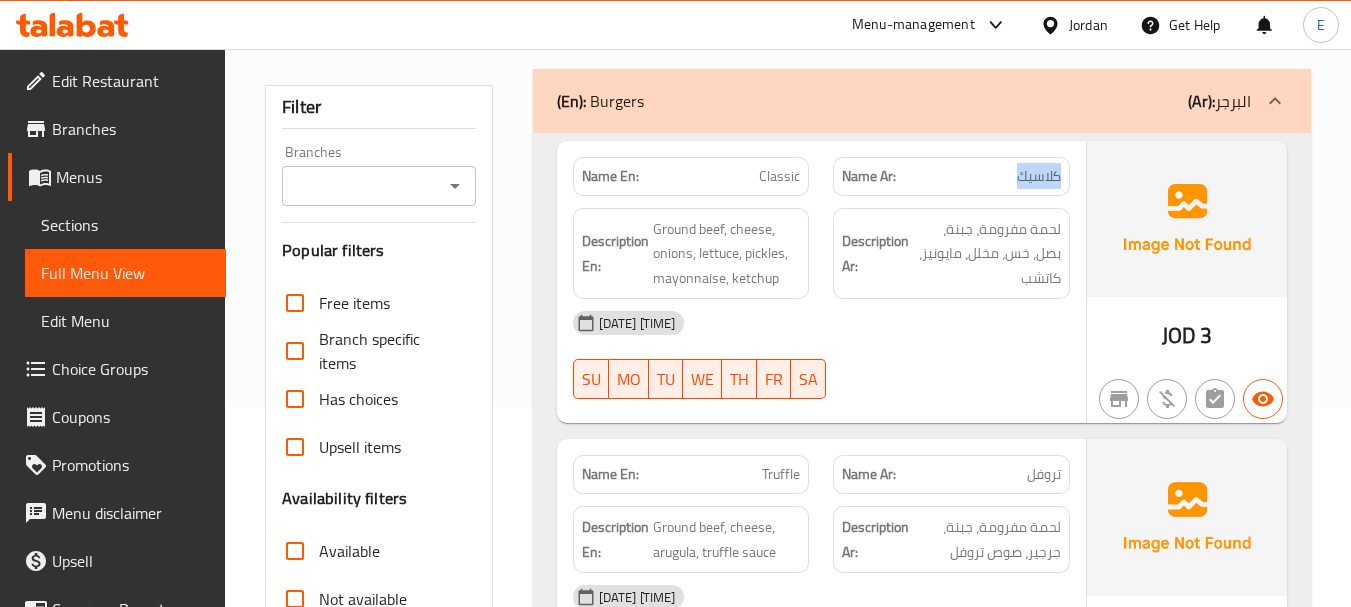 click on "كلاسيك" at bounding box center [1039, 176] 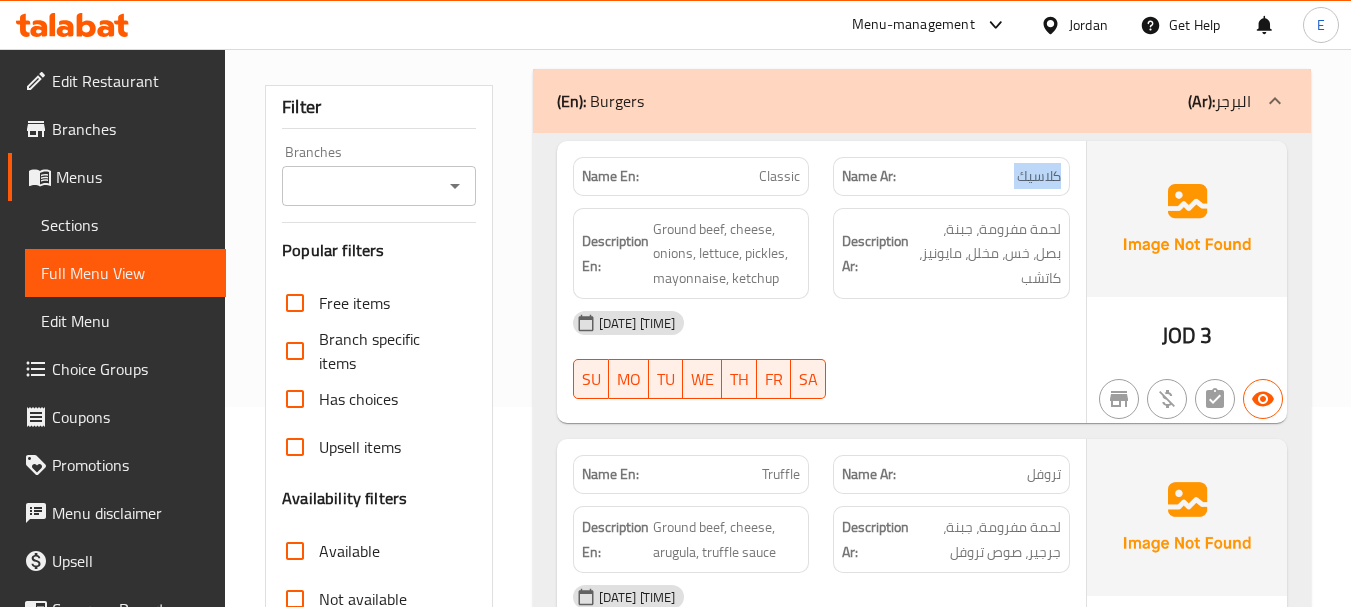 click on "كلاسيك" at bounding box center (1039, 176) 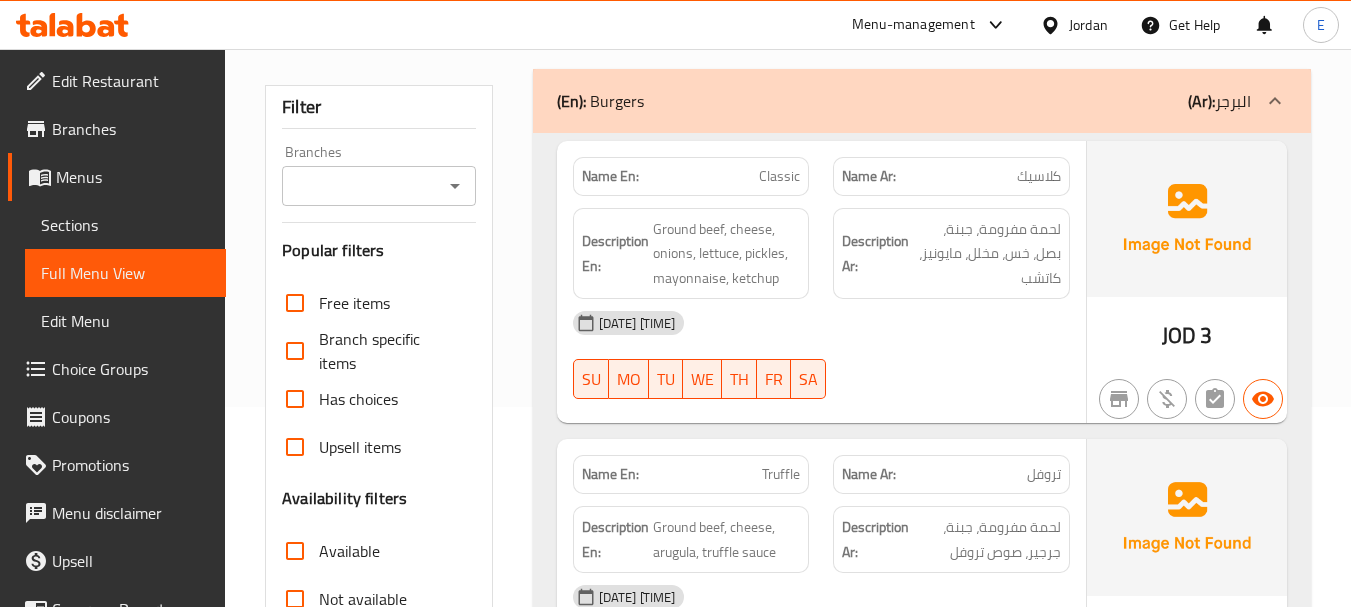 click on "Classic" at bounding box center [779, 176] 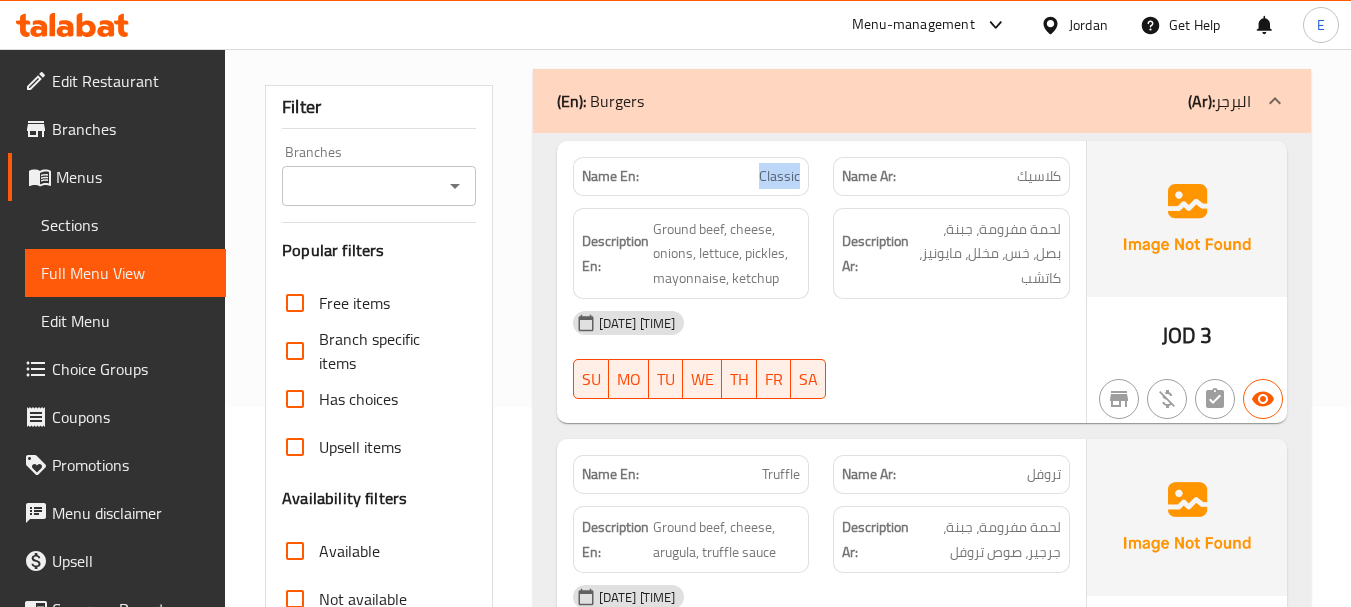 click on "Classic" at bounding box center (779, 176) 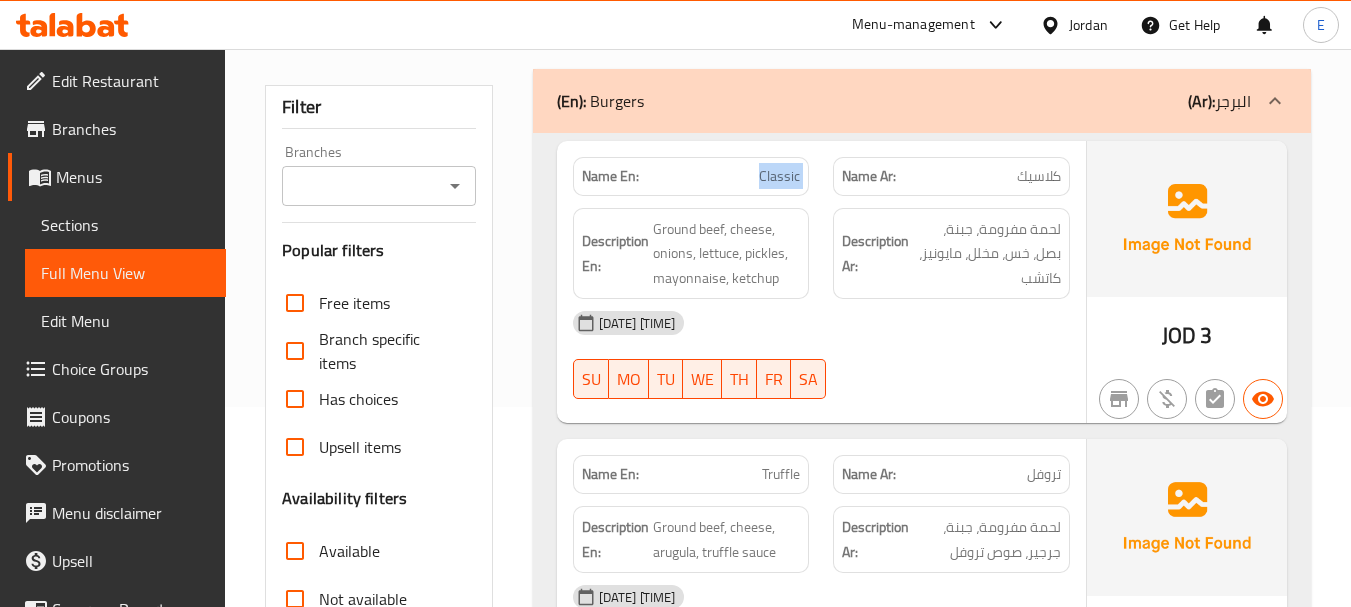 click on "Classic" at bounding box center (779, 176) 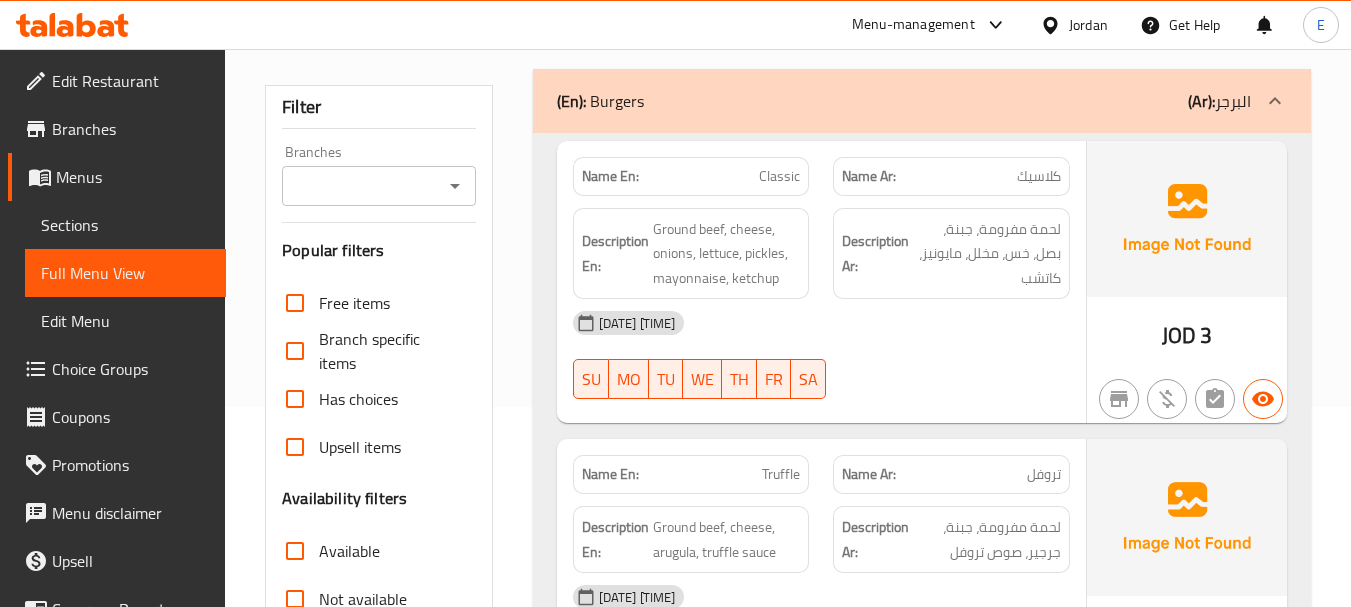 click on "[DATE] [TIME]" at bounding box center [821, 323] 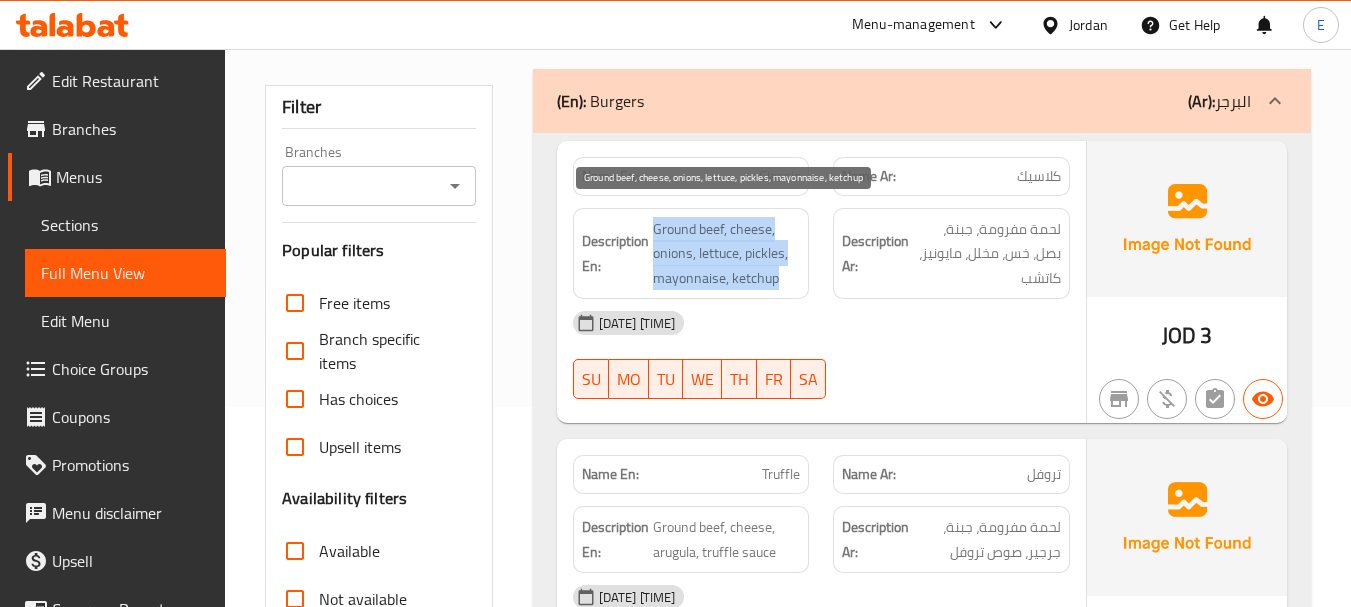 drag, startPoint x: 651, startPoint y: 218, endPoint x: 785, endPoint y: 274, distance: 145.23085 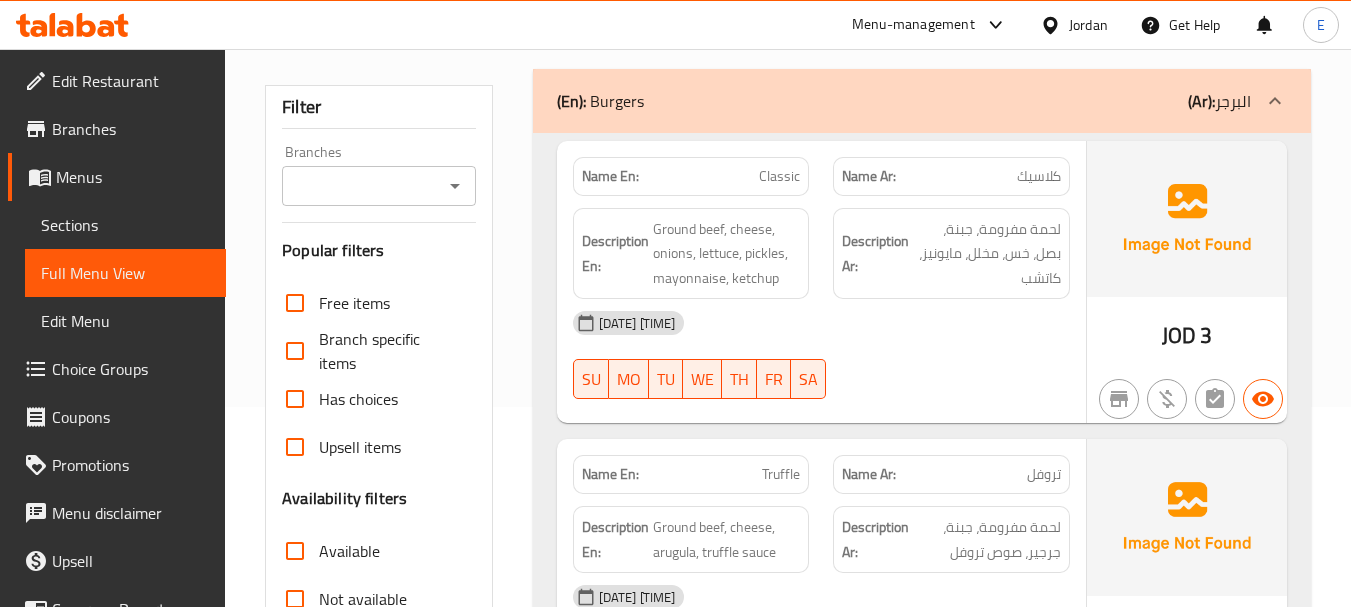 click on "Name En: Classic" at bounding box center [691, 176] 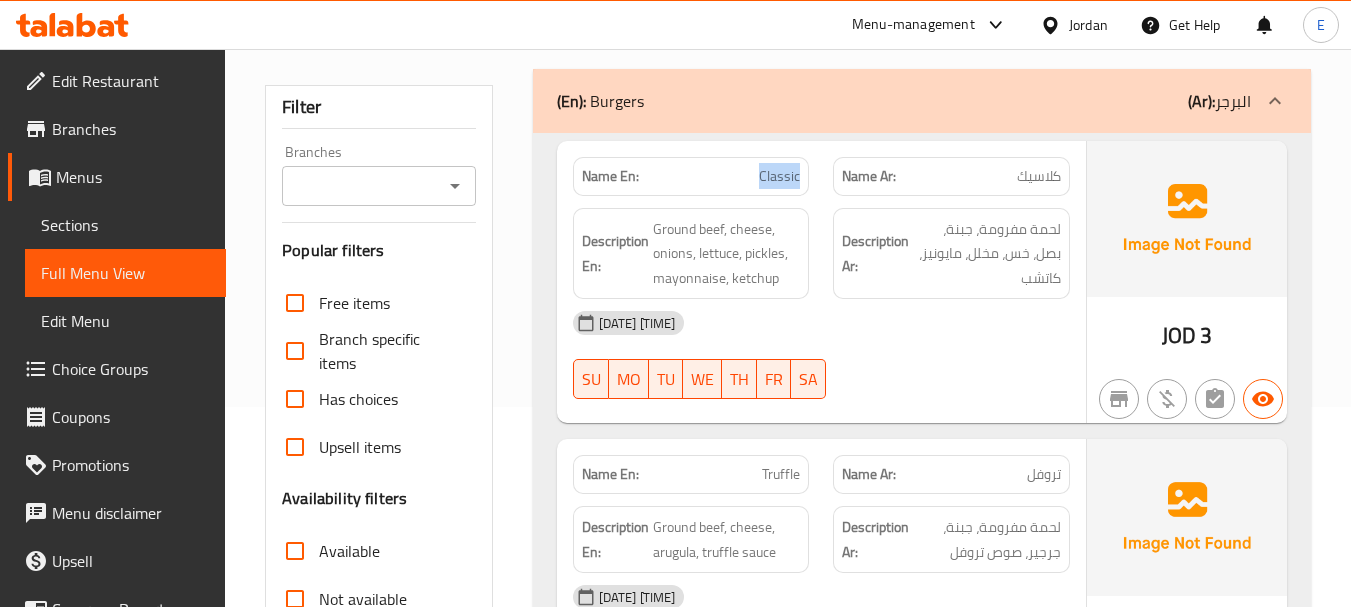 click on "Name En: Classic" at bounding box center (691, 176) 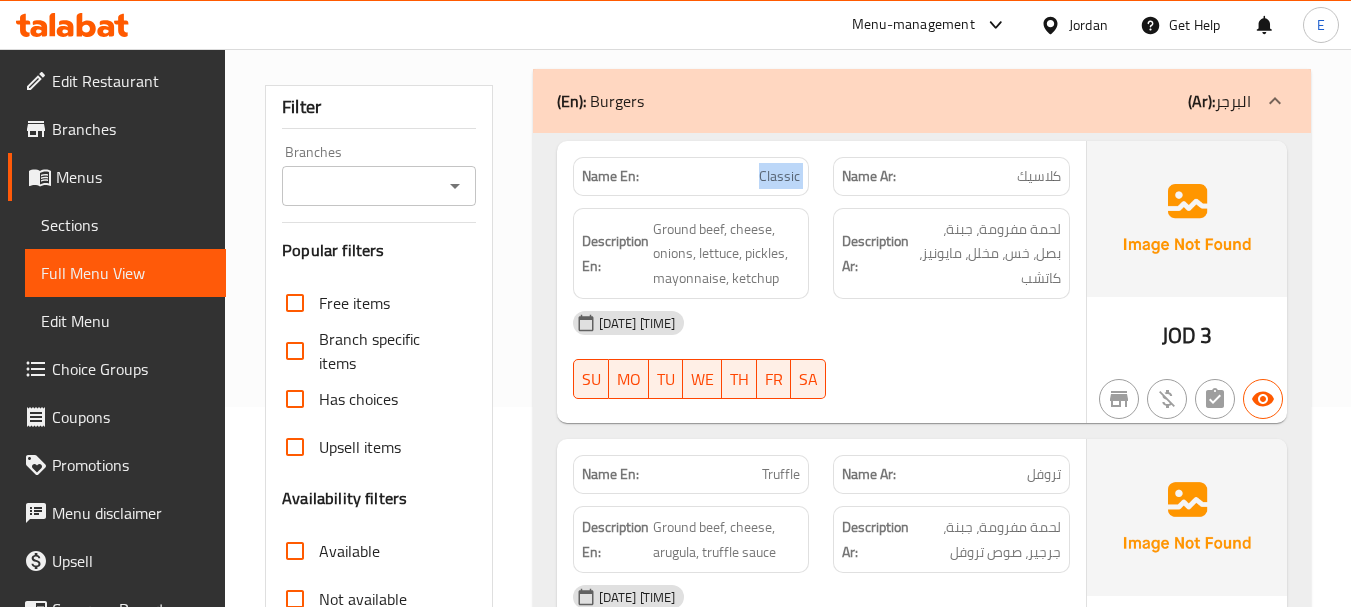 click on "Name En: Classic" at bounding box center [691, 176] 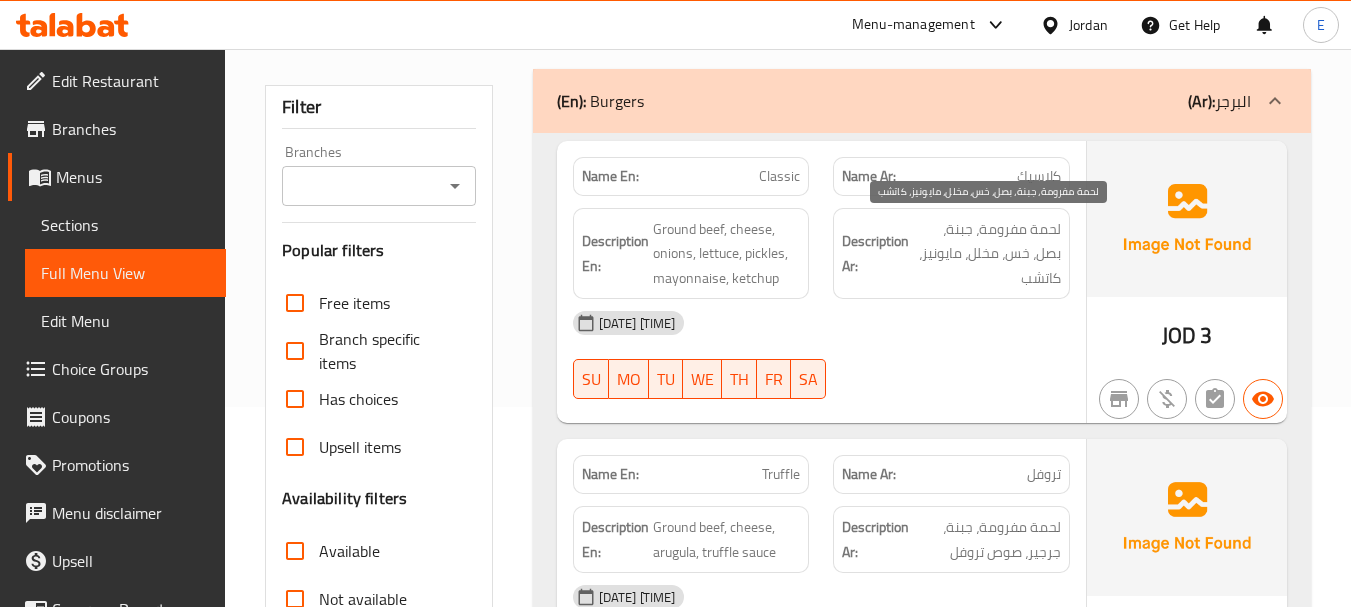 click on "لحمة مفرومة، جبنة، بصل، خس، مخلل، مايونيز، كاتشب" at bounding box center [987, 254] 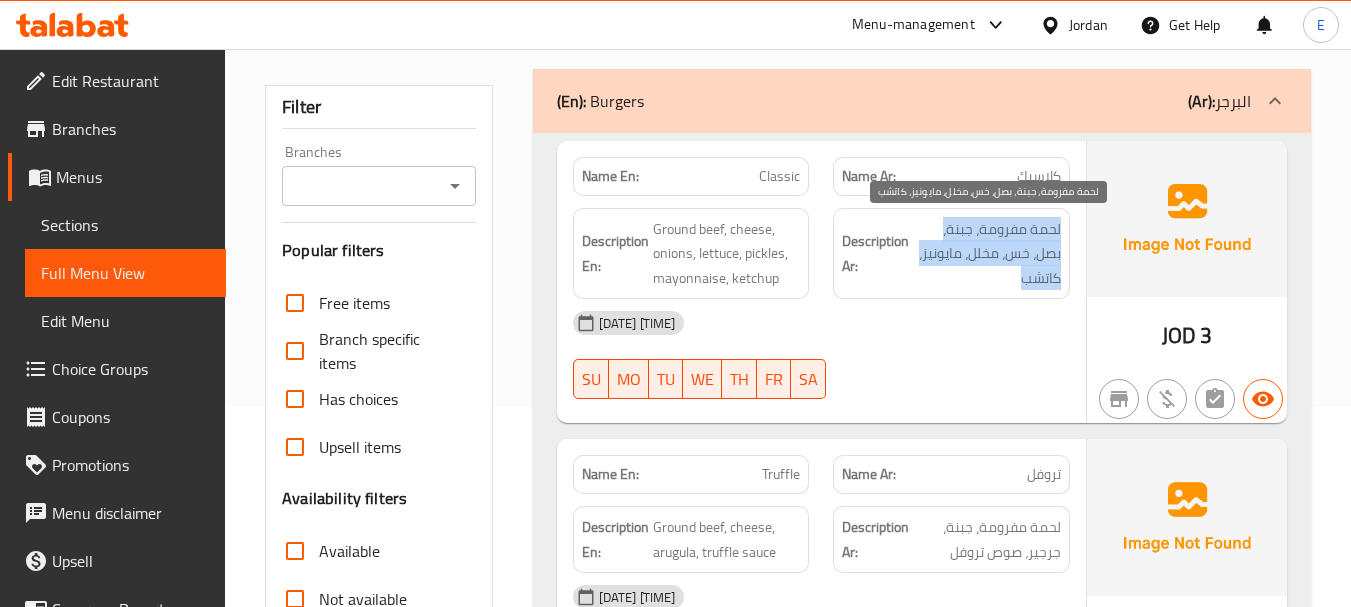 click on "لحمة مفرومة، جبنة، بصل، خس، مخلل، مايونيز، كاتشب" at bounding box center (987, 254) 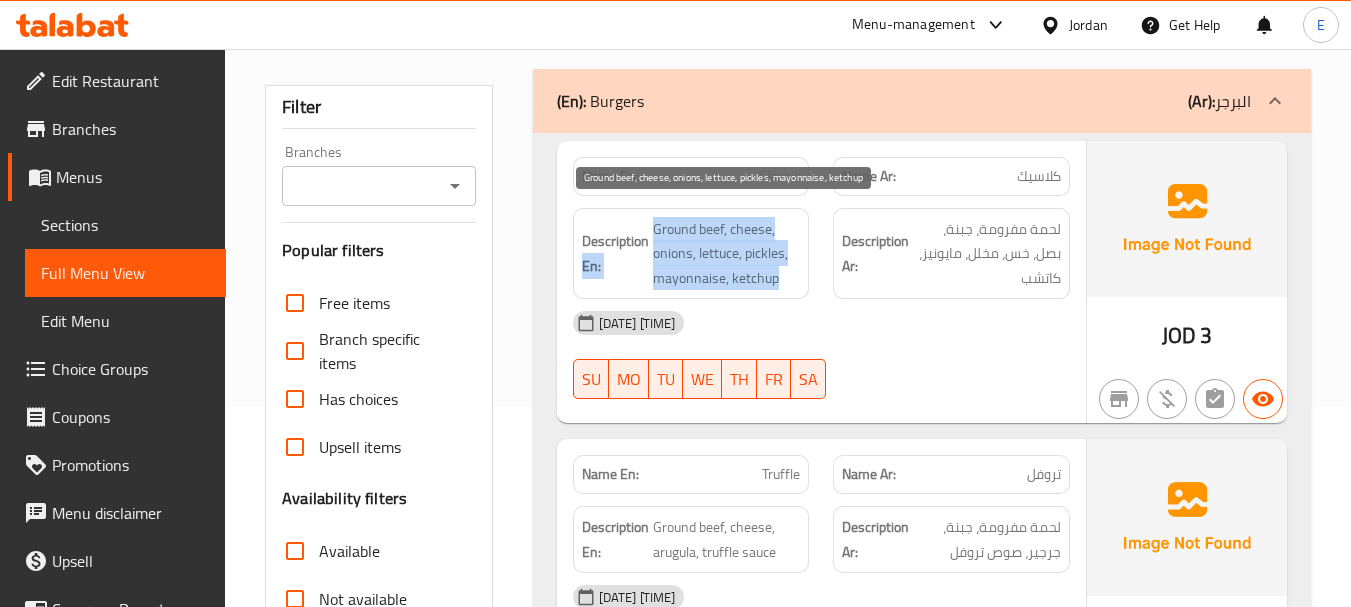 drag, startPoint x: 682, startPoint y: 228, endPoint x: 788, endPoint y: 280, distance: 118.06778 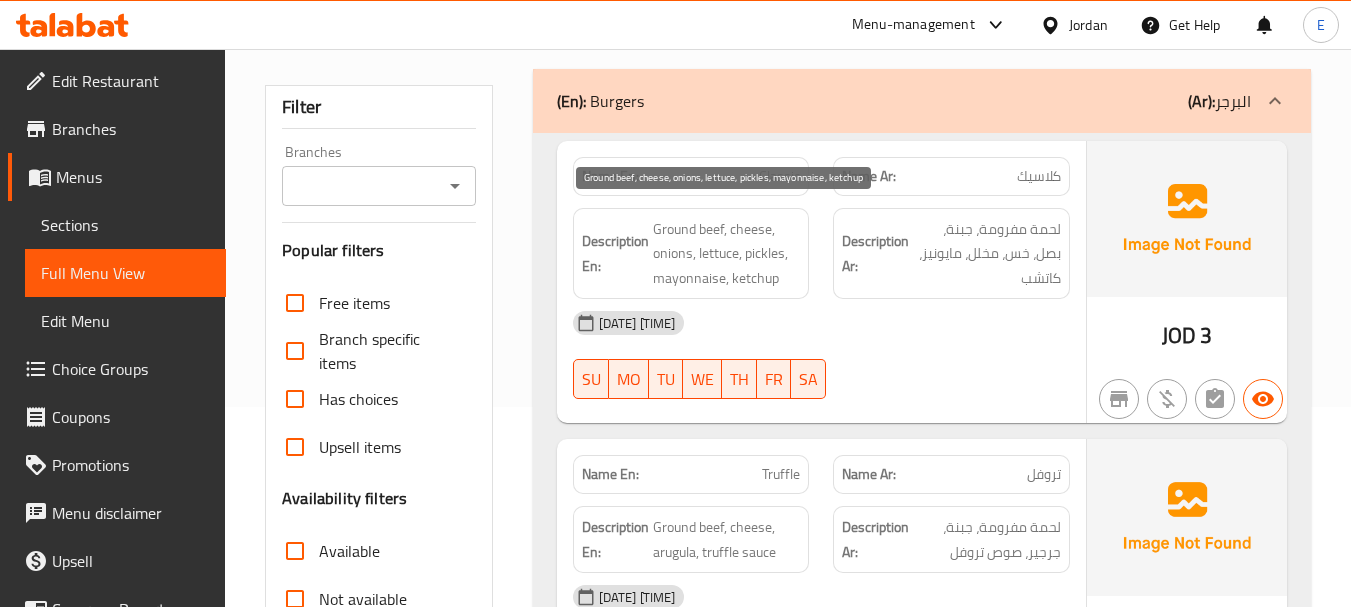 click on "Ground beef, cheese, onions, lettuce, pickles, mayonnaise, ketchup" at bounding box center [727, 254] 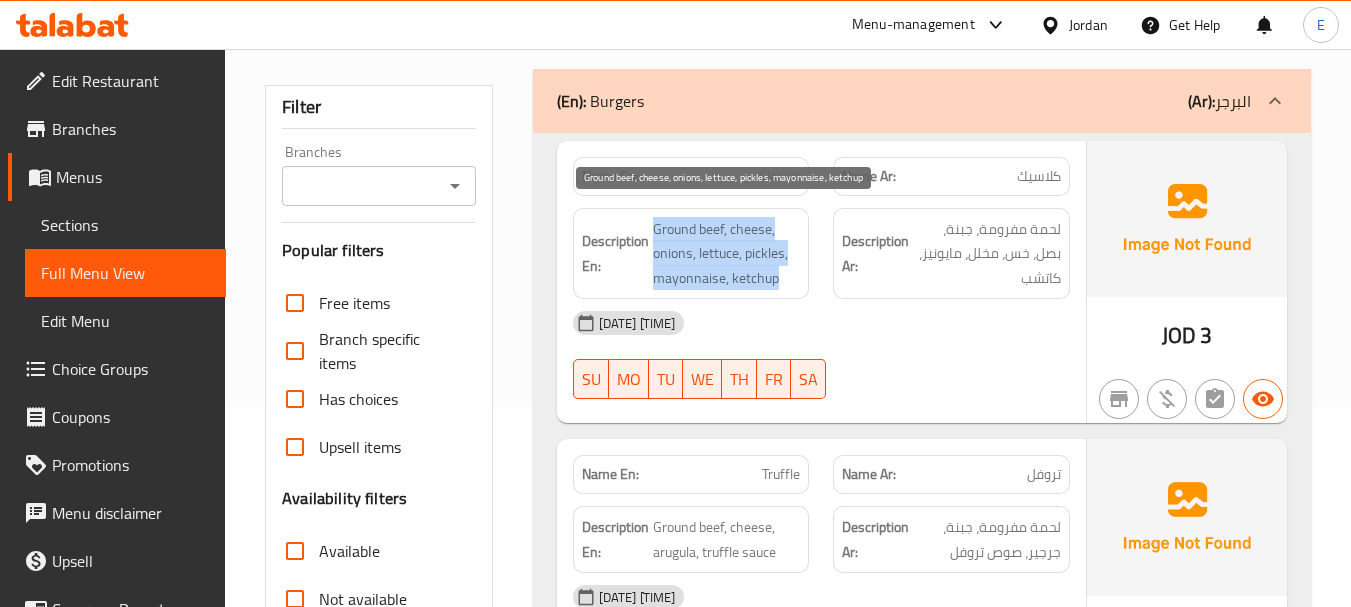 click on "Ground beef, cheese, onions, lettuce, pickles, mayonnaise, ketchup" at bounding box center (727, 254) 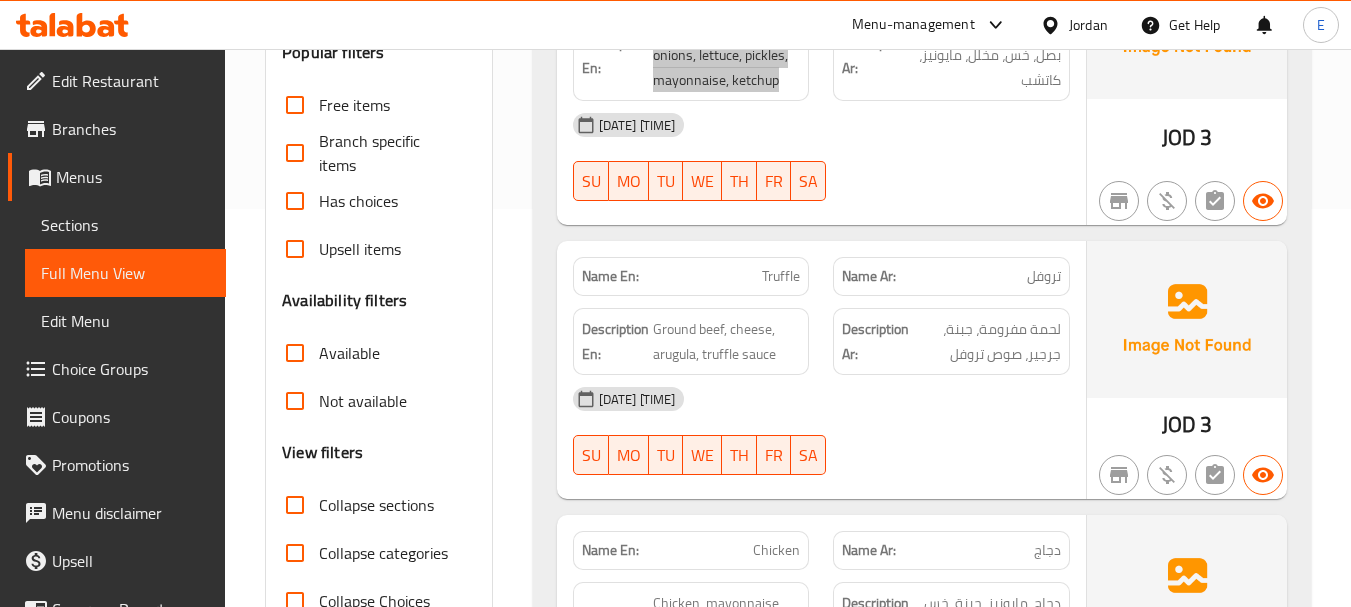 scroll, scrollTop: 500, scrollLeft: 0, axis: vertical 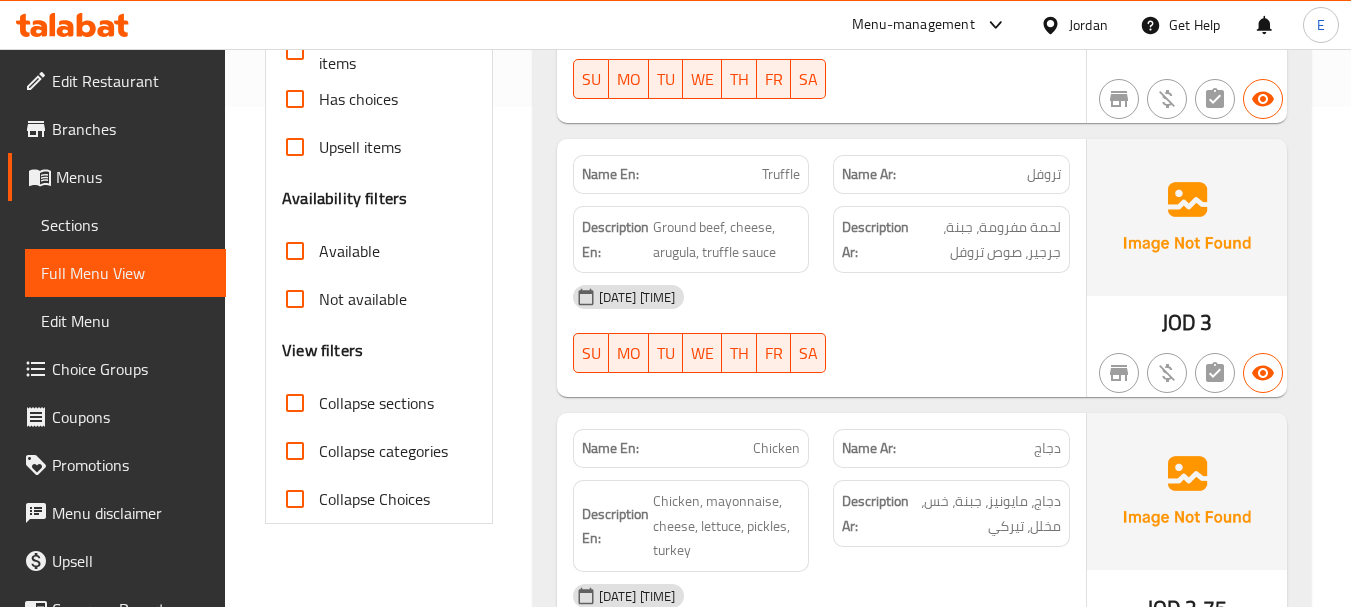 click on "JOD" at bounding box center (1179, 322) 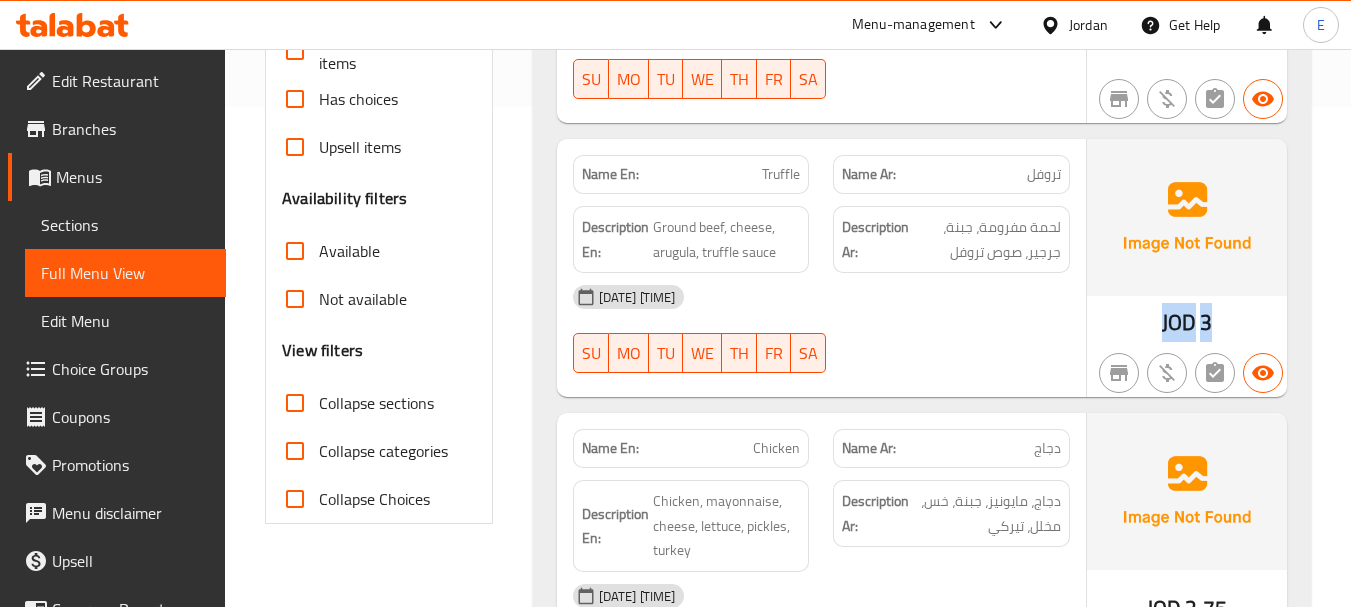 click on "JOD" at bounding box center [1179, 322] 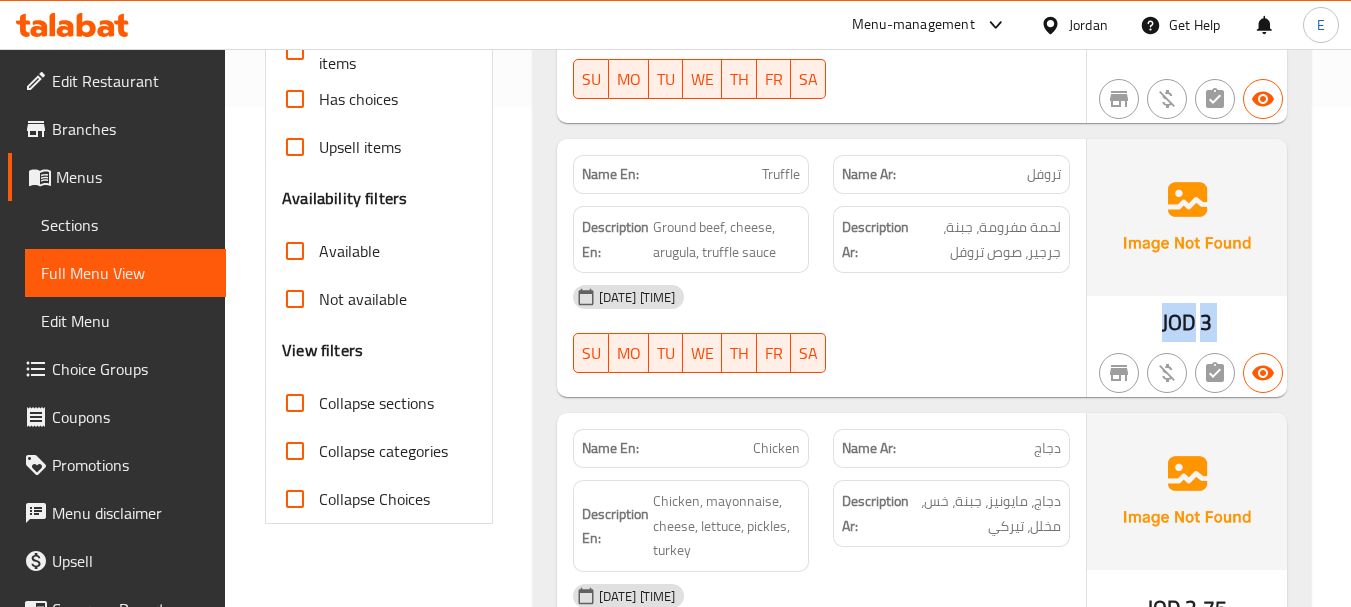 click on "JOD" at bounding box center [1179, 322] 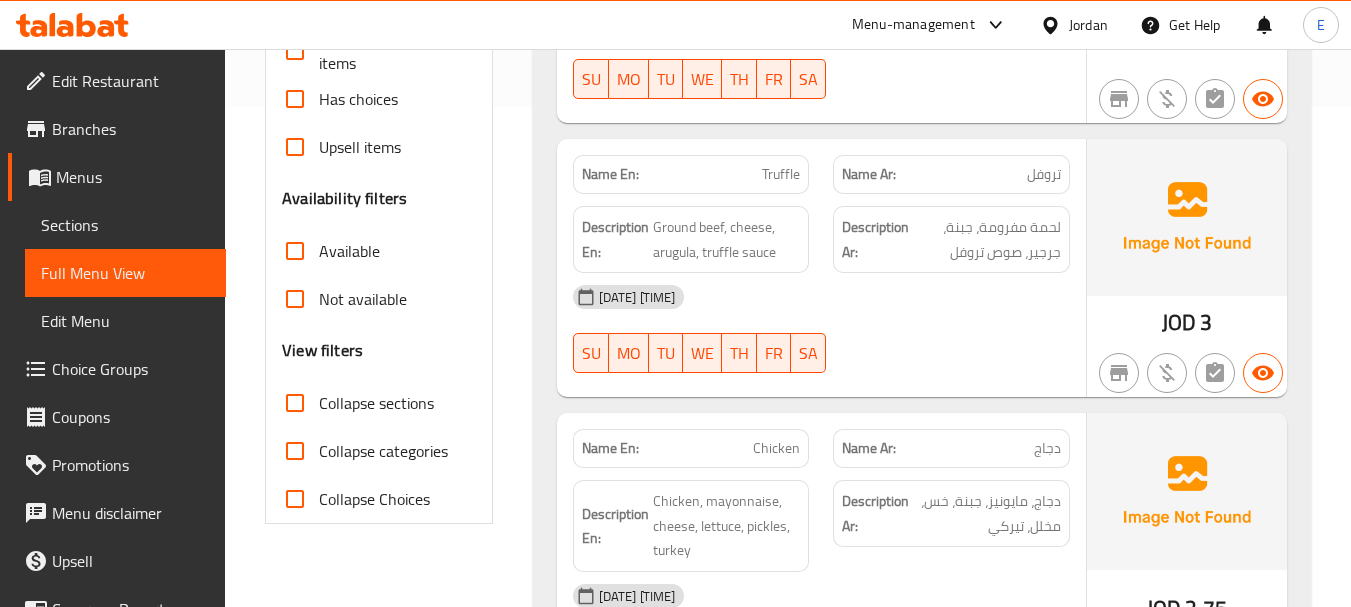 click on "تروفل" at bounding box center [1044, 174] 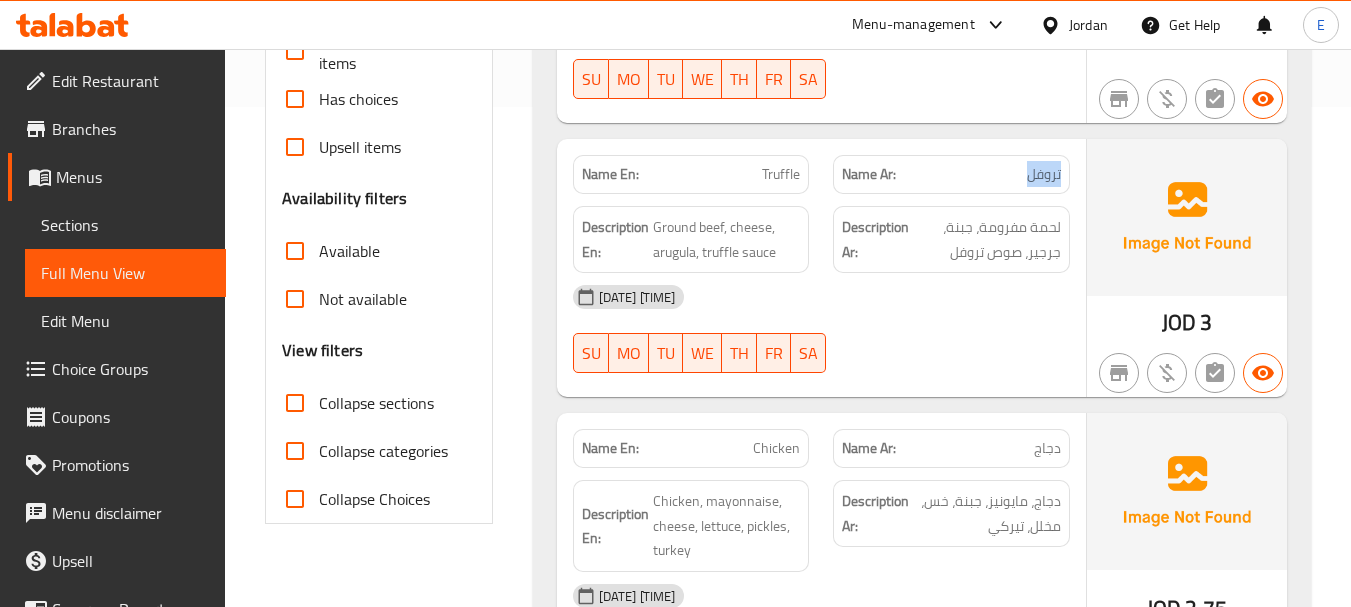 click on "تروفل" at bounding box center [1044, 174] 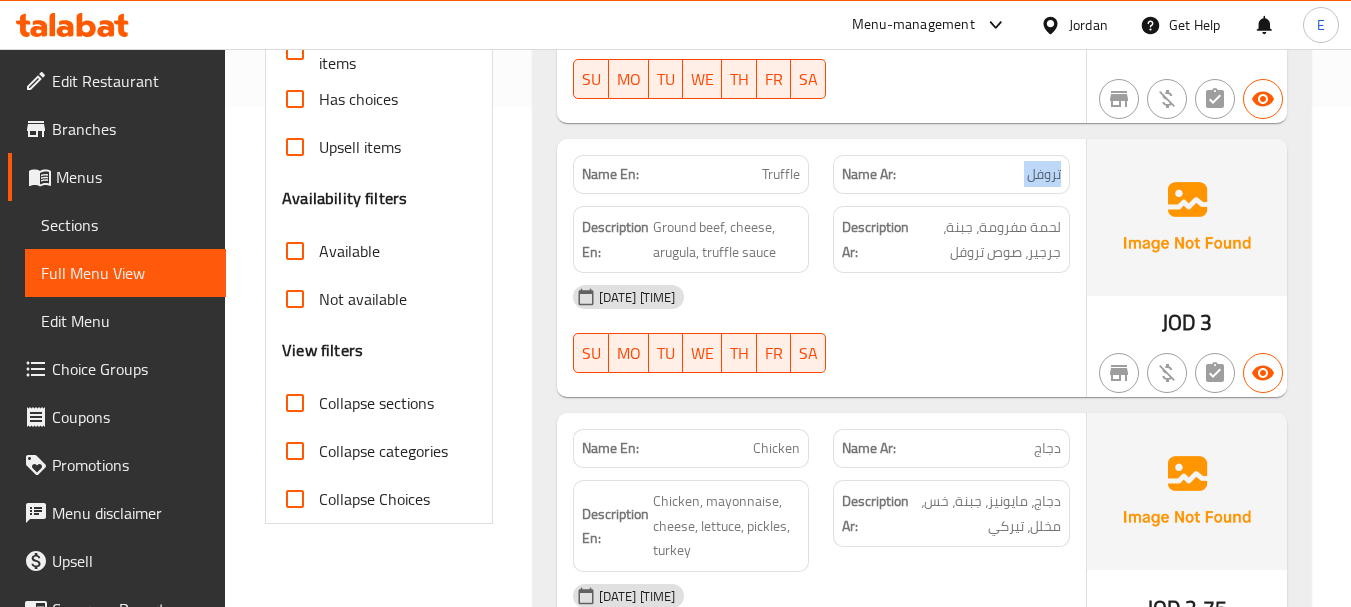 click on "تروفل" at bounding box center (1044, 174) 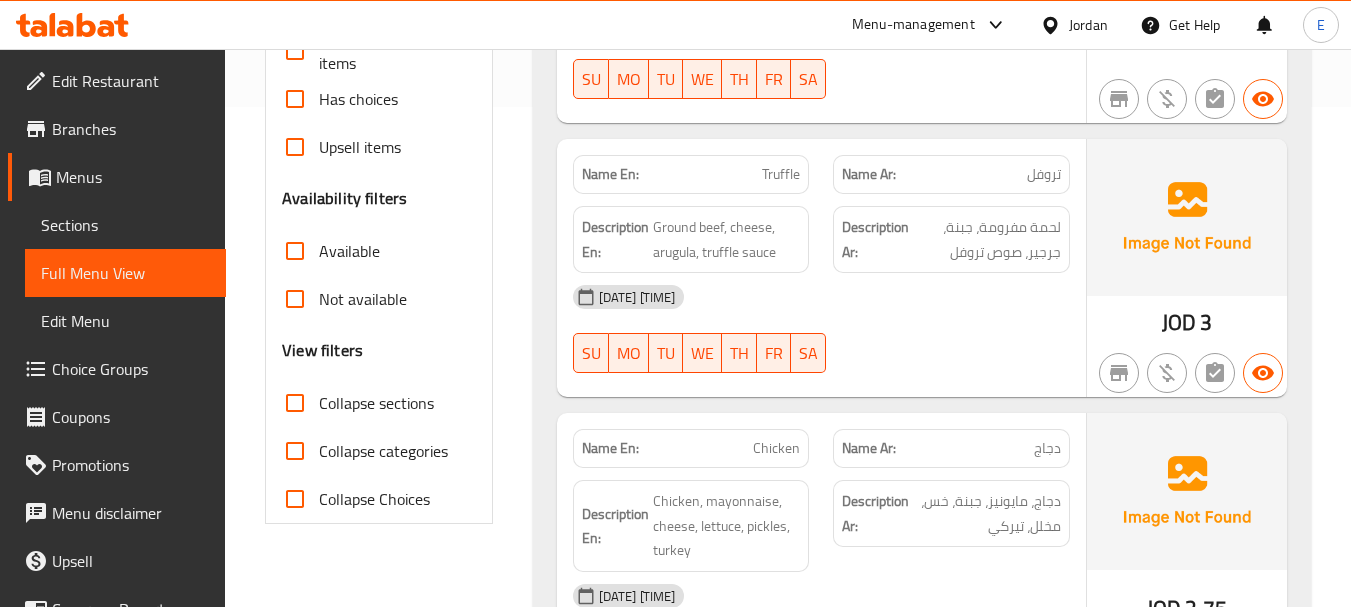 click on "Name En: Truffle" at bounding box center [691, 174] 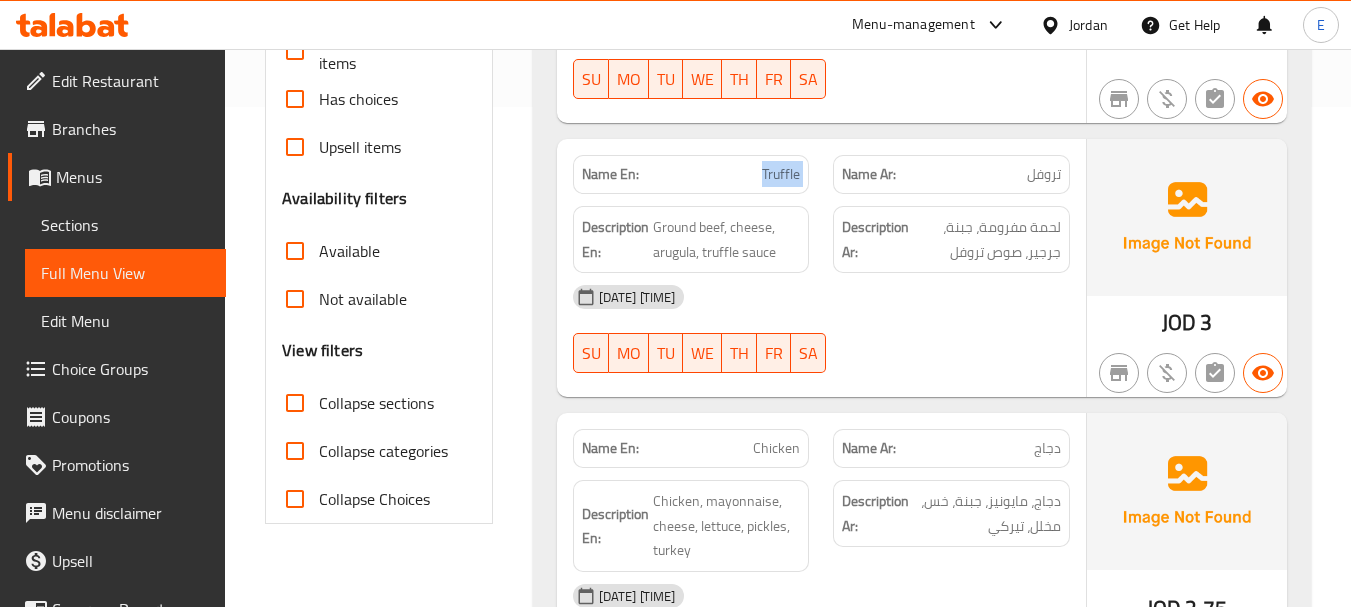 click on "Name En: Truffle" at bounding box center (691, 174) 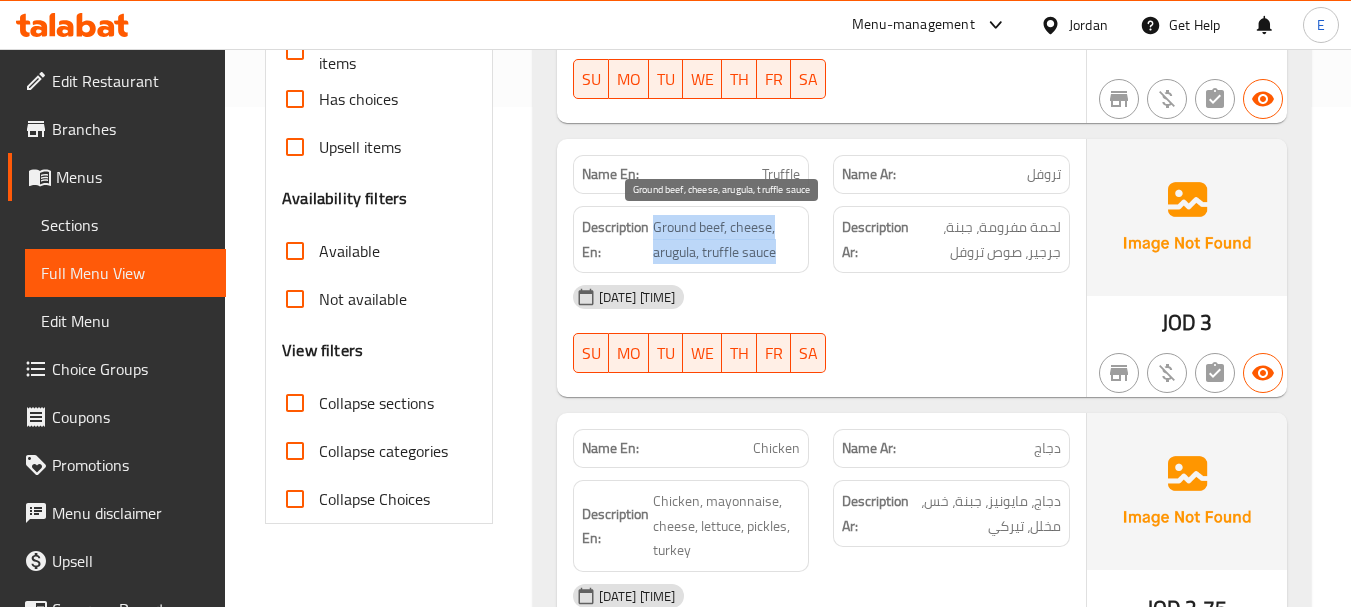 drag, startPoint x: 655, startPoint y: 227, endPoint x: 797, endPoint y: 246, distance: 143.26549 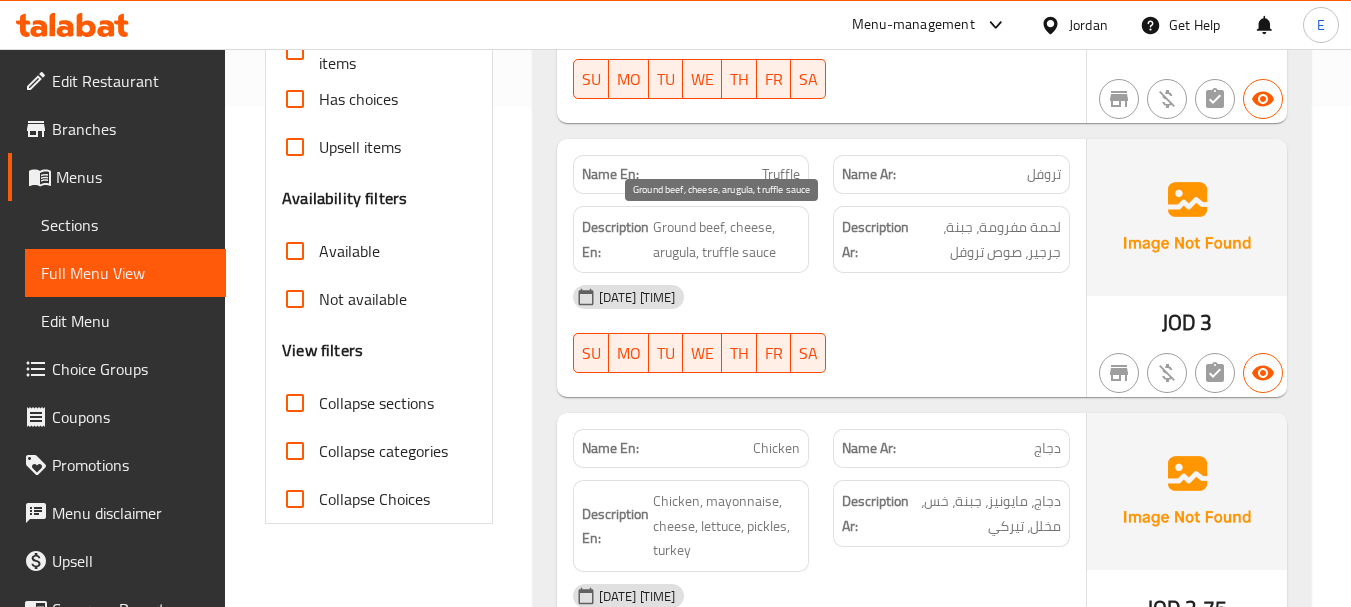 click on "Ground beef, cheese, arugula, truffle sauce" at bounding box center [727, 239] 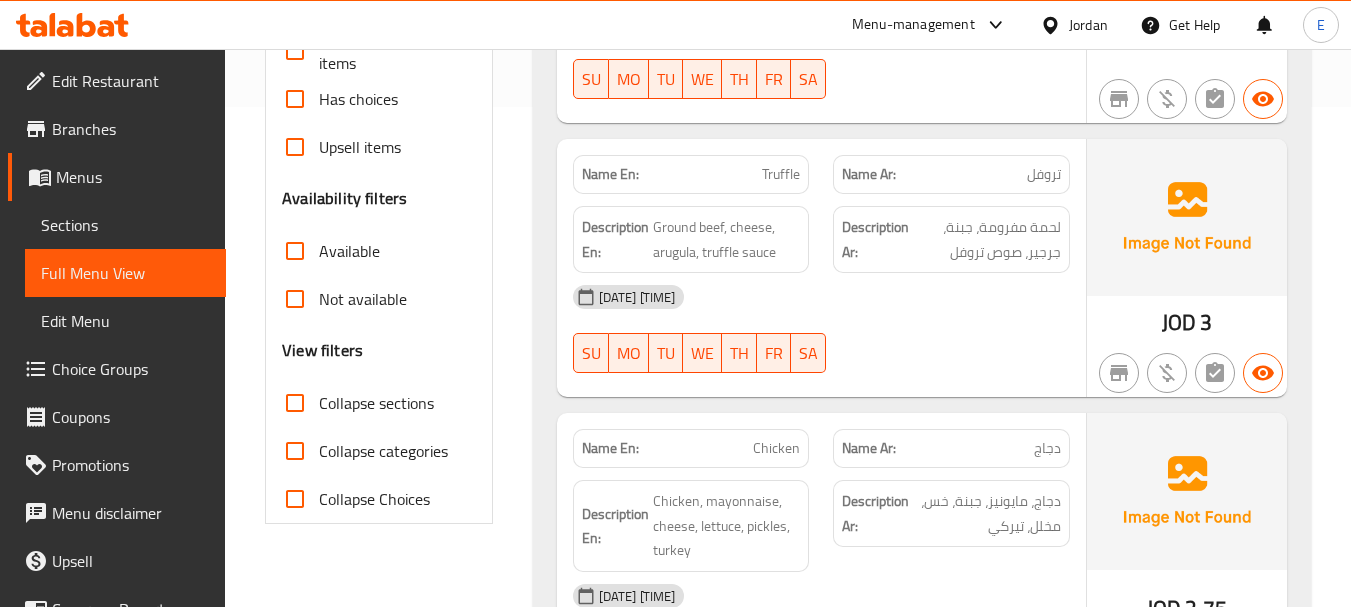 click on "Truffle" at bounding box center [781, 174] 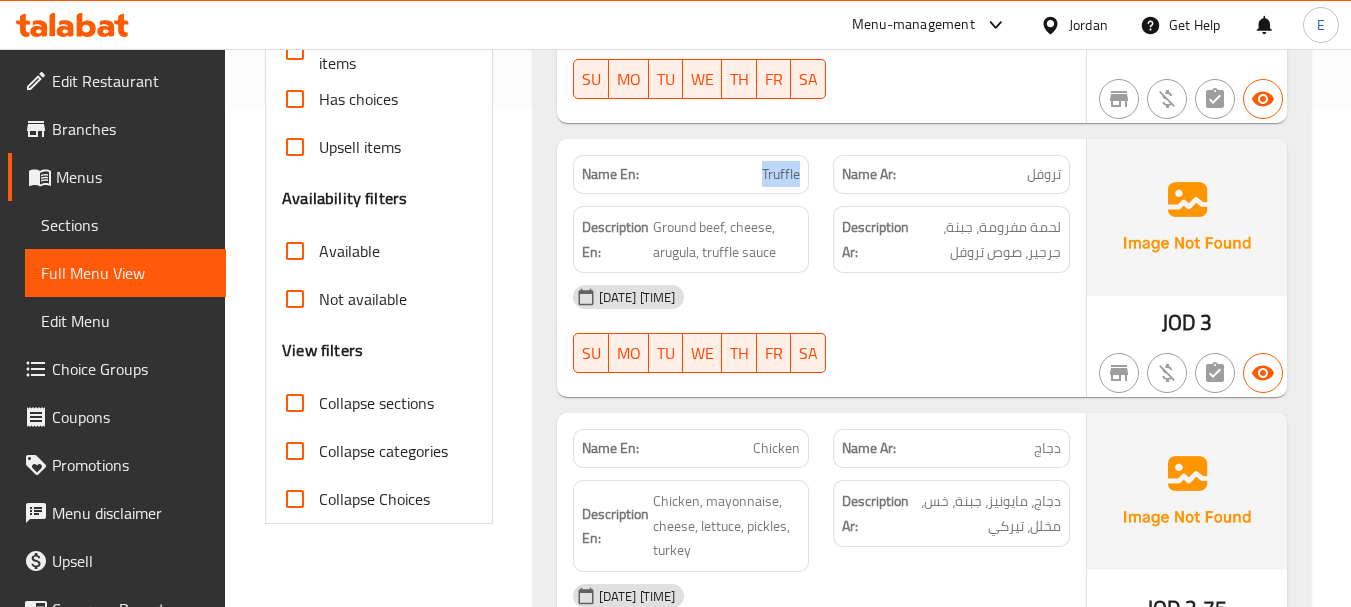 click on "Truffle" at bounding box center [781, 174] 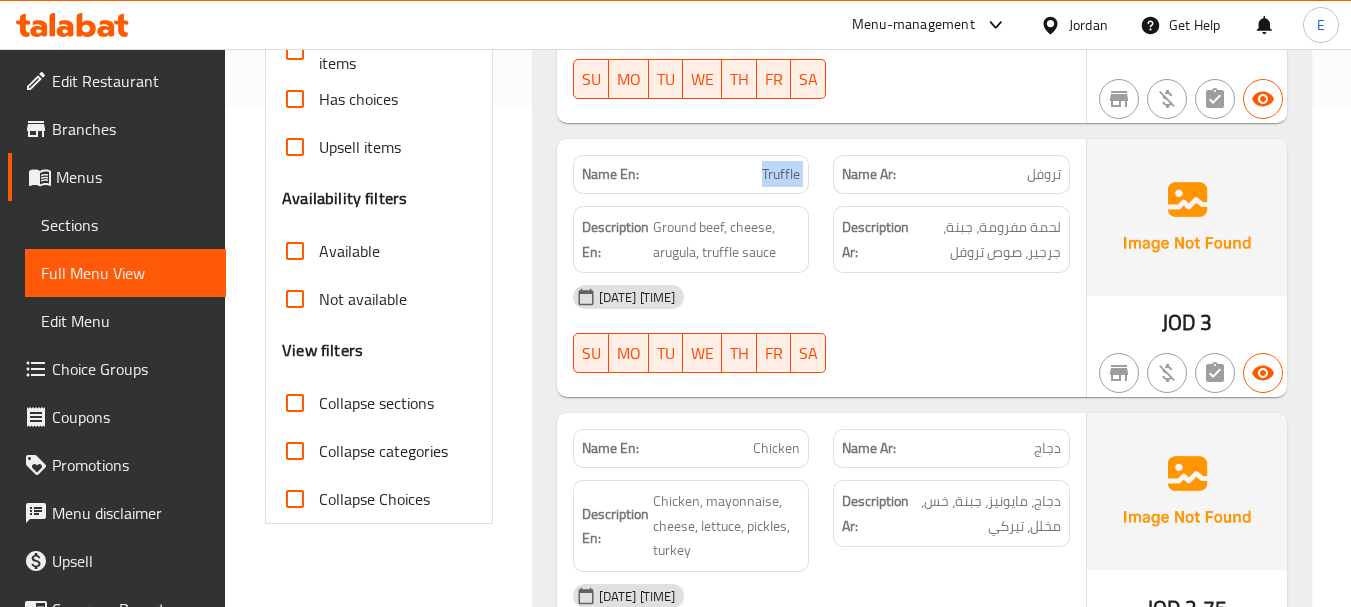 click on "Truffle" at bounding box center (781, 174) 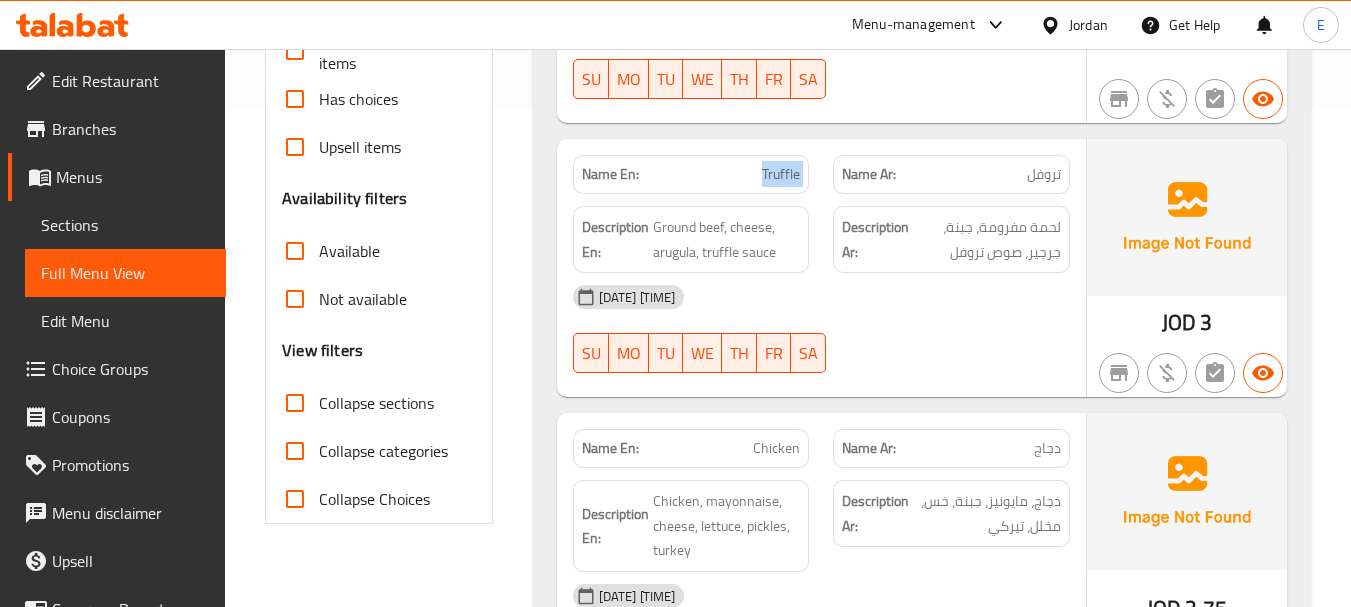 copy on "Truffle" 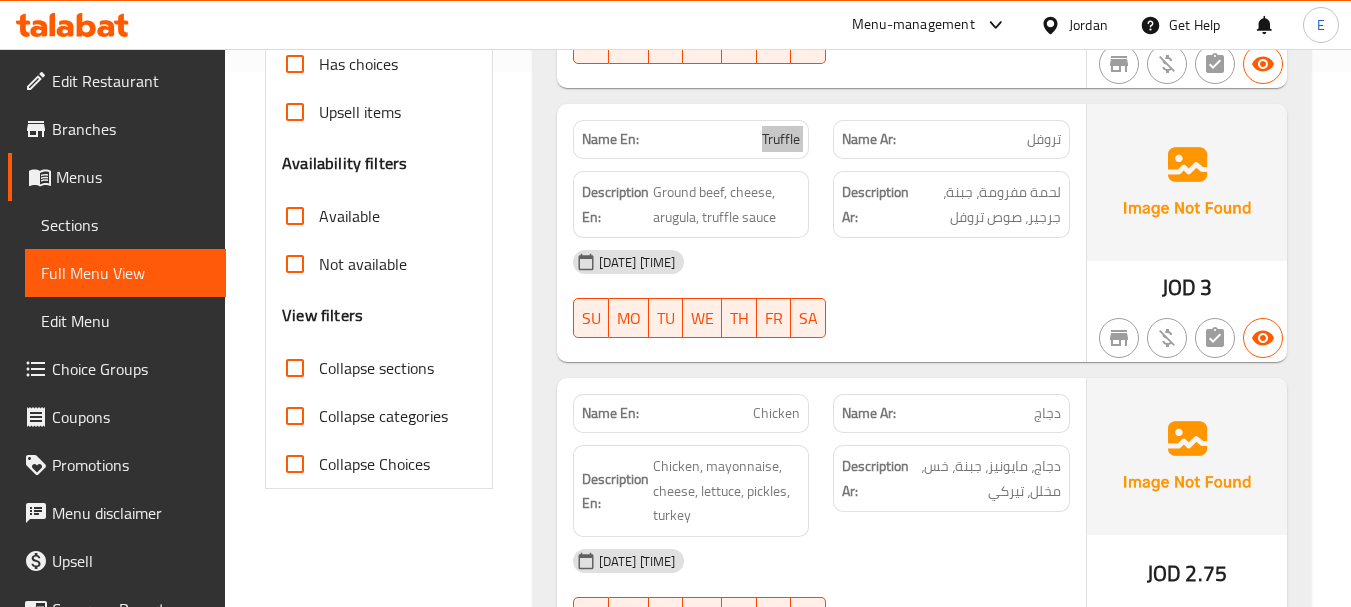 scroll, scrollTop: 500, scrollLeft: 0, axis: vertical 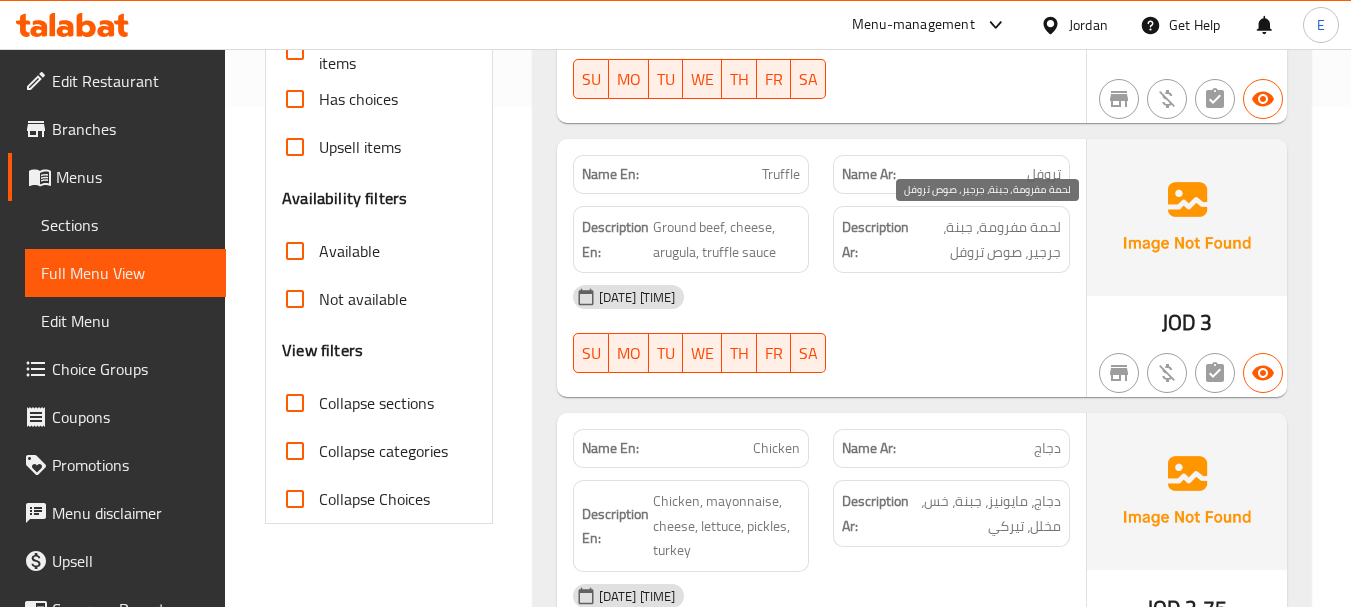 click on "لحمة مفرومة، جبنة، جرجير، صوص تروفل" at bounding box center [987, 239] 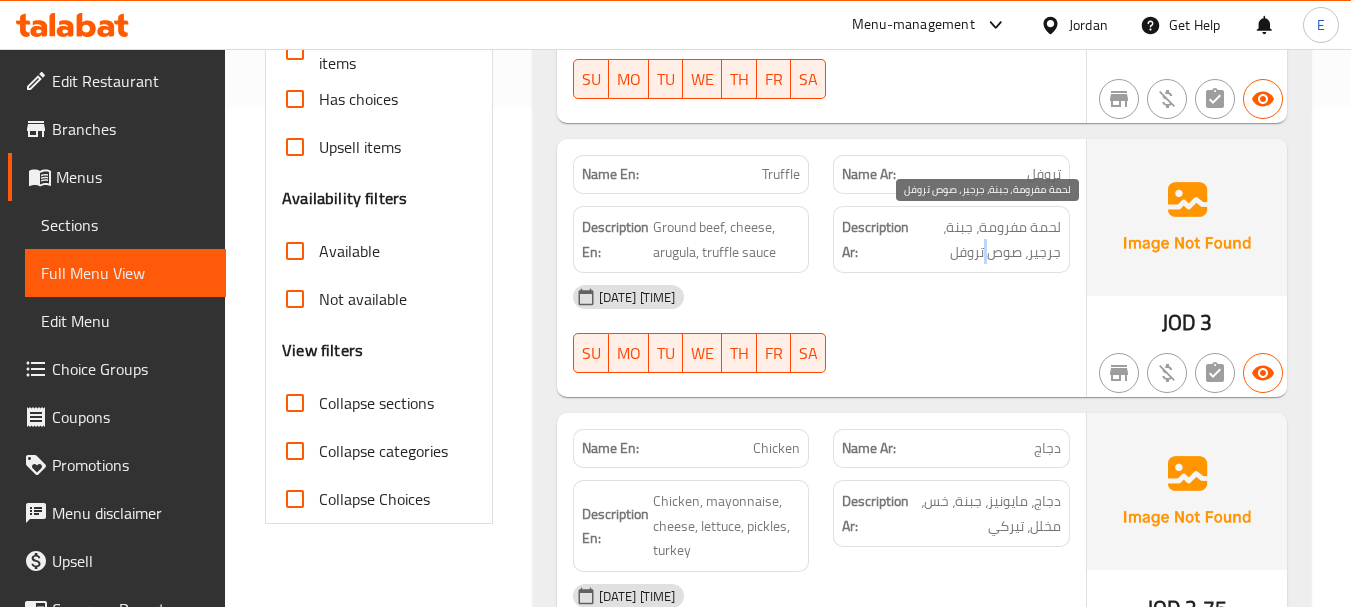click on "لحمة مفرومة، جبنة، جرجير، صوص تروفل" at bounding box center [987, 239] 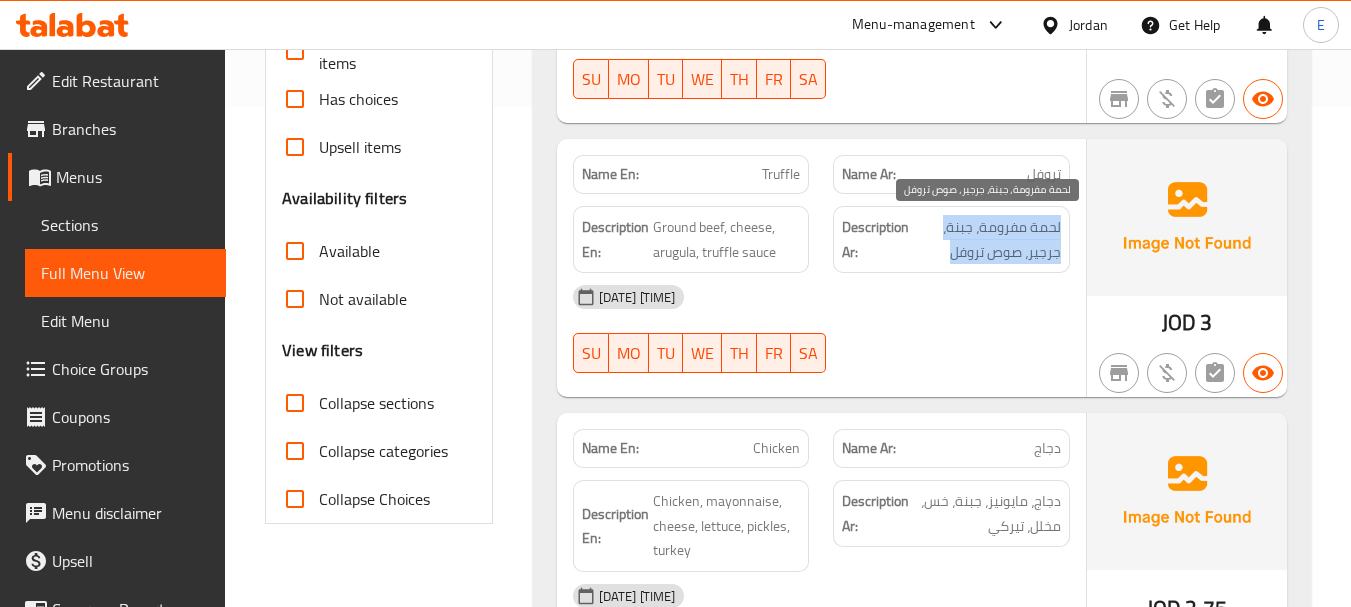 click on "لحمة مفرومة، جبنة، جرجير، صوص تروفل" at bounding box center [987, 239] 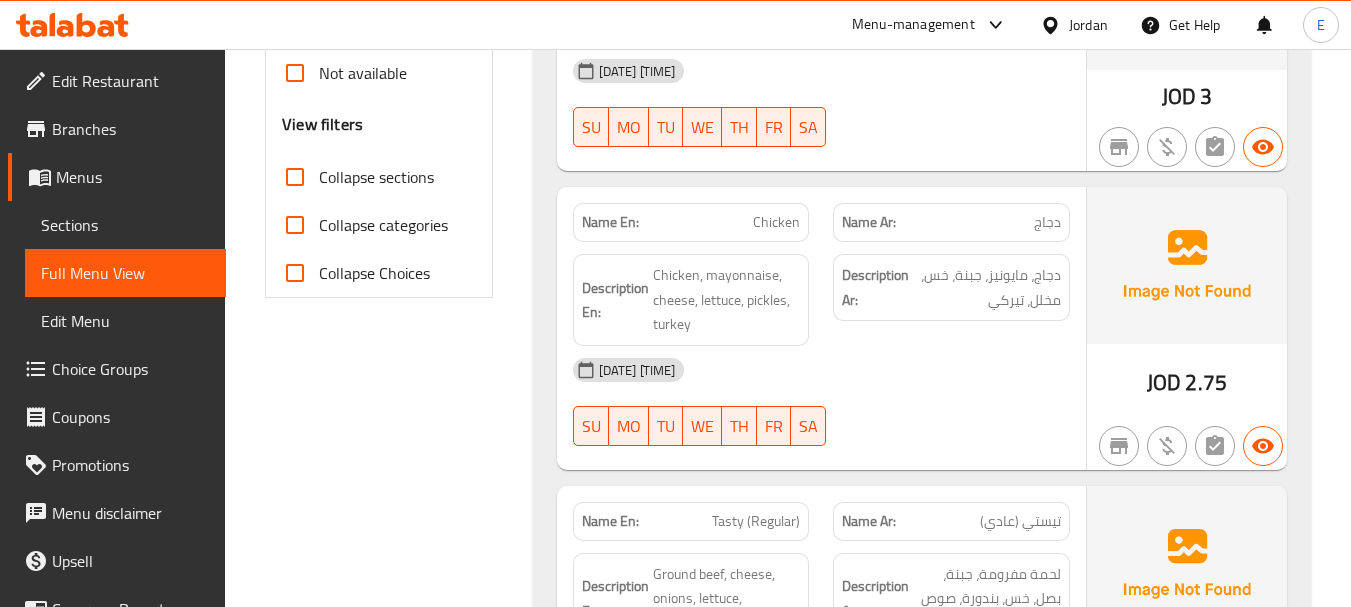 scroll, scrollTop: 800, scrollLeft: 0, axis: vertical 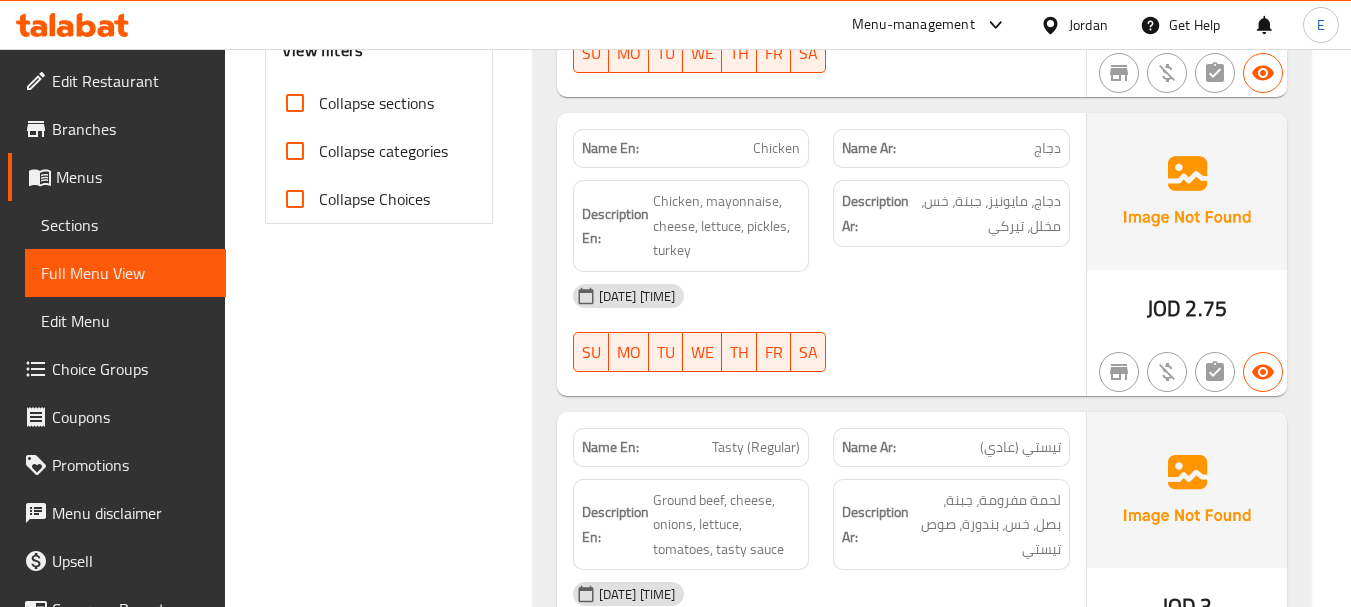 click on "Name Ar: دجاج" at bounding box center [951, 148] 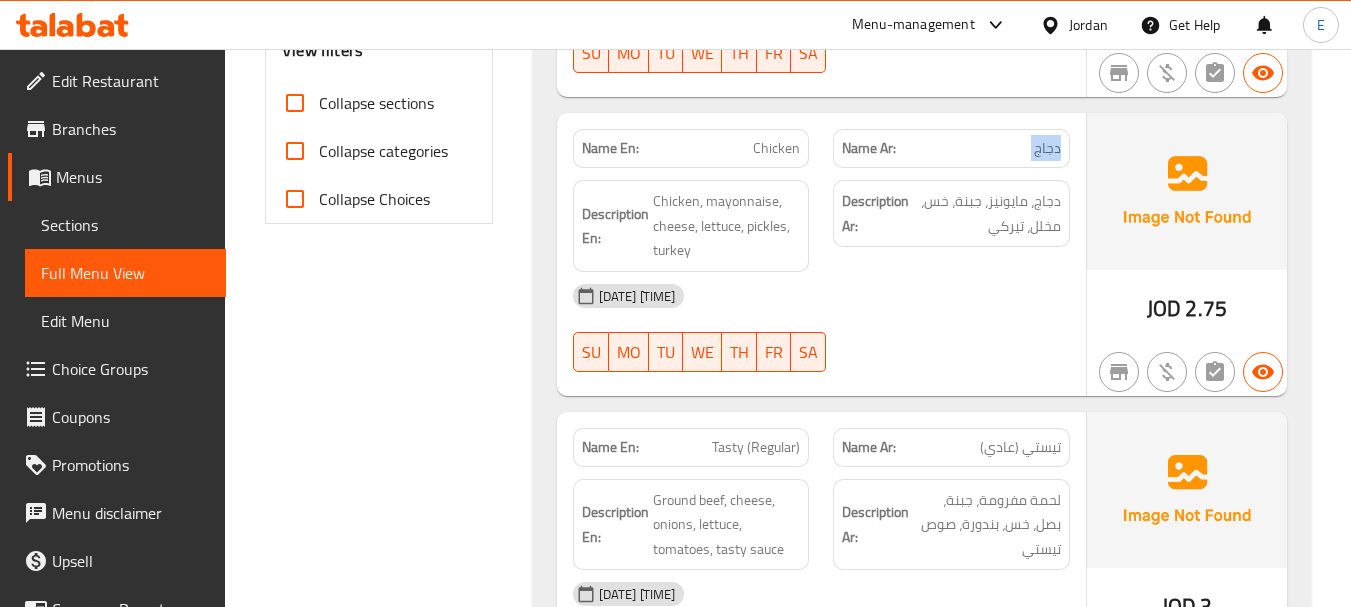 click on "Name Ar: دجاج" at bounding box center (951, 148) 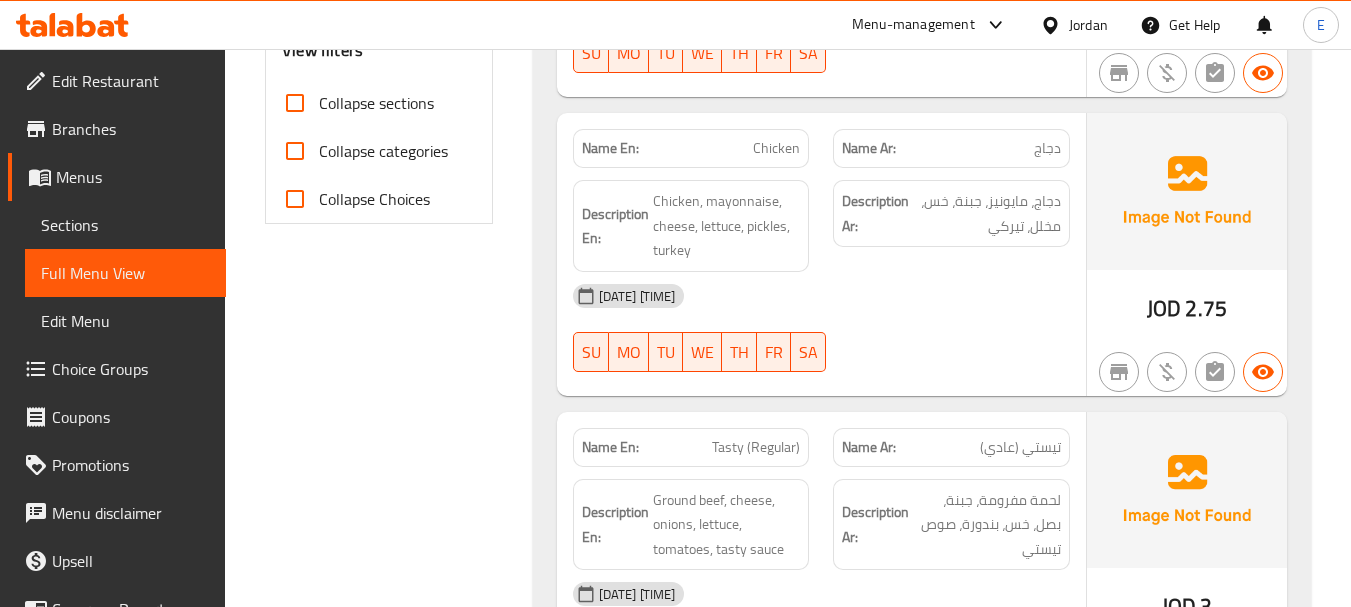 click on "Chicken" at bounding box center (776, 148) 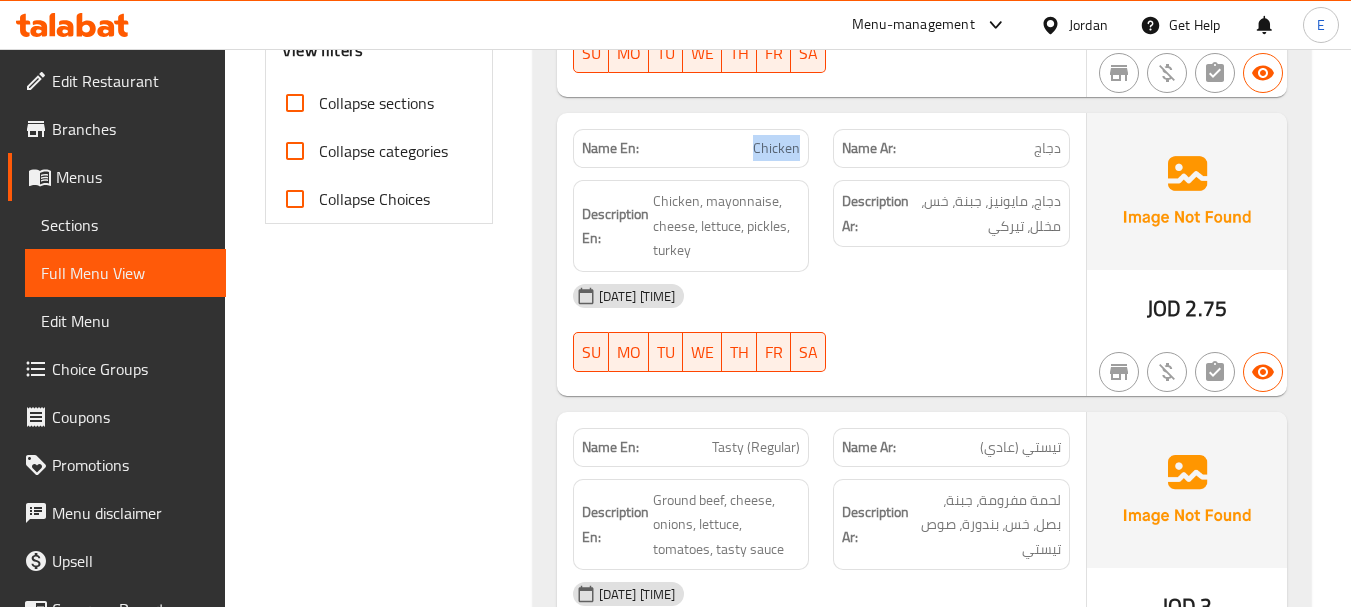 click on "Chicken" at bounding box center (776, 148) 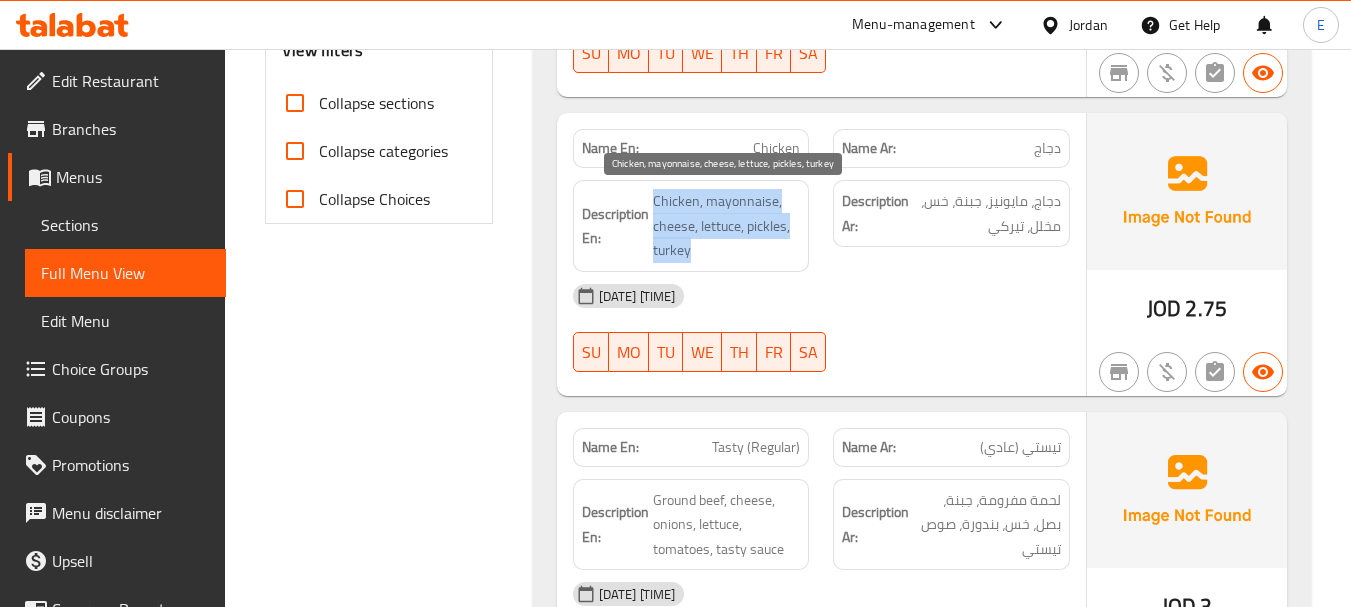 drag, startPoint x: 675, startPoint y: 187, endPoint x: 787, endPoint y: 254, distance: 130.51053 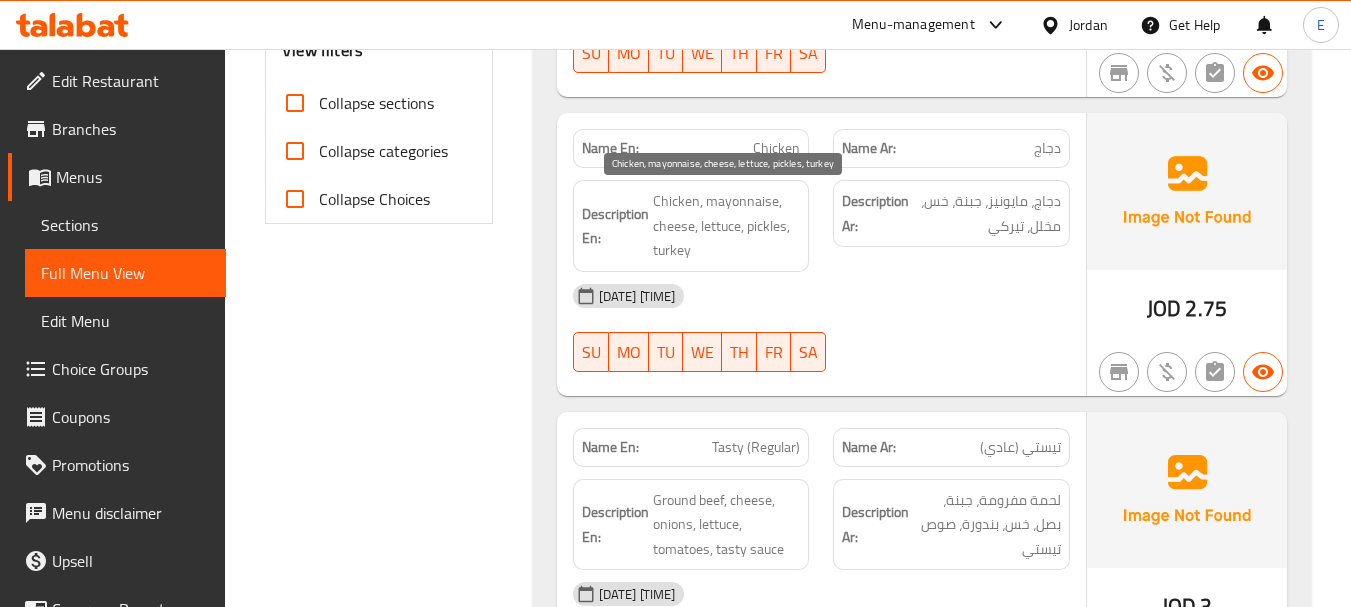 click on "Chicken, mayonnaise, cheese, lettuce, pickles, turkey" at bounding box center (727, 226) 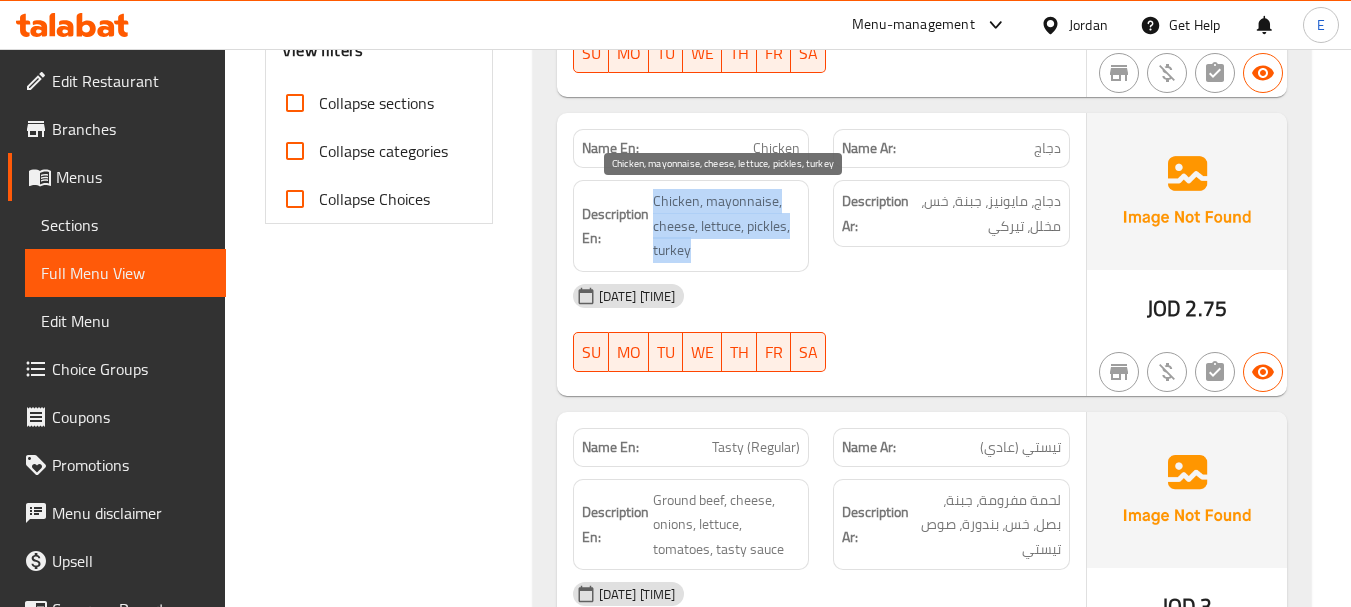 click on "Chicken, mayonnaise, cheese, lettuce, pickles, turkey" at bounding box center (727, 226) 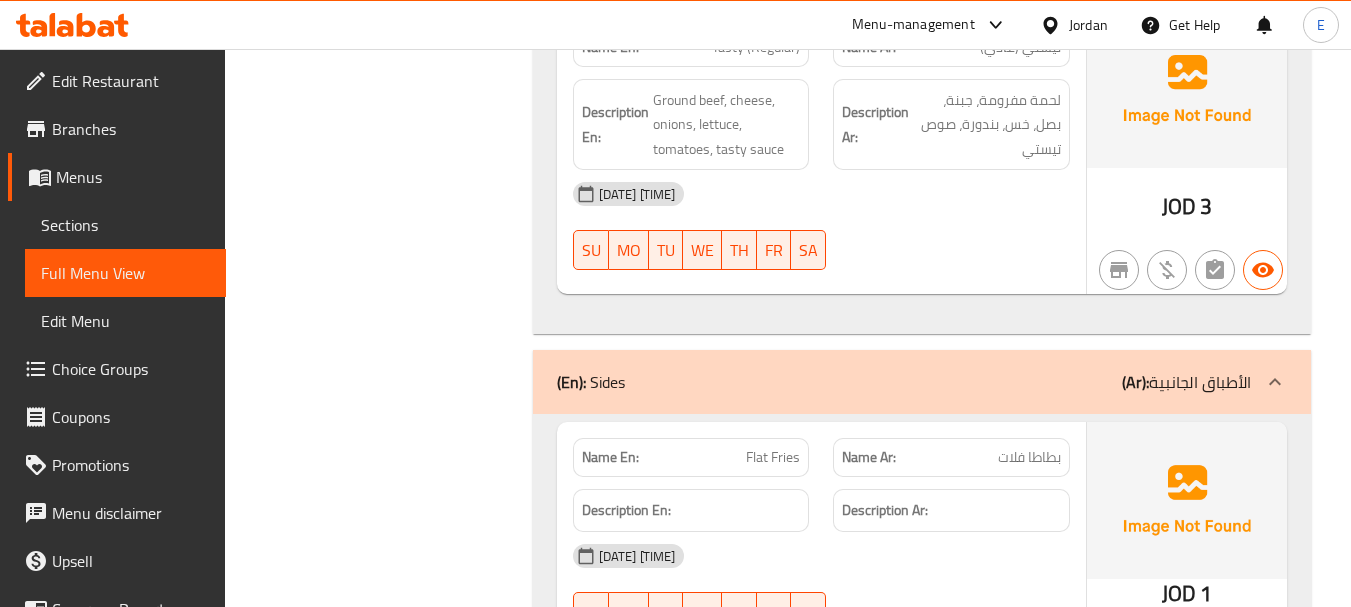 scroll, scrollTop: 1100, scrollLeft: 0, axis: vertical 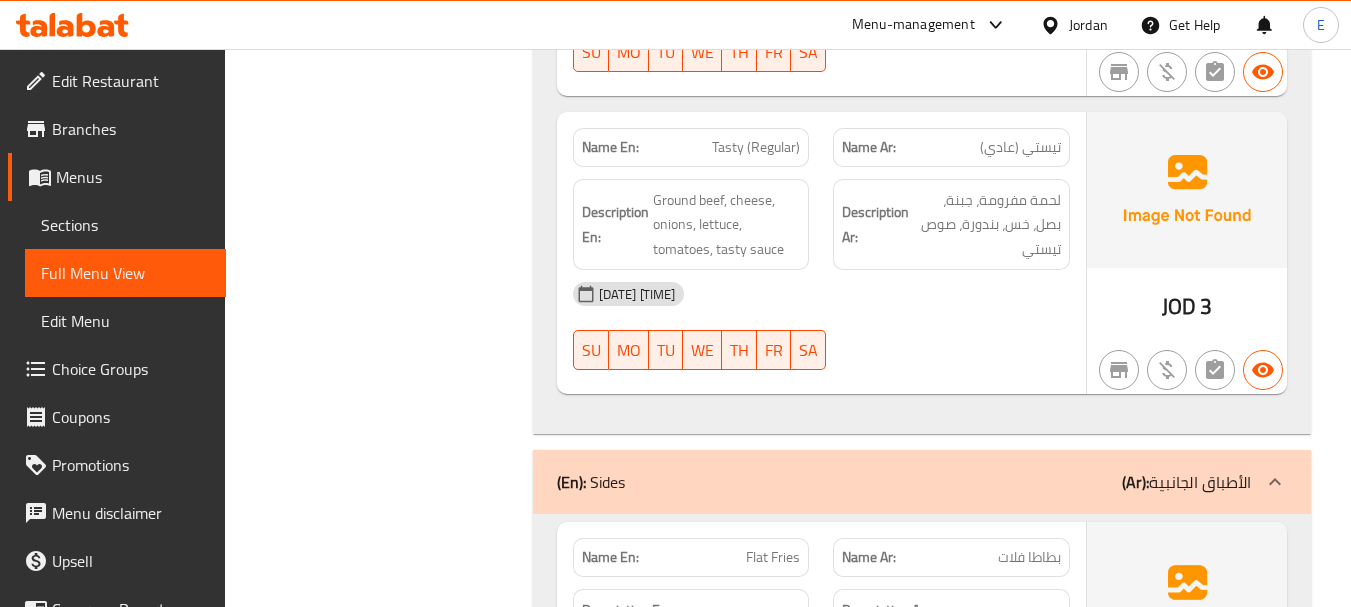 click on "Name Ar: تيستي (عادي)" at bounding box center [951, 147] 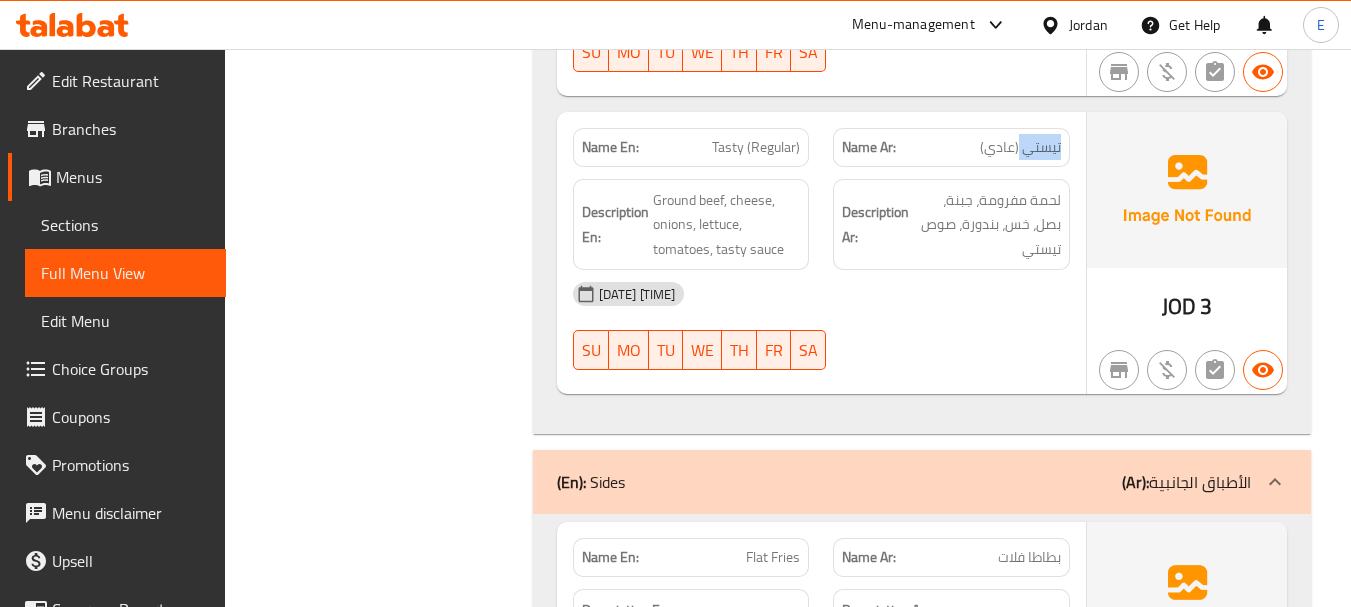 click on "Name Ar: تيستي (عادي)" at bounding box center [951, 147] 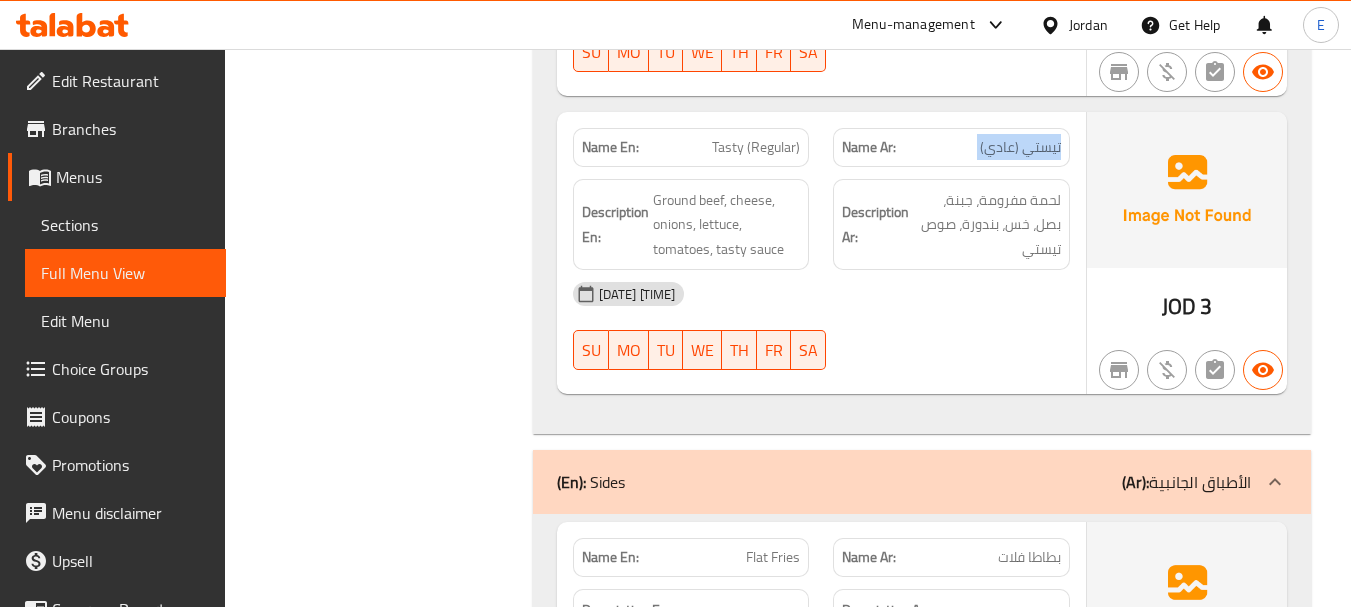 click on "Name Ar: تيستي (عادي)" at bounding box center (951, 147) 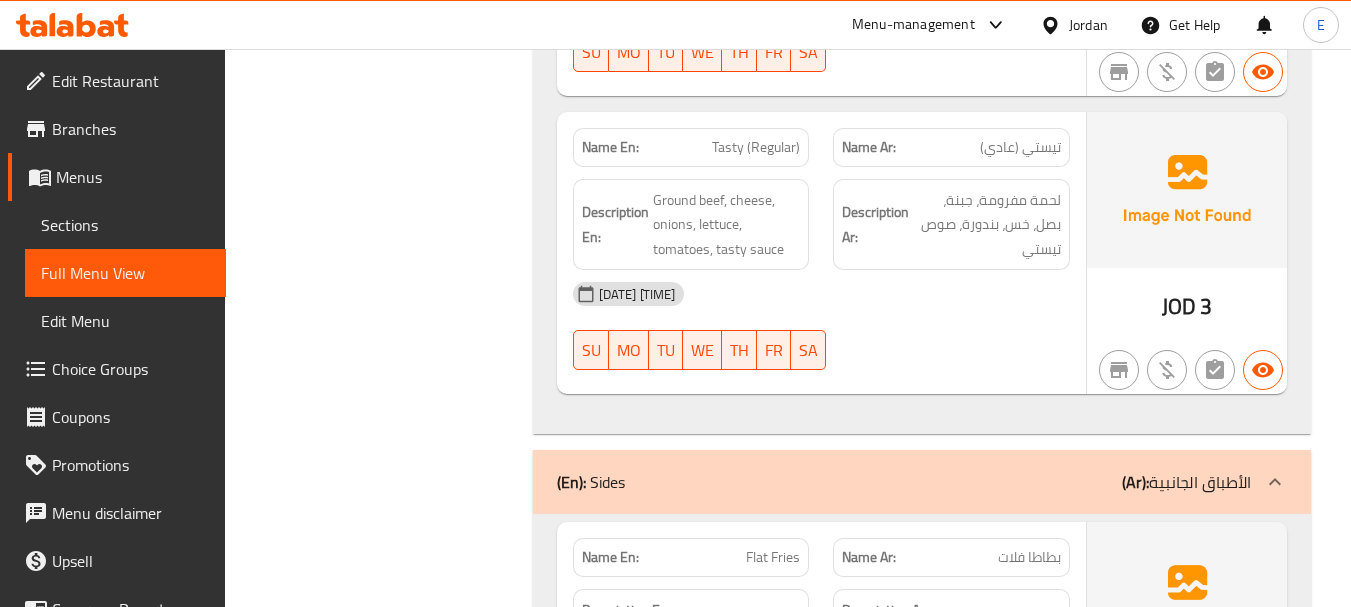 click on "Tasty (Regular)" at bounding box center [756, 147] 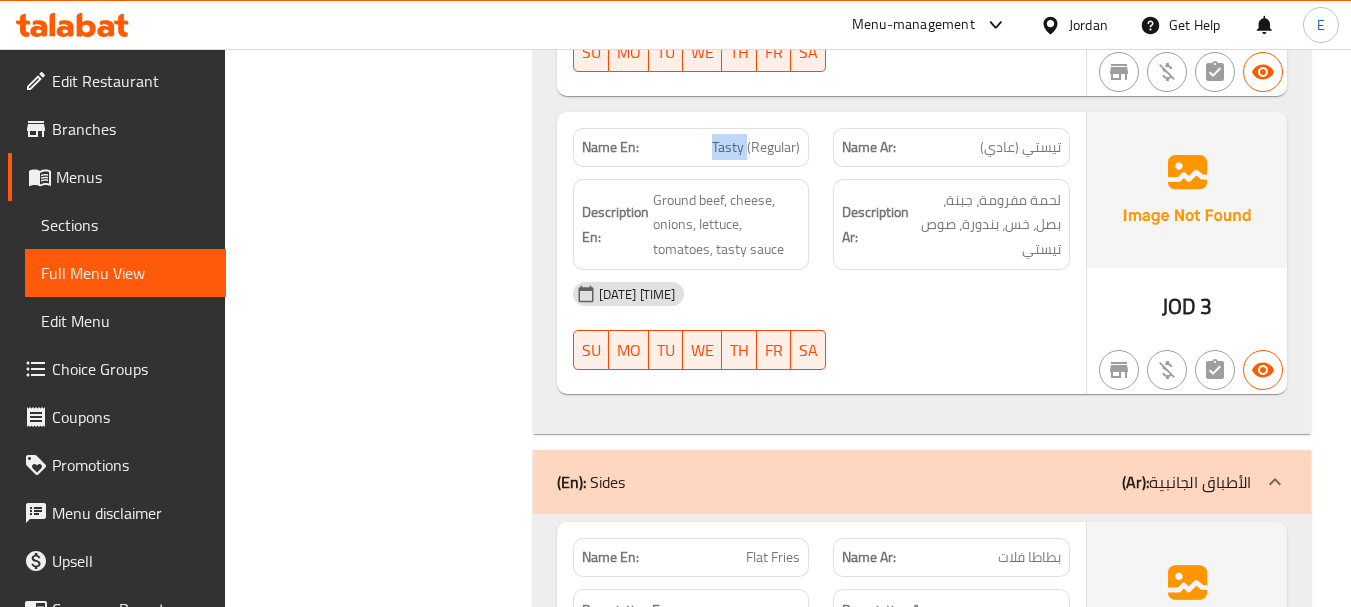 click on "Tasty (Regular)" at bounding box center [756, 147] 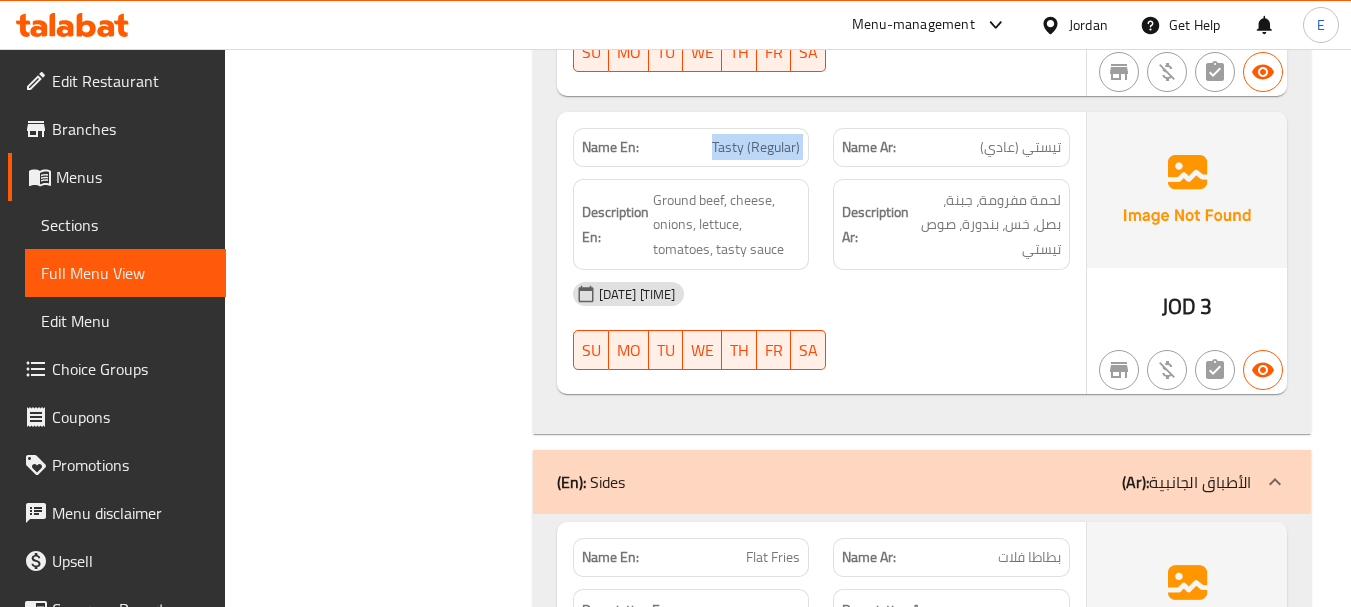 click on "Tasty (Regular)" at bounding box center (756, 147) 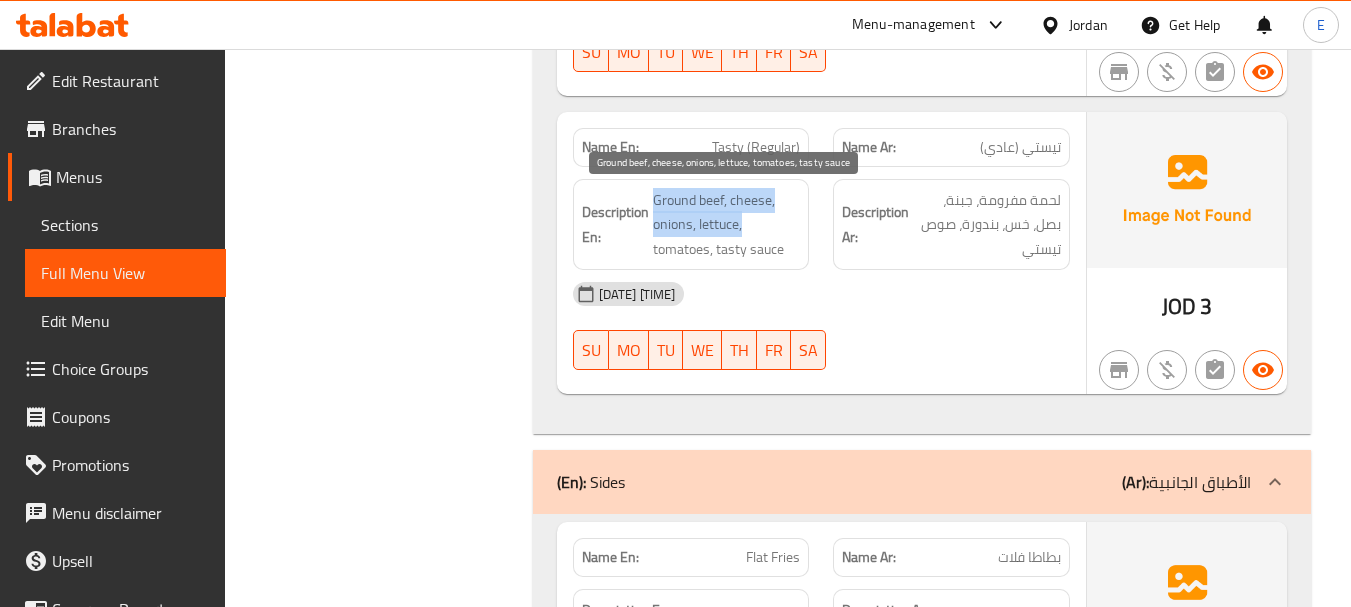 drag, startPoint x: 646, startPoint y: 182, endPoint x: 788, endPoint y: 224, distance: 148.08105 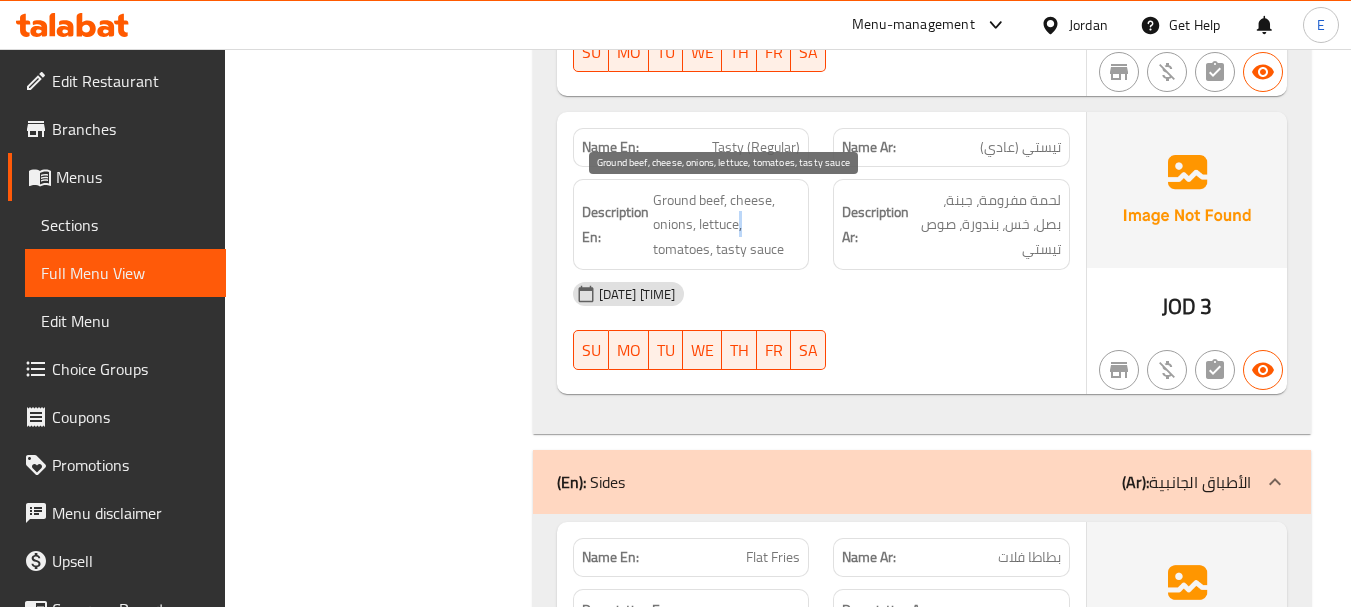 click on "Ground beef, cheese, onions, lettuce, tomatoes, tasty sauce" at bounding box center (727, 225) 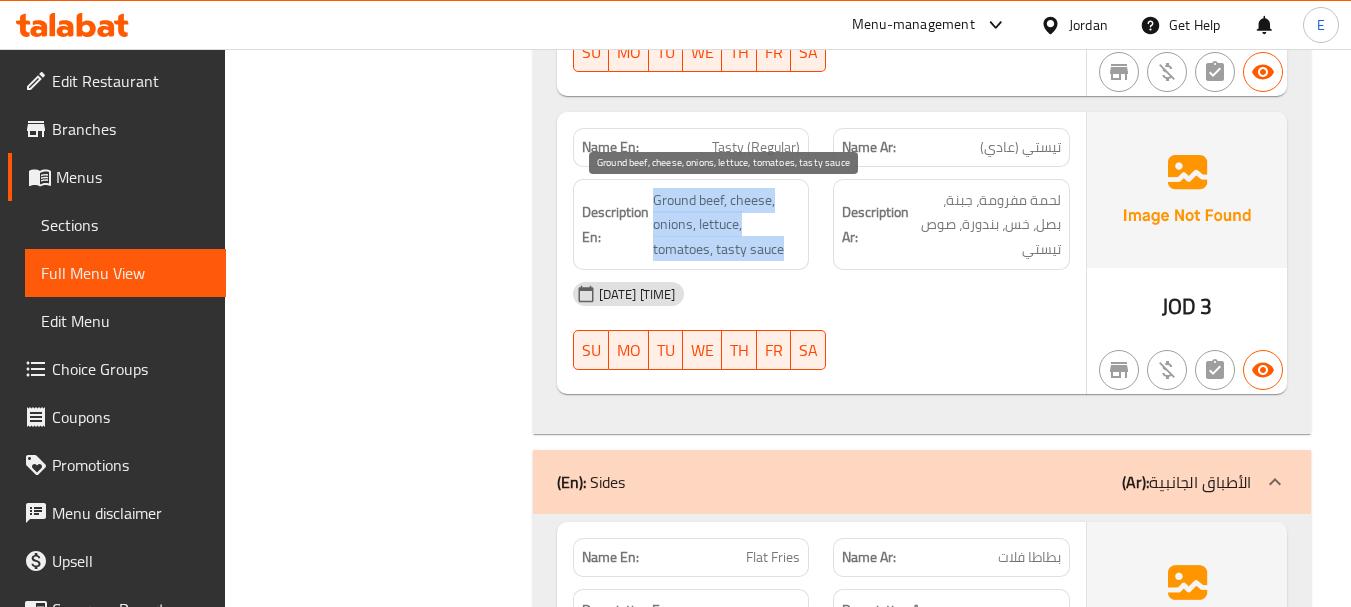 click on "Ground beef, cheese, onions, lettuce, tomatoes, tasty sauce" at bounding box center (727, 225) 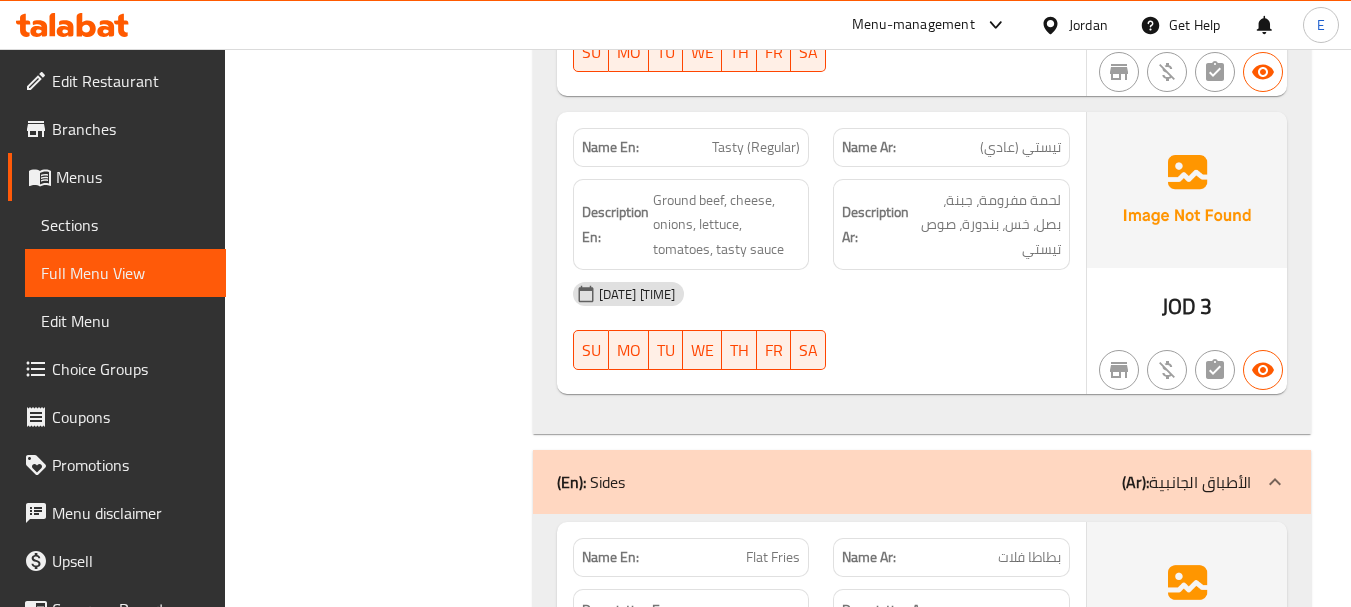 click on "07-08-2025 01:11 PM" at bounding box center (821, 294) 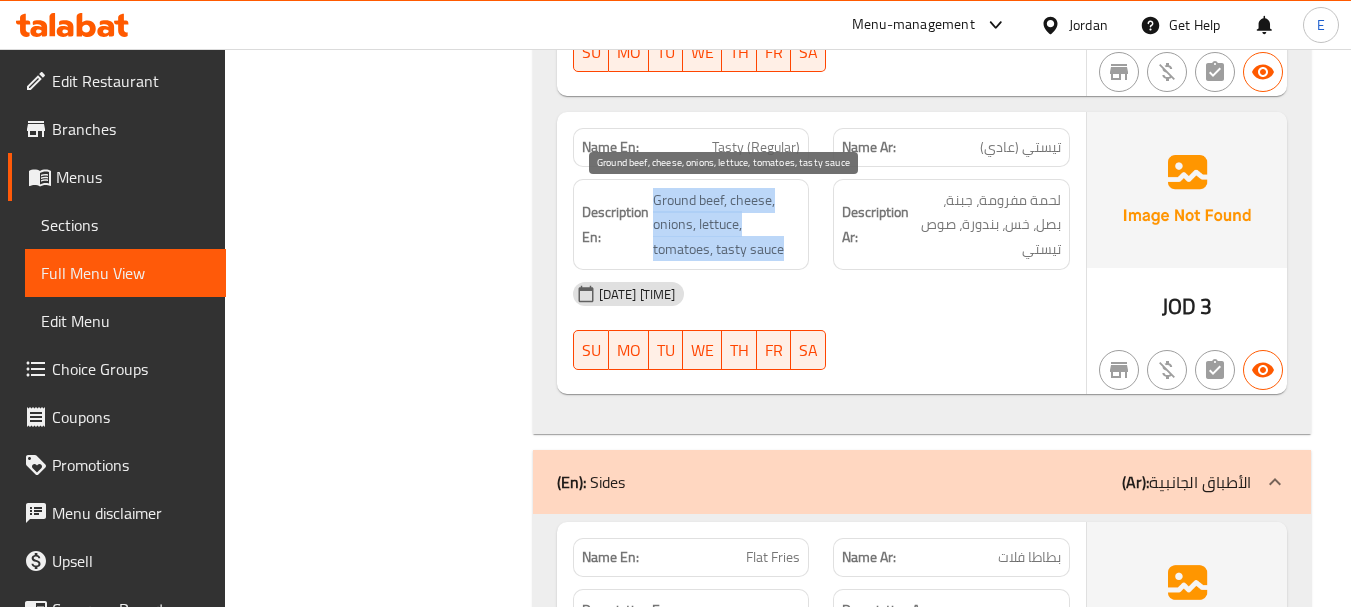 drag, startPoint x: 652, startPoint y: 189, endPoint x: 793, endPoint y: 248, distance: 152.84633 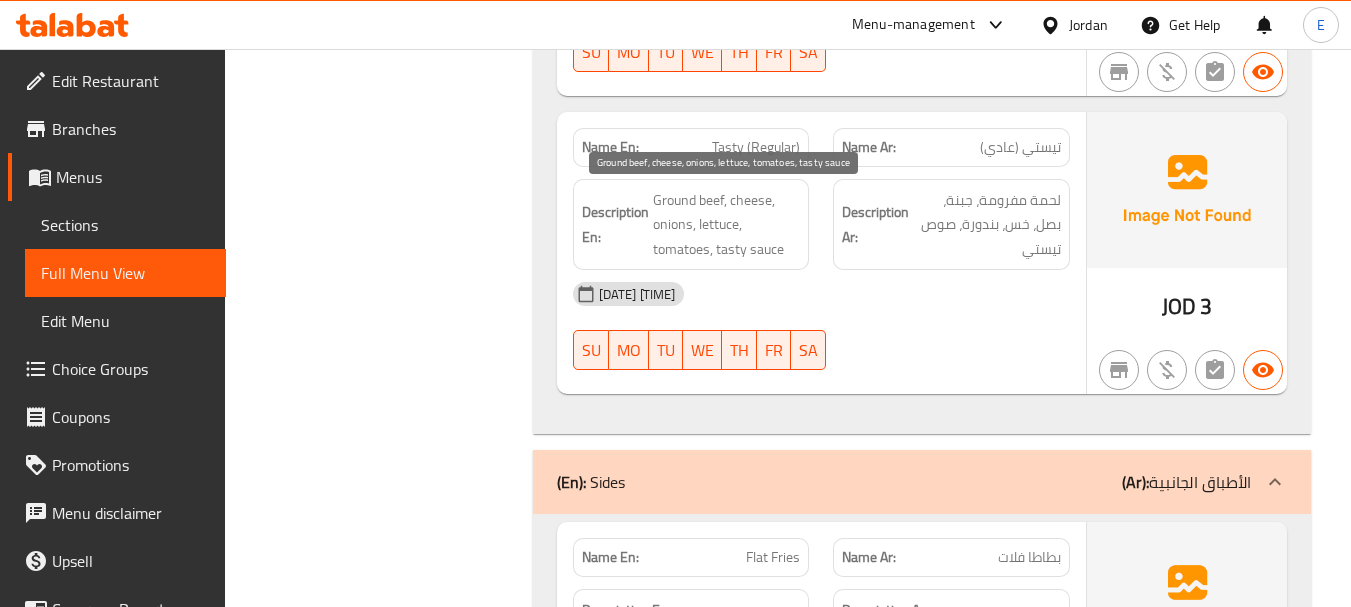 click on "Ground beef, cheese, onions, lettuce, tomatoes, tasty sauce" at bounding box center (727, 225) 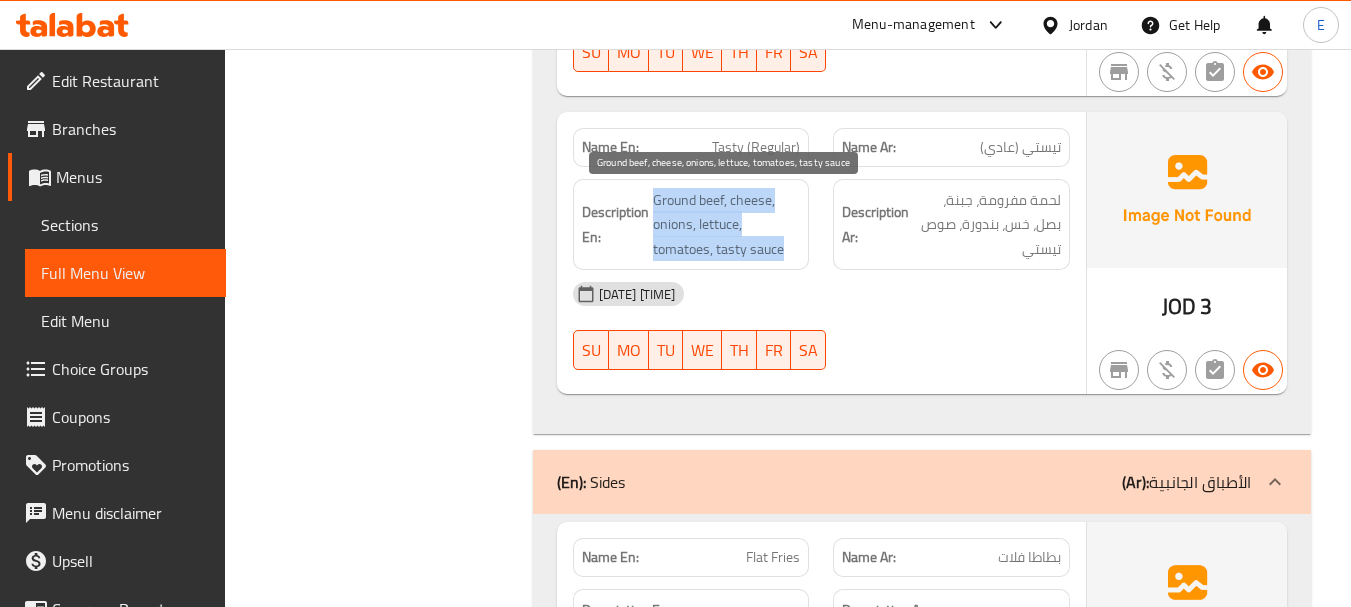 click on "Ground beef, cheese, onions, lettuce, tomatoes, tasty sauce" at bounding box center [727, 225] 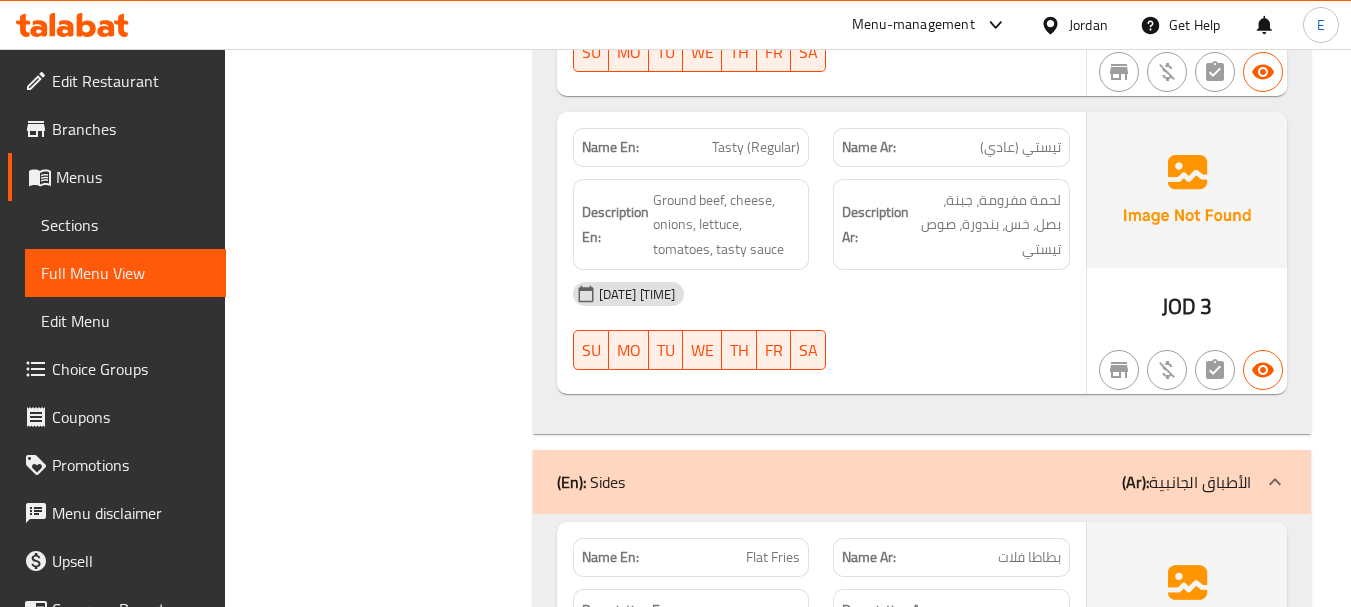 click on "Tasty (Regular)" at bounding box center [756, 147] 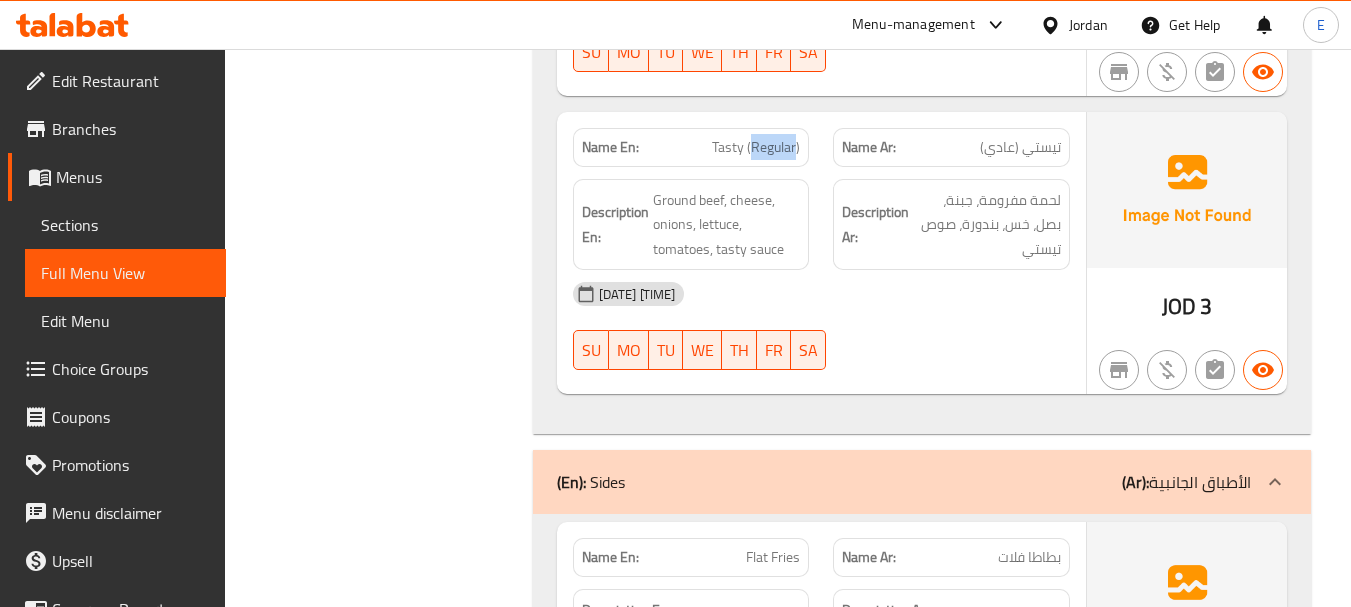 click on "Tasty (Regular)" at bounding box center (756, 147) 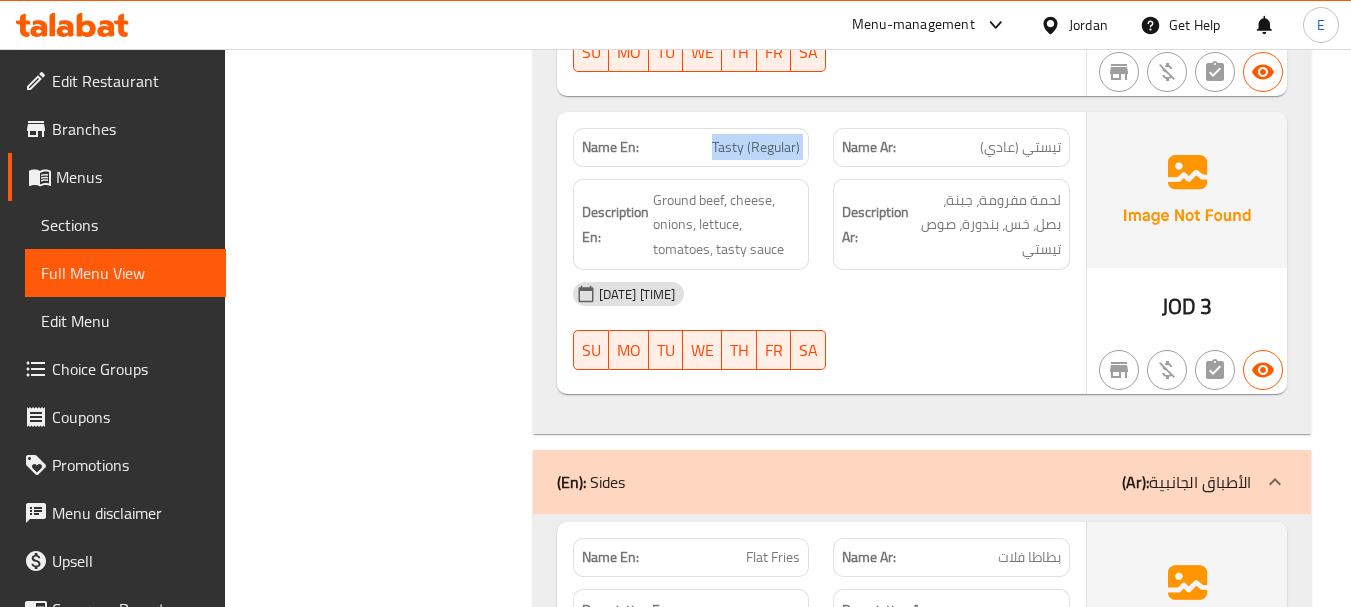 click on "Tasty (Regular)" at bounding box center [756, 147] 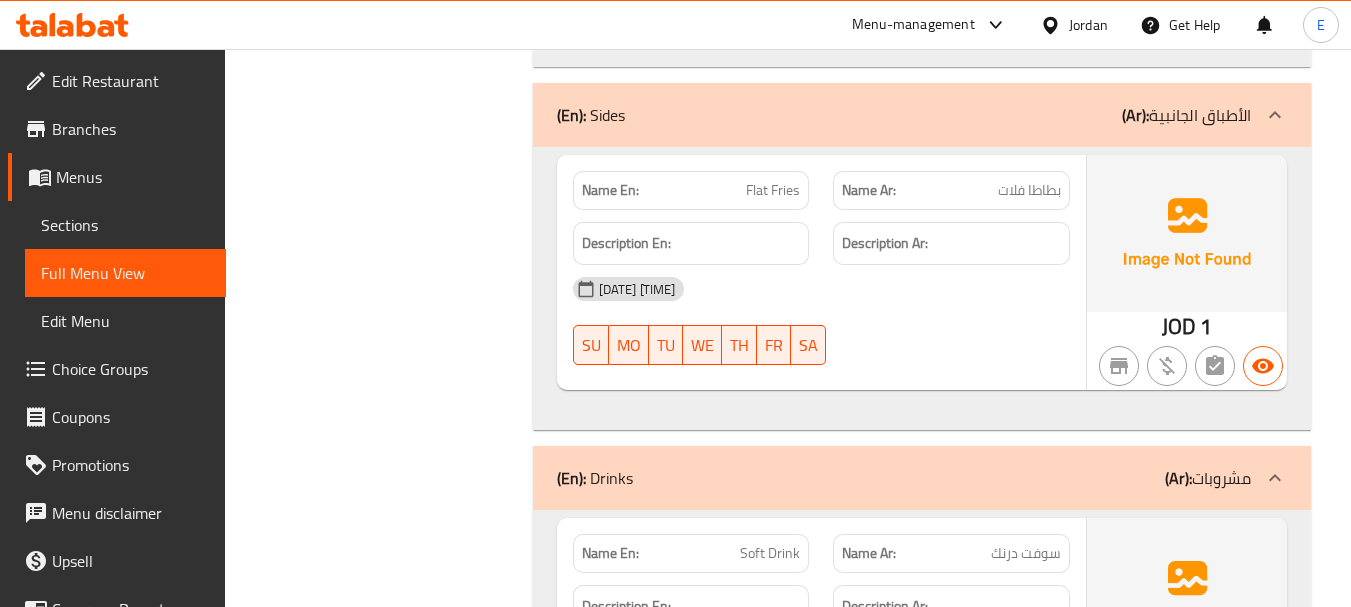 scroll, scrollTop: 1500, scrollLeft: 0, axis: vertical 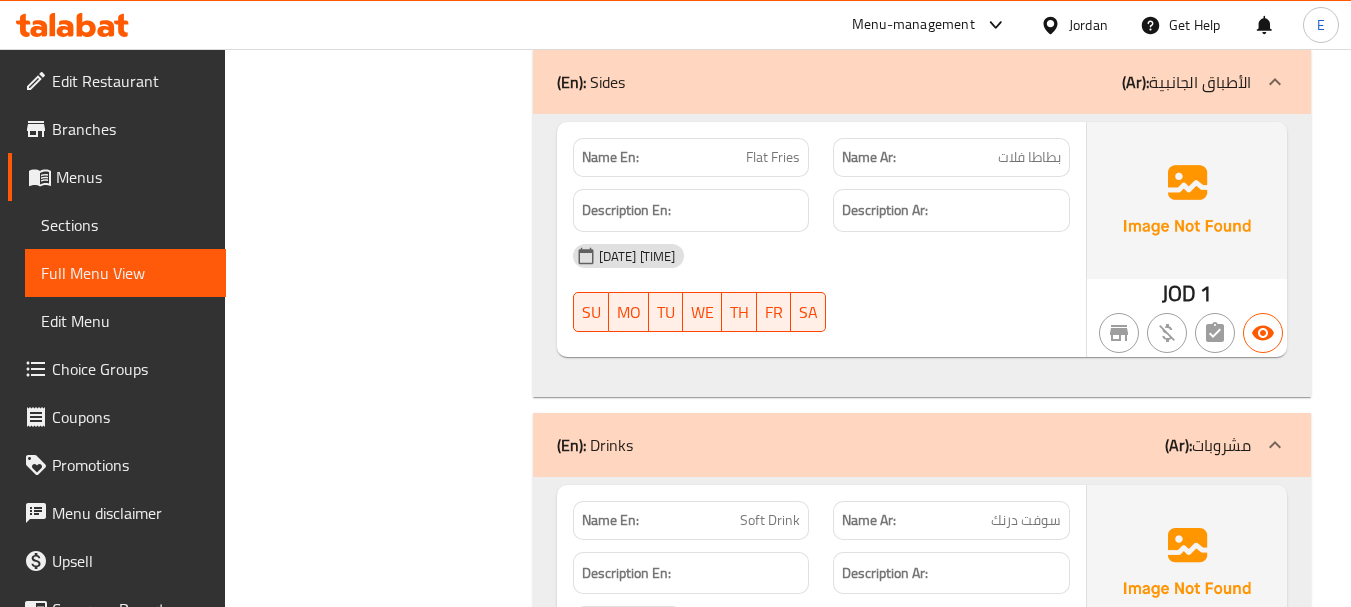 click on "بطاطا فلات" at bounding box center (1039, -1124) 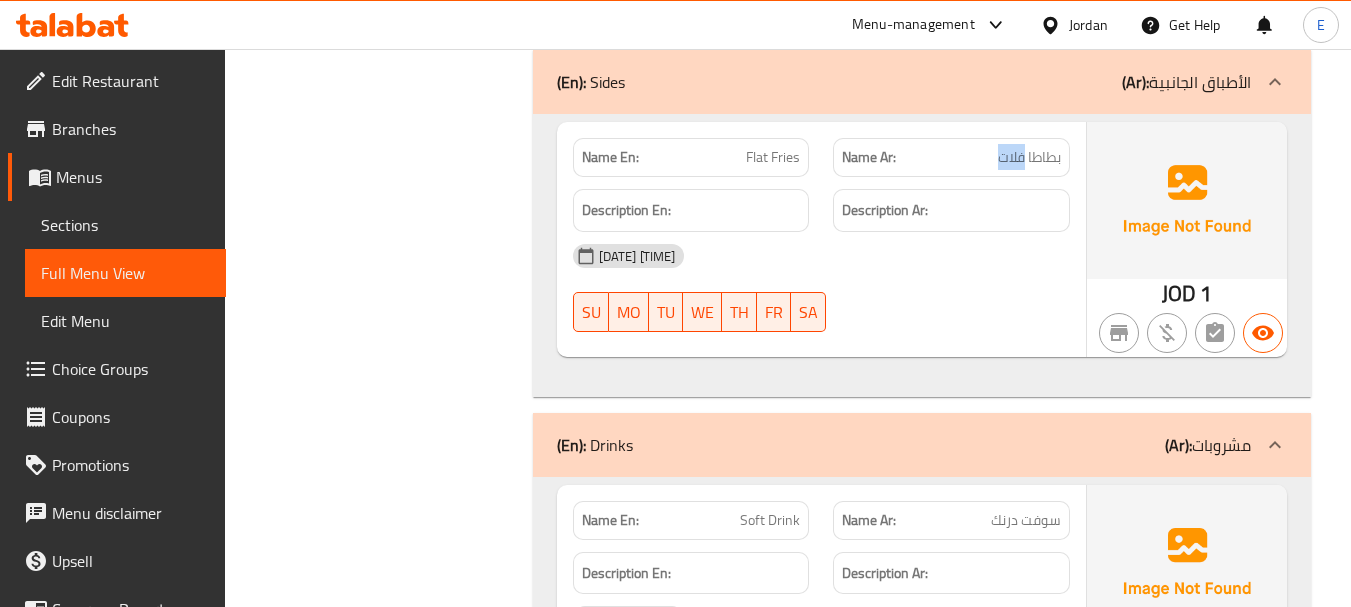 click on "بطاطا فلات" at bounding box center (1039, -1124) 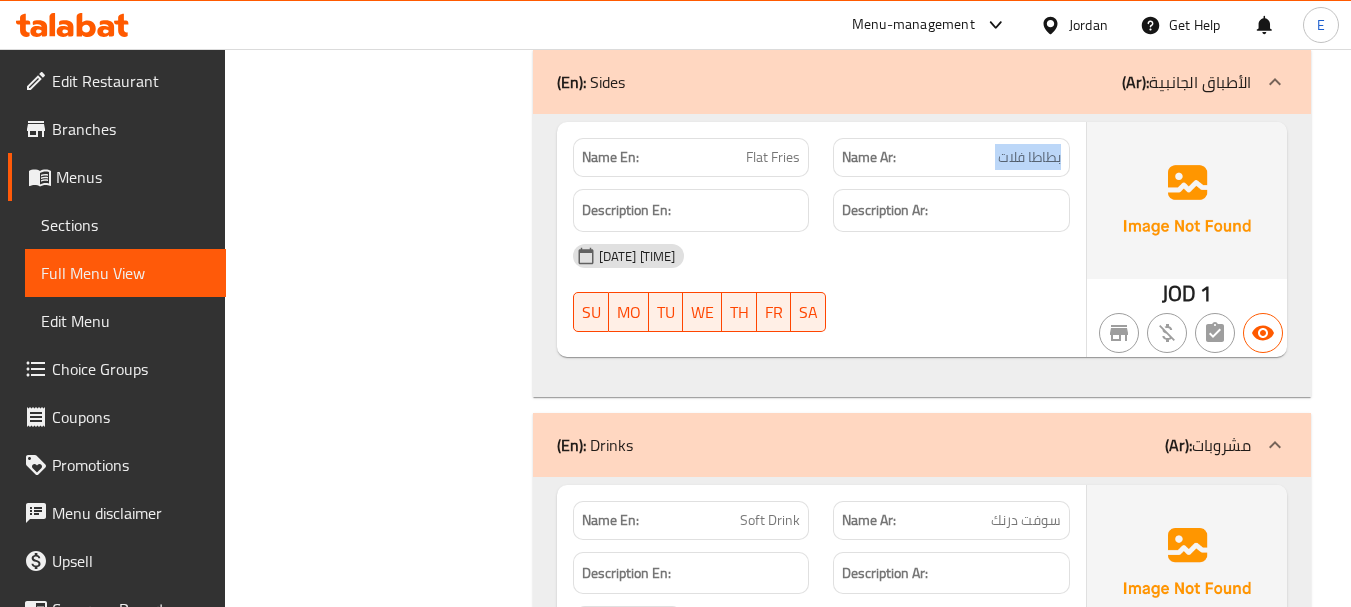 click on "بطاطا فلات" at bounding box center [1039, -1124] 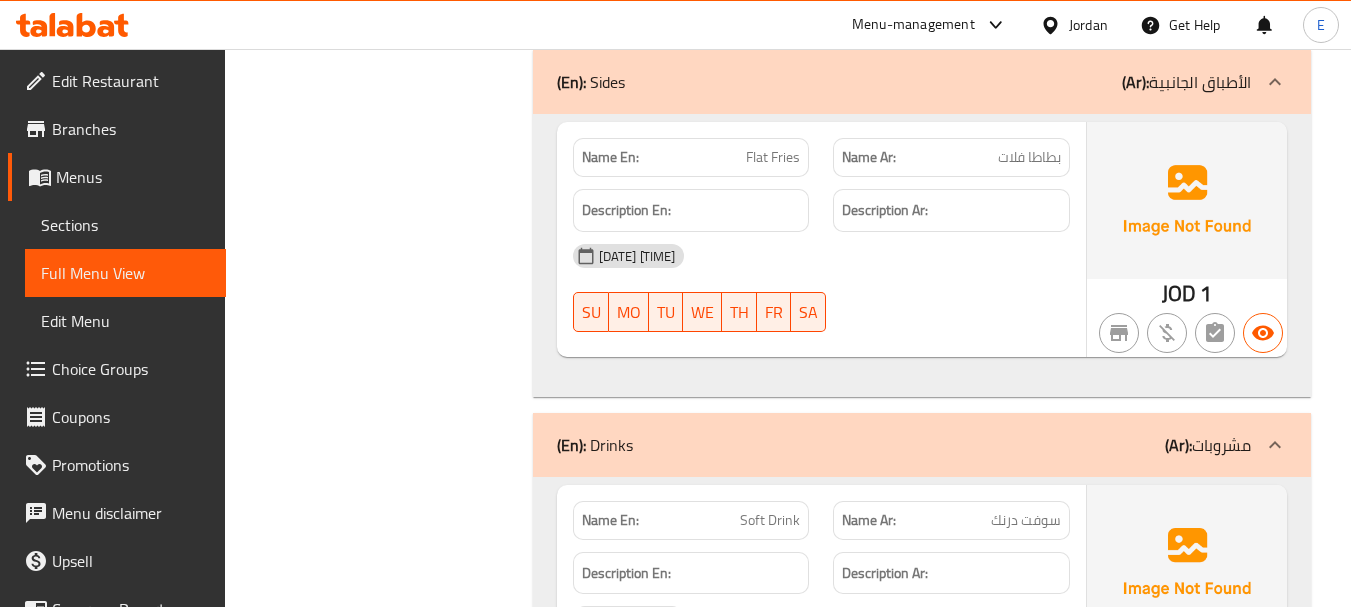 click on "Flat Fries" at bounding box center [779, -1124] 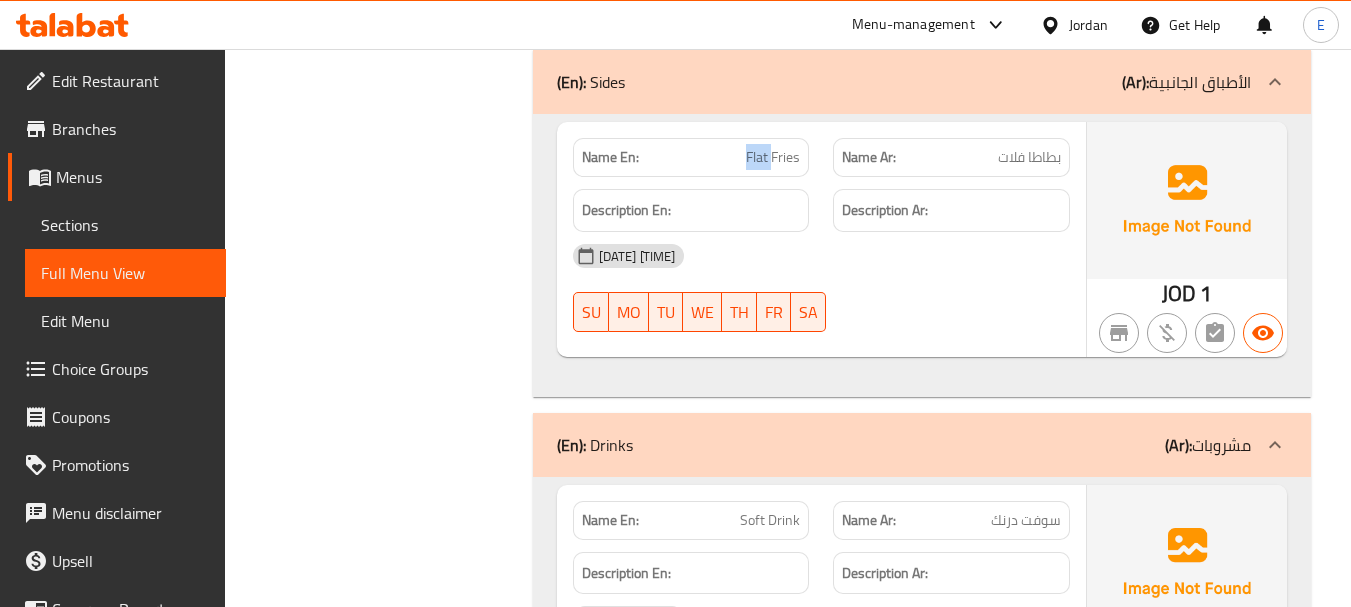 click on "Flat Fries" at bounding box center (779, -1124) 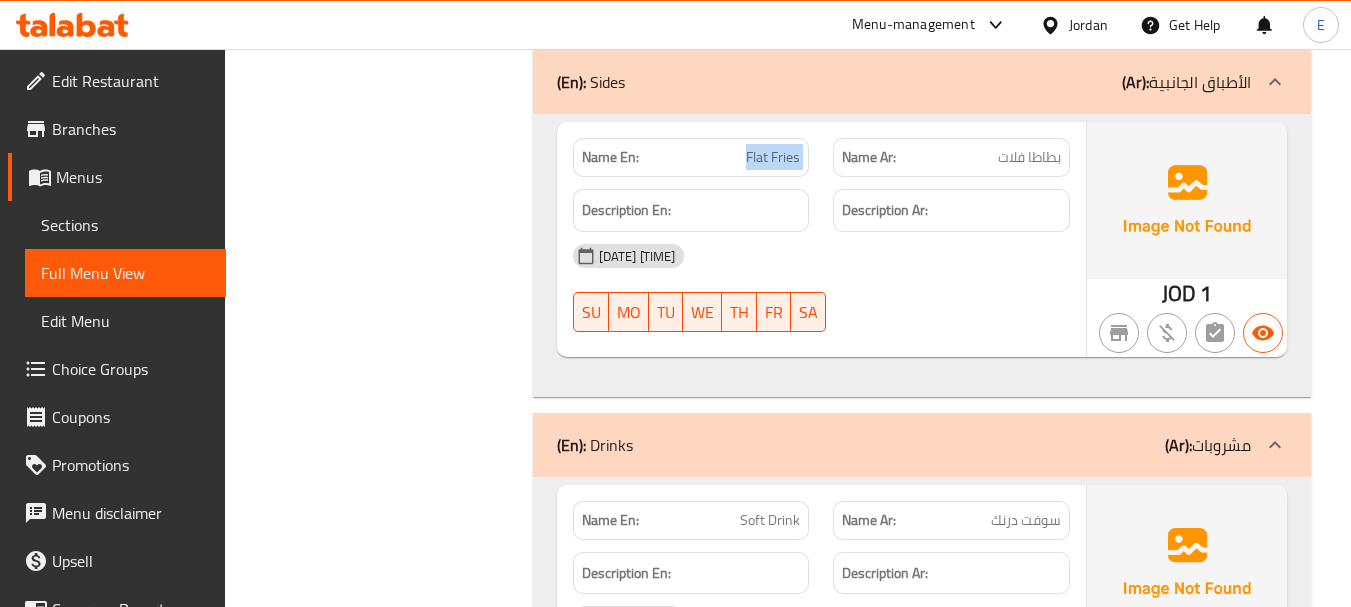 click on "Flat Fries" at bounding box center (779, -1124) 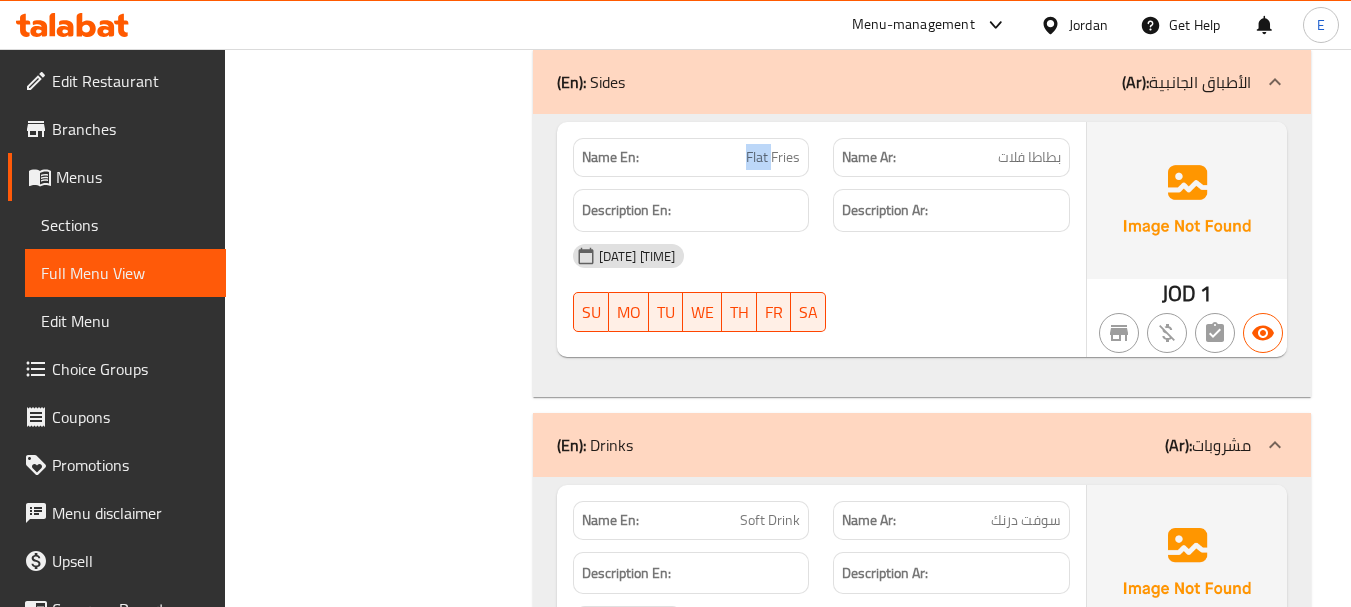 click on "Flat Fries" at bounding box center (779, -1124) 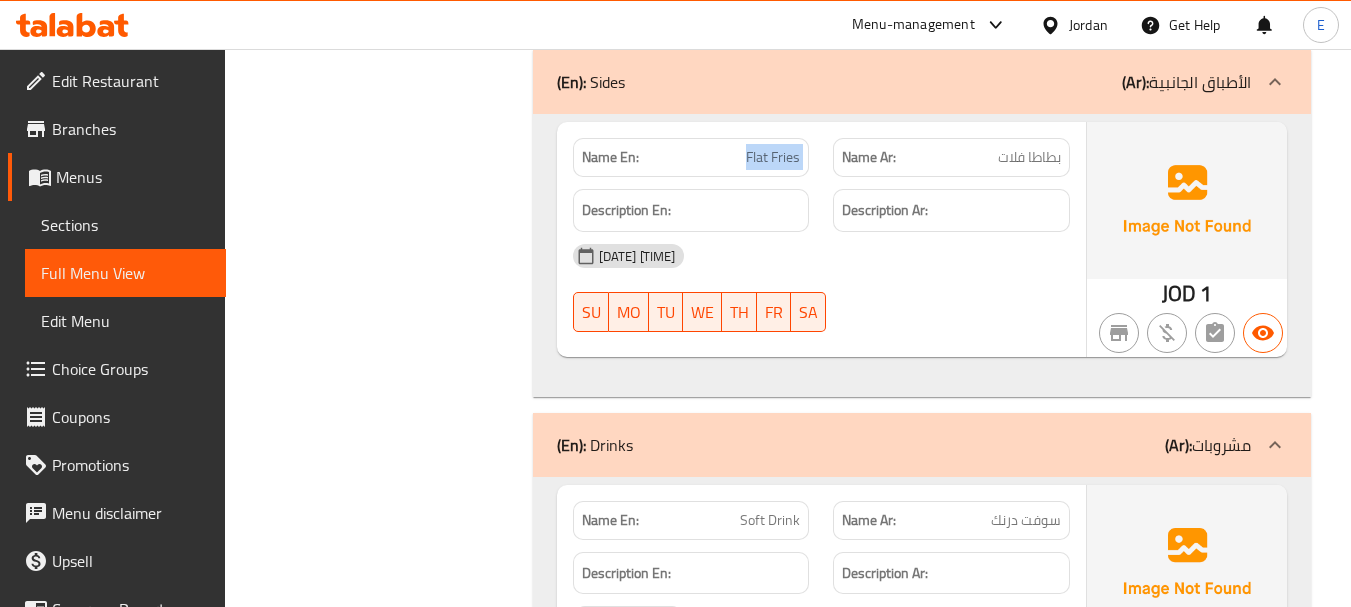 click on "Flat Fries" at bounding box center [779, -1124] 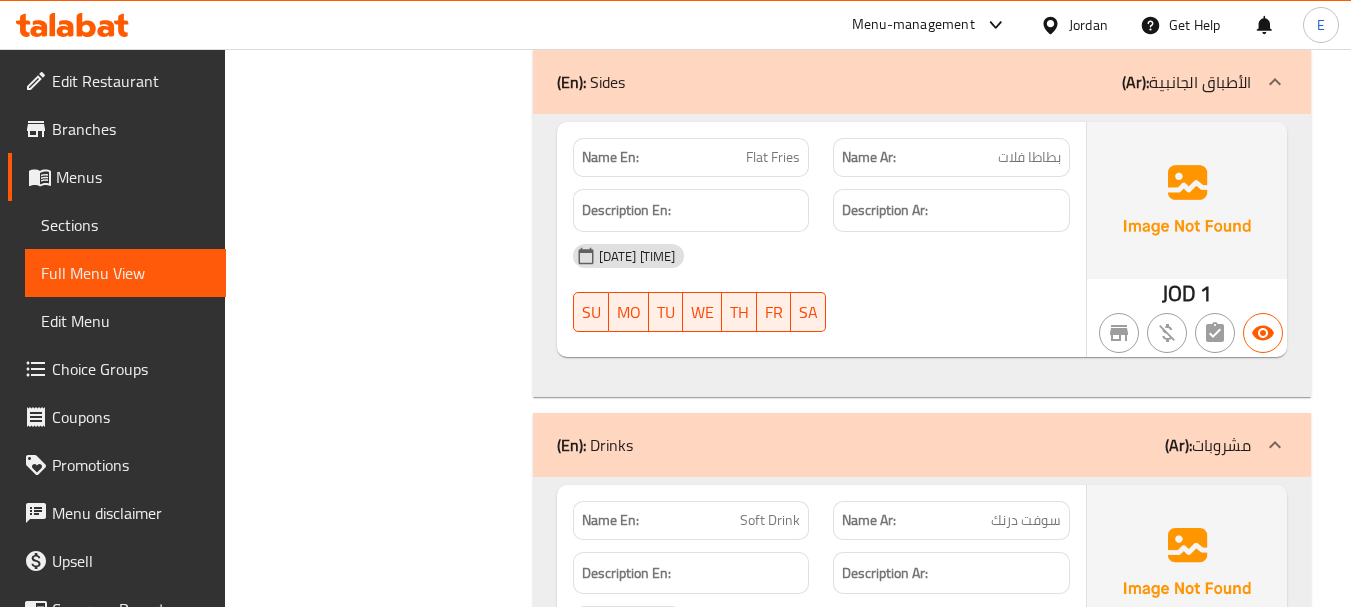 click on "07-08-2025 01:11 PM" at bounding box center (821, -977) 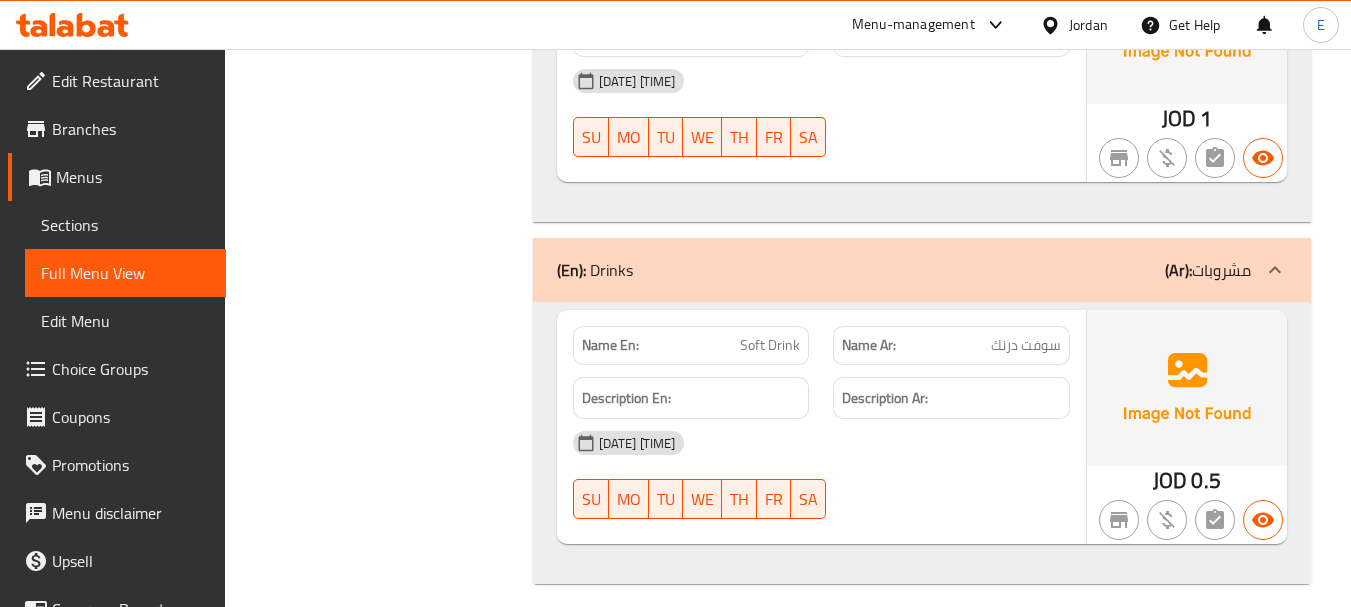 scroll, scrollTop: 1692, scrollLeft: 0, axis: vertical 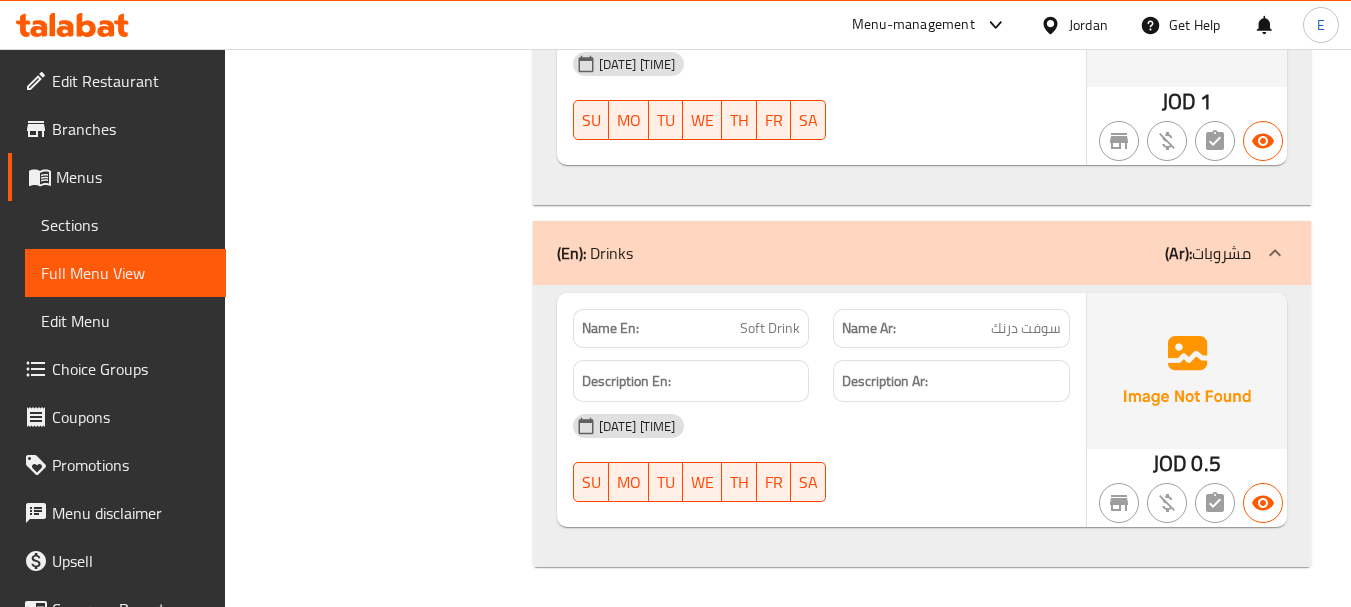 click on "Name Ar: سوفت درنك" at bounding box center (951, -1316) 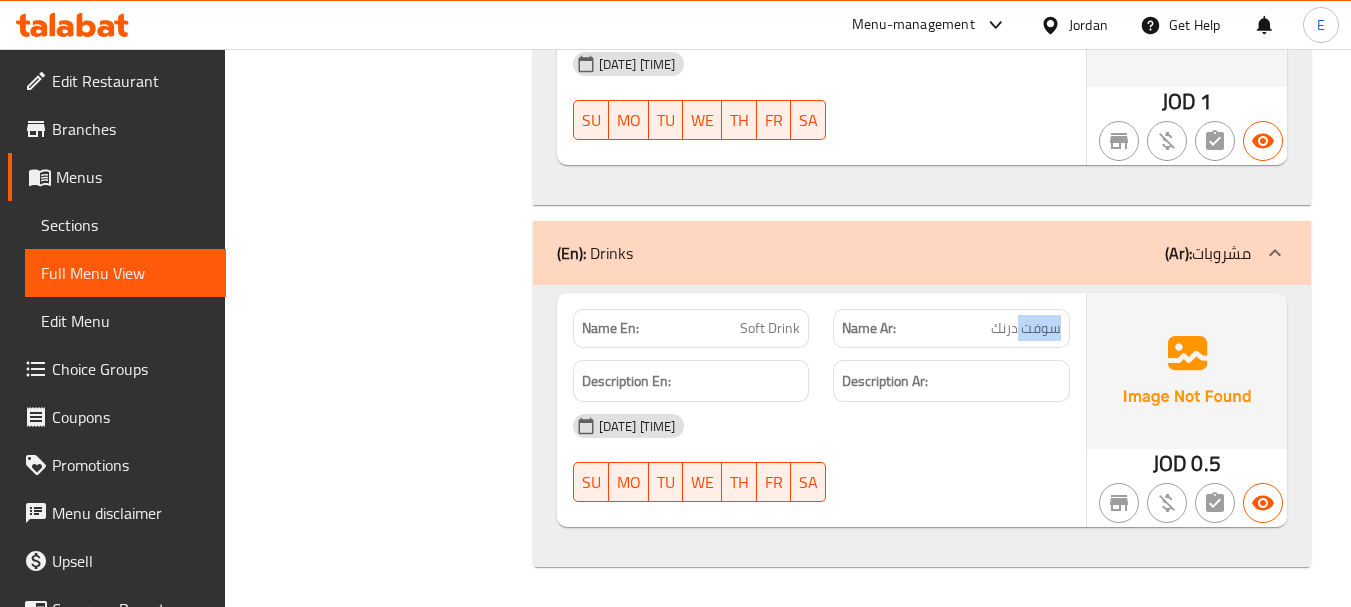 click on "Name Ar: سوفت درنك" at bounding box center [951, -1316] 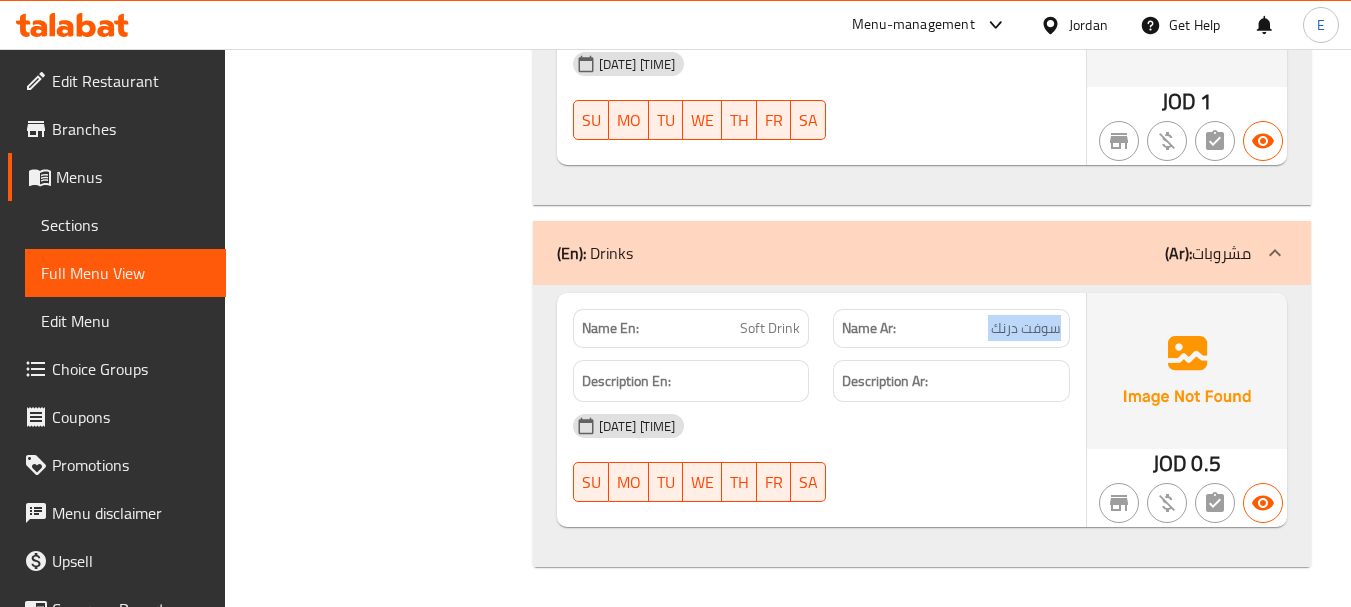 click on "Name Ar: سوفت درنك" at bounding box center [951, -1316] 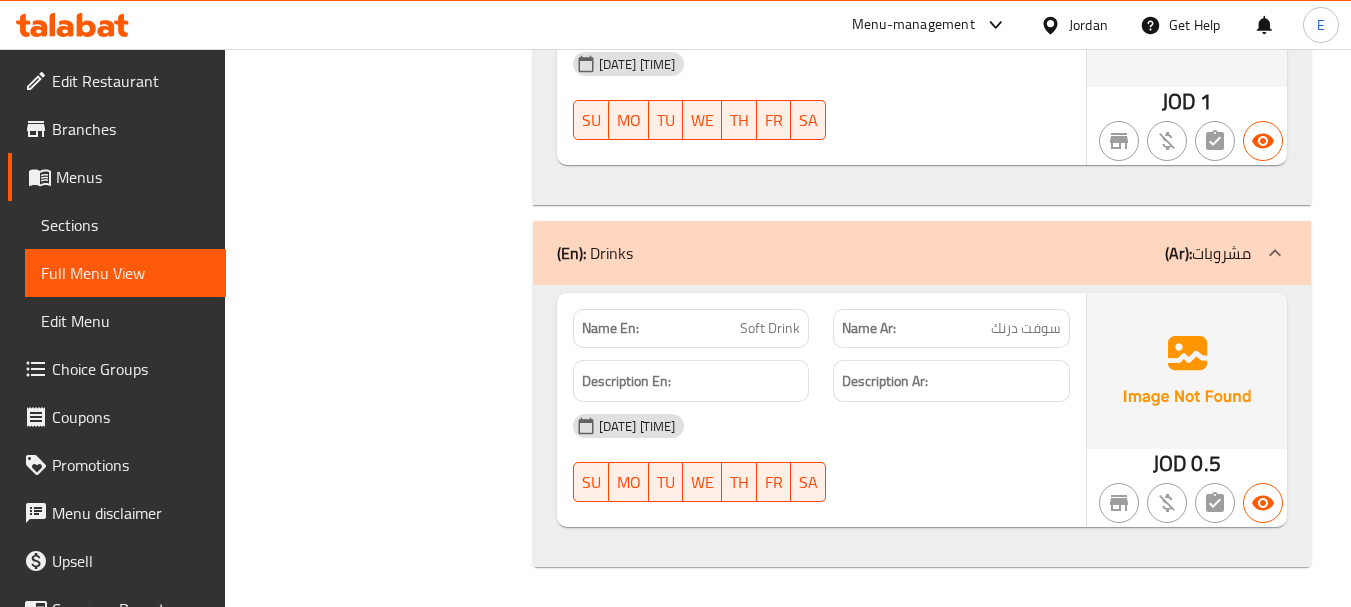 click on "Soft Drink" at bounding box center [779, -1316] 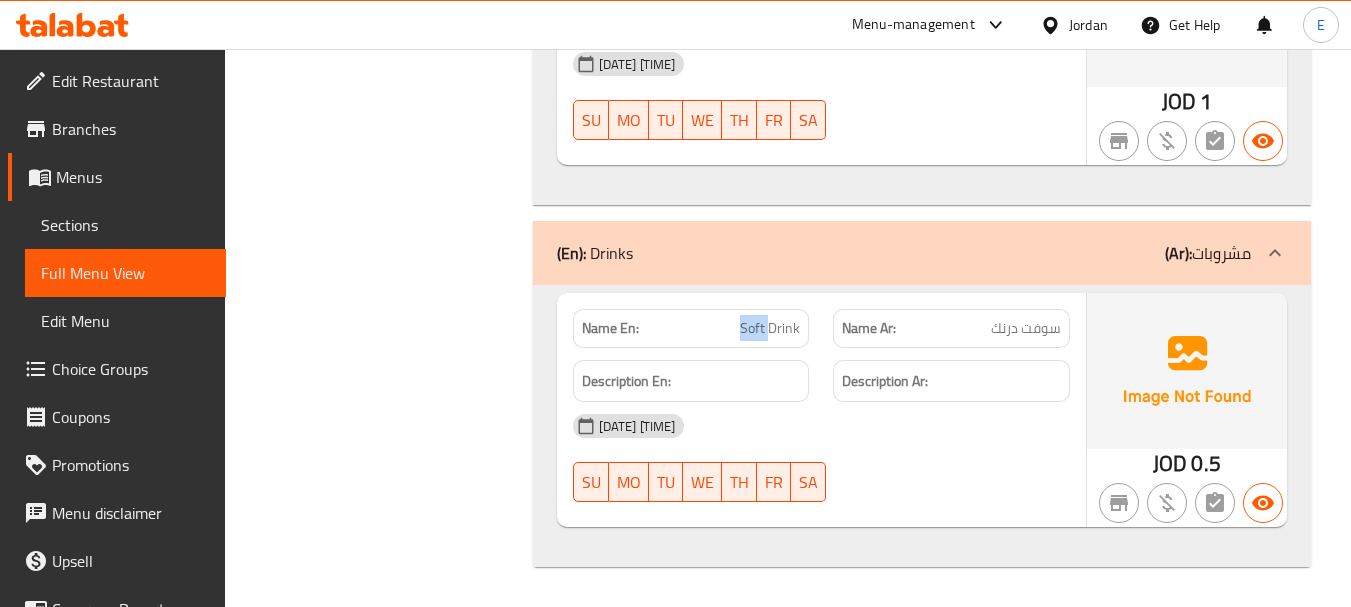 click on "Soft Drink" at bounding box center [779, -1316] 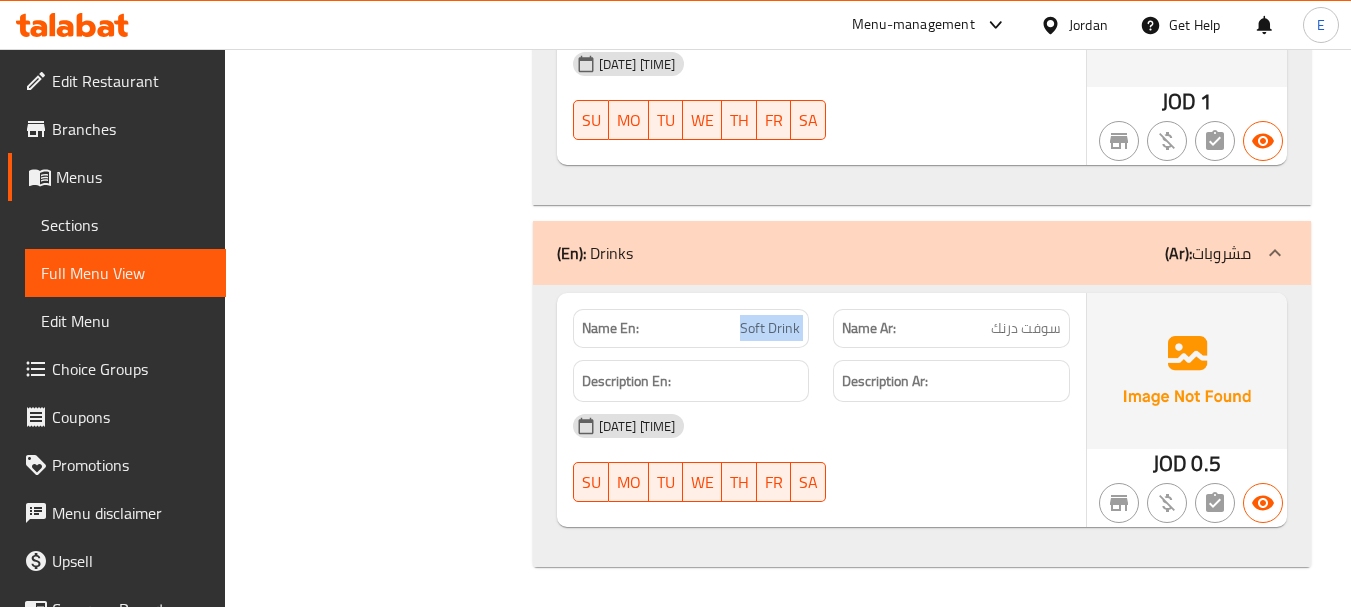 click on "Soft Drink" at bounding box center (779, -1316) 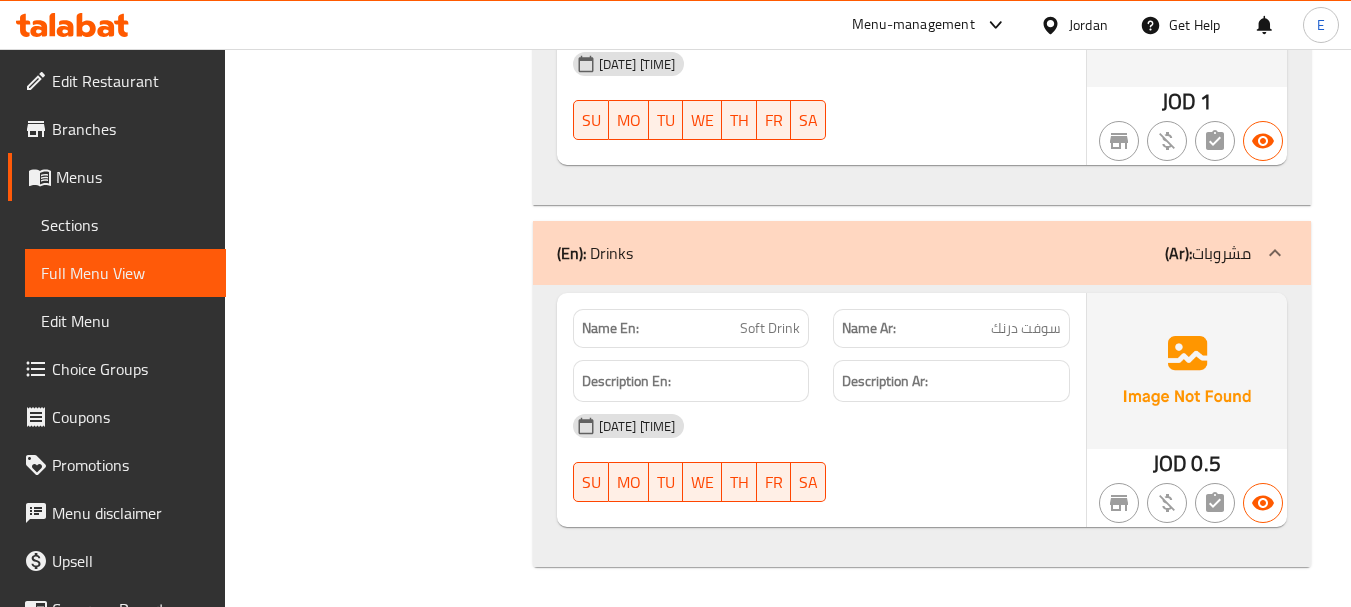 click on "Filter Branches Branches Popular filters Free items Branch specific items Has choices Upsell items Availability filters Available Not available View filters Collapse sections Collapse categories Collapse Choices" at bounding box center (386, -428) 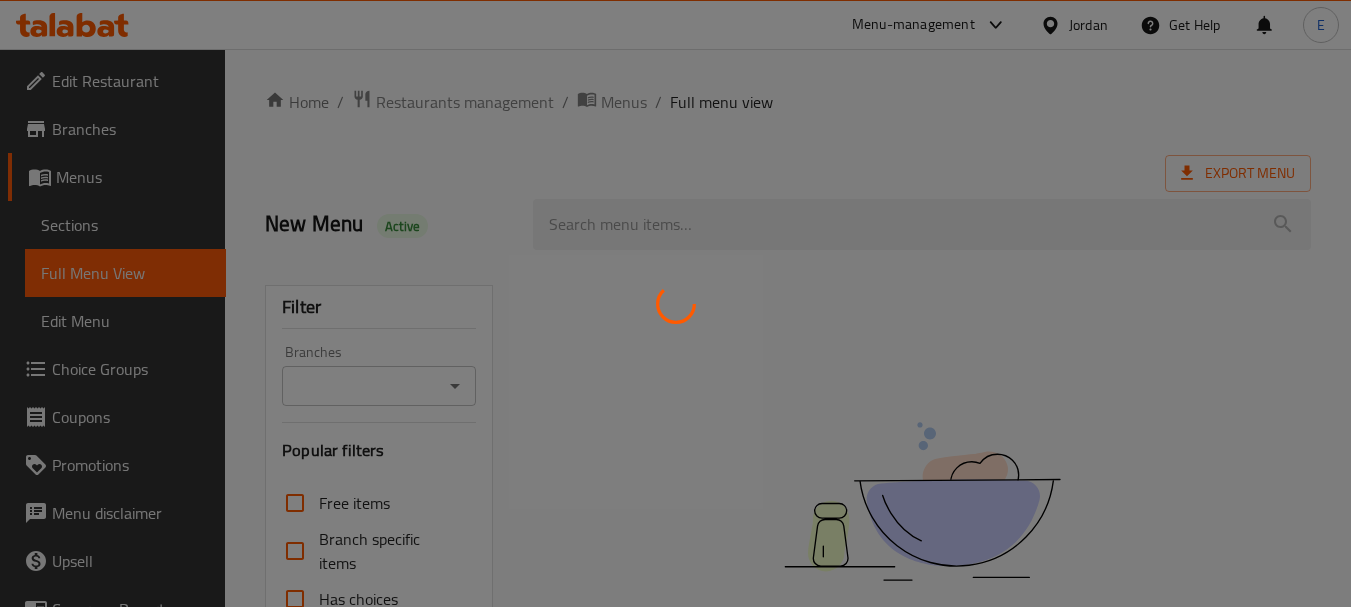 scroll, scrollTop: 0, scrollLeft: 0, axis: both 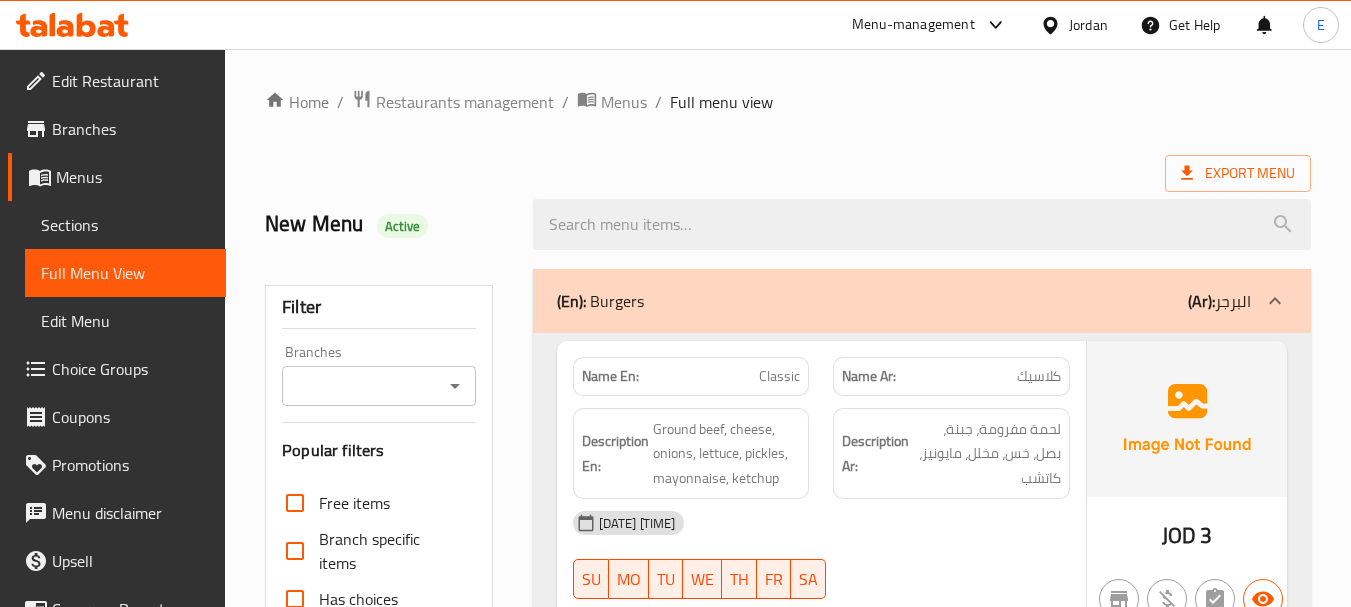 click on "Sections" at bounding box center [125, 225] 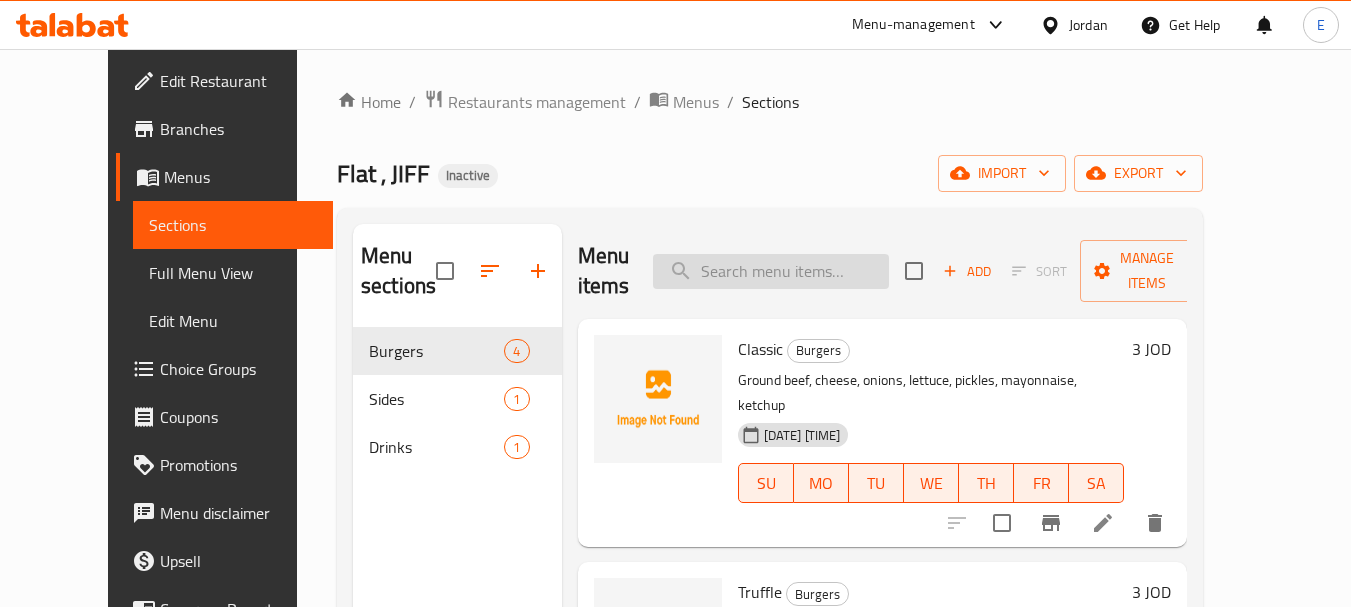 click at bounding box center [771, 271] 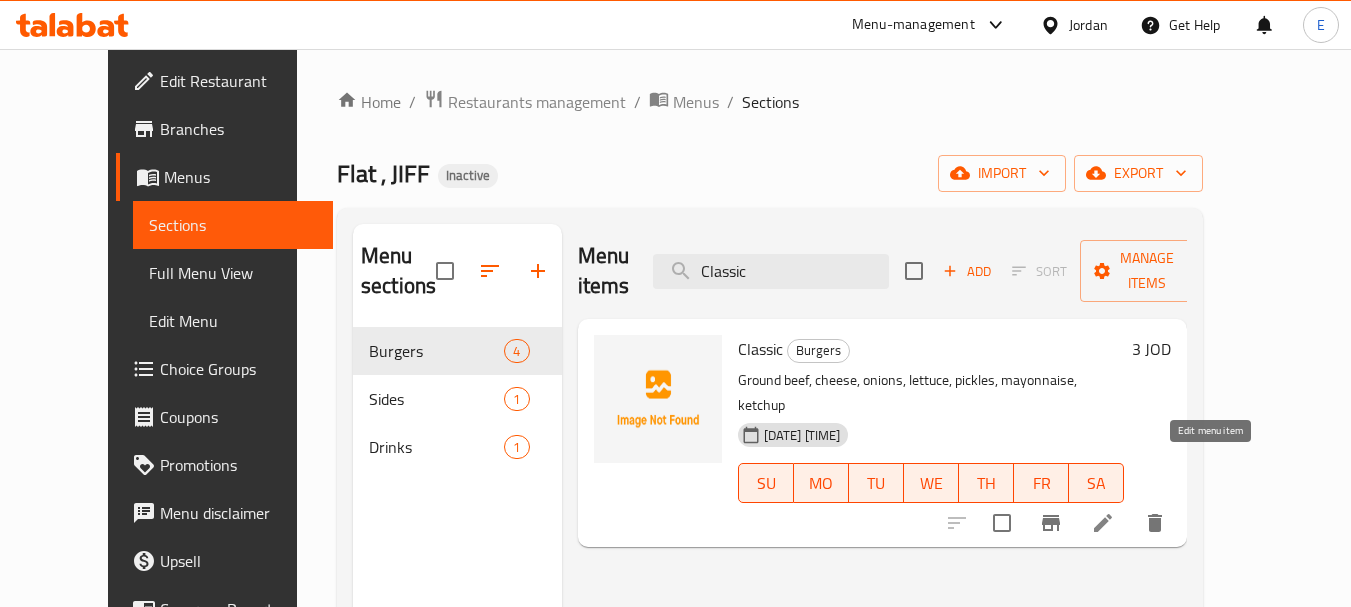 type on "Classic" 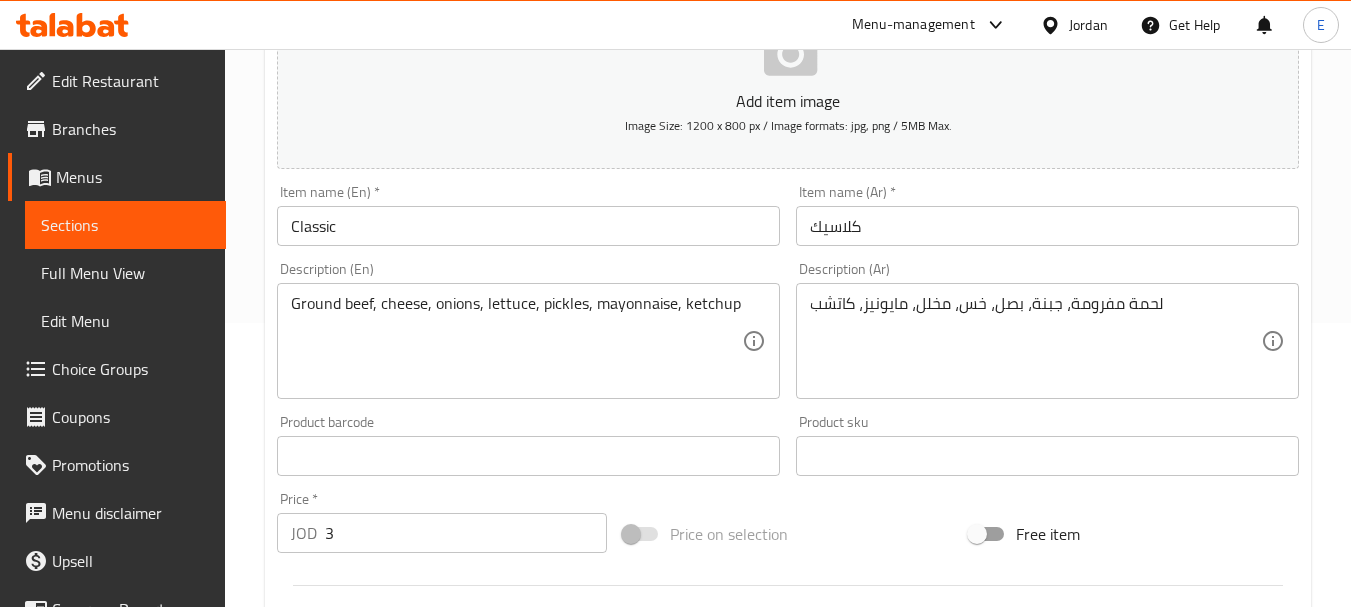 scroll, scrollTop: 300, scrollLeft: 0, axis: vertical 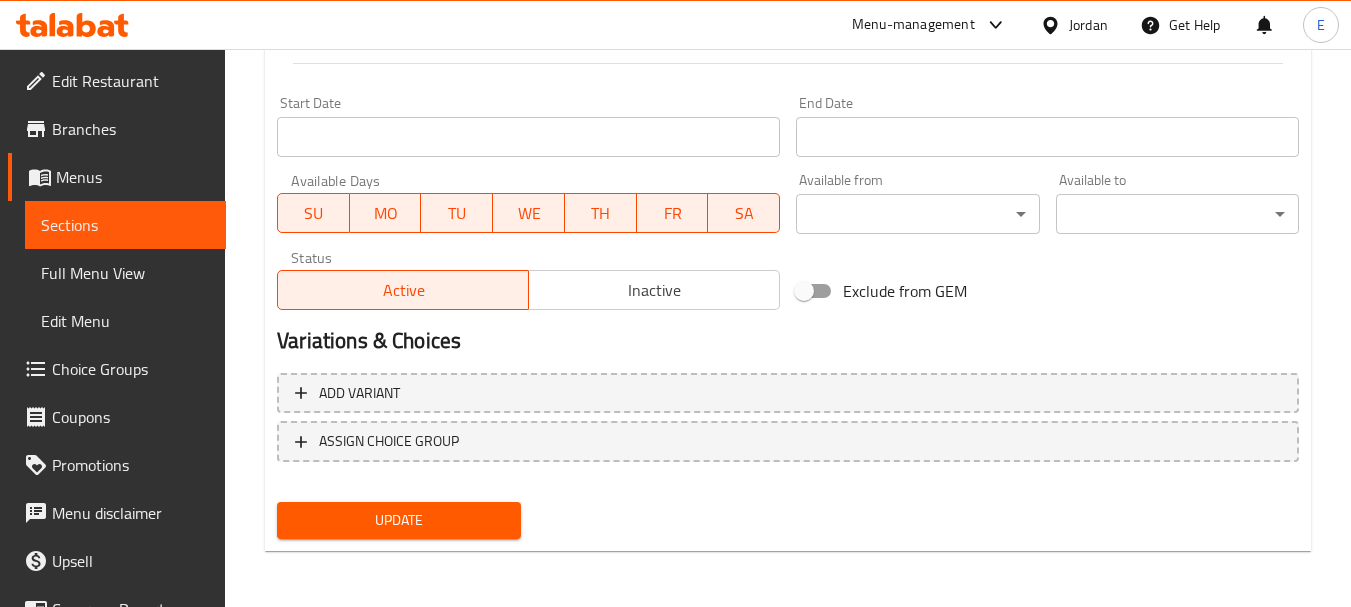 type on "لحمة بقري مفرومة، جبنة، بصل، خس، مخلل، مايونيز، كاتشب" 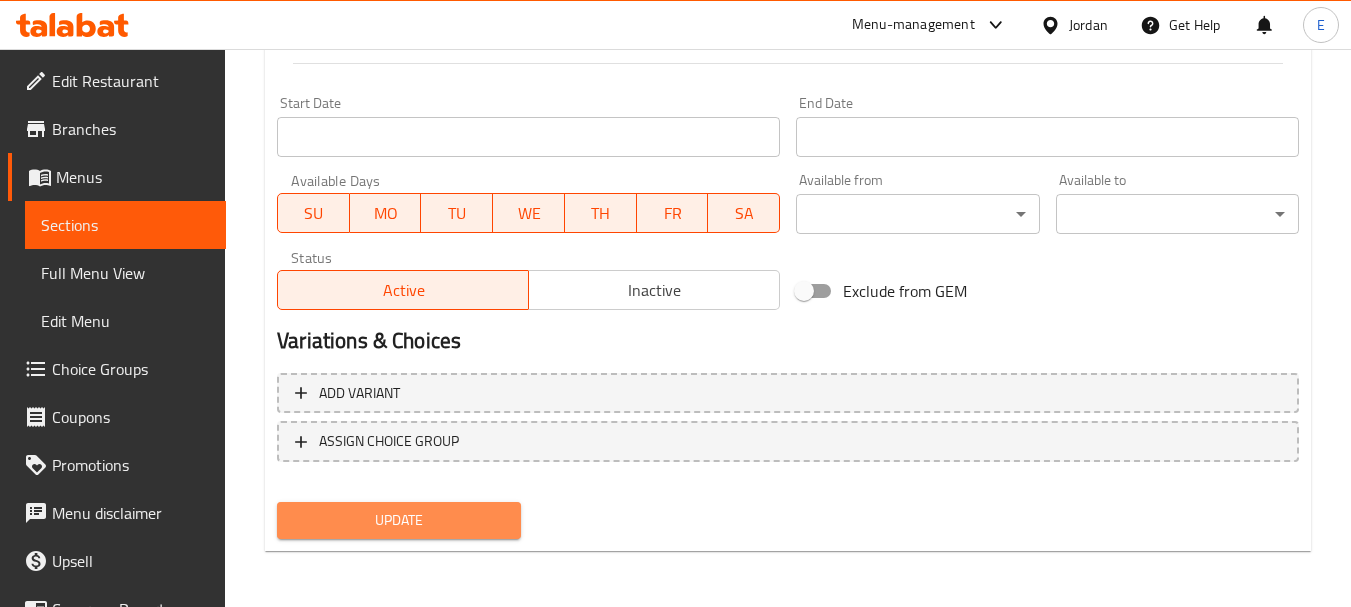 click on "Update" at bounding box center [398, 520] 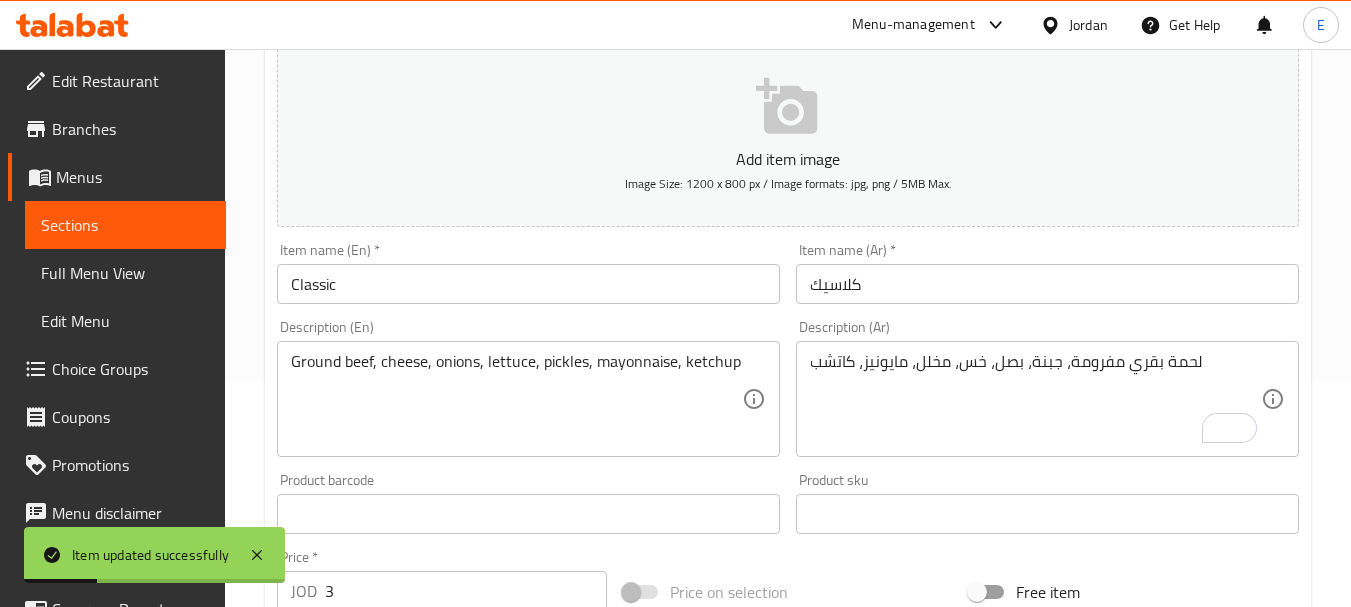 scroll, scrollTop: 6, scrollLeft: 0, axis: vertical 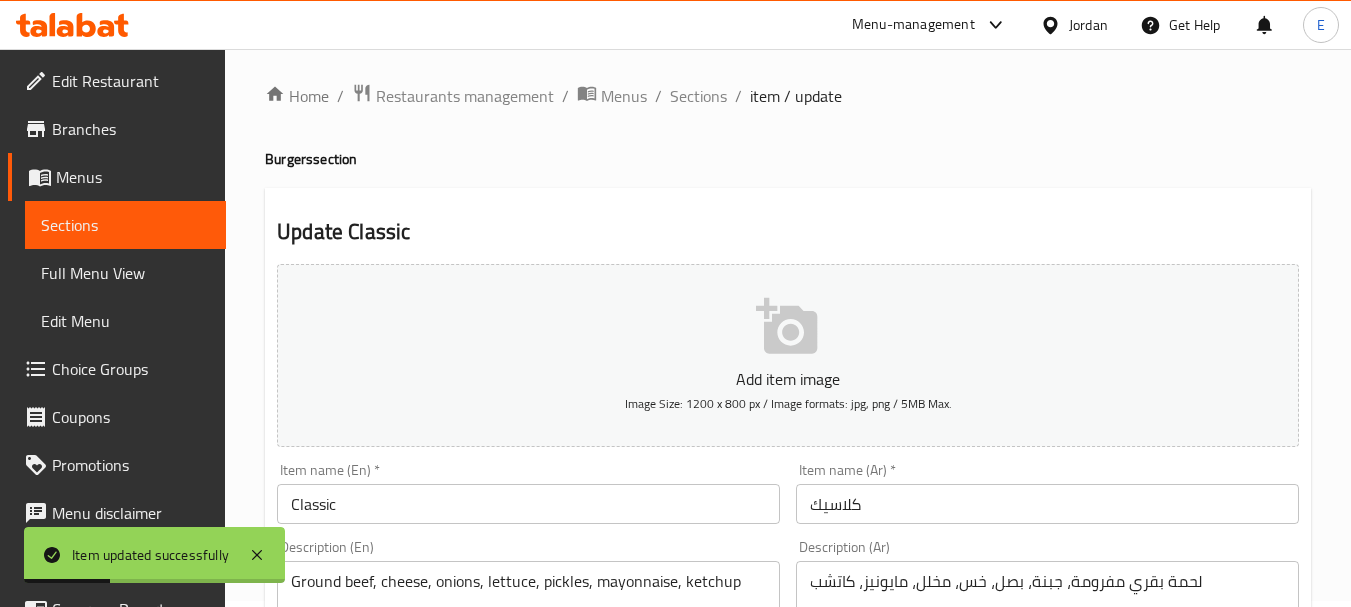 click on "Home / Restaurants management / Menus / Sections / item / update" at bounding box center (788, 96) 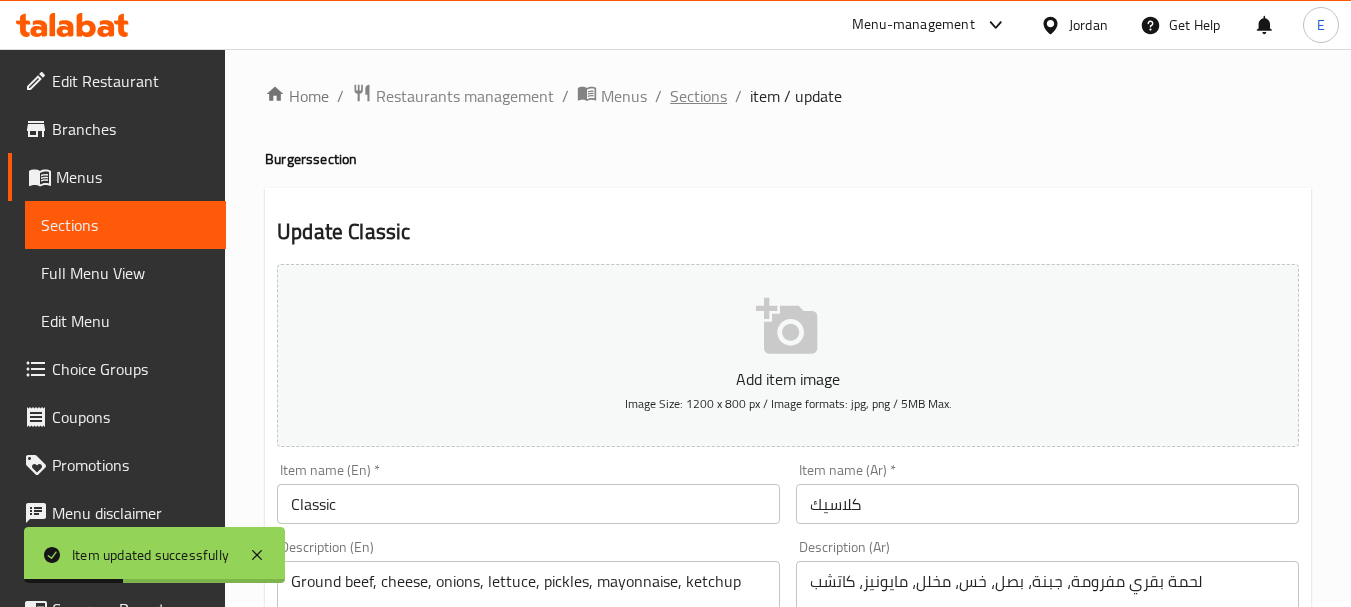 click on "Sections" at bounding box center (698, 96) 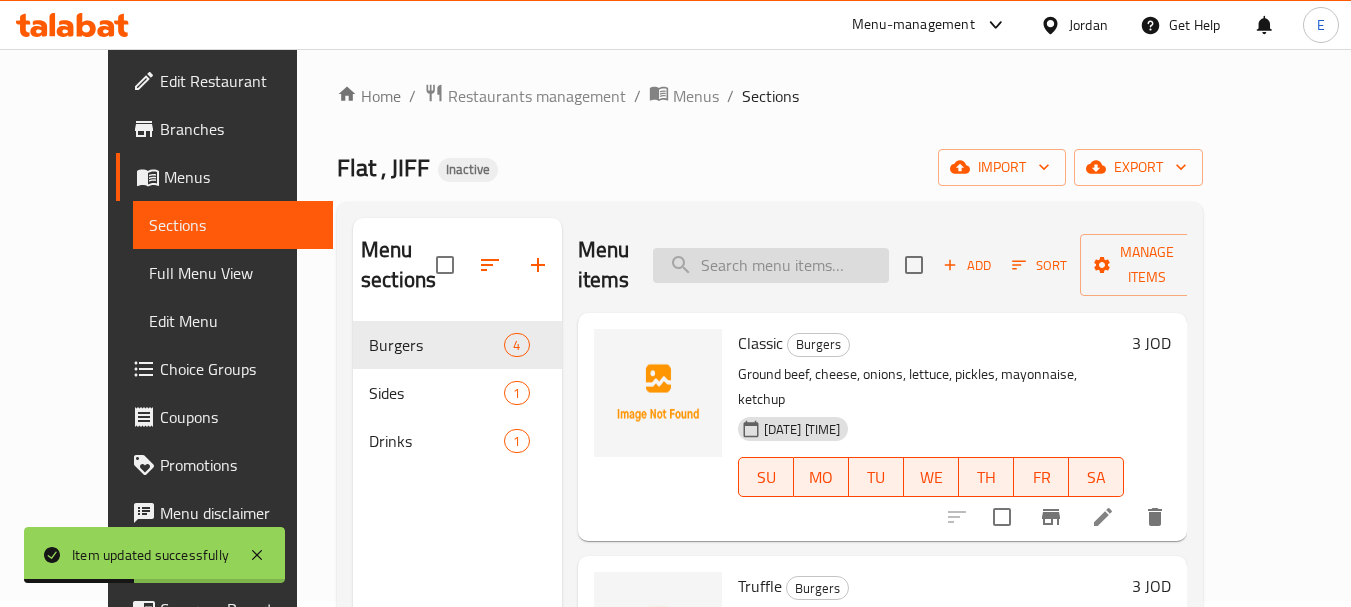 click at bounding box center [771, 265] 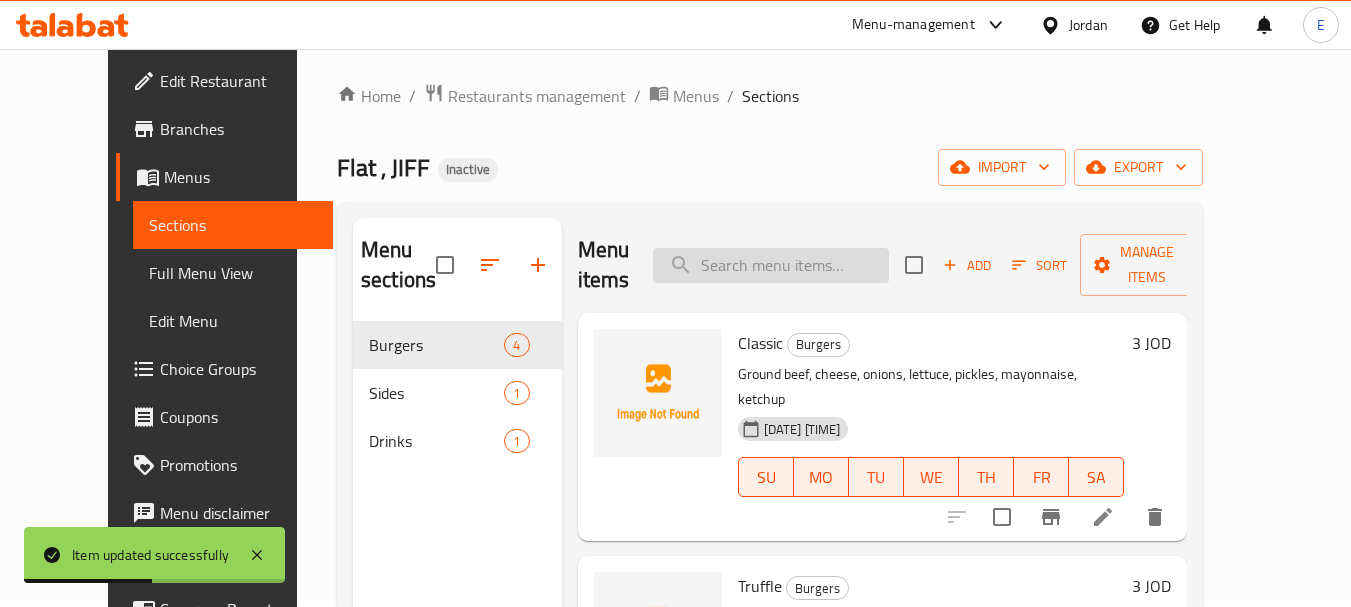 paste on "Truffle" 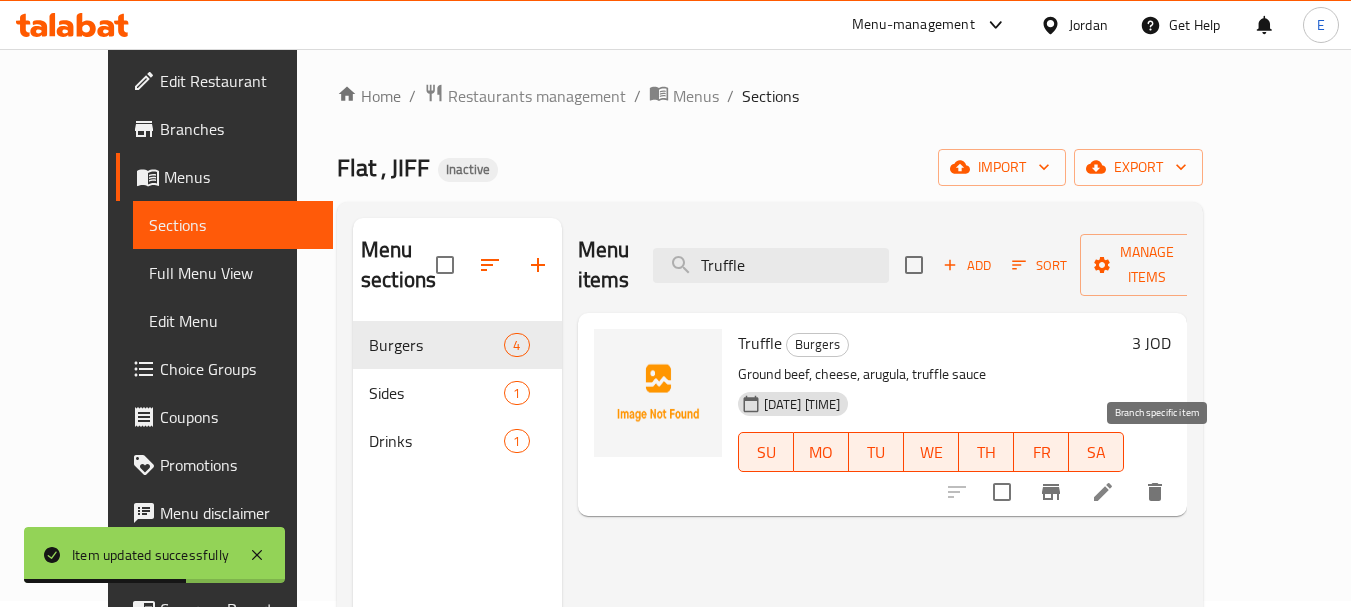 type on "Truffle" 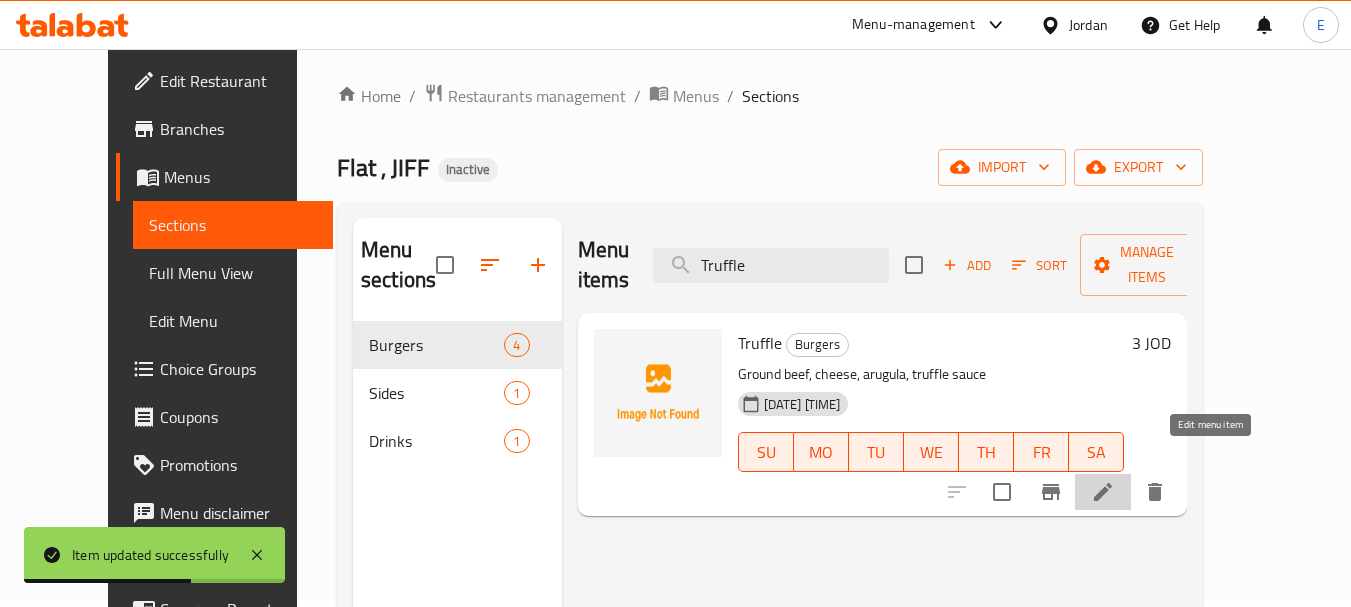 click 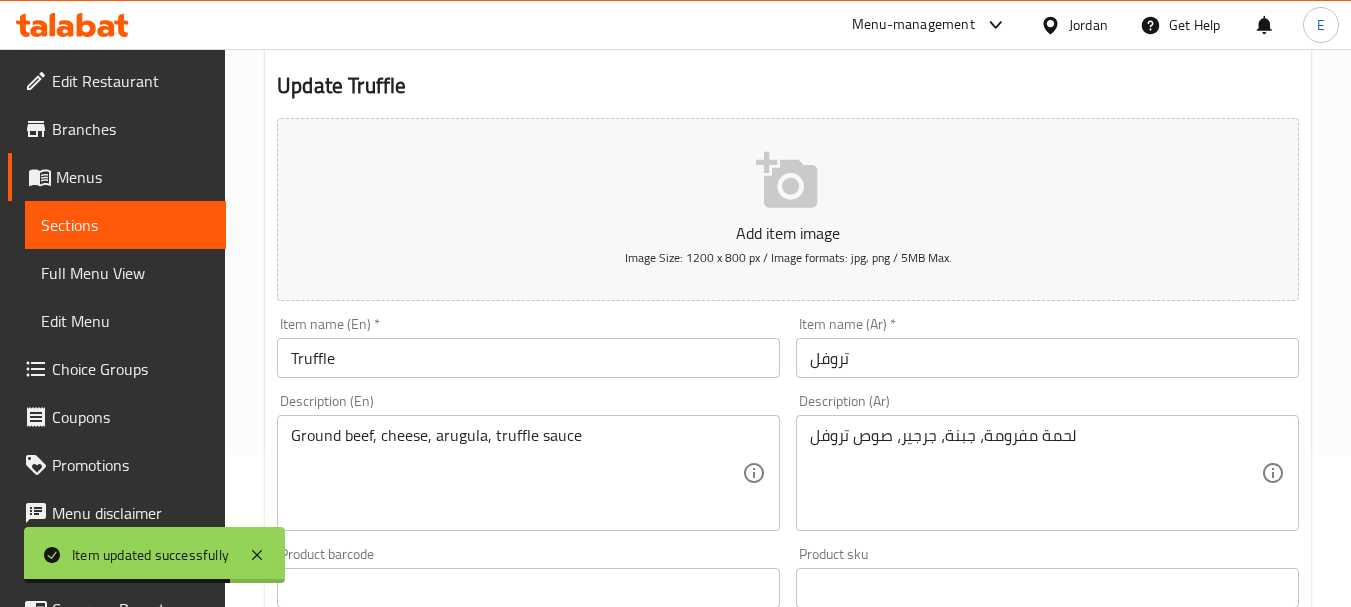 scroll, scrollTop: 200, scrollLeft: 0, axis: vertical 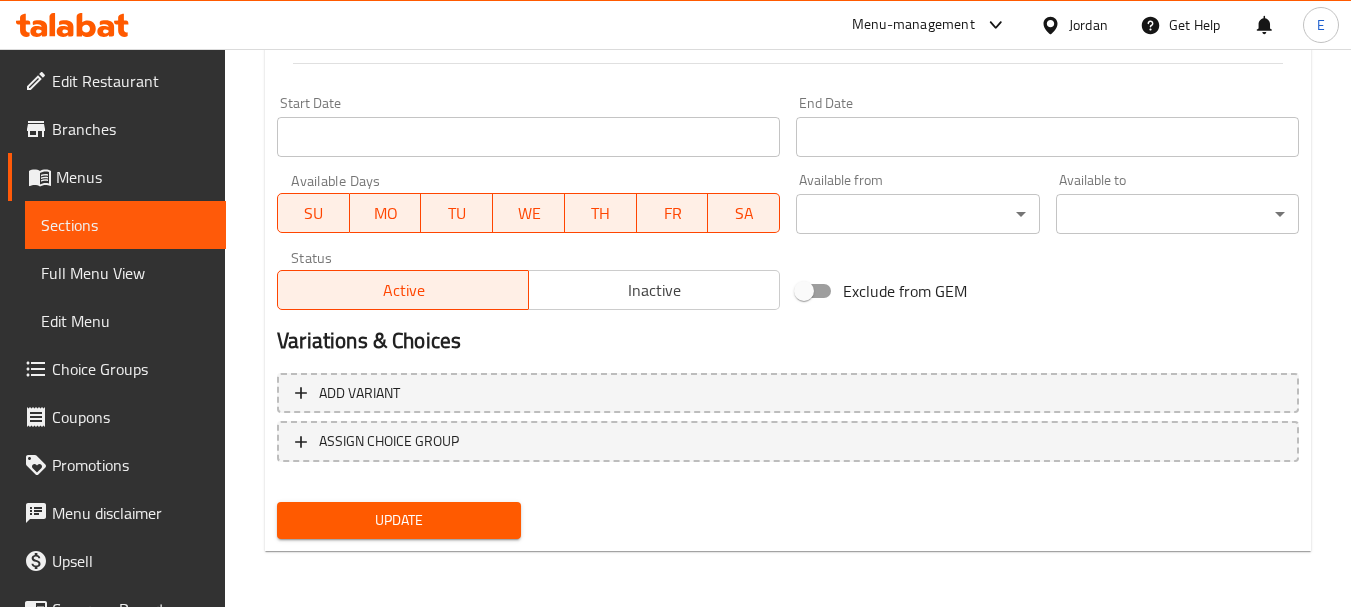type on "لحمة بقري مفرومة، جبنة، جرجير، صوص تروفل" 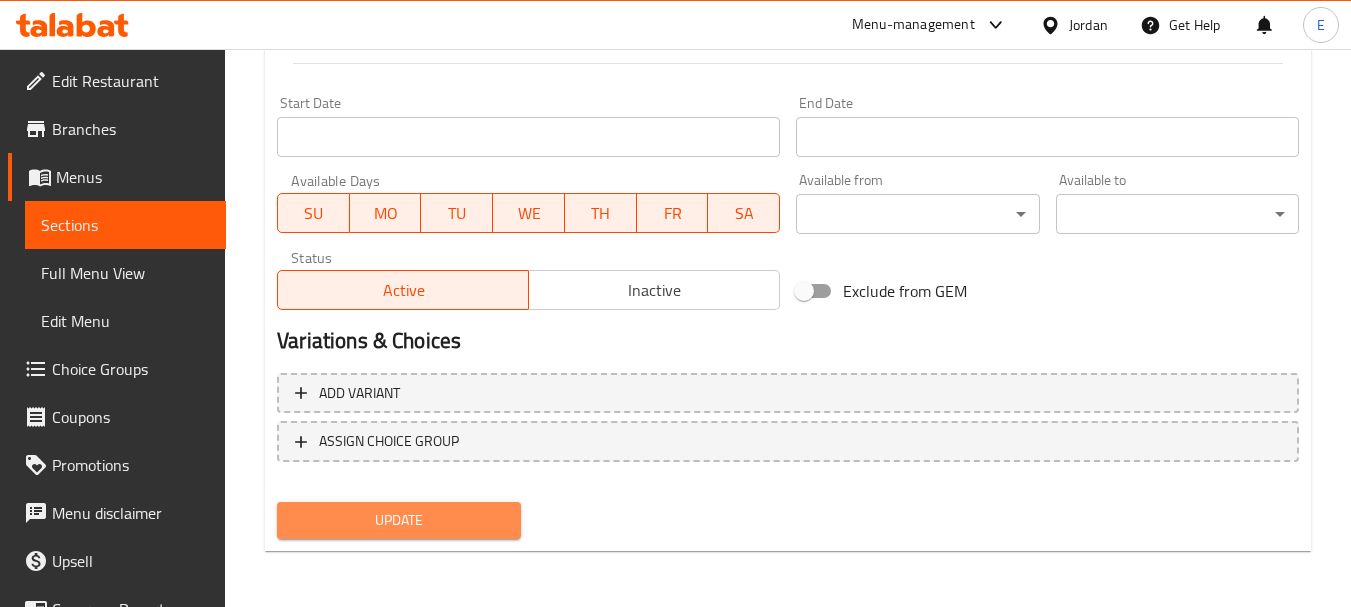 click on "Update" at bounding box center [398, 520] 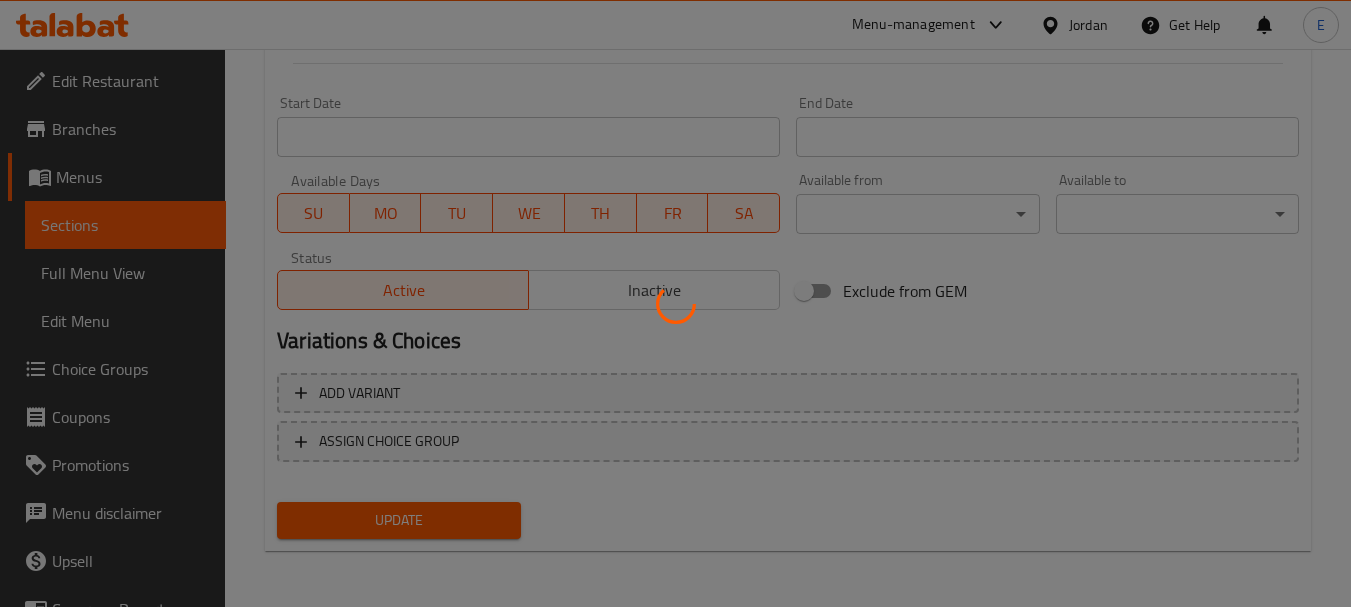 scroll, scrollTop: 406, scrollLeft: 0, axis: vertical 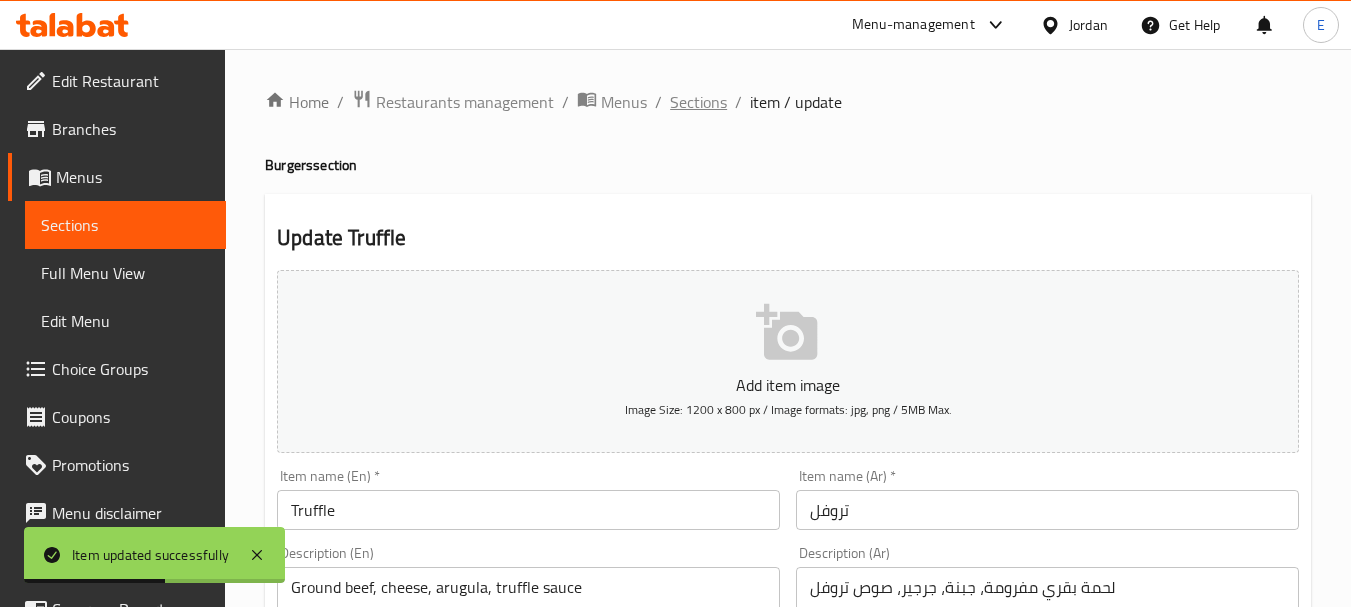 click on "Sections" at bounding box center (698, 102) 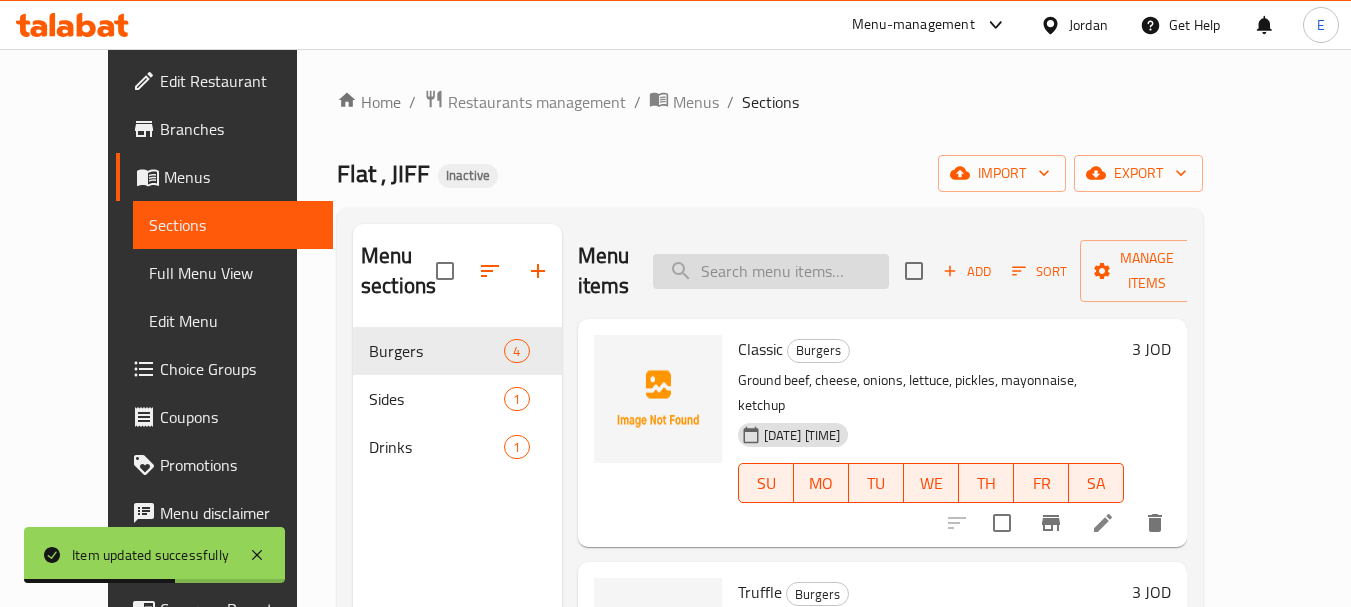 click at bounding box center (771, 271) 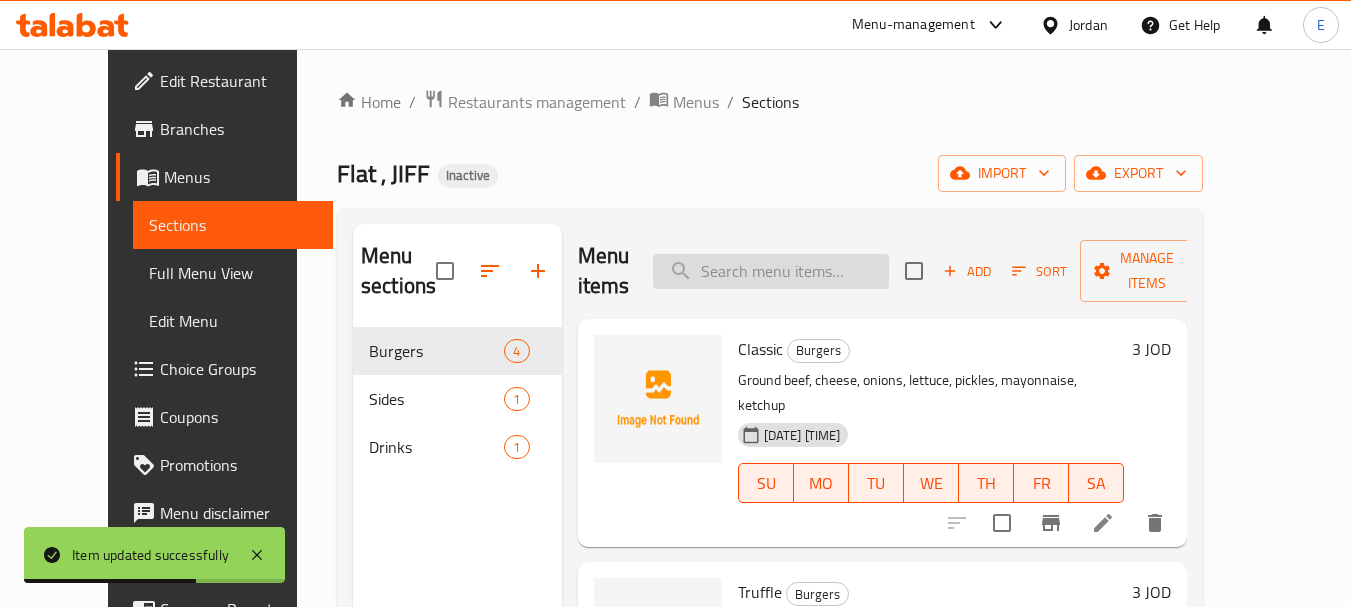 paste on "Tasty (Regular)" 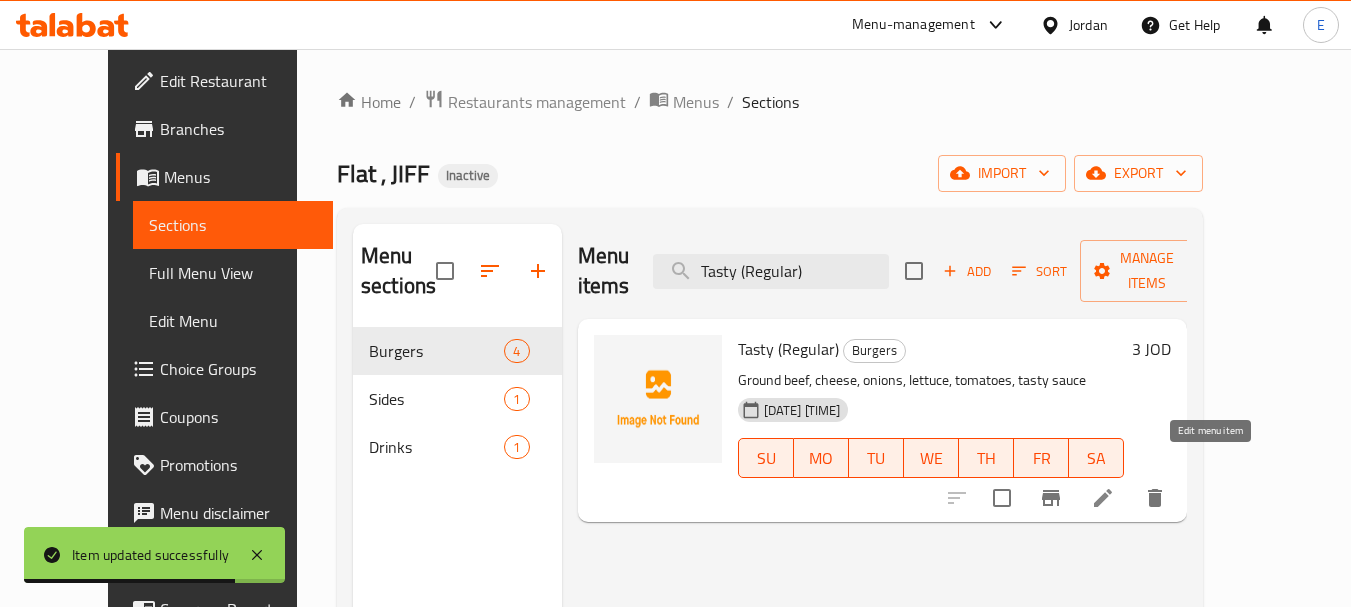 type on "Tasty (Regular)" 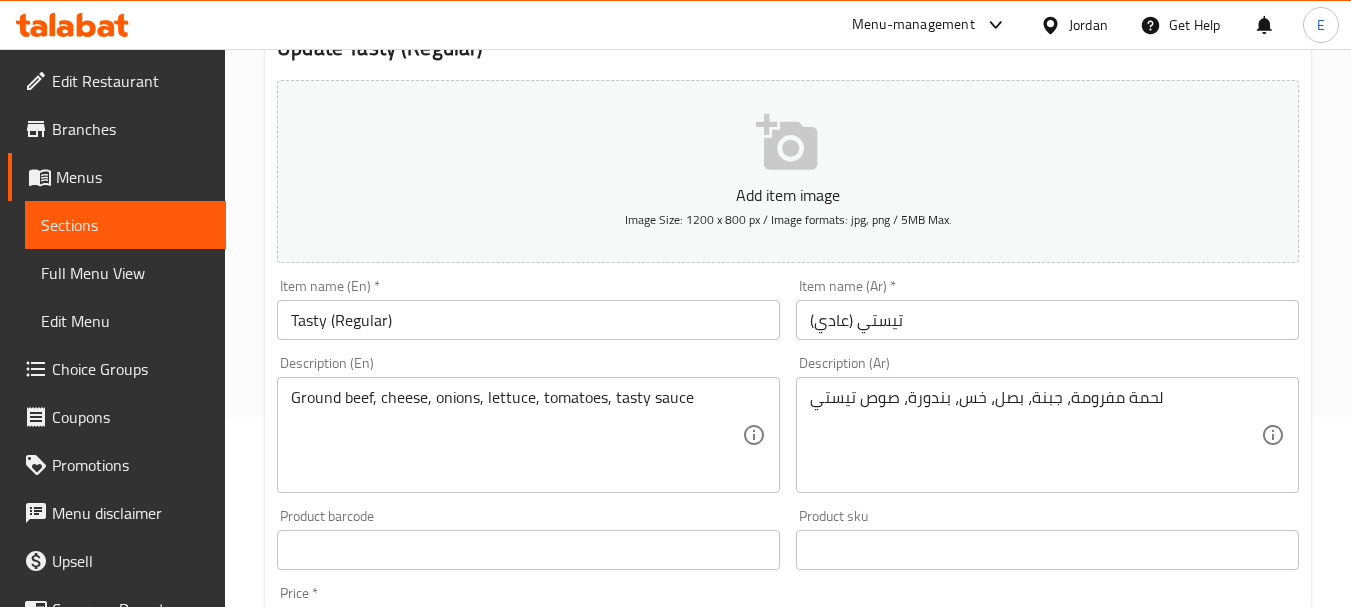 scroll, scrollTop: 200, scrollLeft: 0, axis: vertical 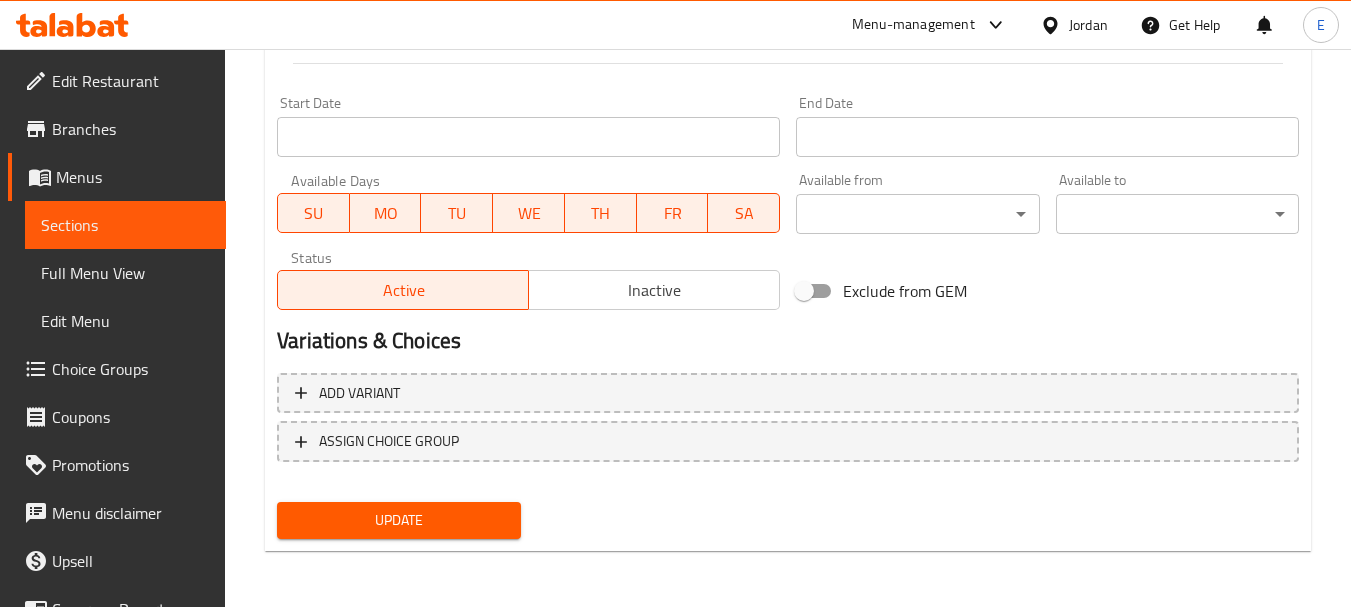 type on "لحمة بقري مفرومة، جبنة، بصل، خس، بندورة، صوص تيستي" 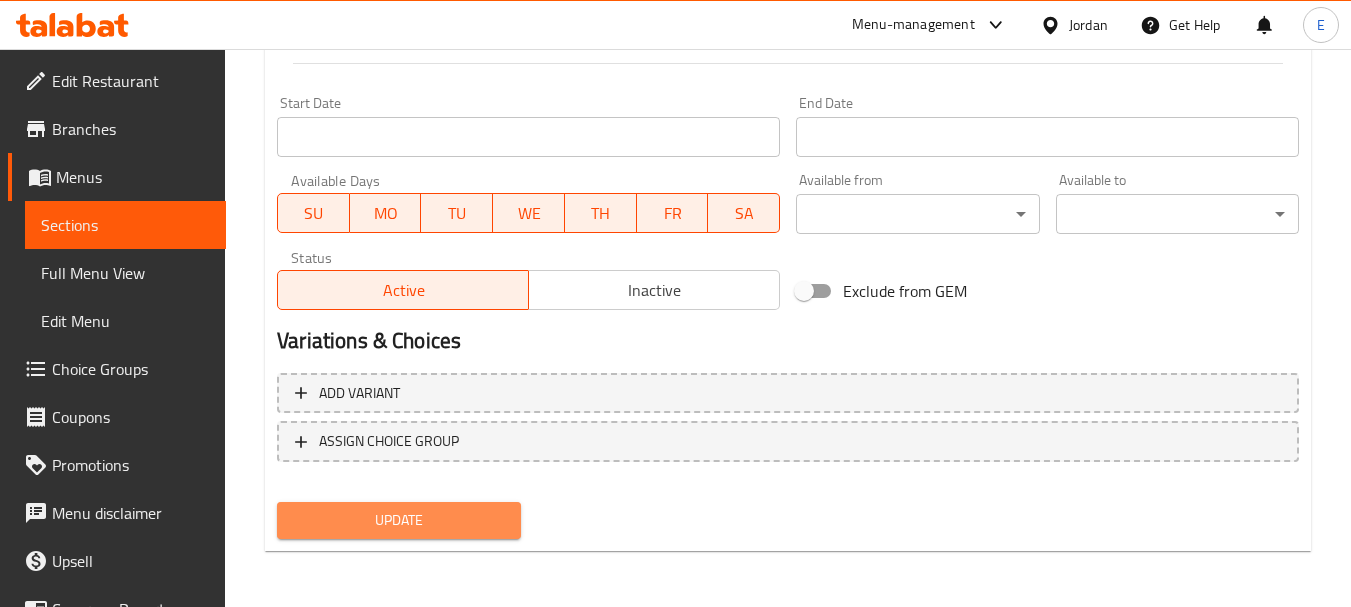 click on "Update" at bounding box center (398, 520) 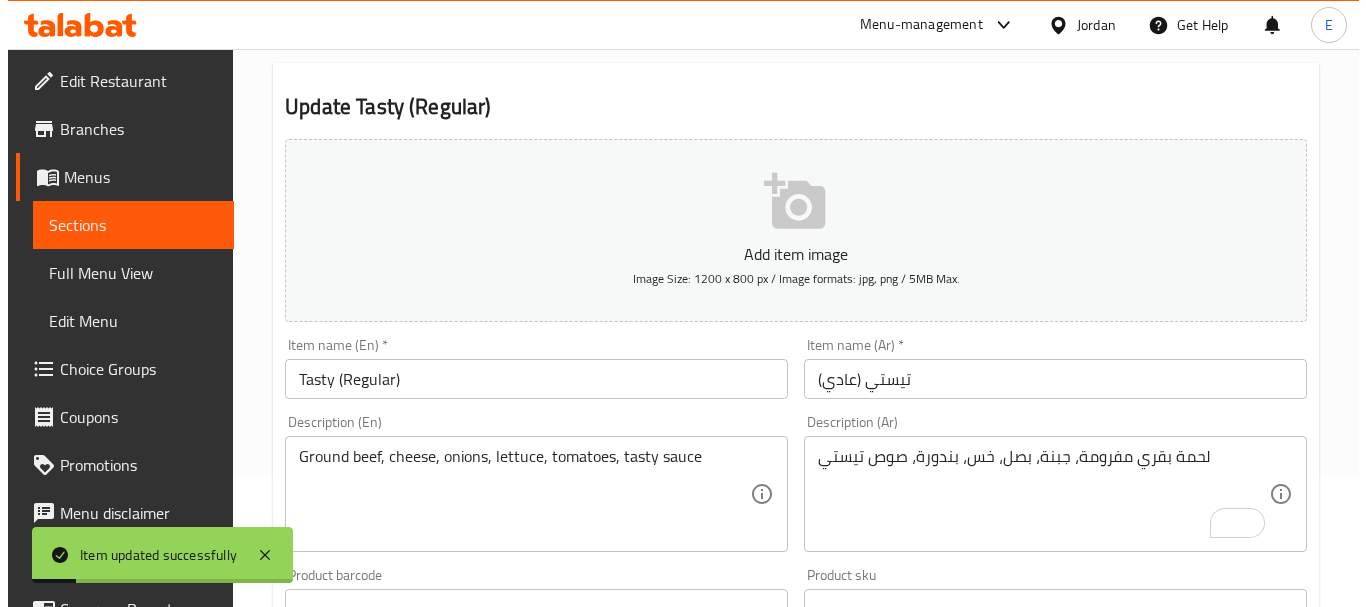 scroll, scrollTop: 0, scrollLeft: 0, axis: both 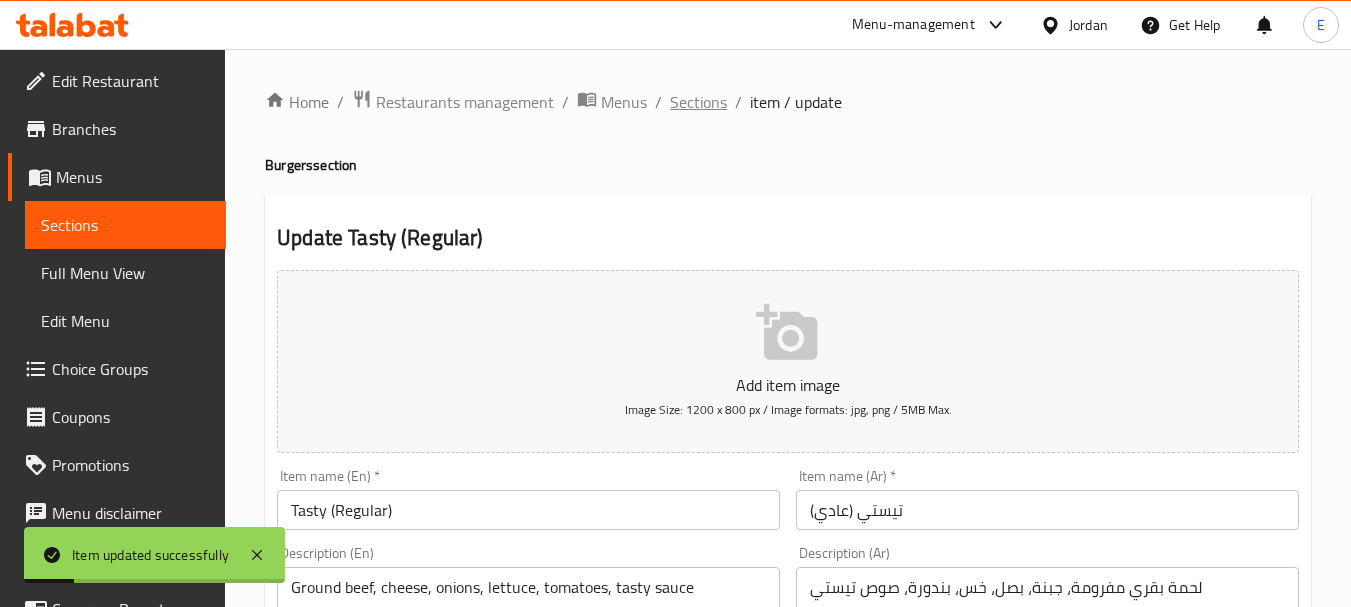 click on "Sections" at bounding box center [698, 102] 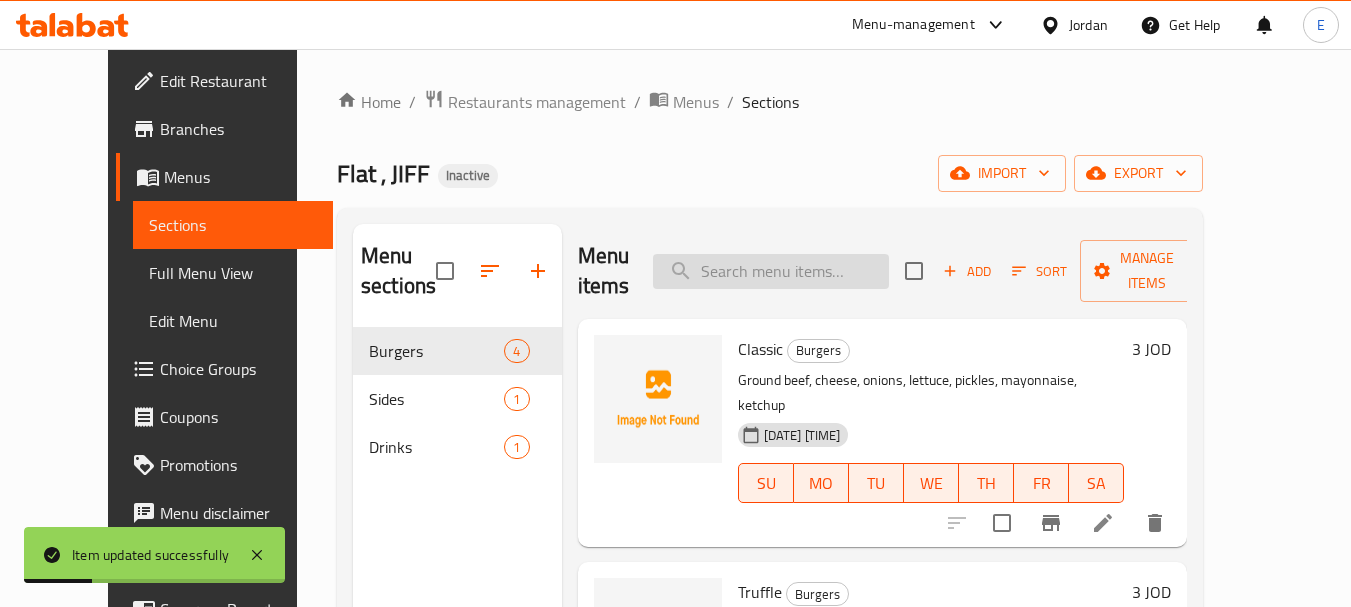 click at bounding box center (771, 271) 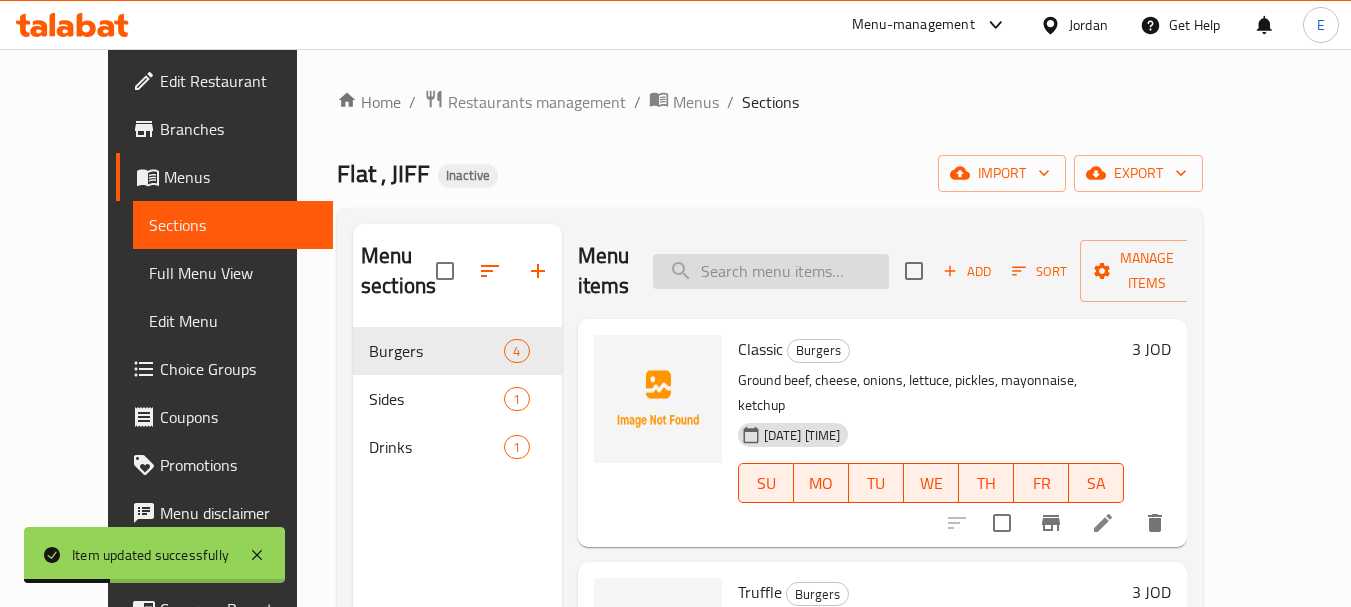 paste on "Flat Fries" 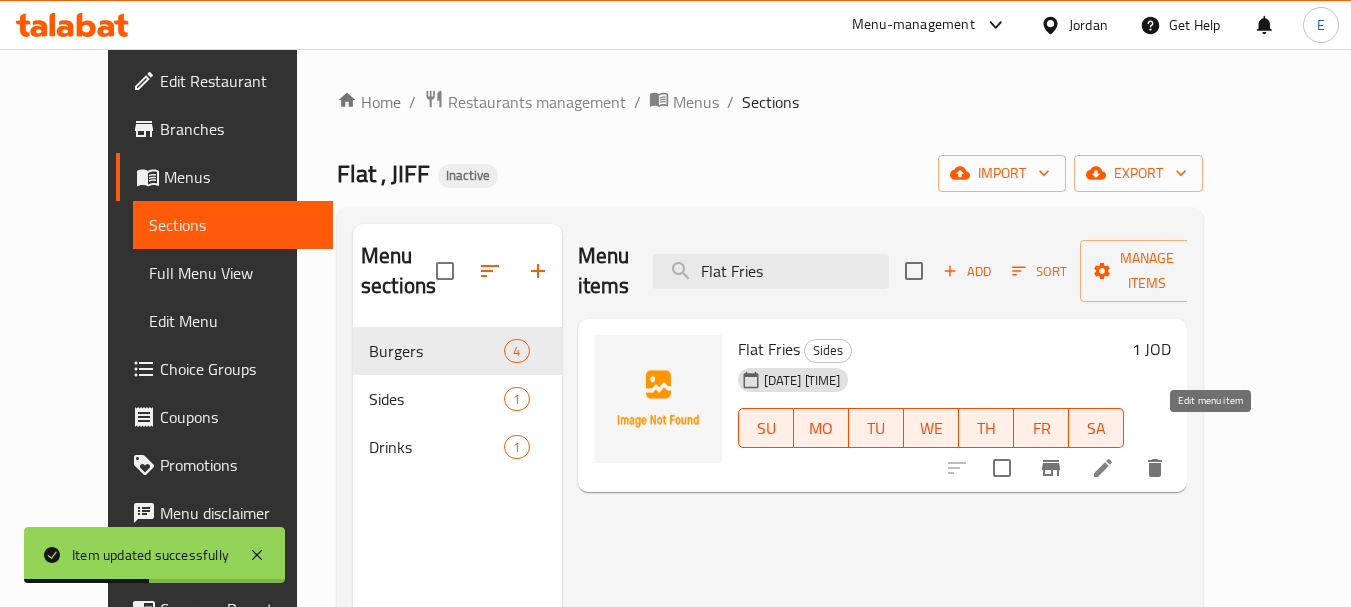 type on "Flat Fries" 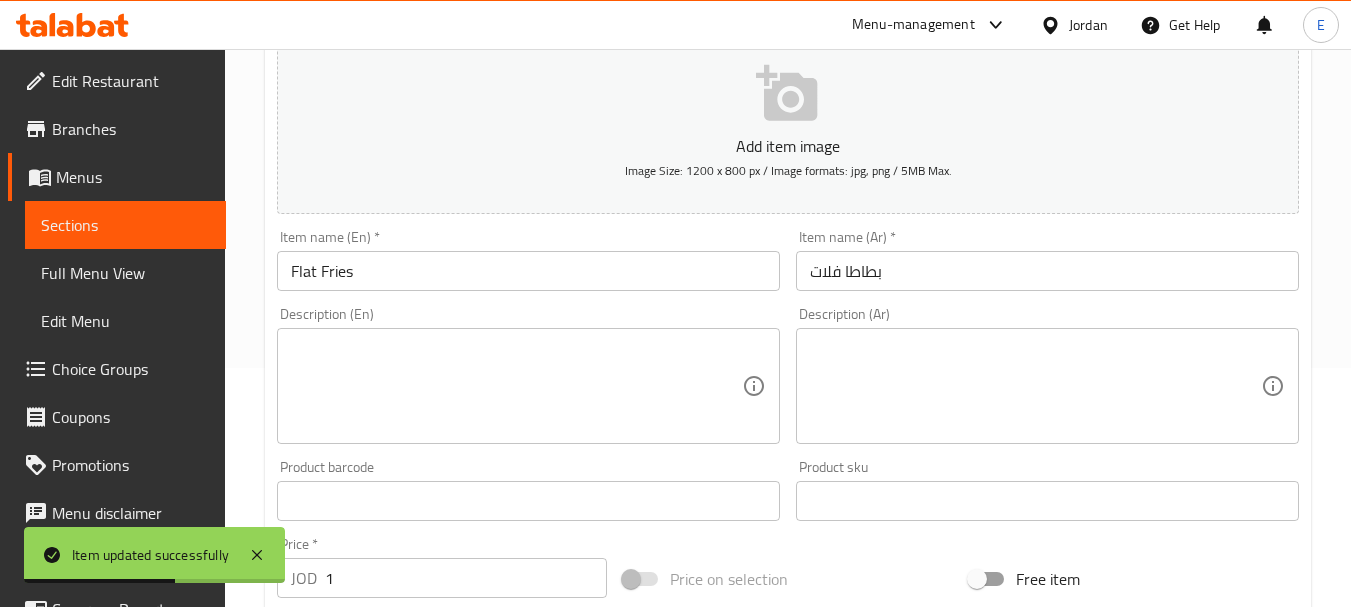 scroll, scrollTop: 300, scrollLeft: 0, axis: vertical 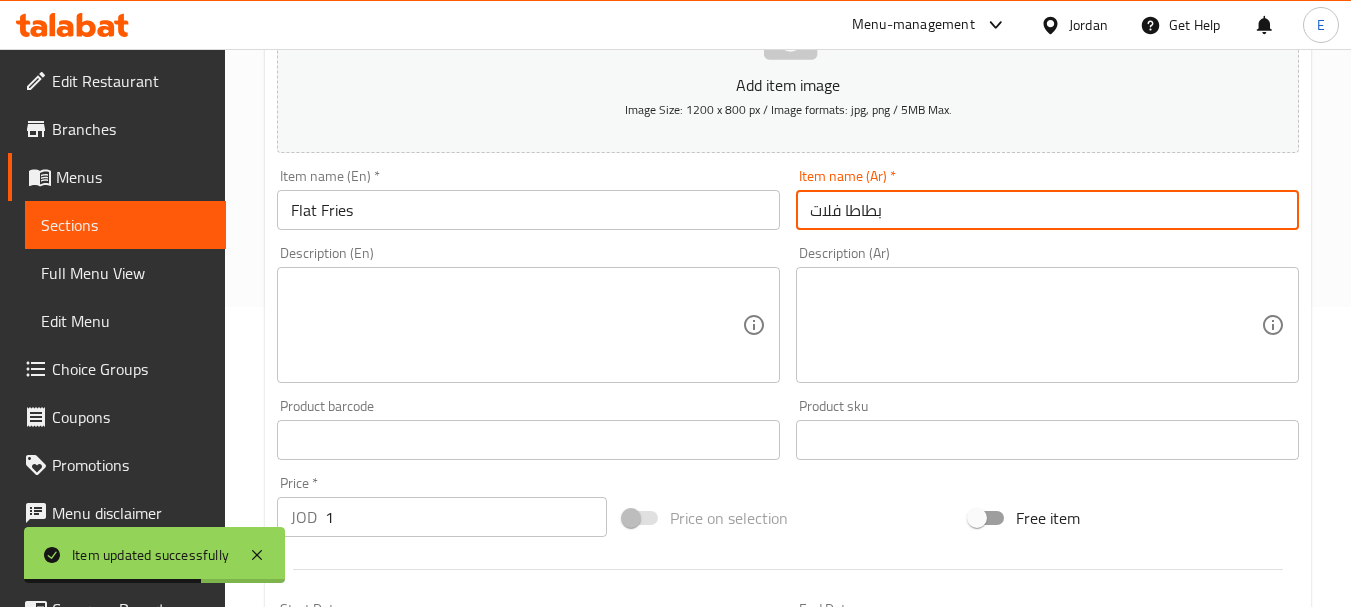 click on "بطاطا فلات" at bounding box center (1047, 210) 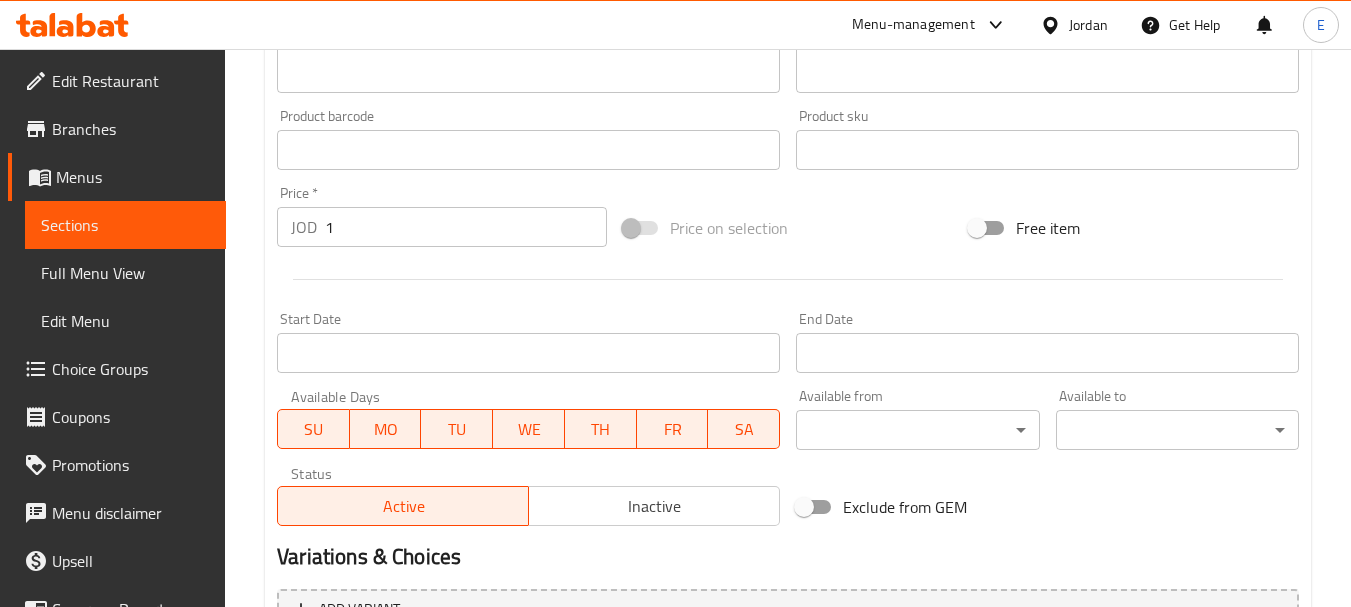 scroll, scrollTop: 806, scrollLeft: 0, axis: vertical 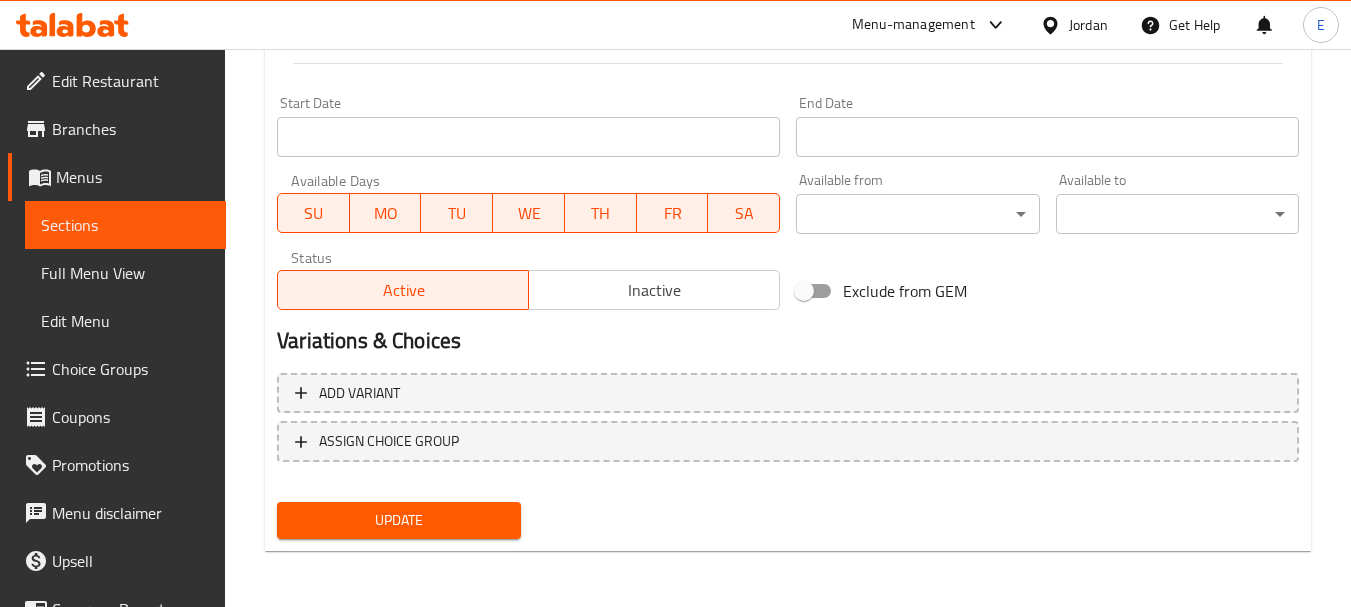 type on "بطاطا مقلية فلات" 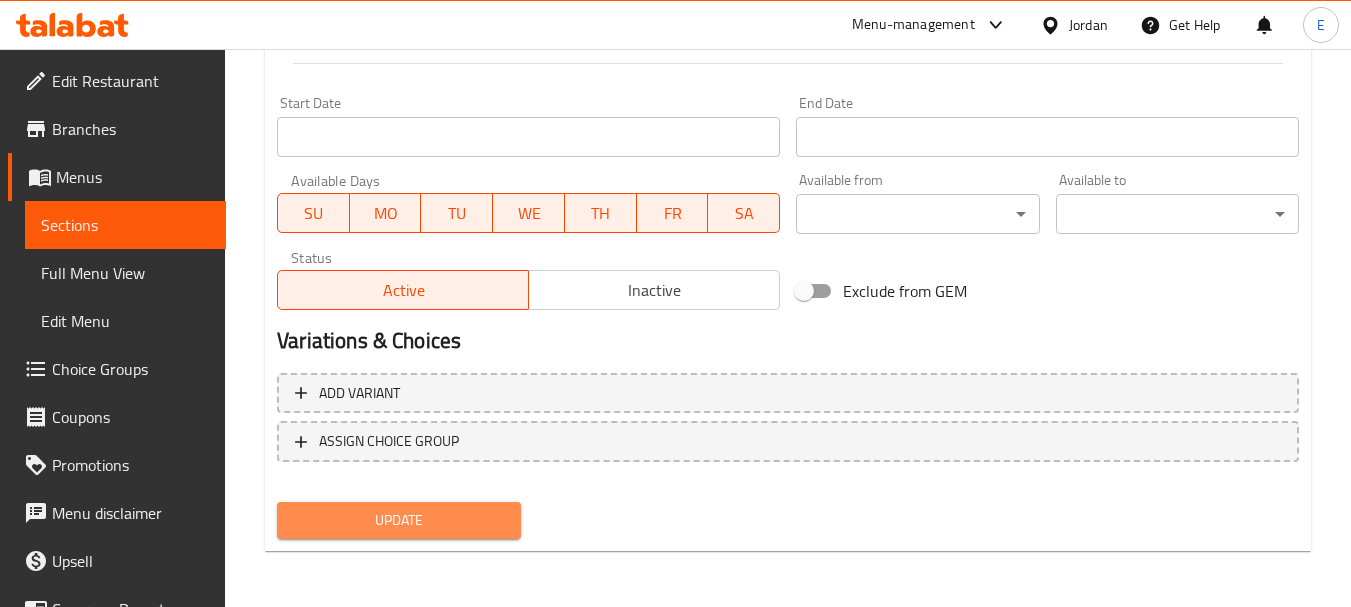 click on "Update" at bounding box center [398, 520] 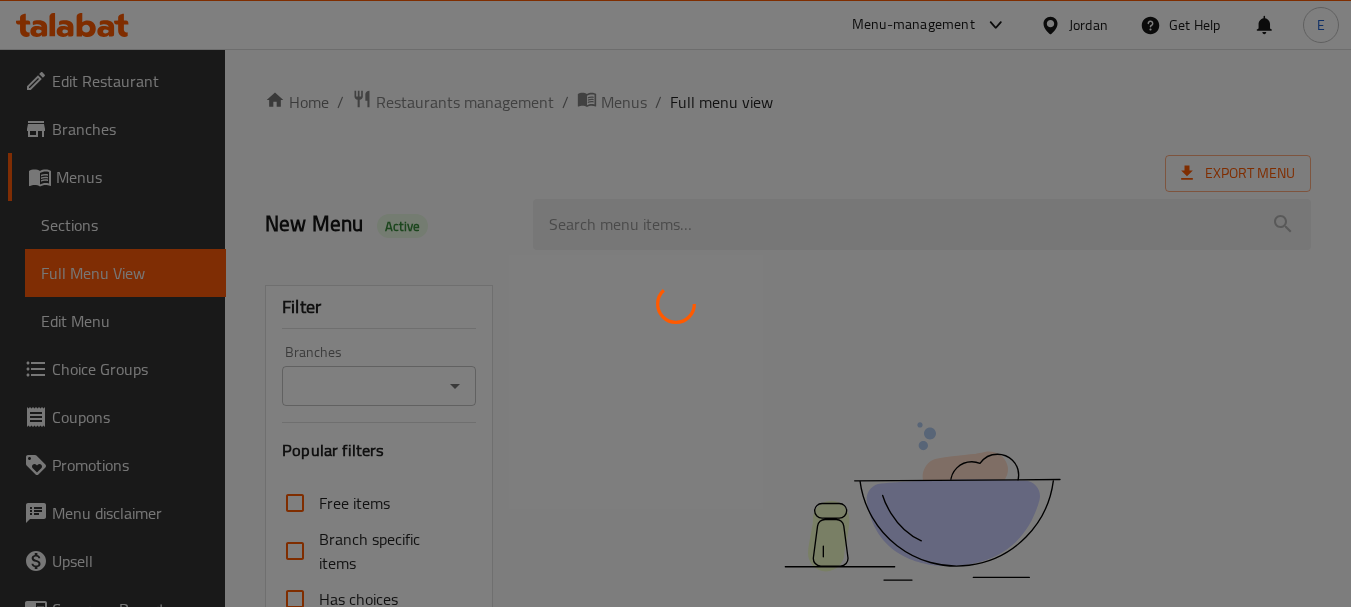 scroll, scrollTop: 0, scrollLeft: 0, axis: both 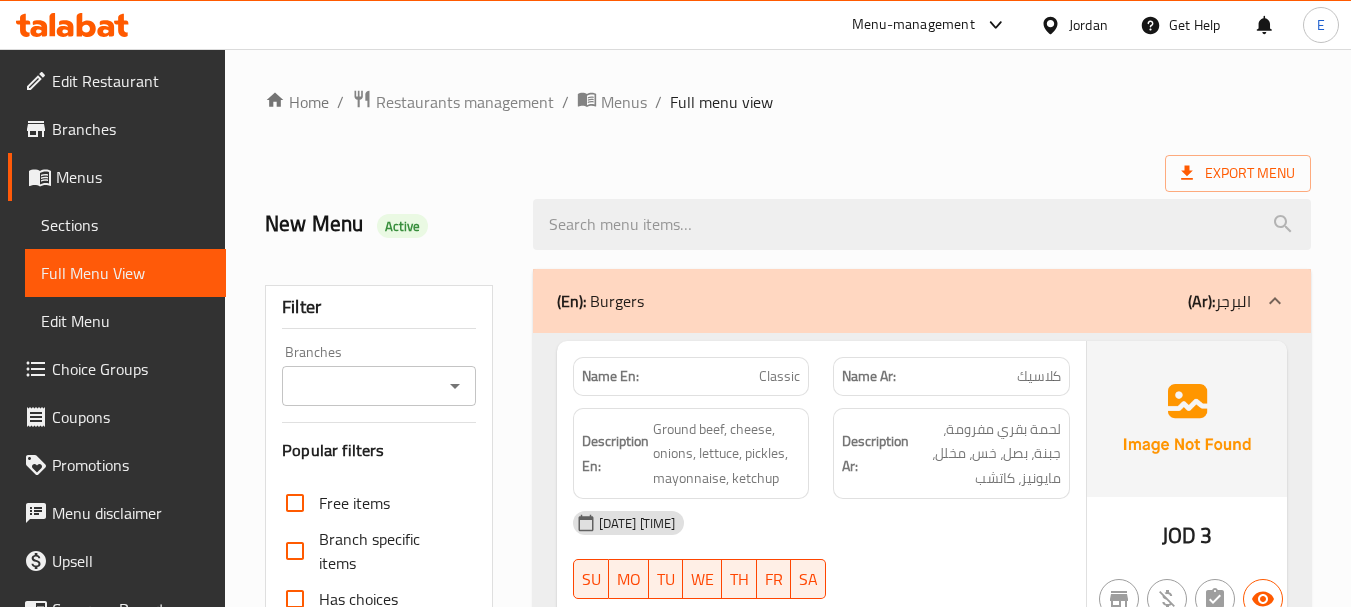click on "Sections" at bounding box center [125, 225] 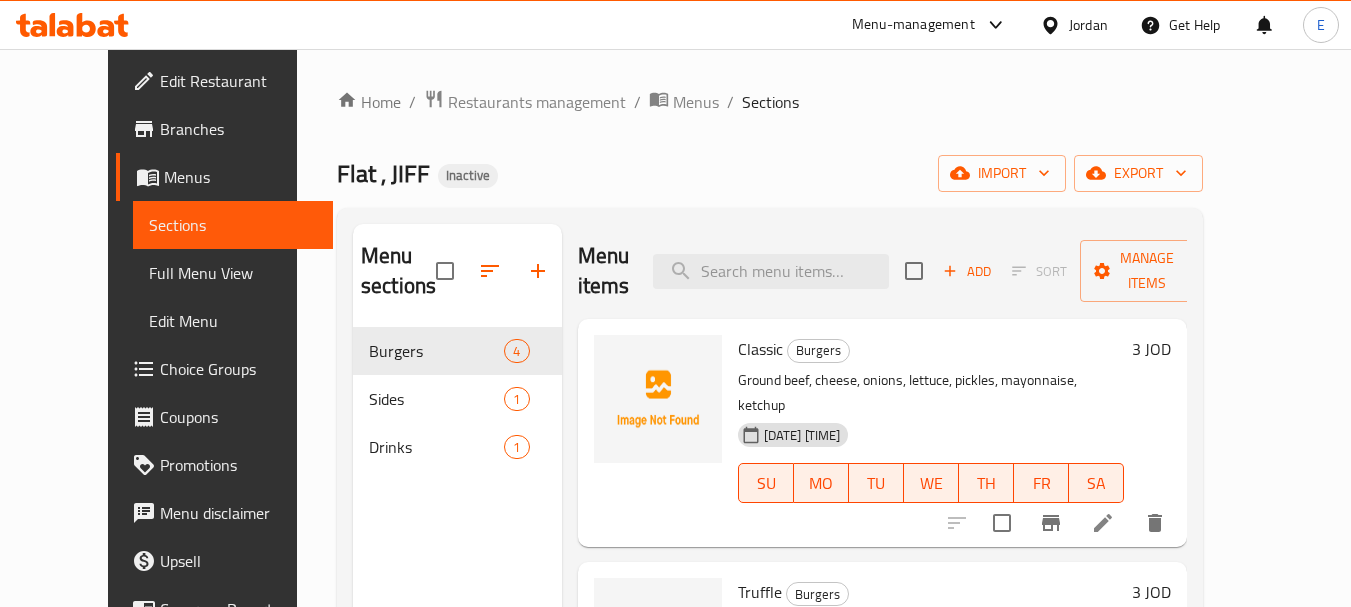scroll, scrollTop: 100, scrollLeft: 0, axis: vertical 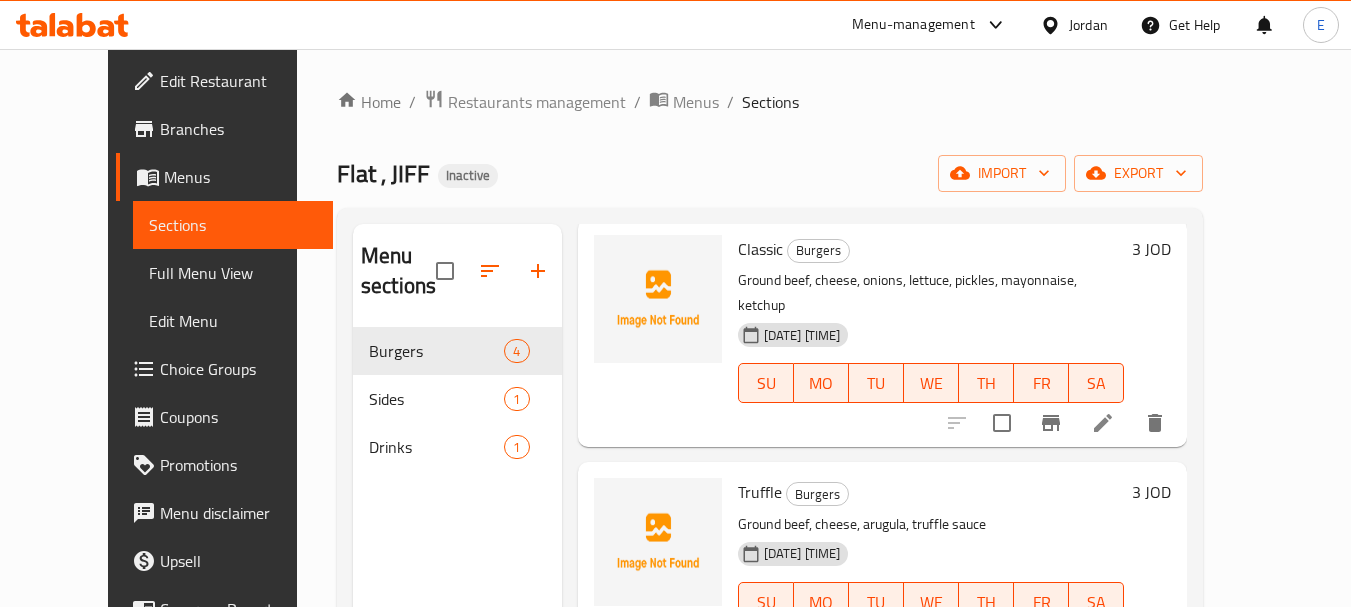 drag, startPoint x: 116, startPoint y: 262, endPoint x: 1338, endPoint y: 51, distance: 1240.0826 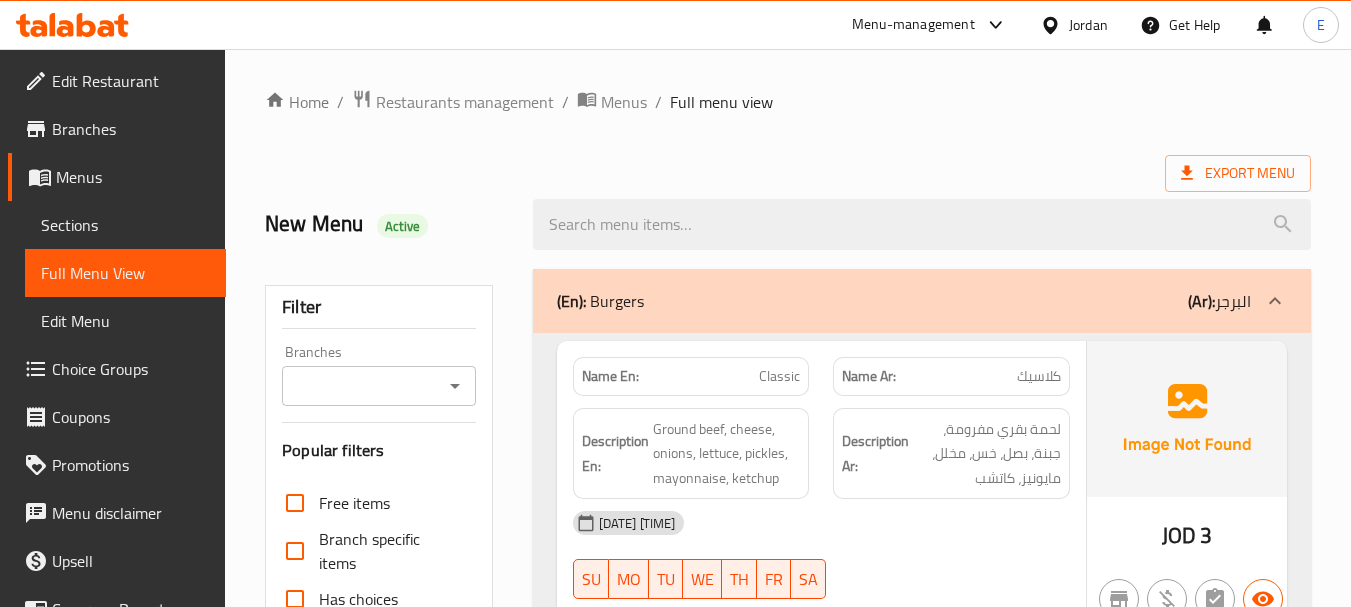 click on "Edit Restaurant" at bounding box center [131, 81] 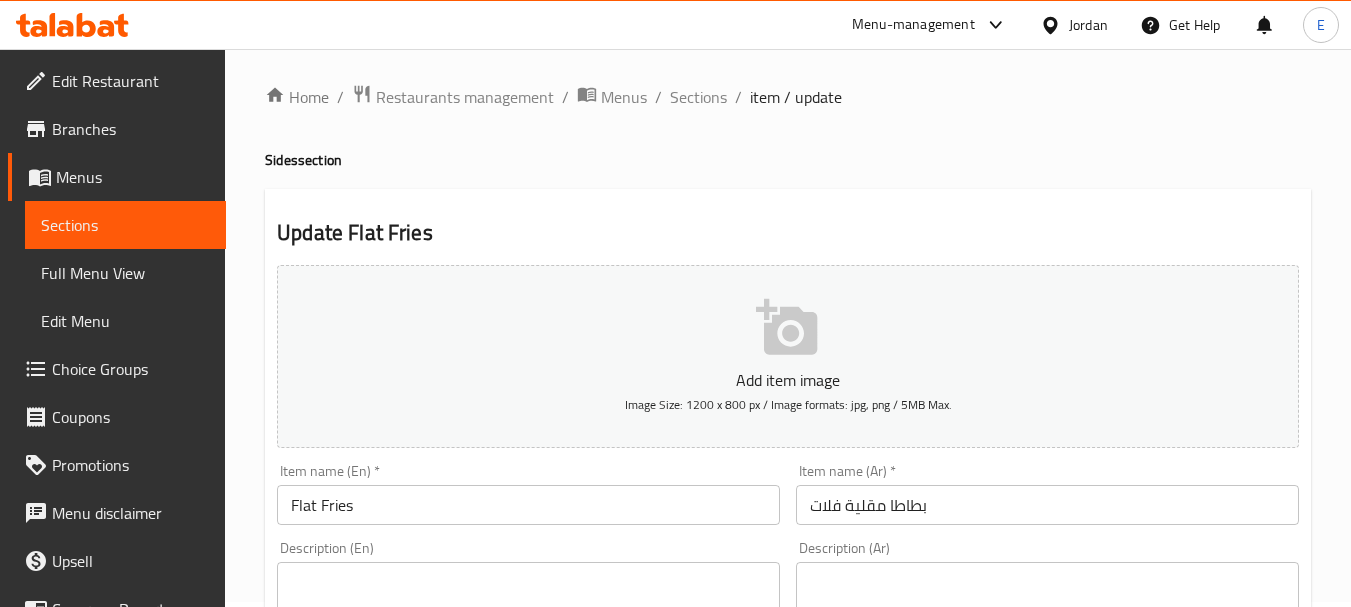 scroll, scrollTop: 0, scrollLeft: 0, axis: both 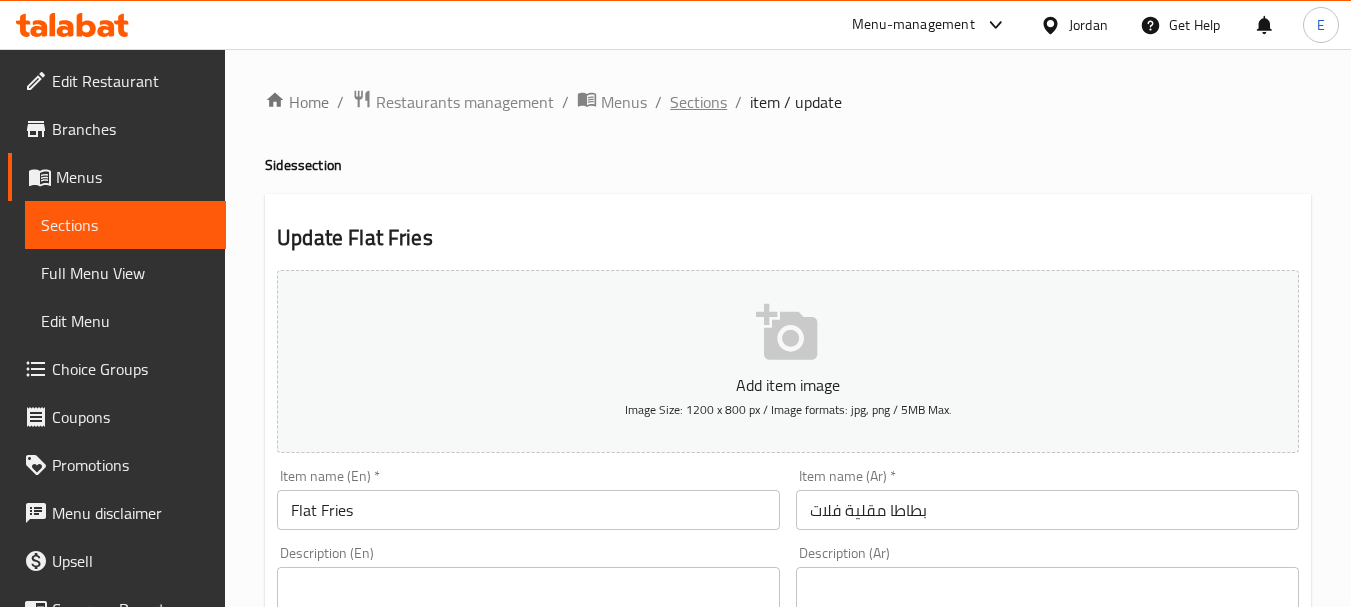 click on "Sections" at bounding box center (698, 102) 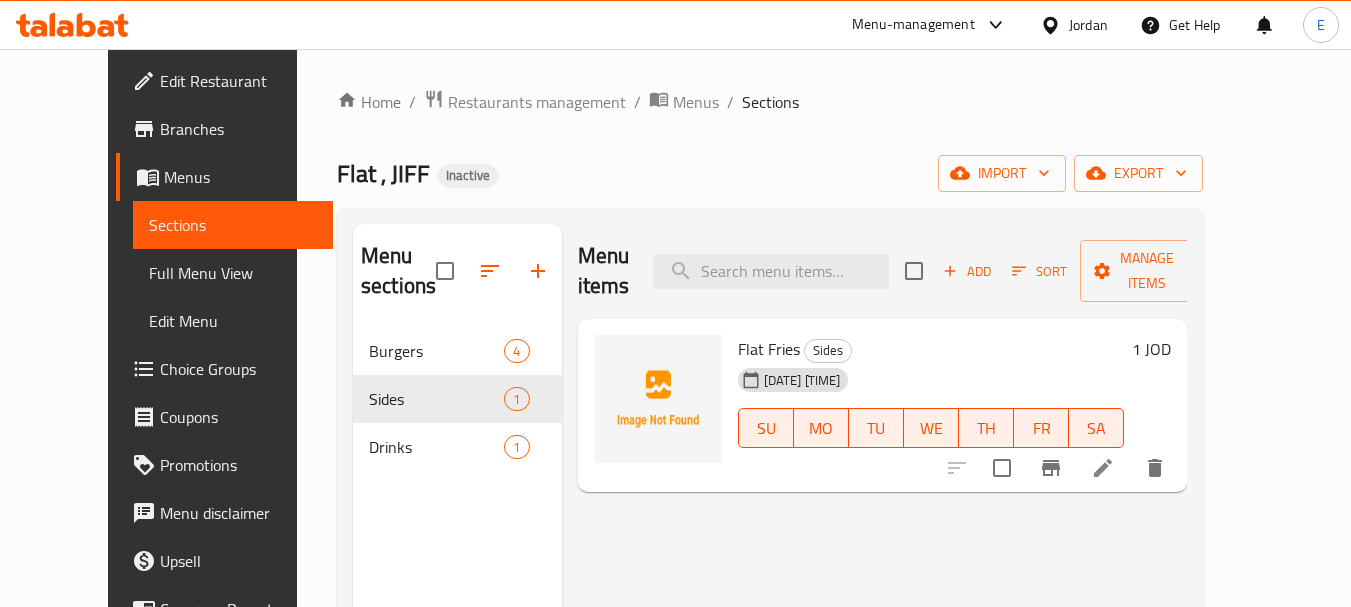 click on "Full Menu View" at bounding box center [233, 273] 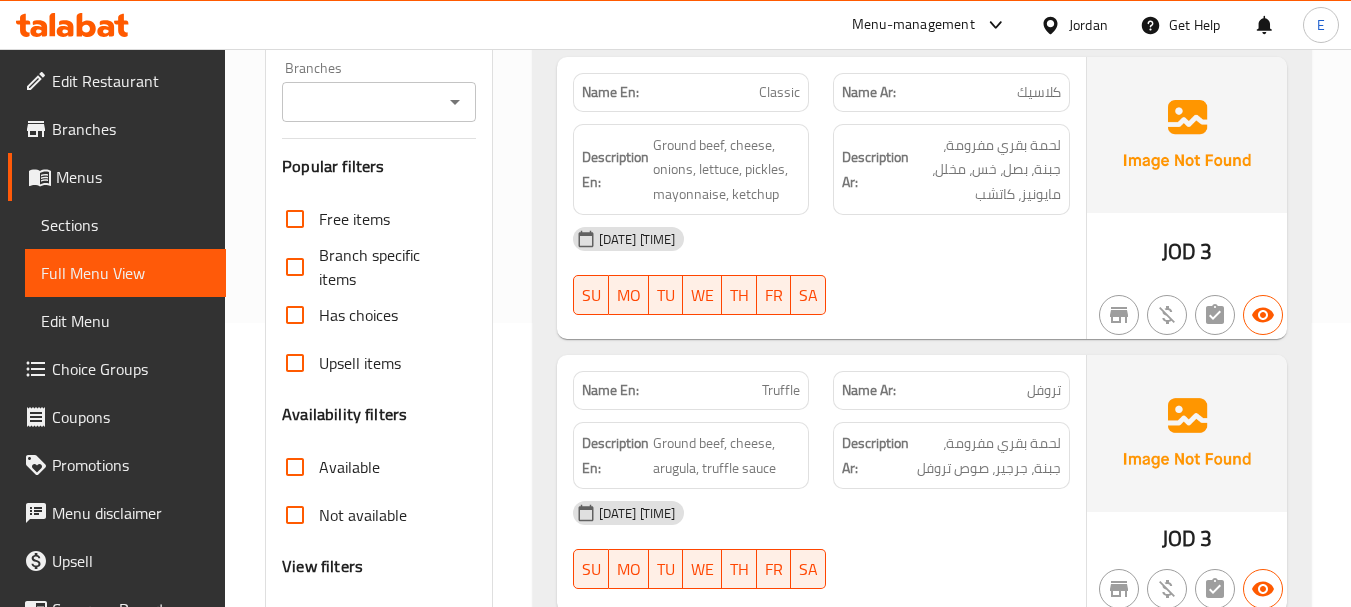 scroll, scrollTop: 400, scrollLeft: 0, axis: vertical 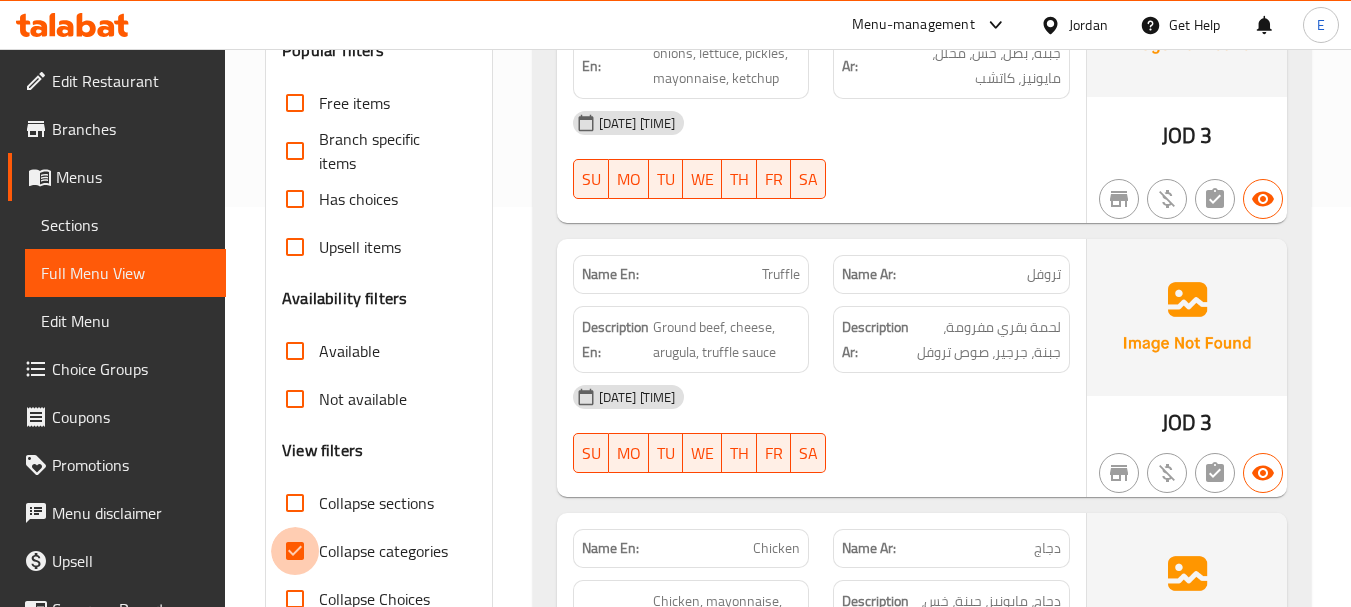 click on "Collapse categories" at bounding box center (295, 551) 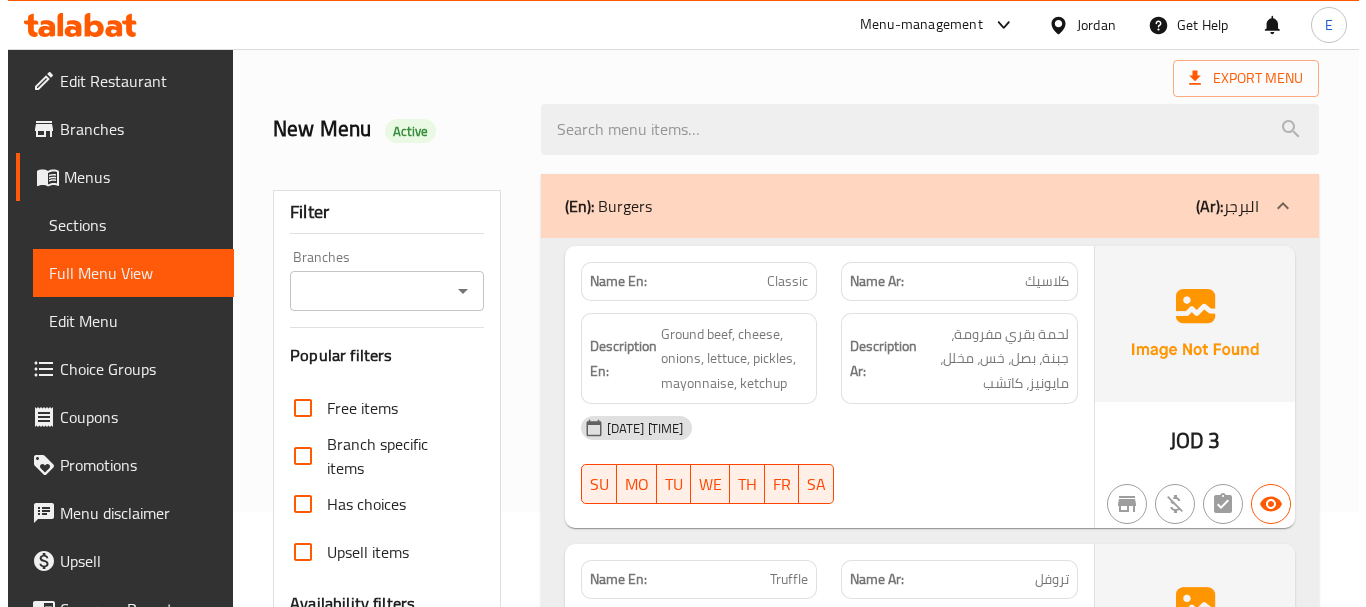 scroll, scrollTop: 0, scrollLeft: 0, axis: both 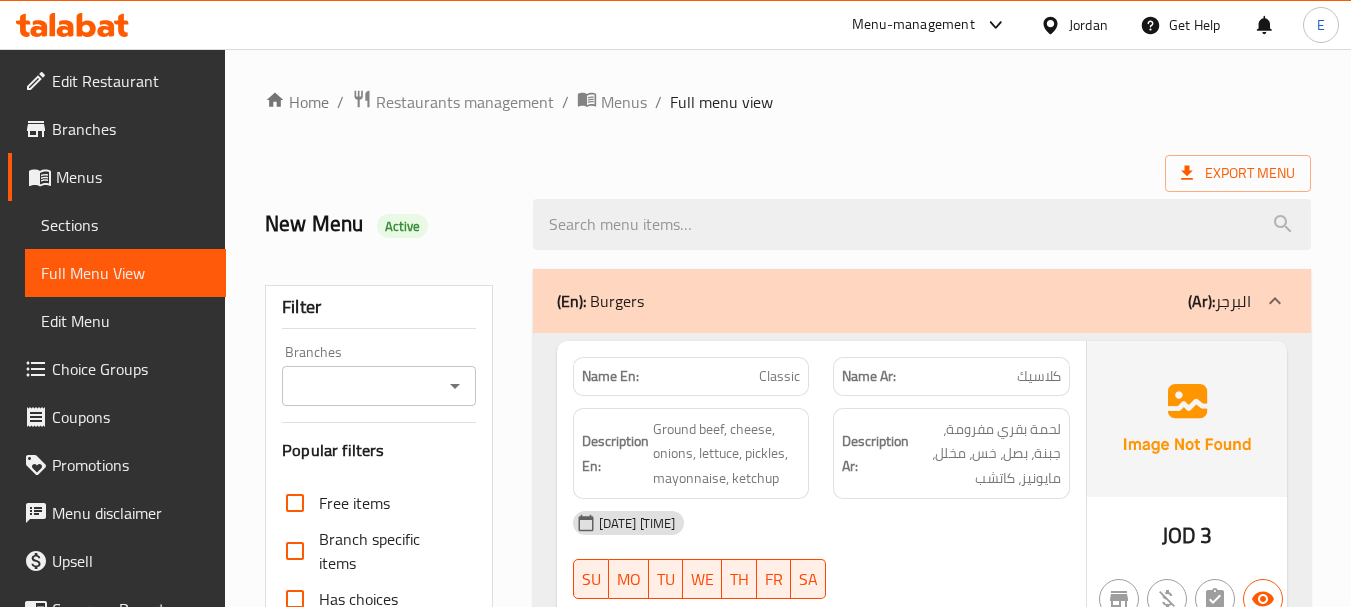 click on "Export Menu" at bounding box center [788, 173] 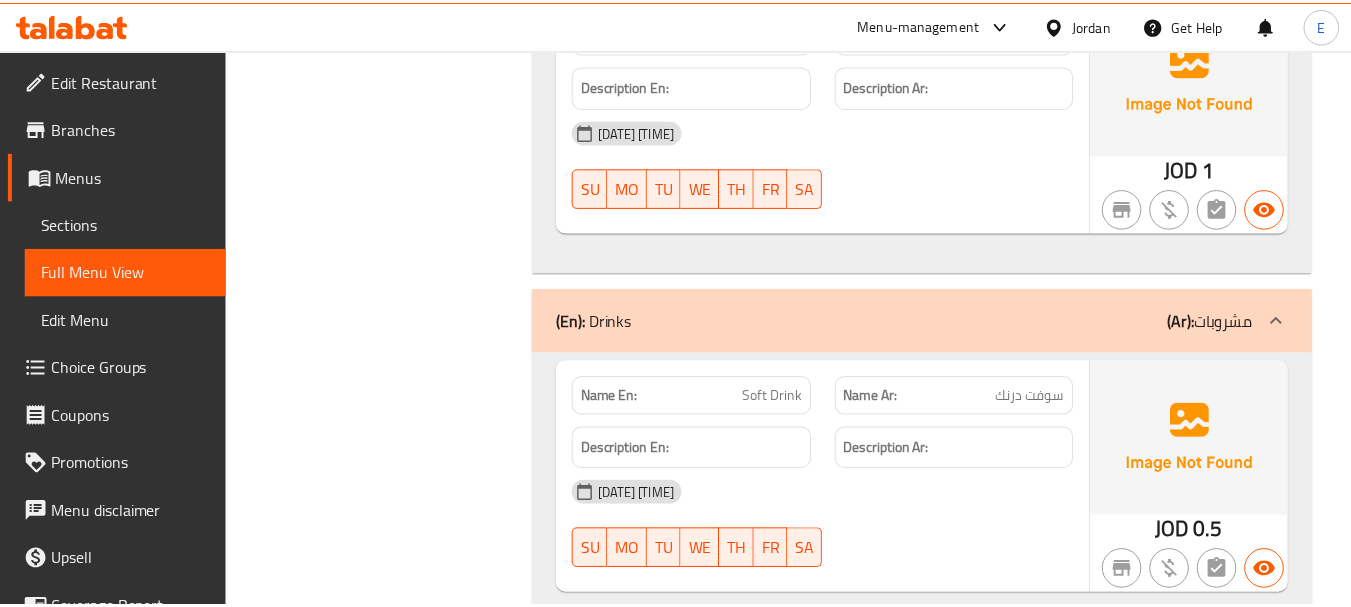 scroll, scrollTop: 1692, scrollLeft: 0, axis: vertical 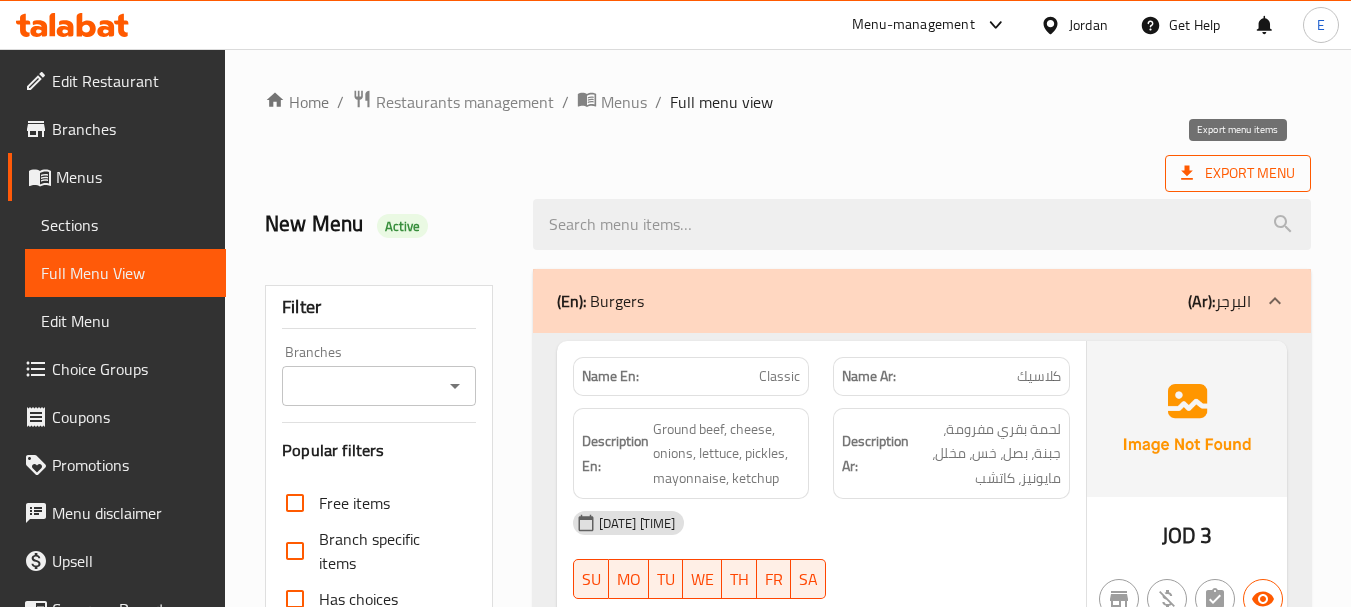 click on "Export Menu" at bounding box center [1238, 173] 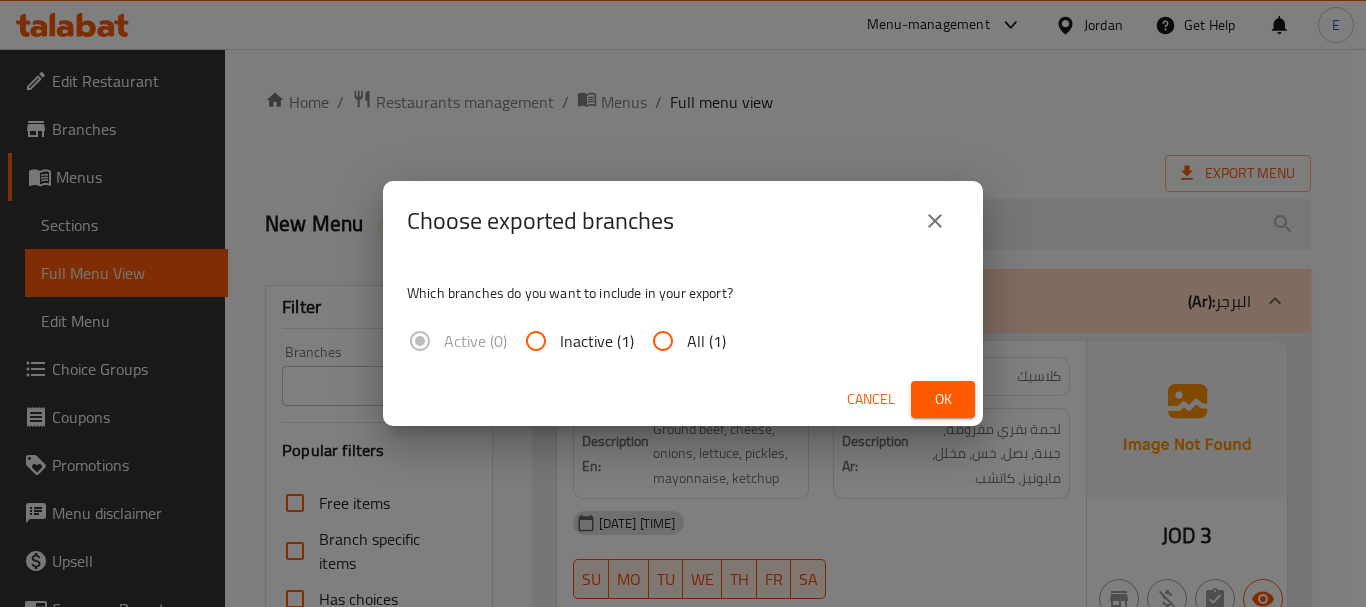 click on "All (1)" at bounding box center (706, 341) 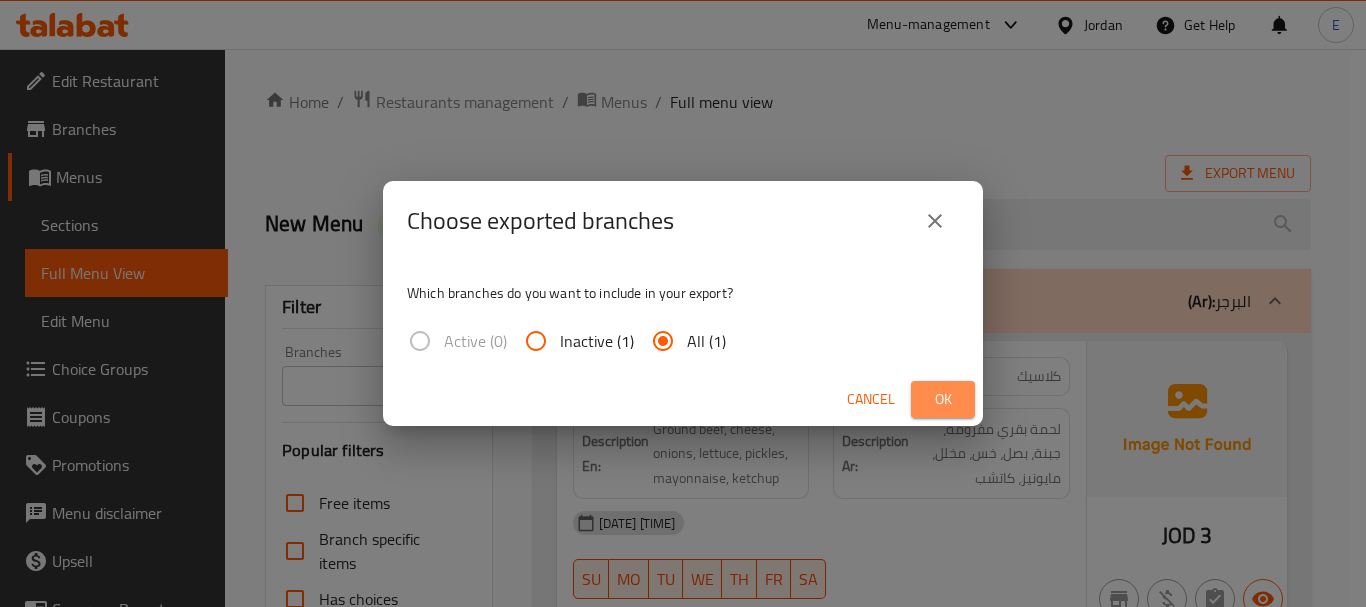 click on "Ok" at bounding box center (943, 399) 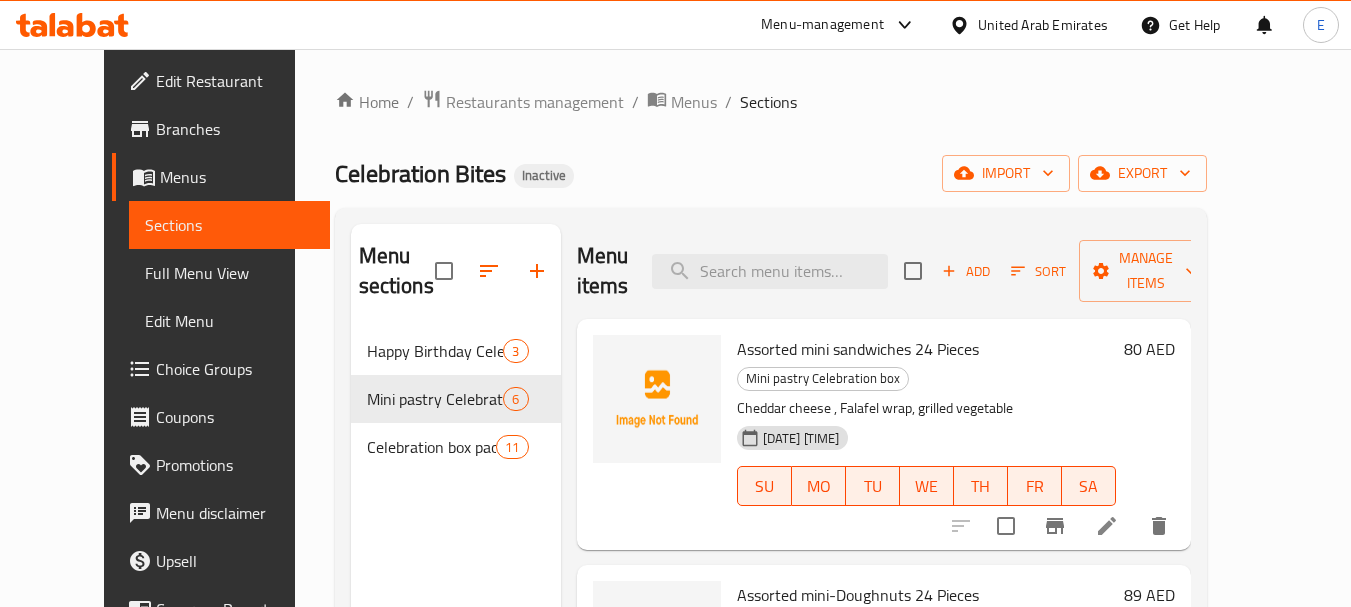 scroll, scrollTop: 280, scrollLeft: 0, axis: vertical 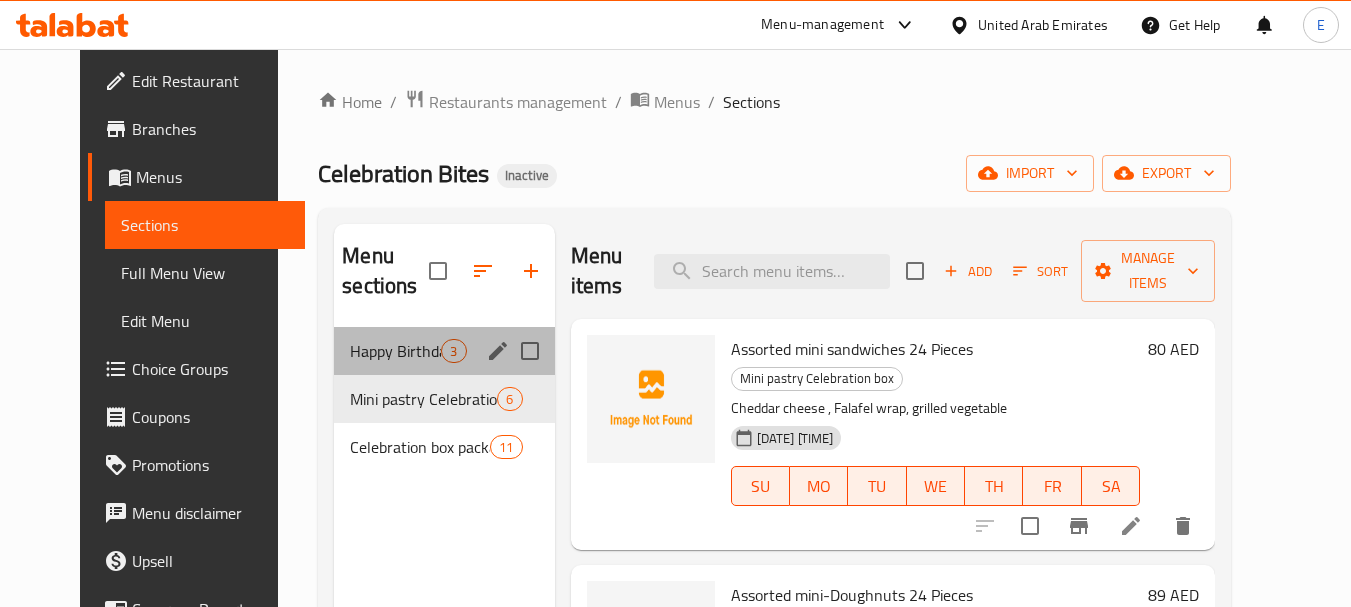 click on "Happy Birthday Celebration Cakes 3" at bounding box center (444, 351) 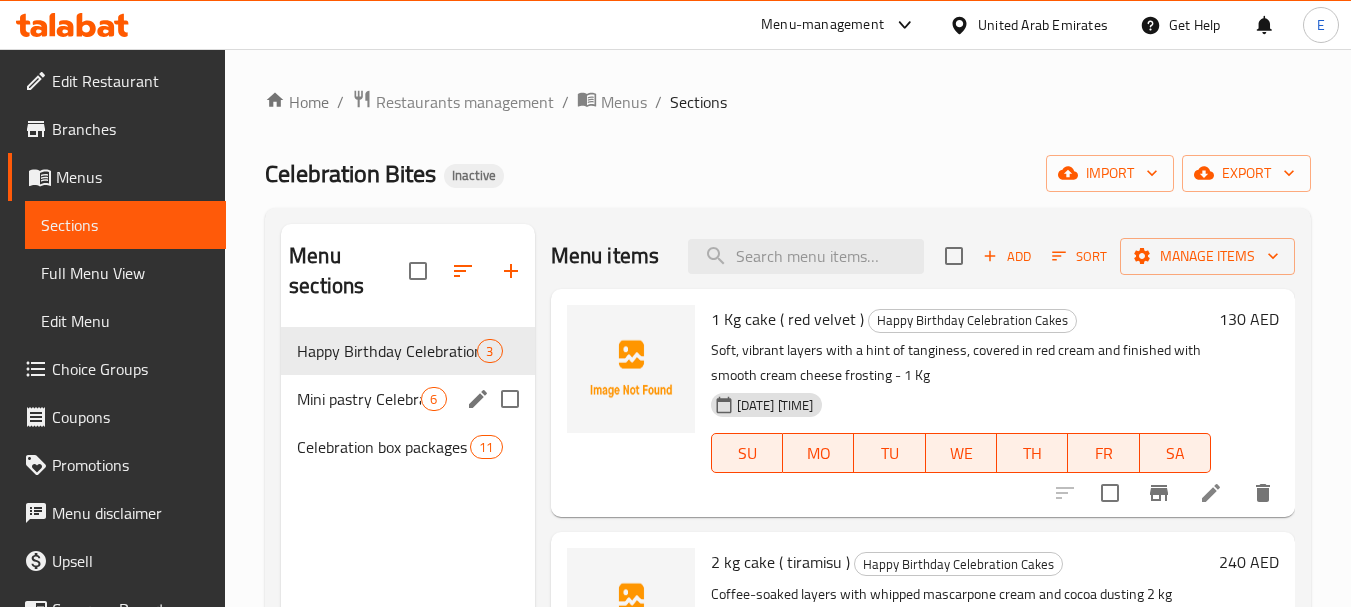 click on "Mini pastry Celebration box 6" at bounding box center [407, 399] 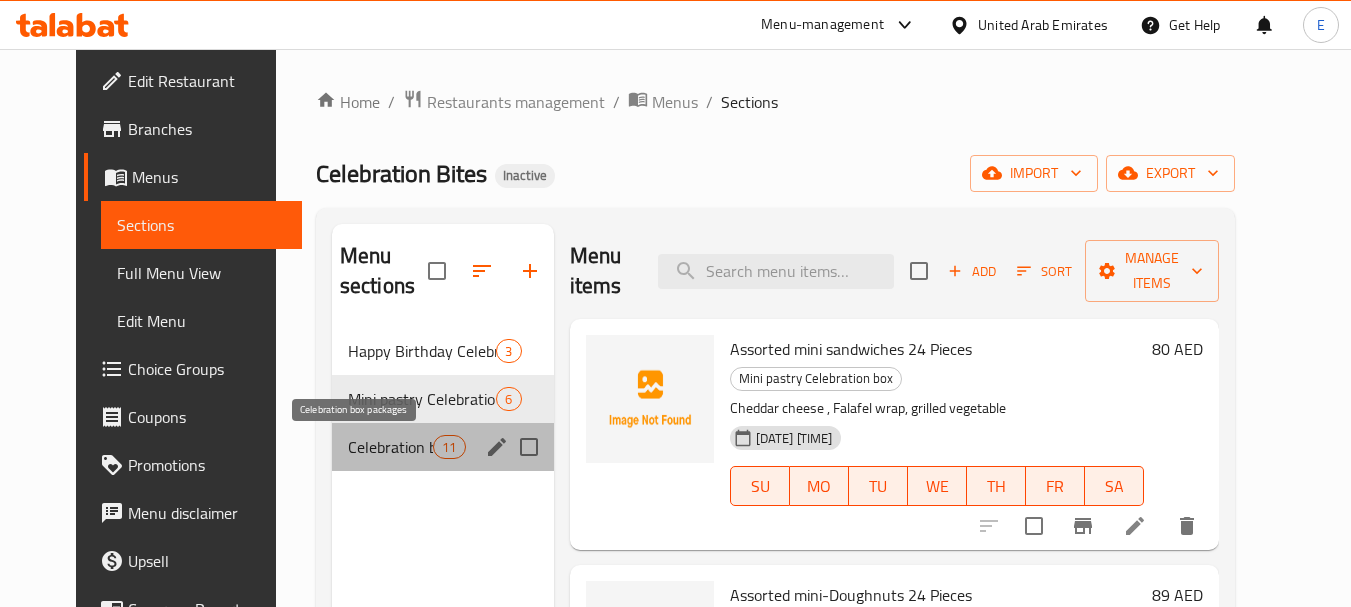 click on "Celebration box packages" at bounding box center [390, 447] 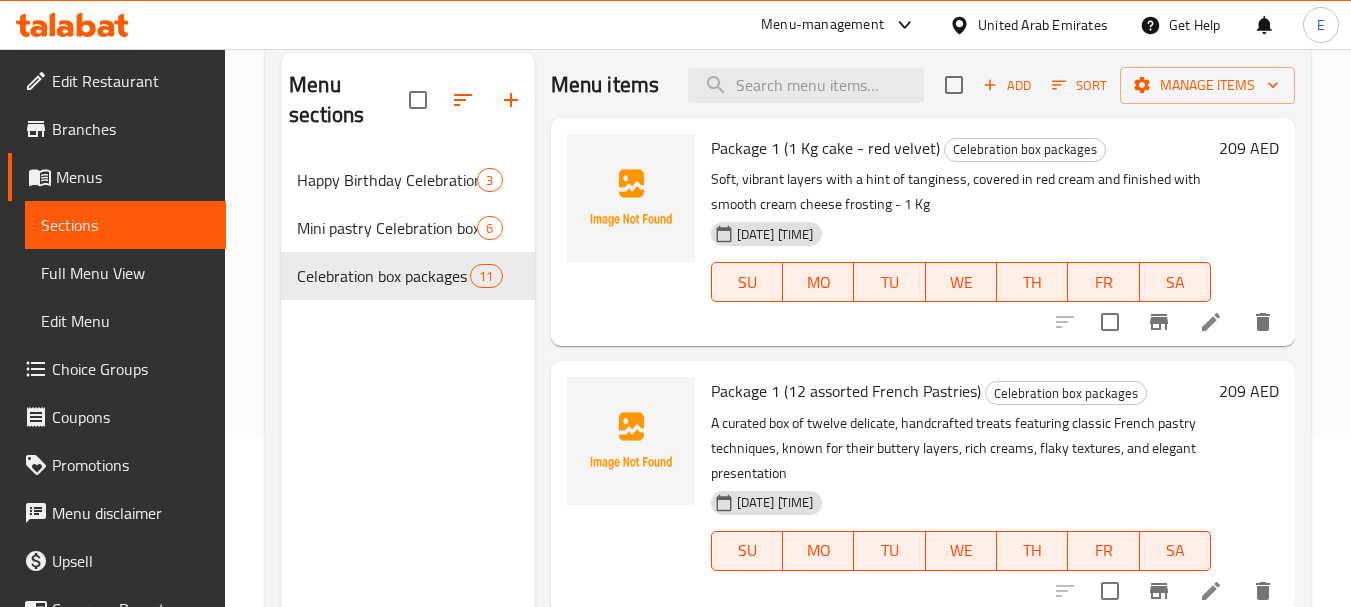 scroll, scrollTop: 200, scrollLeft: 0, axis: vertical 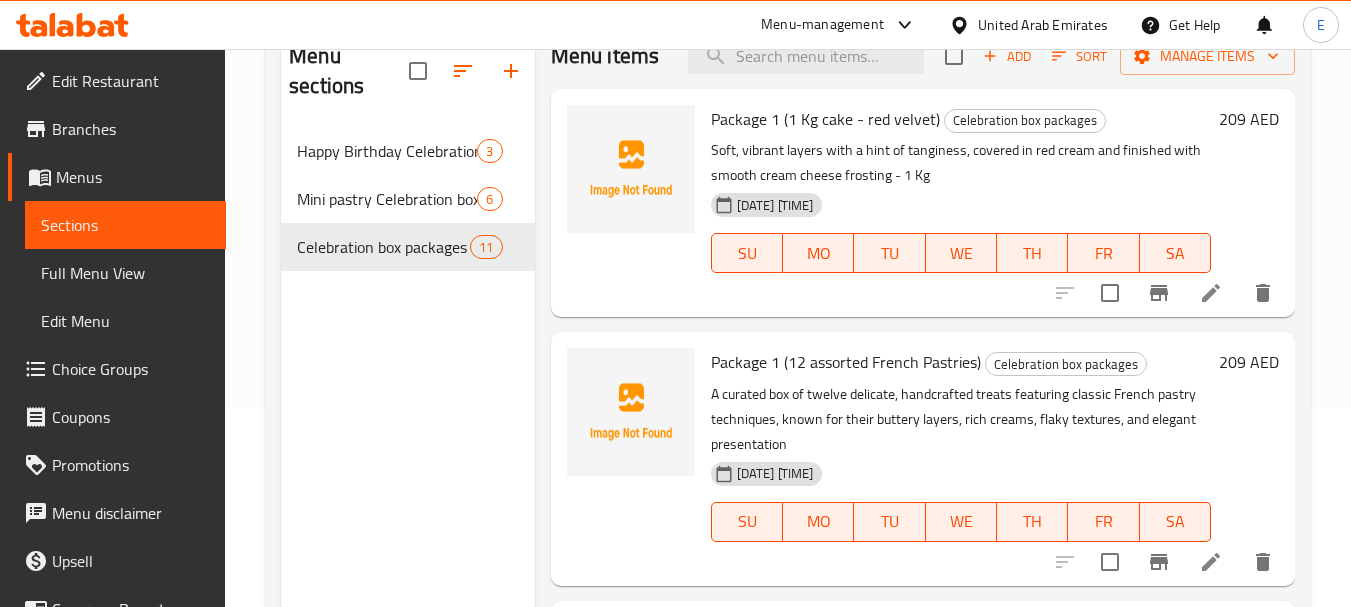 click on "Full Menu View" at bounding box center (125, 273) 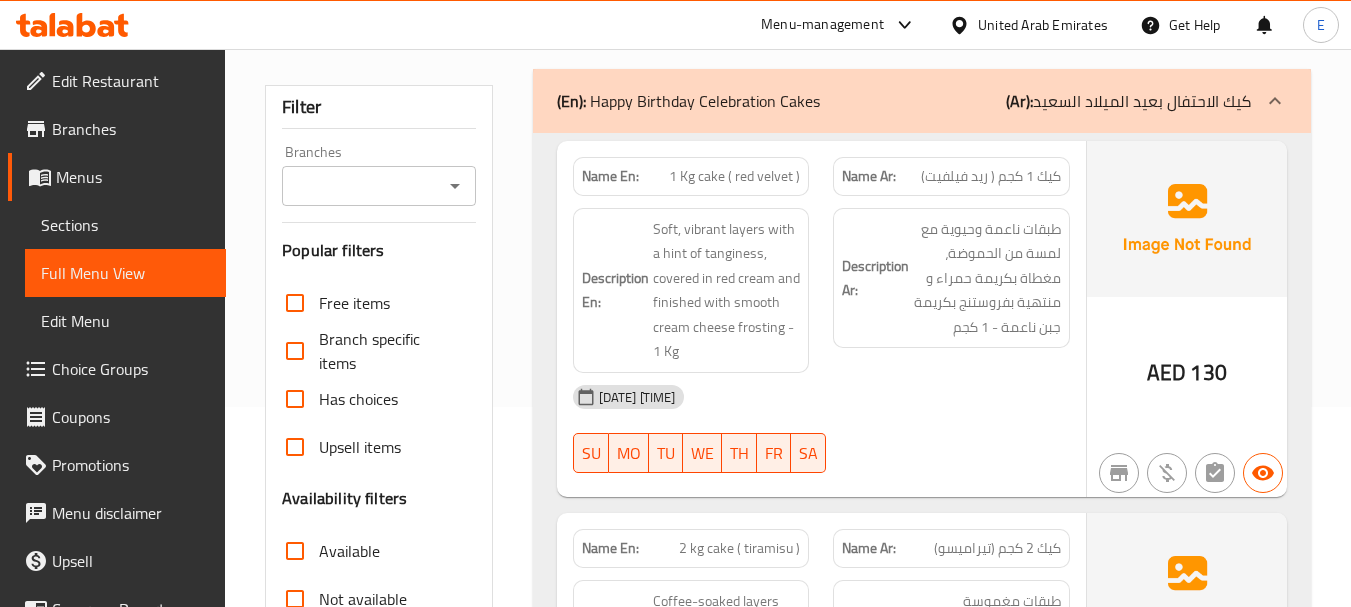 click on "1 Kg cake ( red velvet )" at bounding box center (734, 176) 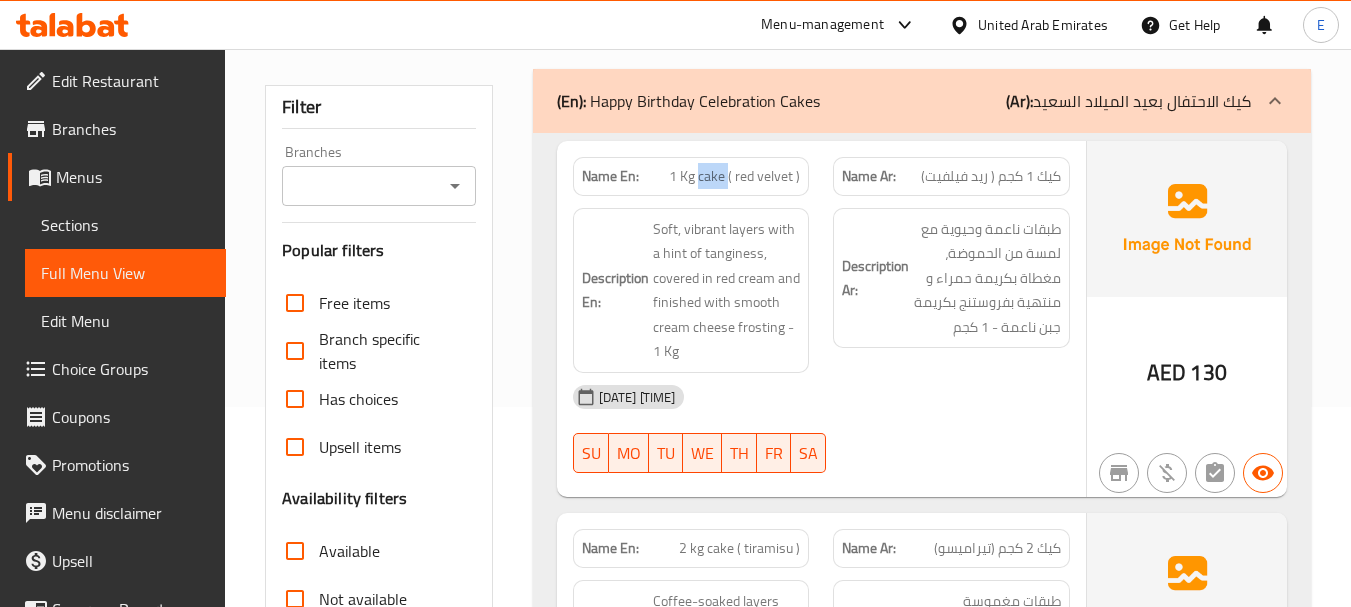 click on "1 Kg cake ( red velvet )" at bounding box center [734, 176] 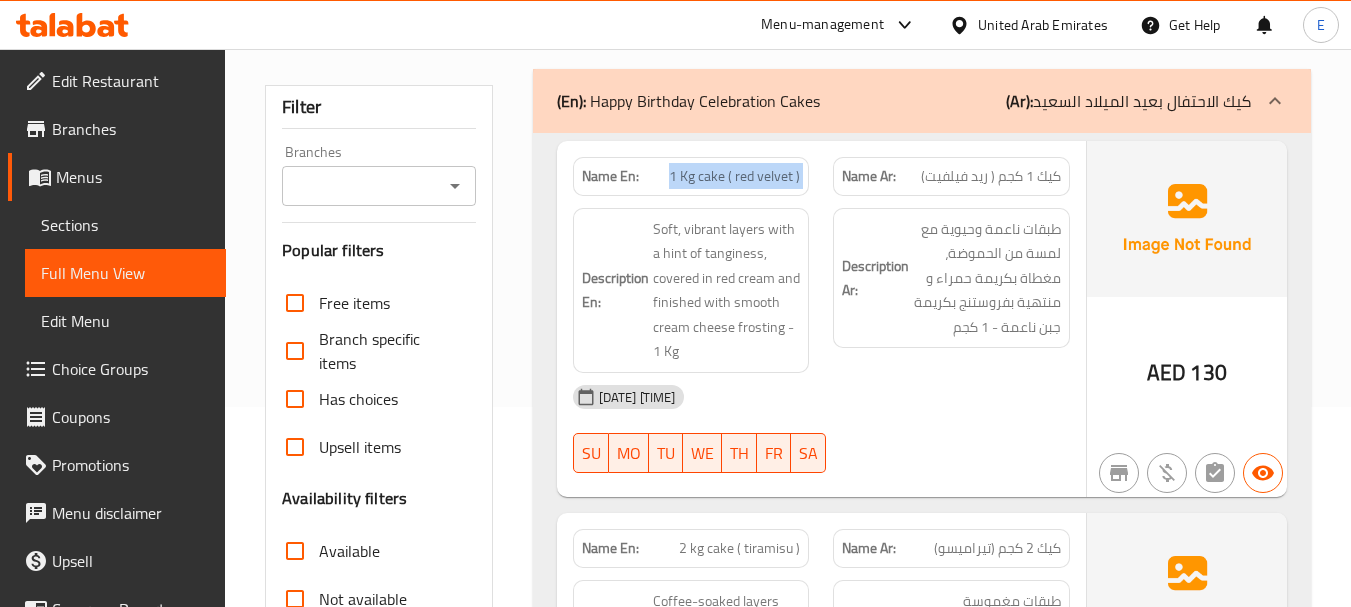 click on "1 Kg cake ( red velvet )" at bounding box center [734, 176] 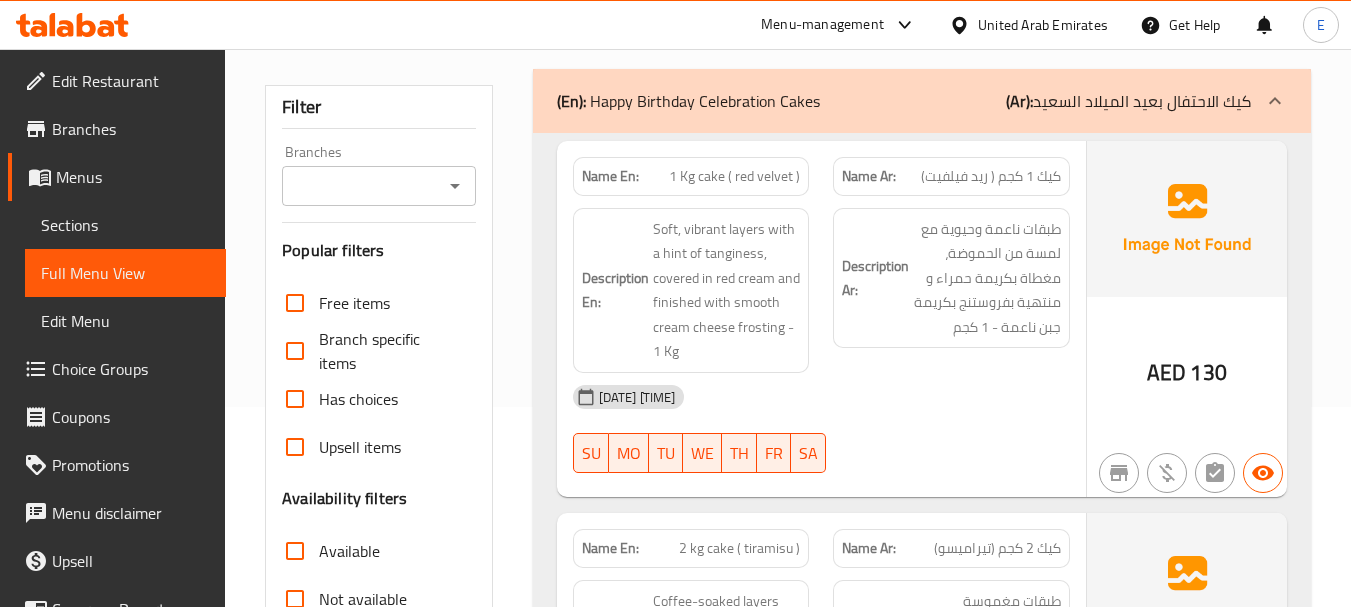 click on "كيك 1 كجم ( ريد فيلفيت)" at bounding box center [991, 176] 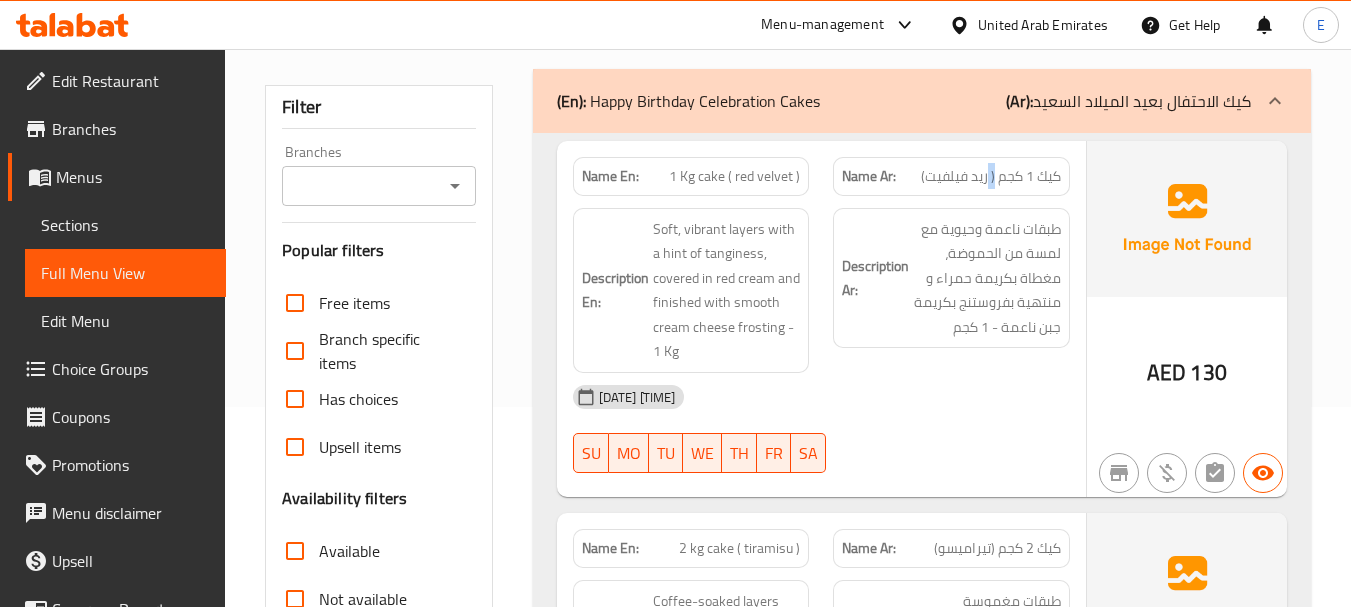 click on "كيك 1 كجم ( ريد فيلفيت)" at bounding box center (991, 176) 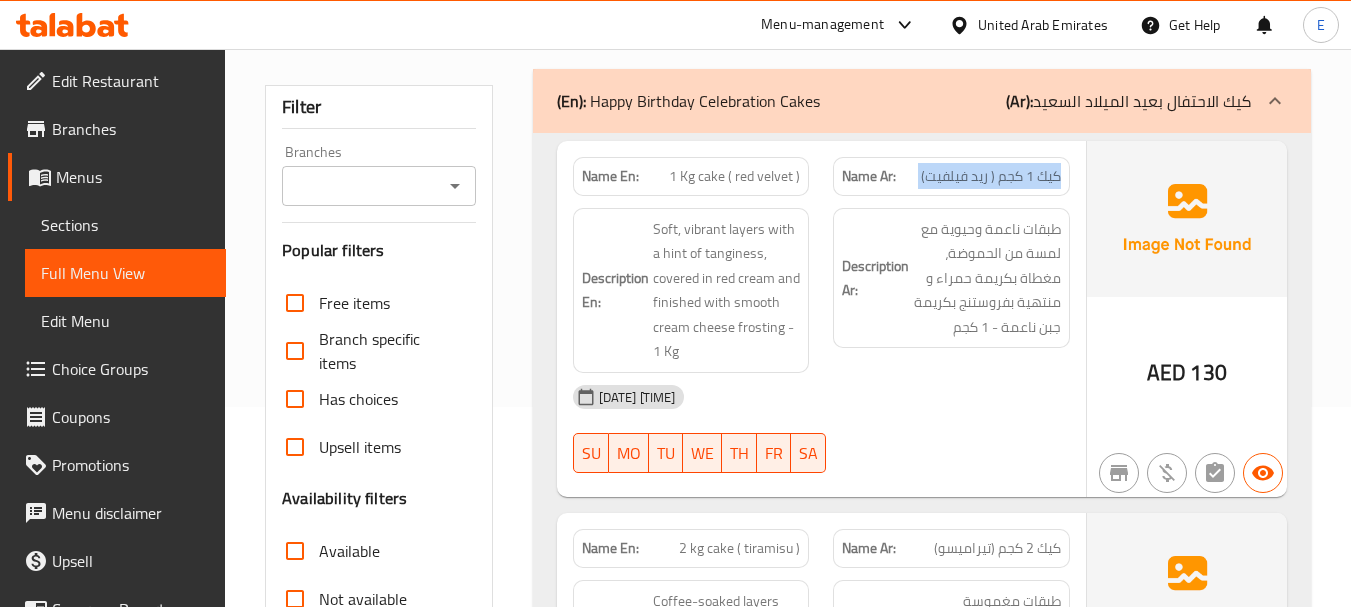 click on "كيك 1 كجم ( ريد فيلفيت)" at bounding box center [991, 176] 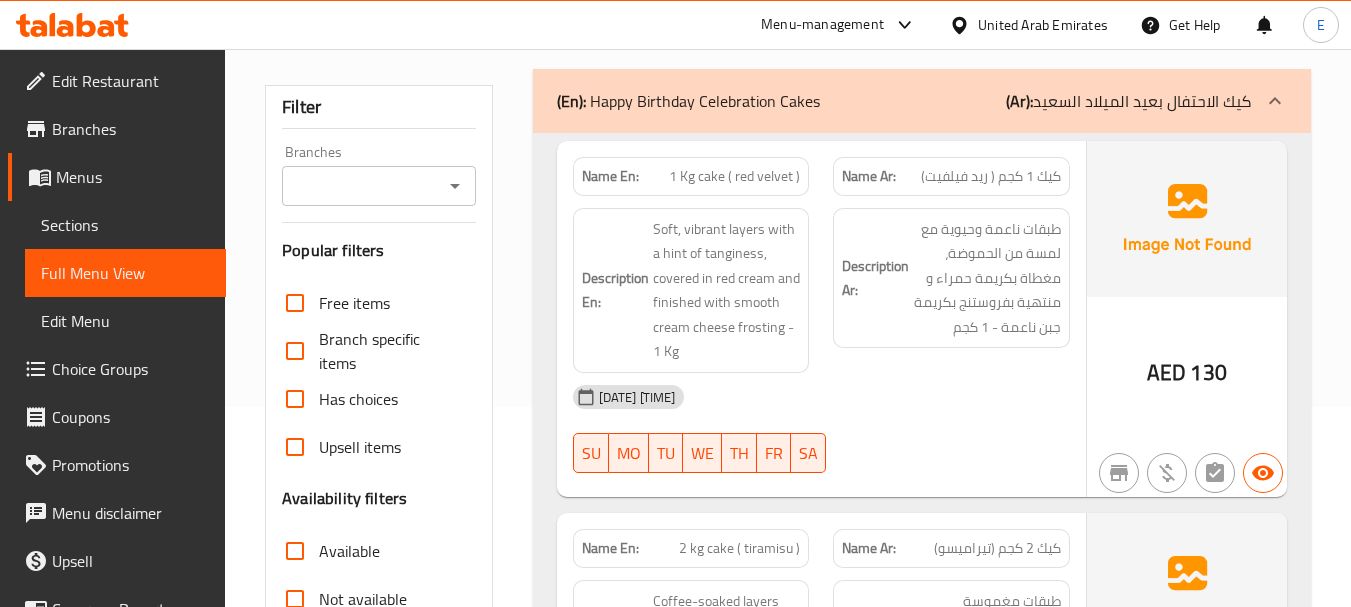click on "[DATE] [TIME]" at bounding box center (821, 397) 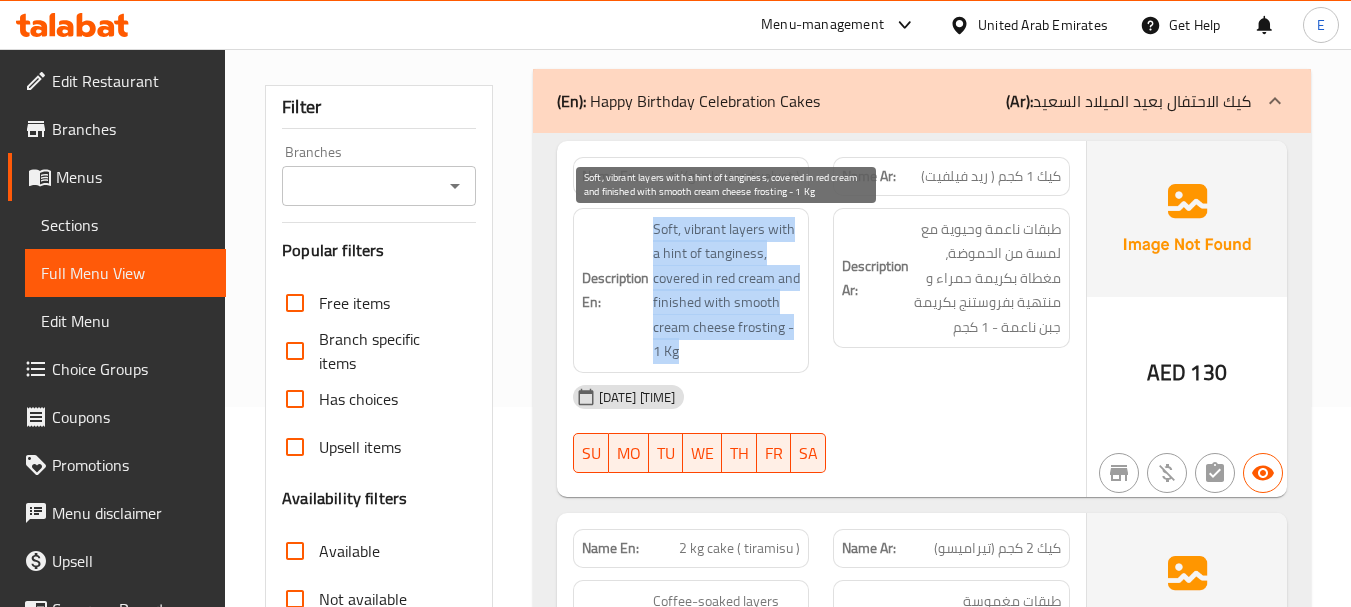 drag, startPoint x: 652, startPoint y: 223, endPoint x: 773, endPoint y: 354, distance: 178.33115 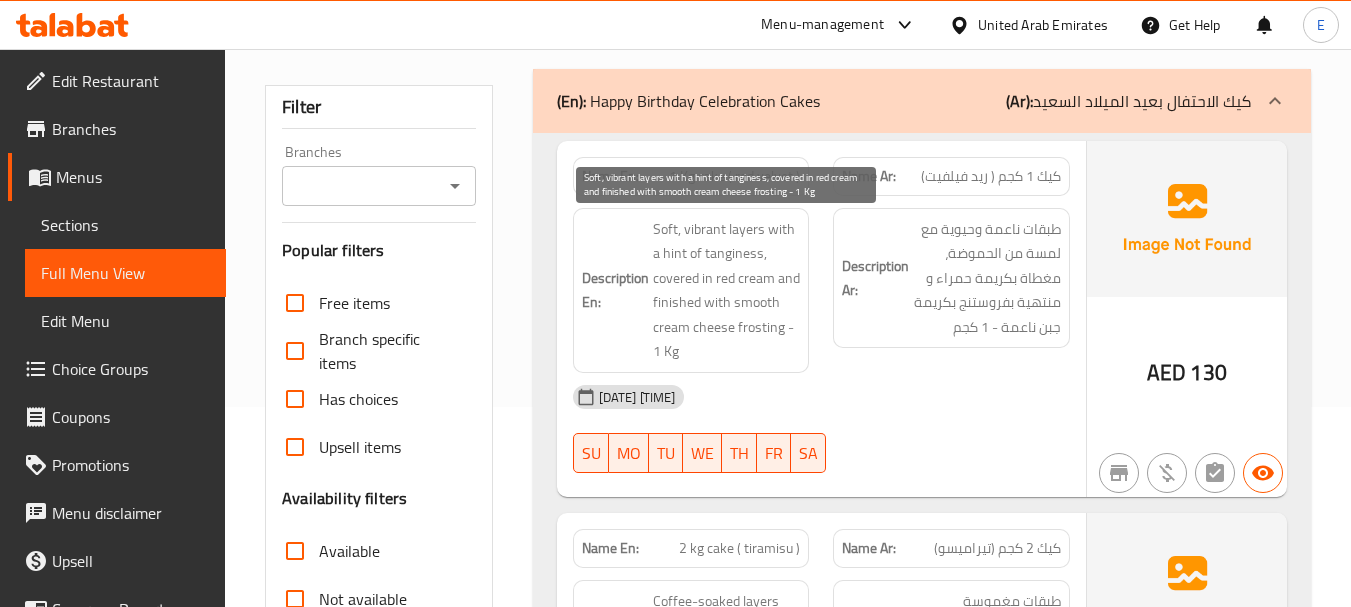 click on "Soft, vibrant layers with a hint of tanginess, covered in red cream and finished with smooth cream cheese frosting - 1 Kg" at bounding box center (727, 290) 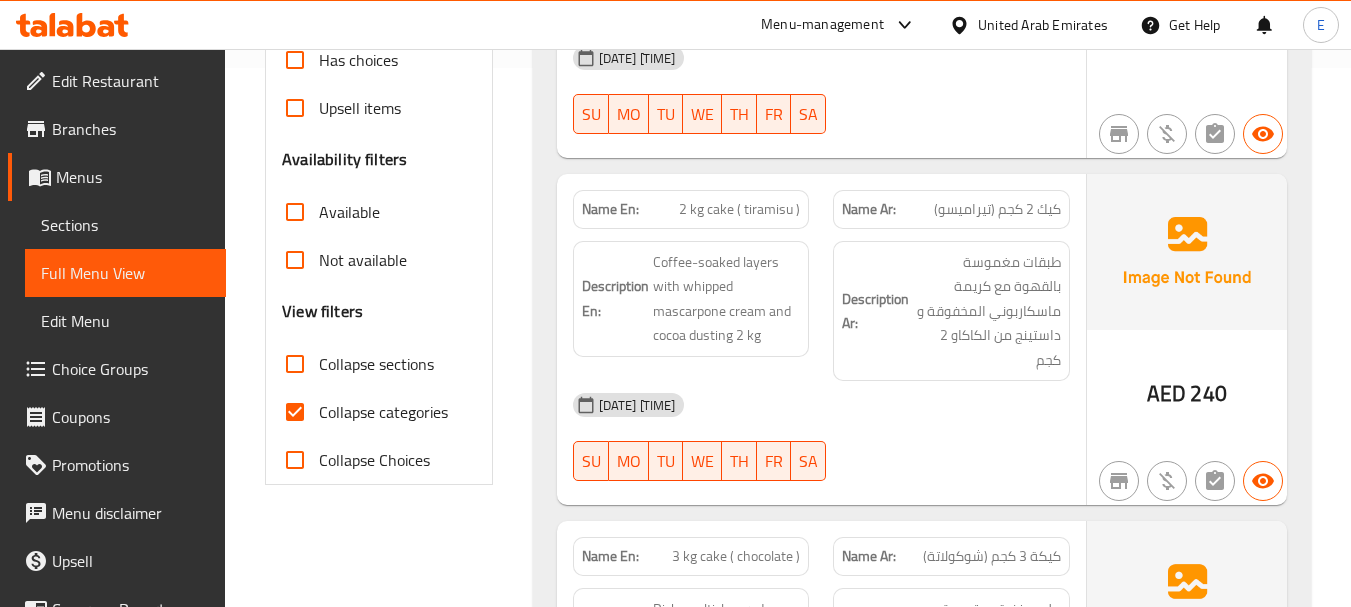 scroll, scrollTop: 600, scrollLeft: 0, axis: vertical 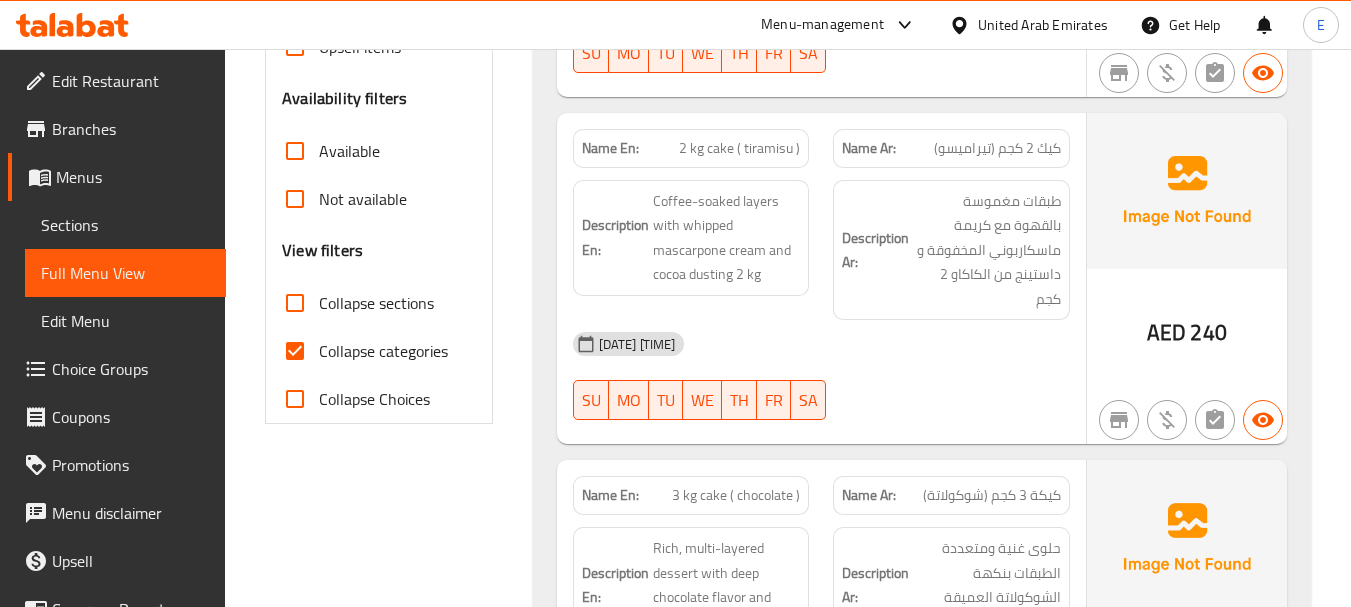 click on "AED 240" at bounding box center [1187, 279] 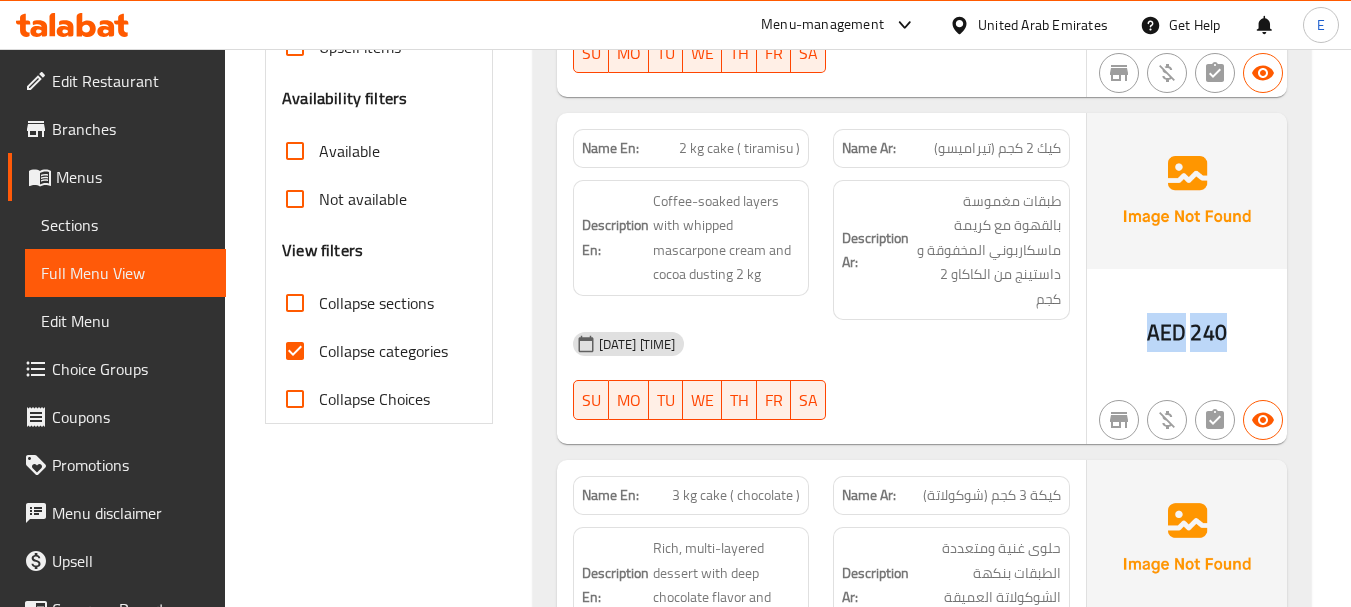 click on "AED 240" at bounding box center (1187, 279) 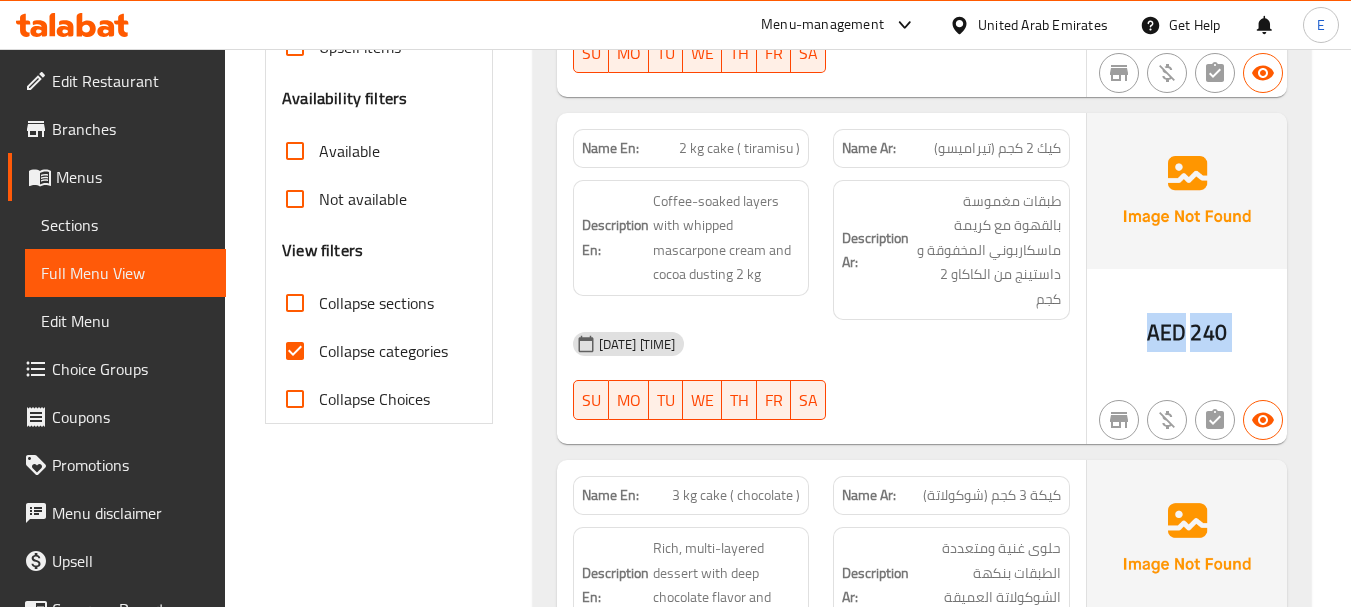 click on "AED 240" at bounding box center [1187, 279] 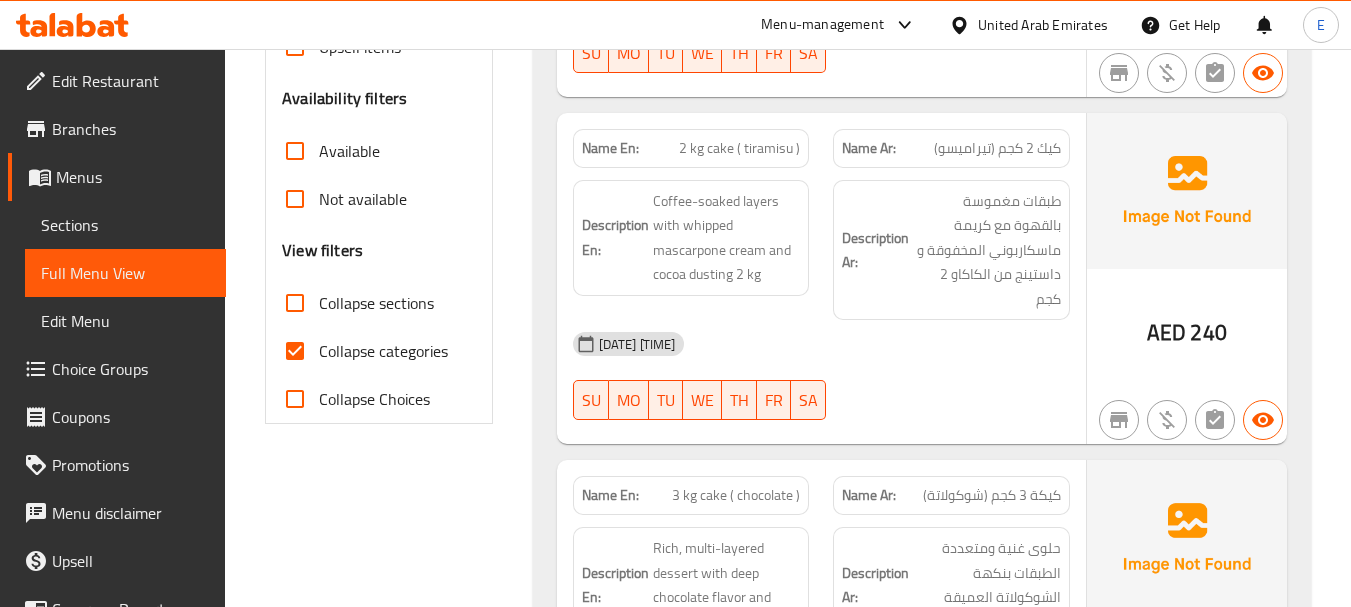 click on "كيك  2 كجم (تيراميسو)" at bounding box center [997, 148] 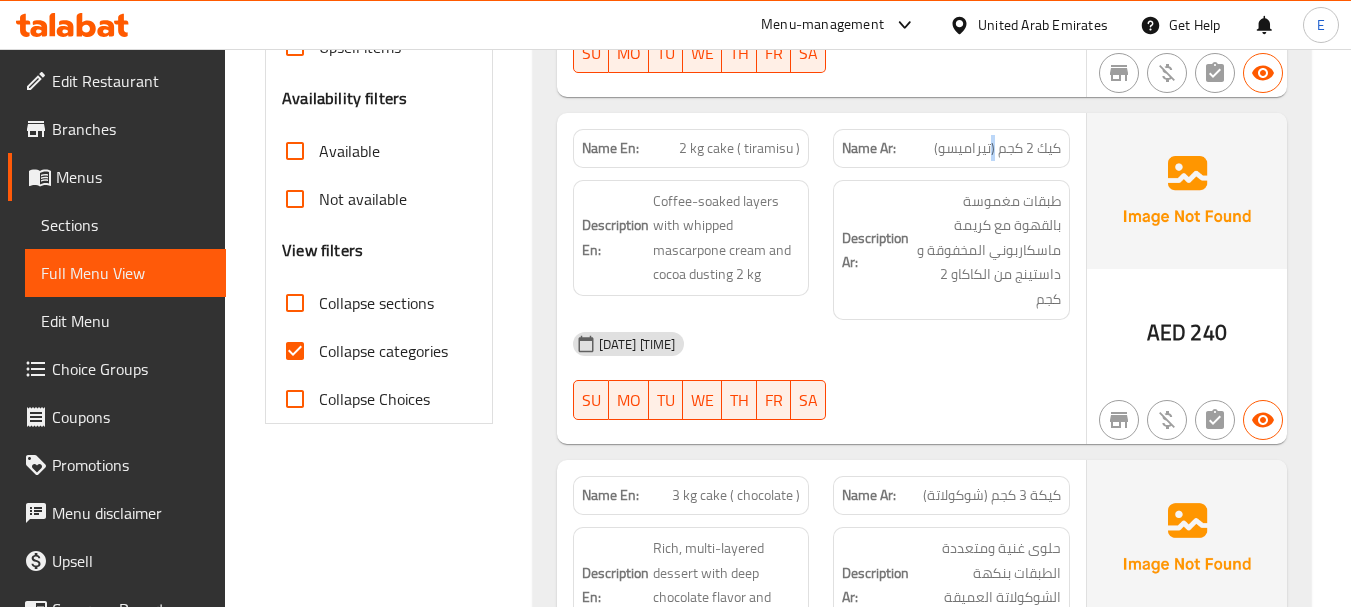 click on "كيك  2 كجم (تيراميسو)" at bounding box center (997, 148) 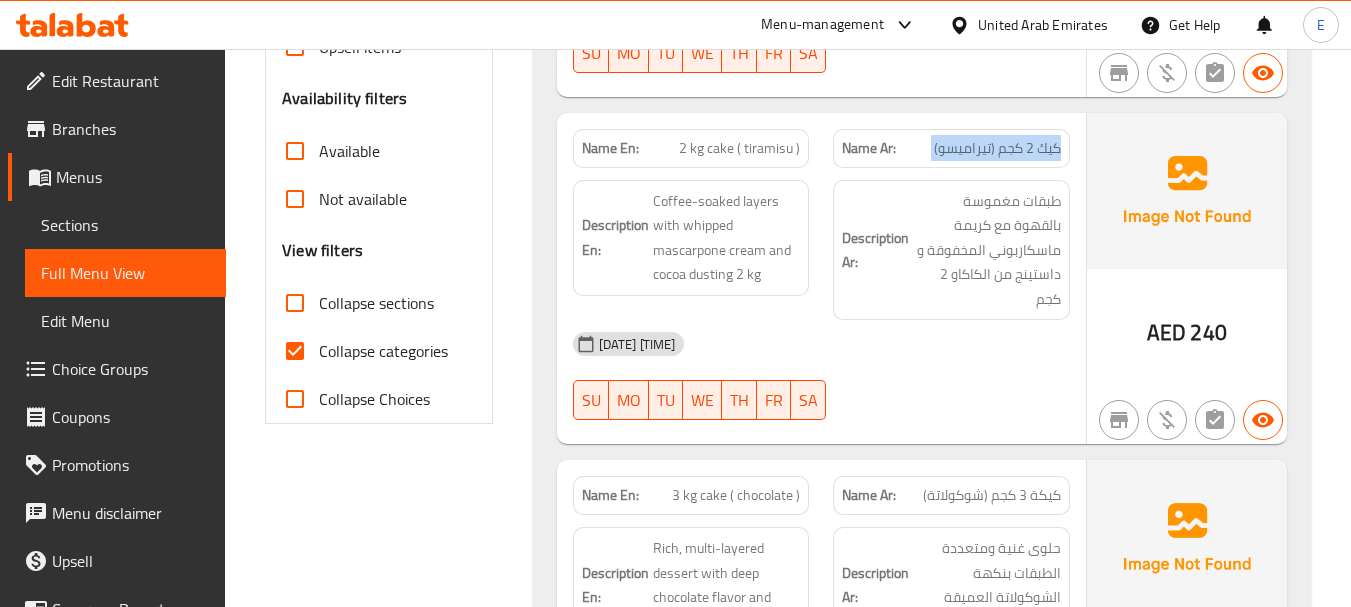 click on "كيك  2 كجم (تيراميسو)" at bounding box center [997, 148] 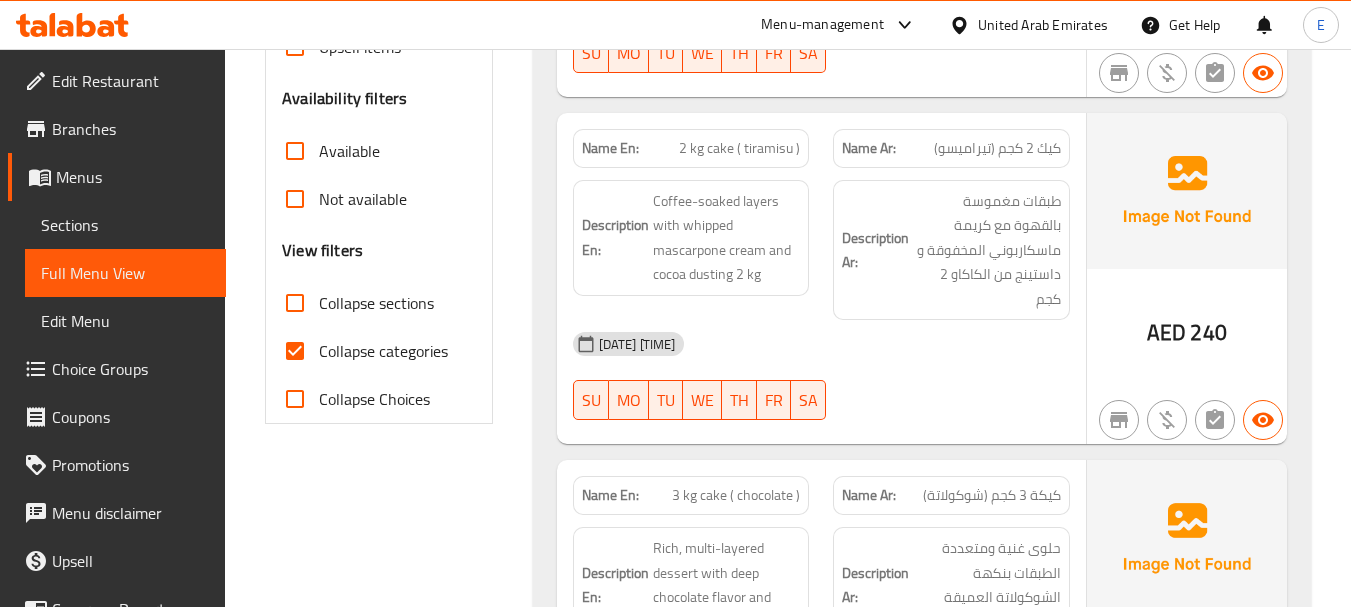 click on "07-08-2025 01:08 PM SU MO TU WE TH FR SA" at bounding box center [821, 376] 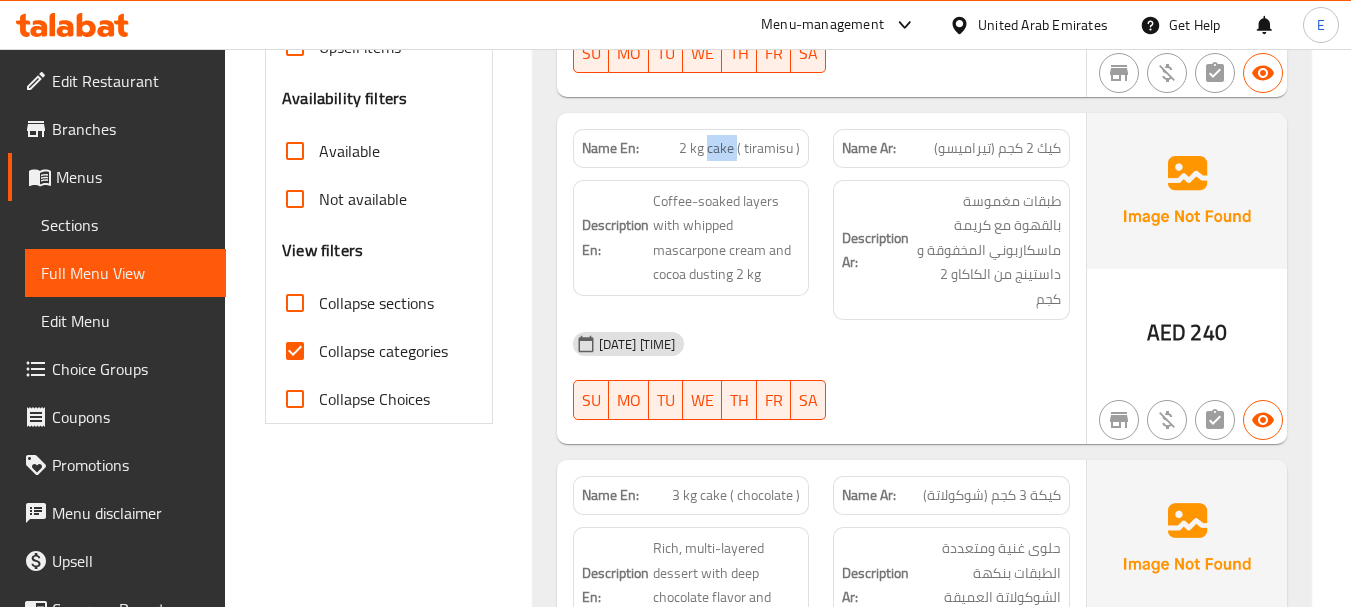 click on "2 kg cake ( tiramisu )" at bounding box center [739, 148] 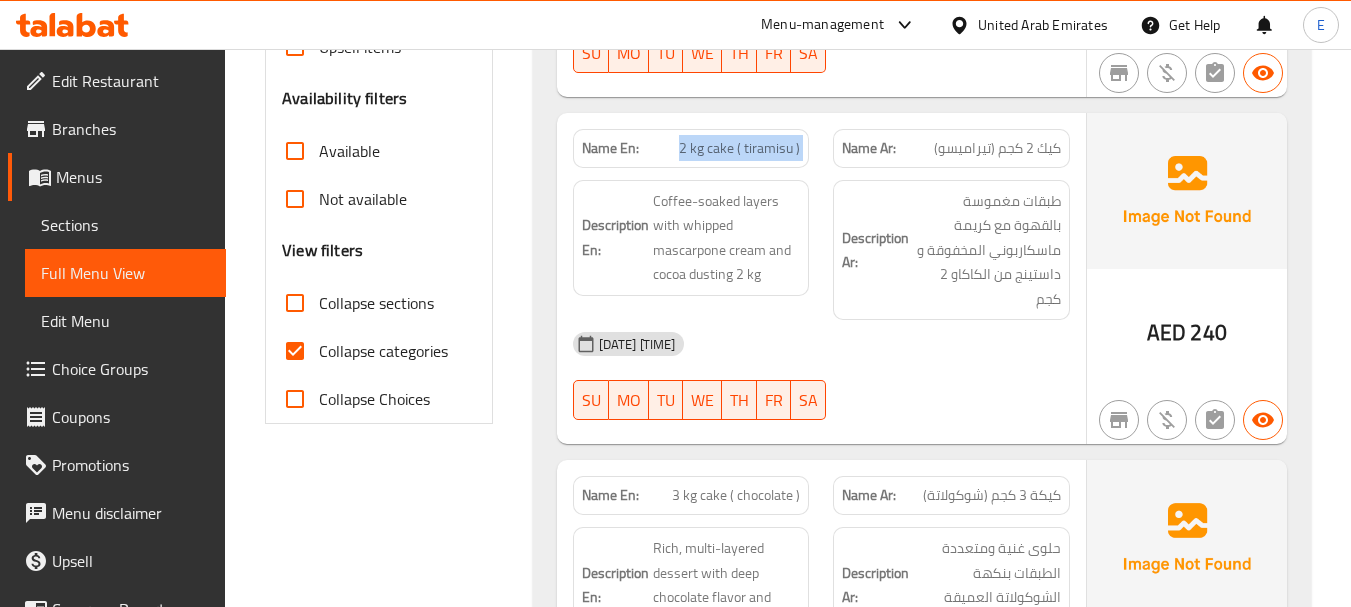 click on "2 kg cake ( tiramisu )" at bounding box center [739, 148] 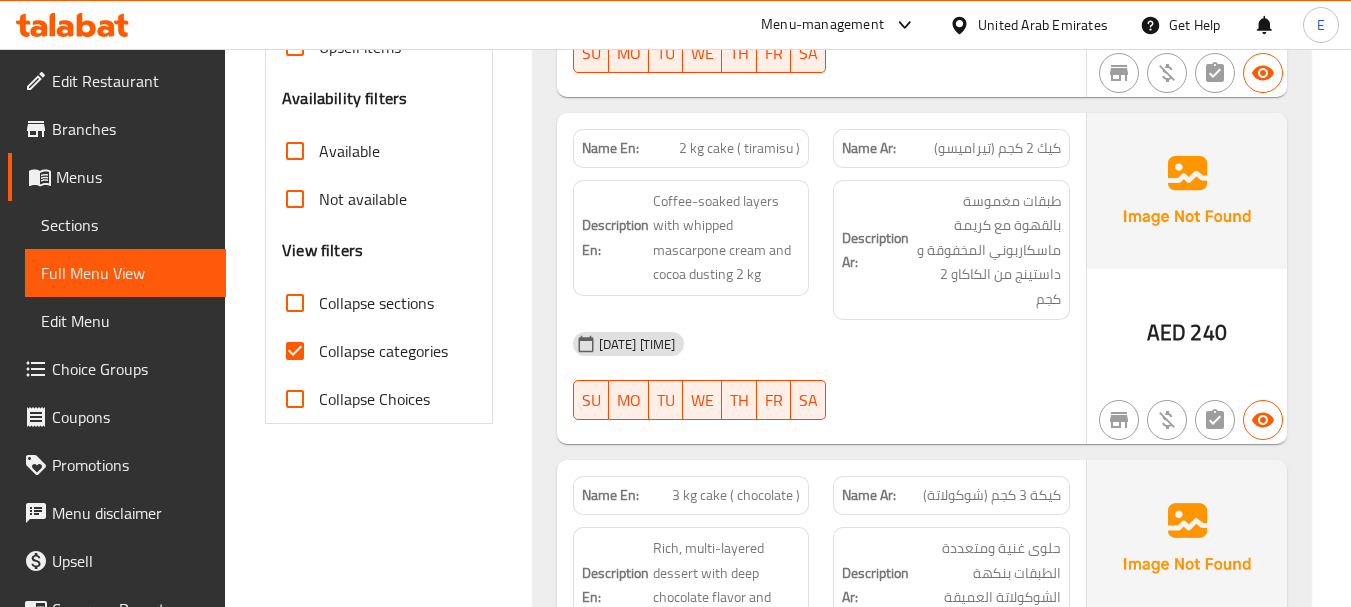 click on "[DATE] [TIME]" at bounding box center (821, 344) 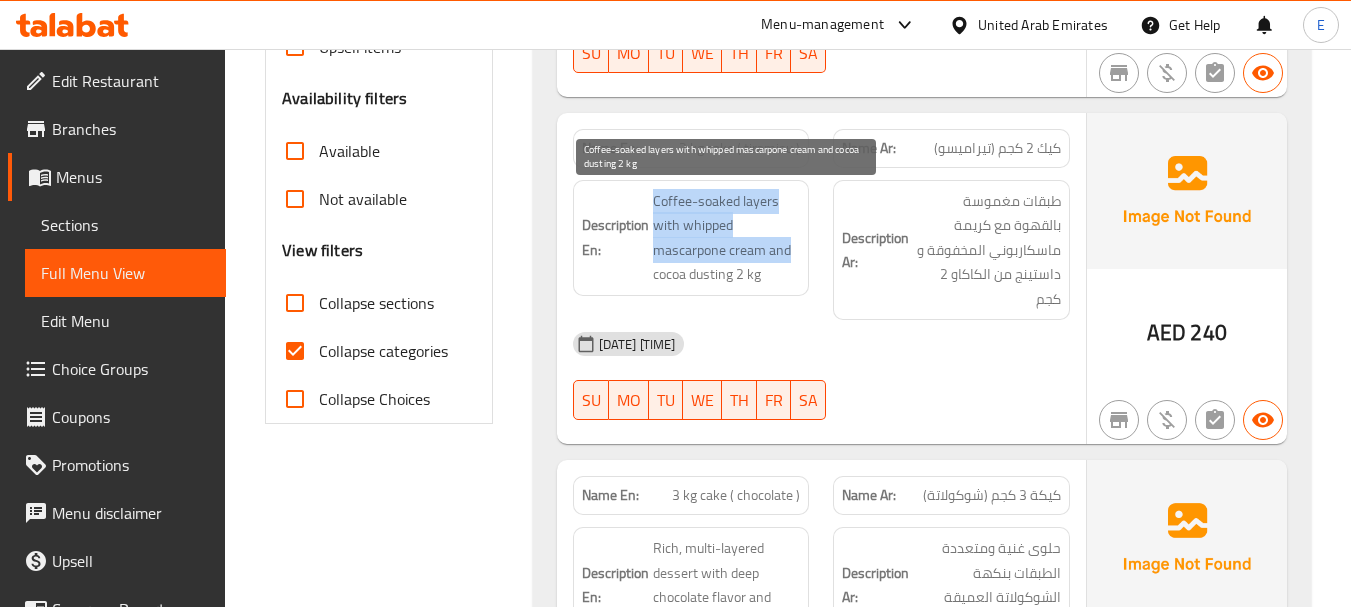 drag, startPoint x: 648, startPoint y: 199, endPoint x: 793, endPoint y: 262, distance: 158.09491 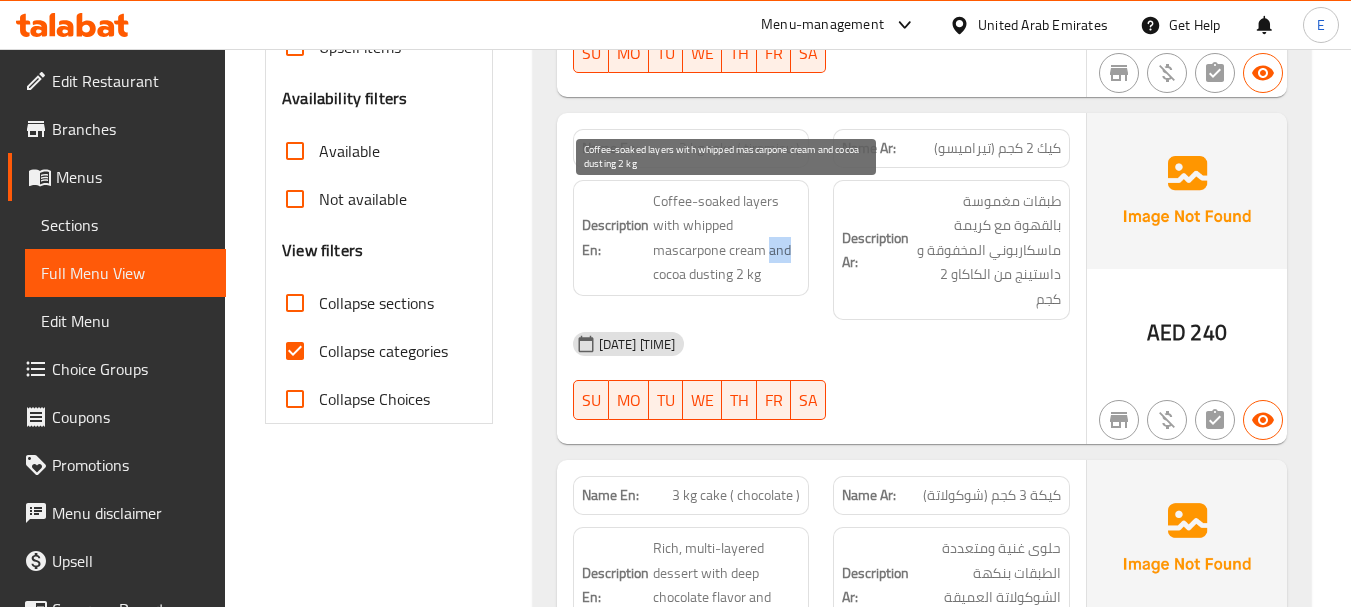 click on "Coffee-soaked layers with whipped mascarpone cream and cocoa dusting 2 kg" at bounding box center [727, 238] 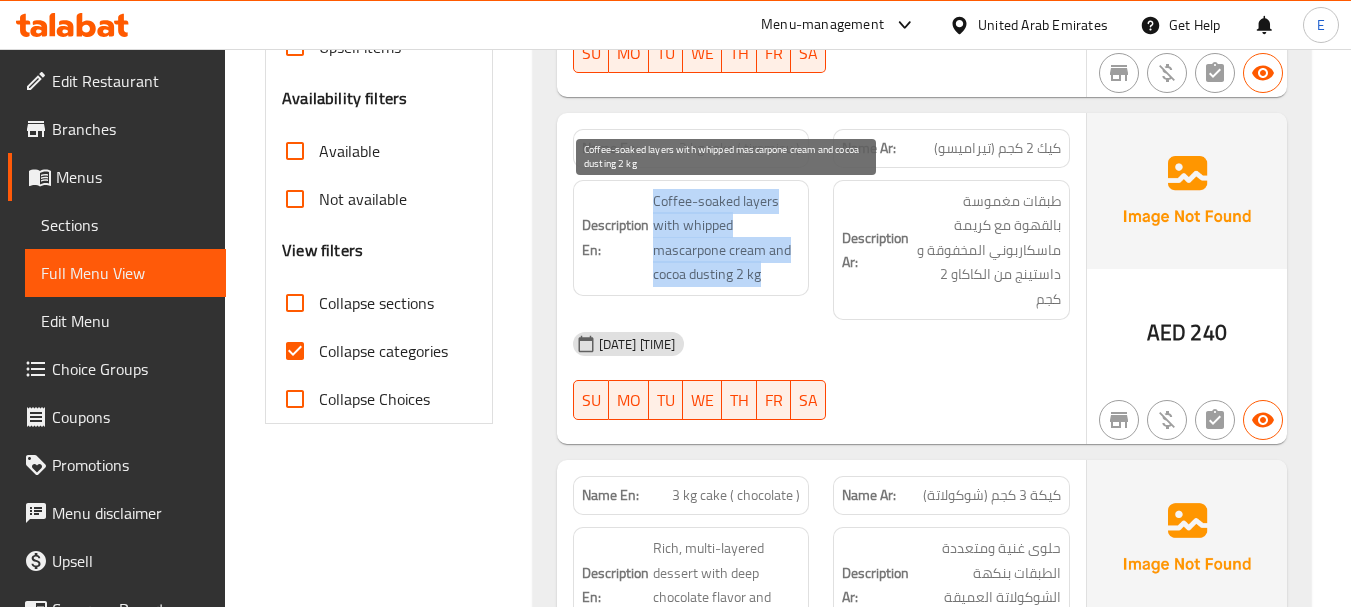 click on "Coffee-soaked layers with whipped mascarpone cream and cocoa dusting 2 kg" at bounding box center (727, 238) 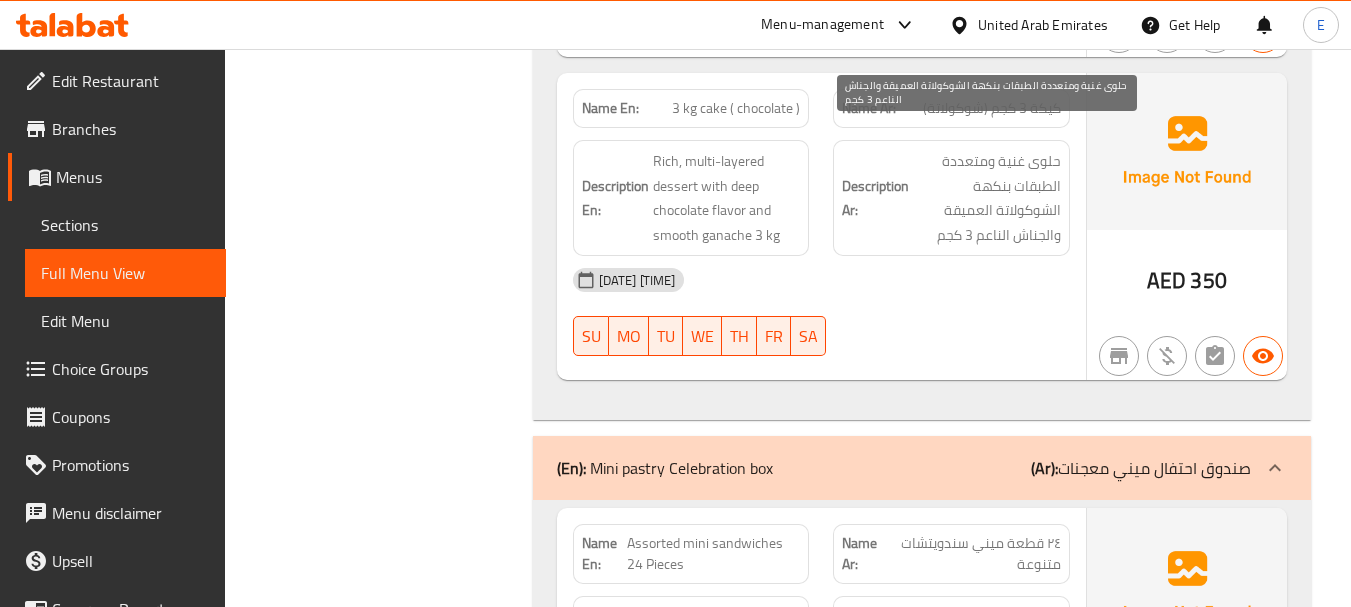 scroll, scrollTop: 1000, scrollLeft: 0, axis: vertical 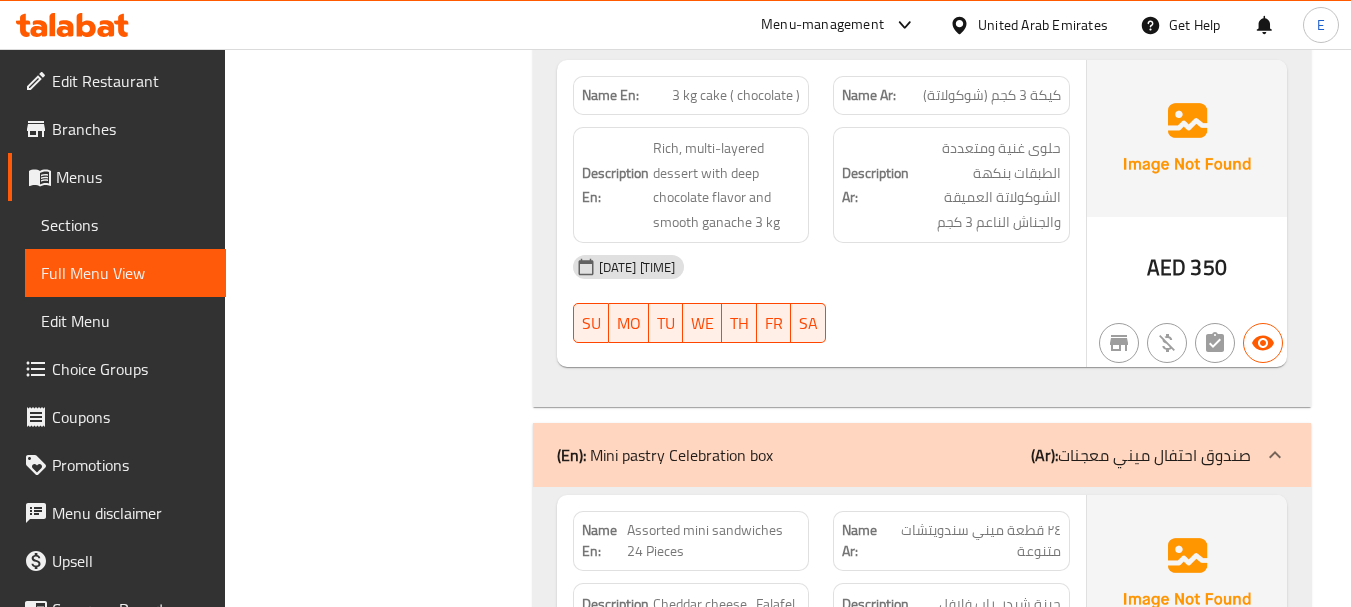 click on "3 kg cake ( chocolate )" at bounding box center (736, 95) 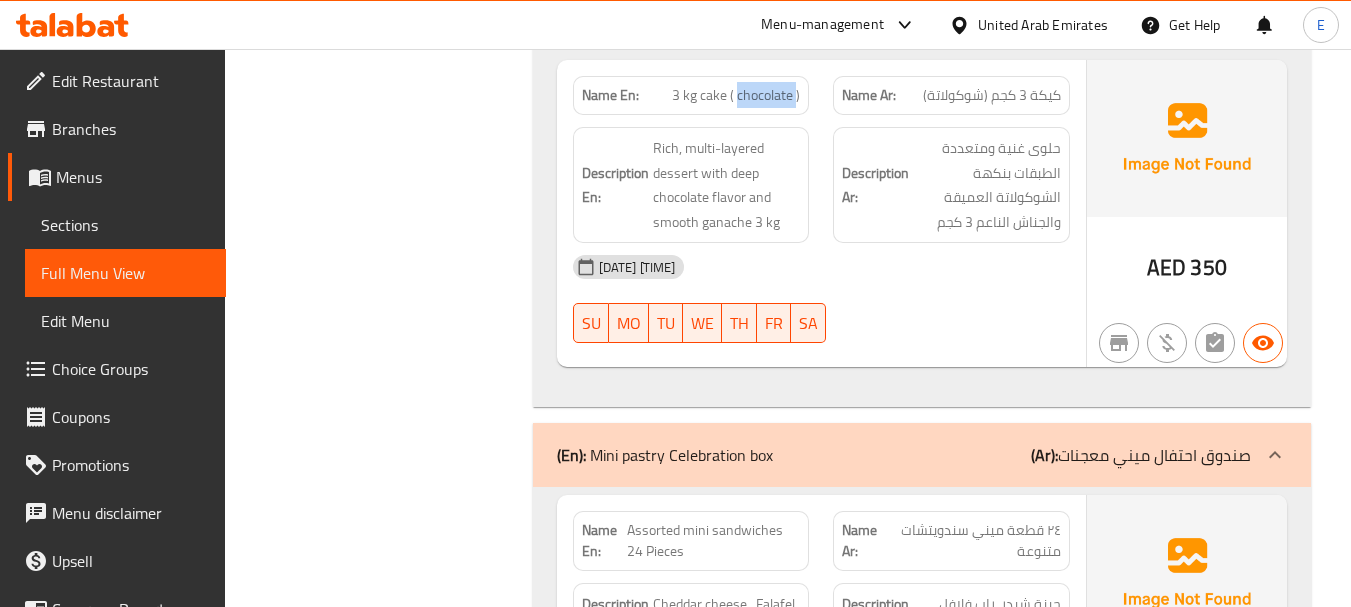 click on "3 kg cake ( chocolate )" at bounding box center [736, 95] 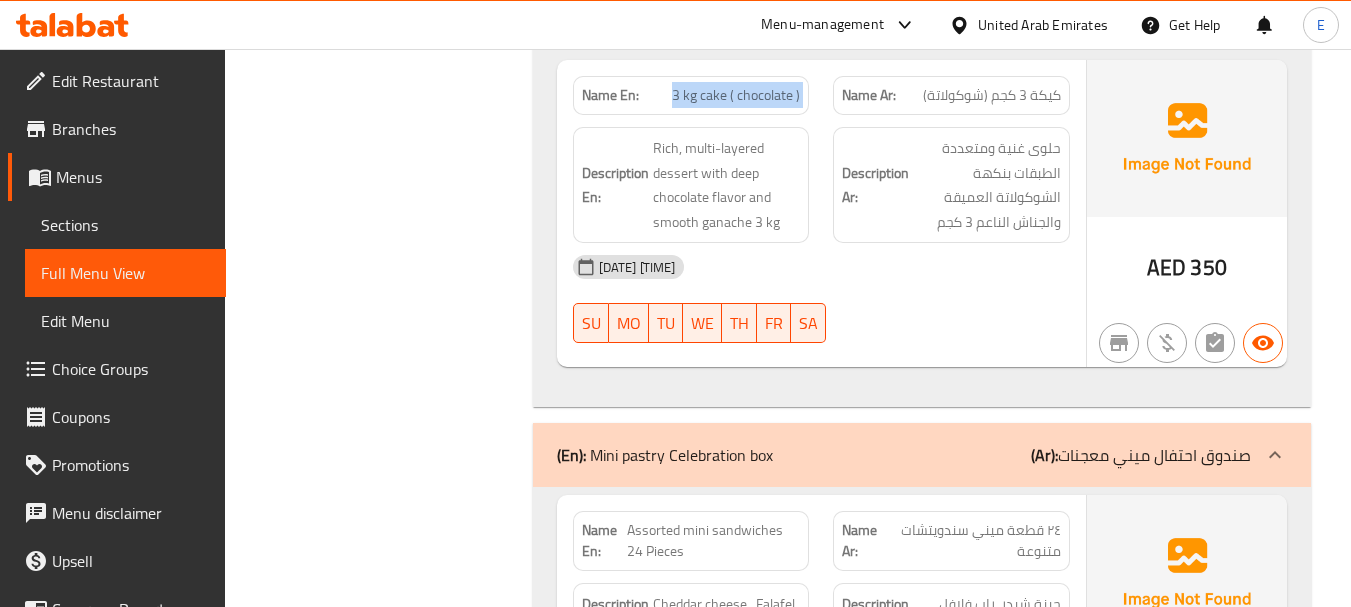 click on "3 kg cake ( chocolate )" at bounding box center [736, 95] 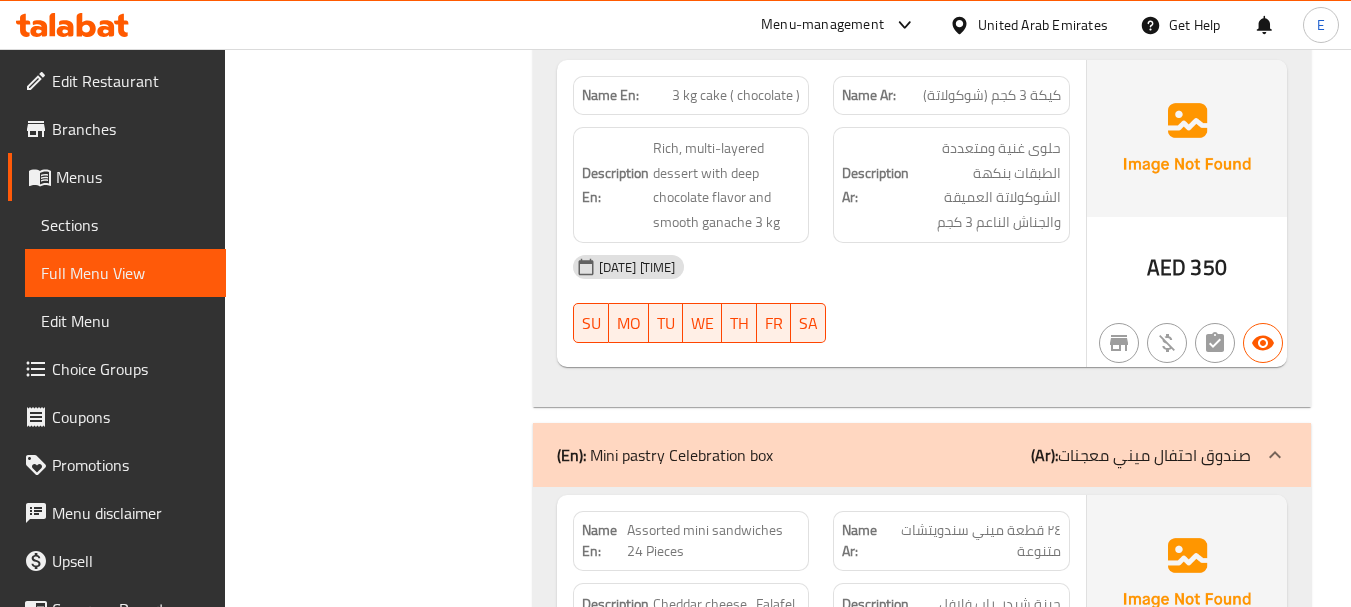 click on "كيكة 3 كجم (شوكولاتة)" at bounding box center [992, 95] 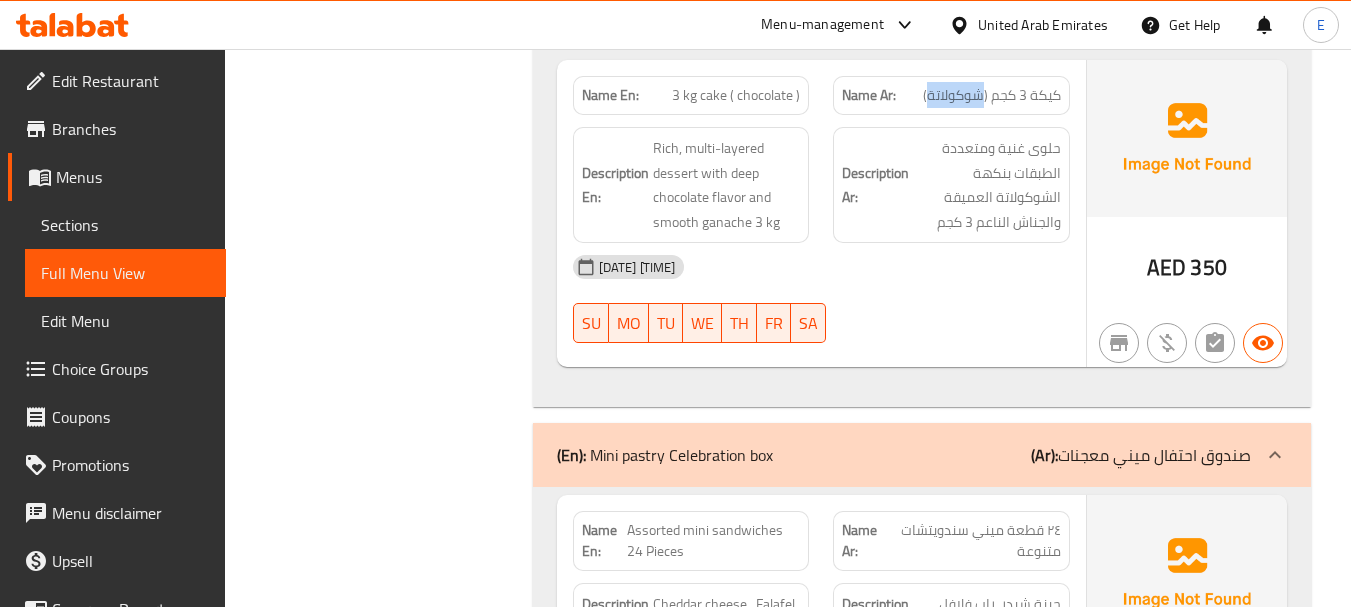 click on "كيكة 3 كجم (شوكولاتة)" at bounding box center [992, 95] 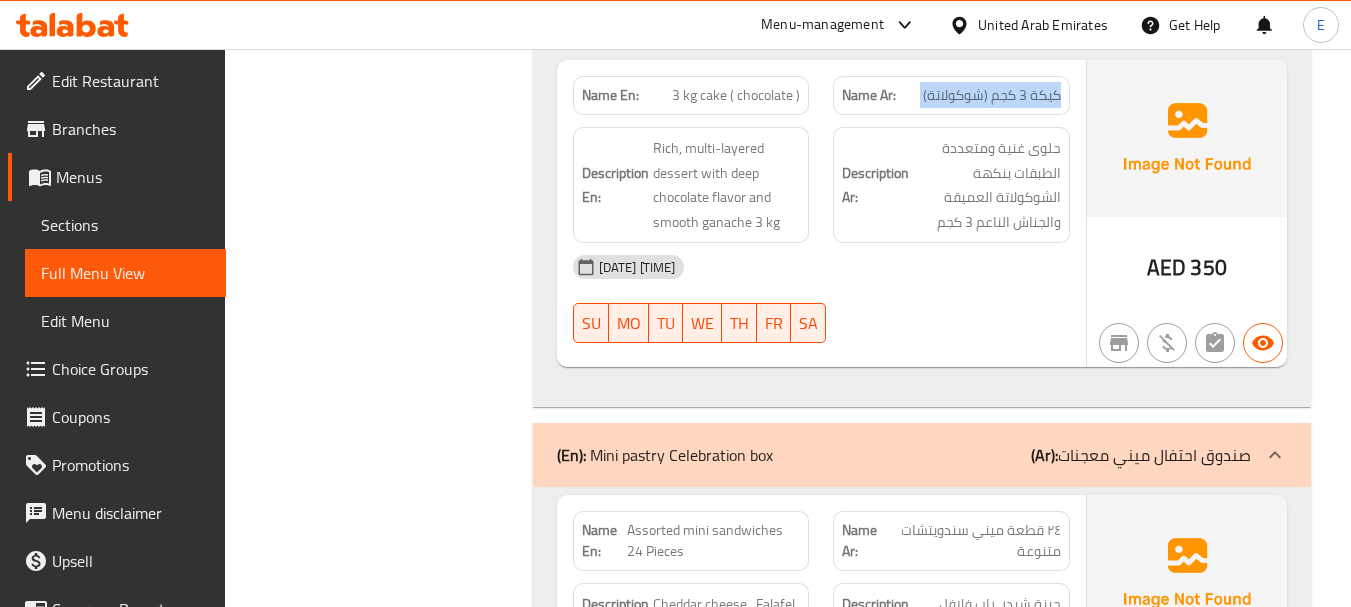 click on "كيكة 3 كجم (شوكولاتة)" at bounding box center (992, 95) 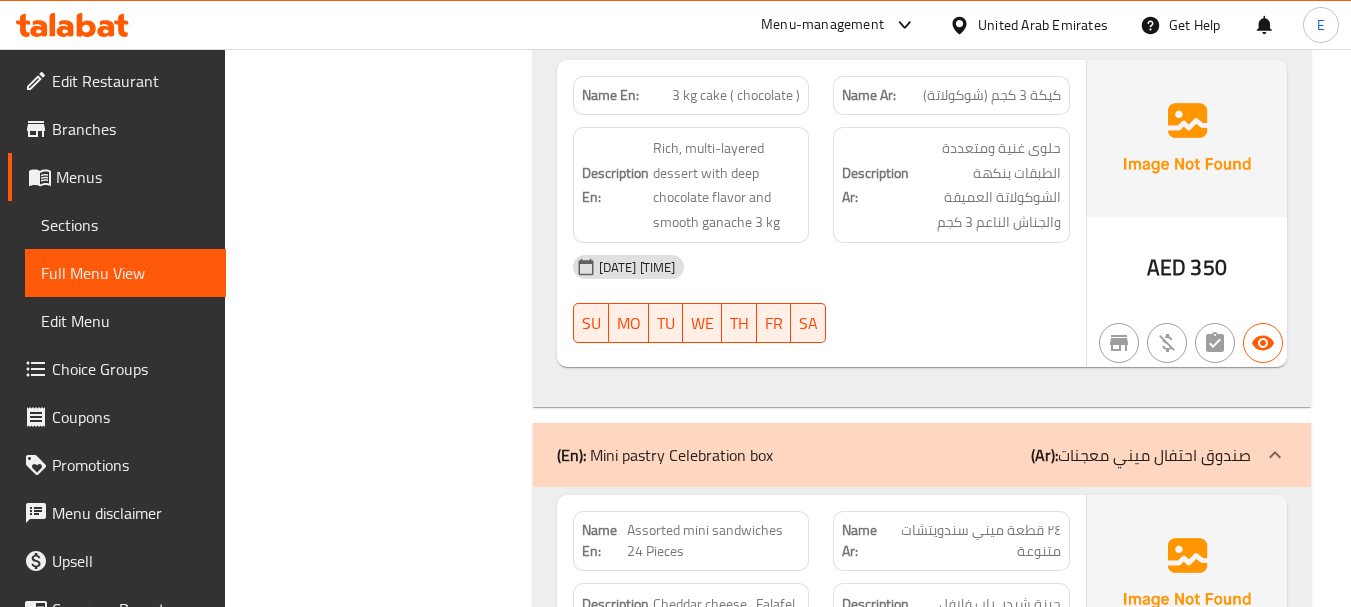 click on "[DATE] [TIME]" at bounding box center [821, 267] 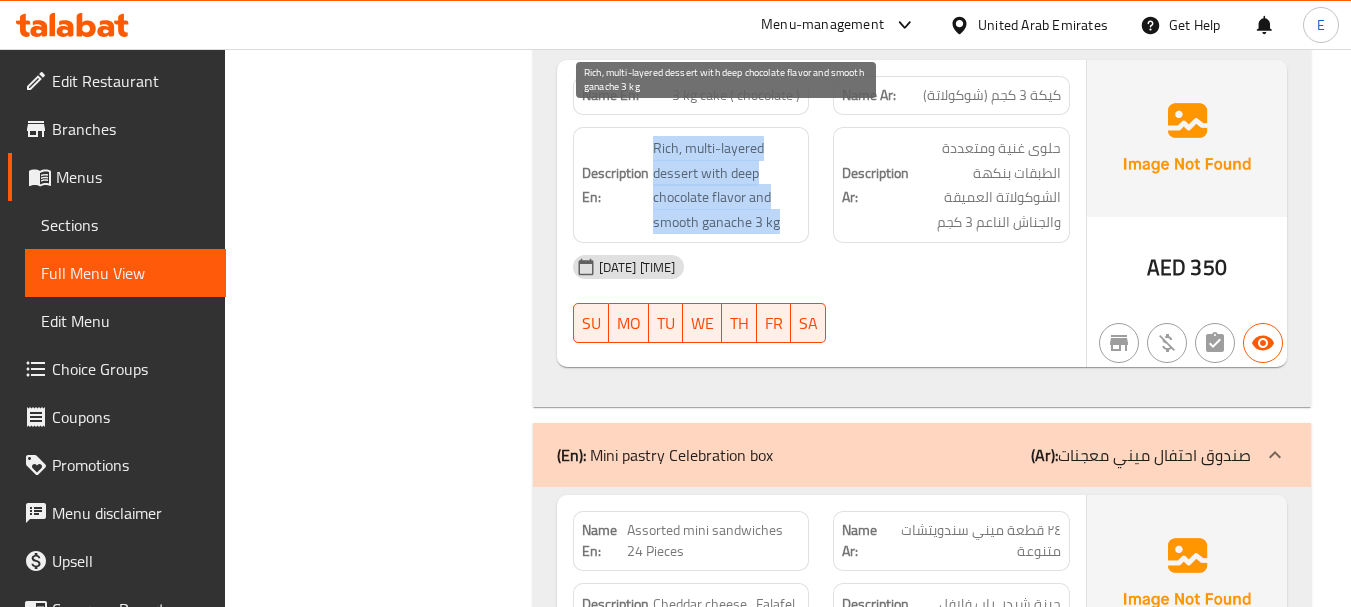 drag, startPoint x: 654, startPoint y: 119, endPoint x: 783, endPoint y: 202, distance: 153.39491 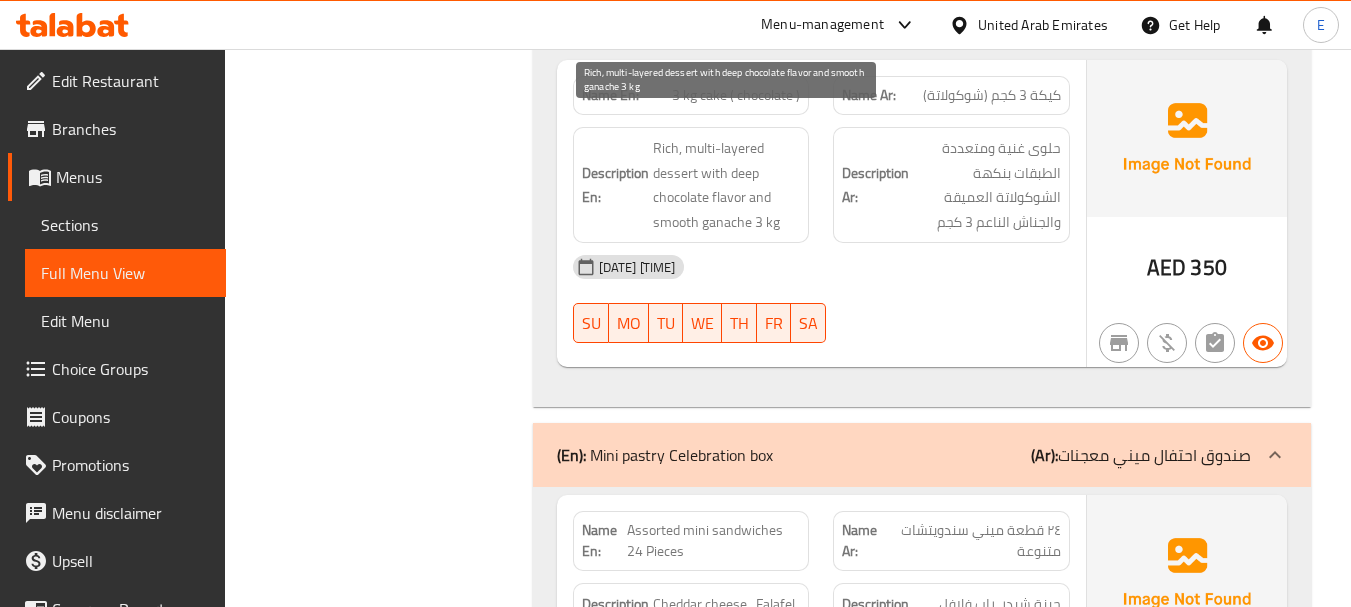 click on "Rich, multi-layered dessert with deep chocolate flavor and smooth ganache 3 kg" at bounding box center (727, 185) 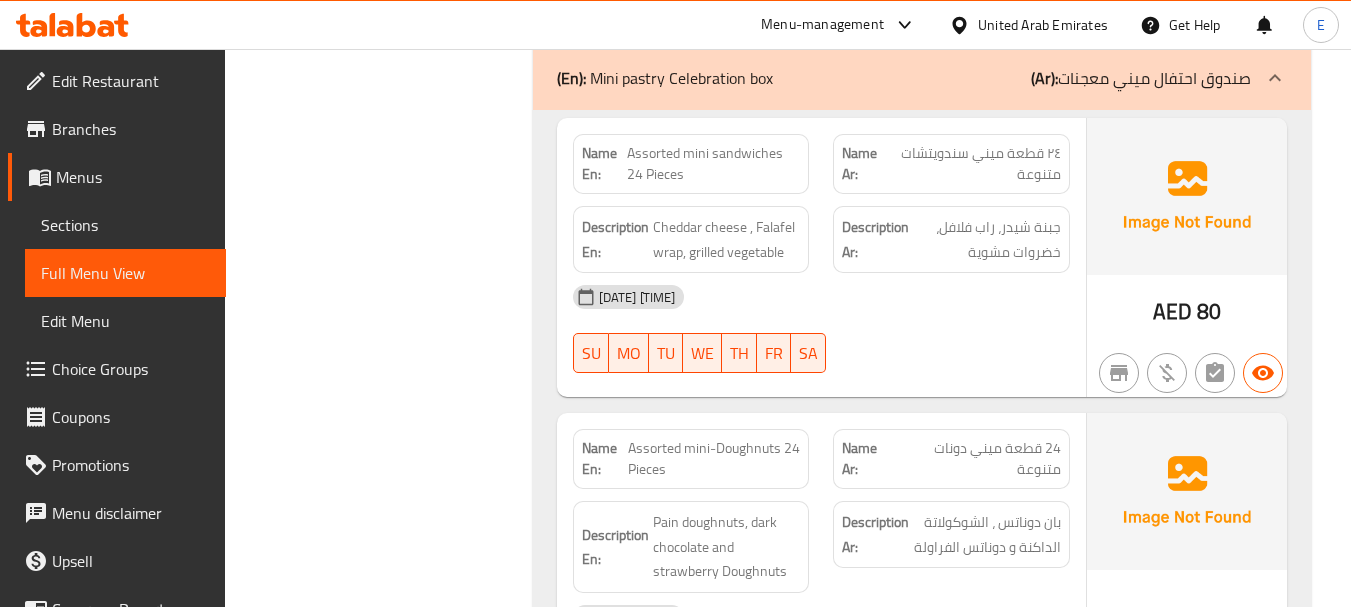 scroll, scrollTop: 1400, scrollLeft: 0, axis: vertical 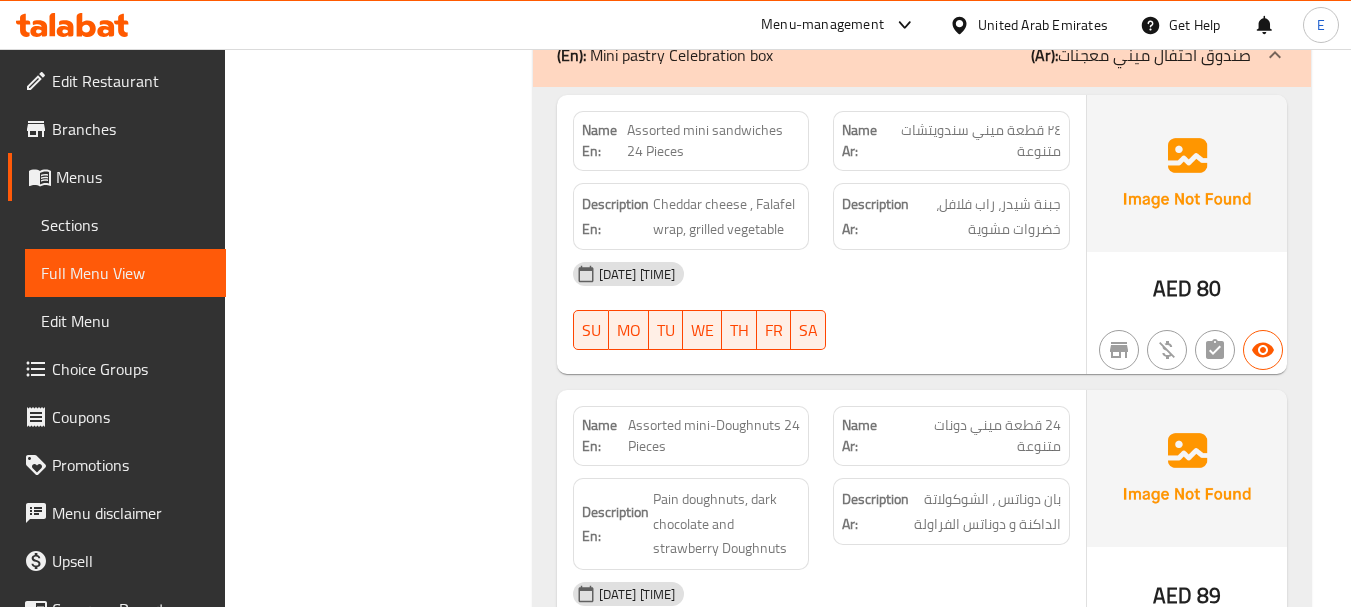 click on "80" at bounding box center [1208, -828] 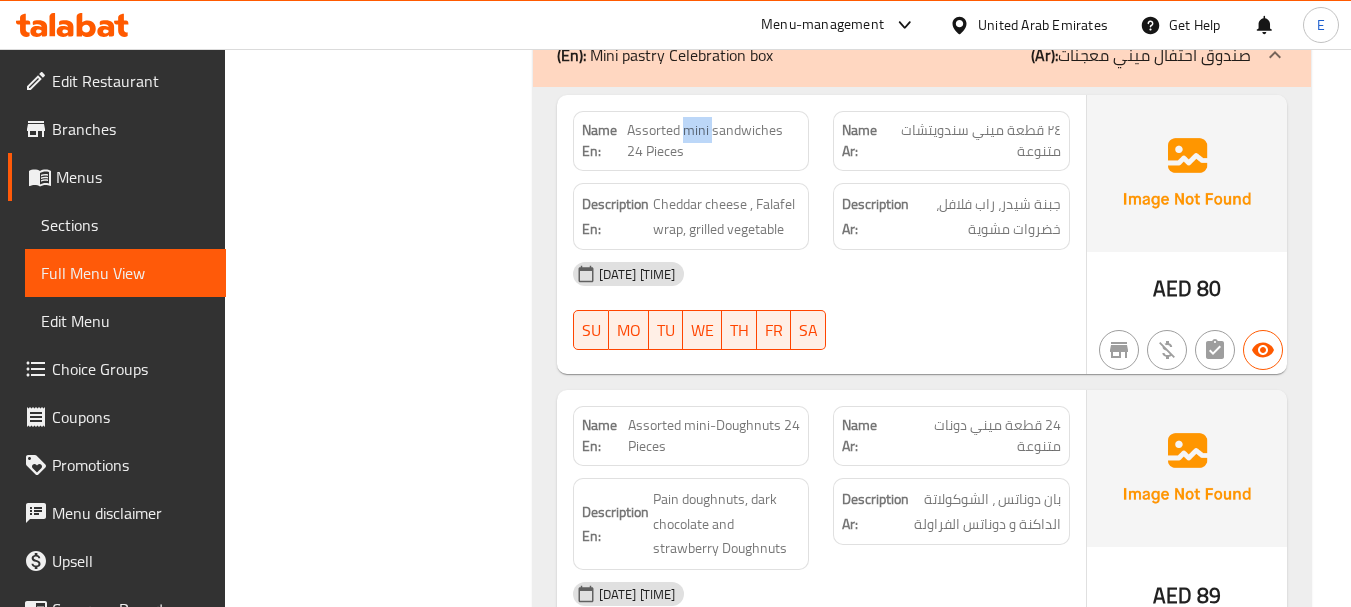 click on "Assorted mini sandwiches 24 Pieces" at bounding box center (734, -1024) 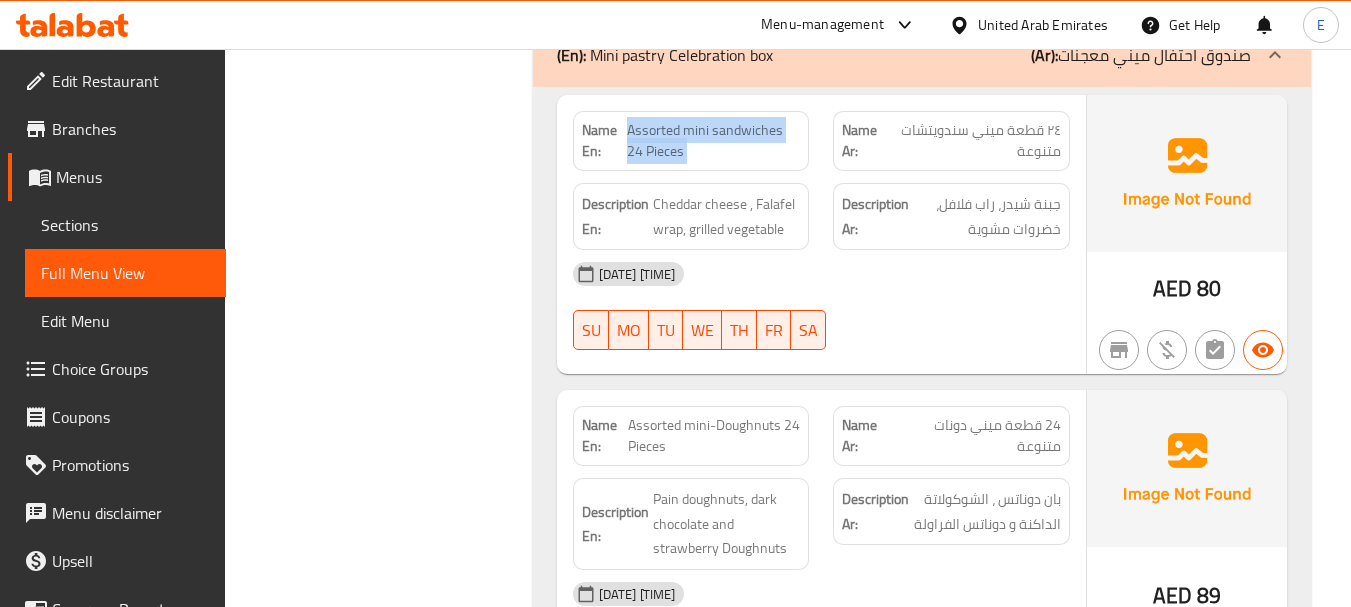 click on "Assorted mini sandwiches 24 Pieces" at bounding box center [734, -1024] 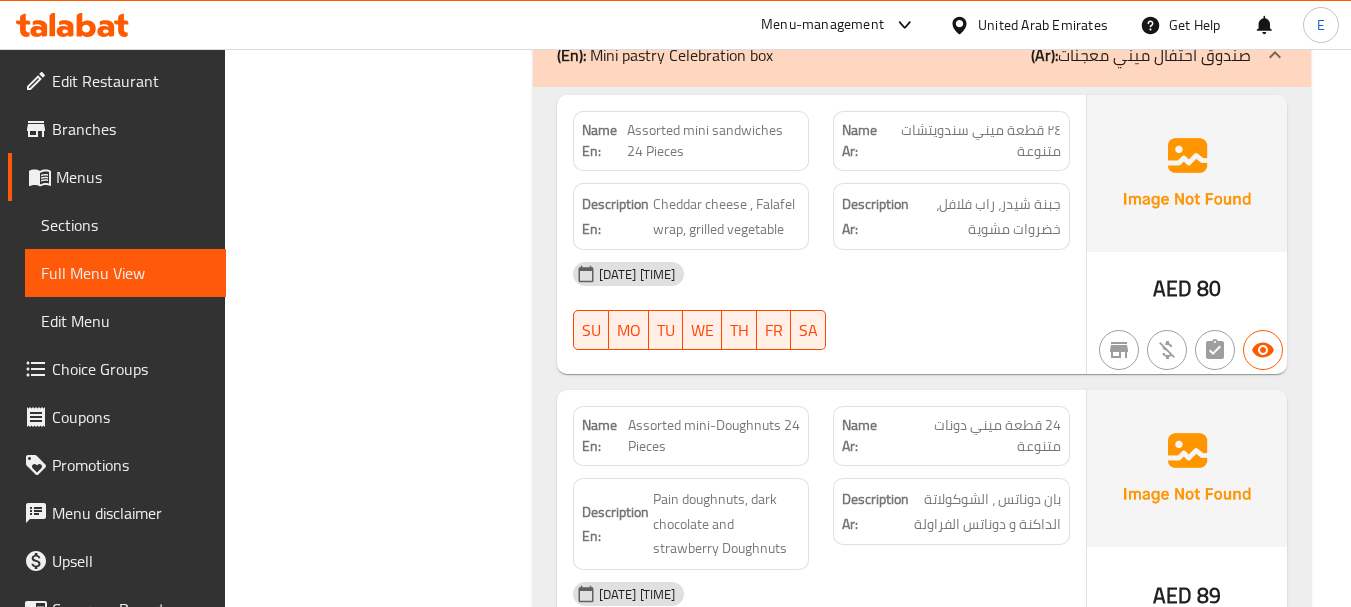 click on "٢٤ قطعة ميني سندويتشات متنوعة" at bounding box center [991, -1024] 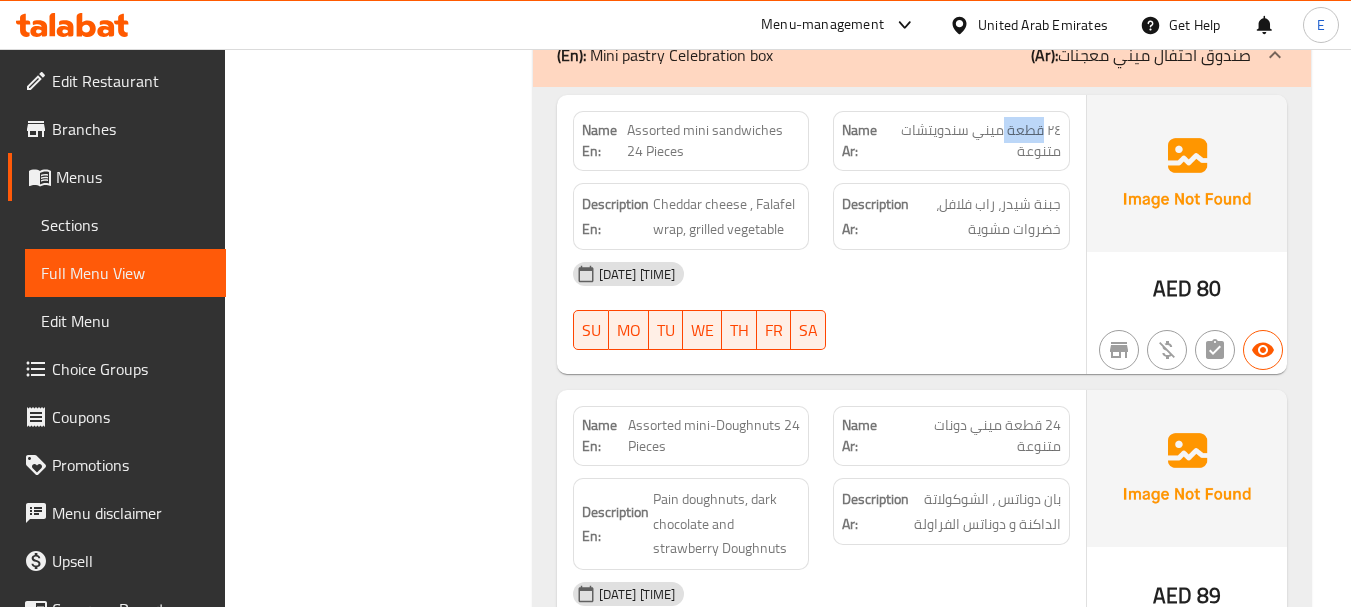 click on "٢٤ قطعة ميني سندويتشات متنوعة" at bounding box center (991, -1024) 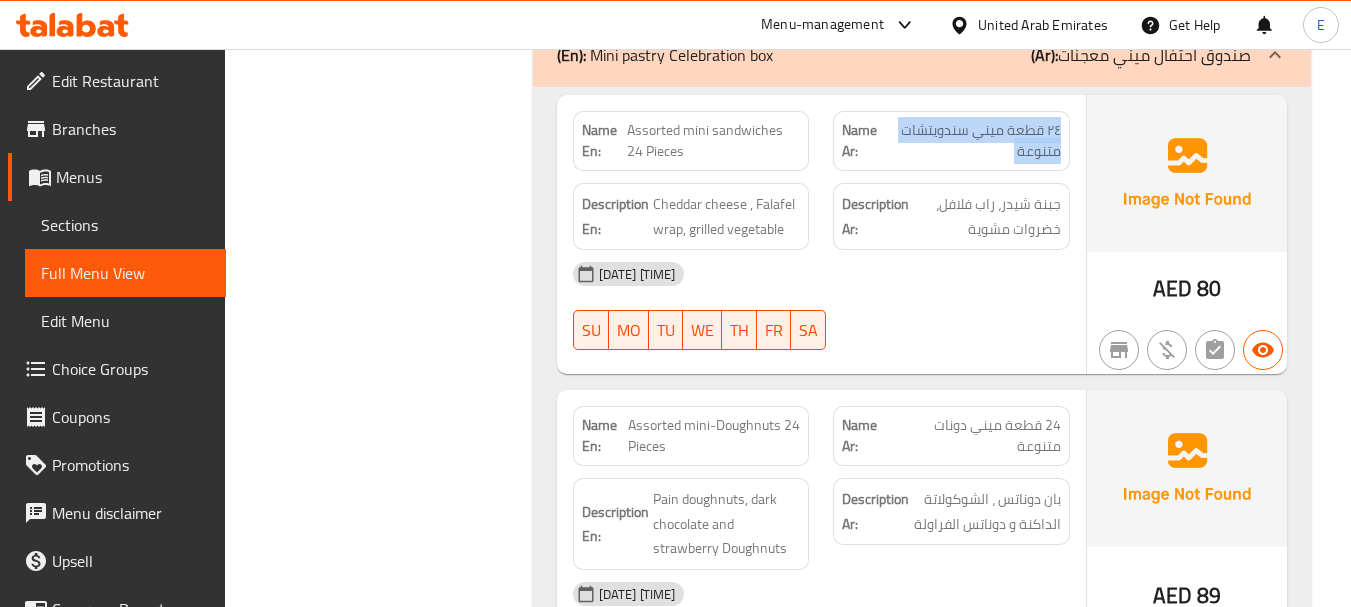 click on "٢٤ قطعة ميني سندويتشات متنوعة" at bounding box center (991, -1024) 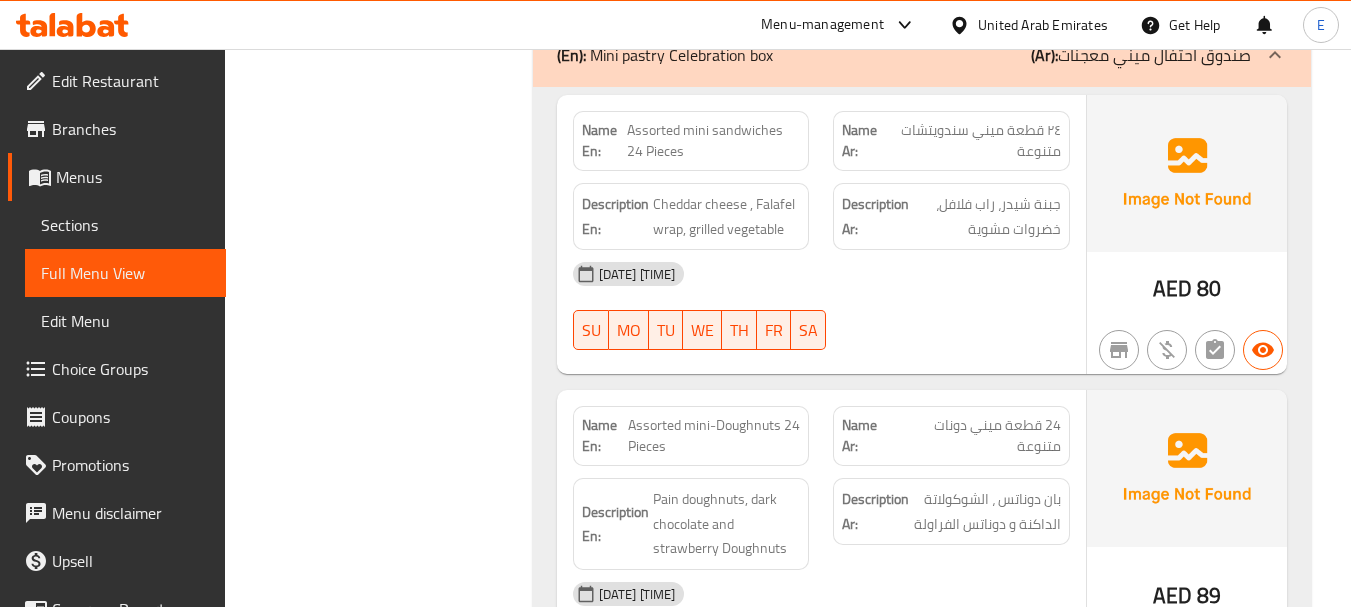 click on "[DATE] [TIME]" at bounding box center [821, -803] 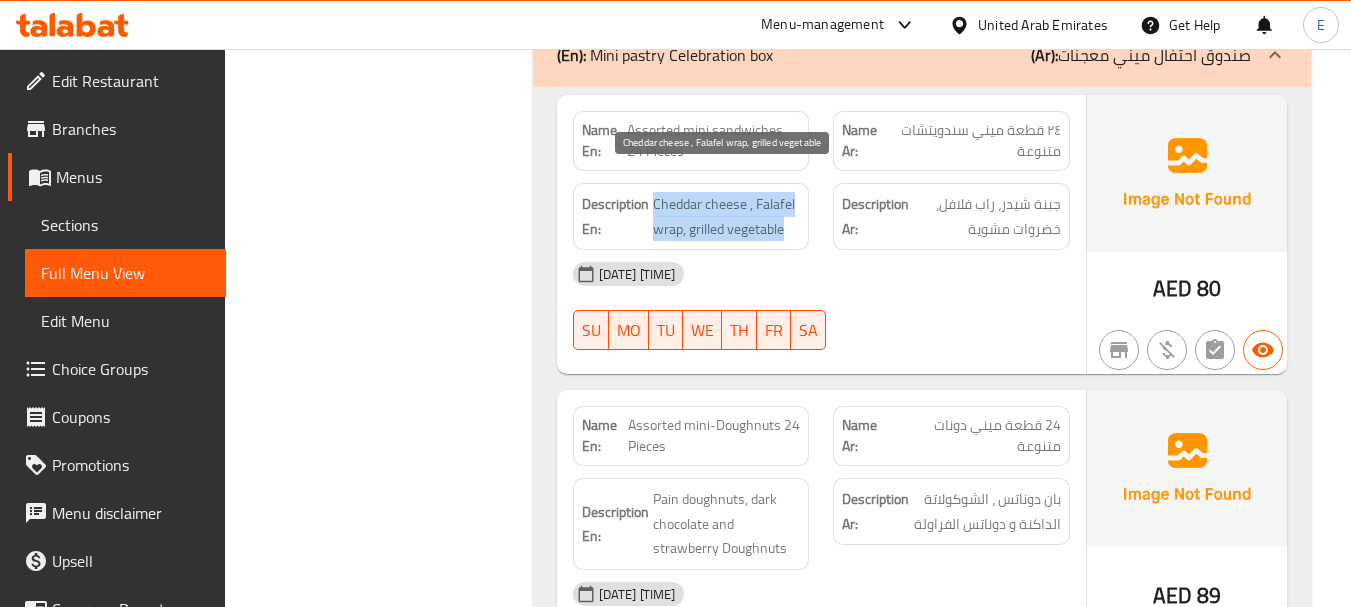 drag, startPoint x: 651, startPoint y: 179, endPoint x: 785, endPoint y: 206, distance: 136.69308 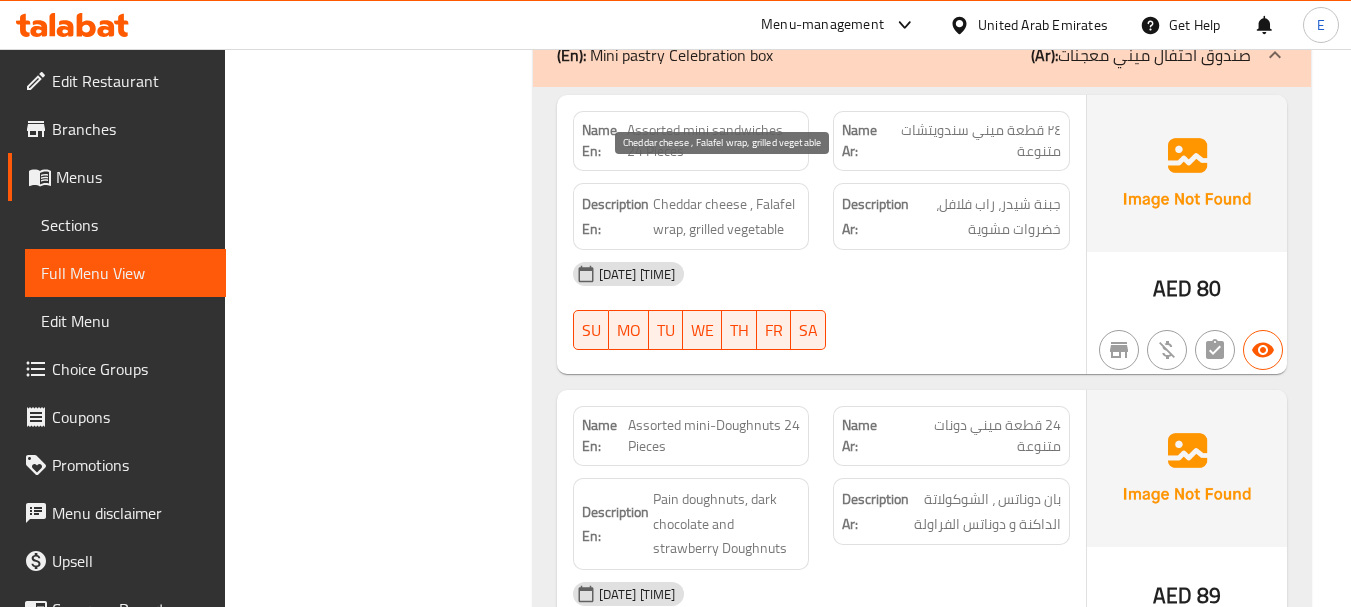 click on "Cheddar cheese , Falafel wrap, grilled vegetable" at bounding box center [727, 216] 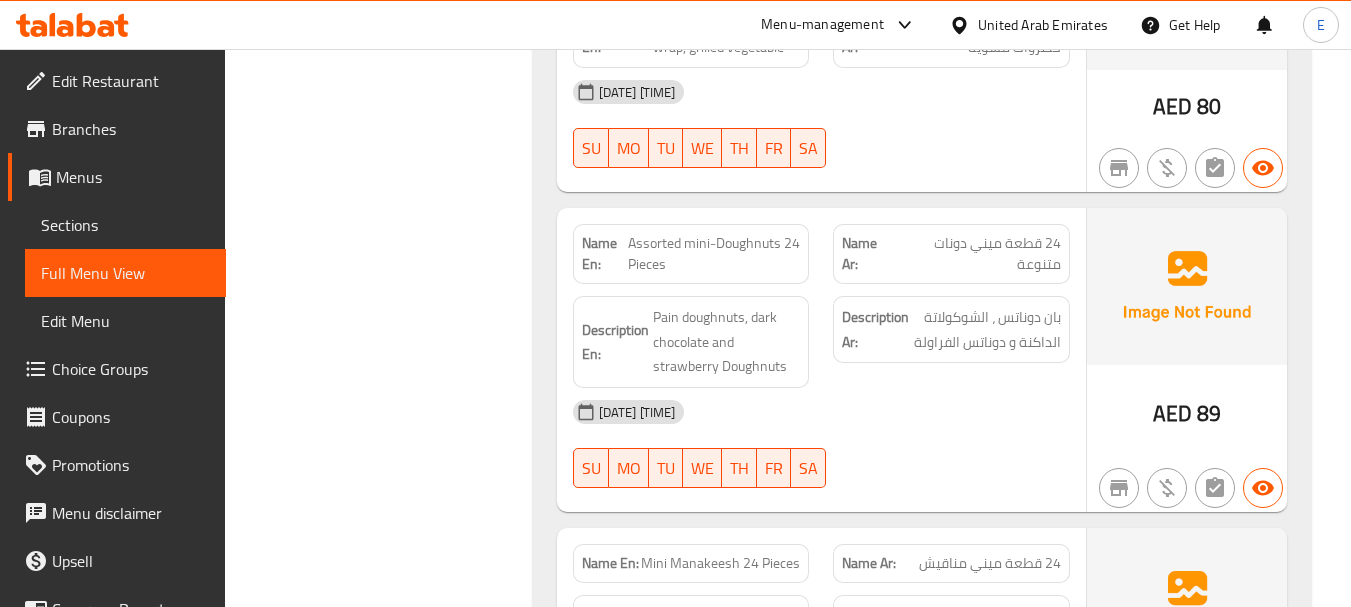 scroll, scrollTop: 1700, scrollLeft: 0, axis: vertical 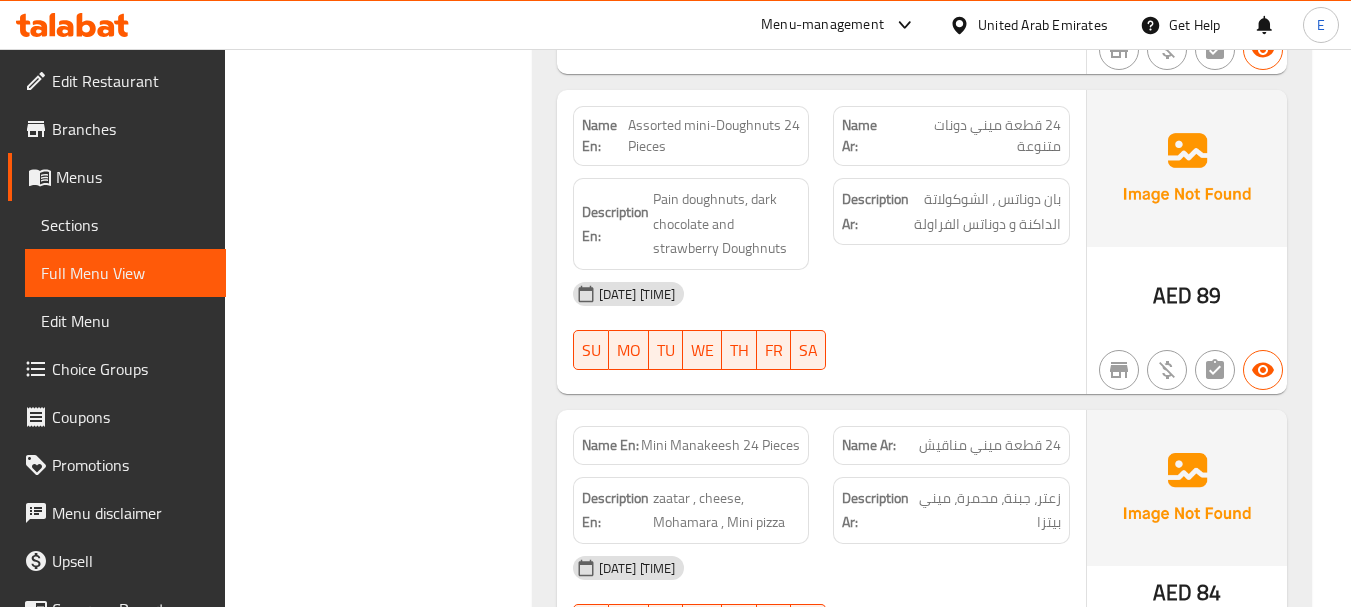 click on "AED 89" at bounding box center [1187, -767] 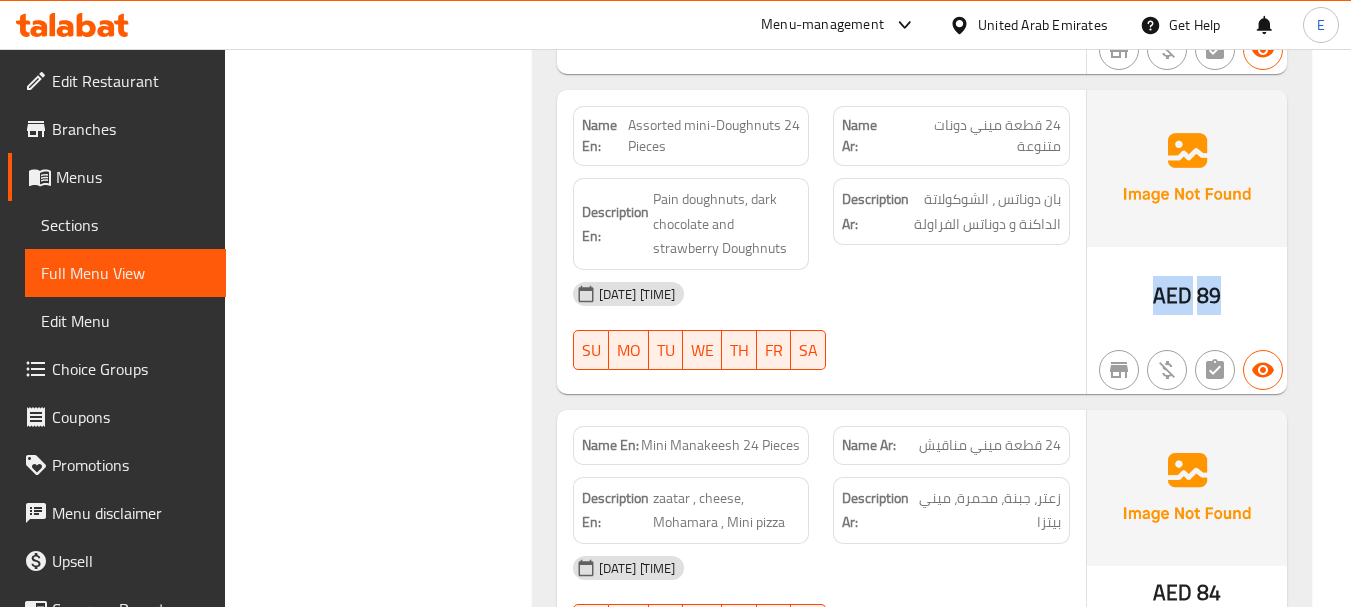 click on "AED 89" at bounding box center [1187, -767] 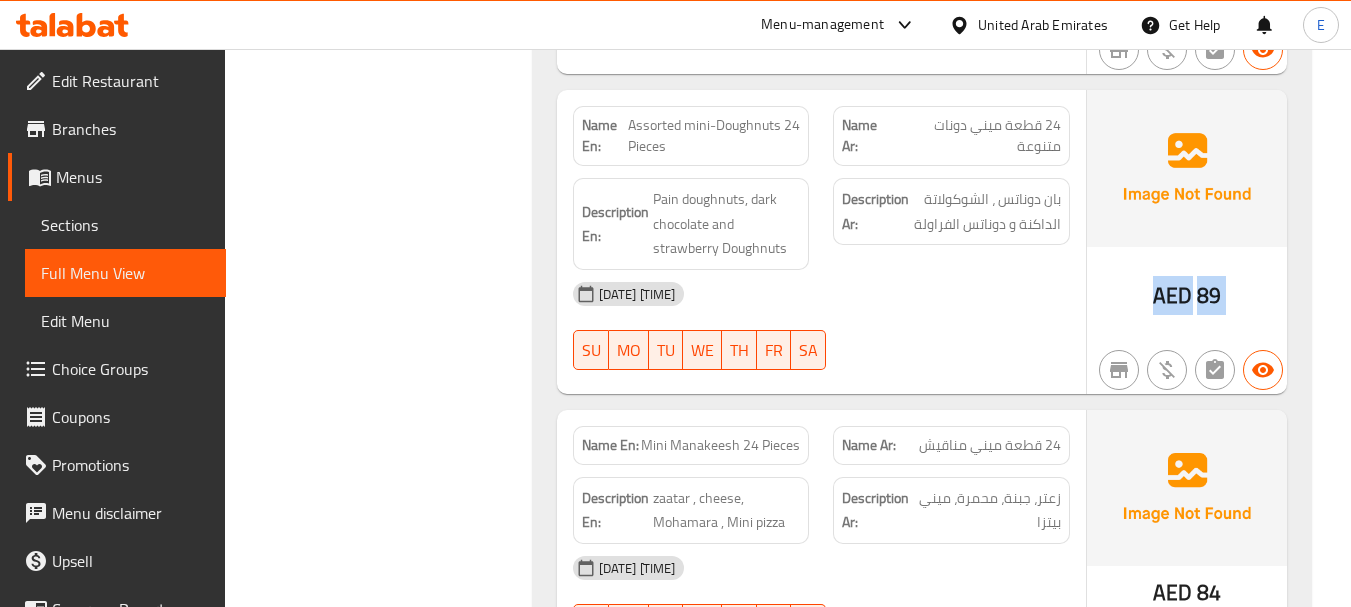 click on "AED 89" at bounding box center [1187, -767] 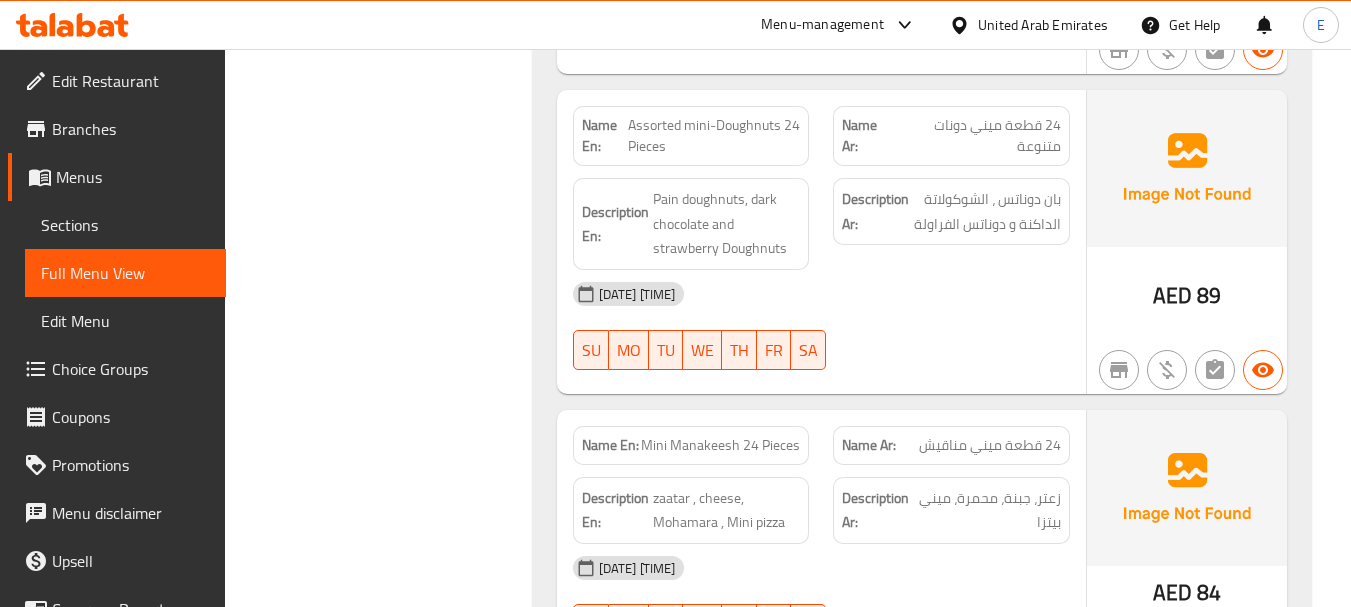 click on "24 قطعة ميني دونات متنوعة" at bounding box center [997, -952] 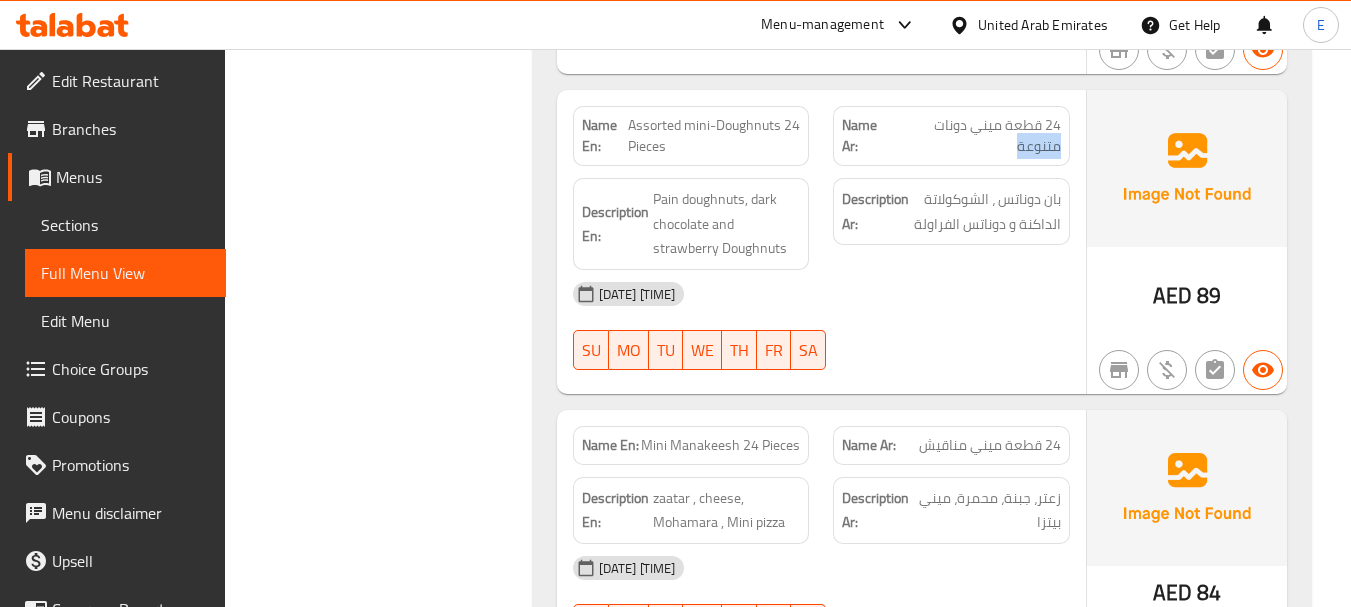 click on "24 قطعة ميني دونات متنوعة" at bounding box center (997, -952) 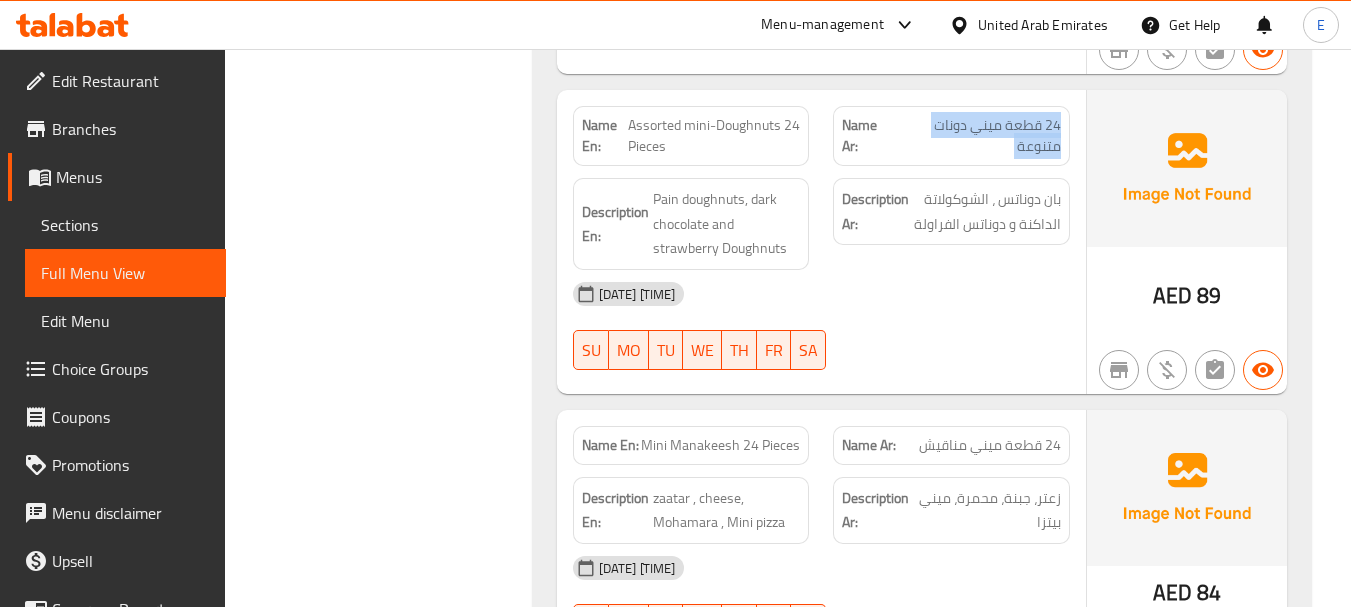 click on "24 قطعة ميني دونات متنوعة" at bounding box center [997, -952] 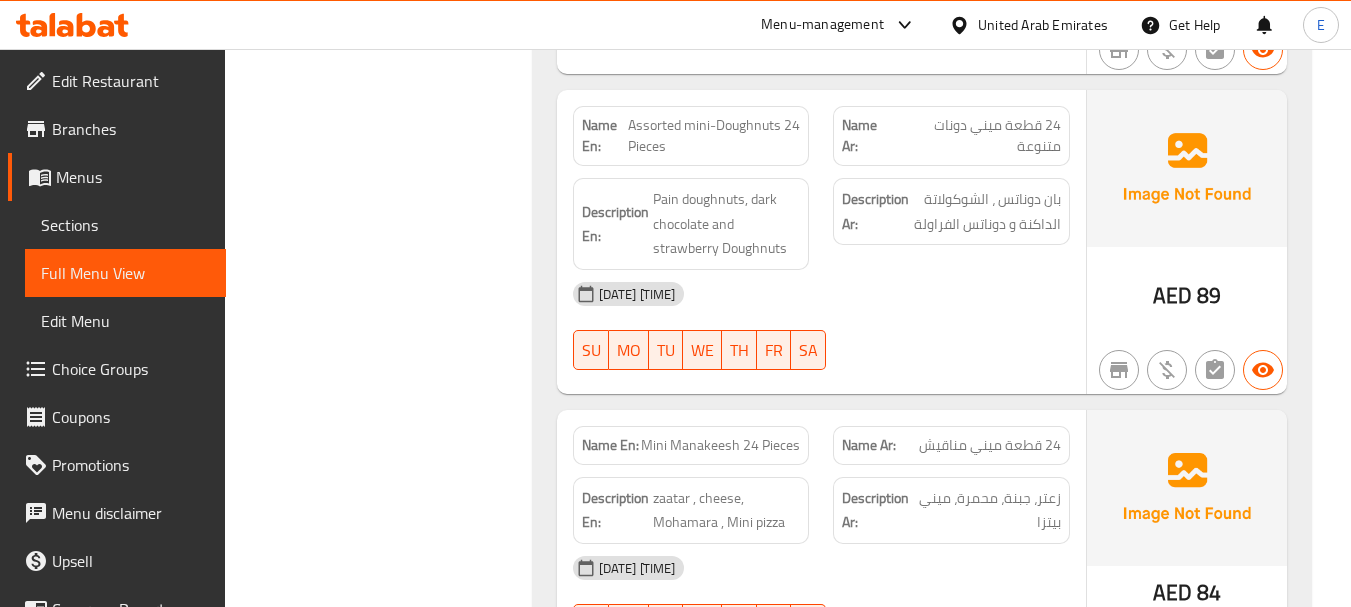 click on "Name En: Assorted mini-Doughnuts 24 Pieces" at bounding box center [691, -952] 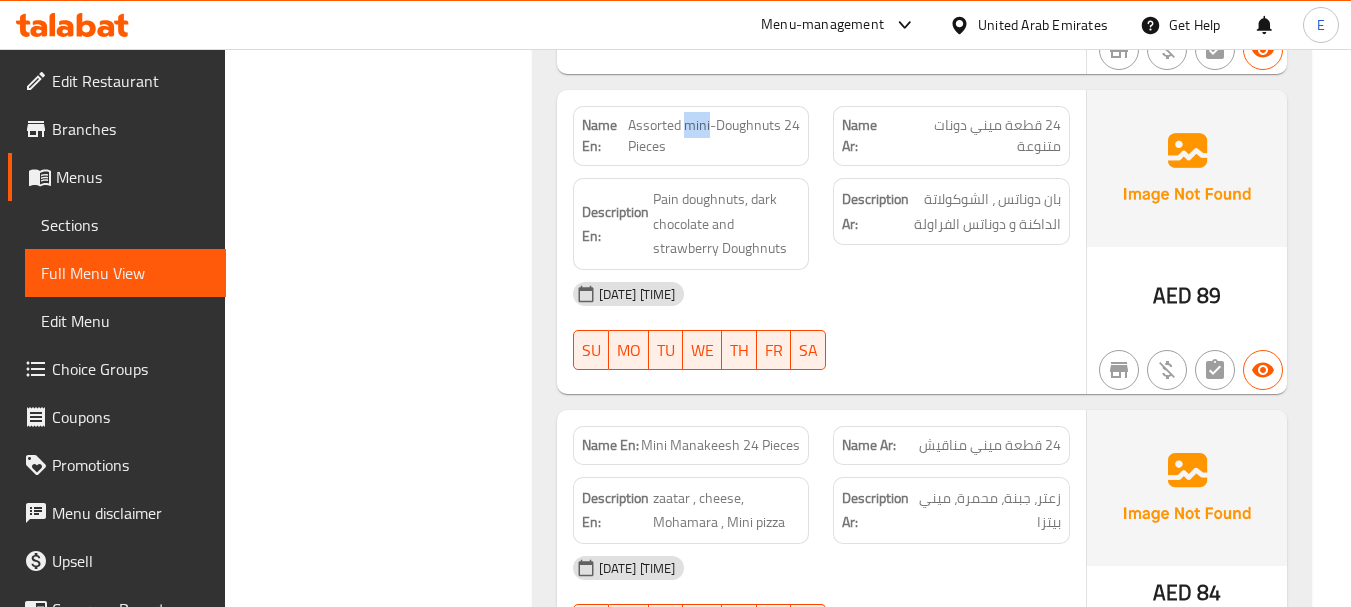 click on "Name En: Assorted mini-Doughnuts 24 Pieces" at bounding box center [691, -952] 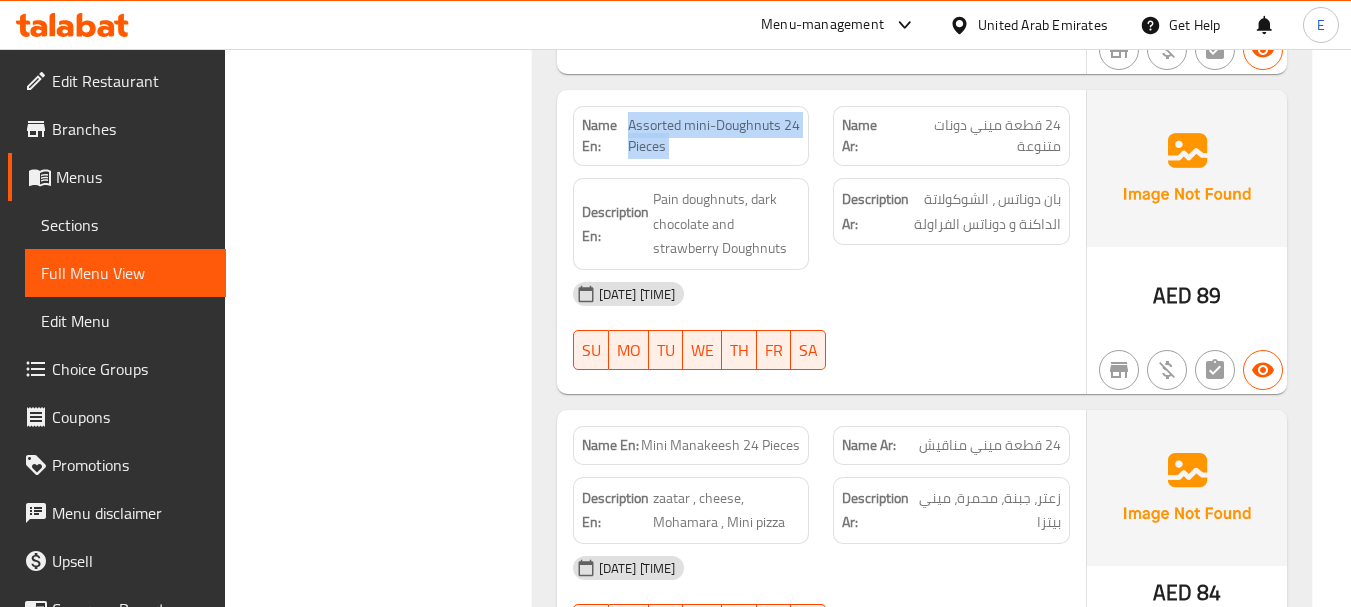 click on "Name En: Assorted mini-Doughnuts 24 Pieces" at bounding box center (691, -952) 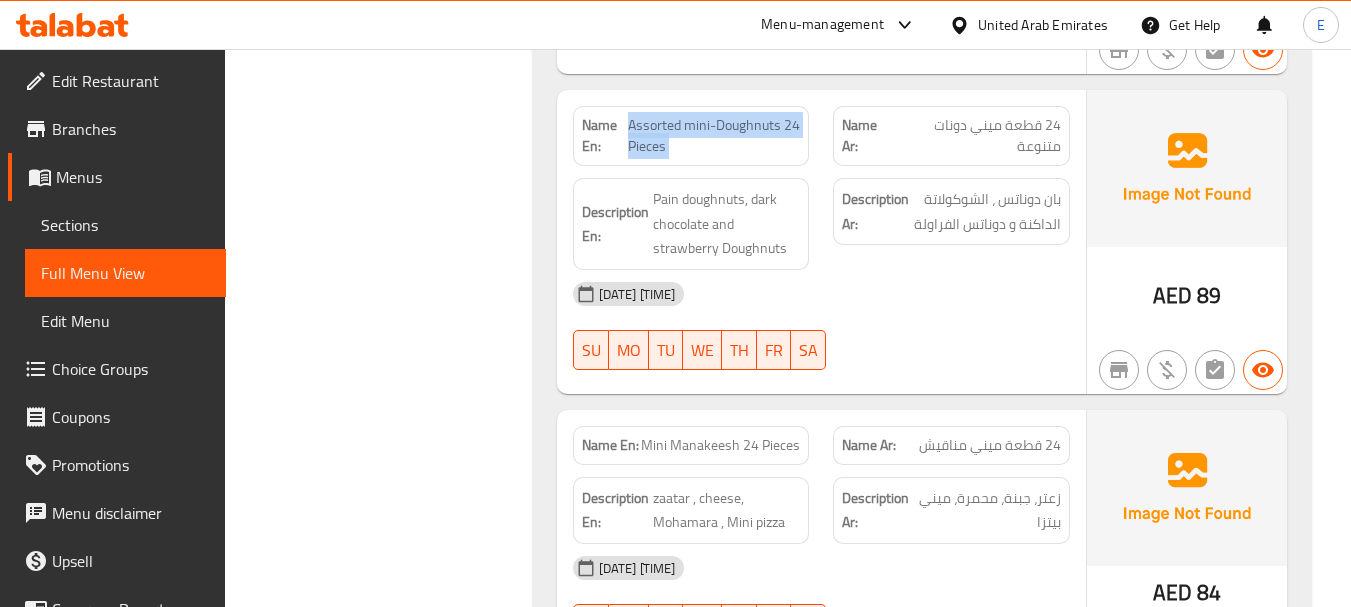 click on "Assorted mini-Doughnuts 24 Pieces" at bounding box center (739, -952) 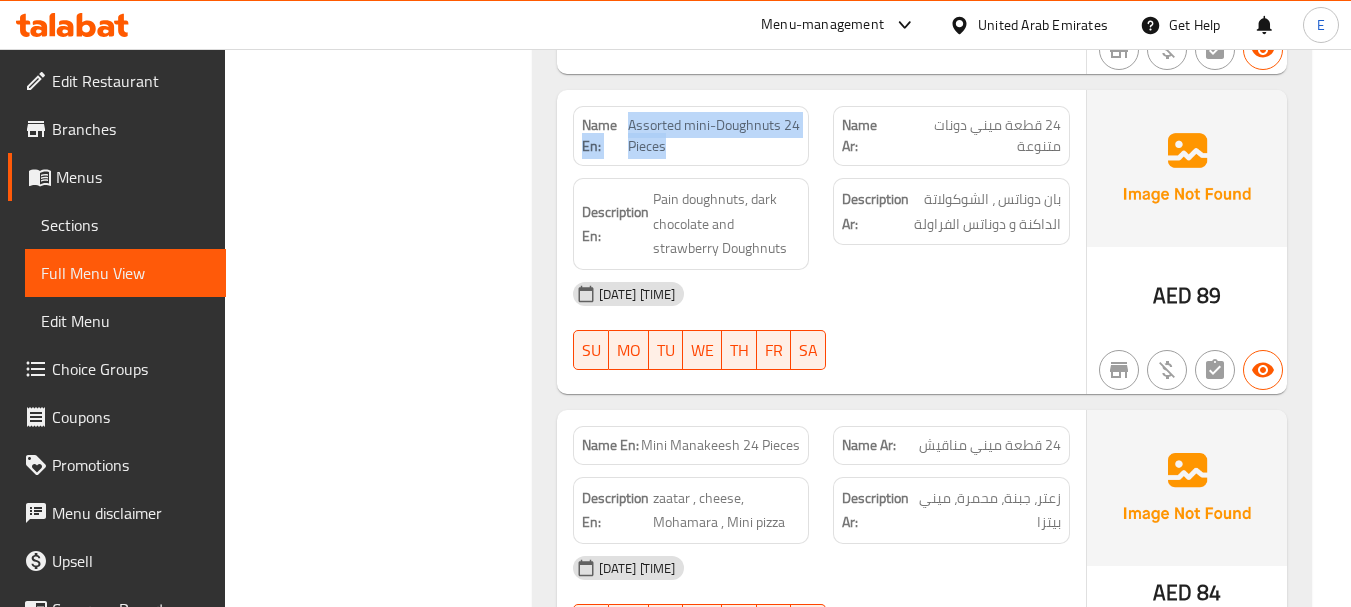drag, startPoint x: 625, startPoint y: 94, endPoint x: 697, endPoint y: 114, distance: 74.726166 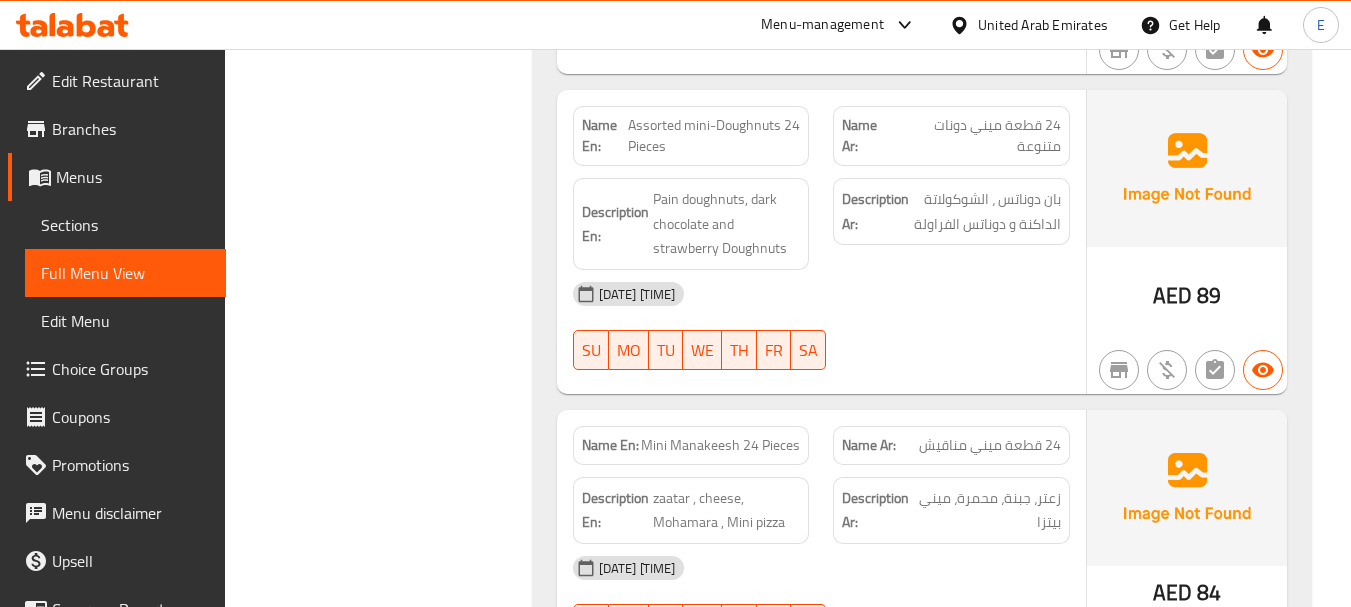 click on "Assorted mini-Doughnuts 24 Pieces" at bounding box center (739, -952) 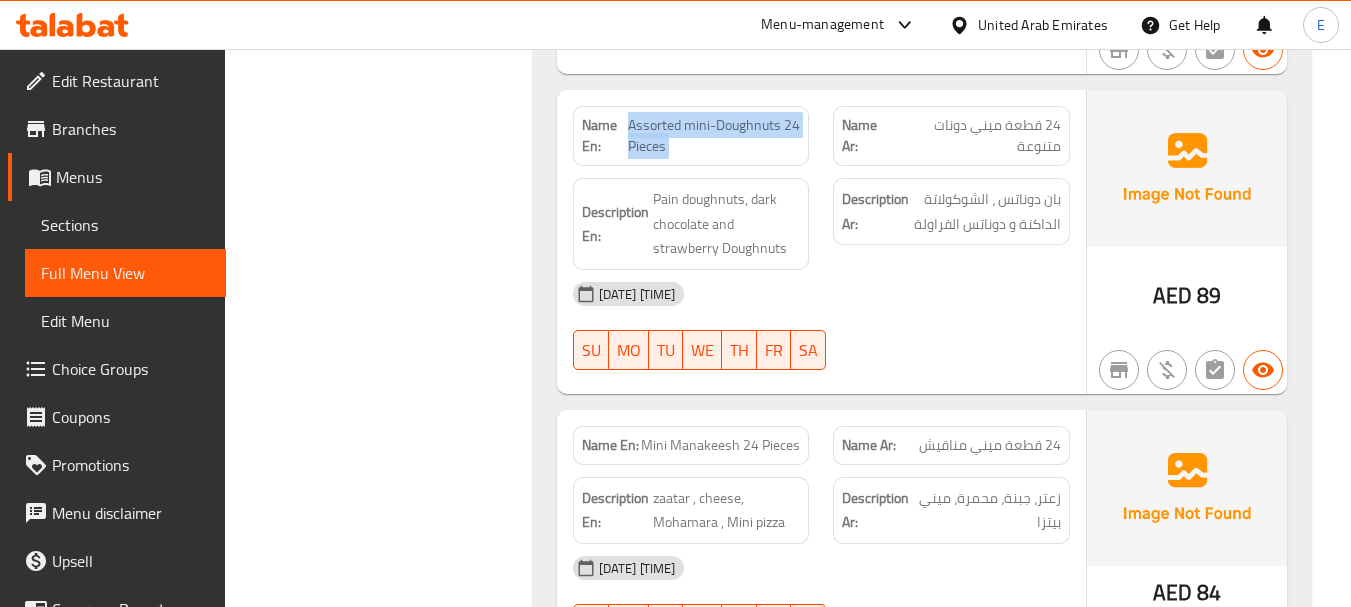 click on "Assorted mini-Doughnuts 24 Pieces" at bounding box center [739, -952] 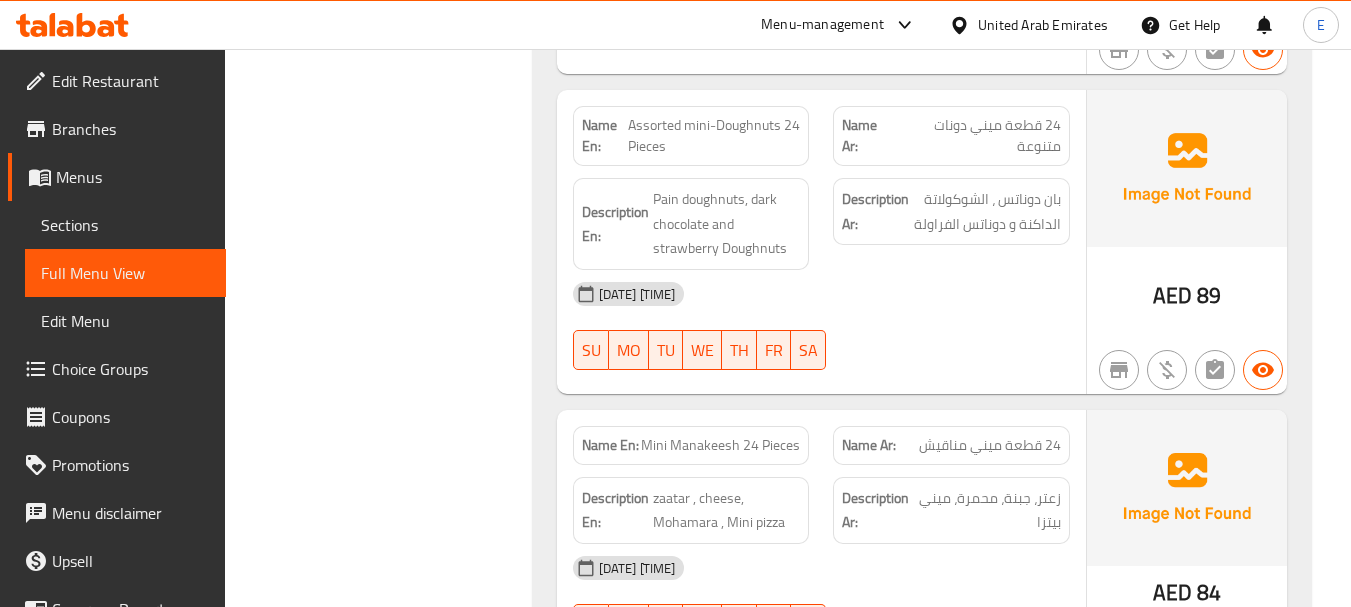 click on "[DATE] [TIME]" at bounding box center [821, -756] 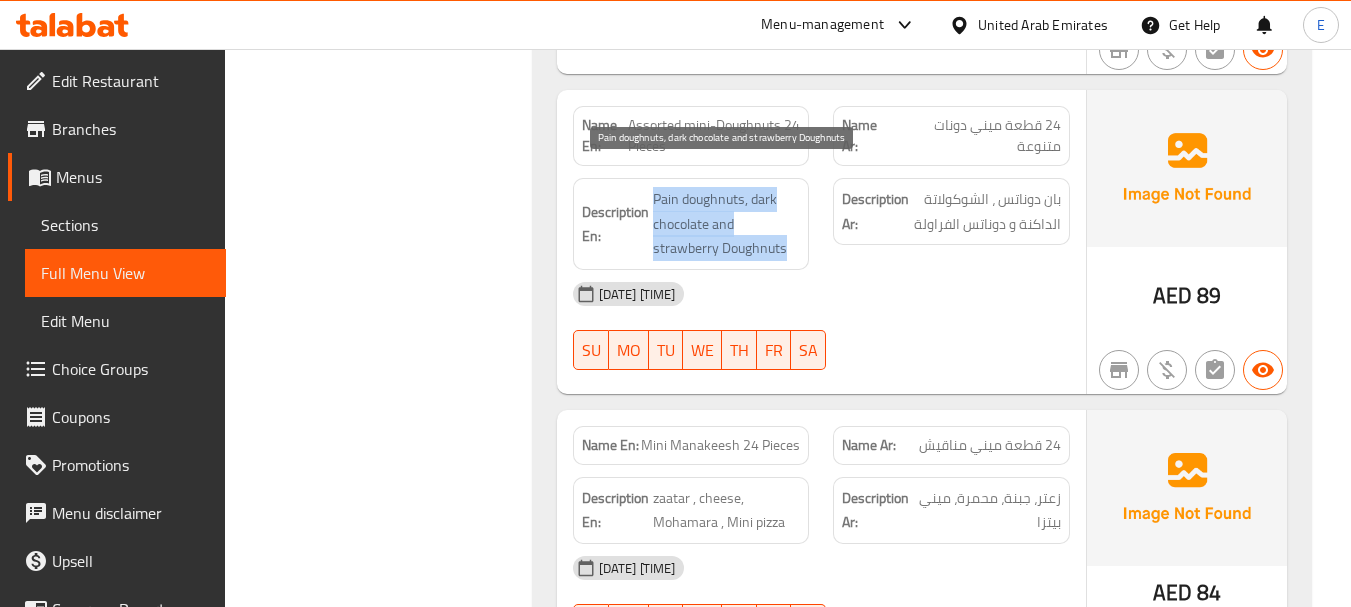 drag, startPoint x: 650, startPoint y: 159, endPoint x: 799, endPoint y: 216, distance: 159.53056 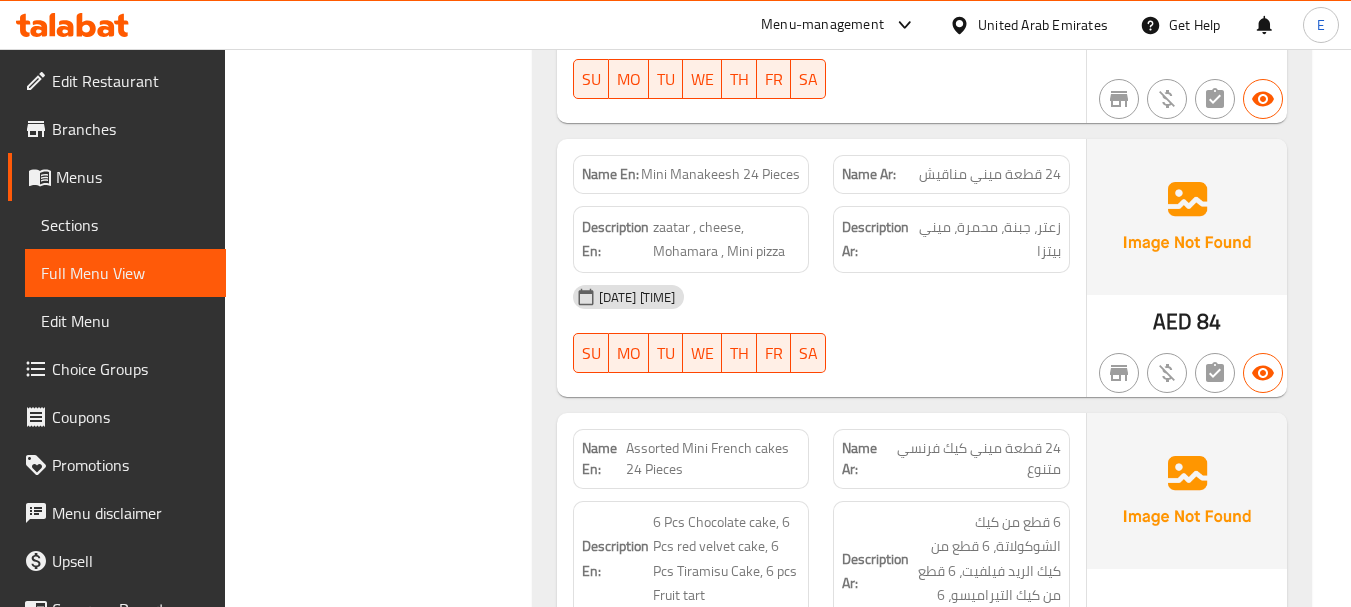 scroll, scrollTop: 2000, scrollLeft: 0, axis: vertical 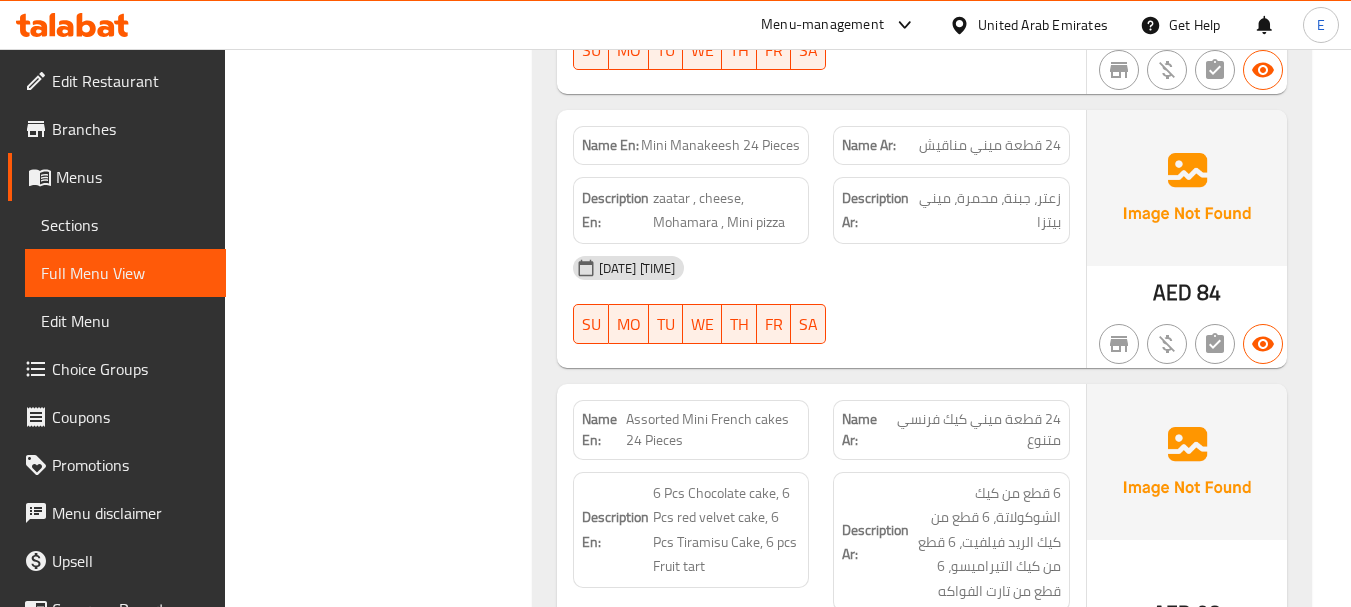 click on "AED 84" at bounding box center [1187, -732] 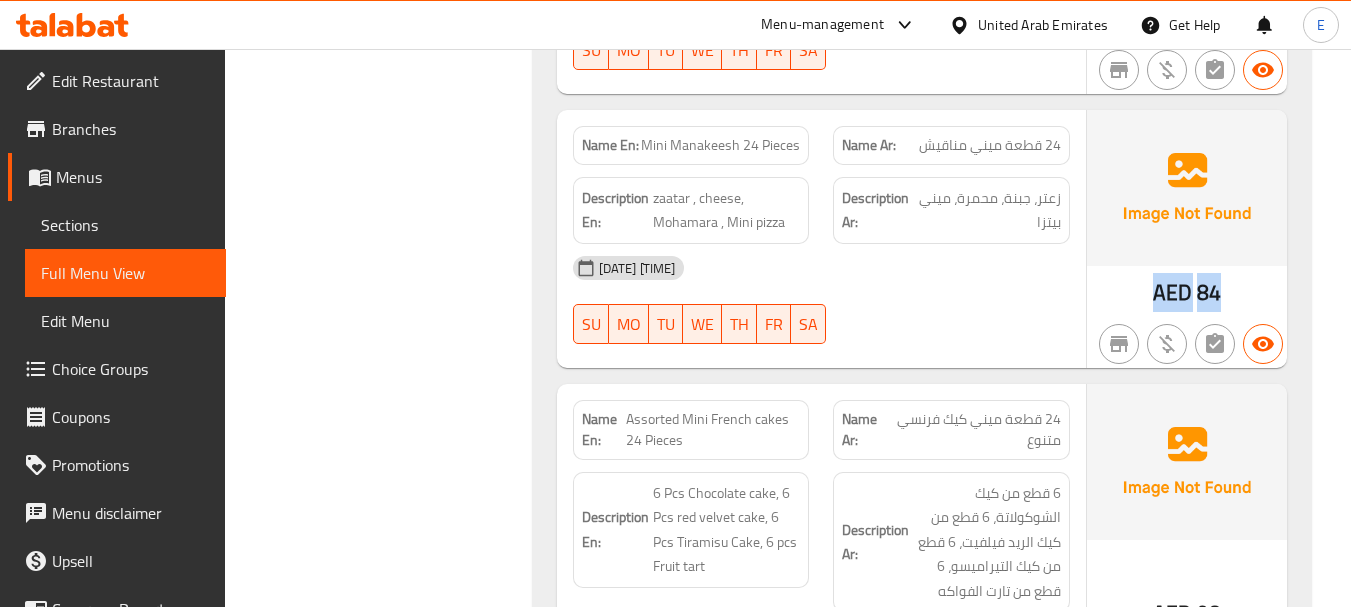 click on "AED 84" at bounding box center [1187, -732] 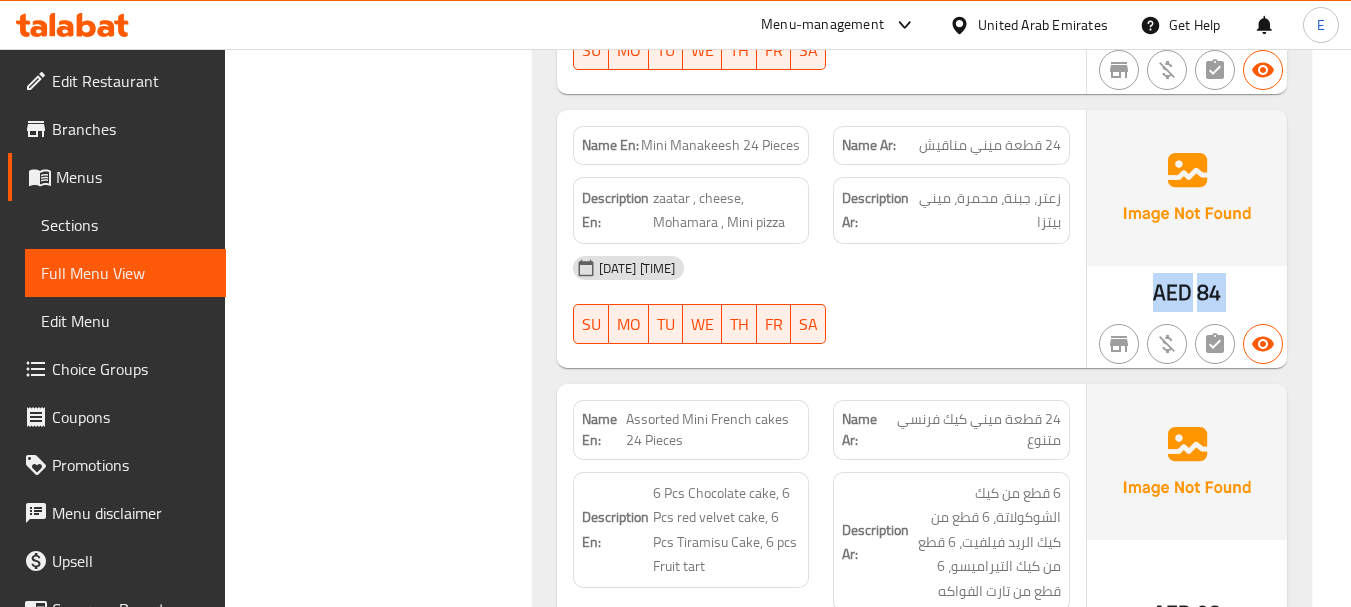 click on "AED 84" at bounding box center (1187, -732) 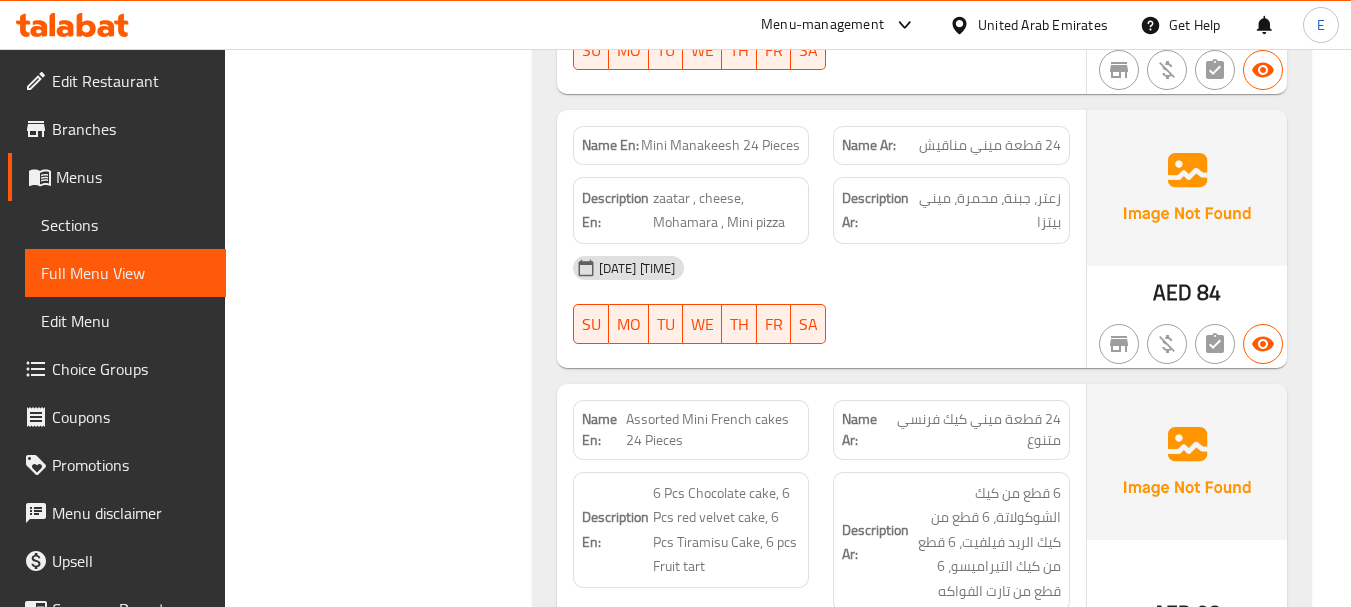 click on "Mini Manakeesh 24 Pieces" at bounding box center (736, -905) 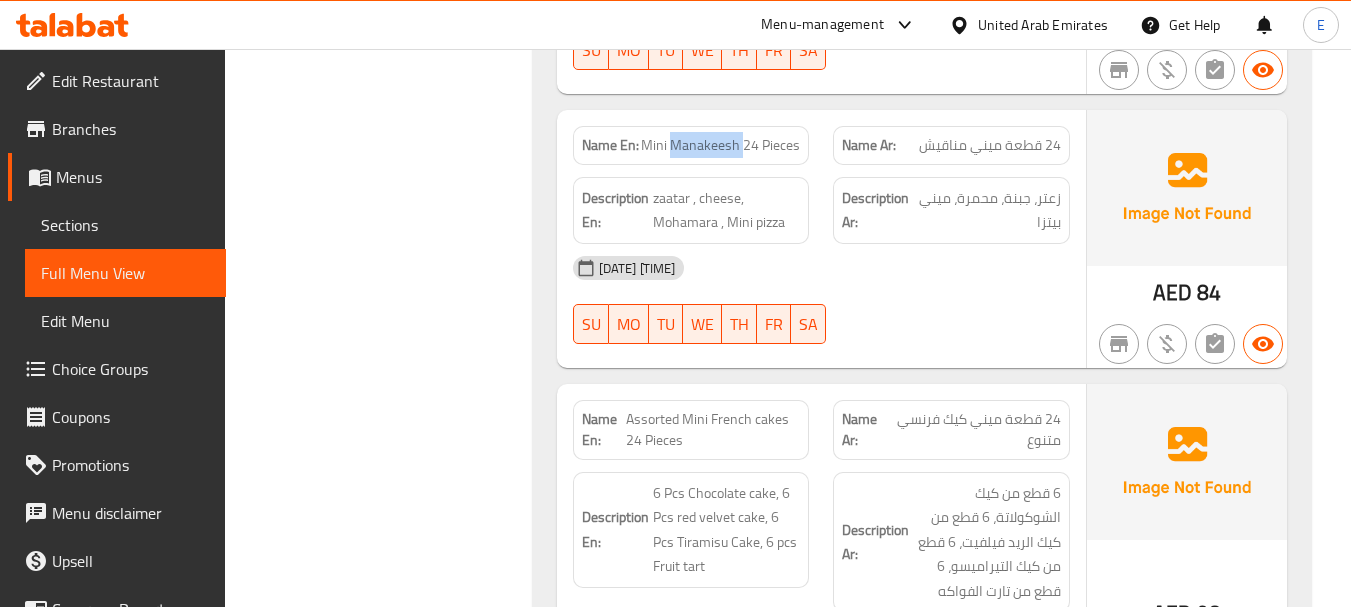 click on "Mini Manakeesh 24 Pieces" at bounding box center (736, -905) 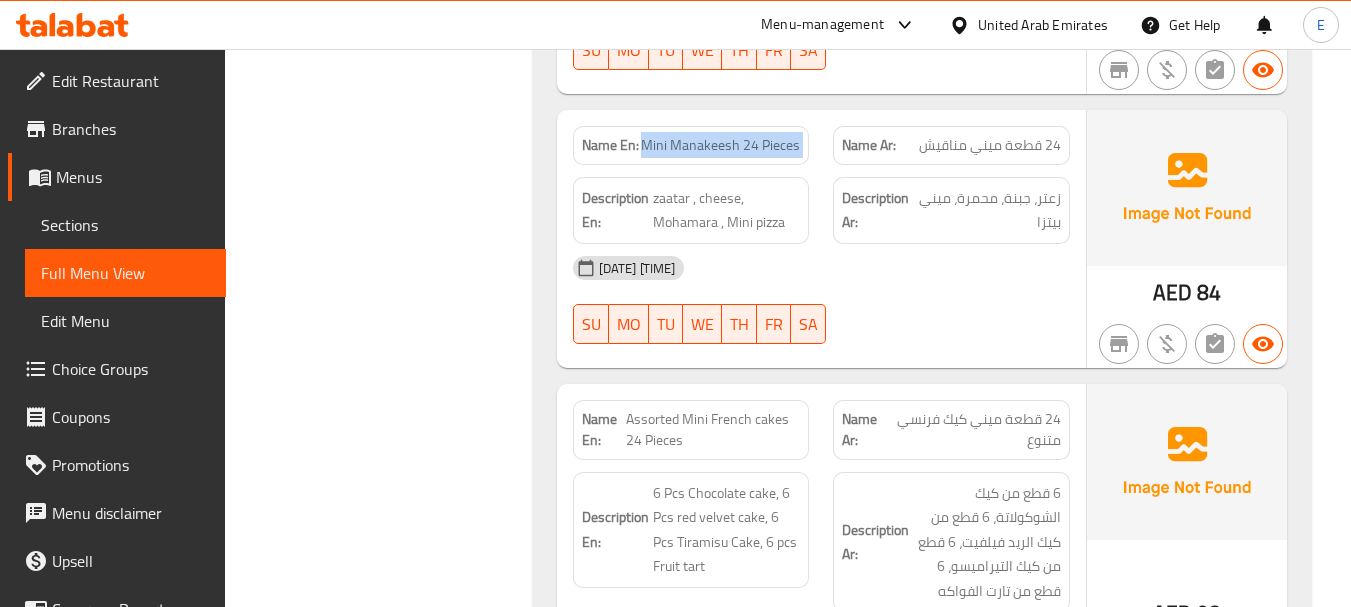 click on "Mini Manakeesh 24 Pieces" at bounding box center [736, -905] 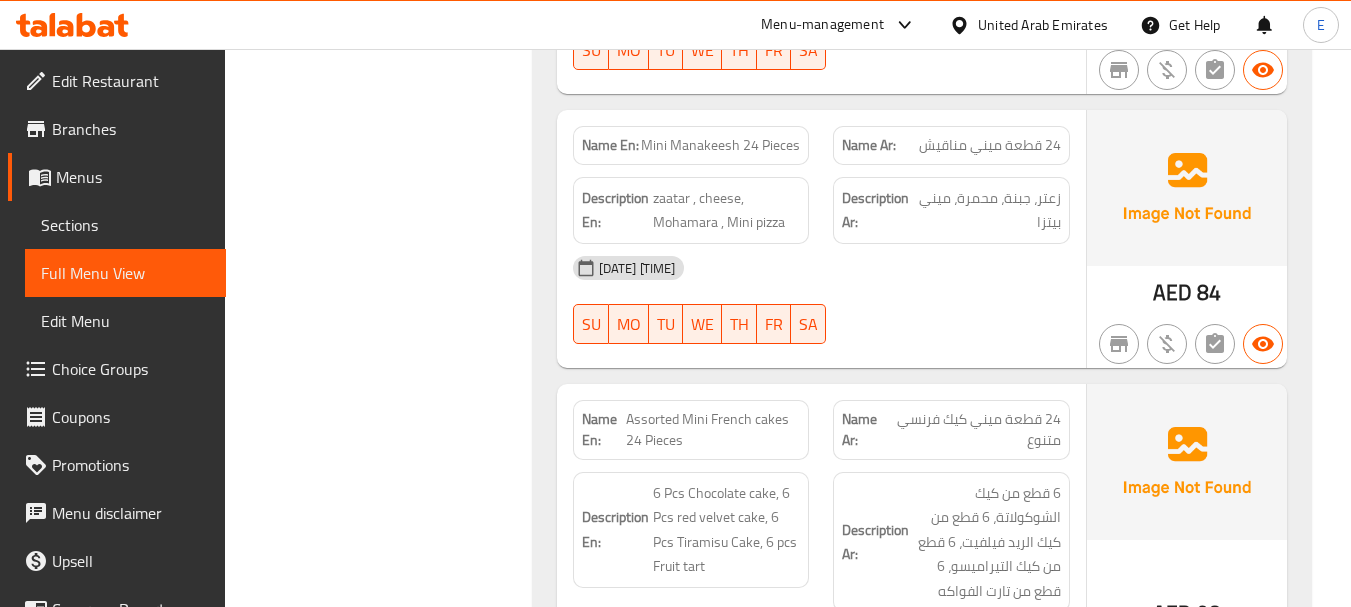 click on "24 قطعة ميني مناقيش" at bounding box center [992, -905] 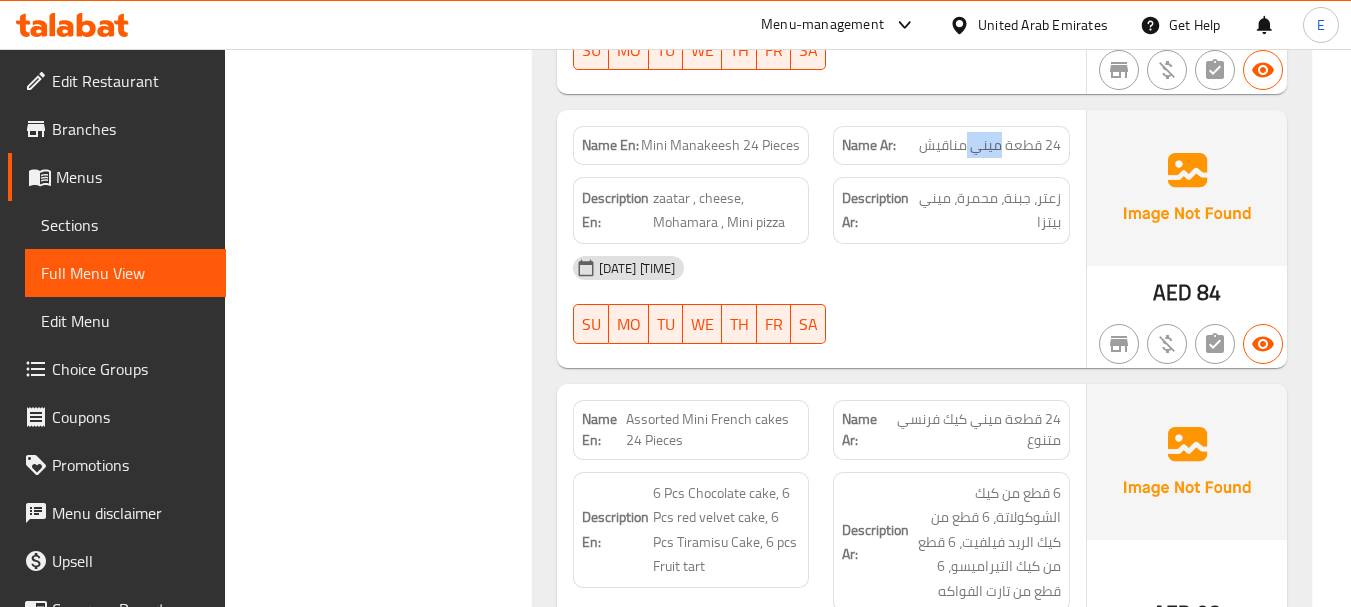 click on "24 قطعة ميني مناقيش" at bounding box center [992, -905] 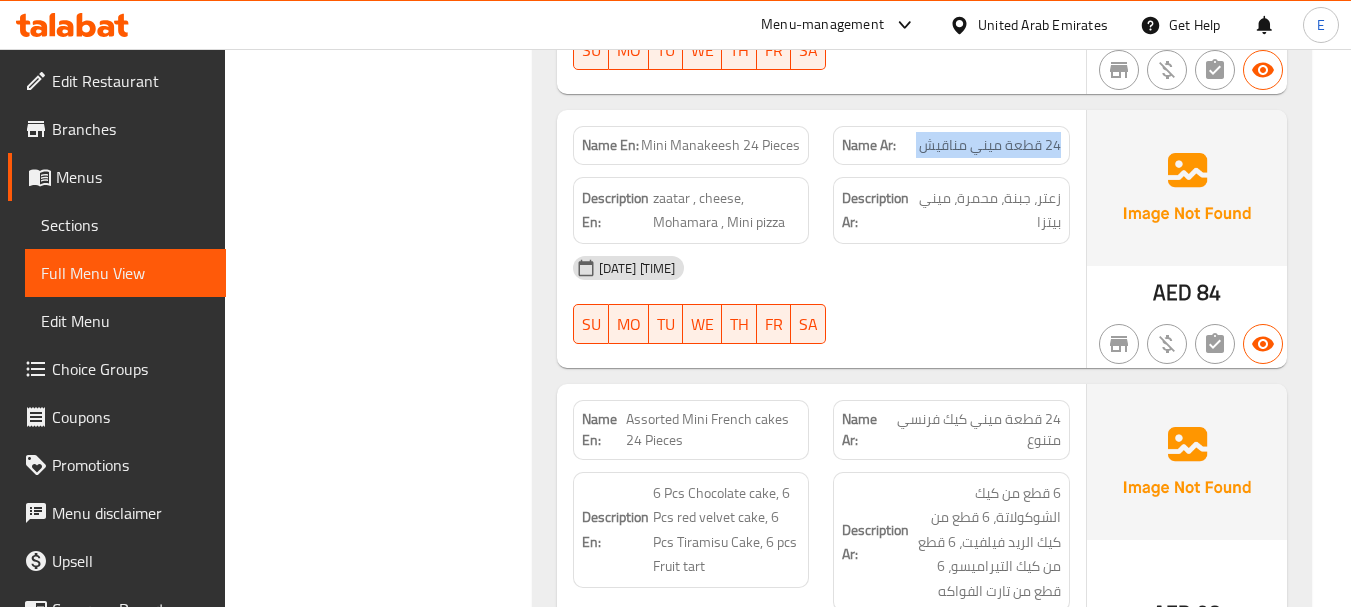 click on "24 قطعة ميني مناقيش" at bounding box center [992, -905] 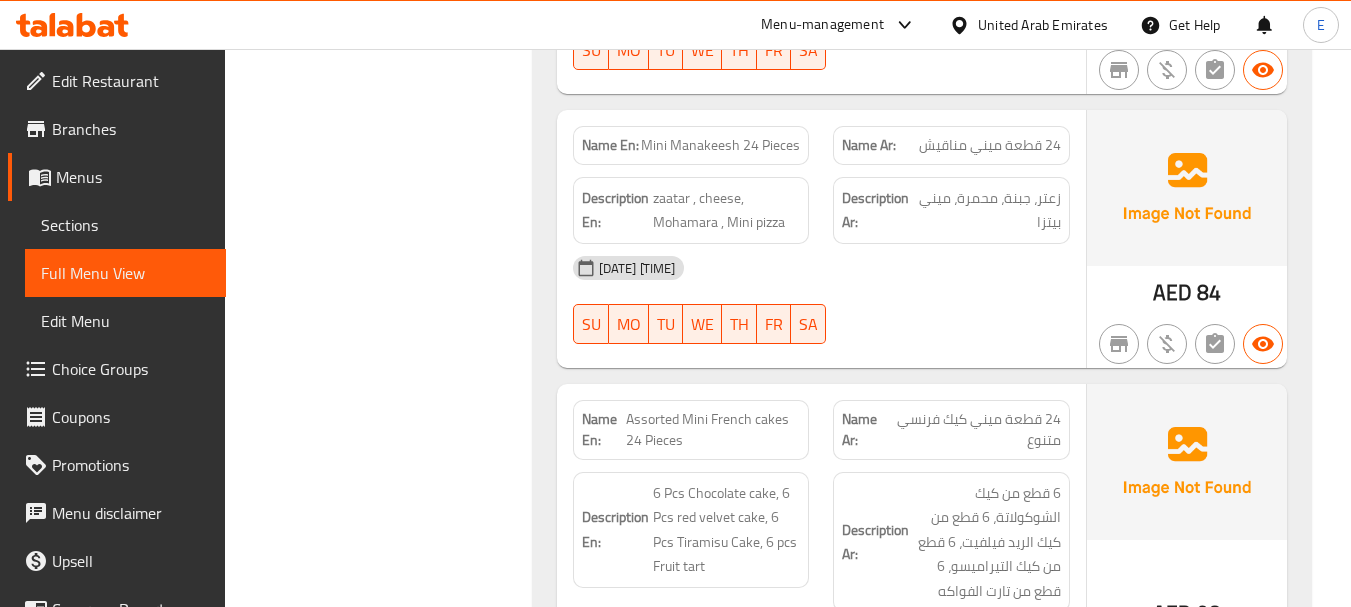 click on "[DATE] [TIME]" at bounding box center [821, -733] 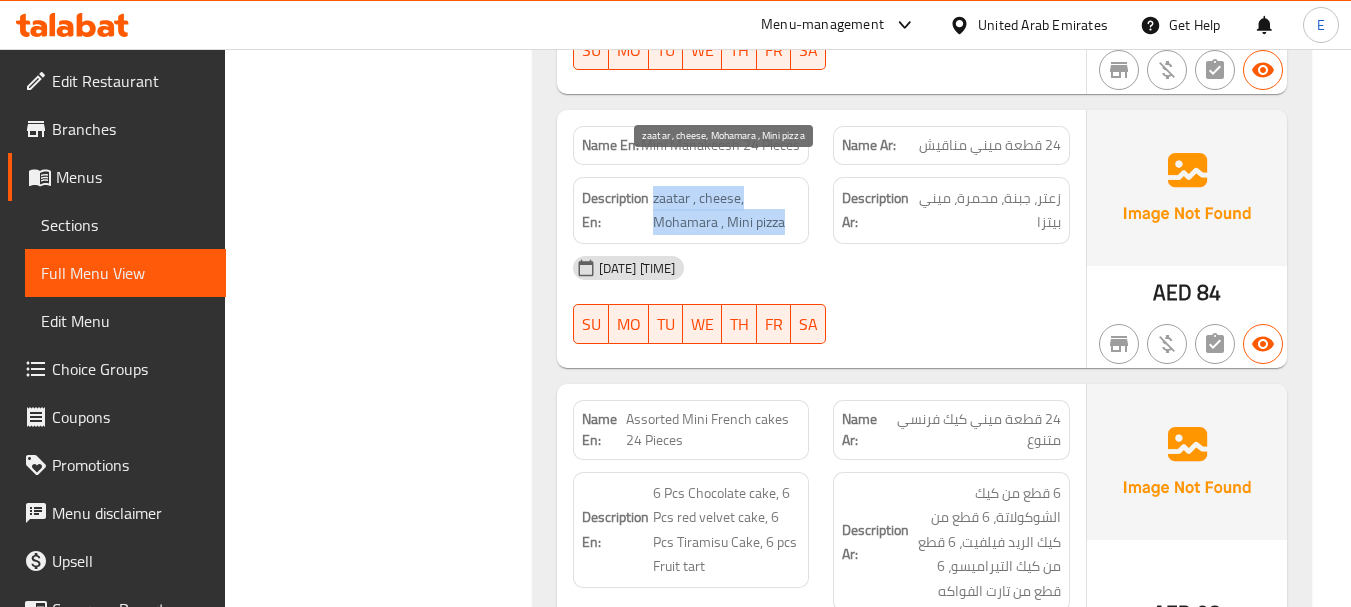 drag, startPoint x: 653, startPoint y: 170, endPoint x: 793, endPoint y: 205, distance: 144.3087 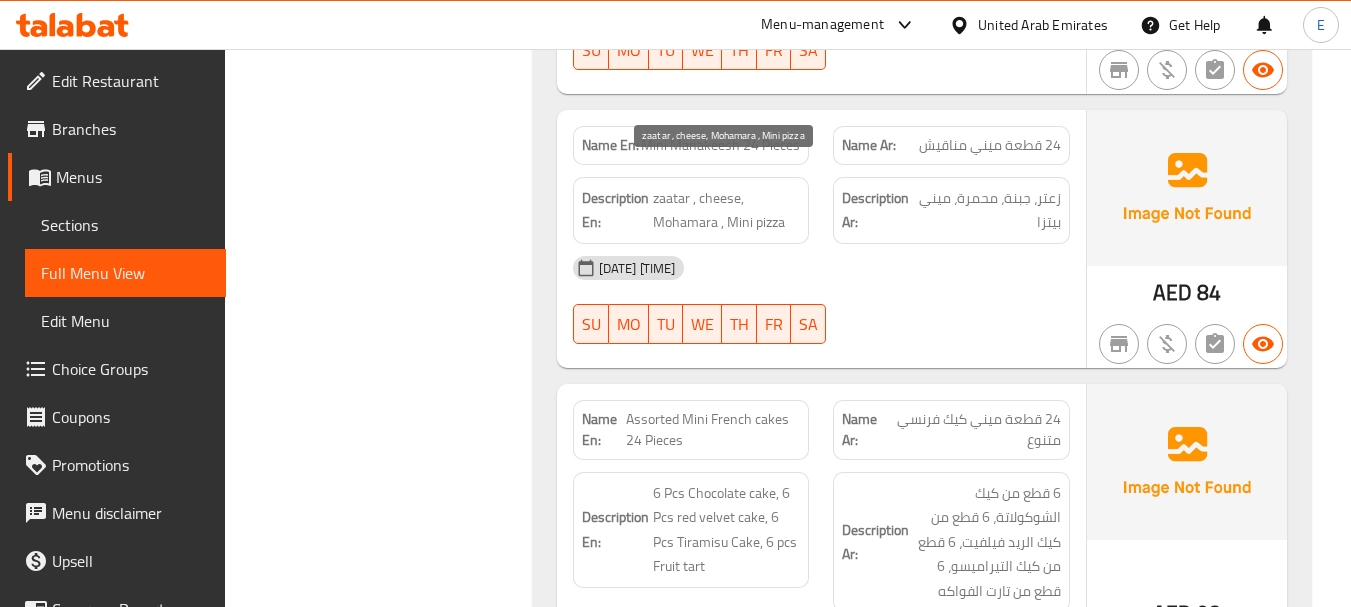 click on "zaatar , cheese, Mohamara , Mini pizza" at bounding box center [727, 210] 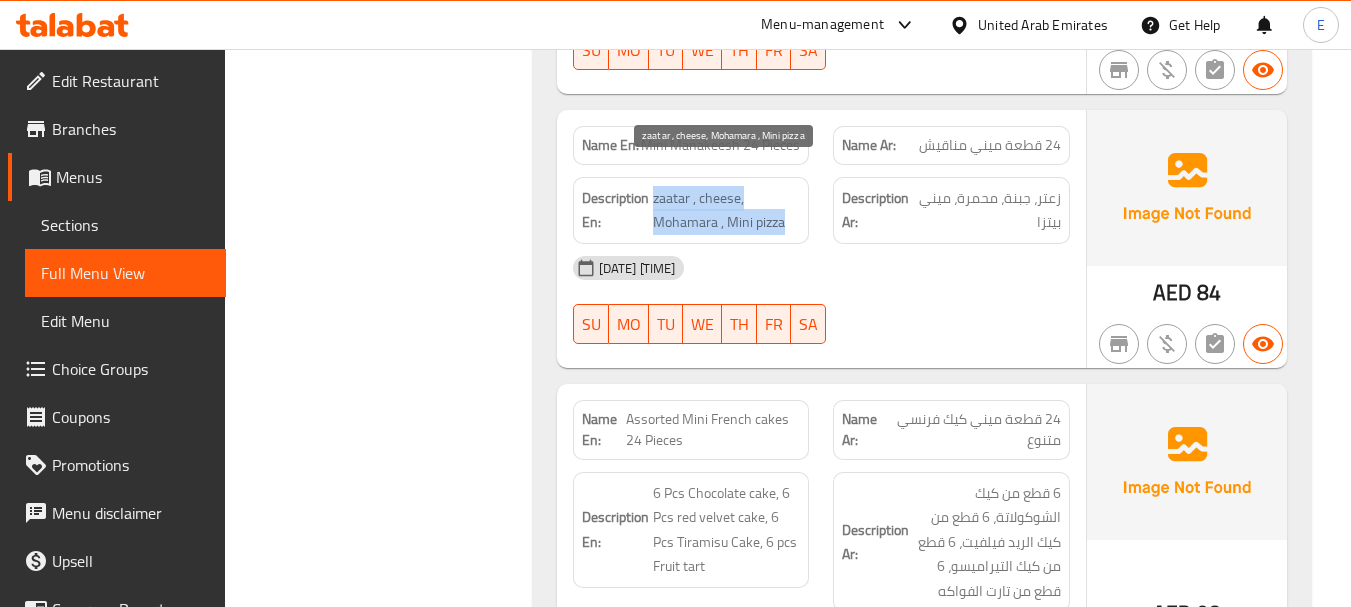 click on "zaatar , cheese, Mohamara , Mini pizza" at bounding box center [727, 210] 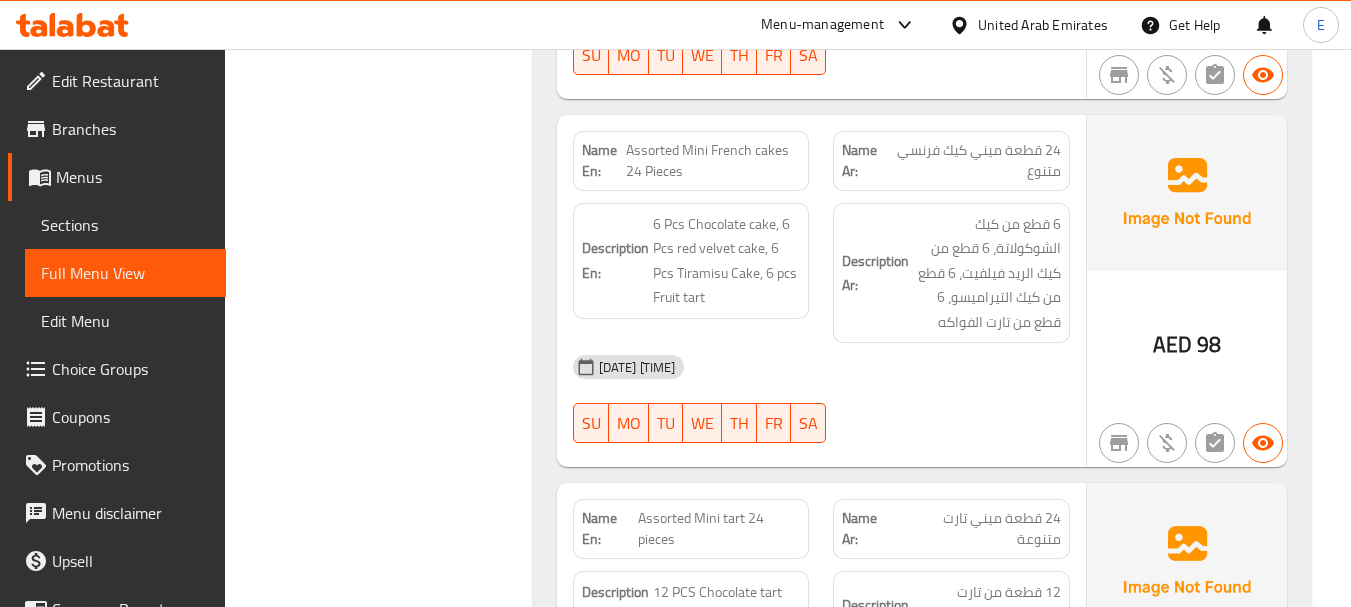 scroll, scrollTop: 2300, scrollLeft: 0, axis: vertical 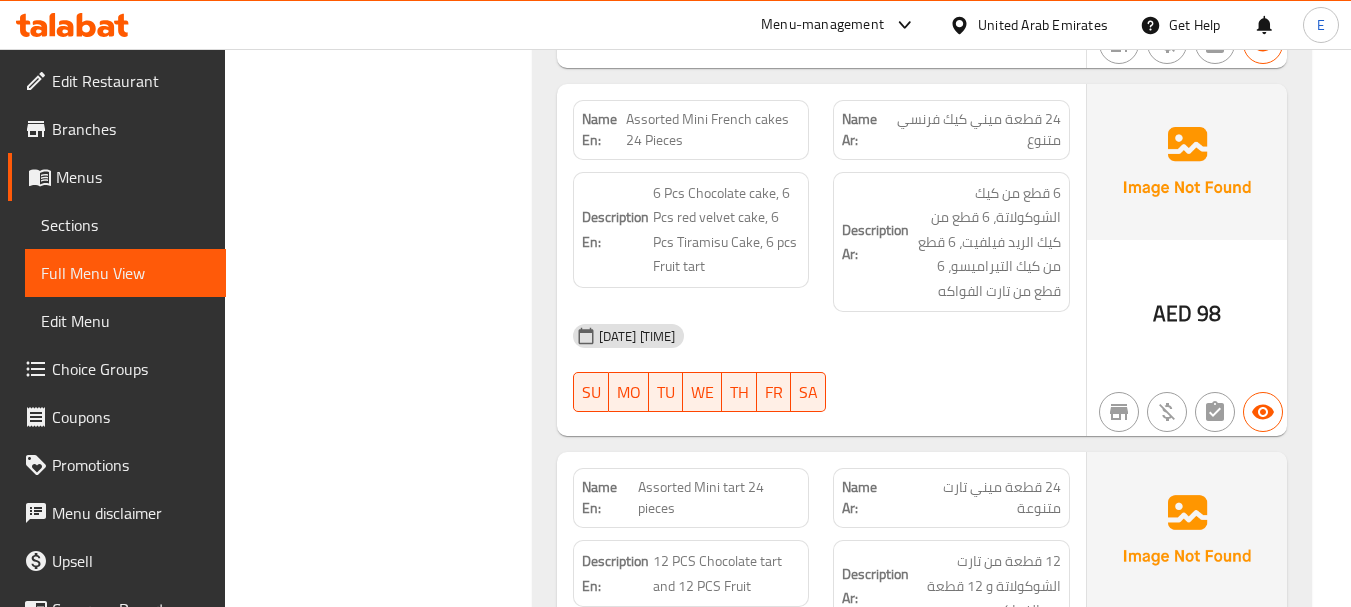 click on "24 قطعة ميني كيك فرنسي  متنوع" at bounding box center [975, 130] 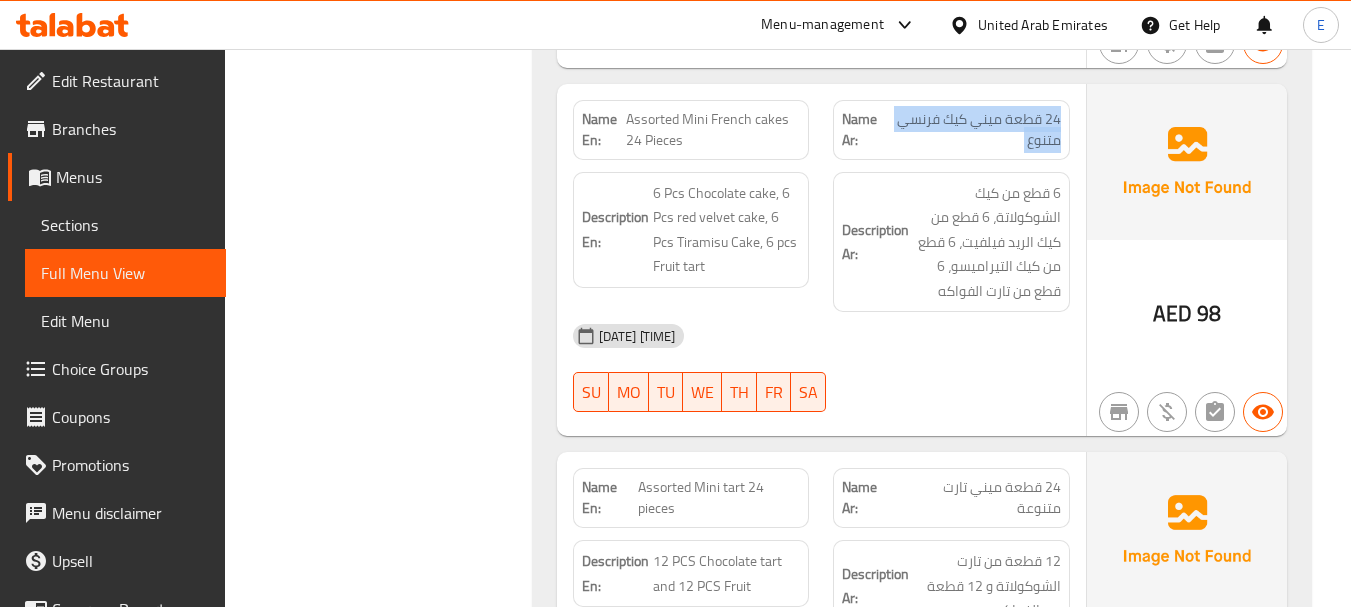 click on "24 قطعة ميني كيك فرنسي  متنوع" at bounding box center (975, 130) 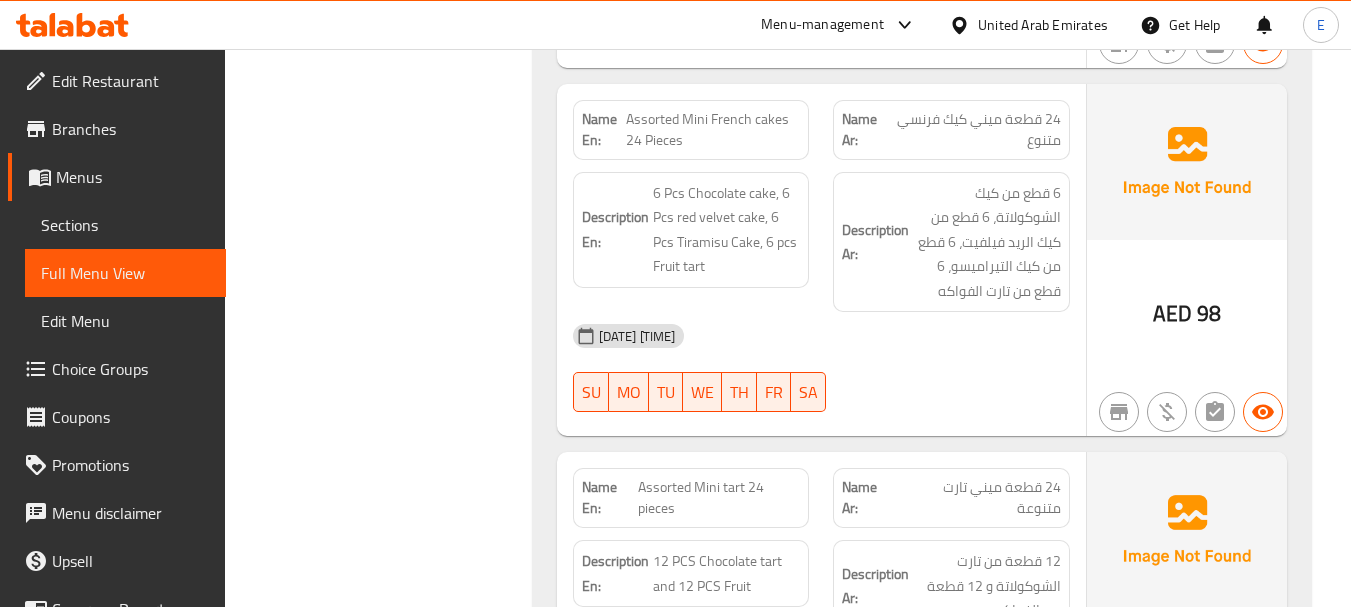 click on "Assorted Mini French cakes 24 Pieces" at bounding box center (713, 130) 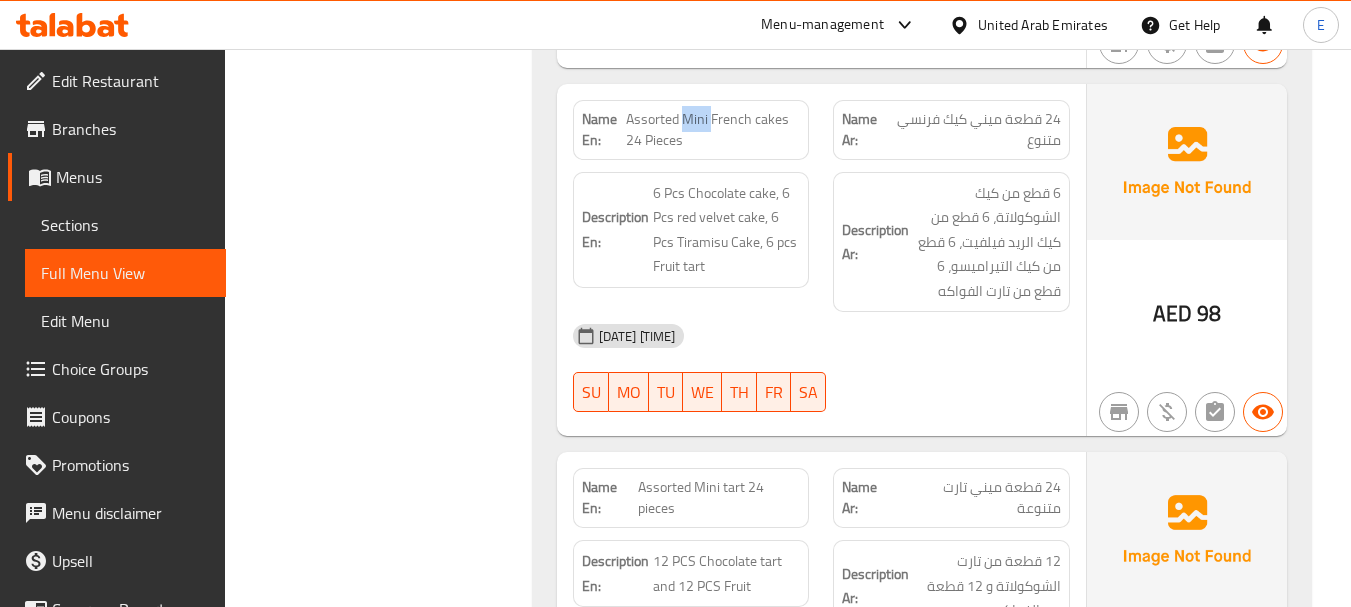 click on "Assorted Mini French cakes 24 Pieces" at bounding box center (713, 130) 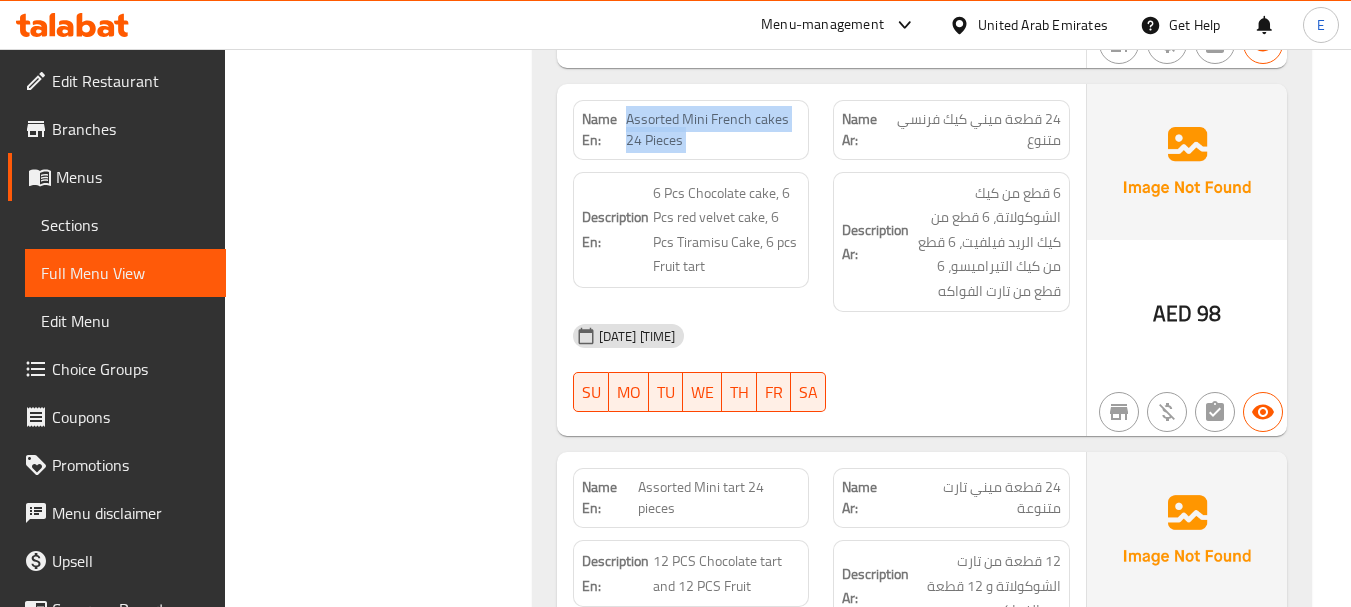 click on "Assorted Mini French cakes 24 Pieces" at bounding box center (713, 130) 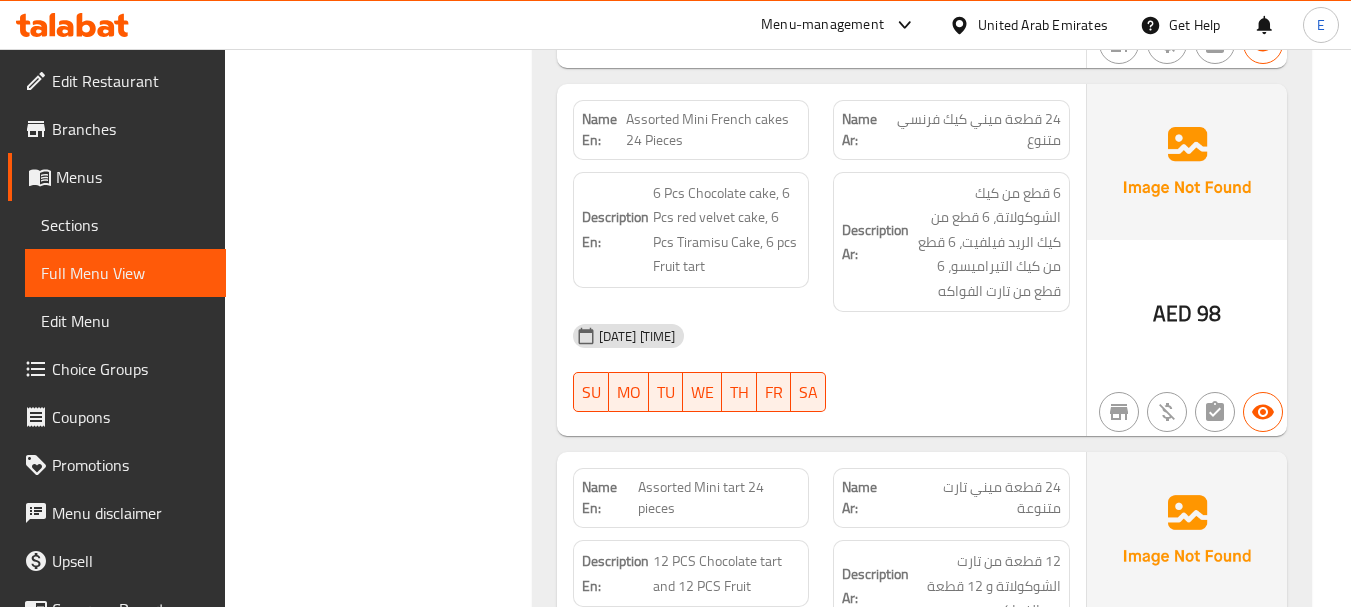 click on "Assorted Mini French cakes 24 Pieces" at bounding box center (713, 130) 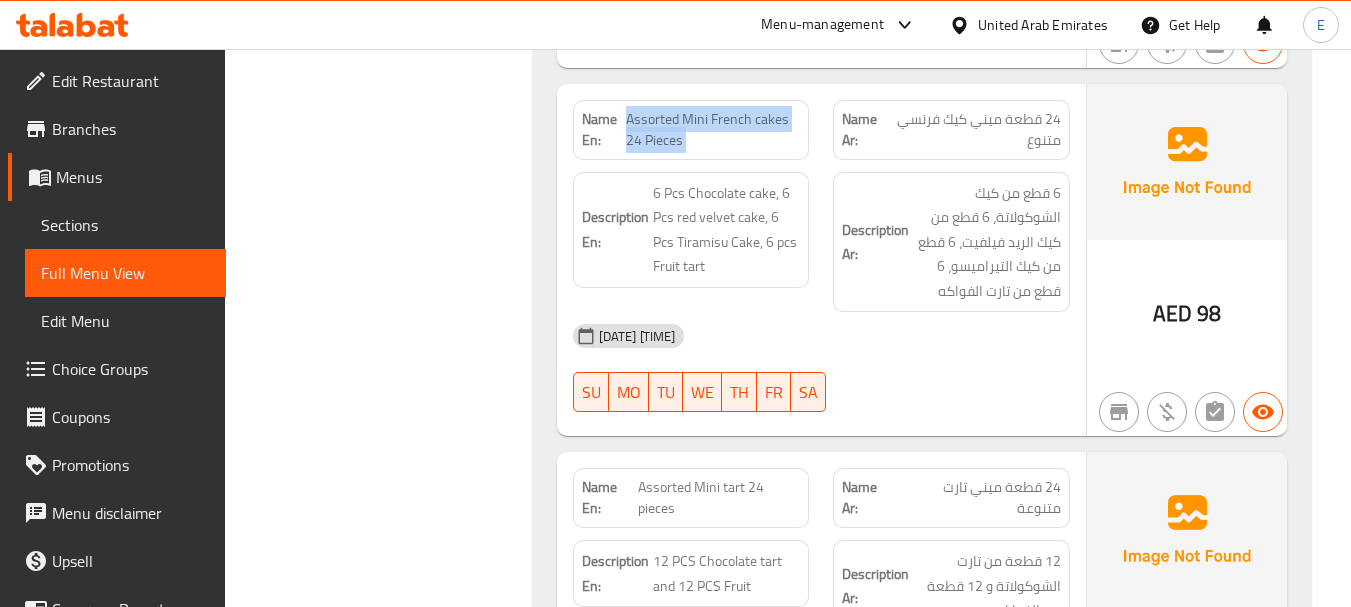 click on "Assorted Mini French cakes 24 Pieces" at bounding box center [713, 130] 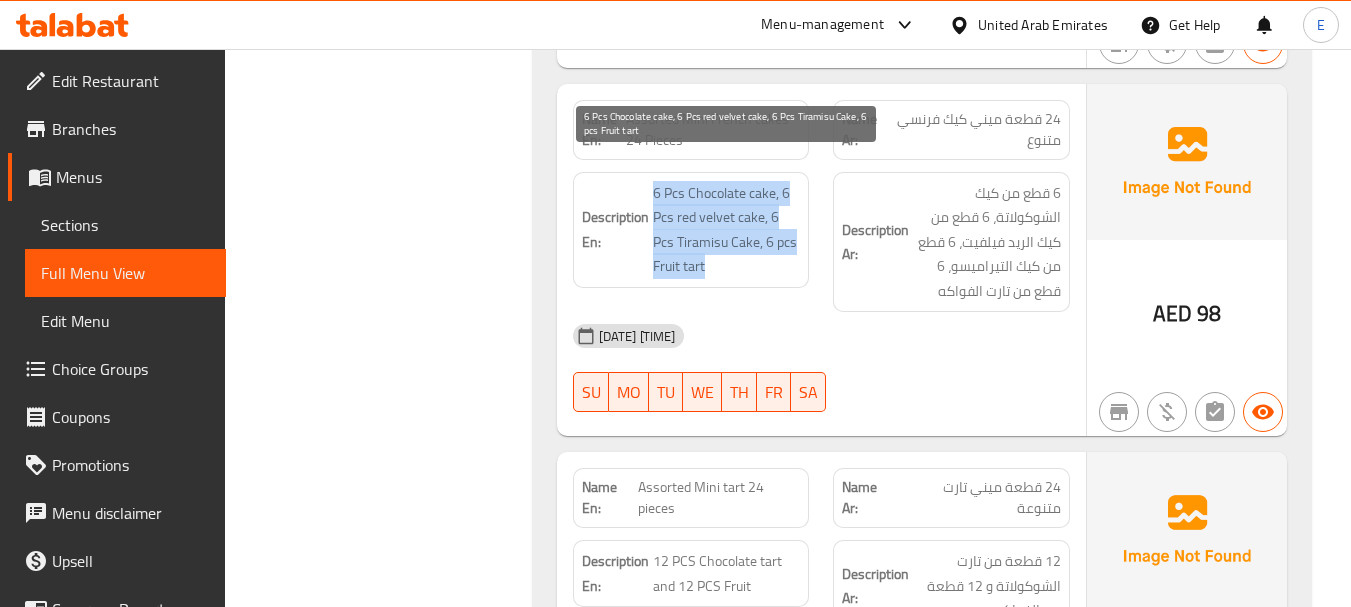 drag, startPoint x: 637, startPoint y: 164, endPoint x: 798, endPoint y: 236, distance: 176.3661 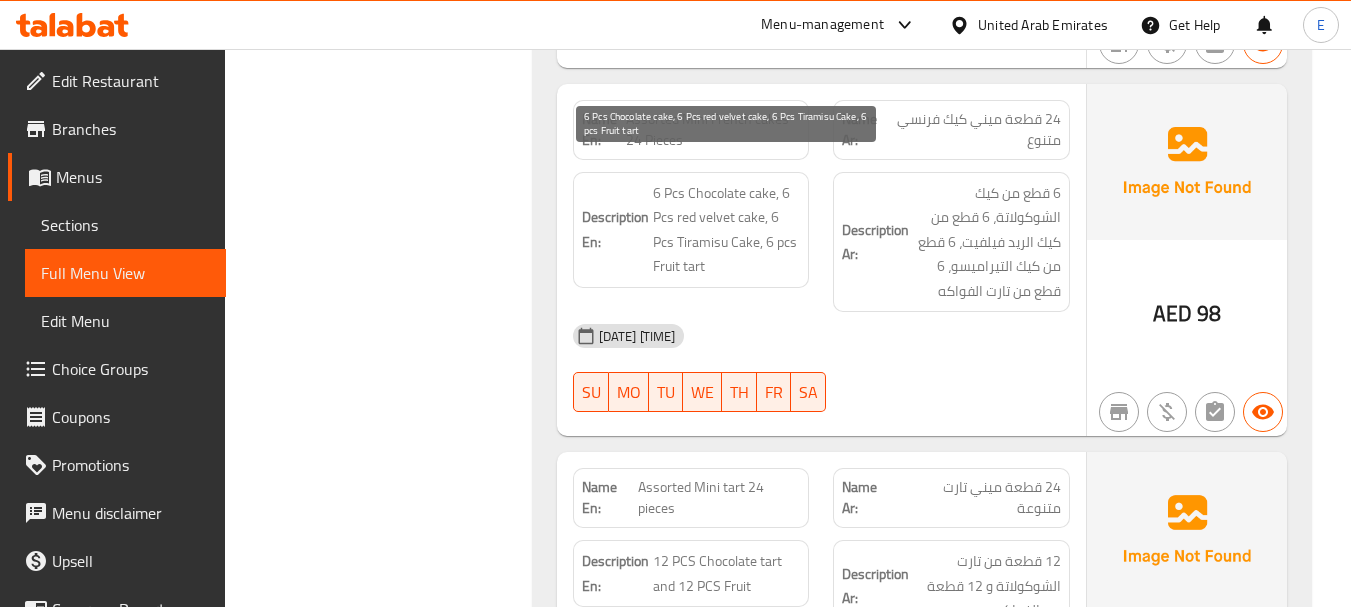 click on "6 Pcs Chocolate cake, 6 Pcs red velvet cake, 6 Pcs Tiramisu Cake, 6 pcs Fruit tart" at bounding box center (727, 230) 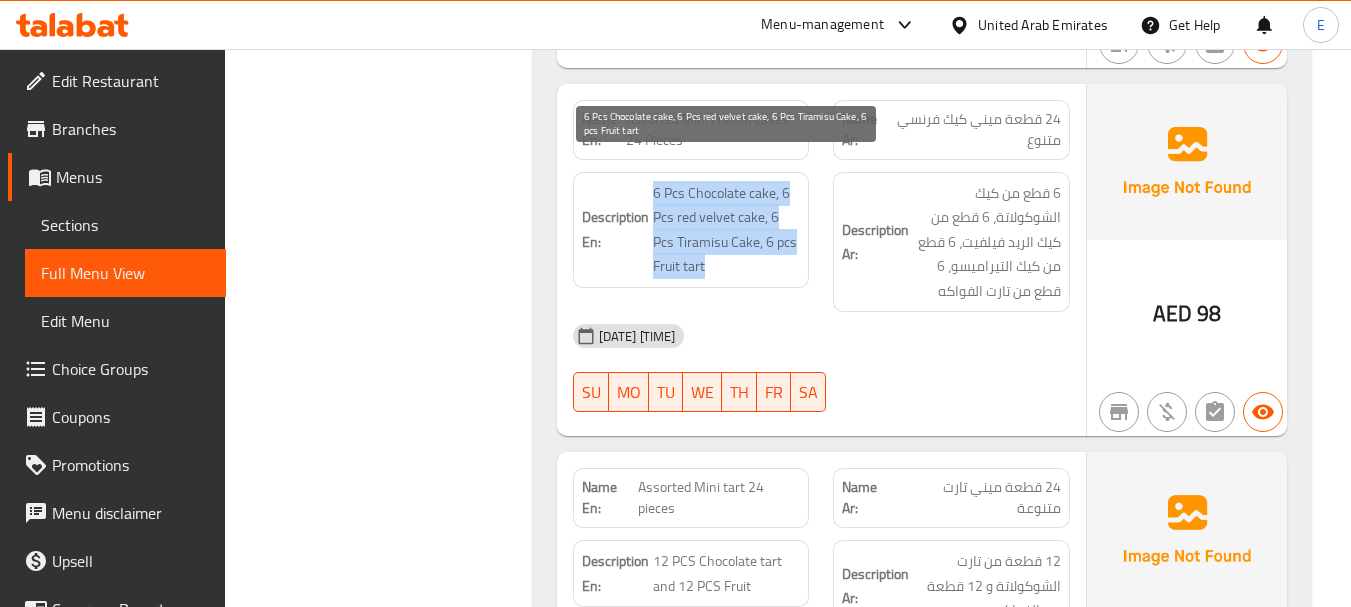 click on "6 Pcs Chocolate cake, 6 Pcs red velvet cake, 6 Pcs Tiramisu Cake, 6 pcs Fruit tart" at bounding box center (727, 230) 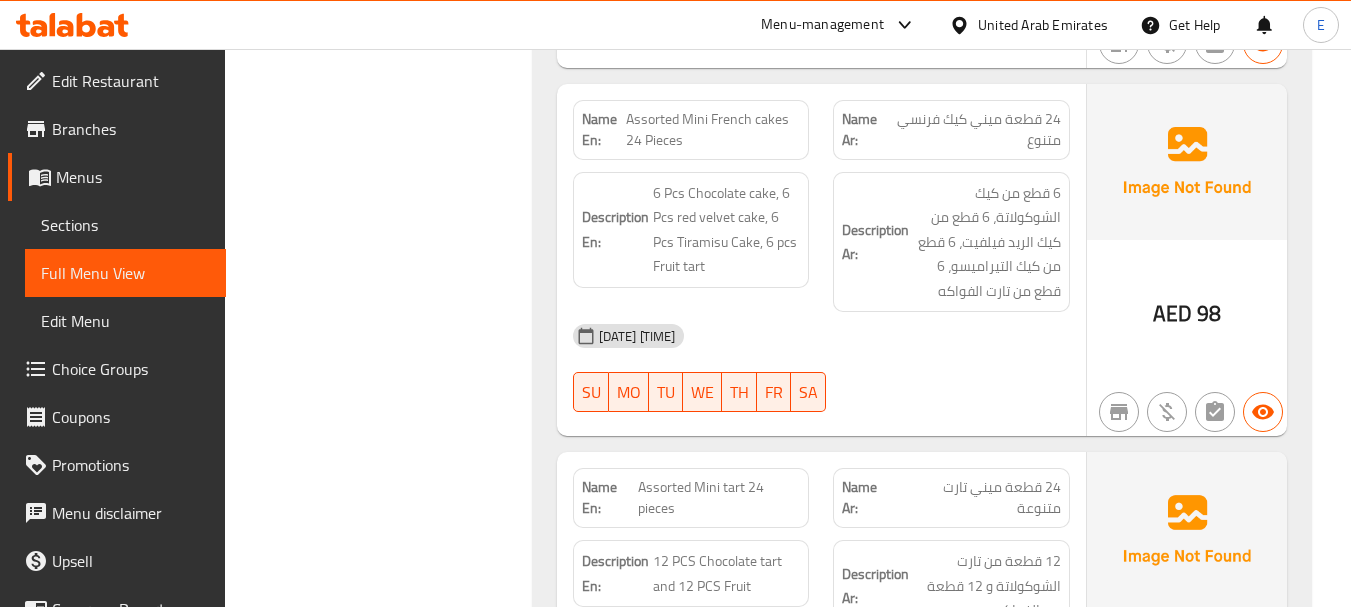 click on "Description Ar: 6 قطع من كيك الشوكولاتة، 6 قطع من كيك الريد فيلفيت، 6 قطع من كيك التيراميسو، 6 قطع من تارت الفواكه" at bounding box center [951, 242] 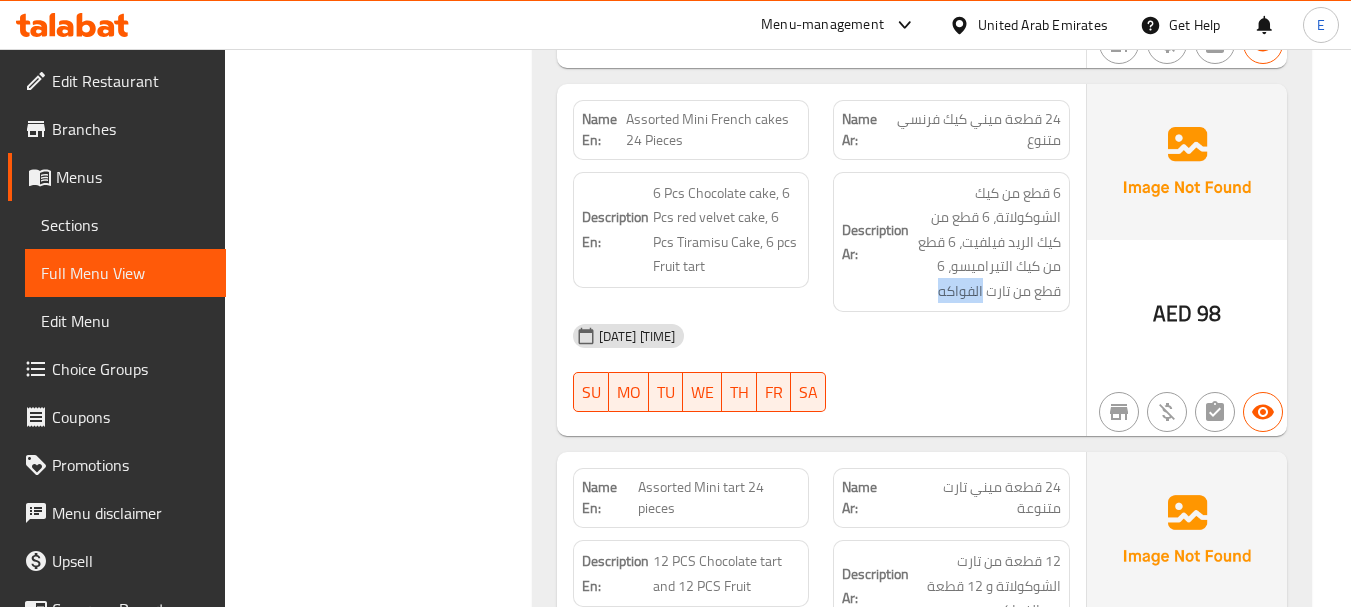 click on "Description Ar: 6 قطع من كيك الشوكولاتة، 6 قطع من كيك الريد فيلفيت، 6 قطع من كيك التيراميسو، 6 قطع من تارت الفواكه" at bounding box center (951, 242) 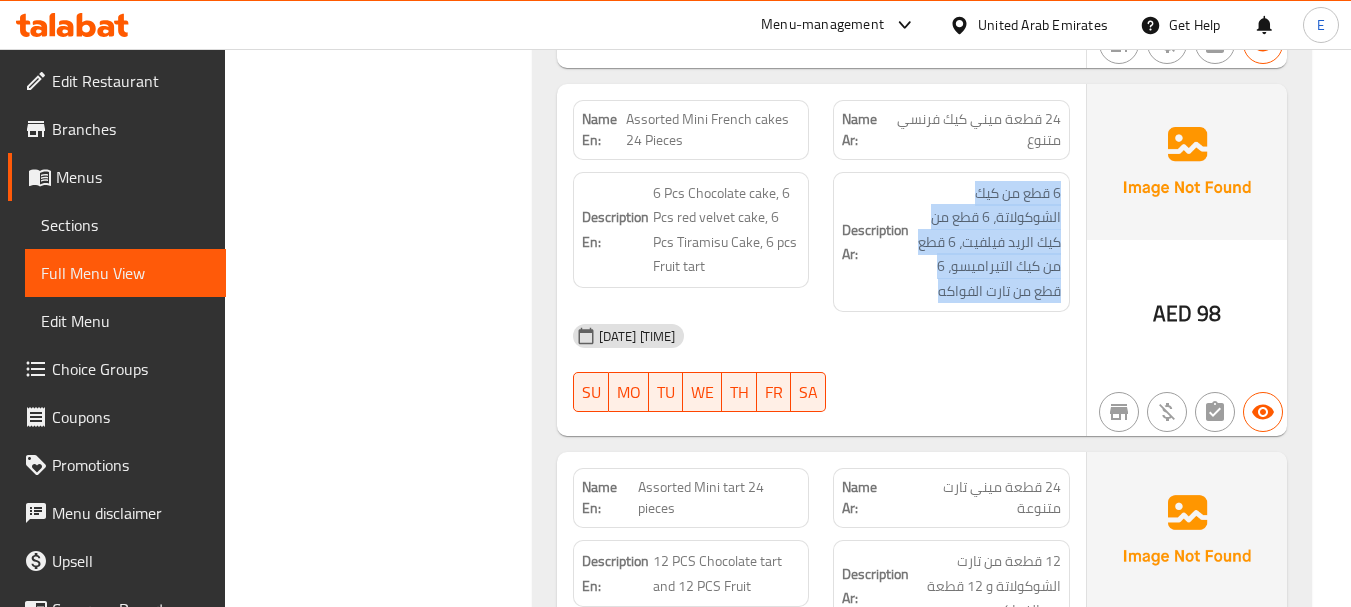 click on "Description Ar: 6 قطع من كيك الشوكولاتة، 6 قطع من كيك الريد فيلفيت، 6 قطع من كيك التيراميسو، 6 قطع من تارت الفواكه" at bounding box center (951, 242) 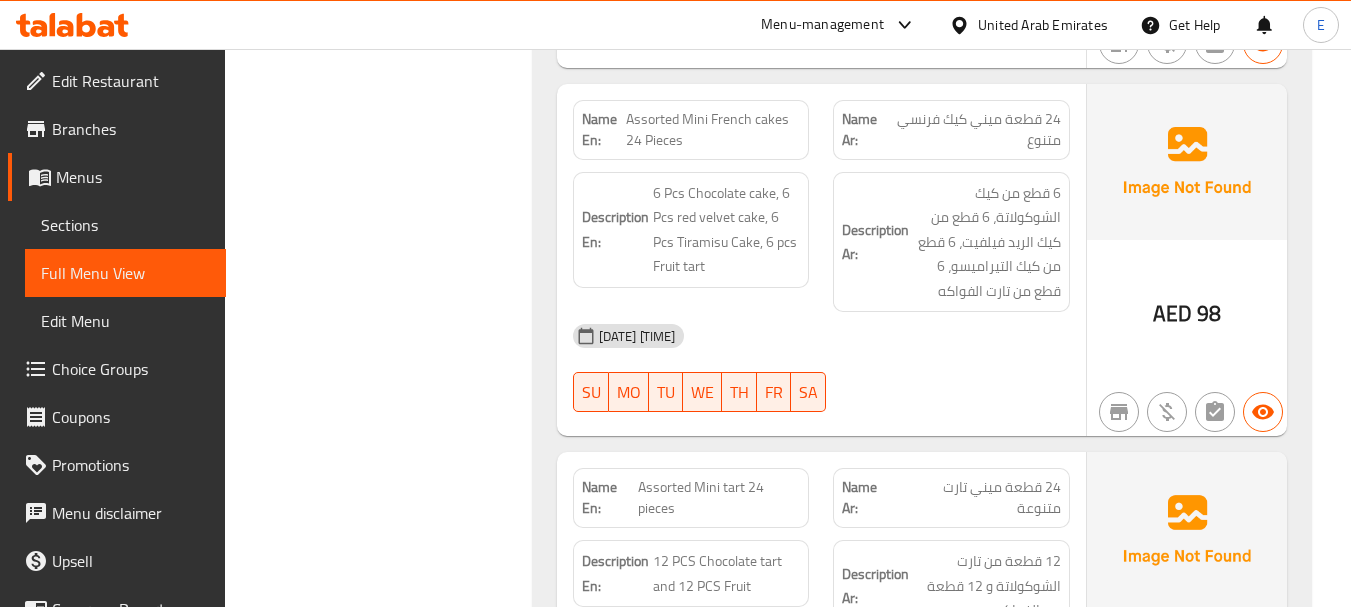click on "[DATE] [TIME]" at bounding box center (821, 336) 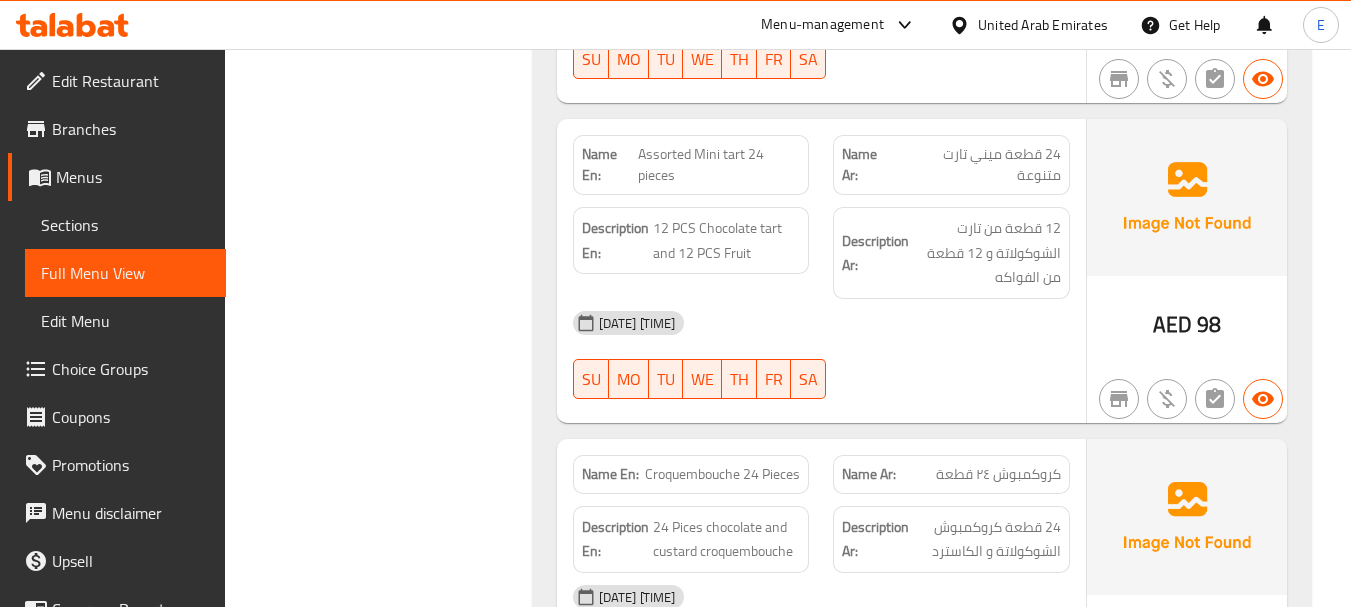 scroll, scrollTop: 2600, scrollLeft: 0, axis: vertical 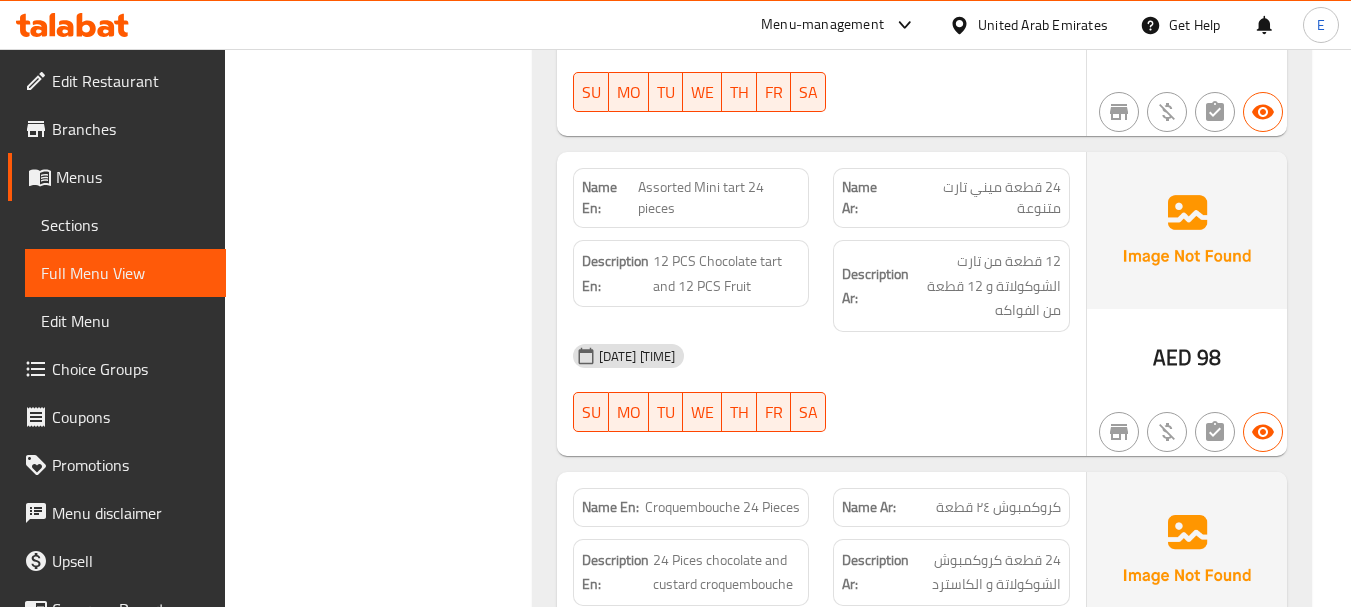 click on "AED" at bounding box center (1172, 357) 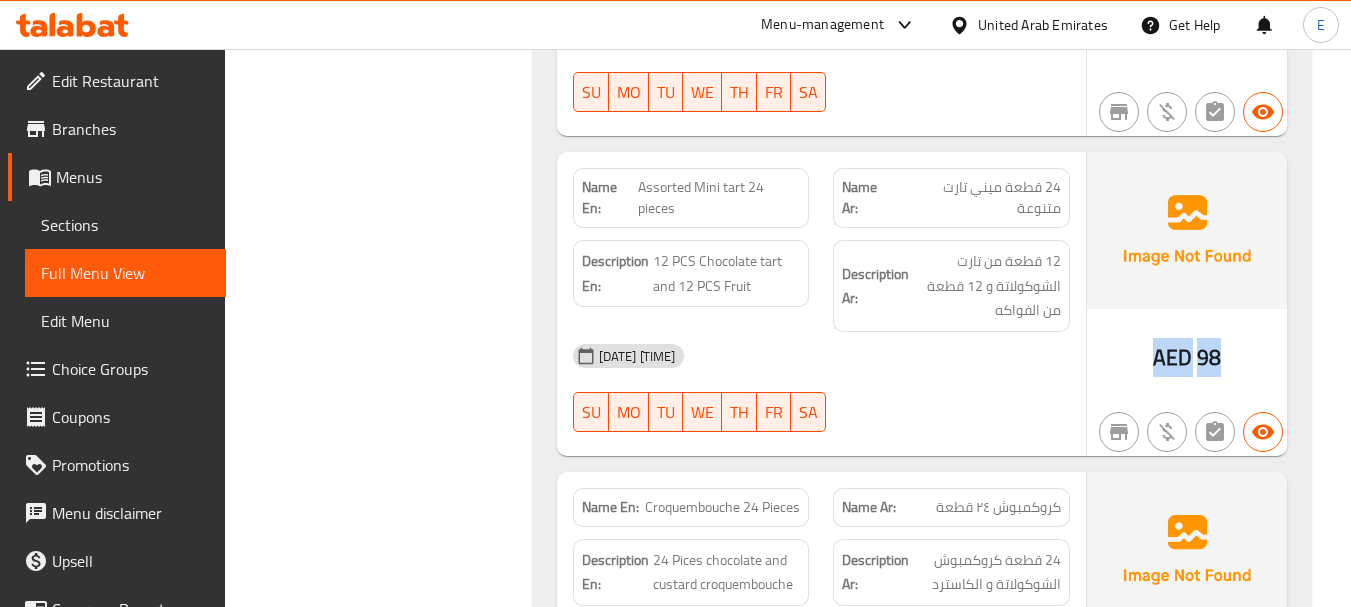 click on "AED" at bounding box center [1172, 357] 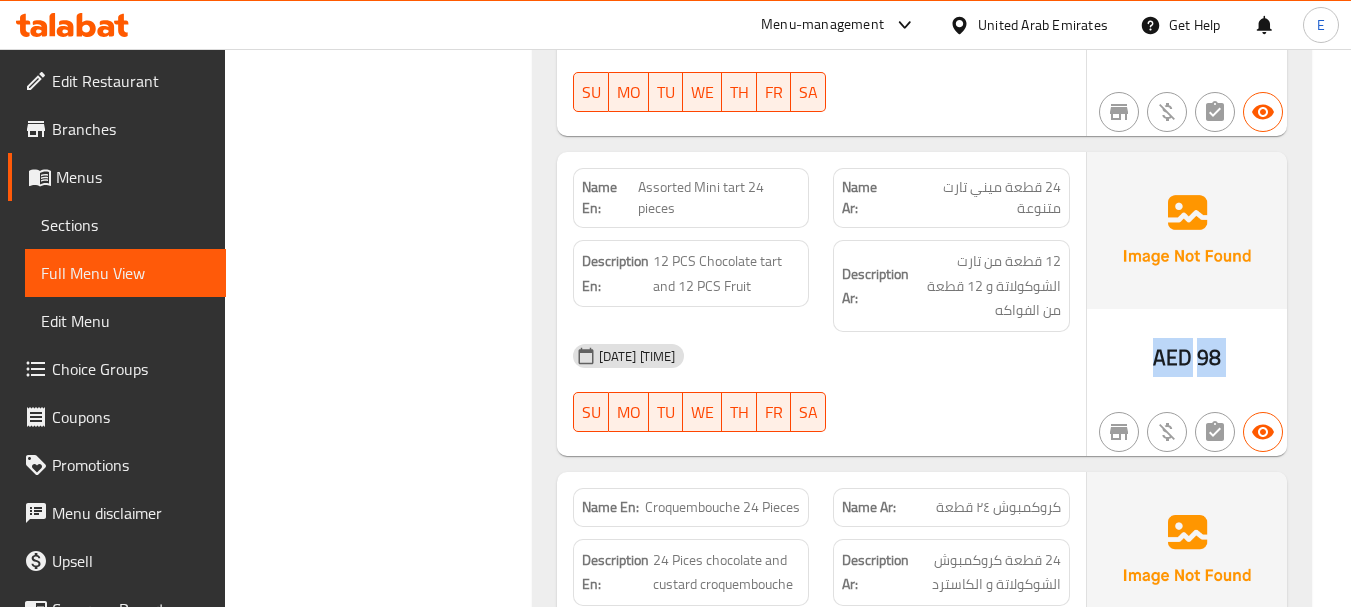 click on "AED" at bounding box center [1172, 357] 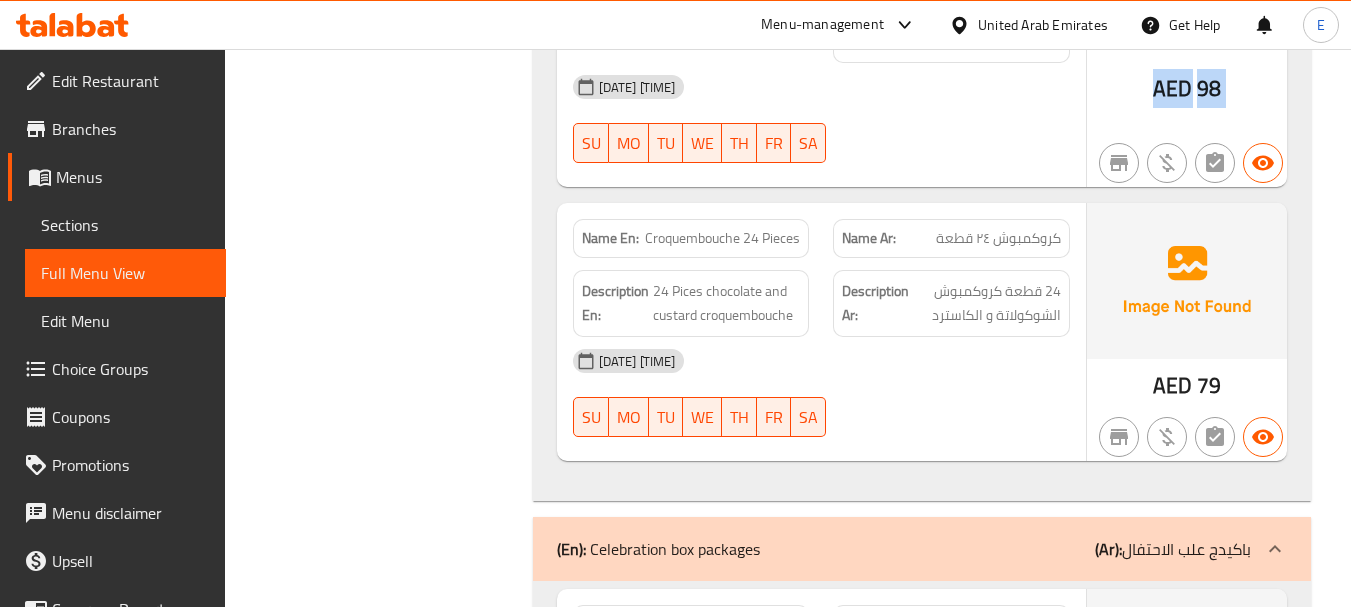 scroll, scrollTop: 2900, scrollLeft: 0, axis: vertical 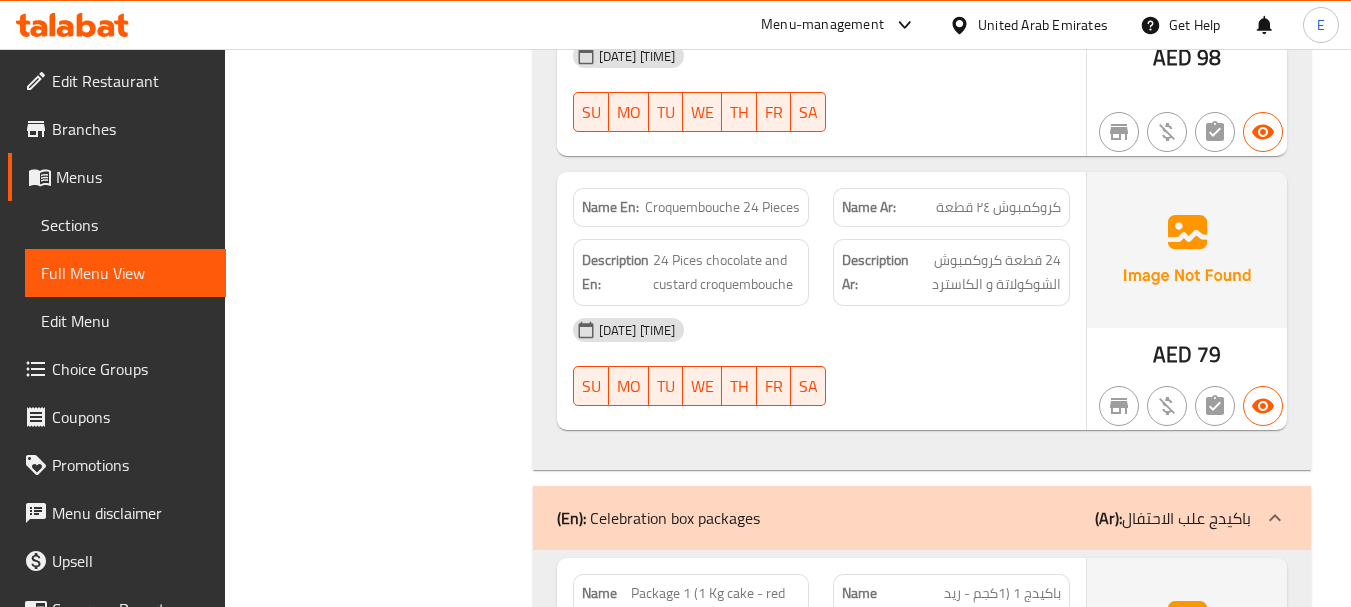 click on "AED" at bounding box center (1172, 354) 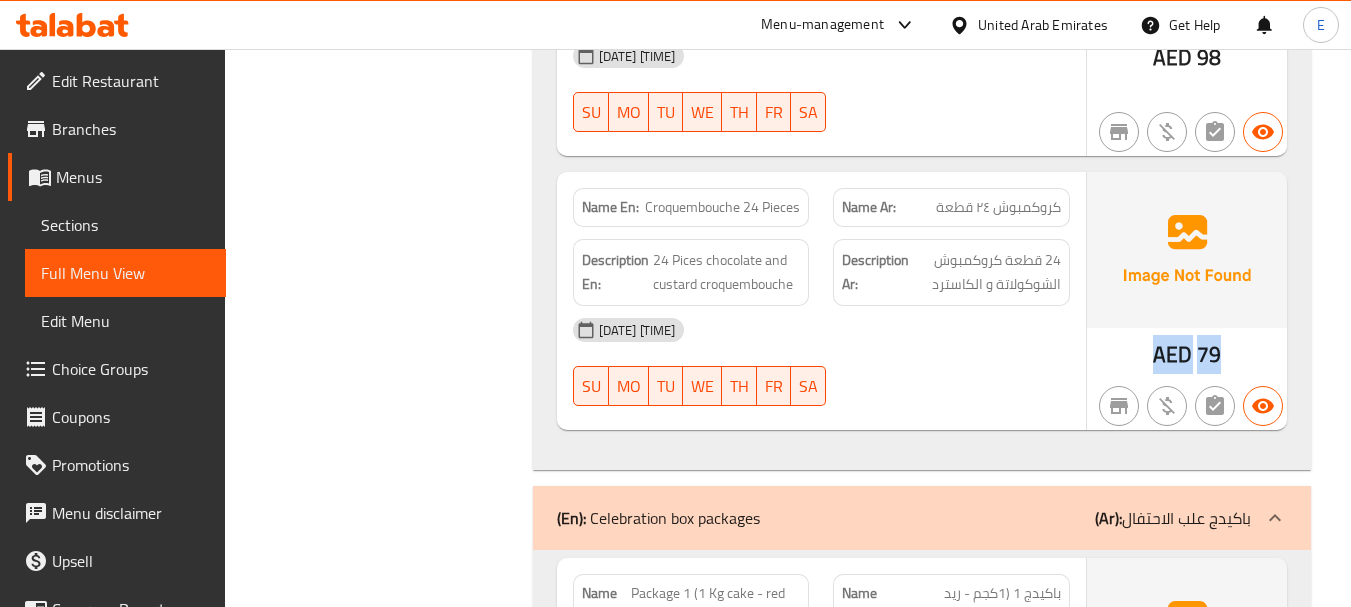 drag, startPoint x: 1191, startPoint y: 324, endPoint x: 1173, endPoint y: 307, distance: 24.758837 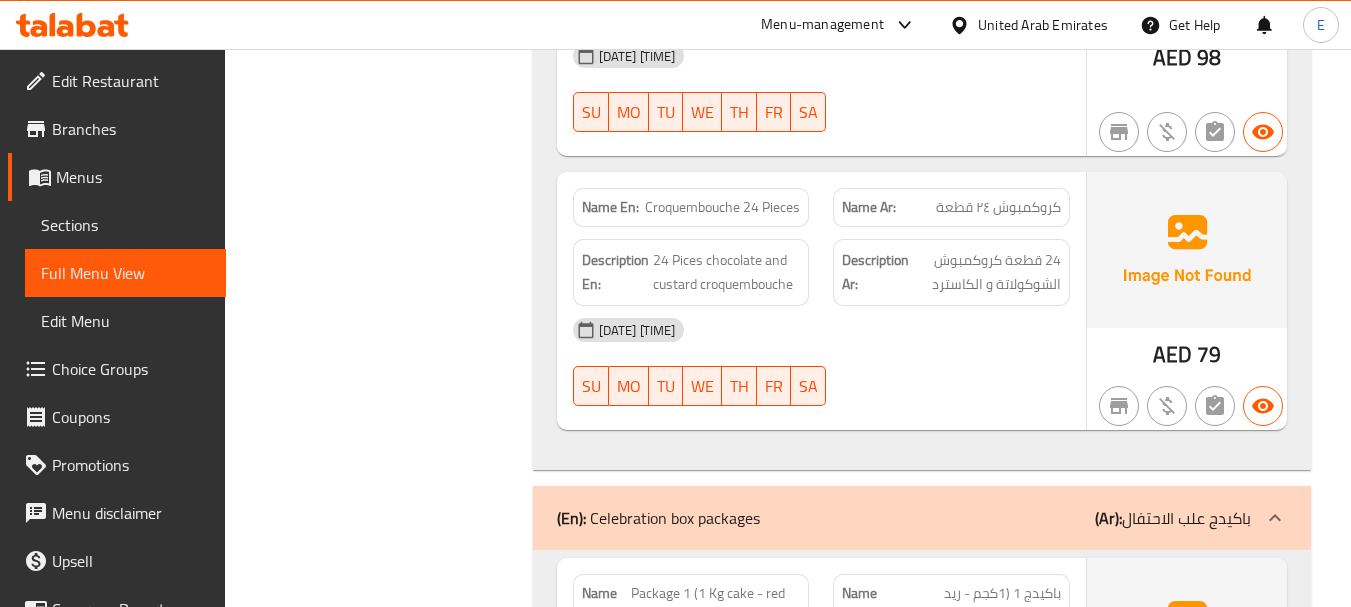 click on "كروكمبوش ٢٤ قطعة" at bounding box center [998, 207] 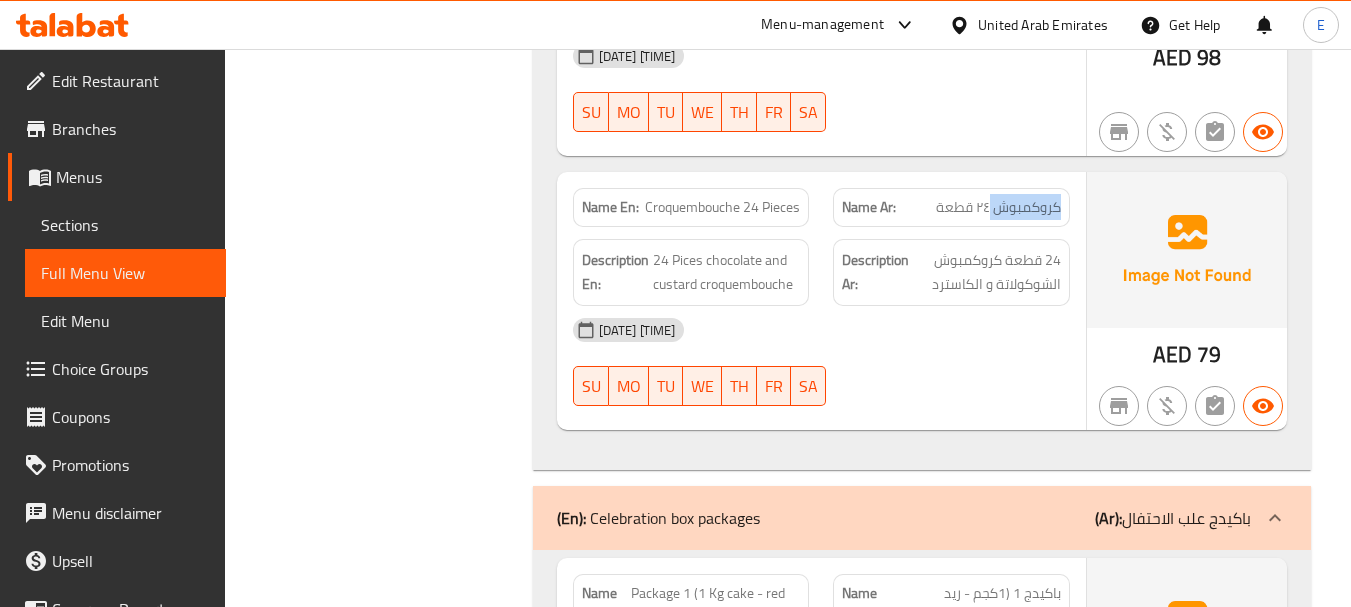 click on "كروكمبوش ٢٤ قطعة" at bounding box center [998, 207] 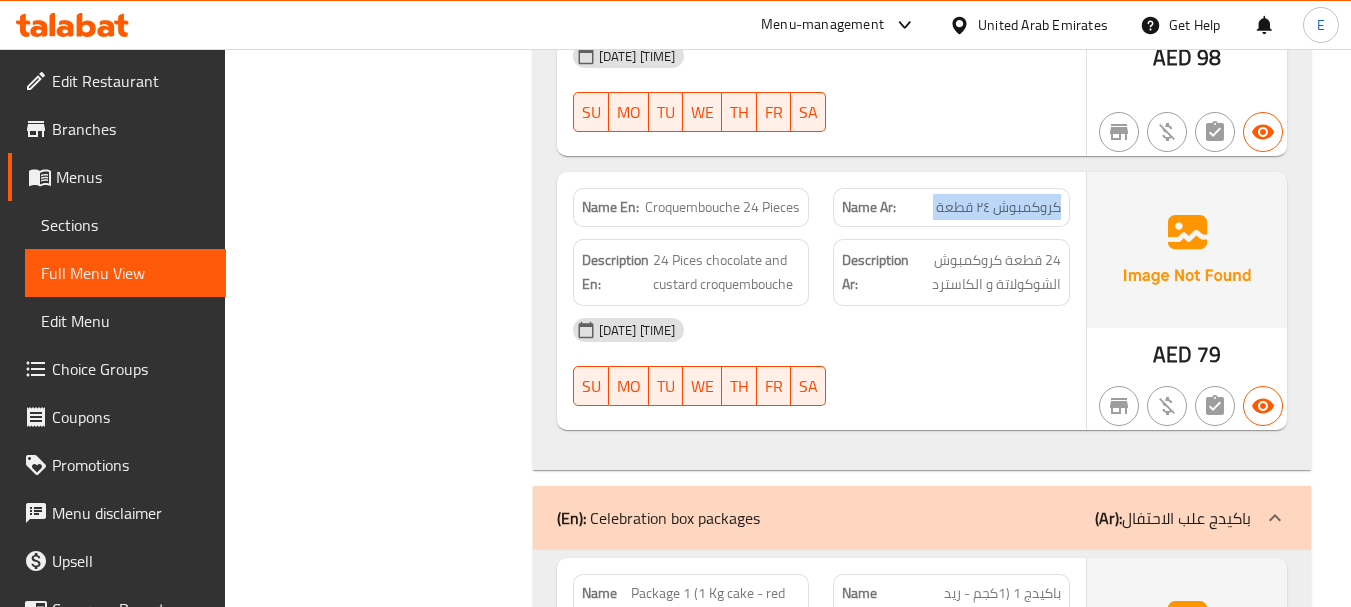 click on "كروكمبوش ٢٤ قطعة" at bounding box center (998, 207) 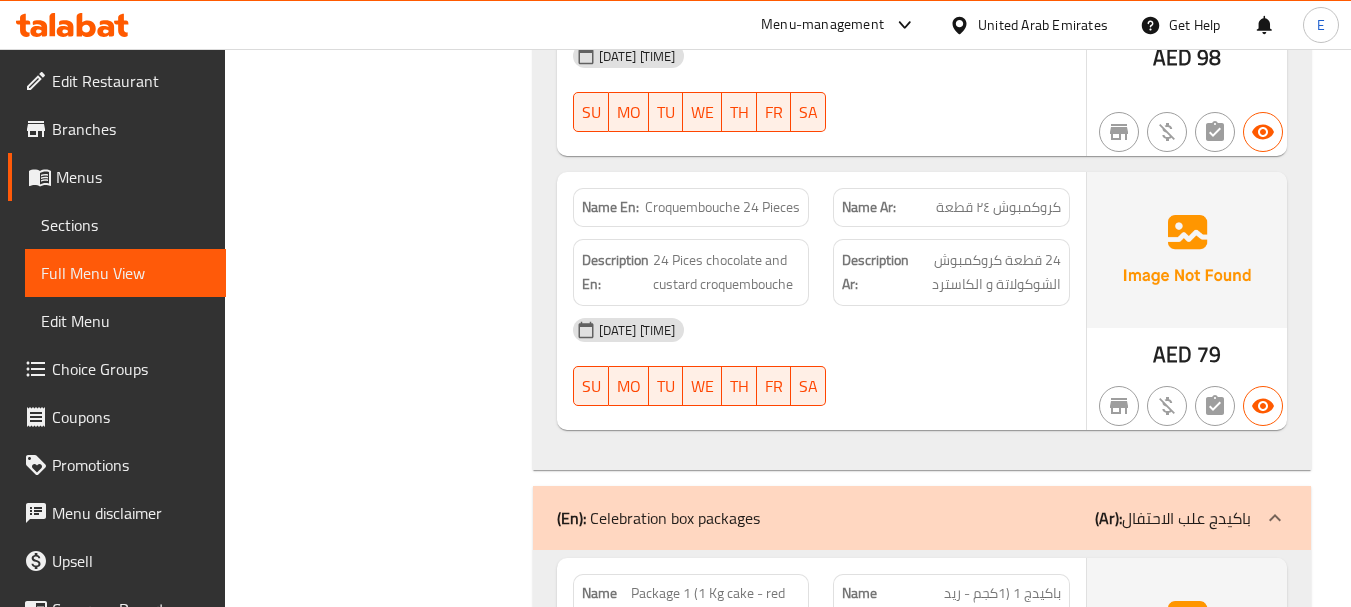 click on "Name En: Croquembouche 24 Pieces" at bounding box center [691, 207] 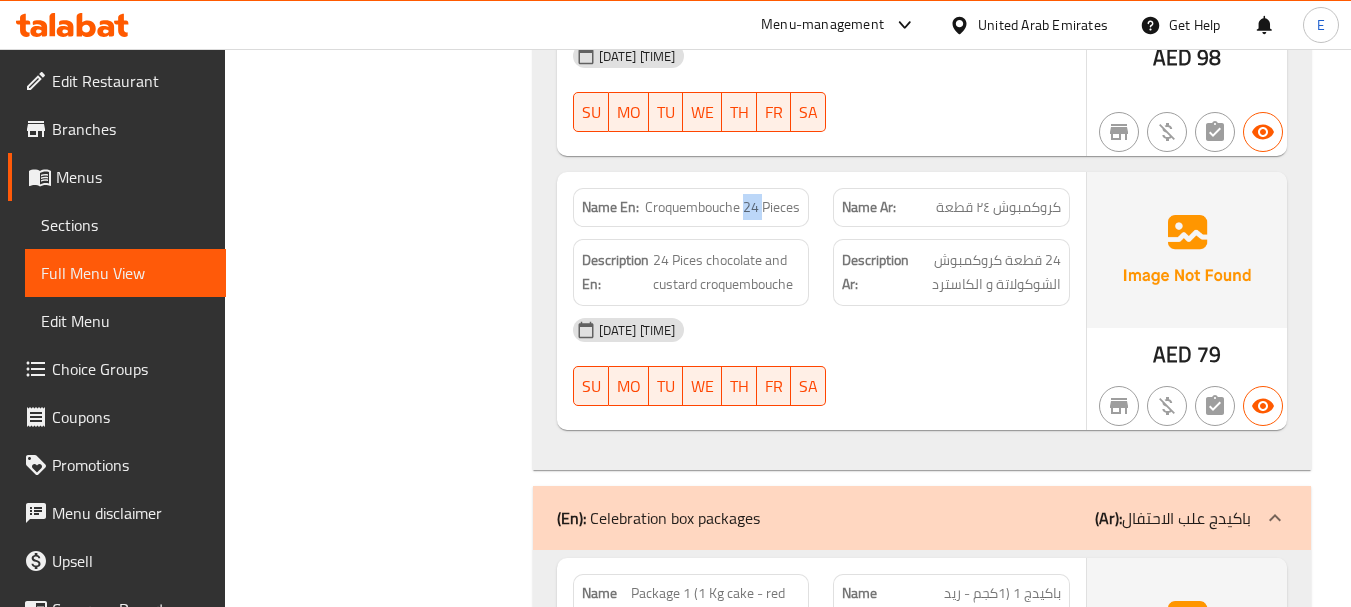 click on "Name En: Croquembouche 24 Pieces" at bounding box center [691, 207] 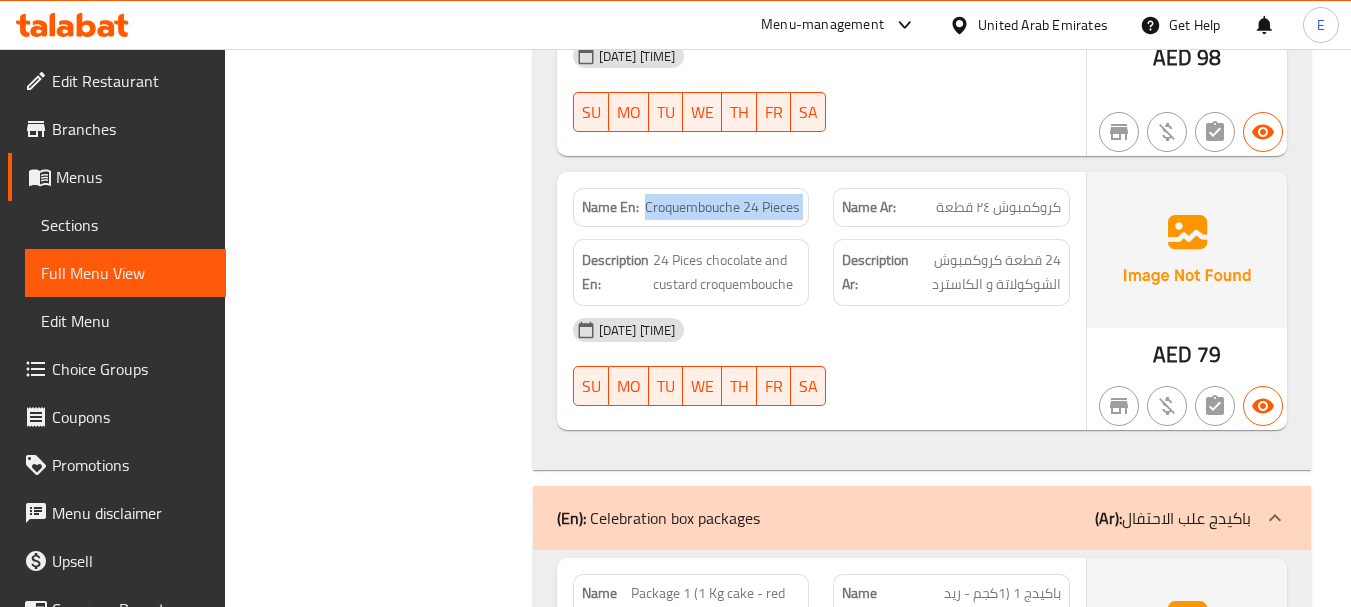 click on "Name En: Croquembouche 24 Pieces" at bounding box center [691, 207] 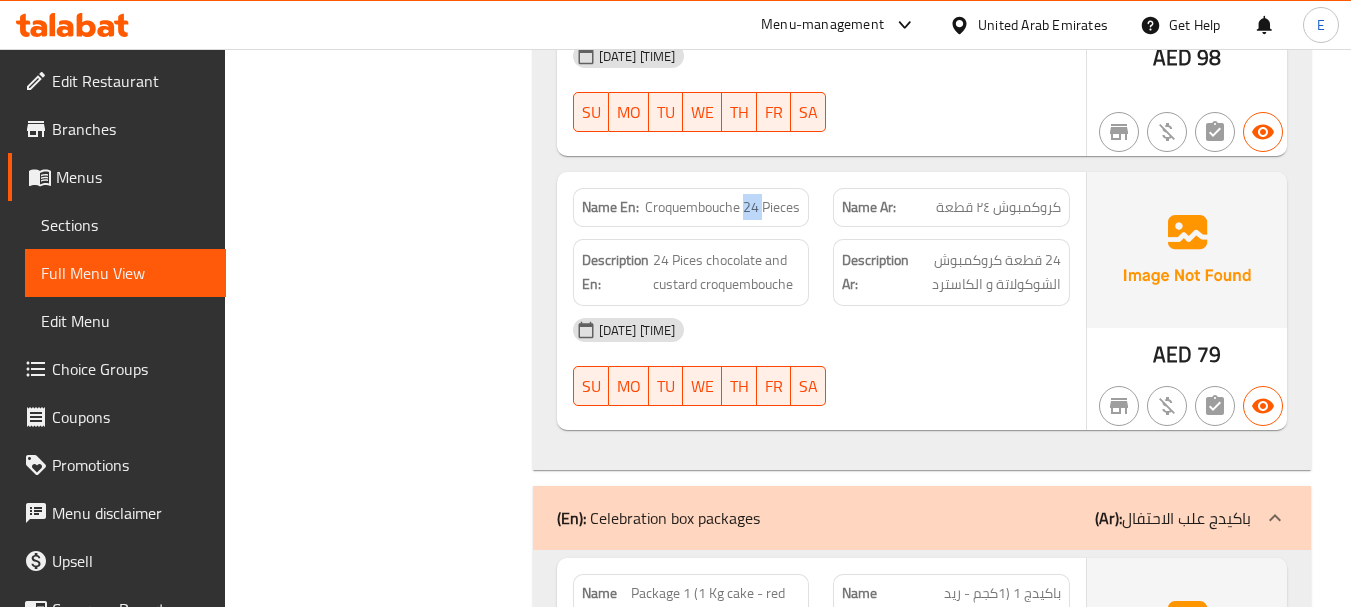 click on "Name En: Croquembouche 24 Pieces" at bounding box center [691, 207] 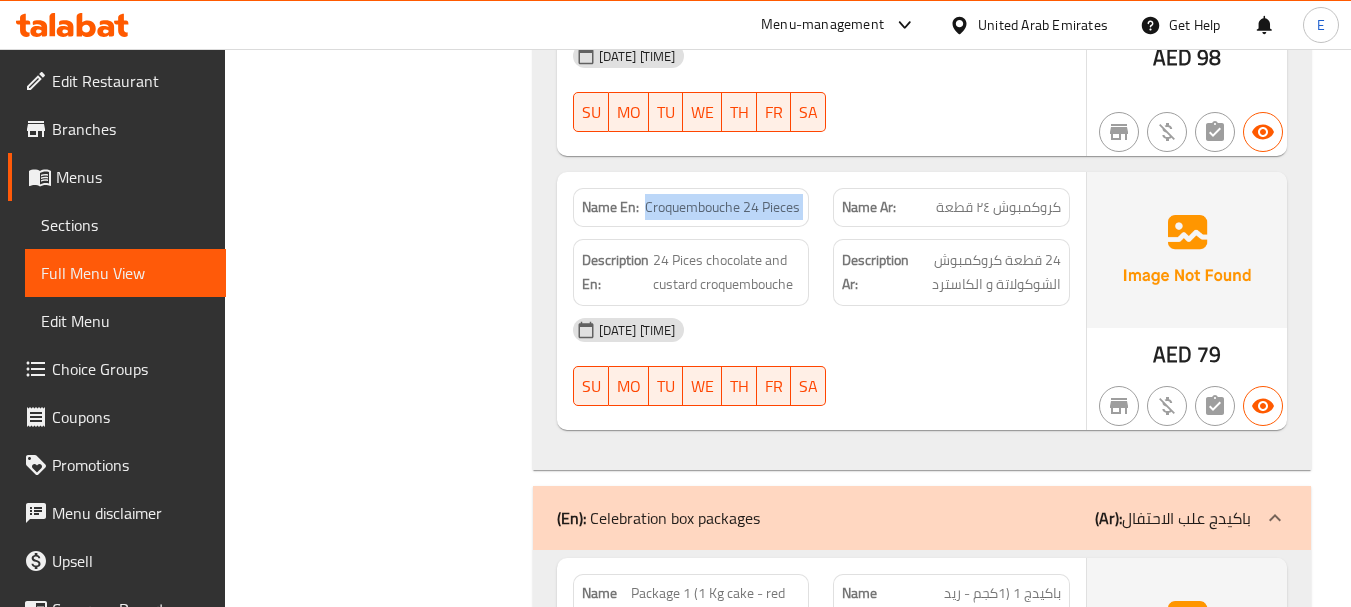 click on "Name En: Croquembouche 24 Pieces" at bounding box center [691, 207] 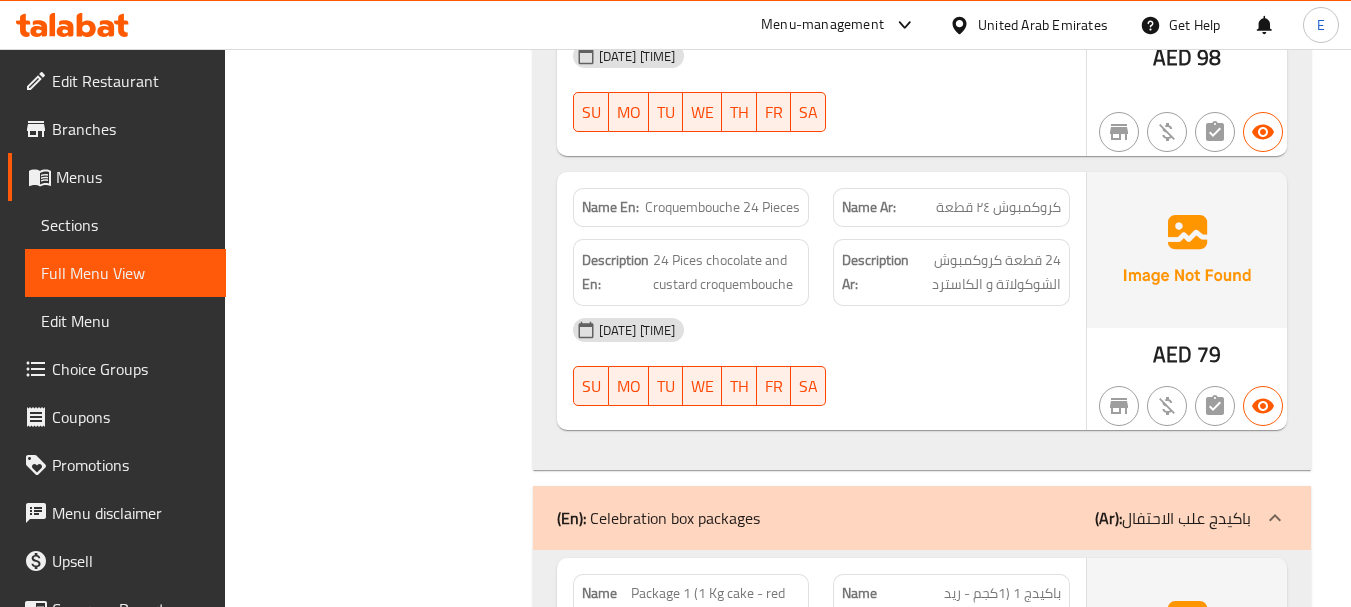 click on "Name Ar: كروكمبوش ٢٤ قطعة" at bounding box center [951, 207] 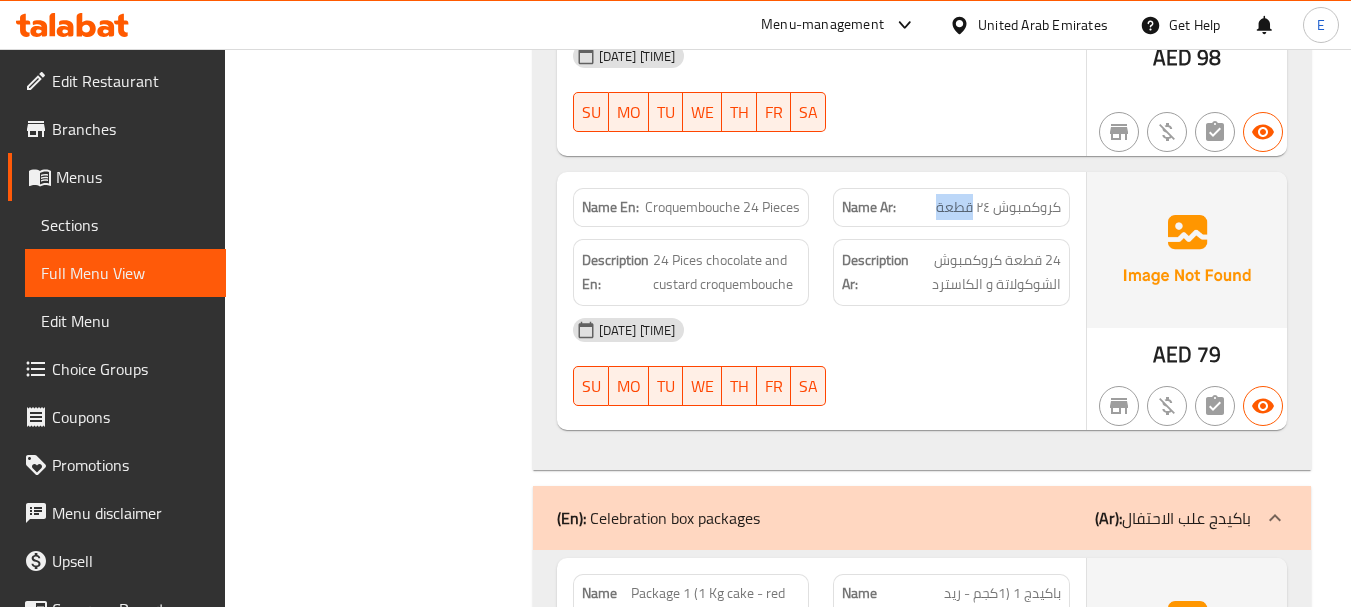click on "Name Ar: كروكمبوش ٢٤ قطعة" at bounding box center [951, 207] 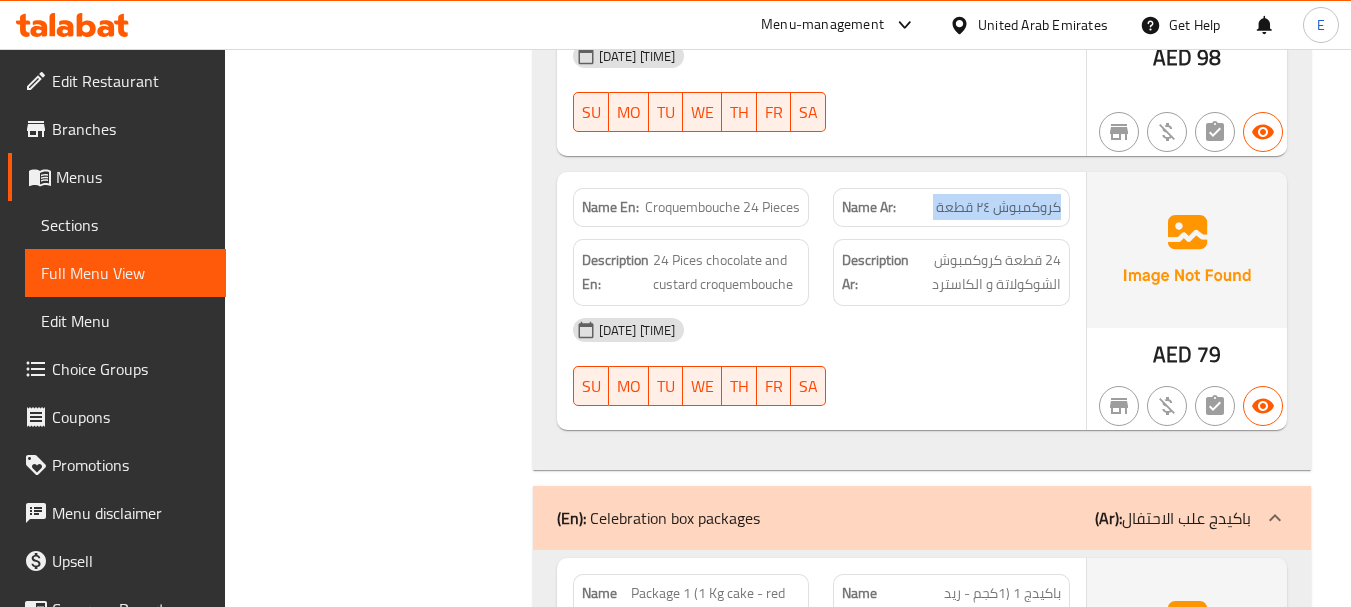 click on "Name Ar: كروكمبوش ٢٤ قطعة" at bounding box center [951, 207] 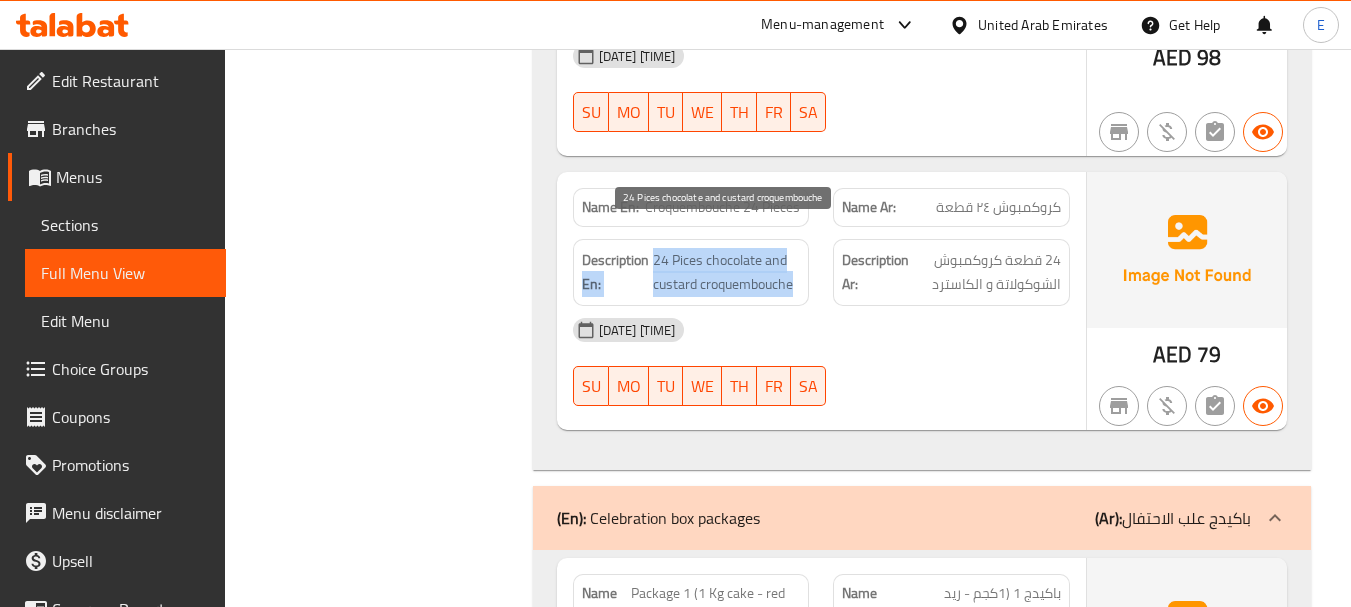 drag, startPoint x: 646, startPoint y: 238, endPoint x: 799, endPoint y: 266, distance: 155.54099 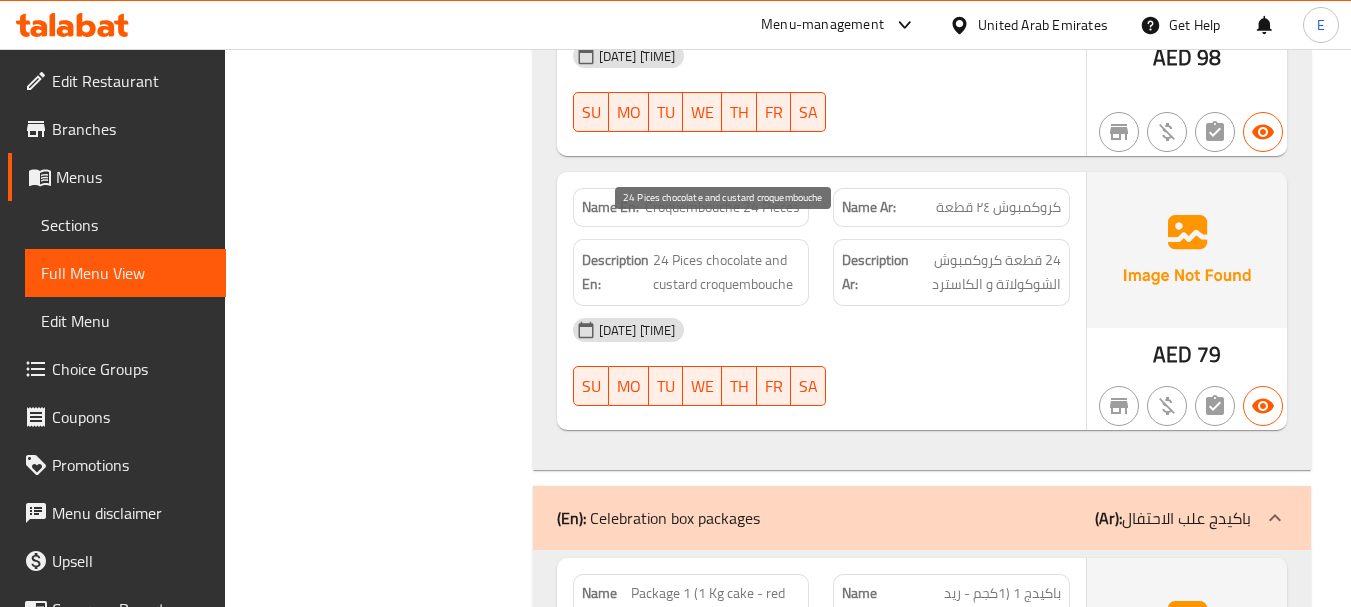 click on "24 Pices chocolate and custard croquembouche" at bounding box center [727, 272] 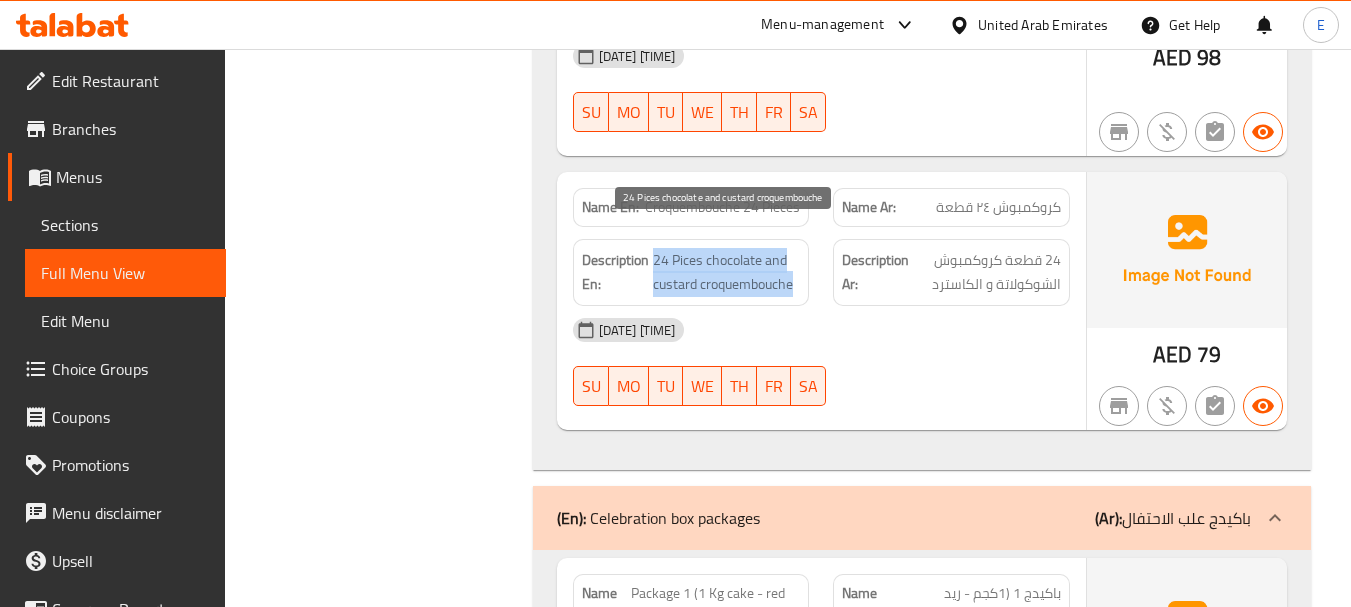 click on "24 Pices chocolate and custard croquembouche" at bounding box center [727, 272] 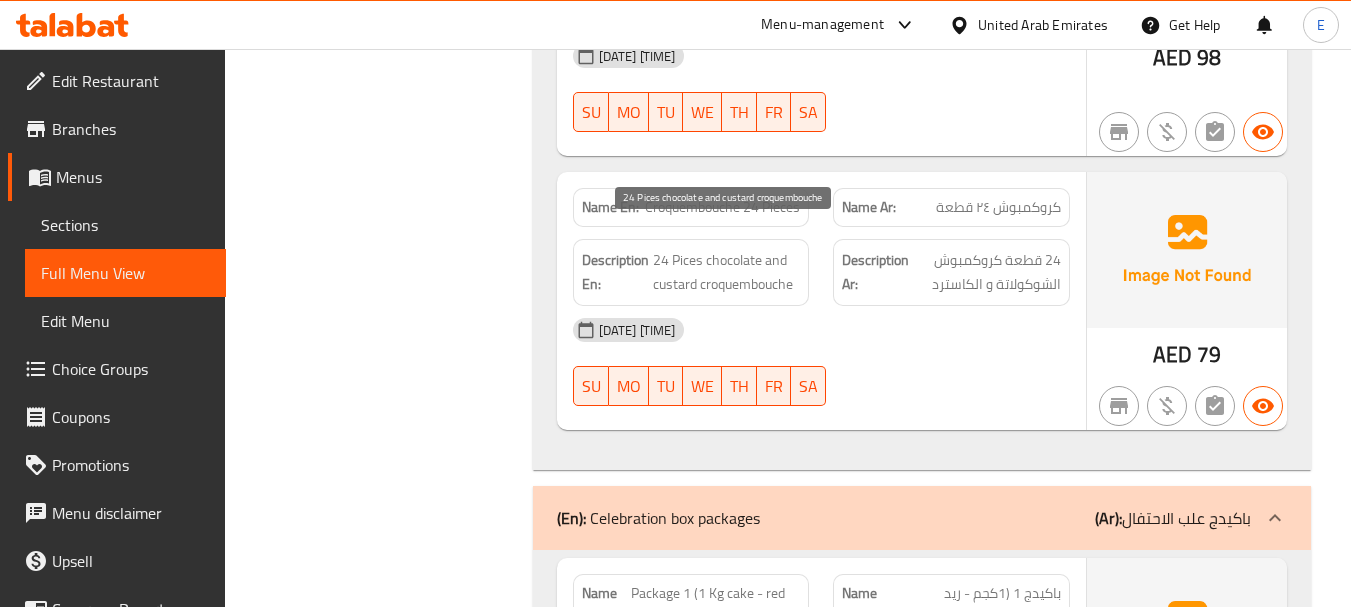 click on "24 Pices chocolate and custard croquembouche" at bounding box center (727, 272) 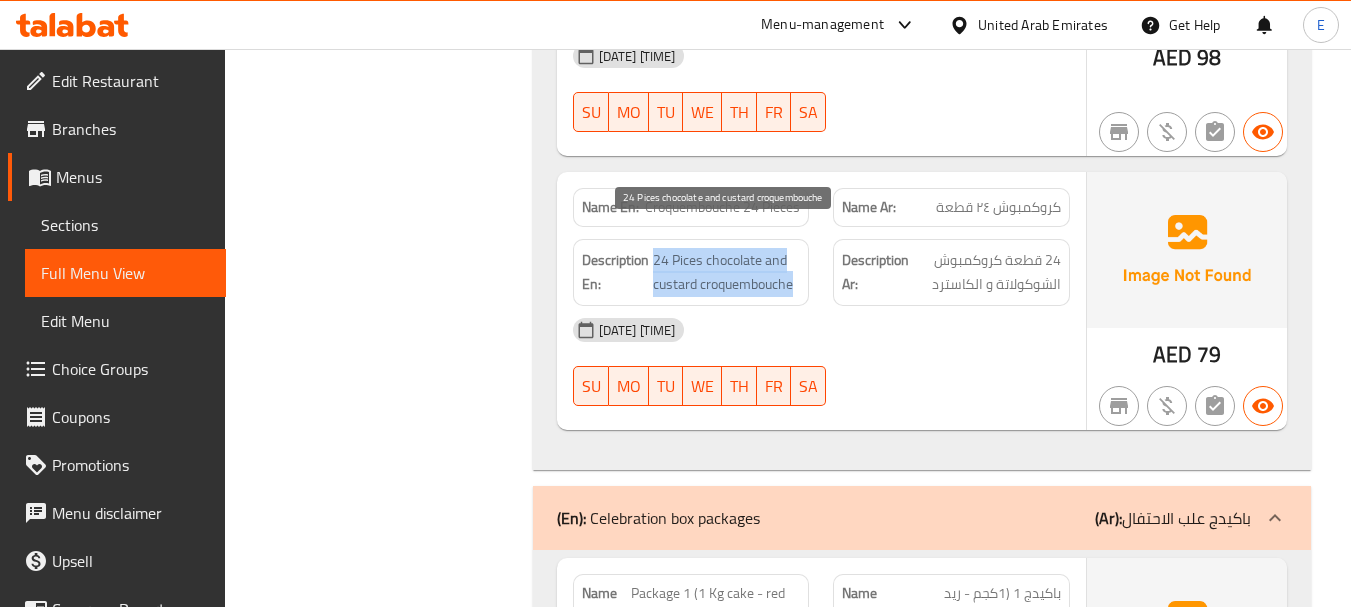 click on "24 Pices chocolate and custard croquembouche" at bounding box center (727, 272) 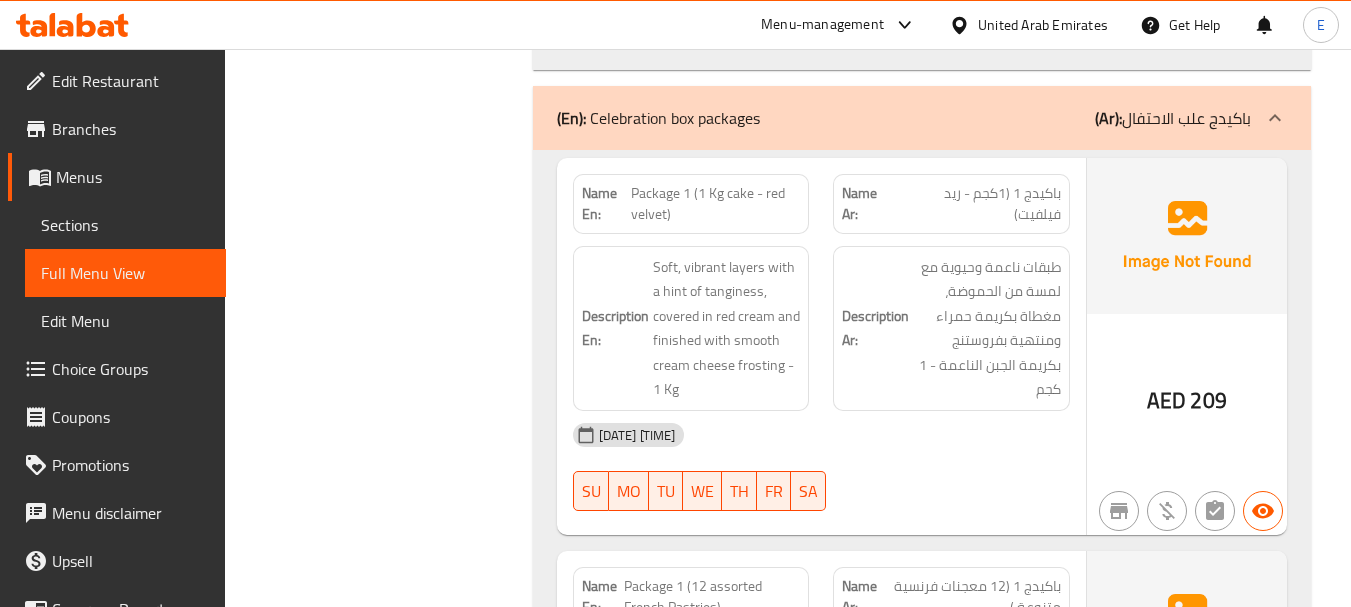 scroll, scrollTop: 3400, scrollLeft: 0, axis: vertical 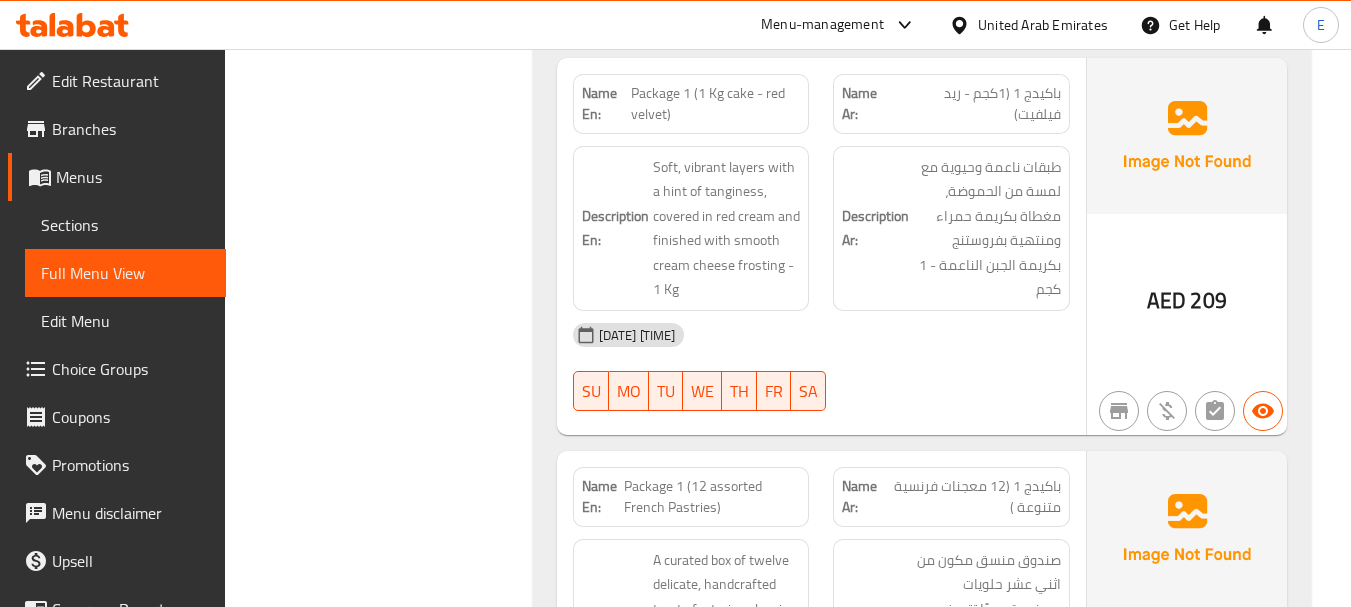 click on "Package 1 (1 Kg cake - red velvet)" at bounding box center [734, -3024] 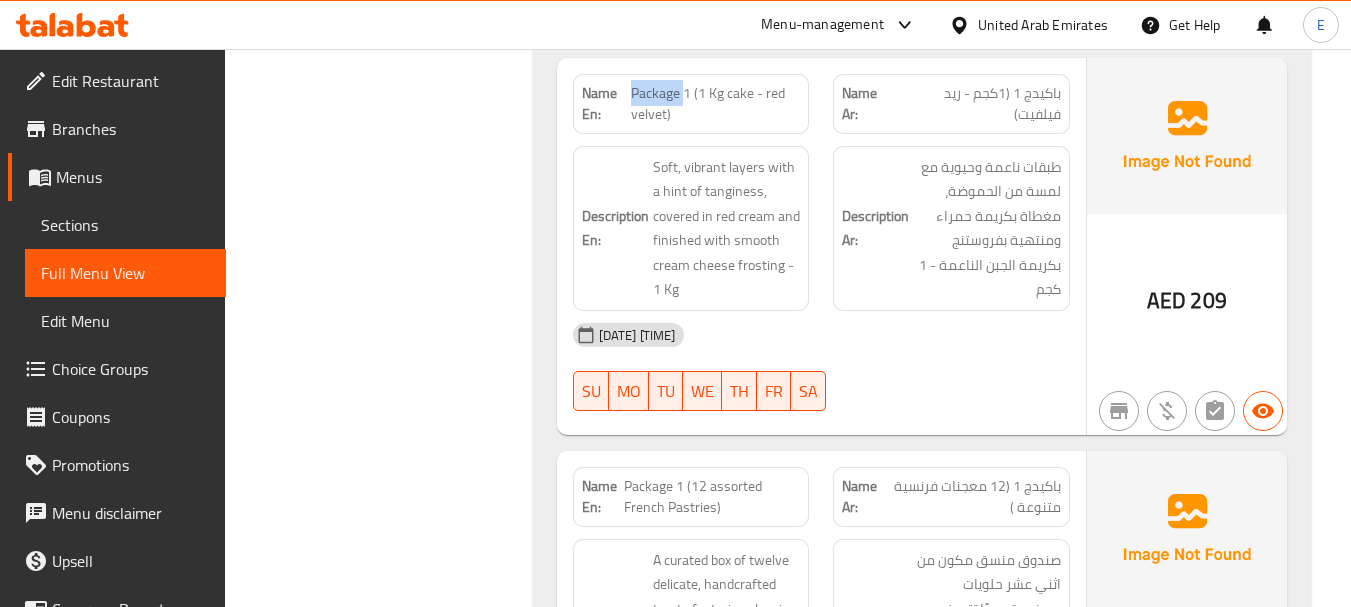 click on "Package 1 (1 Kg cake - red velvet)" at bounding box center (734, -3024) 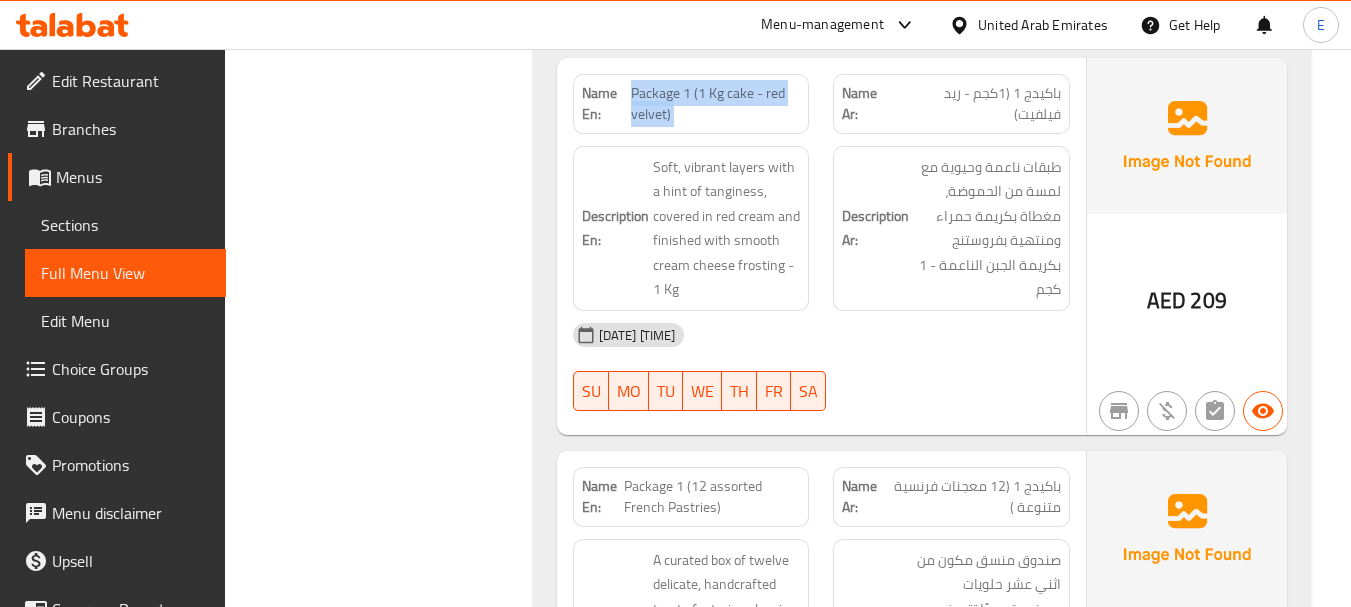 click on "Package 1 (1 Kg cake - red velvet)" at bounding box center (734, -3024) 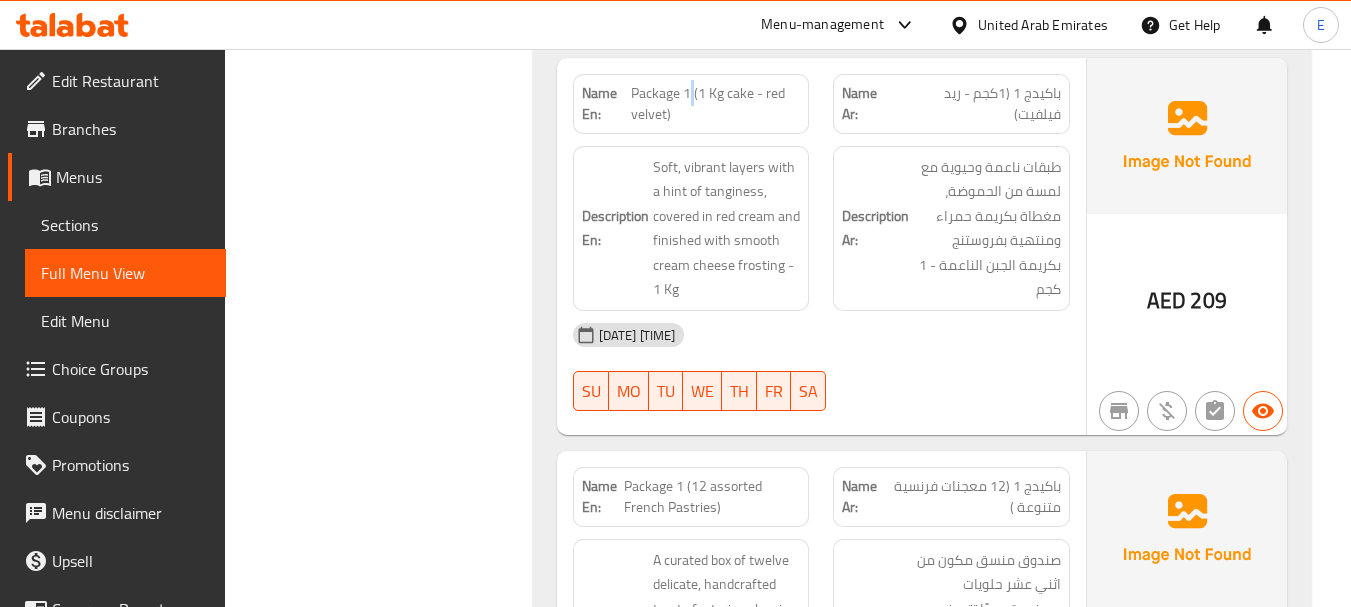 click on "Package 1 (1 Kg cake - red velvet)" at bounding box center [734, -3024] 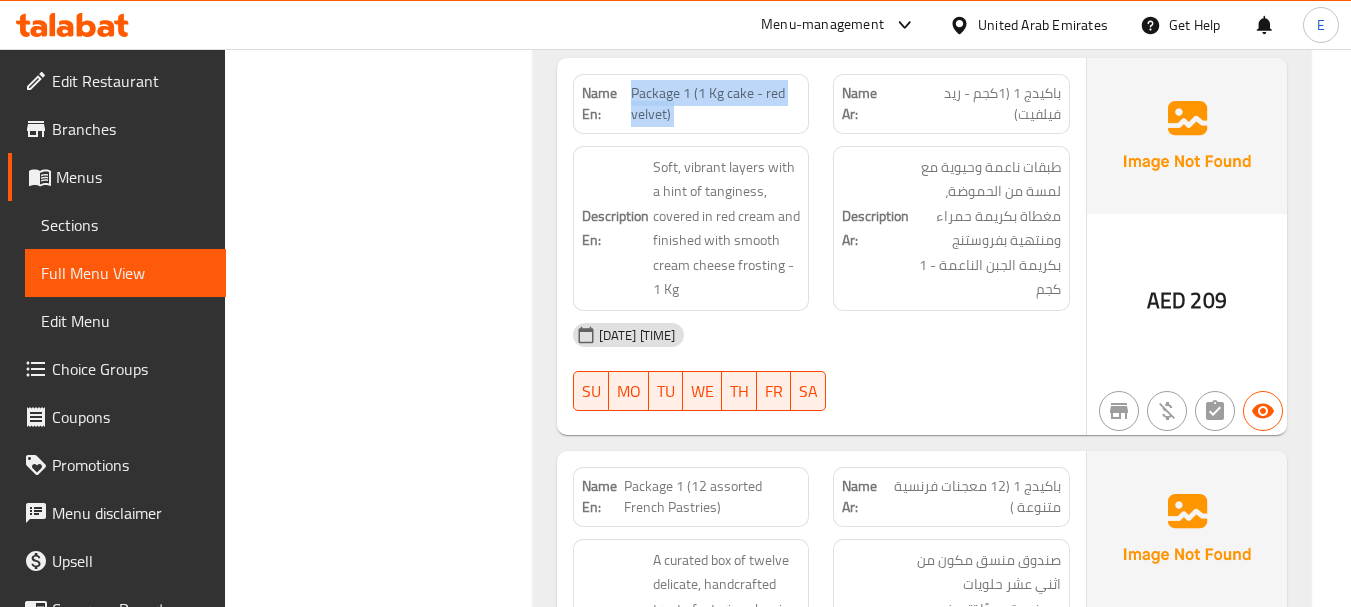 click on "Package 1 (1 Kg cake - red velvet)" at bounding box center (734, -3024) 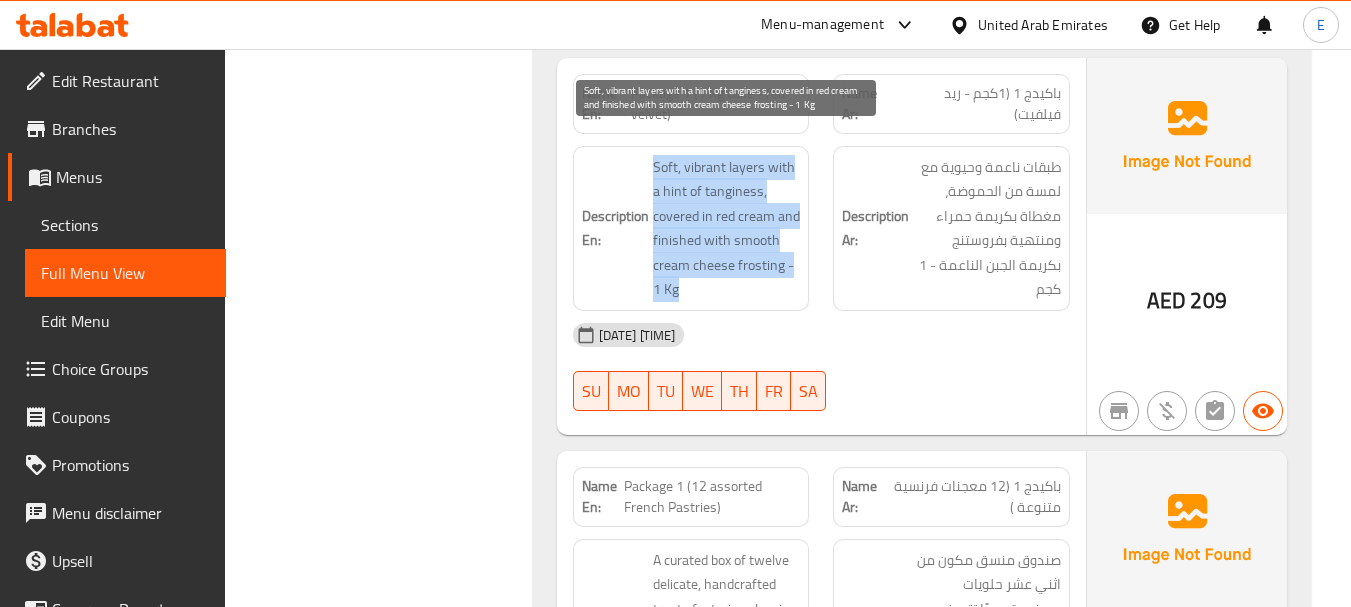 drag, startPoint x: 646, startPoint y: 132, endPoint x: 788, endPoint y: 258, distance: 189.84204 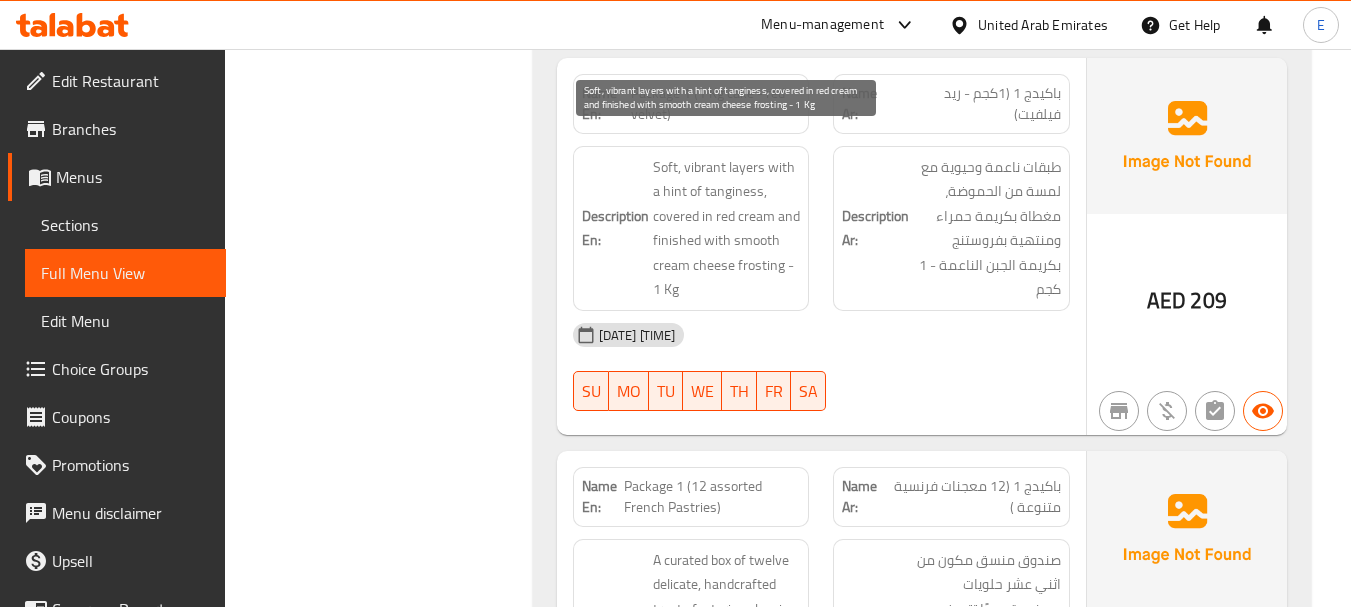 click on "Soft, vibrant layers with a hint of tanginess, covered in red cream and finished with smooth cream cheese frosting - 1 Kg" at bounding box center (727, 228) 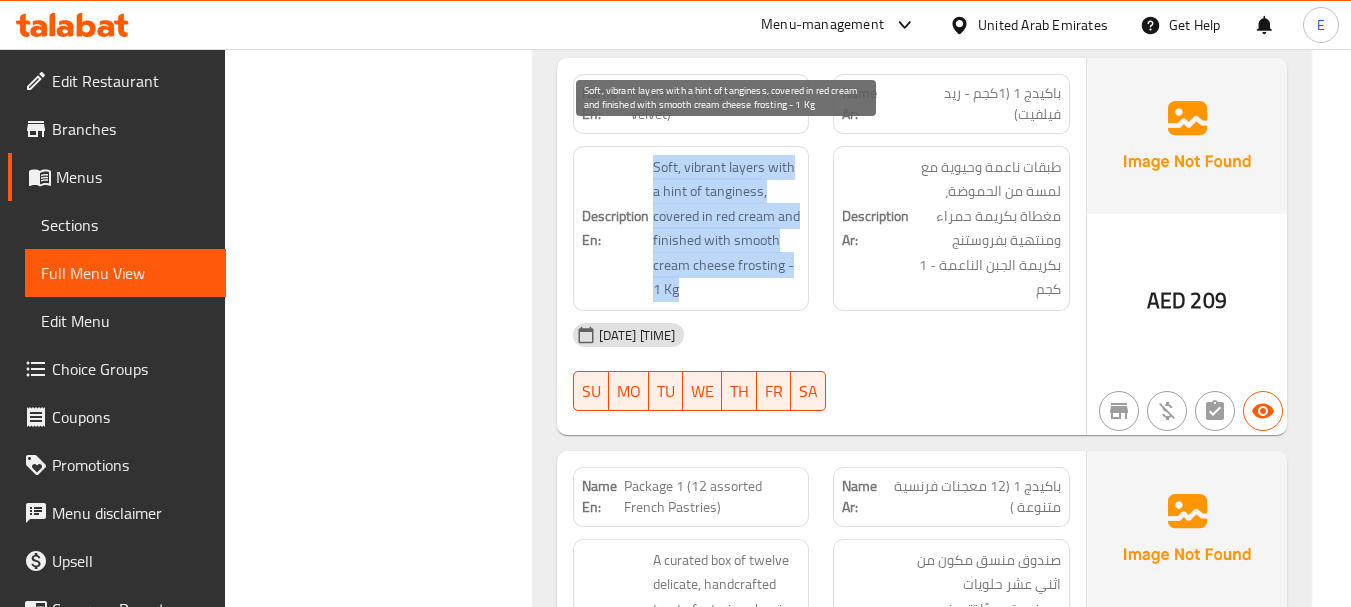 click on "Soft, vibrant layers with a hint of tanginess, covered in red cream and finished with smooth cream cheese frosting - 1 Kg" at bounding box center (727, 228) 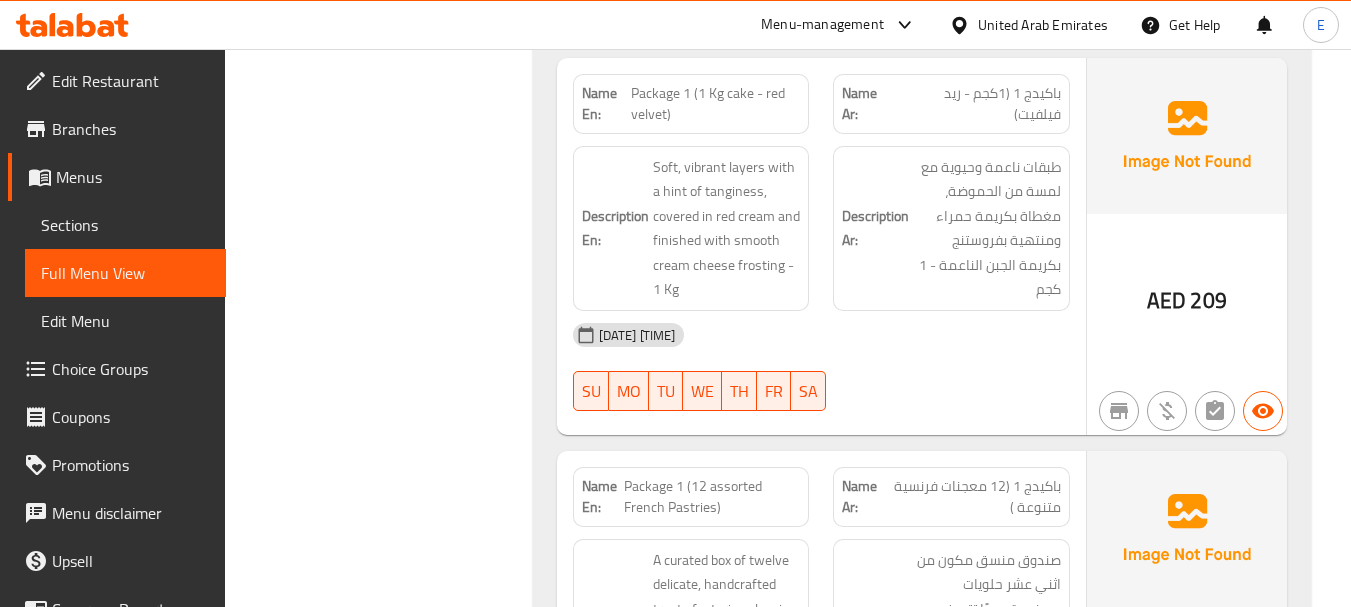 click on "Package 1 (1 Kg cake - red velvet)" at bounding box center (734, -3024) 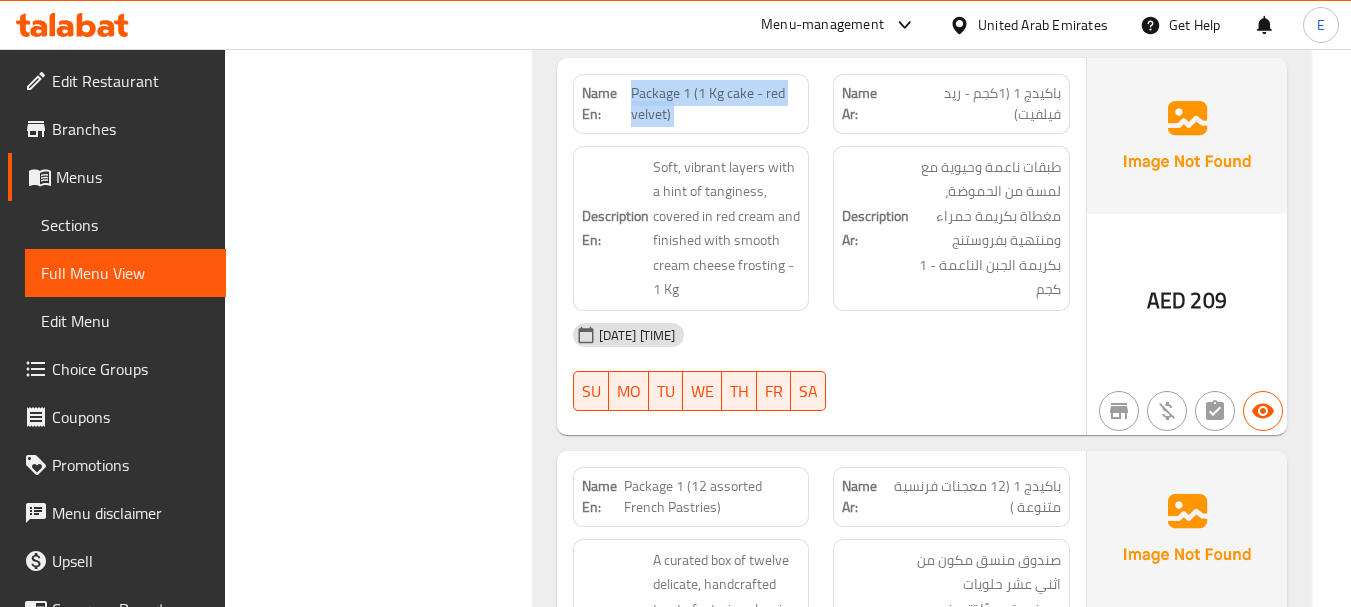click on "Package 1 (1 Kg cake - red velvet)" at bounding box center [734, -3024] 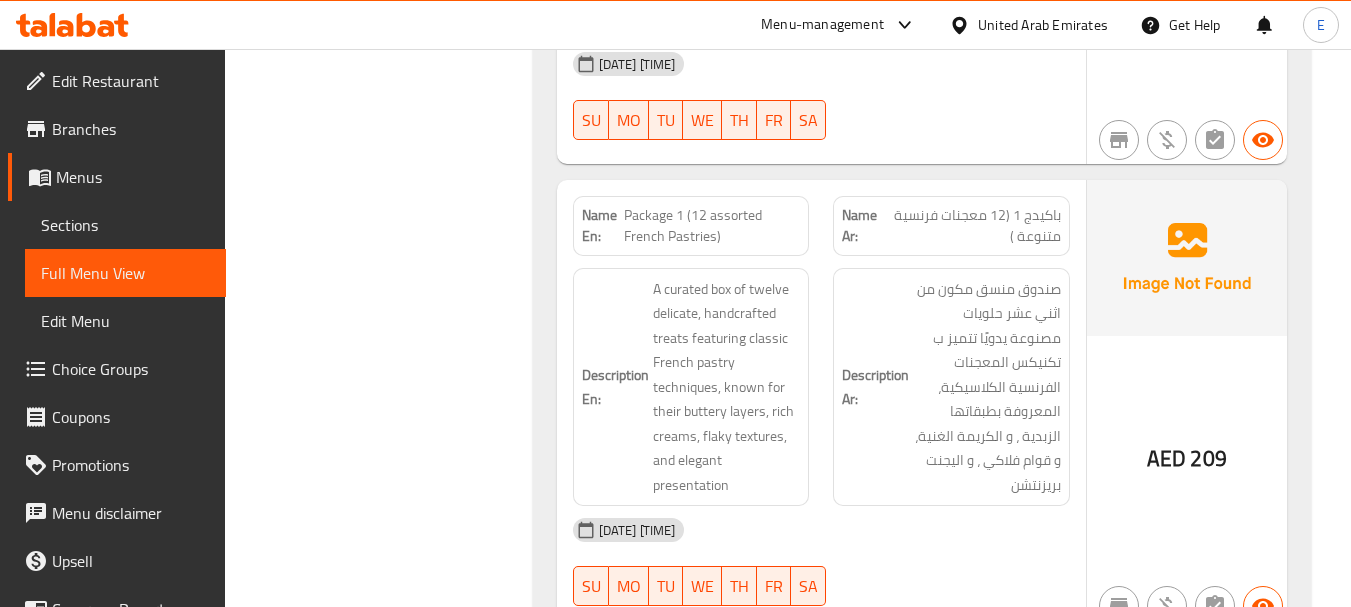 scroll, scrollTop: 3700, scrollLeft: 0, axis: vertical 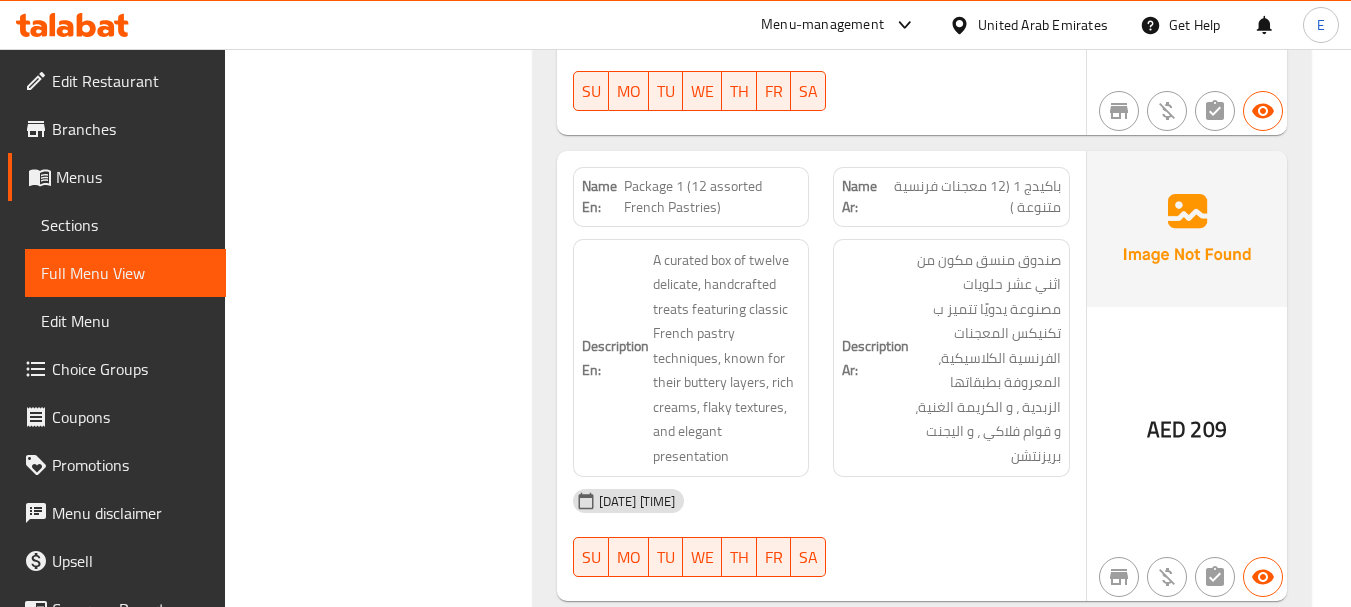 click on "باكيدج 1 (12 معجنات فرنسية متنوعة )" at bounding box center [997, -2952] 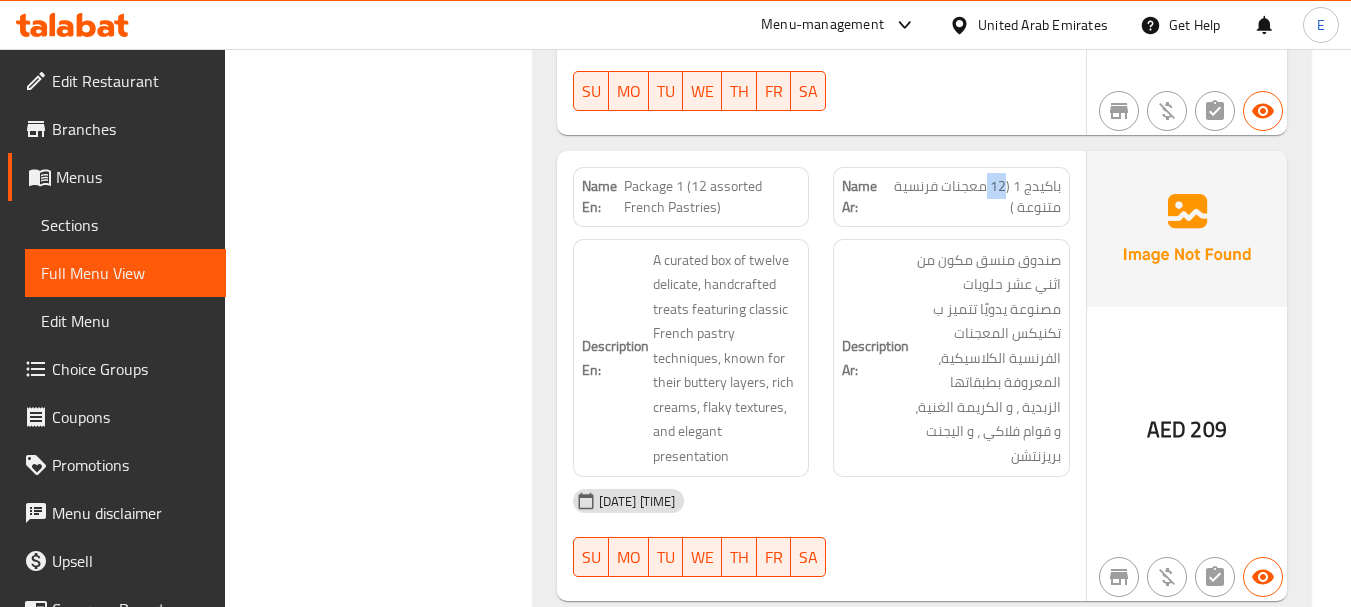click on "باكيدج 1 (12 معجنات فرنسية متنوعة )" at bounding box center (997, -2952) 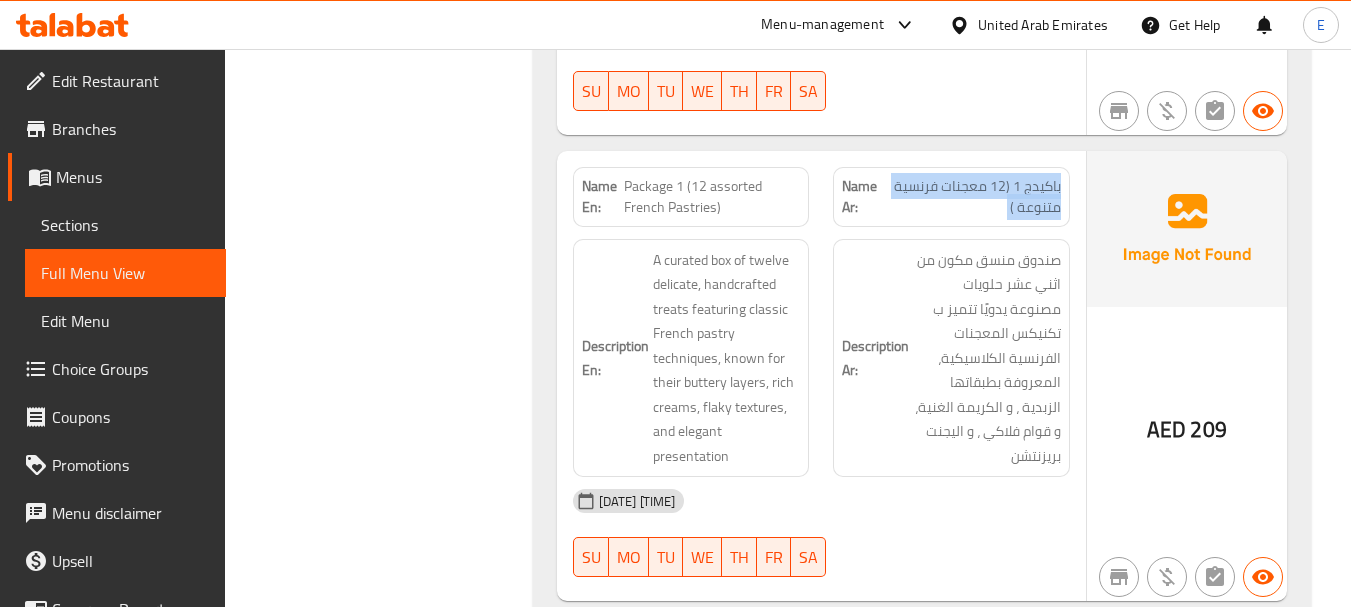click on "باكيدج 1 (12 معجنات فرنسية متنوعة )" at bounding box center (997, -2952) 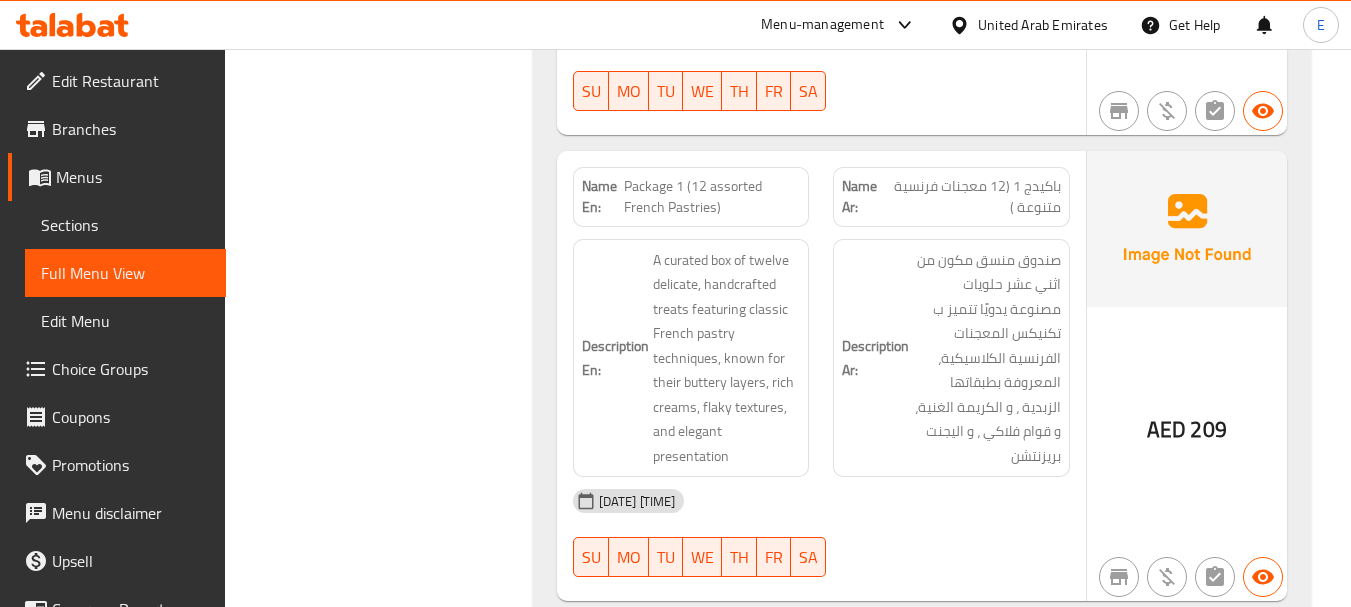 click on "Package 1 (12 assorted French Pastries)" at bounding box center [739, -2952] 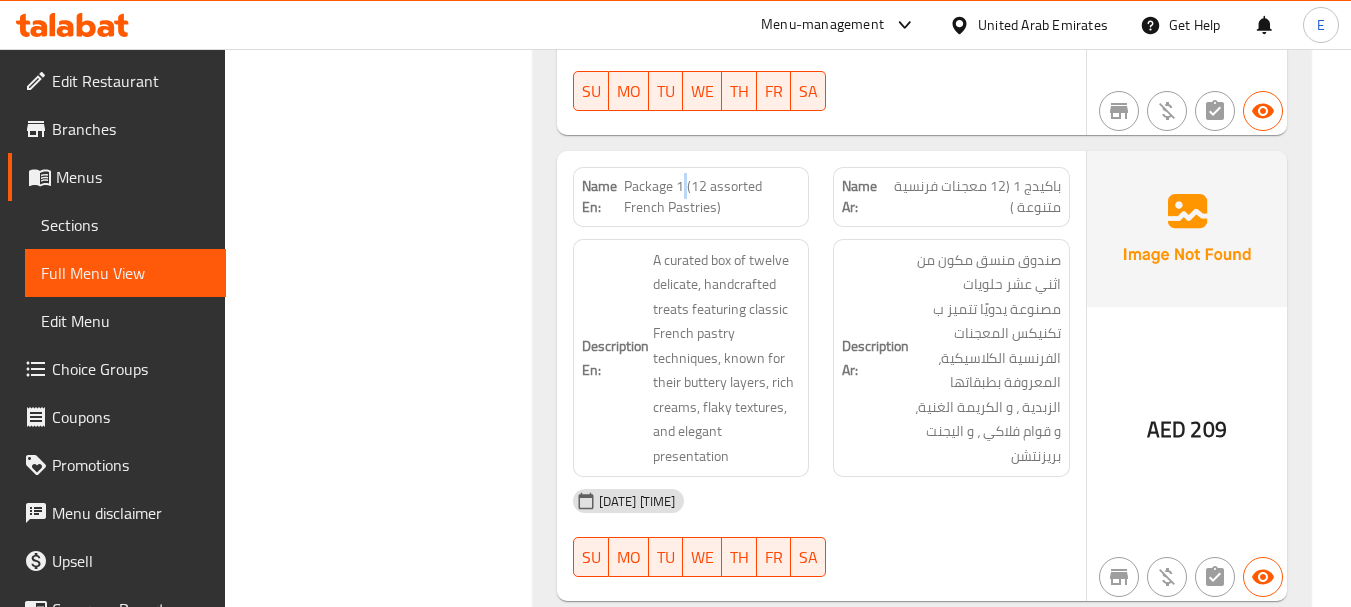 click on "Package 1 (12 assorted French Pastries)" at bounding box center [739, -2952] 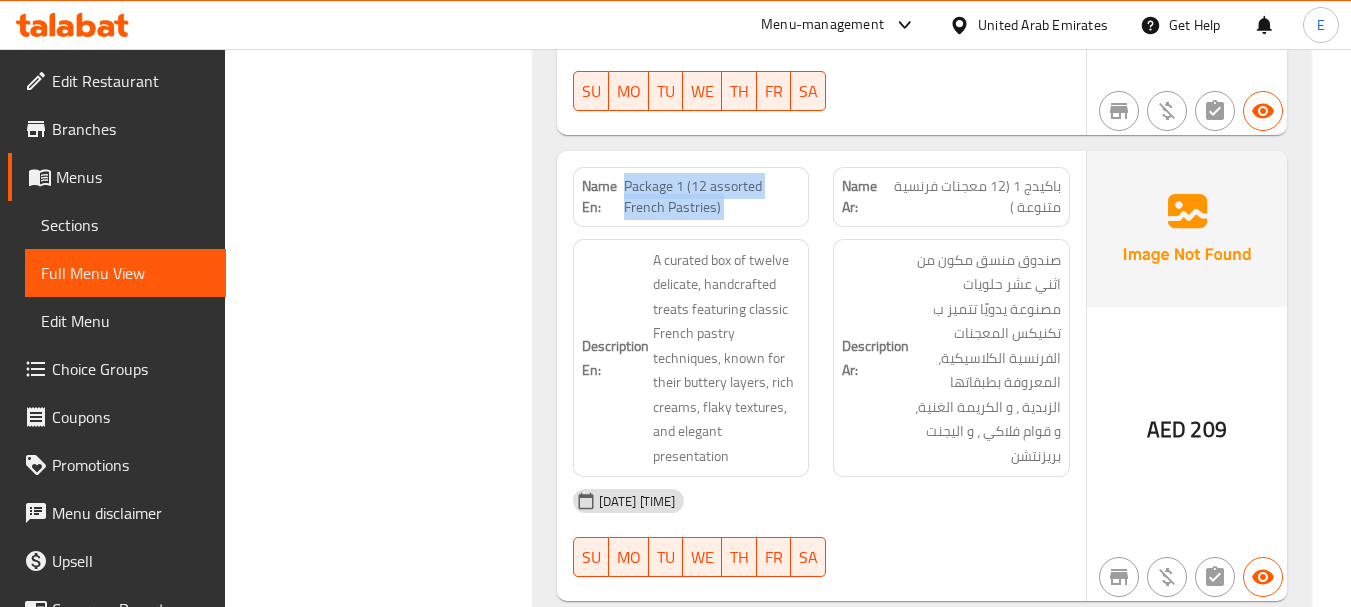 click on "Package 1 (12 assorted French Pastries)" at bounding box center [739, -2952] 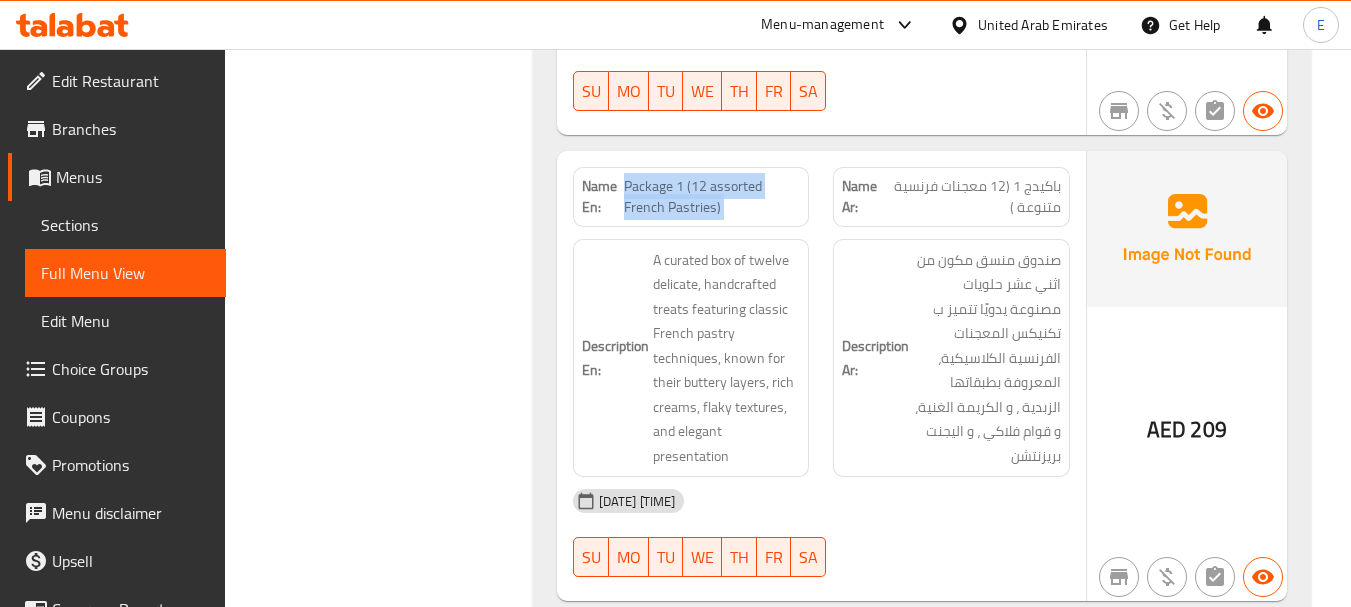 click on "Package 1 (12 assorted French Pastries)" at bounding box center [739, -2952] 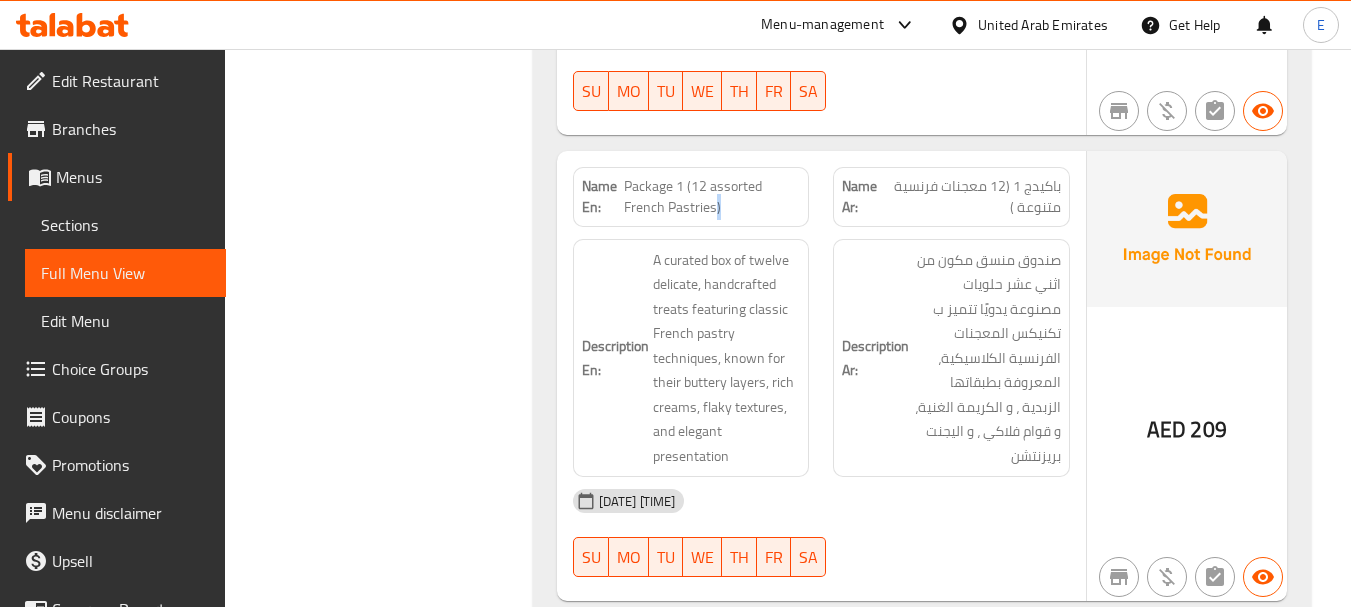 click on "Package 1 (12 assorted French Pastries)" at bounding box center (739, -2952) 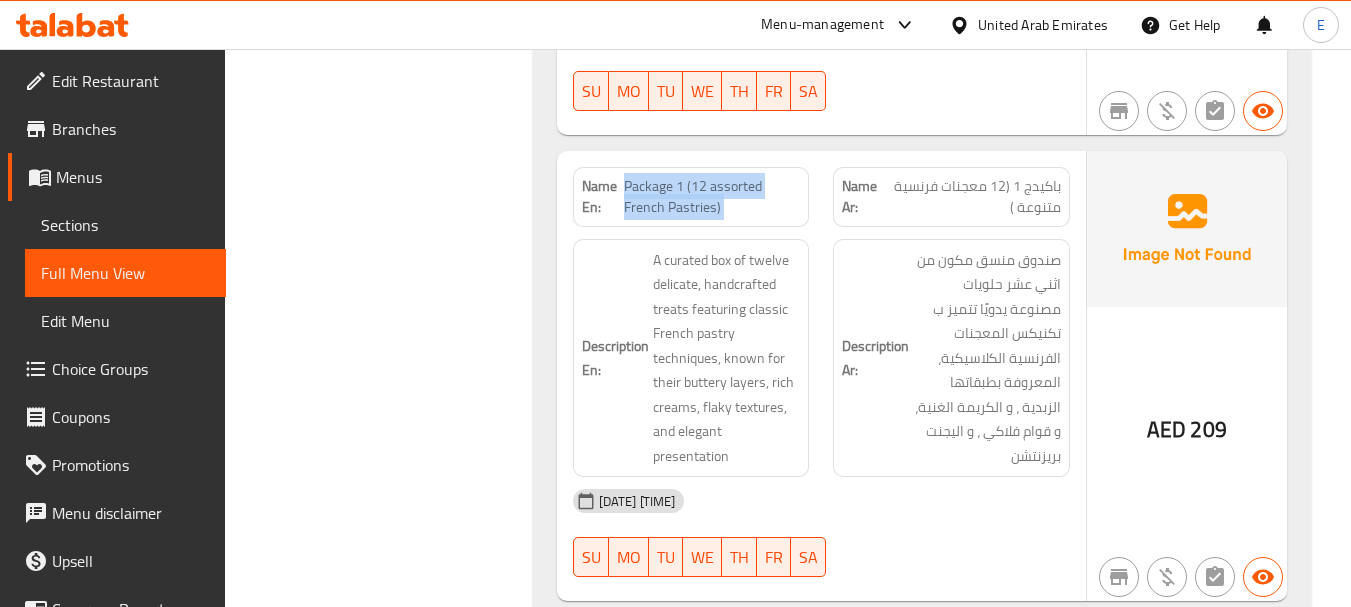 click on "Package 1 (12 assorted French Pastries)" at bounding box center (739, -2952) 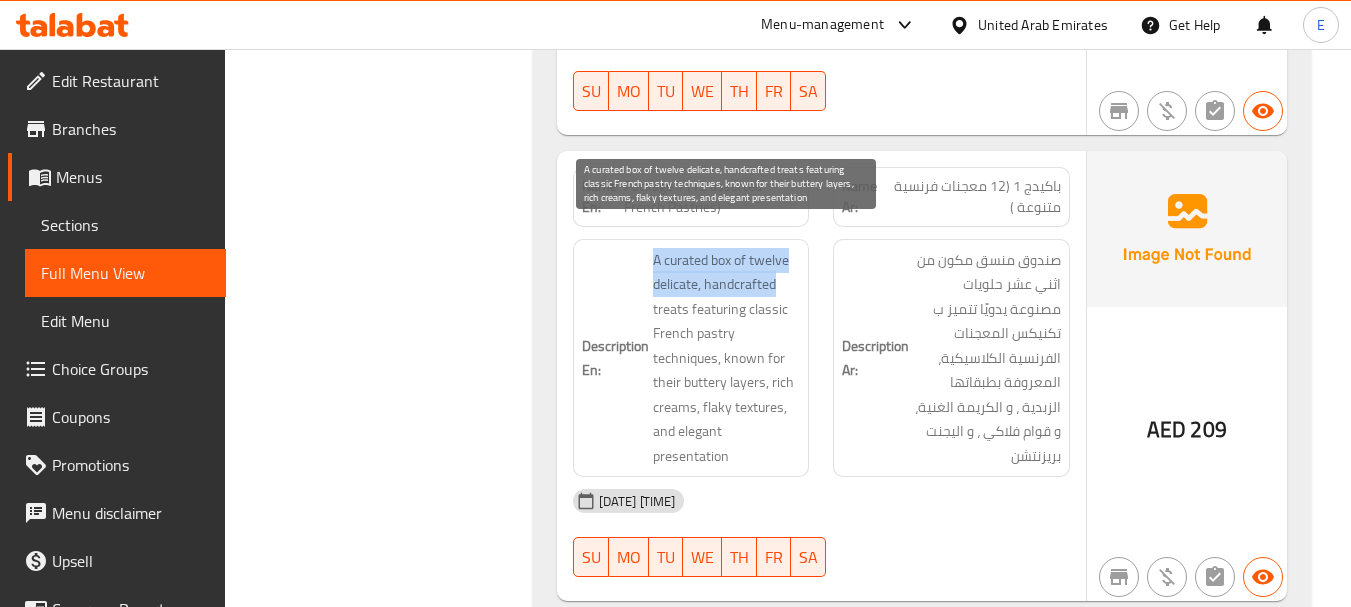 drag, startPoint x: 646, startPoint y: 233, endPoint x: 778, endPoint y: 264, distance: 135.5913 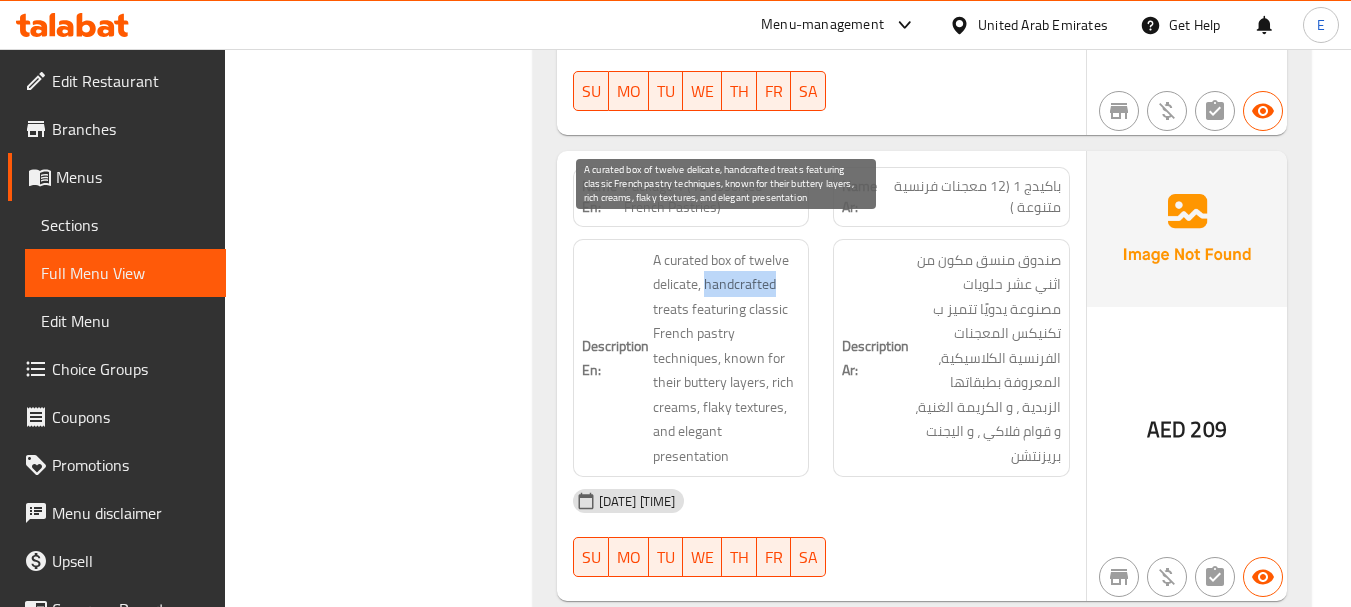 click on "A curated box of twelve delicate, handcrafted treats featuring classic French pastry techniques, known for their buttery layers, rich creams, flaky textures, and elegant presentation" at bounding box center (727, 358) 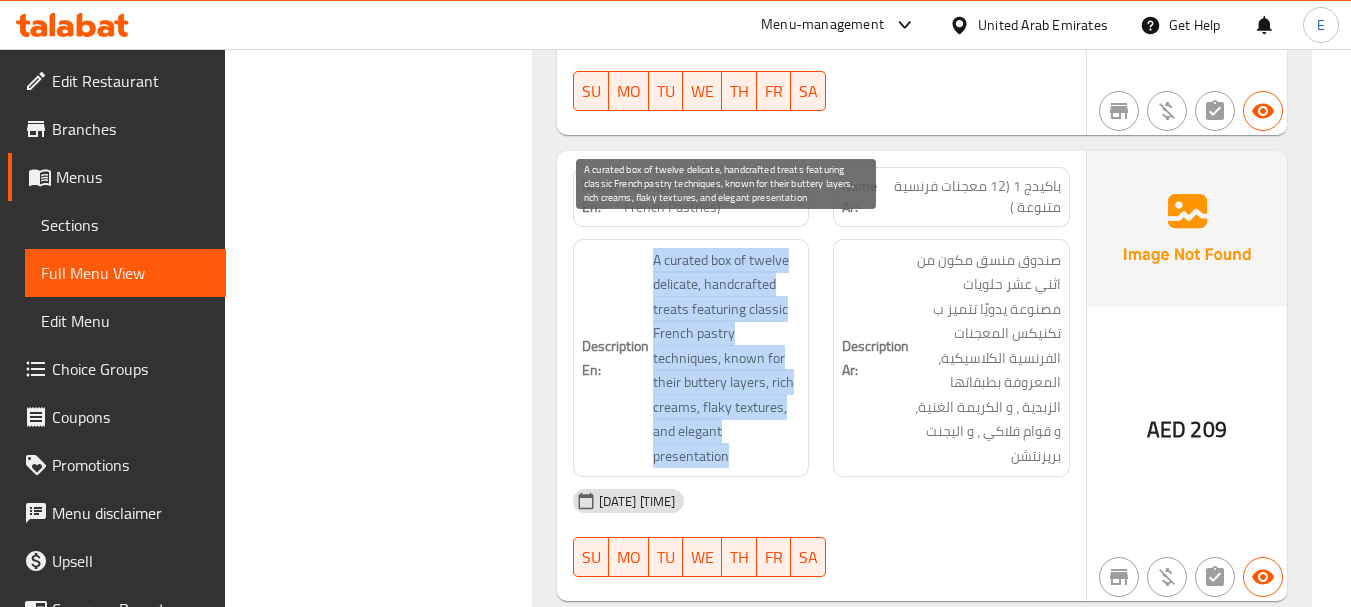 click on "A curated box of twelve delicate, handcrafted treats featuring classic French pastry techniques, known for their buttery layers, rich creams, flaky textures, and elegant presentation" at bounding box center (727, 358) 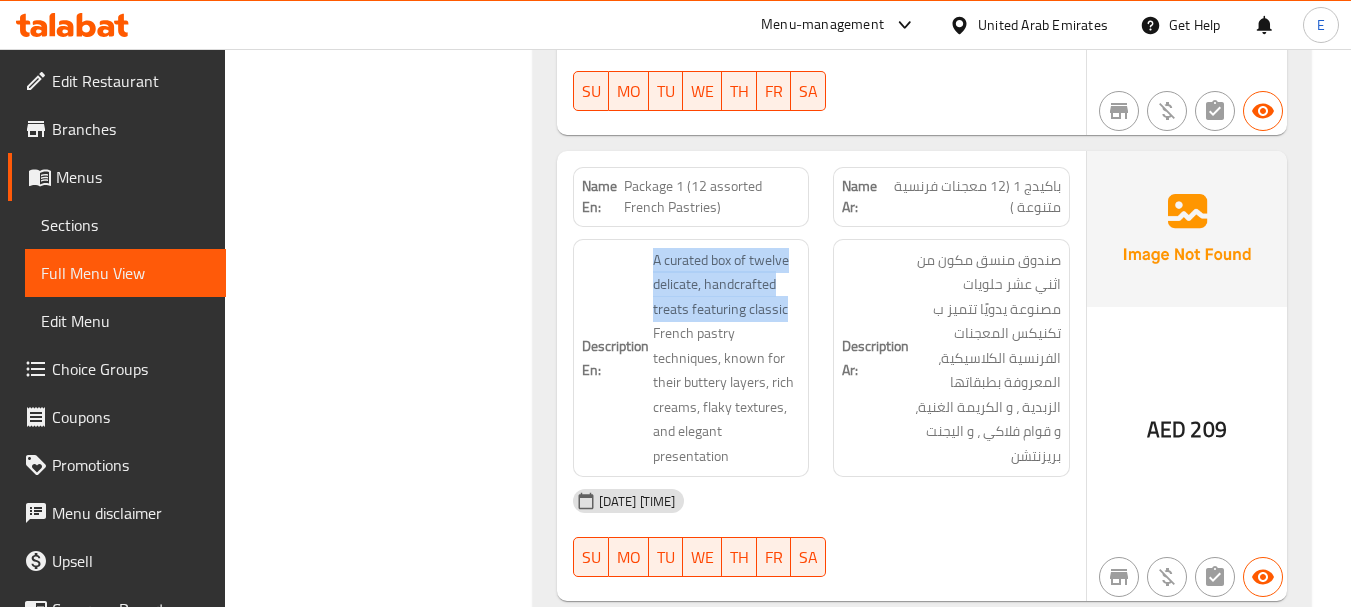 drag, startPoint x: 638, startPoint y: 222, endPoint x: 811, endPoint y: 281, distance: 182.78403 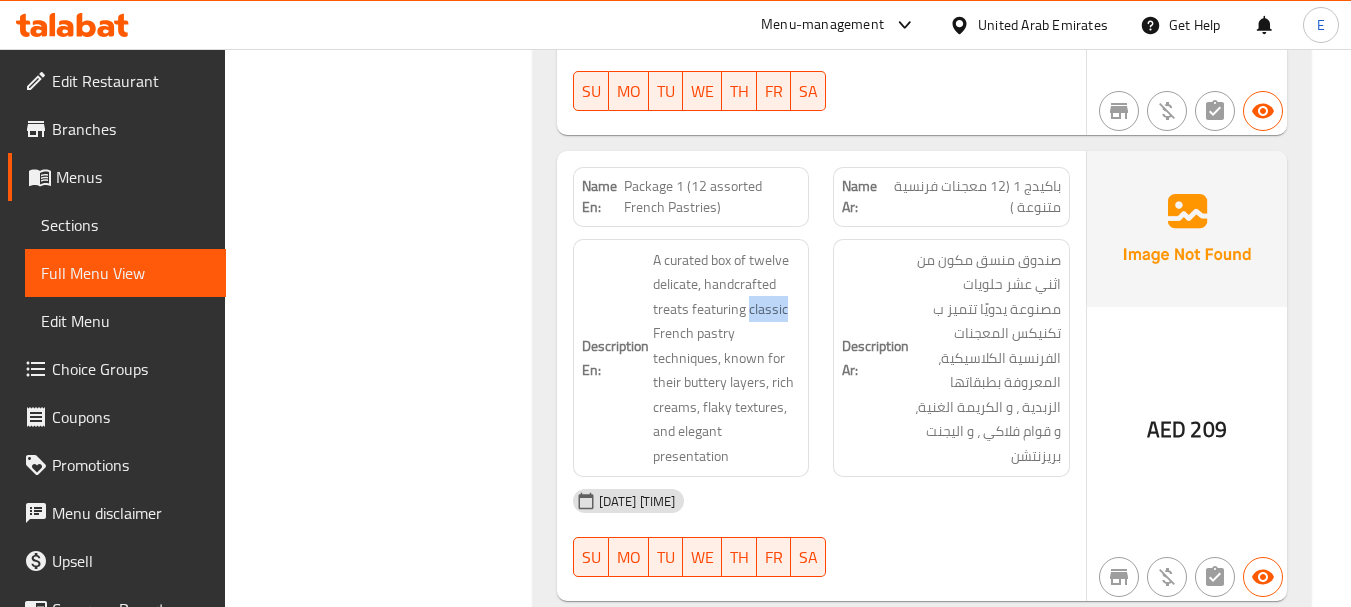 click on "Description En: A curated box of twelve delicate, handcrafted treats featuring classic French pastry techniques, known for their buttery layers, rich creams, flaky textures, and elegant presentation" at bounding box center [691, -2850] 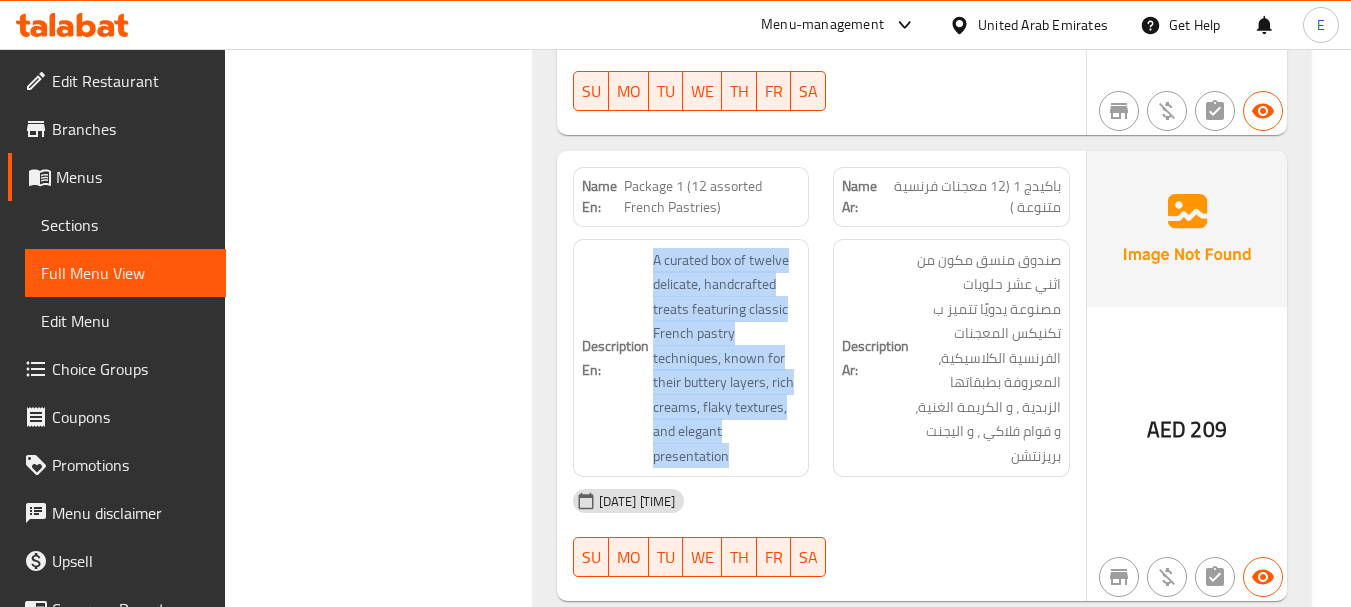 click on "Description En: A curated box of twelve delicate, handcrafted treats featuring classic French pastry techniques, known for their buttery layers, rich creams, flaky textures, and elegant presentation" at bounding box center [691, -2850] 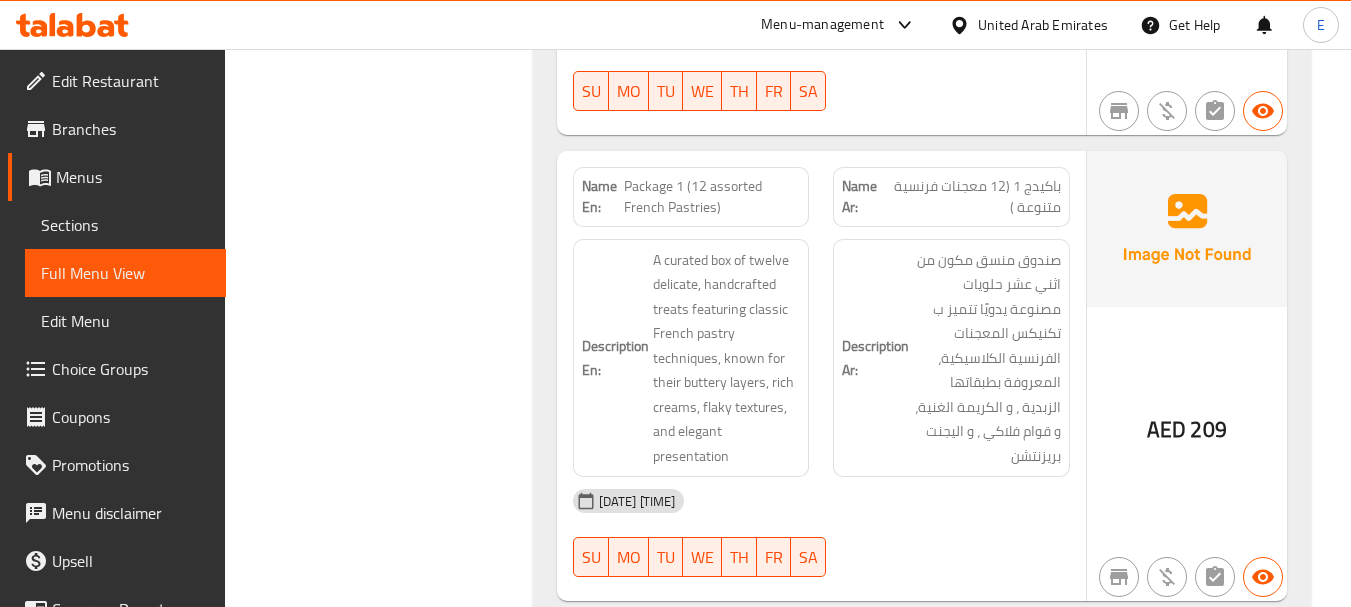 click on "209" at bounding box center [1208, -2768] 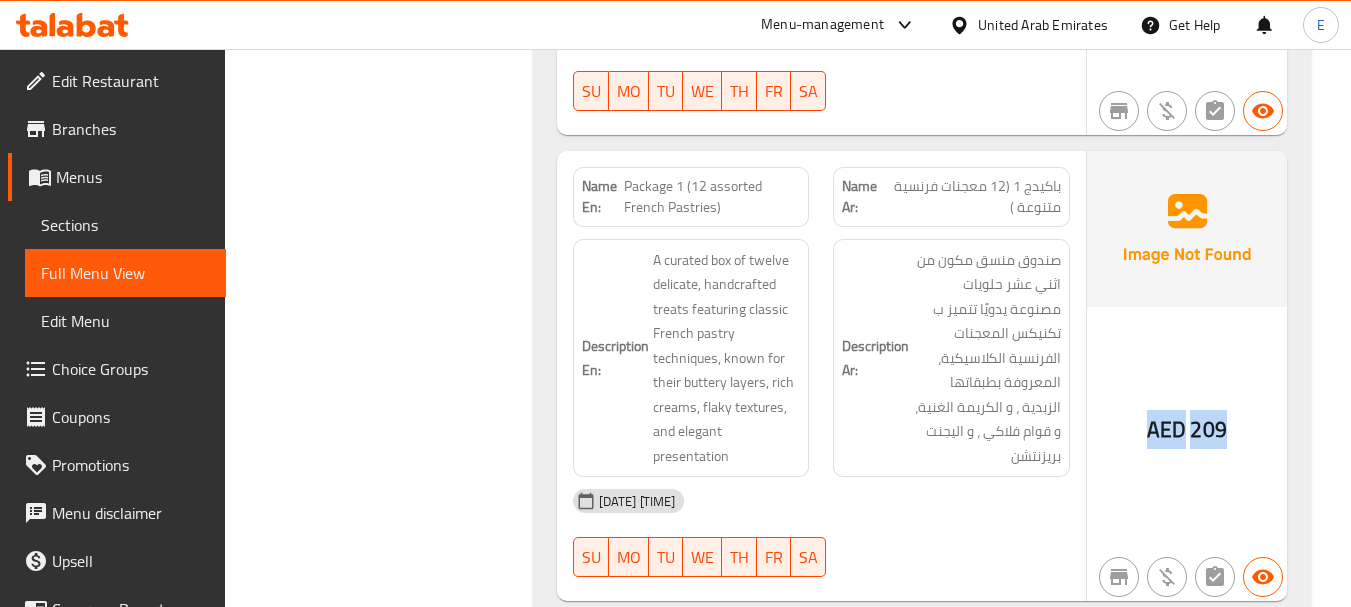 click on "209" at bounding box center (1208, -2768) 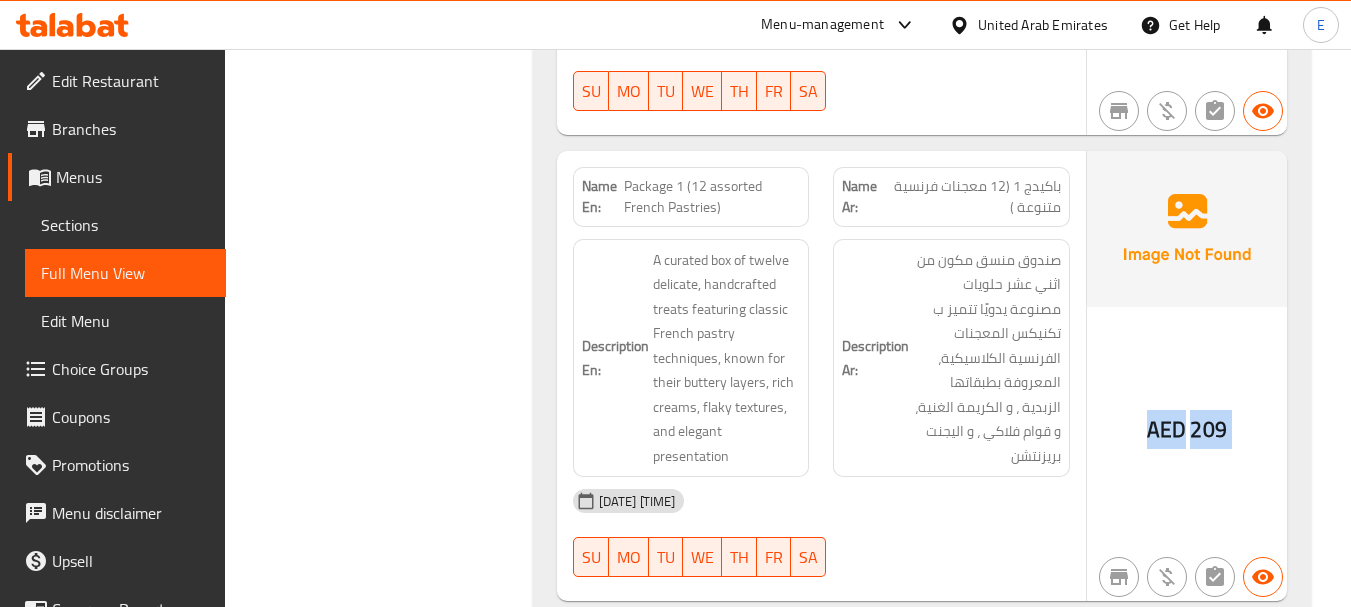 click on "209" at bounding box center (1208, -2768) 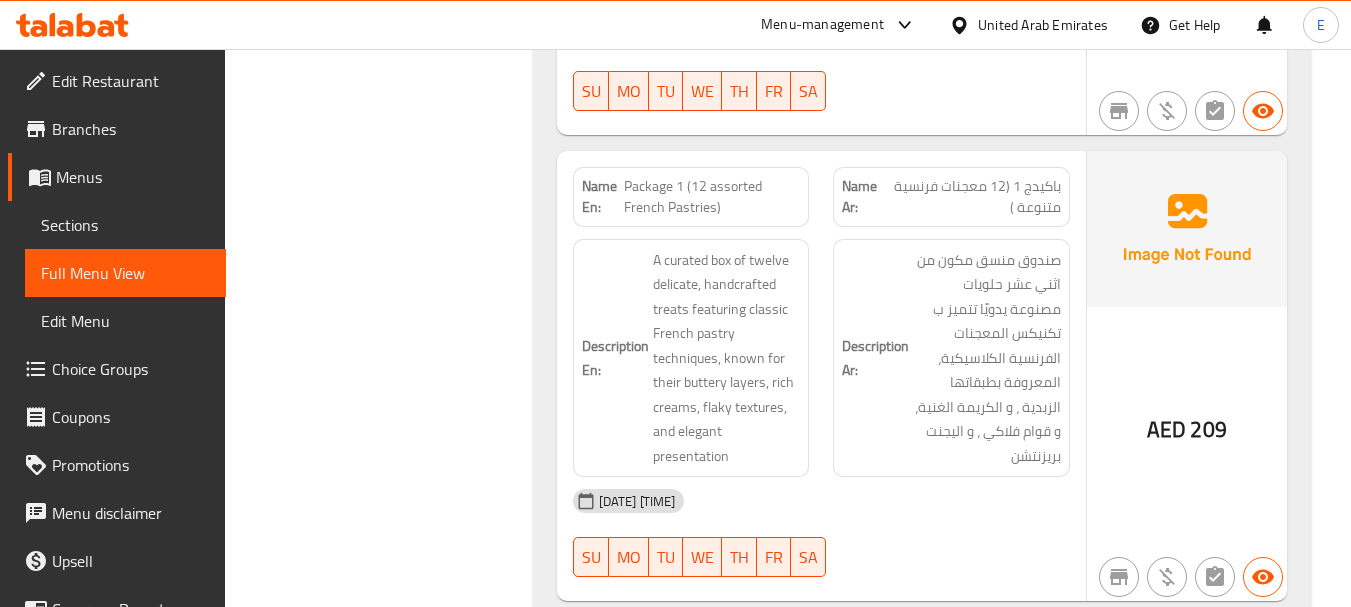 click on "Package 1 (12 assorted French Pastries)" at bounding box center (739, -2952) 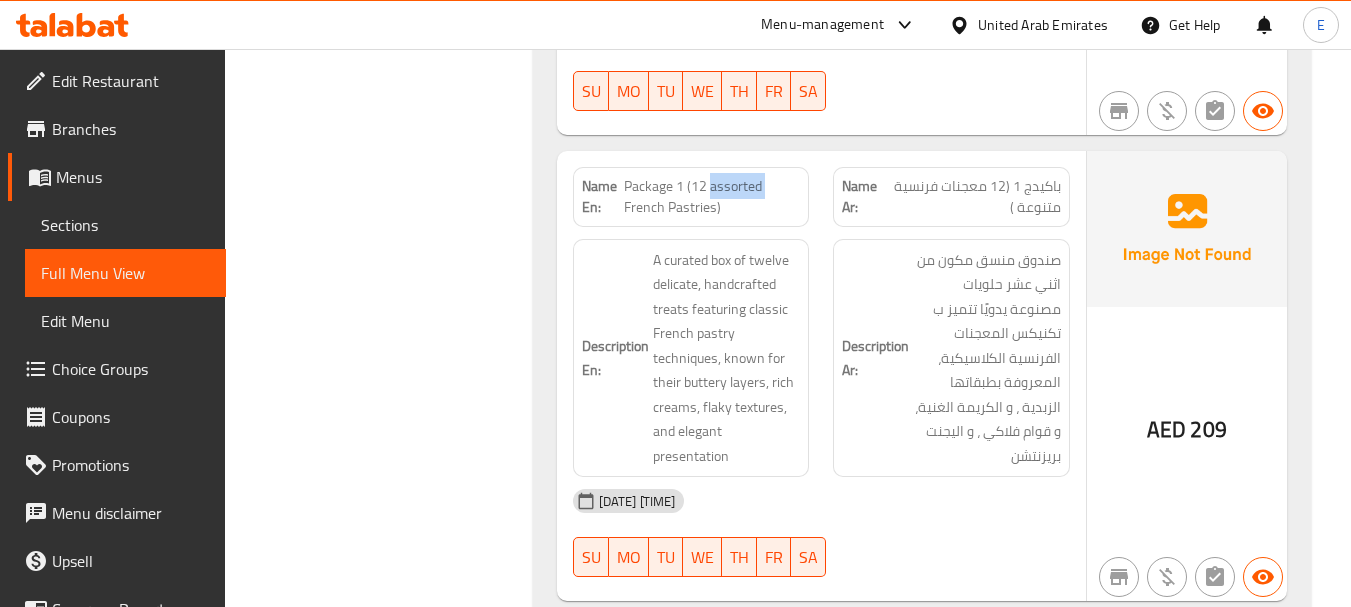 click on "Package 1 (12 assorted French Pastries)" at bounding box center [739, -2952] 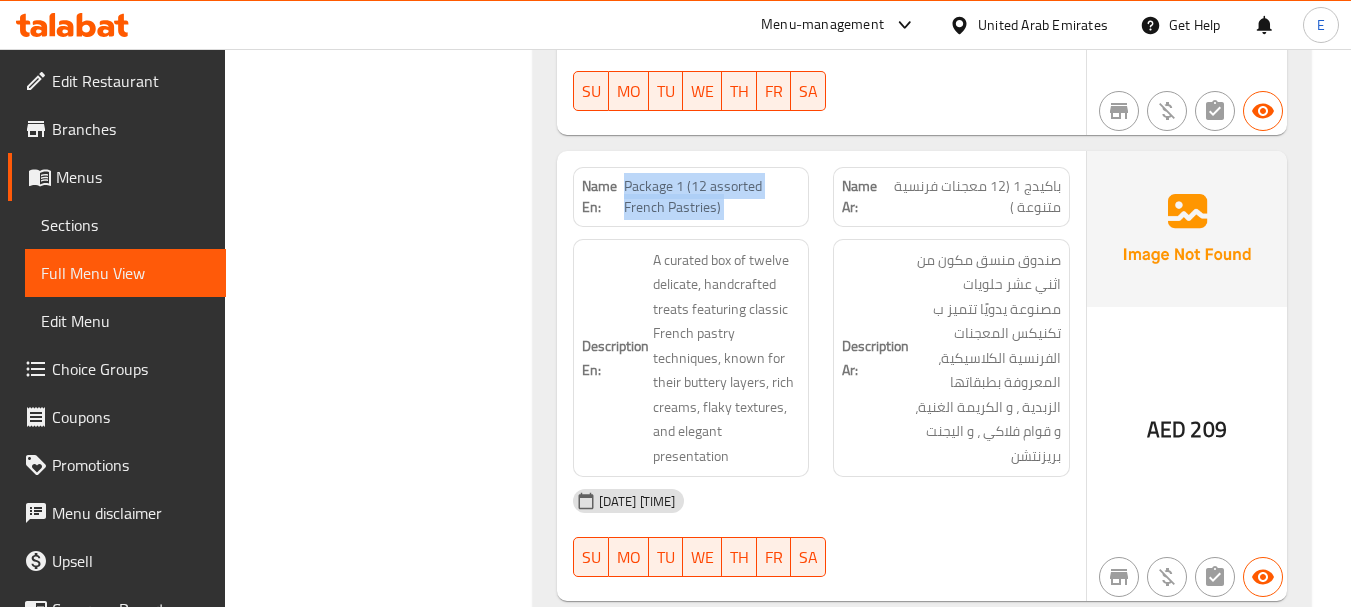 click on "Package 1 (12 assorted French Pastries)" at bounding box center [739, -2952] 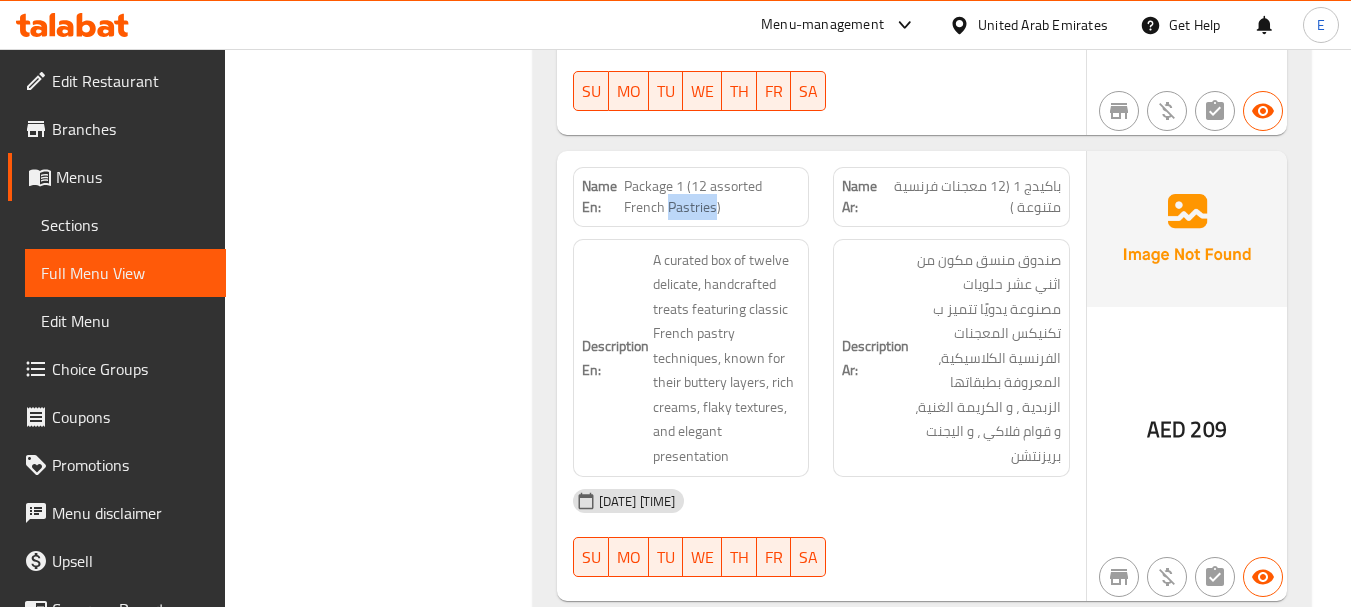 click on "Package 1 (12 assorted French Pastries)" at bounding box center (739, -2952) 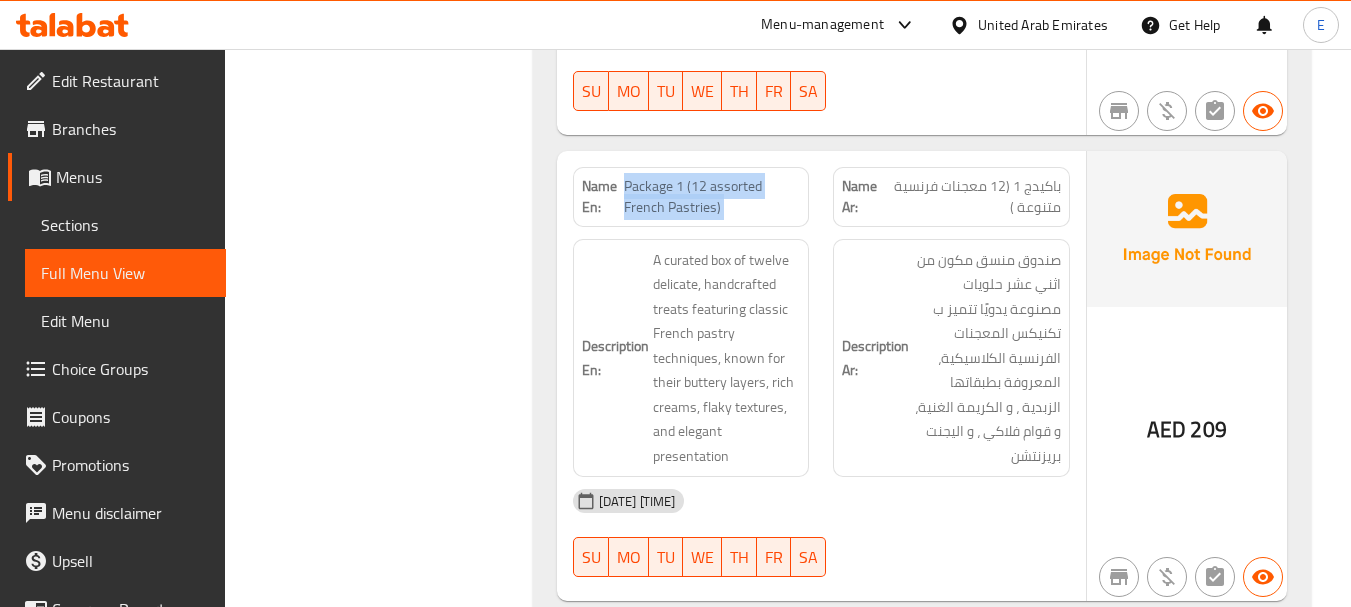 click on "Package 1 (12 assorted French Pastries)" at bounding box center [739, -2952] 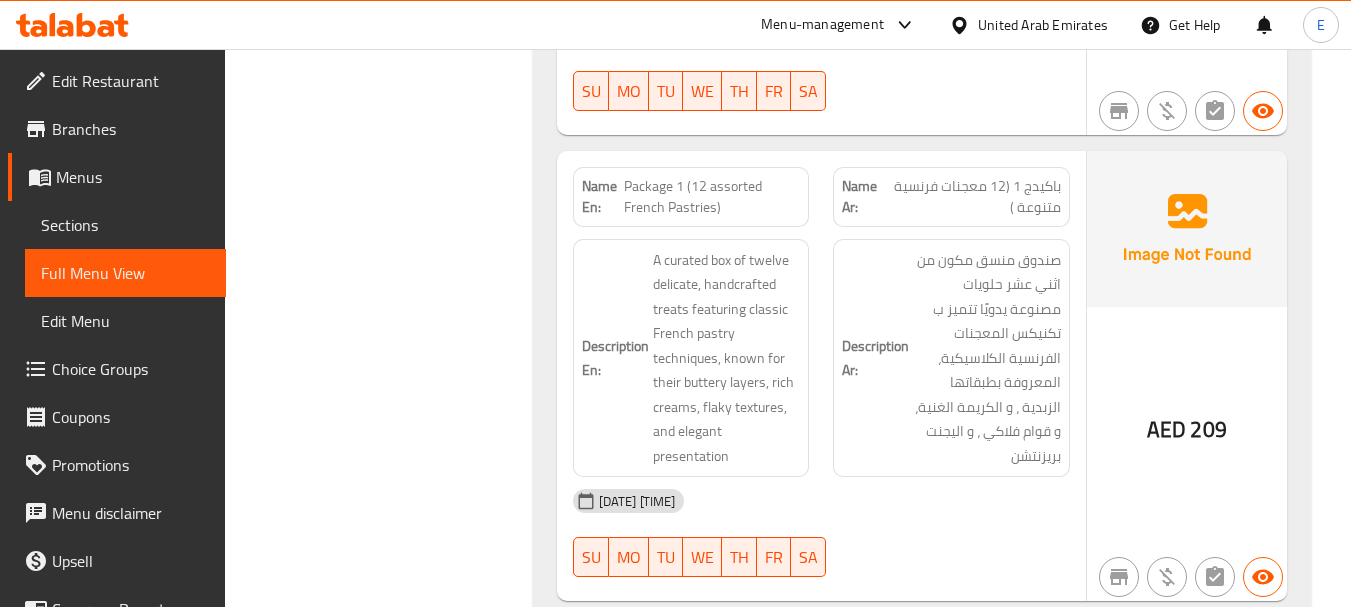 click on "Filter Branches Branches Popular filters Free items Branch specific items Has choices Upsell items Availability filters Available Not available View filters Collapse sections Collapse categories Collapse Choices" at bounding box center (386, 458) 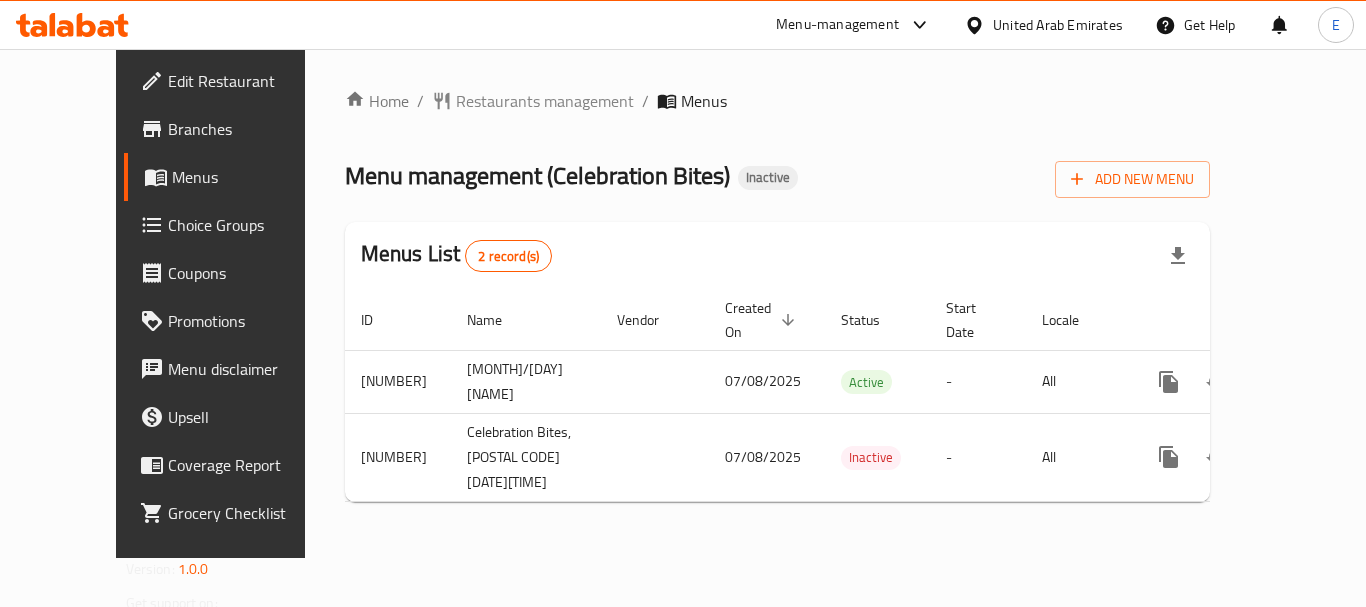 scroll, scrollTop: 0, scrollLeft: 0, axis: both 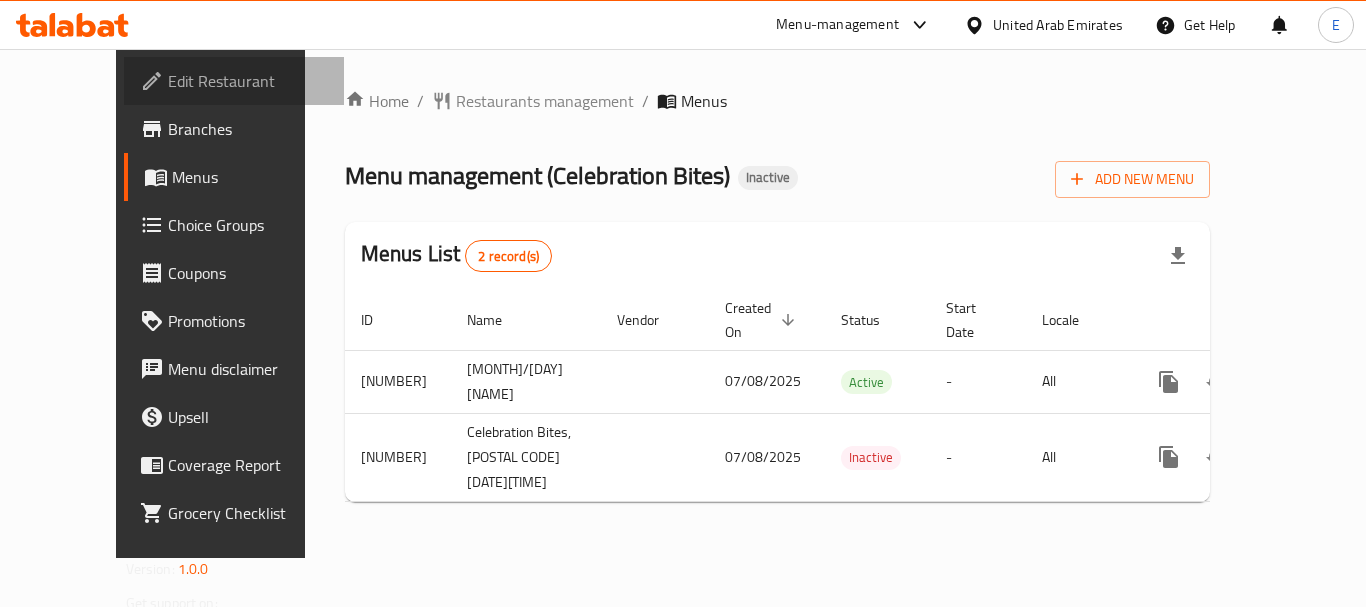 click on "Edit Restaurant" at bounding box center (248, 81) 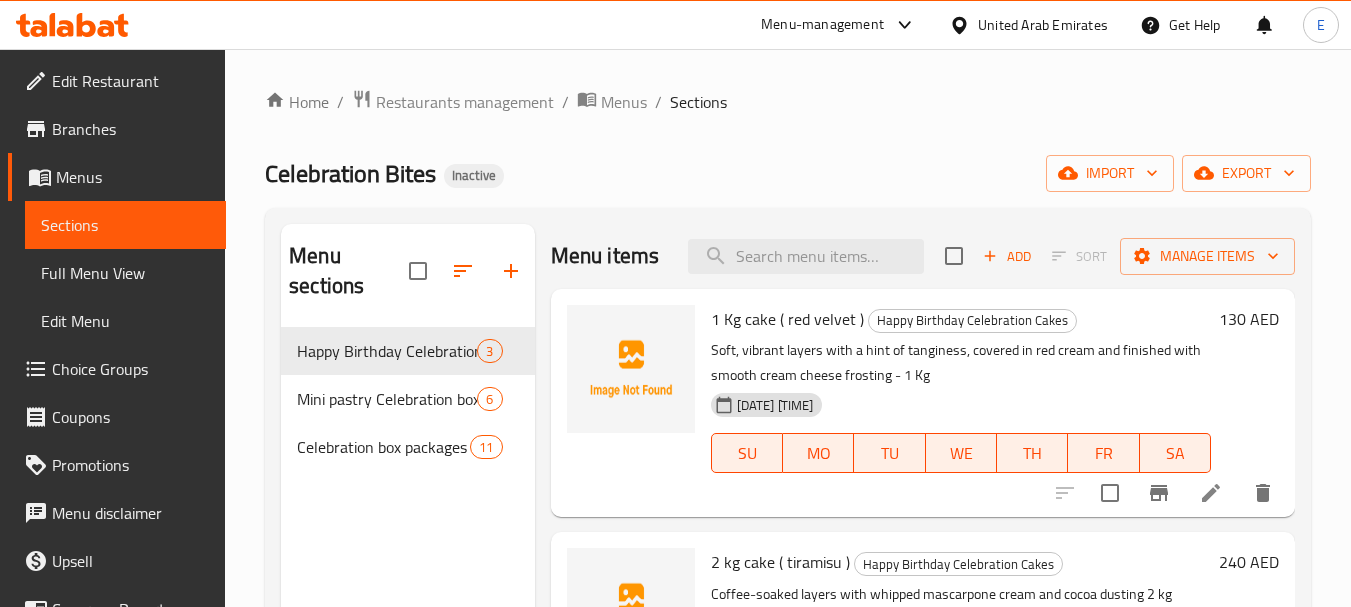 scroll, scrollTop: 0, scrollLeft: 0, axis: both 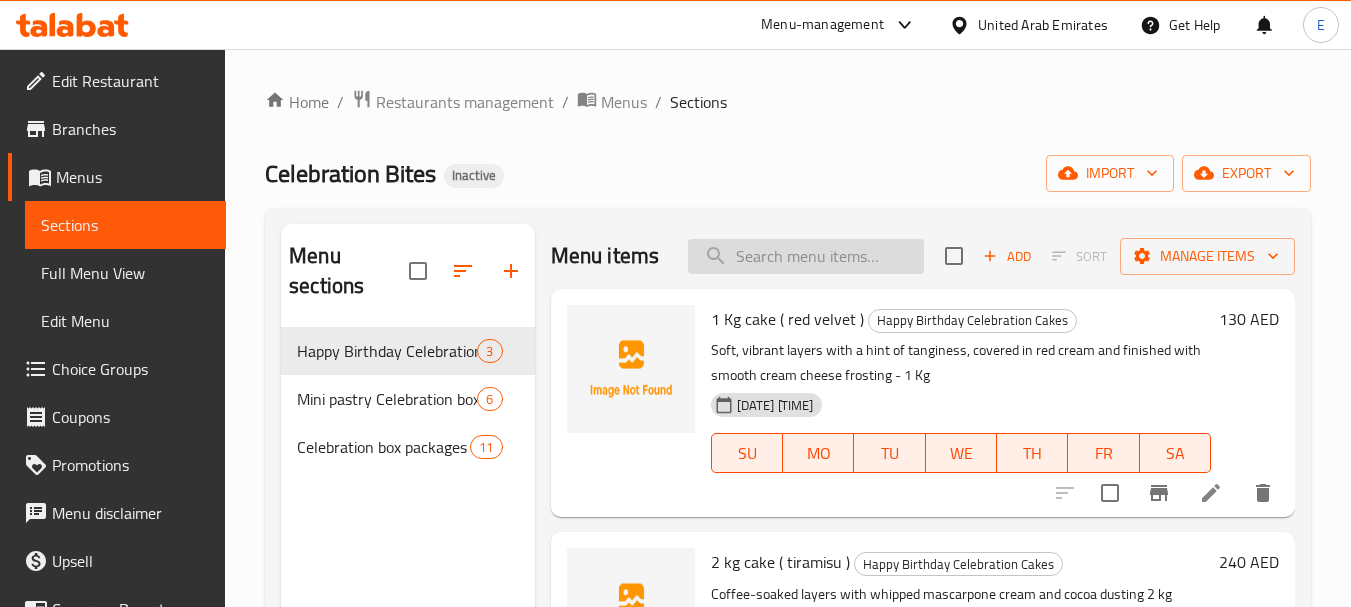click at bounding box center [806, 256] 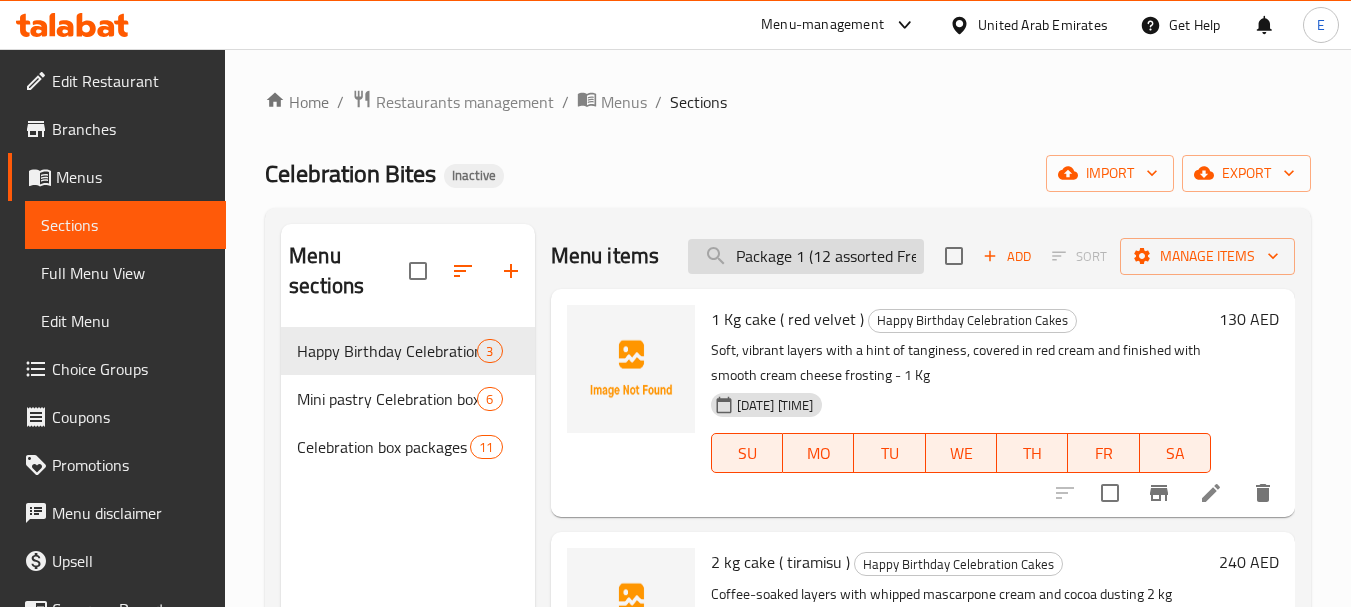 scroll, scrollTop: 0, scrollLeft: 89, axis: horizontal 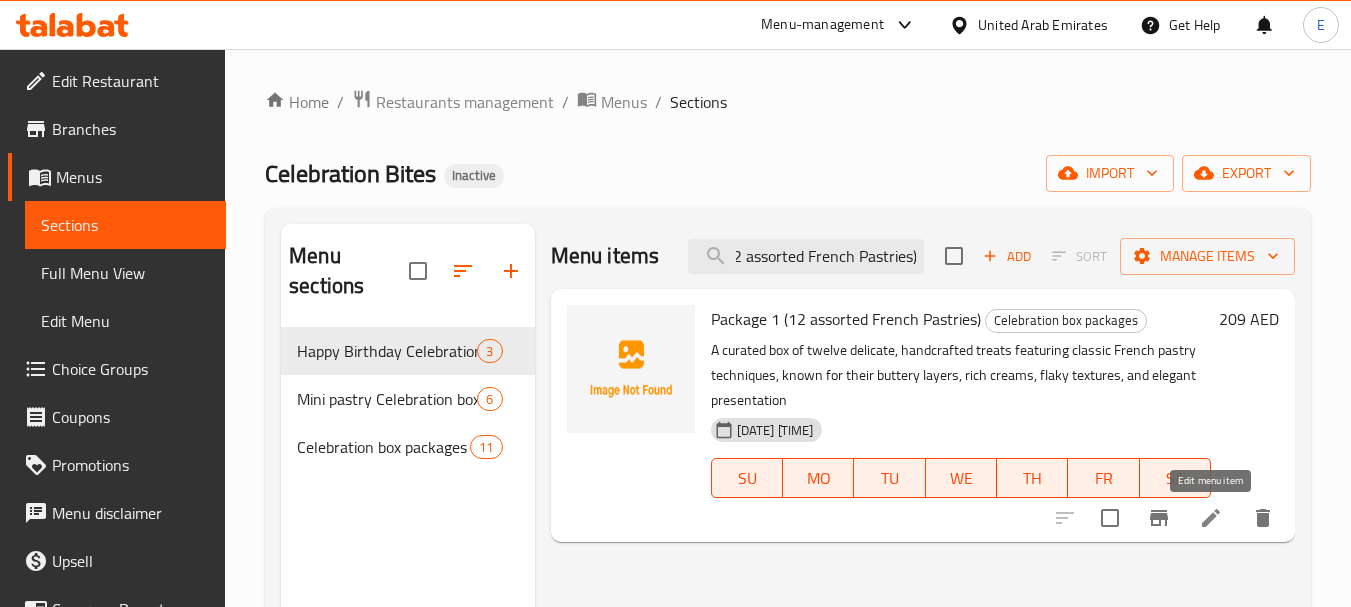 type on "Package 1 (12 assorted French Pastries)" 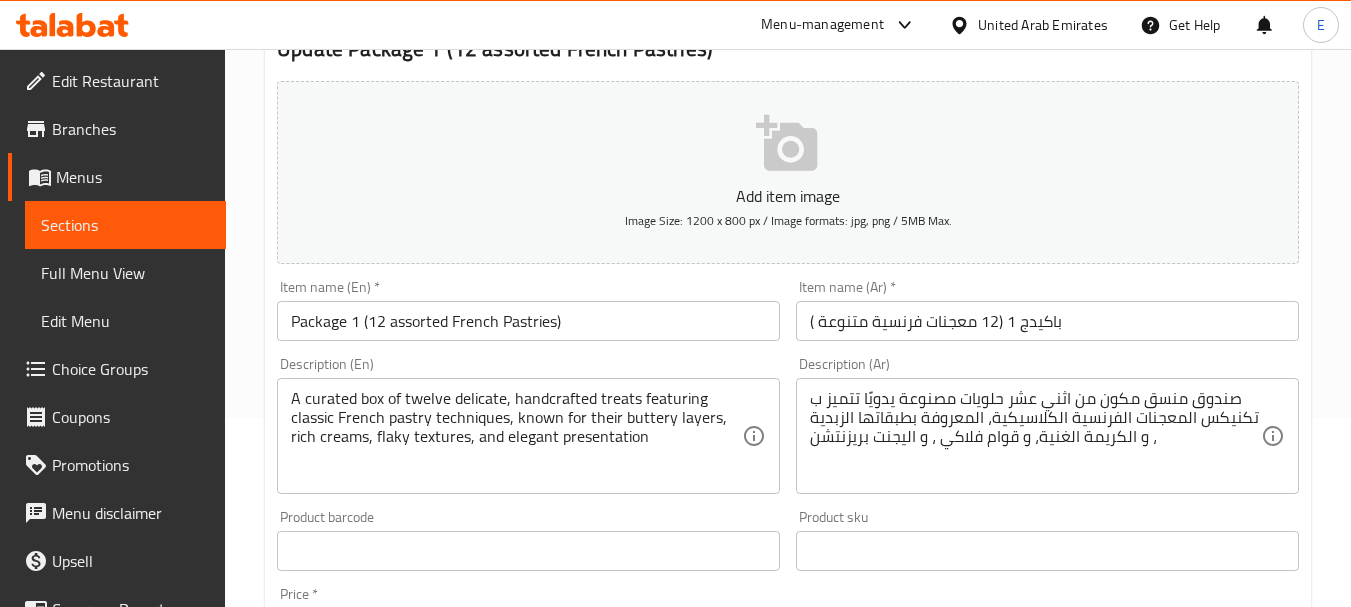 scroll, scrollTop: 200, scrollLeft: 0, axis: vertical 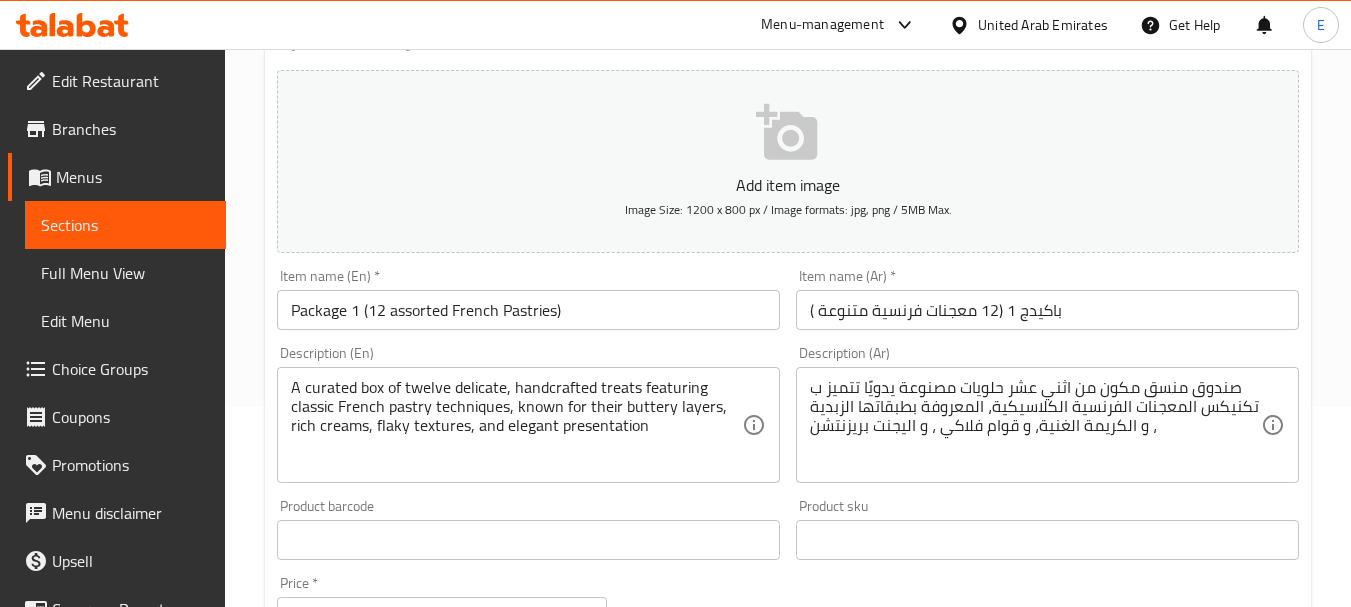 click on "A curated box of twelve delicate, handcrafted treats featuring classic French pastry techniques, known for their buttery layers, rich creams, flaky textures, and elegant presentation" at bounding box center (516, 425) 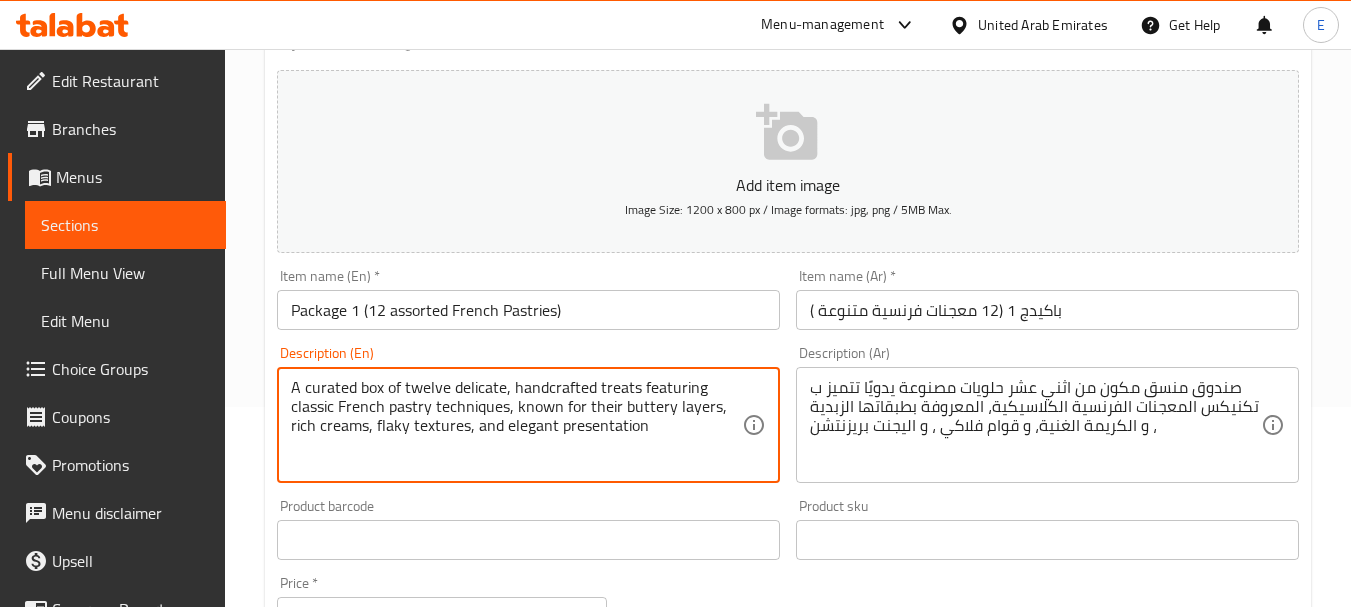 click on "A curated box of twelve delicate, handcrafted treats featuring classic French pastry techniques, known for their buttery layers, rich creams, flaky textures, and elegant presentation" at bounding box center [516, 425] 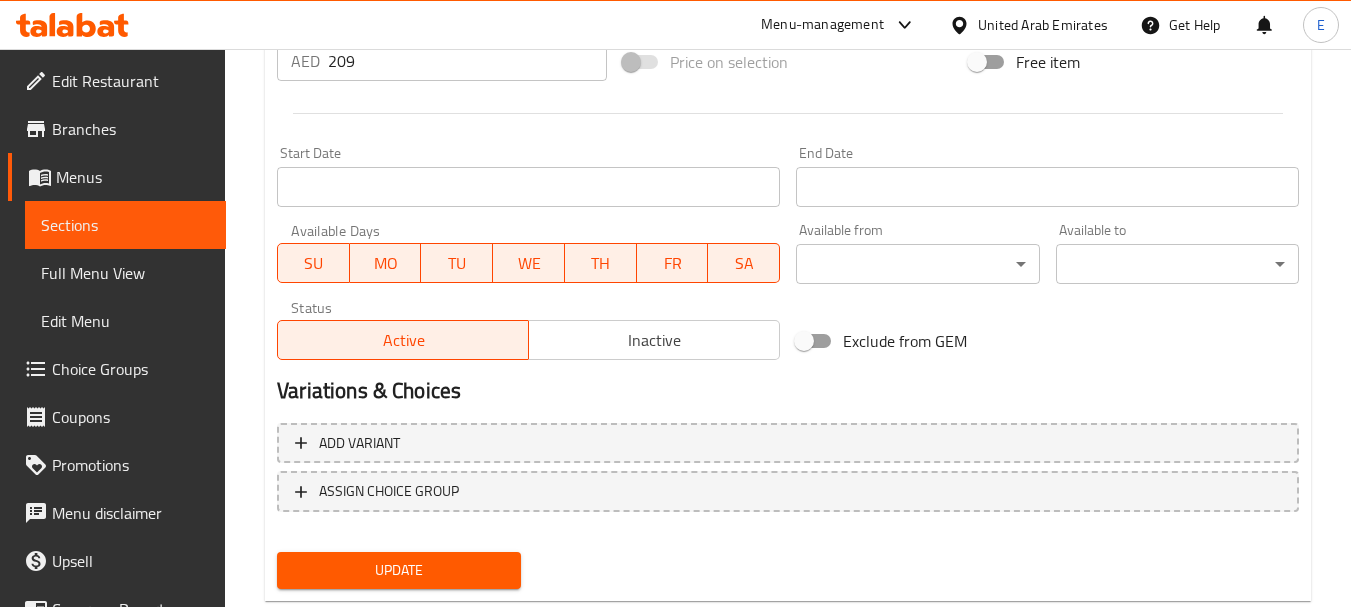 scroll, scrollTop: 806, scrollLeft: 0, axis: vertical 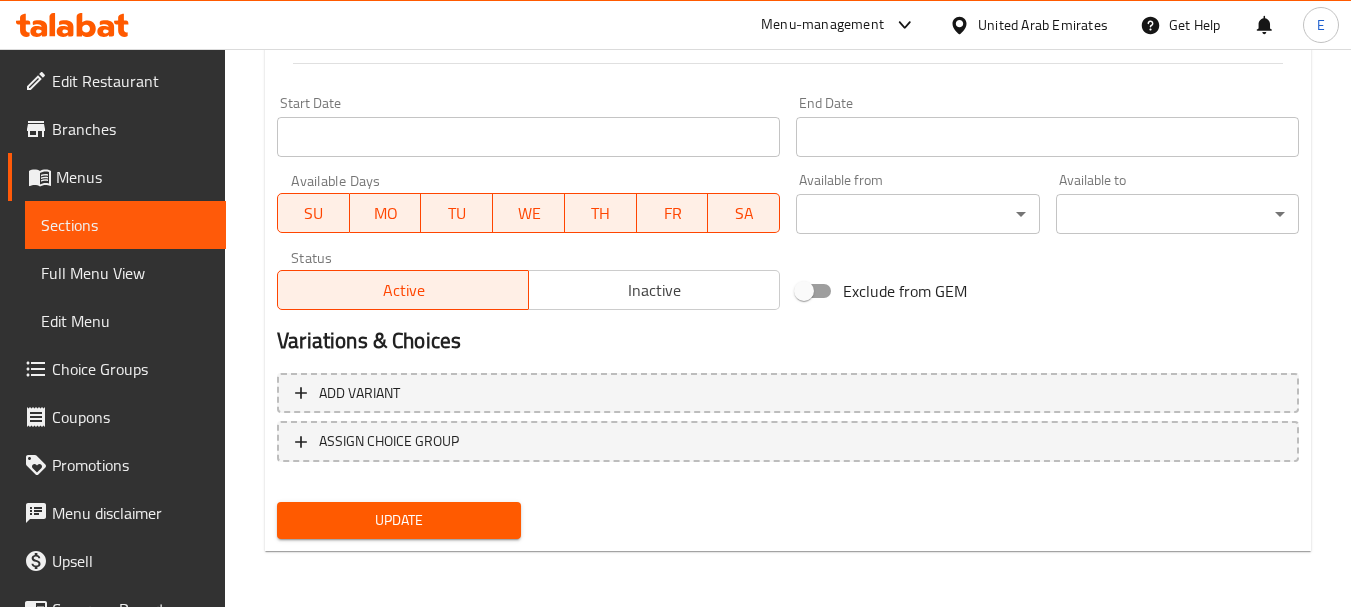 type on "صندوق منسق مكون من اثني عشر حلويات مصنوعة يدويًا ديلكت تتميز ب تكنيكس المعجنات الفرنسية الكلاسيكية، المعروفة بطبقاتها الزبدية ، و الكريمة الغنية، و قوام فلاكي ، و اليجنت بريزنتشن" 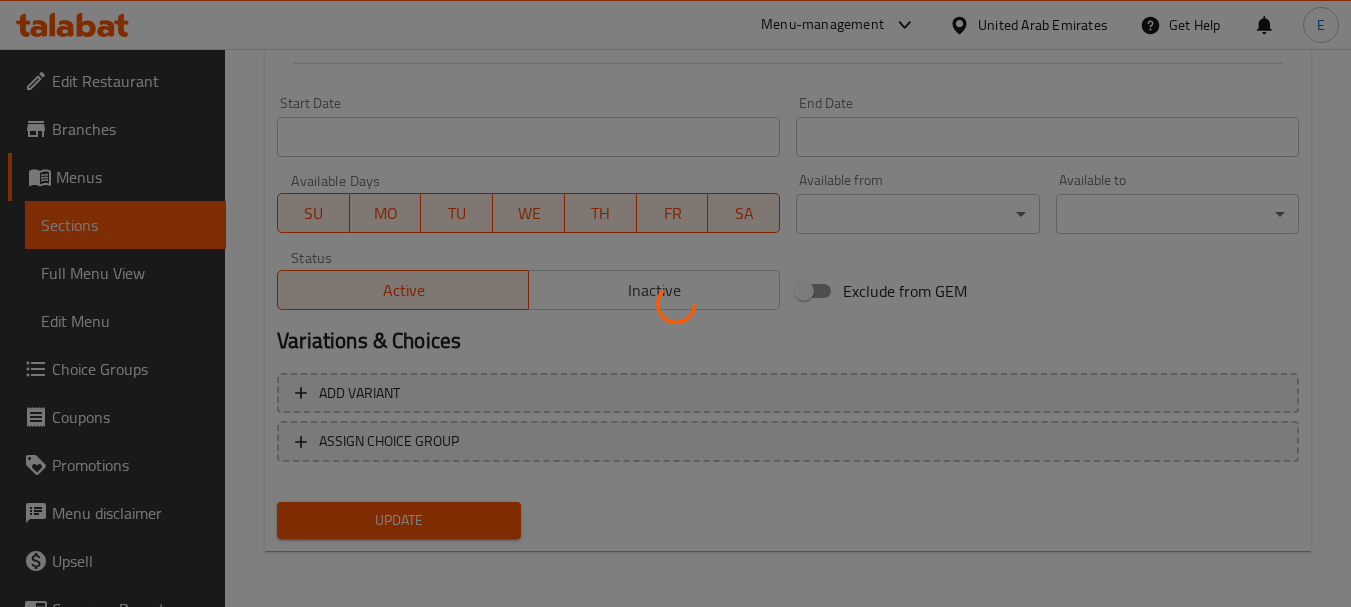 click at bounding box center (675, 303) 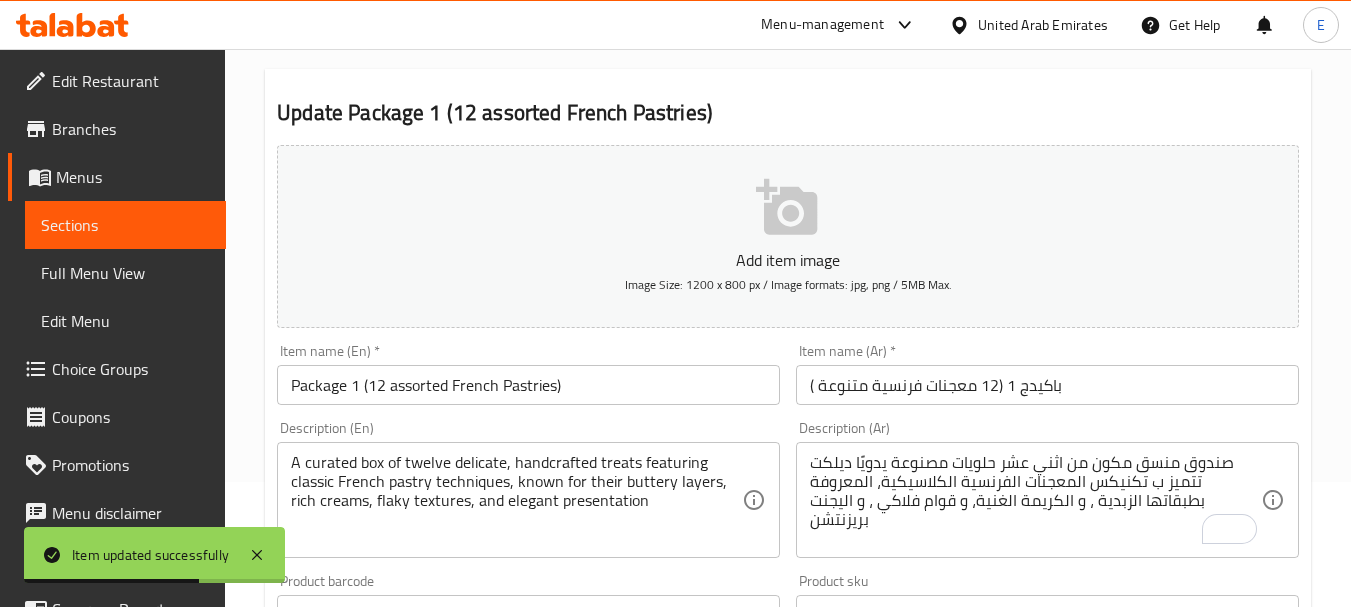 scroll, scrollTop: 0, scrollLeft: 0, axis: both 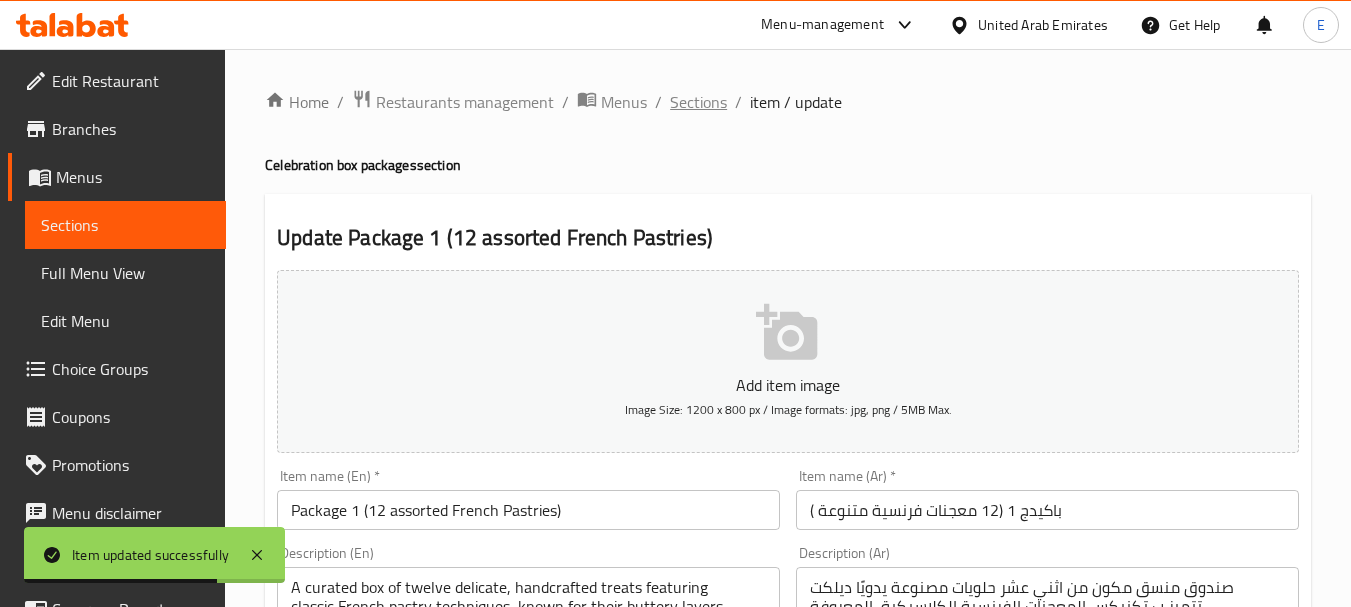 click on "Sections" at bounding box center [698, 102] 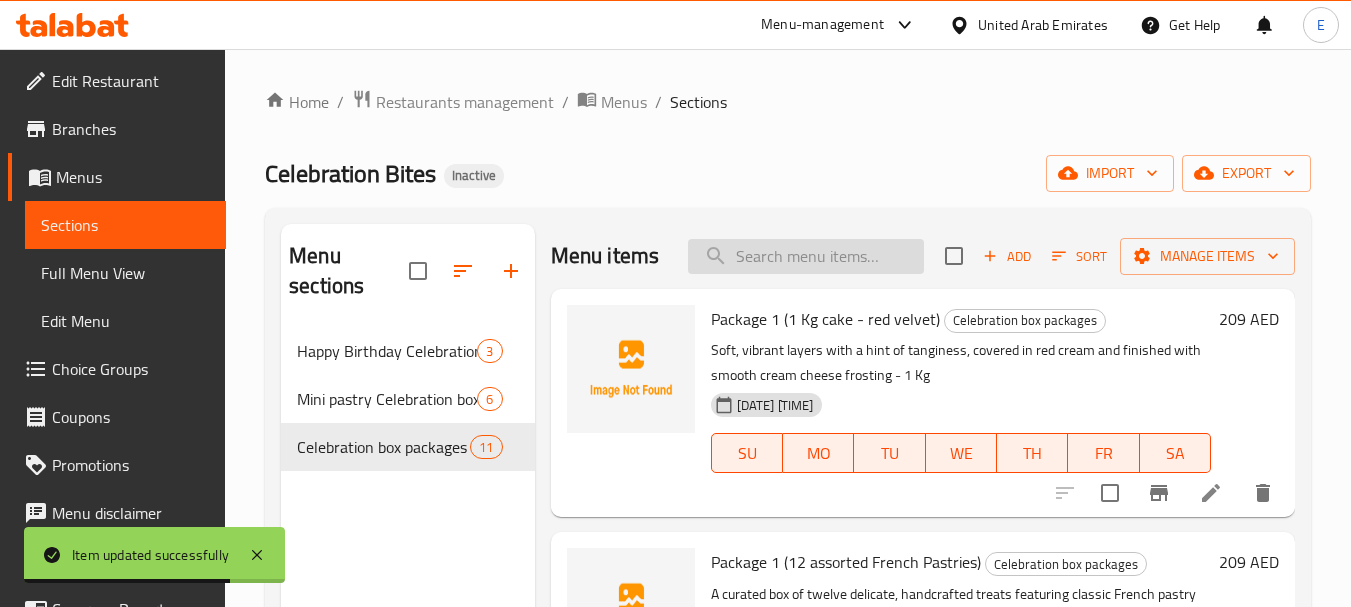 click at bounding box center (806, 256) 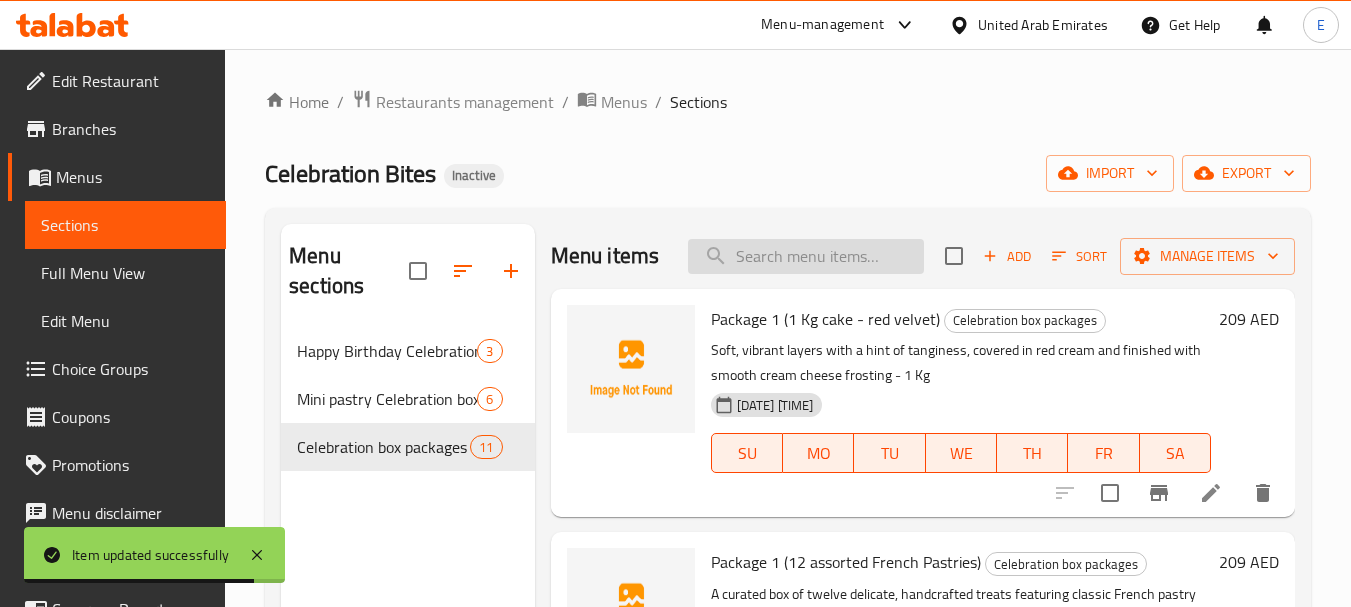 paste on "Package 2 (15 assorted French pastries )" 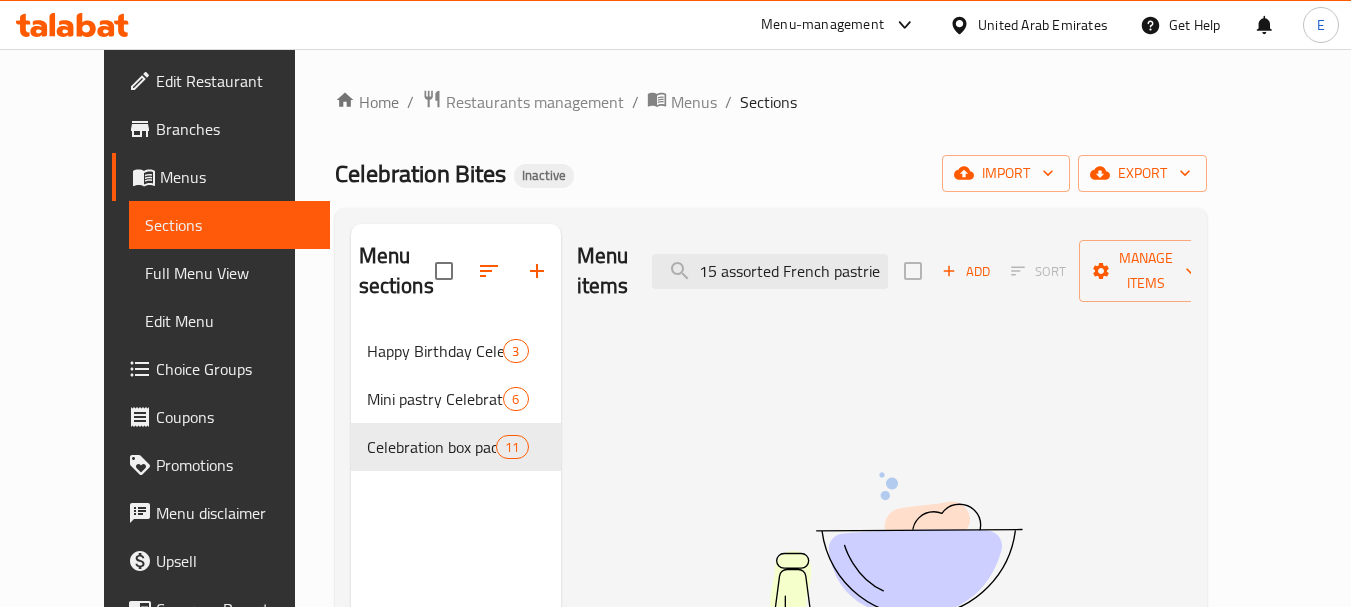 scroll, scrollTop: 0, scrollLeft: 77, axis: horizontal 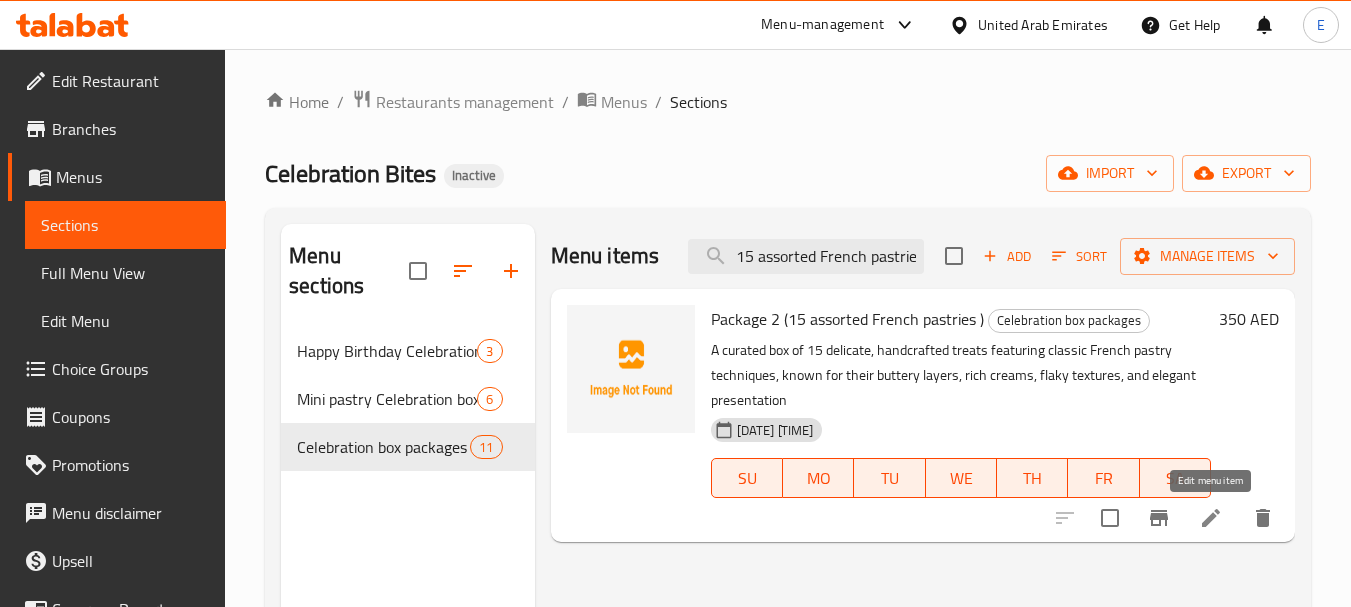 type on "Package 2 (15 assorted French pastrie" 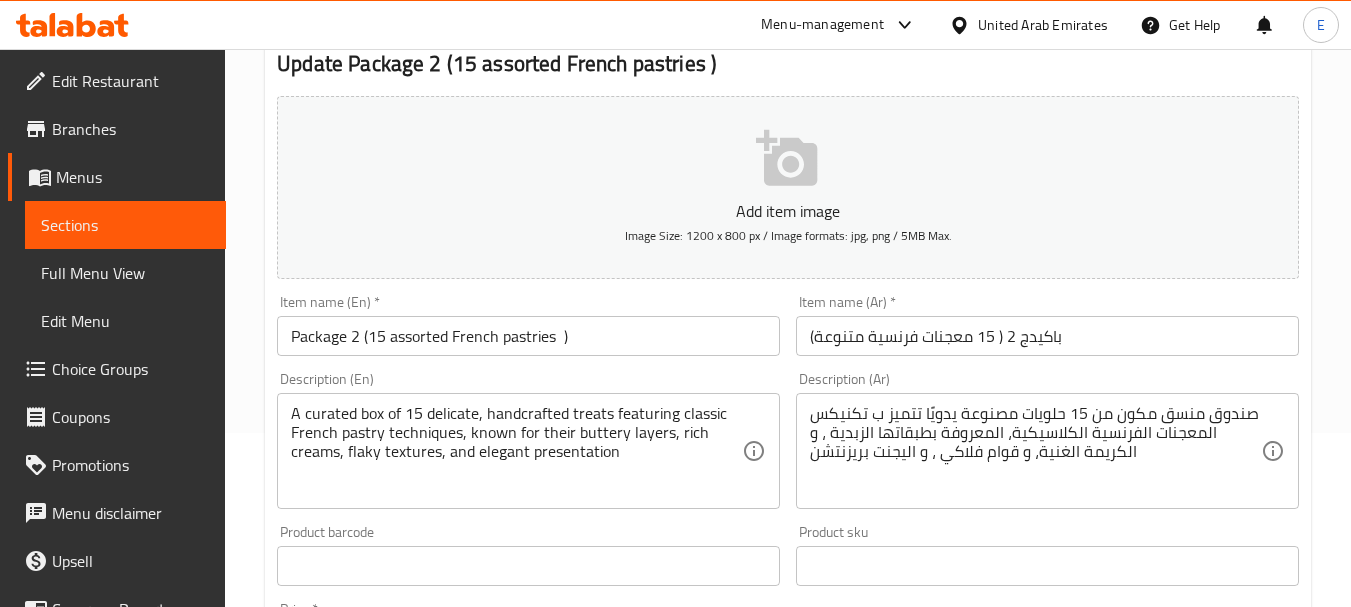 scroll, scrollTop: 200, scrollLeft: 0, axis: vertical 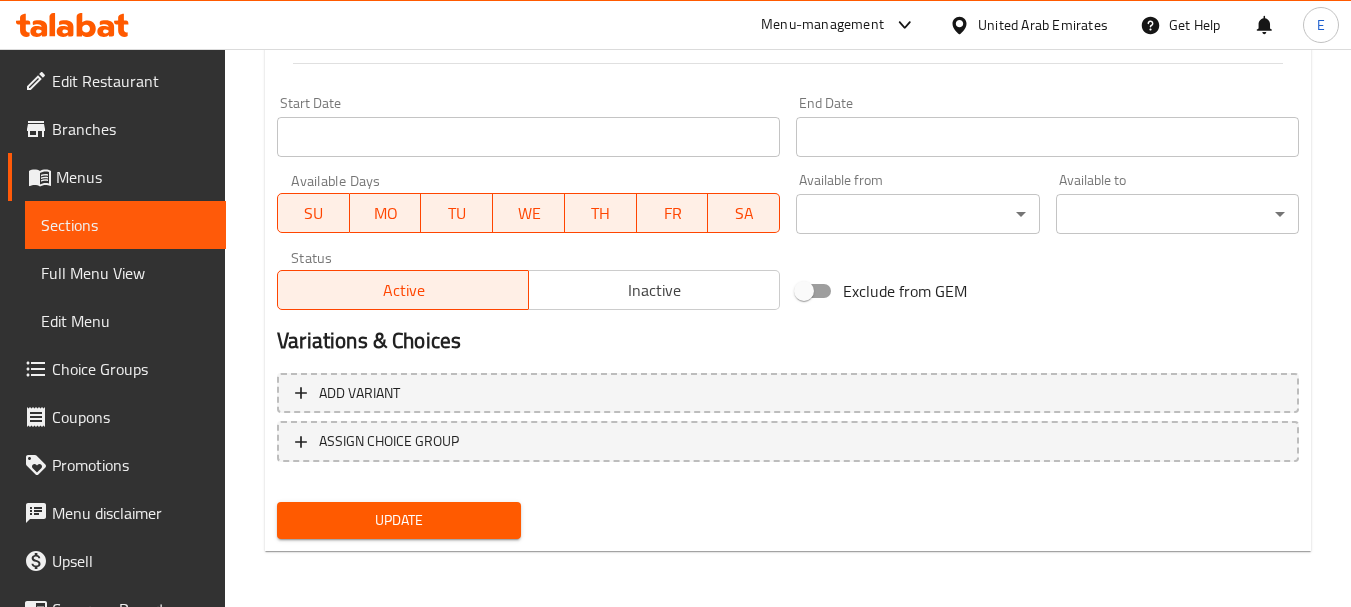 type on "صندوق منسق مكون من 15 حلويات مصنوعة يدويًا ديلكت تتميز ب تكنيكس المعجنات الفرنسية الكلاسيكية، المعروفة بطبقاتها الزبدية ، و الكريمة الغنية، و قوام فلاكي ، و اليجنت بريزنتشن" 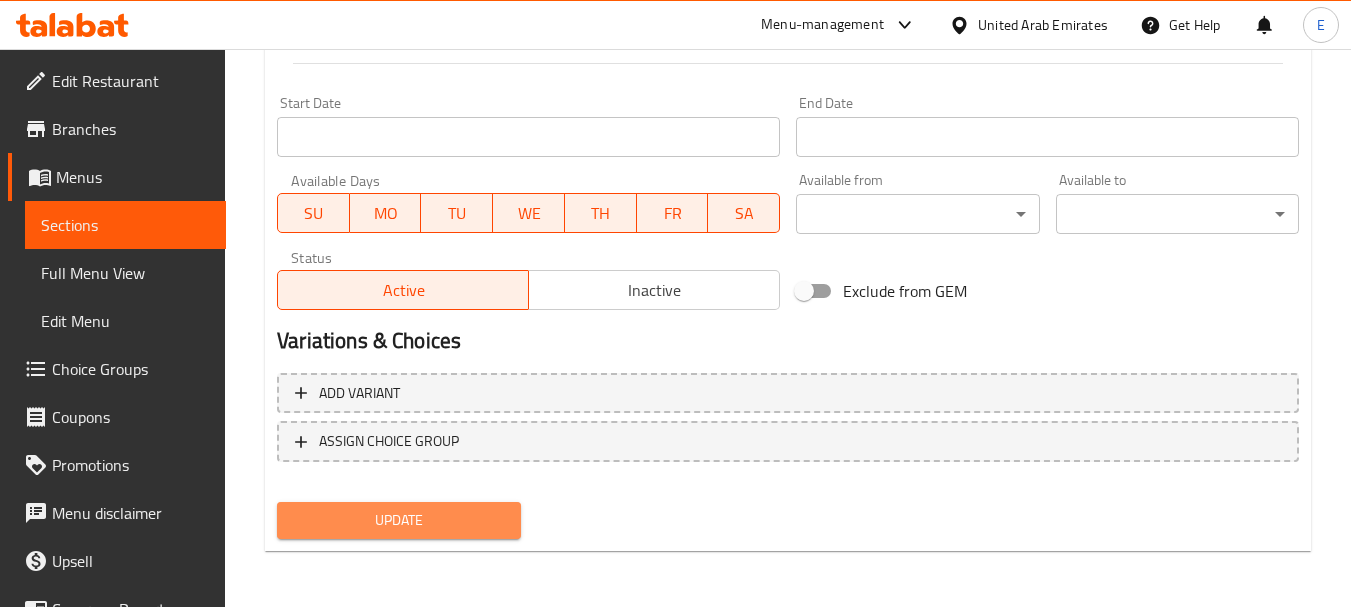 click on "Update" at bounding box center [398, 520] 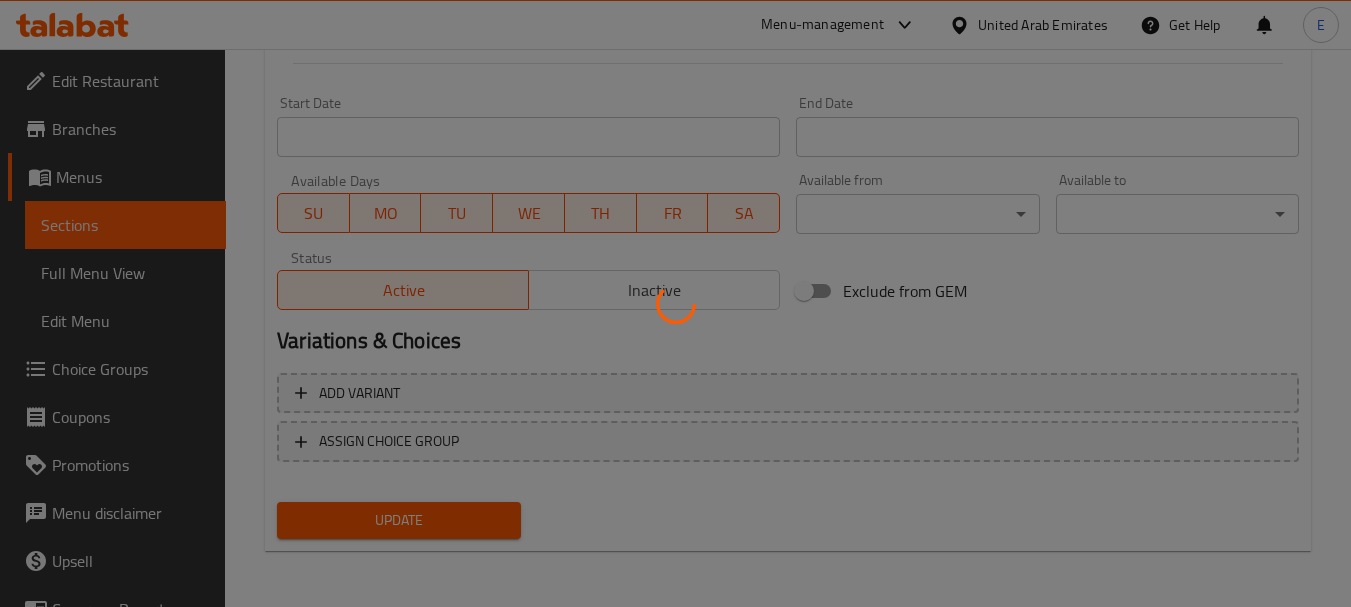 click at bounding box center (675, 303) 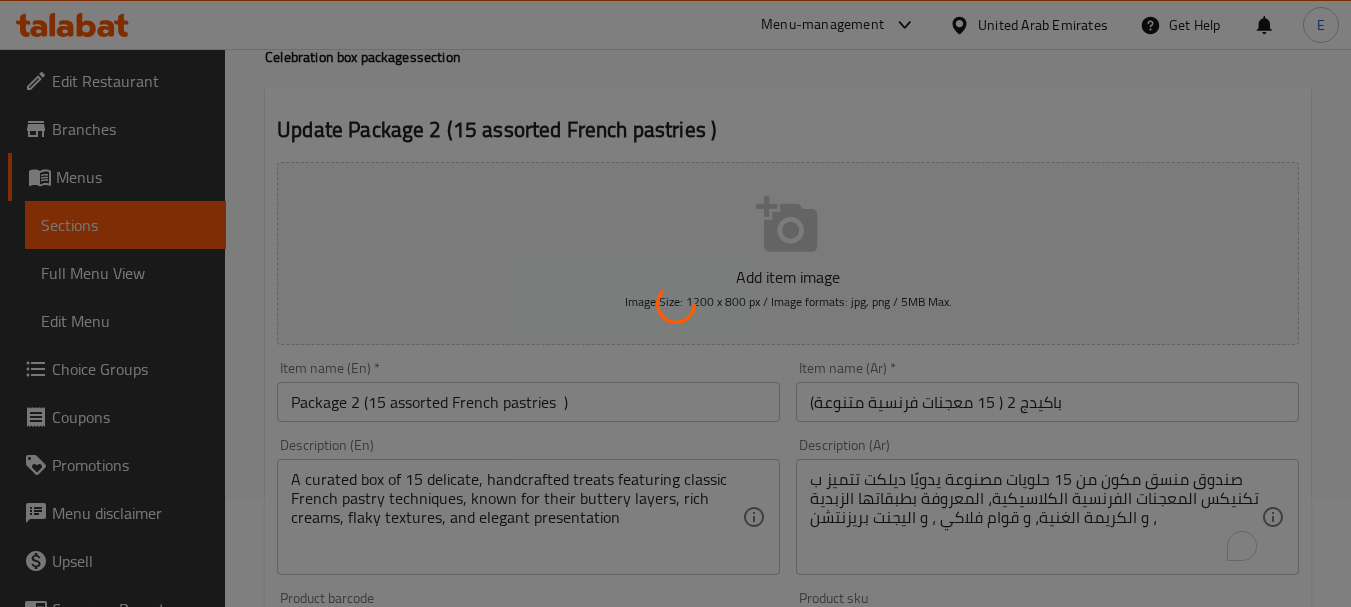 scroll, scrollTop: 0, scrollLeft: 0, axis: both 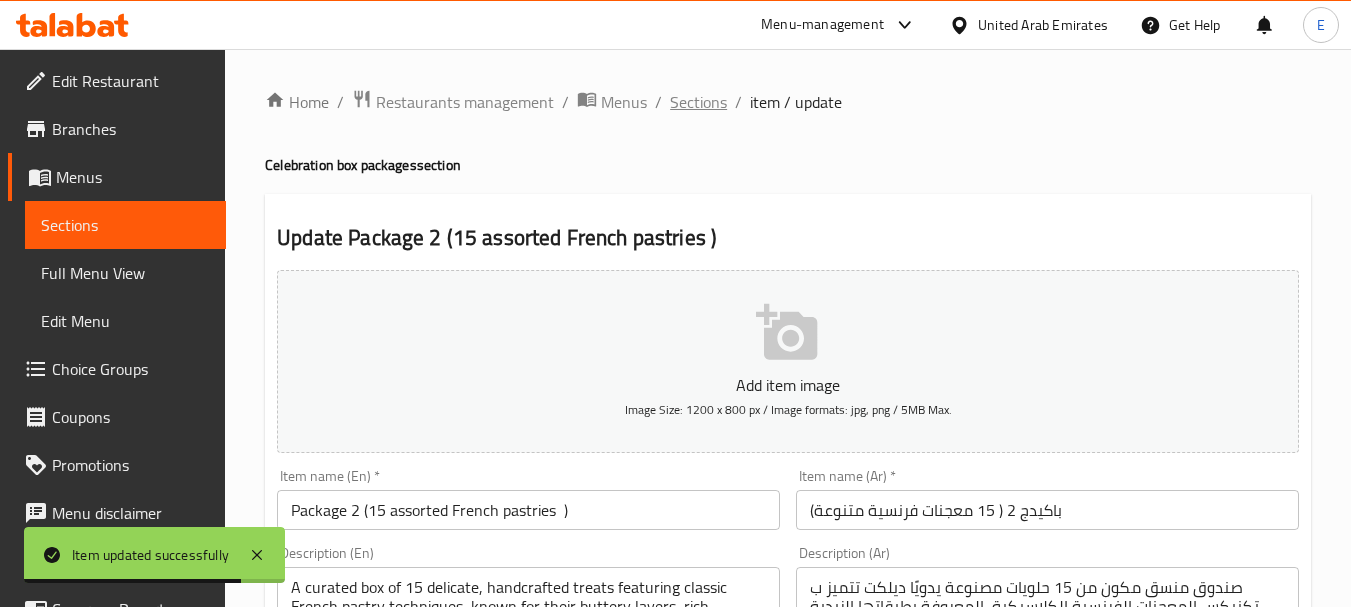 click on "Sections" at bounding box center [698, 102] 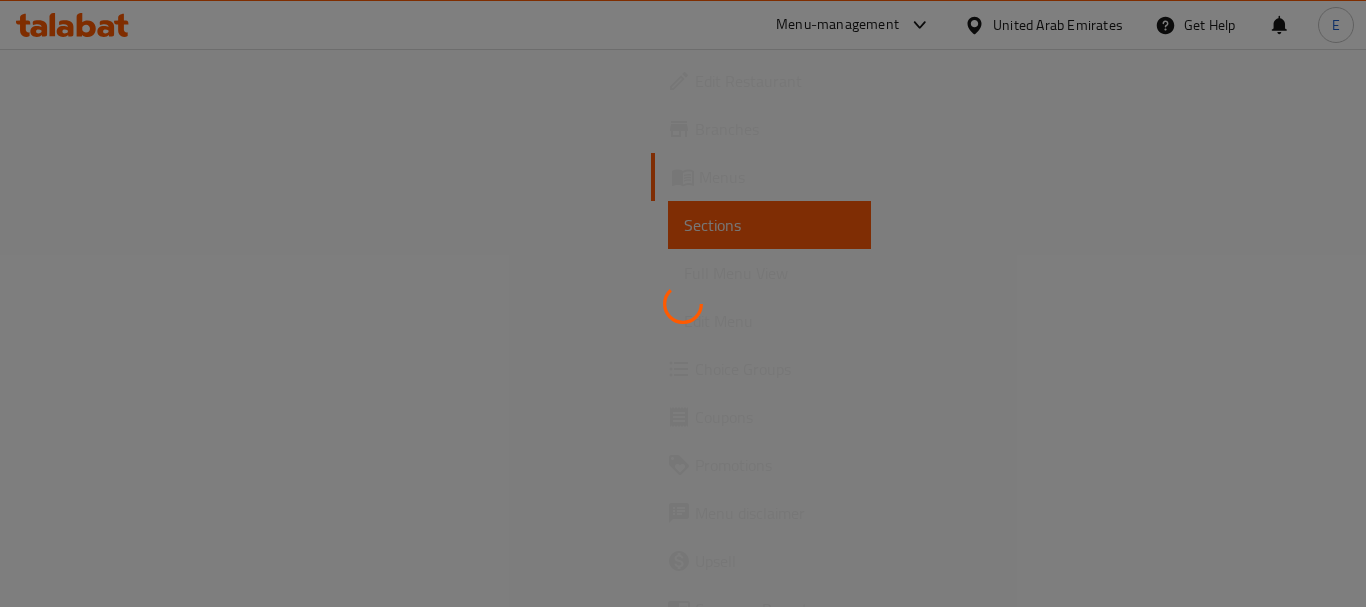 click at bounding box center (683, 303) 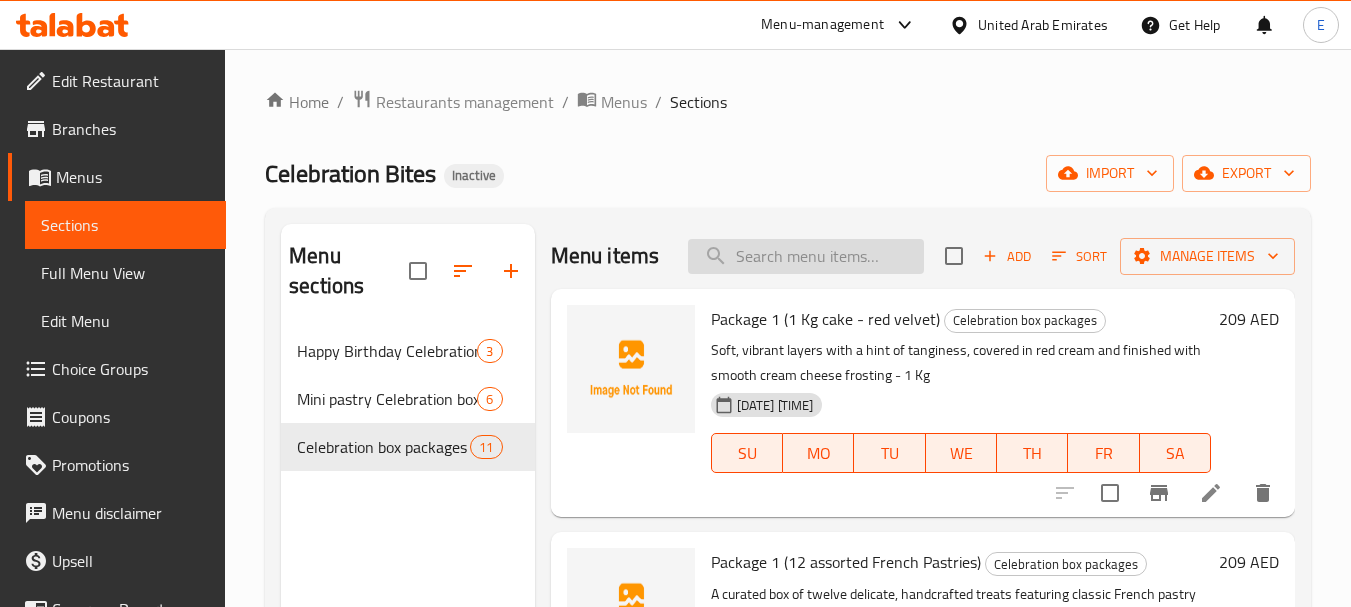 click at bounding box center (806, 256) 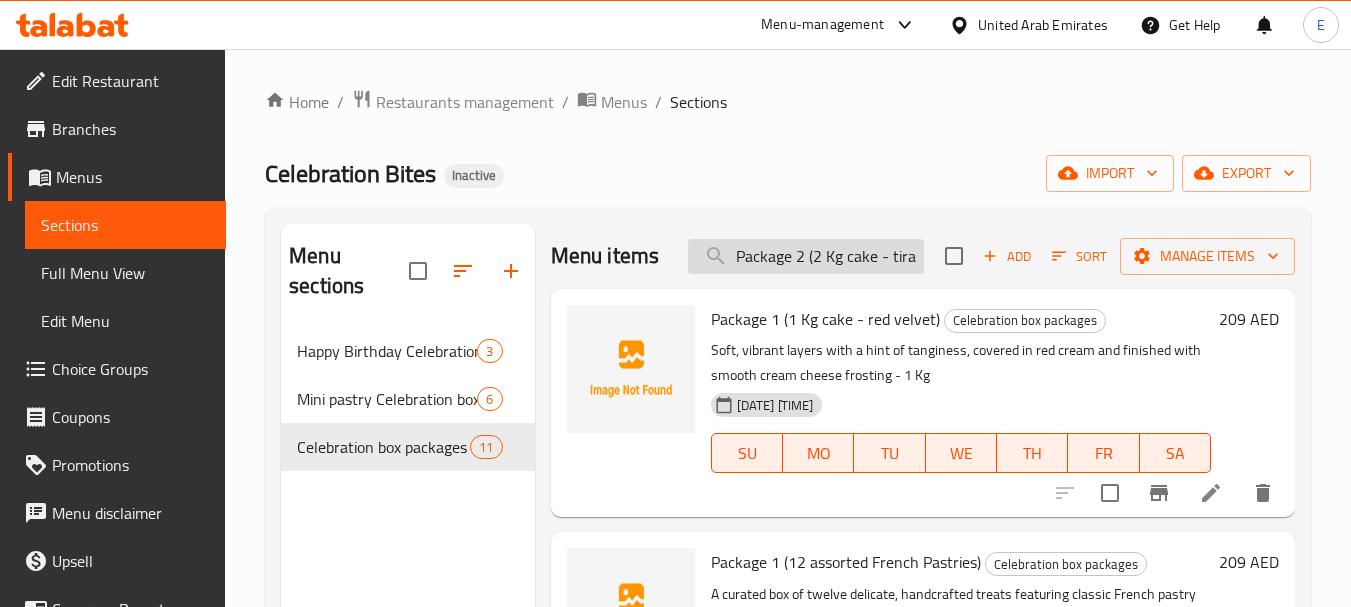 scroll, scrollTop: 0, scrollLeft: 34, axis: horizontal 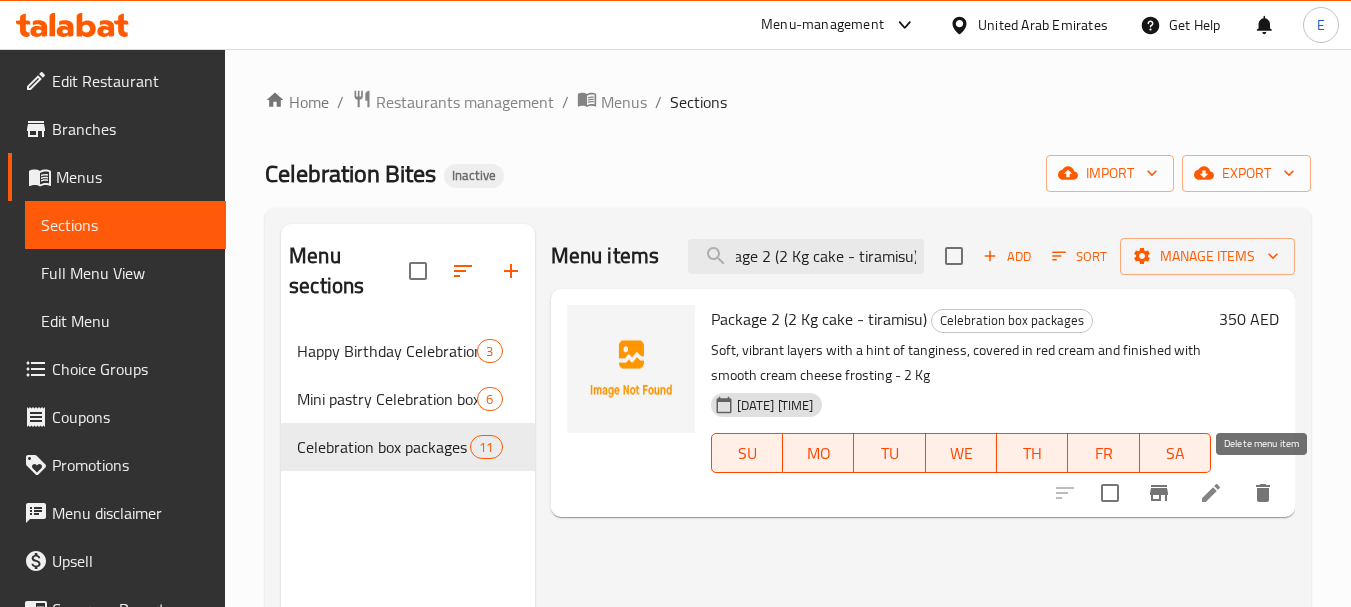 click 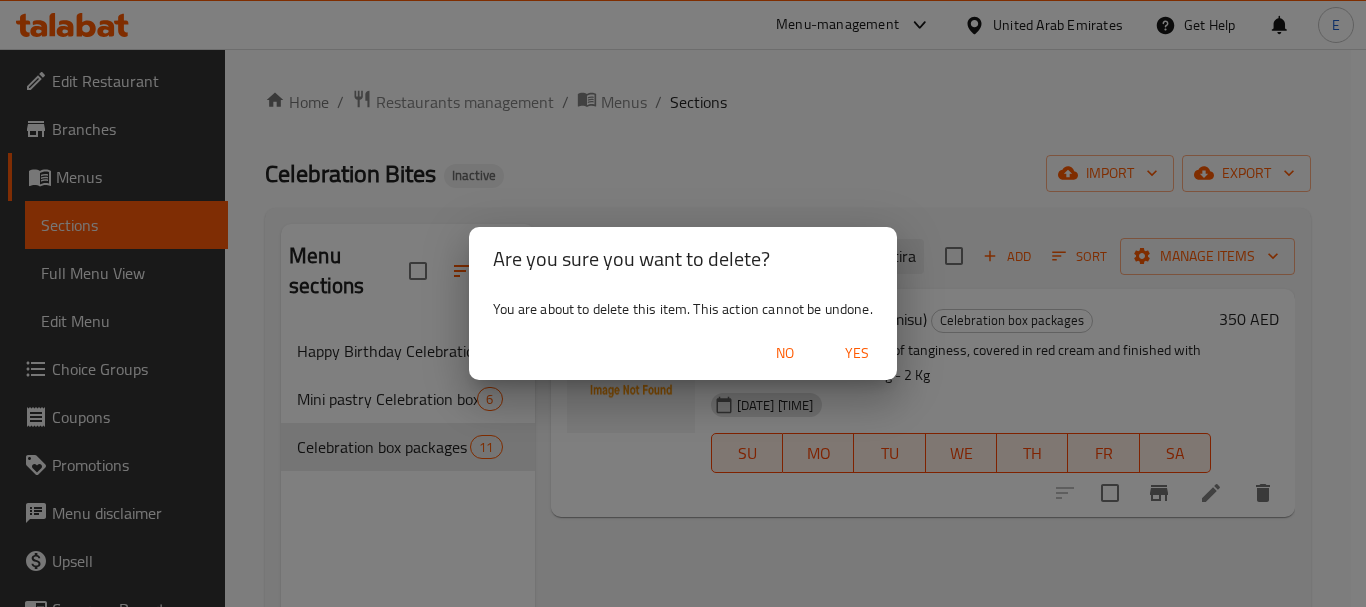 click on "Yes" at bounding box center (857, 353) 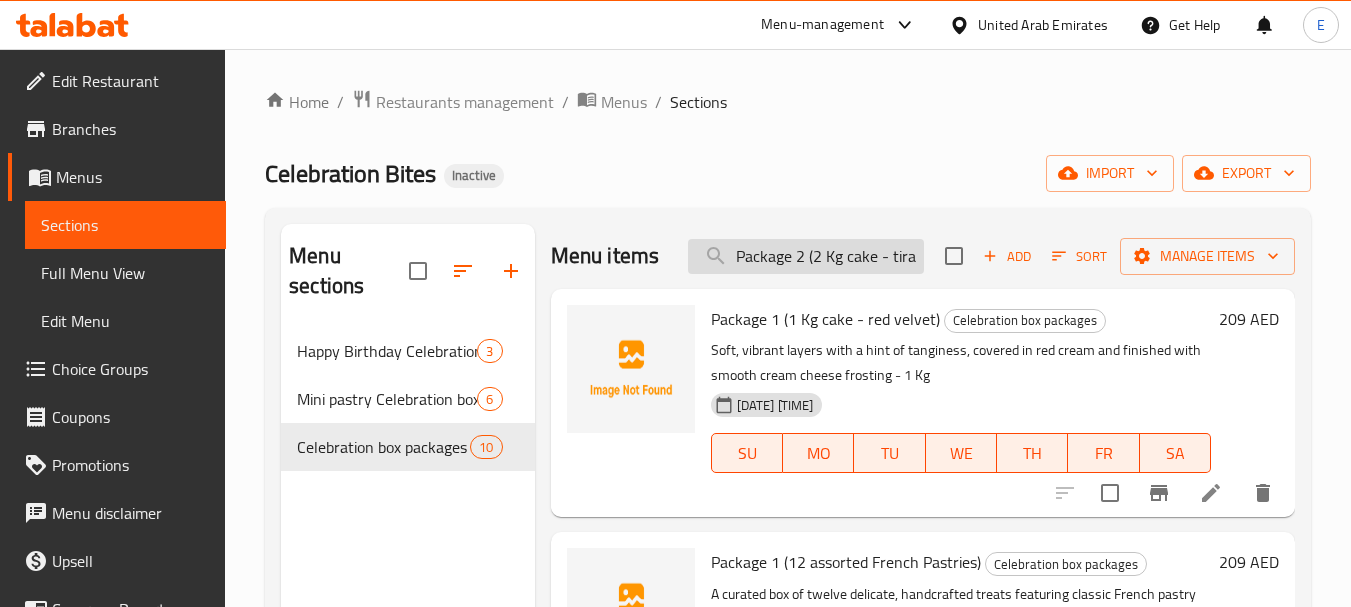 click on "Package 2 (2 Kg cake - tiramisu)" at bounding box center [806, 256] 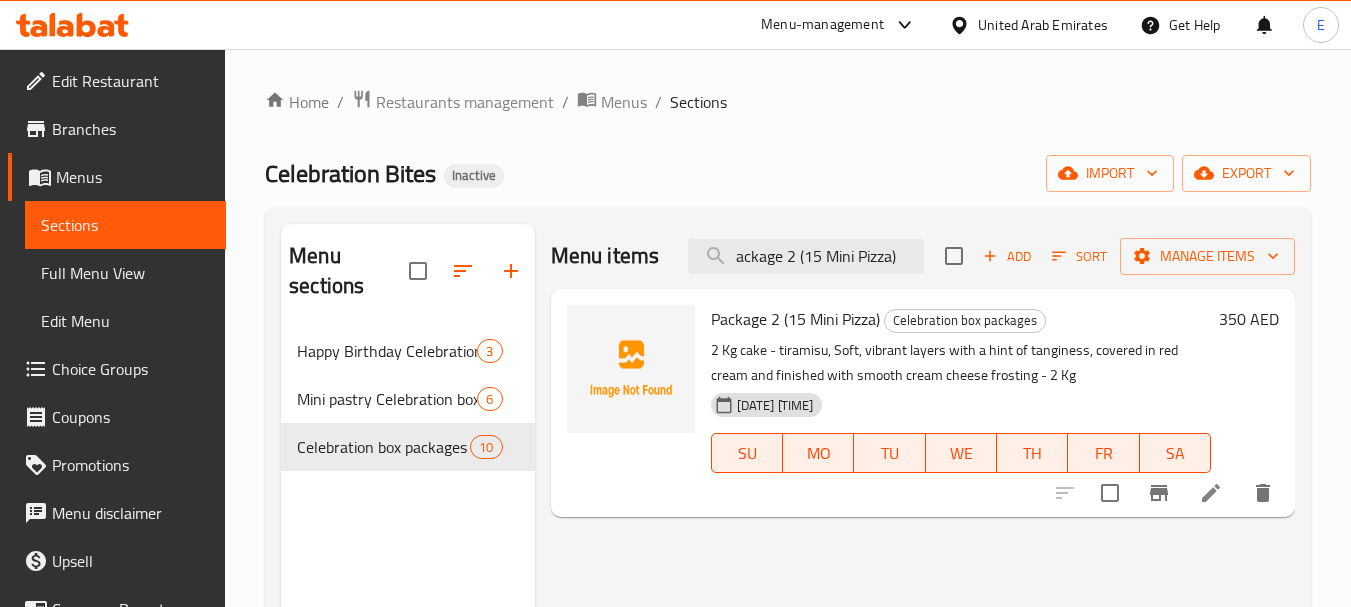 type on "ackage 2 (15 Mini Pizza)" 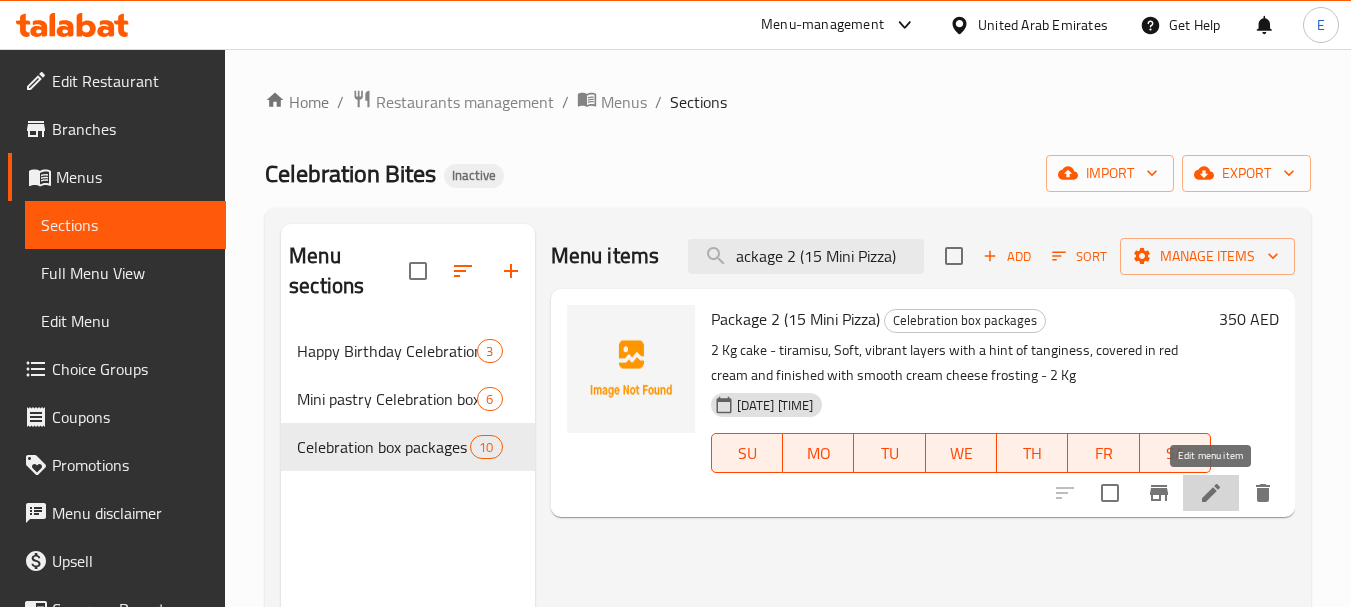 click 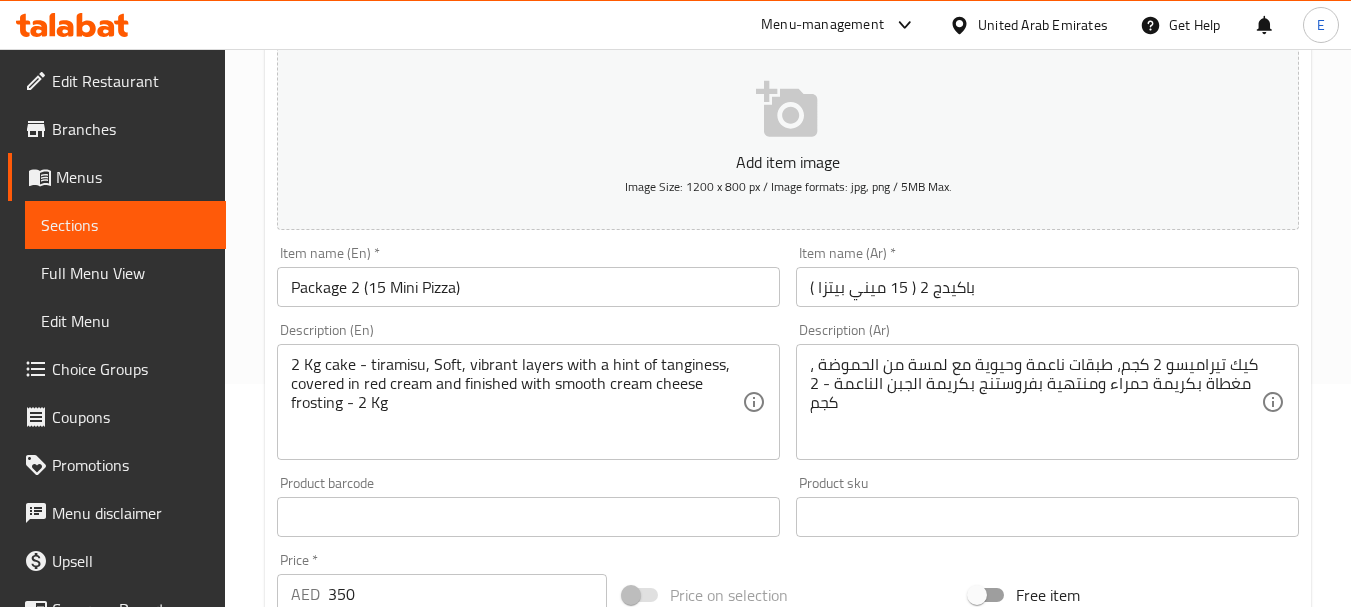 scroll, scrollTop: 300, scrollLeft: 0, axis: vertical 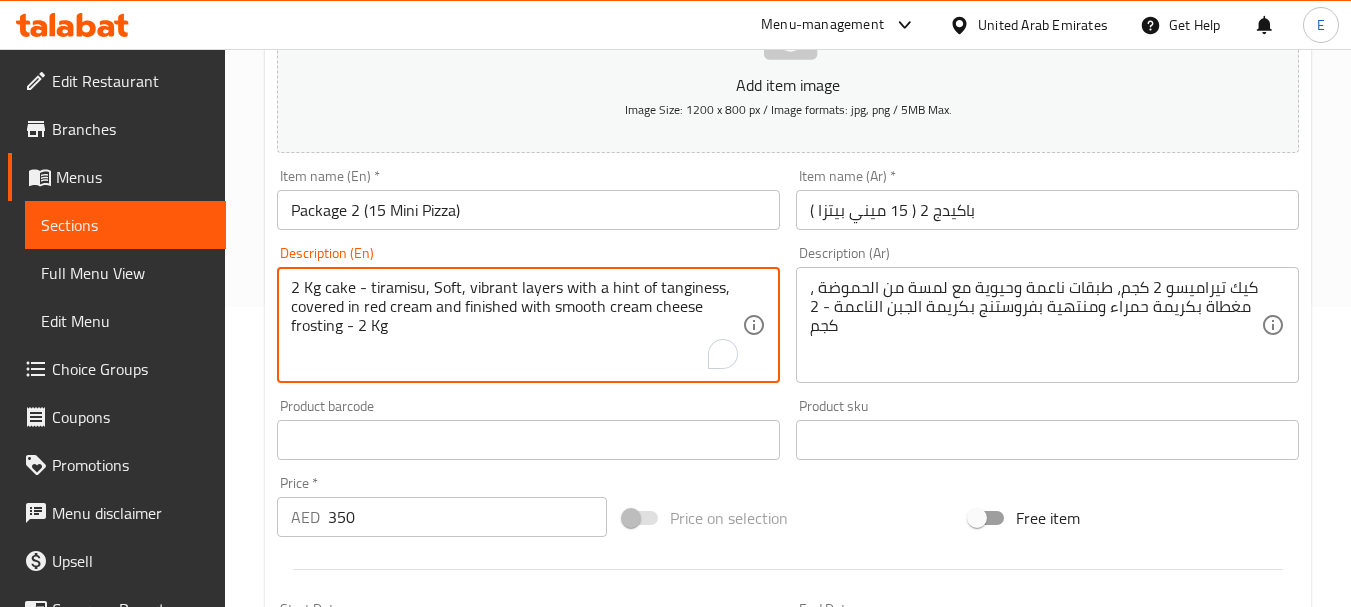 click on "2 Kg cake - tiramisu, Soft, vibrant layers with a hint of tanginess, covered in red cream and finished with smooth cream cheese frosting - 2 Kg" at bounding box center [516, 325] 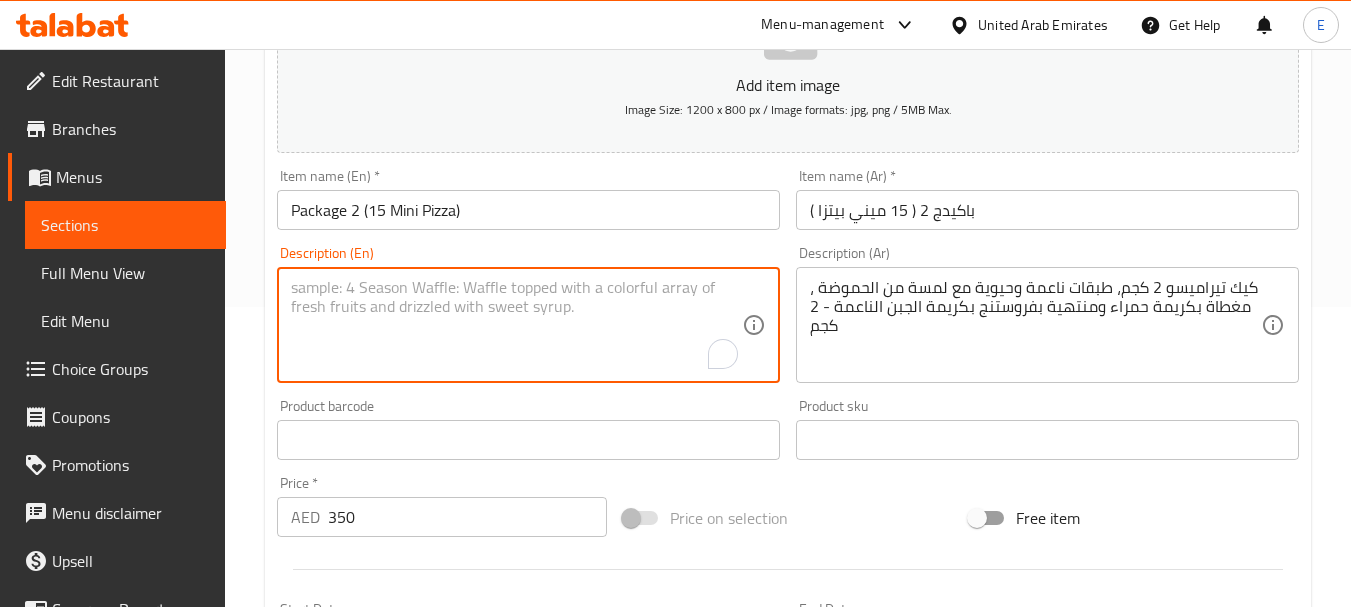 type 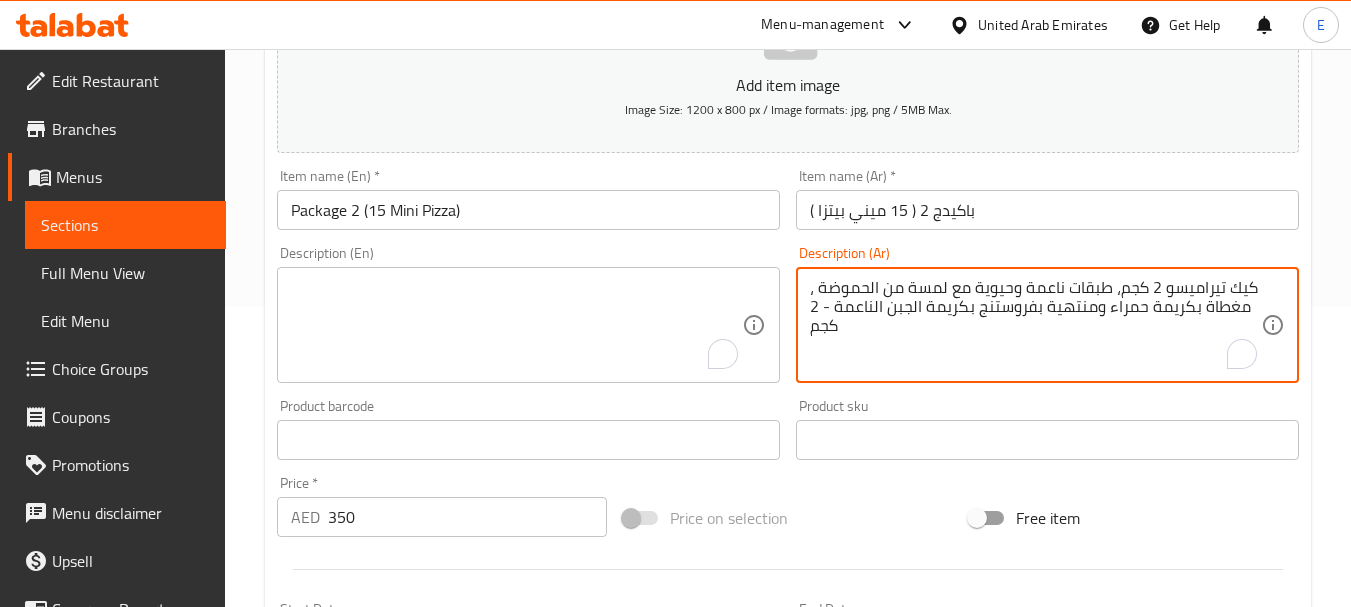 click on "كيك تيراميسو 2 كجم، طبقات ناعمة وحيوية مع لمسة من الحموضة ، مغطاة بكريمة حمراء ومنتهية بفروستنج بكريمة الجبن الناعمة - 2 كجم" at bounding box center (1035, 325) 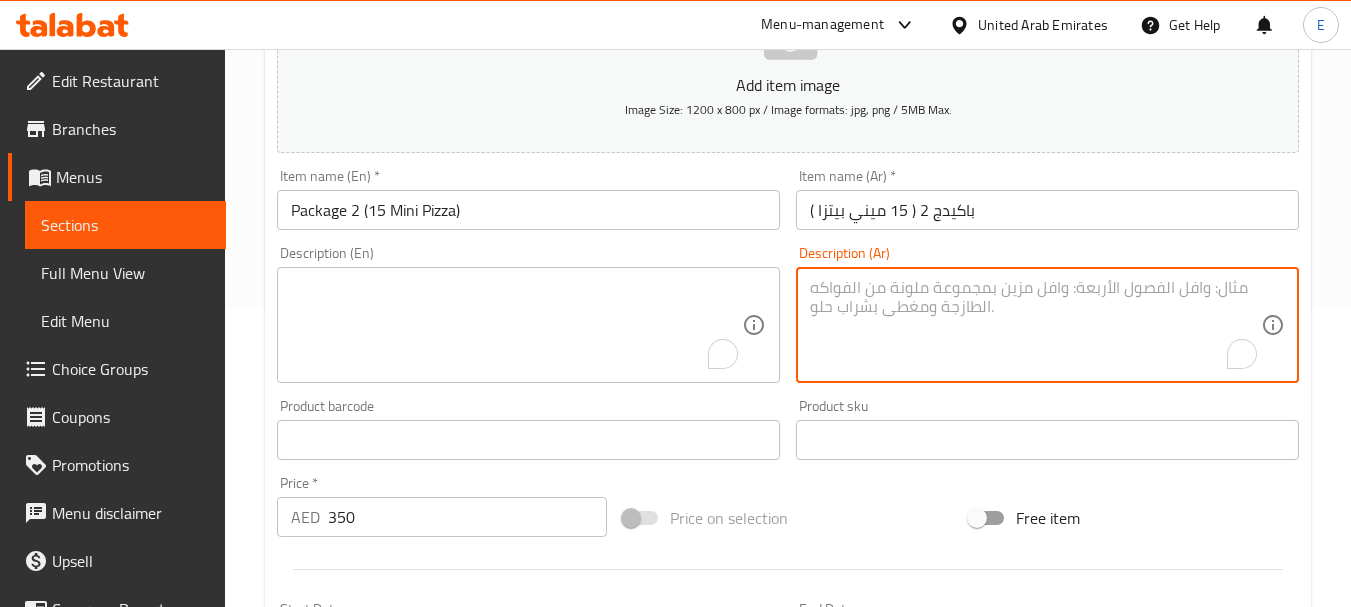 type 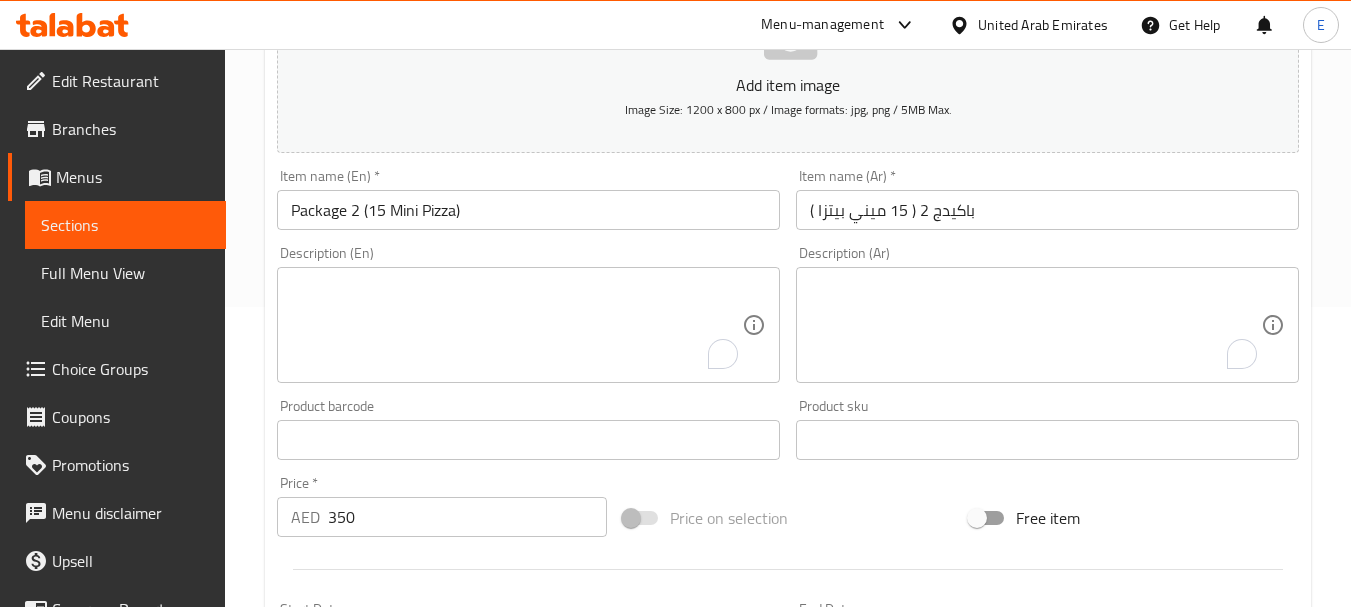 click at bounding box center [516, 325] 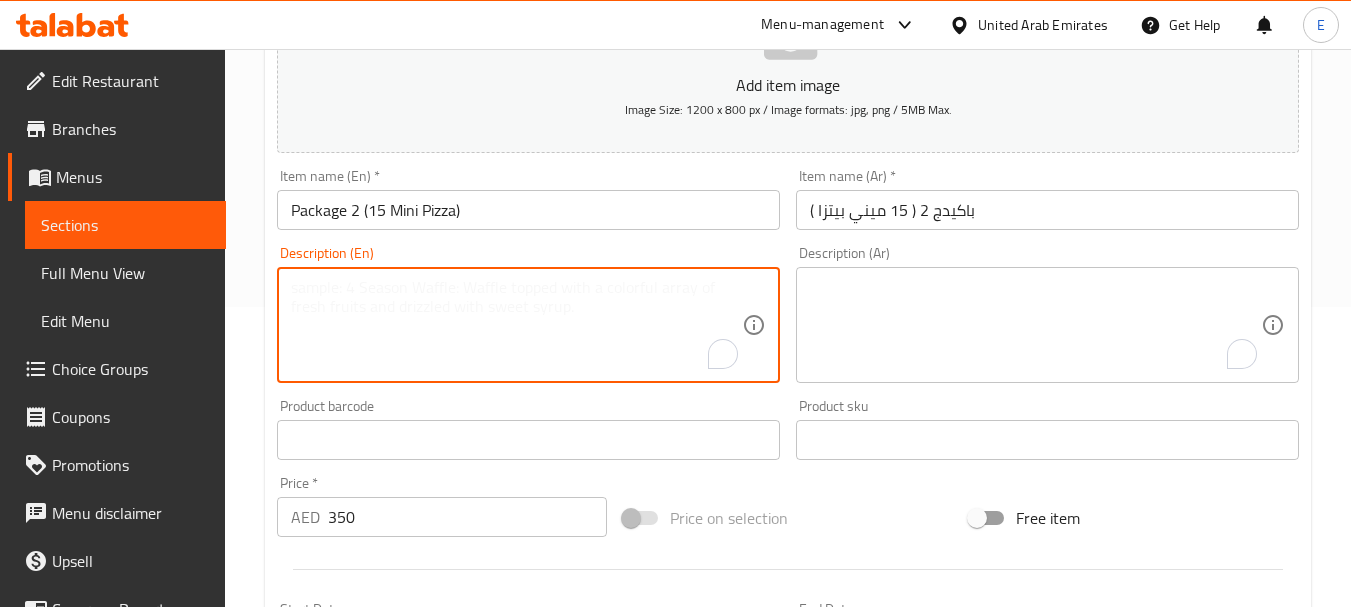 paste on "A box of 15 miniature pizzas topped with assorted cheeses, vegetables, and meats — ideal for parties or group platters" 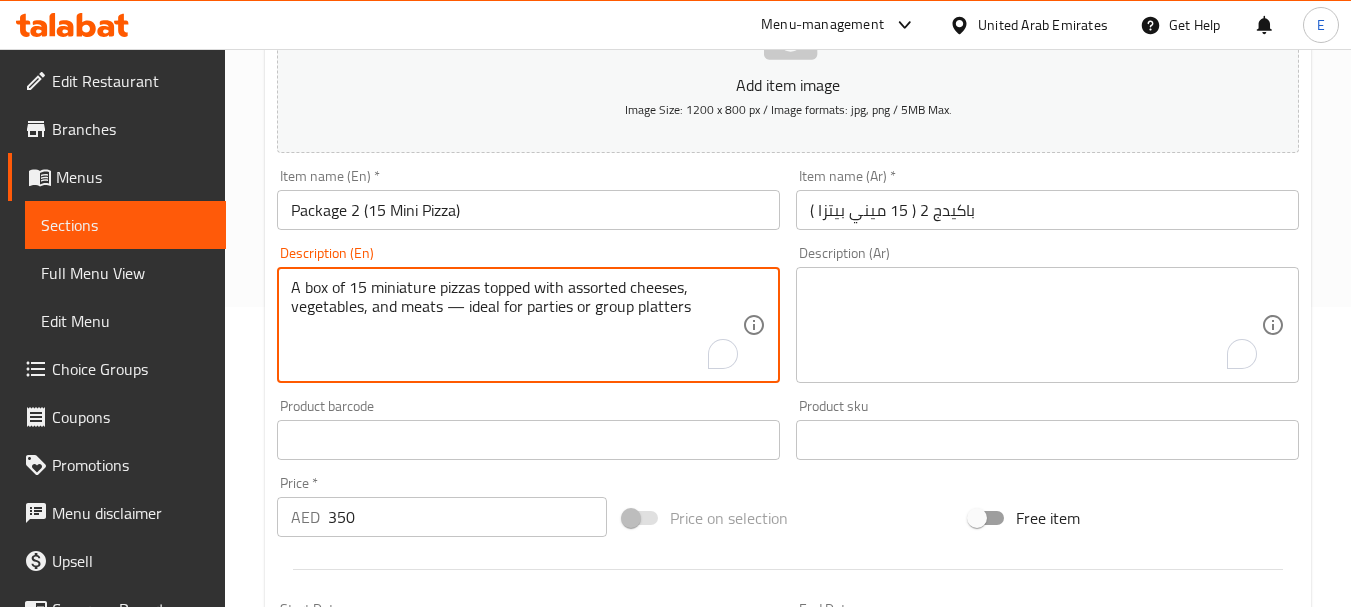 click on "A box of 15 miniature pizzas topped with assorted cheeses, vegetables, and meats — ideal for parties or group platters" at bounding box center [516, 325] 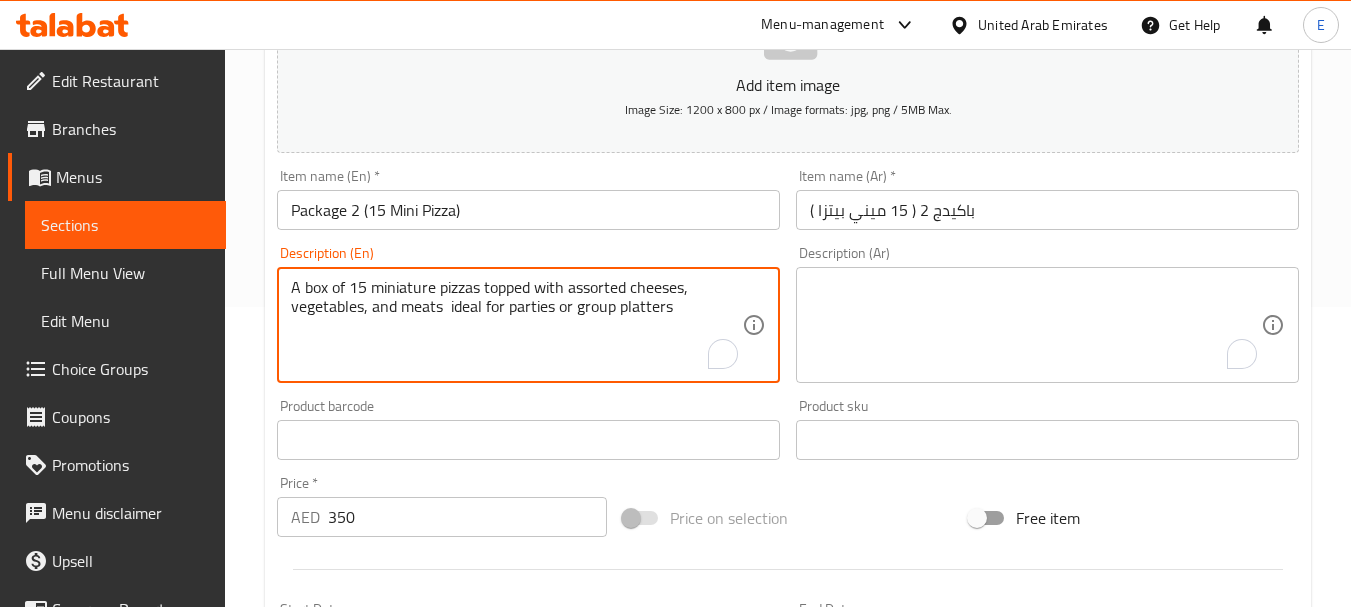 click on "A box of 15 miniature pizzas topped with assorted cheeses, vegetables, and meats  ideal for parties or group platters" at bounding box center (516, 325) 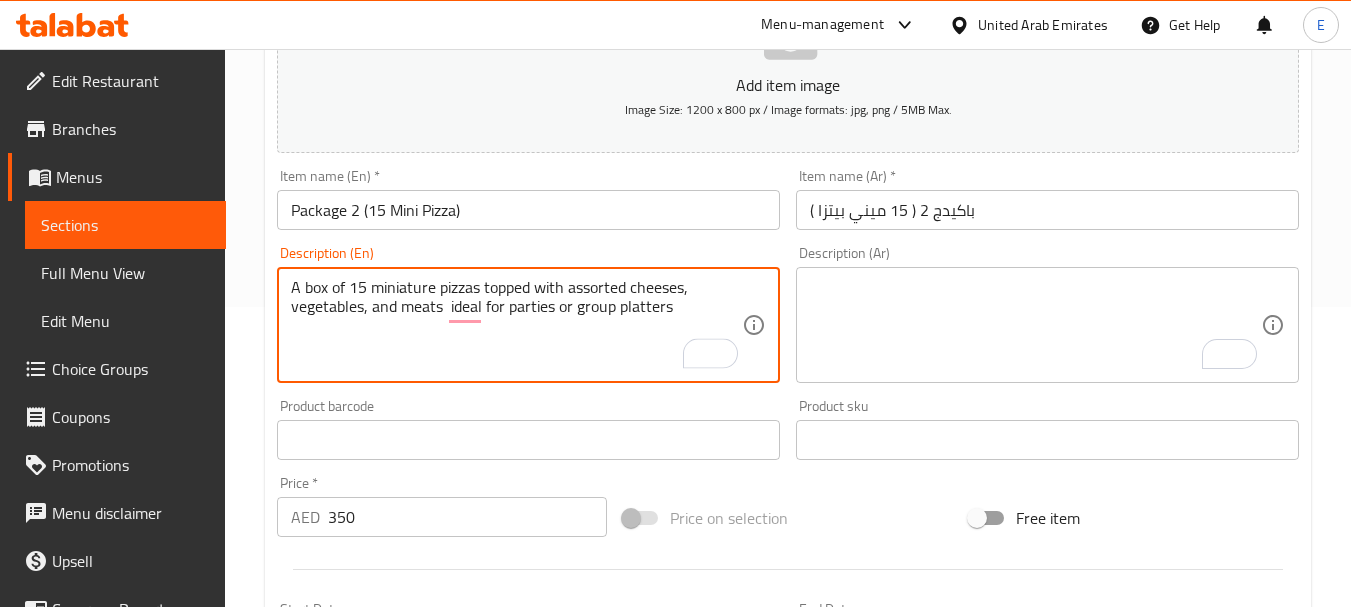 type on "A box of 15 miniature pizzas topped with assorted cheeses, vegetables, and meats  ideal for parties or group platters" 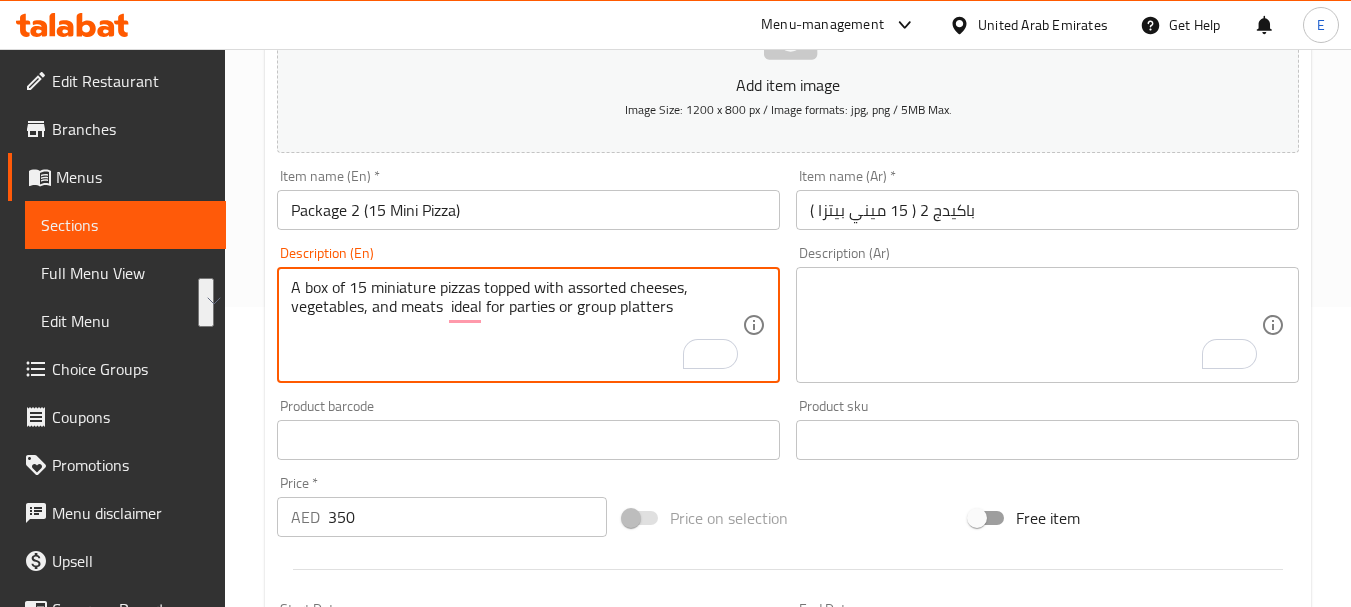 click at bounding box center (1035, 325) 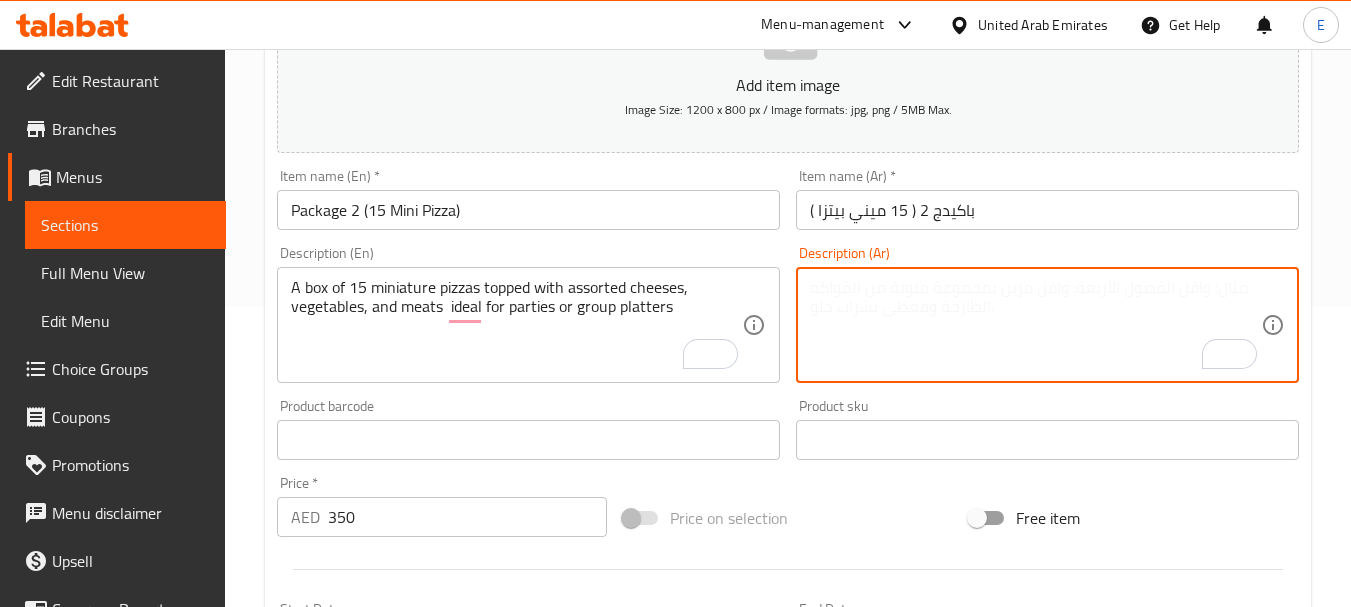paste on "صندوق يحتوي على 15 بيتزا صغيرة مغطاة بتشكيلة من الجبن والخضروات واللحوم مثالية للحفلات أو الأطباق الجماعية" 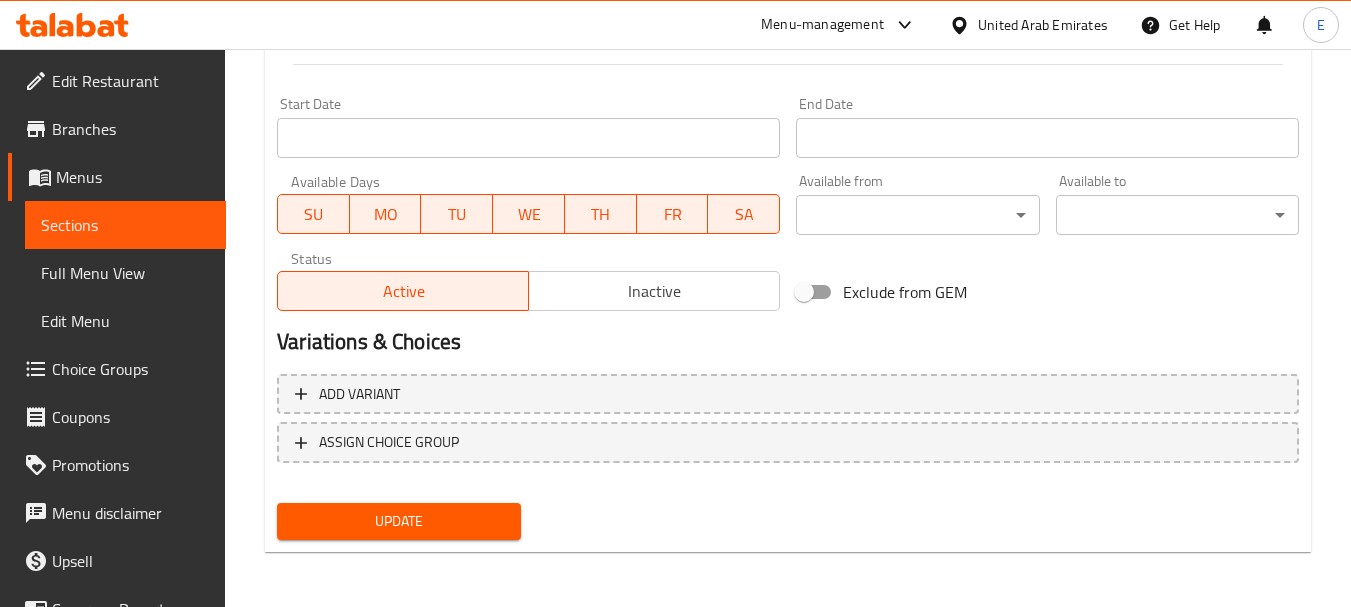 scroll, scrollTop: 806, scrollLeft: 0, axis: vertical 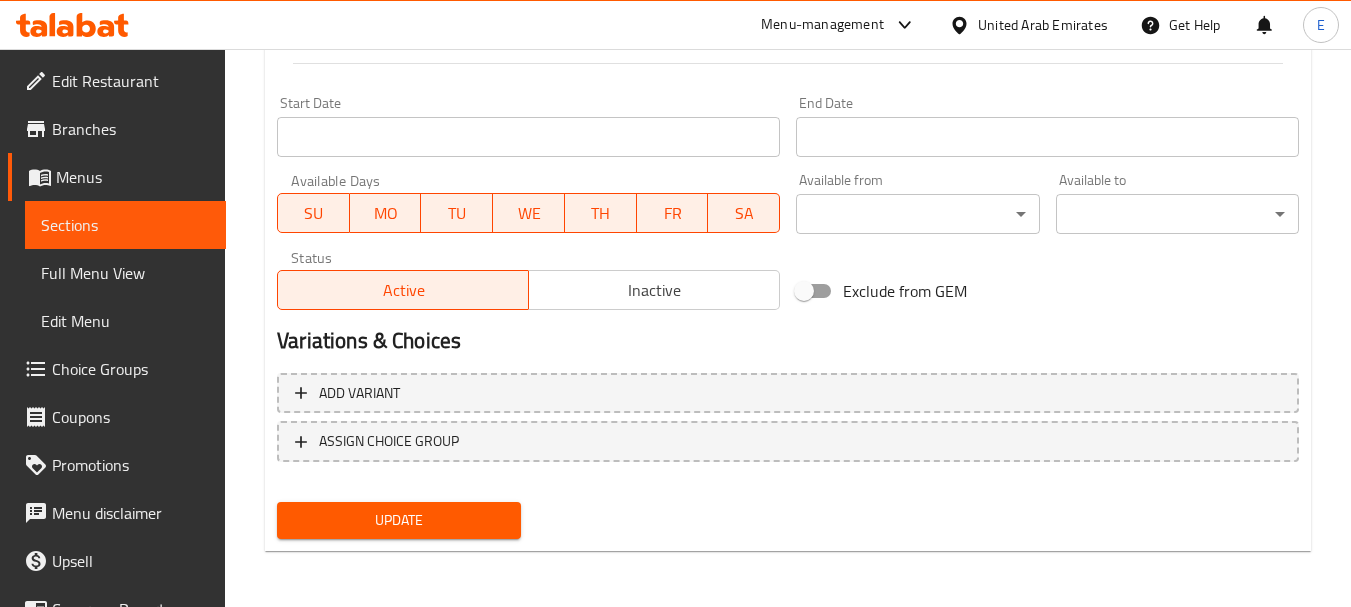 type on "صندوق يحتوي على 15 بيتزا صغيرة مغطاة بتشكيلة من الجبن والخضروات واللحوم مثالية للحفلات أو الأطباق الجماعية" 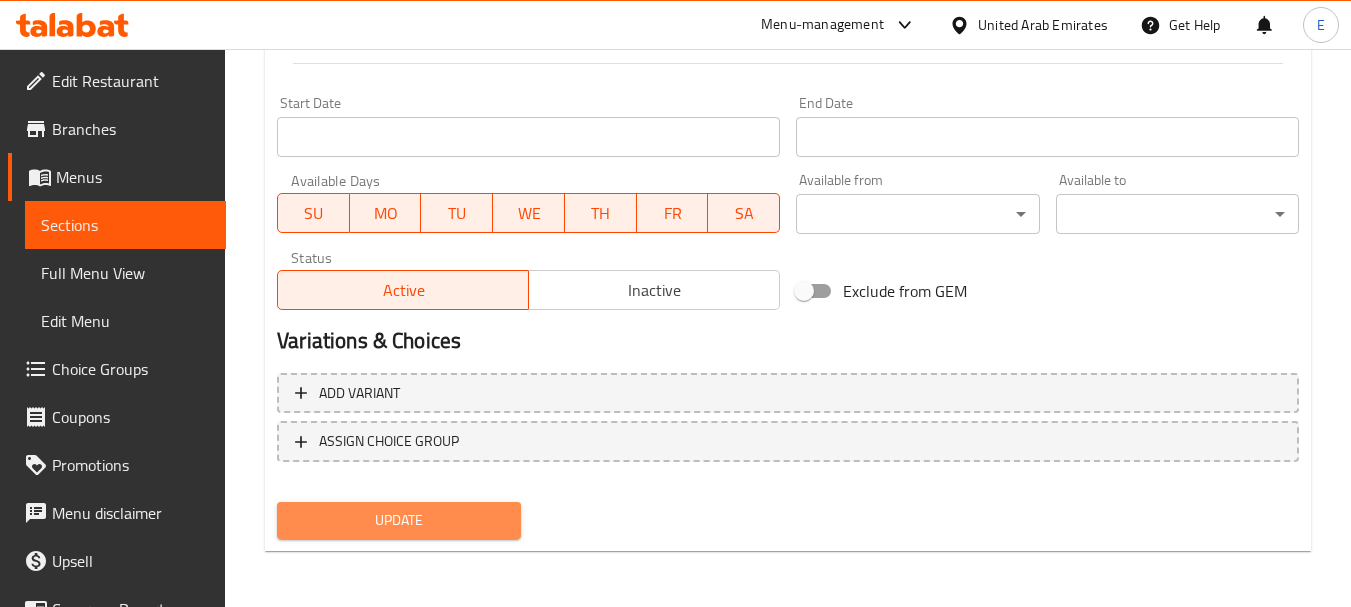 click on "Update" at bounding box center (398, 520) 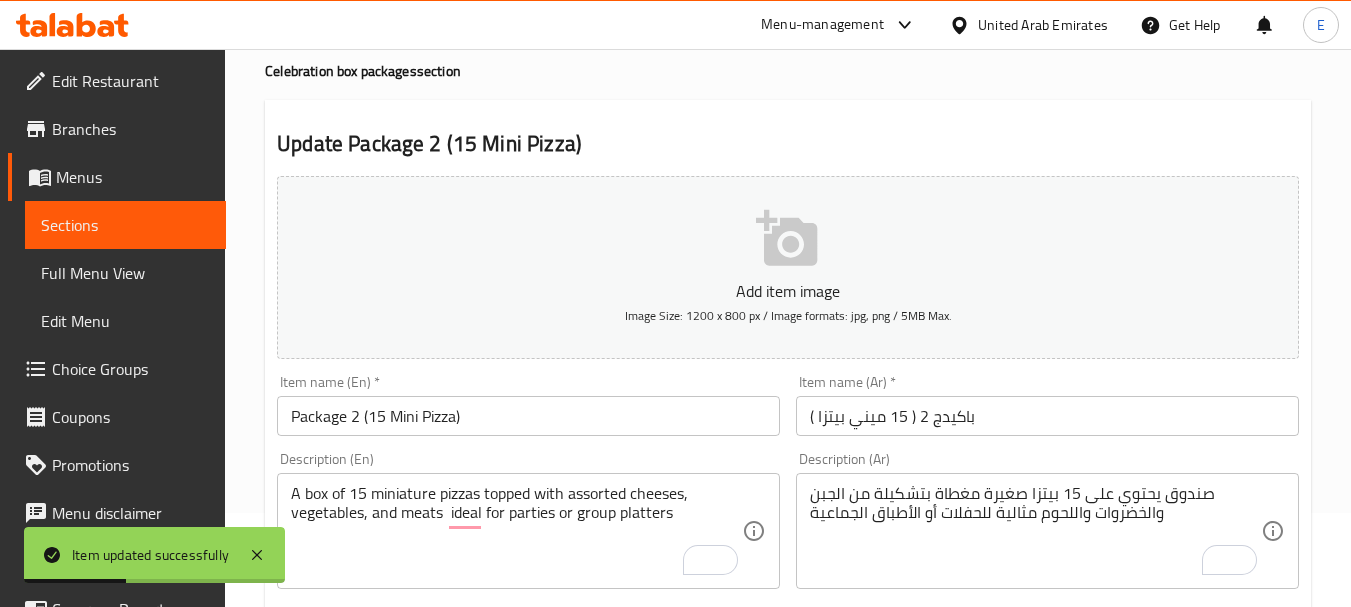 scroll, scrollTop: 0, scrollLeft: 0, axis: both 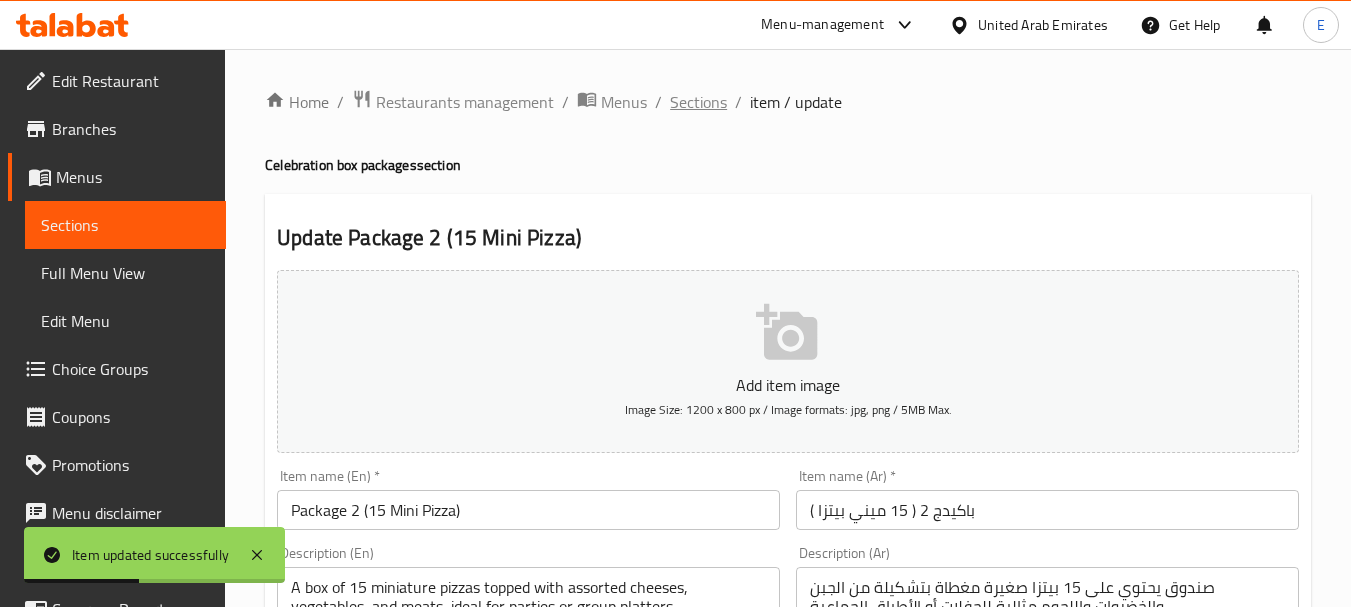 click on "Sections" at bounding box center (698, 102) 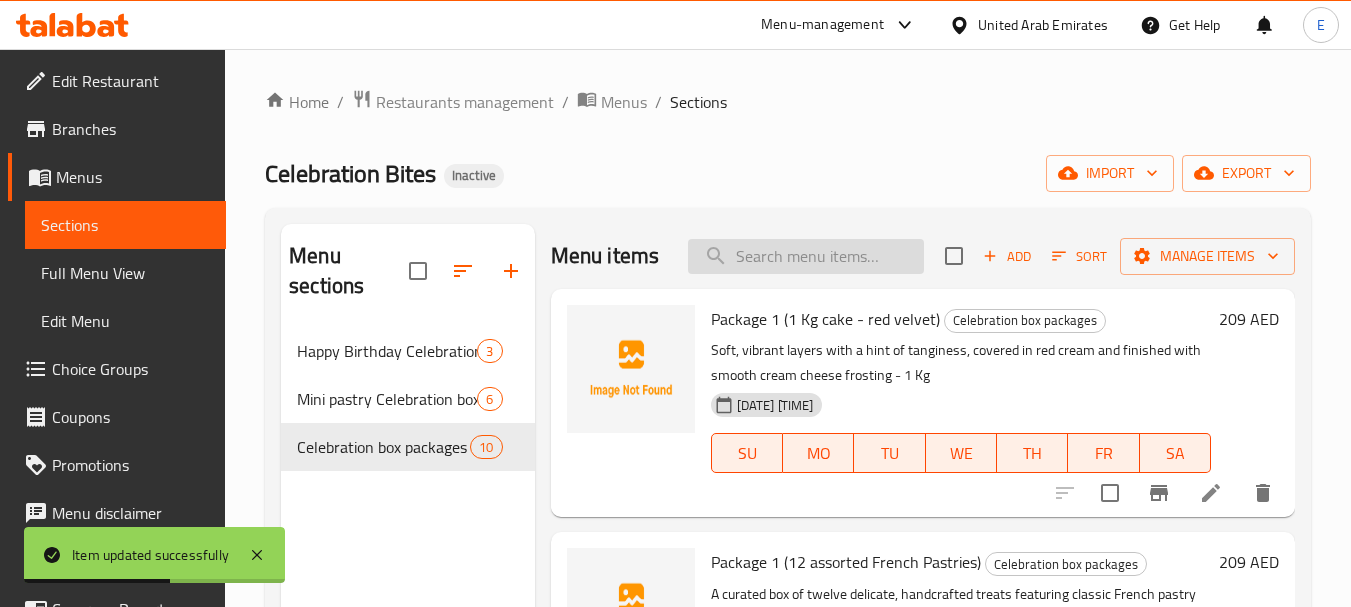 click at bounding box center (806, 256) 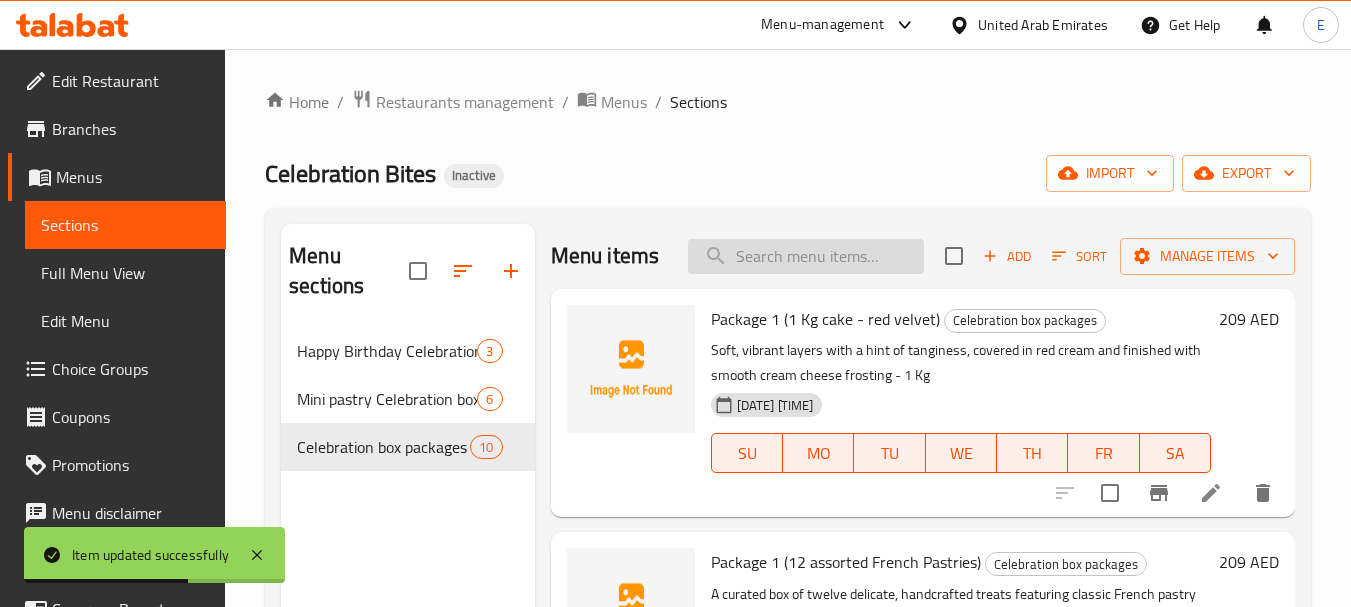 paste on "Package 2 ( 15 Pices Mini sandwiches)" 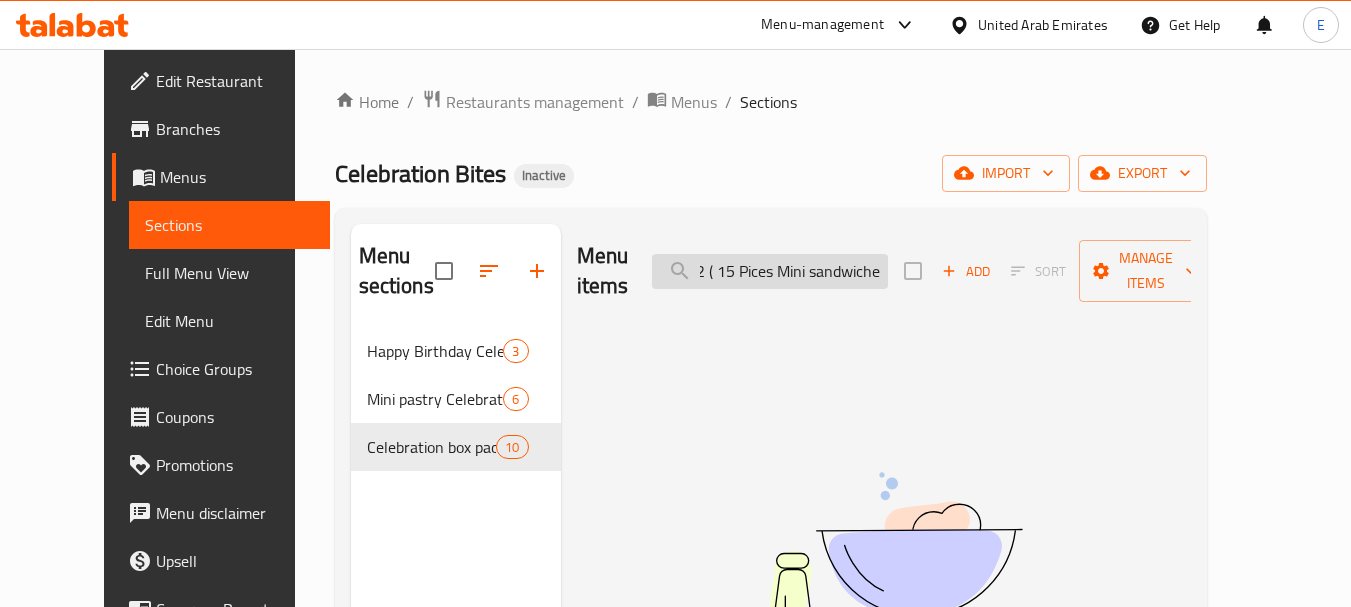 scroll, scrollTop: 0, scrollLeft: 0, axis: both 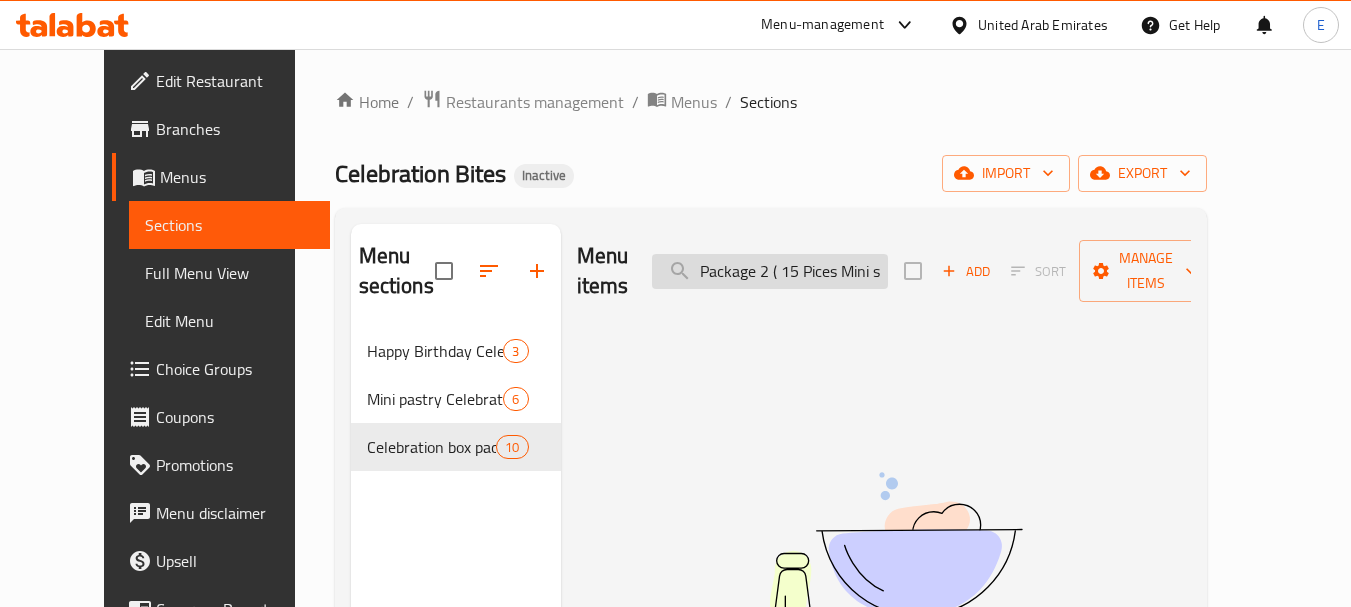 drag, startPoint x: 830, startPoint y: 252, endPoint x: 715, endPoint y: 256, distance: 115.06954 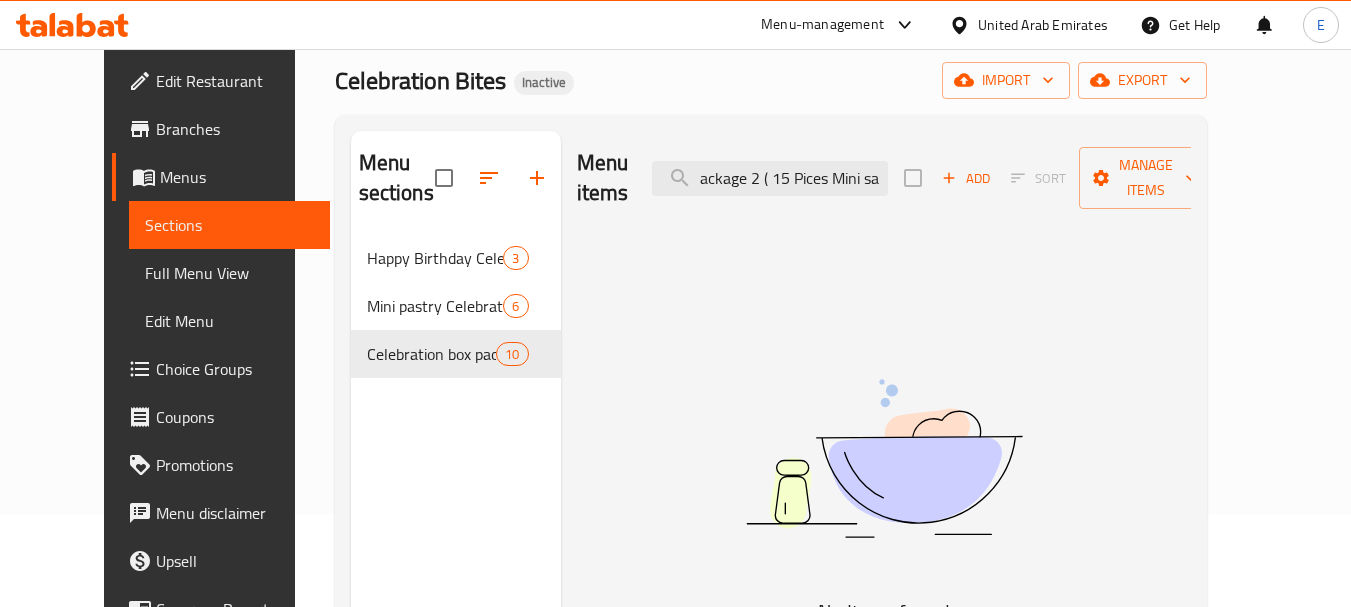scroll, scrollTop: 0, scrollLeft: 0, axis: both 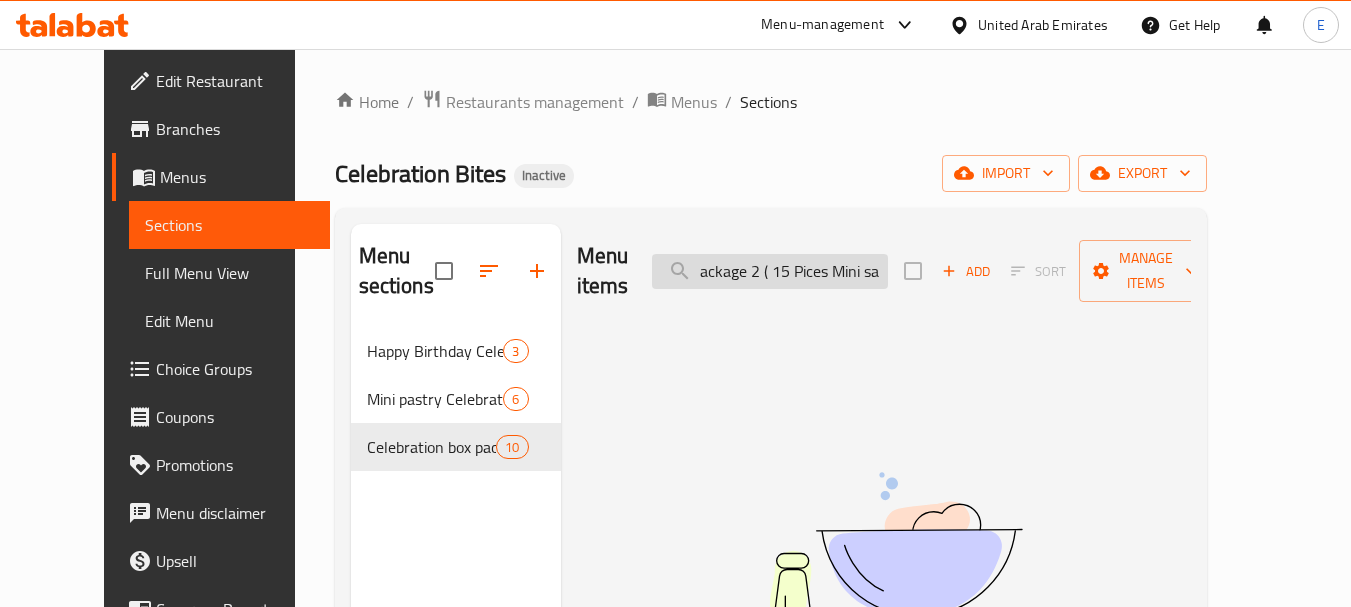 click on "ackage 2 ( 15 Pices Mini sandwiche" at bounding box center [770, 271] 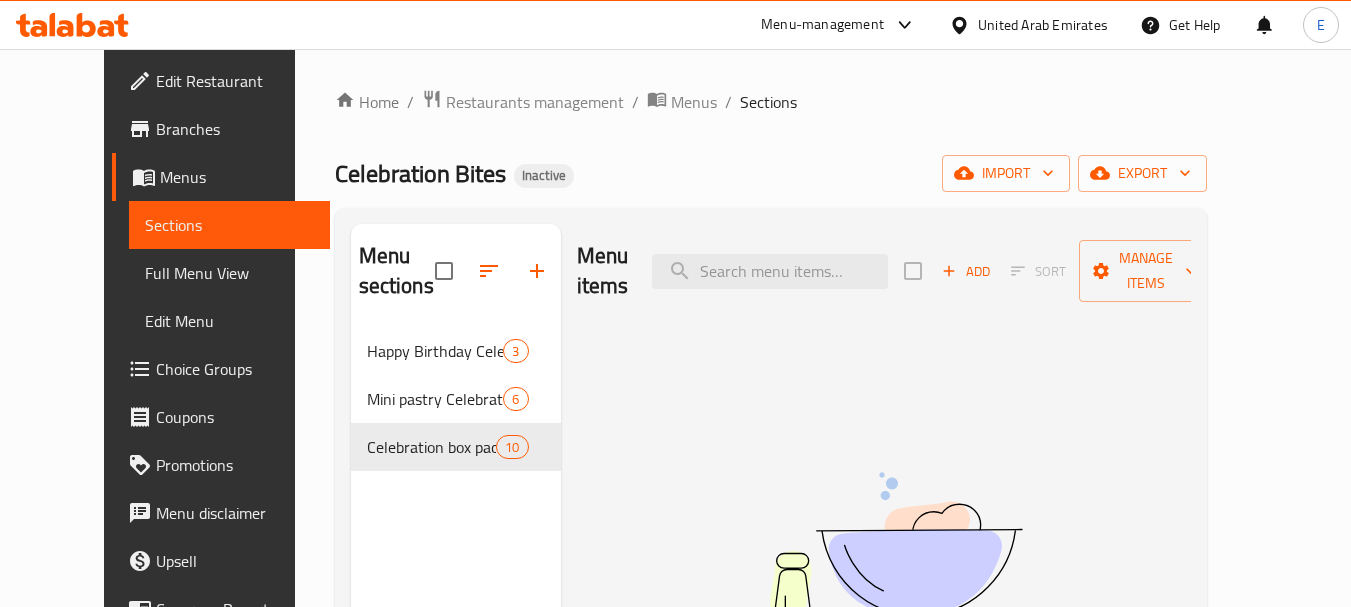 click on "Celebration Bites Inactive import export" at bounding box center (771, 173) 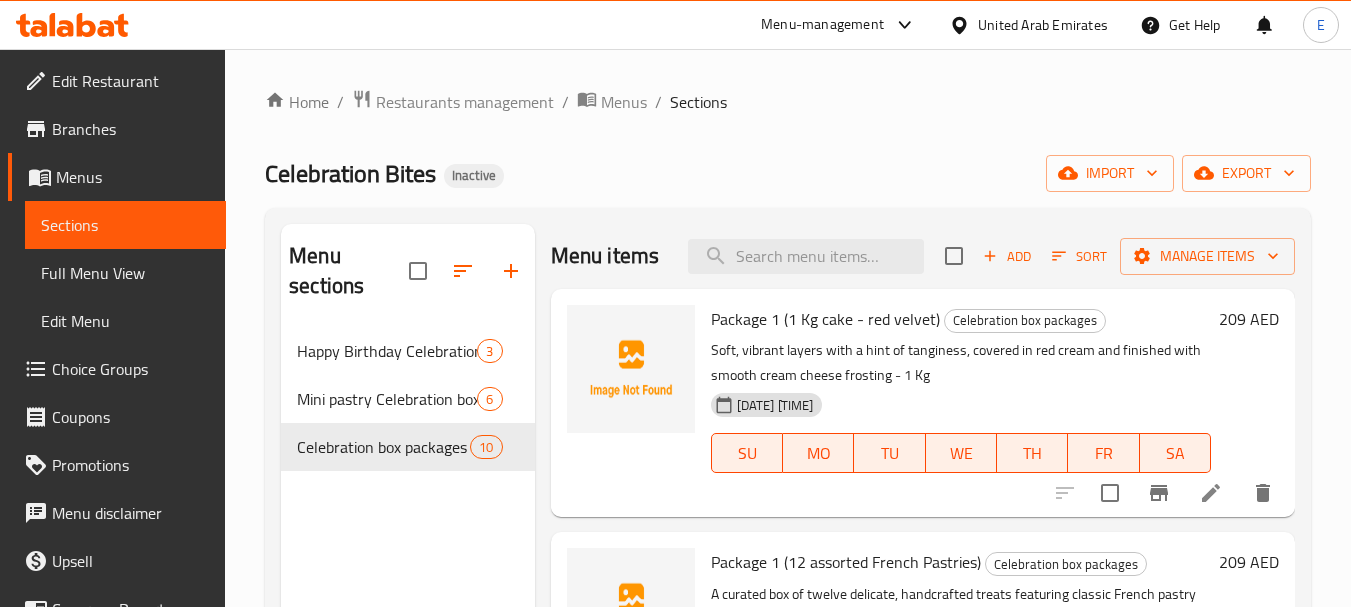 click on "Home / Restaurants management / Menus / Sections" at bounding box center (788, 102) 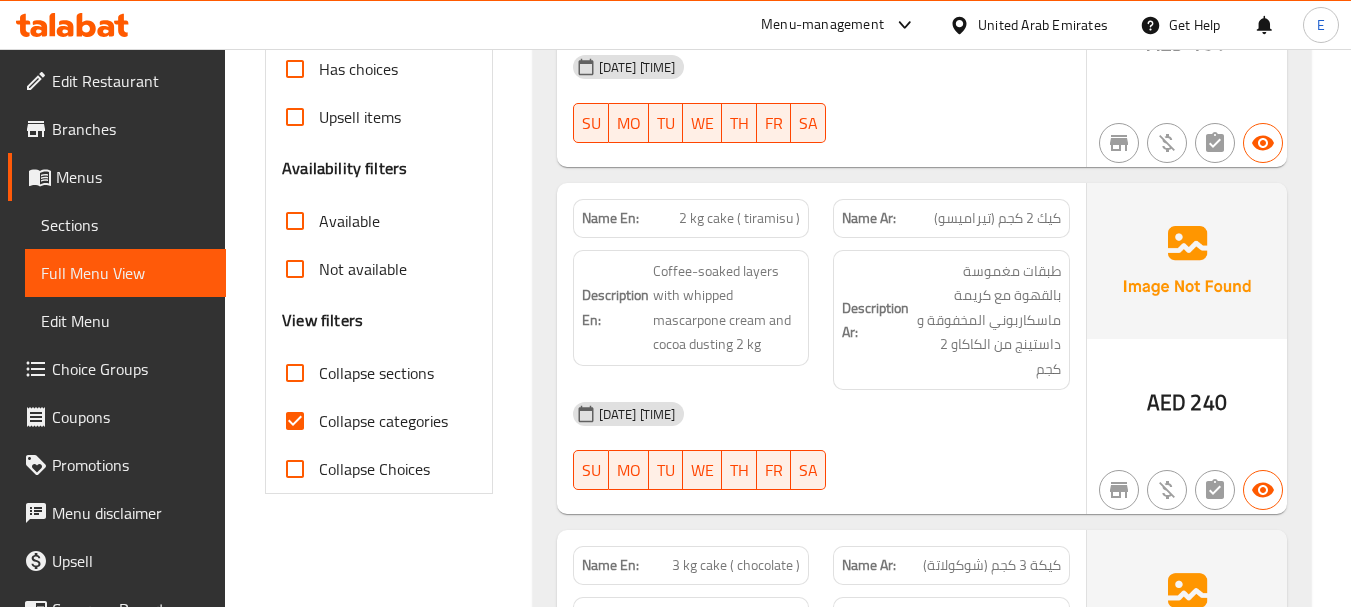scroll, scrollTop: 600, scrollLeft: 0, axis: vertical 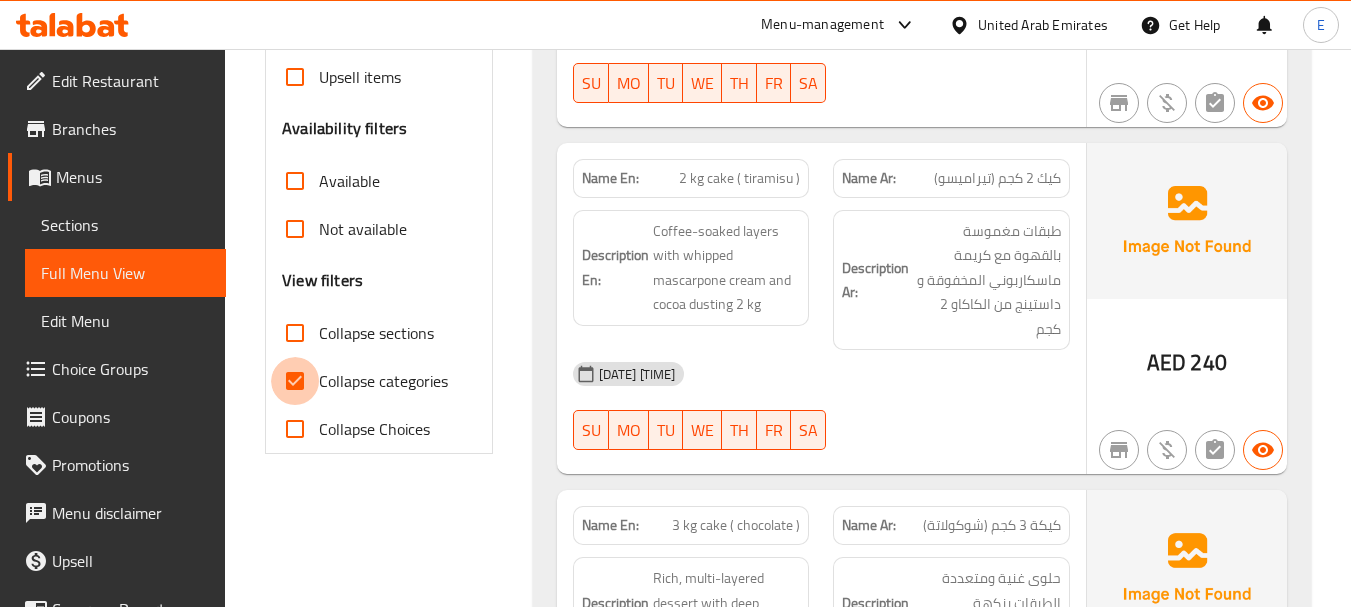 click on "Collapse categories" at bounding box center (295, 381) 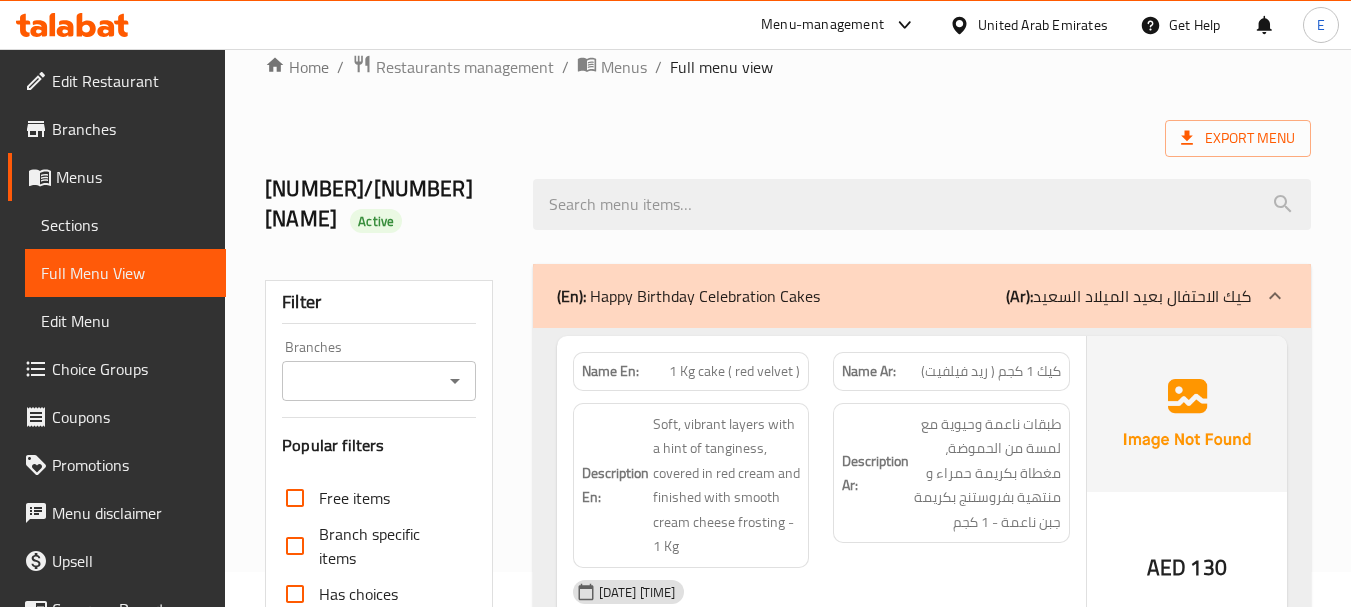 scroll, scrollTop: 0, scrollLeft: 0, axis: both 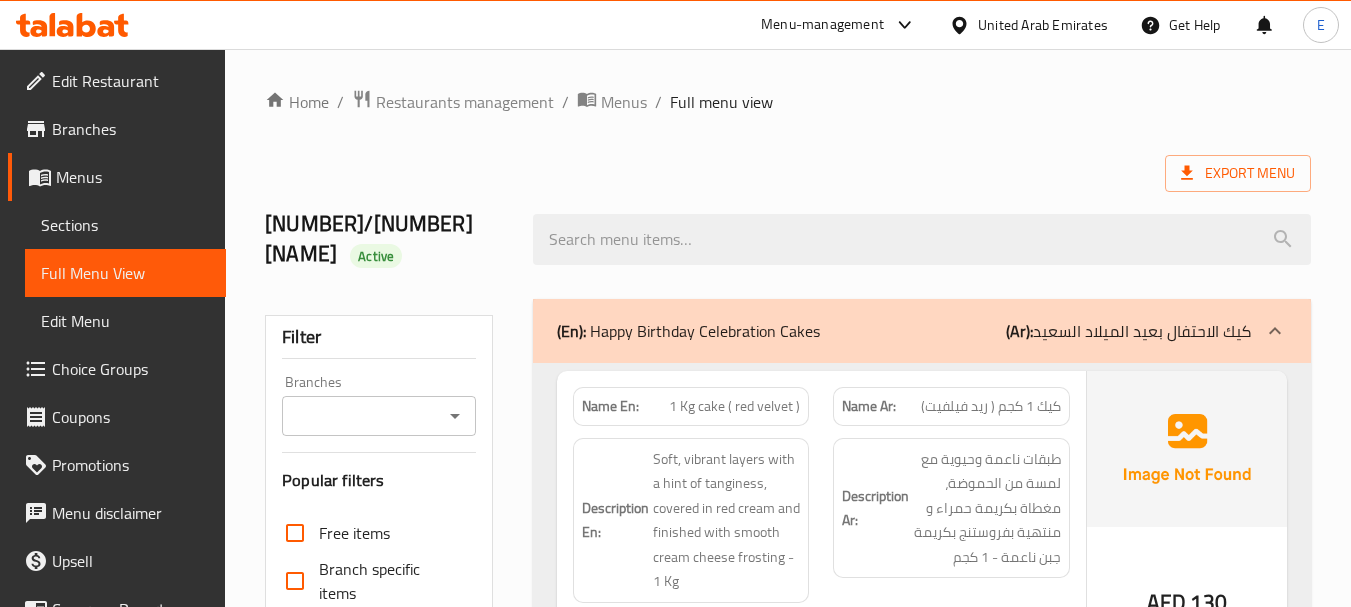 click on "Export Menu" at bounding box center (788, 173) 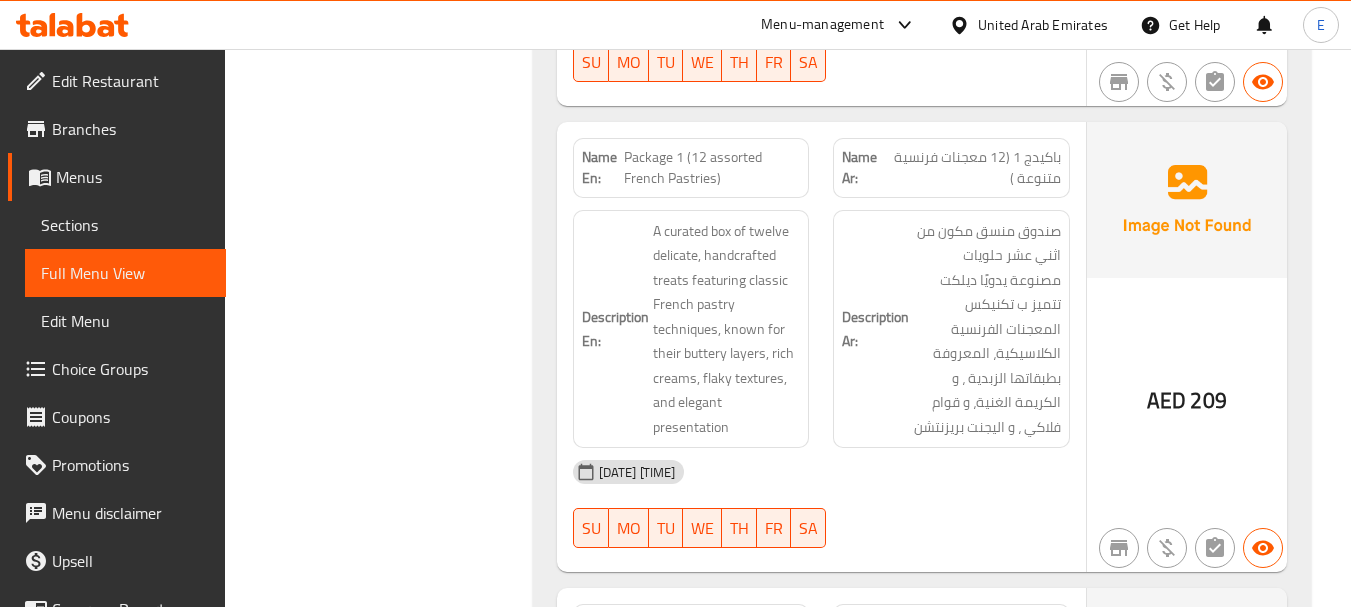 scroll, scrollTop: 3769, scrollLeft: 0, axis: vertical 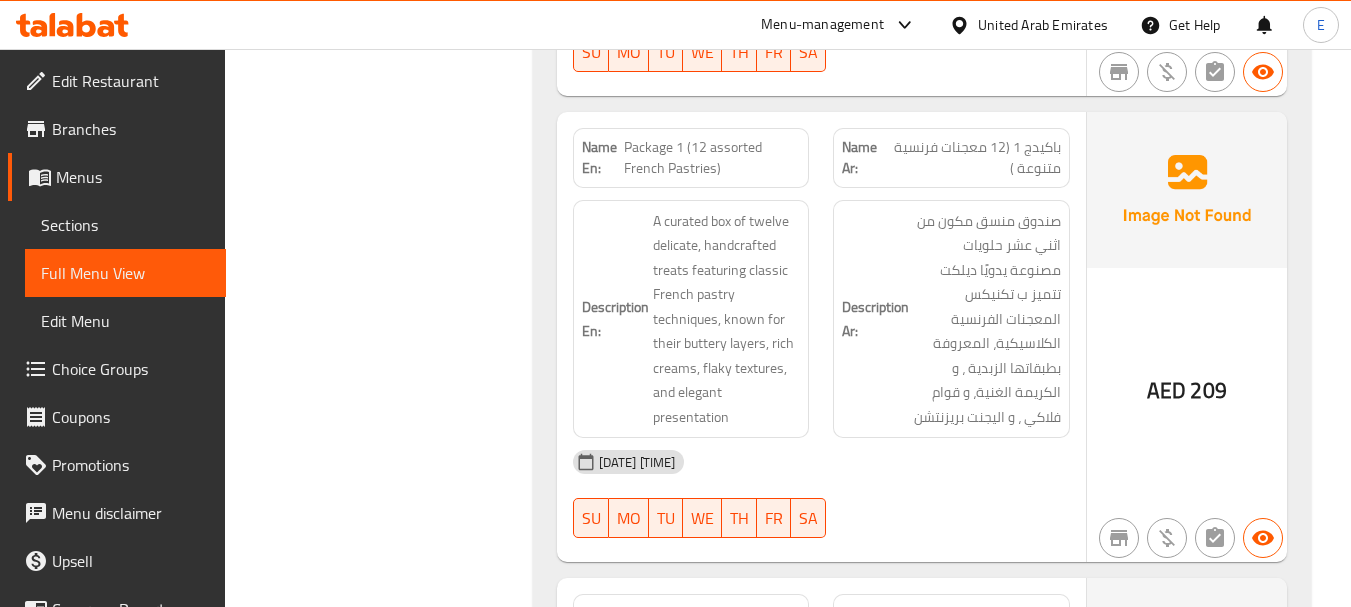 click on "صندوق منسق مكون من اثني عشر حلويات مصنوعة يدويًا ديلكت تتميز ب تكنيكس المعجنات الفرنسية الكلاسيكية، المعروفة بطبقاتها الزبدية ، و الكريمة الغنية، و قوام فلاكي ، و اليجنت بريزنتشن" at bounding box center (987, -2889) 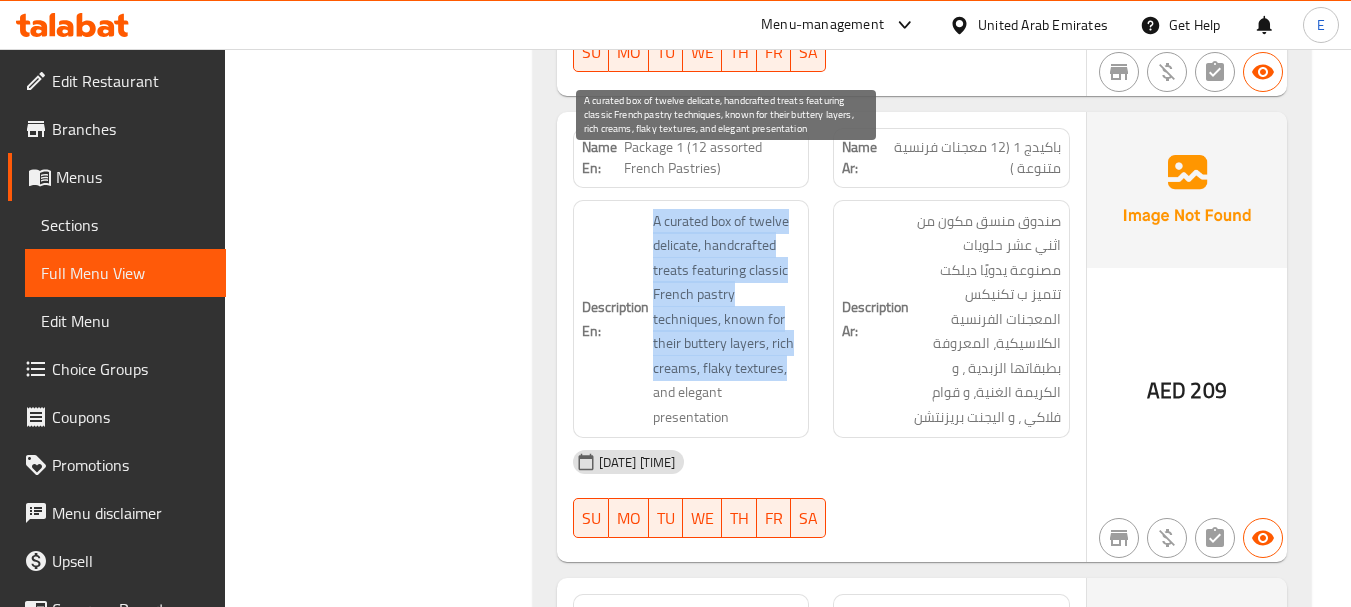 drag, startPoint x: 643, startPoint y: 165, endPoint x: 795, endPoint y: 323, distance: 219.24416 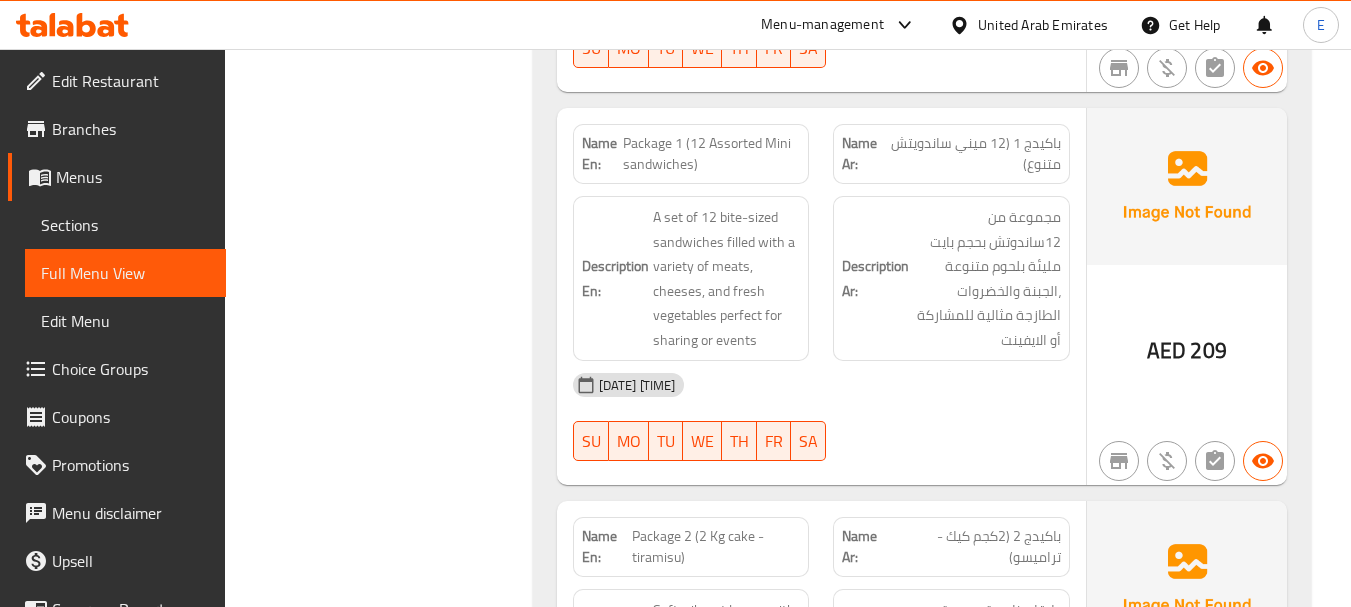scroll, scrollTop: 4269, scrollLeft: 0, axis: vertical 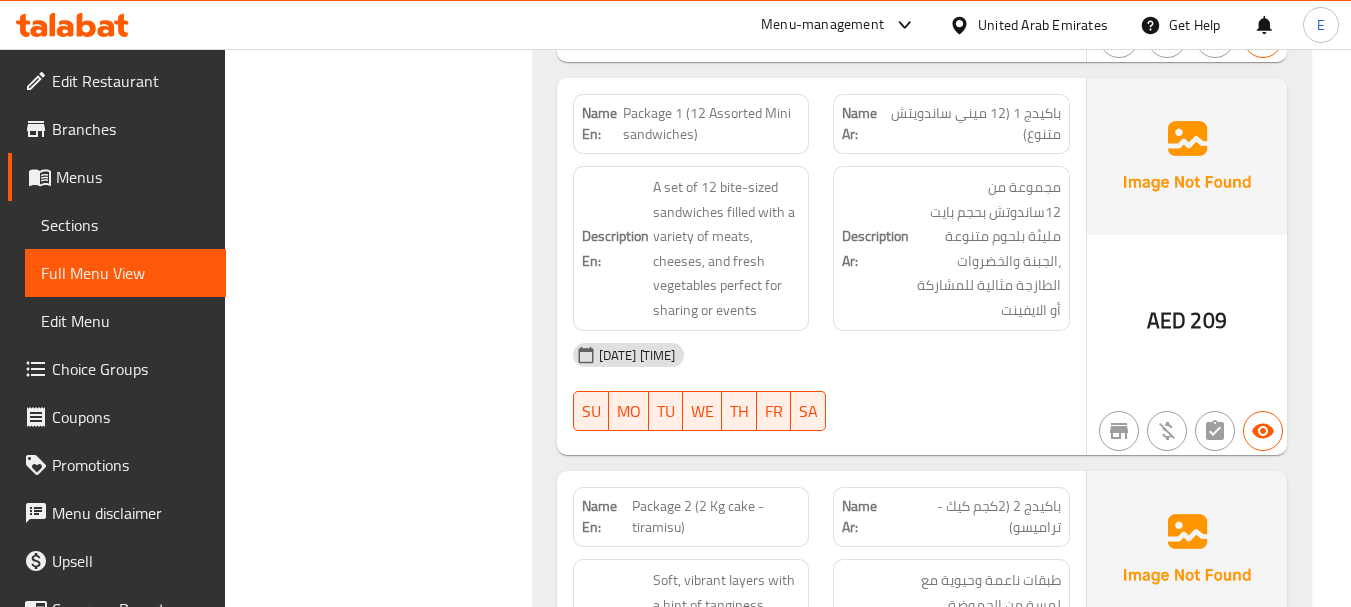 click on "AED" at bounding box center (1166, -2972) 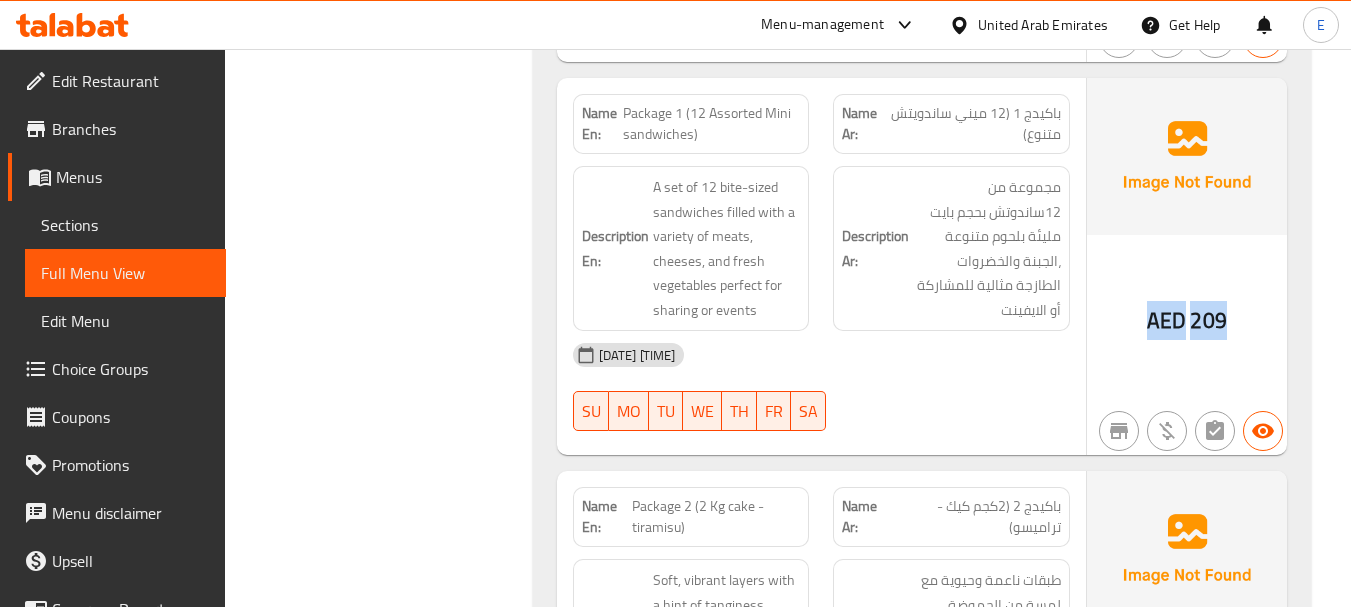 click on "AED" at bounding box center [1166, -2972] 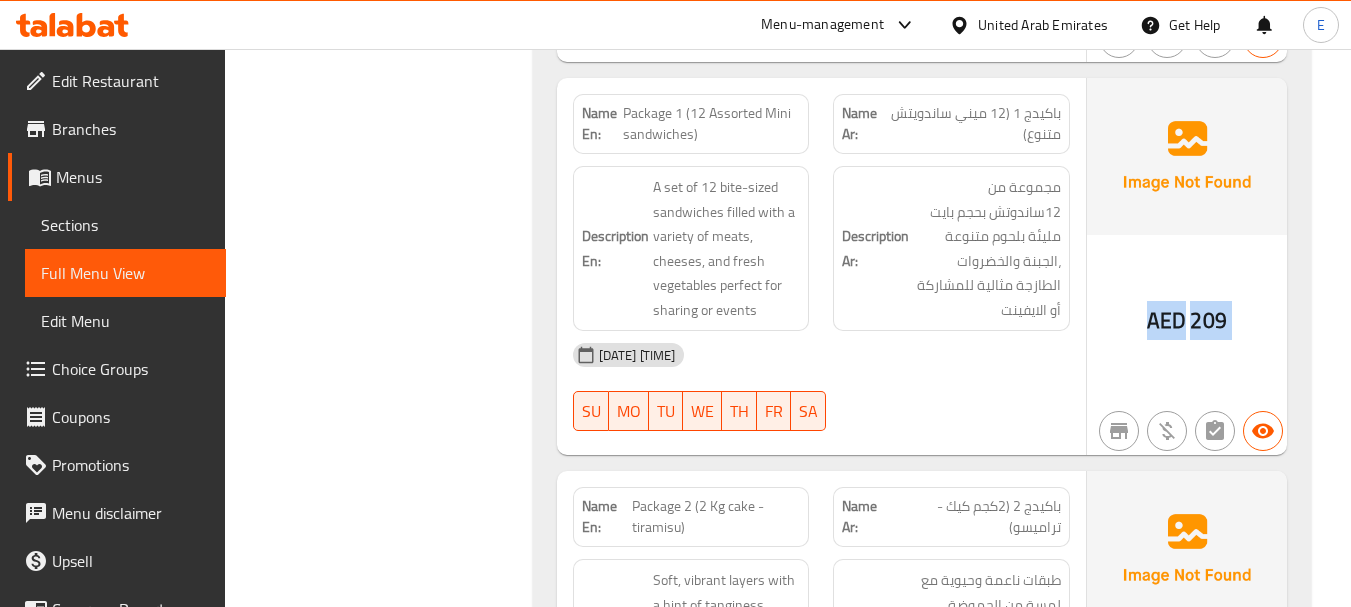 click on "AED" at bounding box center [1166, -2972] 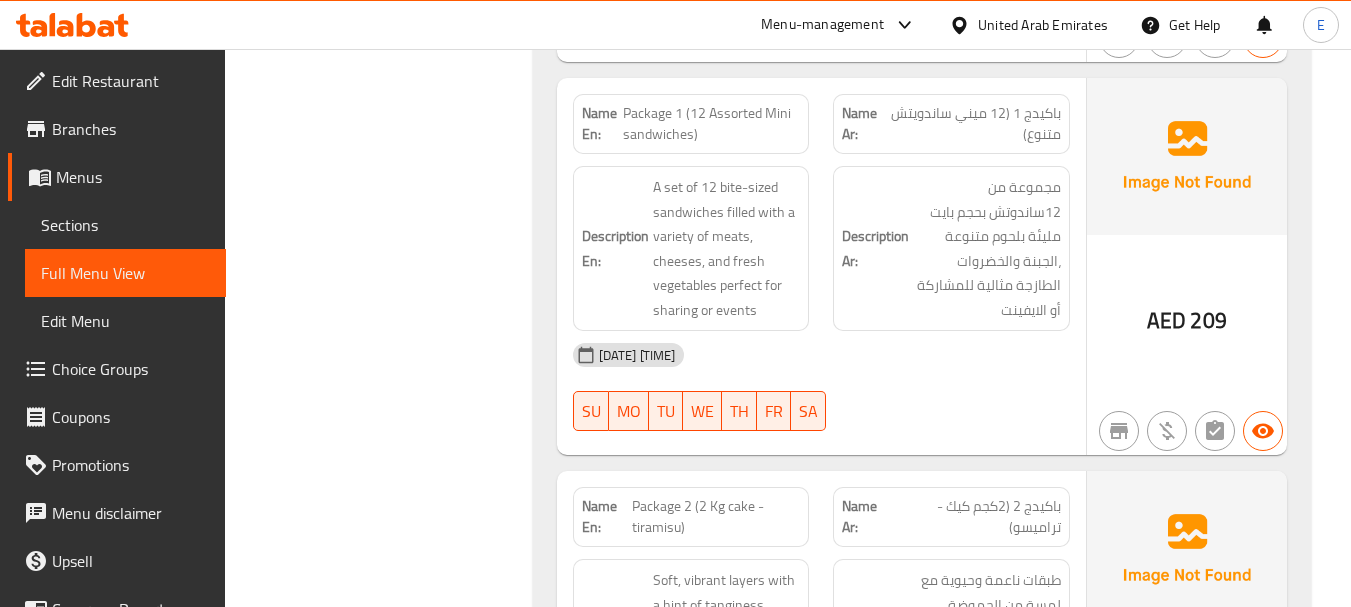click on "[DATE] [TIME]" at bounding box center (821, -2972) 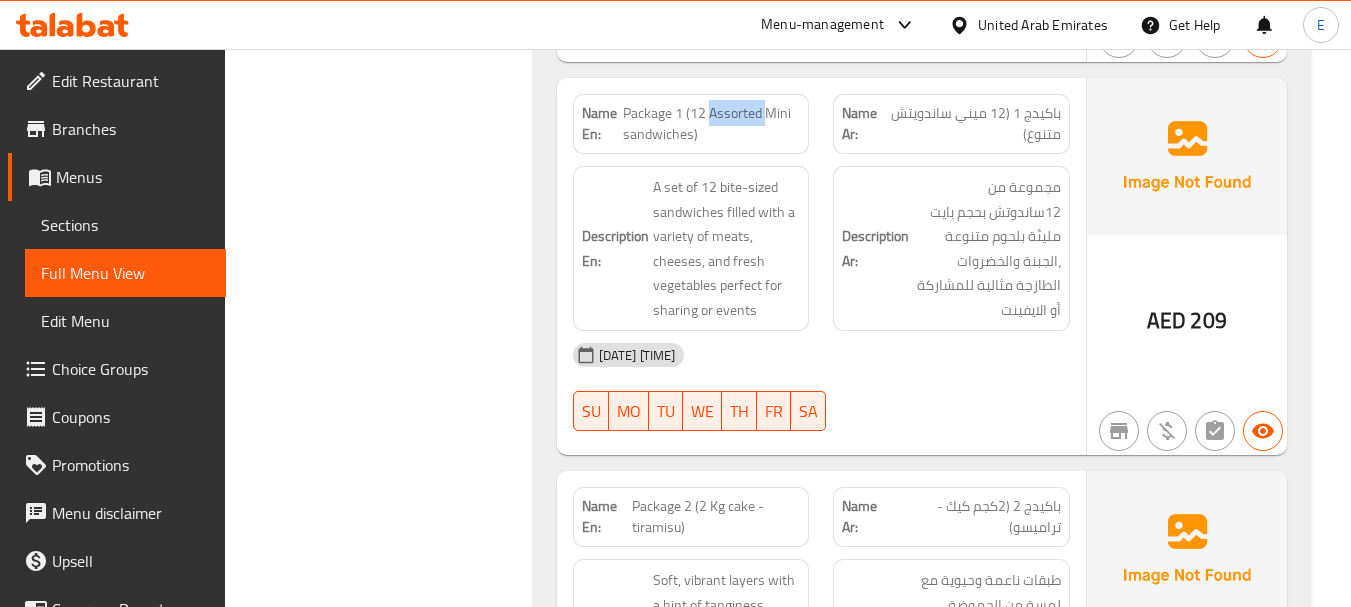 click on "Package 1 (12 Assorted  Mini  sandwiches)" at bounding box center (736, -3144) 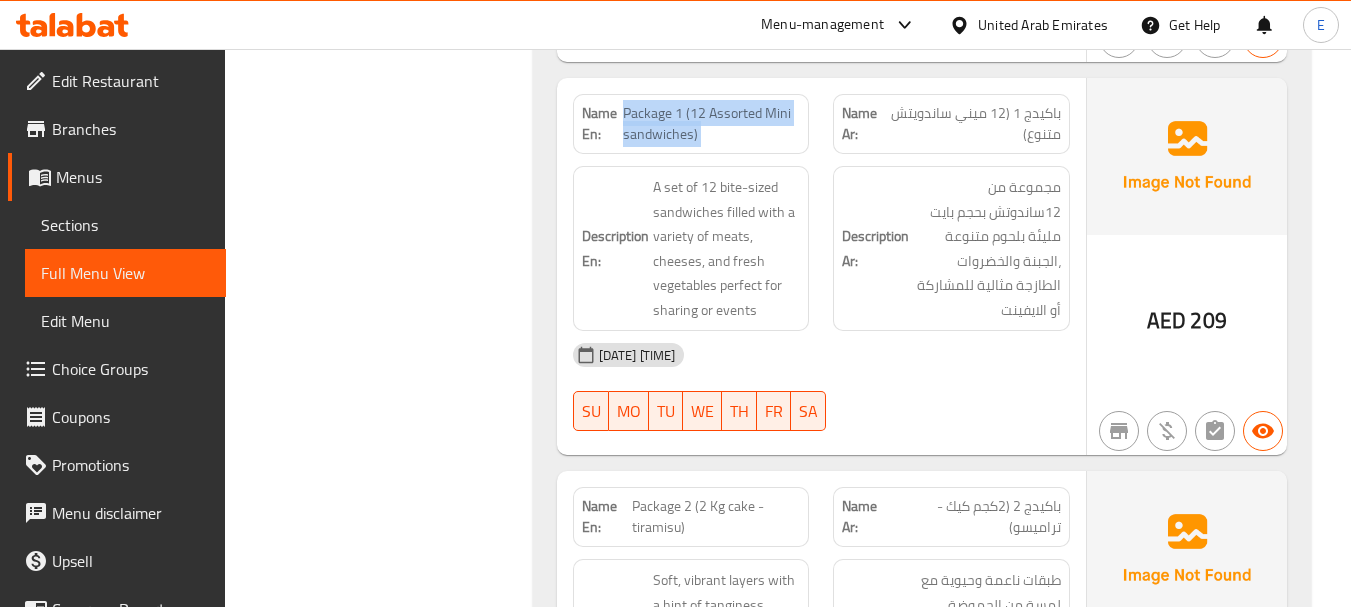 click on "Package 1 (12 Assorted  Mini  sandwiches)" at bounding box center (736, -3144) 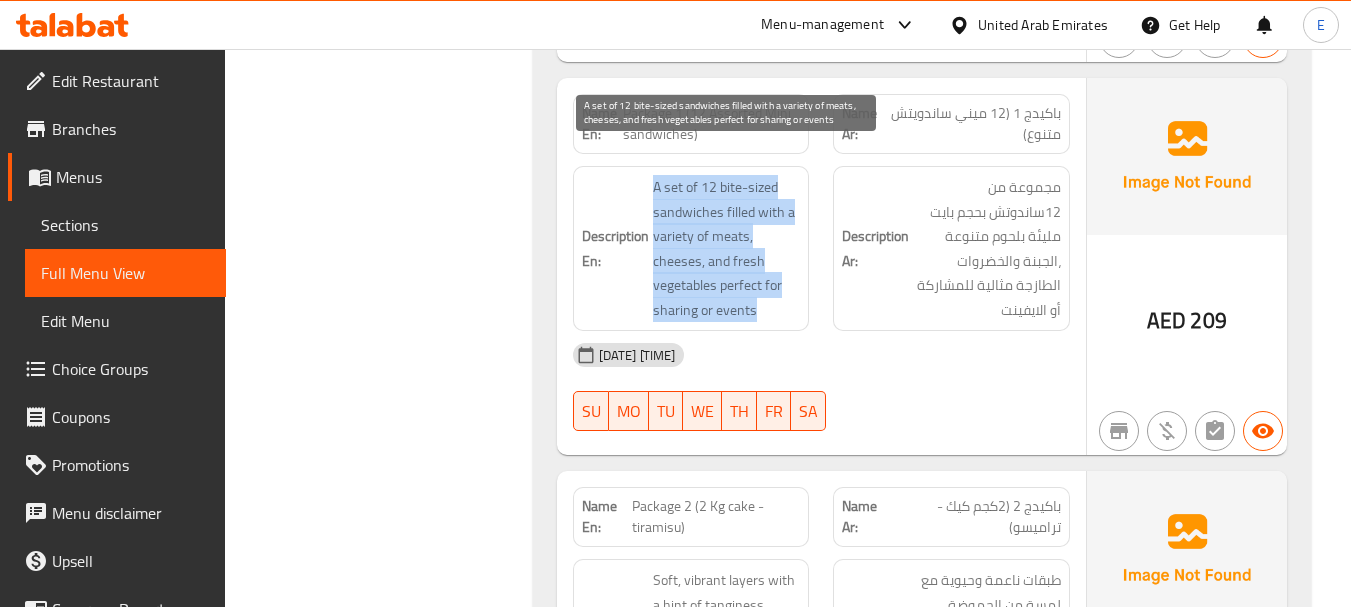 drag, startPoint x: 652, startPoint y: 159, endPoint x: 751, endPoint y: 273, distance: 150.98676 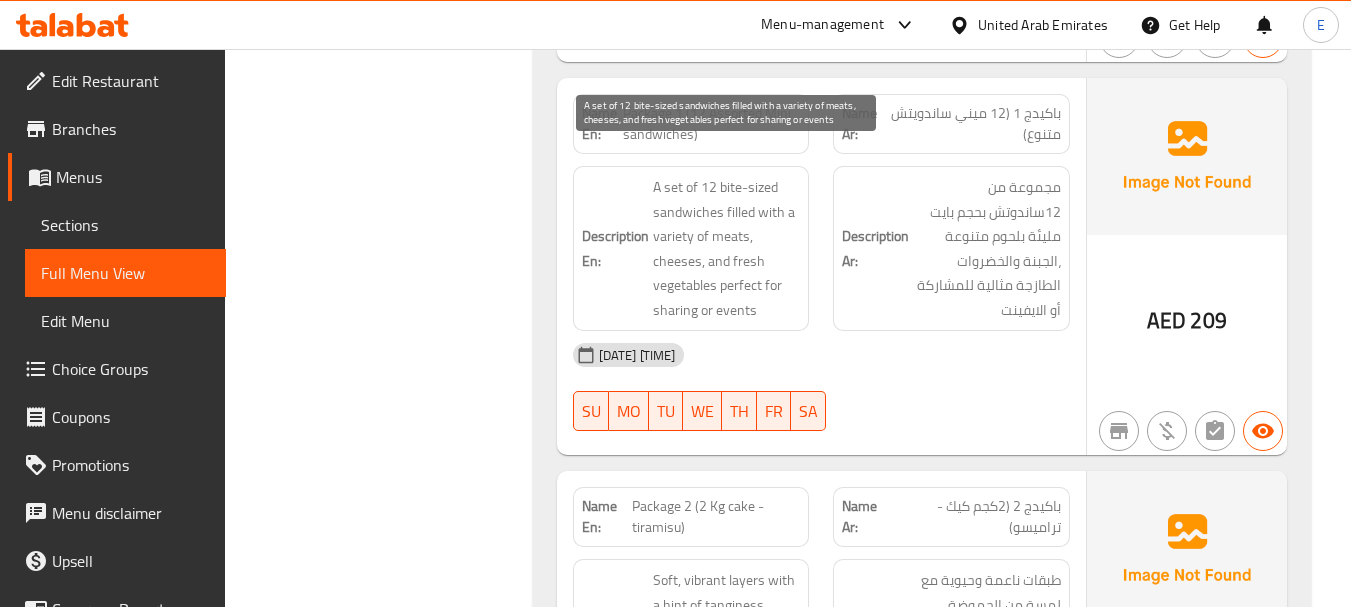 click on "A set of 12 bite-sized sandwiches filled with a variety of meats, cheeses, and fresh vegetables perfect for sharing or events" at bounding box center [727, 248] 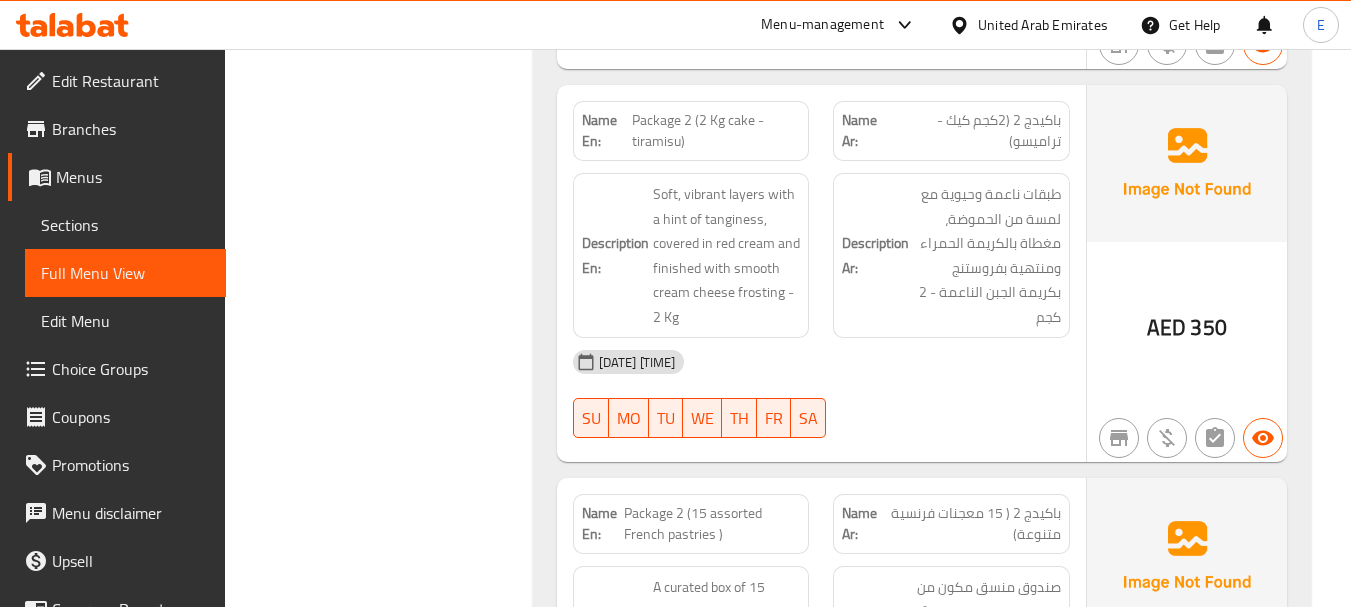 scroll, scrollTop: 4669, scrollLeft: 0, axis: vertical 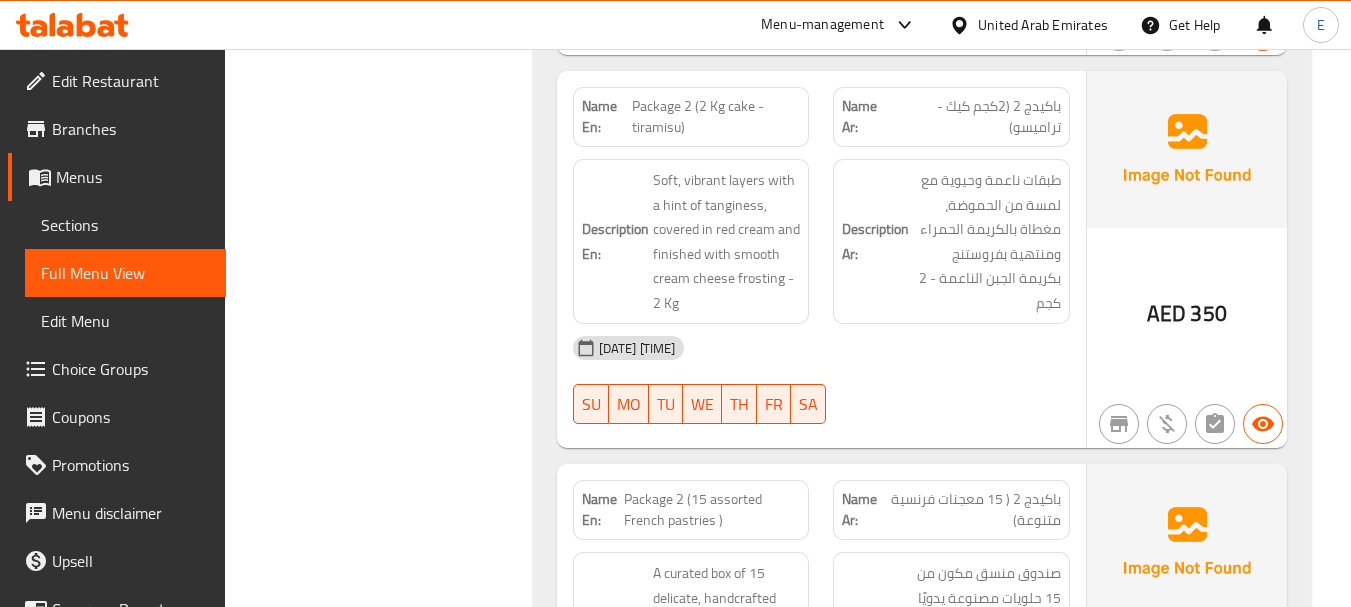 click on "باكيدج 2 (2كجم كيك - تراميسو)" at bounding box center [975, -2209] 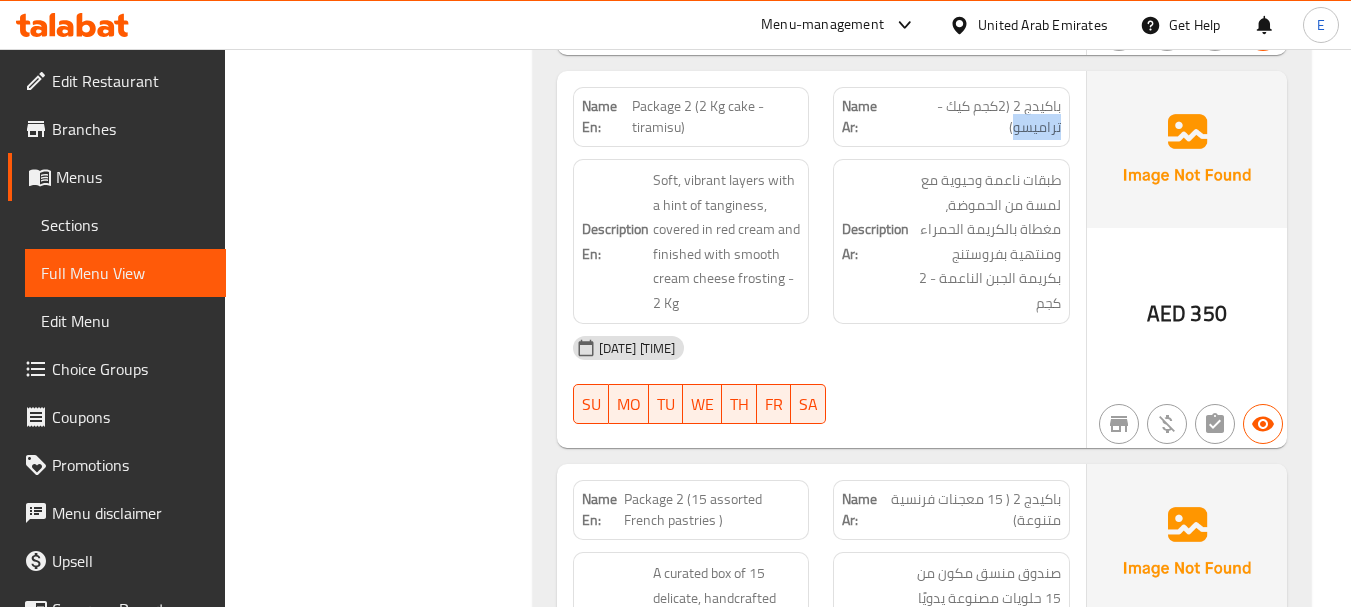 click on "باكيدج 2 (2كجم كيك - تراميسو)" at bounding box center (975, -2209) 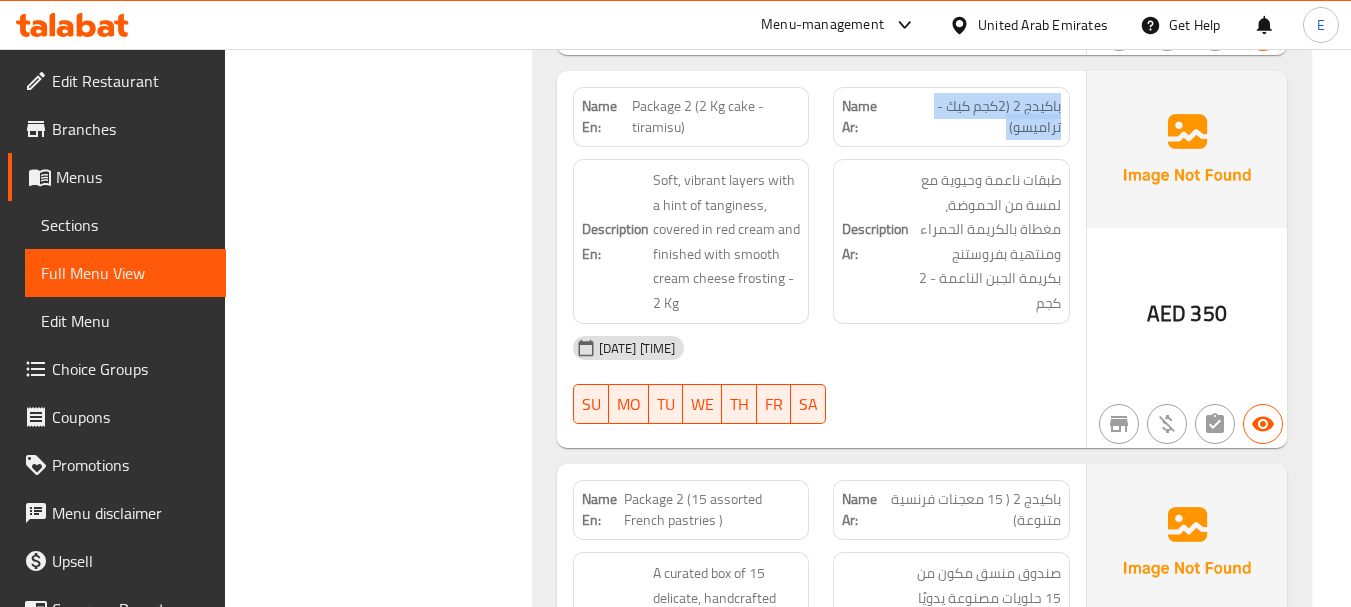 click on "باكيدج 2 (2كجم كيك - تراميسو)" at bounding box center (975, -2209) 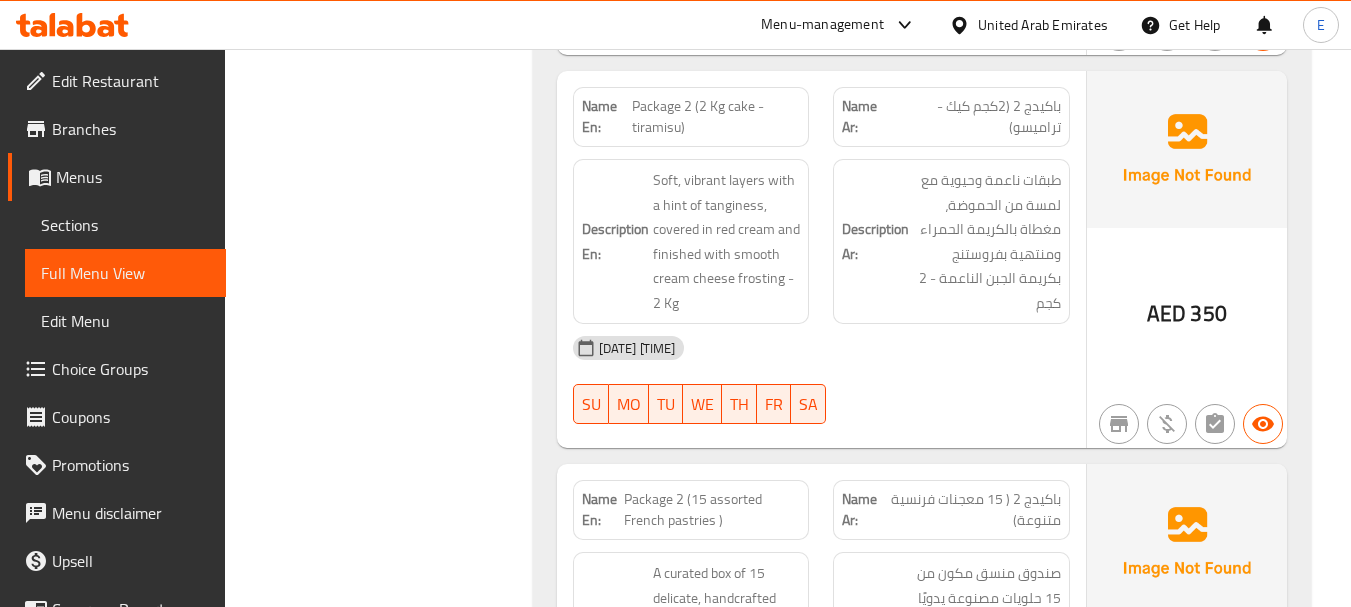 click on "Package 2 (2 Kg cake - tiramisu)" at bounding box center (713, -2209) 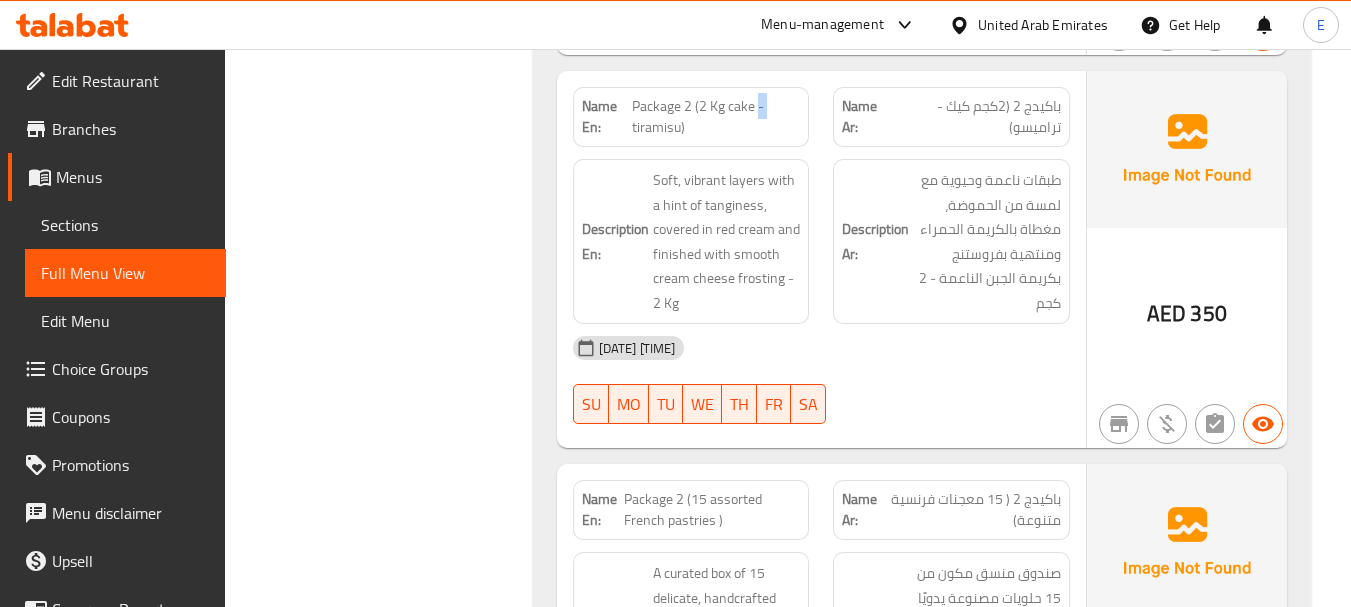 click on "Package 2 (2 Kg cake - tiramisu)" at bounding box center [713, -2209] 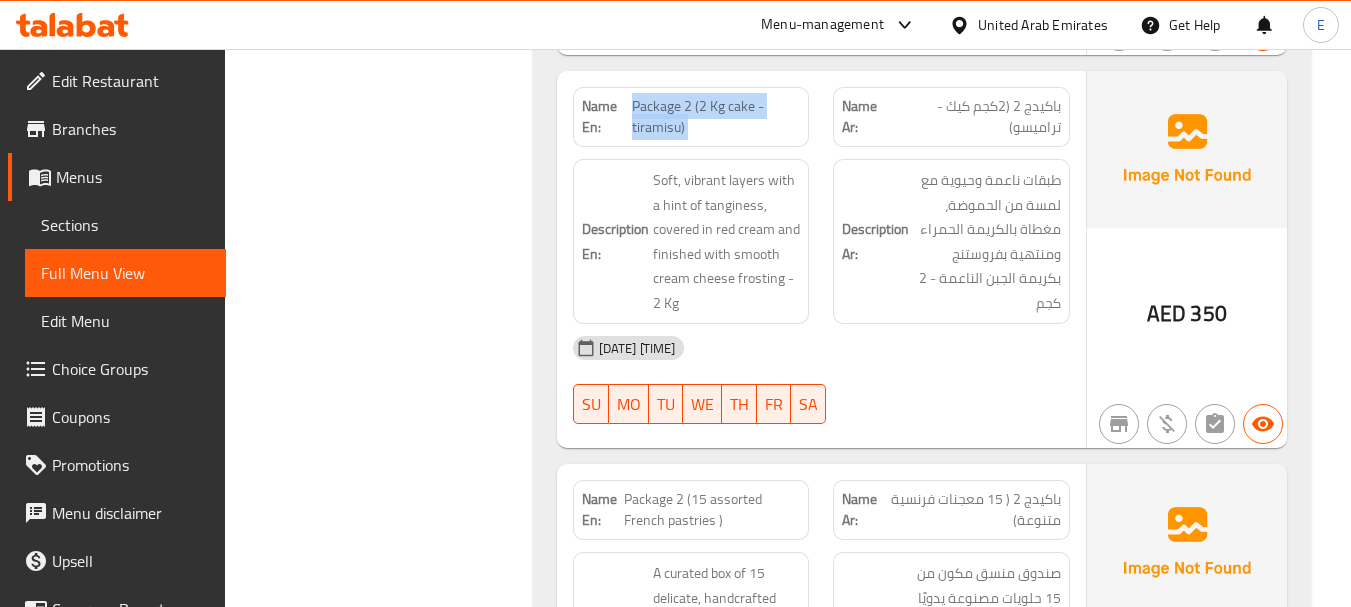 click on "Package 2 (2 Kg cake - tiramisu)" at bounding box center (713, -2209) 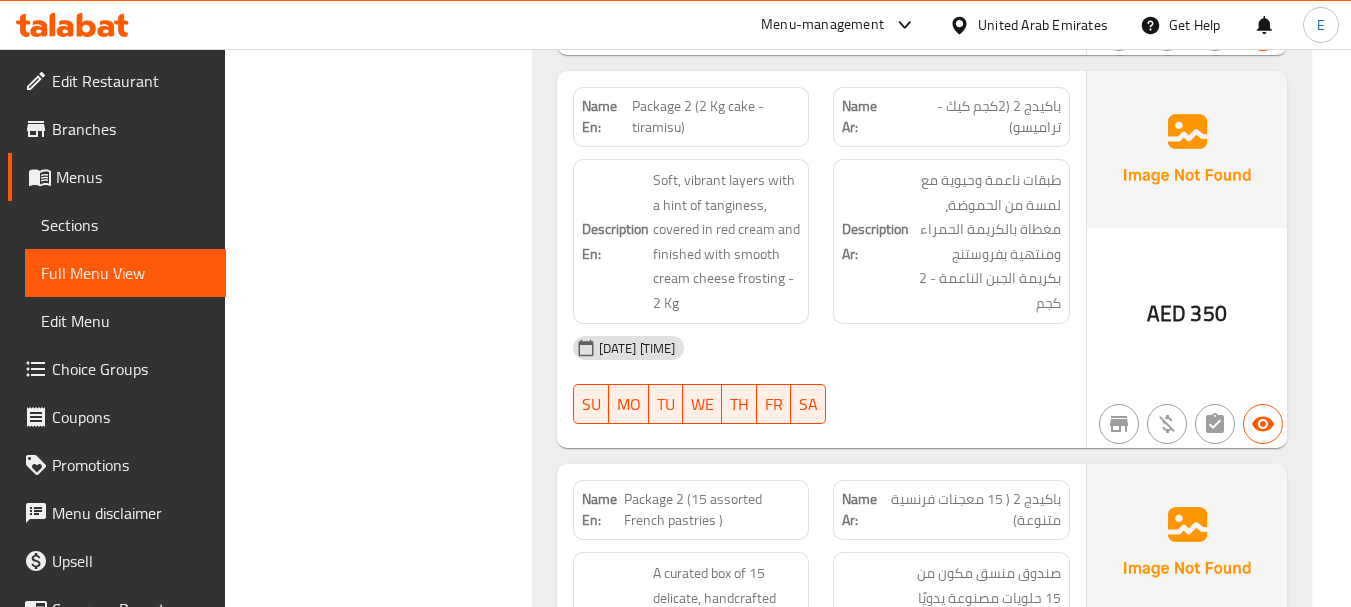 click on "Name Ar: [PRODUCT_NAME] ([WEIGHT] [PRODUCT_NAME] - [PRODUCT_NAME])" at bounding box center [951, -2209] 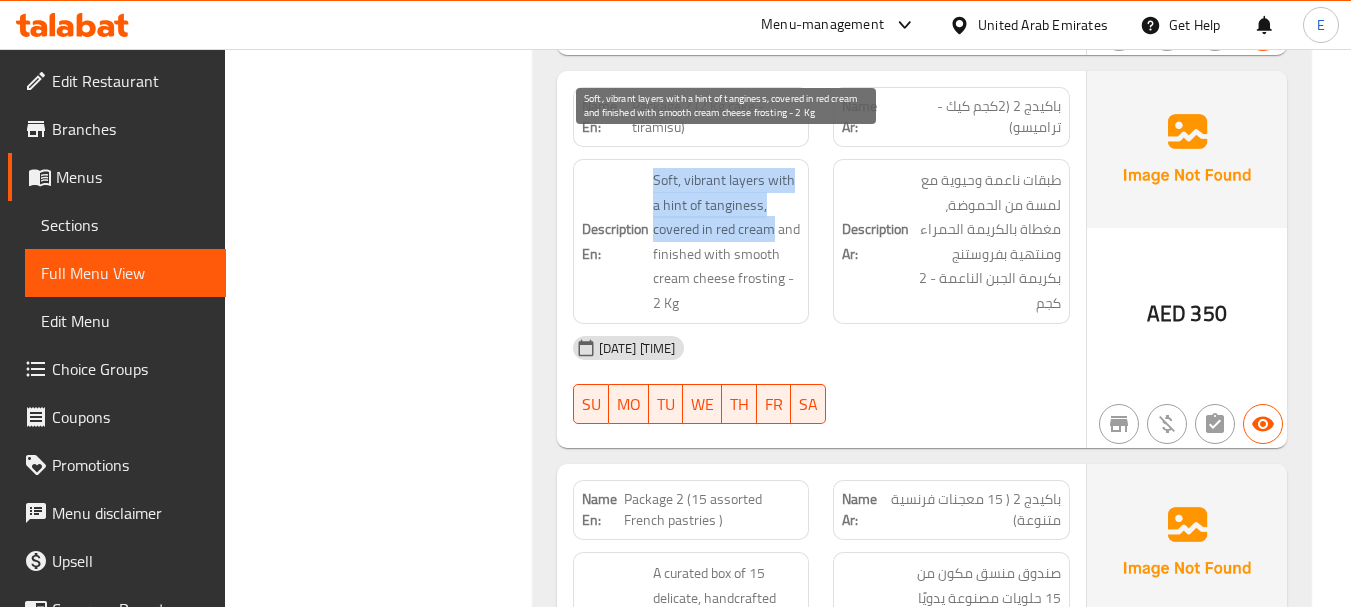 drag, startPoint x: 651, startPoint y: 146, endPoint x: 772, endPoint y: 198, distance: 131.70042 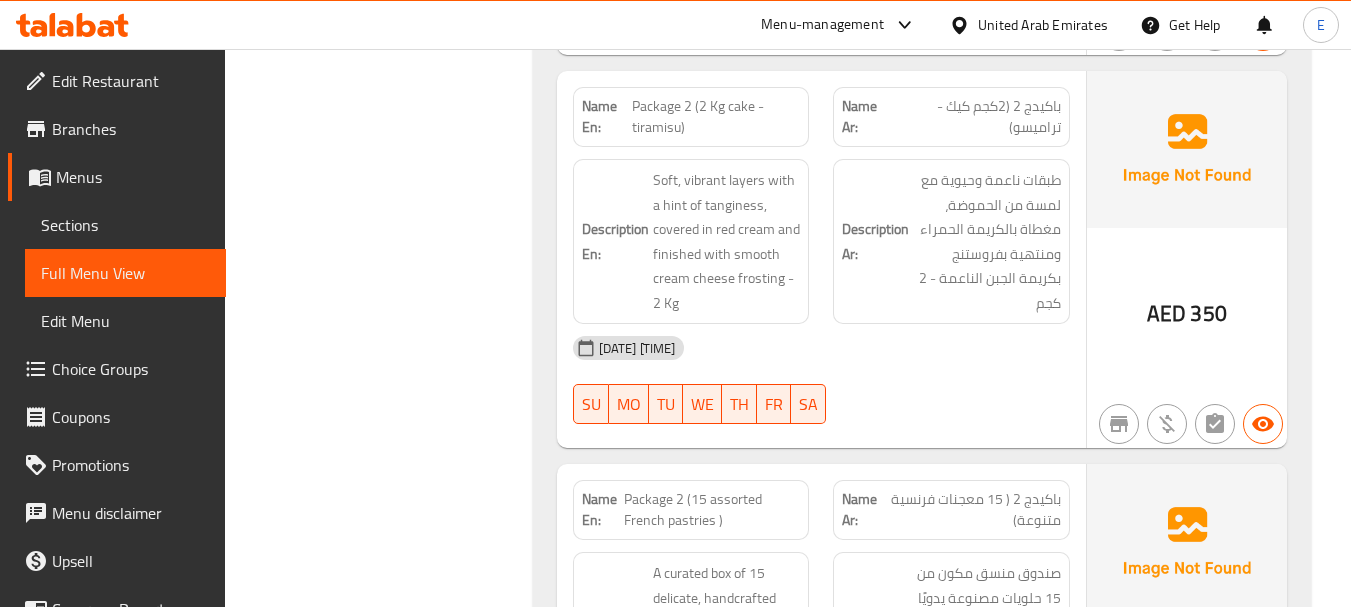 click on "Package 2 (2 Kg cake - tiramisu)" at bounding box center (713, -2209) 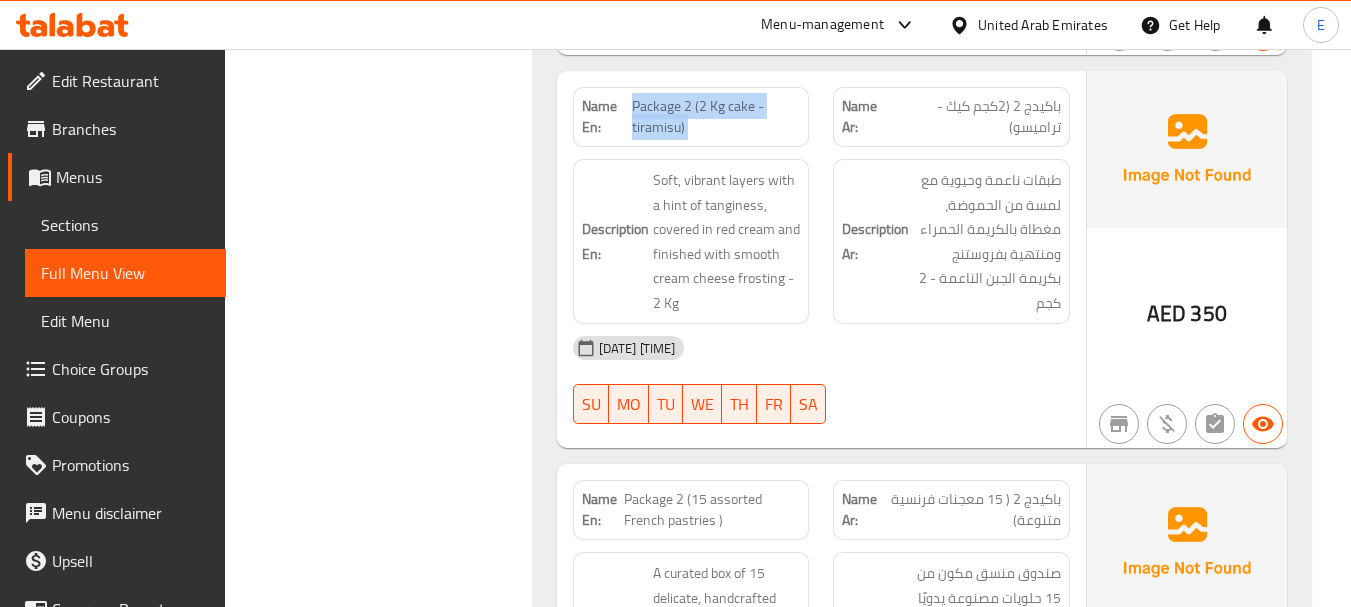 click on "Package 2 (2 Kg cake - tiramisu)" at bounding box center [713, -2209] 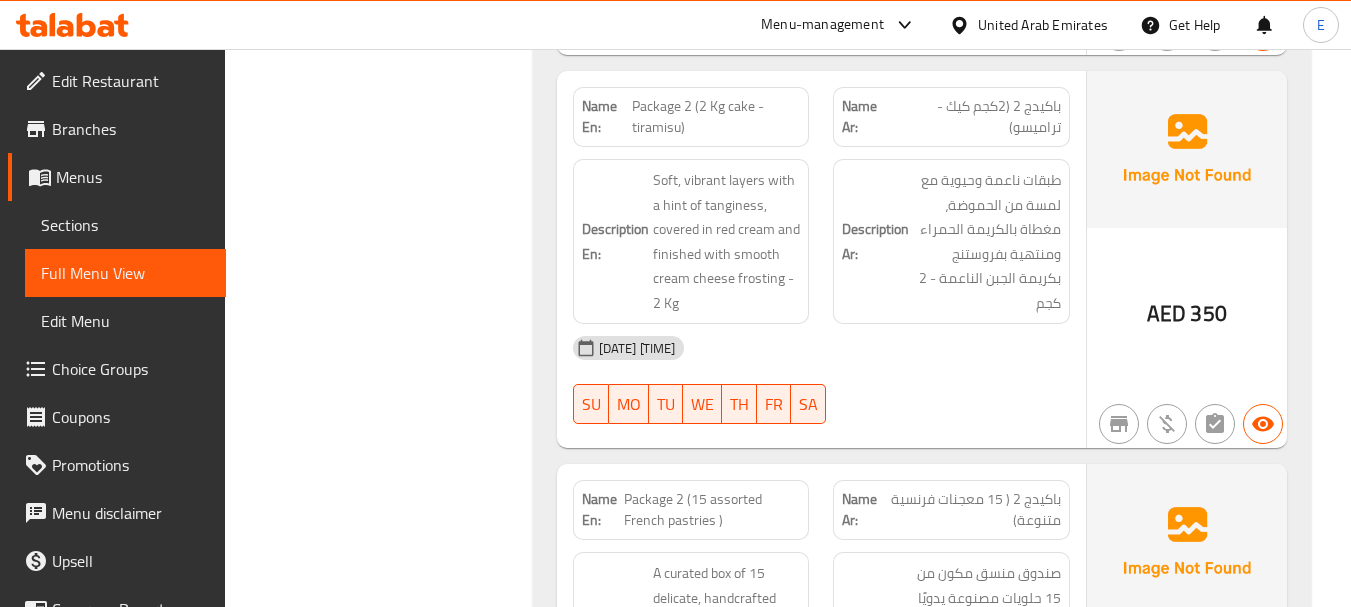 click on "طبقات ناعمة وحيوية مع لمسة من الحموضة، مغطاة بالكريمة الحمراء ومنتهية بفروستنج بكريمة الجبن الناعمة - 2 كجم" at bounding box center (987, -2097) 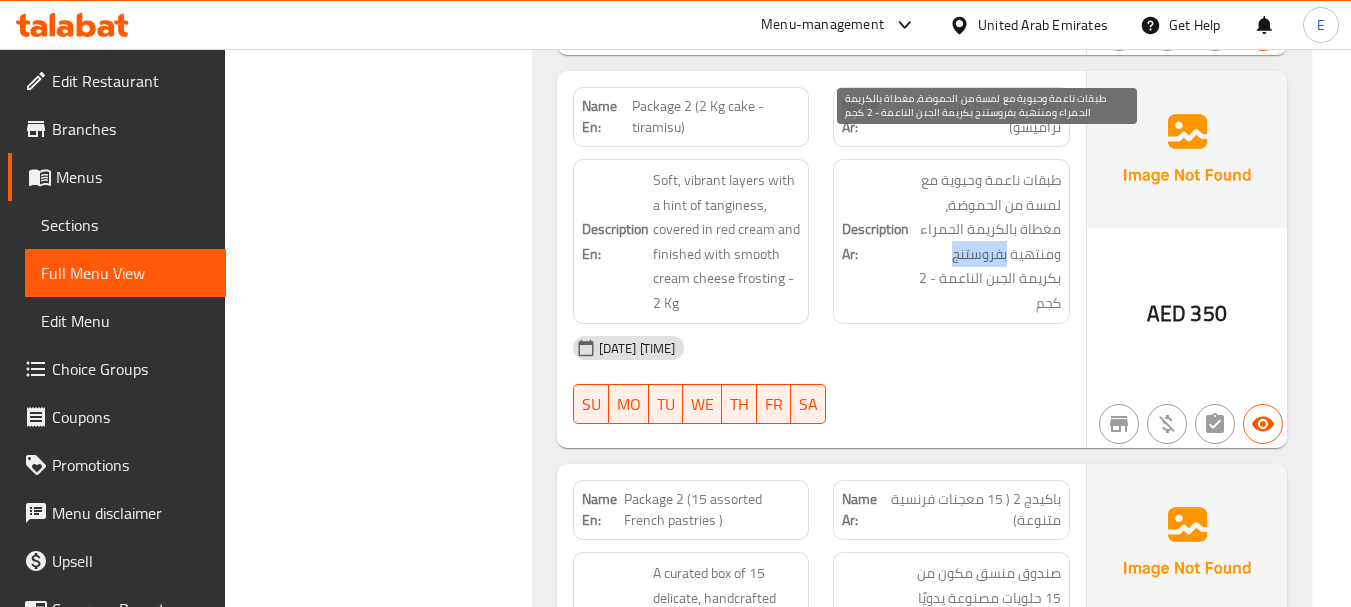 click on "طبقات ناعمة وحيوية مع لمسة من الحموضة، مغطاة بالكريمة الحمراء ومنتهية بفروستنج بكريمة الجبن الناعمة - 2 كجم" at bounding box center (987, 241) 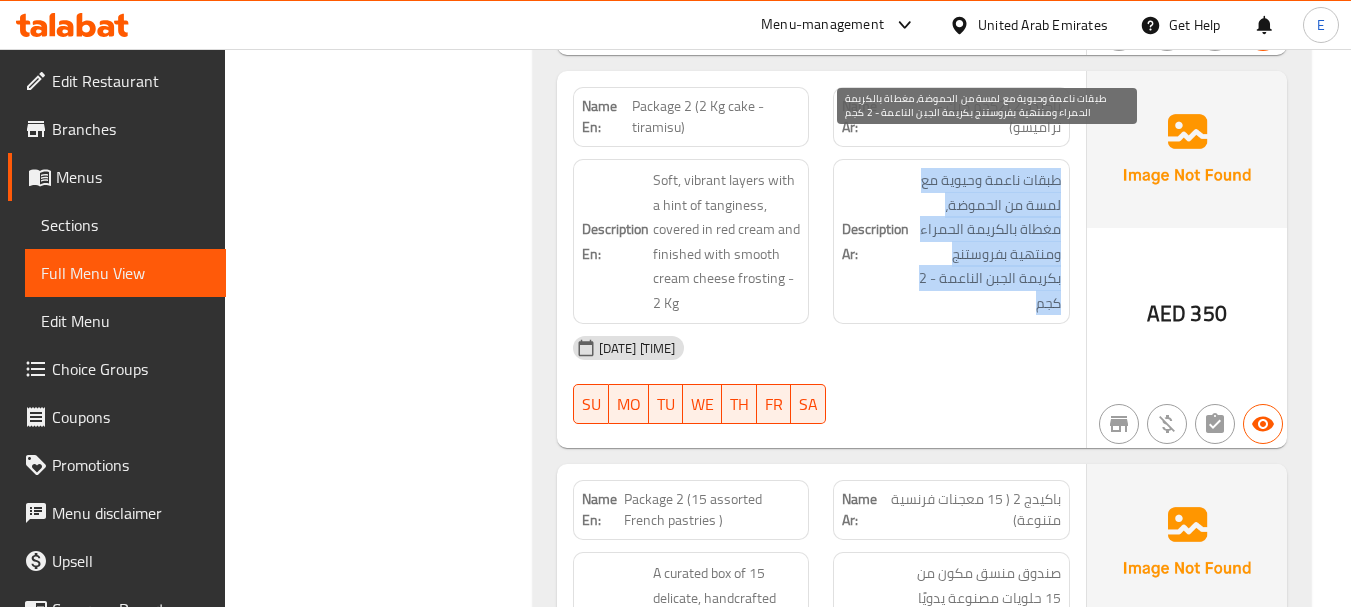 click on "طبقات ناعمة وحيوية مع لمسة من الحموضة، مغطاة بالكريمة الحمراء ومنتهية بفروستنج بكريمة الجبن الناعمة - 2 كجم" at bounding box center [987, 241] 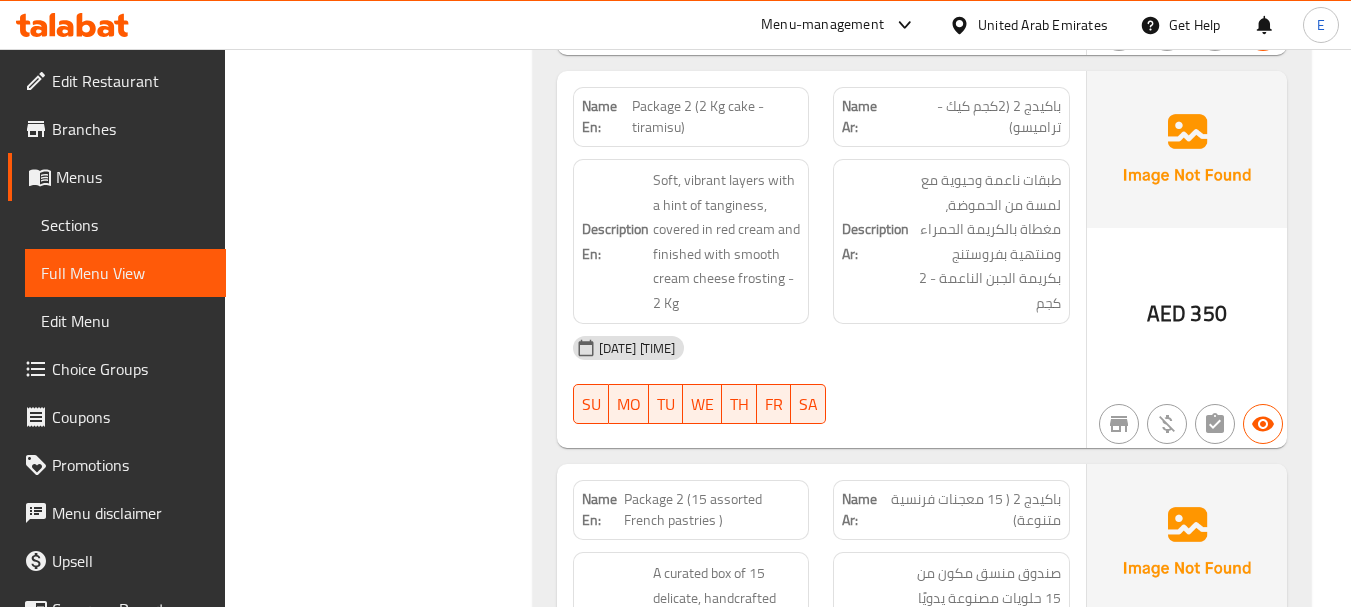 click on "[DATE] [TIME]" at bounding box center [821, -2003] 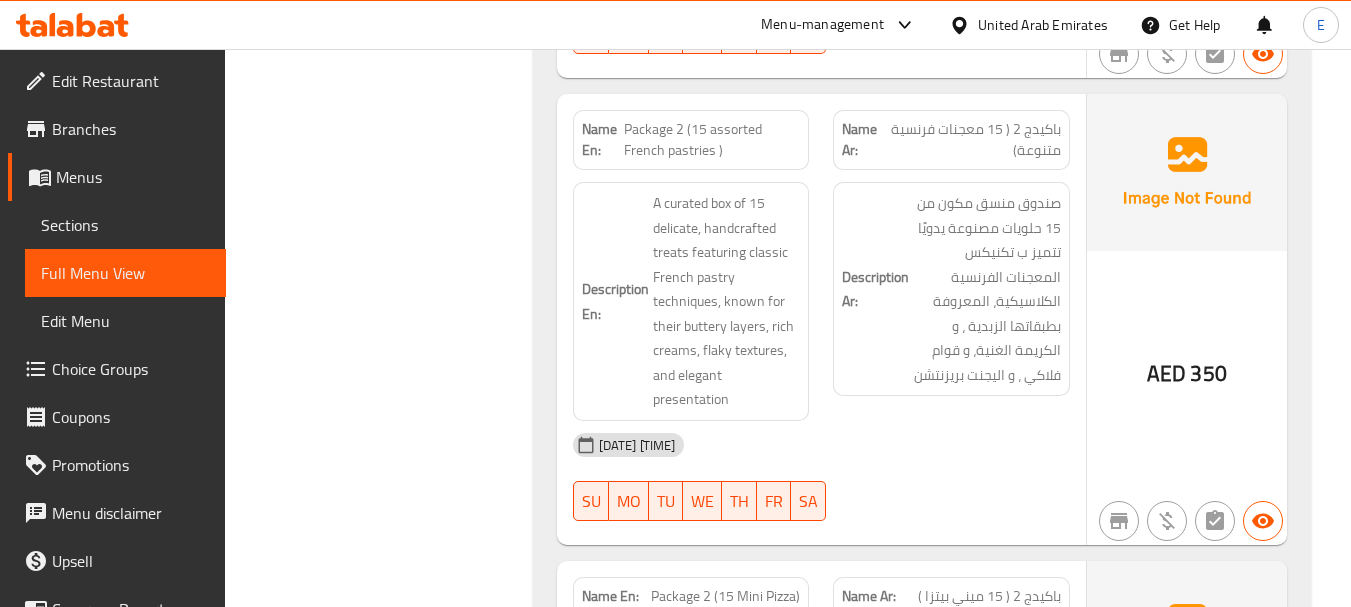 scroll, scrollTop: 5069, scrollLeft: 0, axis: vertical 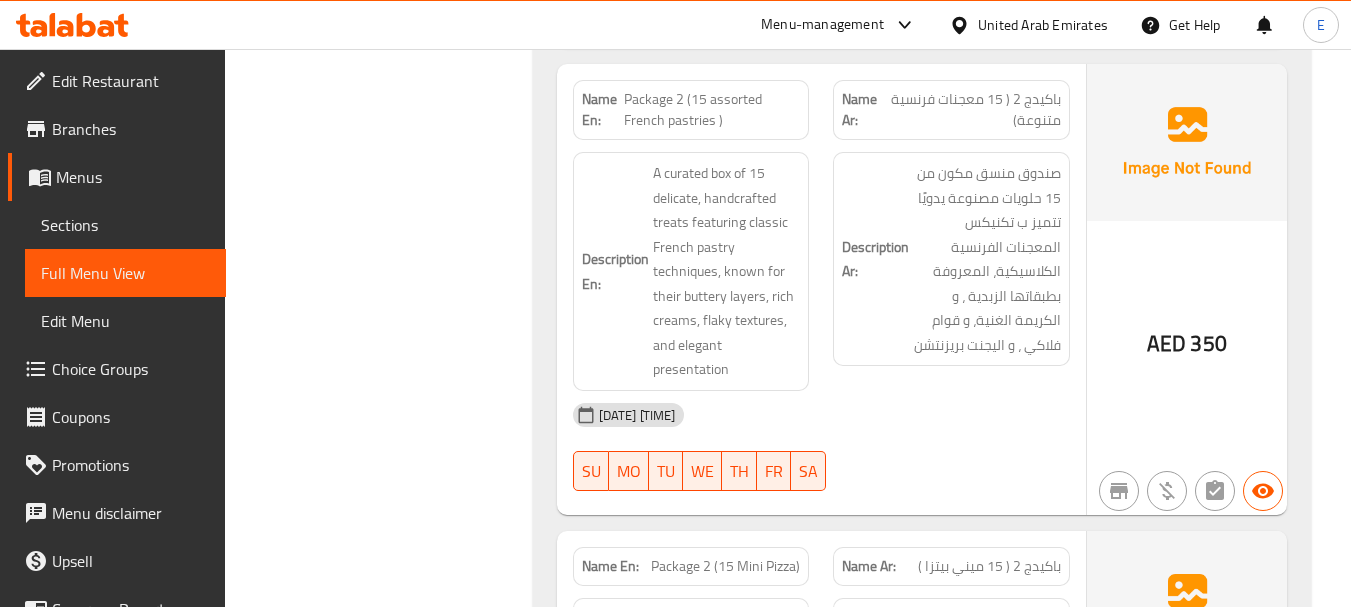 click at bounding box center [675, 49] 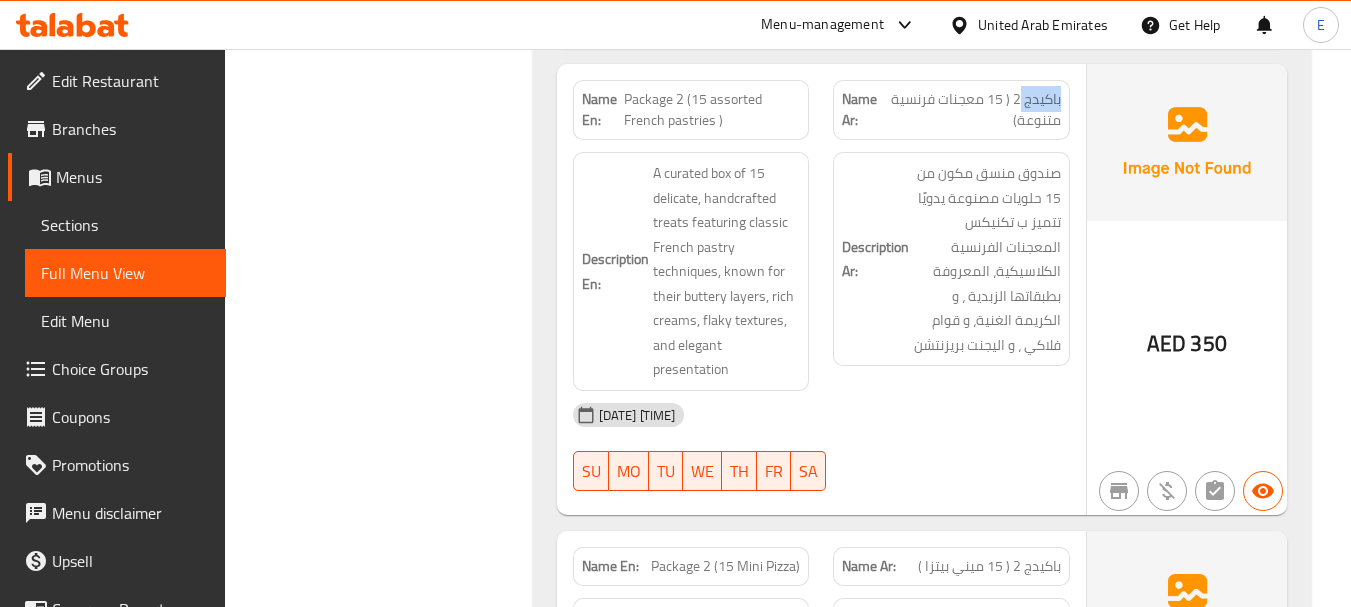 click on "باكيدج 2 ( 15 معجنات فرنسية متنوعة)" at bounding box center [978, -2241] 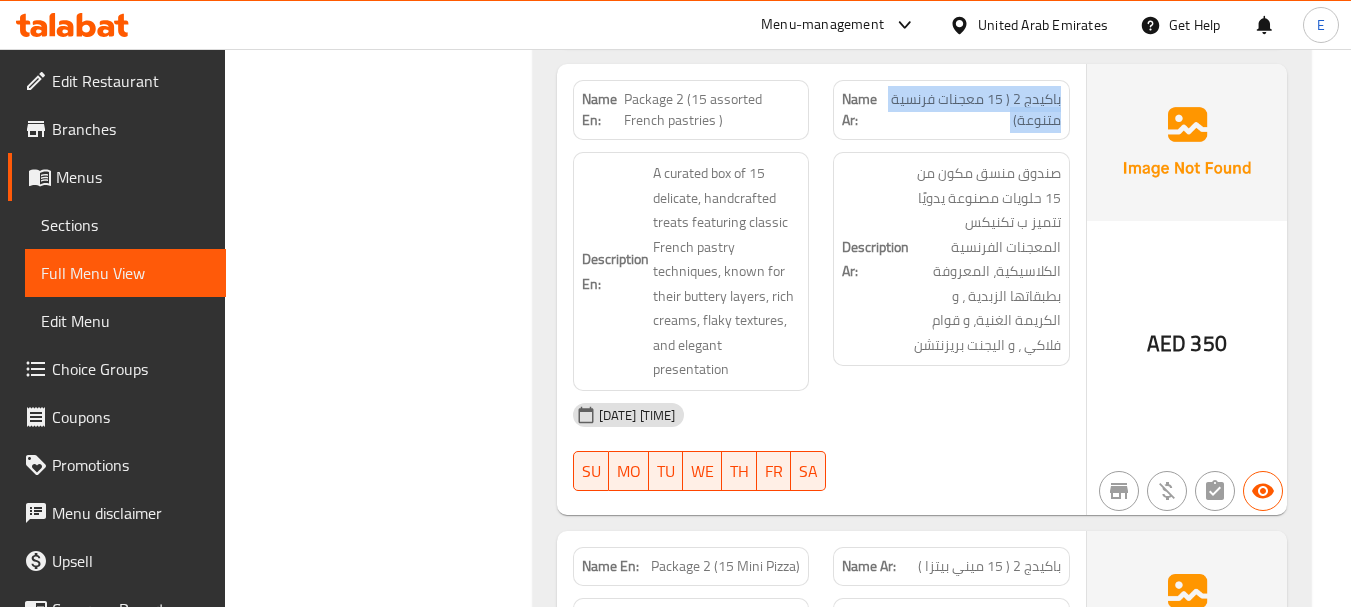click on "باكيدج 2 ( 15 معجنات فرنسية متنوعة)" at bounding box center [978, -2241] 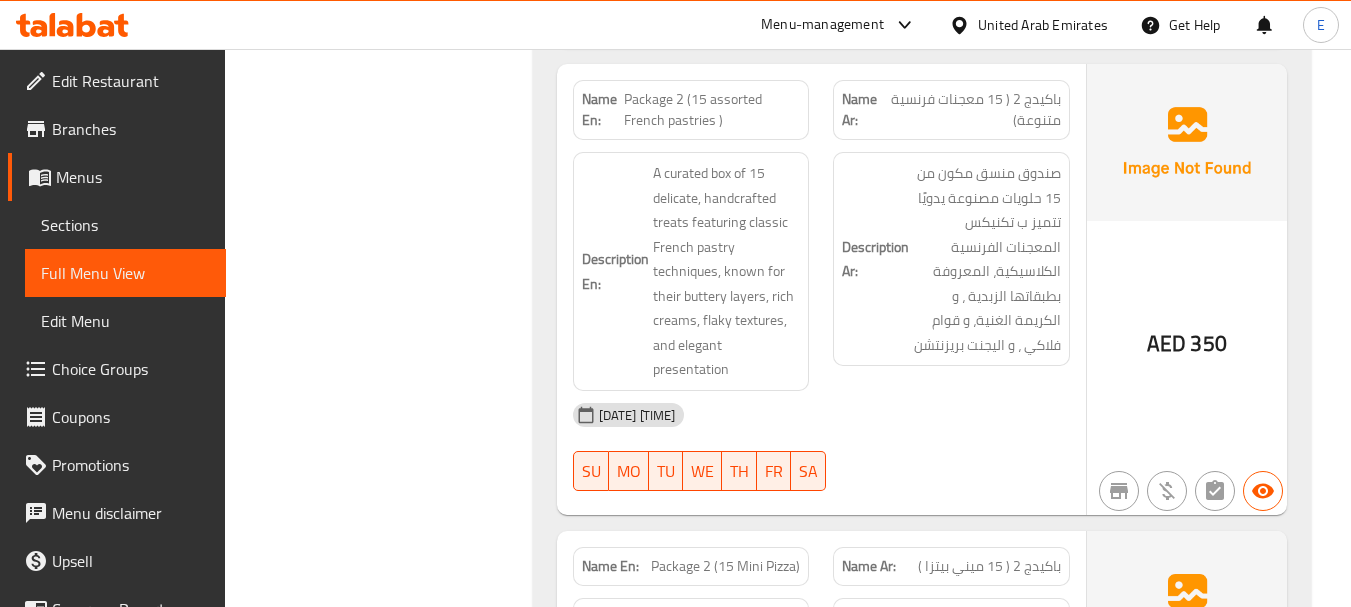 click on "Package 2 (15 assorted French pastries  )" at bounding box center [719, -2241] 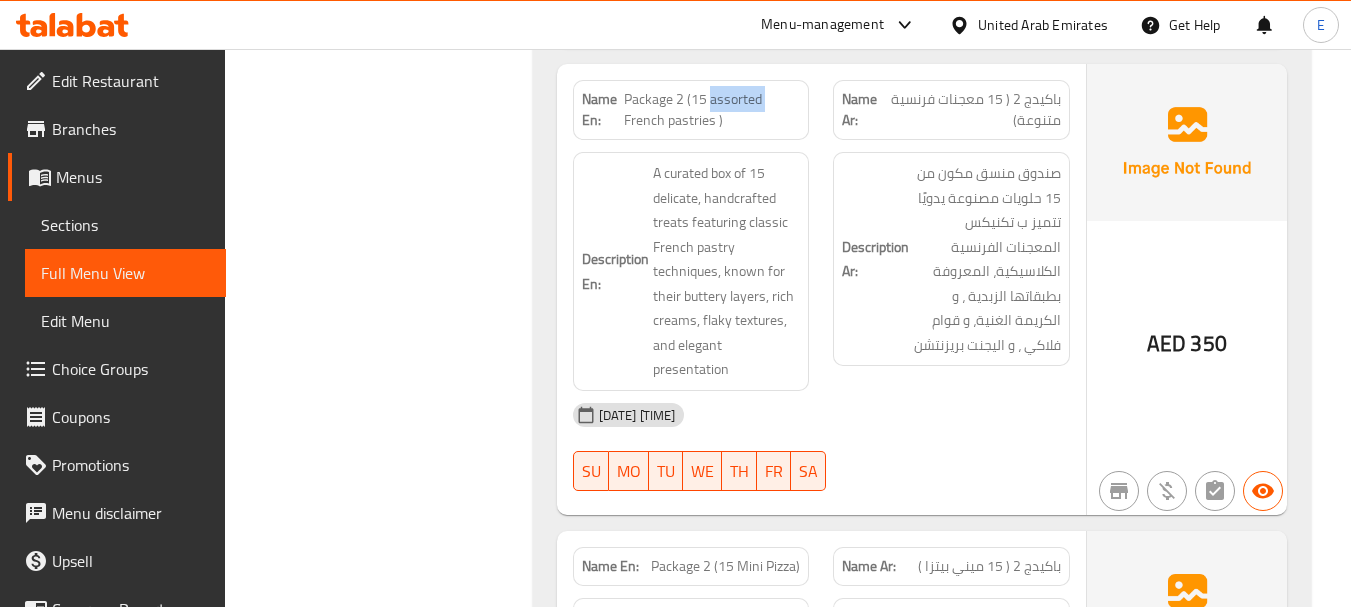 click on "Package 2 (15 assorted French pastries  )" at bounding box center (719, -2241) 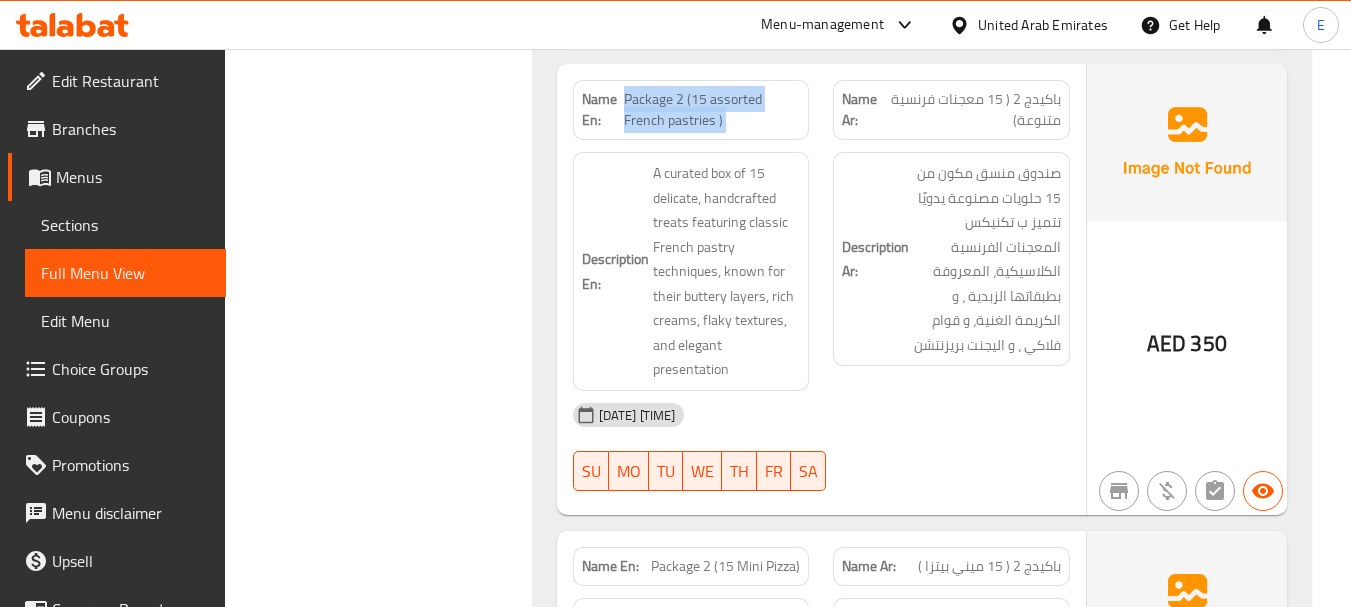 click on "Package 2 (15 assorted French pastries  )" at bounding box center [719, -2241] 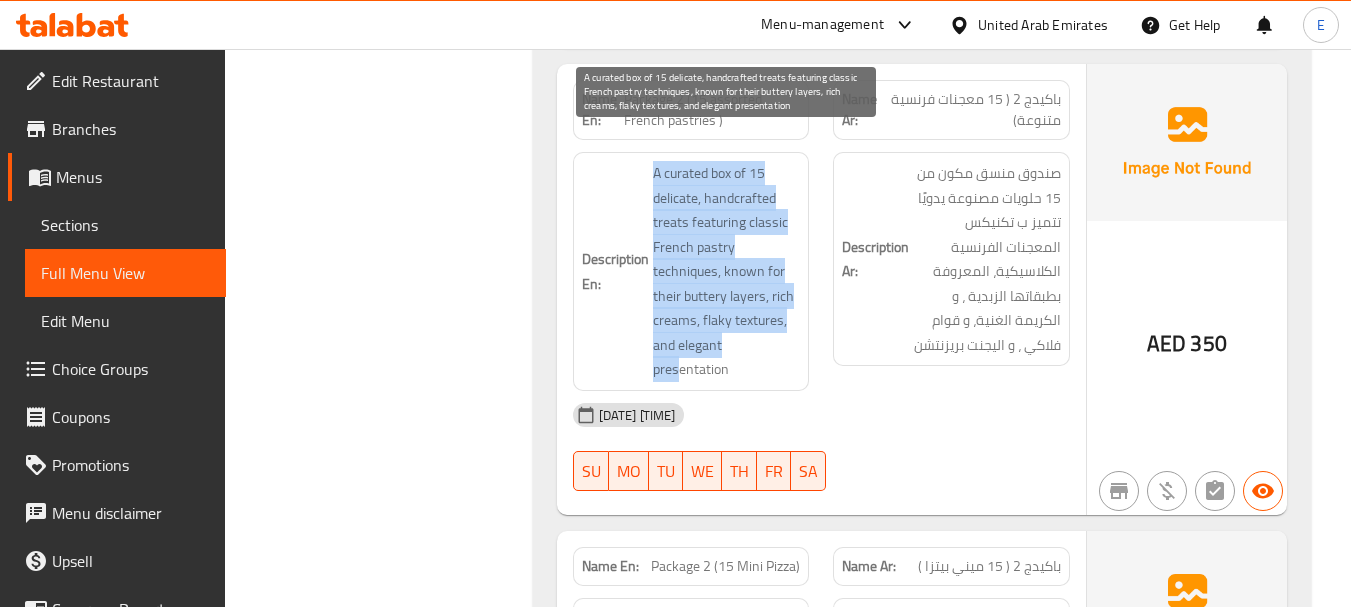 drag, startPoint x: 646, startPoint y: 143, endPoint x: 749, endPoint y: 327, distance: 210.86726 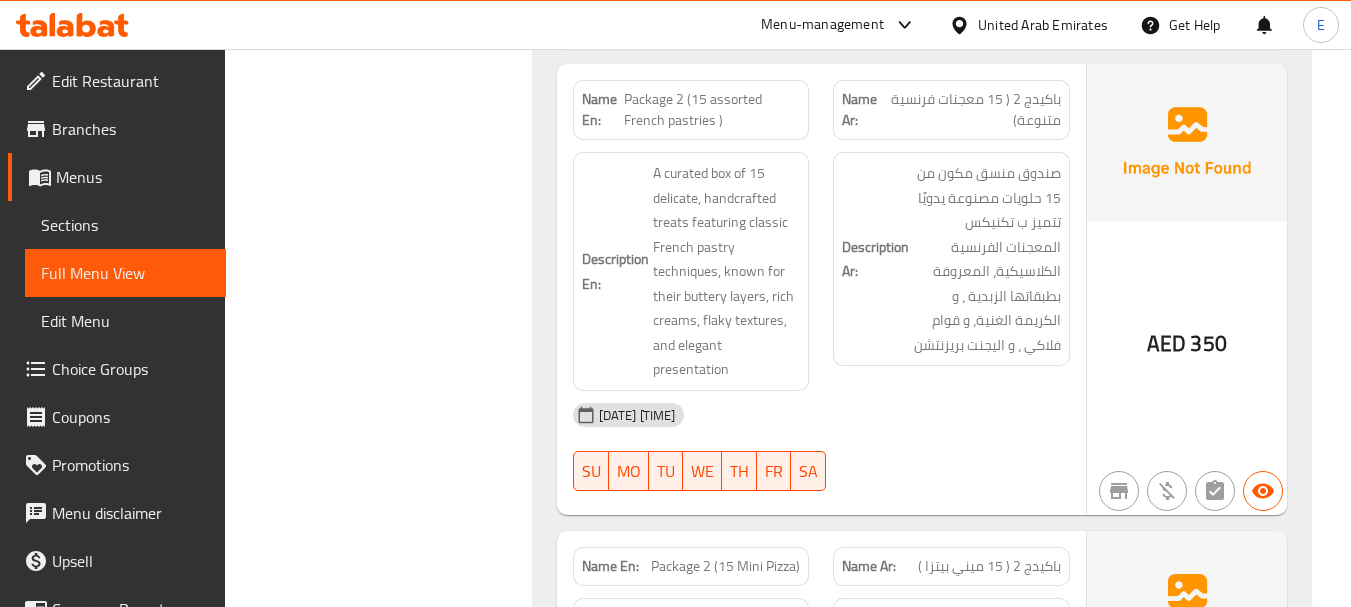 click on "Package 2 (15 assorted French pastries  )" at bounding box center [719, -2241] 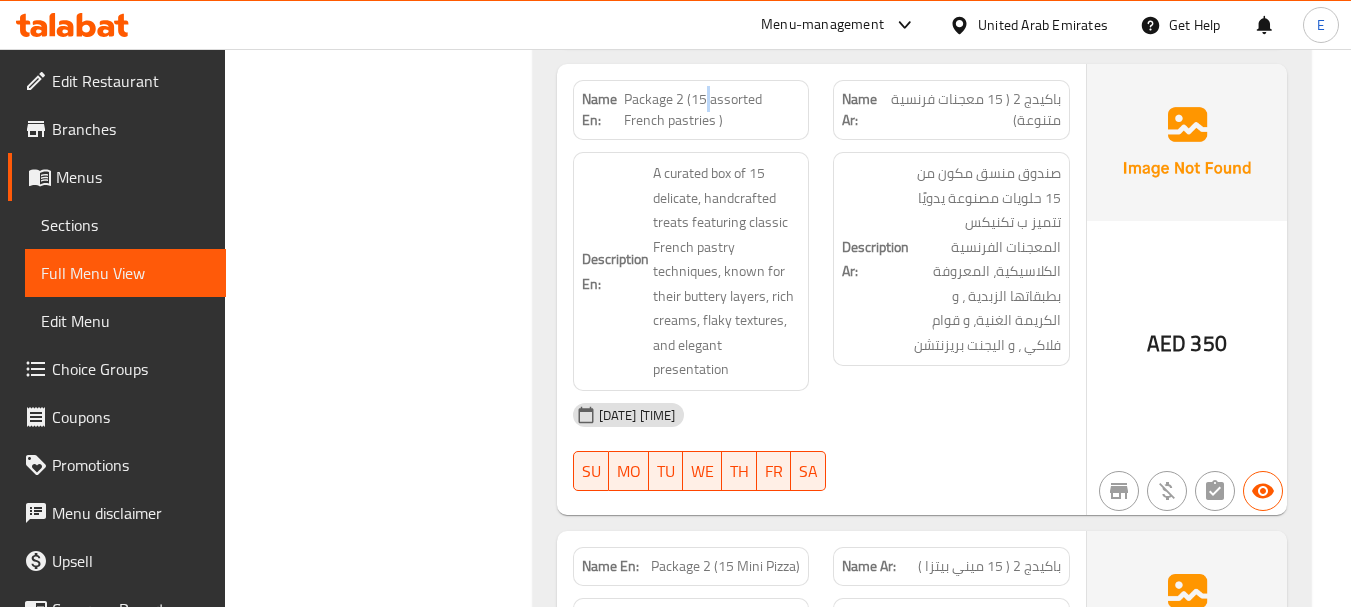 click on "Package 2 (15 assorted French pastries  )" at bounding box center (719, -2241) 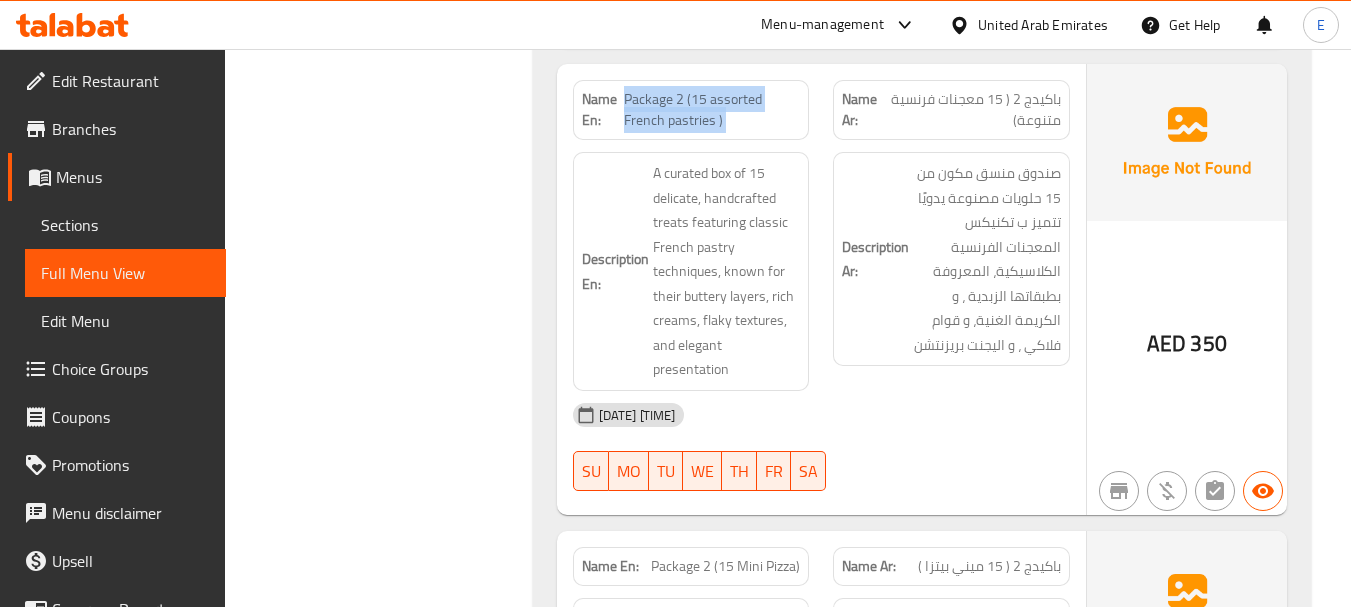 click on "Package 2 (15 assorted French pastries  )" at bounding box center [719, -2241] 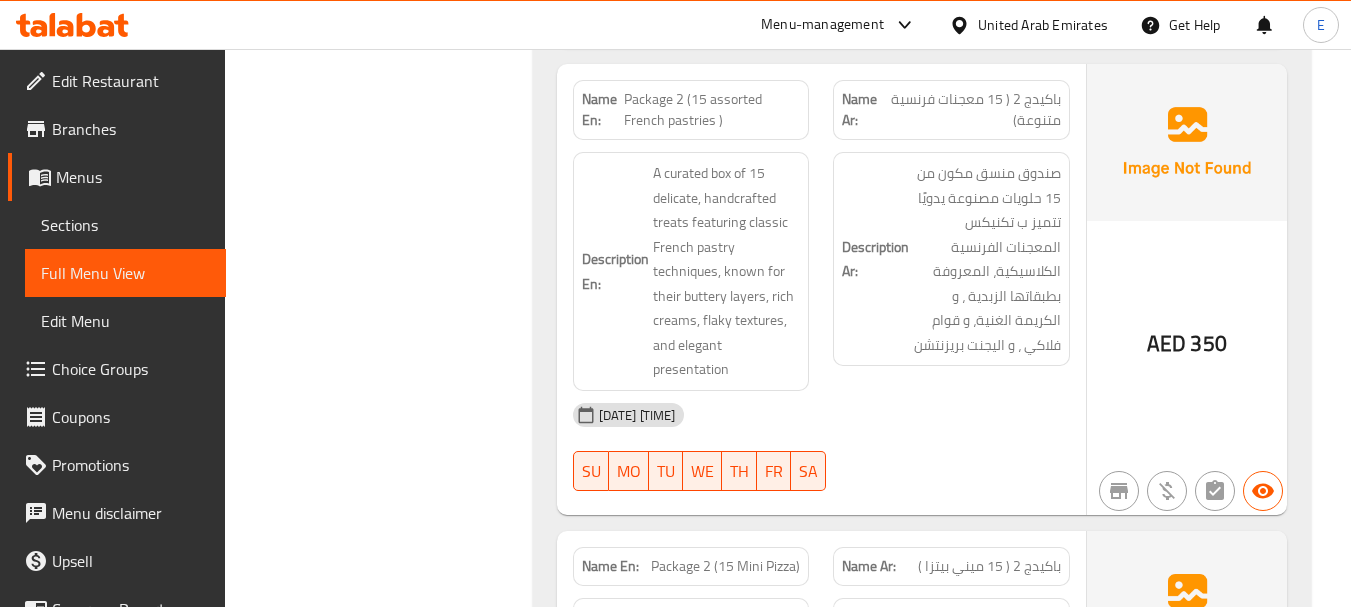 click on "Description En: A curated box of 15 delicate, handcrafted treats featuring classic French pastry techniques, known for their buttery layers, rich creams, flaky textures, and elegant presentation" at bounding box center (691, -2153) 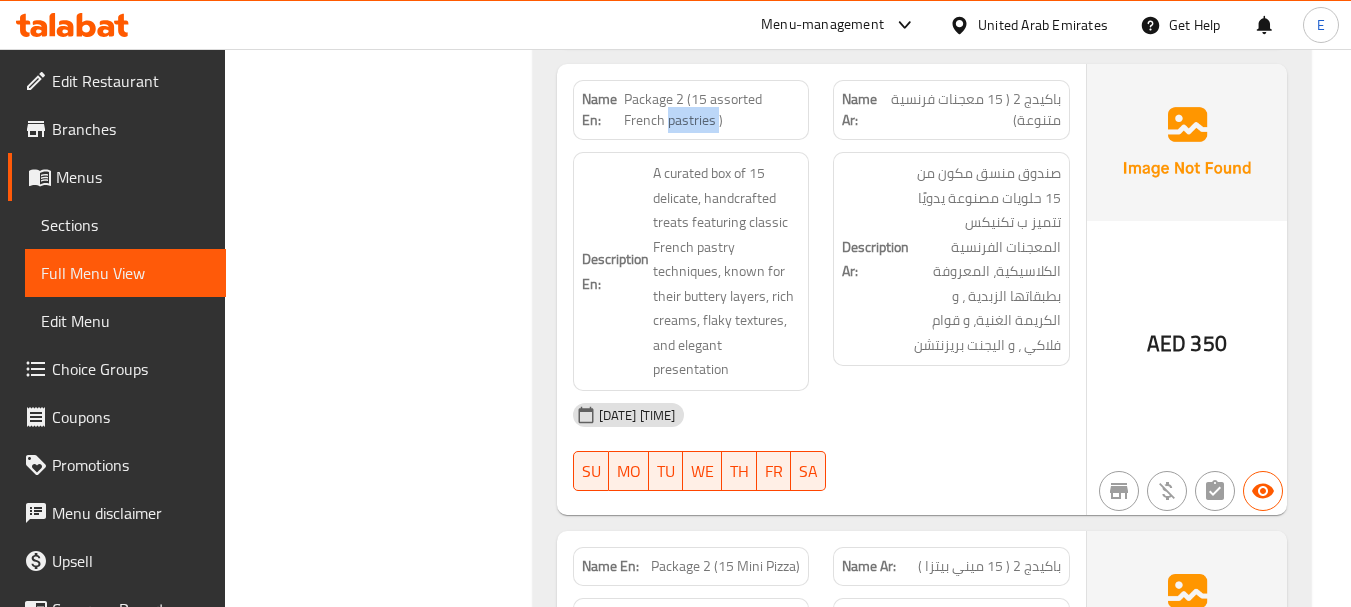 click on "Package 2 (15 assorted French pastries  )" at bounding box center [719, -2241] 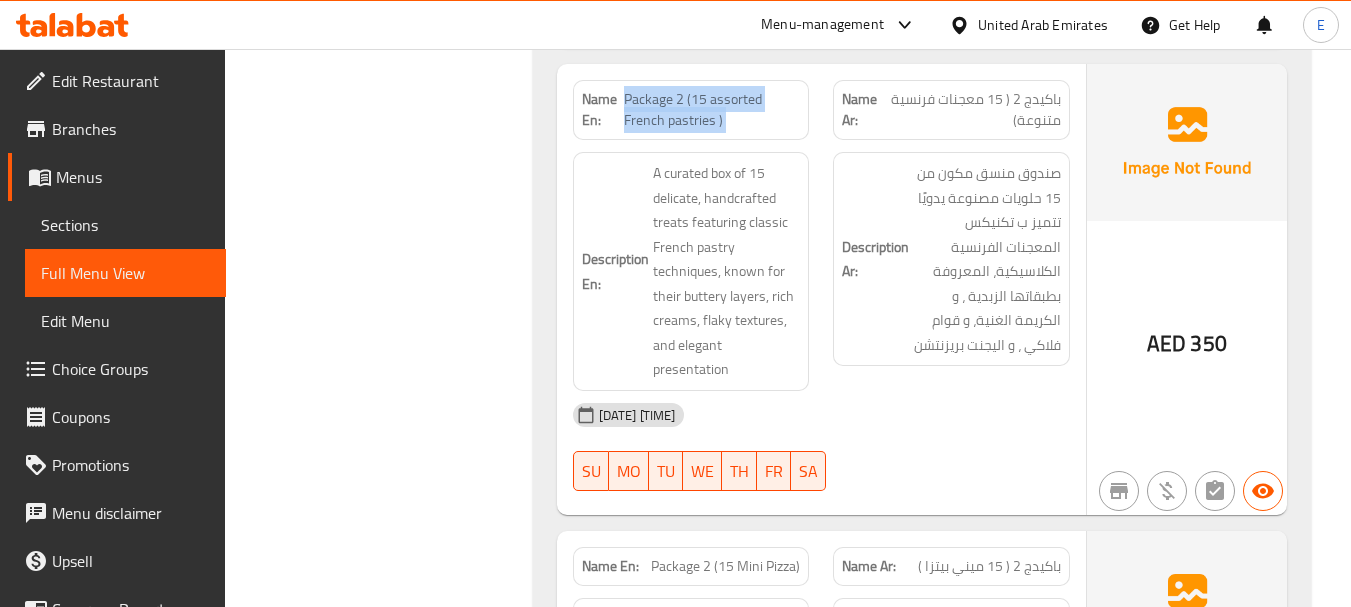 click on "Package 2 (15 assorted French pastries  )" at bounding box center [719, -2241] 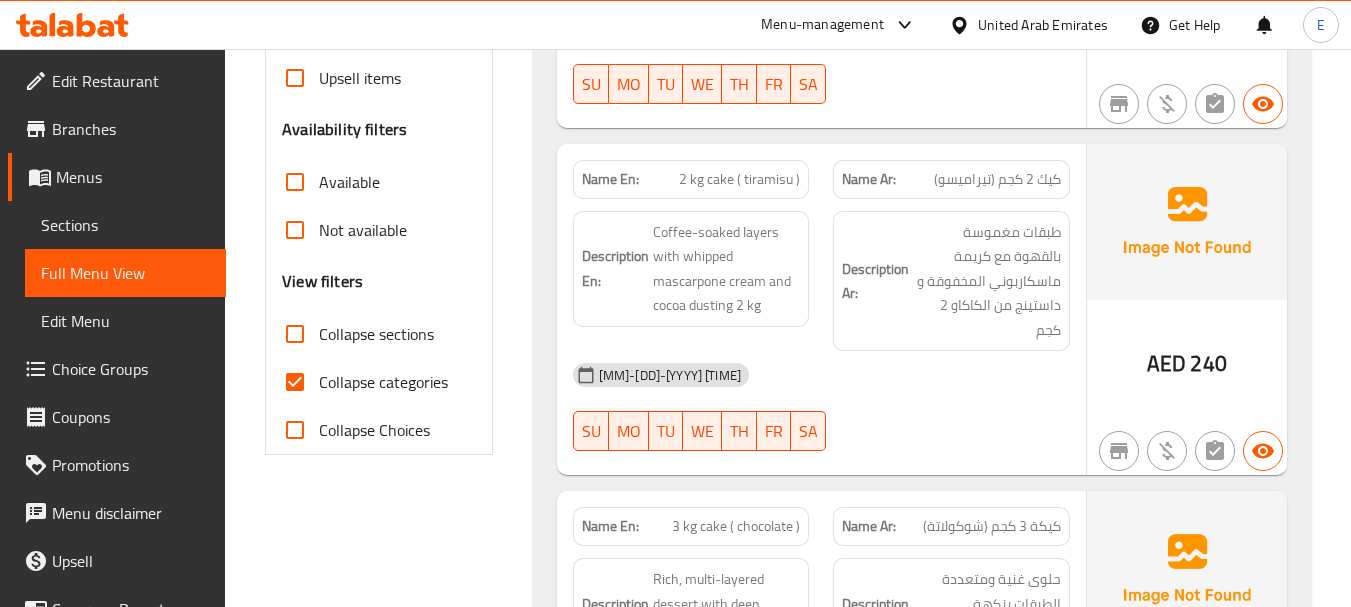 scroll, scrollTop: 700, scrollLeft: 0, axis: vertical 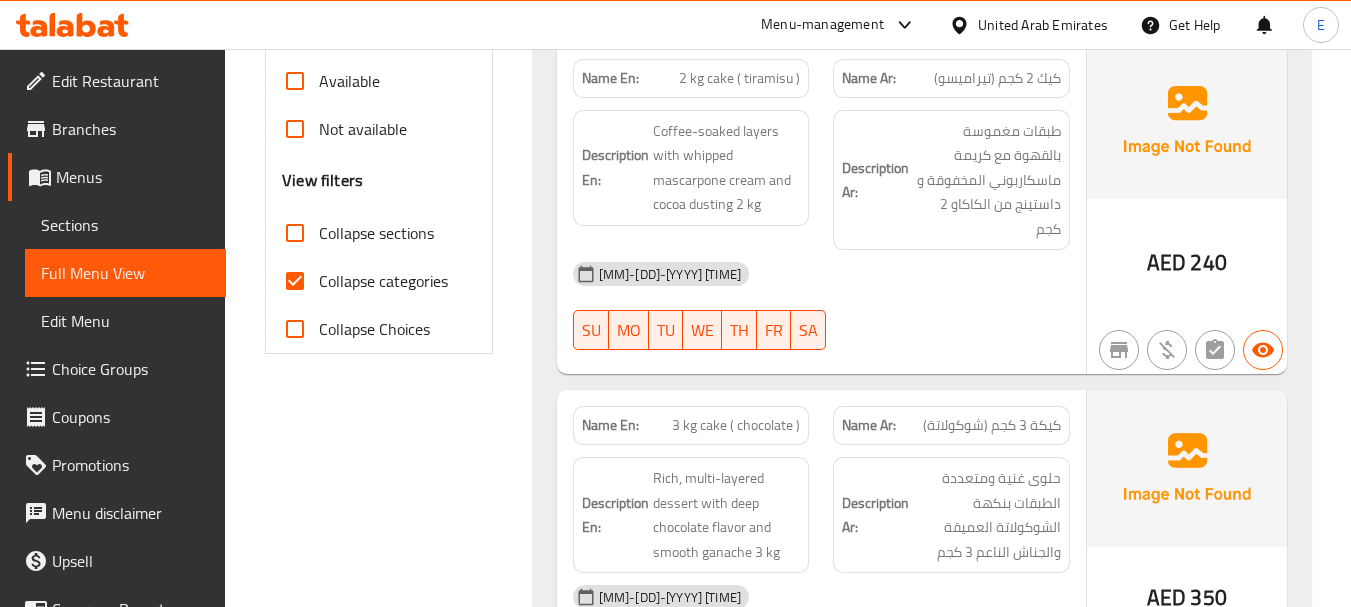 click on "Collapse categories" at bounding box center [295, 281] 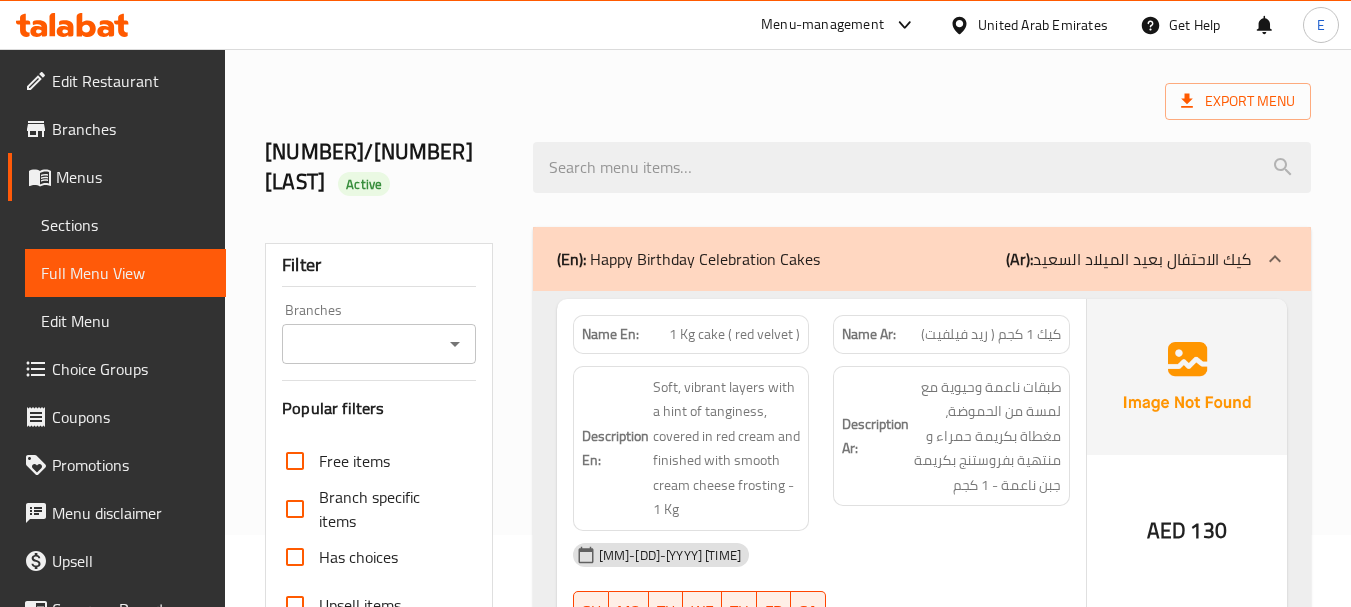 scroll, scrollTop: 0, scrollLeft: 0, axis: both 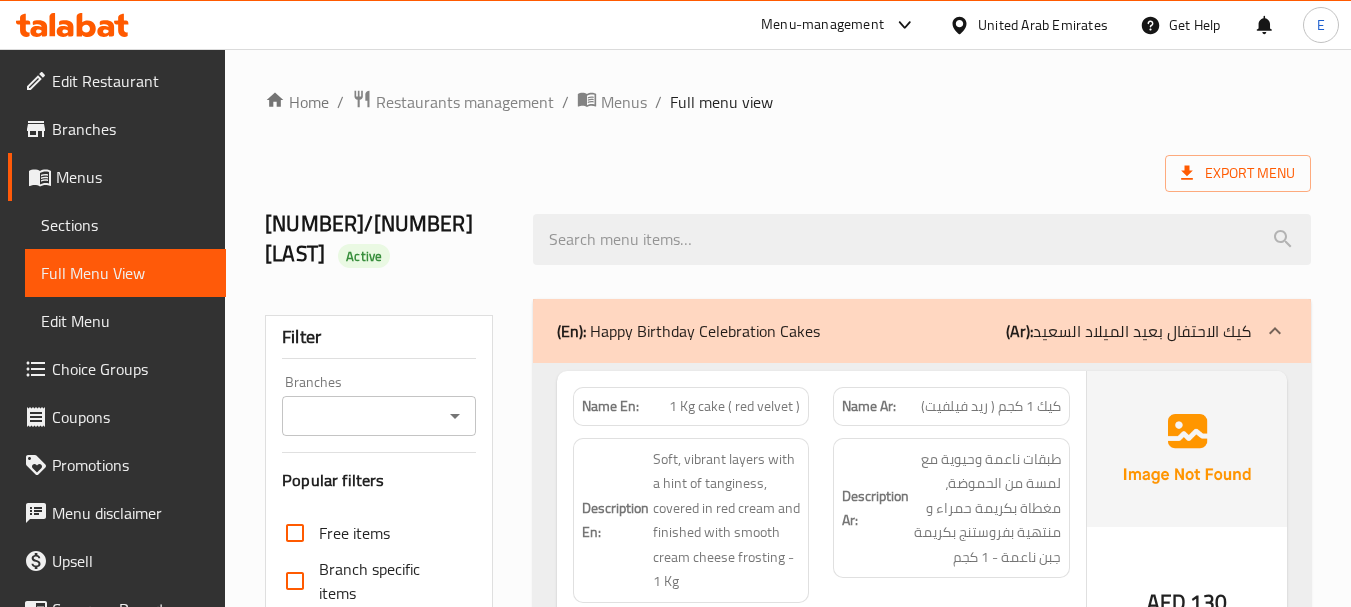 click on "Home / Restaurants management / Menus / Full menu view Export Menu 8/7 [LAST]    Active Filter Branches Branches Popular filters Free items Branch specific items Has choices Upsell items Availability filters Available Not available View filters Collapse sections Collapse categories Collapse Choices (En):   Happy Birthday Celebration Cakes (Ar): كيك الاحتفال بعيد الميلاد السعيد Name En: 1 Kg cake ( red velvet ) Name Ar: كيك 1 كجم ( ريد فيلفيت) Description En: Soft, vibrant layers with a hint of tanginess, covered in red cream and finished with smooth cream cheese frosting - 1 Kg Description Ar: طبقات ناعمة وحيوية مع لمسة من الحموضة، مغطاة بكريمة حمراء و منتهية بفروستنج بكريمة جبن ناعمة - 1 كجم [DATE] [TIME] SU MO TU WE TH FR SA AED 130 Name En: 2 kg cake ( tiramisu ) Name Ar: كيك  2 كجم (تيراميسو) Description En: Description Ar: [DATE] [TIME] SU MO TU WE TH FR SA" at bounding box center (788, 4082) 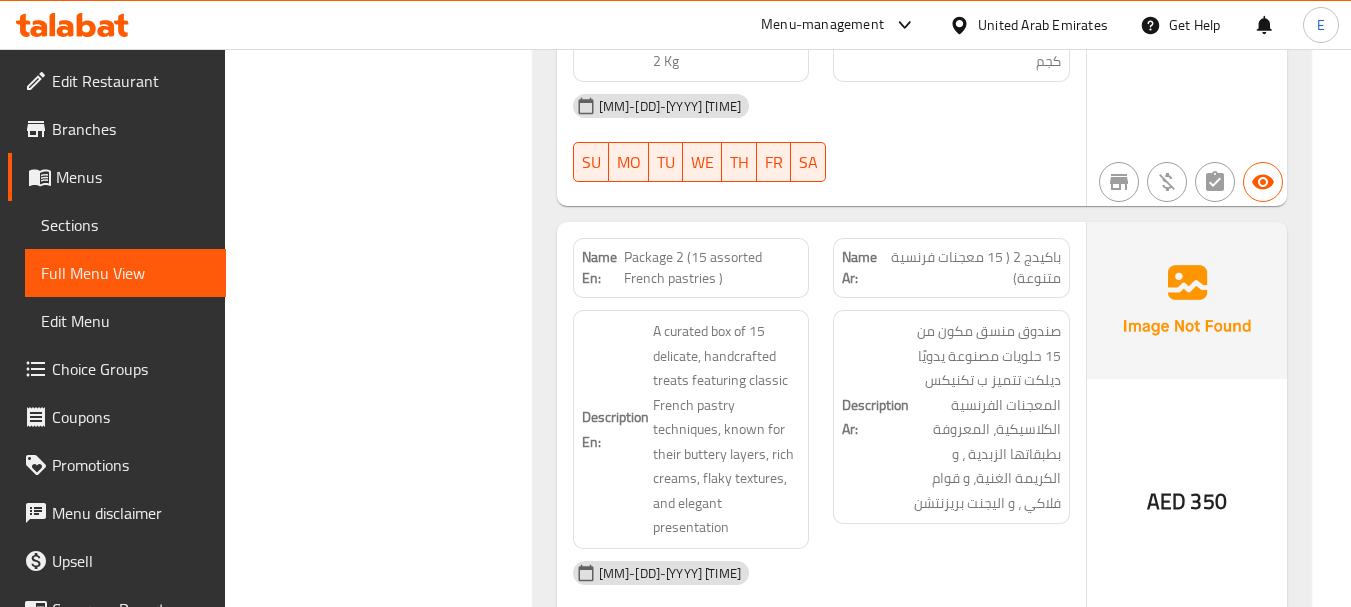 scroll, scrollTop: 4946, scrollLeft: 0, axis: vertical 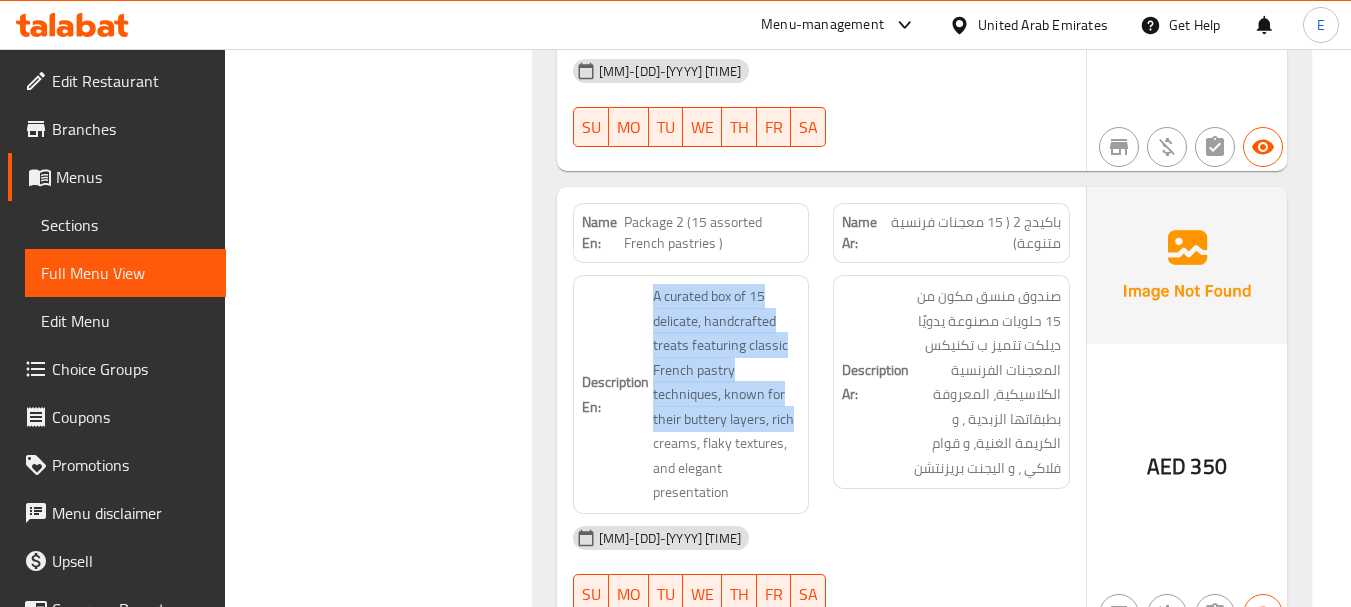 drag, startPoint x: 642, startPoint y: 264, endPoint x: 804, endPoint y: 380, distance: 199.24858 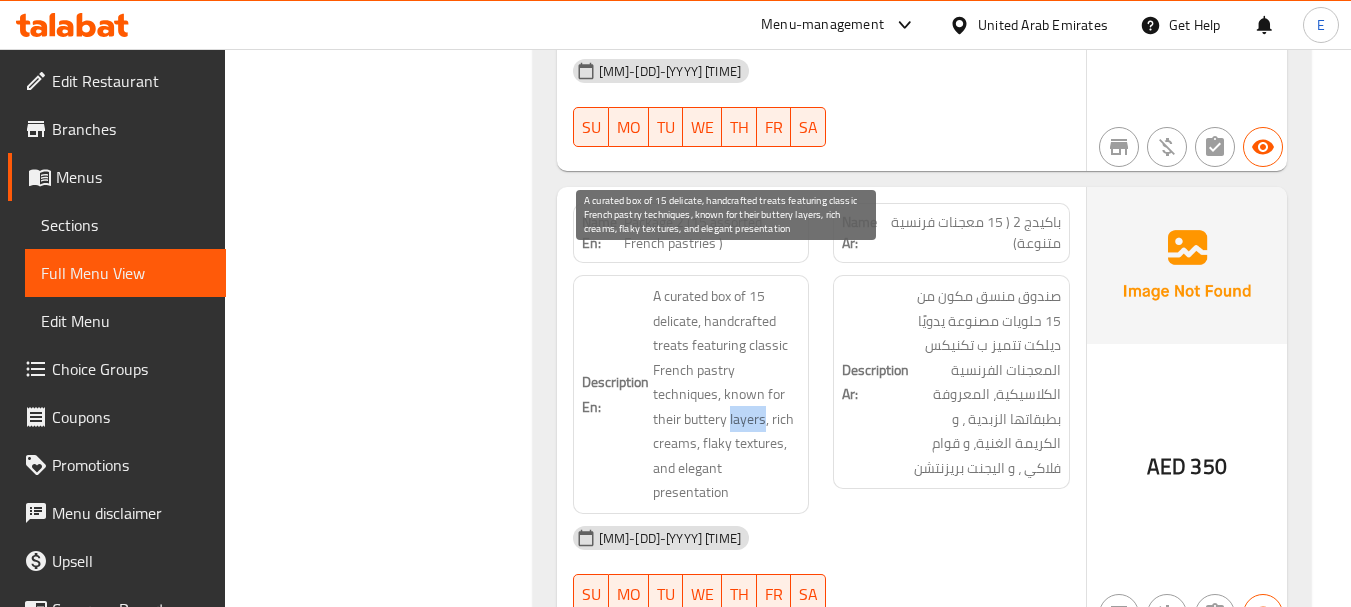 click on "A curated box of 15 delicate, handcrafted treats featuring classic French pastry techniques, known for their buttery layers, rich creams, flaky textures, and elegant presentation" at bounding box center [727, 394] 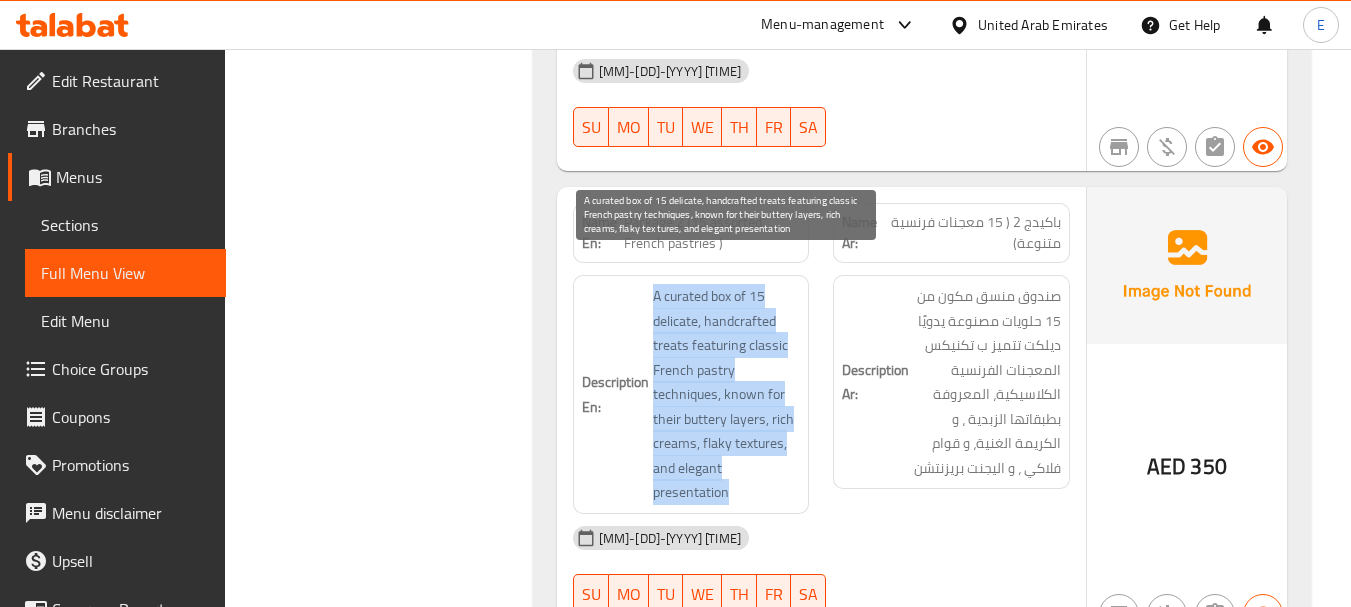 click on "A curated box of 15 delicate, handcrafted treats featuring classic French pastry techniques, known for their buttery layers, rich creams, flaky textures, and elegant presentation" at bounding box center [727, 394] 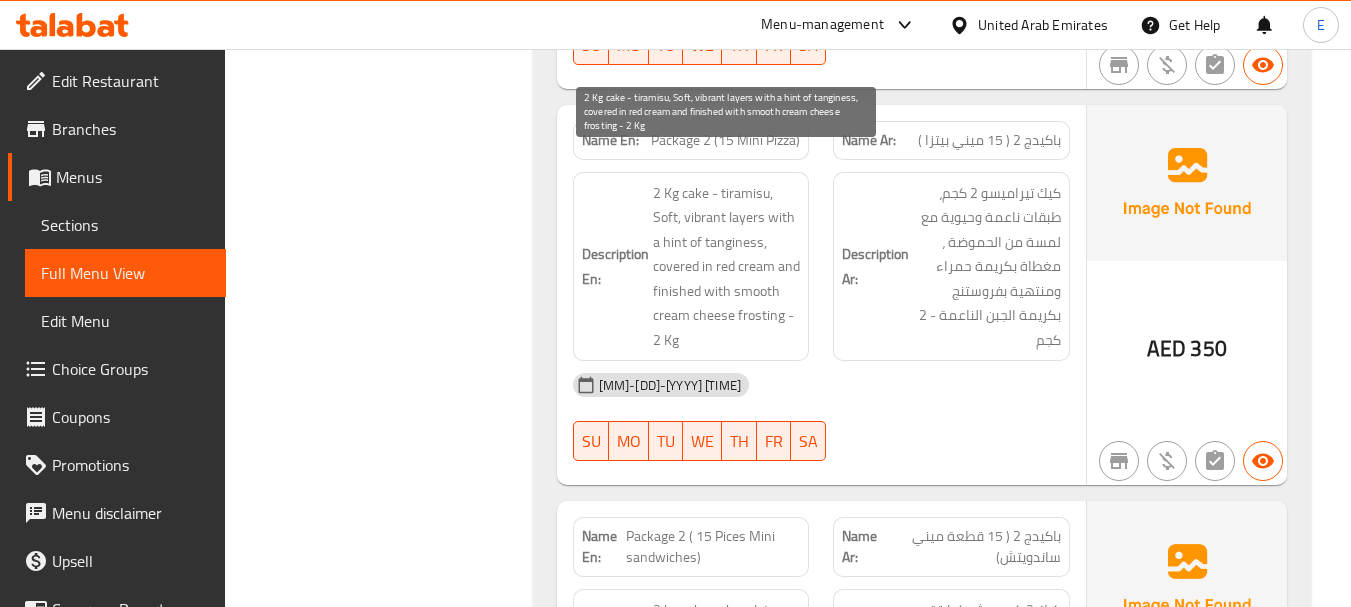 scroll, scrollTop: 5446, scrollLeft: 0, axis: vertical 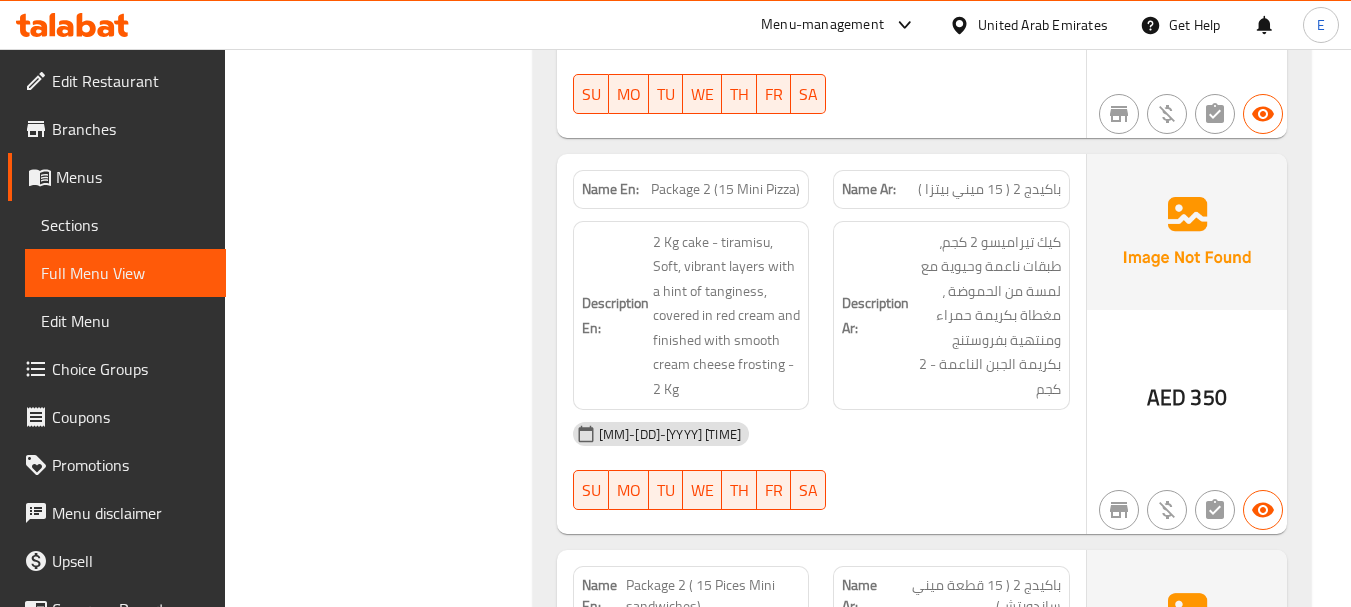 click on "Package 2 (15 Mini Pizza)" at bounding box center [722, -2309] 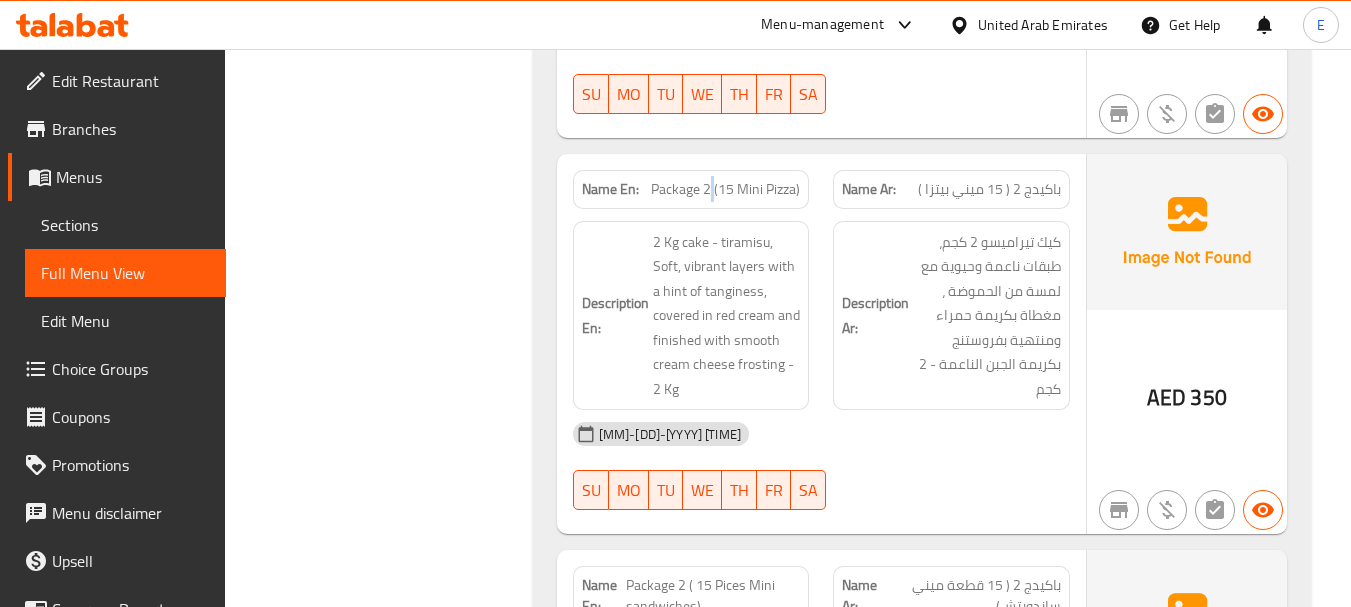 click on "Package 2 (15 Mini Pizza)" at bounding box center [722, -2309] 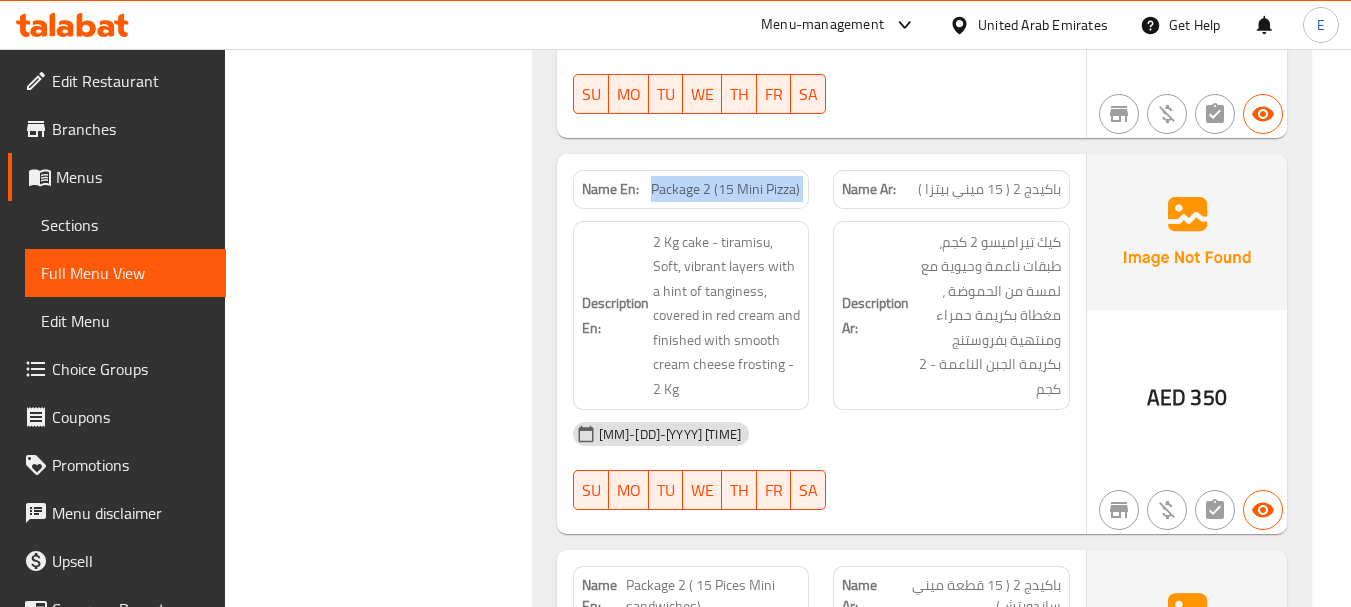 click on "Package 2 (15 Mini Pizza)" at bounding box center (722, -2309) 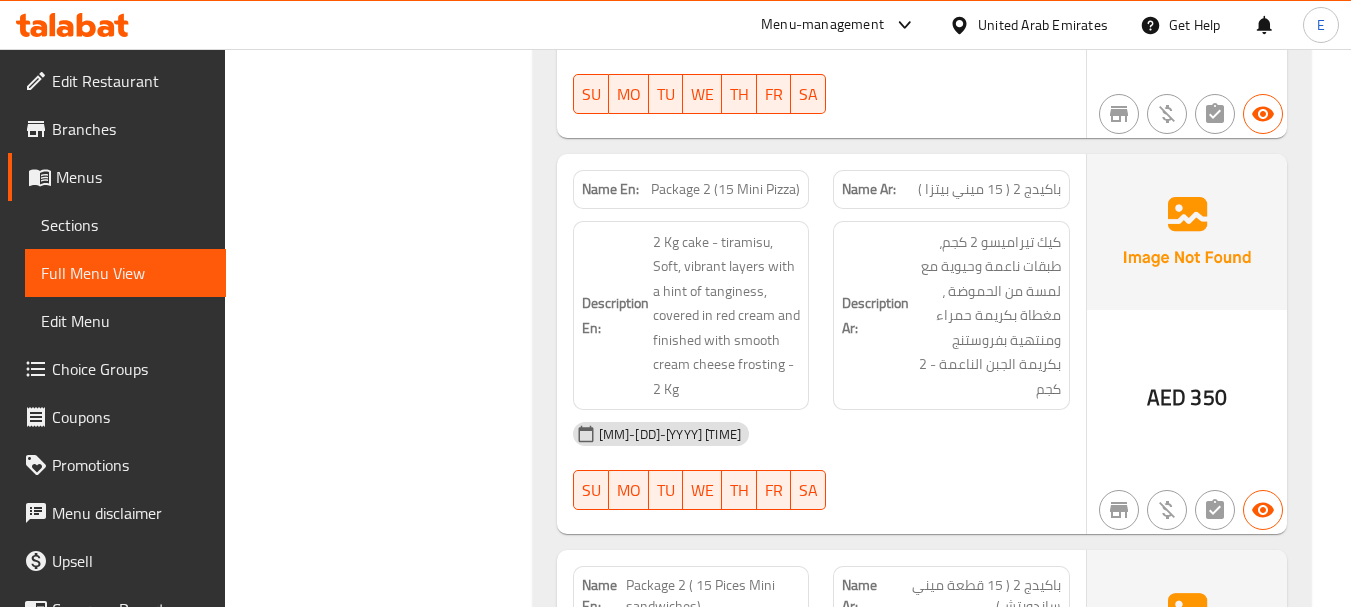 click on "باكيدج 2 ( 15 ميني بيتزا )" at bounding box center (998, -2309) 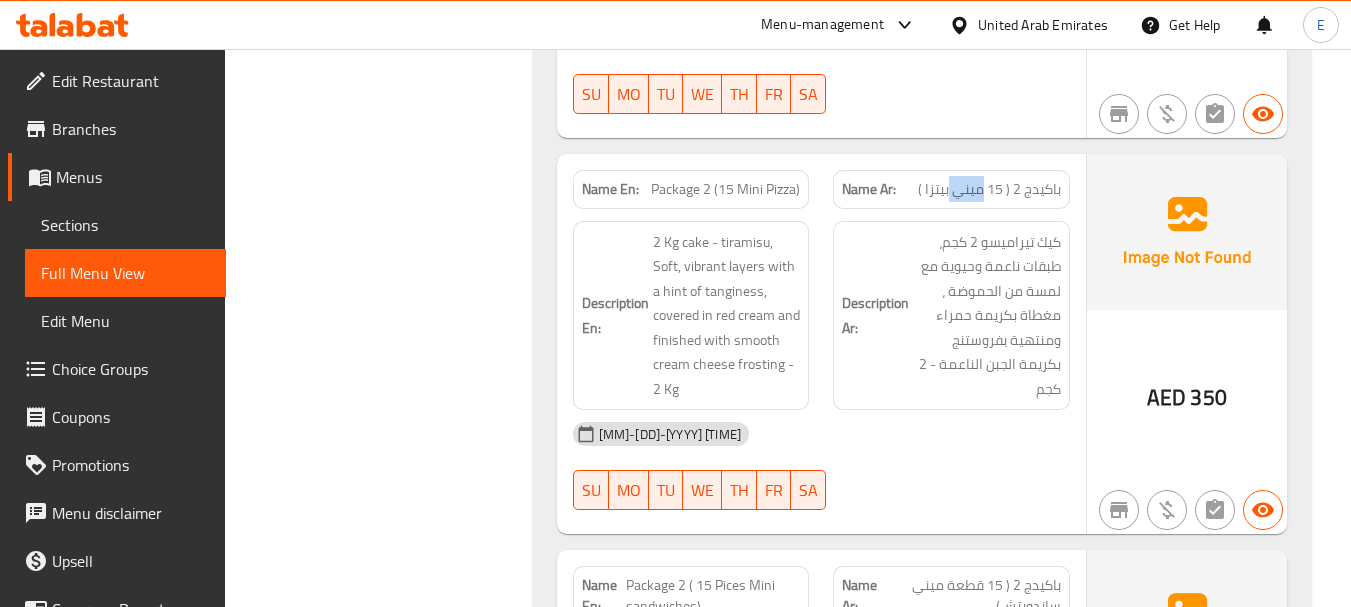 click on "باكيدج 2 ( 15 ميني بيتزا )" at bounding box center (998, -2309) 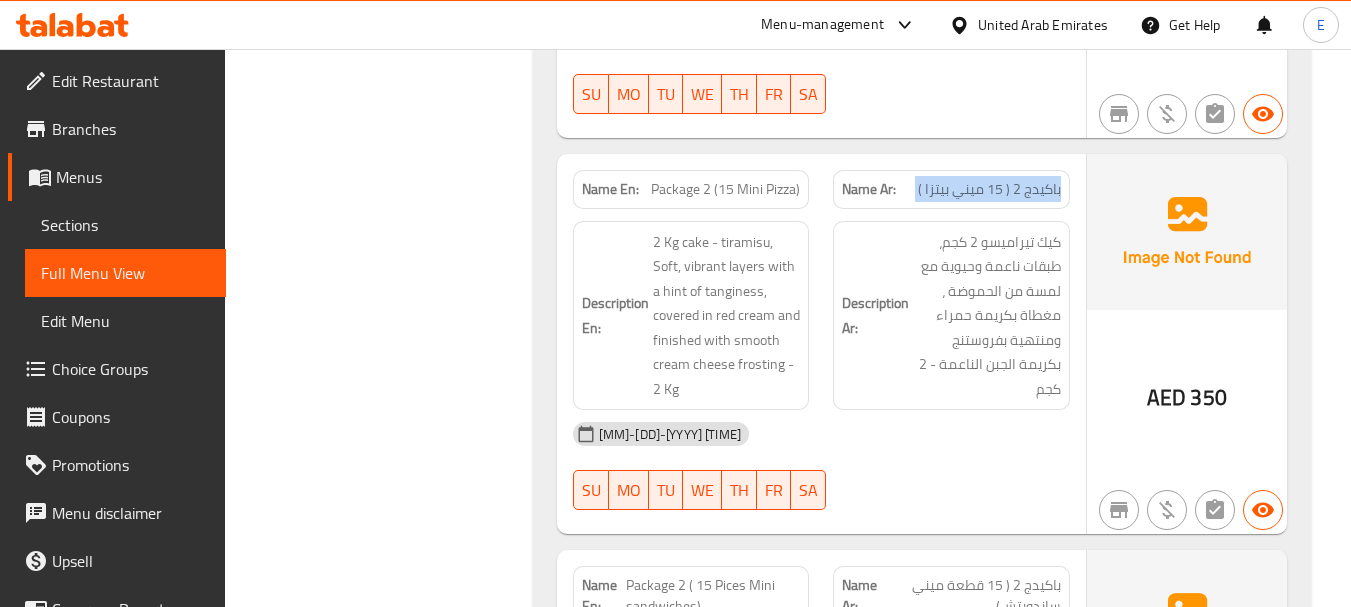 click on "باكيدج 2 ( 15 ميني بيتزا )" at bounding box center (998, -2309) 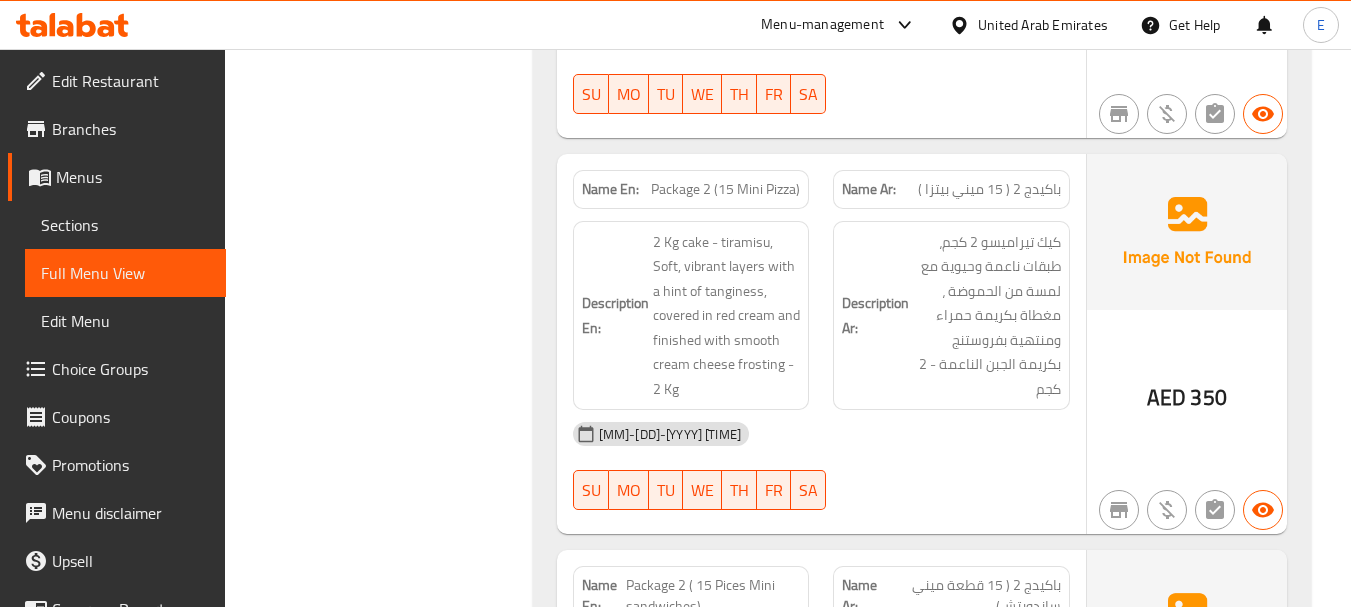 drag, startPoint x: 971, startPoint y: 392, endPoint x: 924, endPoint y: 373, distance: 50.695168 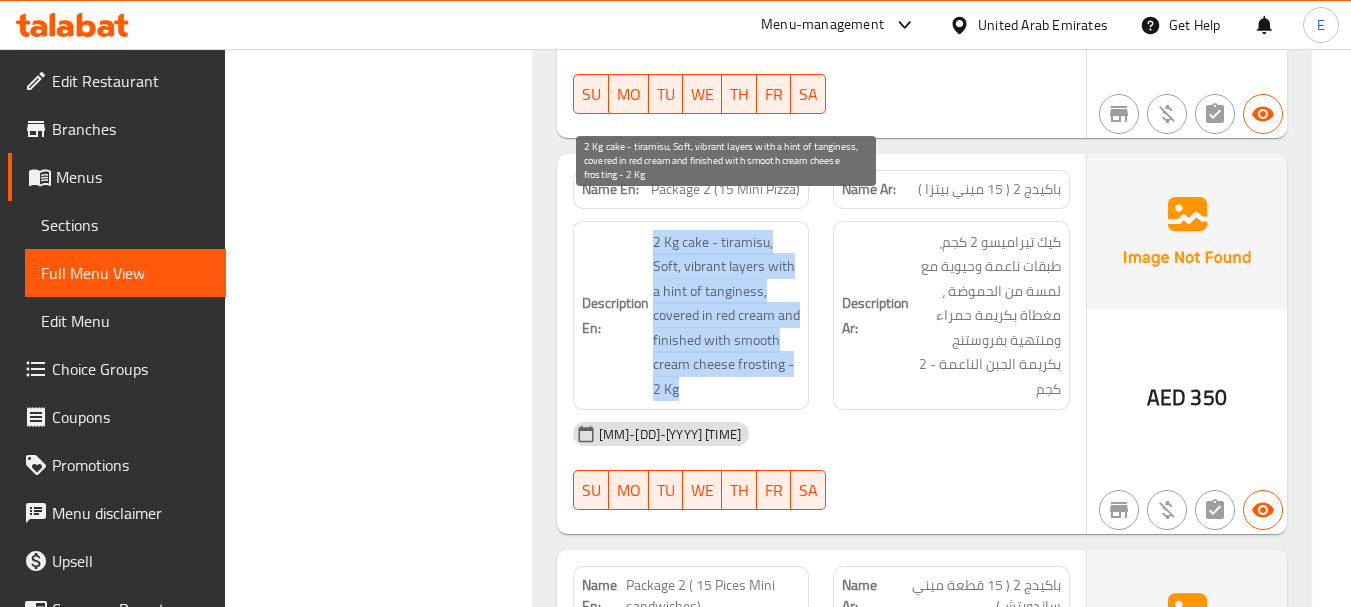 drag, startPoint x: 639, startPoint y: 210, endPoint x: 787, endPoint y: 358, distance: 209.3036 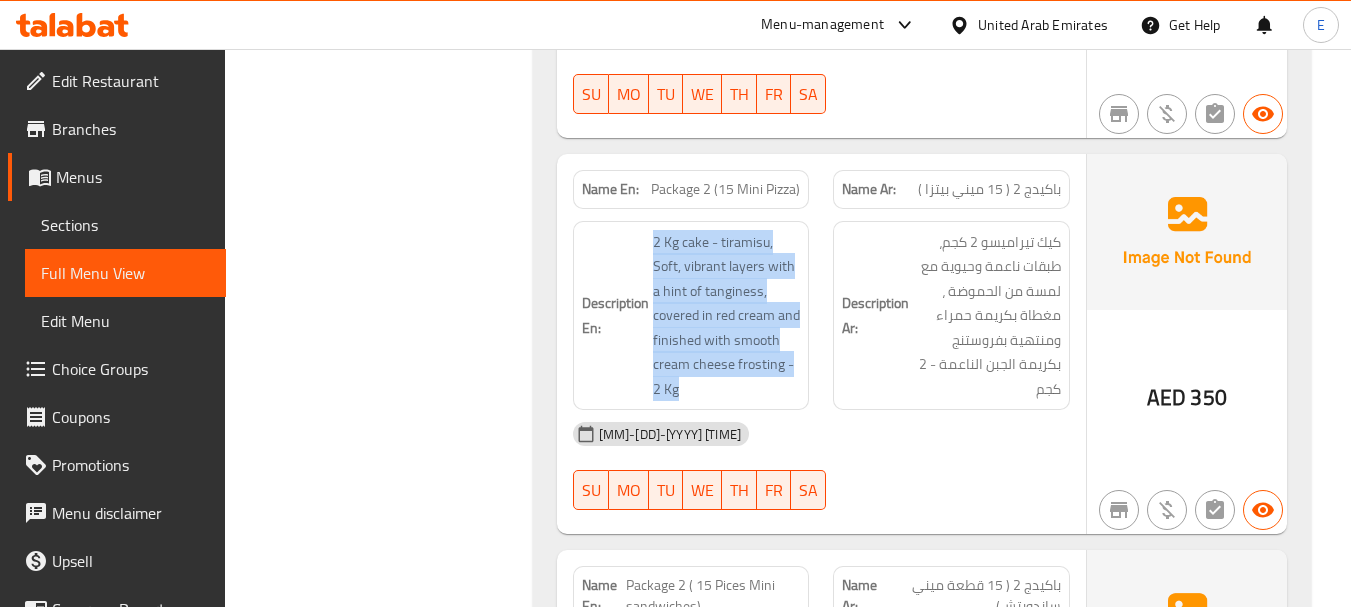 click on "2 Kg cake - tiramisu, Soft, vibrant layers with a hint of tanginess, covered in red cream and finished with smooth cream cheese frosting - 2 Kg" at bounding box center (727, -2244) 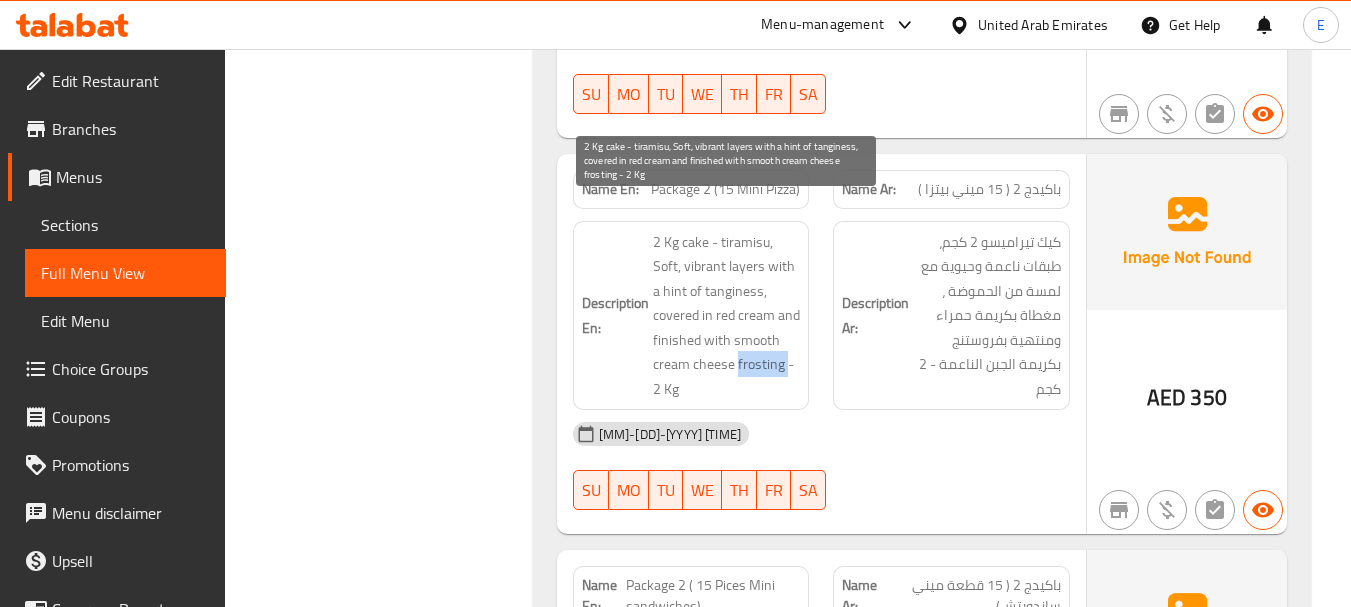 click on "2 Kg cake - tiramisu, Soft, vibrant layers with a hint of tanginess, covered in red cream and finished with smooth cream cheese frosting - 2 Kg" at bounding box center [727, 316] 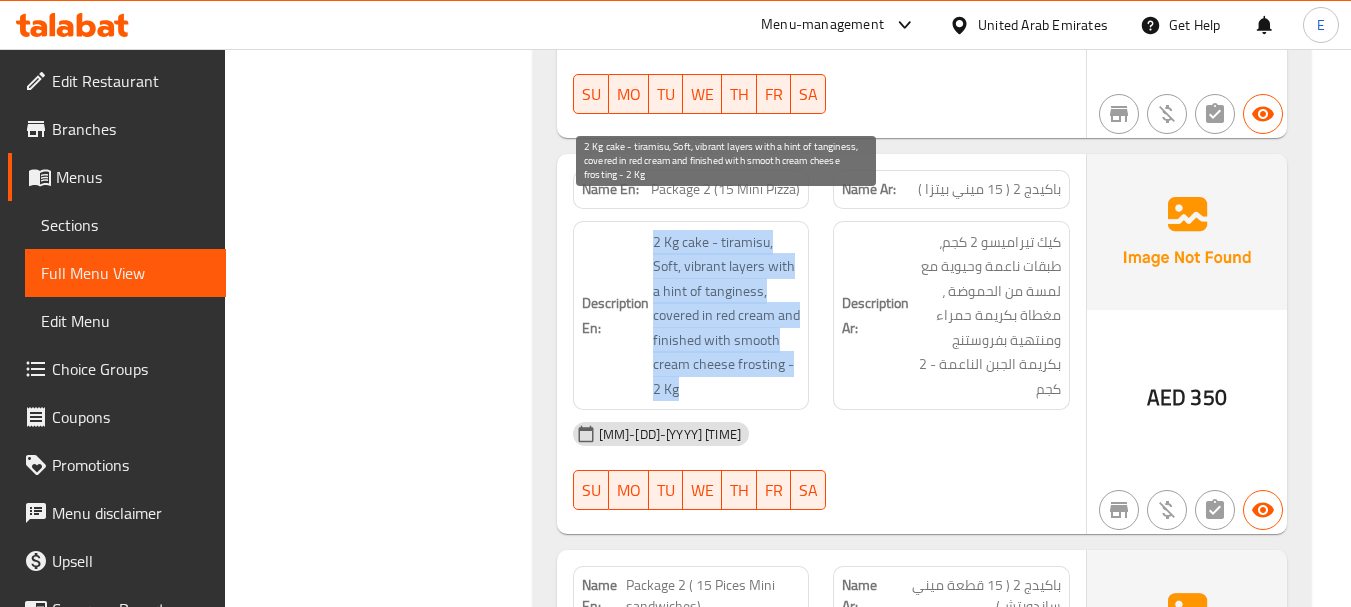 click on "2 Kg cake - tiramisu, Soft, vibrant layers with a hint of tanginess, covered in red cream and finished with smooth cream cheese frosting - 2 Kg" at bounding box center (727, 316) 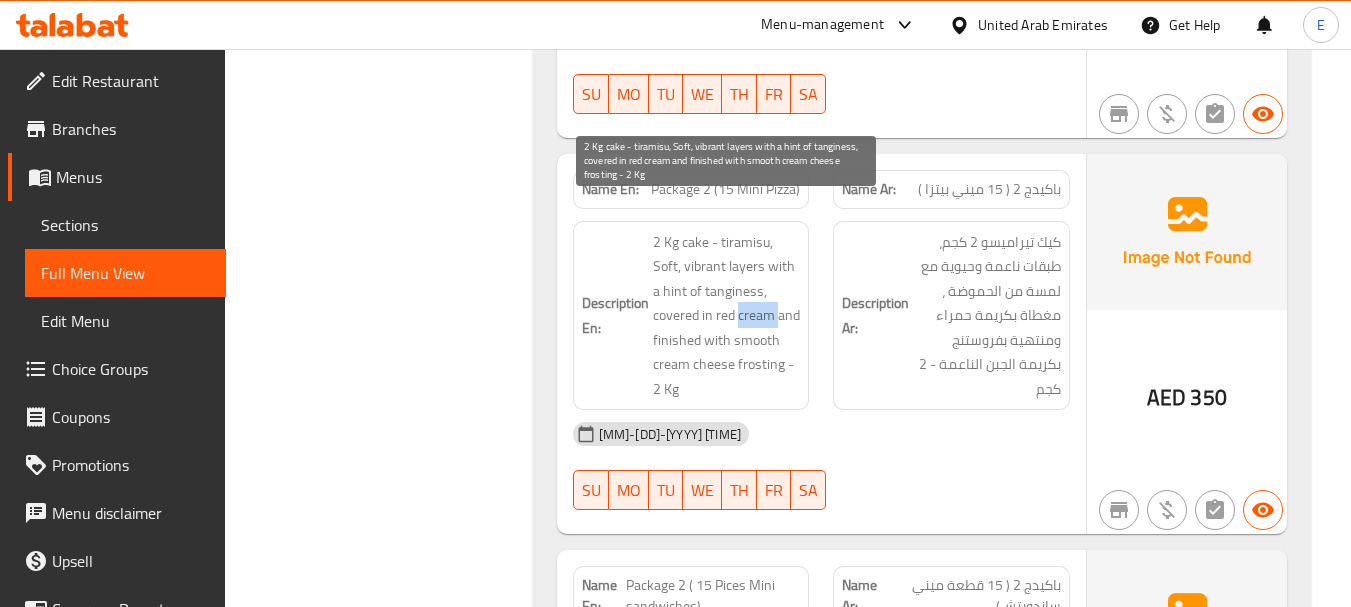 click on "2 Kg cake - tiramisu, Soft, vibrant layers with a hint of tanginess, covered in red cream and finished with smooth cream cheese frosting - 2 Kg" at bounding box center [727, 316] 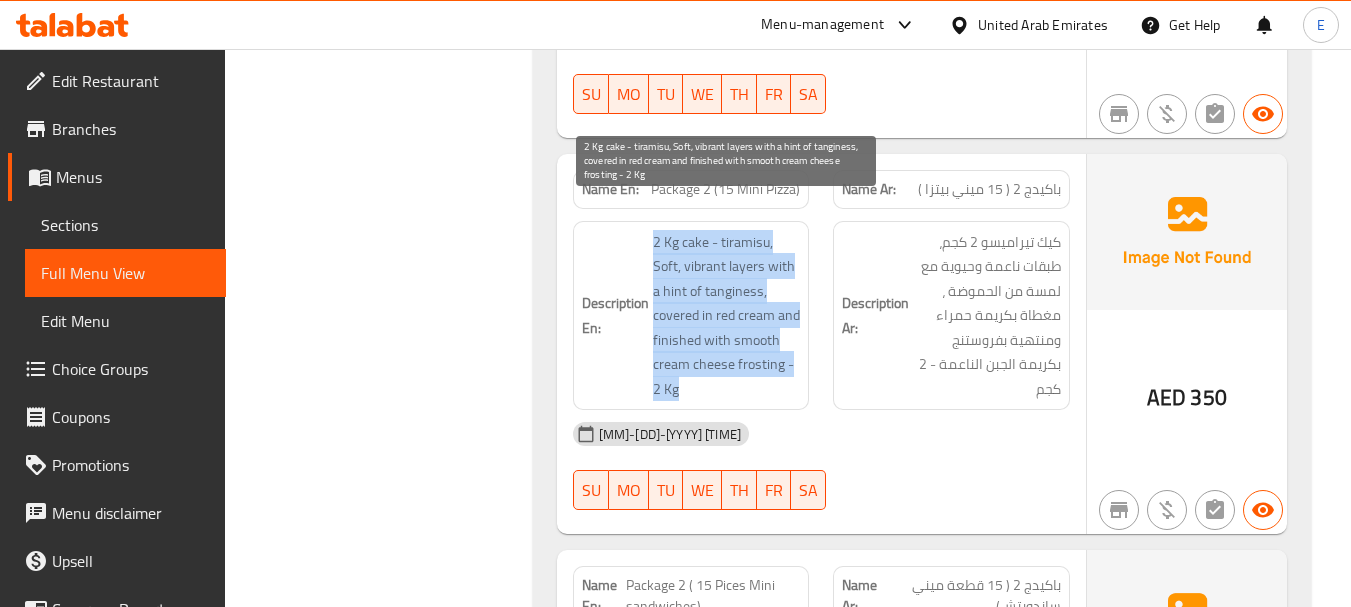 click on "2 Kg cake - tiramisu, Soft, vibrant layers with a hint of tanginess, covered in red cream and finished with smooth cream cheese frosting - 2 Kg" at bounding box center (727, 316) 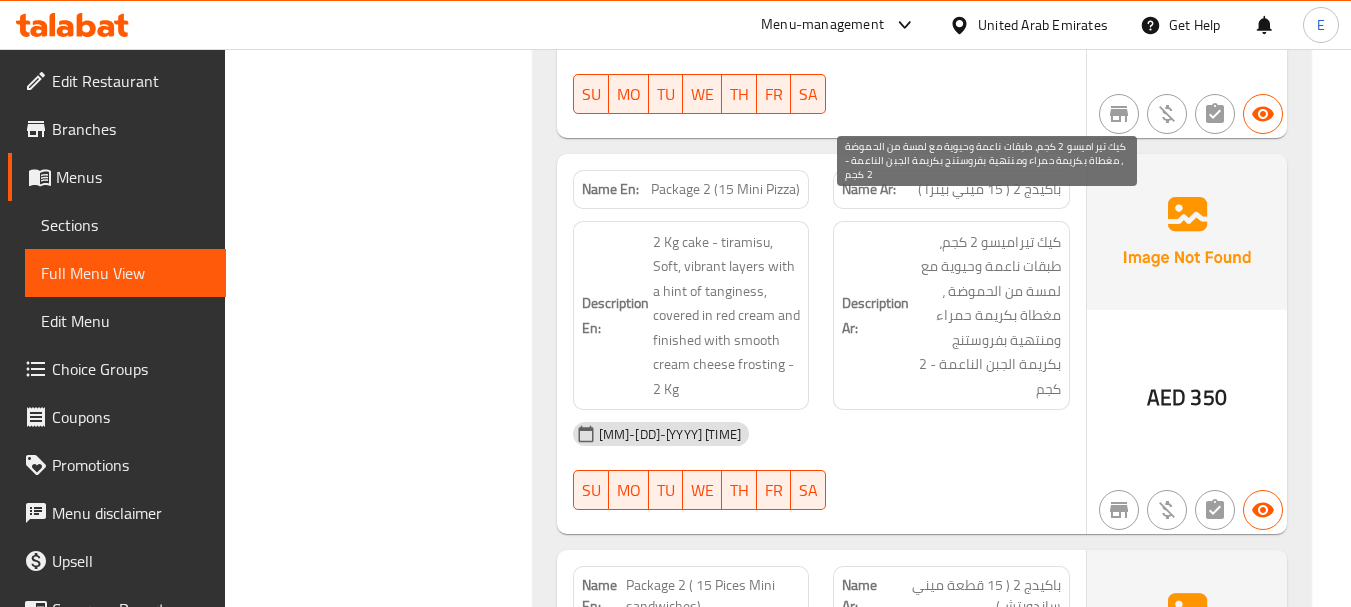 click on "كيك تيراميسو 2 كجم، طبقات ناعمة وحيوية مع لمسة من الحموضة ، مغطاة بكريمة حمراء ومنتهية بفروستنج بكريمة الجبن الناعمة - 2 كجم" at bounding box center [987, 316] 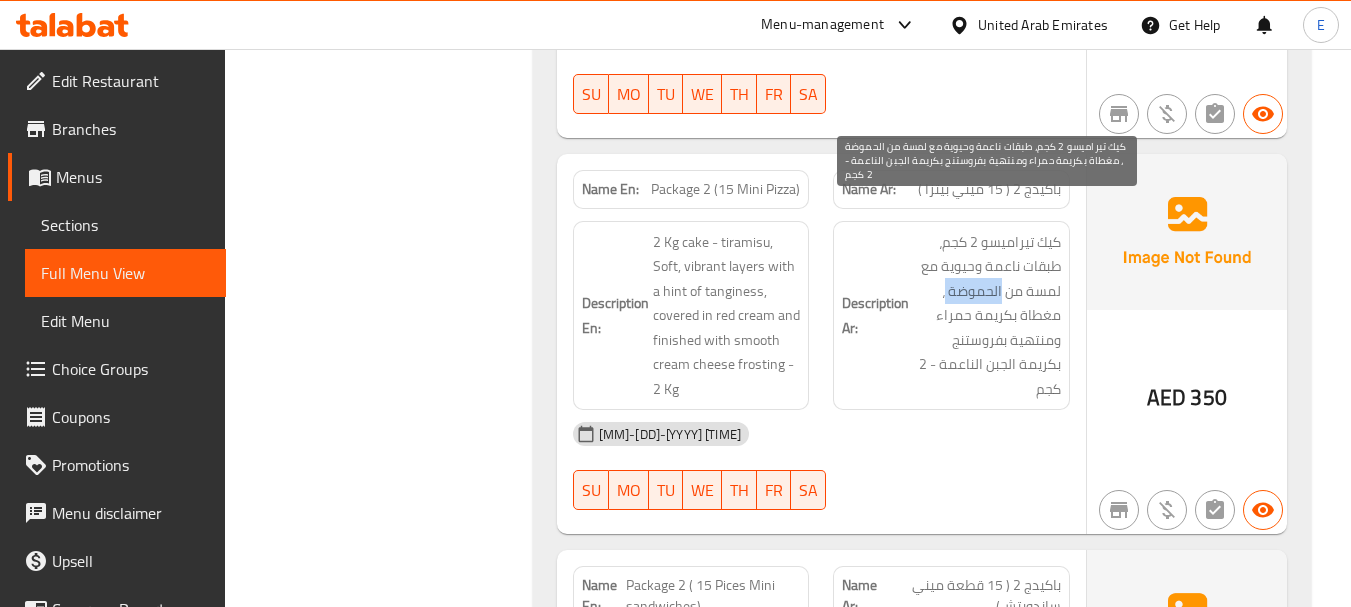 click on "كيك تيراميسو 2 كجم، طبقات ناعمة وحيوية مع لمسة من الحموضة ، مغطاة بكريمة حمراء ومنتهية بفروستنج بكريمة الجبن الناعمة - 2 كجم" at bounding box center (987, 316) 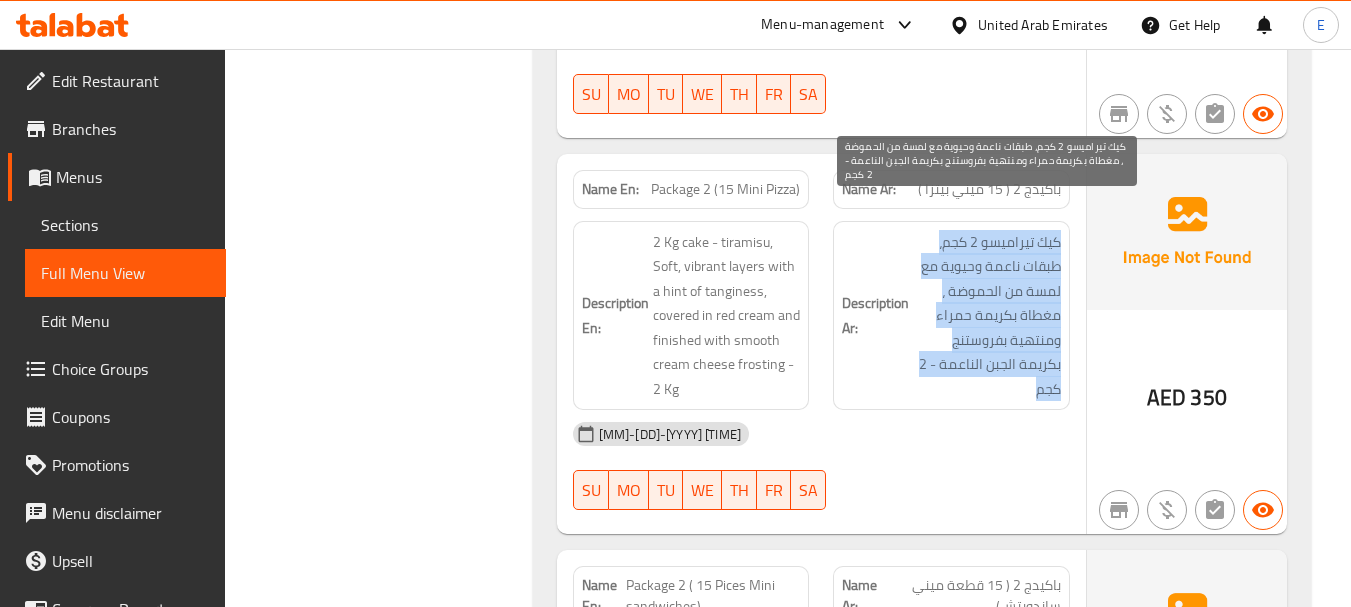 click on "كيك تيراميسو 2 كجم، طبقات ناعمة وحيوية مع لمسة من الحموضة ، مغطاة بكريمة حمراء ومنتهية بفروستنج بكريمة الجبن الناعمة - 2 كجم" at bounding box center [987, 316] 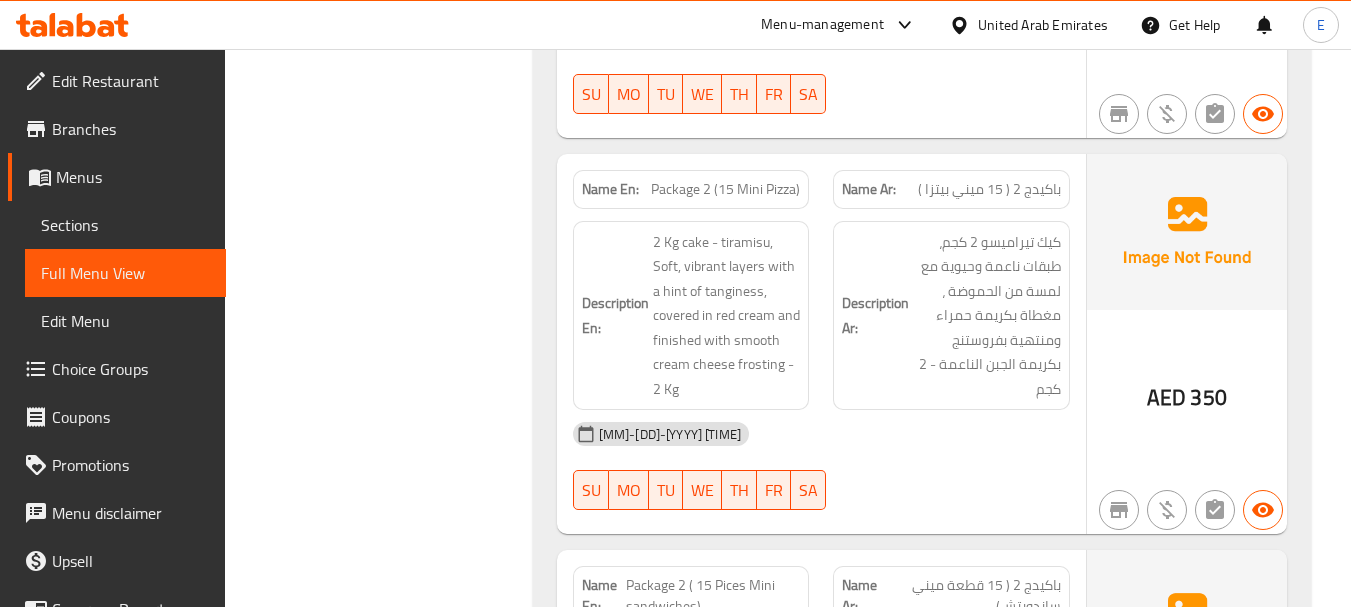 click on "Name En: Package 2 (15 Mini Pizza)" at bounding box center [691, -2309] 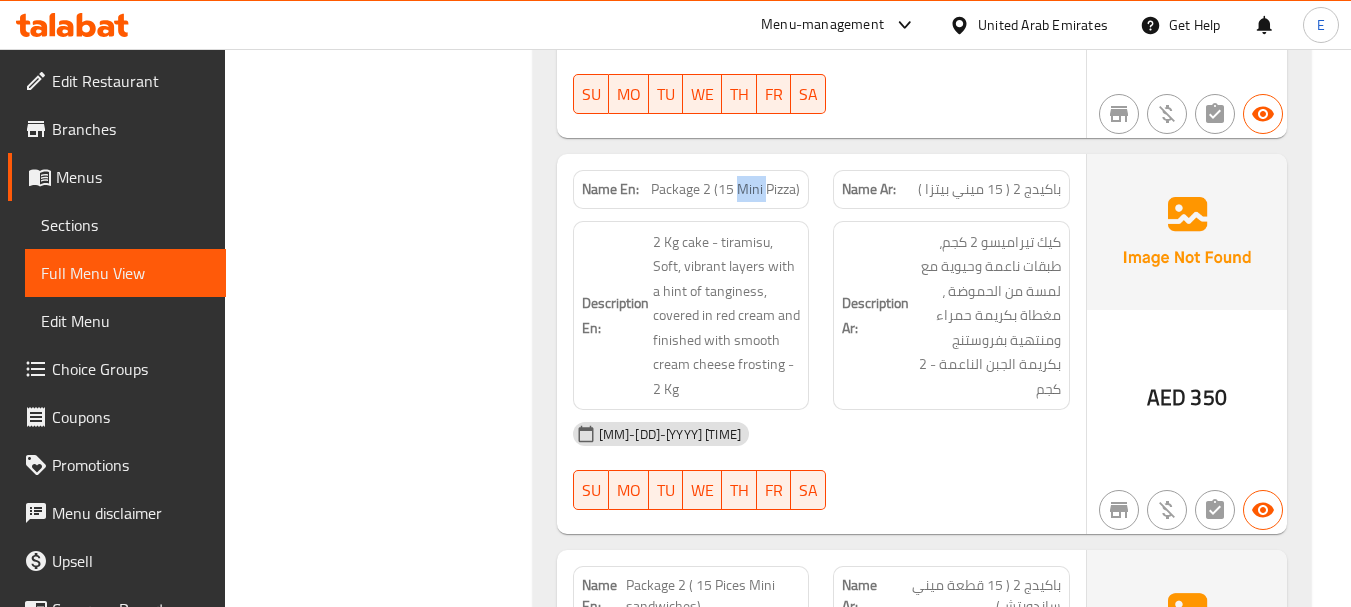 click on "Package 2 (15 Mini Pizza)" at bounding box center [722, -2309] 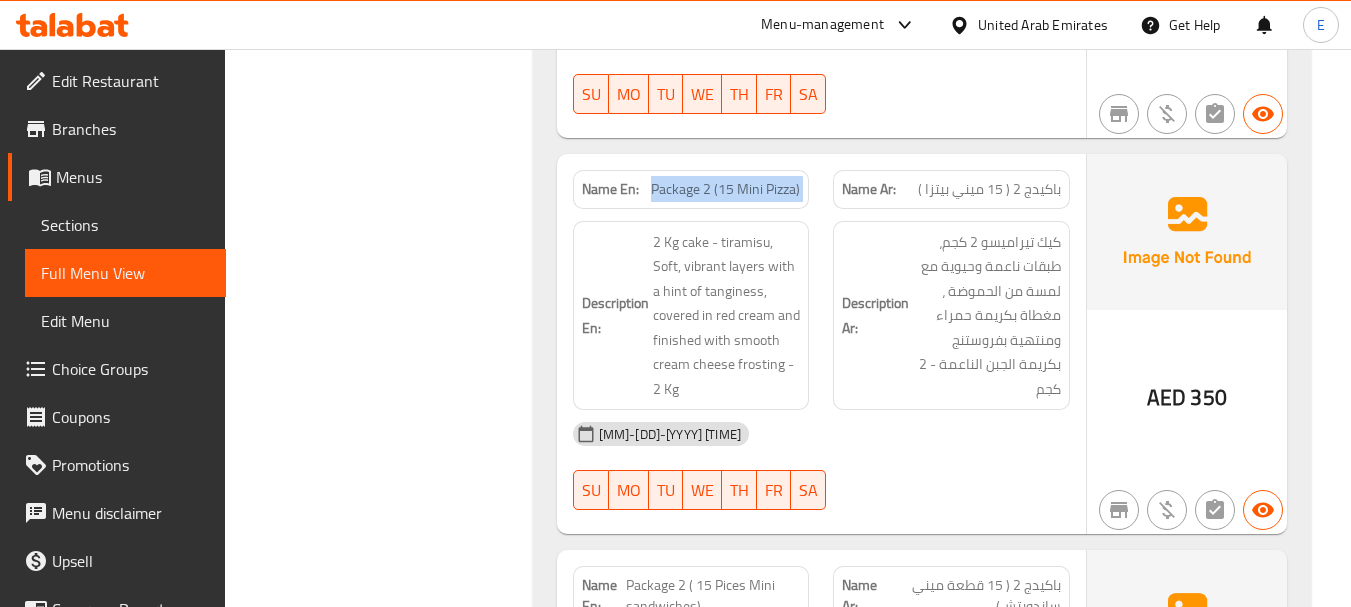 click on "Package 2 (15 Mini Pizza)" at bounding box center (722, -2309) 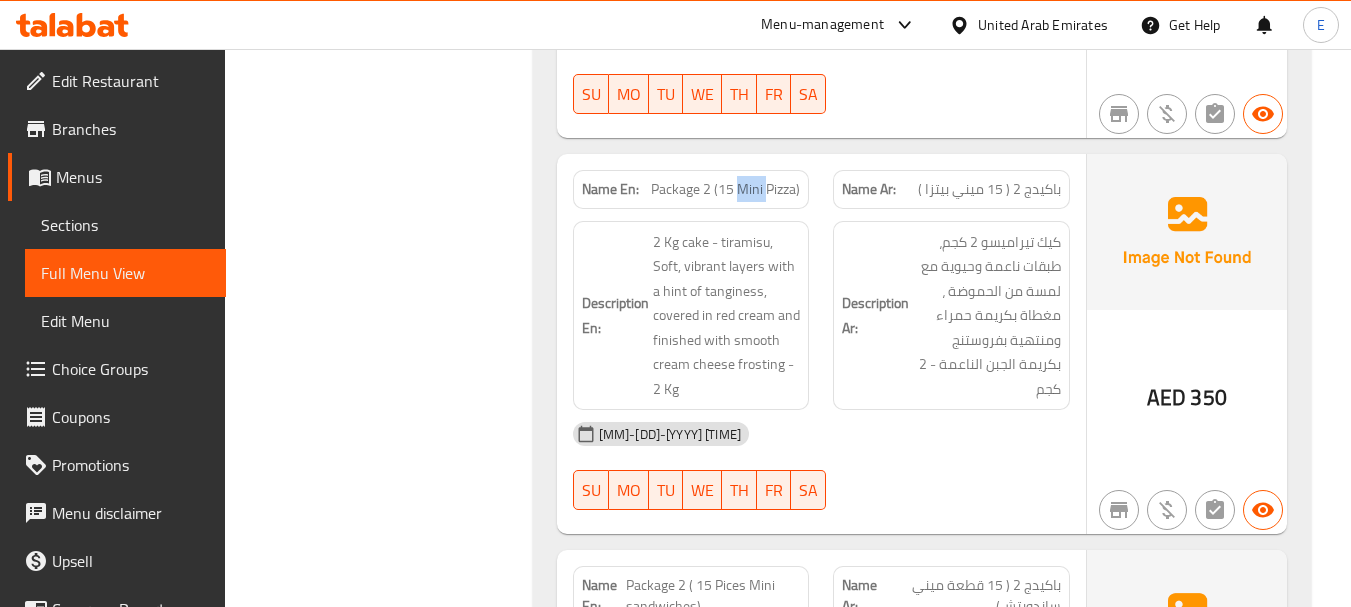 click on "Package 2 (15 Mini Pizza)" at bounding box center (722, -2309) 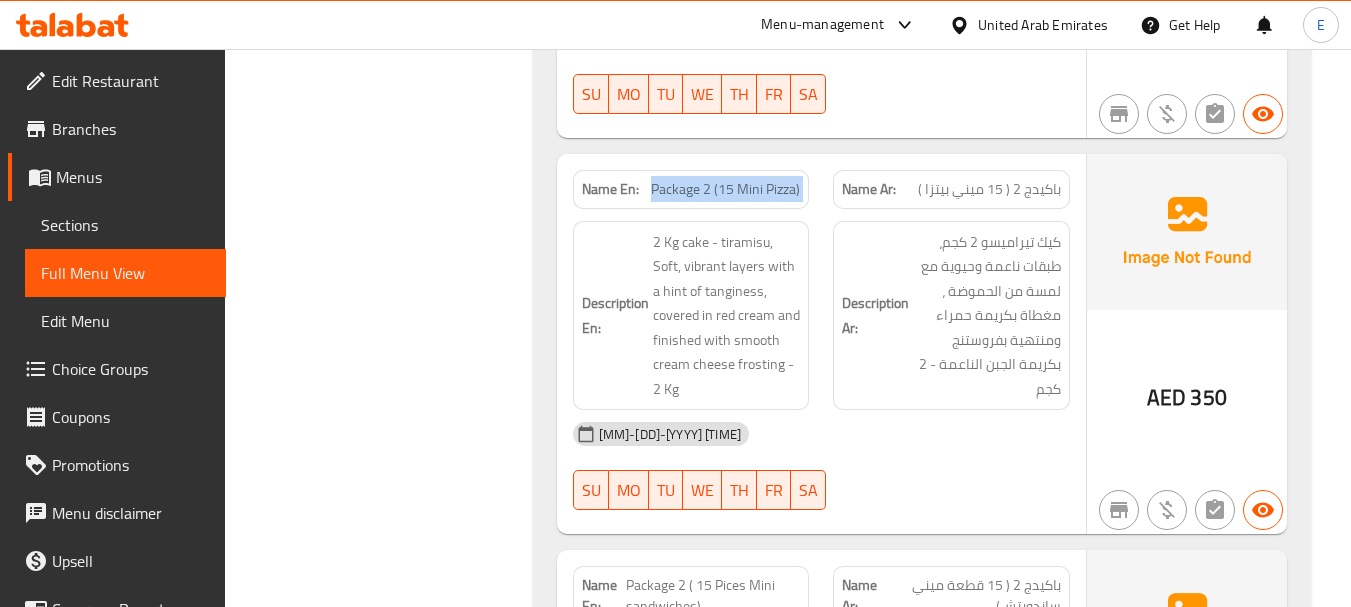 click on "Package 2 (15 Mini Pizza)" at bounding box center (722, -2309) 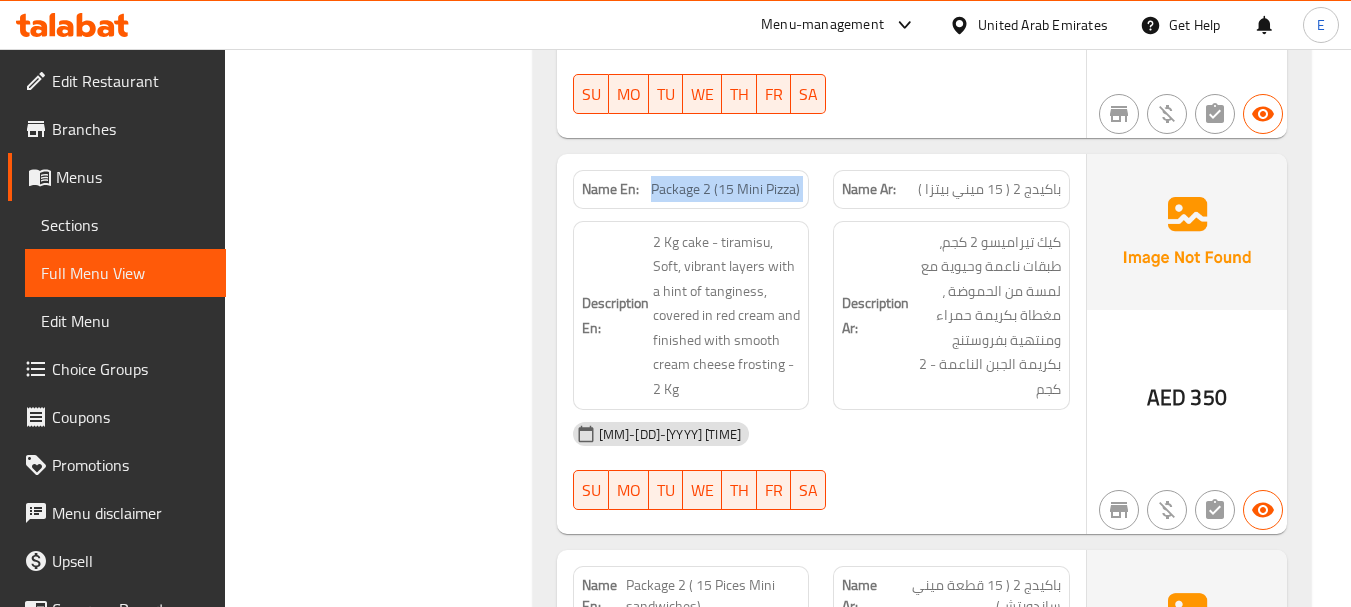 click on "Filter Branches Branches Popular filters Free items Branch specific items Has choices Upsell items Availability filters Available Not available View filters Collapse sections Collapse categories Collapse Choices" at bounding box center (386, -1258) 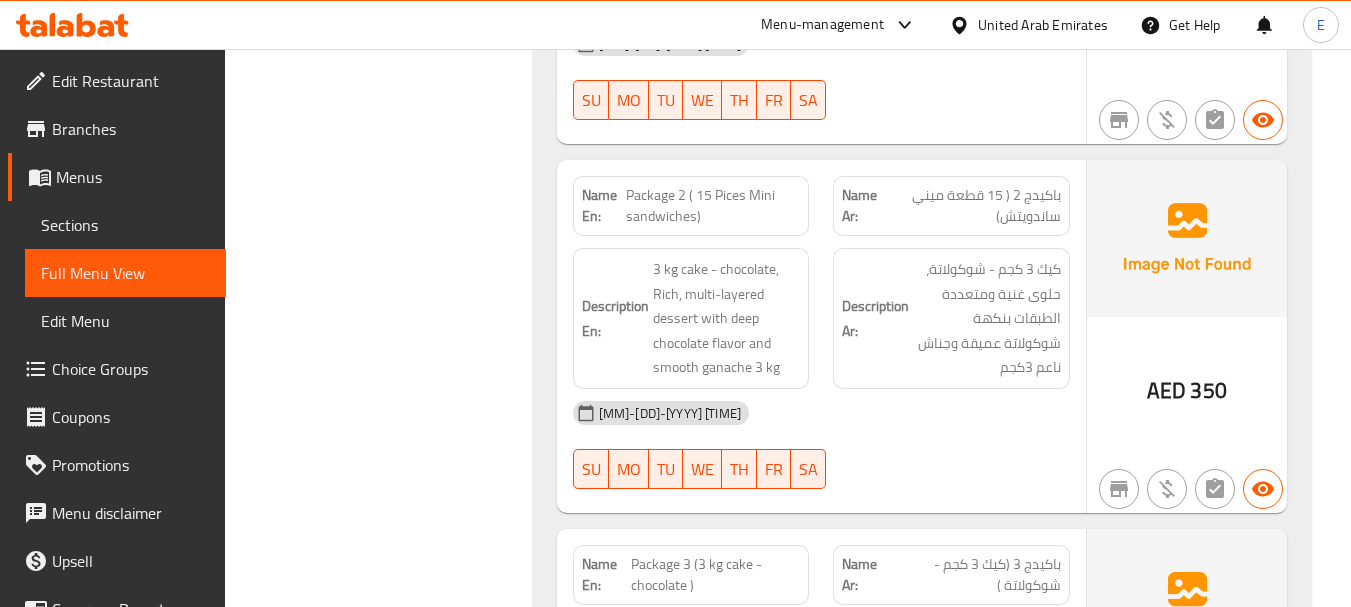 scroll, scrollTop: 5846, scrollLeft: 0, axis: vertical 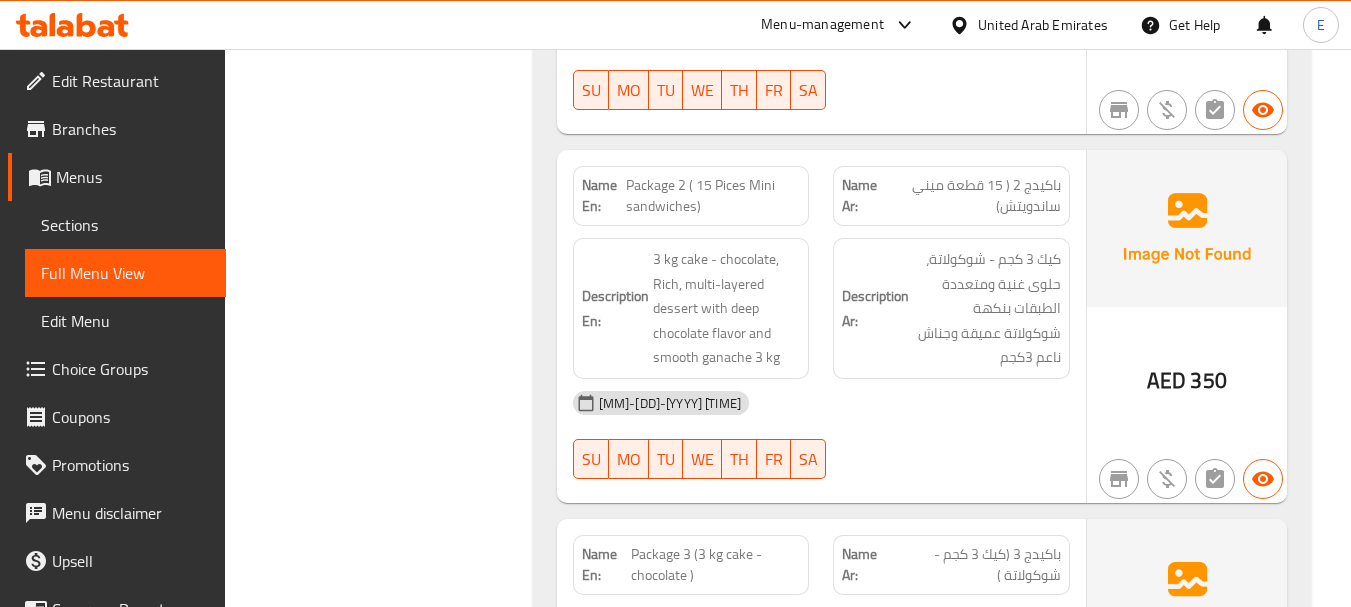 click on "Name Ar: باكيدج 2 ( 15 قطعة ميني ساندويتش)" at bounding box center (951, 196) 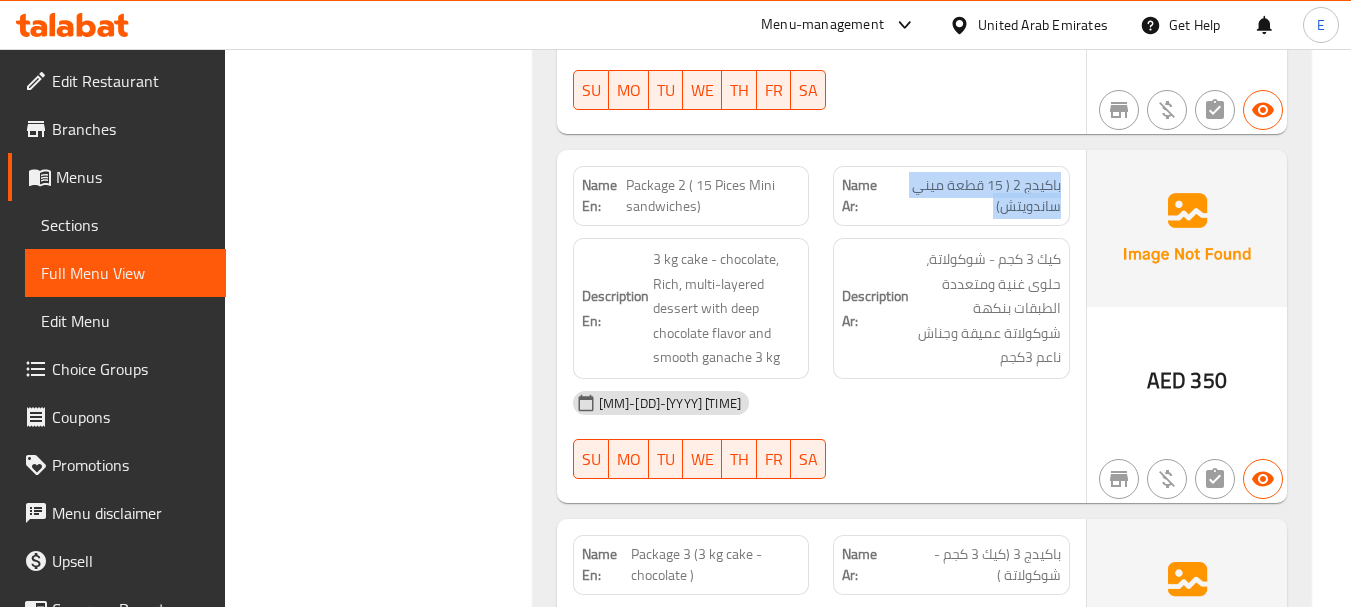 click on "Name Ar: باكيدج 2 ( 15 قطعة ميني ساندويتش)" at bounding box center (951, 196) 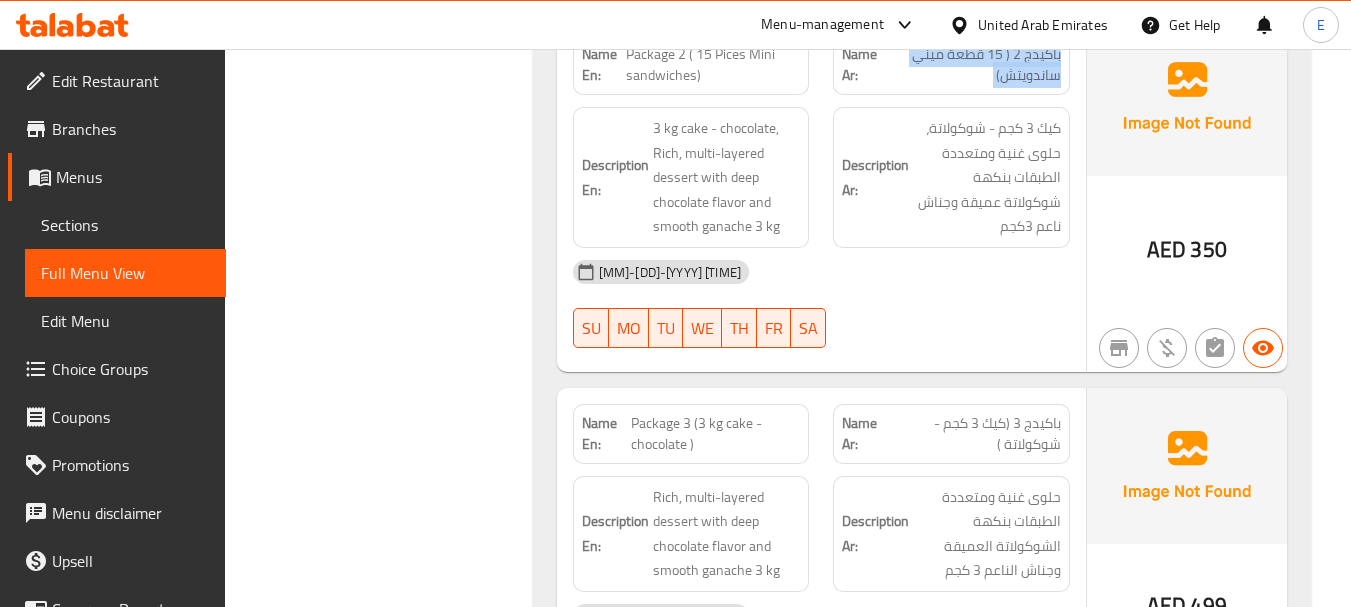scroll, scrollTop: 5946, scrollLeft: 0, axis: vertical 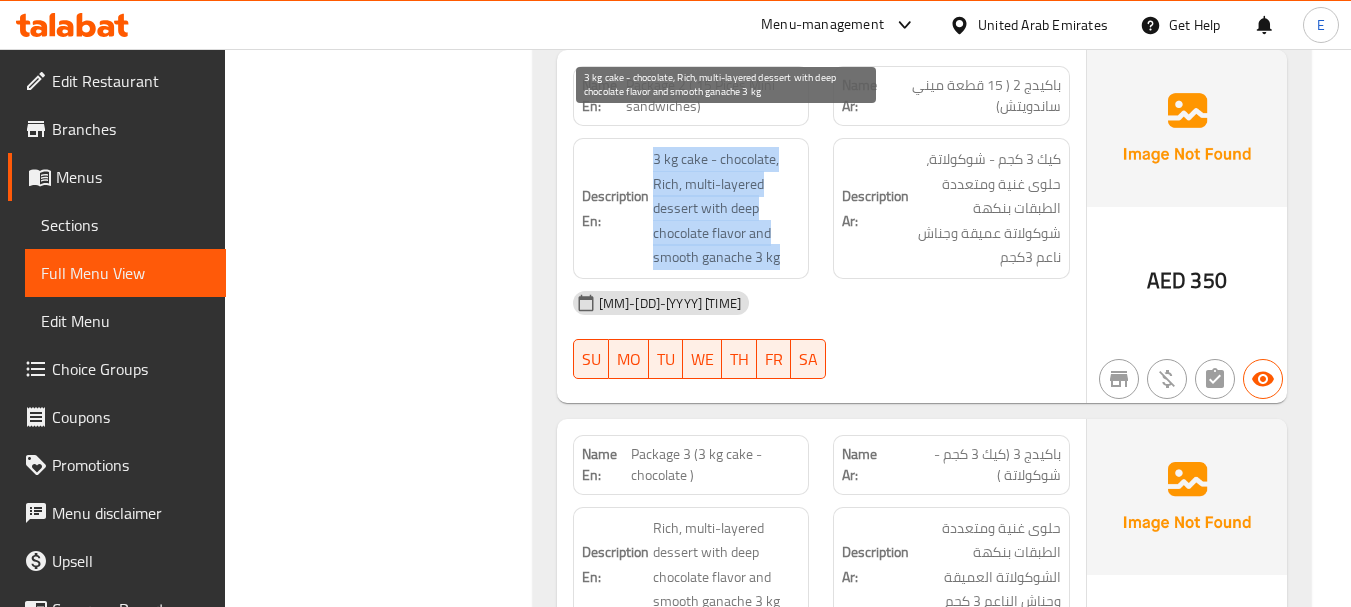 drag, startPoint x: 649, startPoint y: 121, endPoint x: 790, endPoint y: 228, distance: 177.00282 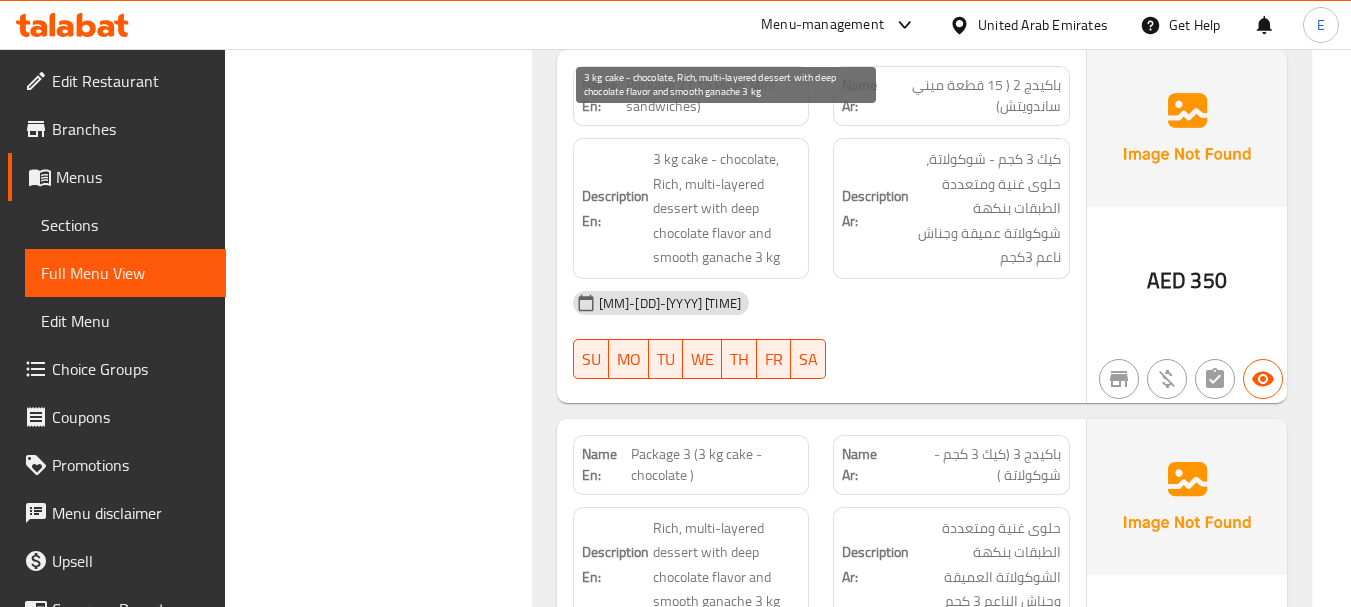click on "3 kg cake - chocolate, Rich, multi-layered dessert with deep chocolate flavor and smooth ganache 3 kg" at bounding box center [727, 208] 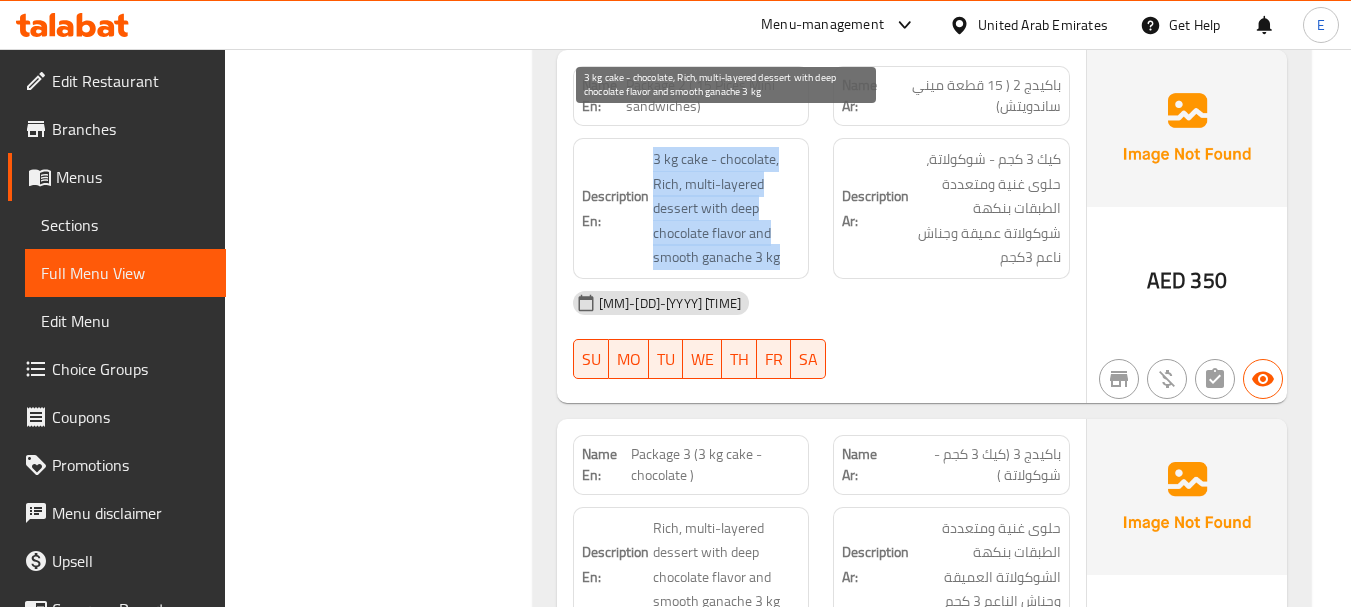 click on "3 kg cake - chocolate, Rich, multi-layered dessert with deep chocolate flavor and smooth ganache 3 kg" at bounding box center (727, 208) 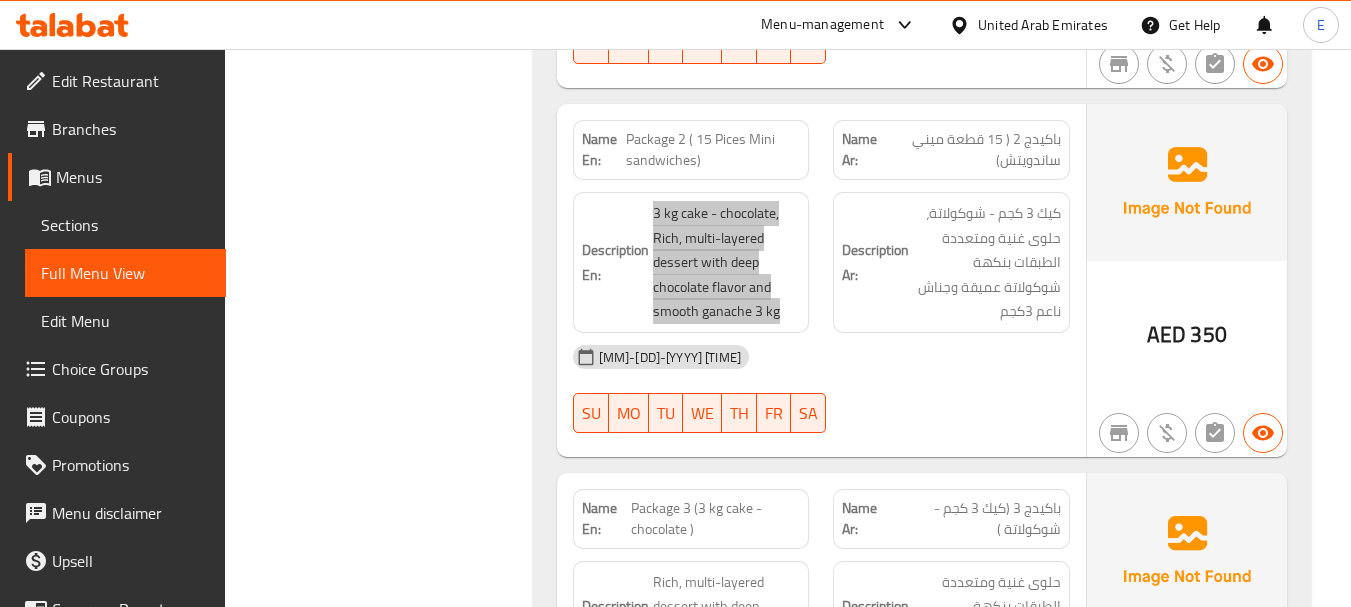 scroll, scrollTop: 5846, scrollLeft: 0, axis: vertical 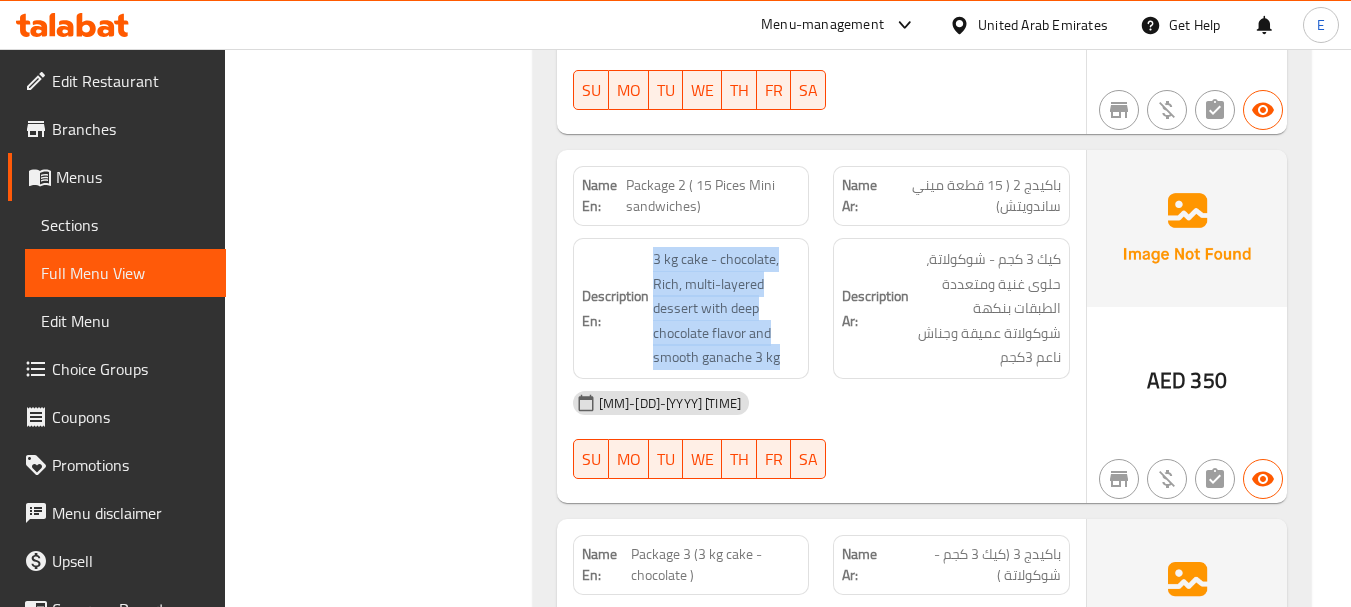 click on "3 kg cake - chocolate, Rich, multi-layered dessert with deep chocolate flavor and smooth ganache 3 kg" at bounding box center (727, 308) 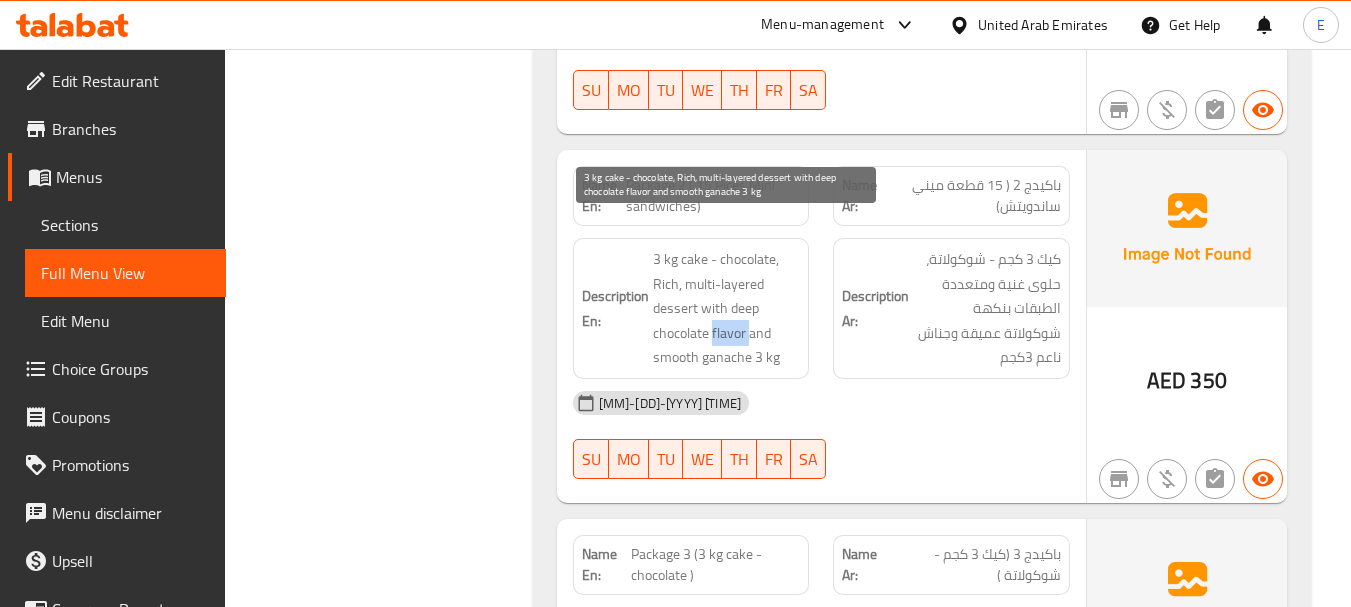click on "3 kg cake - chocolate, Rich, multi-layered dessert with deep chocolate flavor and smooth ganache 3 kg" at bounding box center [727, 308] 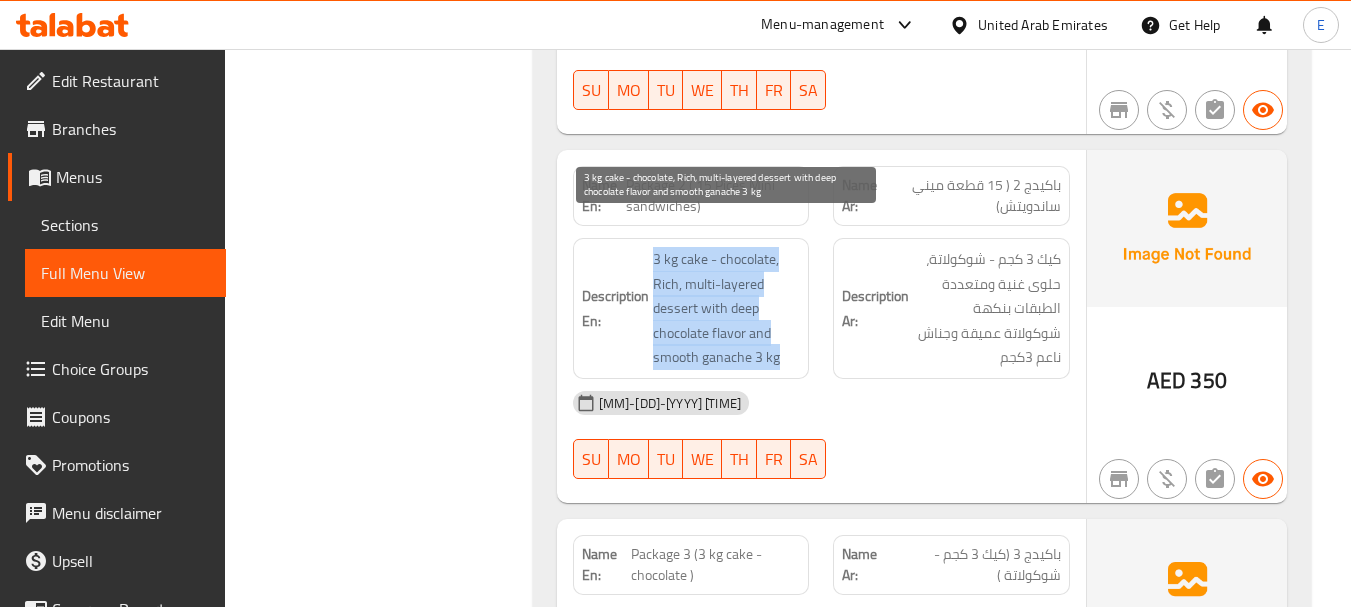 click on "3 kg cake - chocolate, Rich, multi-layered dessert with deep chocolate flavor and smooth ganache 3 kg" at bounding box center (727, 308) 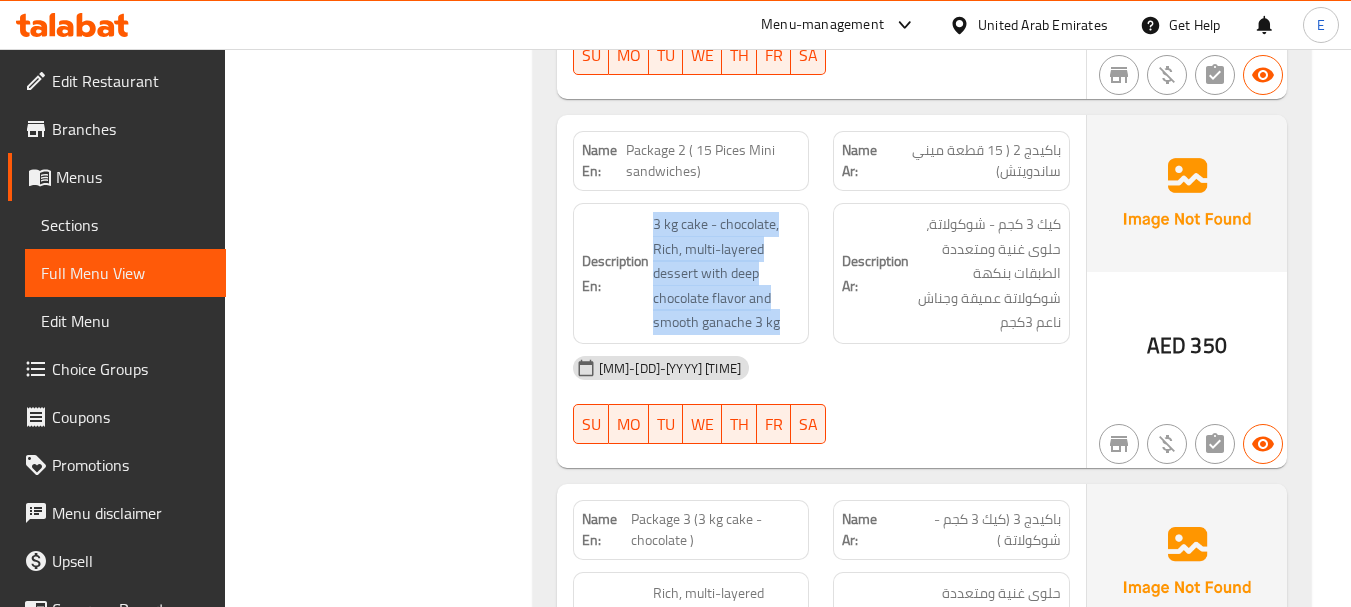 scroll, scrollTop: 5846, scrollLeft: 0, axis: vertical 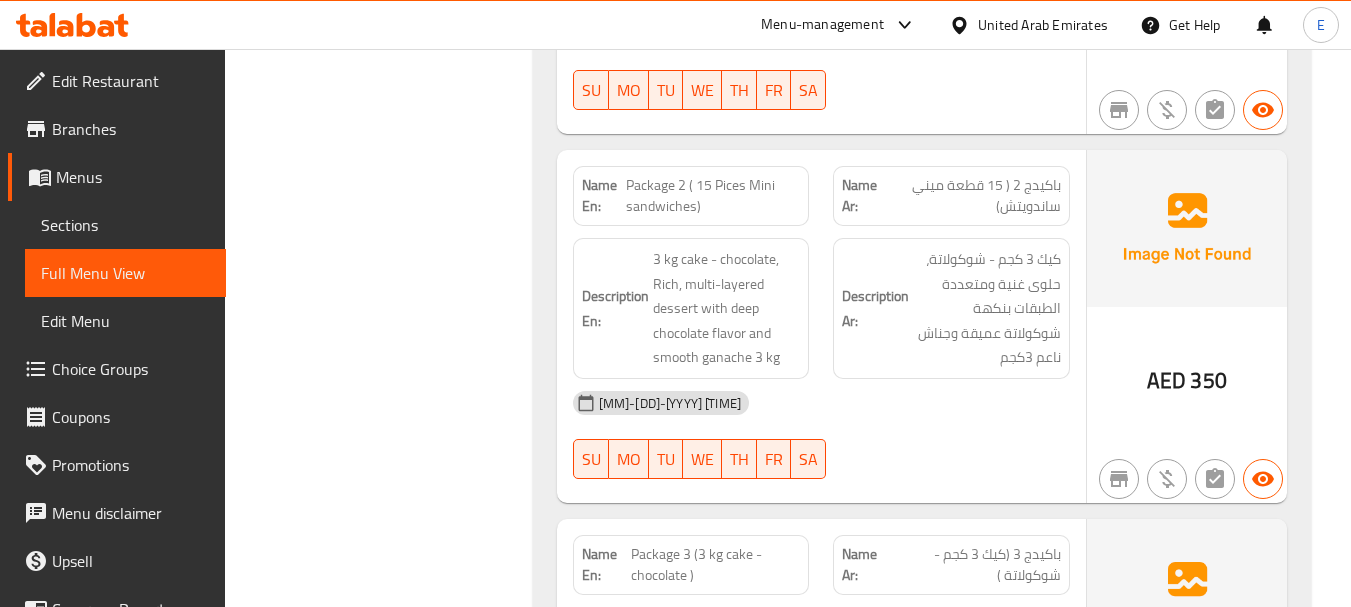 click on "Package 2 ( 15 Pices Mini sandwiches)" at bounding box center (713, 196) 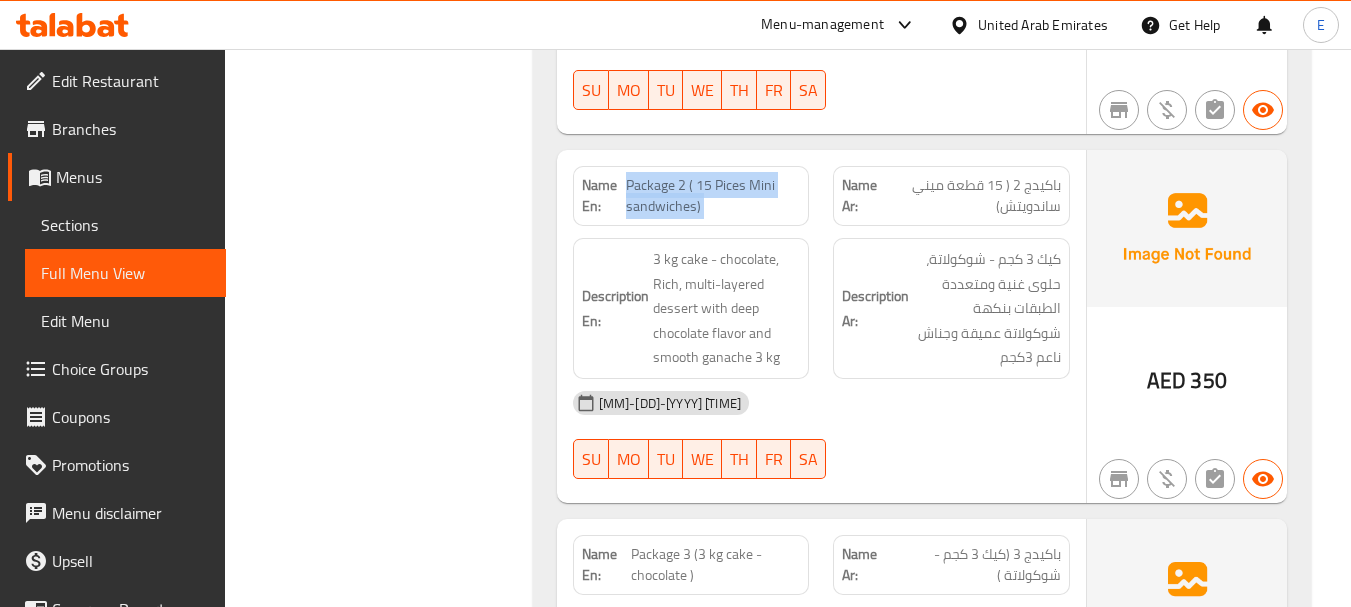 click on "Package 2 ( 15 Pices Mini sandwiches)" at bounding box center (713, 196) 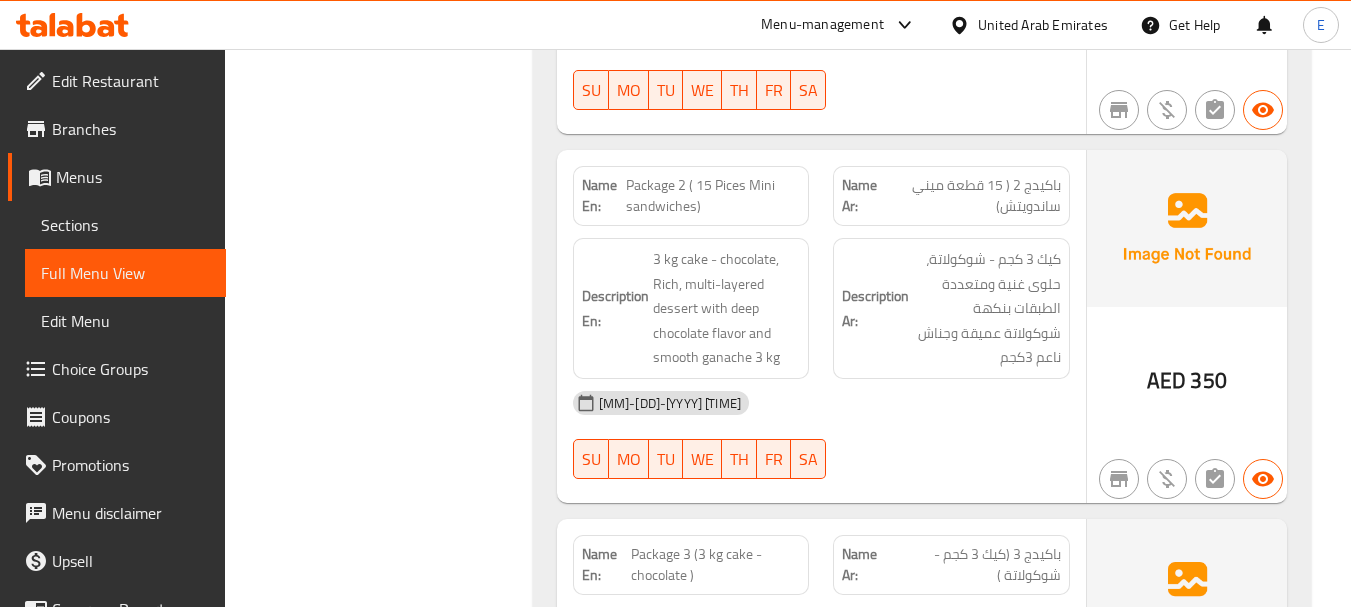 click on "Description Ar:" at bounding box center (875, 308) 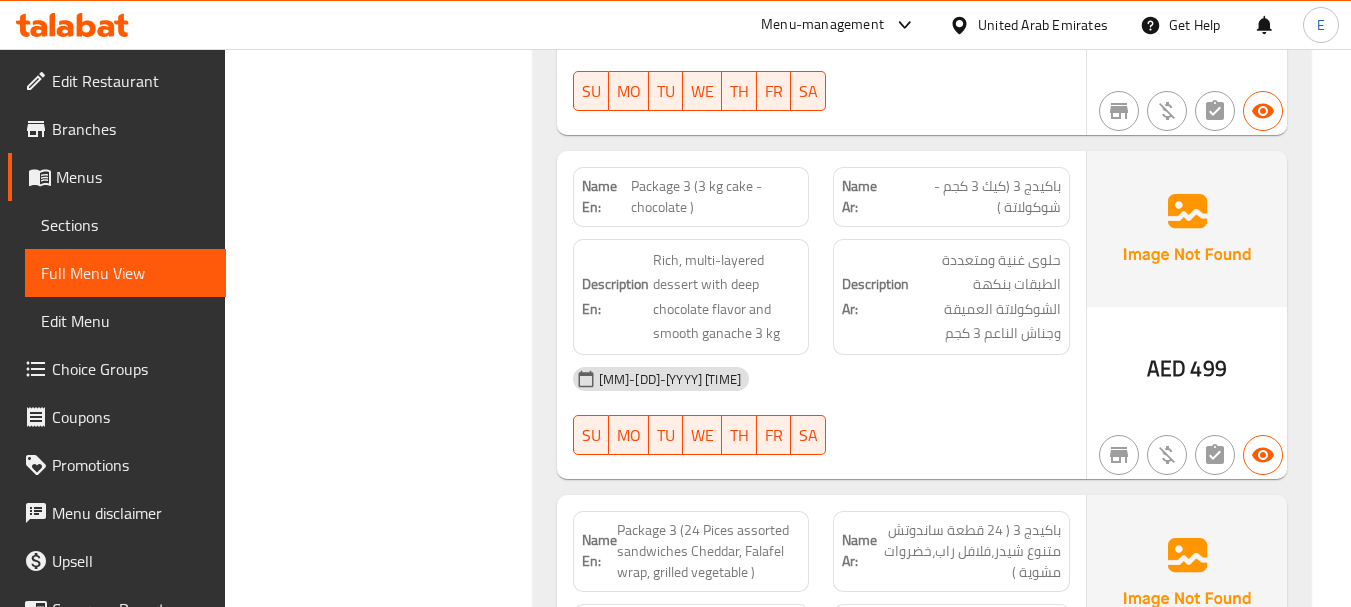scroll, scrollTop: 6246, scrollLeft: 0, axis: vertical 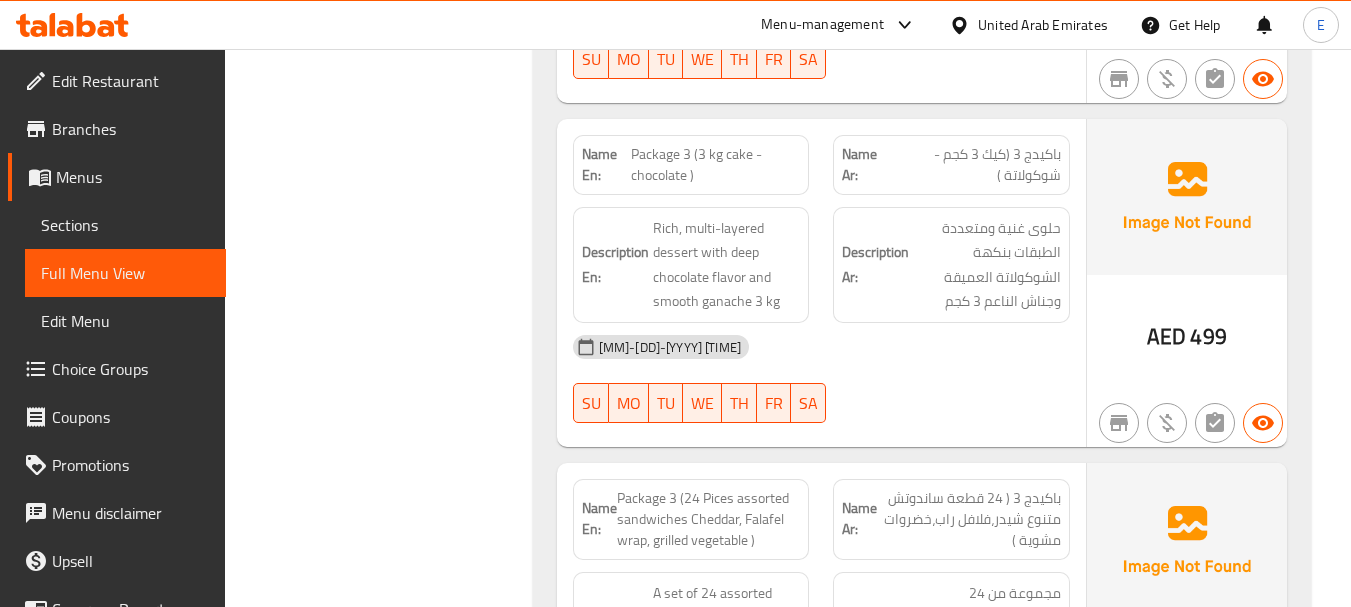 click on "Package 3 (3 kg cake - chocolate )" at bounding box center (716, 165) 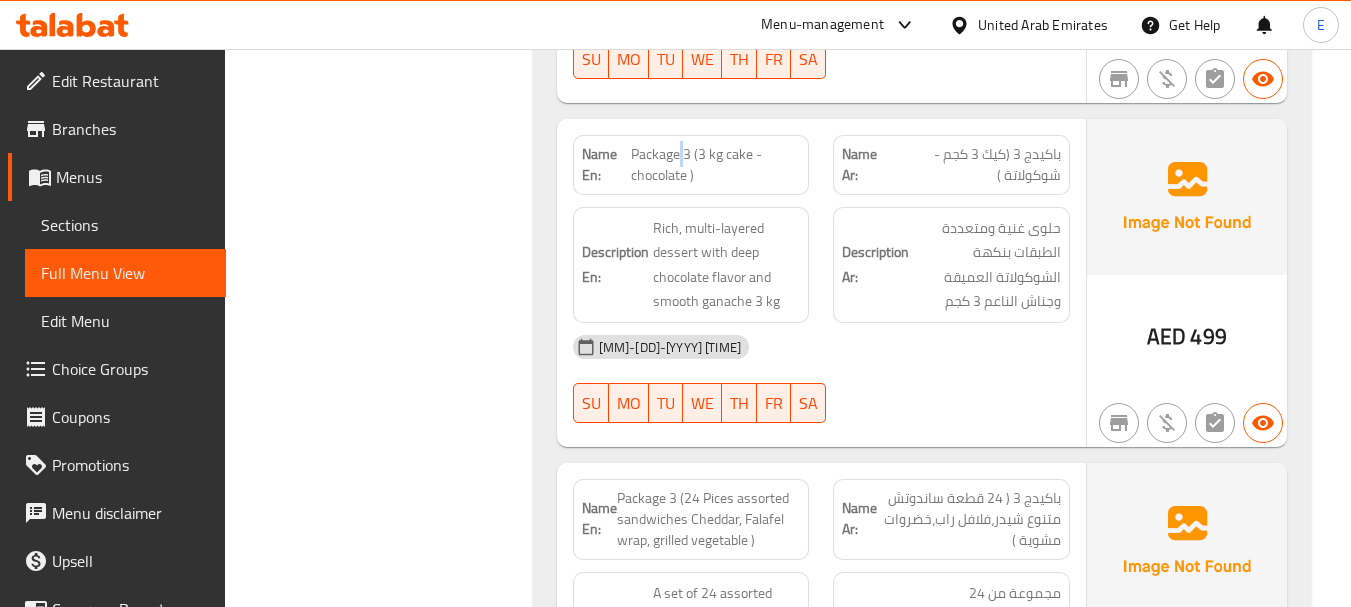 click on "Package 3 (3 kg cake - chocolate )" at bounding box center [716, 165] 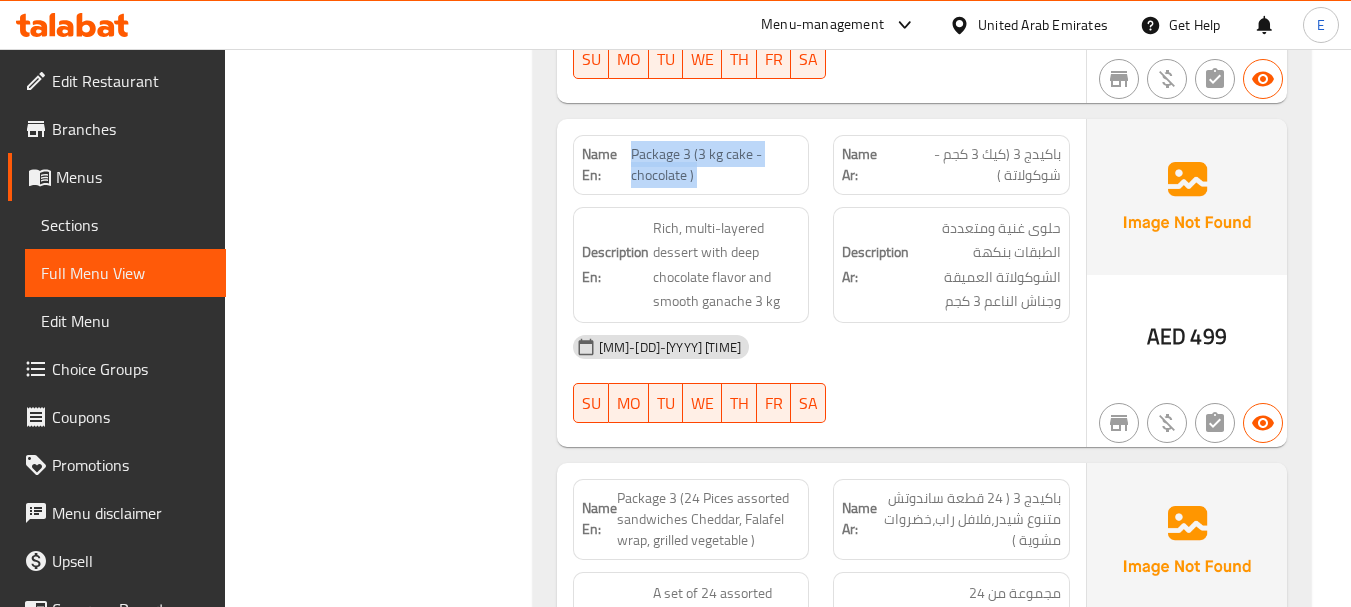 click on "Package 3 (3 kg cake - chocolate )" at bounding box center [716, 165] 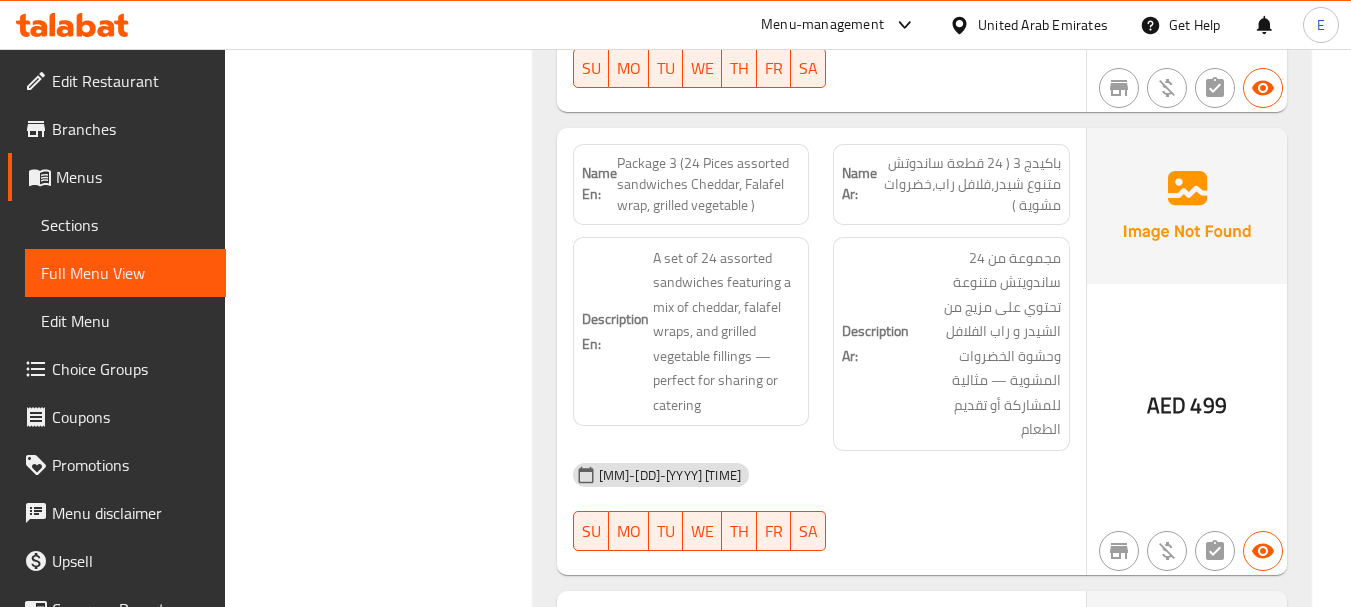 scroll, scrollTop: 6546, scrollLeft: 0, axis: vertical 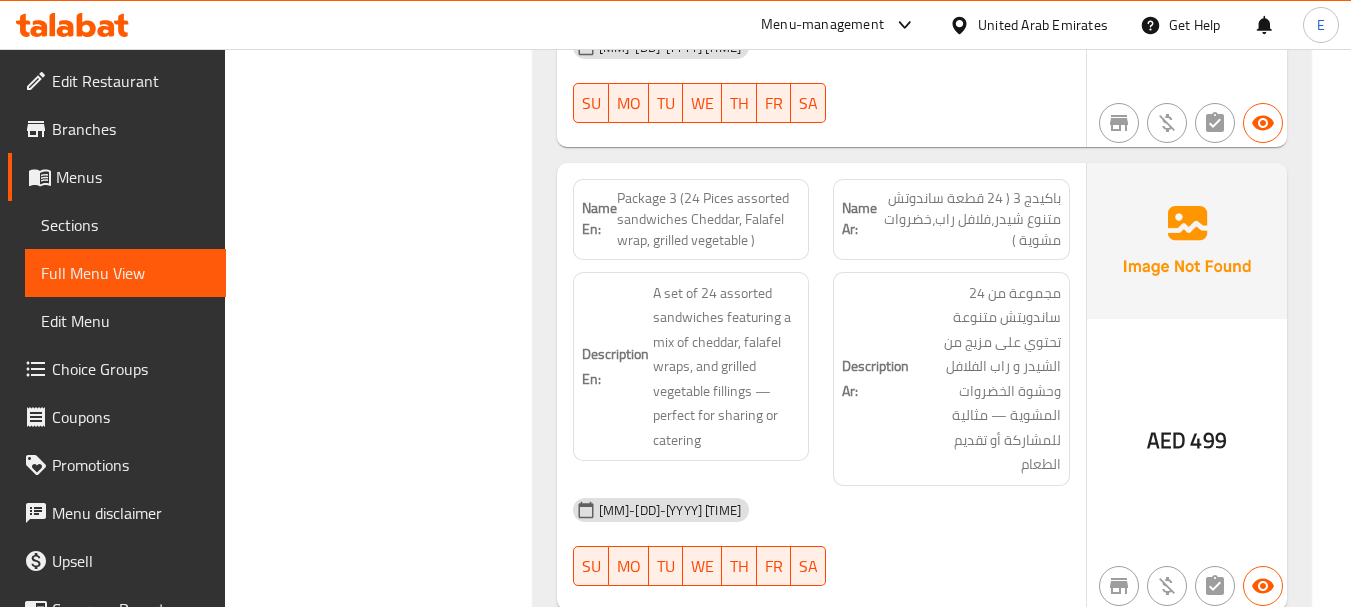 click on "Package 3 (24 Pices assorted sandwiches Cheddar, Falafel wrap, grilled vegetable  )" at bounding box center [709, 219] 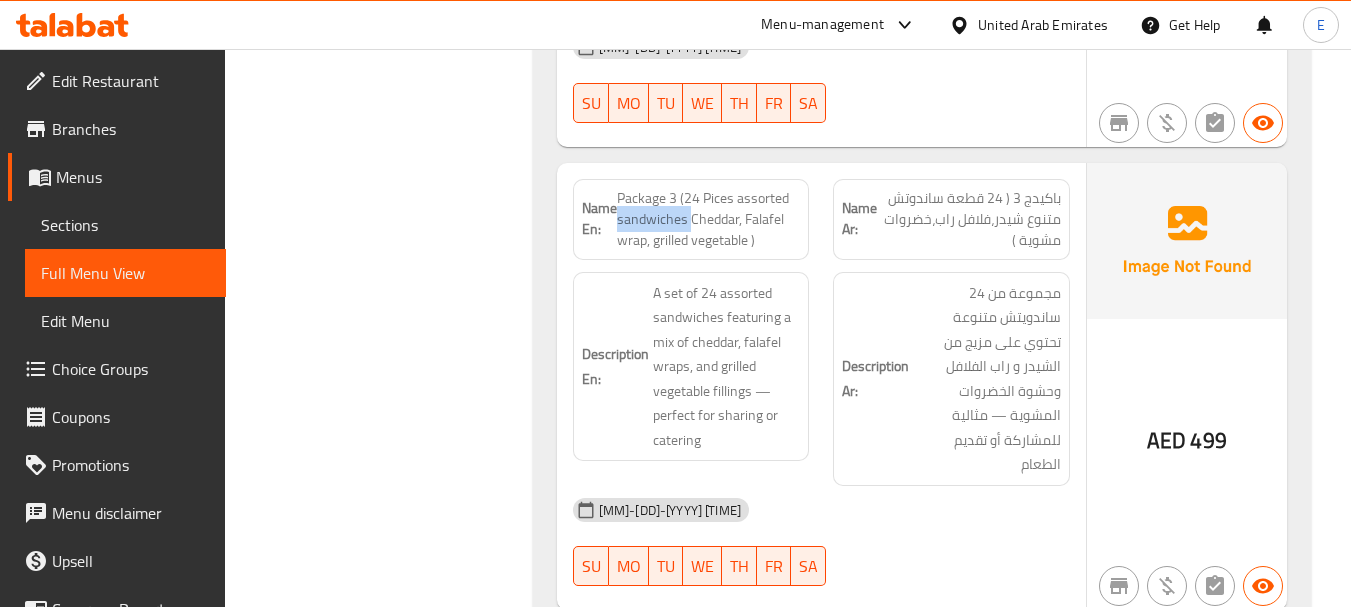 click on "Package 3 (24 Pices assorted sandwiches Cheddar, Falafel wrap, grilled vegetable  )" at bounding box center [709, 219] 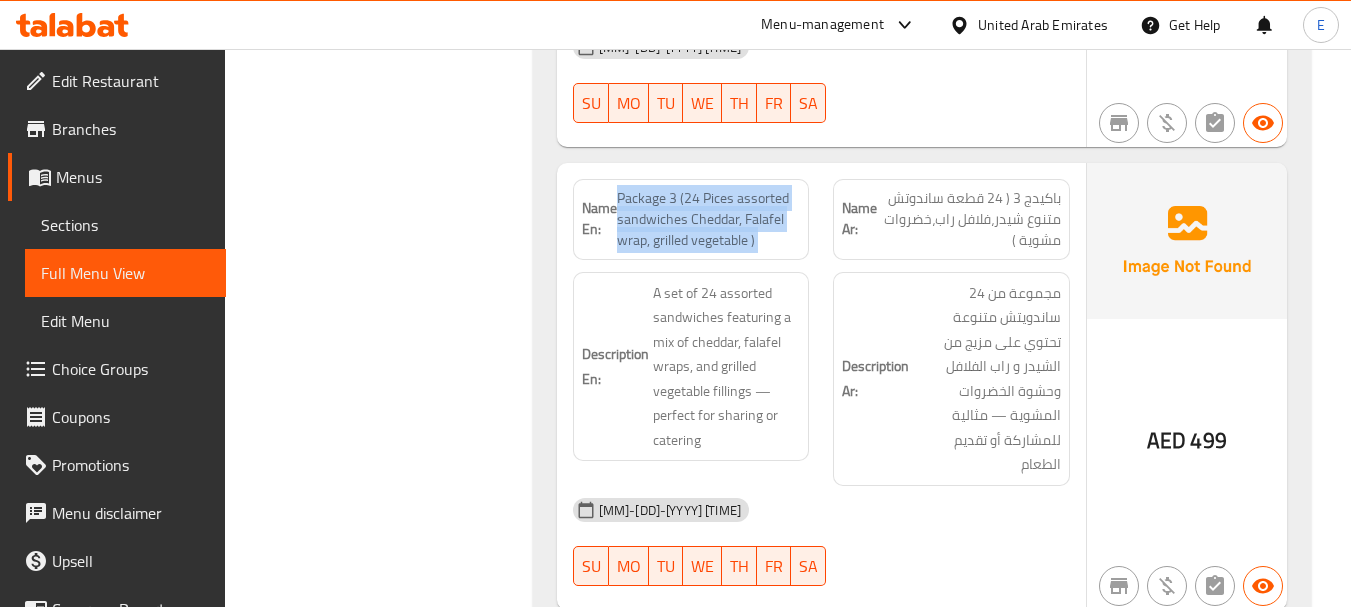 click on "Package 3 (24 Pices assorted sandwiches Cheddar, Falafel wrap, grilled vegetable  )" at bounding box center [709, 219] 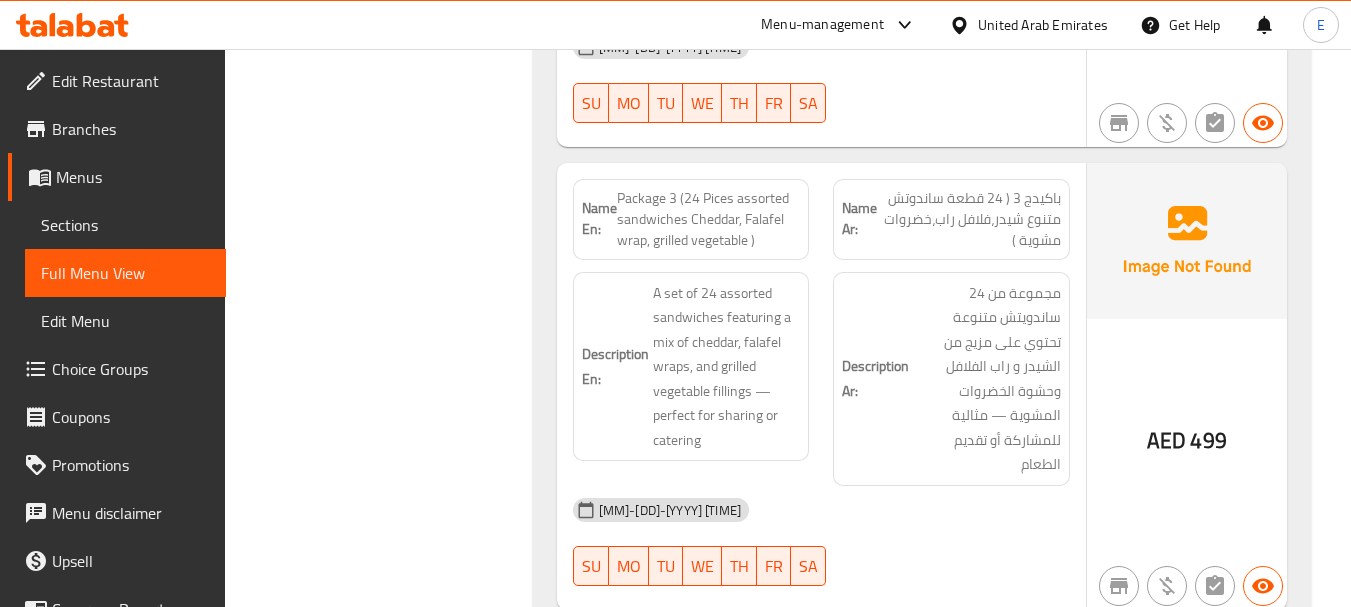 drag, startPoint x: 984, startPoint y: 220, endPoint x: 914, endPoint y: 205, distance: 71.5891 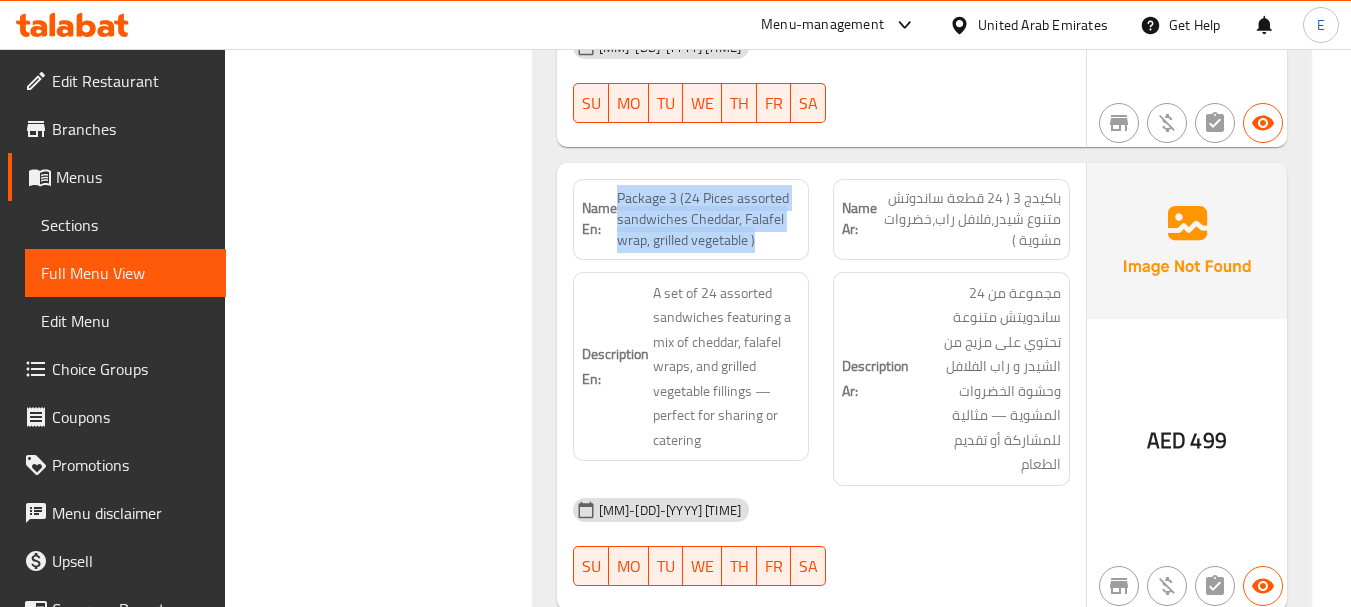 drag, startPoint x: 612, startPoint y: 160, endPoint x: 768, endPoint y: 205, distance: 162.3607 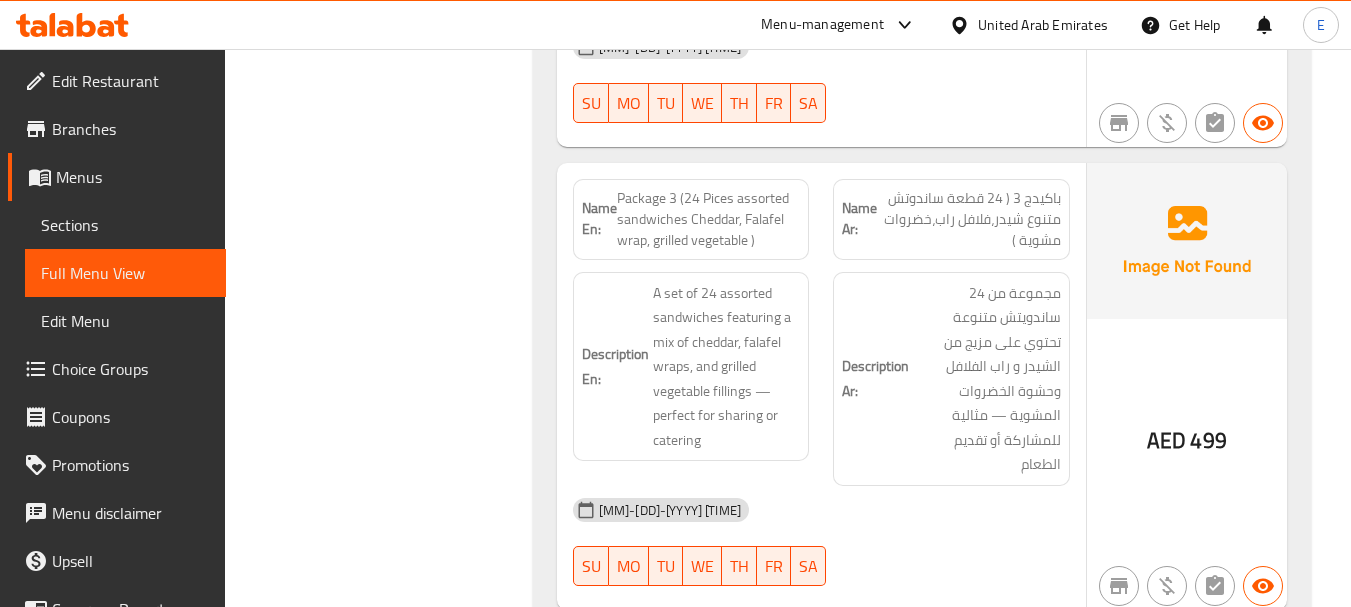 click on "Package 3 (24 Pices assorted sandwiches Cheddar, Falafel wrap, grilled vegetable  )" at bounding box center [709, 219] 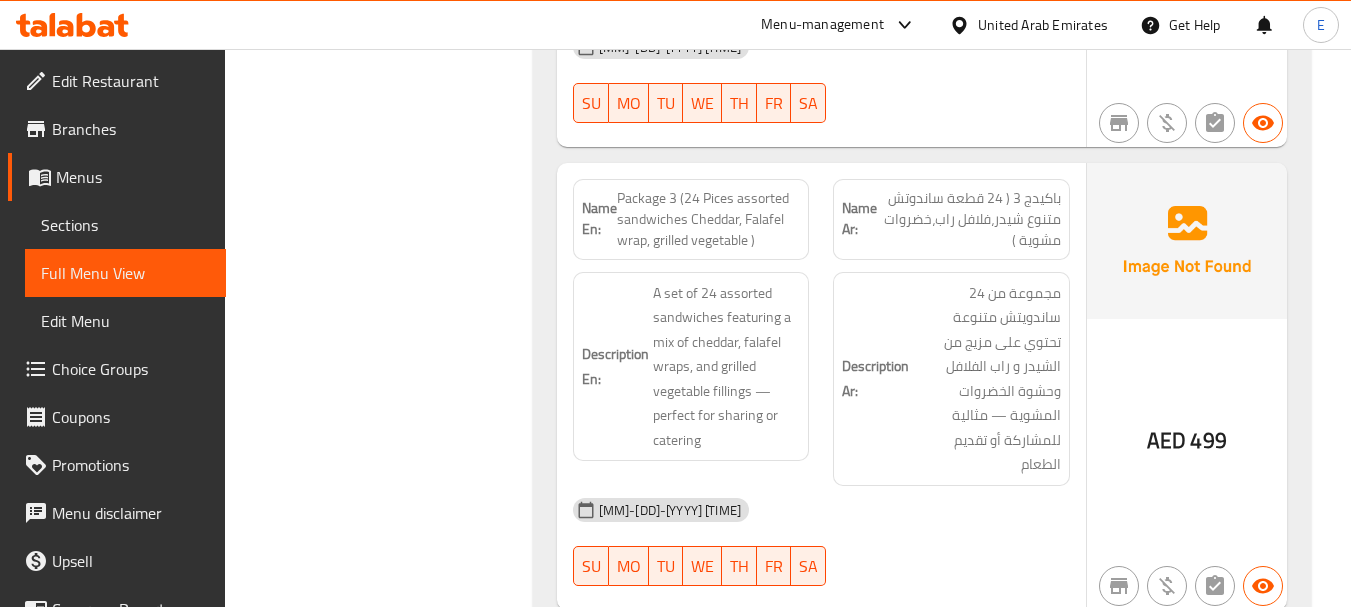 click on "[DATE] [TIME]" at bounding box center (821, 510) 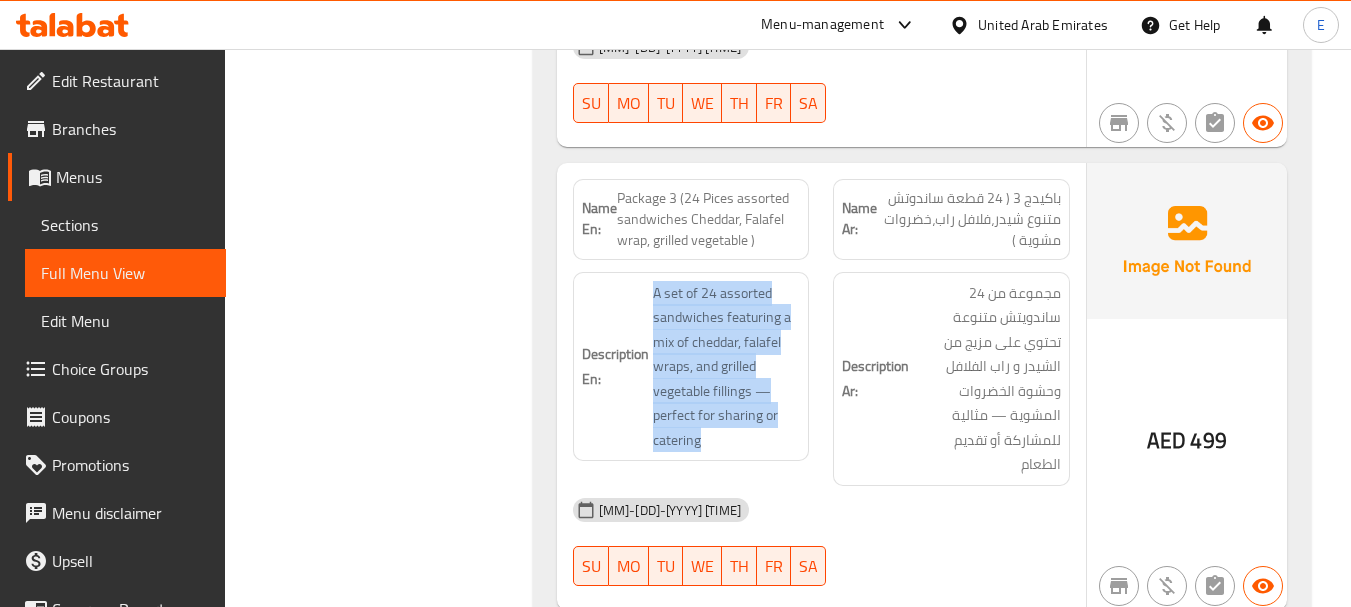 drag, startPoint x: 647, startPoint y: 253, endPoint x: 773, endPoint y: 423, distance: 211.60341 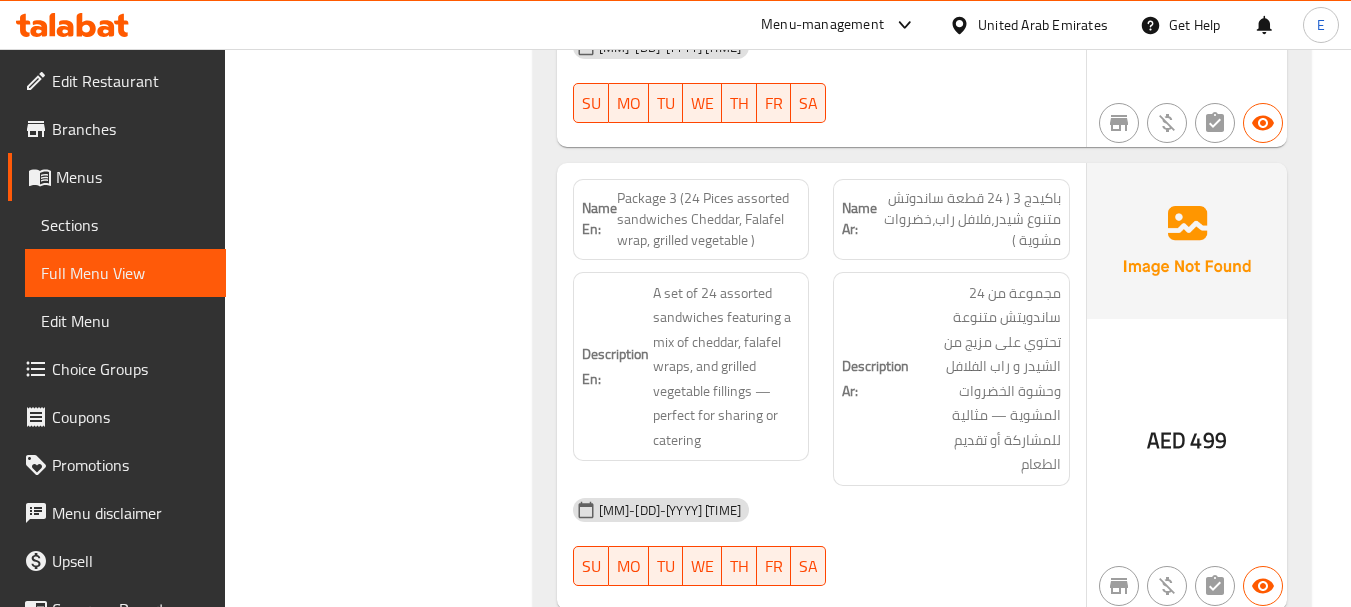click on "Description En: A set of 24 assorted sandwiches featuring a mix of cheddar, falafel wraps, and grilled vegetable fillings — perfect for sharing or catering" at bounding box center [691, 367] 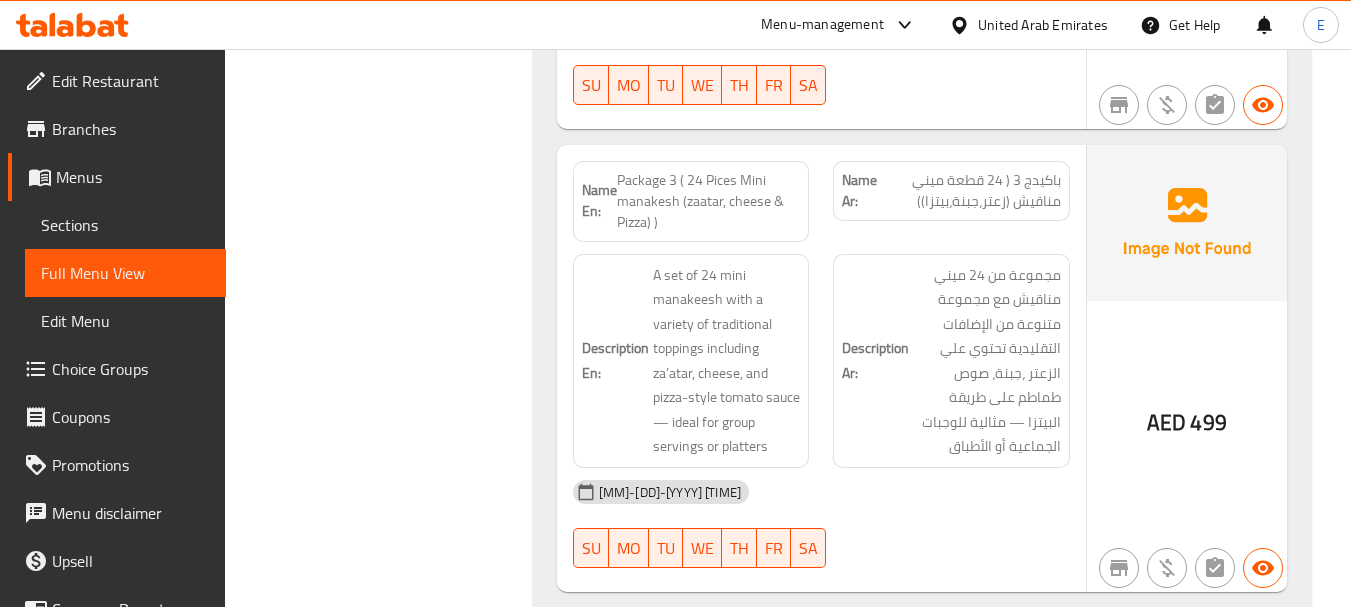 scroll, scrollTop: 7046, scrollLeft: 0, axis: vertical 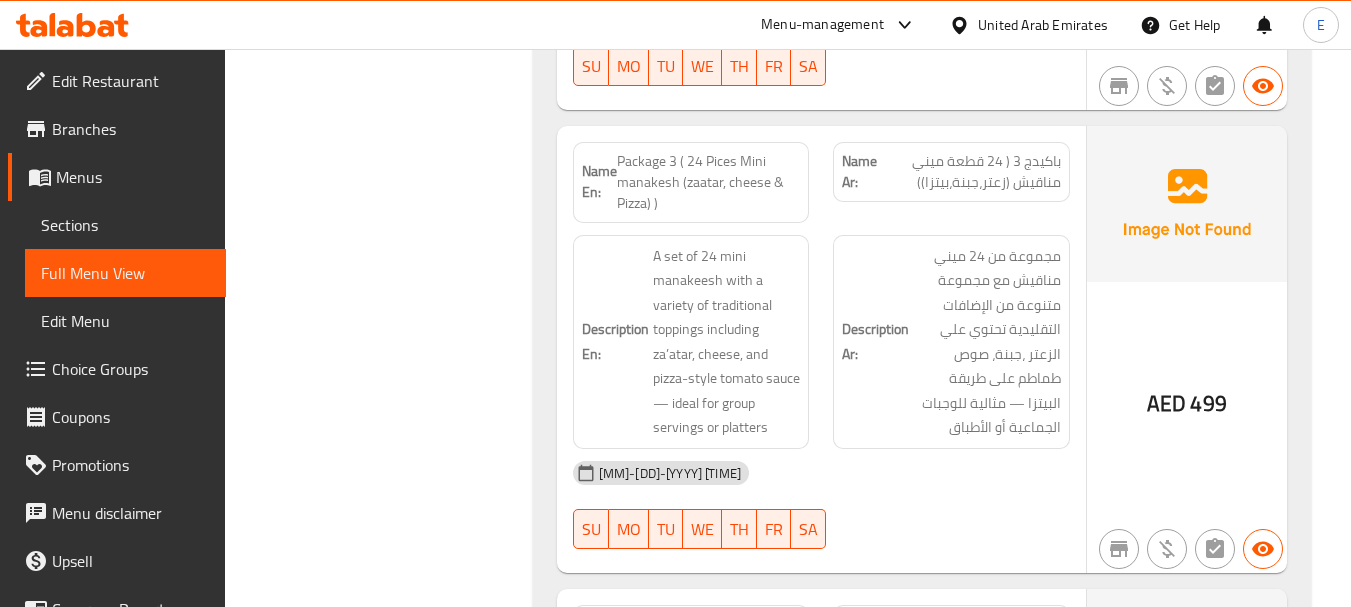 click on "AED 499" at bounding box center (1187, 349) 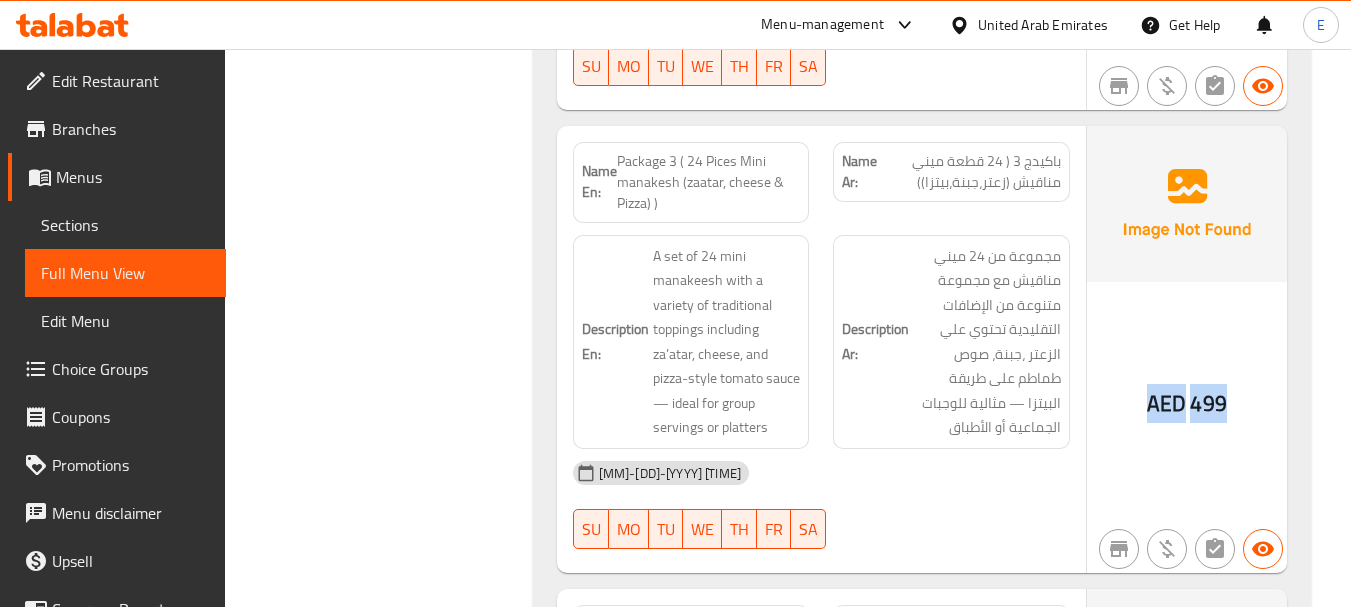 click on "AED 499" at bounding box center (1187, 349) 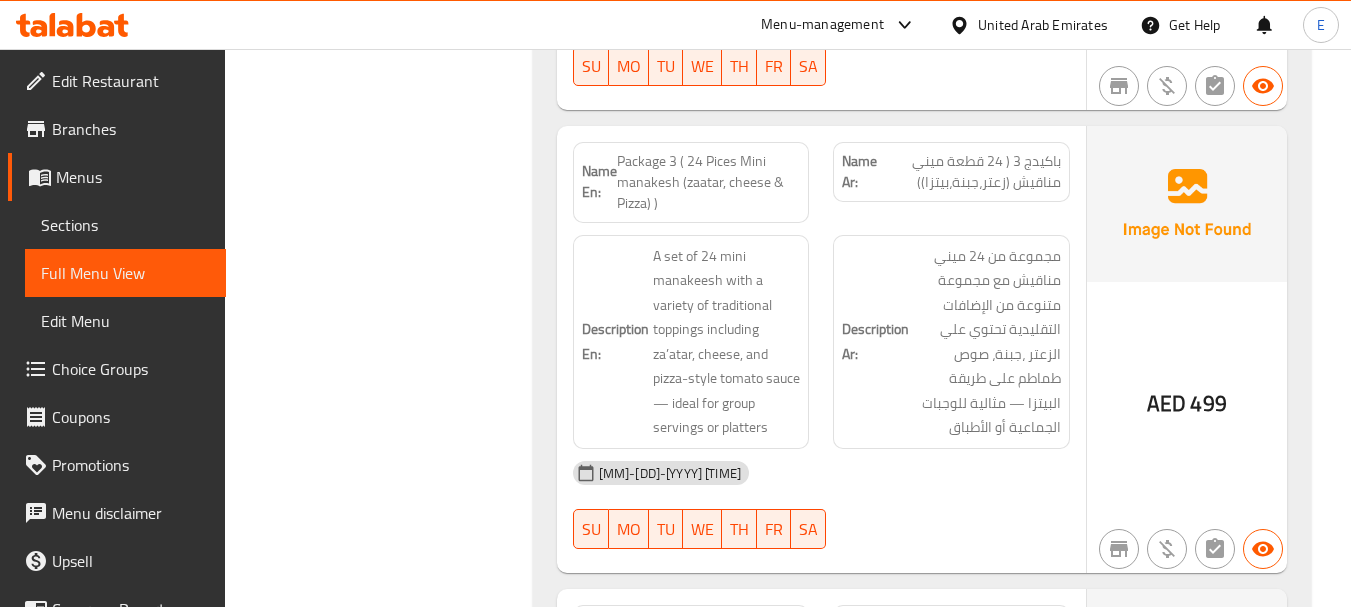 click on "Package 3 ( 24 Pices Mini manakesh (zaatar, cheese & Pizza) )" at bounding box center (709, 182) 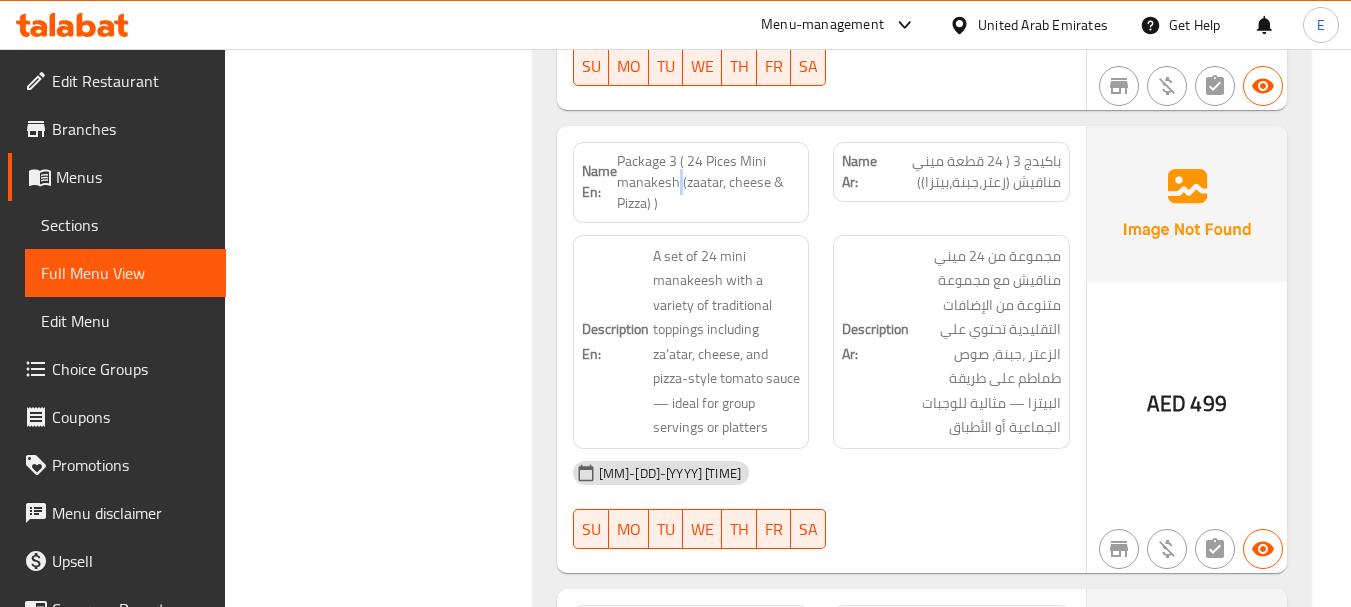 click on "Package 3 ( 24 Pices Mini manakesh (zaatar, cheese & Pizza) )" at bounding box center [709, 182] 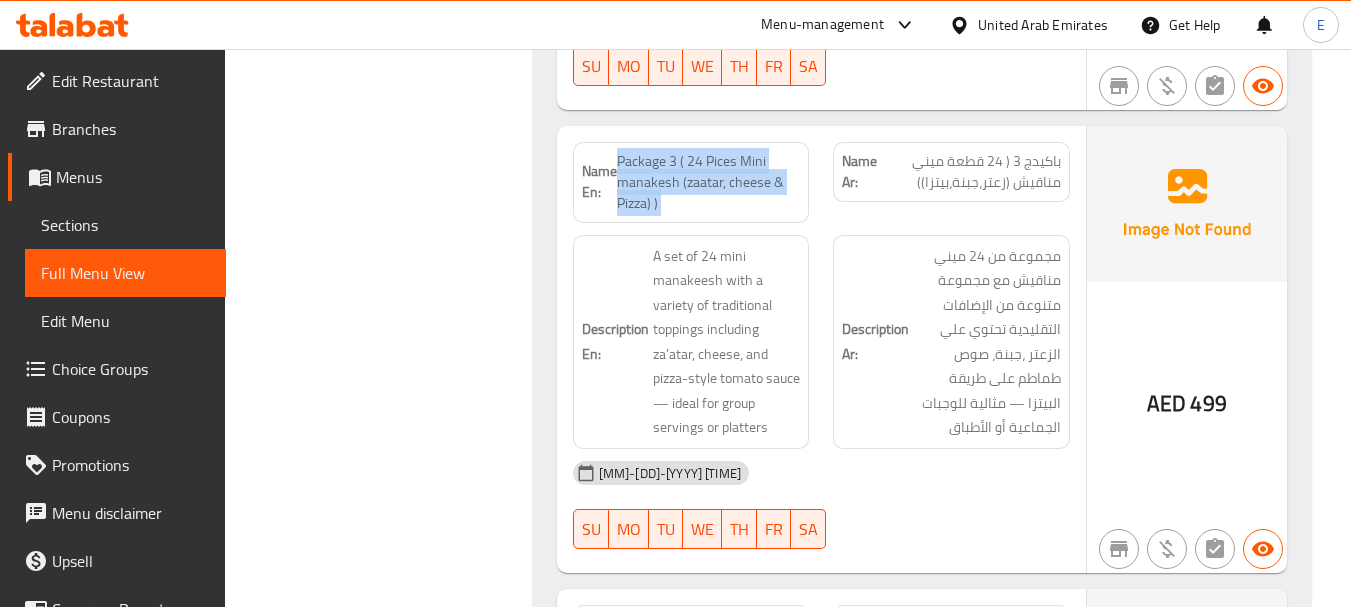 click on "Package 3 ( 24 Pices Mini manakesh (zaatar, cheese & Pizza) )" at bounding box center [709, 182] 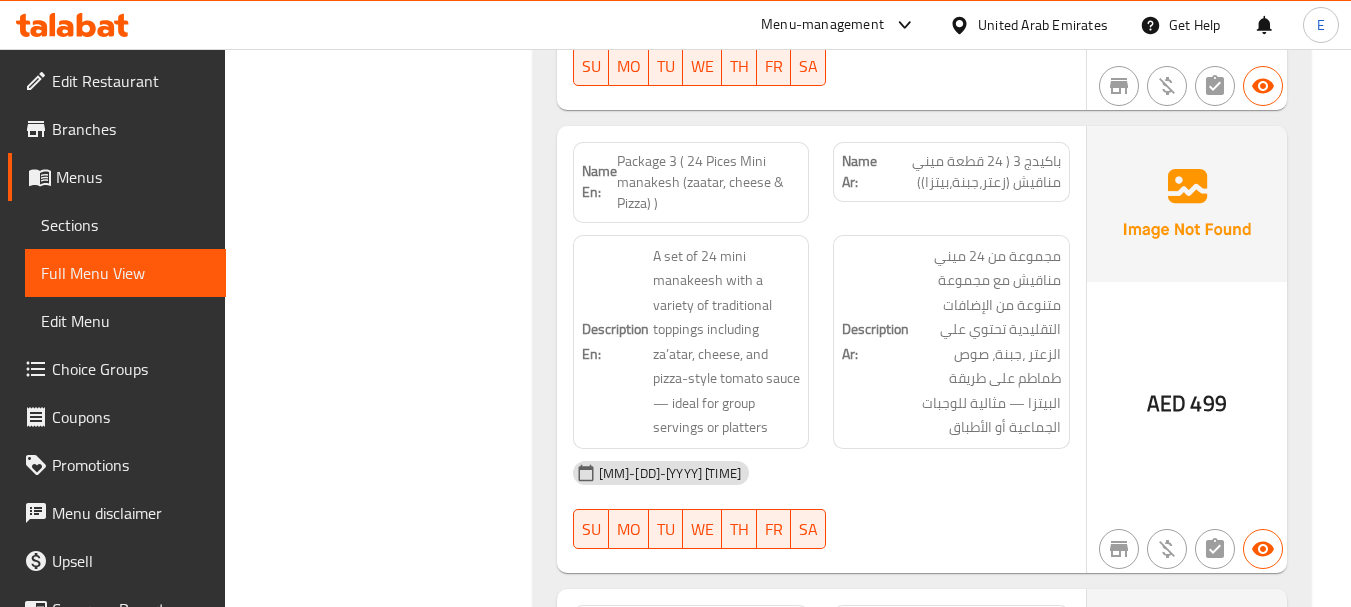 click on "باكيدج 3 ( 24 قطعة ميني مناقيش (زعتر،جبنة،بيتزا))" at bounding box center (969, 172) 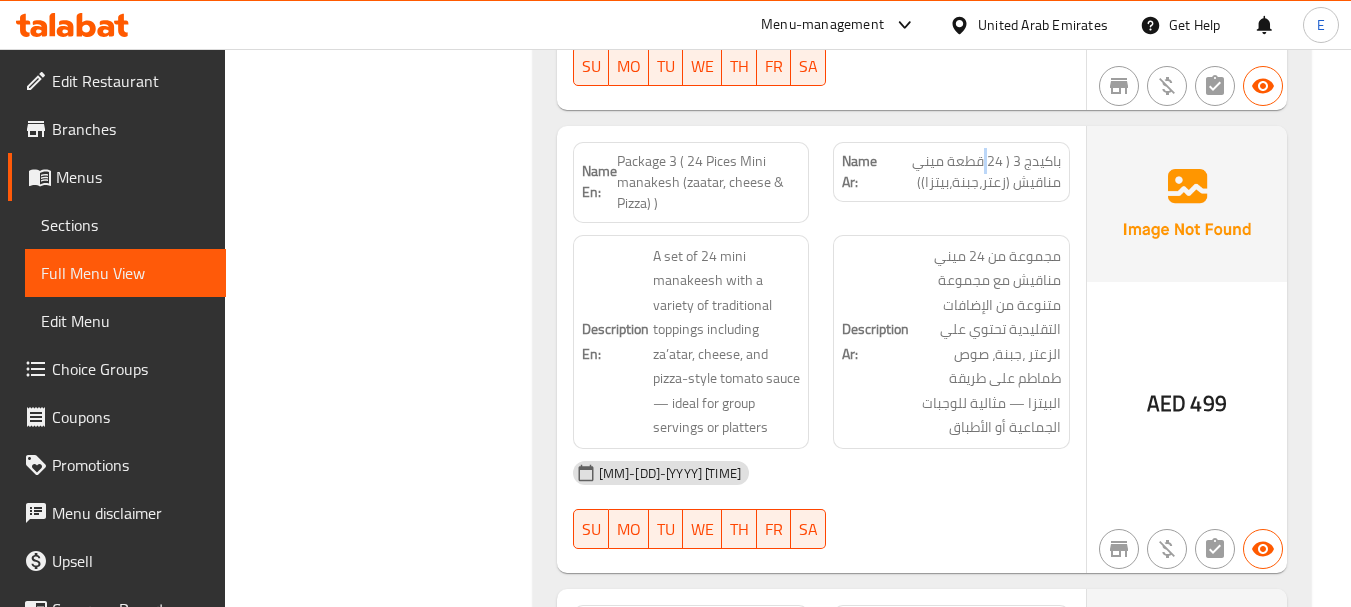 click on "باكيدج 3 ( 24 قطعة ميني مناقيش (زعتر،جبنة،بيتزا))" at bounding box center [969, 172] 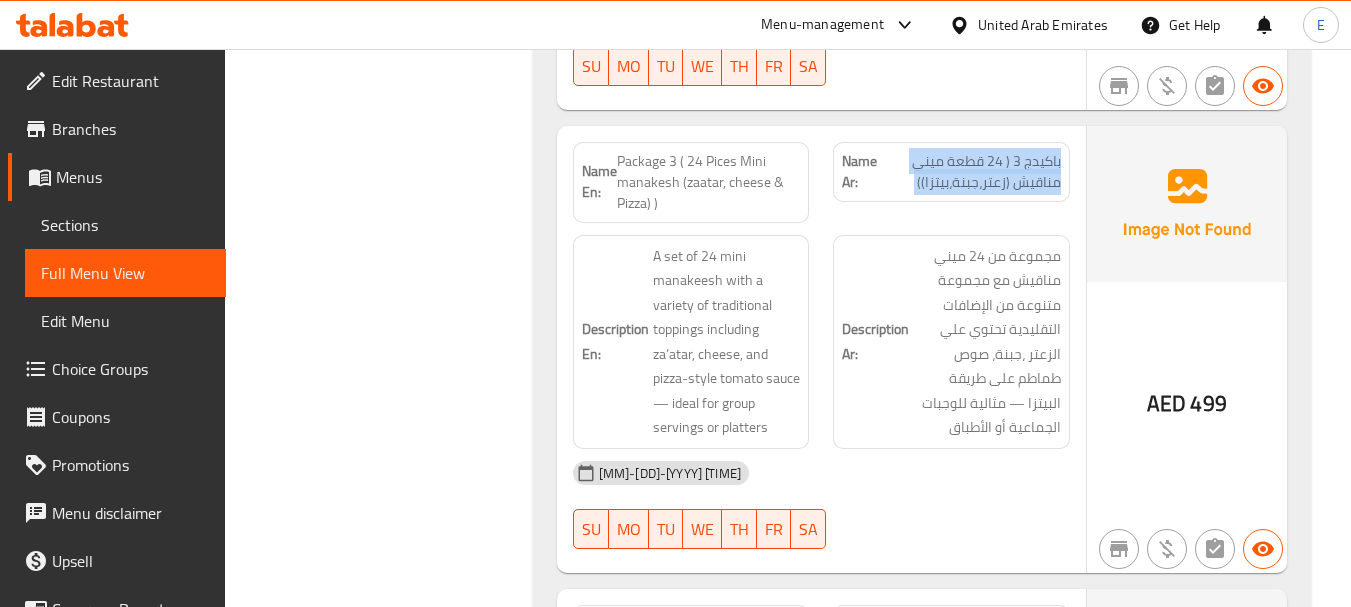 click on "باكيدج 3 ( 24 قطعة ميني مناقيش (زعتر،جبنة،بيتزا))" at bounding box center [969, 172] 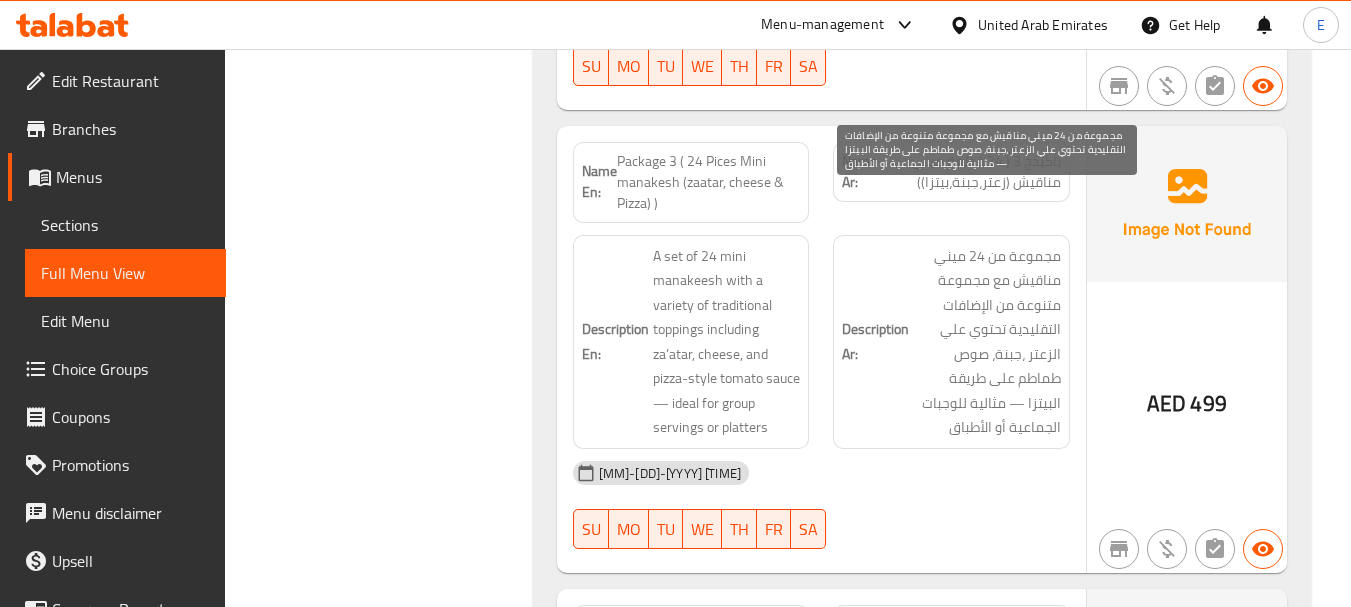 click on "مجموعة من 24 ميني مناقيش مع مجموعة متنوعة من الإضافات التقليدية تحتوي علي الزعتر ،جبنة، صوص طماطم على طريقة البيتزا — مثالية للوجبات الجماعية أو الأطباق" at bounding box center [987, 342] 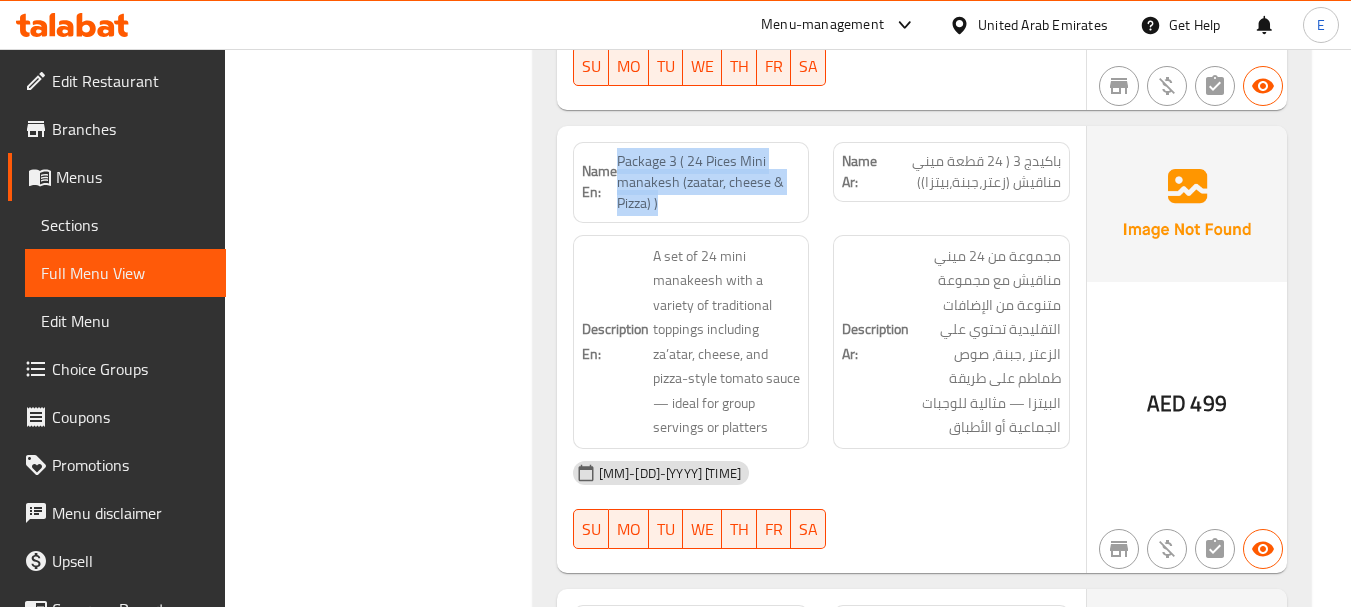 drag, startPoint x: 617, startPoint y: 86, endPoint x: 781, endPoint y: 139, distance: 172.35138 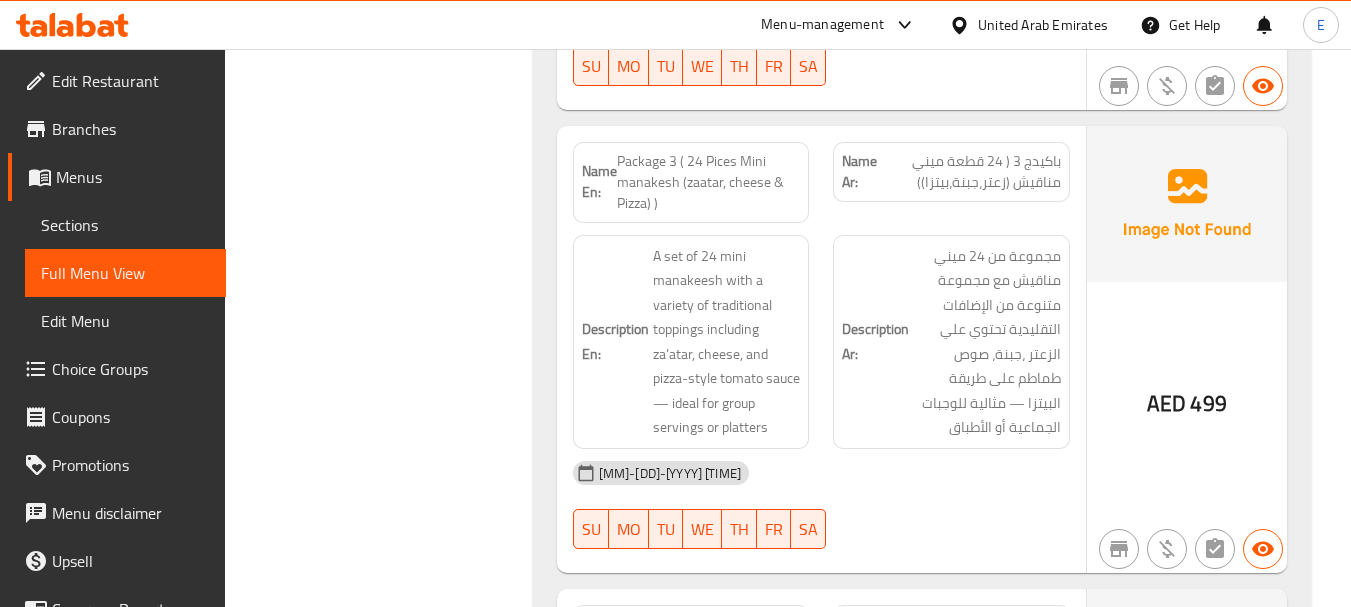 click on "Package 3 ( 24 Pices Mini manakesh (zaatar, cheese & Pizza) )" at bounding box center (709, 182) 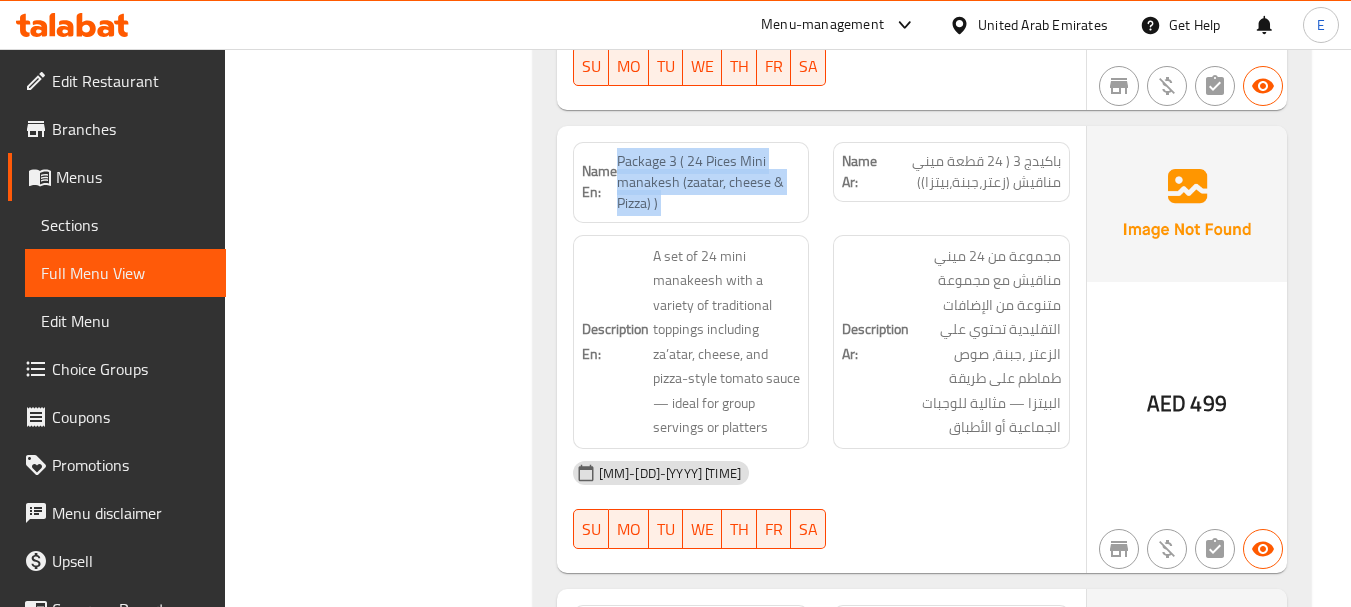 click on "Package 3 ( 24 Pices Mini manakesh (zaatar, cheese & Pizza) )" at bounding box center [709, 182] 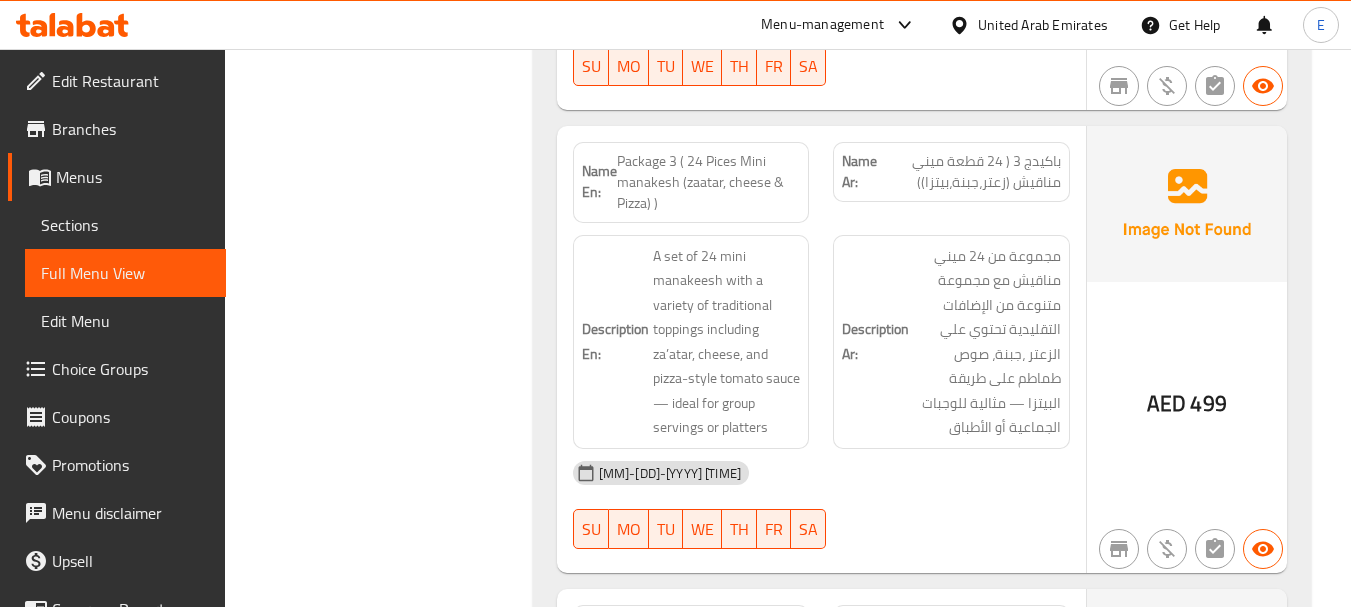 click on "Description Ar: مجموعة من 24 ميني مناقيش مع مجموعة متنوعة من الإضافات التقليدية تحتوي علي الزعتر ،جبنة، صوص طماطم على طريقة البيتزا — مثالية للوجبات الجماعية أو الأطباق" at bounding box center (951, 342) 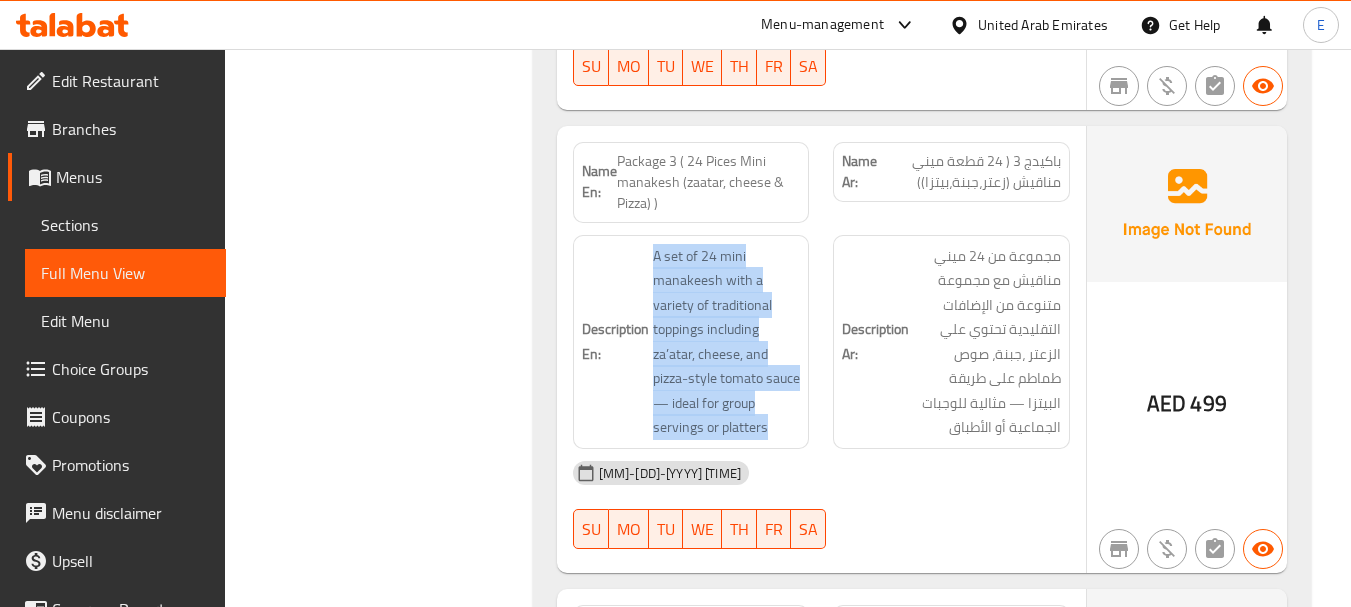 drag, startPoint x: 653, startPoint y: 201, endPoint x: 805, endPoint y: 374, distance: 230.28896 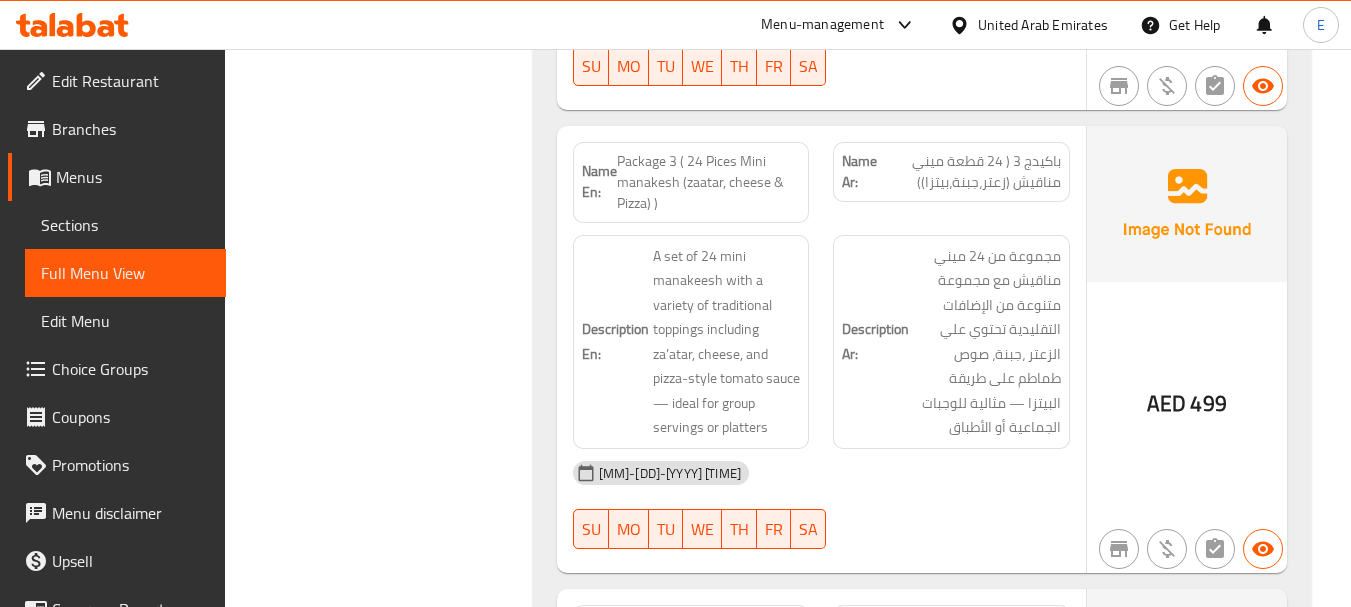 click on "Description En: A set of 24 mini manakeesh with a variety of traditional toppings including za’atar, cheese, and pizza-style tomato sauce — ideal for group servings or platters" at bounding box center [691, 342] 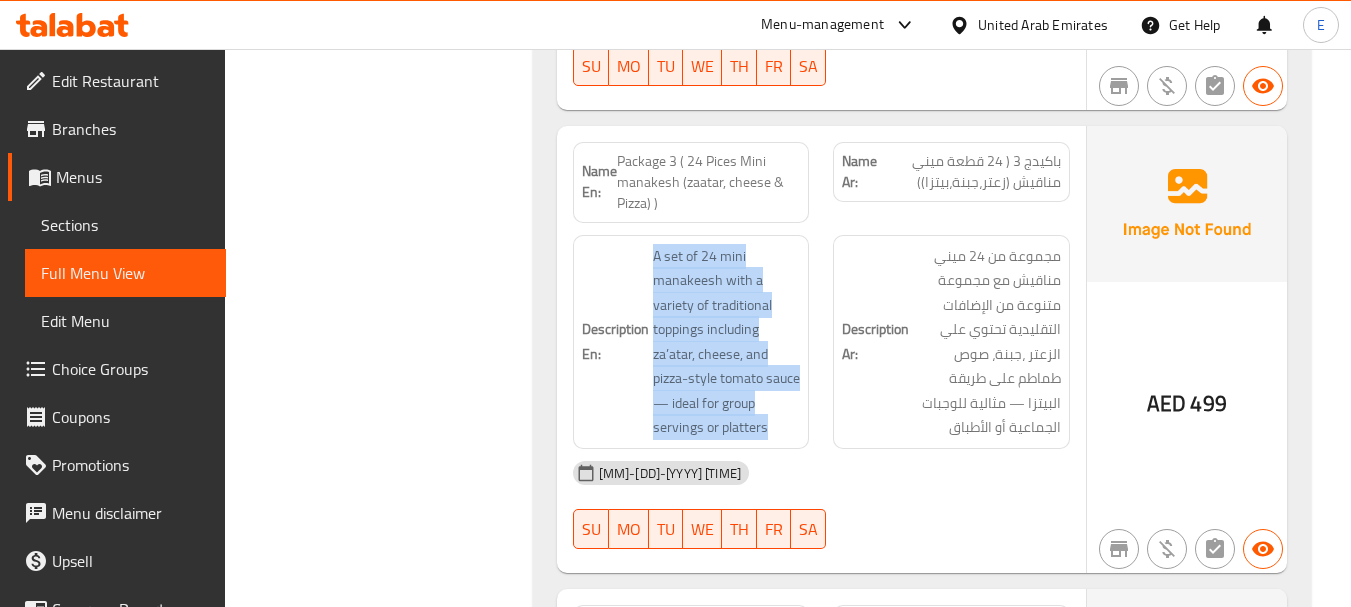 click on "Description En: A set of 24 mini manakeesh with a variety of traditional toppings including za’atar, cheese, and pizza-style tomato sauce — ideal for group servings or platters" at bounding box center (691, 342) 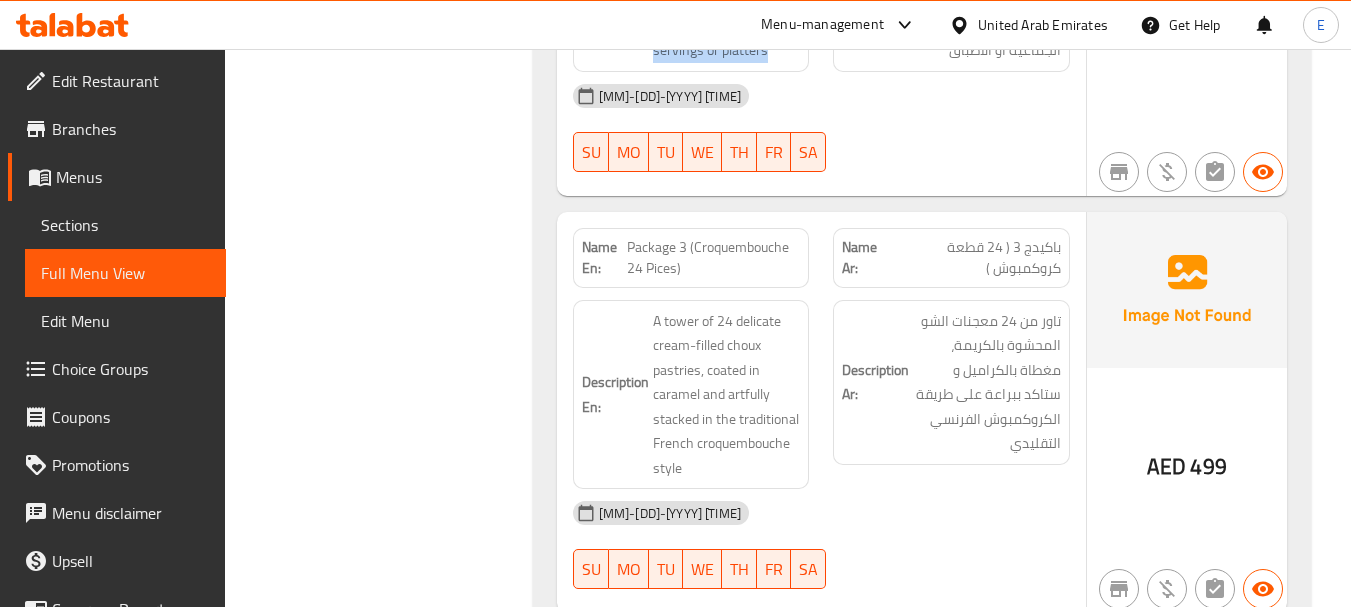 scroll, scrollTop: 7446, scrollLeft: 0, axis: vertical 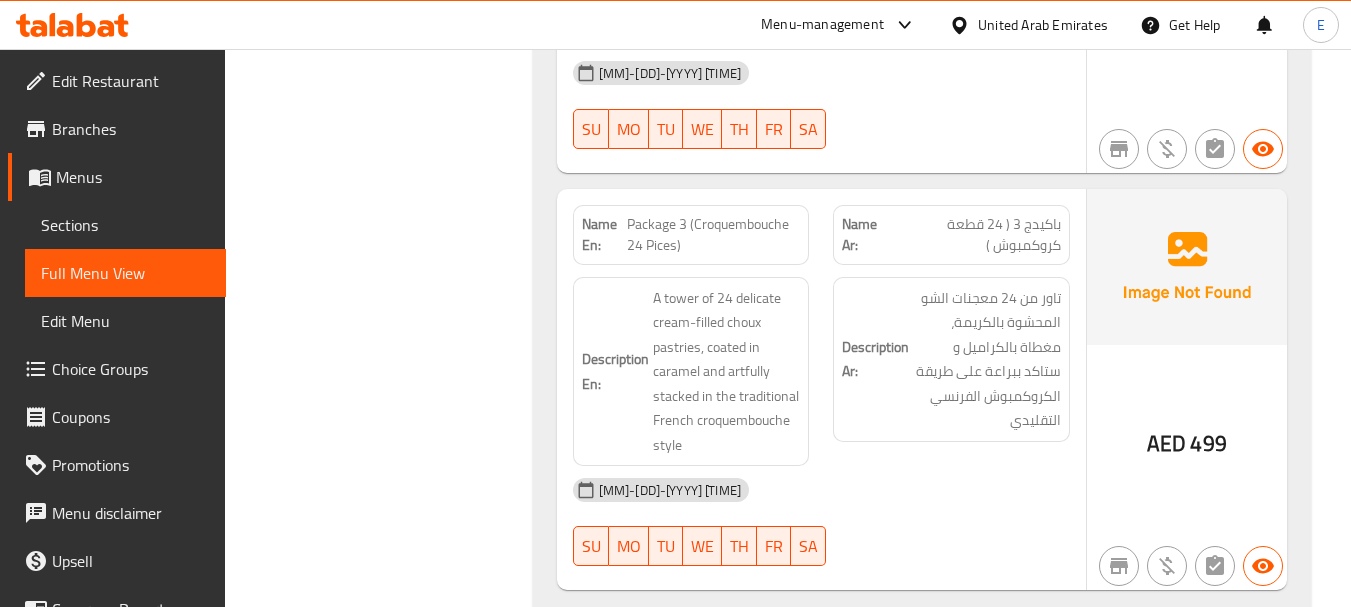 click on "499" at bounding box center (1208, 443) 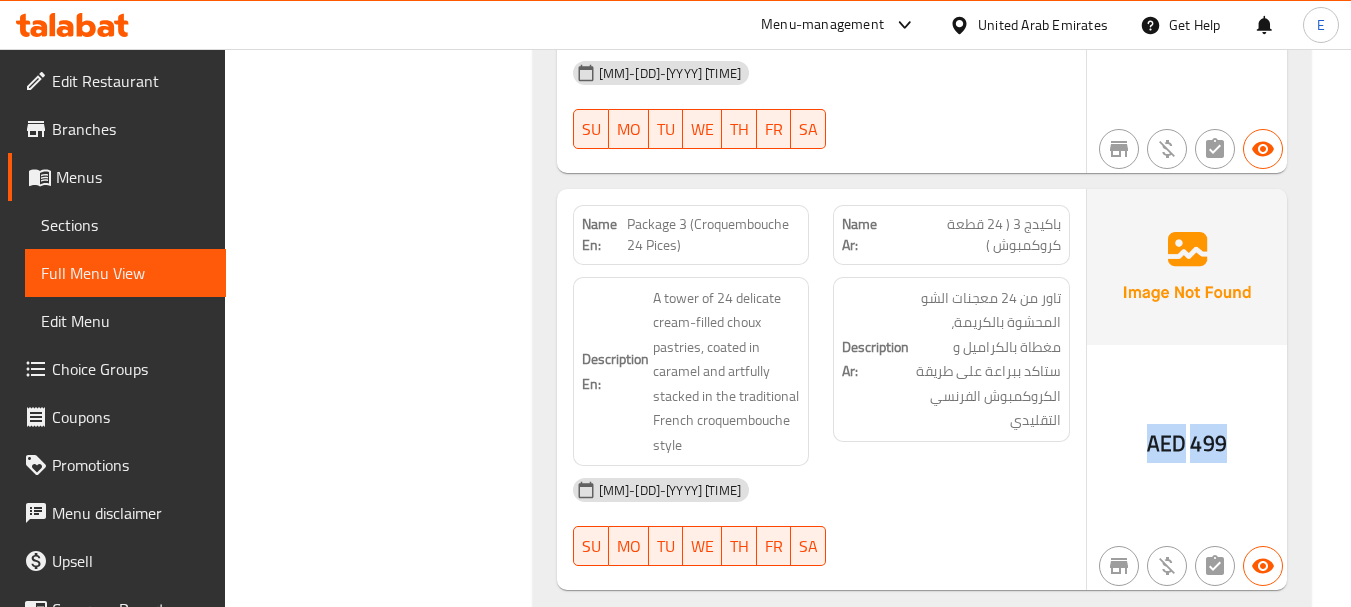 click on "499" at bounding box center (1208, 443) 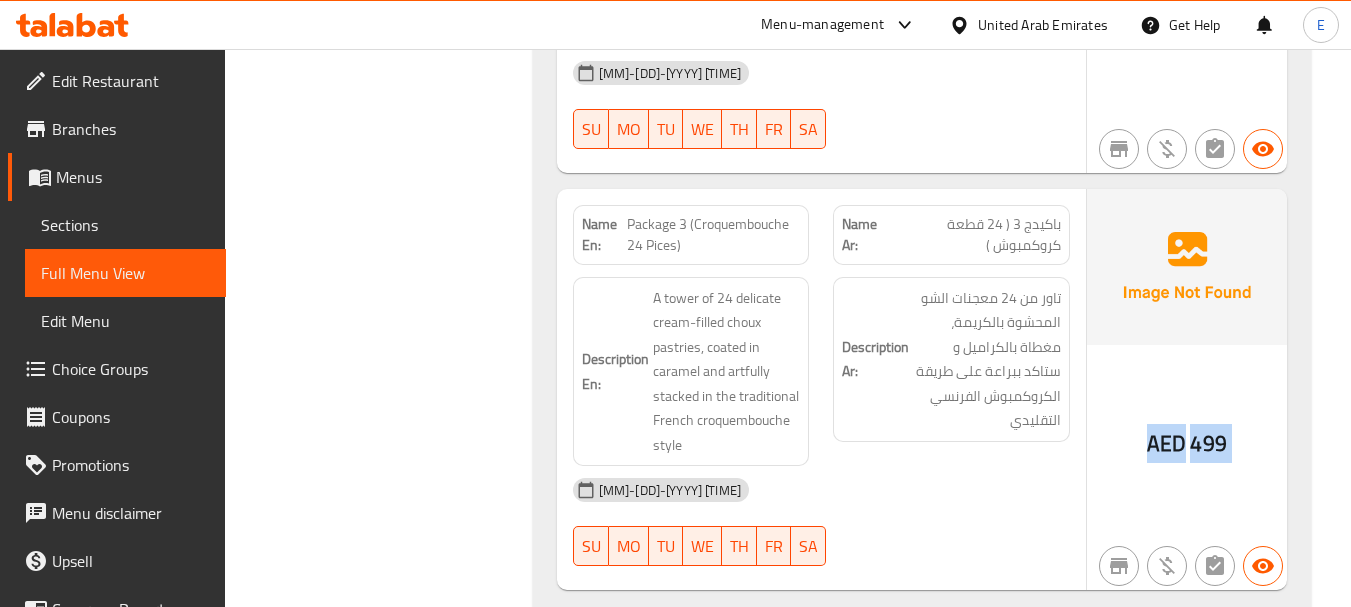 click on "499" at bounding box center [1208, 443] 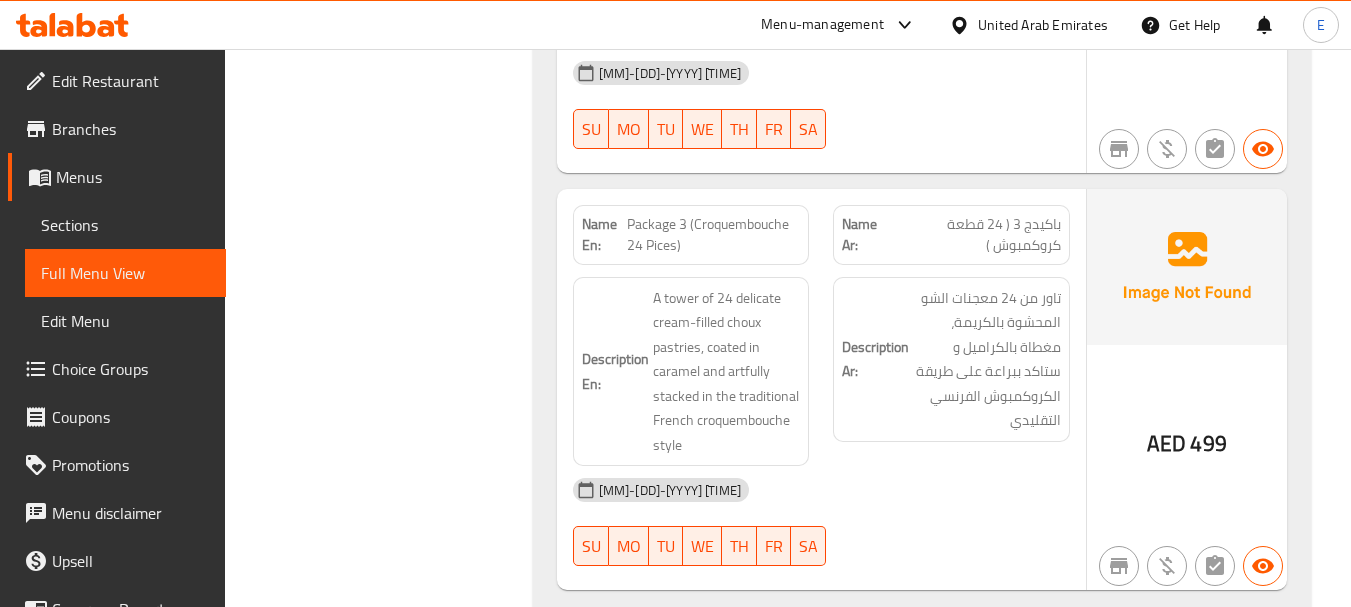 click on "Package 3 (Croquembouche 24 Pices)" at bounding box center (714, 235) 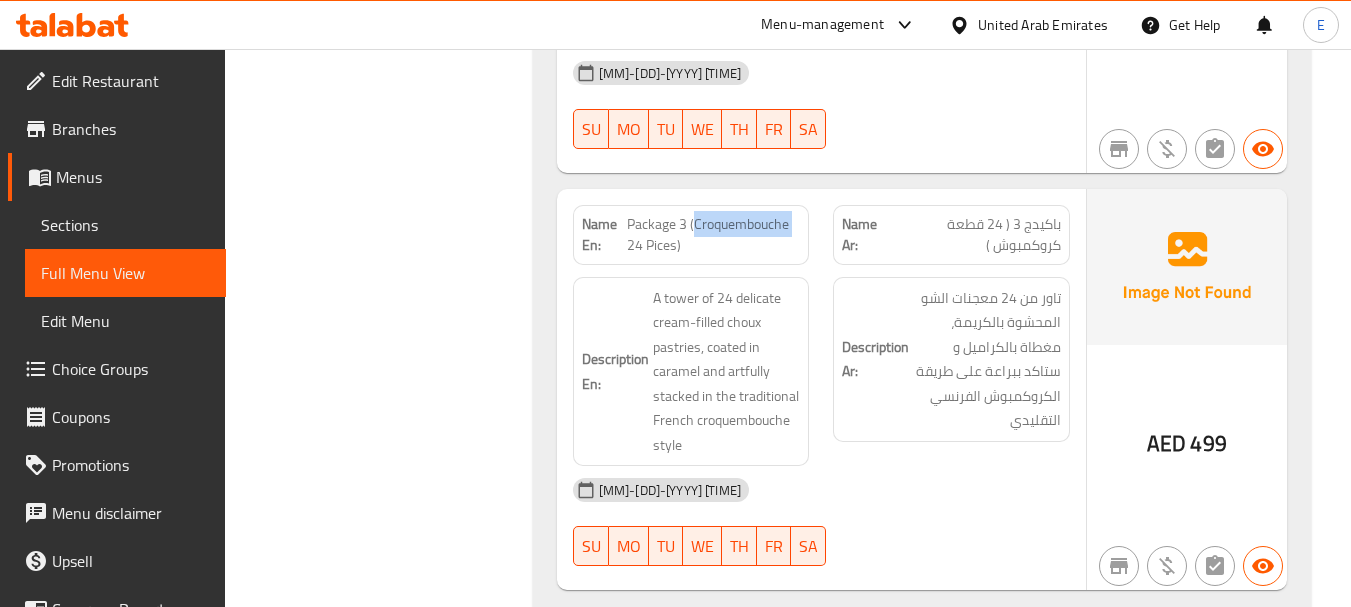 click on "Package 3 (Croquembouche 24 Pices)" at bounding box center [714, 235] 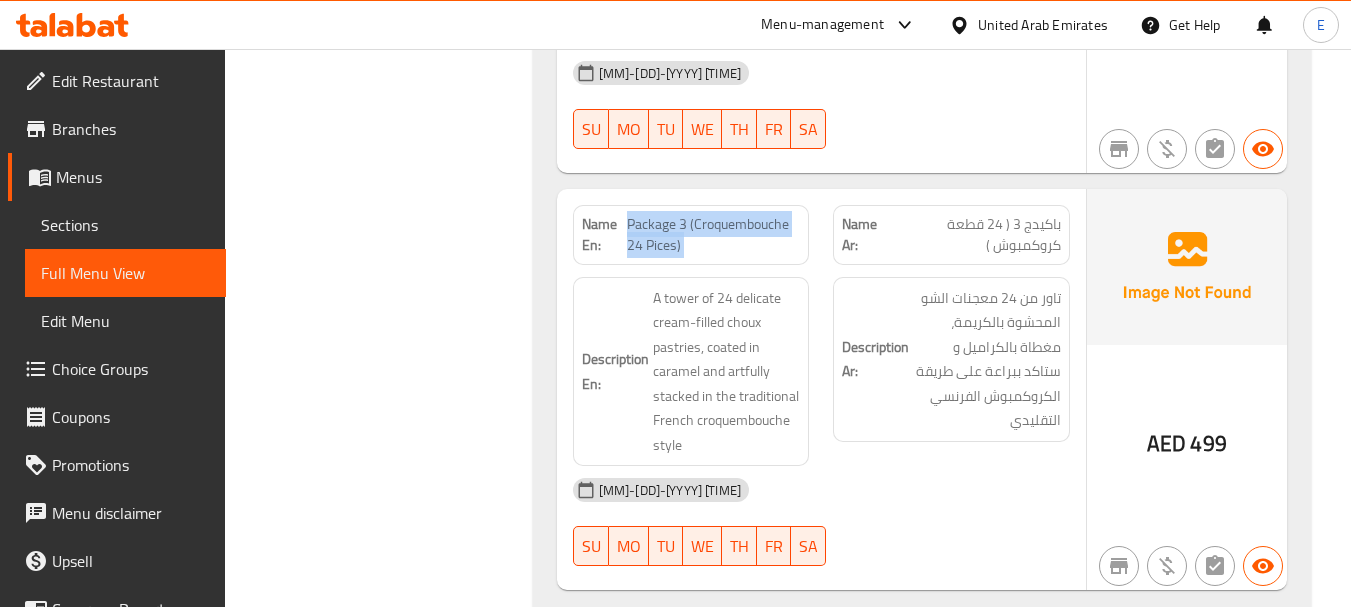 click on "Package 3 (Croquembouche 24 Pices)" at bounding box center [714, 235] 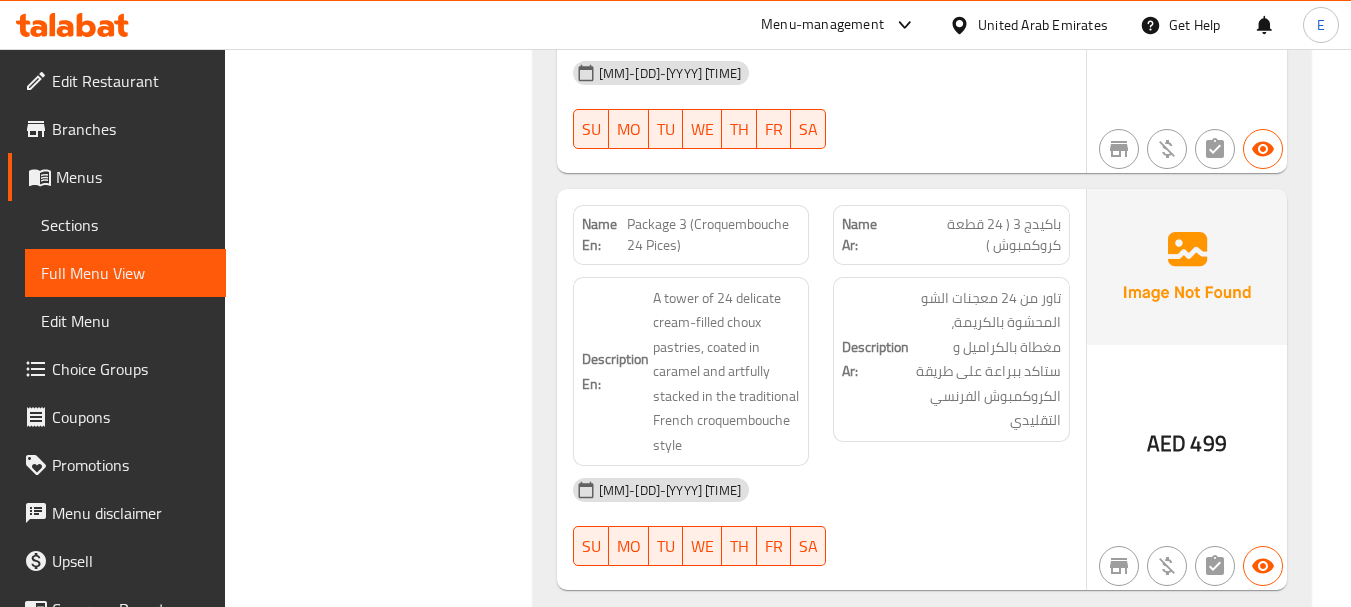click on "باكيدج 3 ( 24 قطعة كروكمبوش )" at bounding box center [975, 235] 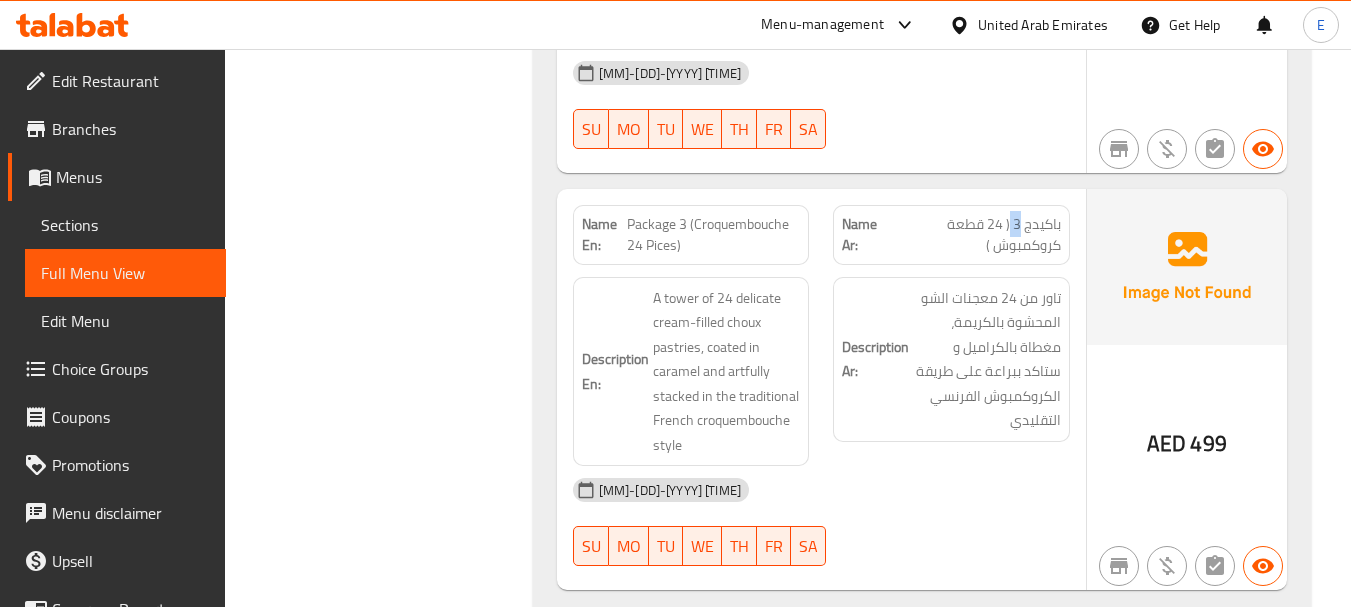 click on "باكيدج 3 ( 24 قطعة كروكمبوش )" at bounding box center (975, 235) 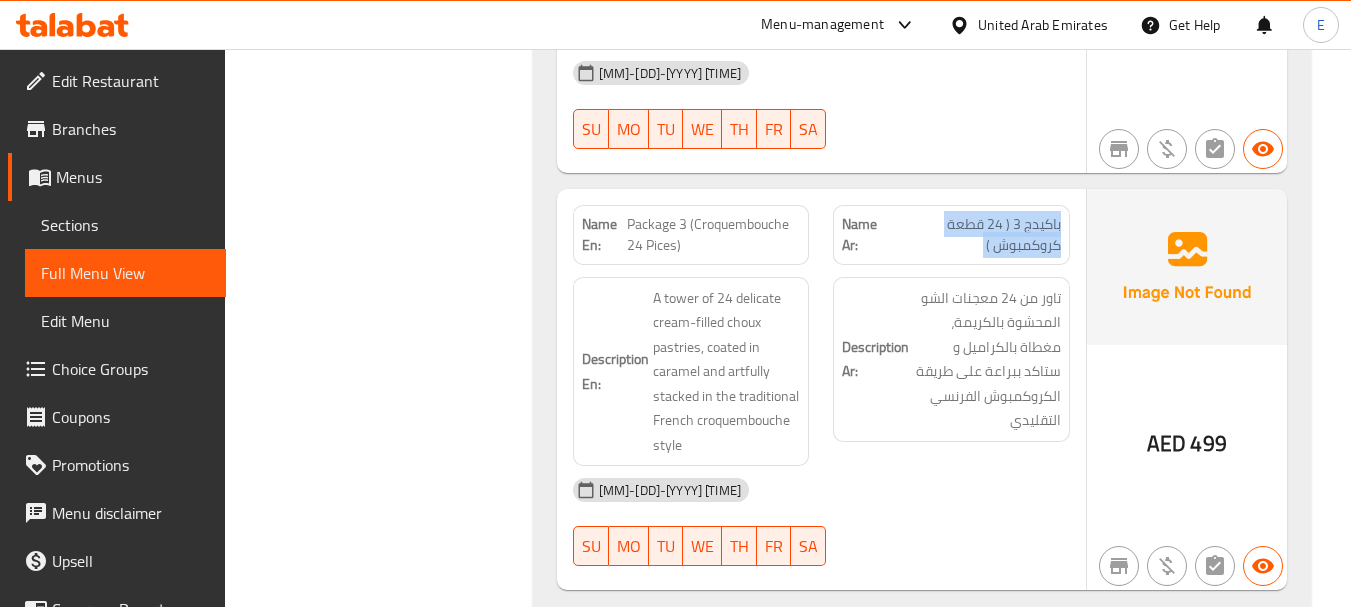 click on "باكيدج 3 ( 24 قطعة كروكمبوش )" at bounding box center (975, 235) 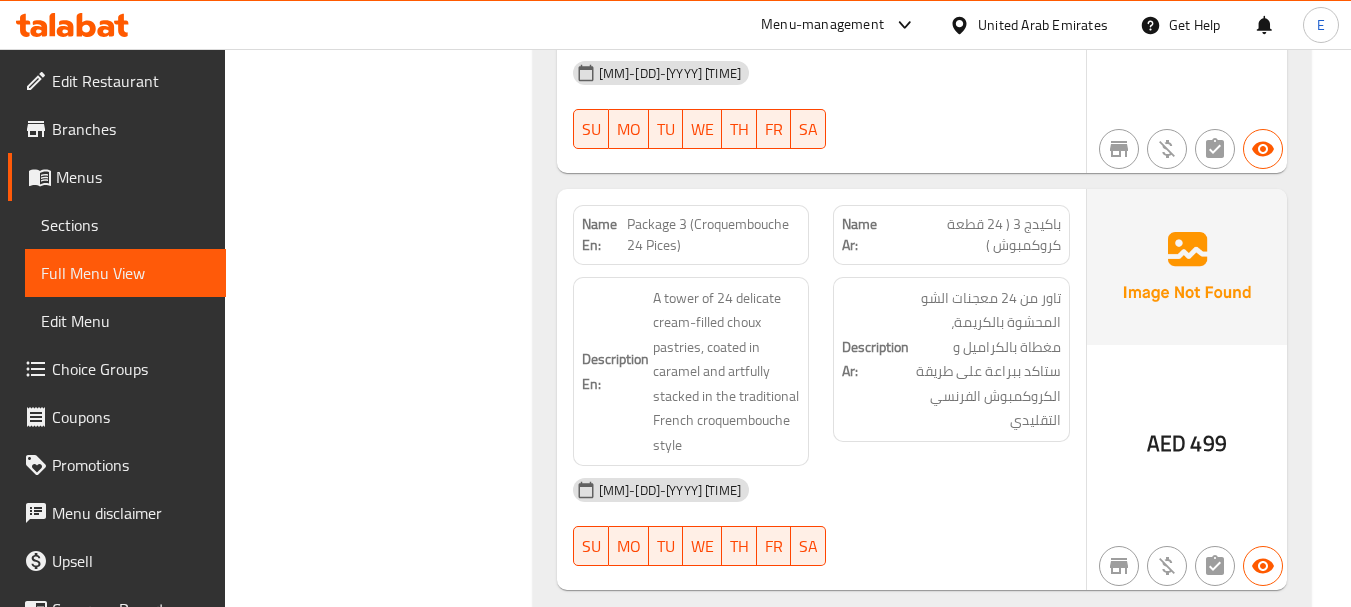 click on "[DATE] [TIME]" at bounding box center (821, 490) 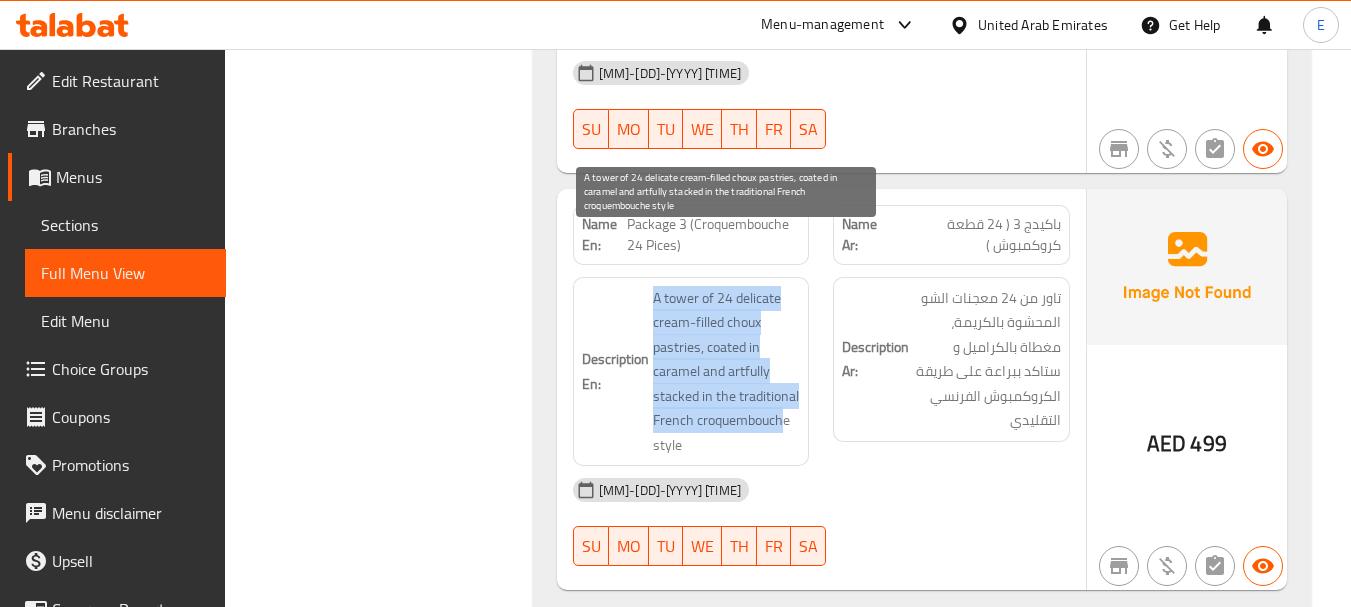 drag, startPoint x: 642, startPoint y: 235, endPoint x: 786, endPoint y: 377, distance: 202.23749 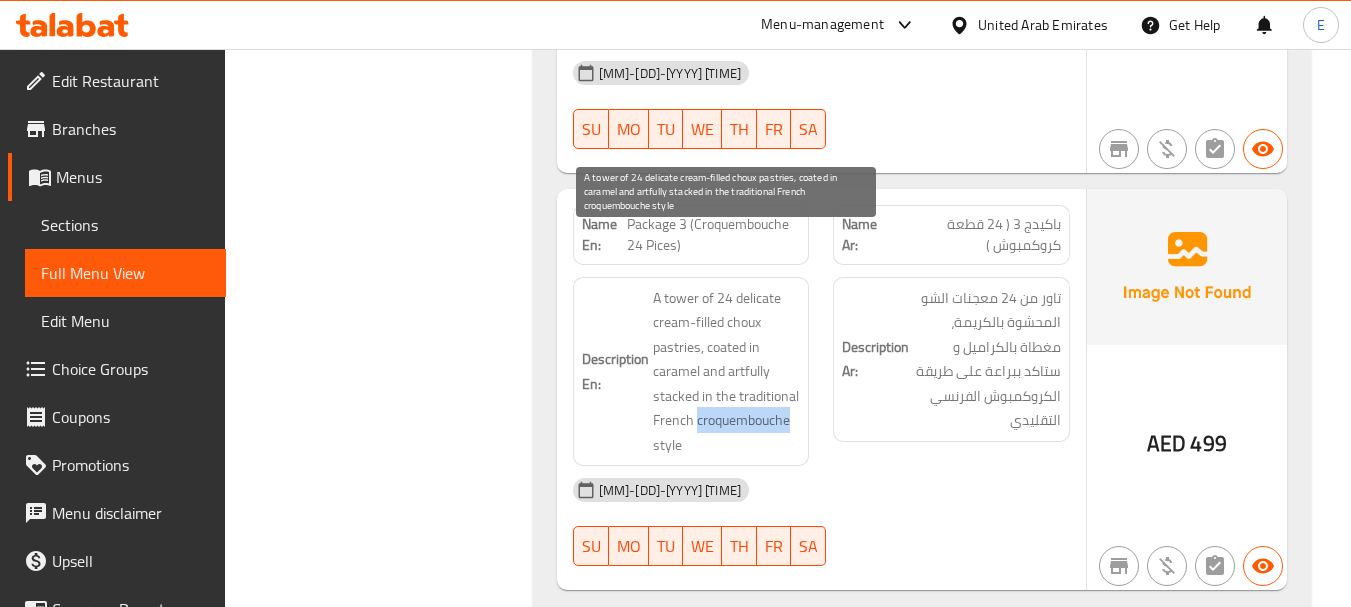 click on "A tower of 24 delicate cream-filled choux pastries, coated in caramel and artfully stacked in the traditional French croquembouche style" at bounding box center [727, 372] 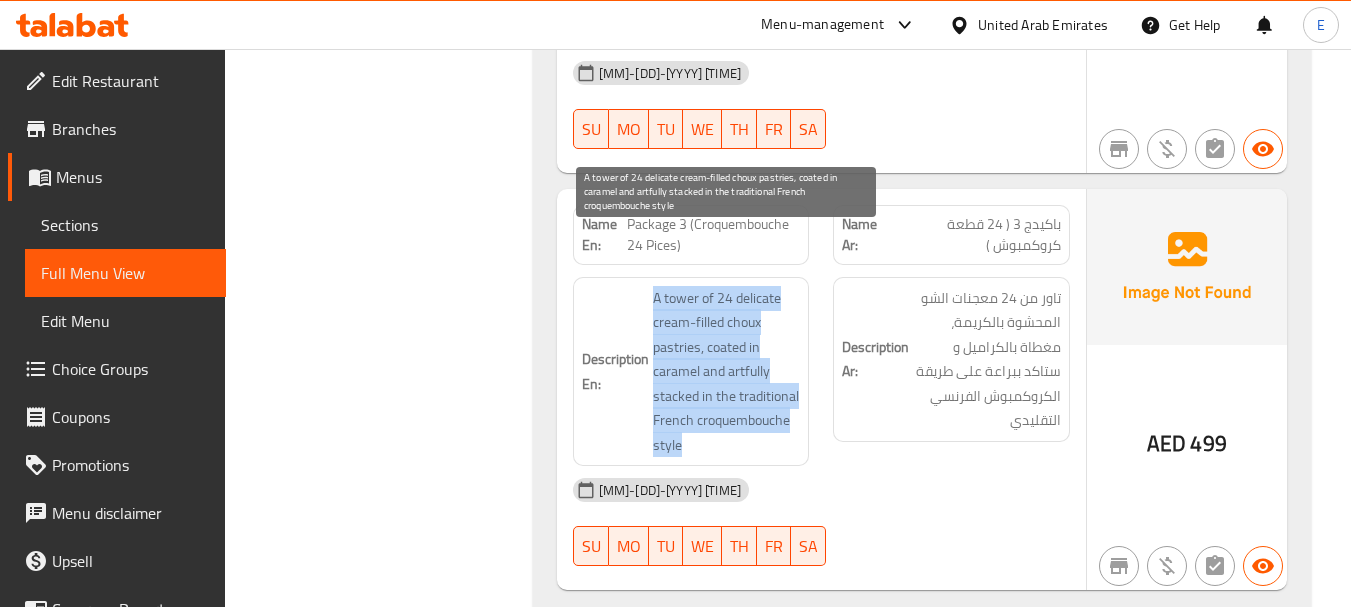 click on "A tower of 24 delicate cream-filled choux pastries, coated in caramel and artfully stacked in the traditional French croquembouche style" at bounding box center [727, 372] 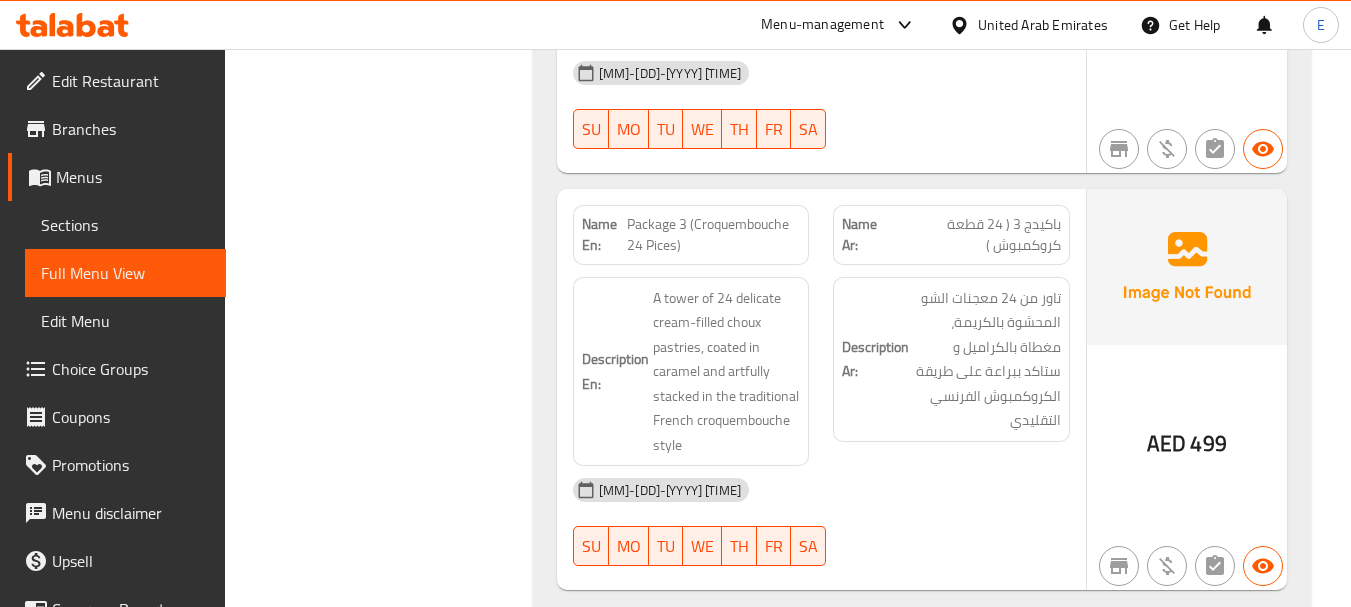 click on "Filter Branches Branches Popular filters Free items Branch specific items Has choices Upsell items Availability filters Available Not available View filters Collapse sections Collapse categories Collapse Choices" at bounding box center (386, -3258) 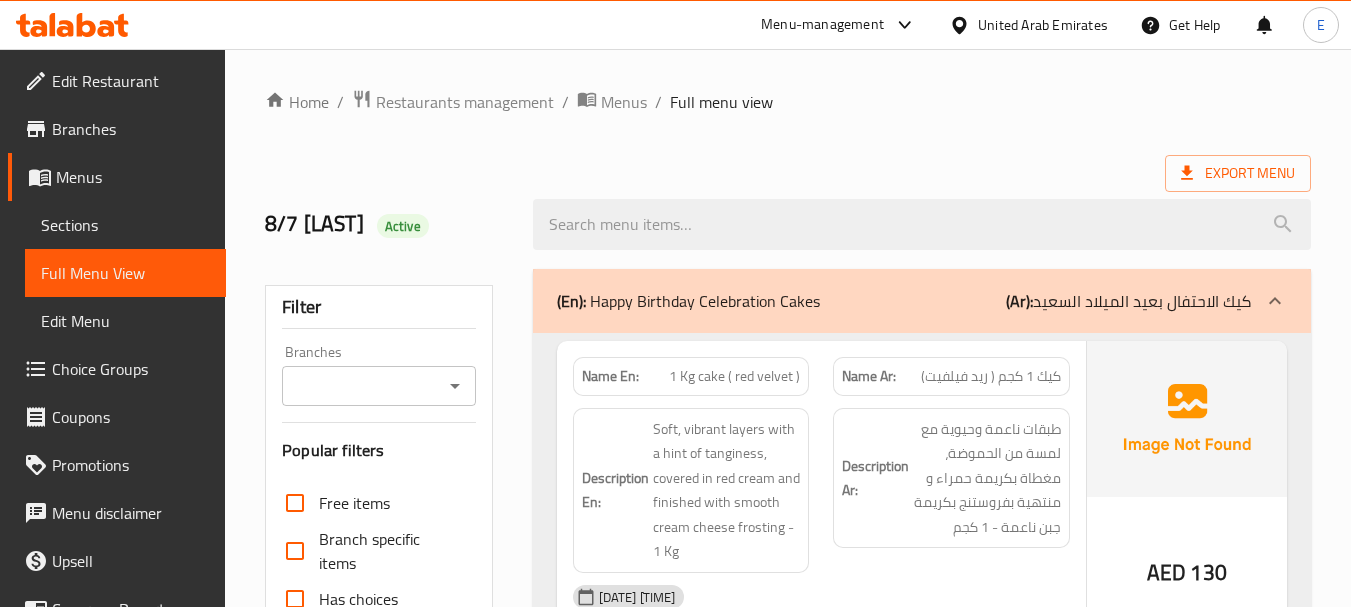 scroll, scrollTop: 0, scrollLeft: 0, axis: both 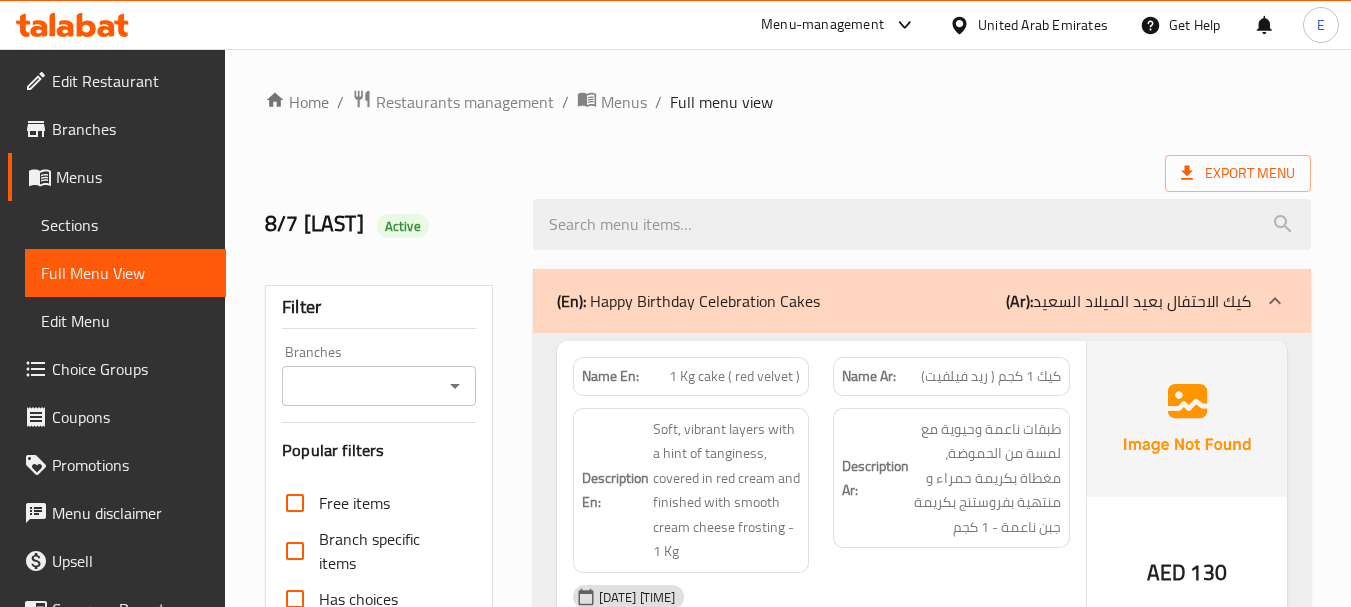 click on "Export Menu" at bounding box center [788, 173] 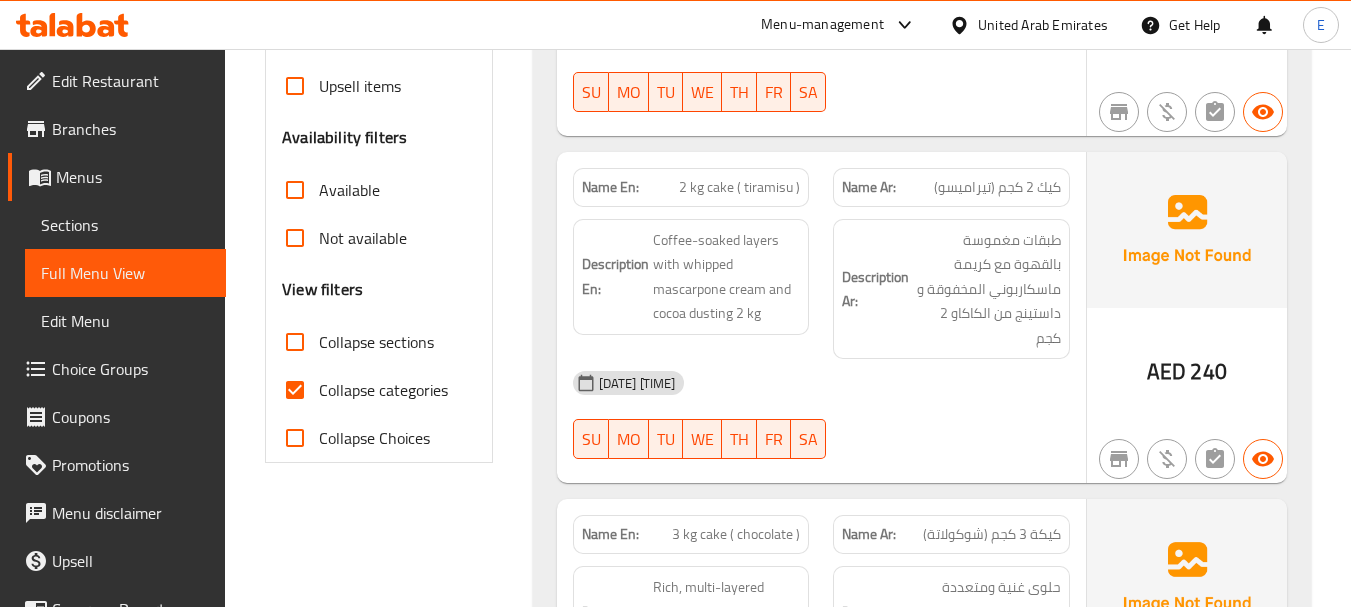 scroll, scrollTop: 600, scrollLeft: 0, axis: vertical 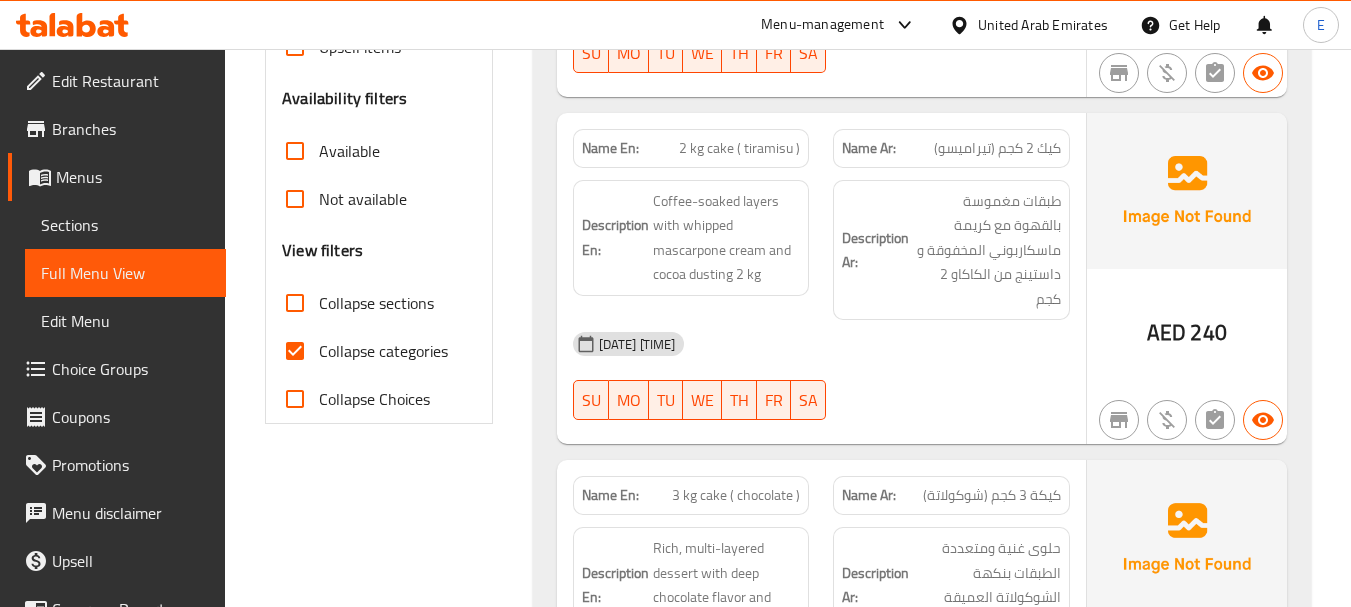 click on "Collapse categories" at bounding box center [295, 351] 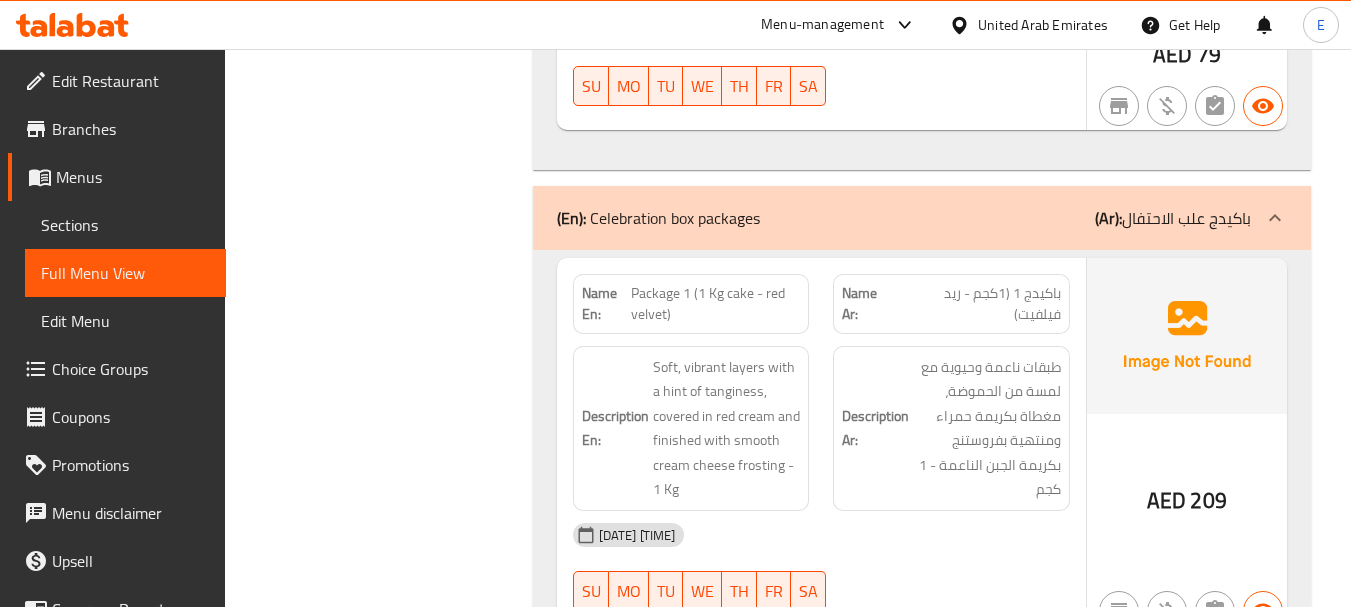 scroll, scrollTop: 3300, scrollLeft: 0, axis: vertical 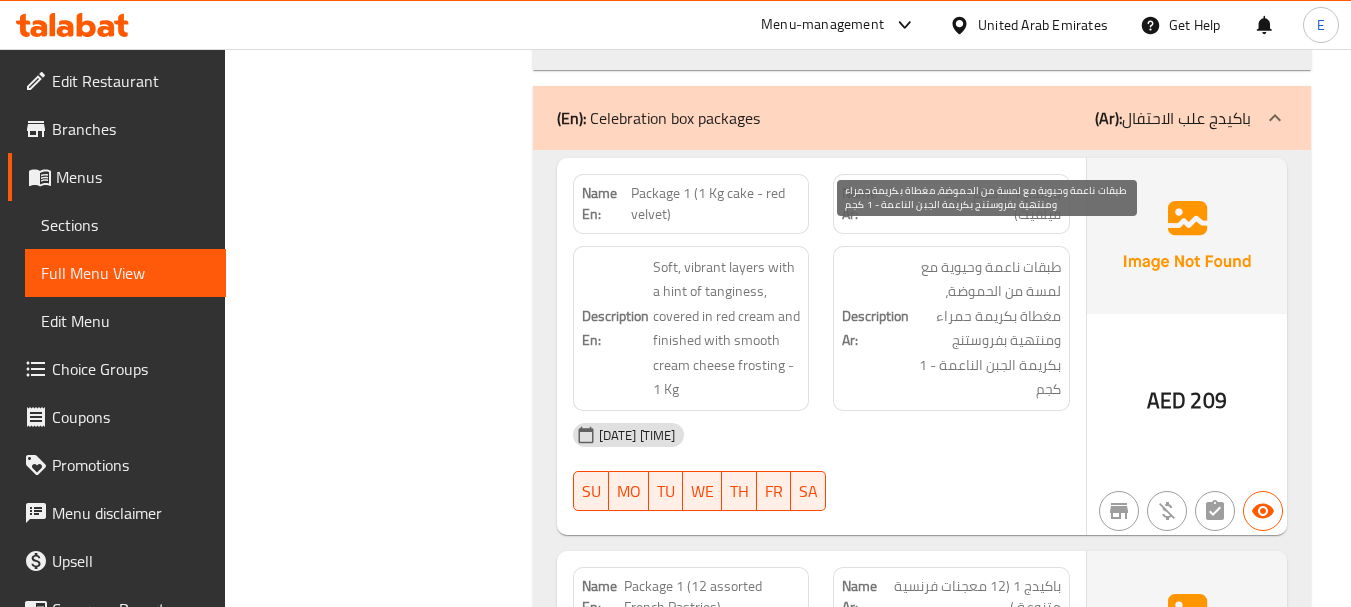 click on "طبقات ناعمة وحيوية مع لمسة من الحموضة، مغطاة بكريمة حمراء ومنتهية بفروستنج بكريمة الجبن الناعمة - 1 كجم" at bounding box center (987, 328) 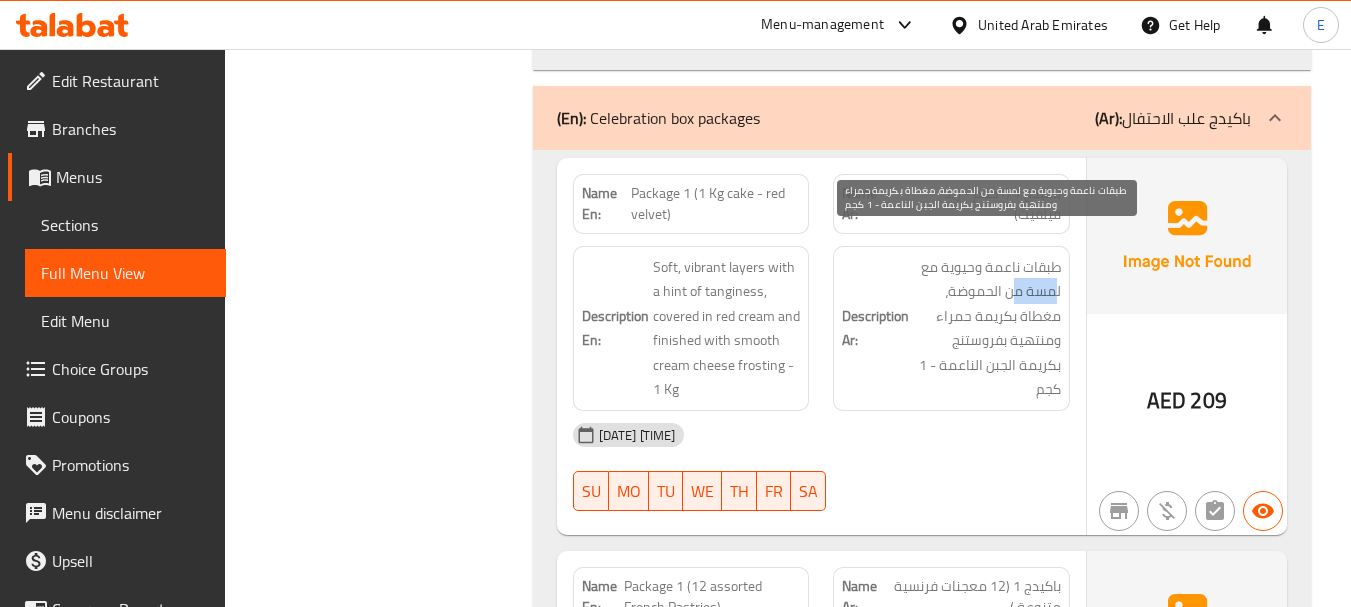 click on "طبقات ناعمة وحيوية مع لمسة من الحموضة، مغطاة بكريمة حمراء ومنتهية بفروستنج بكريمة الجبن الناعمة - 1 كجم" at bounding box center [987, 328] 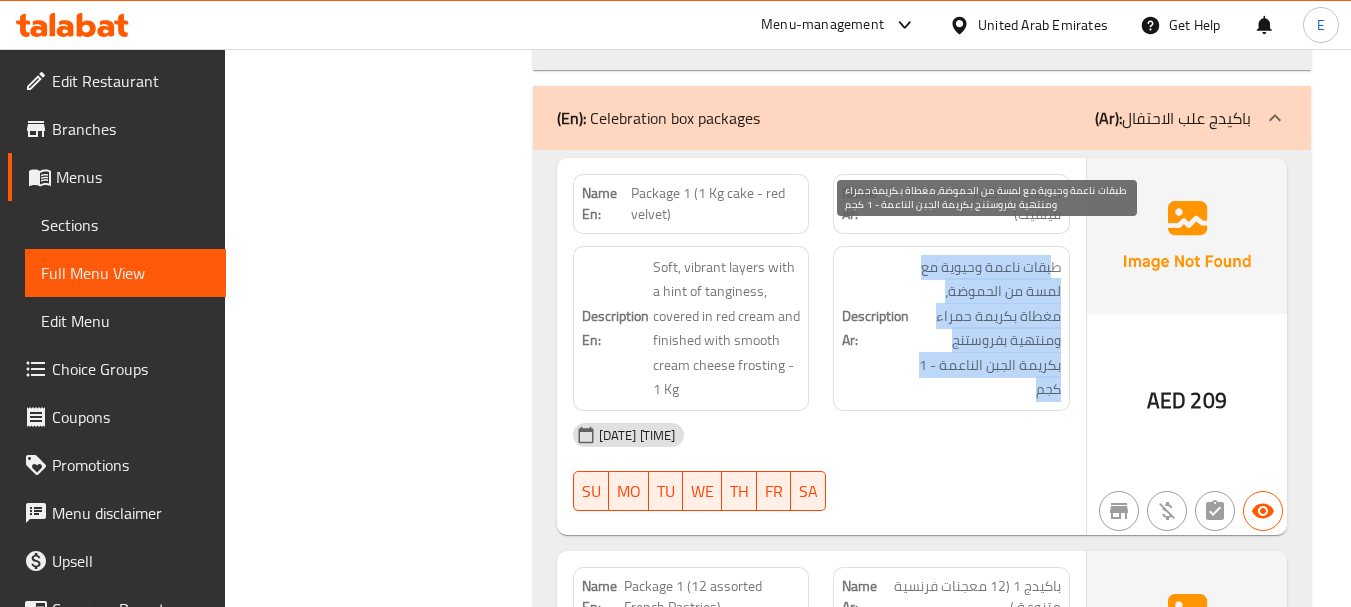 click on "طبقات ناعمة وحيوية مع لمسة من الحموضة، مغطاة بكريمة حمراء ومنتهية بفروستنج بكريمة الجبن الناعمة - 1 كجم" at bounding box center [987, 328] 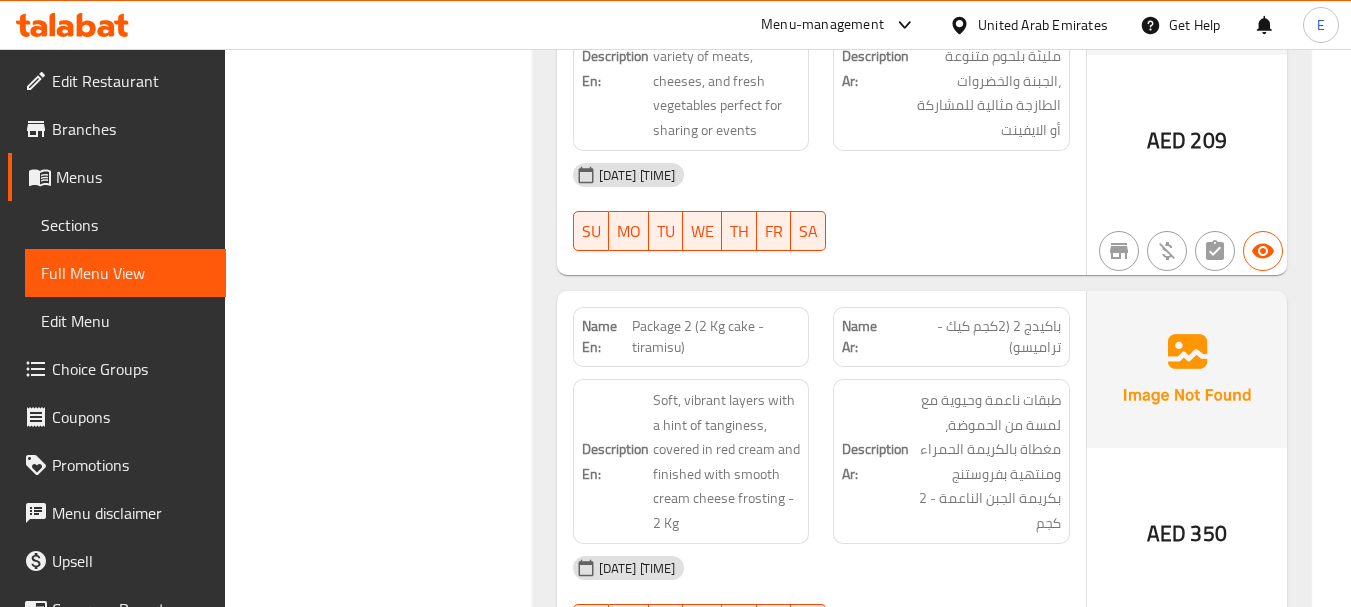scroll, scrollTop: 4500, scrollLeft: 0, axis: vertical 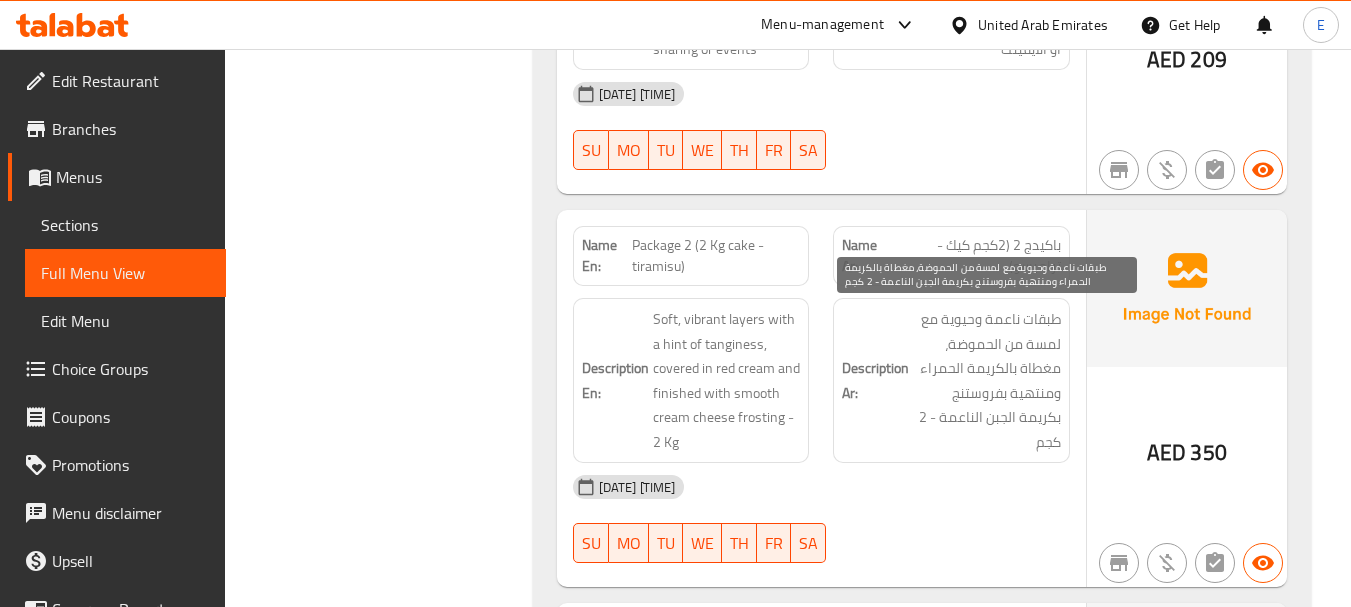 click on "طبقات ناعمة وحيوية مع لمسة من الحموضة، مغطاة بالكريمة الحمراء ومنتهية بفروستنج بكريمة الجبن الناعمة - 2 كجم" at bounding box center [987, 380] 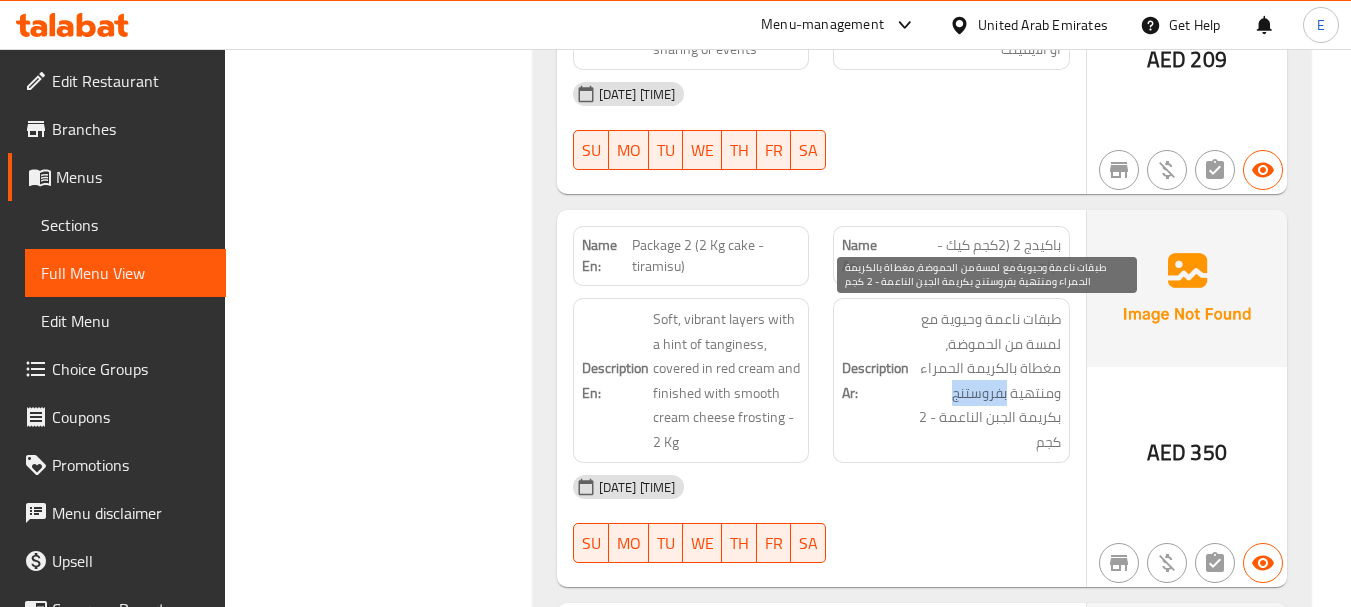 click on "طبقات ناعمة وحيوية مع لمسة من الحموضة، مغطاة بالكريمة الحمراء ومنتهية بفروستنج بكريمة الجبن الناعمة - 2 كجم" at bounding box center [987, 380] 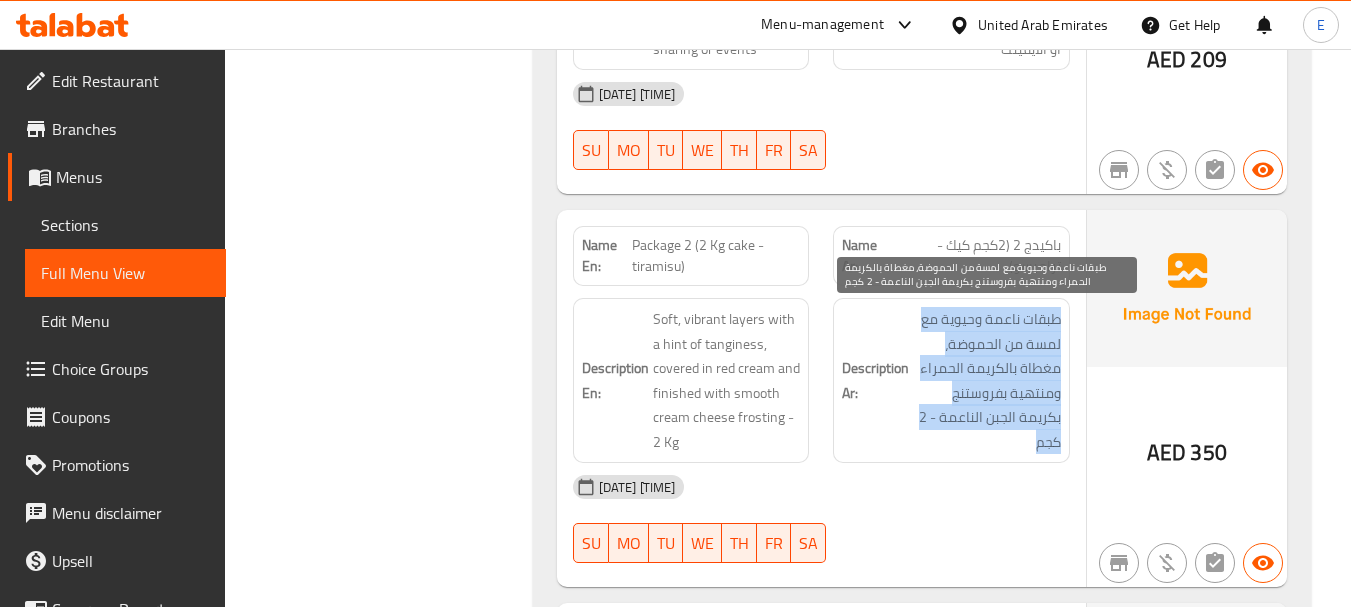 click on "طبقات ناعمة وحيوية مع لمسة من الحموضة، مغطاة بالكريمة الحمراء ومنتهية بفروستنج بكريمة الجبن الناعمة - 2 كجم" at bounding box center (987, 380) 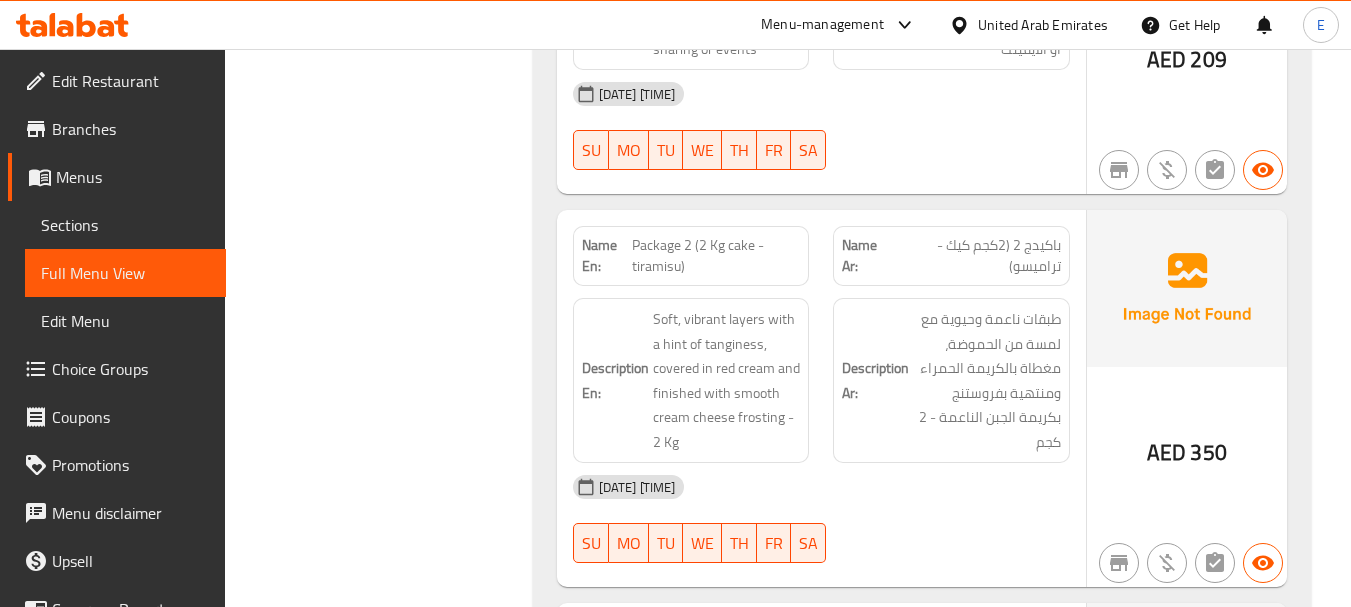 click on "Package 2 (2 Kg cake - tiramisu)" at bounding box center [713, -2070] 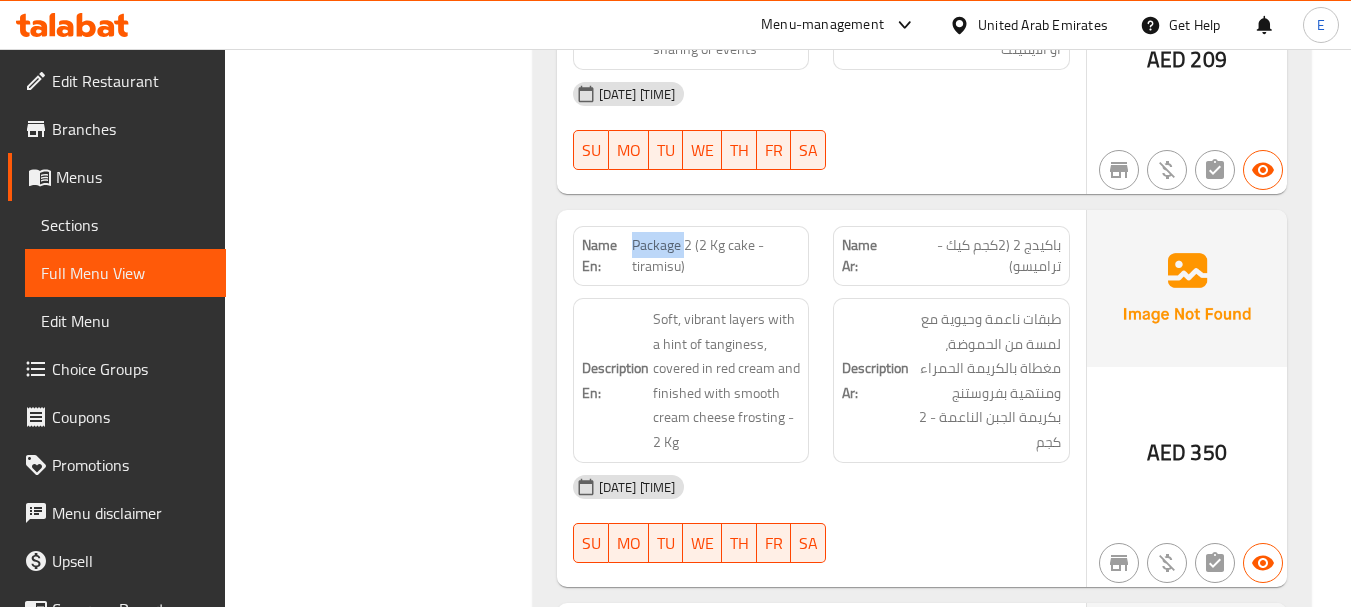 click on "Package 2 (2 Kg cake - tiramisu)" at bounding box center (713, -2070) 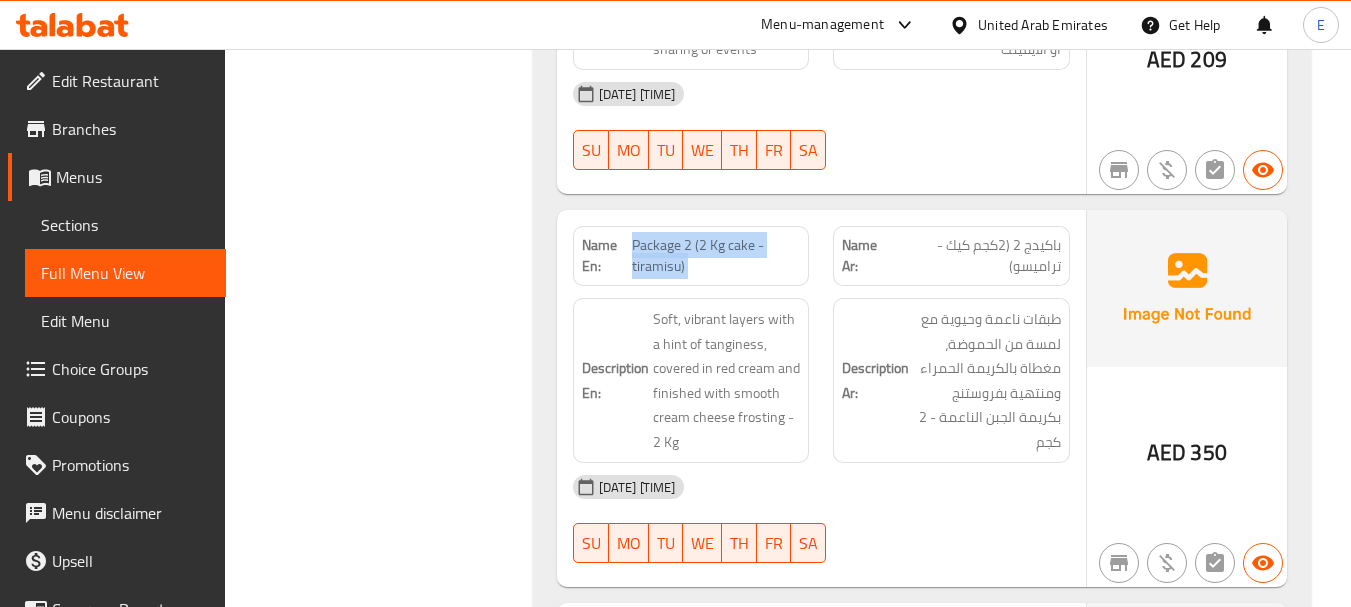 click on "Package 2 (2 Kg cake - tiramisu)" at bounding box center (713, -2070) 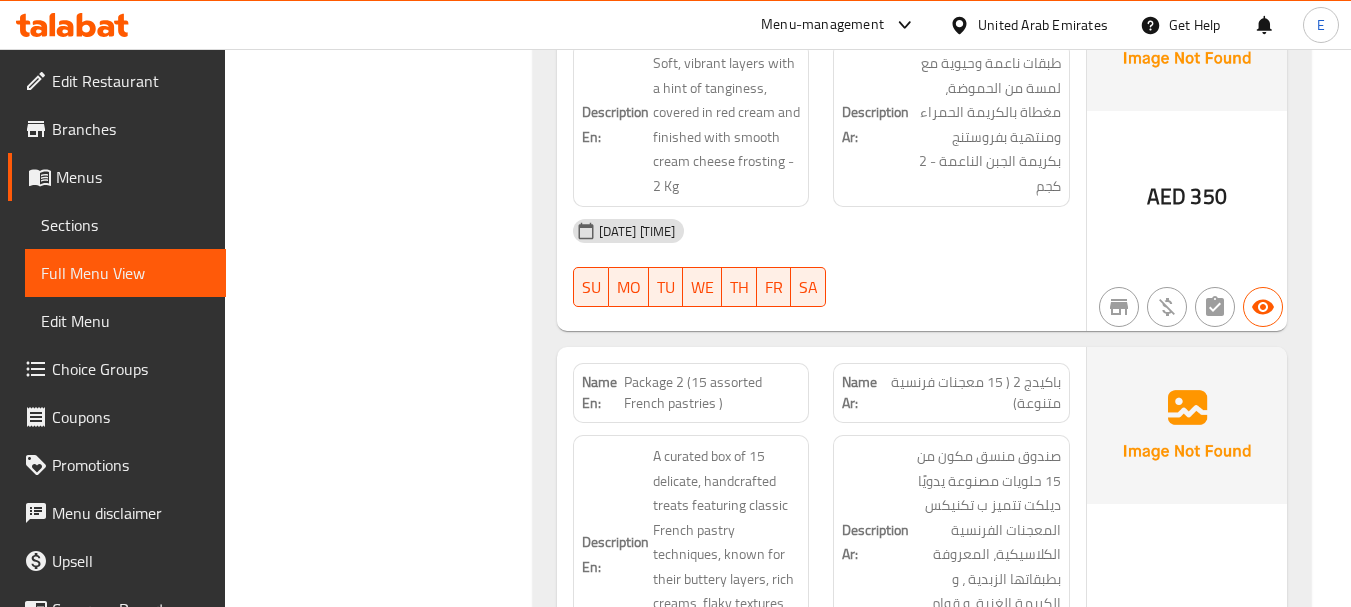 scroll, scrollTop: 4900, scrollLeft: 0, axis: vertical 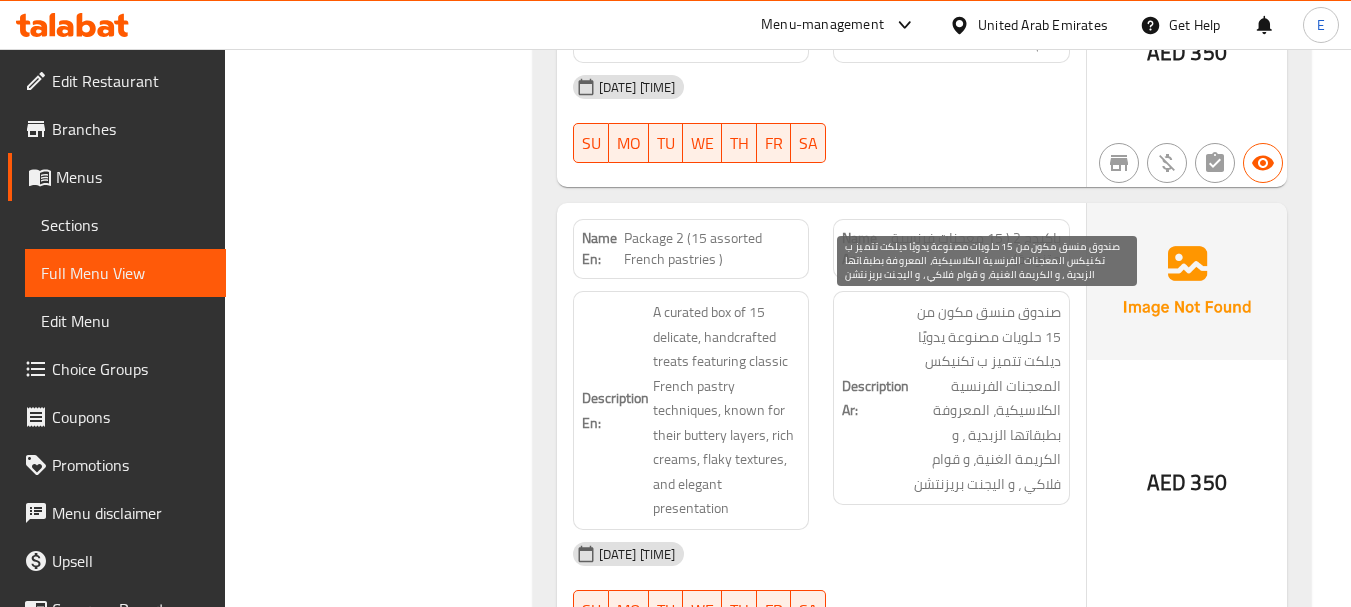 click on "صندوق منسق مكون من 15 حلويات مصنوعة يدويًا ديلكت تتميز ب تكنيكس المعجنات الفرنسية الكلاسيكية، المعروفة بطبقاتها الزبدية ، و الكريمة الغنية، و قوام فلاكي ، و اليجنت بريزنتشن" at bounding box center [987, 398] 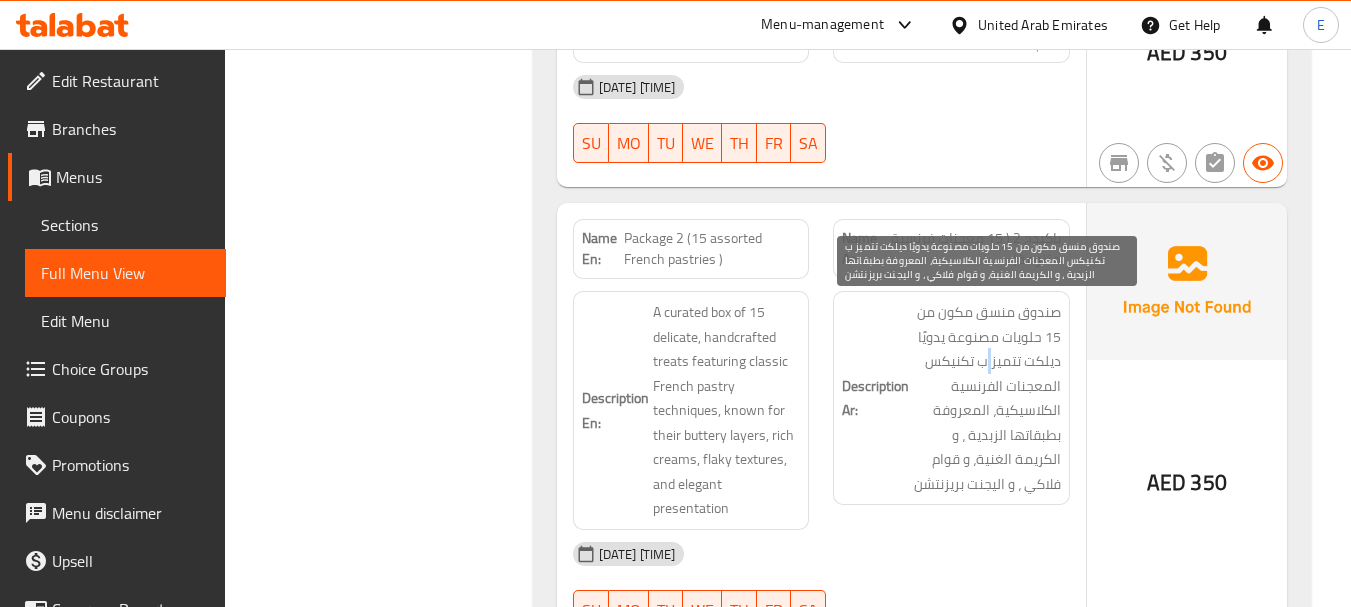 click on "صندوق منسق مكون من 15 حلويات مصنوعة يدويًا ديلكت تتميز ب تكنيكس المعجنات الفرنسية الكلاسيكية، المعروفة بطبقاتها الزبدية ، و الكريمة الغنية، و قوام فلاكي ، و اليجنت بريزنتشن" at bounding box center (987, 398) 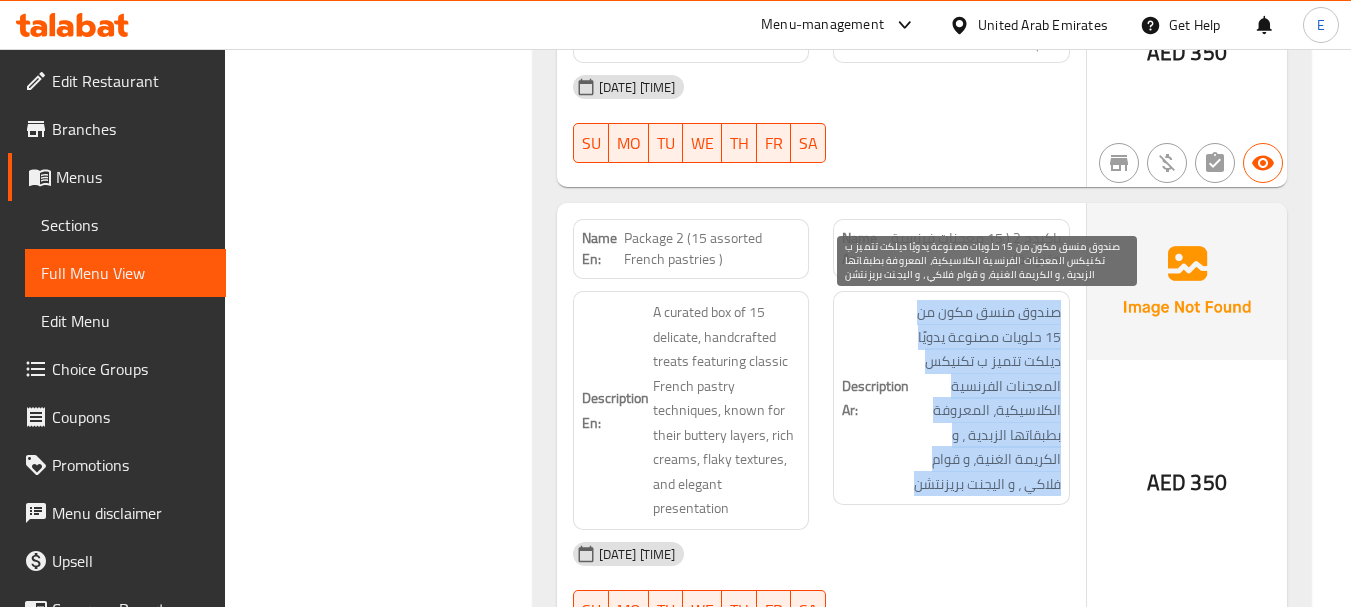 click on "صندوق منسق مكون من 15 حلويات مصنوعة يدويًا ديلكت تتميز ب تكنيكس المعجنات الفرنسية الكلاسيكية، المعروفة بطبقاتها الزبدية ، و الكريمة الغنية، و قوام فلاكي ، و اليجنت بريزنتشن" at bounding box center [987, 398] 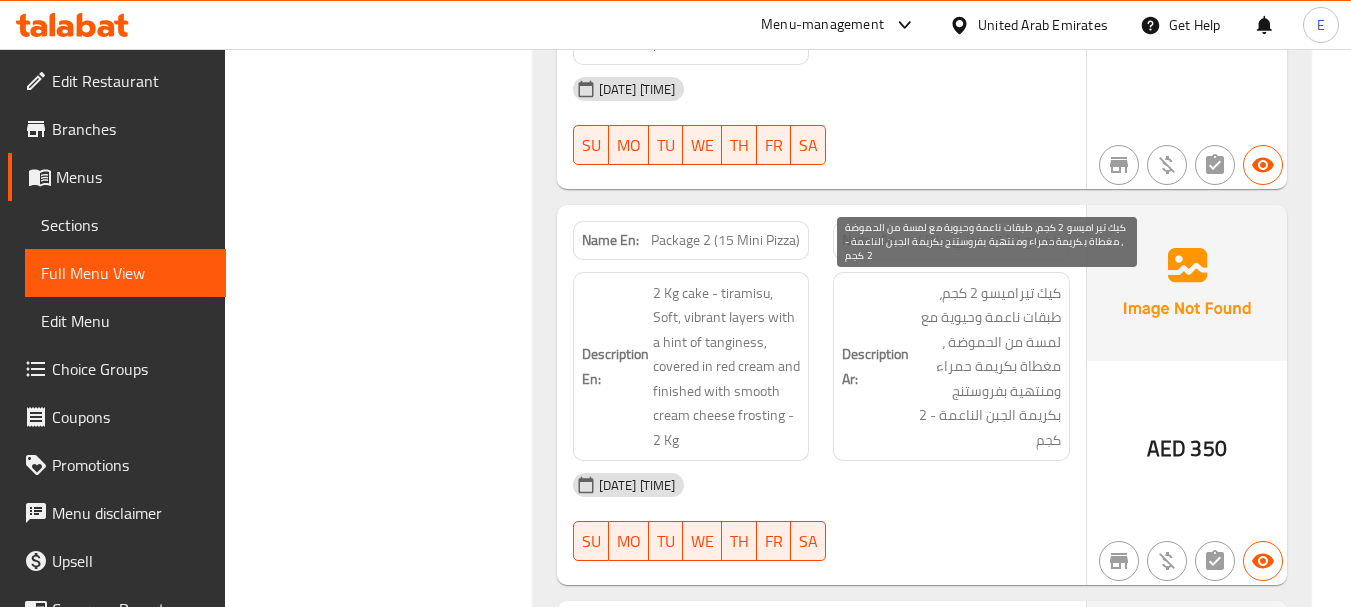 scroll, scrollTop: 5400, scrollLeft: 0, axis: vertical 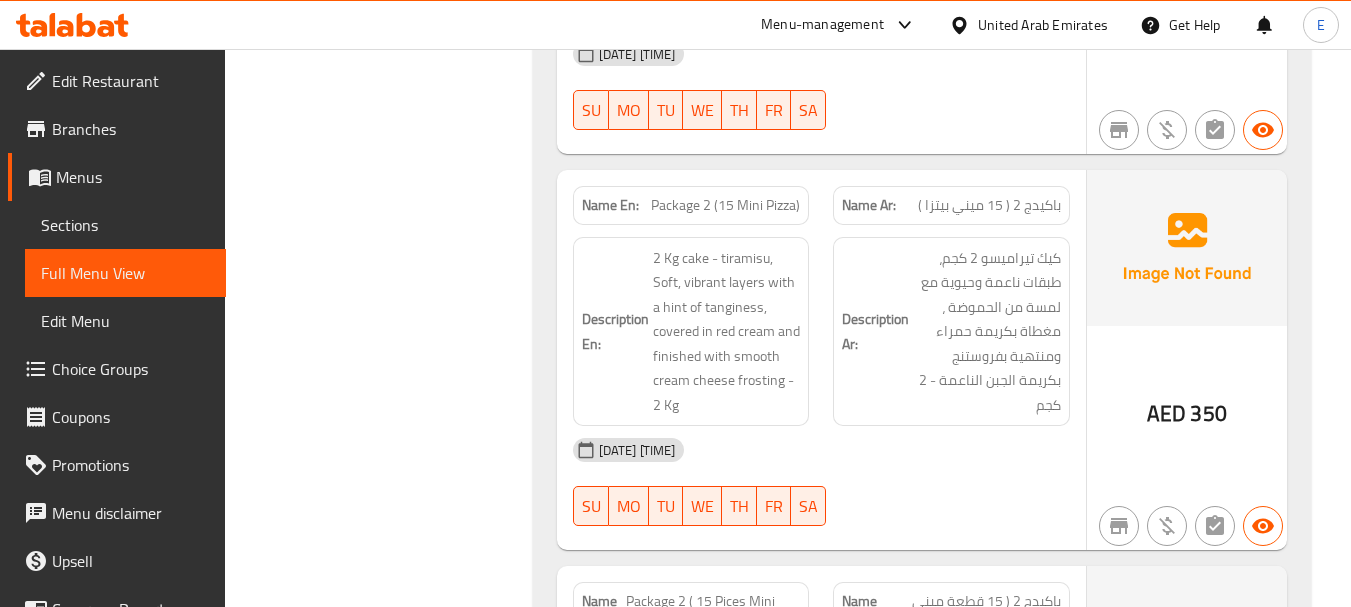 click on "[DATE] [TIME]" at bounding box center (821, -2170) 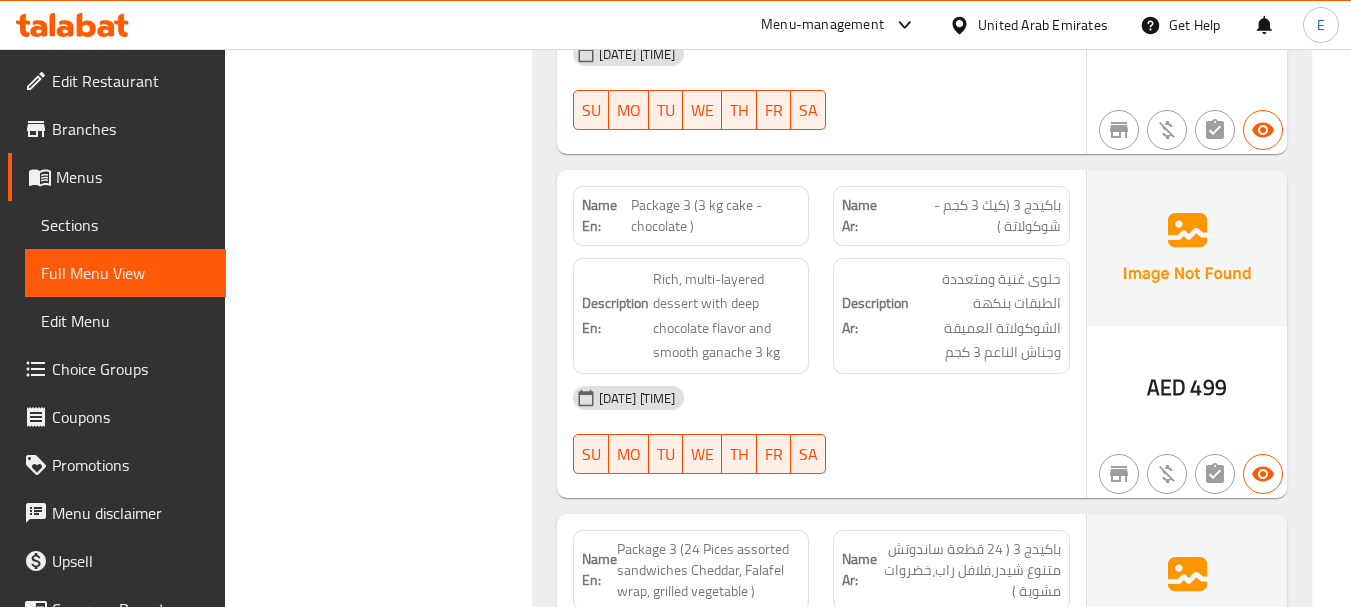 scroll, scrollTop: 6200, scrollLeft: 0, axis: vertical 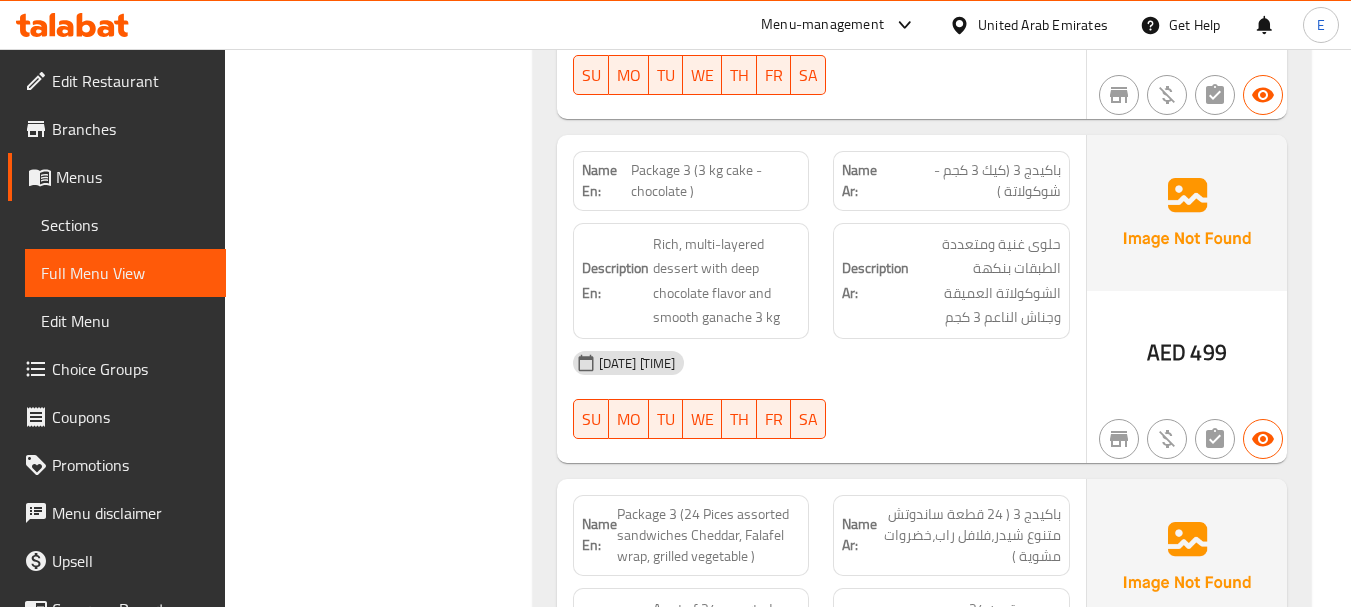 click on "[DATE] [TIME] SU MO TU WE TH FR SA" at bounding box center (821, 395) 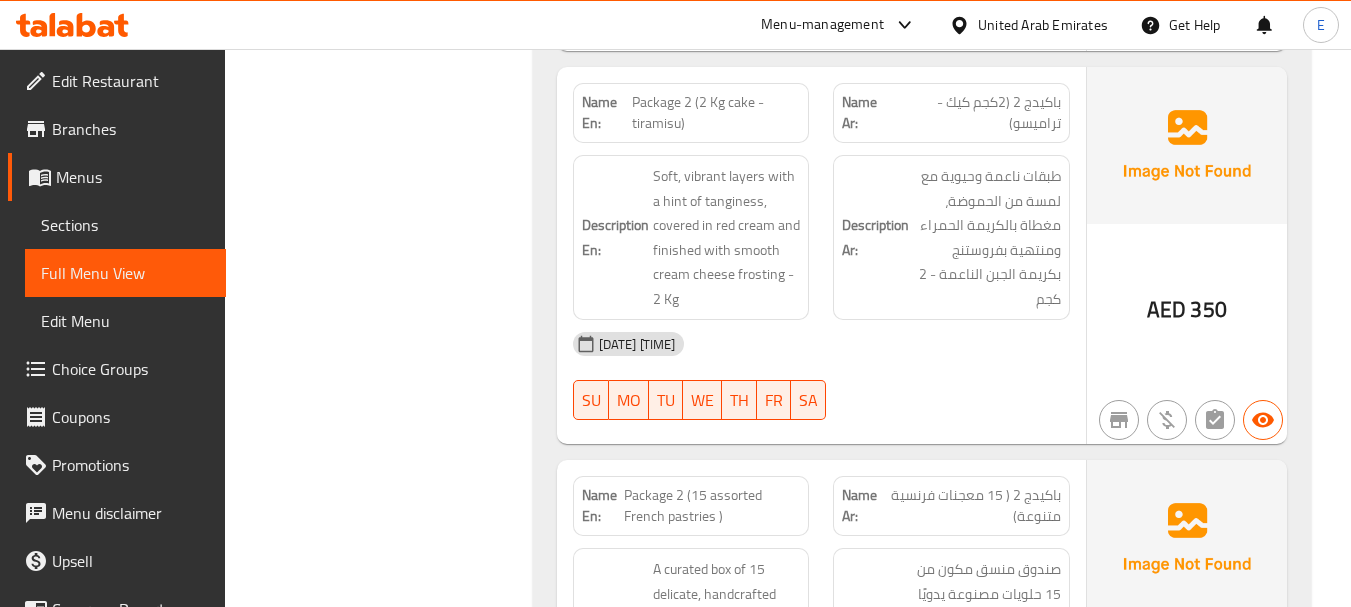 scroll, scrollTop: 4455, scrollLeft: 0, axis: vertical 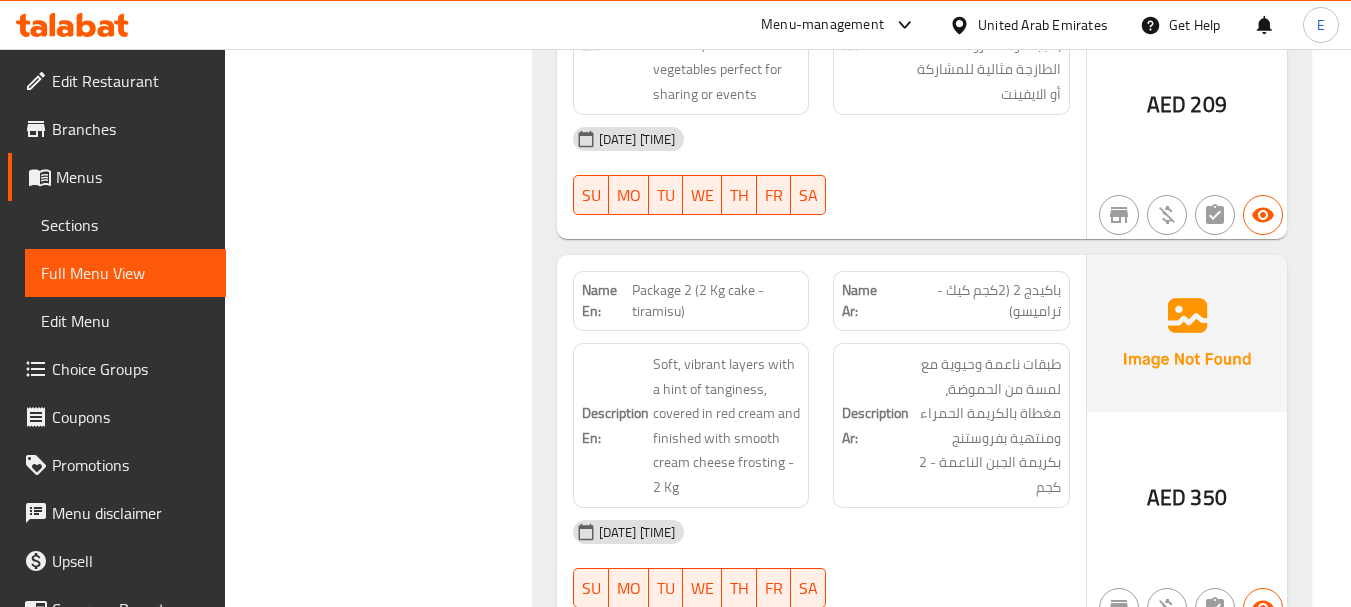click on "Name En: Package 1 (12 Assorted  Mini  sandwiches) Name Ar: باكيدج 1 (12 ميني ساندويتش متنوع) Description En: A set of 12 bite-sized sandwiches filled with a variety of meats, cheeses, and fresh vegetables perfect for sharing or events Description Ar: مجموعة من 12ساندوتش بحجم بايت مليئة بلحوم متنوعة ،الجبنة والخضروات الطازجة مثالية للمشاركة أو الايفينت  [DATE] [TIME] SU MO TU WE TH FR SA" at bounding box center (821, -3242) 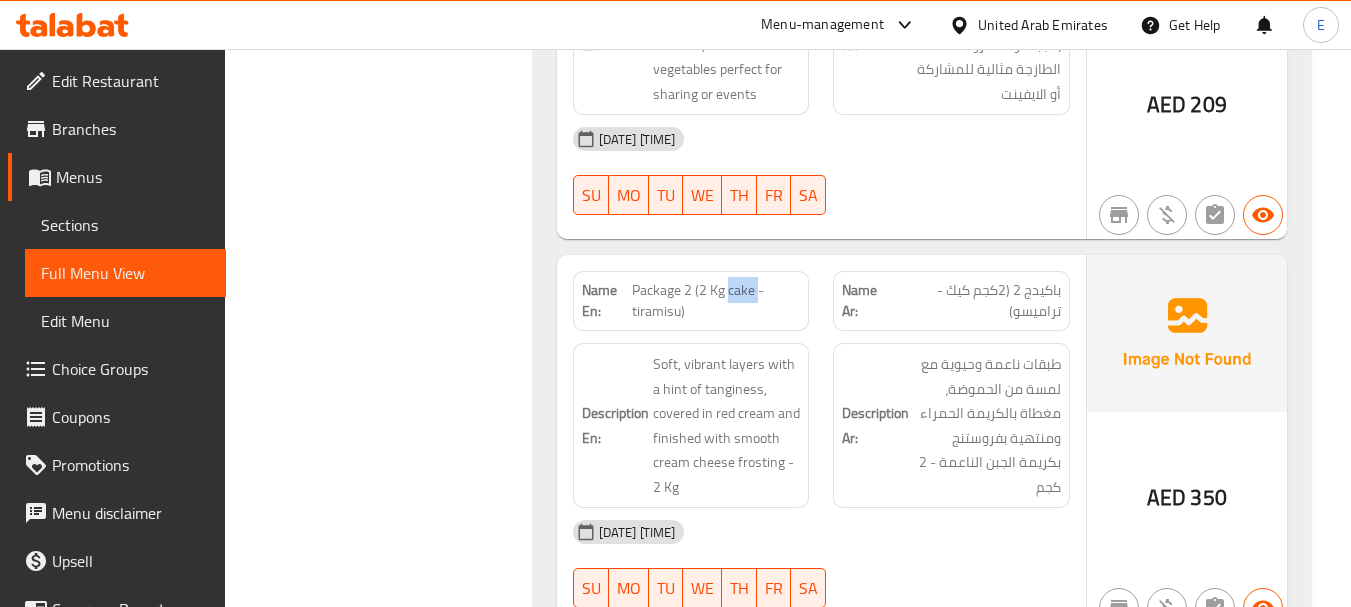click on "Package 2 (2 Kg cake - tiramisu)" at bounding box center [713, -2025] 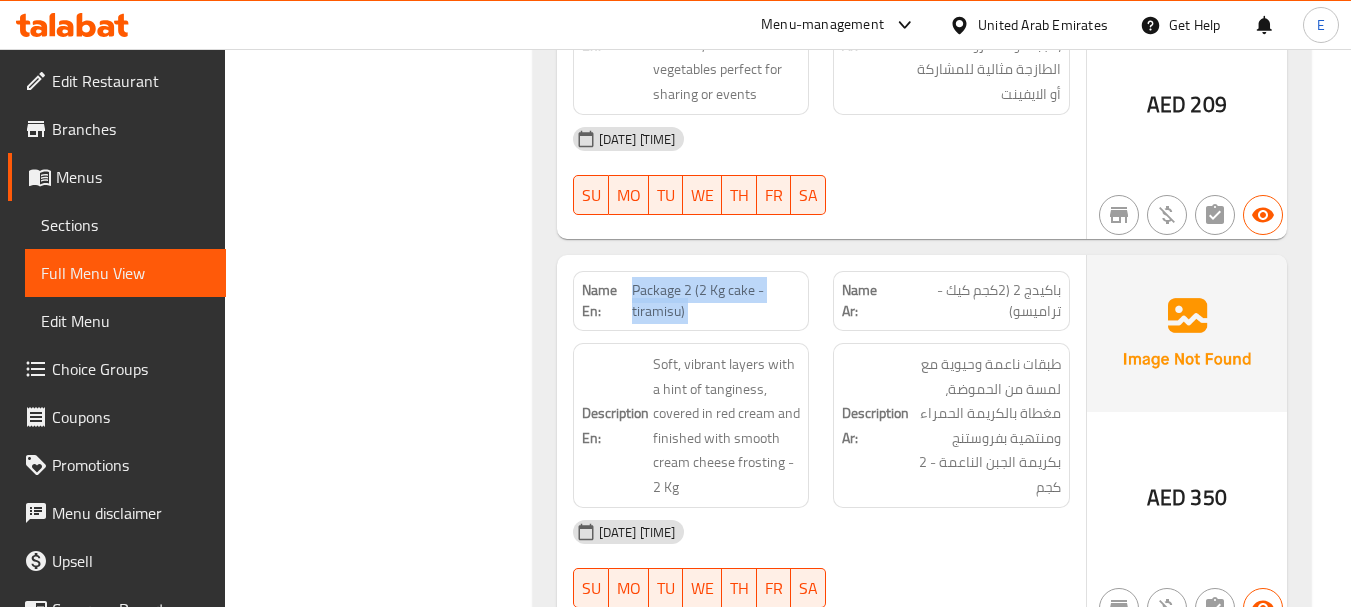copy on "Package 2 (2 Kg cake - tiramisu)" 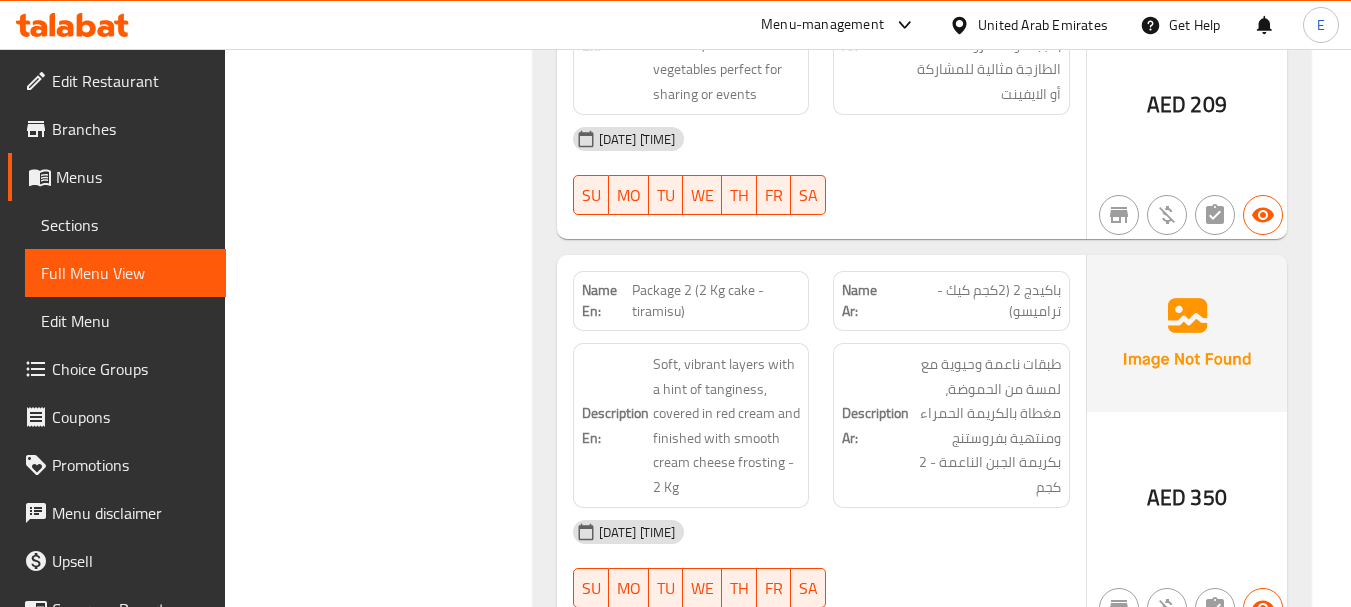 click on "Filter Branches Branches Popular filters Free items Branch specific items Has choices Upsell items Availability filters Available Not available View filters Collapse sections Collapse categories Collapse Choices" at bounding box center [386, -297] 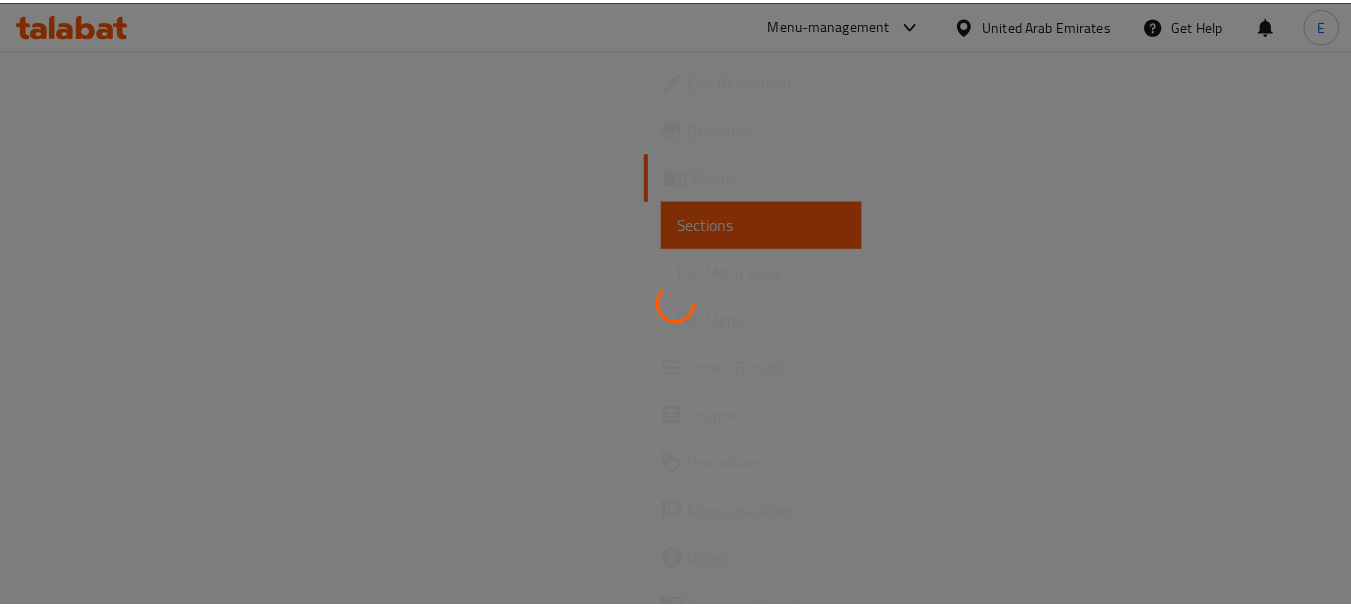 scroll, scrollTop: 0, scrollLeft: 0, axis: both 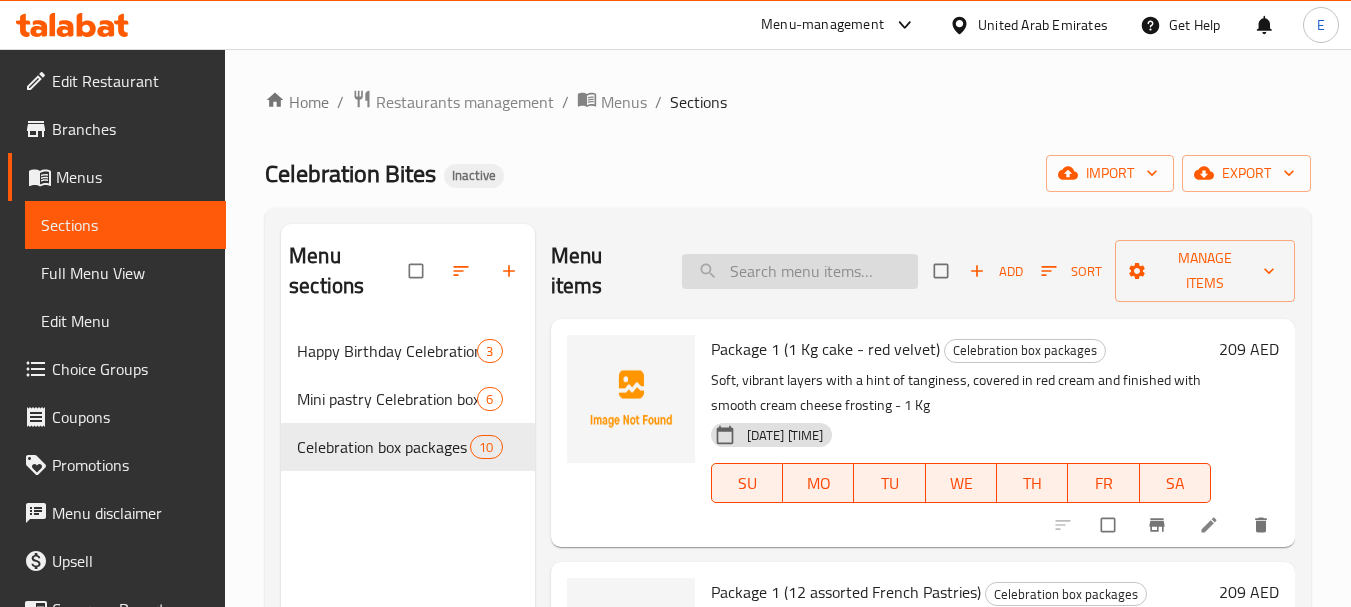 click at bounding box center (800, 271) 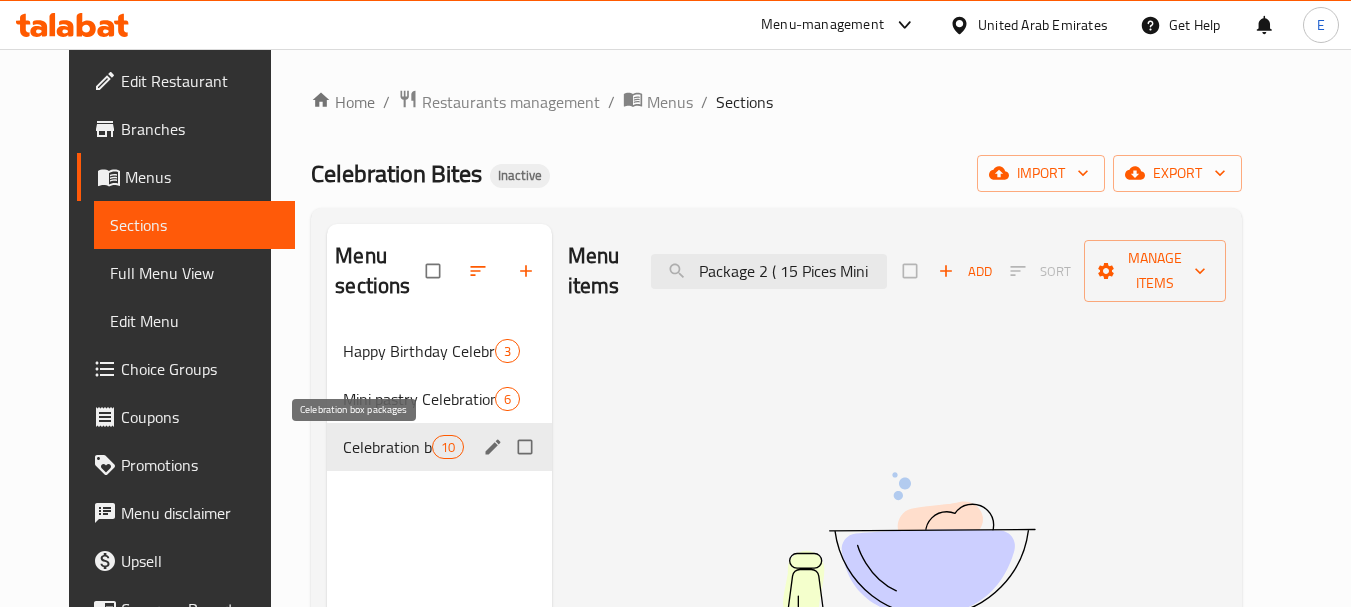 scroll, scrollTop: 0, scrollLeft: 0, axis: both 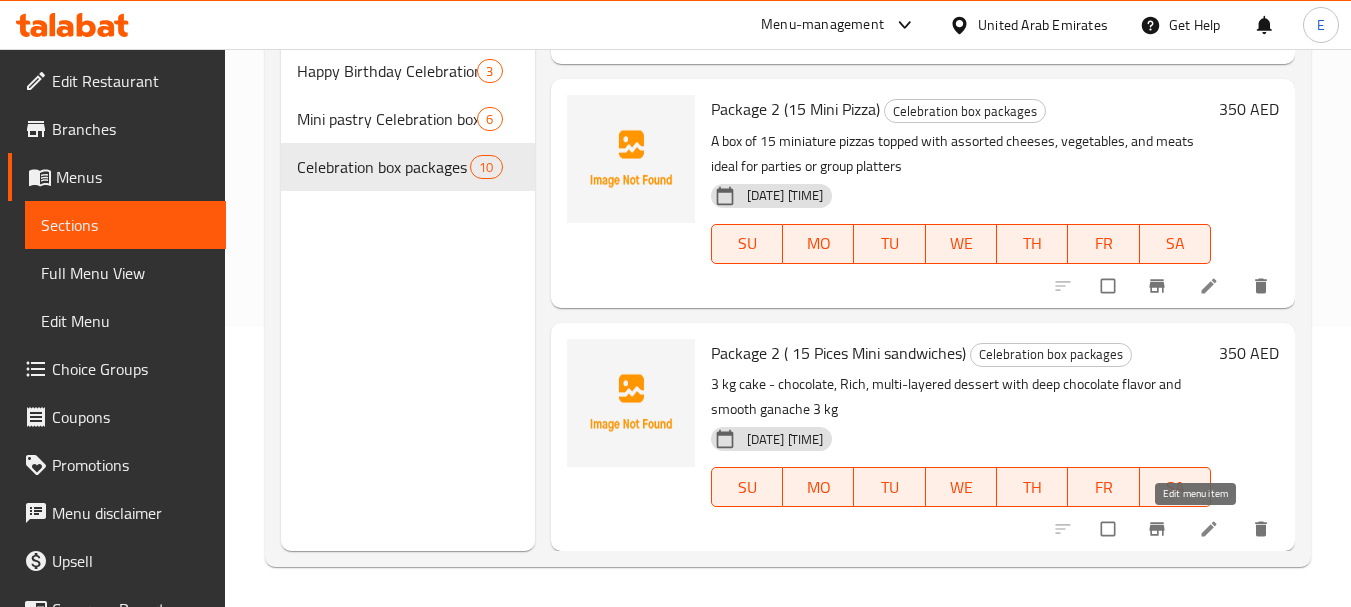 type on "Package 2" 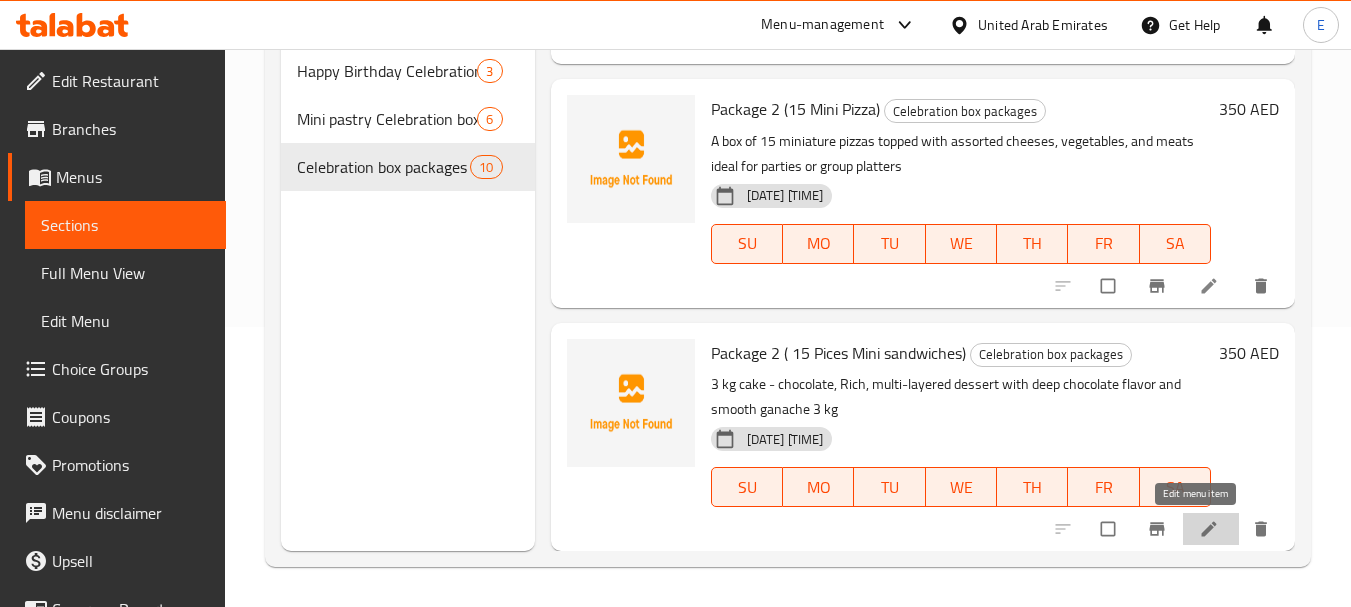 click 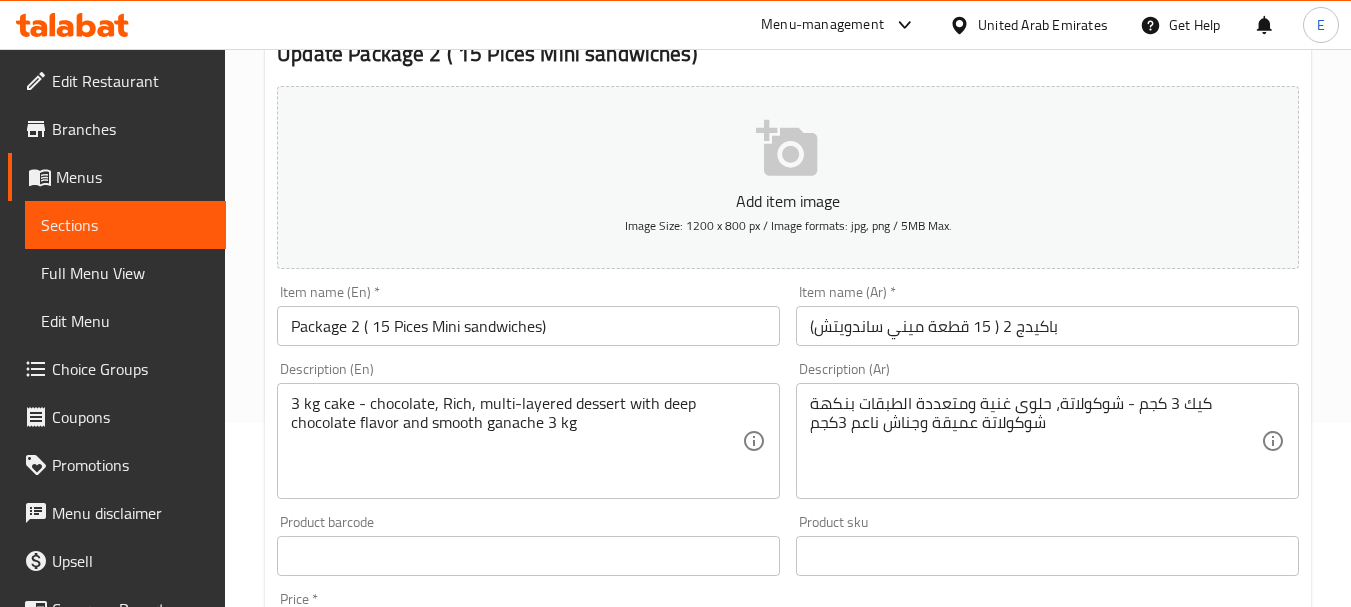 scroll, scrollTop: 200, scrollLeft: 0, axis: vertical 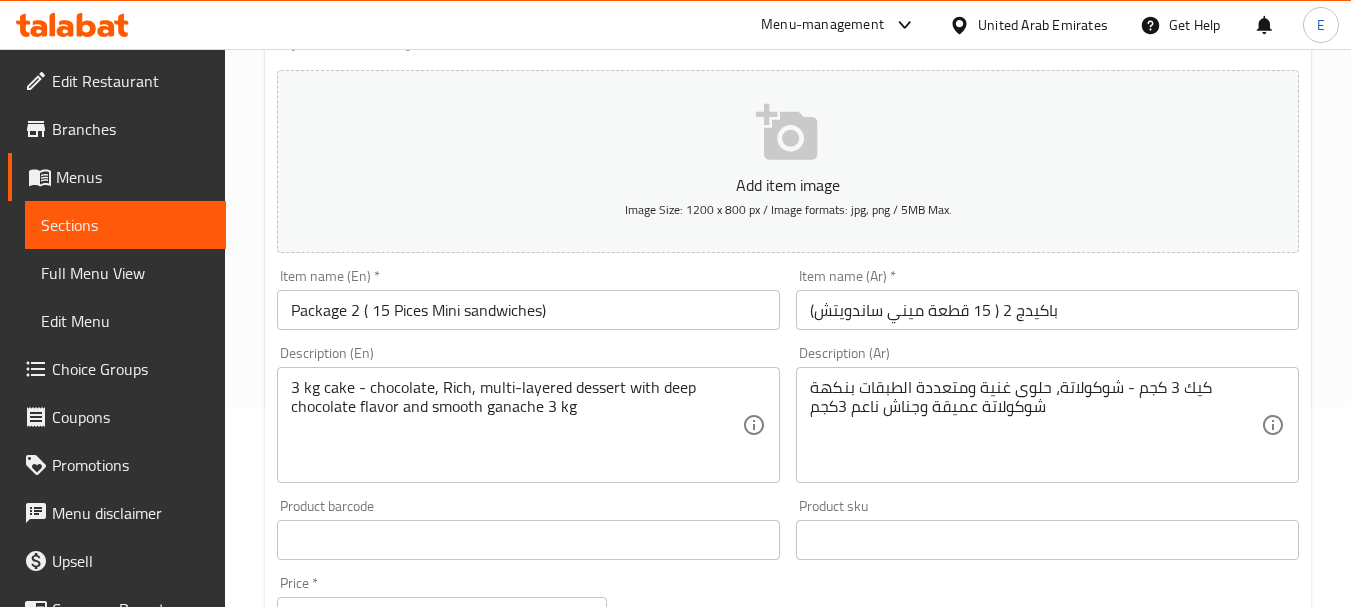 click on "3 kg cake - chocolate, Rich, multi-layered dessert with deep chocolate flavor and smooth ganache 3 kg" at bounding box center (516, 425) 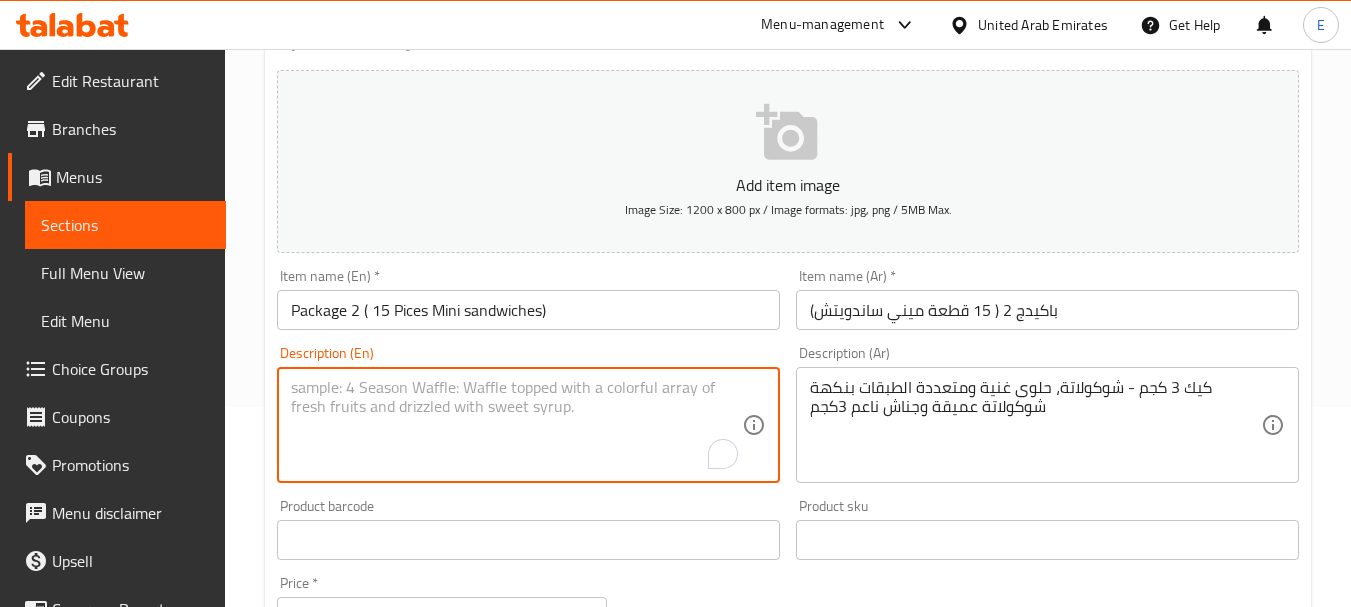 paste on "A set of 15 bite-sized sandwiches filled with a variety of meats, cheeses, and fresh vegetables — perfect for sharing or events" 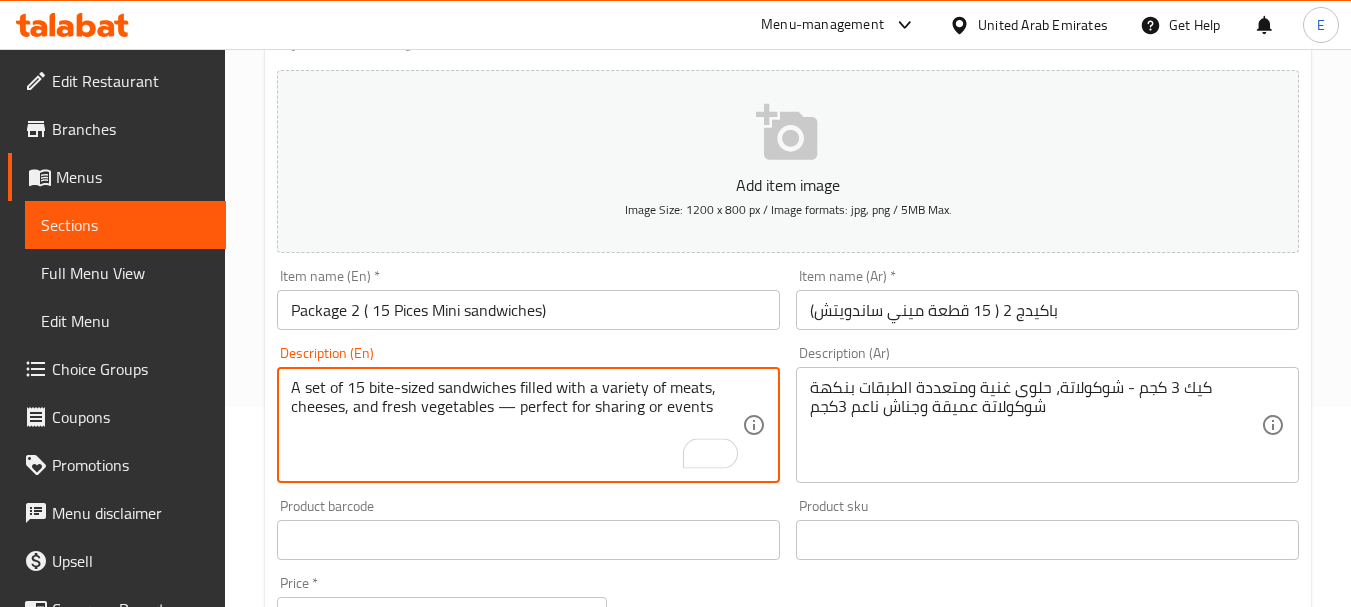 click on "A set of 15 bite-sized sandwiches filled with a variety of meats, cheeses, and fresh vegetables — perfect for sharing or events" at bounding box center (516, 425) 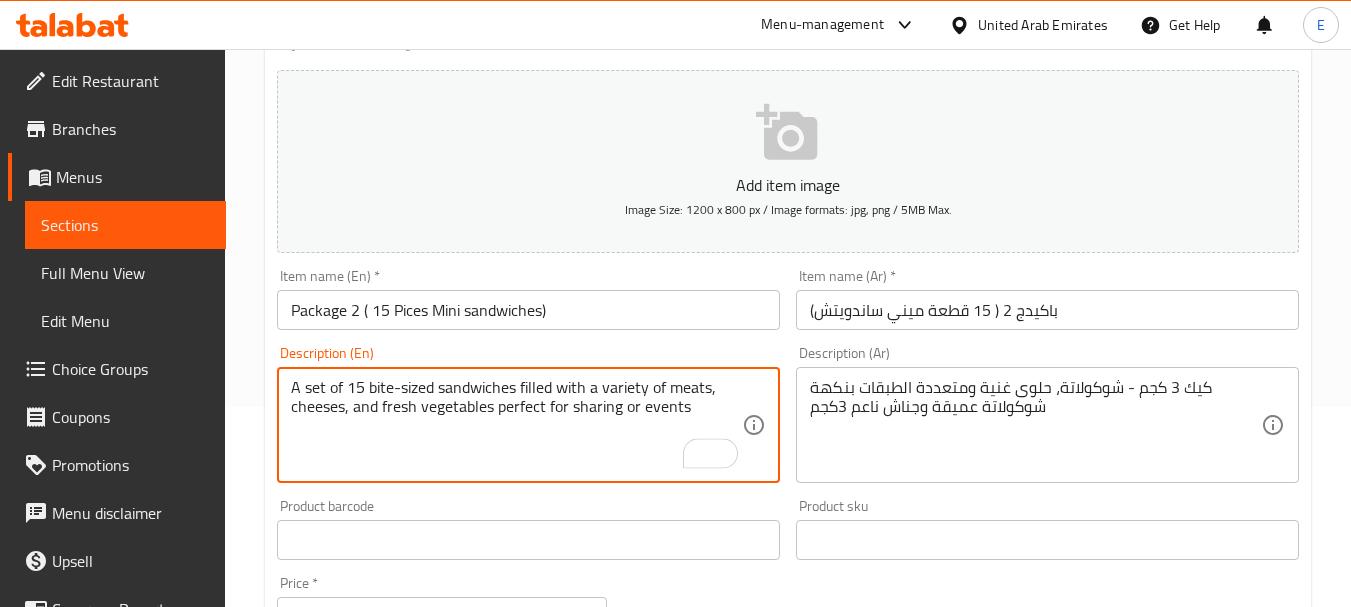 click on "A set of 15 bite-sized sandwiches filled with a variety of meats, cheeses, and fresh vegetables perfect for sharing or events" at bounding box center (516, 425) 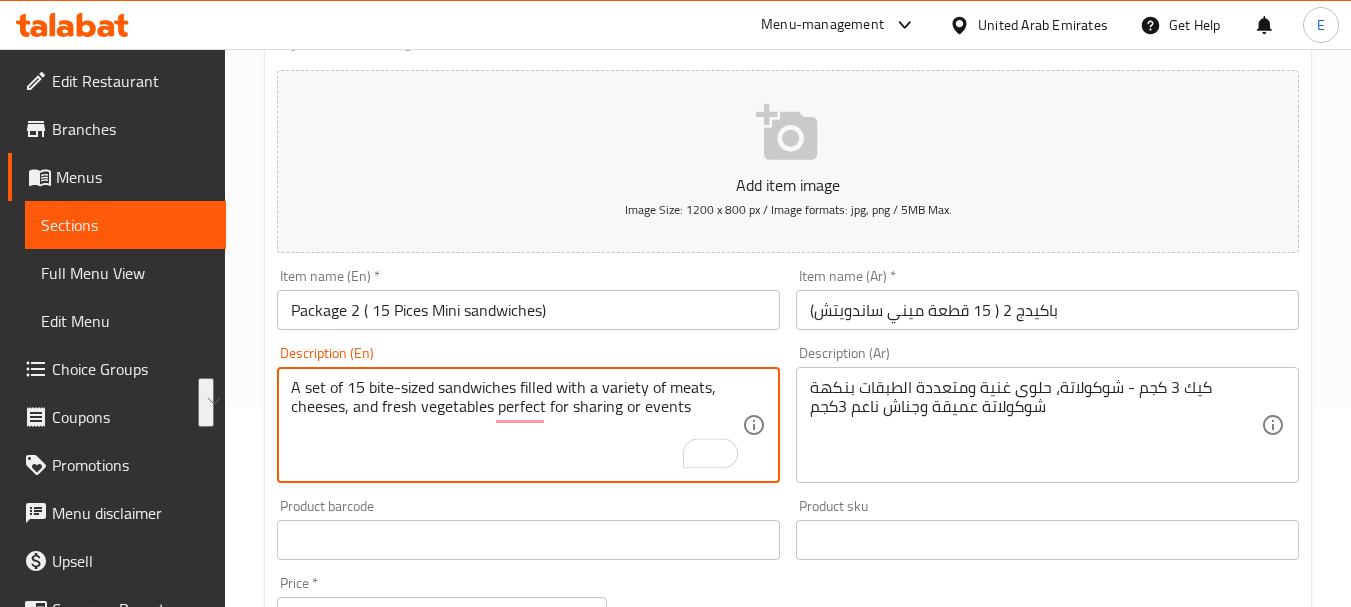 type on "A set of 15 bite-sized sandwiches filled with a variety of meats, cheeses, and fresh vegetables perfect for sharing or events" 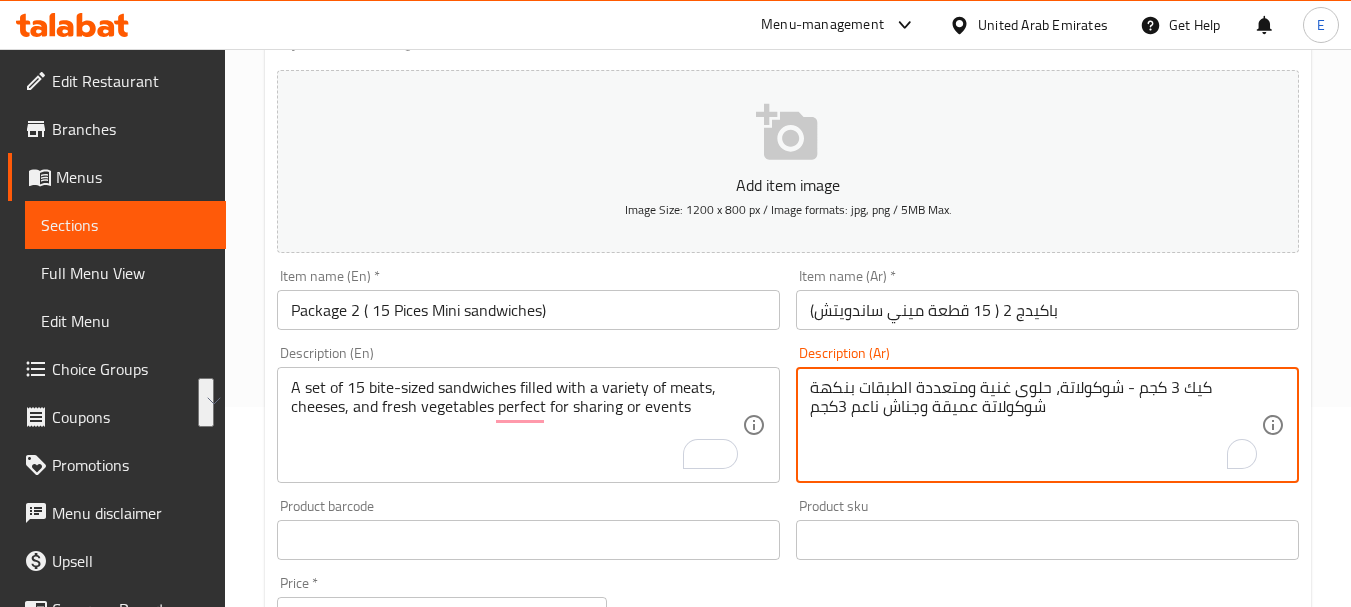 click on "كيك 3 كجم - شوكولاتة، حلوى غنية ومتعددة الطبقات بنكهة شوكولاتة عميقة وجناش ناعم 3كجم" at bounding box center [1035, 425] 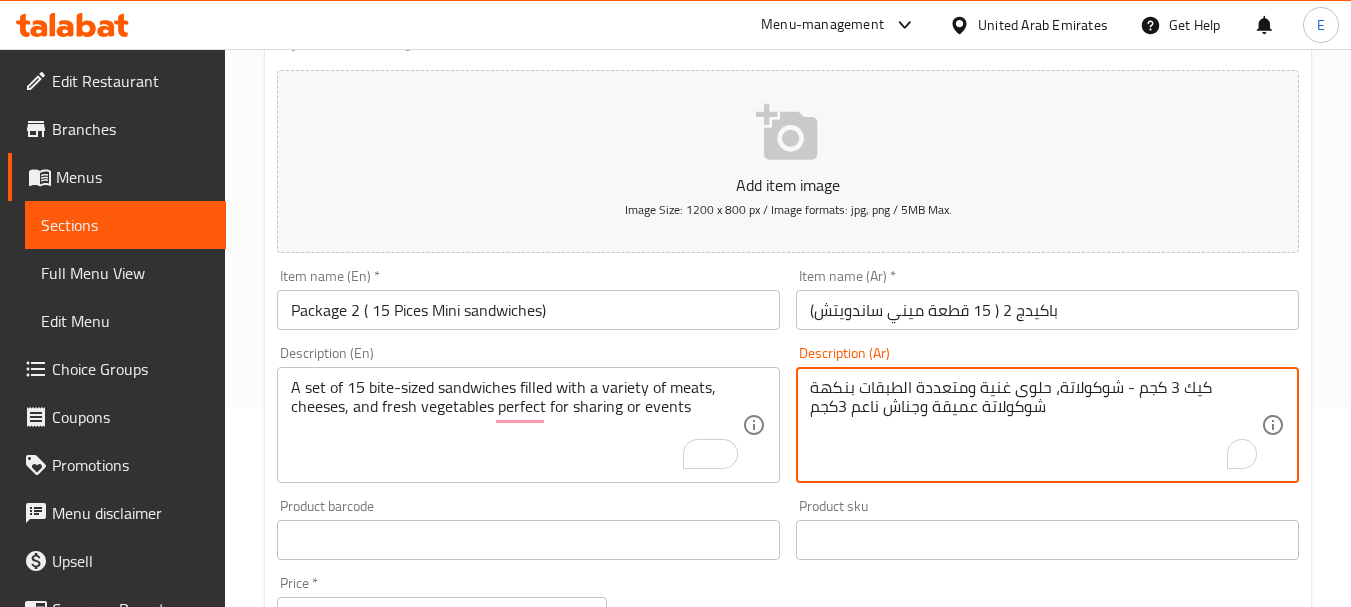 click on "كيك 3 كجم - شوكولاتة، حلوى غنية ومتعددة الطبقات بنكهة شوكولاتة عميقة وجناش ناعم 3كجم" at bounding box center [1035, 425] 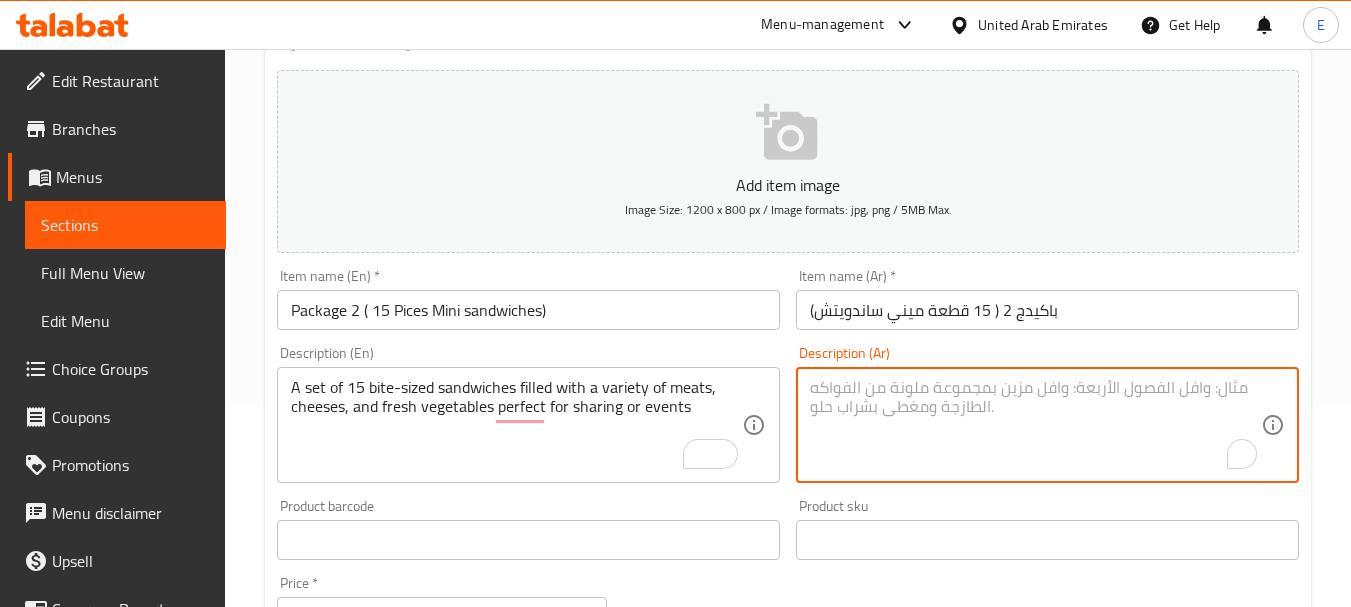 paste on "مجموعة من 15 ساندويتش صغير الحجم مملوء بمجموعة متنوعة من اللحوم والأجبان والخضروات الطازجة مثالية للمشاركة أو المناسبات" 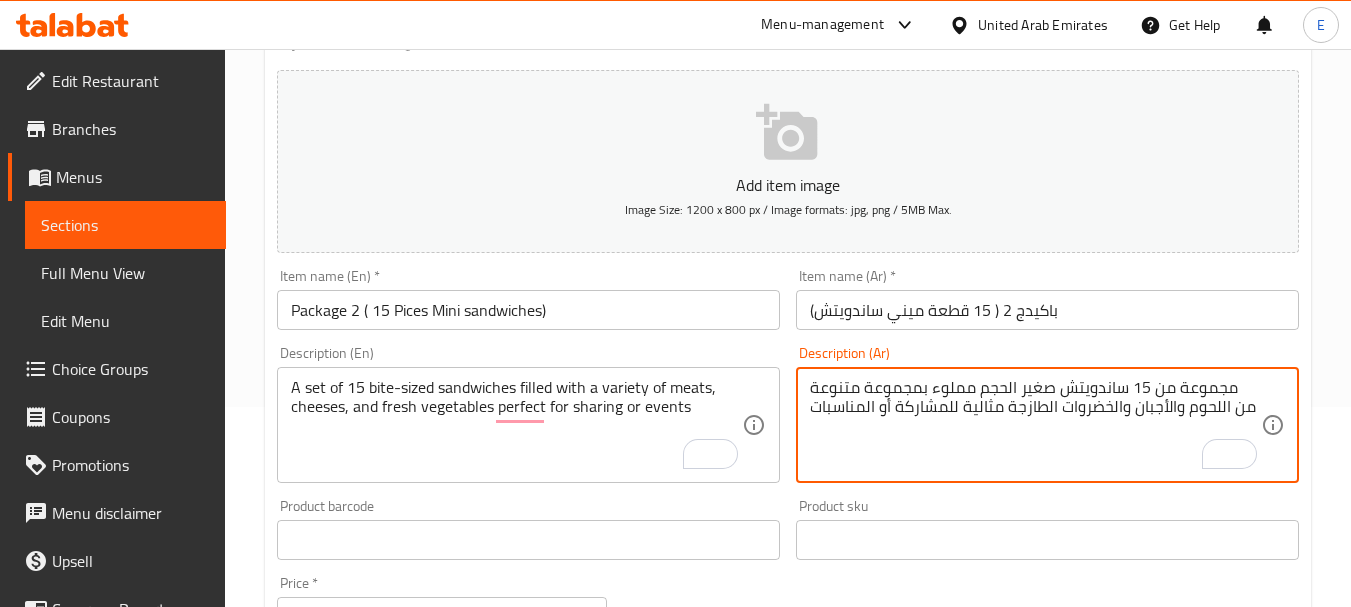 drag, startPoint x: 1047, startPoint y: 390, endPoint x: 1077, endPoint y: 387, distance: 30.149628 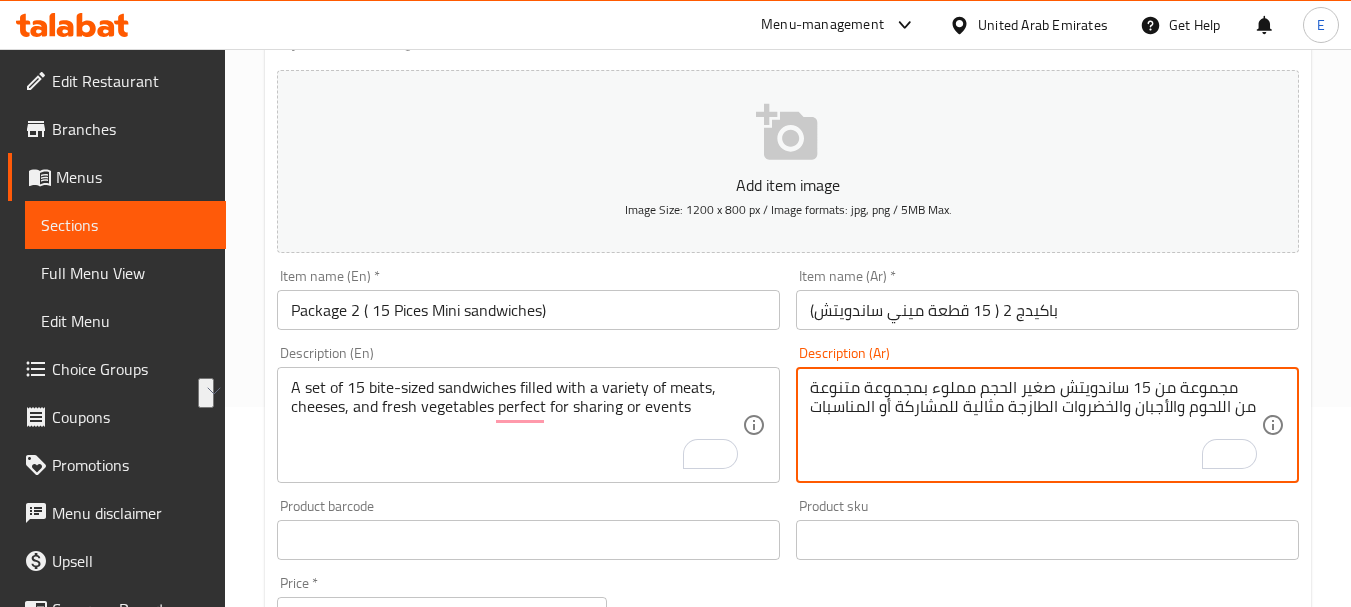 drag, startPoint x: 1007, startPoint y: 390, endPoint x: 1077, endPoint y: 389, distance: 70.00714 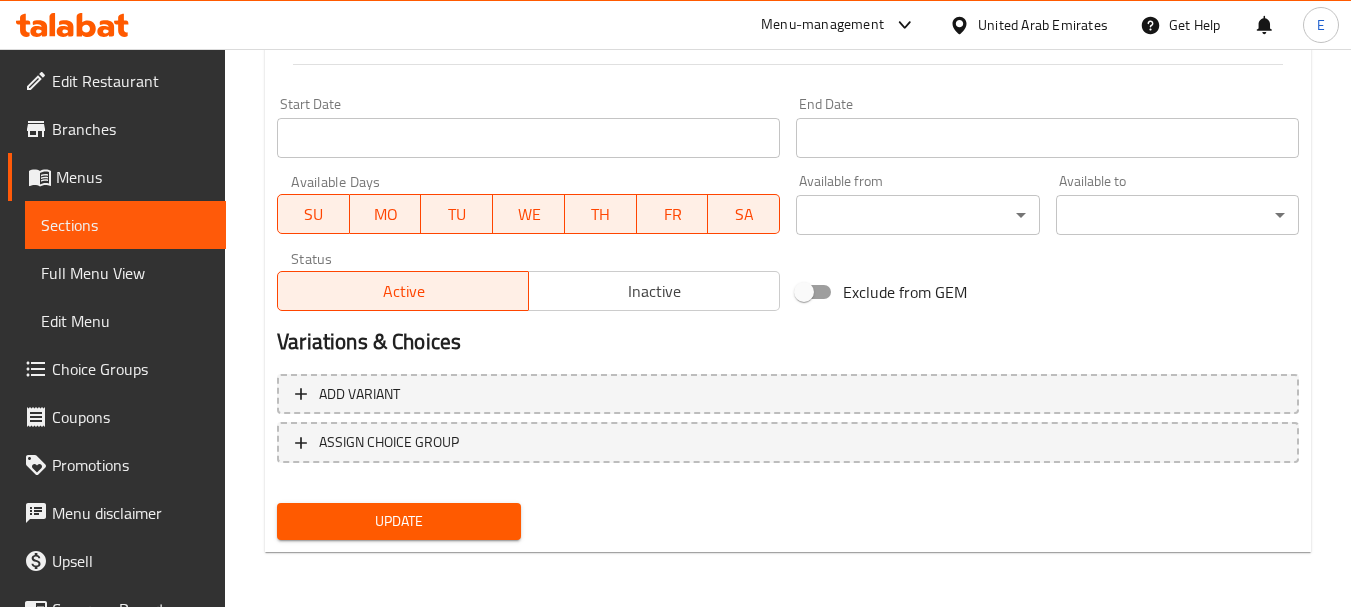 scroll, scrollTop: 806, scrollLeft: 0, axis: vertical 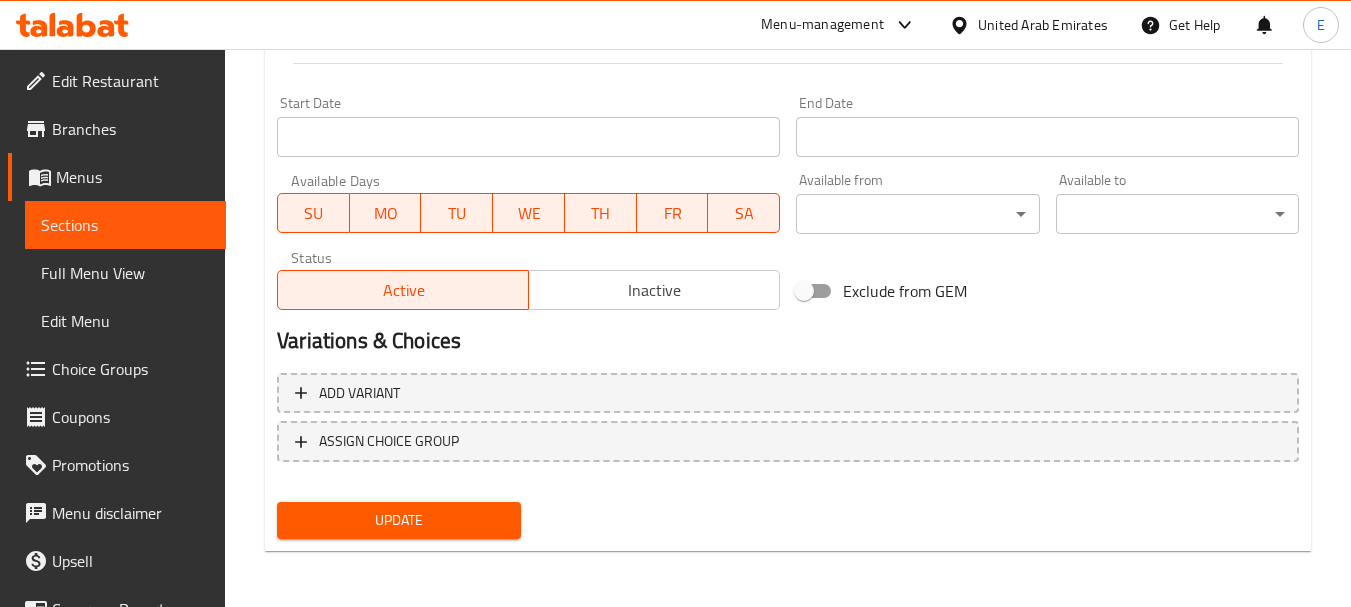 type on "مجموعة من 15 ساندويتش حجم بايت مملوء بمجموعة متنوعة من اللحوم والأجبان والخضروات الطازجة مثالية للمشاركة أو المناسبات" 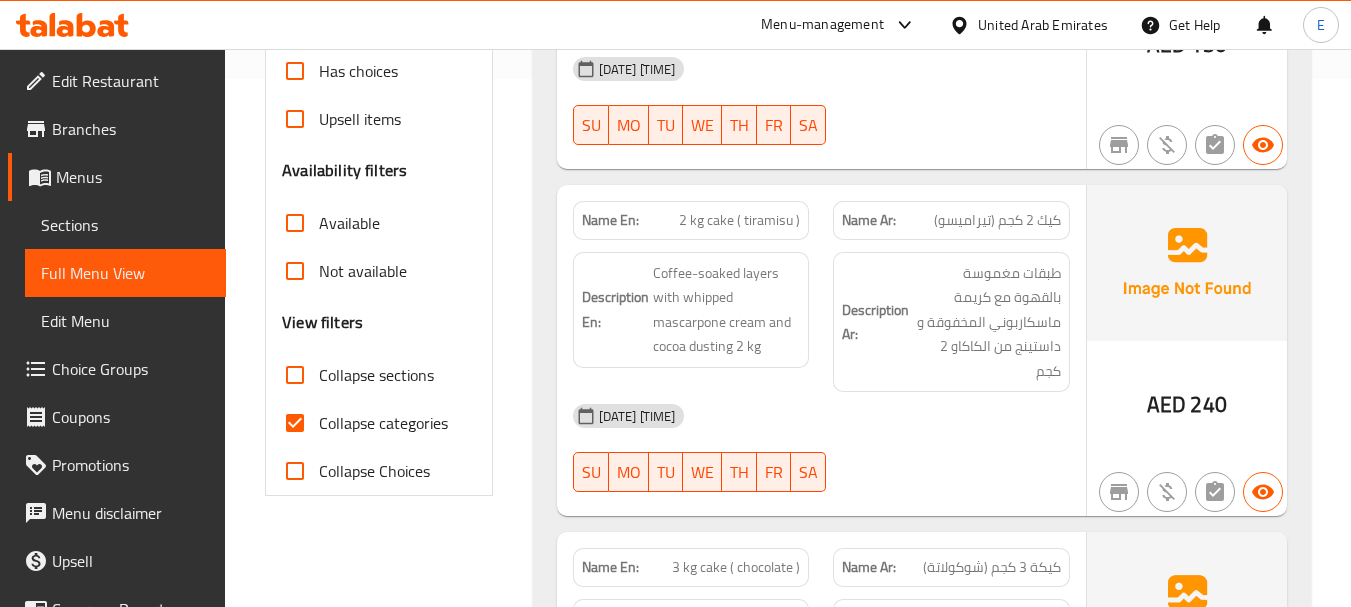 scroll, scrollTop: 600, scrollLeft: 0, axis: vertical 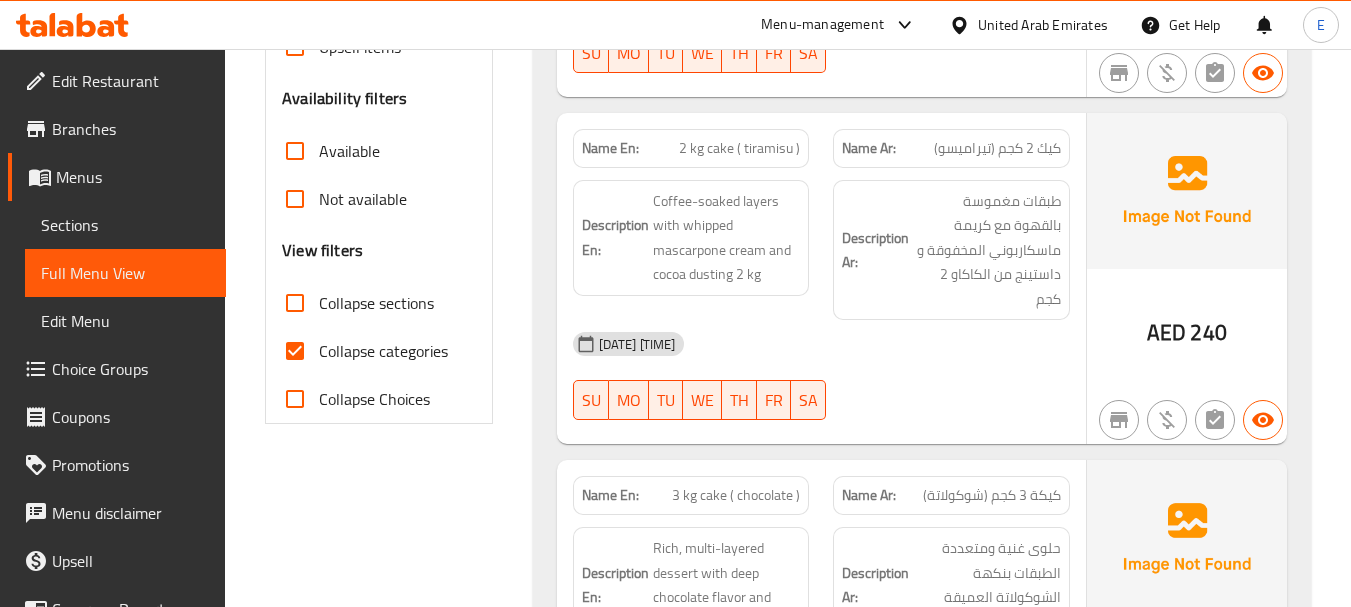 click on "Collapse categories" at bounding box center [295, 351] 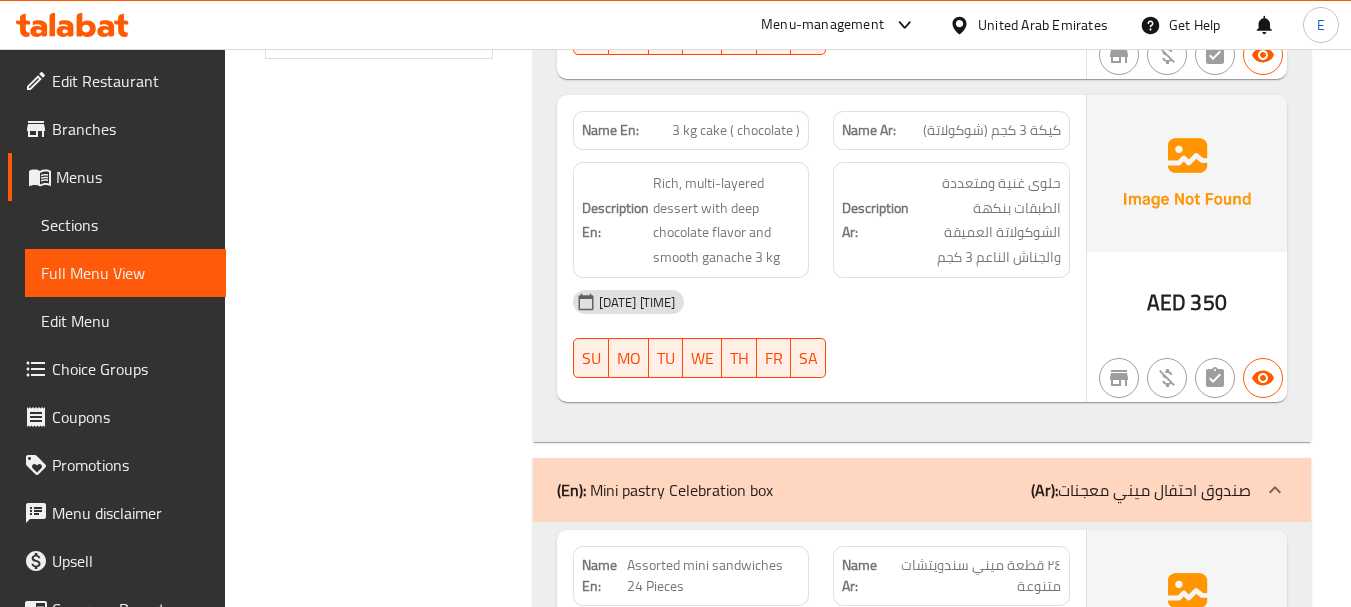scroll, scrollTop: 700, scrollLeft: 0, axis: vertical 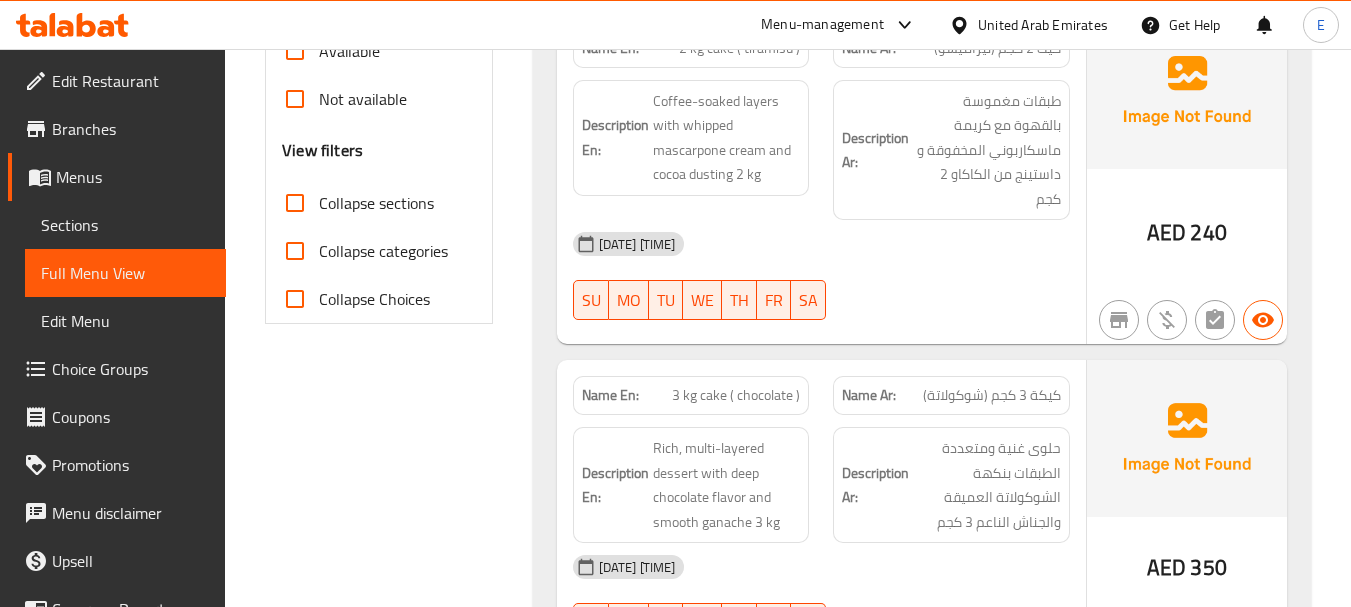 click on "Filter Branches Branches Popular filters Free items Branch specific items Has choices Upsell items Availability filters Available Not available View filters Collapse sections Collapse categories Collapse Choices" at bounding box center [386, 3273] 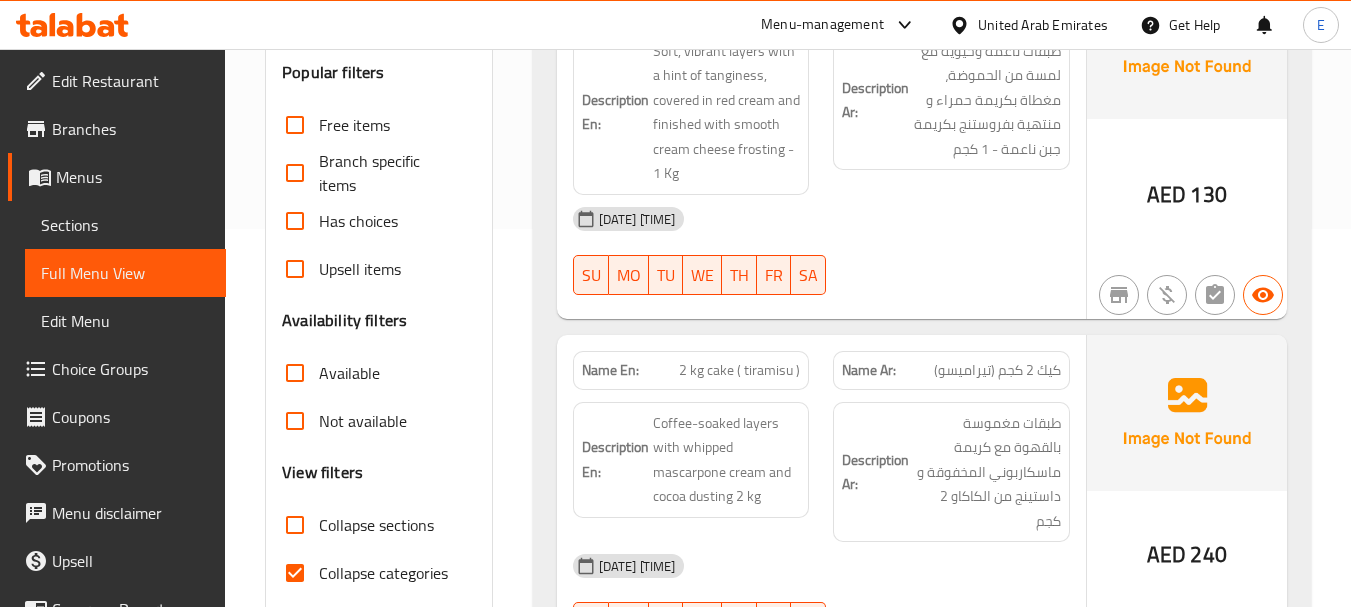 scroll, scrollTop: 400, scrollLeft: 0, axis: vertical 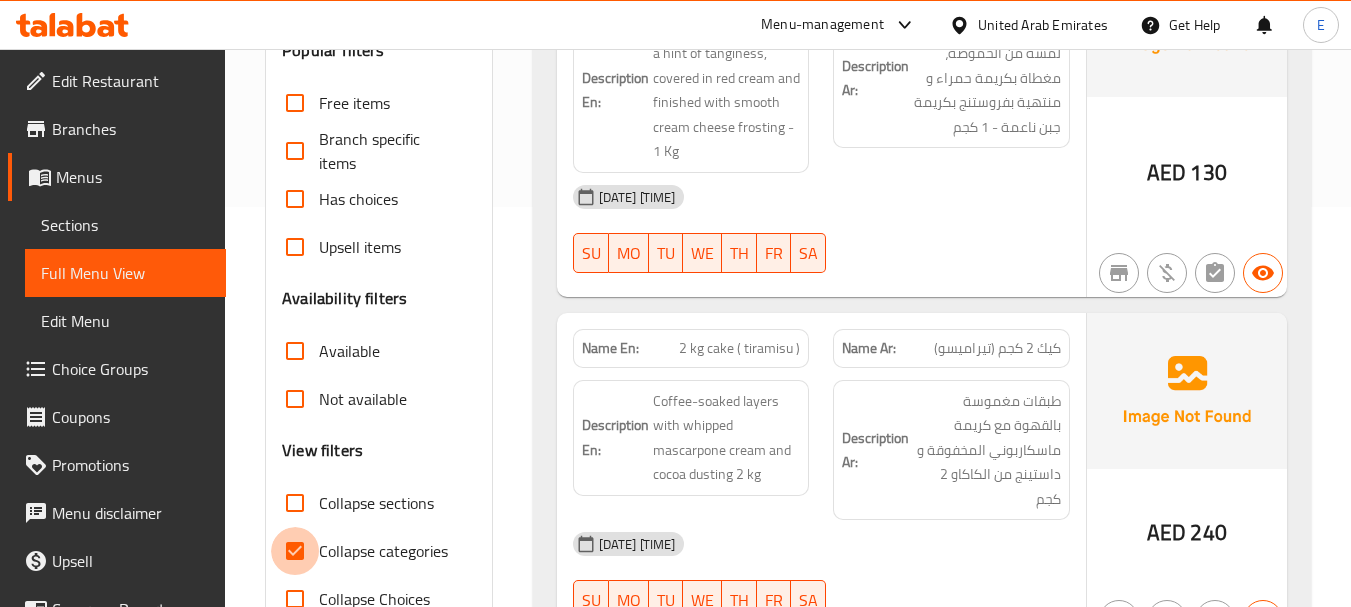 click on "Collapse categories" at bounding box center [295, 551] 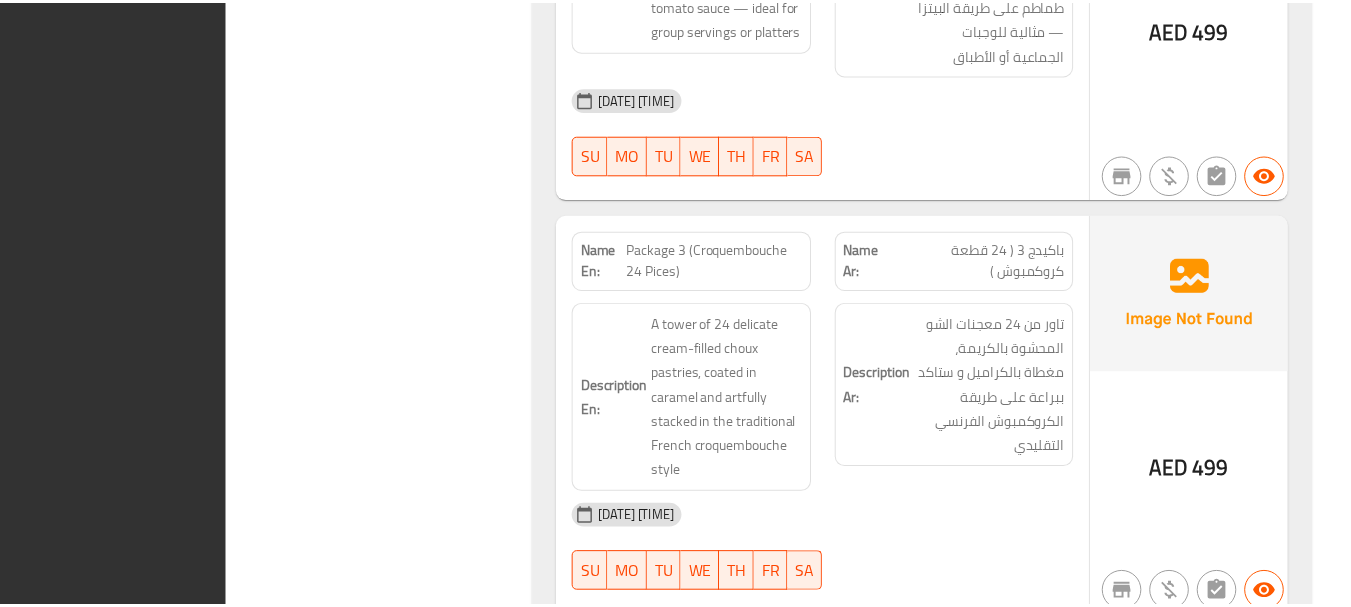 scroll, scrollTop: 6943, scrollLeft: 0, axis: vertical 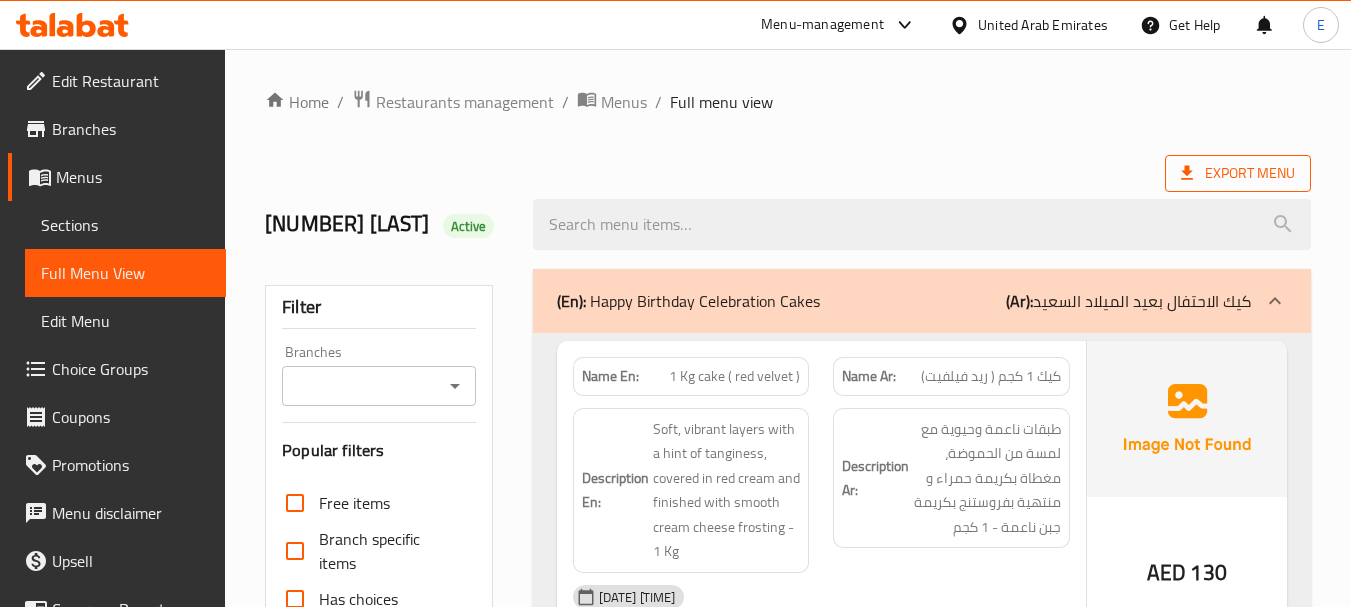 click 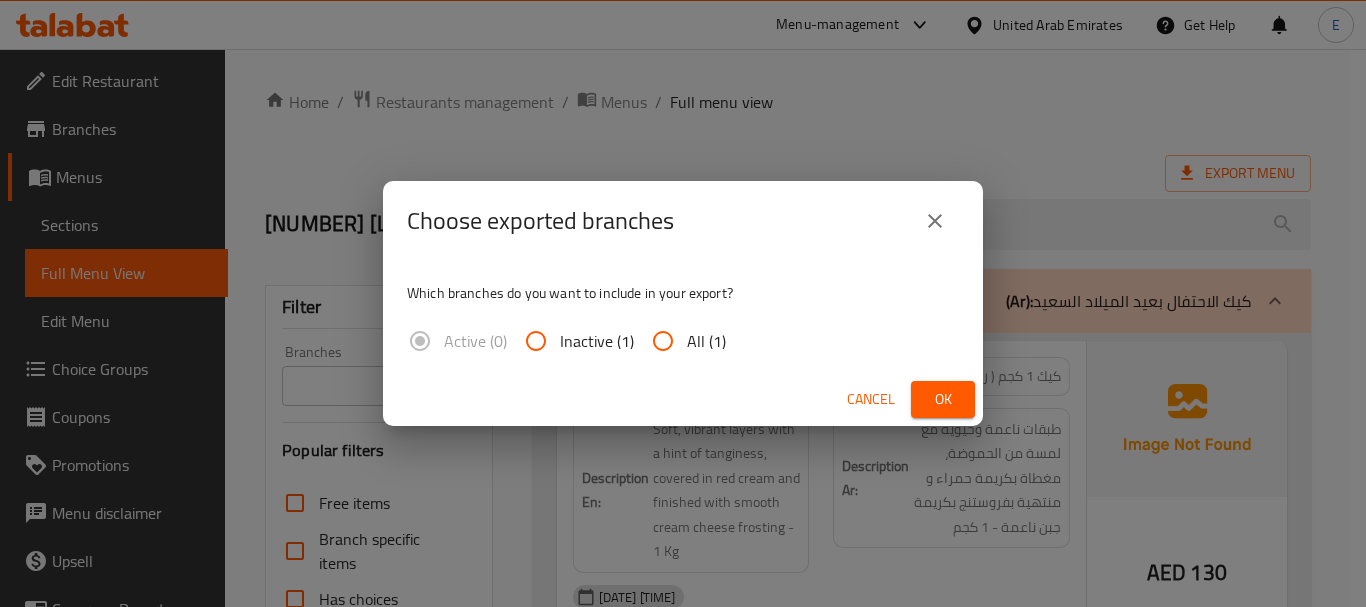 click on "All (1)" at bounding box center [663, 341] 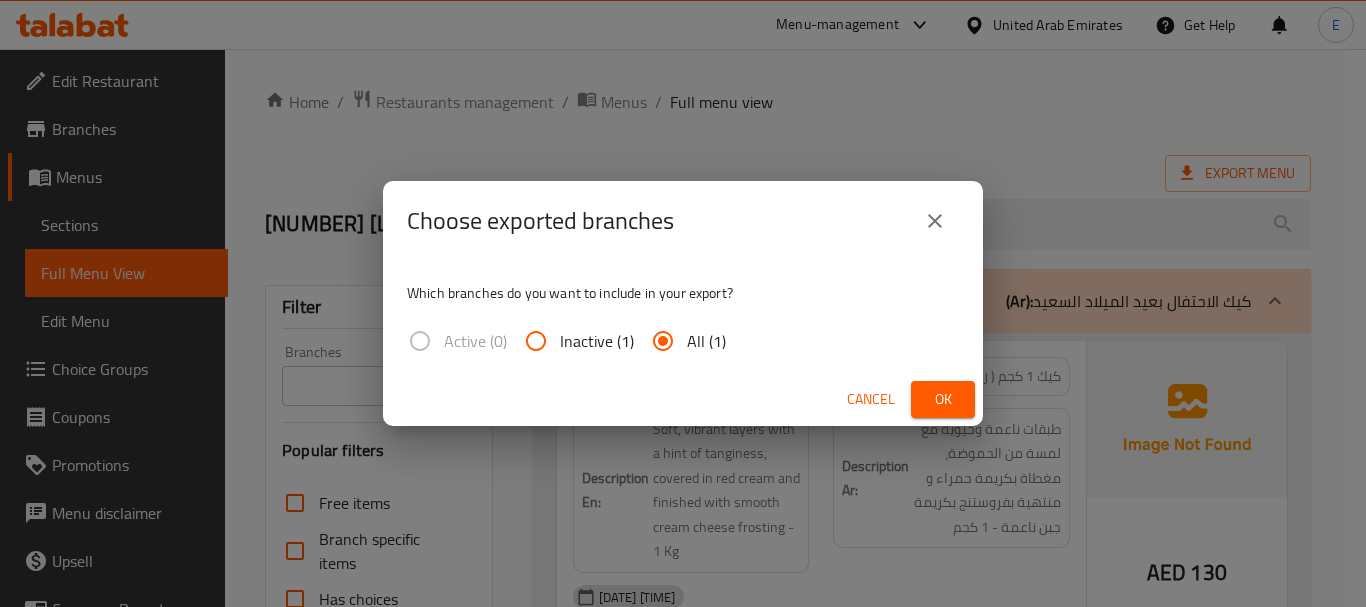 click on "Ok" at bounding box center (943, 399) 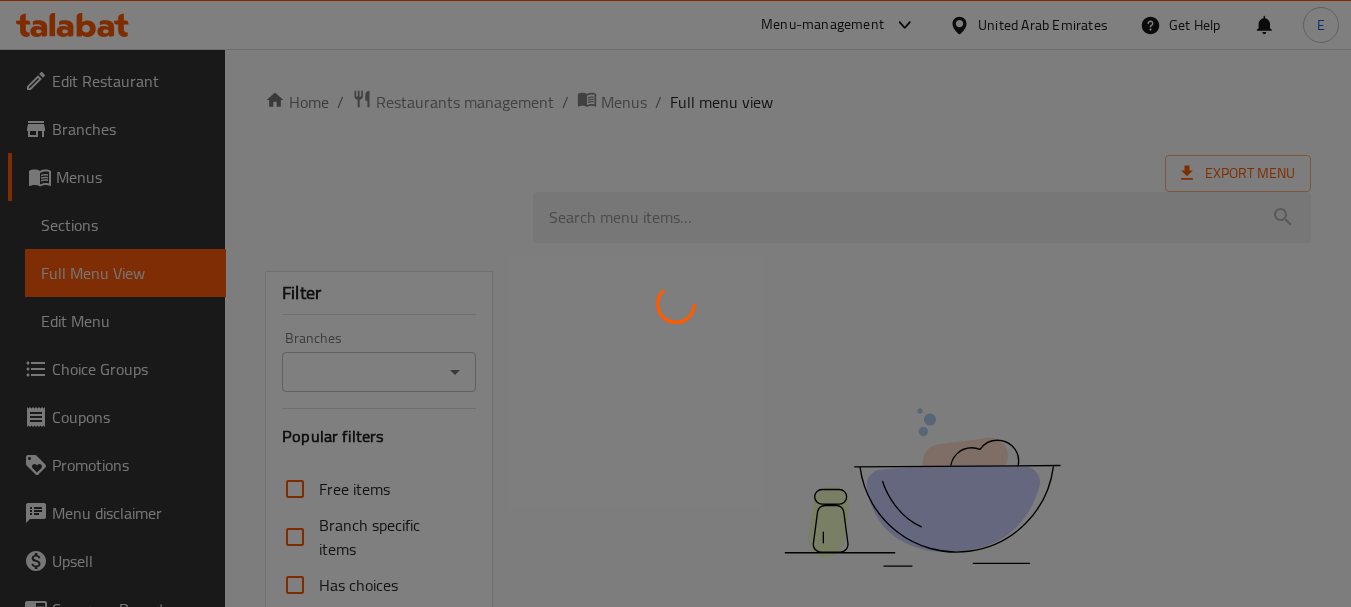 scroll, scrollTop: 0, scrollLeft: 0, axis: both 